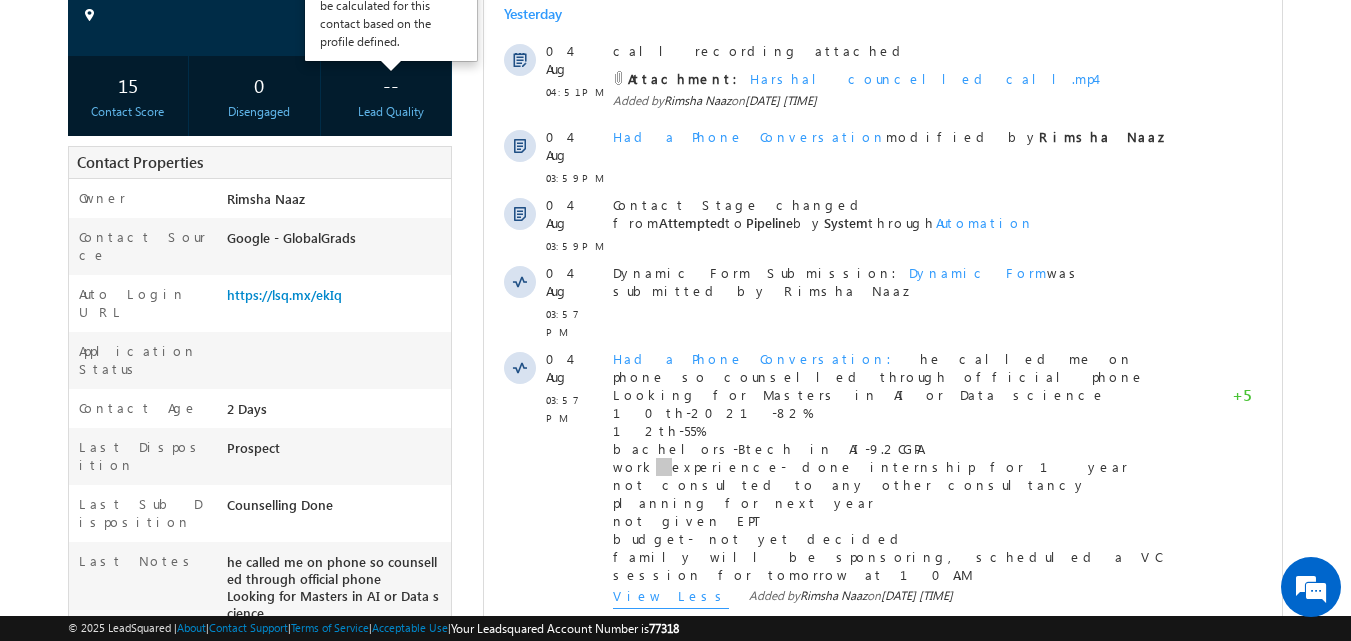 scroll, scrollTop: 350, scrollLeft: 0, axis: vertical 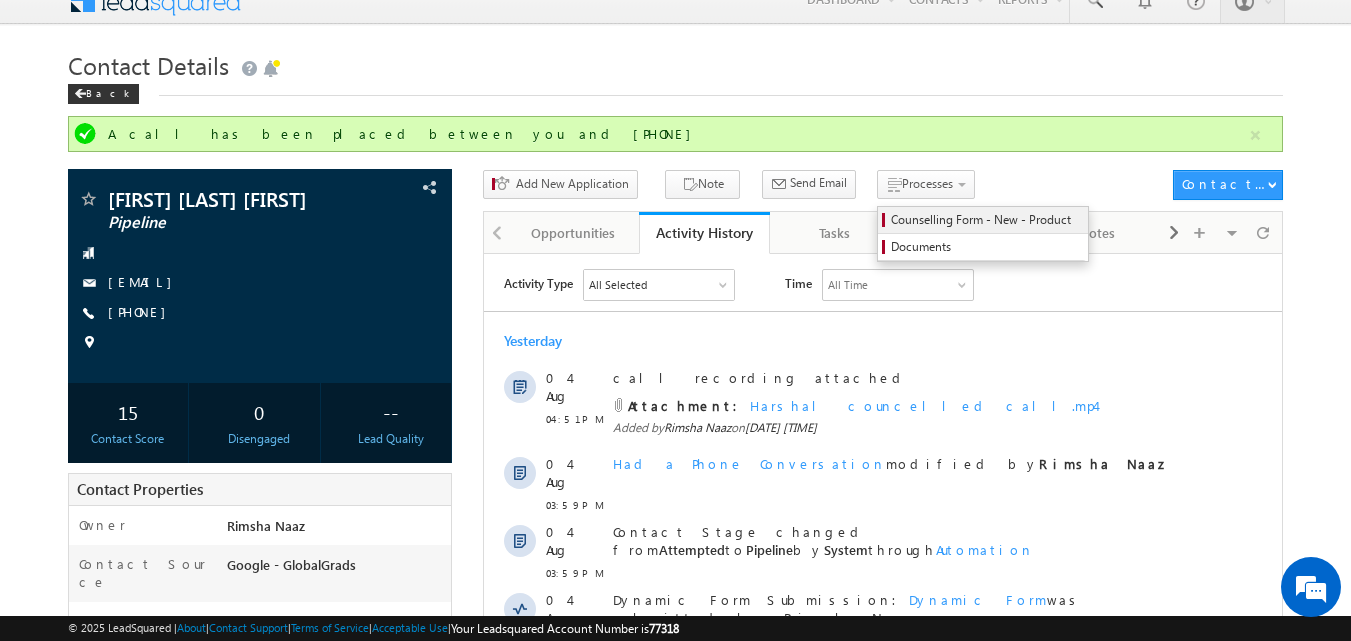 click on "Counselling Form - New - Product" at bounding box center [986, 220] 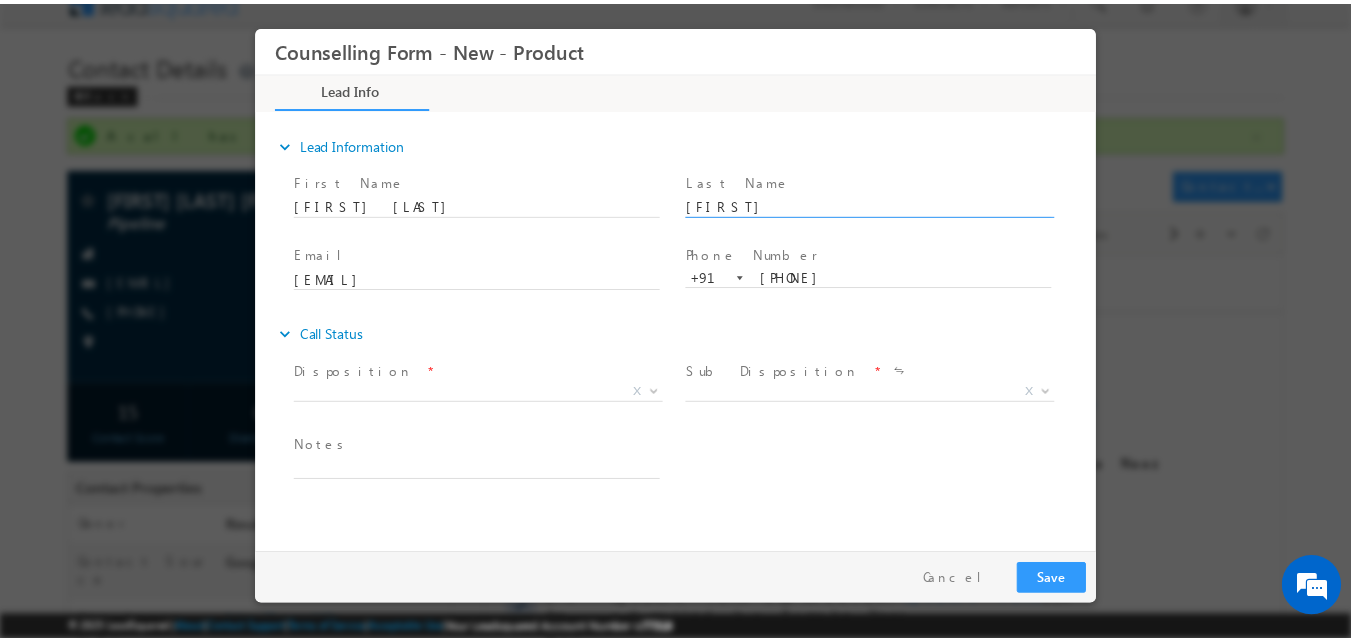 scroll, scrollTop: 0, scrollLeft: 0, axis: both 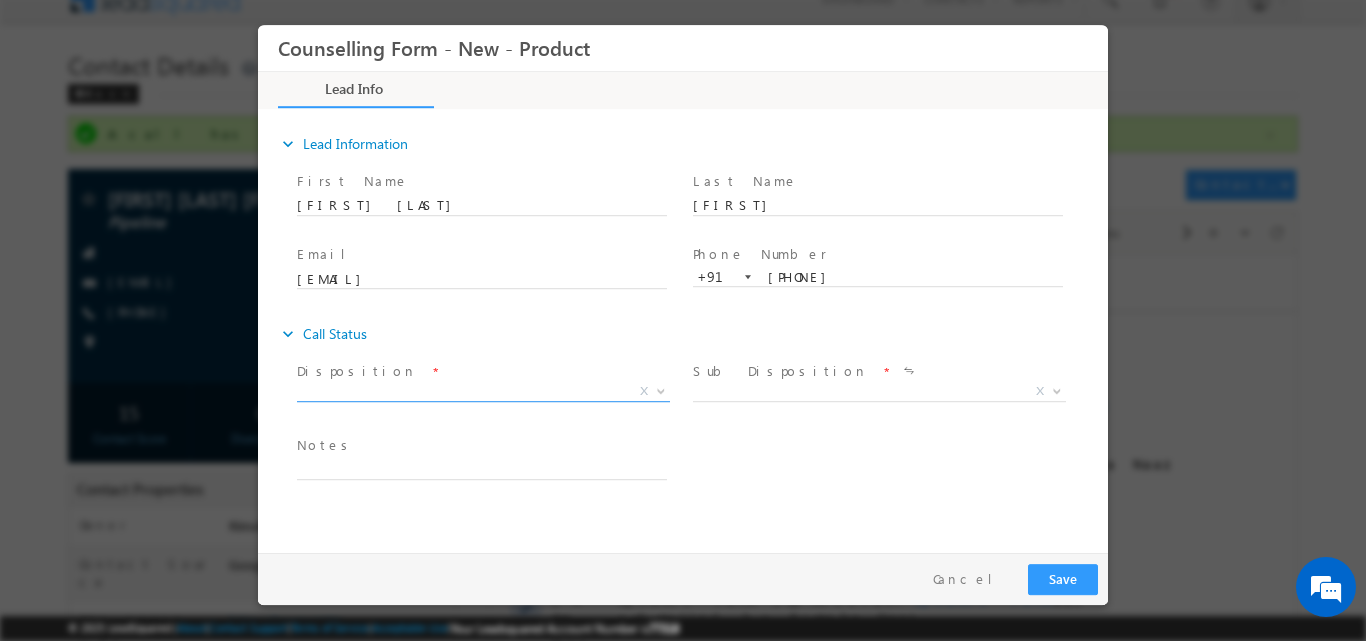 click at bounding box center [661, 389] 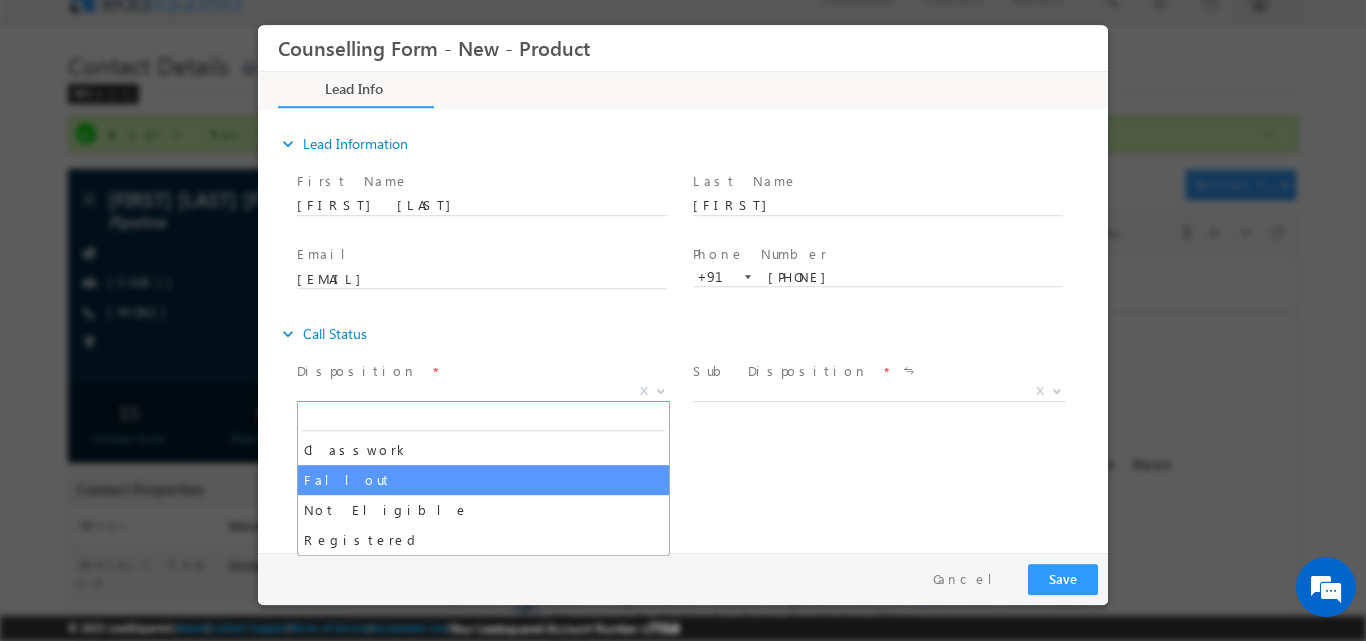 click on "Follow Up Date
*
Notes
*" at bounding box center [700, 467] 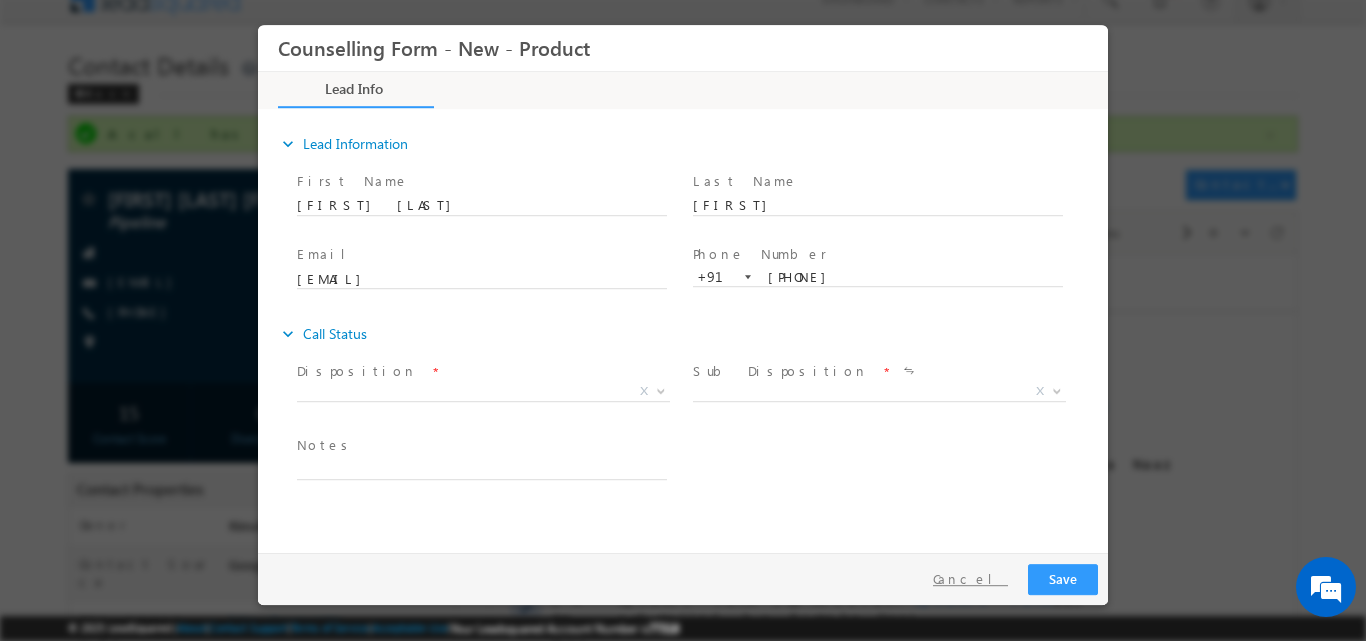 click on "Cancel" at bounding box center (970, 578) 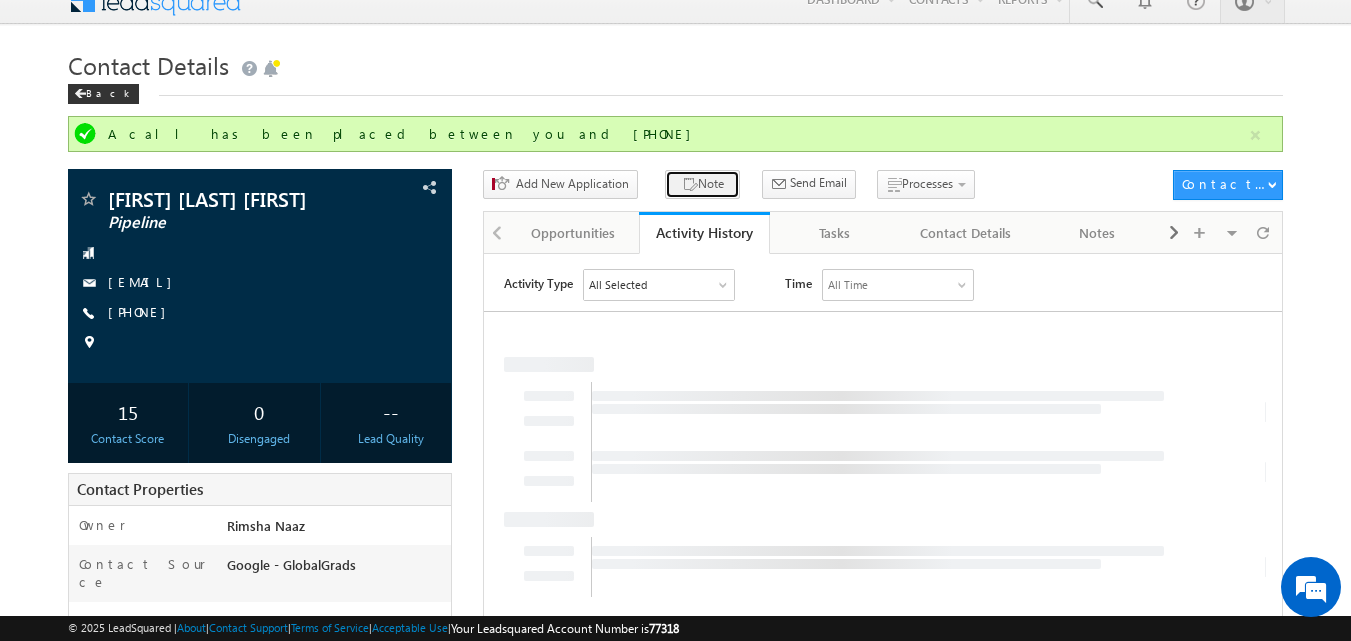 click on "Note" at bounding box center (702, 184) 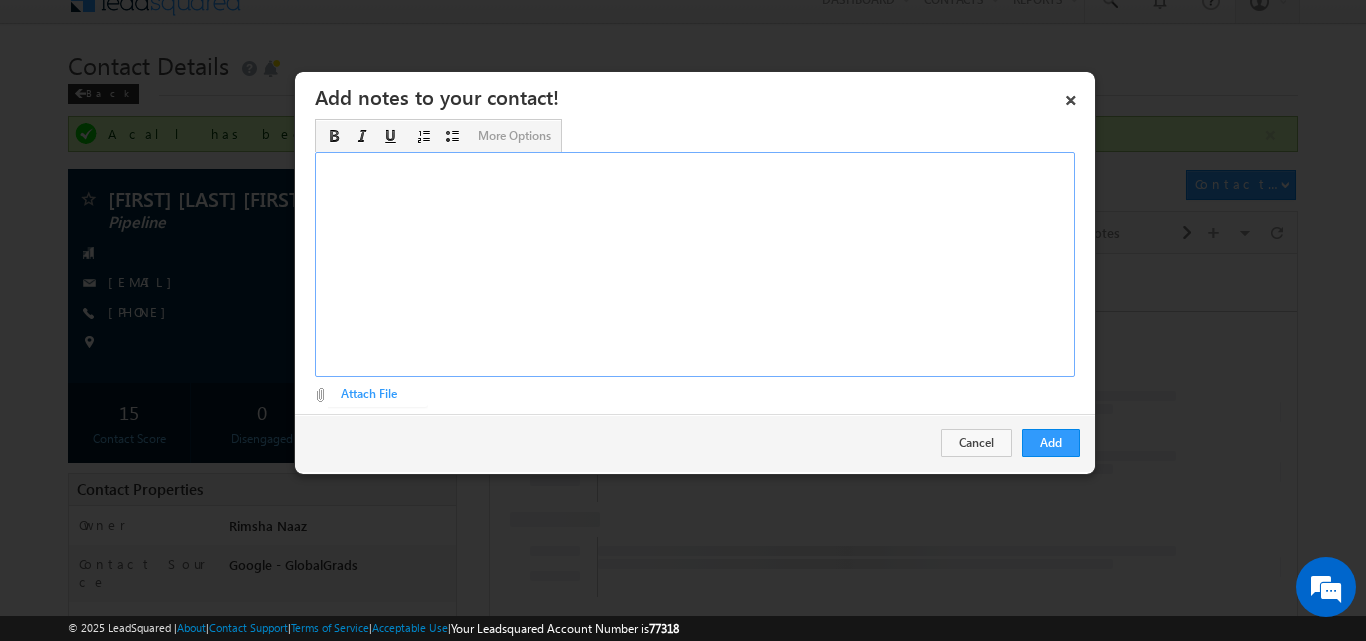 click at bounding box center [695, 264] 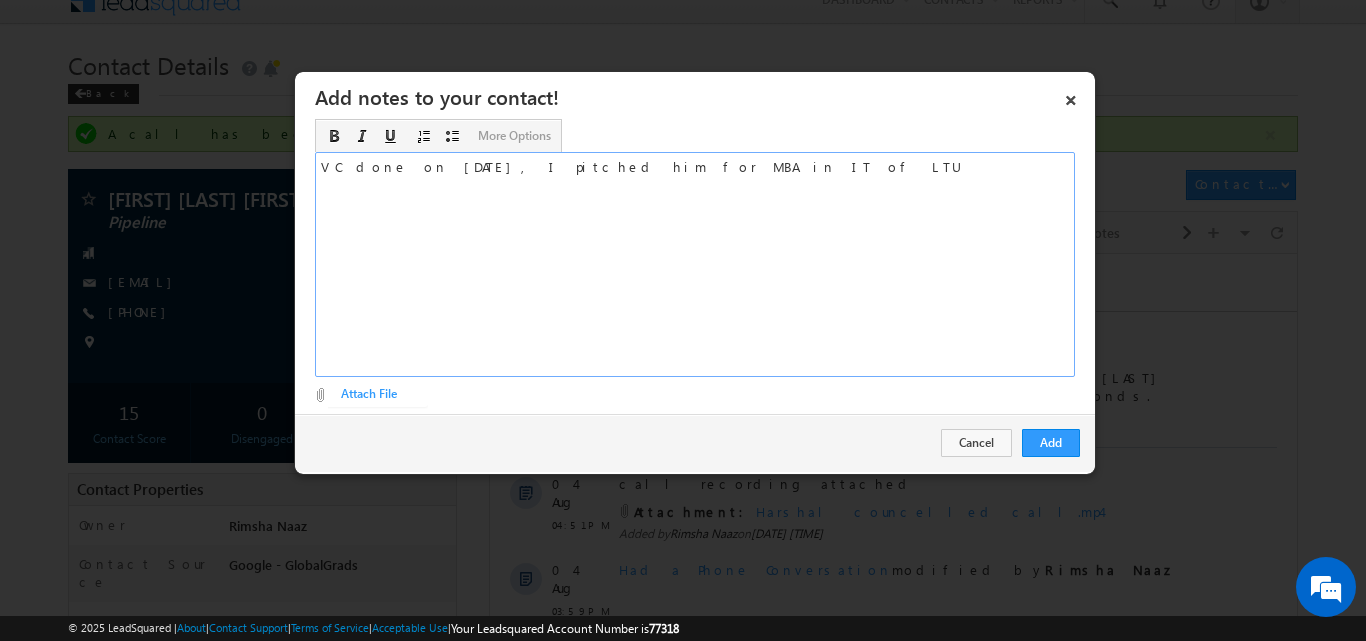 click on "VC done on 5/8/2025, I pitched him for MBA in IT of LTU" at bounding box center [695, 264] 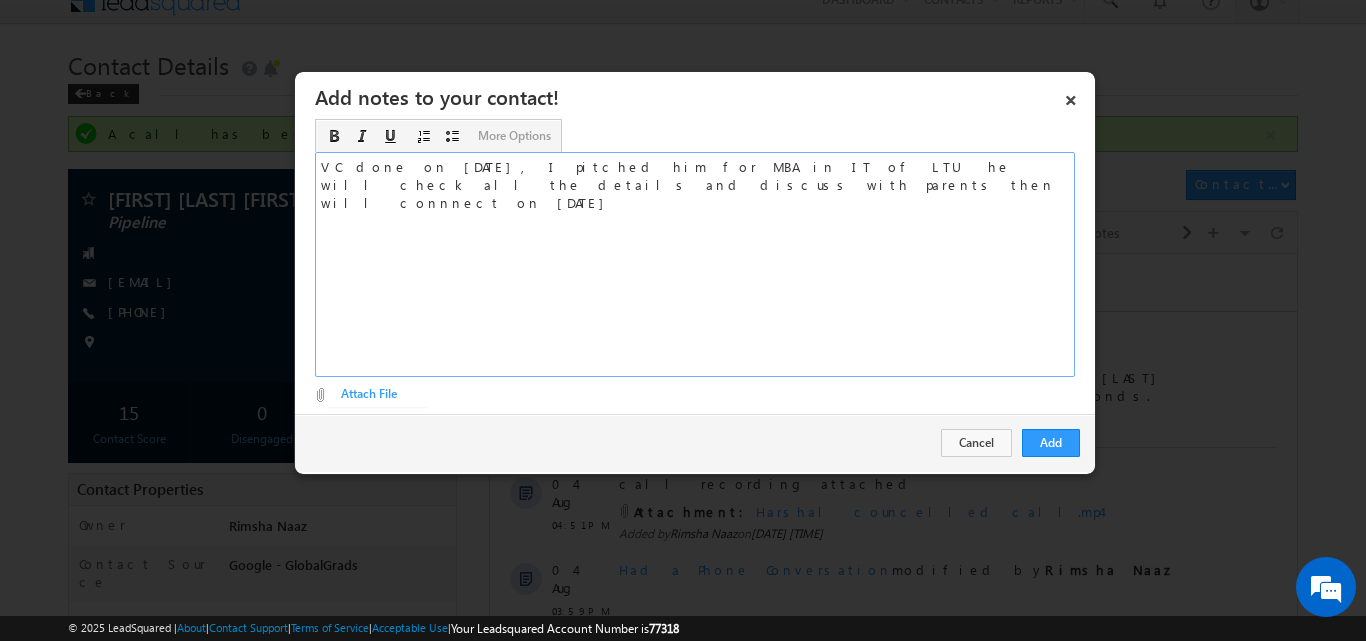 click on "VC done on 5/8/2025, I pitched him for MBA in IT of LTU he will check all the details and discuss with parents then will connnect on 7/8/2025" at bounding box center [695, 264] 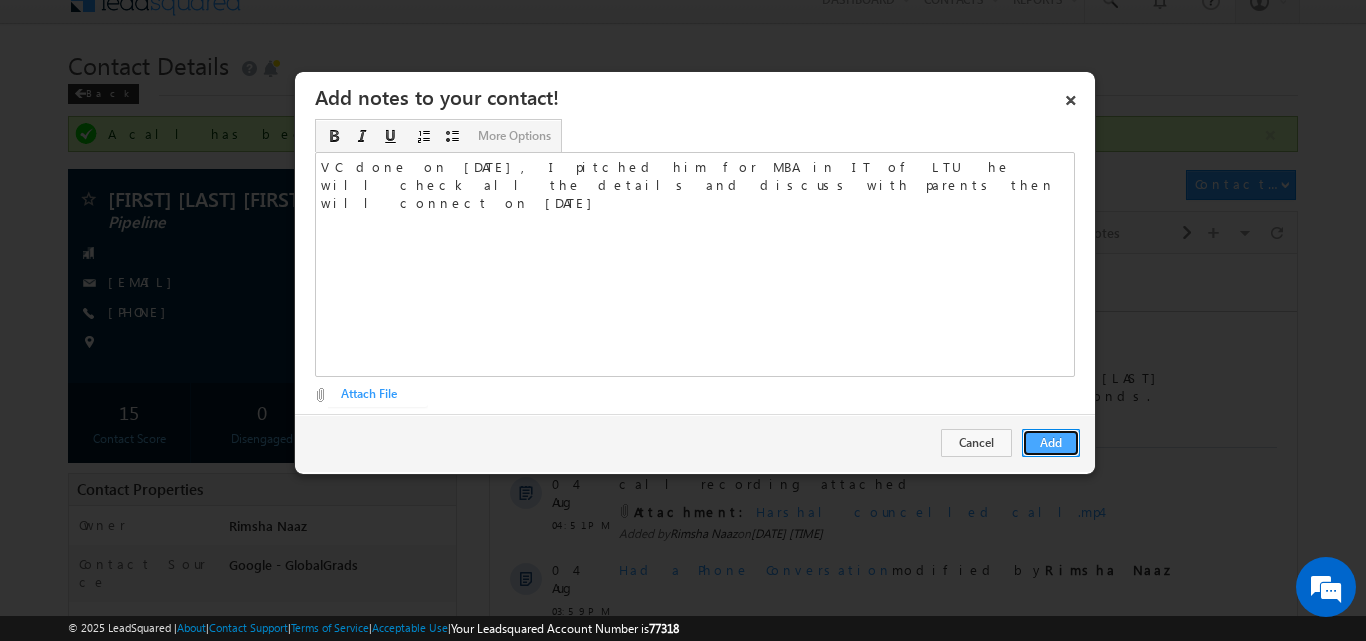 click on "Add" at bounding box center (1051, 443) 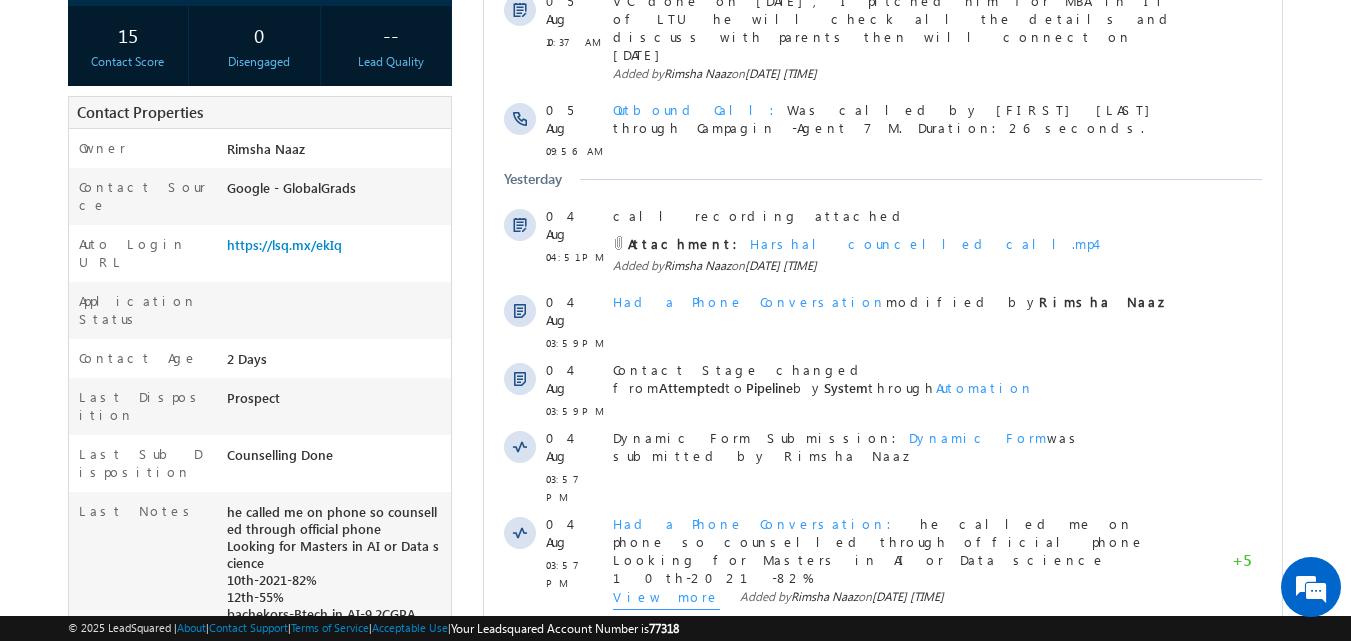 scroll, scrollTop: 409, scrollLeft: 0, axis: vertical 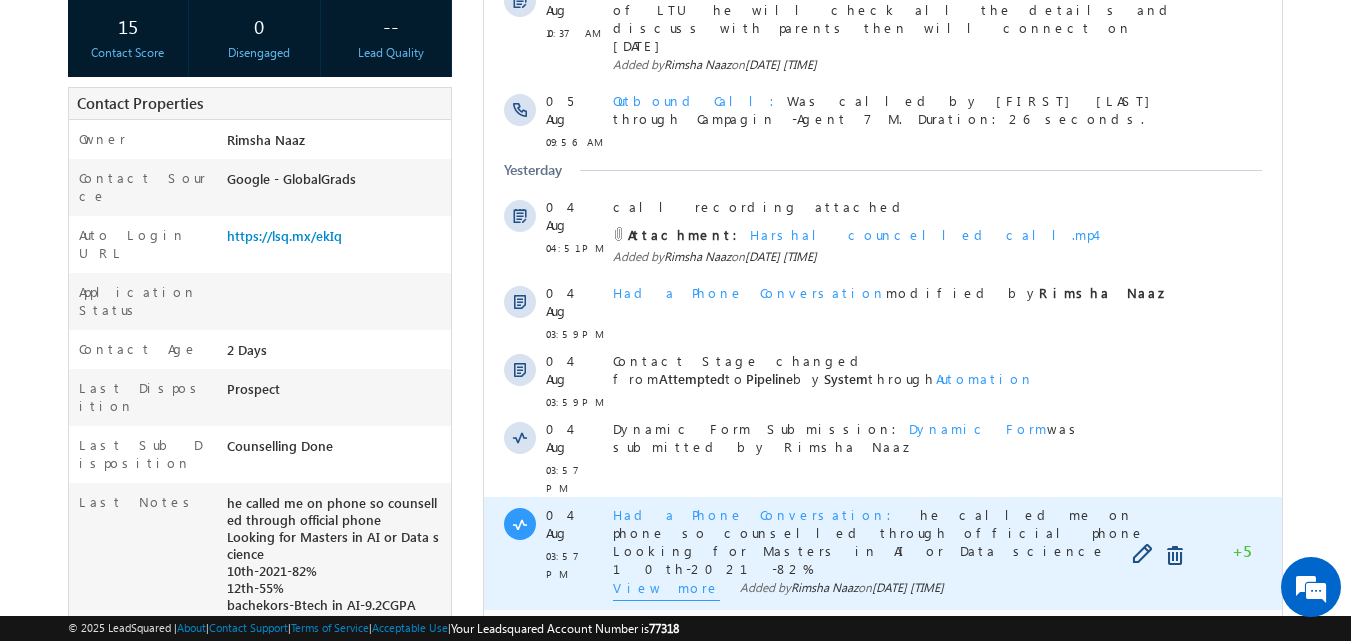click on "View more" at bounding box center (666, 590) 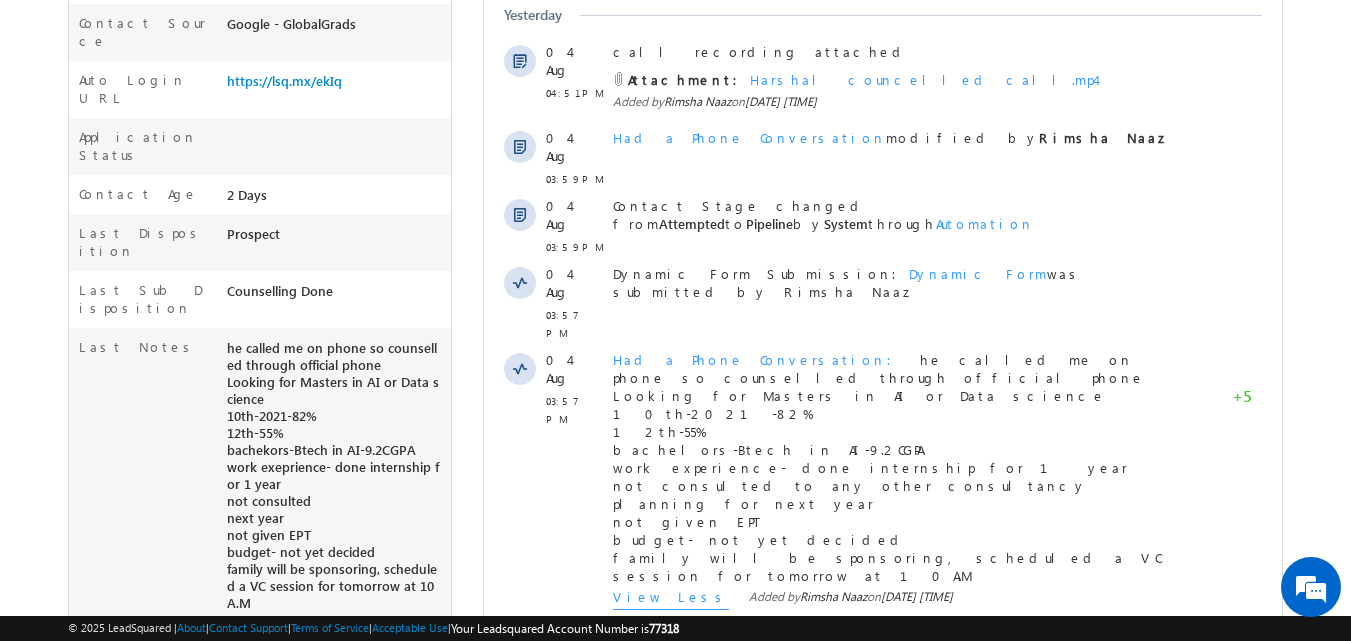 scroll, scrollTop: 577, scrollLeft: 0, axis: vertical 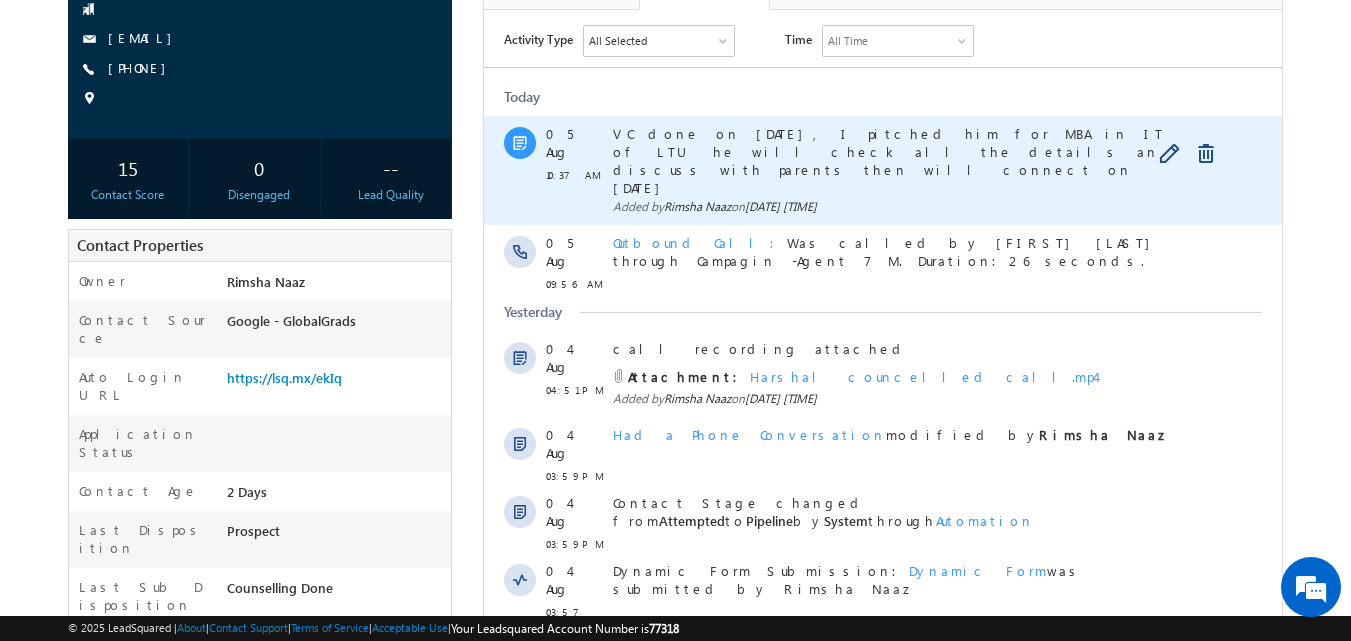 drag, startPoint x: 741, startPoint y: 135, endPoint x: 838, endPoint y: 145, distance: 97.5141 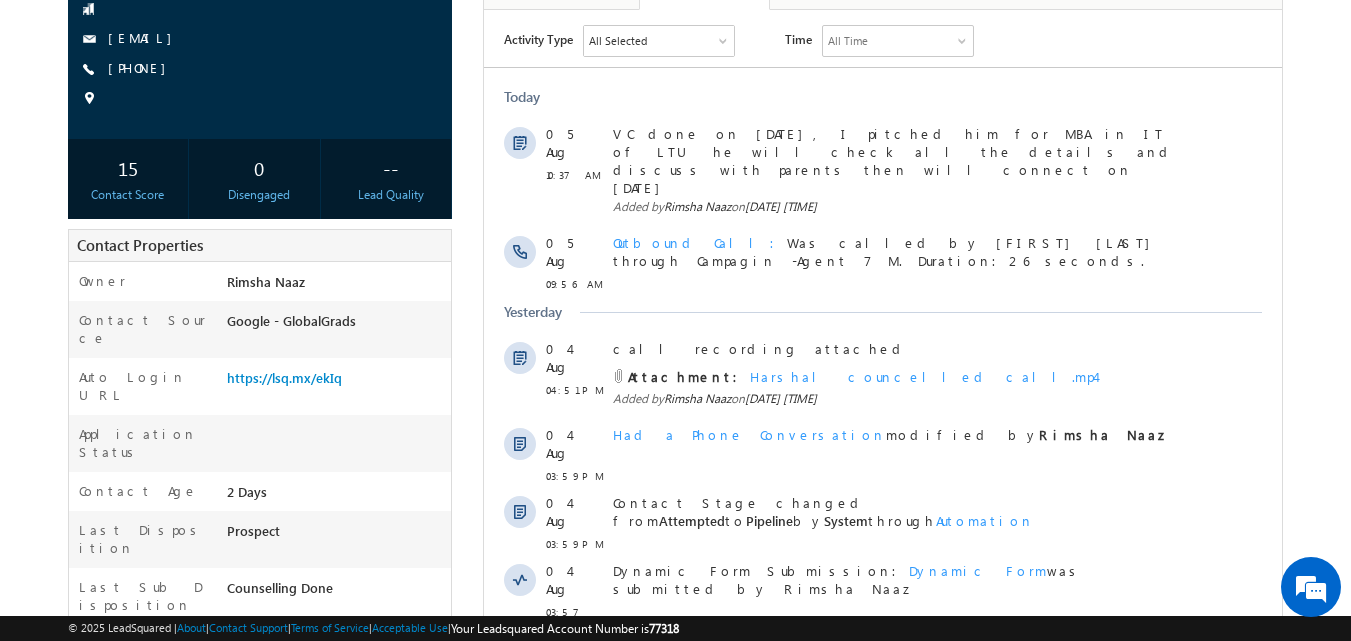 drag, startPoint x: 107, startPoint y: 51, endPoint x: 272, endPoint y: 56, distance: 165.07574 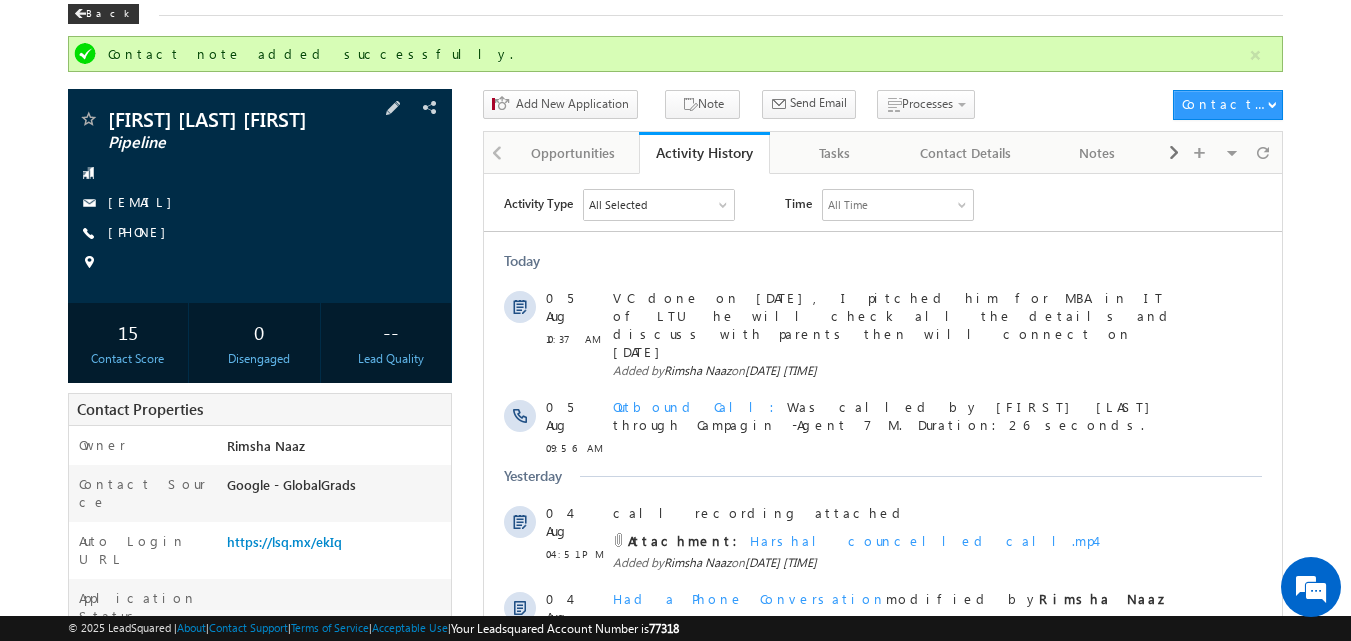 drag, startPoint x: 108, startPoint y: 115, endPoint x: 332, endPoint y: 122, distance: 224.10934 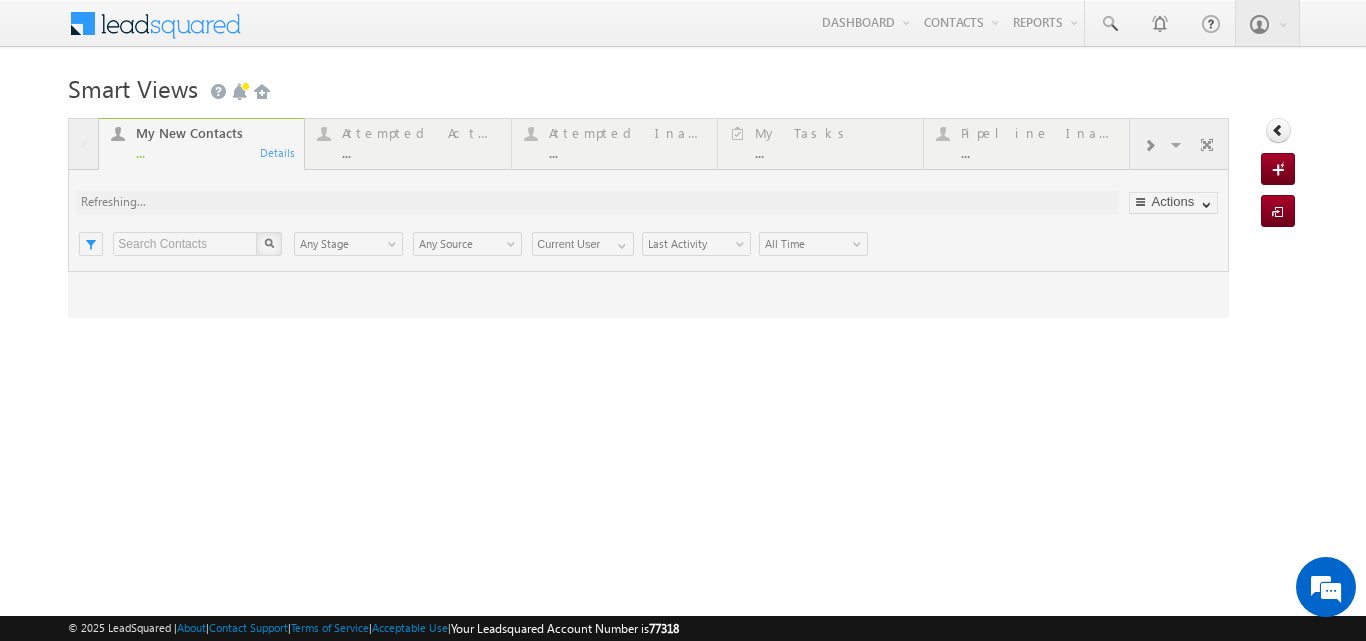 scroll, scrollTop: 0, scrollLeft: 0, axis: both 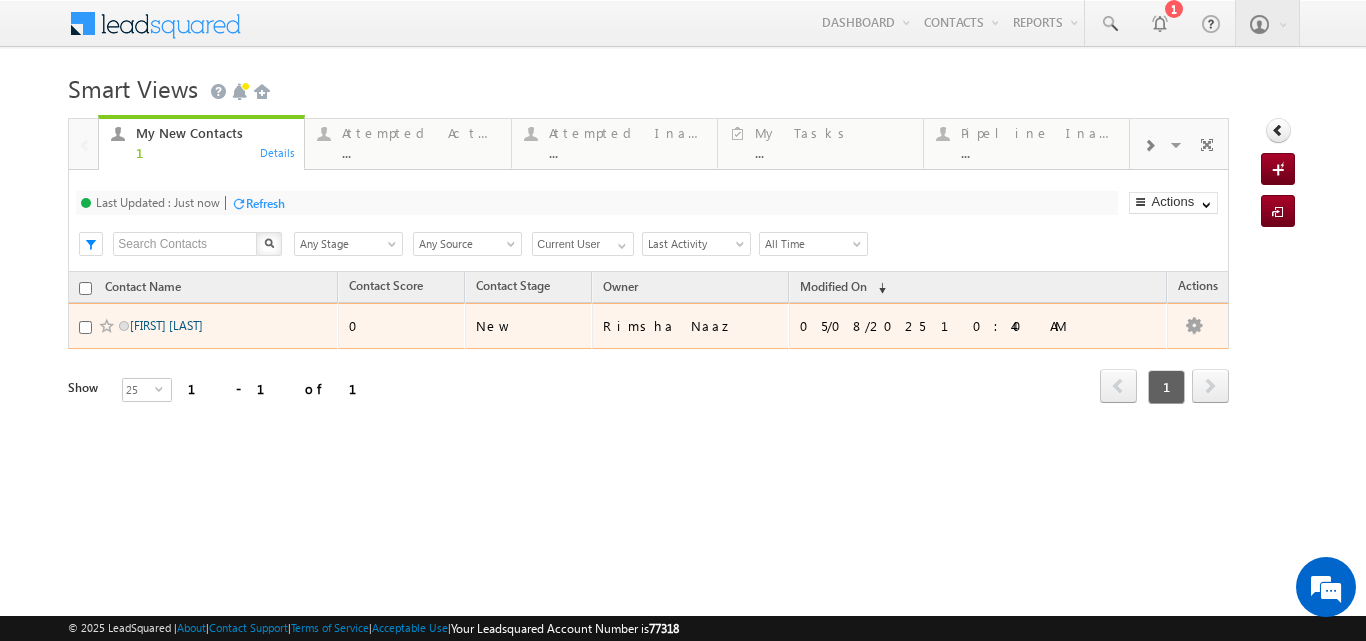click on "[FIRST] [LAST]" at bounding box center (166, 325) 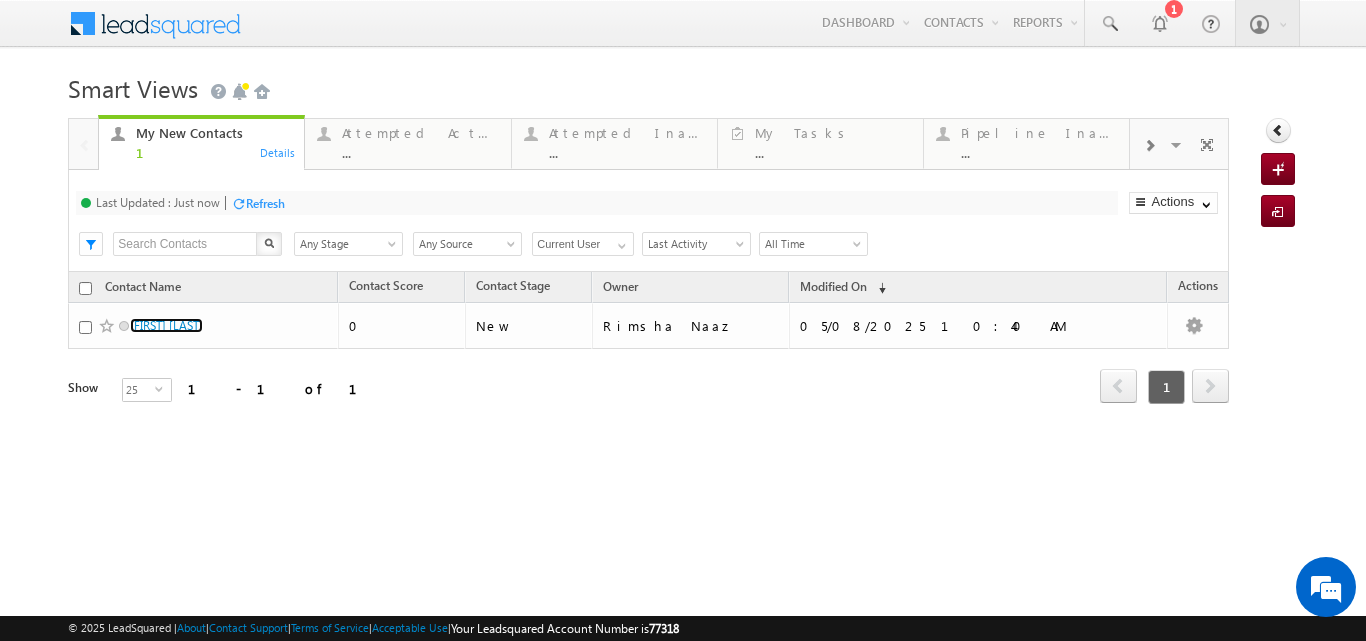 scroll, scrollTop: 0, scrollLeft: 0, axis: both 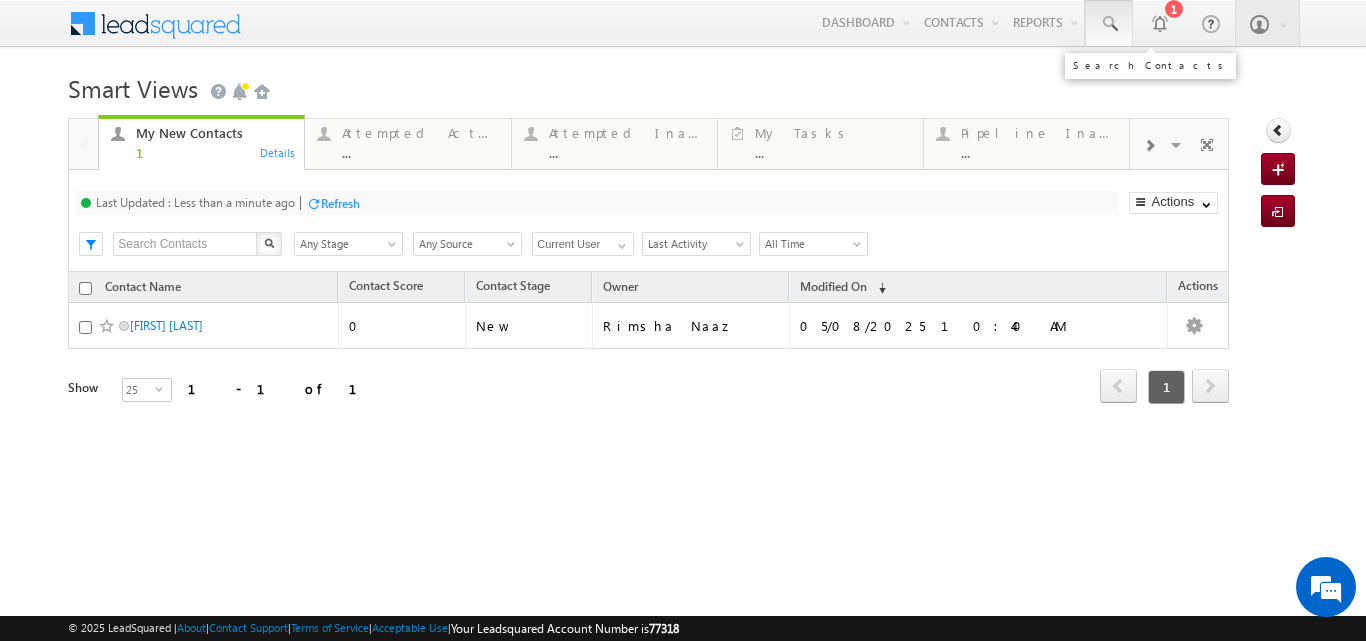 click at bounding box center (1109, 24) 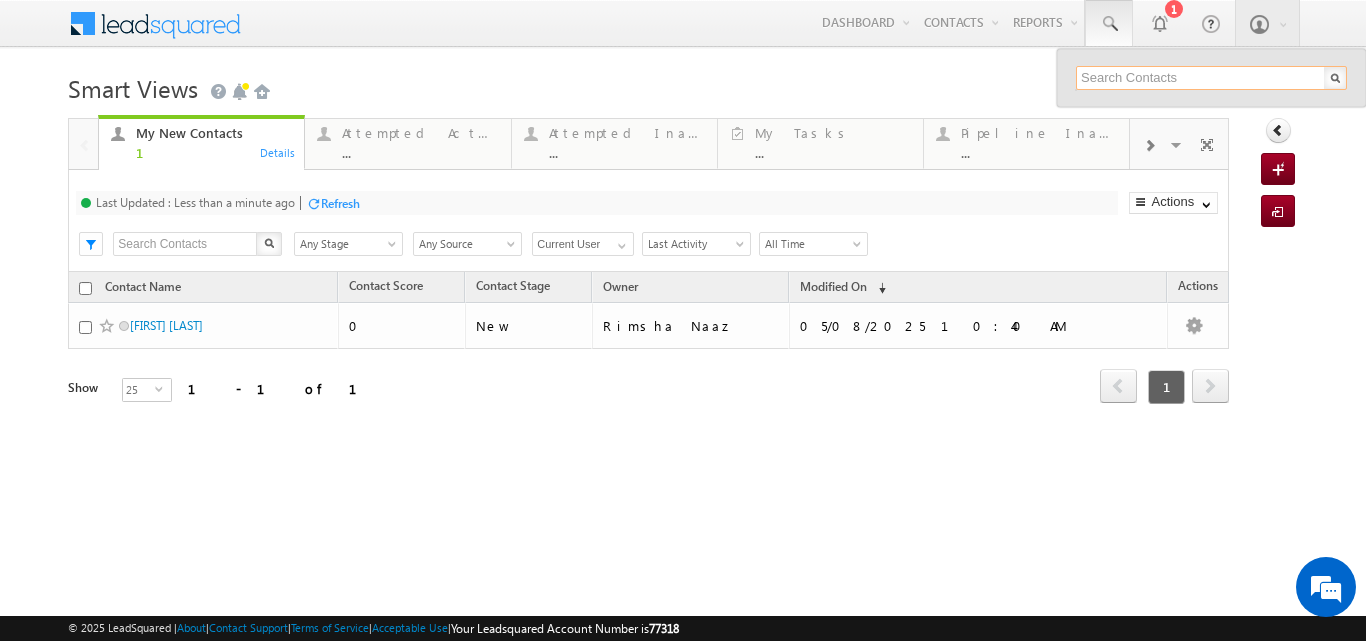 click at bounding box center [1211, 78] 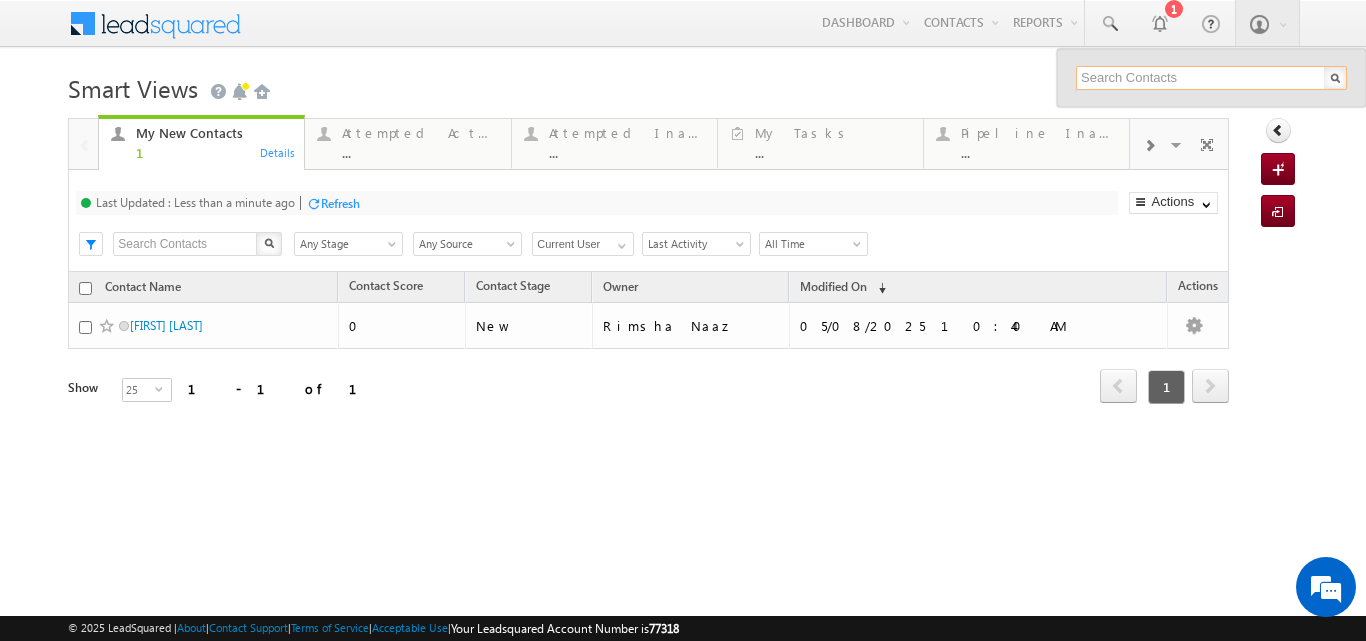 paste on "9209280344" 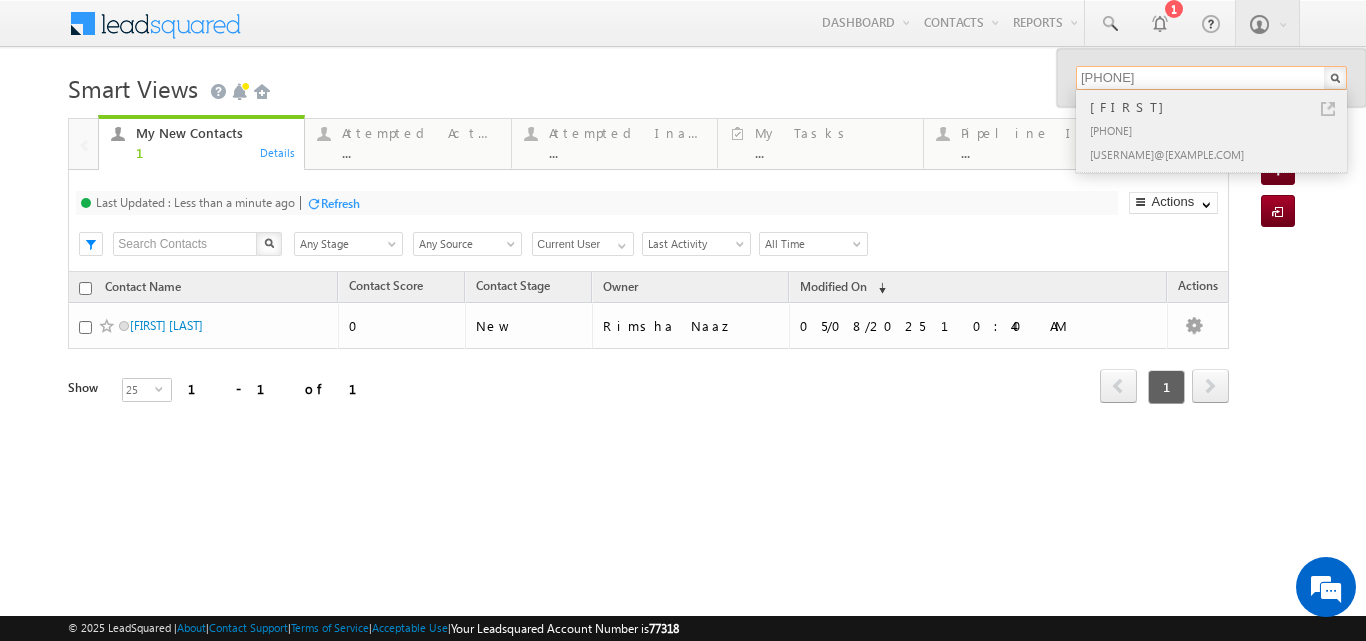 type on "9209280344" 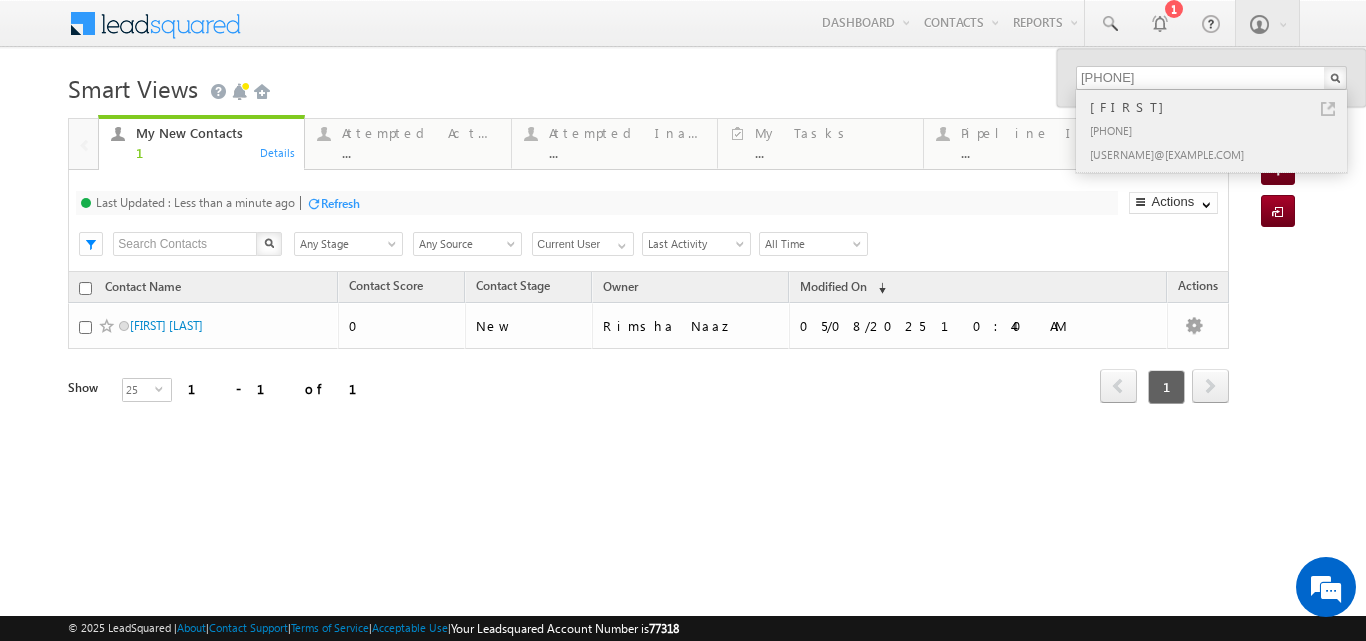 click on "+91-9209280344" at bounding box center (1220, 130) 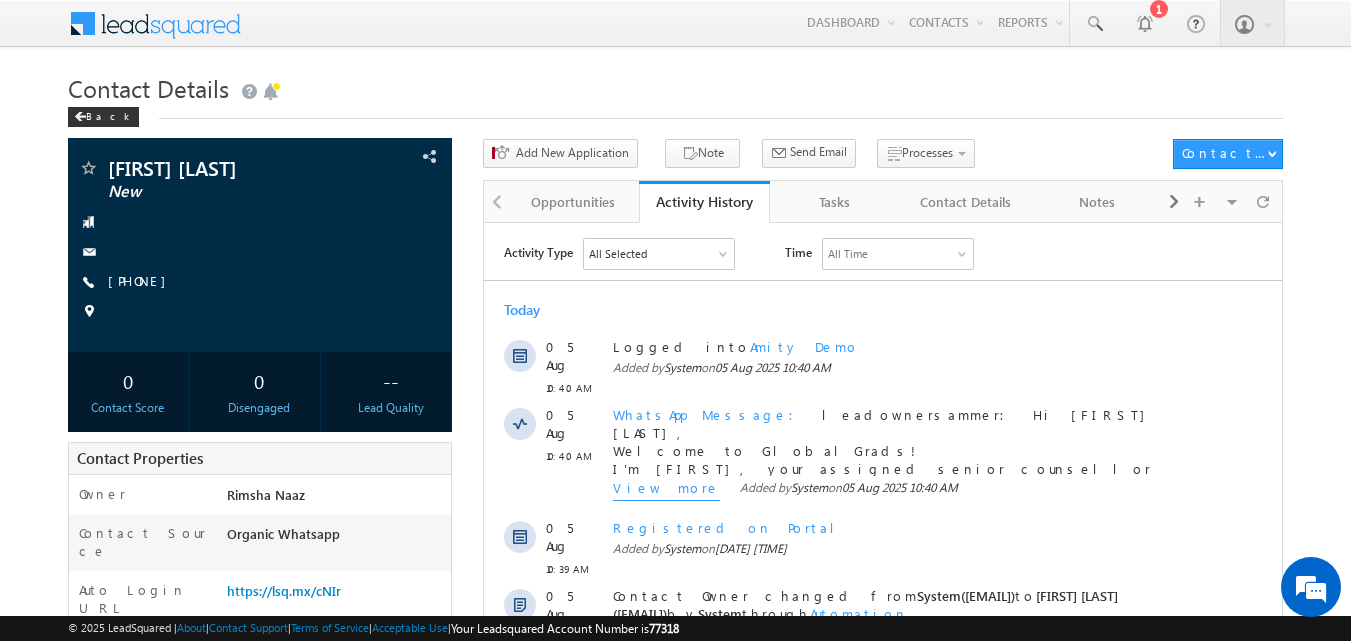 scroll, scrollTop: 0, scrollLeft: 0, axis: both 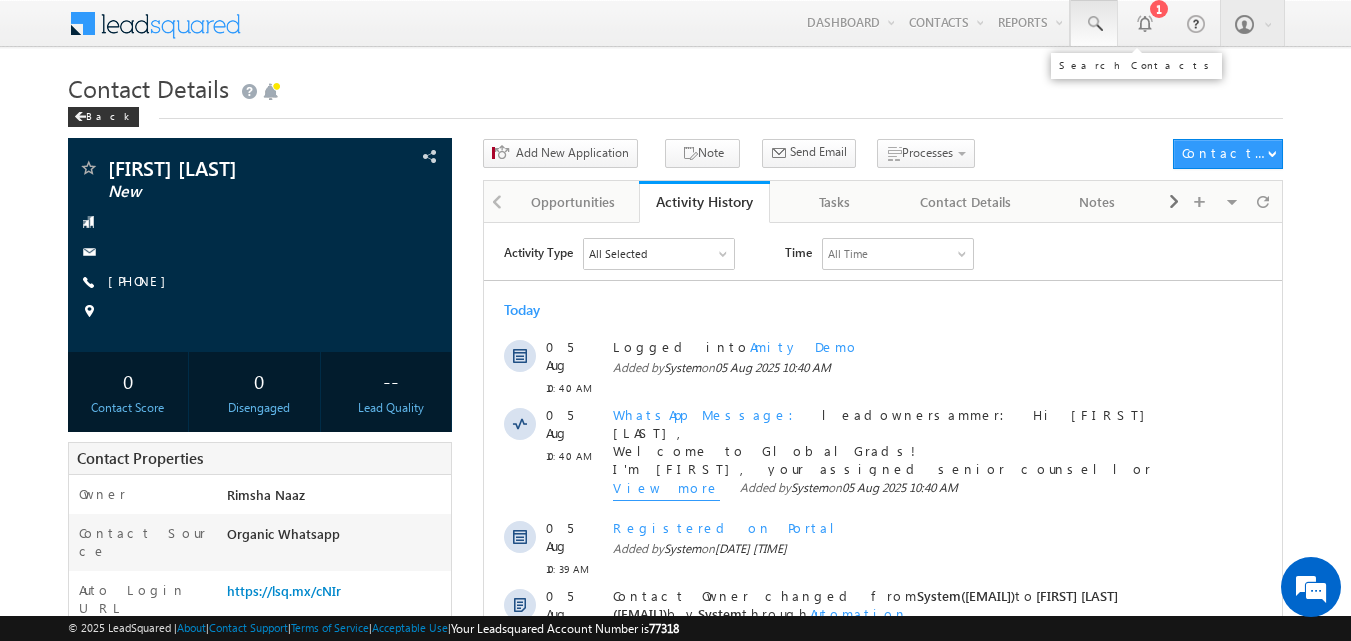 click at bounding box center (1094, 24) 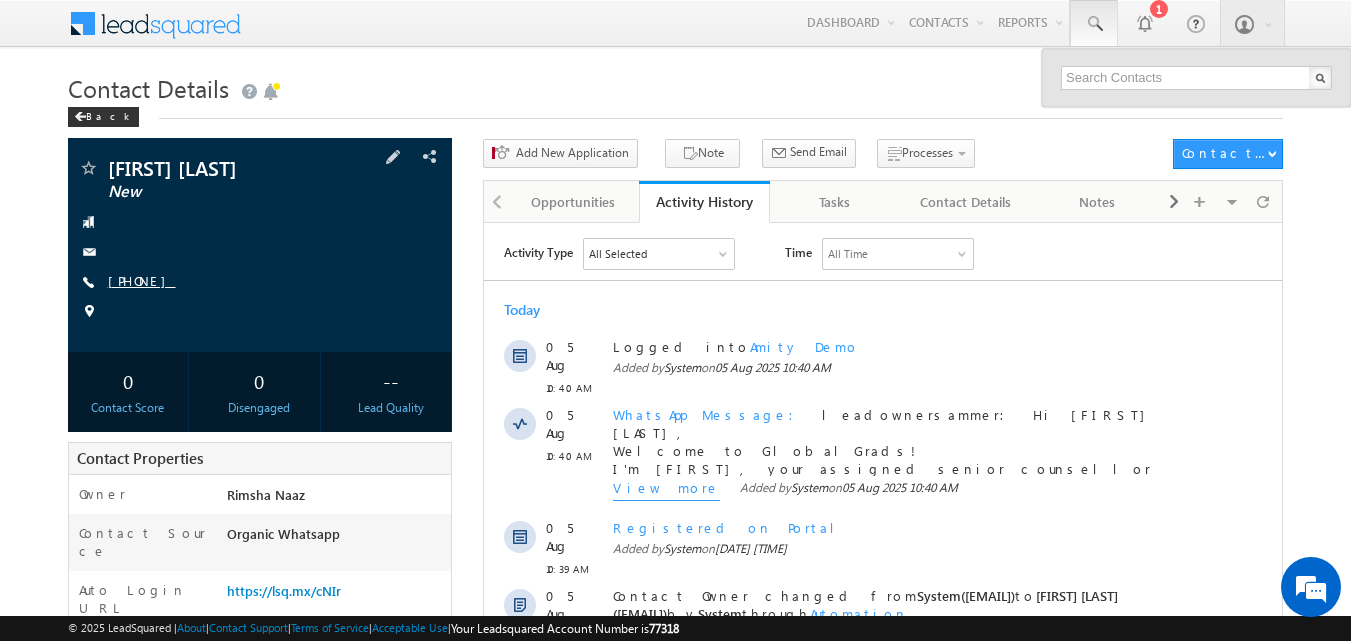 click on "[PHONE]" at bounding box center (142, 280) 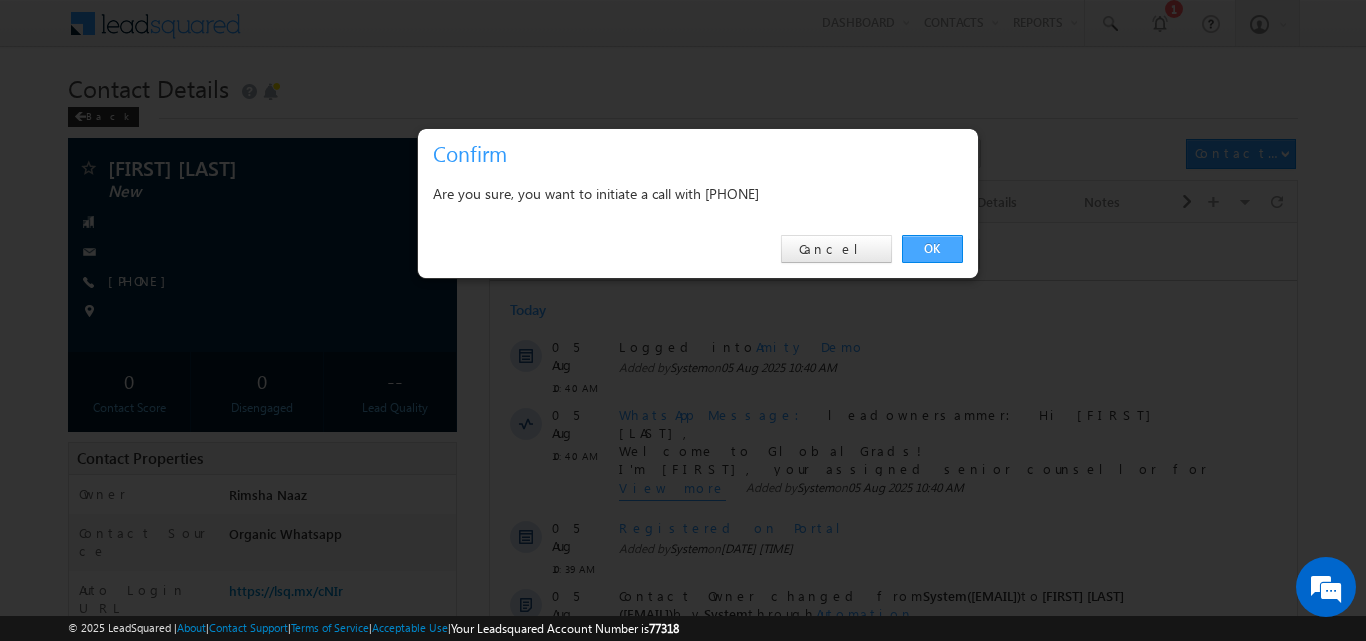 click on "OK" at bounding box center [932, 249] 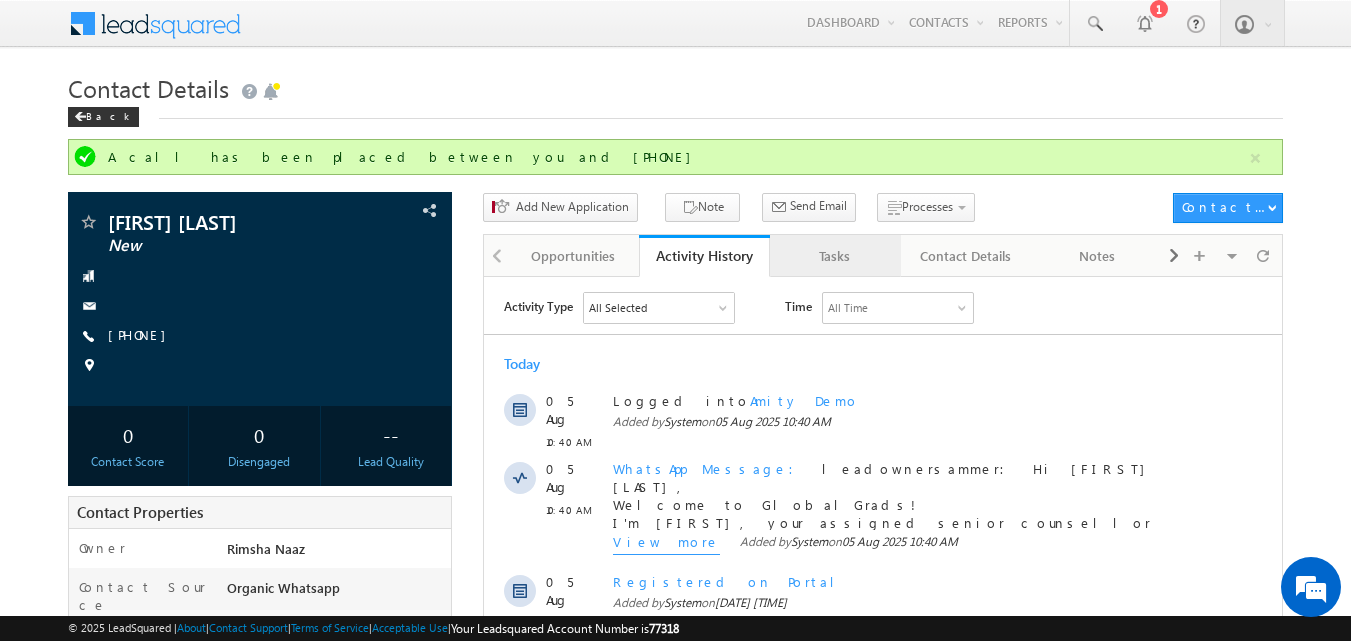 click on "Tasks" at bounding box center [835, 256] 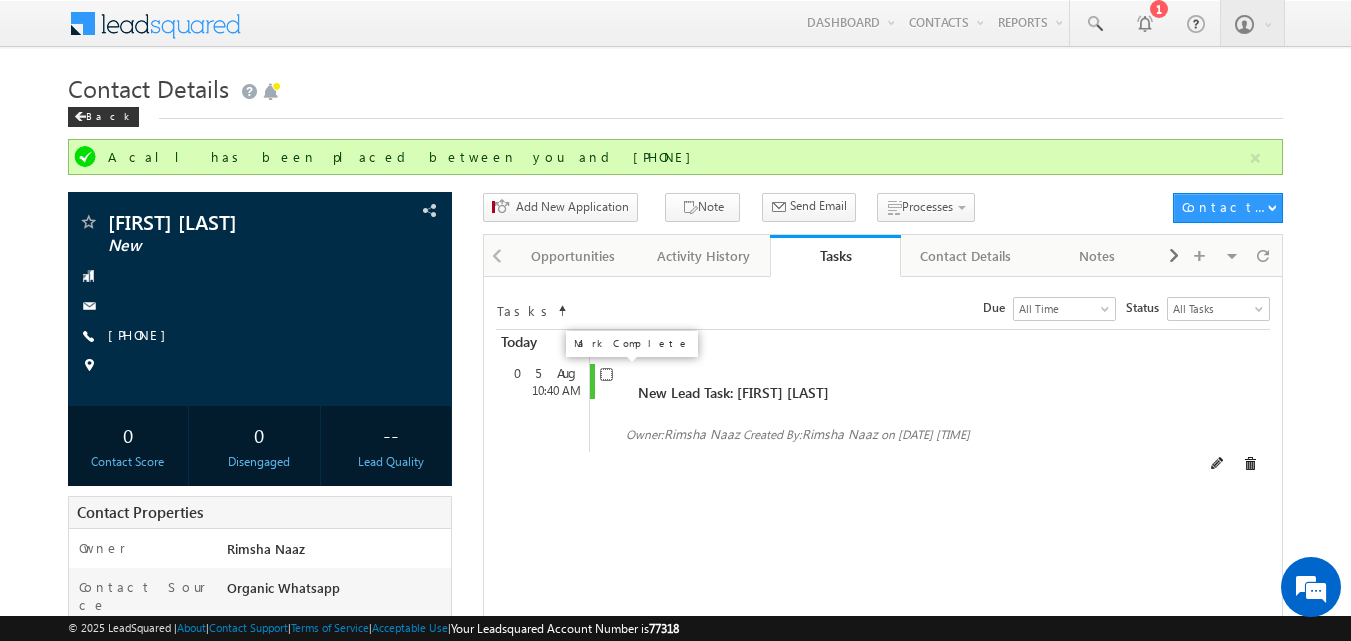 click at bounding box center (606, 374) 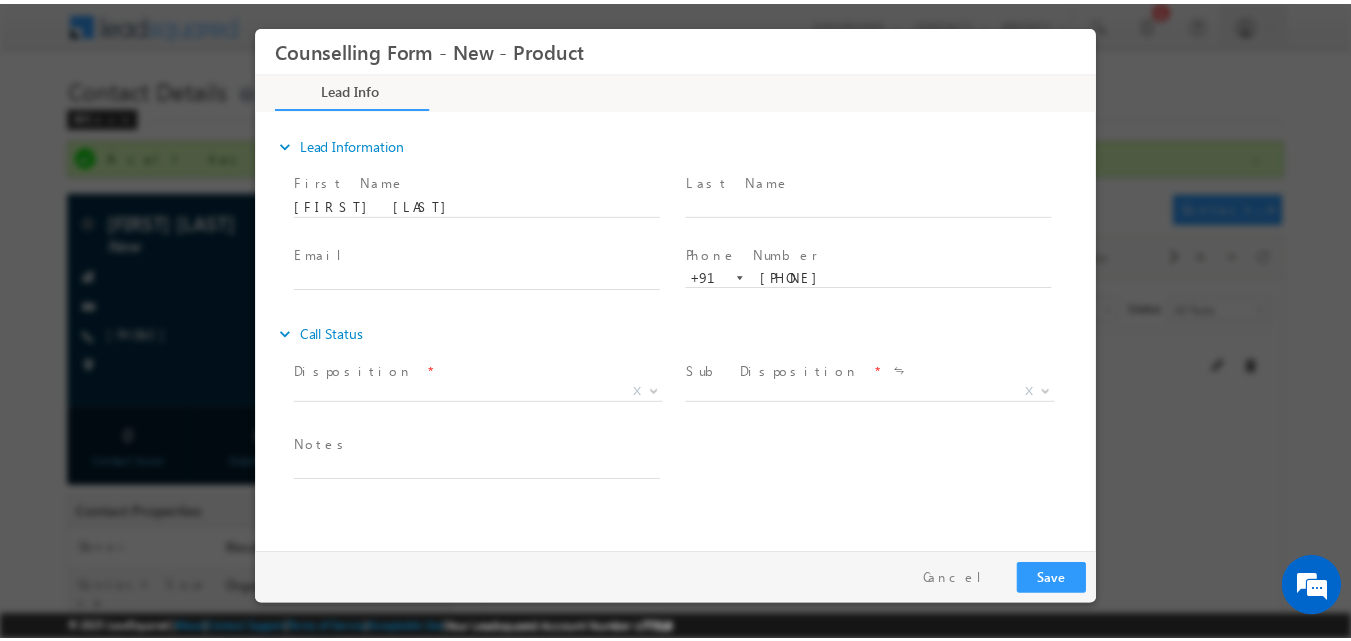 scroll, scrollTop: 0, scrollLeft: 0, axis: both 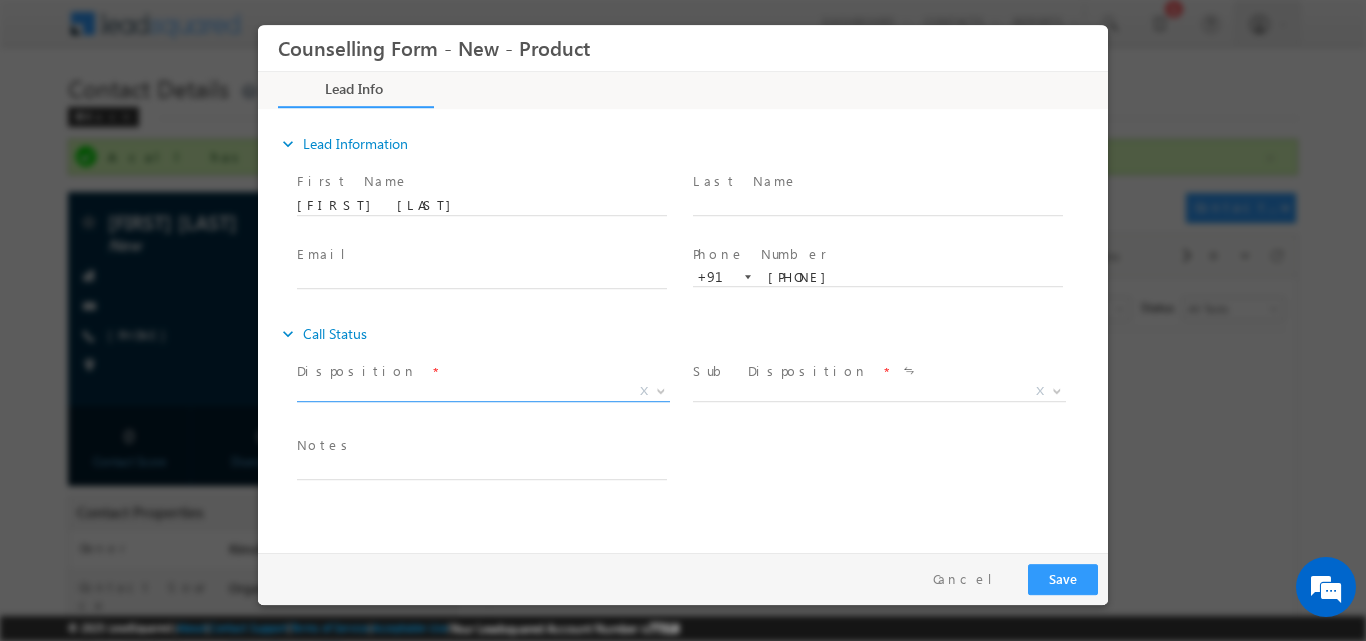 click at bounding box center (659, 390) 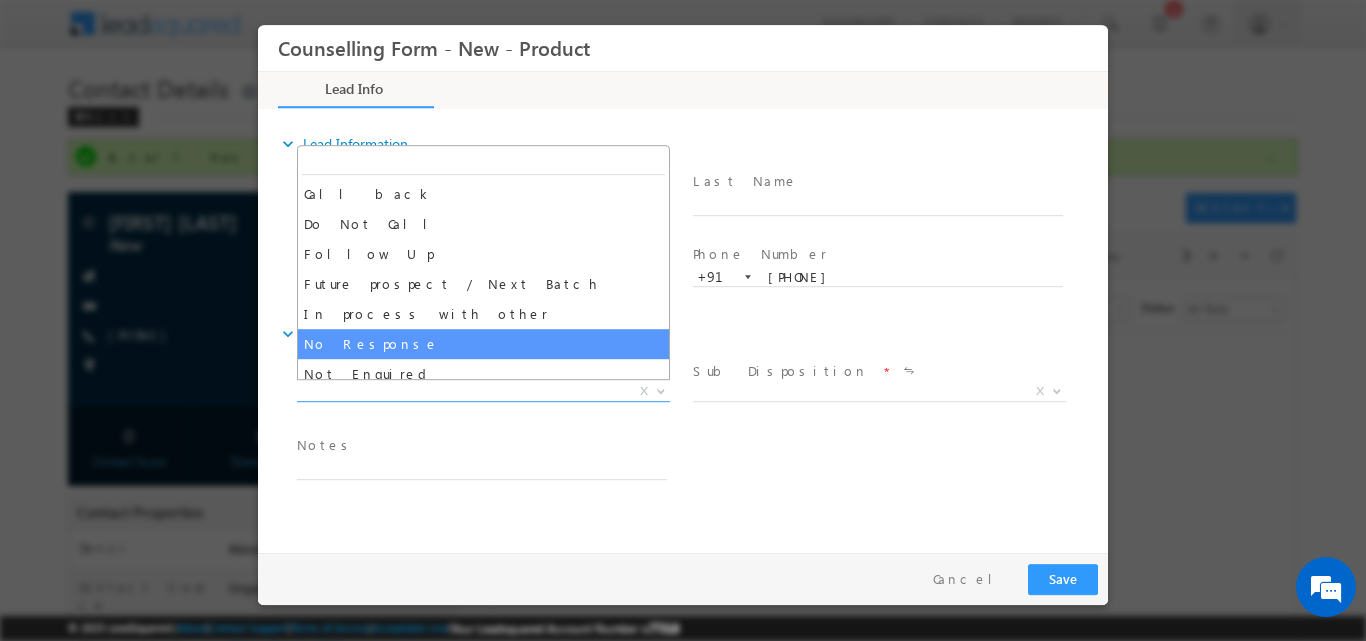 drag, startPoint x: 514, startPoint y: 360, endPoint x: 514, endPoint y: 348, distance: 12 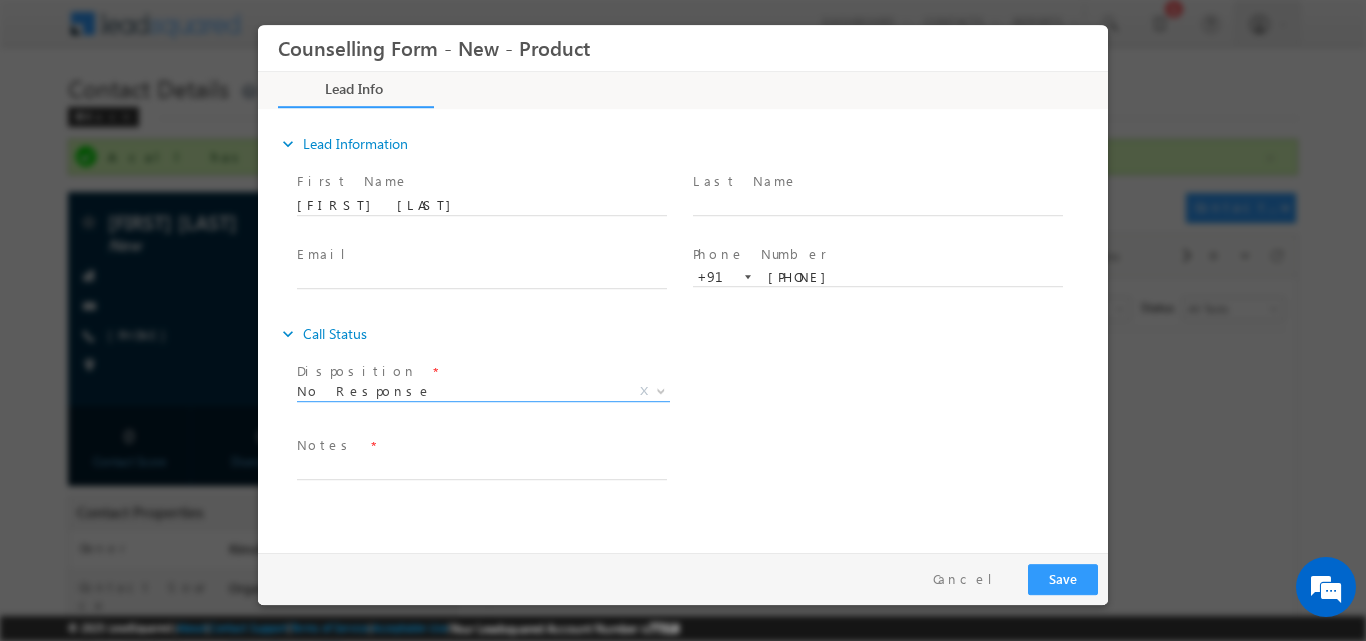 click on "expand_more Call Status" at bounding box center [693, 333] 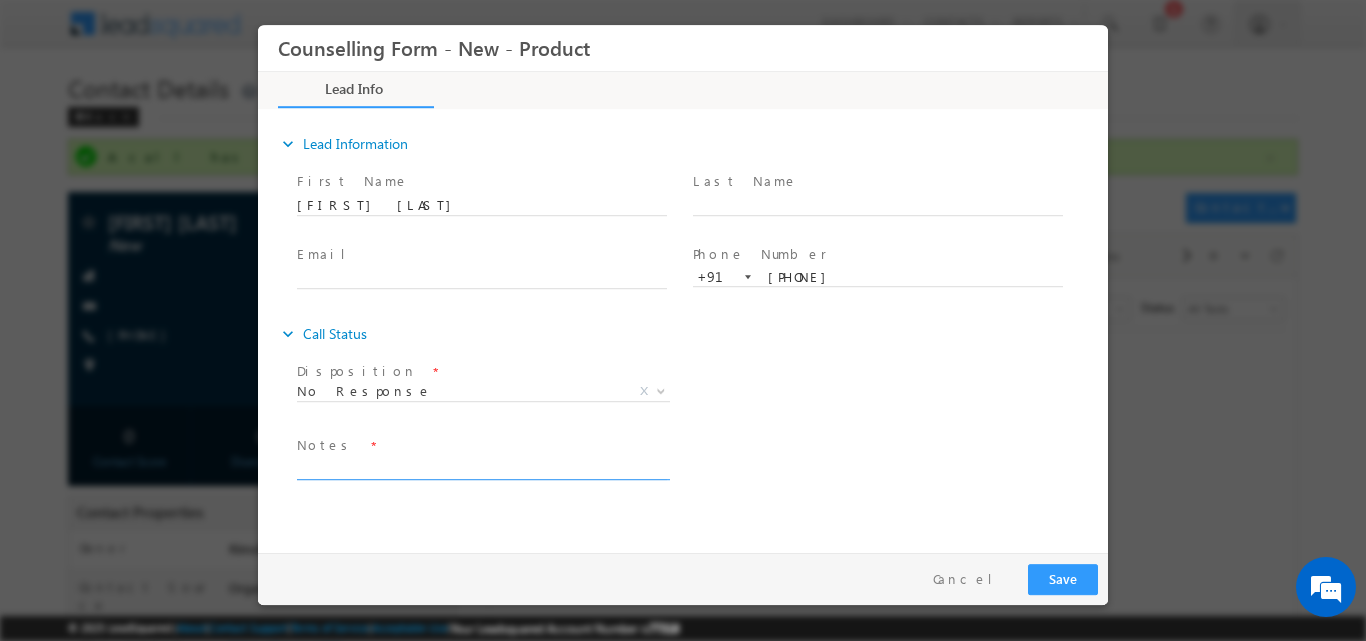 click at bounding box center (482, 467) 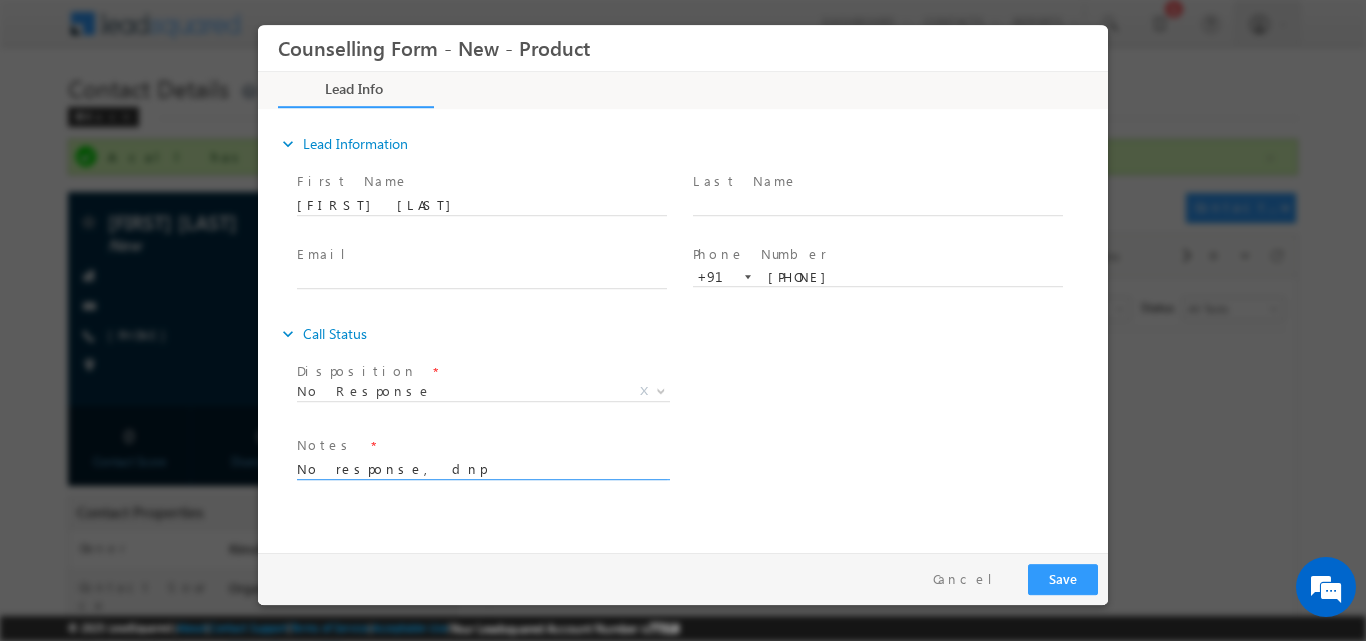 drag, startPoint x: 484, startPoint y: 463, endPoint x: 189, endPoint y: 483, distance: 295.6772 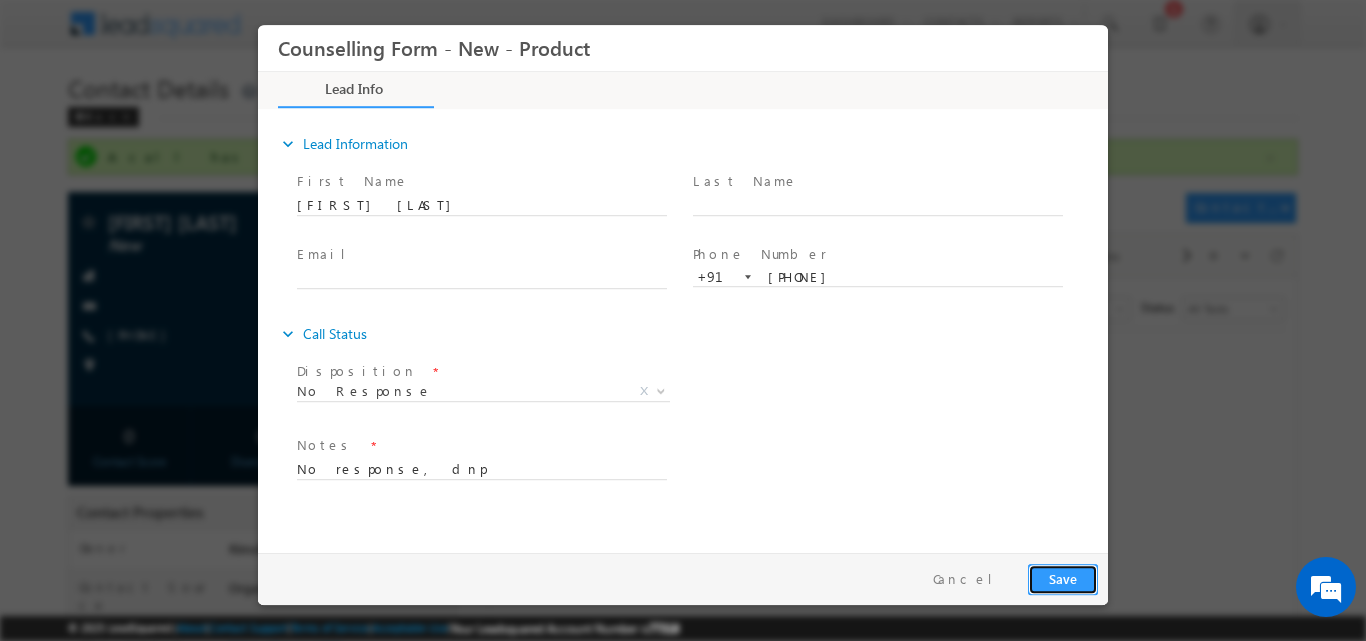 click on "Save" at bounding box center (1063, 578) 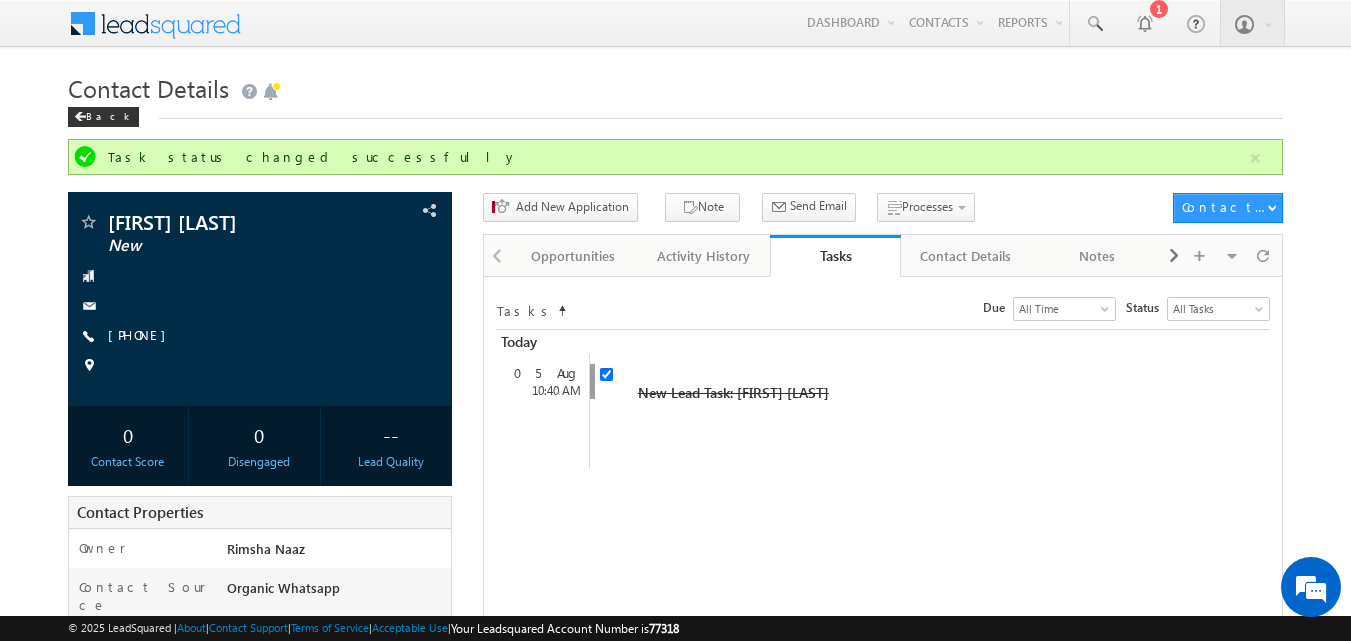 click on "Tasks
Status     undefined All Tasks Completed Overdue Pending All Tasks
Due     Go maxdate mindate All Time
Custom
Yesterday
Today
Last Week
This Week
Last Month
This Month
Last Year
This Year
Last 7 Days
Last 30 Days
All Time
Include Overdue Tasks
Today
05 Aug
10:40 AM" at bounding box center (883, 681) 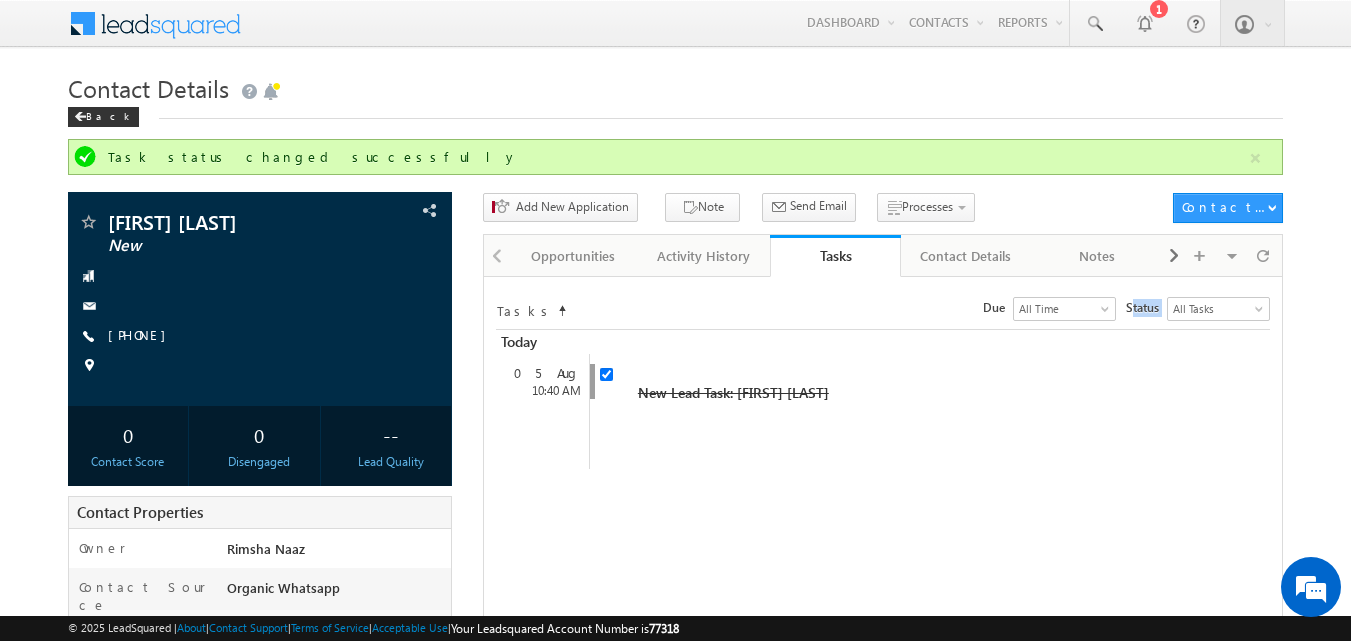 click on "Tasks
Status     undefined All Tasks Completed Overdue Pending All Tasks
Due     Go maxdate mindate All Time
Custom
Yesterday
Today
Last Week
This Week
Last Month
This Month
Last Year
This Year
Last 7 Days
Last 30 Days
All Time
Include Overdue Tasks
Today
05 Aug
10:40 AM" at bounding box center (883, 681) 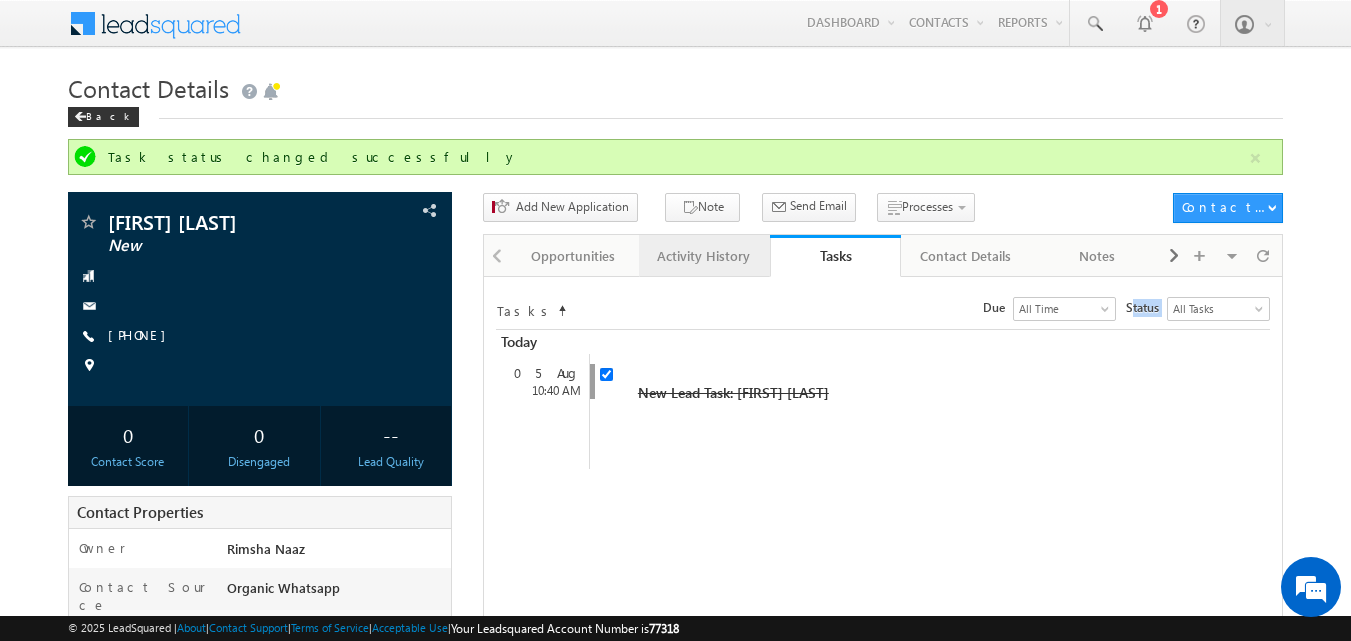 click on "Activity History" at bounding box center (703, 256) 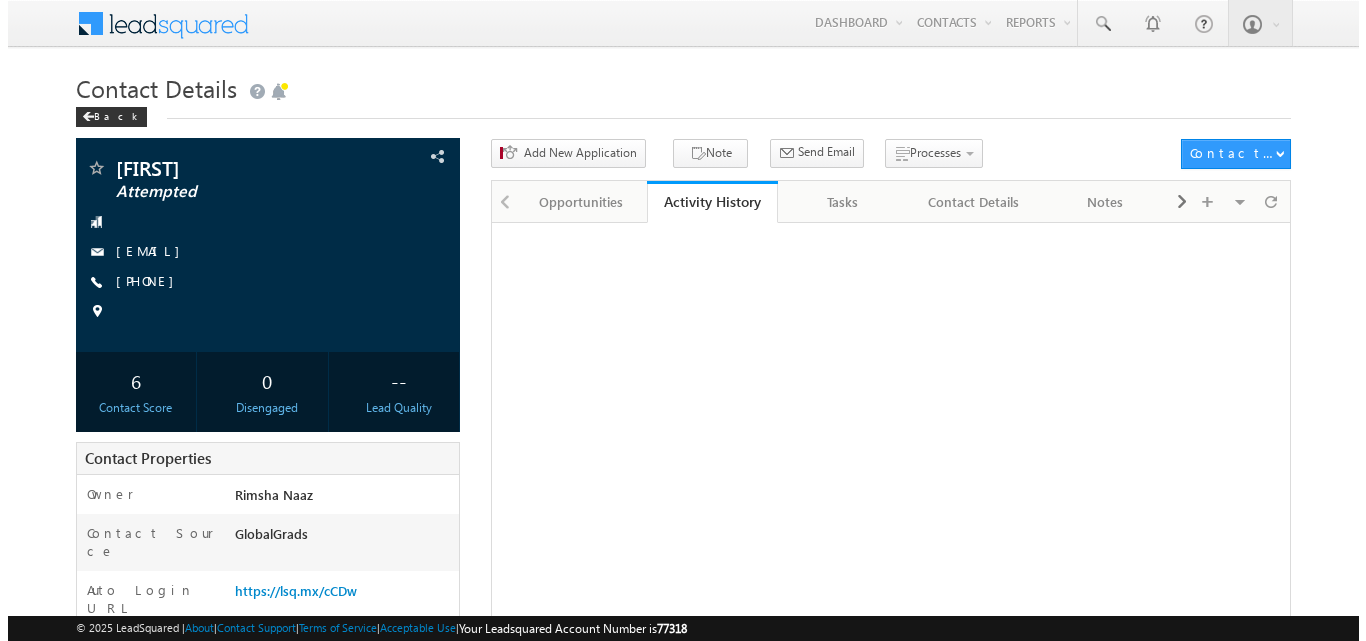 scroll, scrollTop: 0, scrollLeft: 0, axis: both 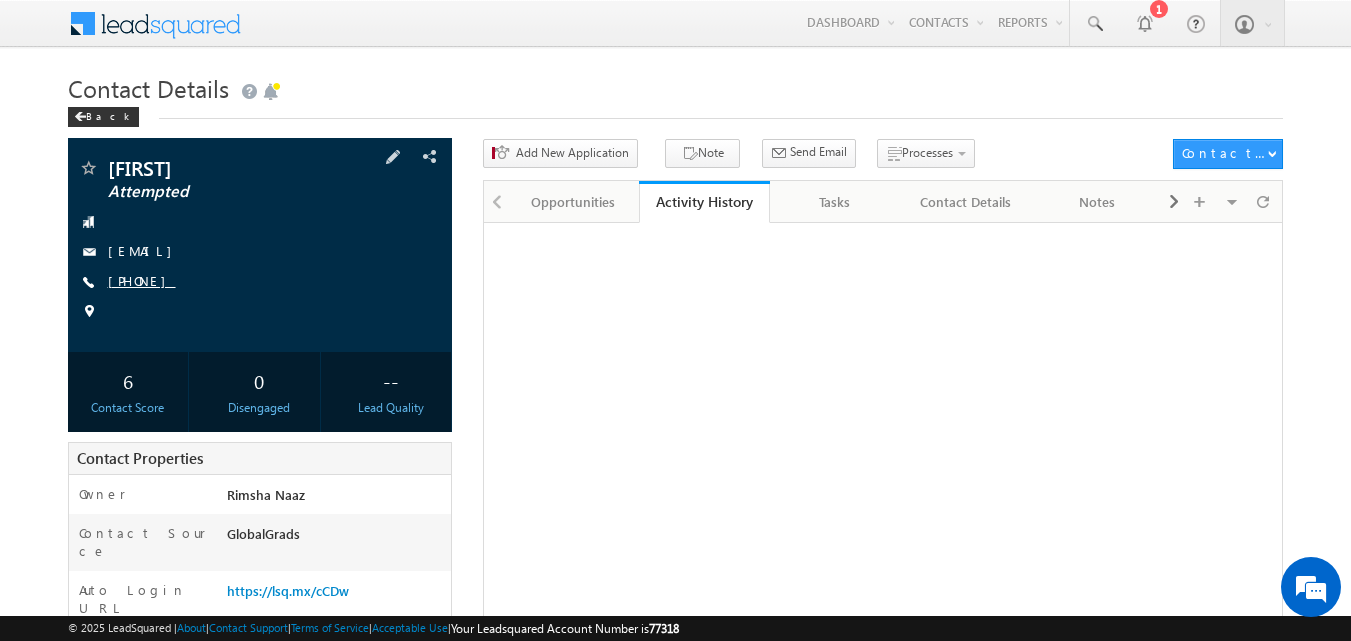 click on "[PHONE]" at bounding box center (142, 280) 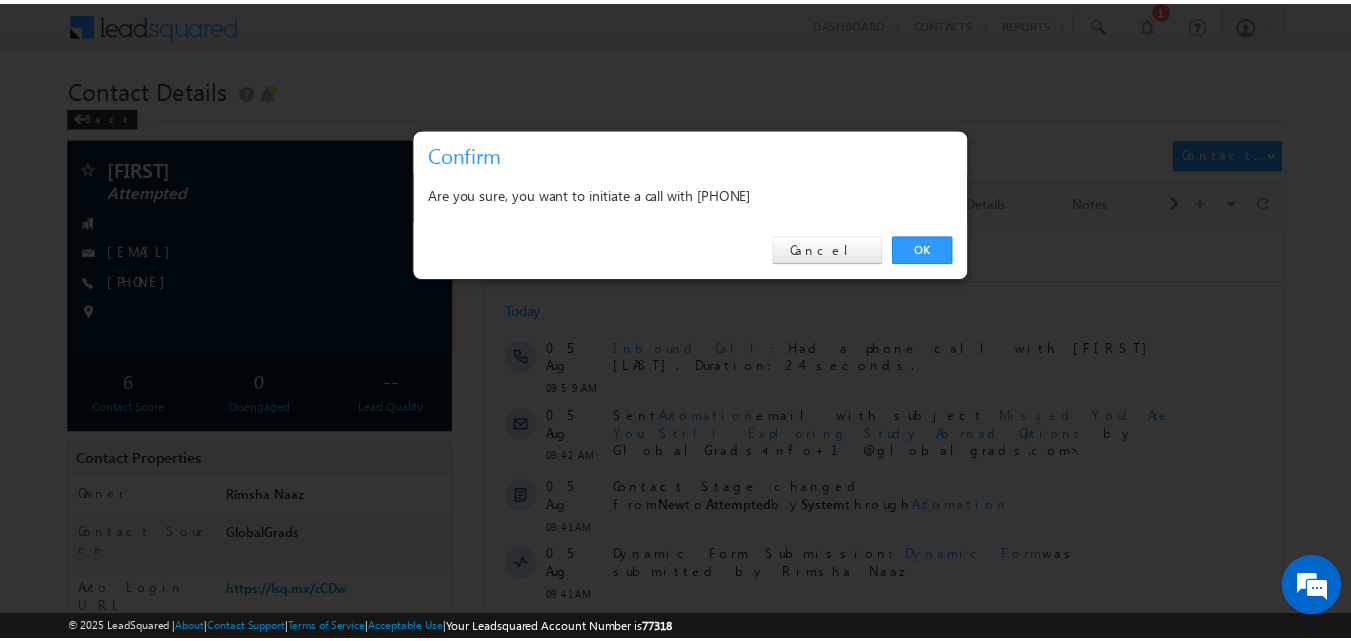 scroll, scrollTop: 0, scrollLeft: 0, axis: both 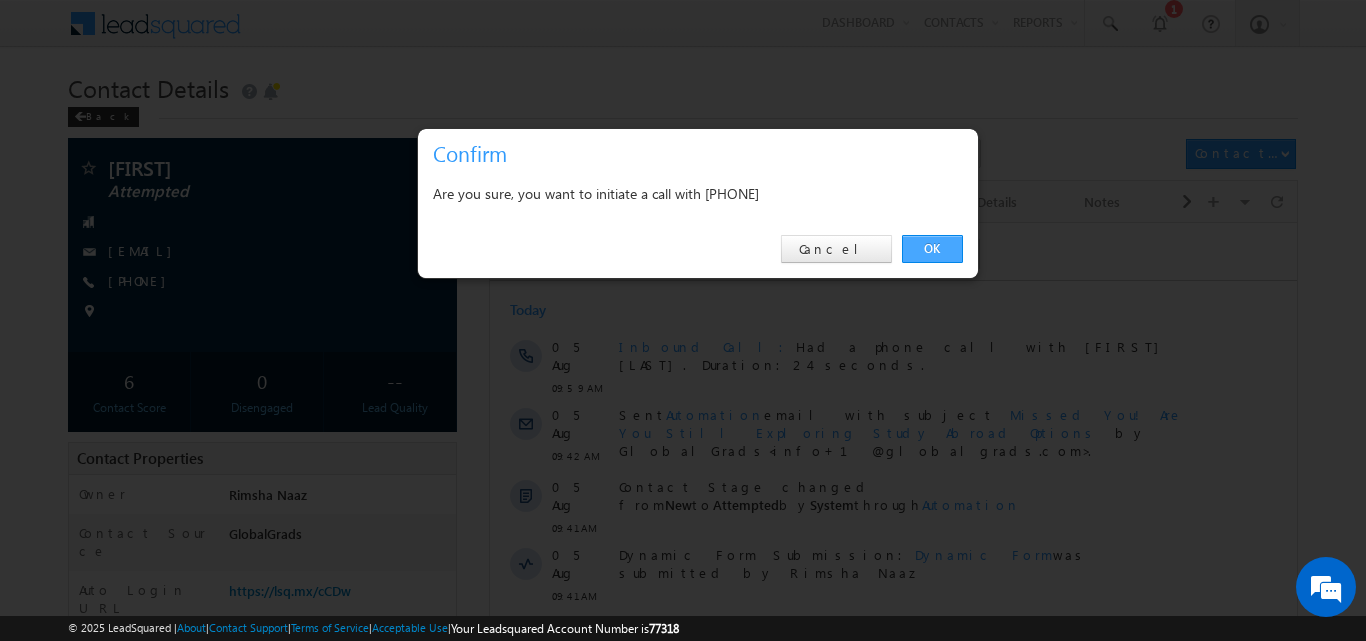 click on "OK" at bounding box center (932, 249) 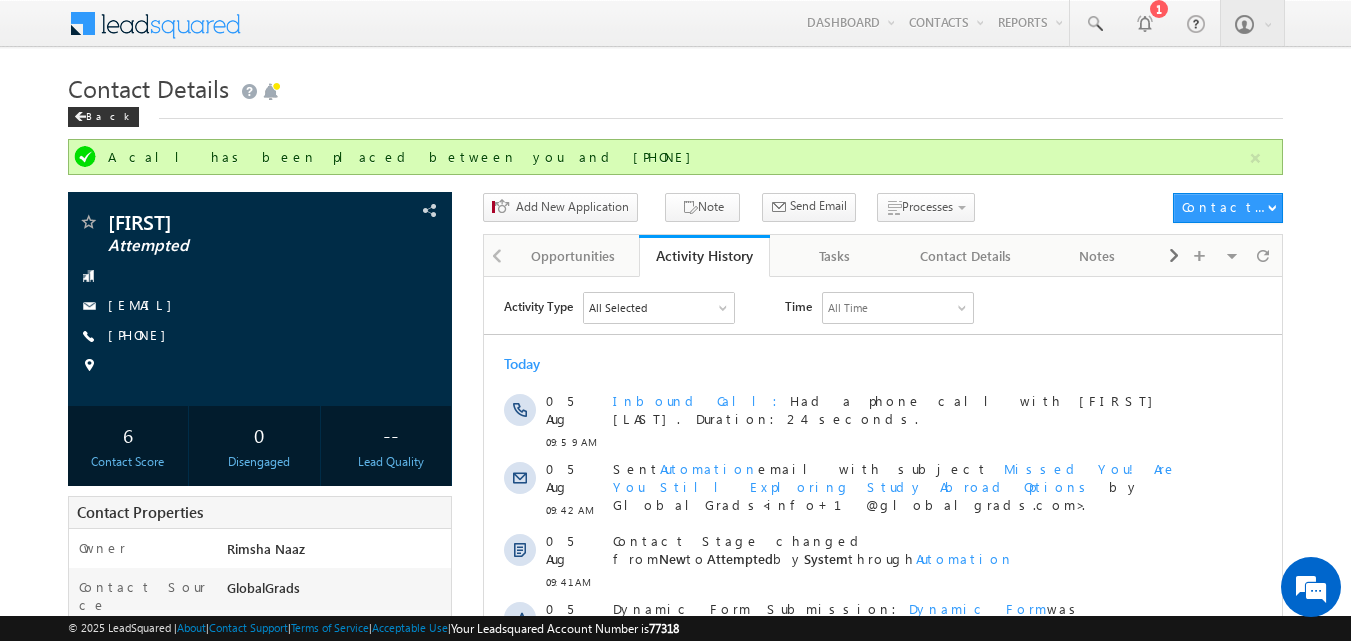 scroll, scrollTop: 0, scrollLeft: 0, axis: both 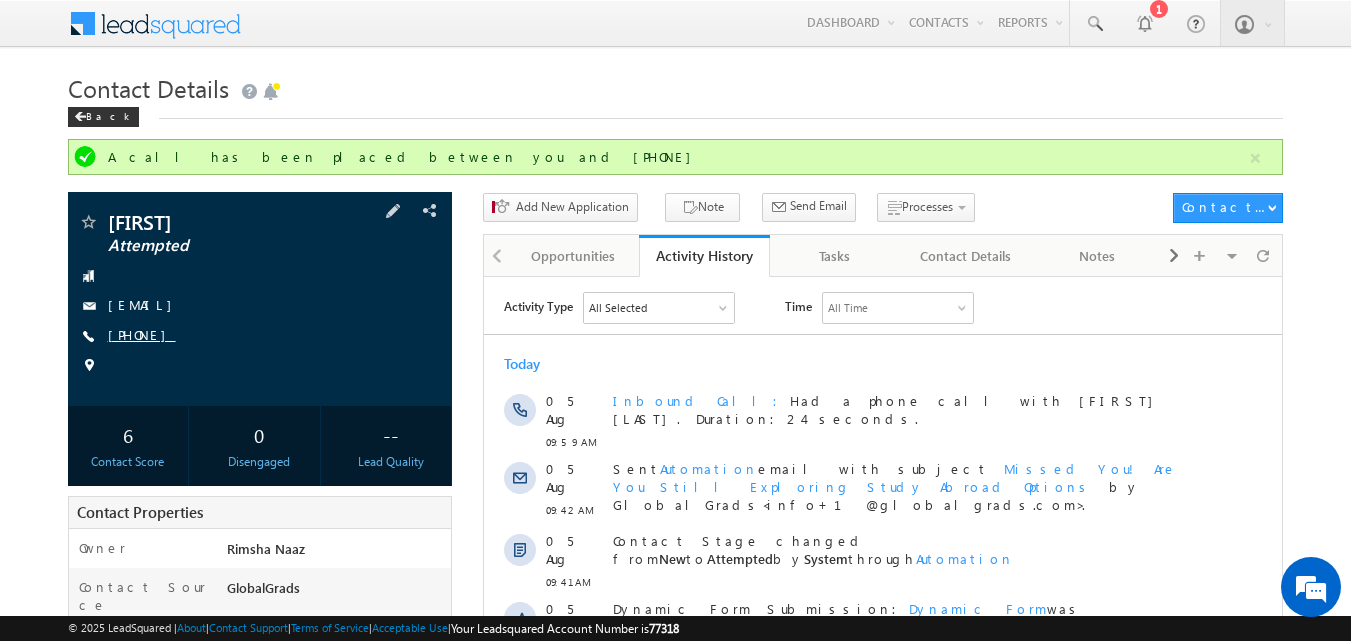 click on "+91-9209280344" at bounding box center [142, 334] 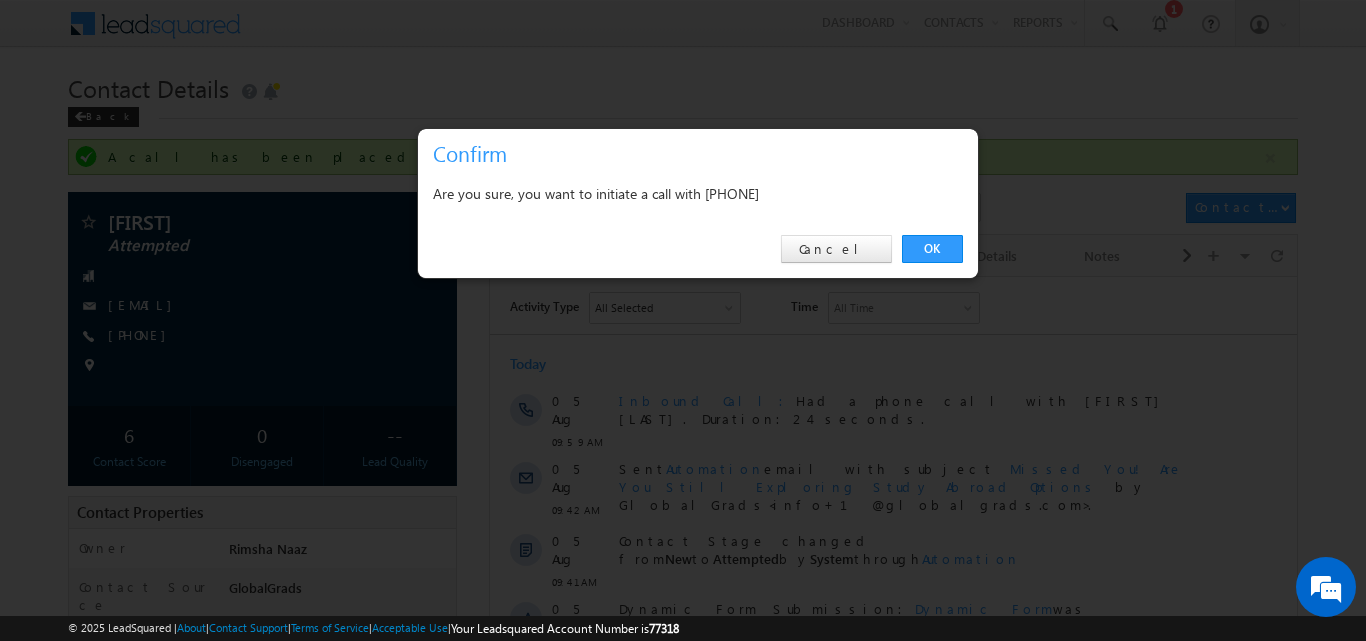 click on "OK" at bounding box center [932, 249] 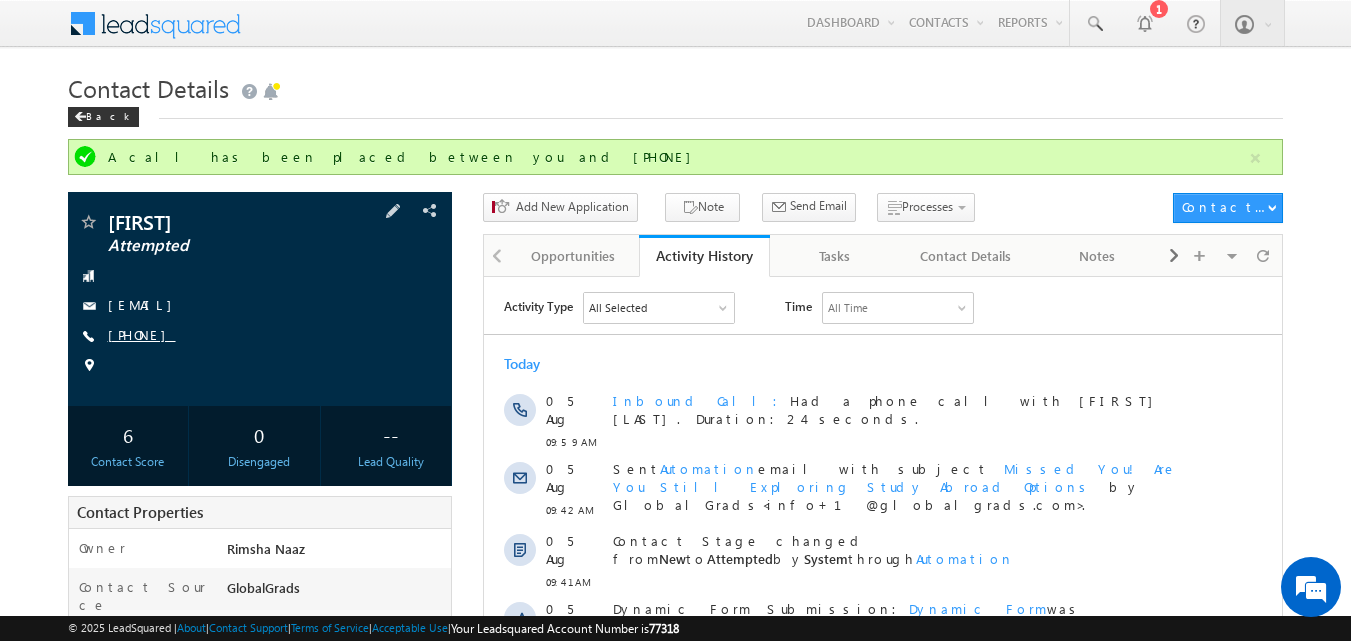 copy on "9209280344" 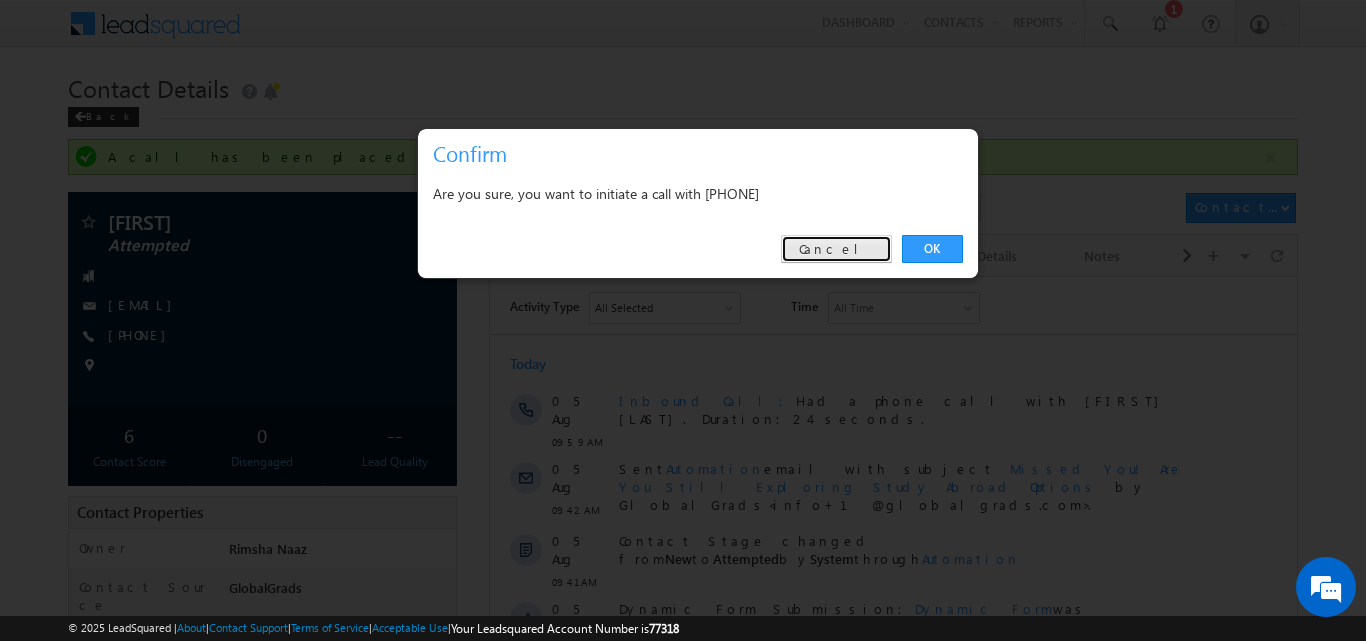click on "Cancel" at bounding box center (836, 249) 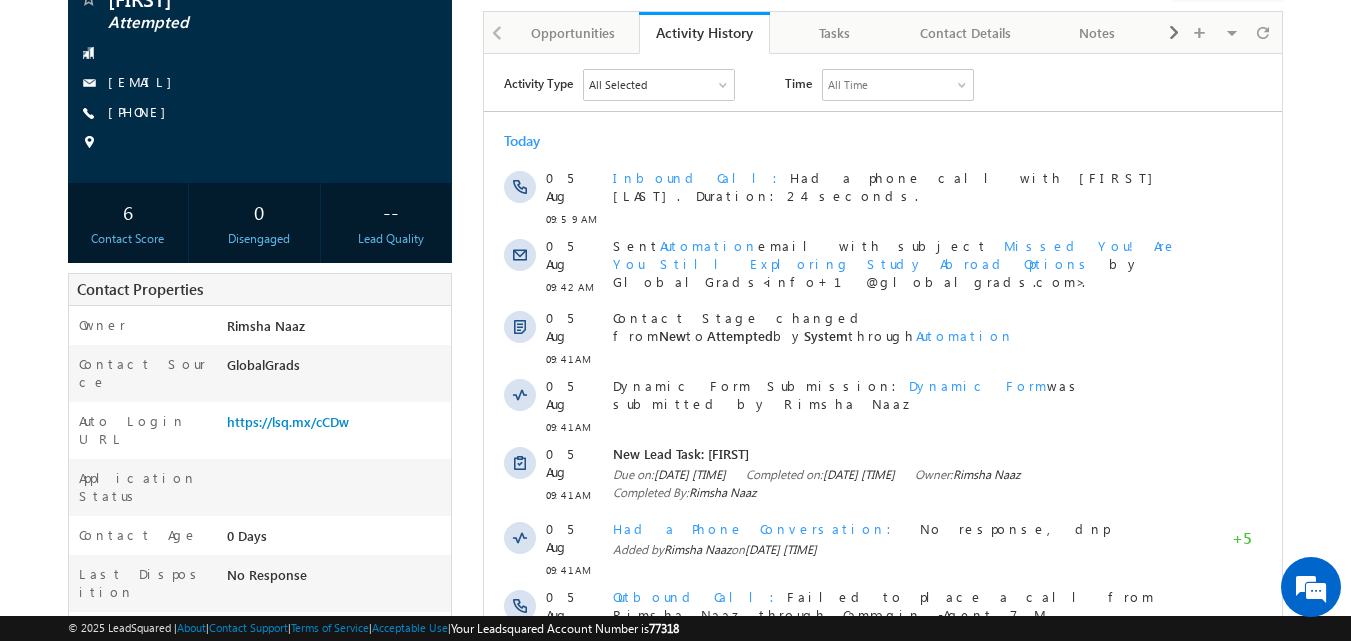 scroll, scrollTop: 561, scrollLeft: 0, axis: vertical 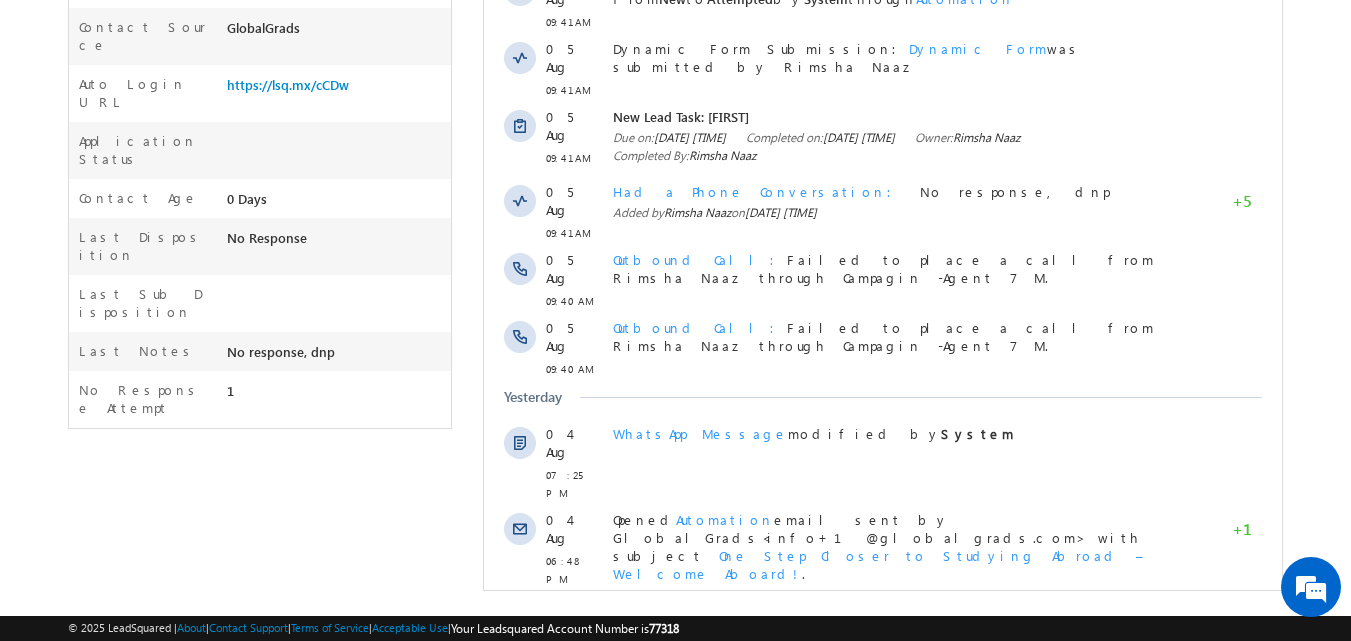 click on "Show More" at bounding box center (892, 625) 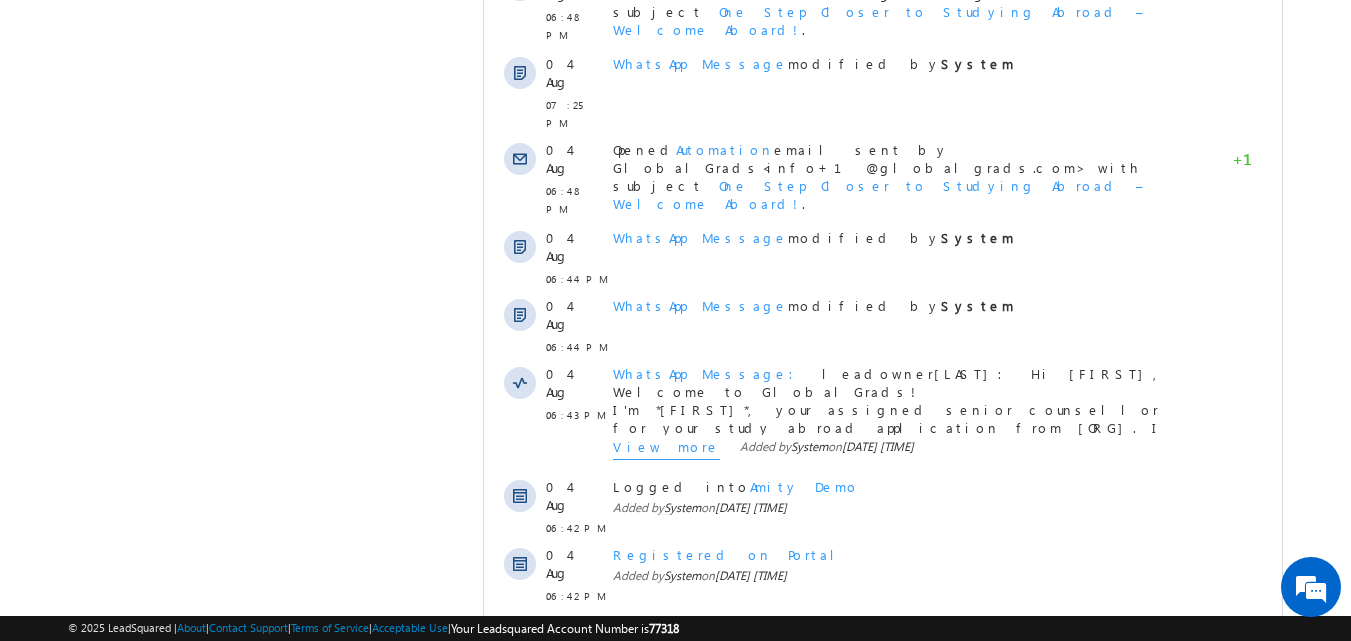scroll, scrollTop: 1107, scrollLeft: 0, axis: vertical 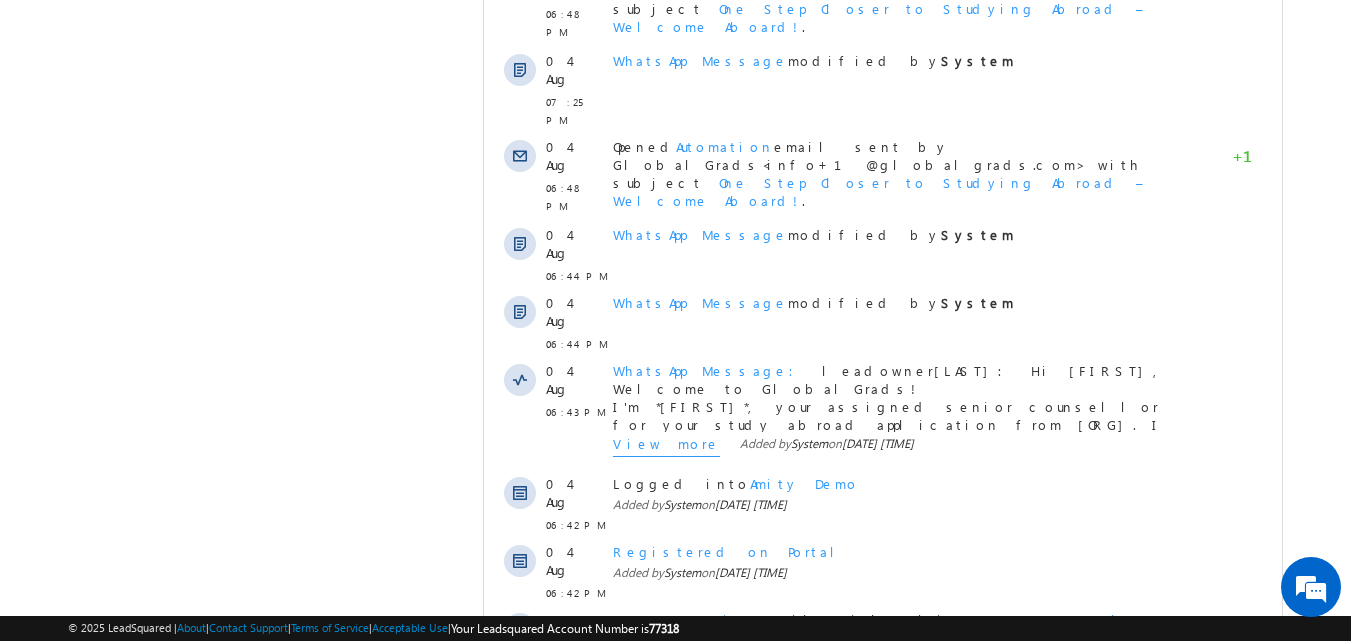 drag, startPoint x: 1359, startPoint y: 356, endPoint x: 779, endPoint y: 1385, distance: 1181.2032 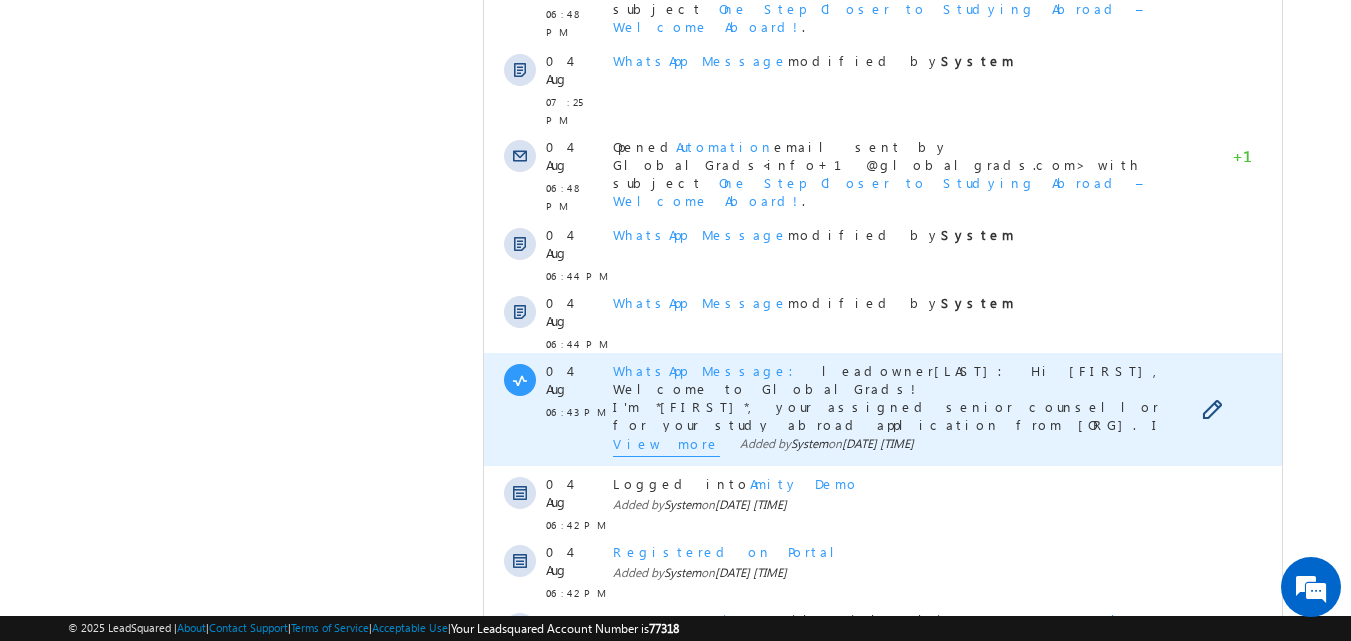 click on "View more" at bounding box center (666, 446) 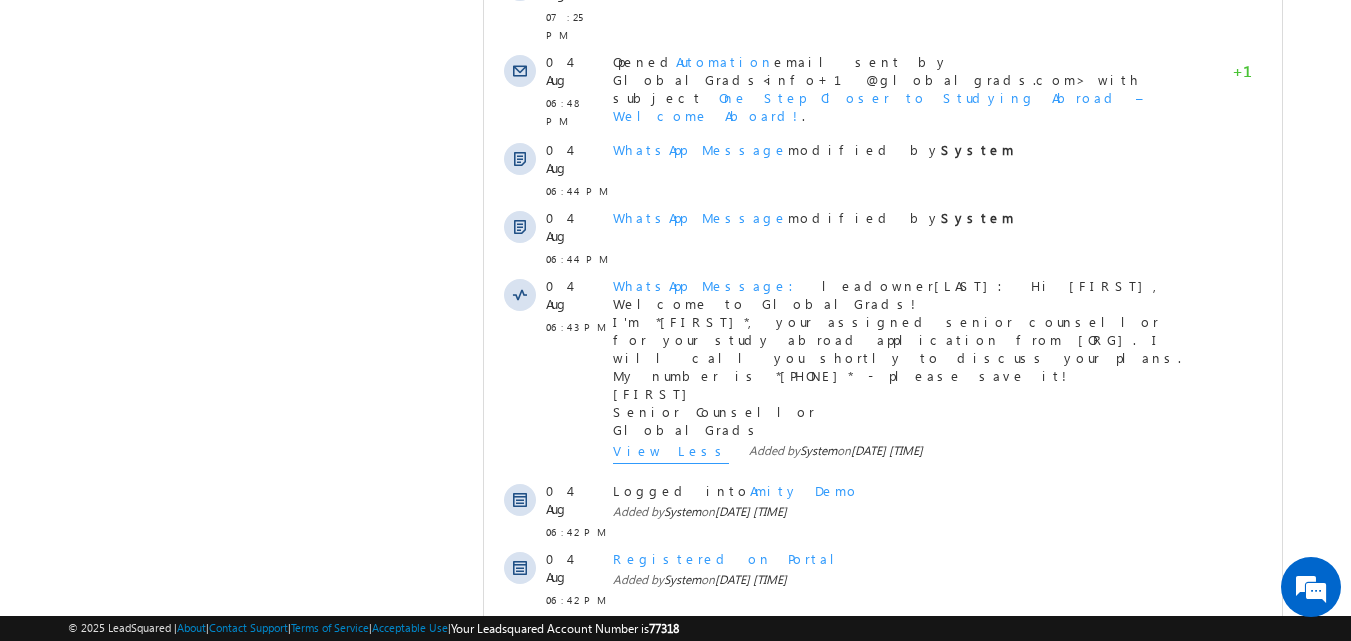 scroll, scrollTop: 0, scrollLeft: 0, axis: both 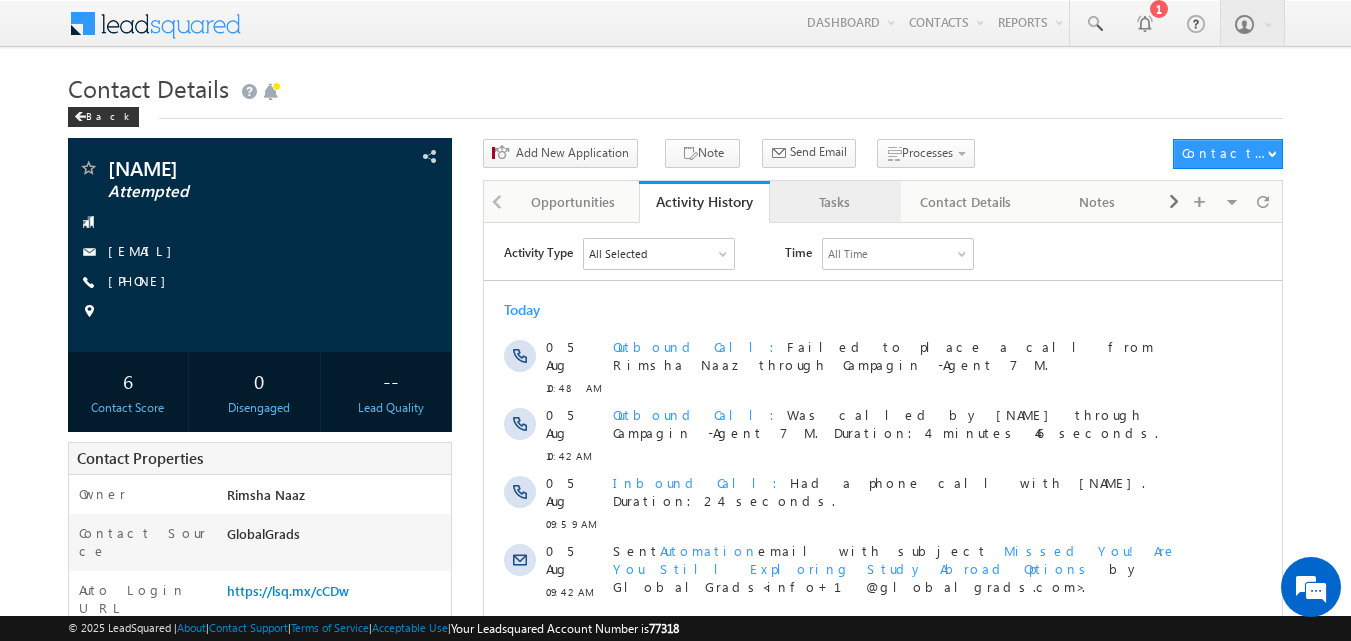 click on "Tasks" at bounding box center (834, 202) 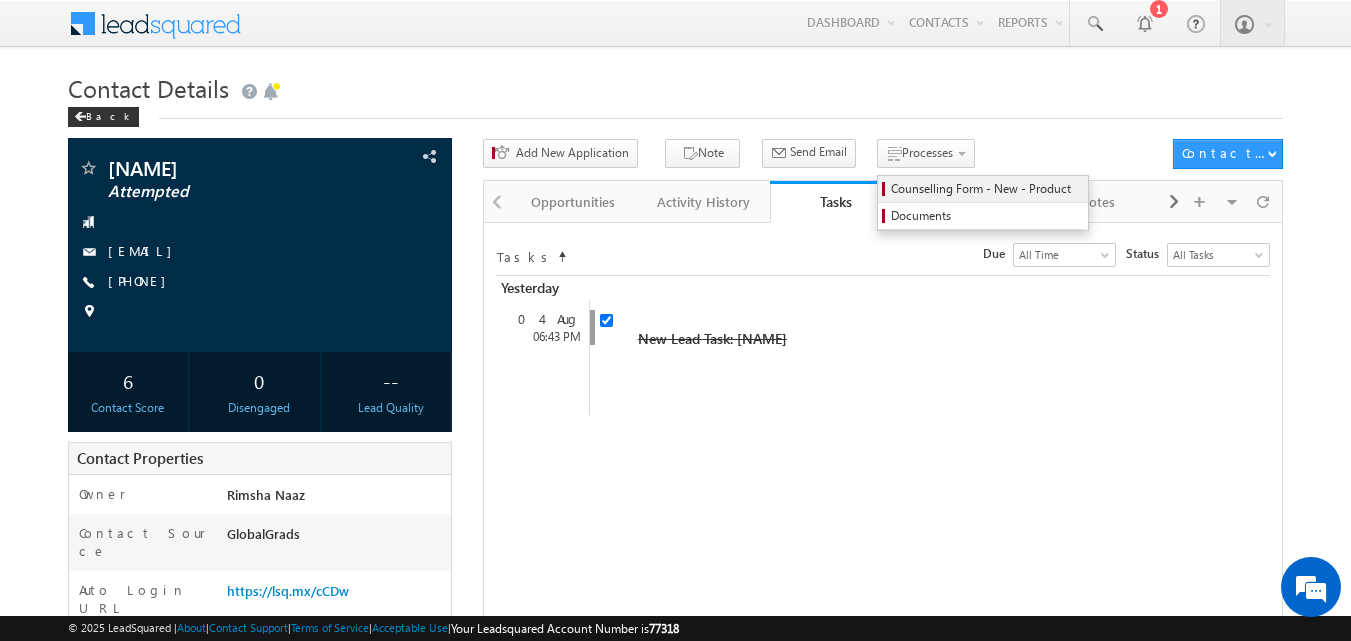 click on "Counselling Form - New - Product" at bounding box center [986, 189] 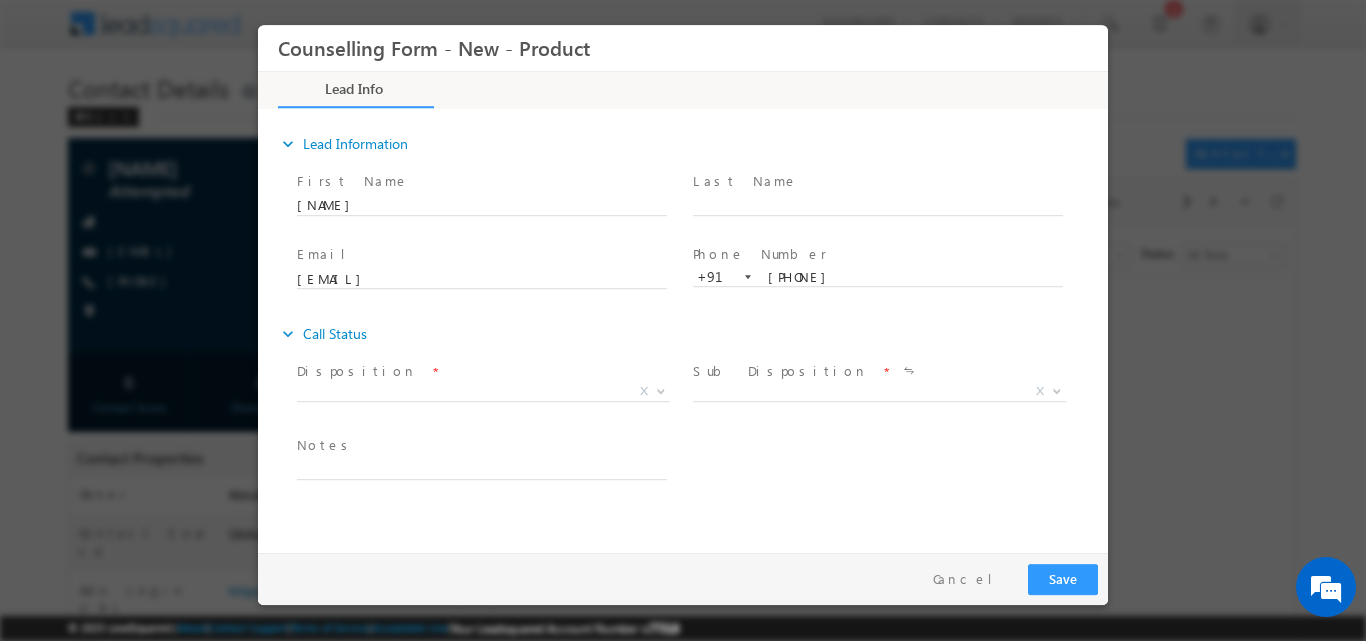 scroll, scrollTop: 0, scrollLeft: 0, axis: both 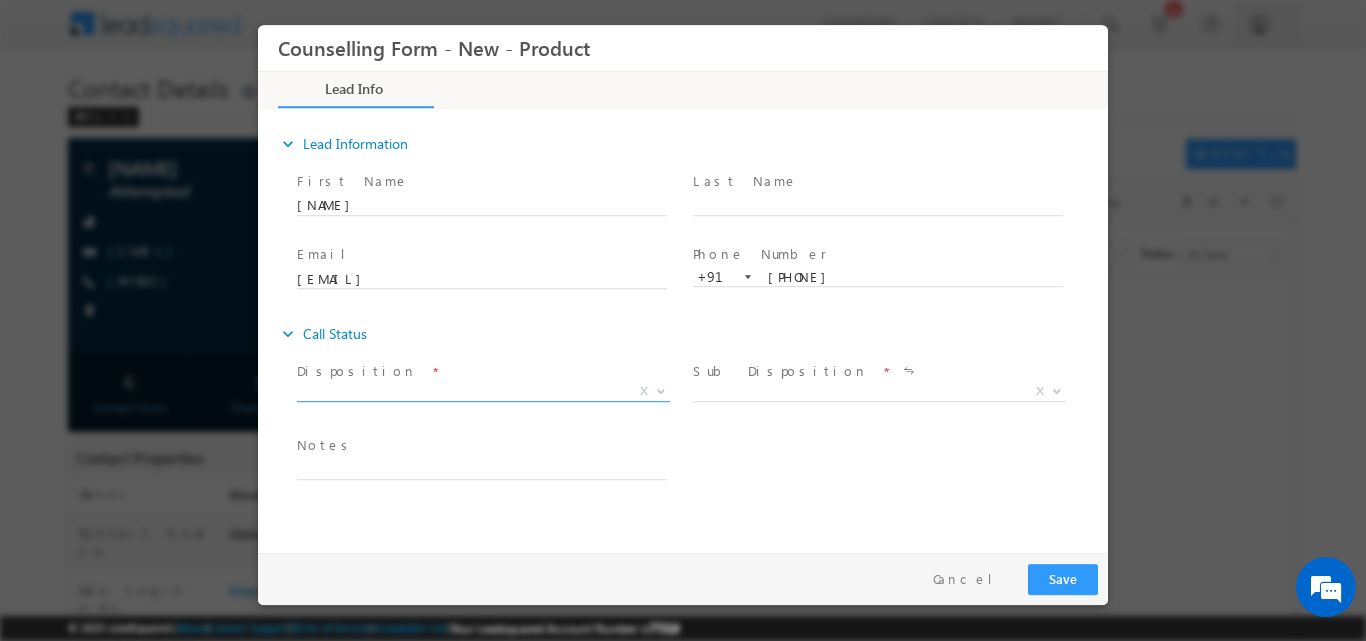 click at bounding box center [661, 389] 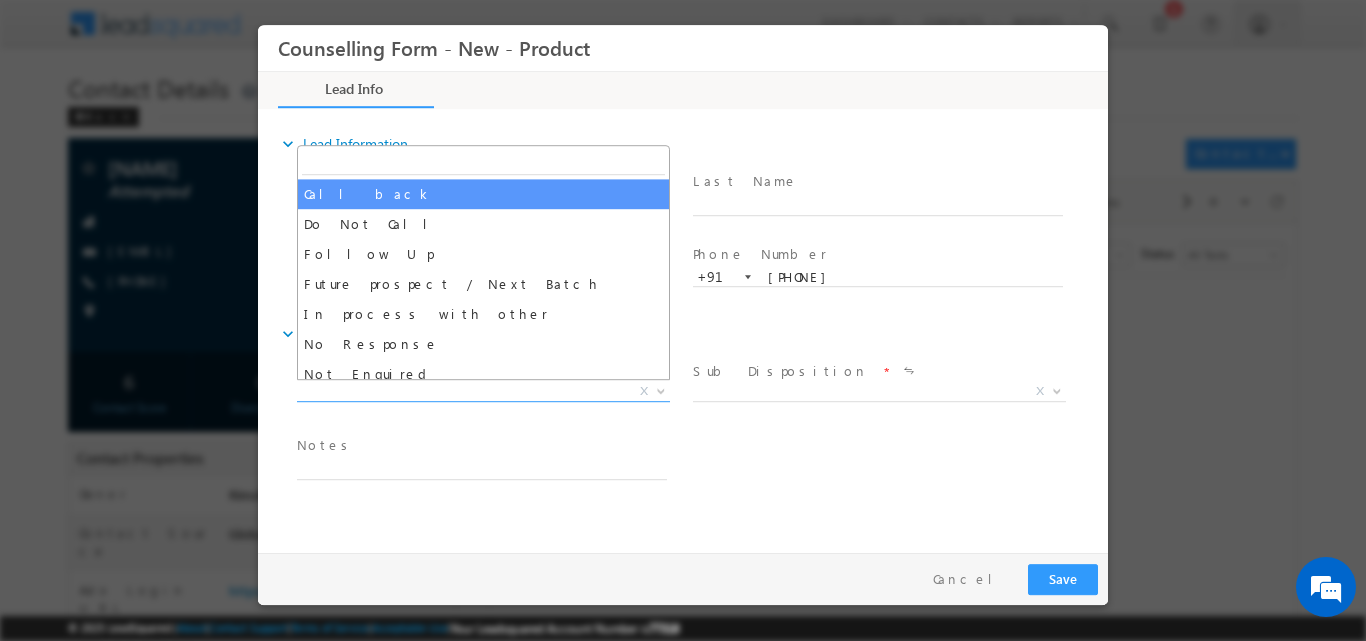 select on "Call back" 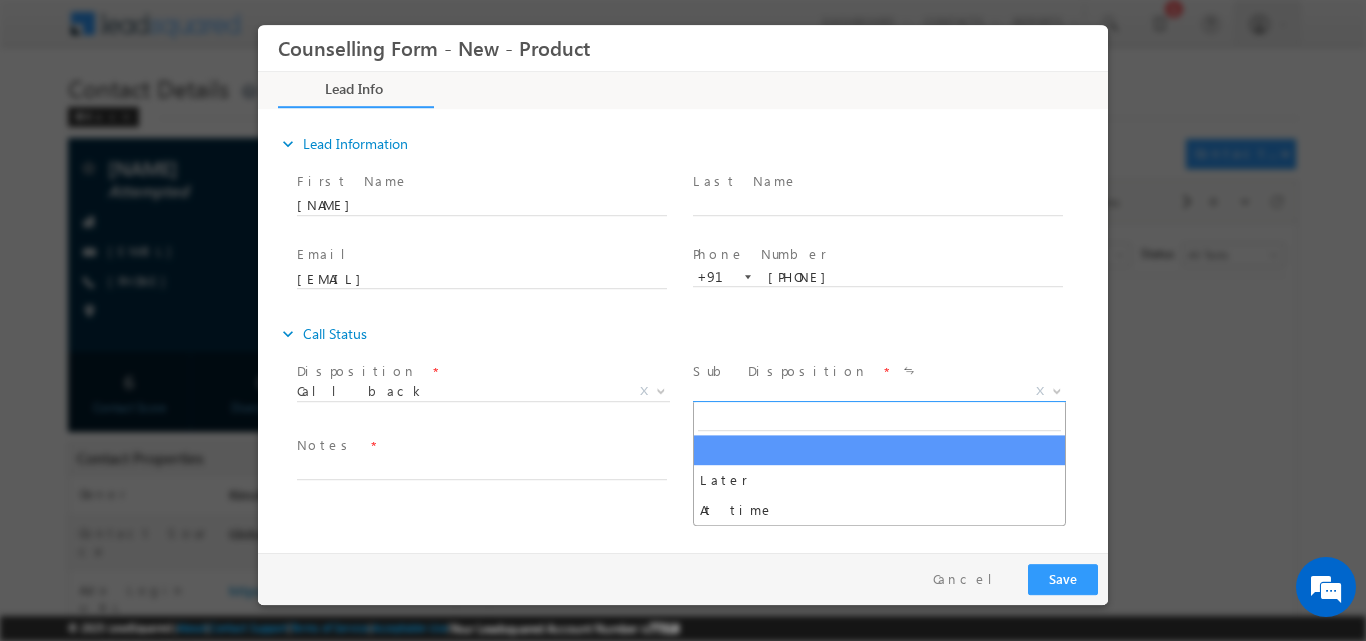 click at bounding box center [1057, 389] 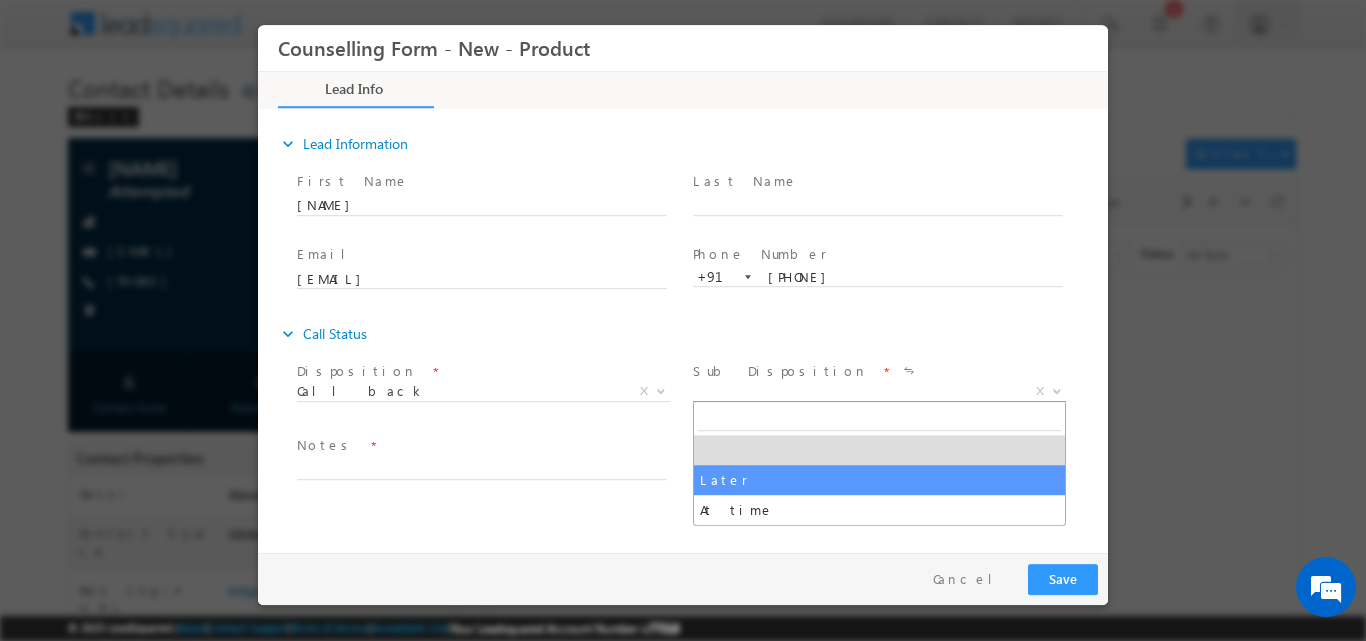 select on "Later" 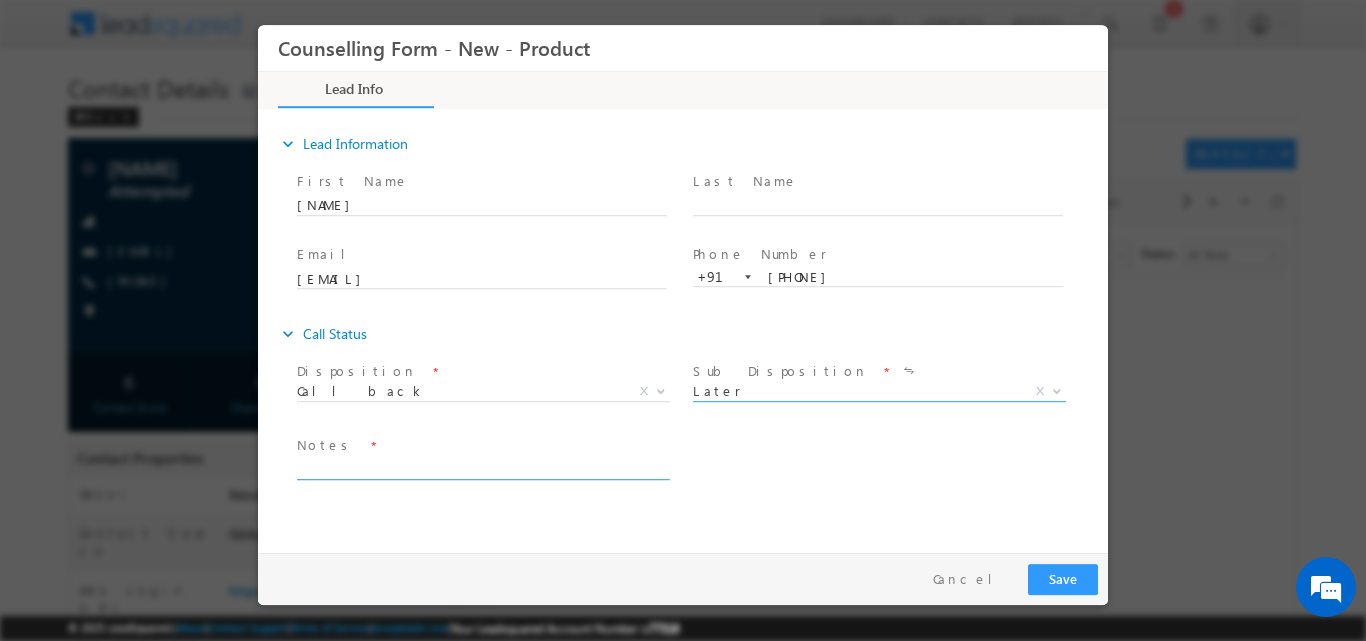 click at bounding box center [482, 467] 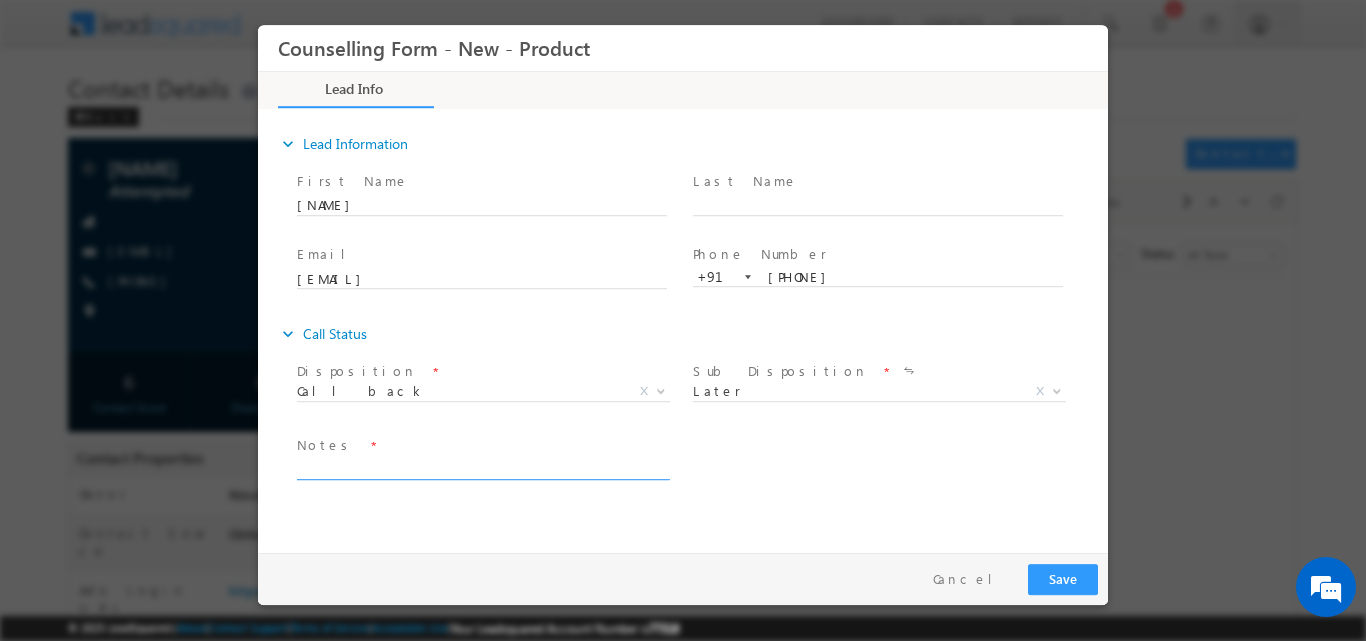 paste on "Looking for MBA in sweden and denmark
10th-2021-75%
12th-2023-75%
B.Sc chemistry and Botany-
Planing to Give ILTS- after 1 month" 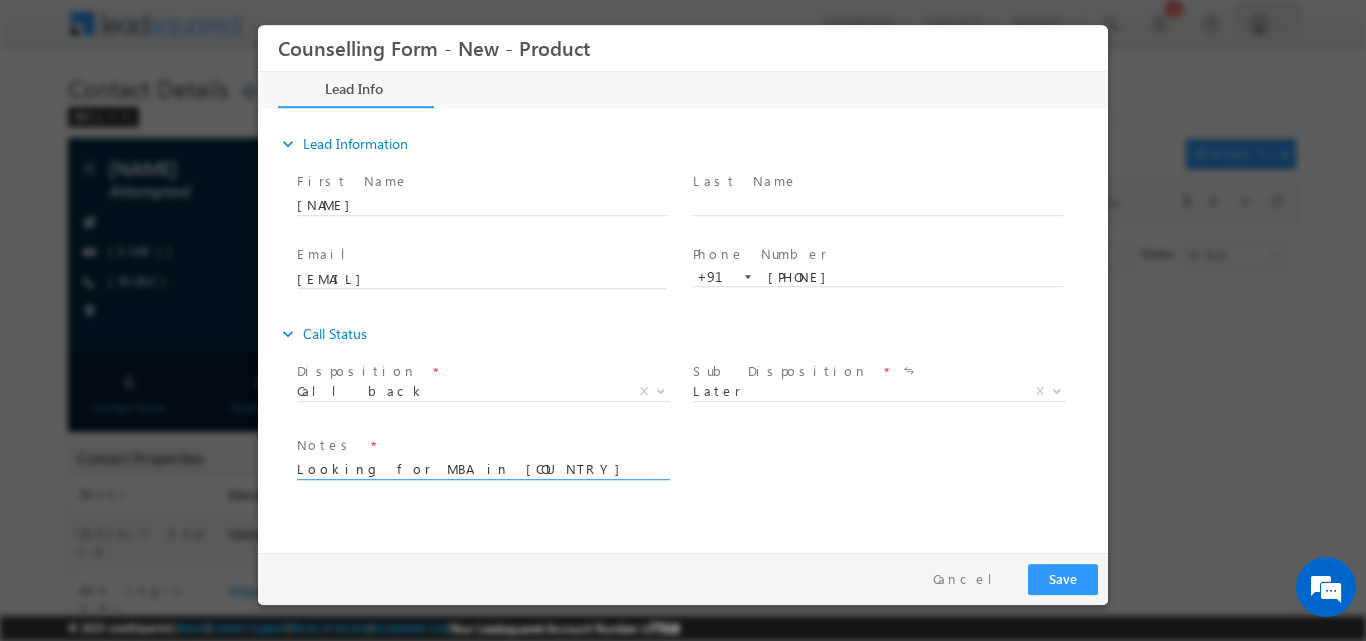 scroll, scrollTop: 4, scrollLeft: 0, axis: vertical 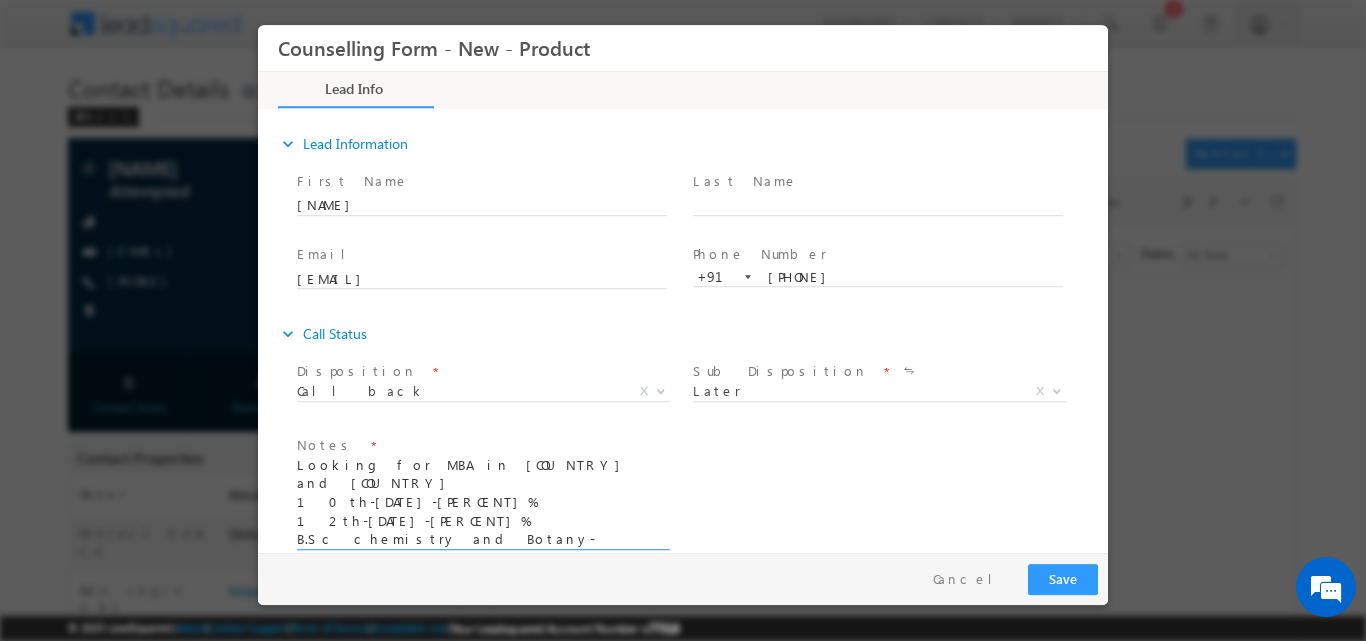 click on "Looking for MBA in sweden and denmark
10th-2021-75%
12th-2023-75%
B.Sc chemistry and Botany-
Planing to Give ILTS- after 1 month" at bounding box center [482, 502] 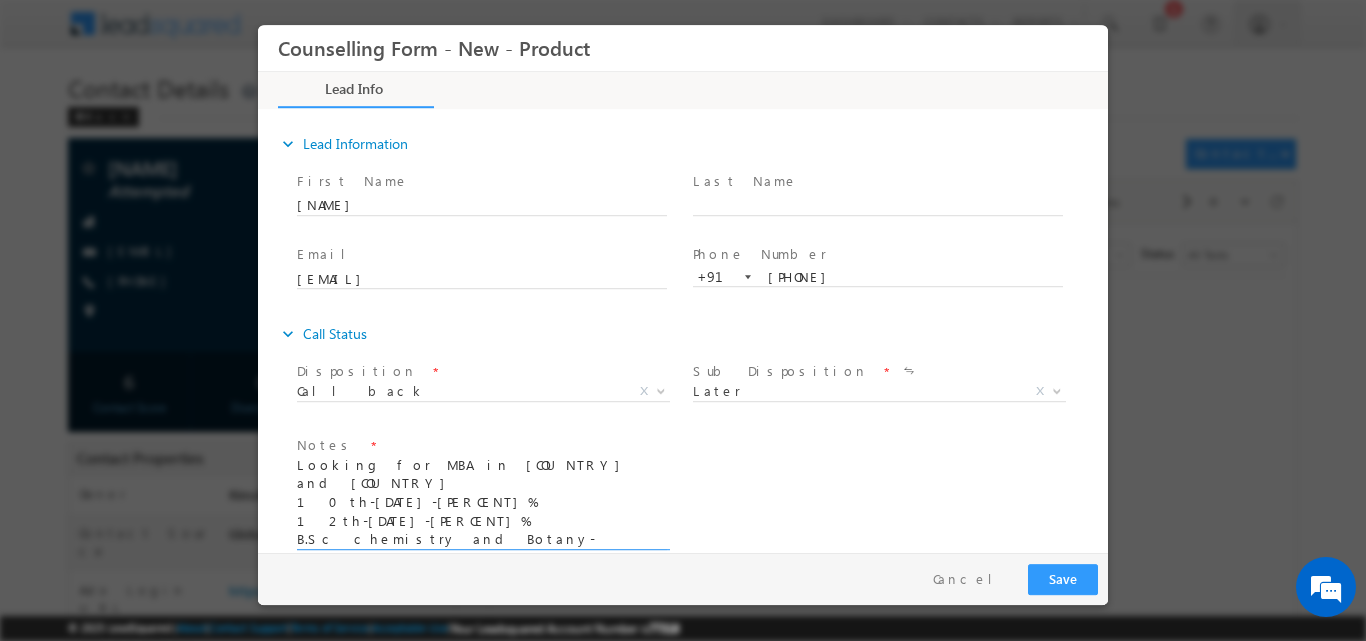 click on "Looking for MBA in sweden and denmark
10th-2021-75%
12th-2023-75%
B.Sc chemistry and Botany-
Planing to Give ILTS- after 1 month" at bounding box center [482, 502] 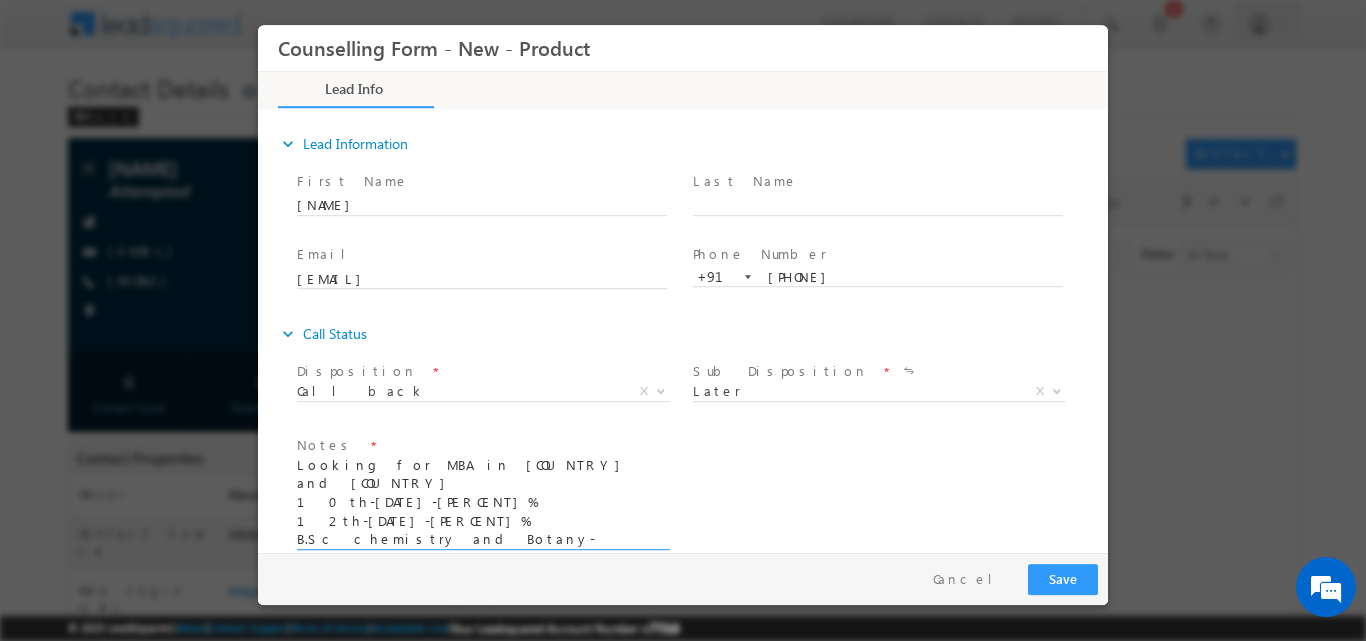 scroll, scrollTop: 15, scrollLeft: 0, axis: vertical 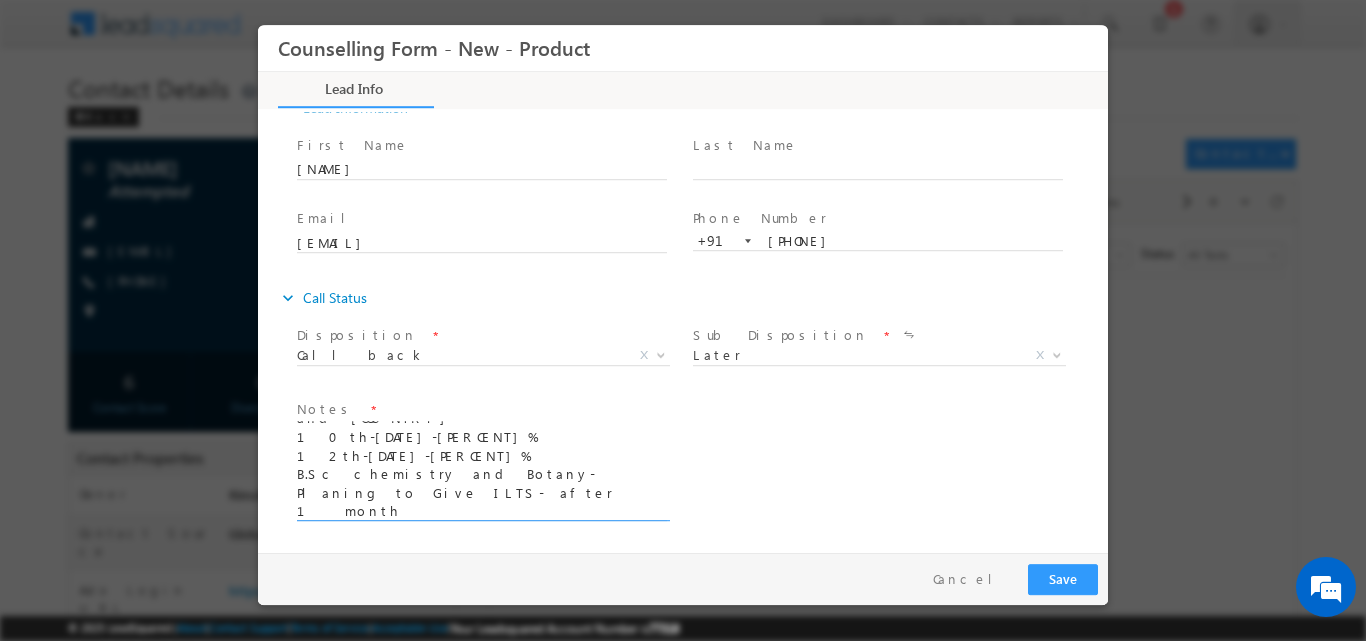 drag, startPoint x: 1102, startPoint y: 353, endPoint x: 1389, endPoint y: 627, distance: 396.7934 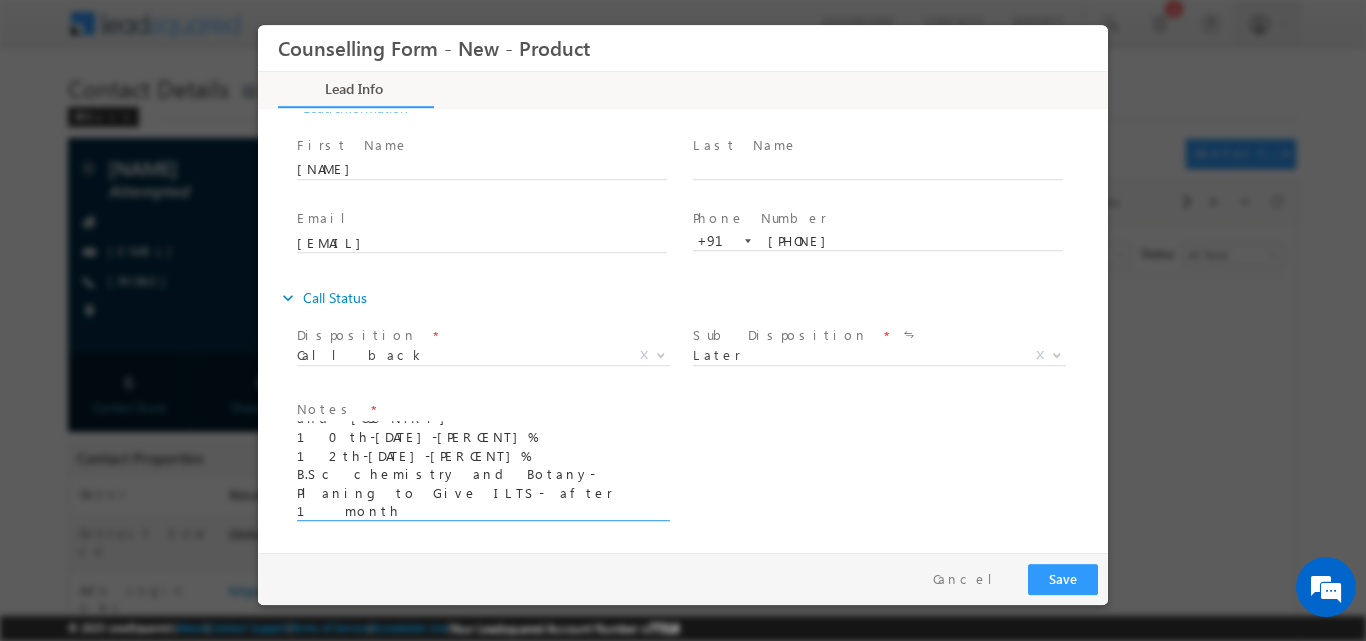 type on "Looking for MBA in sweden and denmark
10th-2021-75%
12th-2023-75%
B.Sc chemistry and Botany-
Planing to Give ILTS- after 1 month
Call got disconnected tried to connect again but no response" 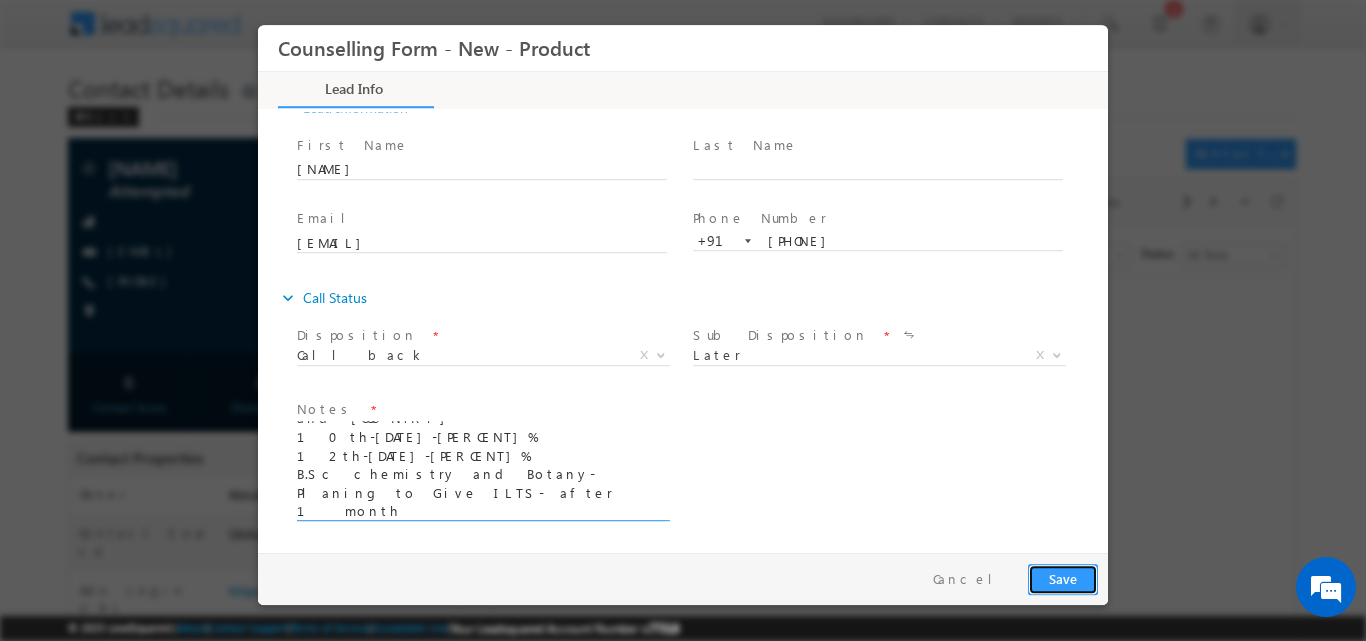 click on "Save" at bounding box center (1063, 578) 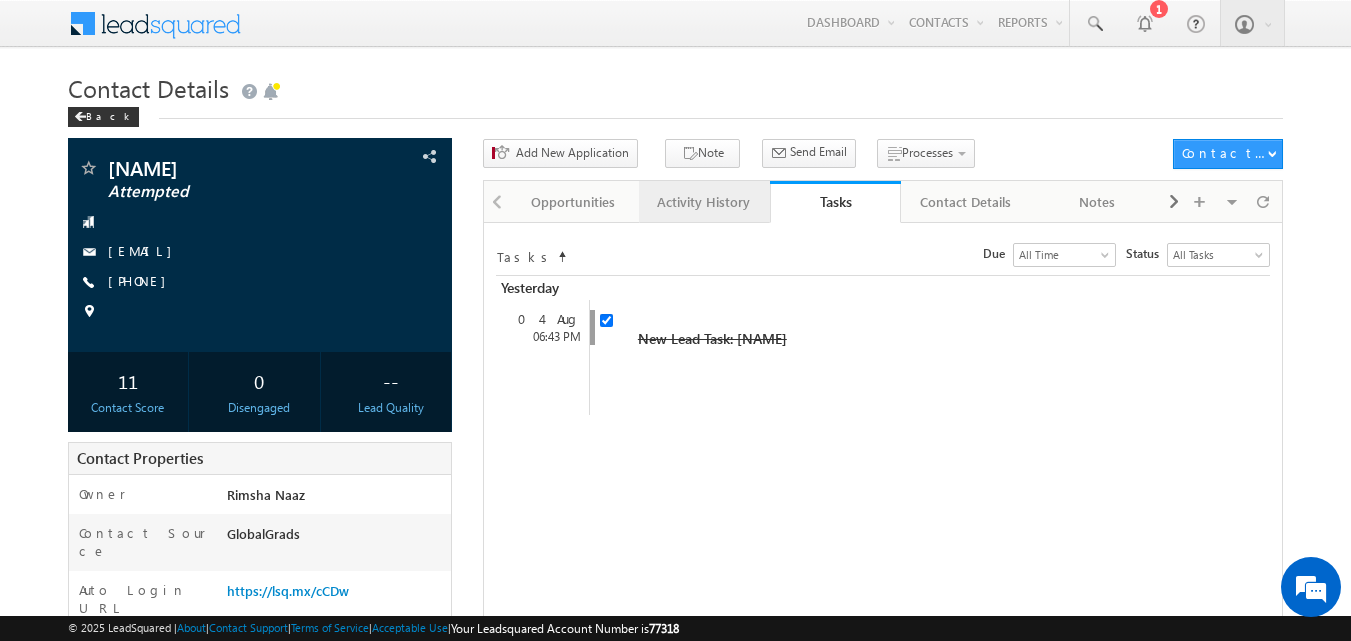 click on "Activity History" at bounding box center [703, 202] 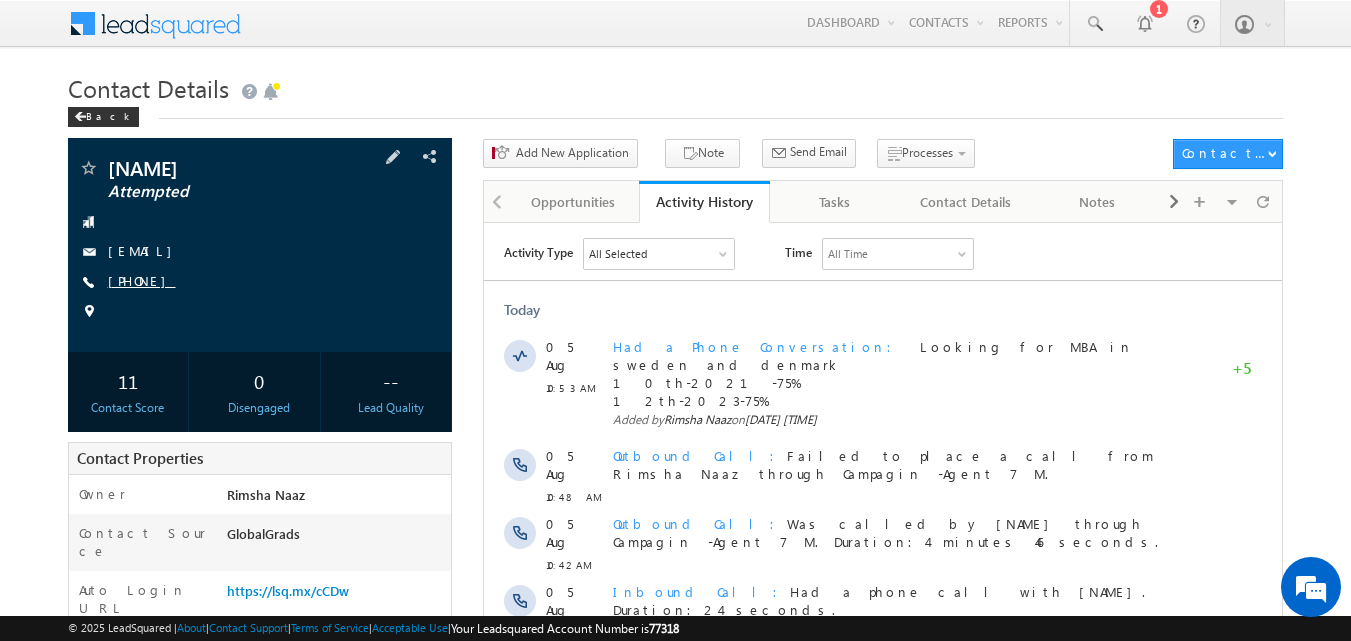 copy on "9209280344" 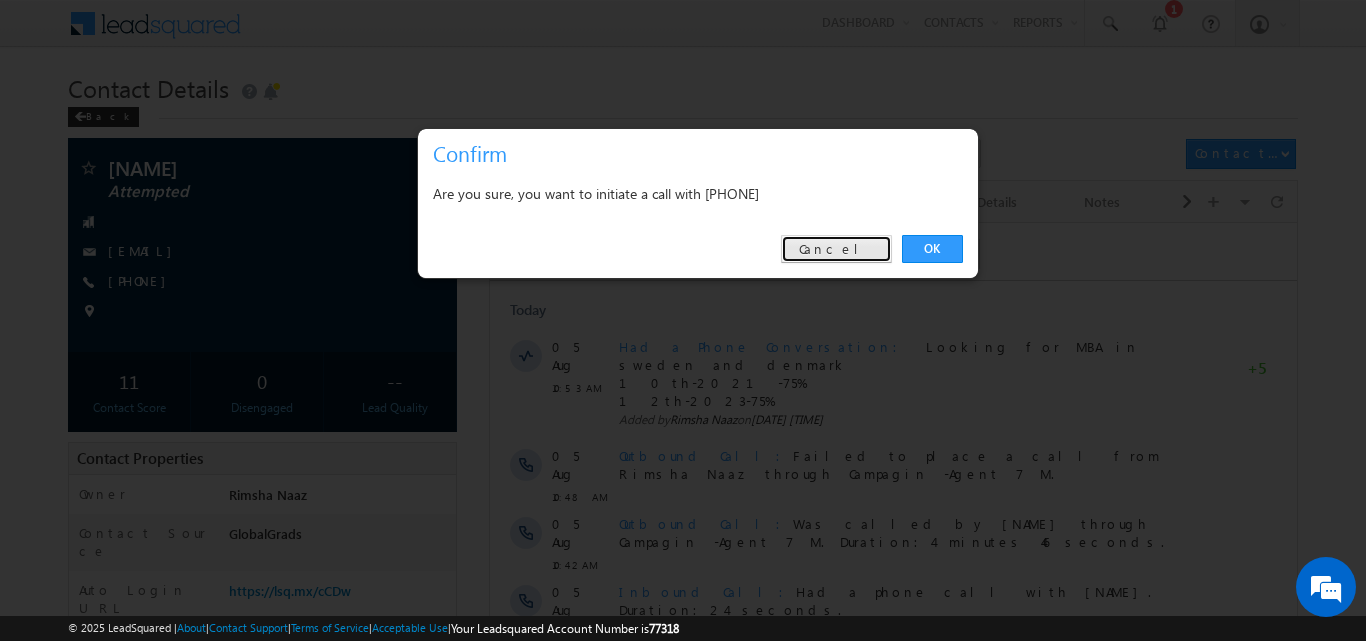 click on "Cancel" at bounding box center [836, 249] 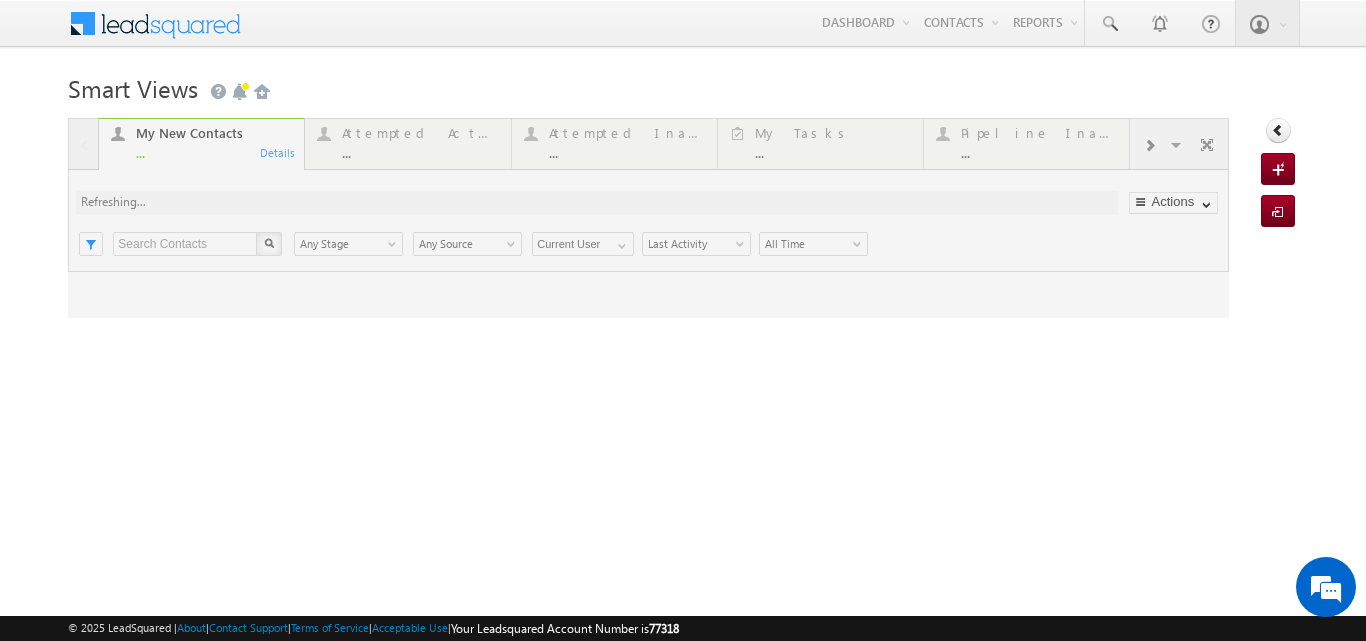scroll, scrollTop: 0, scrollLeft: 0, axis: both 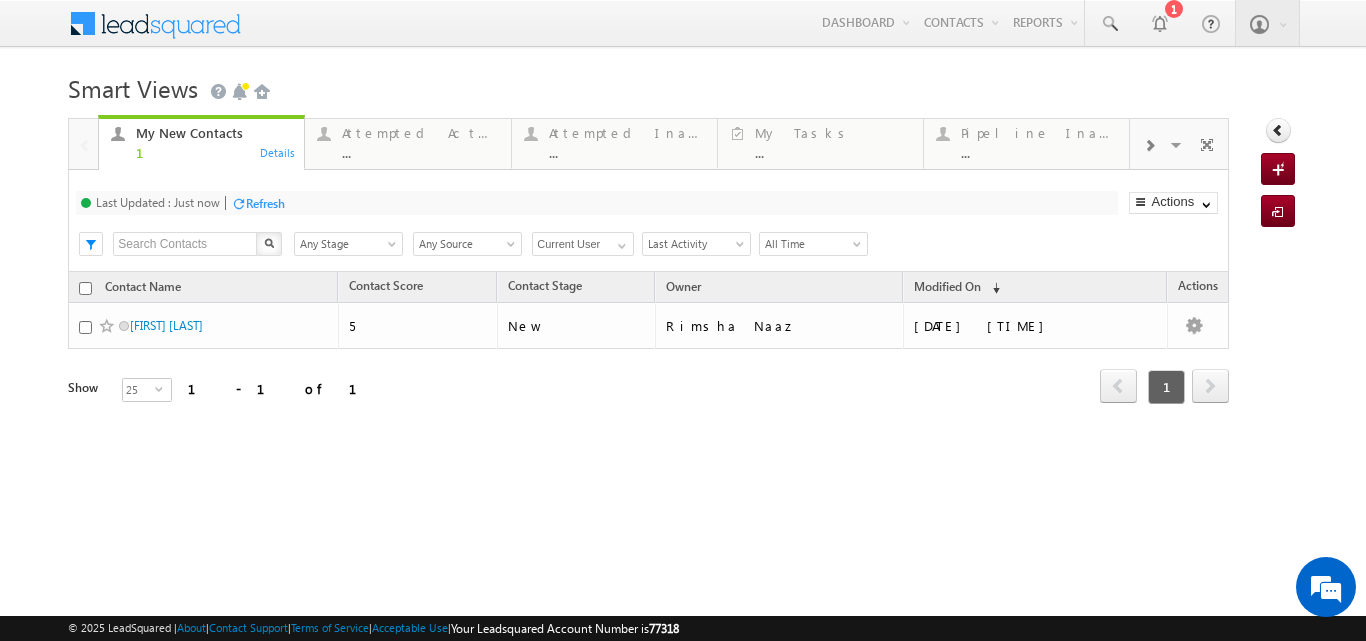 click on "Refresh" at bounding box center [265, 203] 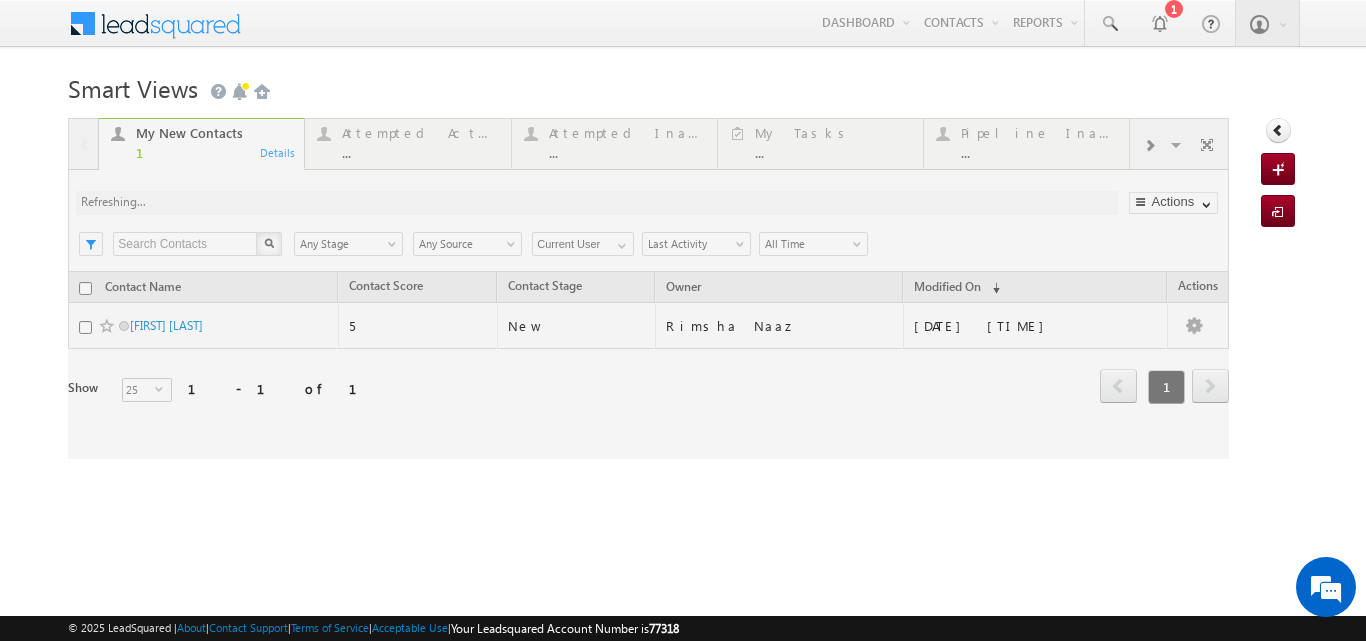 scroll, scrollTop: 0, scrollLeft: 0, axis: both 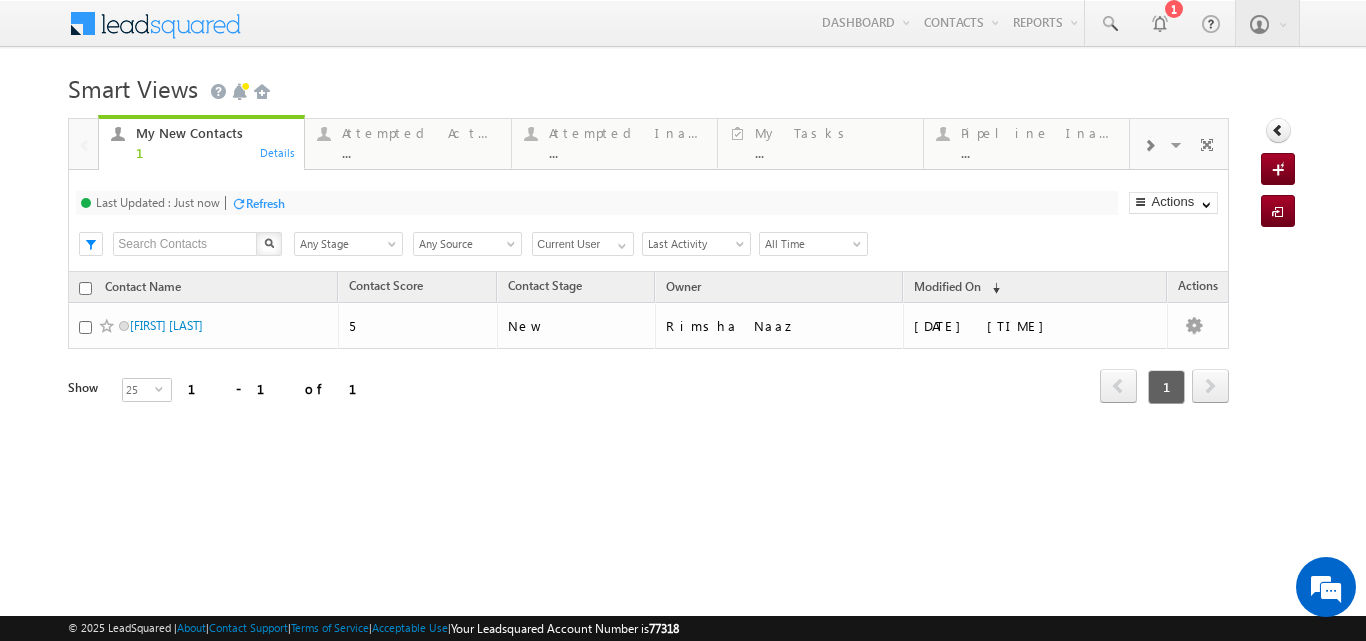 click on "Refresh" at bounding box center (265, 203) 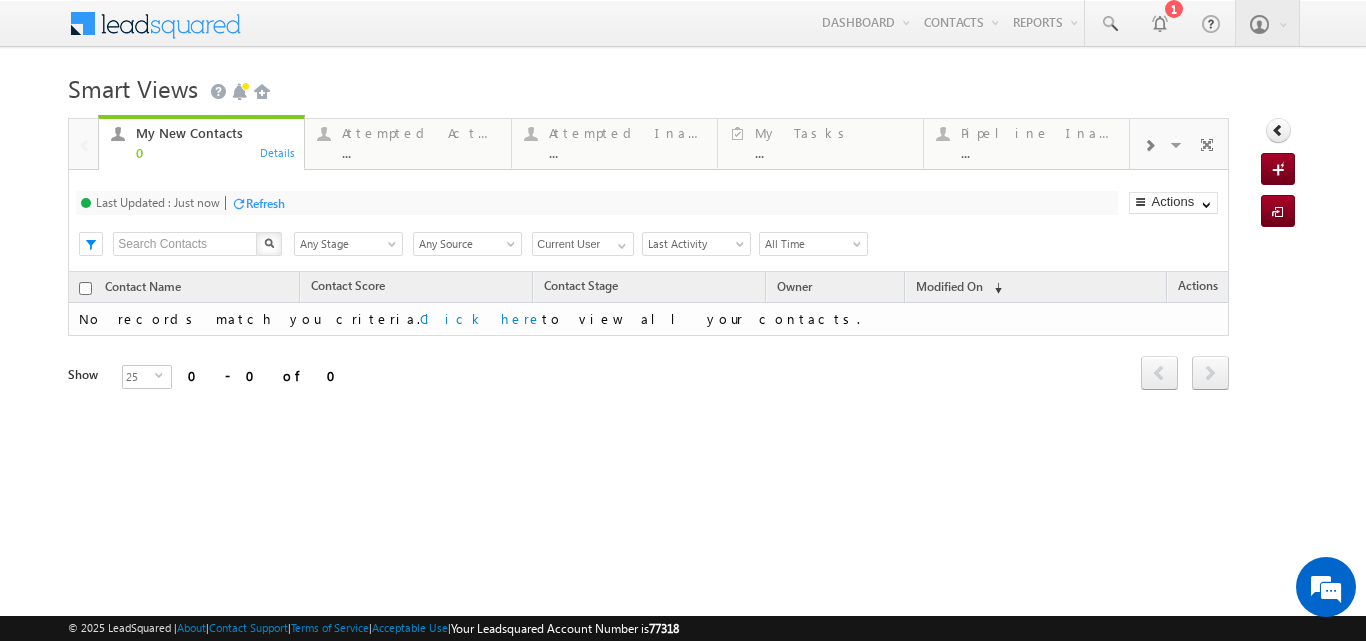 click on "Attempted Active" at bounding box center [420, 133] 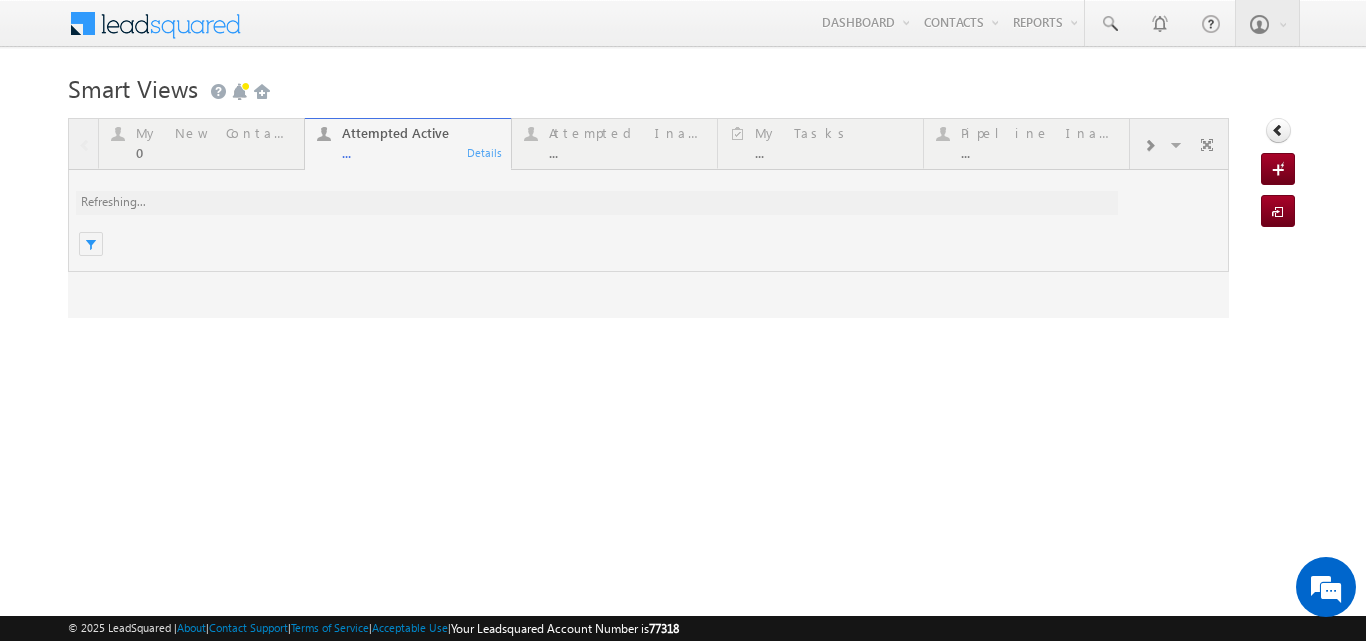 scroll, scrollTop: 0, scrollLeft: 0, axis: both 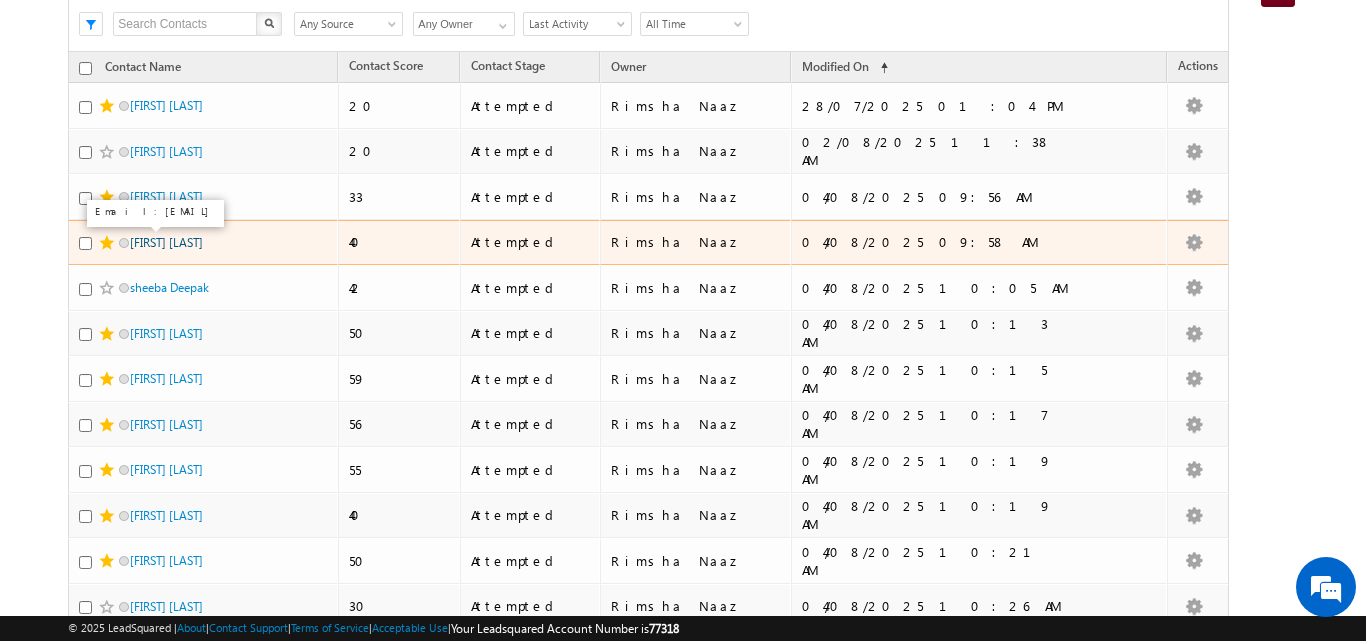 click on "Tanisha Singh" at bounding box center (166, 242) 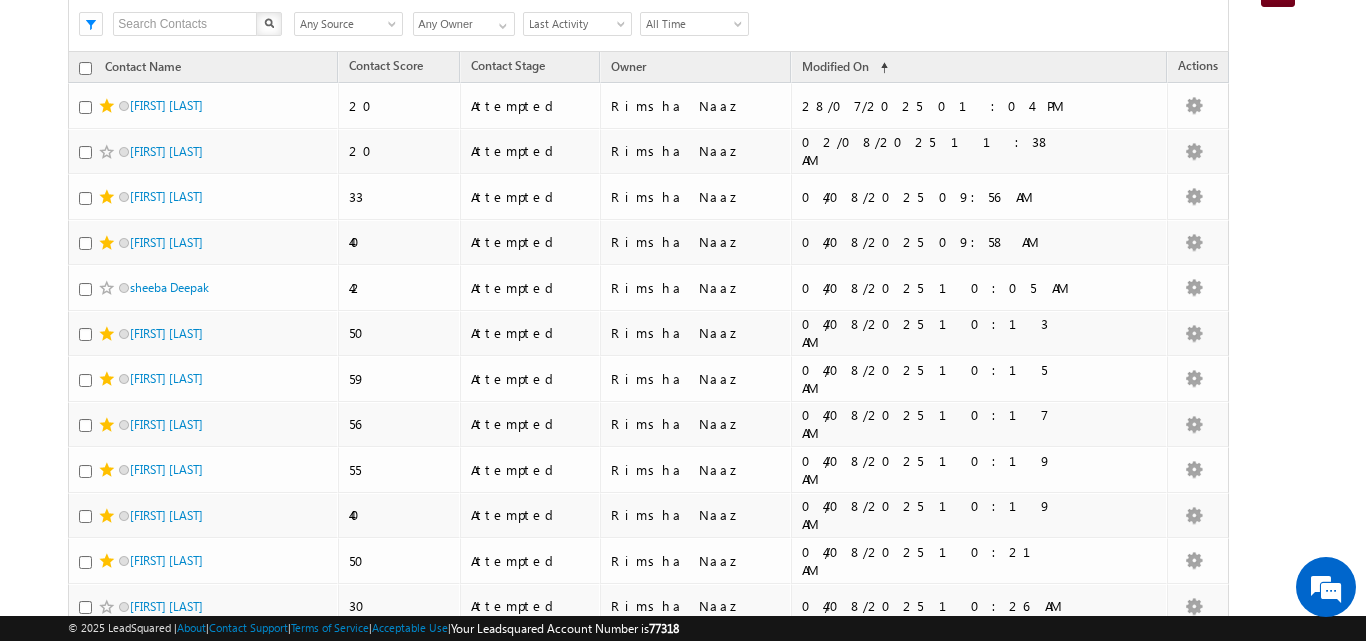 scroll, scrollTop: 0, scrollLeft: 0, axis: both 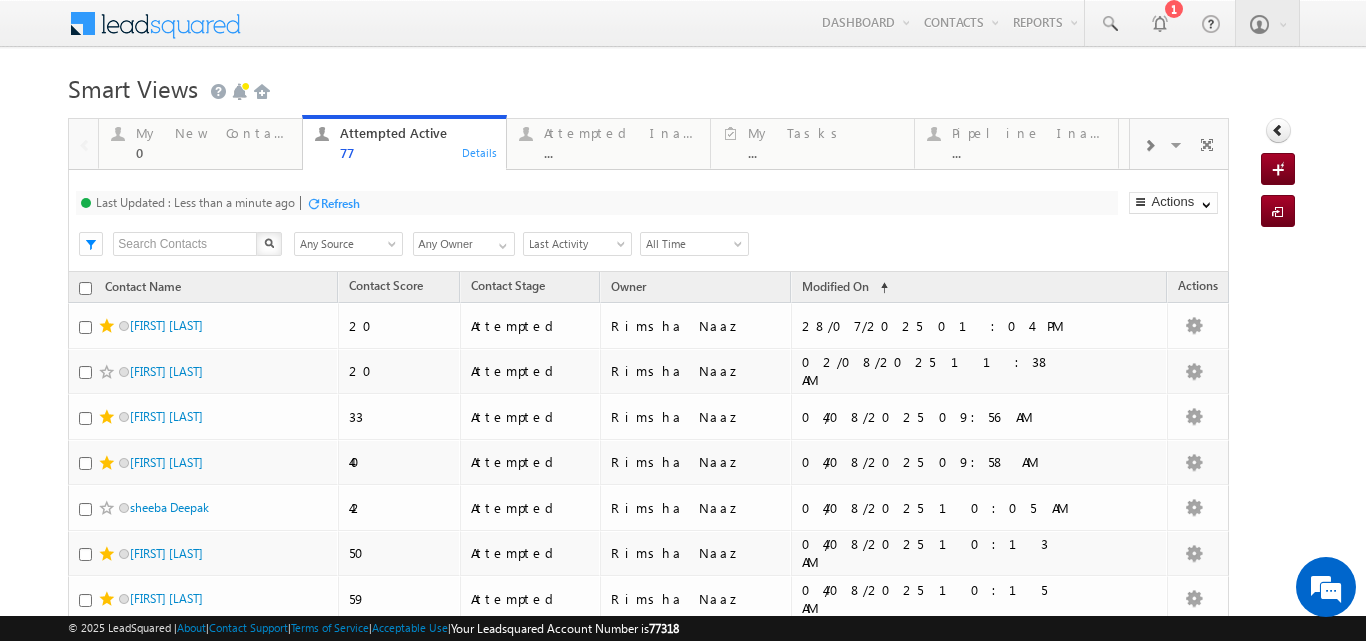 click on "Refresh" at bounding box center (340, 203) 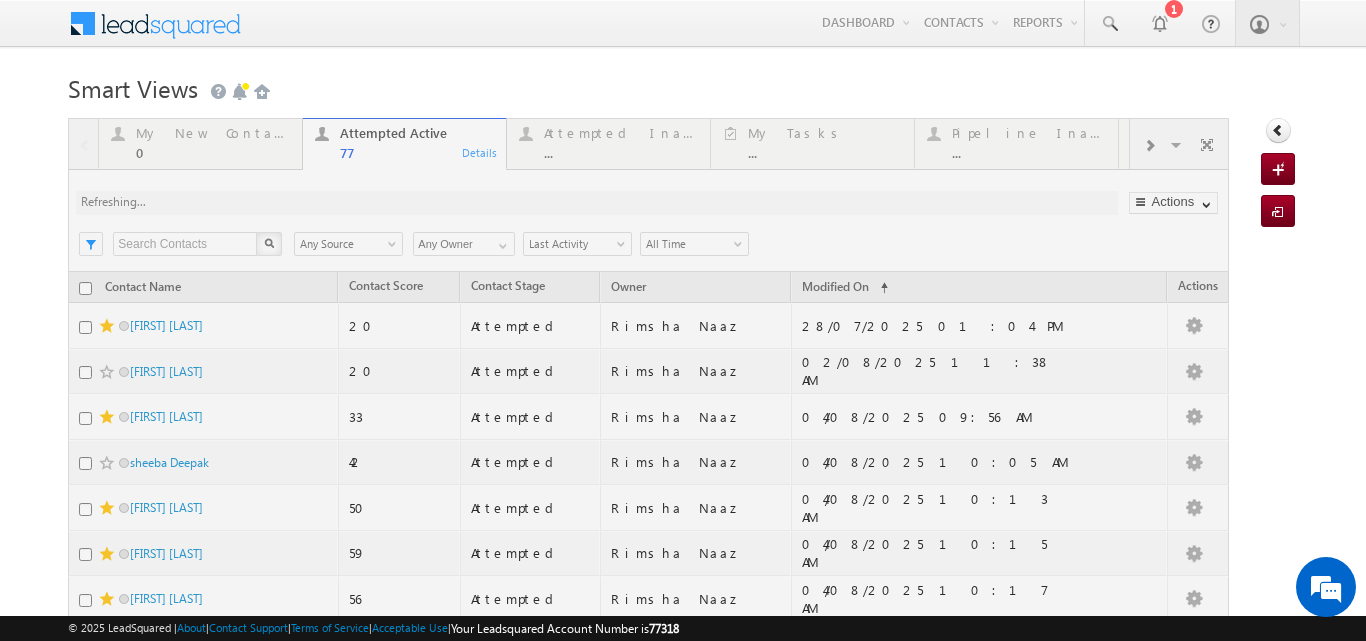 scroll, scrollTop: 237, scrollLeft: 0, axis: vertical 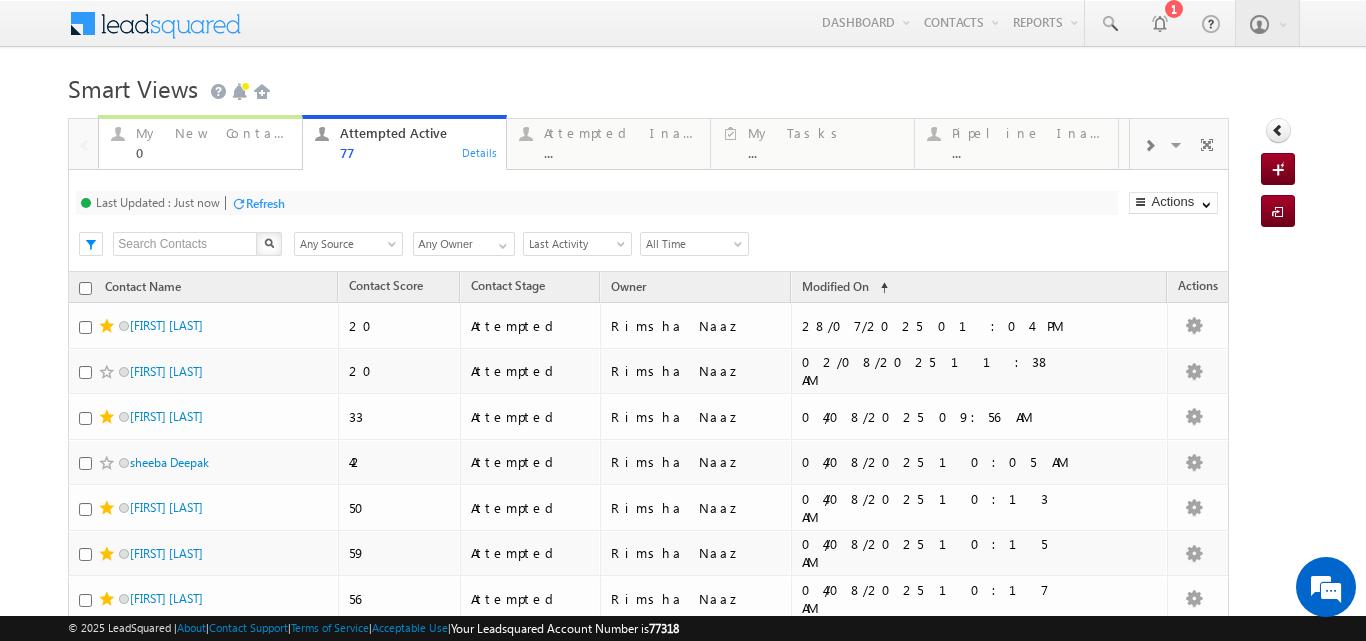 drag, startPoint x: 192, startPoint y: 129, endPoint x: 355, endPoint y: 318, distance: 249.57965 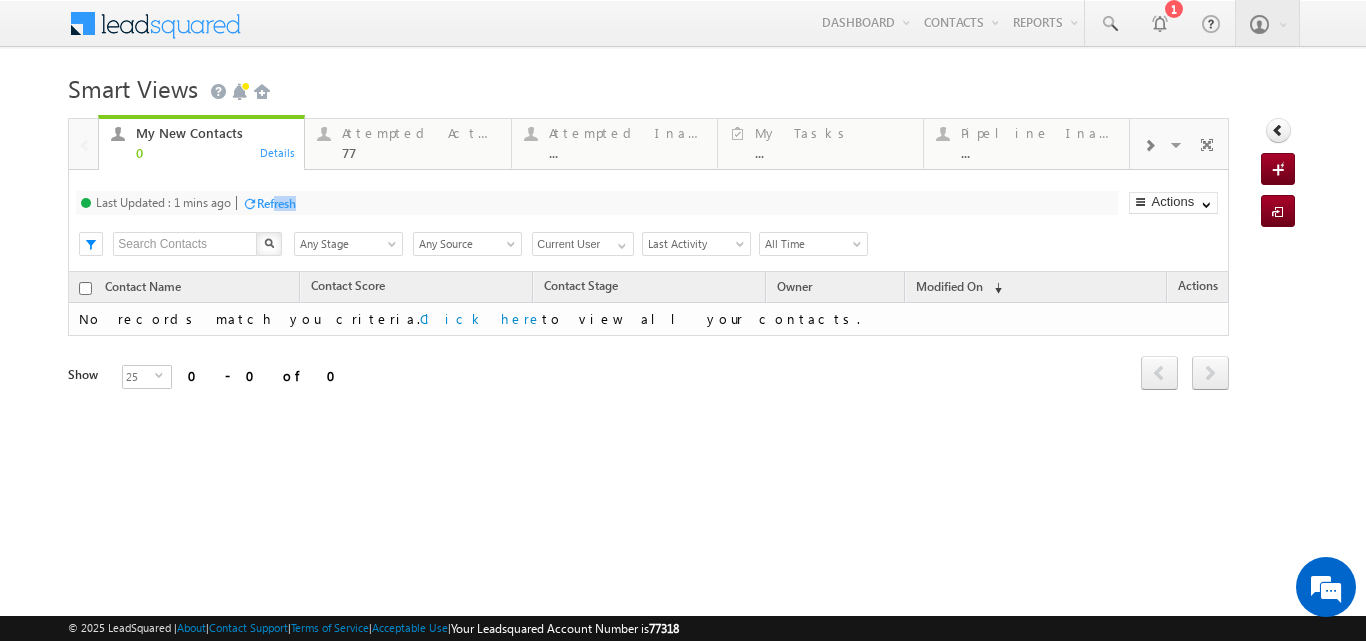 click on "Last Updated : 1 mins ago Refresh Refreshing..." at bounding box center (596, 203) 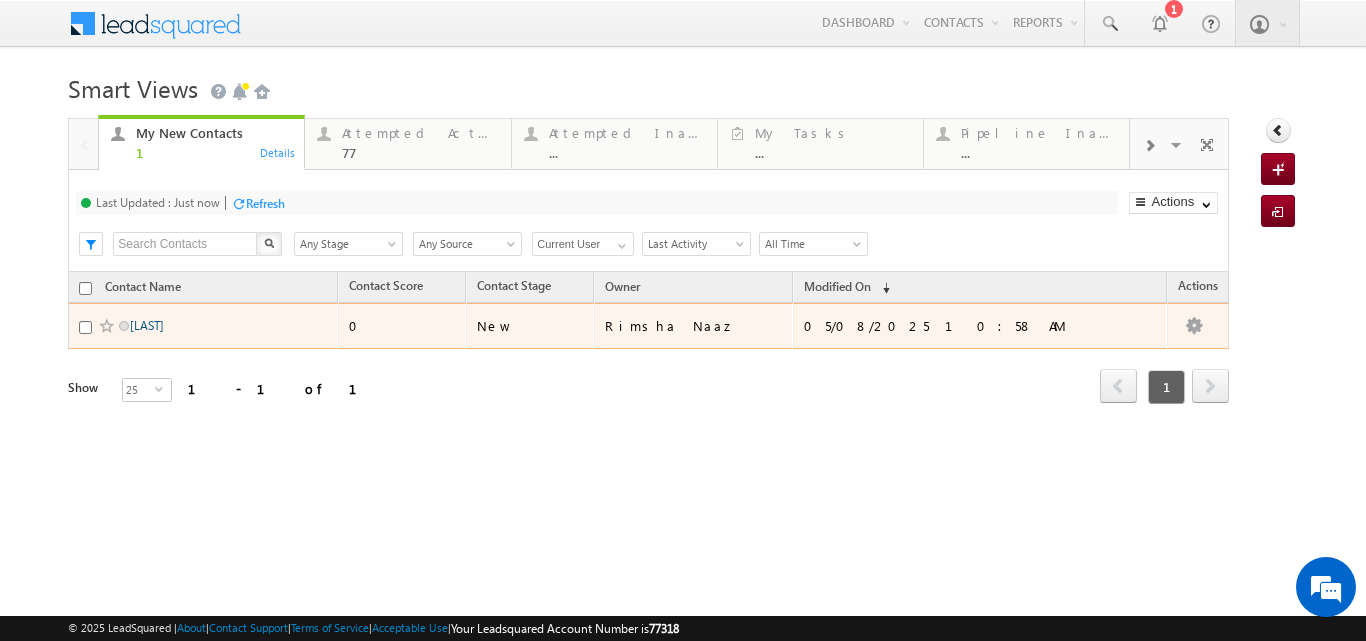 click on "Parjapati" at bounding box center [147, 325] 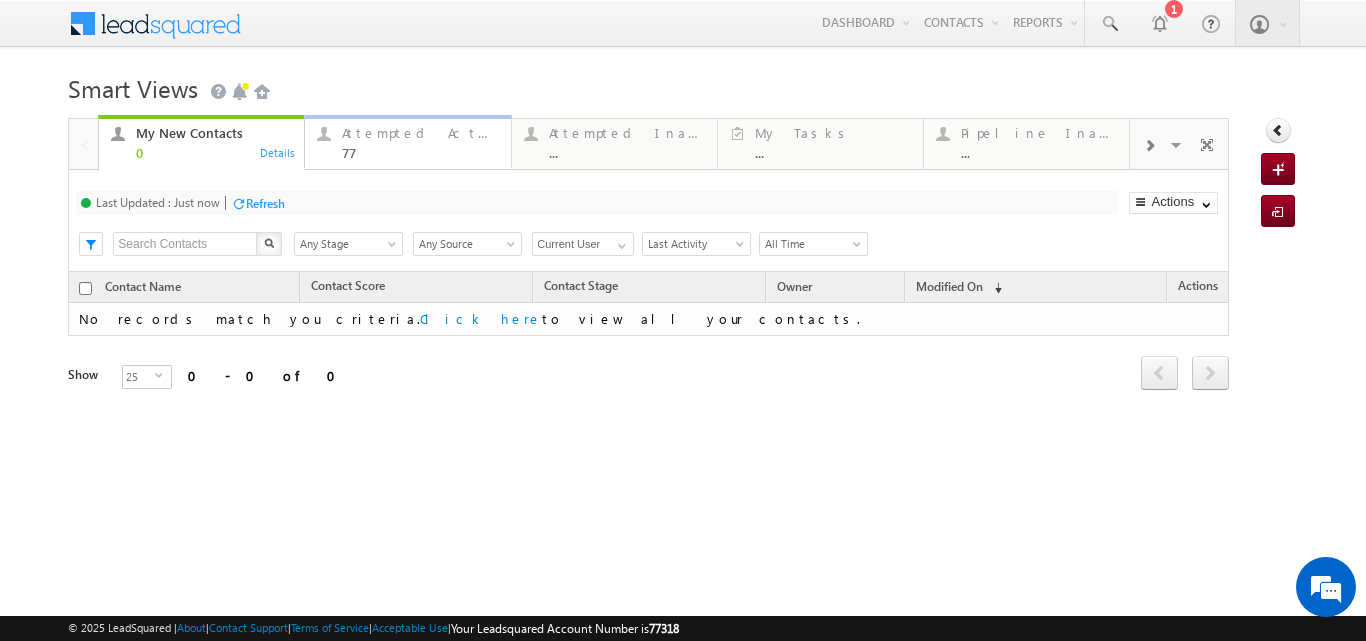 click on "Attempted Active" at bounding box center [420, 133] 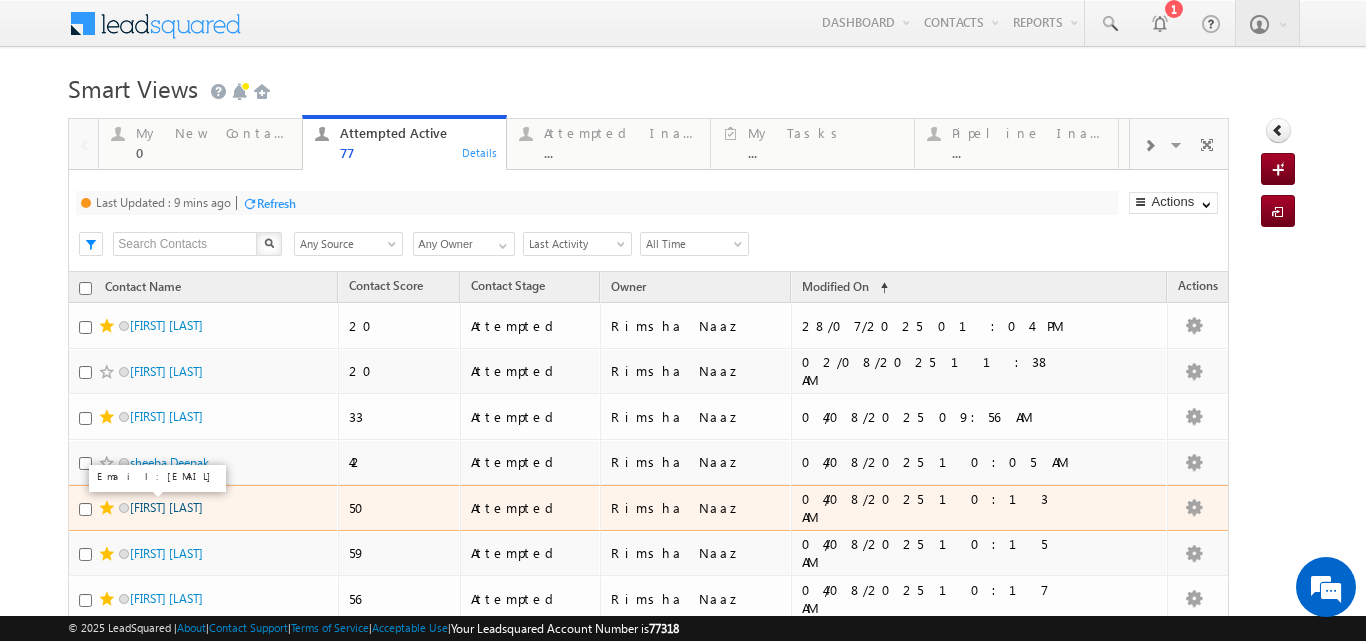 click on "Aneesh Goyal" at bounding box center (166, 507) 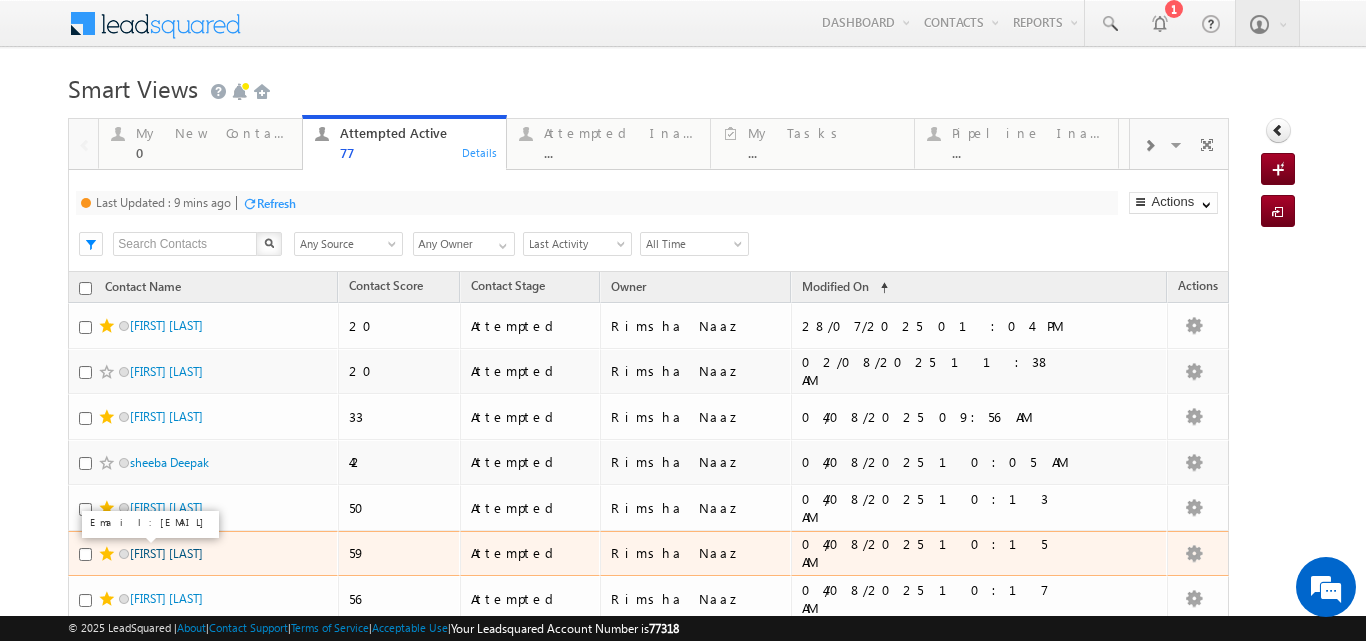 click on "Shubhi Mittal" at bounding box center [166, 553] 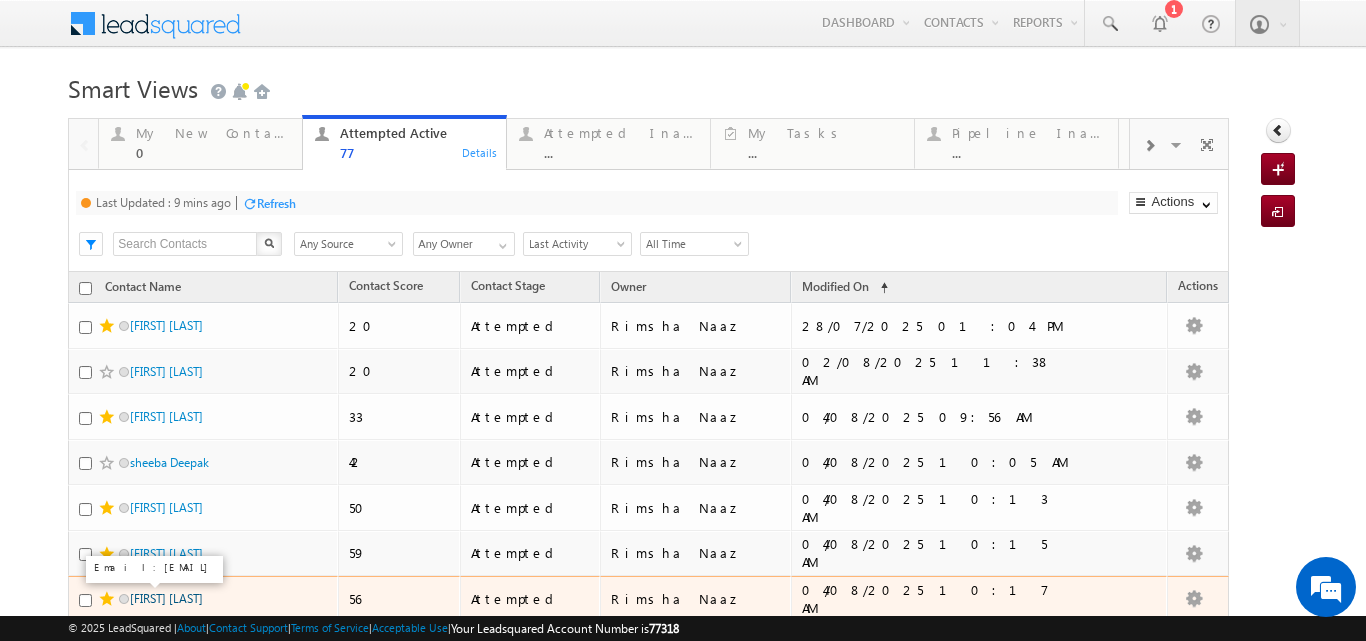 click on "Sunita Dutta" at bounding box center [166, 598] 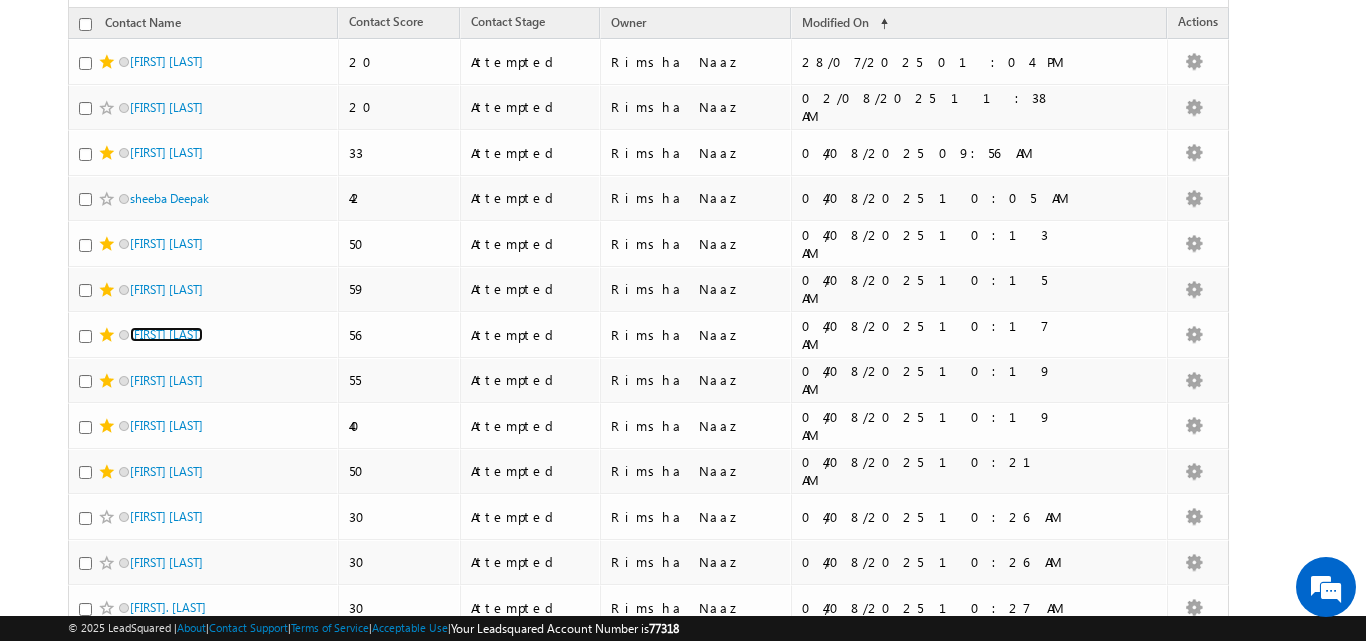 scroll, scrollTop: 290, scrollLeft: 0, axis: vertical 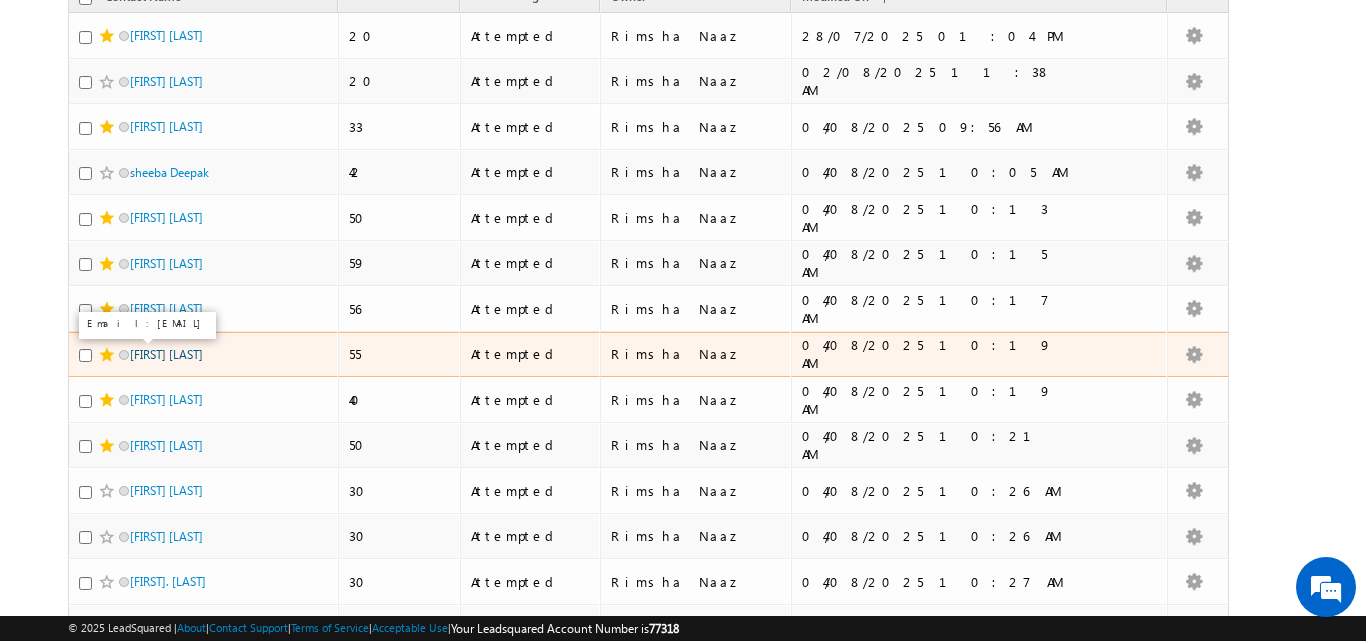 click on "Shivam Rathore" at bounding box center (166, 354) 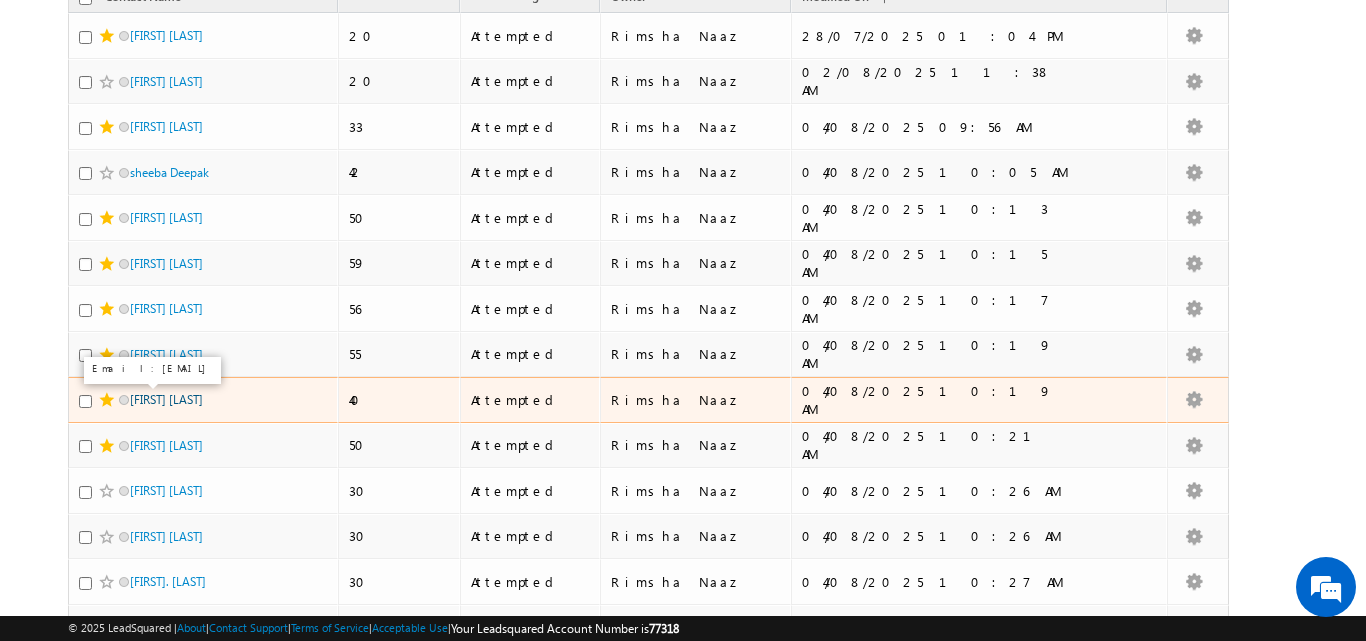 click on "Shaila Sood" at bounding box center [166, 399] 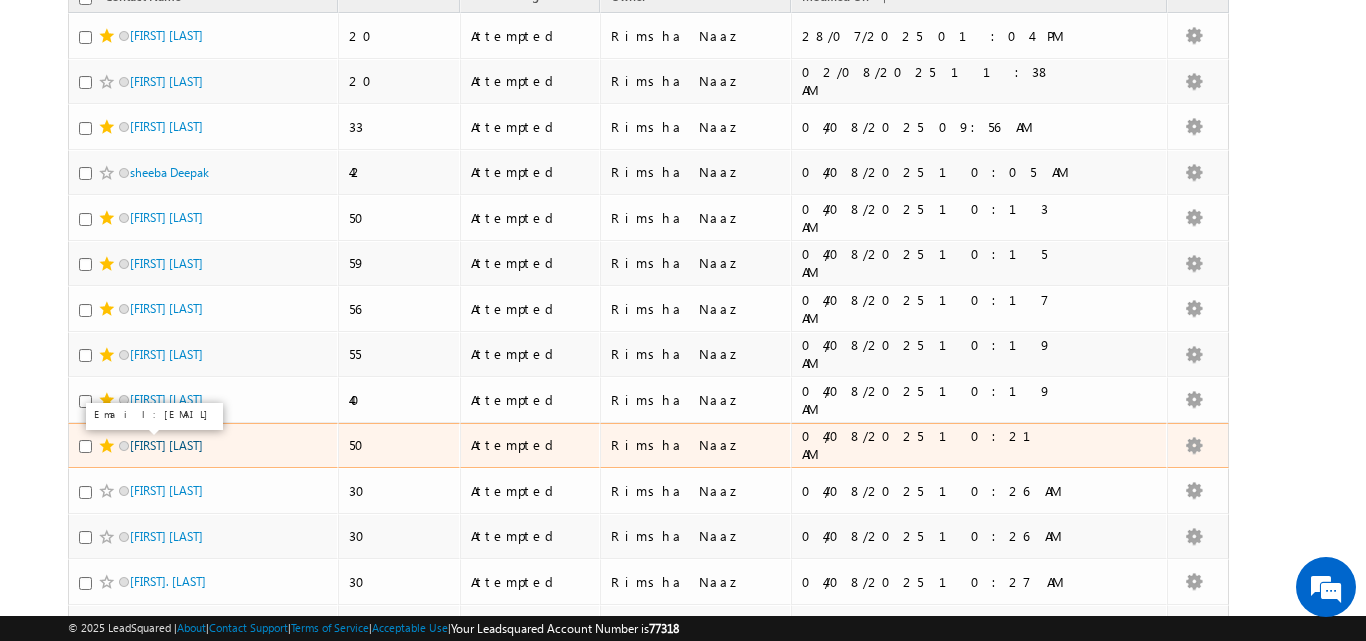 click on "Sabatini Saha" at bounding box center [166, 445] 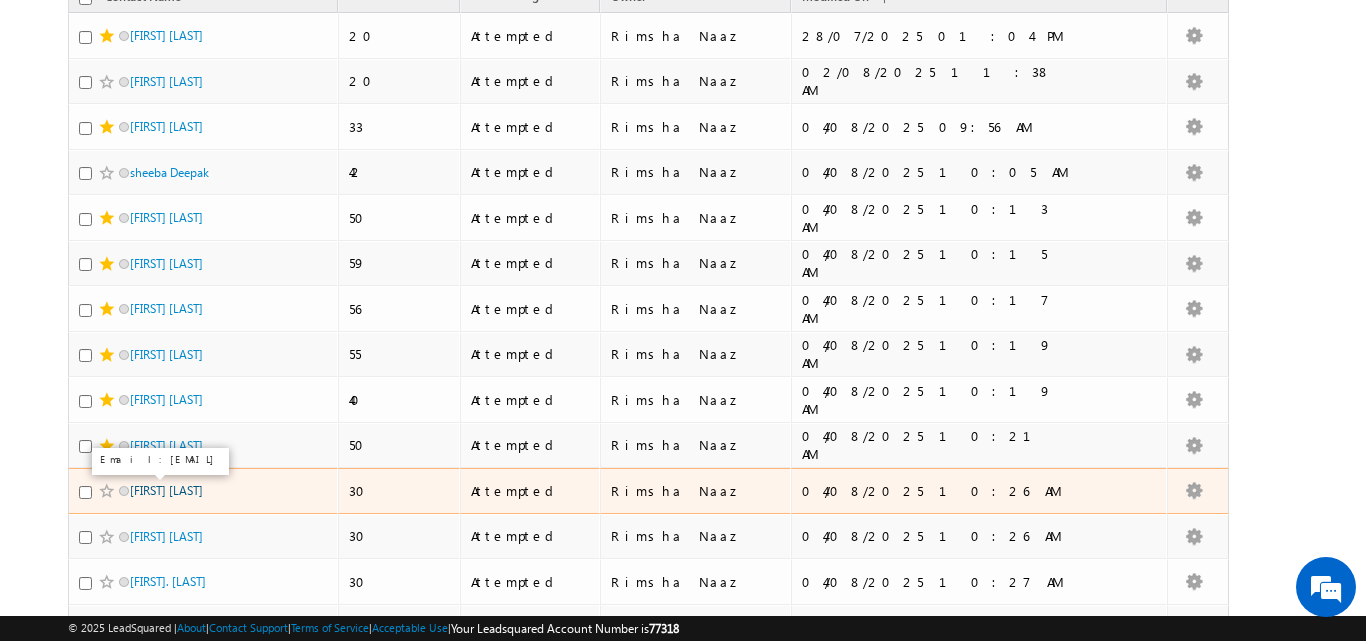 click on "[FIRST] [LAST]" at bounding box center [166, 490] 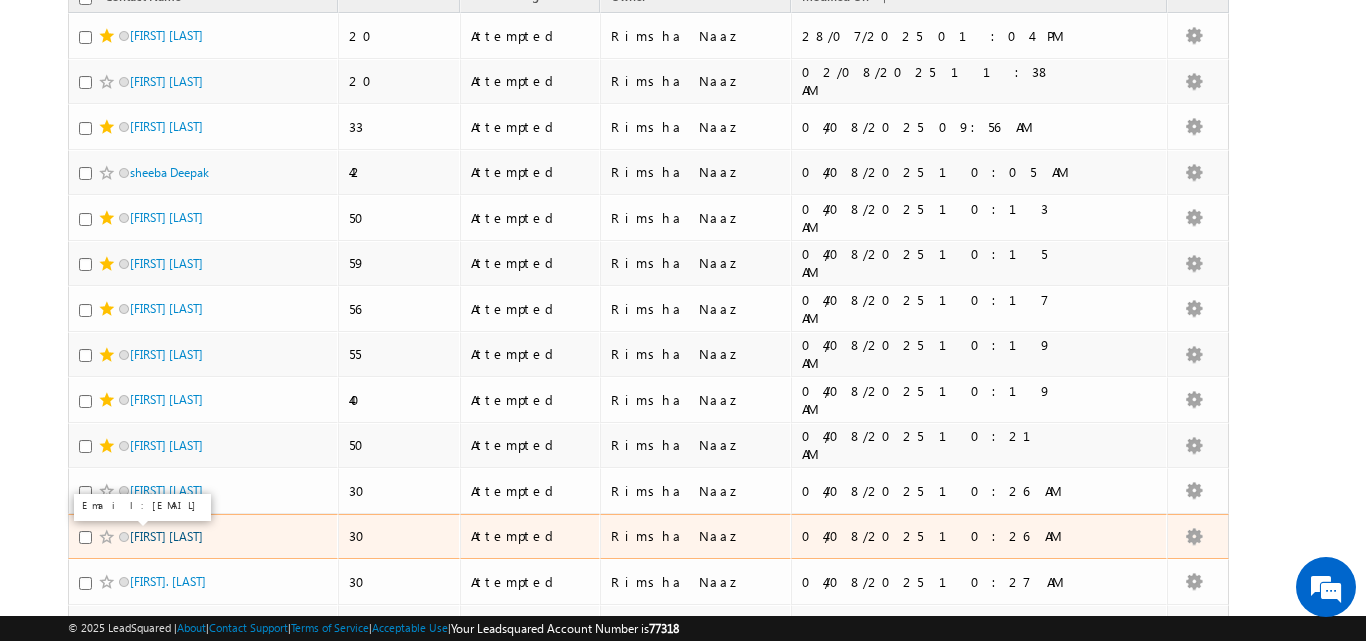click on "[FIRST] [LAST]" at bounding box center (166, 536) 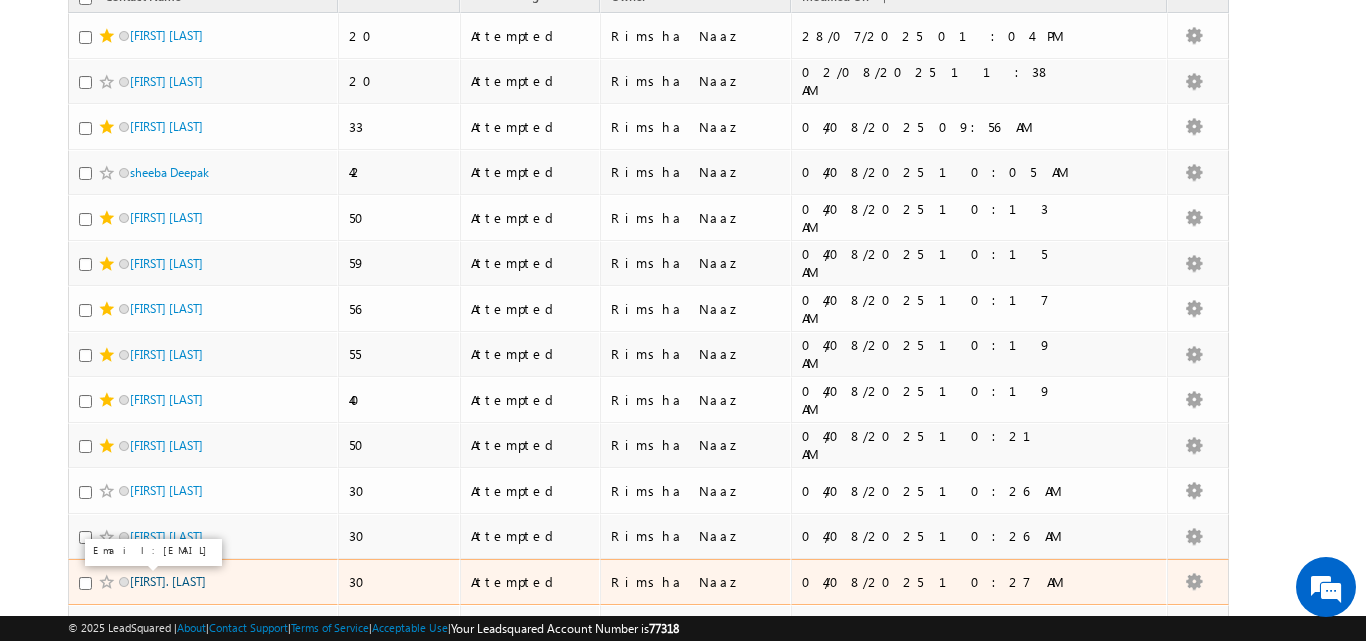 click on "Derangula. Ramaiah" at bounding box center [168, 581] 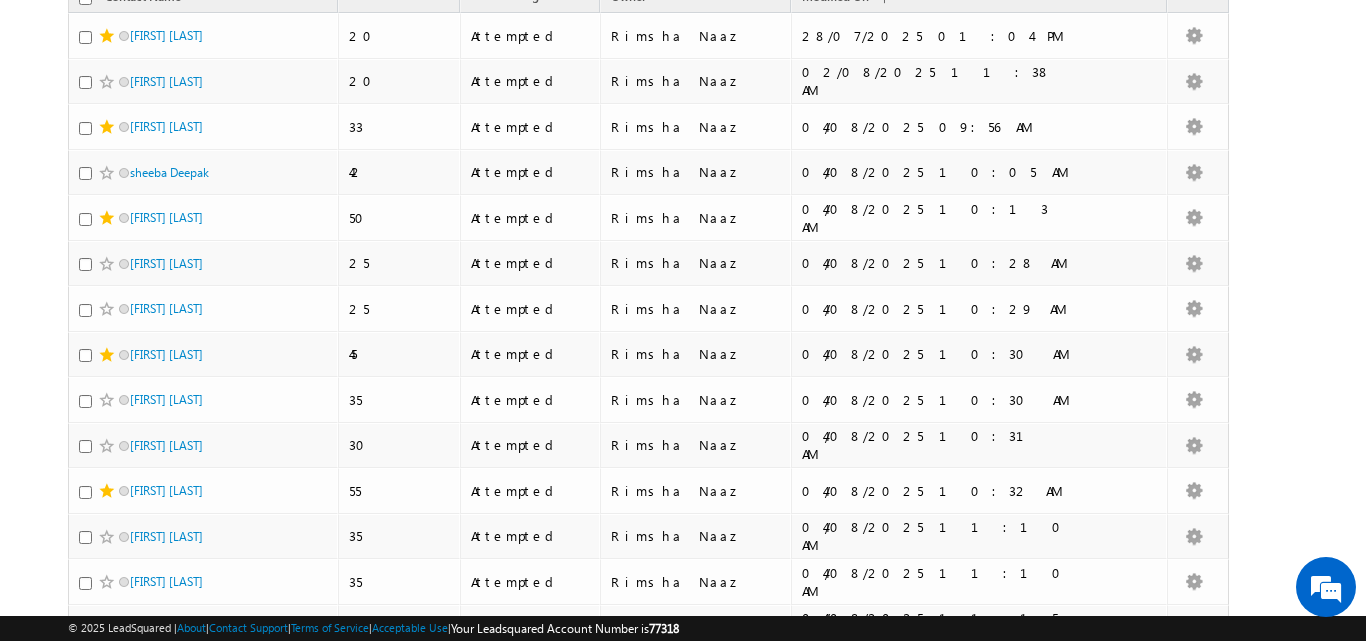 scroll, scrollTop: 0, scrollLeft: 0, axis: both 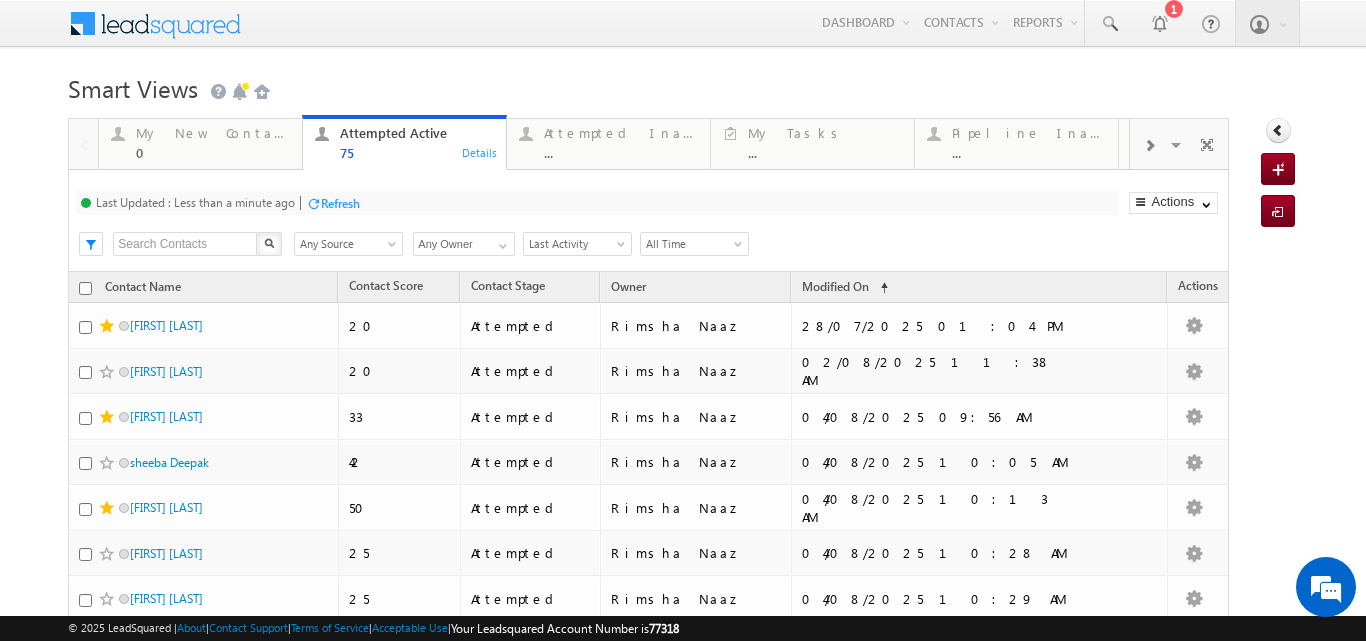 click on "Refresh" at bounding box center (340, 203) 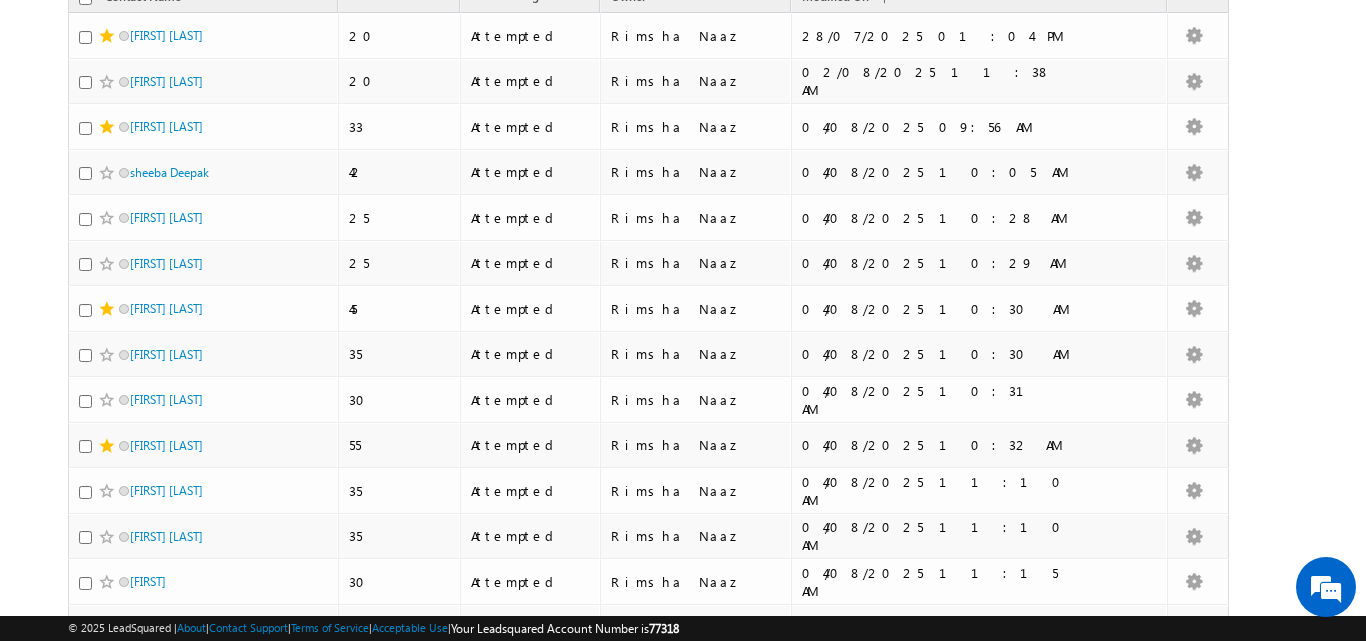 scroll, scrollTop: 168, scrollLeft: 0, axis: vertical 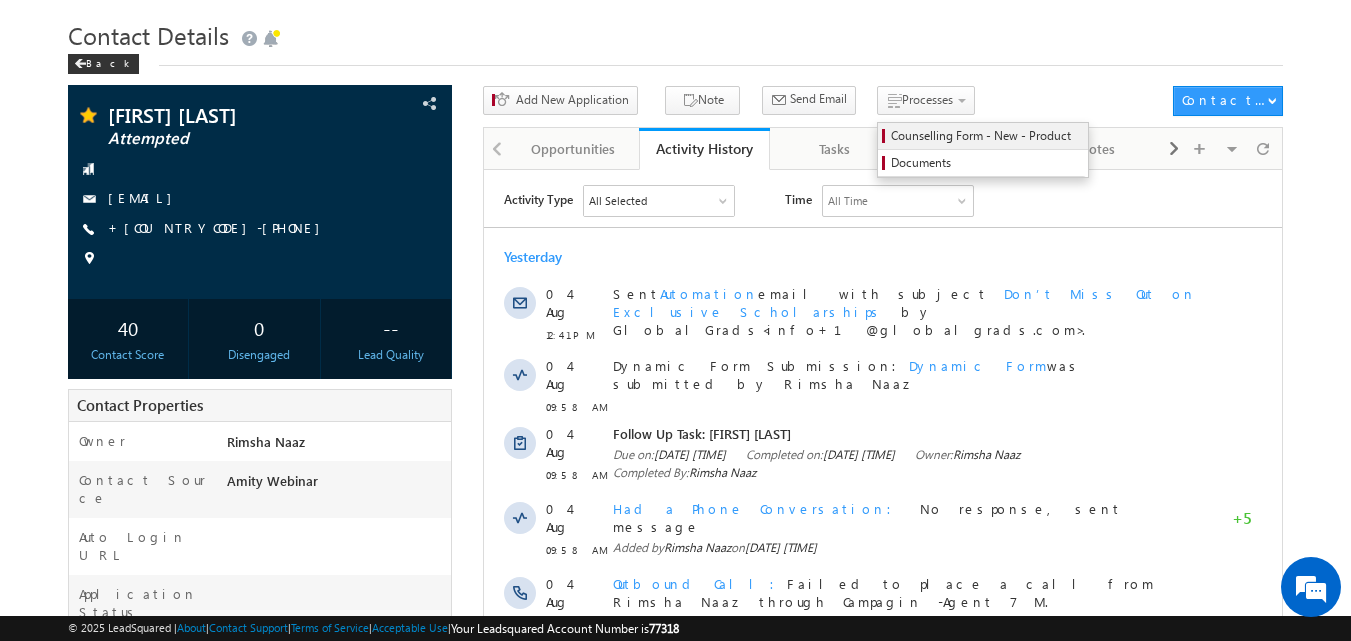 click on "Counselling Form - New - Product" at bounding box center [986, 136] 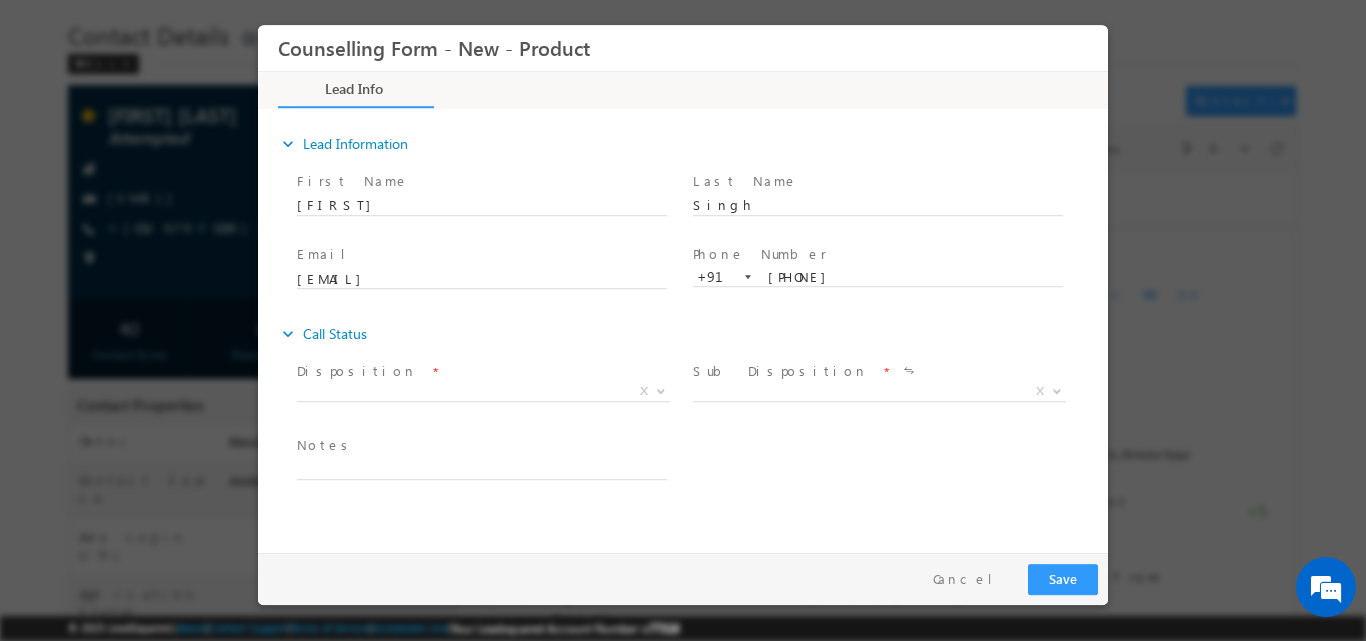 scroll, scrollTop: 0, scrollLeft: 0, axis: both 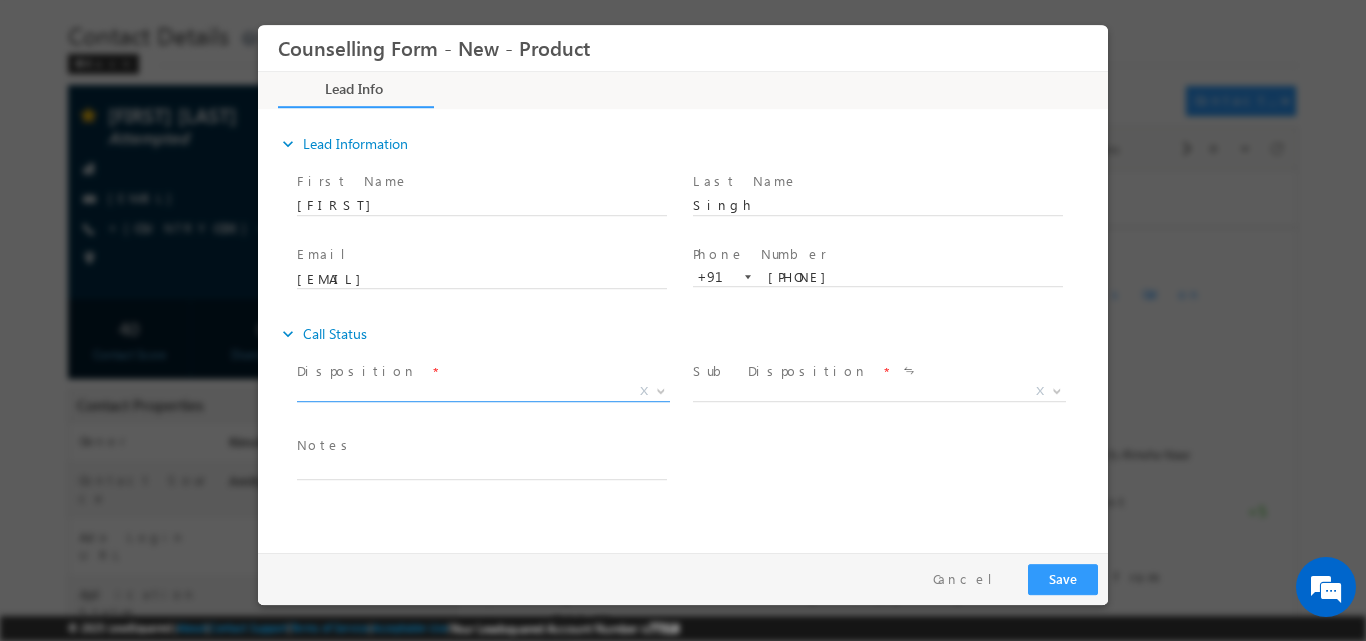 click at bounding box center (661, 389) 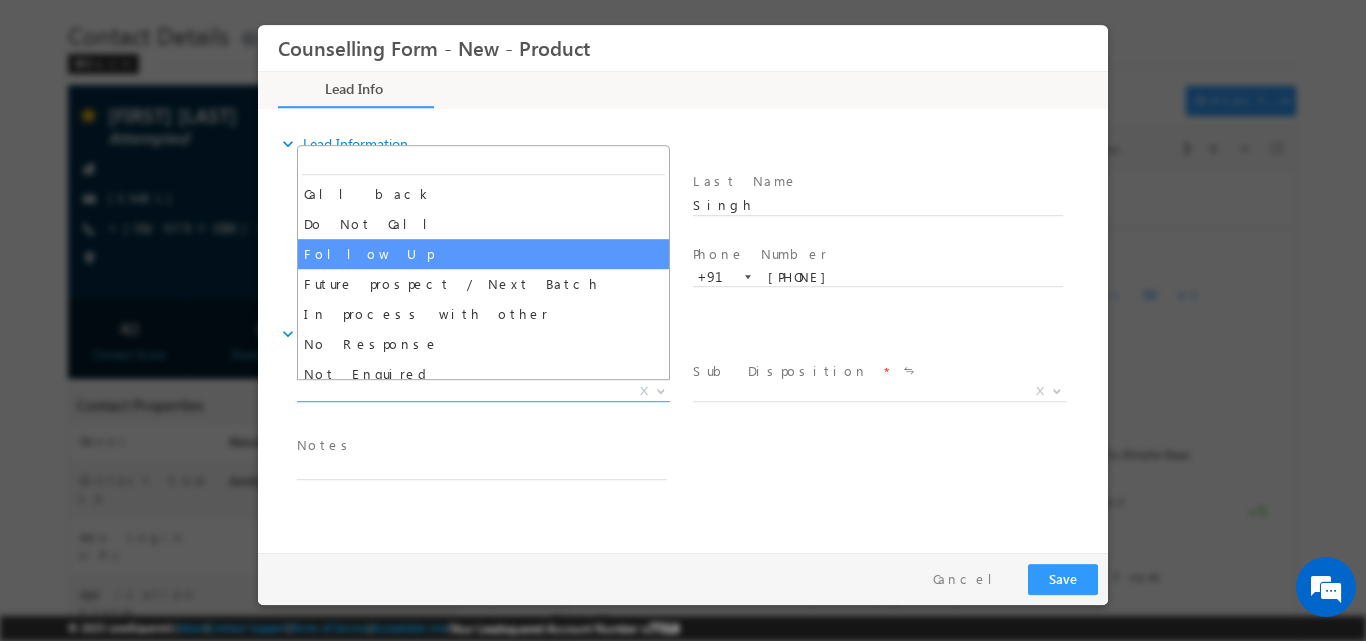 scroll, scrollTop: 130, scrollLeft: 0, axis: vertical 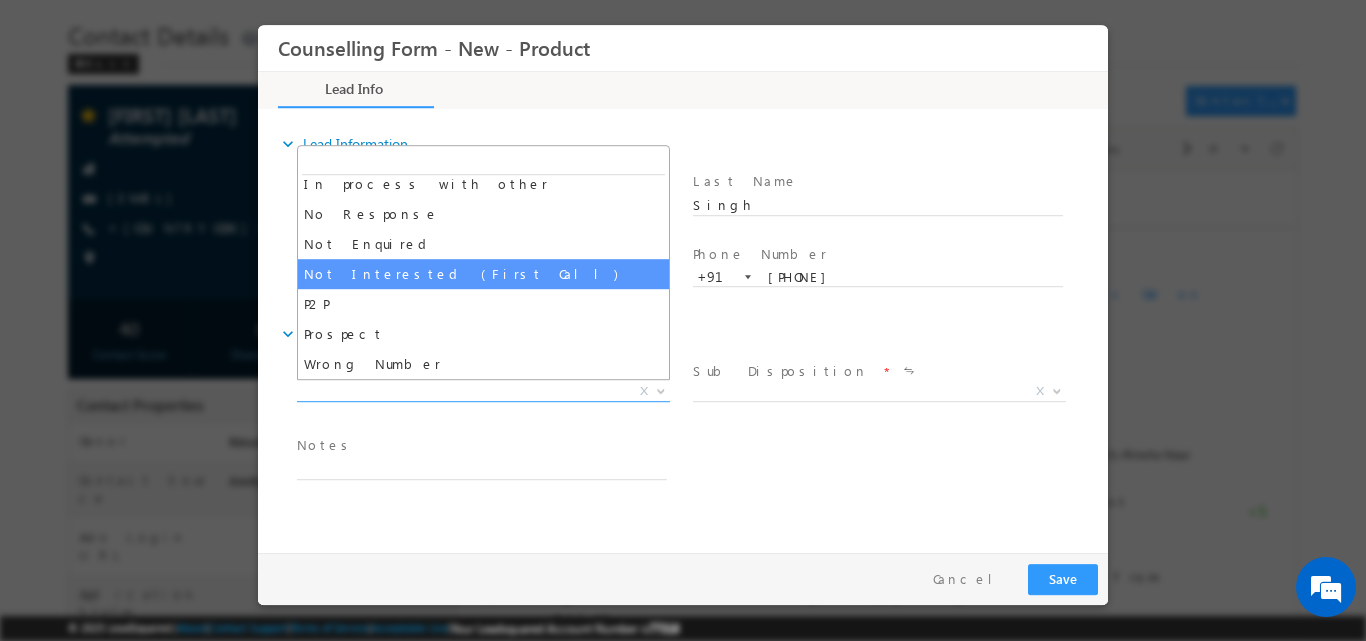 select on "Not Interested (First Call)" 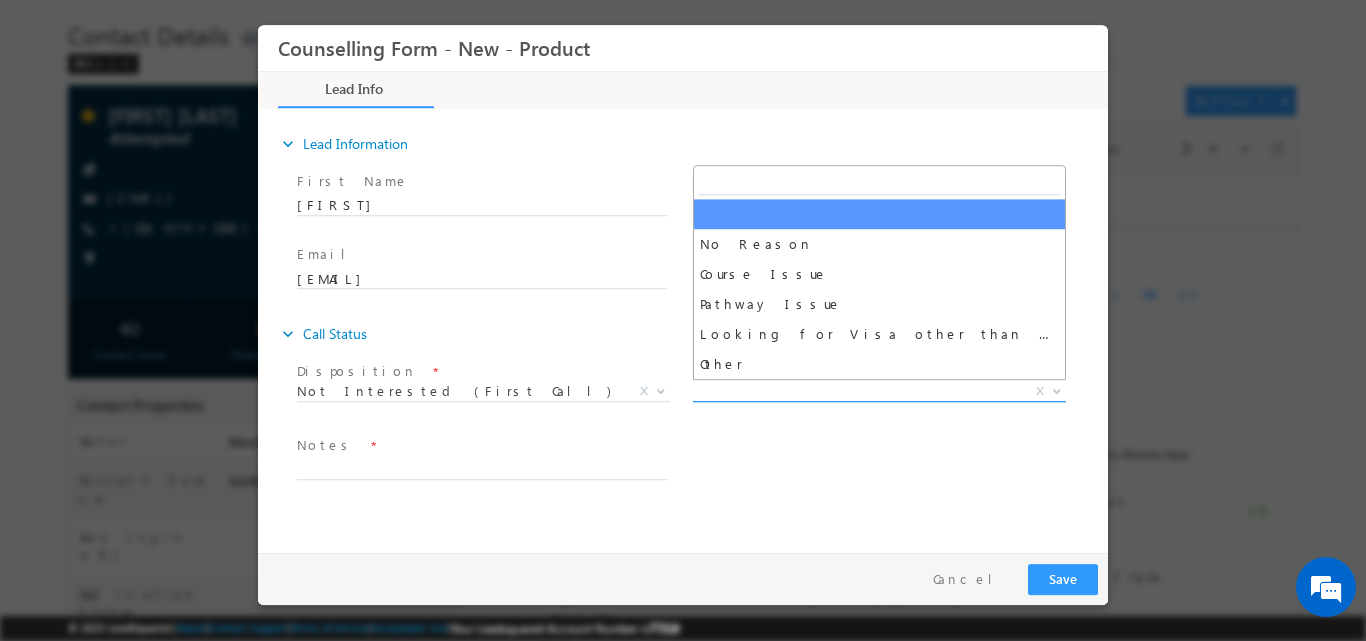 click at bounding box center (1057, 389) 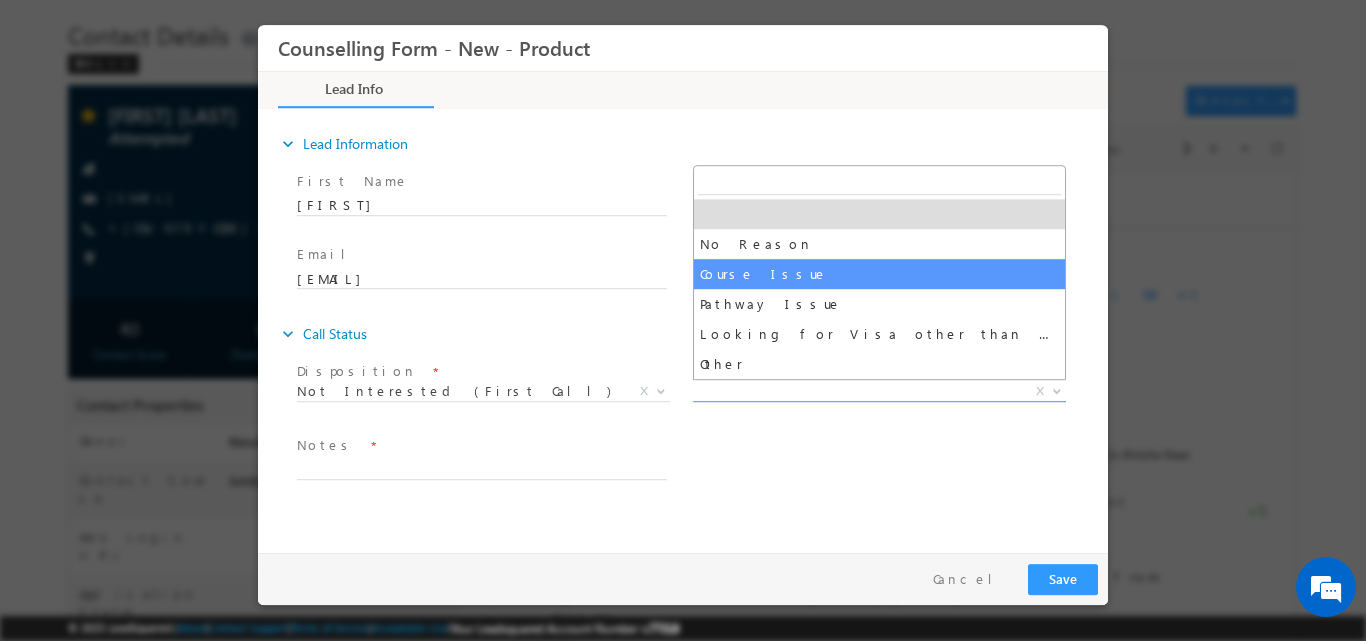 select on "Course Issue" 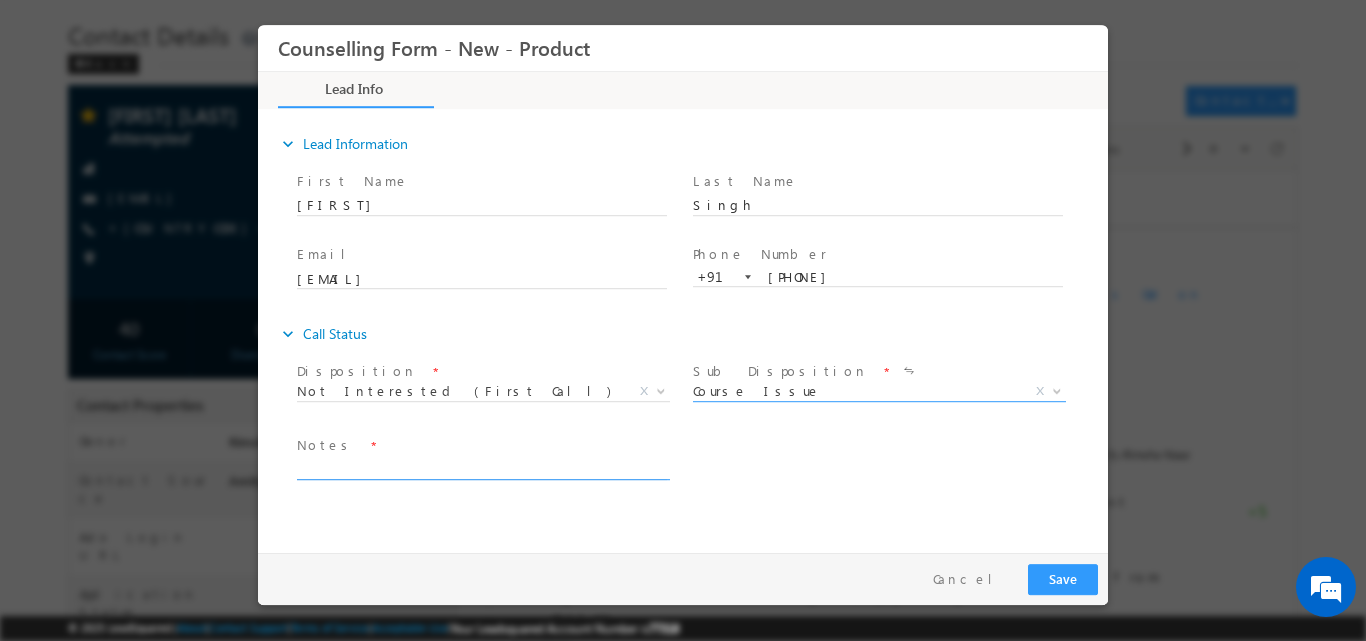 click at bounding box center [482, 467] 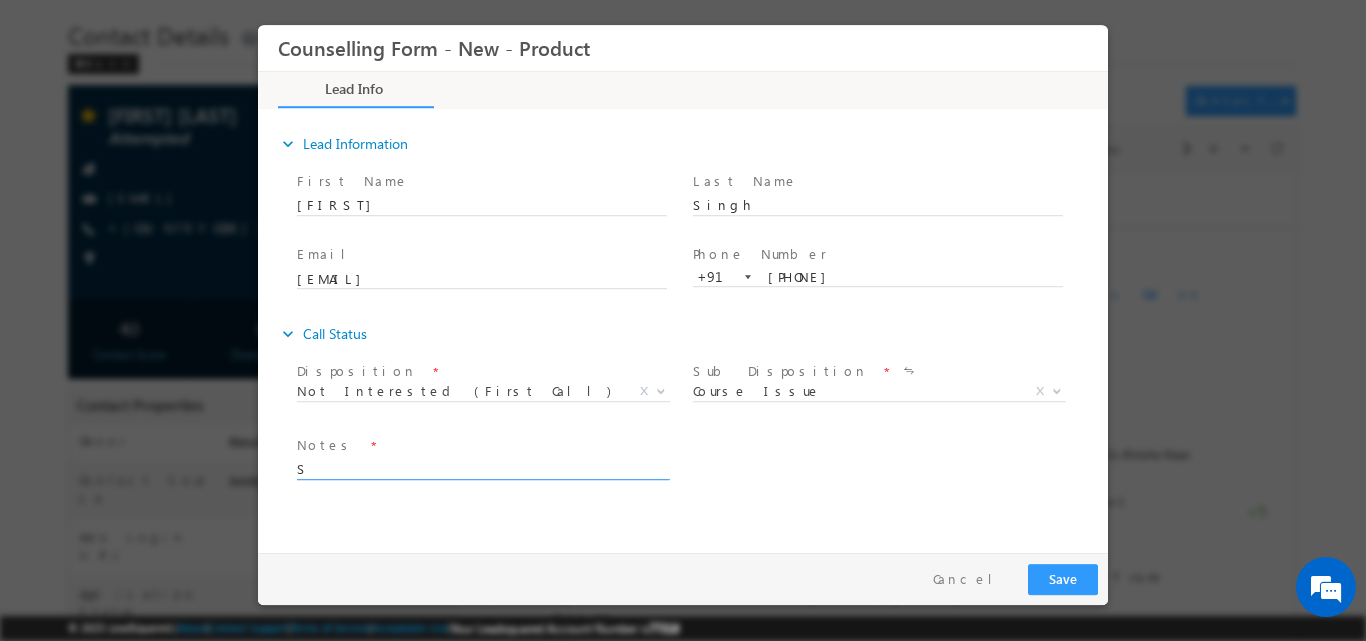 drag, startPoint x: 293, startPoint y: 474, endPoint x: 279, endPoint y: 475, distance: 14.035668 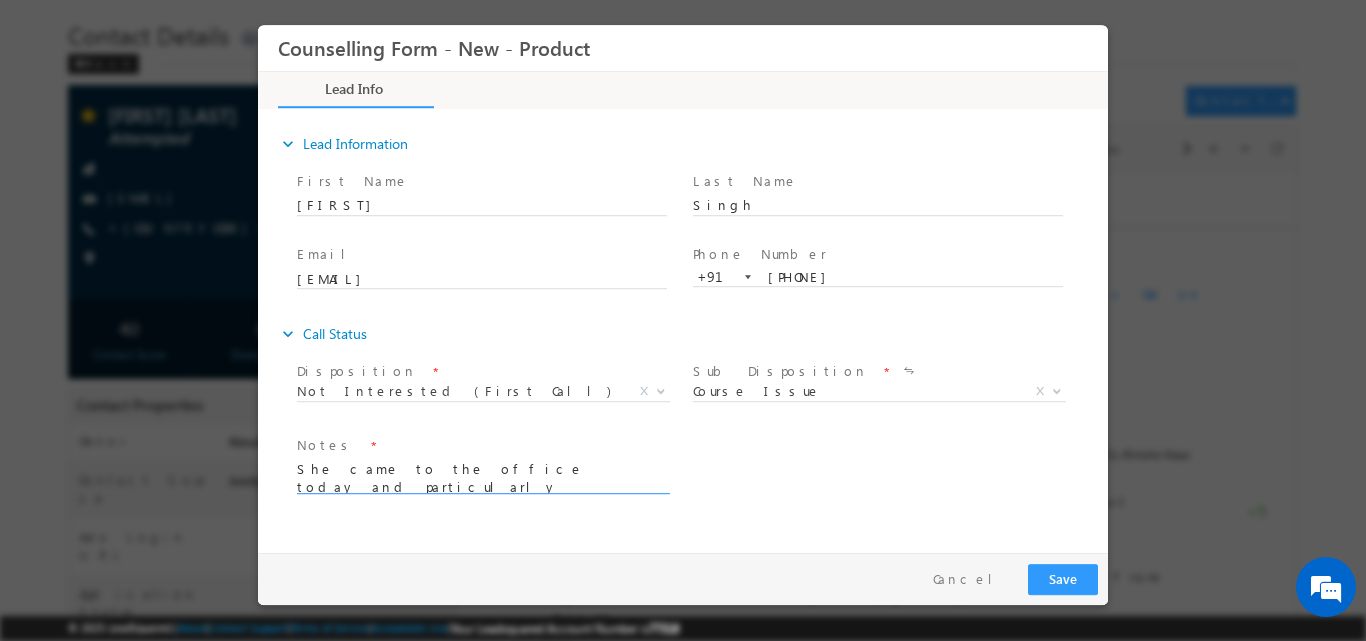 scroll, scrollTop: 4, scrollLeft: 0, axis: vertical 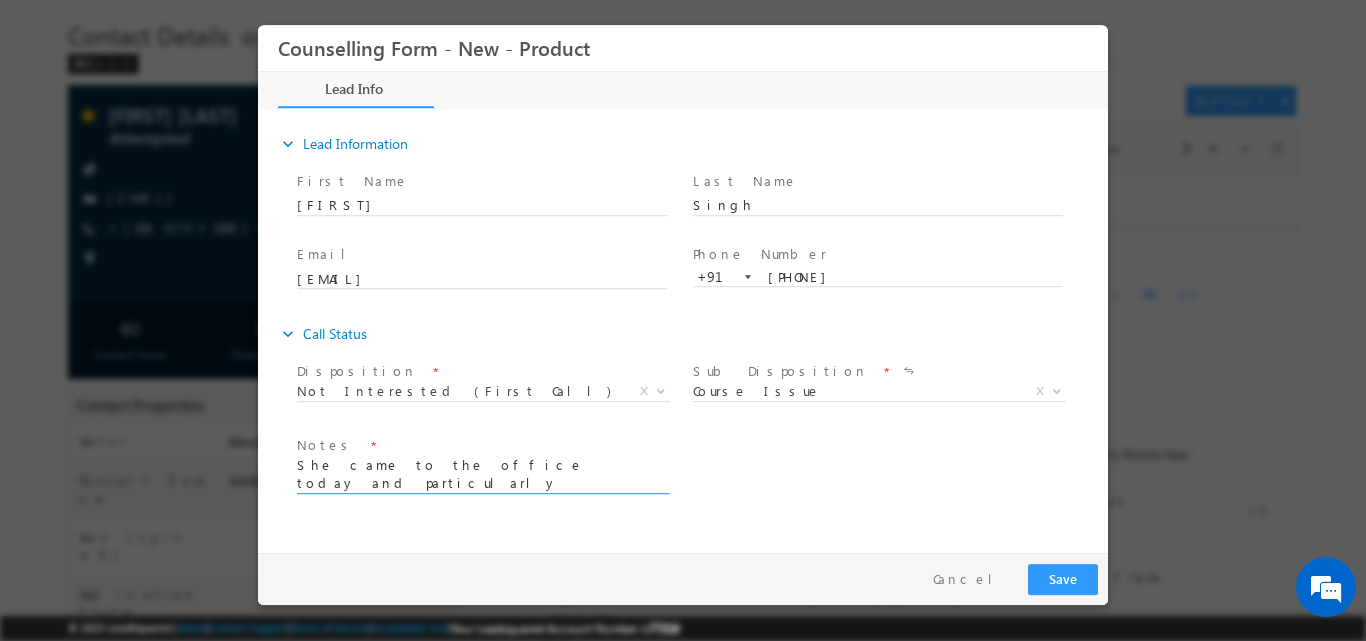 click on "She came to the office today and particularly looking for Masters in Aerospace engineering in [COUNTRY]" at bounding box center (482, 474) 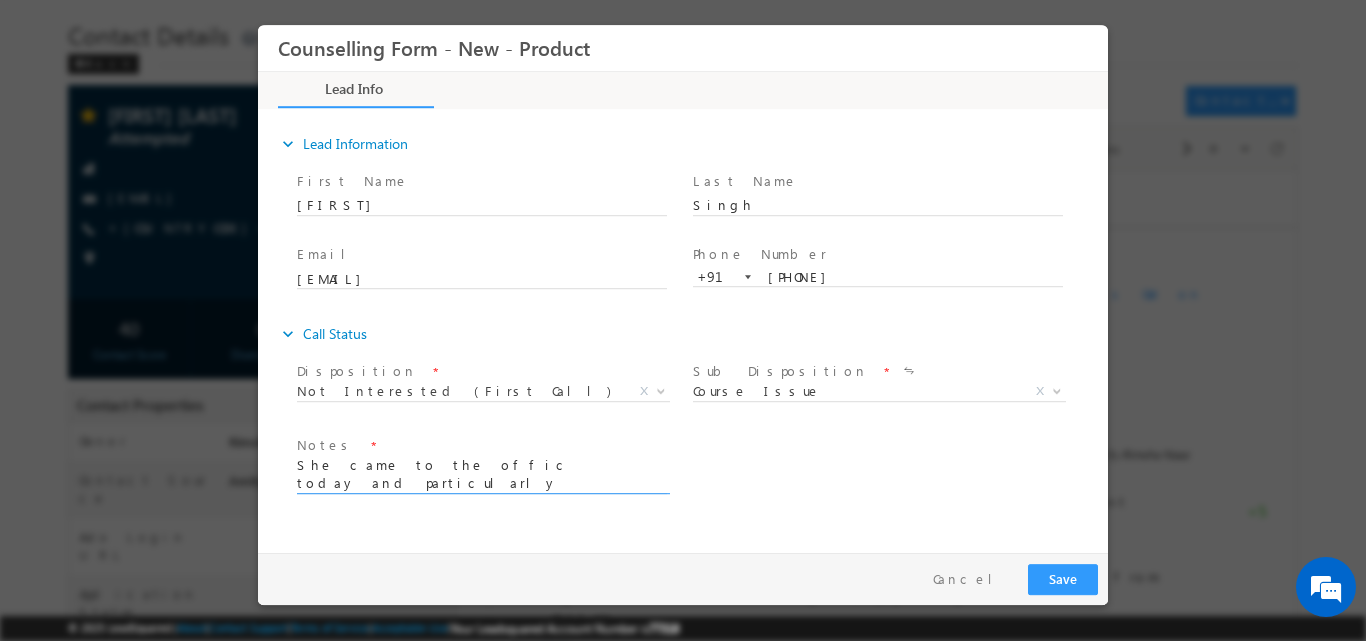 scroll, scrollTop: 2, scrollLeft: 0, axis: vertical 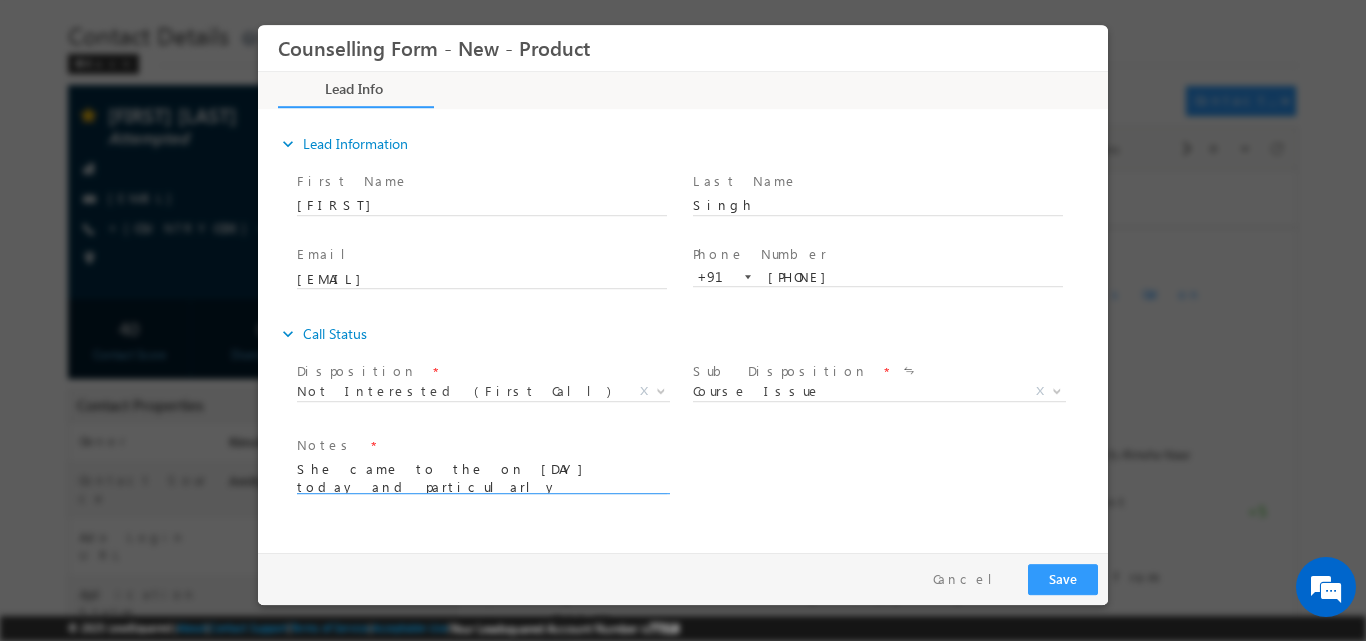 drag, startPoint x: 496, startPoint y: 465, endPoint x: 457, endPoint y: 467, distance: 39.051247 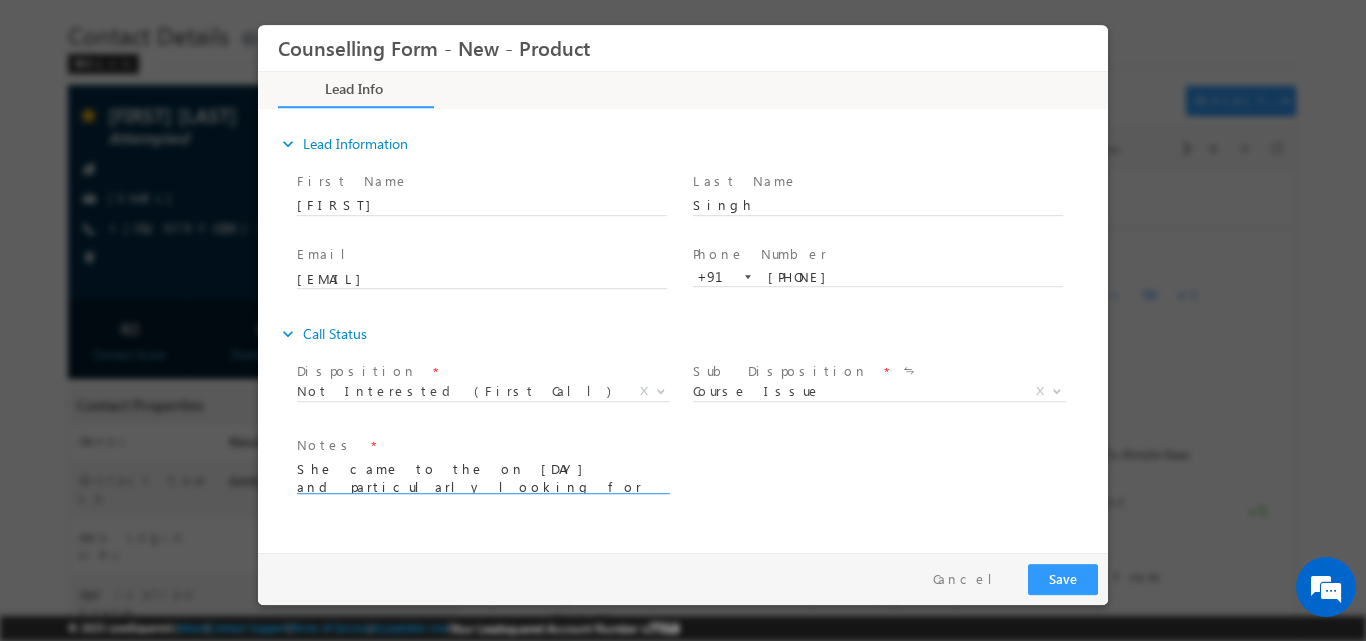 click on "She came to the on Monday and particularly looking for Masters in Aerospace engineering in US" at bounding box center (482, 474) 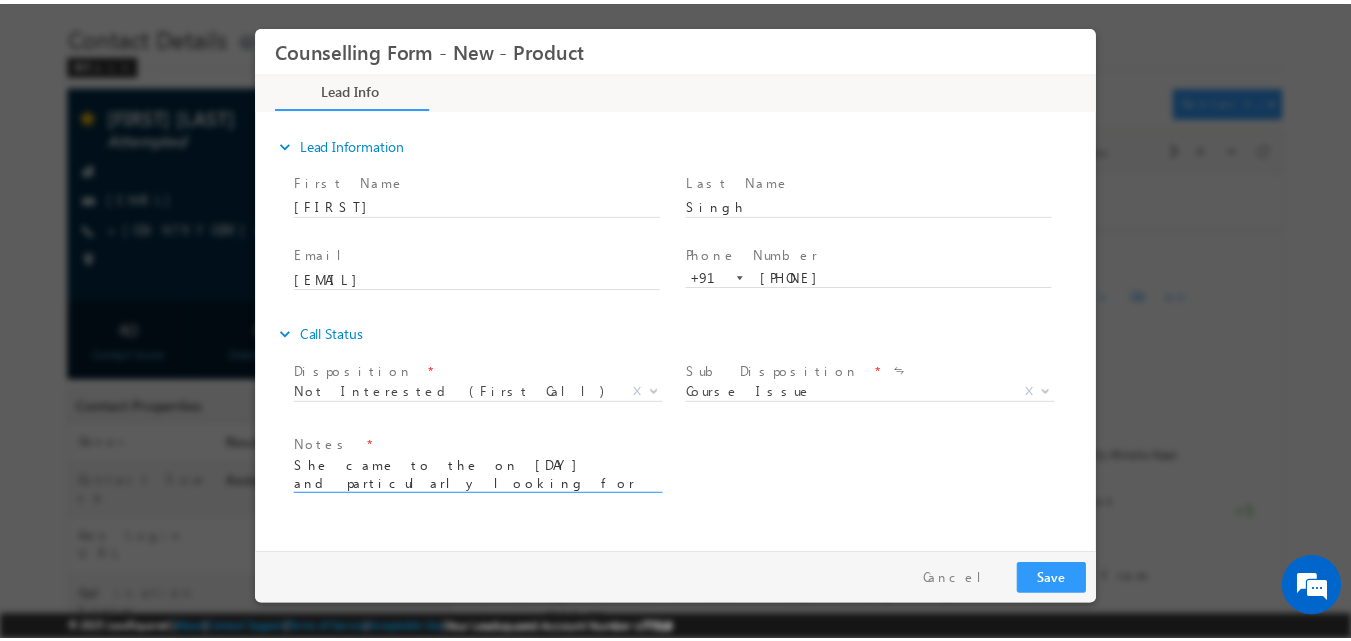 scroll, scrollTop: 4, scrollLeft: 0, axis: vertical 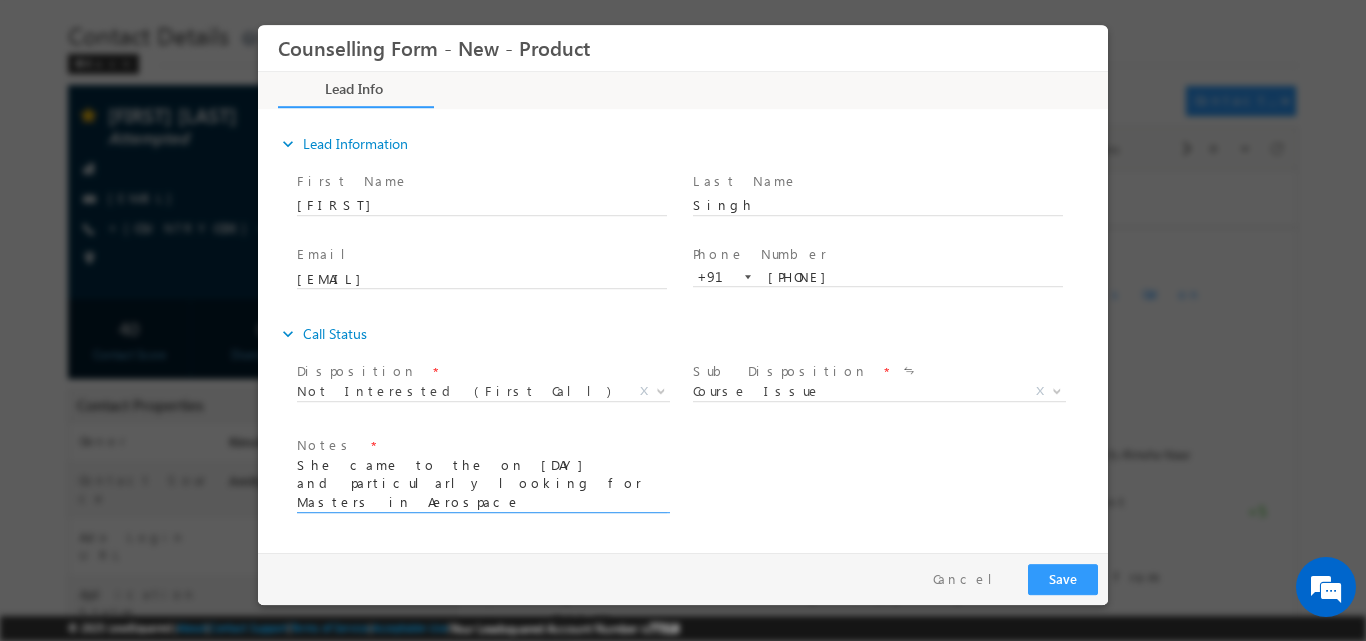 type on "She came to the on Monday and particularly looking for Masters in Aerospace engineering in US not open for other programs" 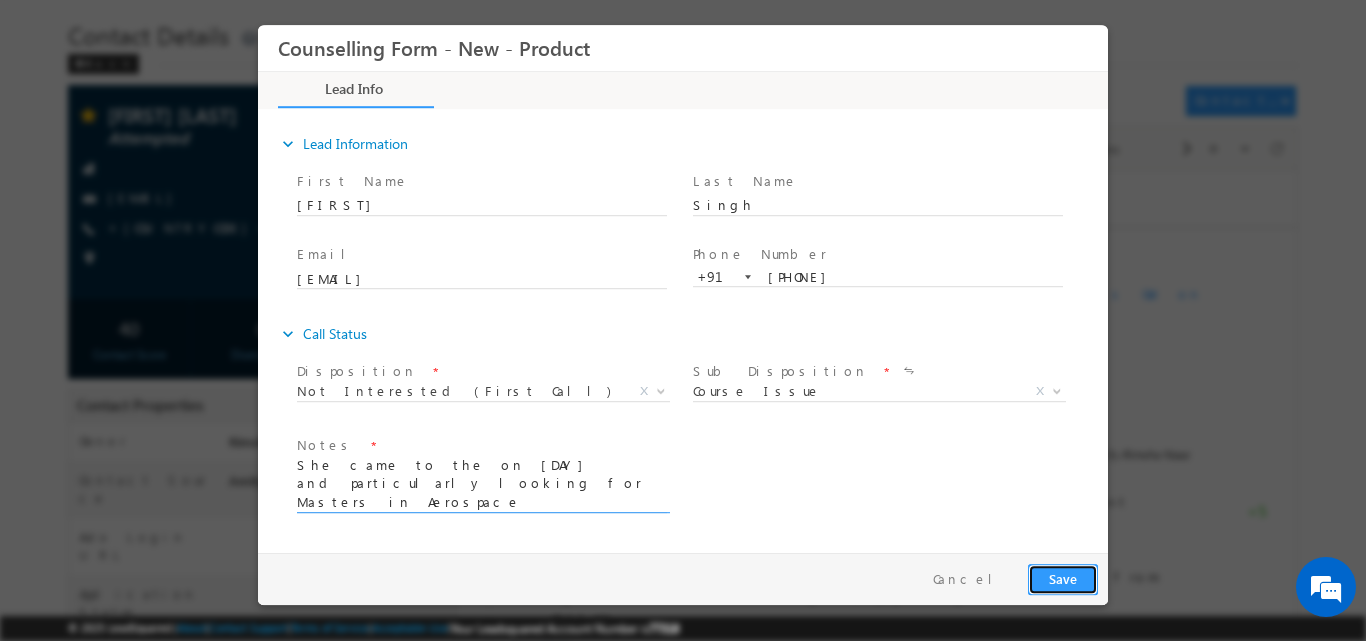 click on "Save" at bounding box center [1063, 578] 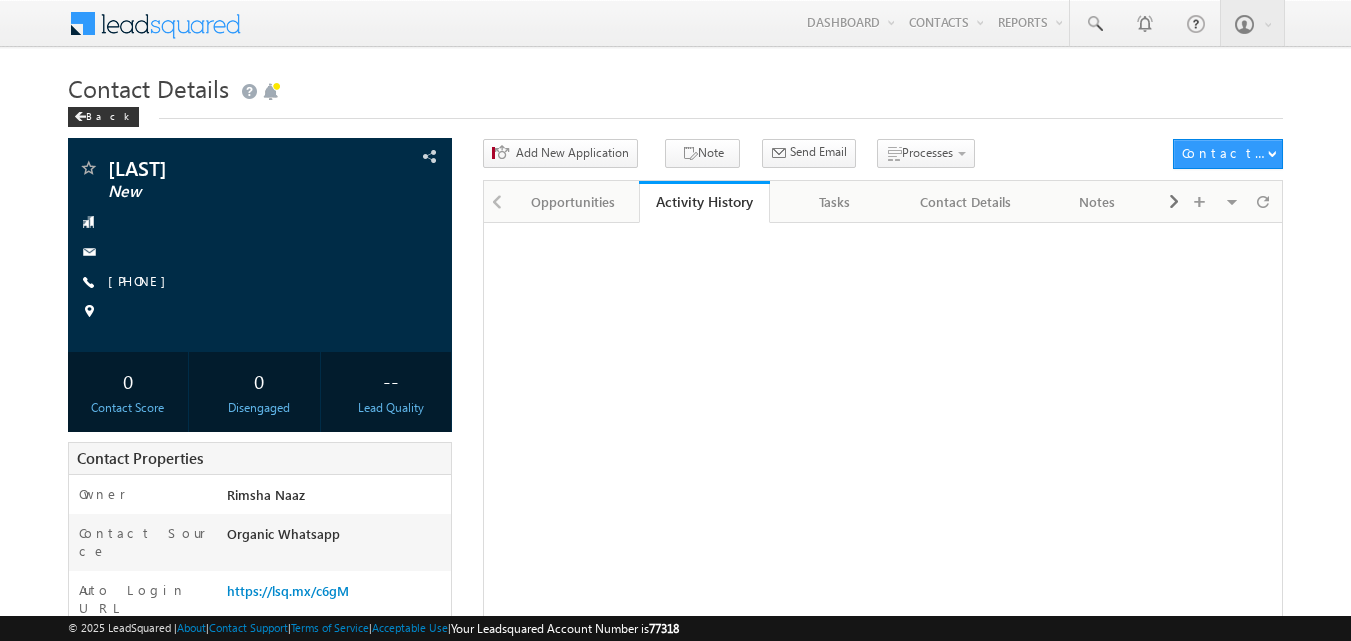 scroll, scrollTop: 0, scrollLeft: 0, axis: both 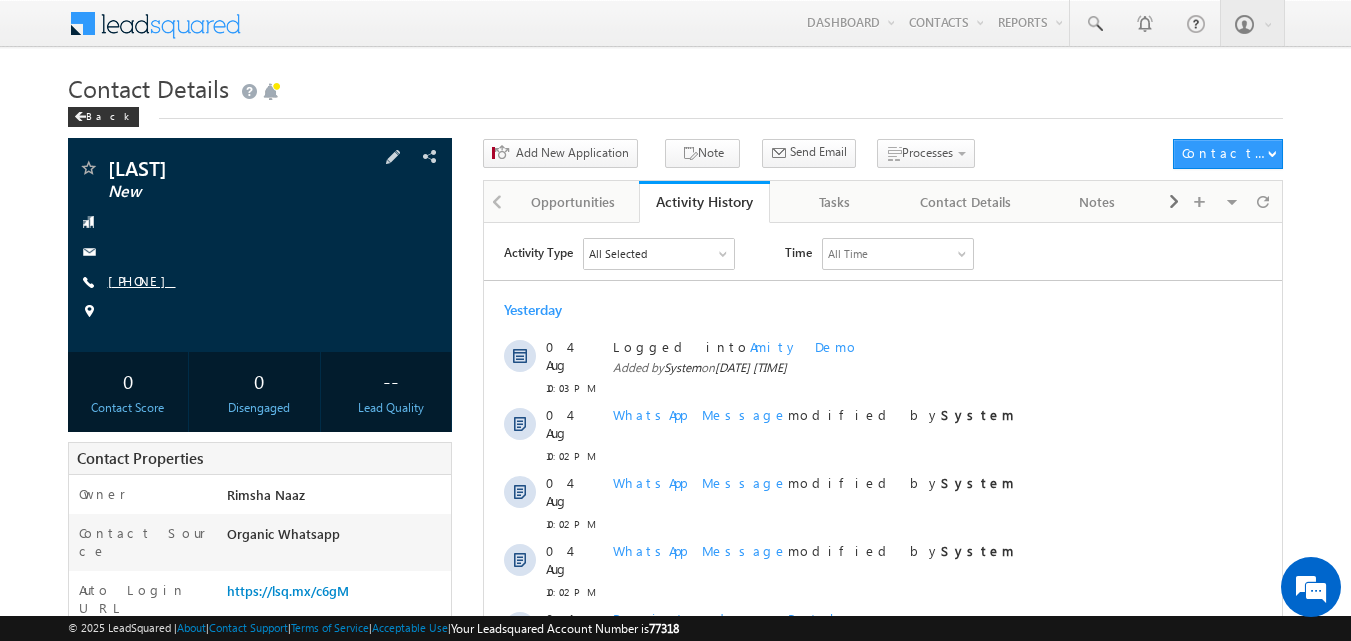 click on "[PHONE]" at bounding box center (142, 280) 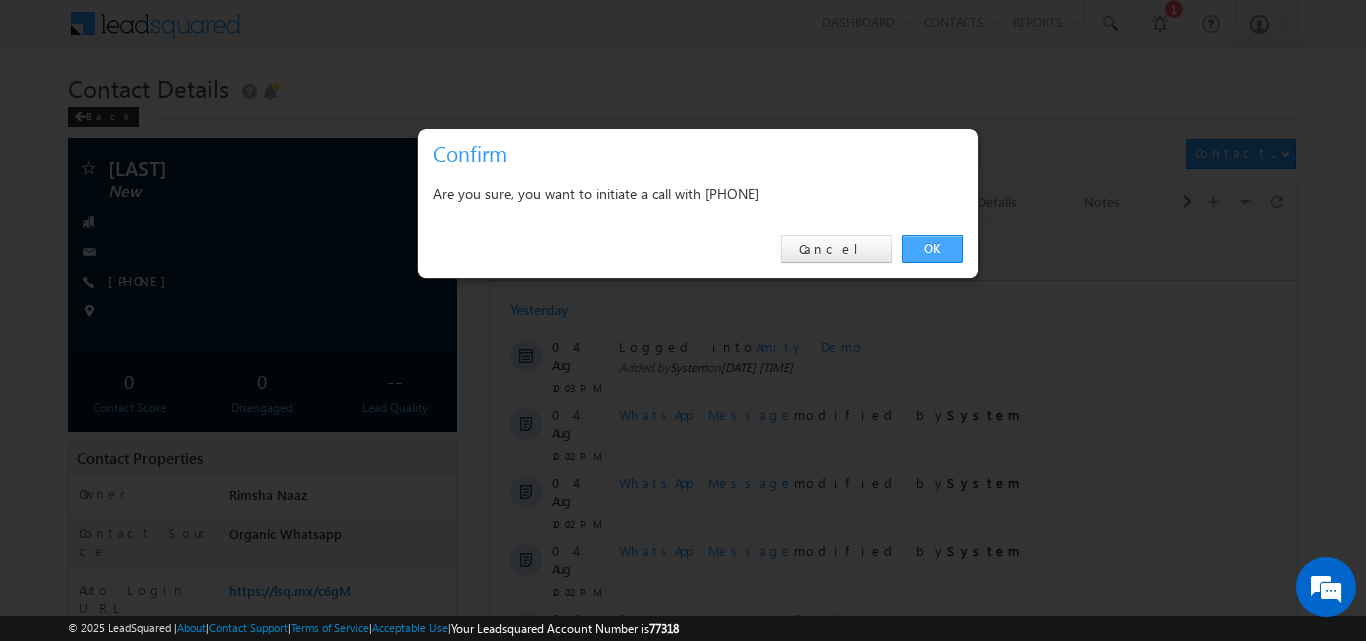 click on "OK" at bounding box center (932, 249) 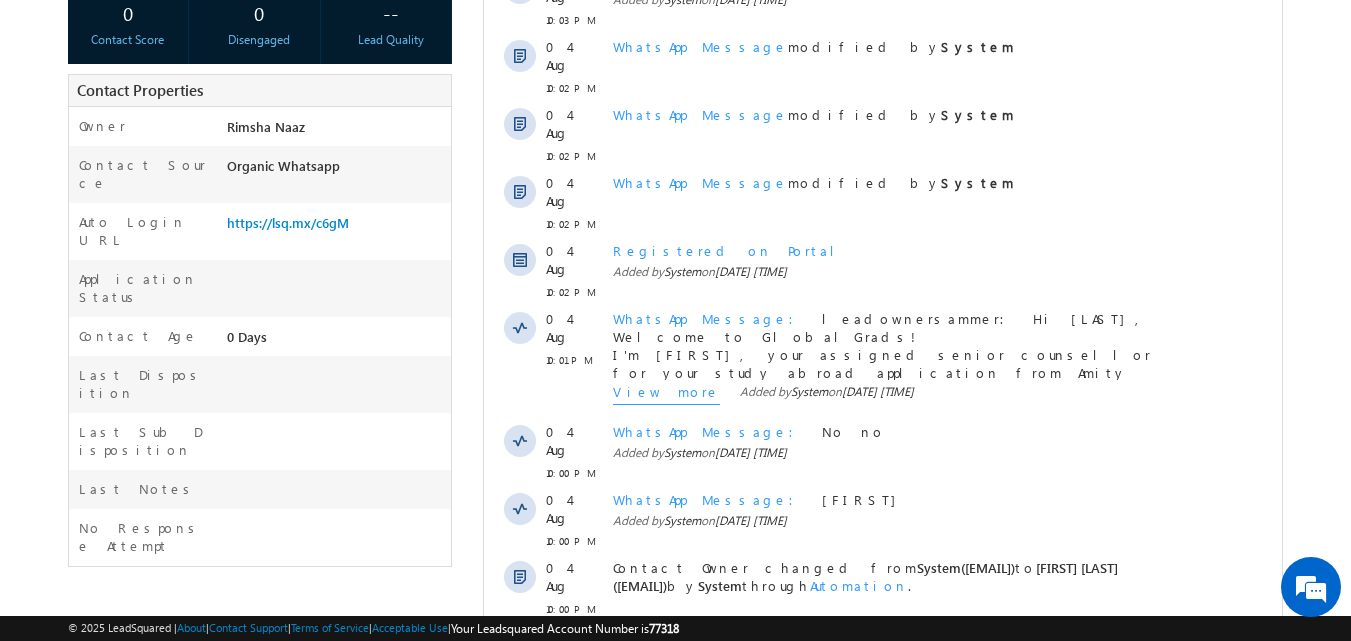 scroll, scrollTop: 436, scrollLeft: 0, axis: vertical 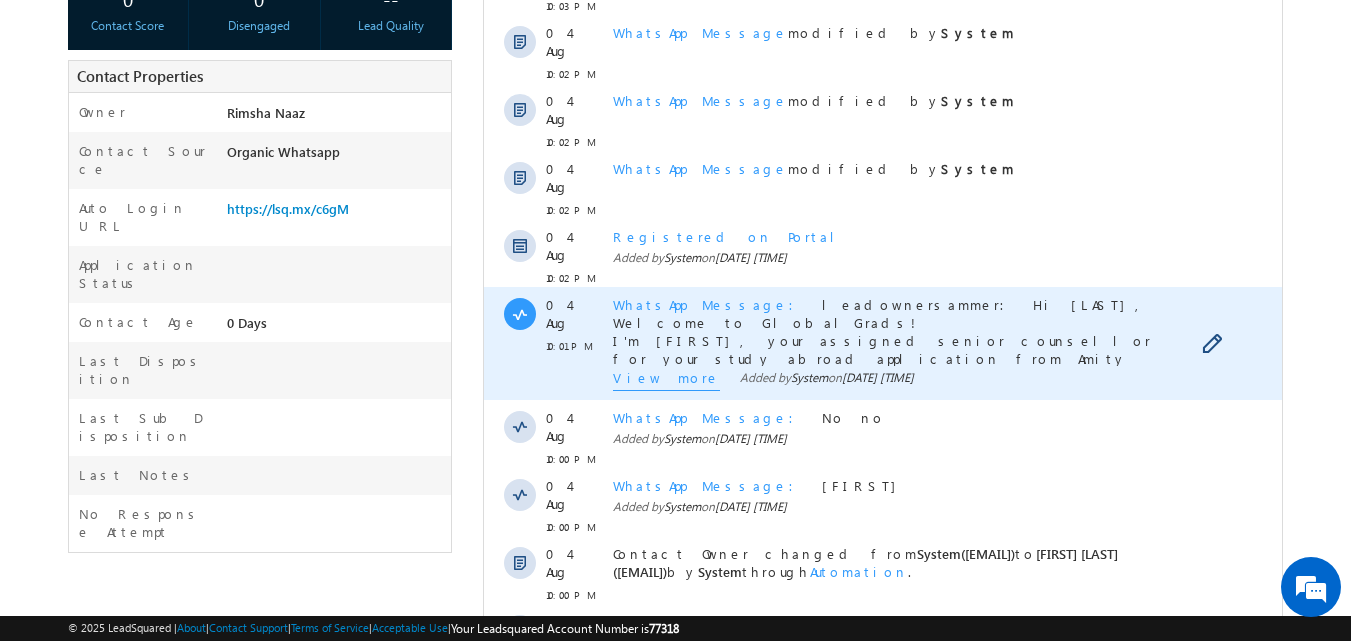 click on "View more" at bounding box center [666, 380] 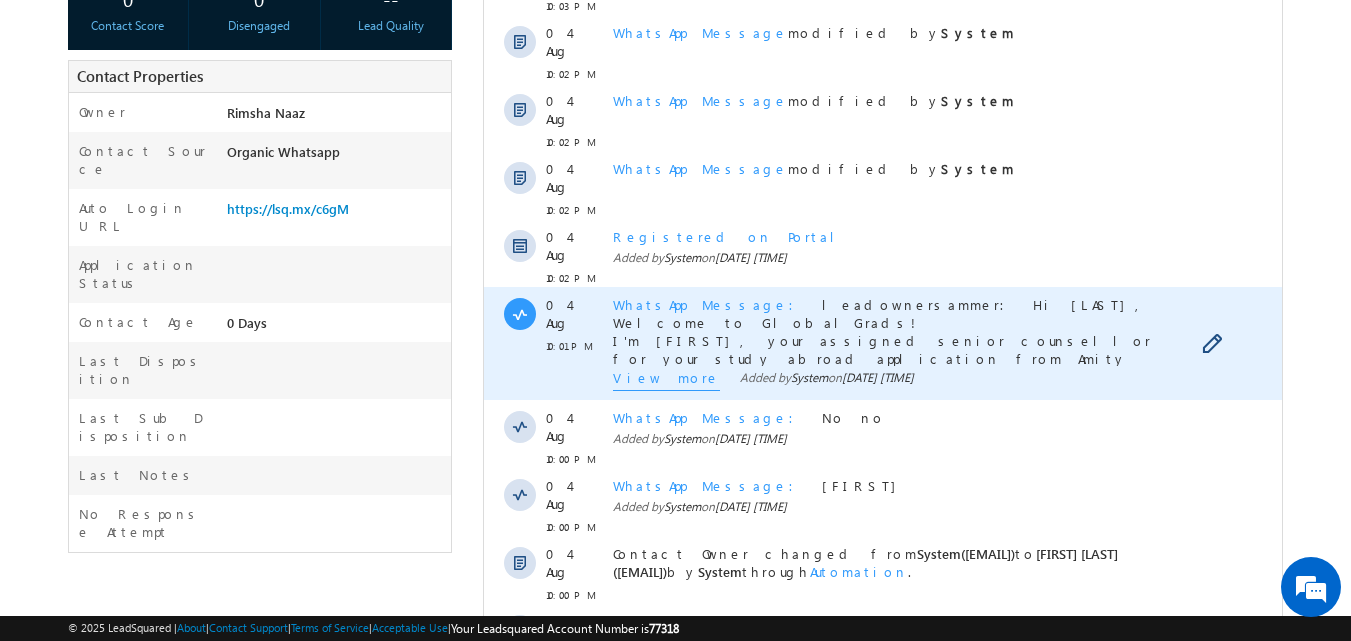 scroll, scrollTop: 0, scrollLeft: 0, axis: both 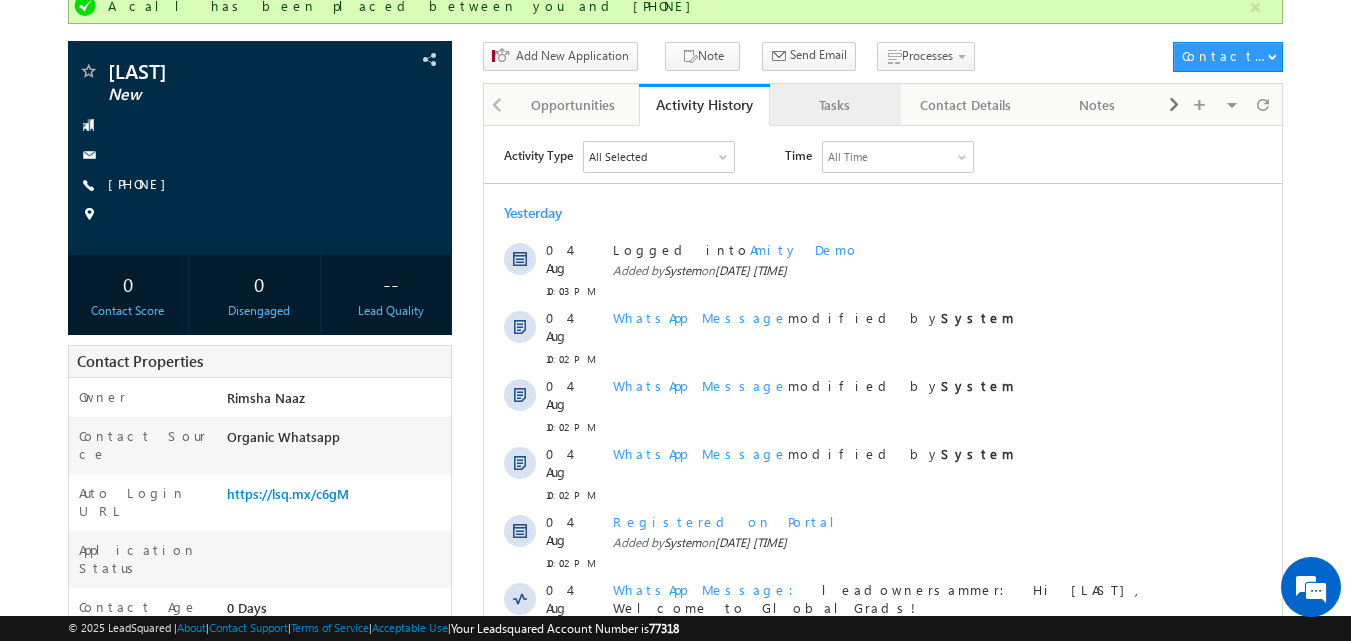 click on "Tasks" at bounding box center (834, 105) 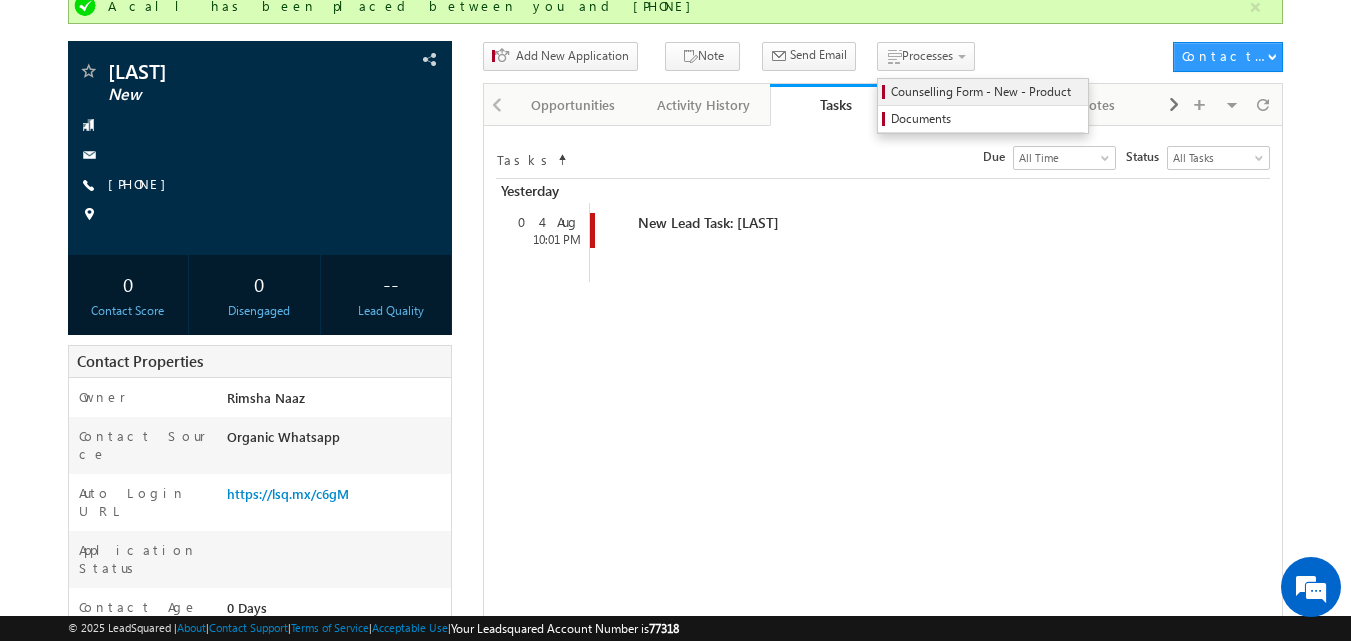 click on "Counselling Form - New - Product" at bounding box center (986, 92) 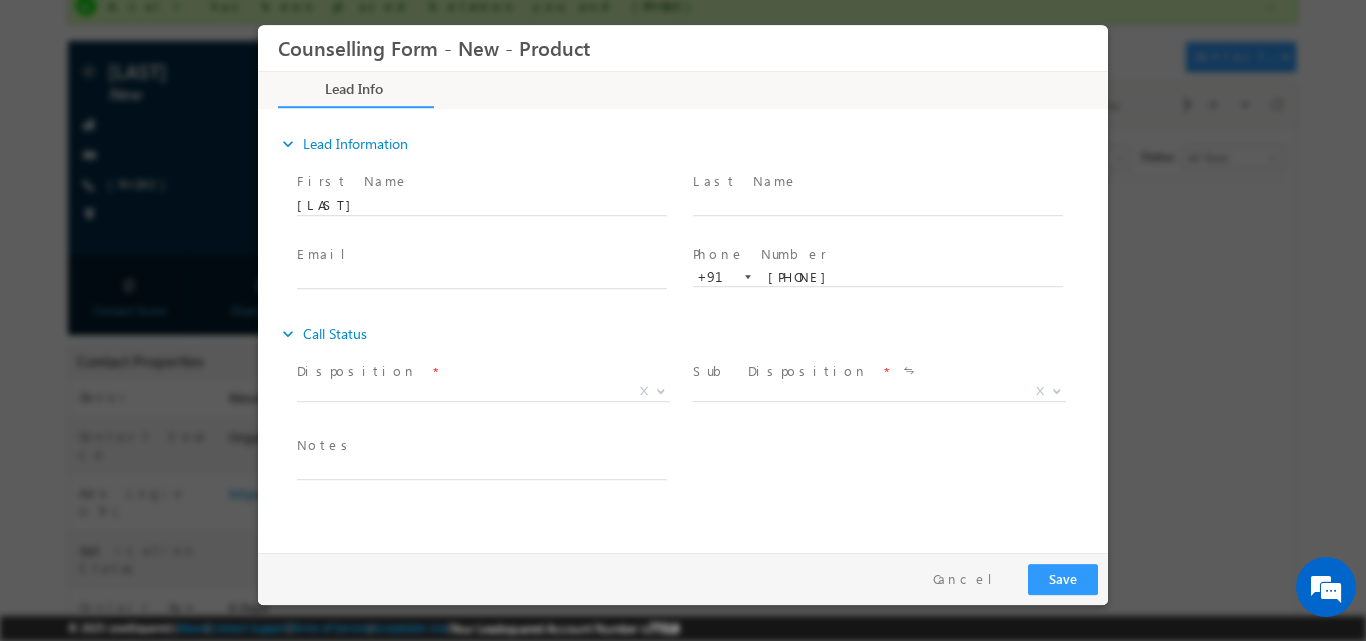 scroll, scrollTop: 0, scrollLeft: 0, axis: both 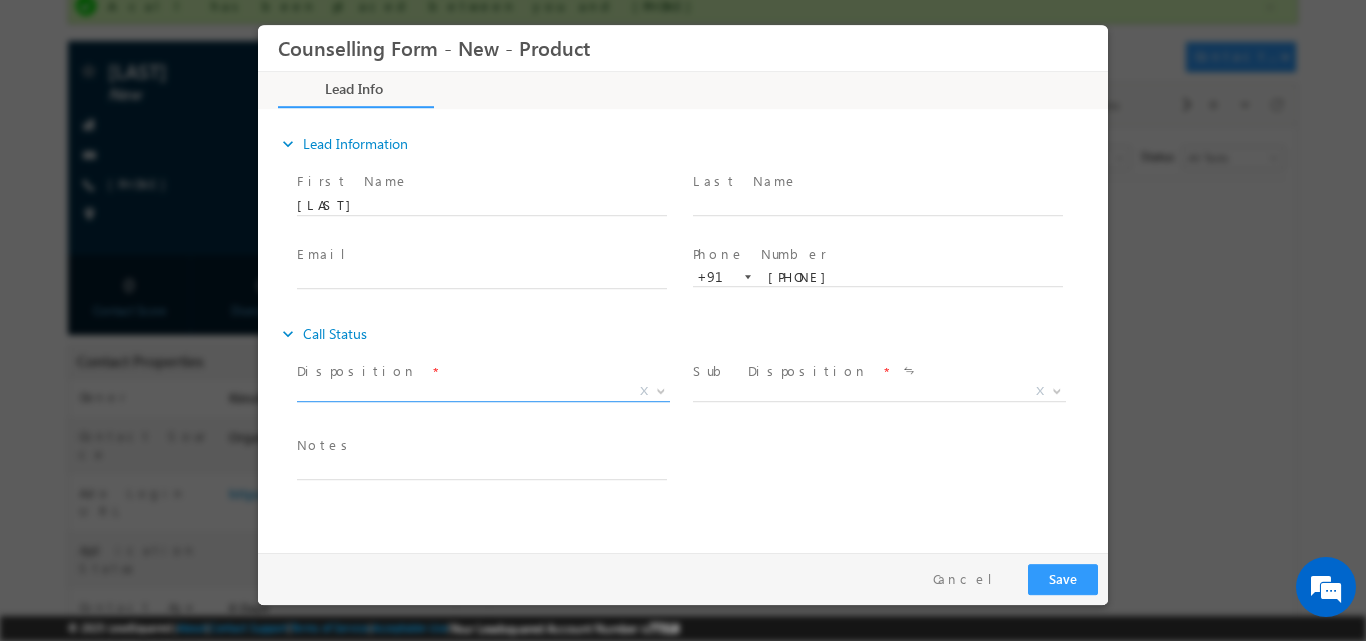 click at bounding box center (659, 390) 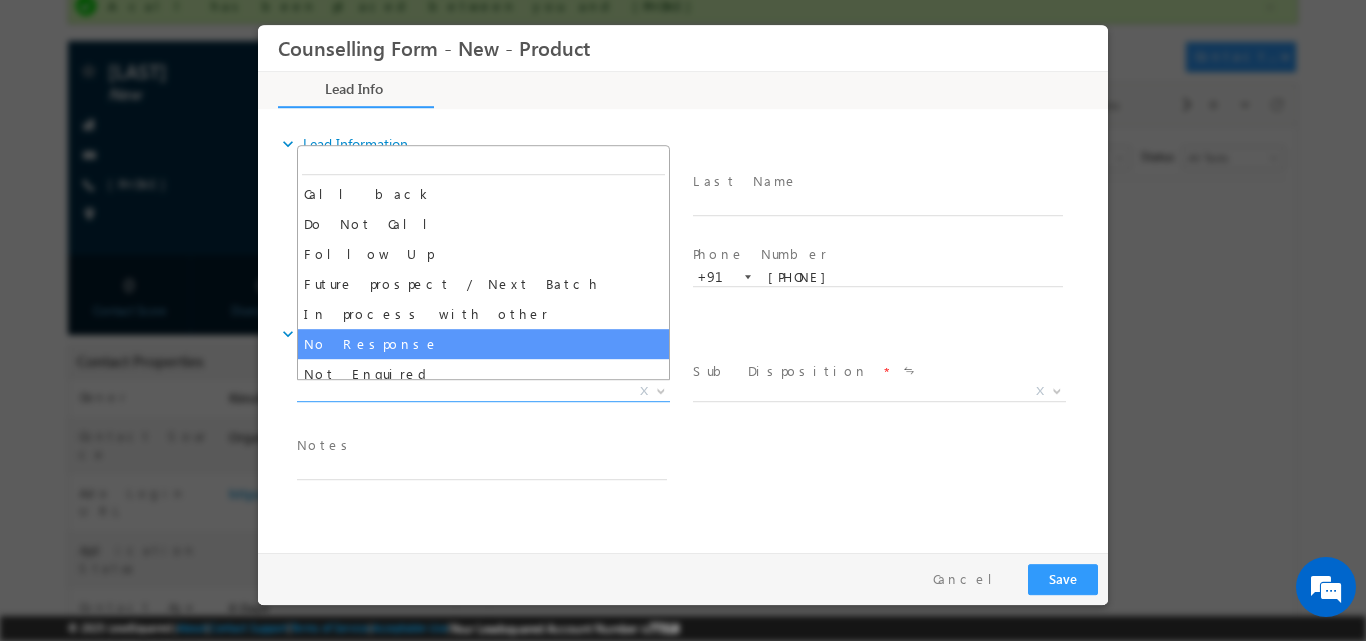 select on "No Response" 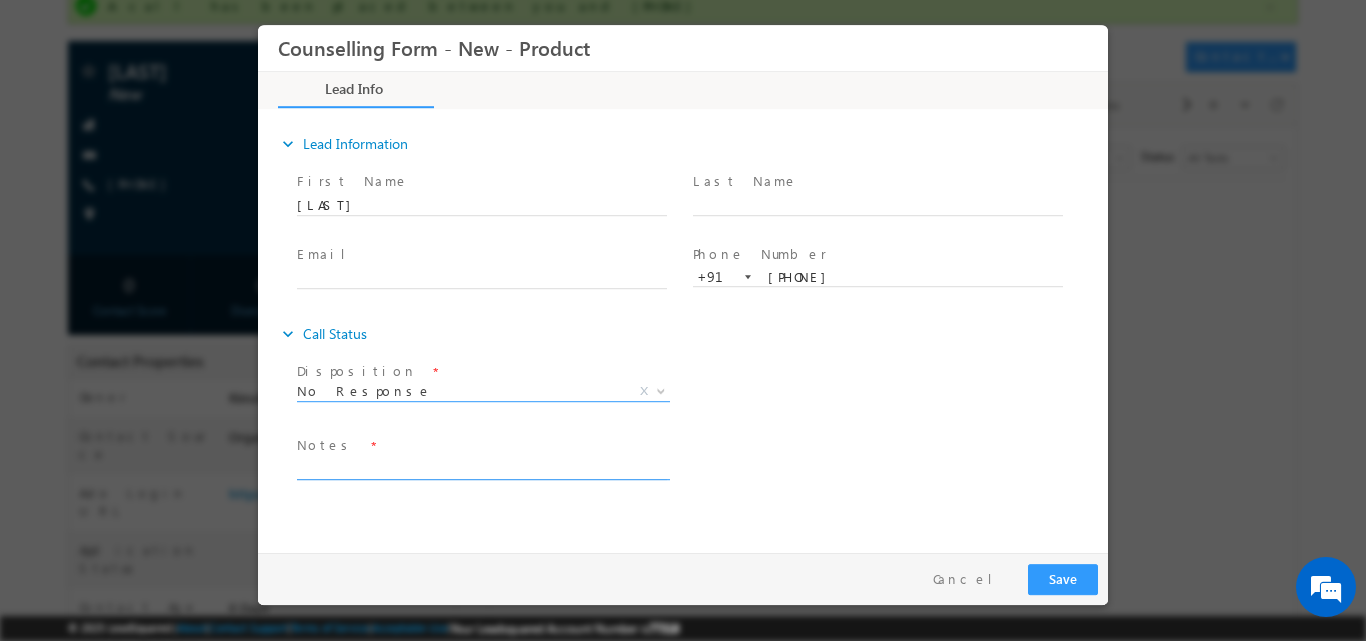 click at bounding box center (482, 467) 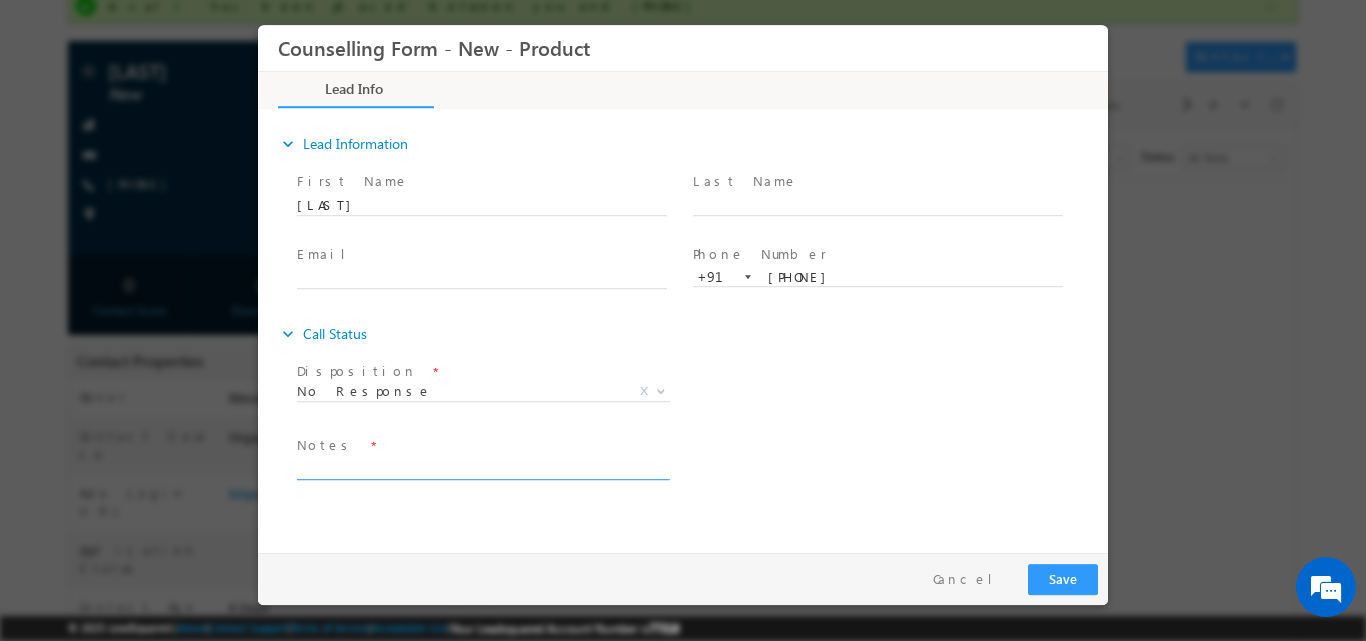 paste on "She came to the office today and particularly looking for Masters in Aerospace engineering in US" 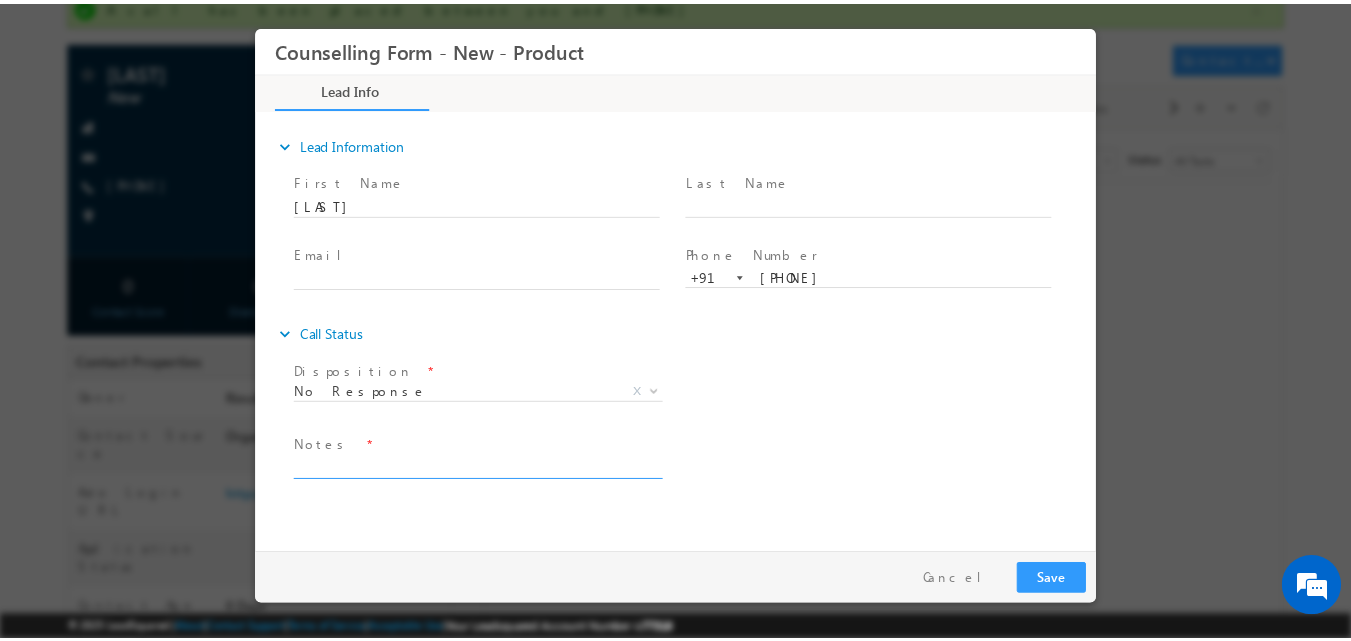 scroll, scrollTop: 0, scrollLeft: 0, axis: both 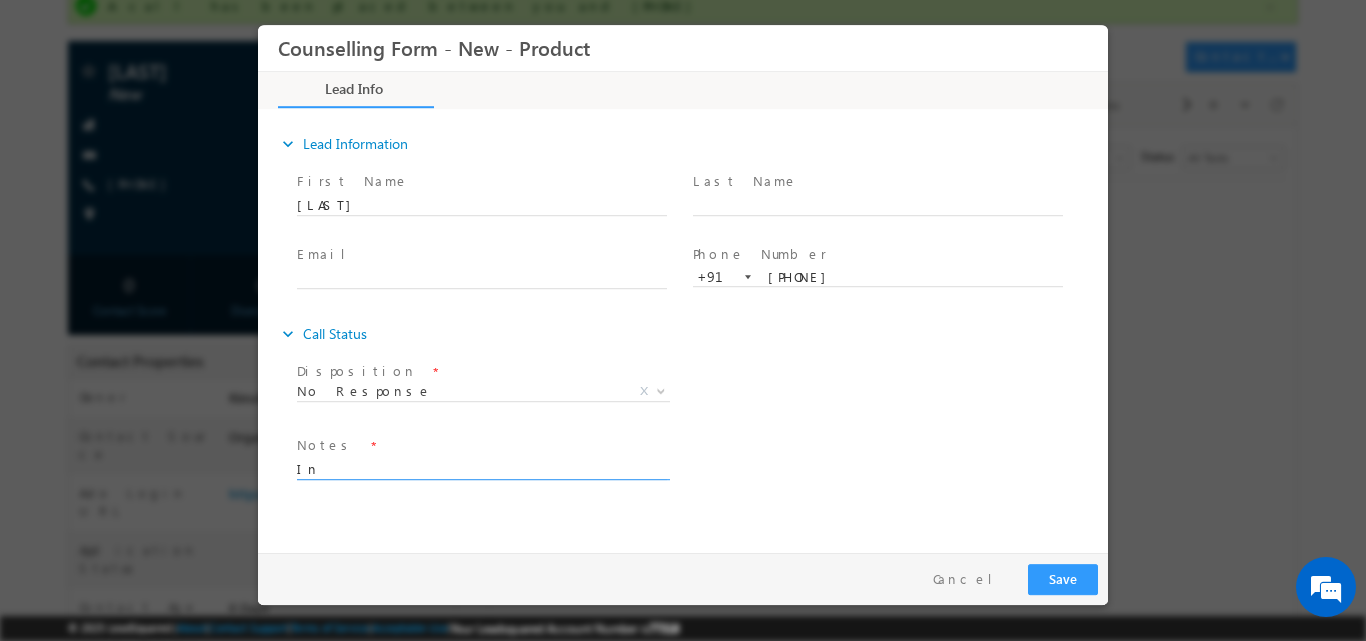 type on "I" 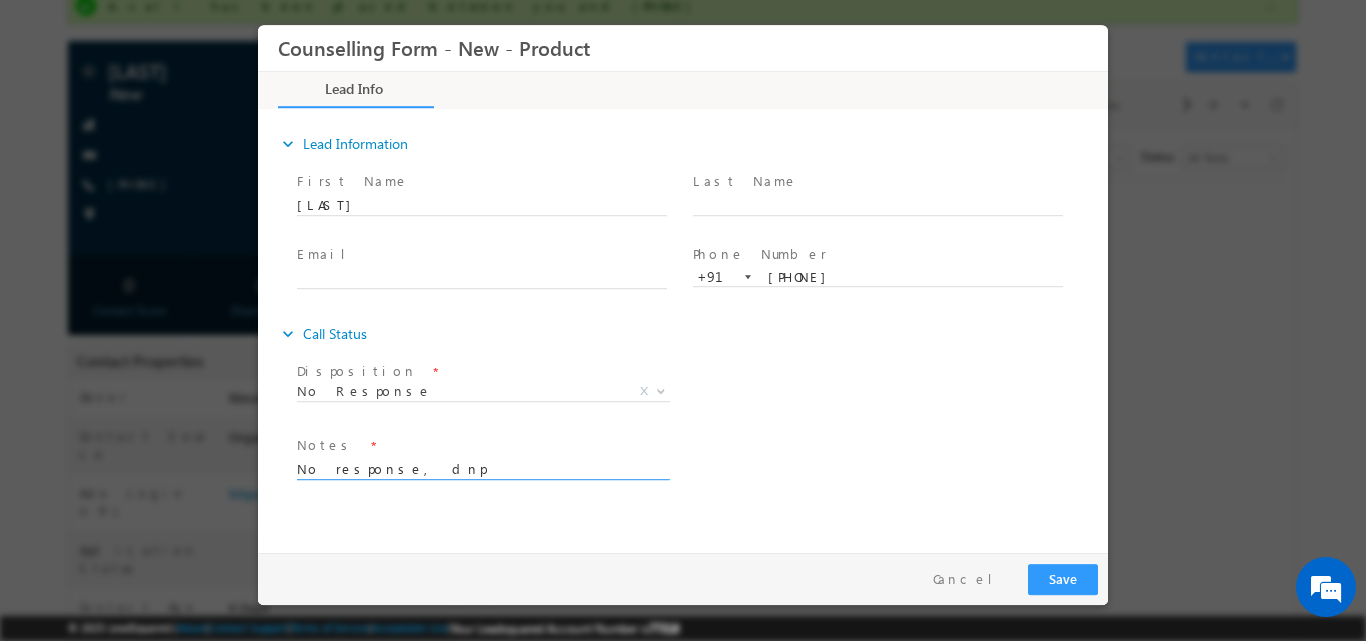 drag, startPoint x: 479, startPoint y: 469, endPoint x: 203, endPoint y: 501, distance: 277.84888 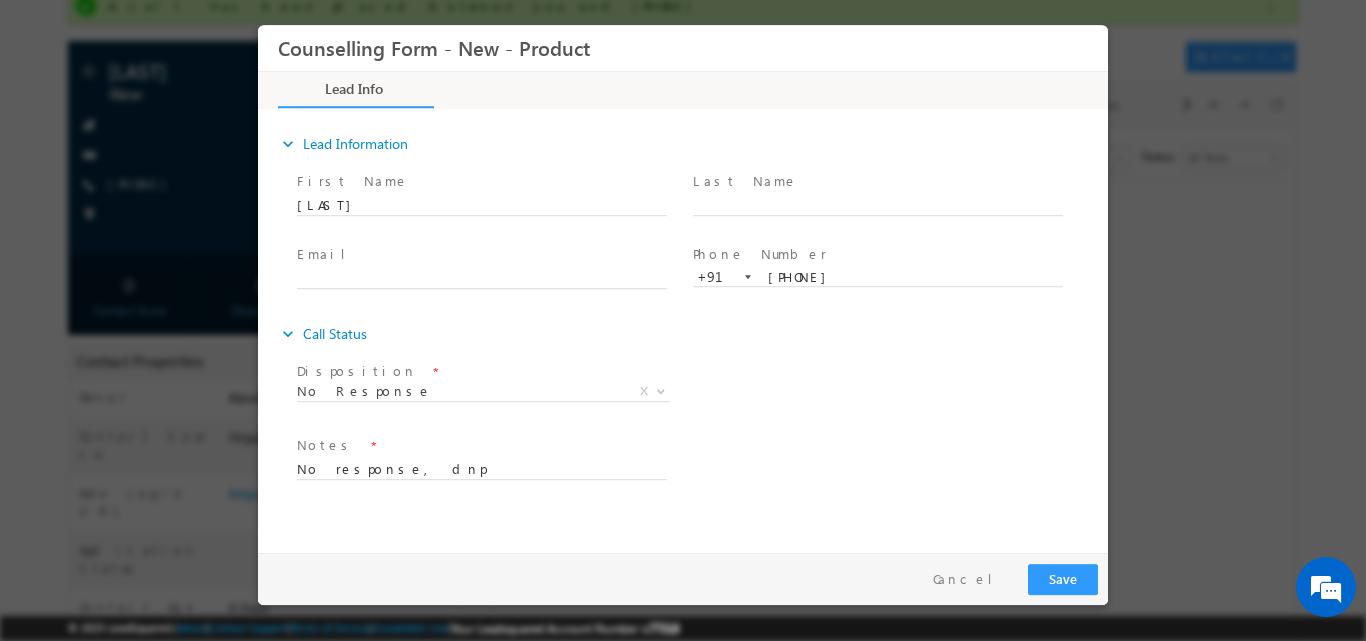 click at bounding box center (683, 320) 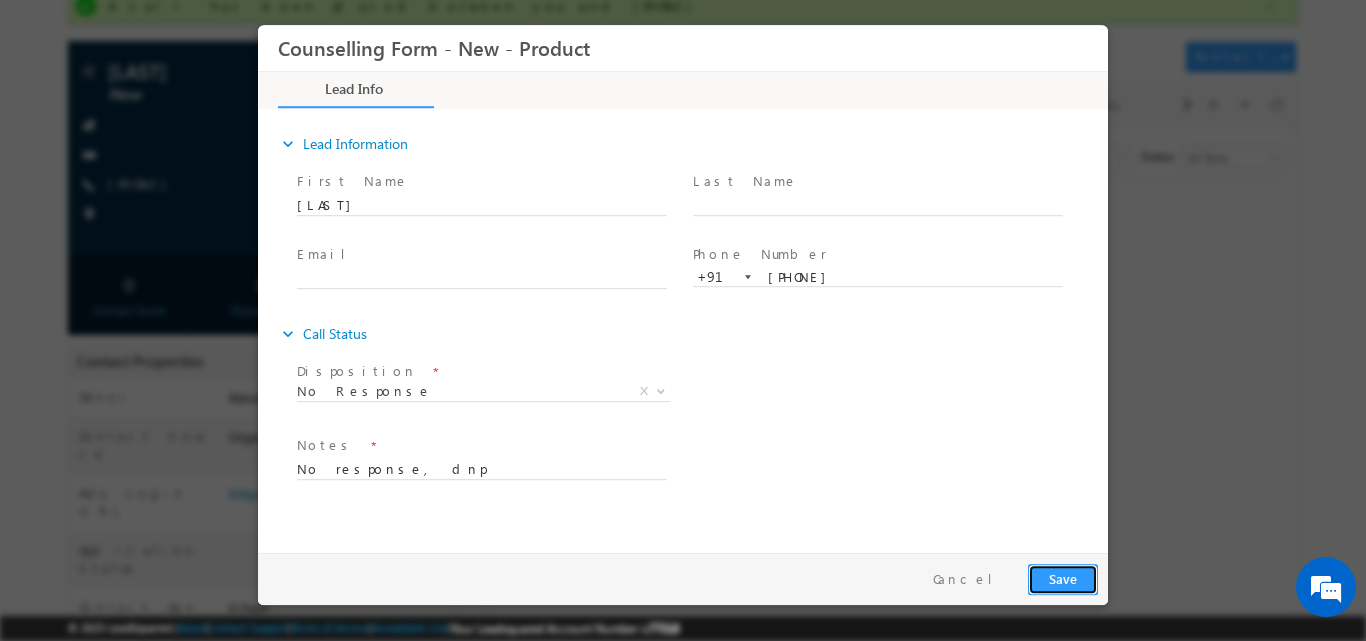 click on "Save" at bounding box center [1063, 578] 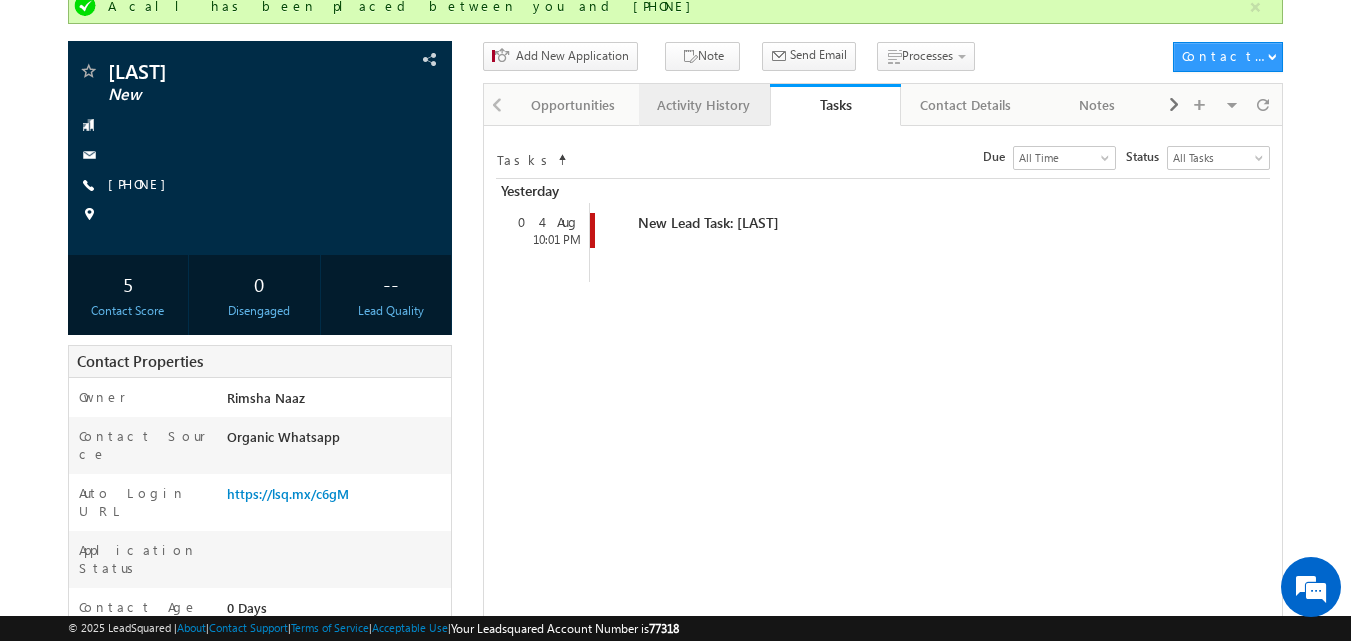 click on "Activity History" at bounding box center (703, 105) 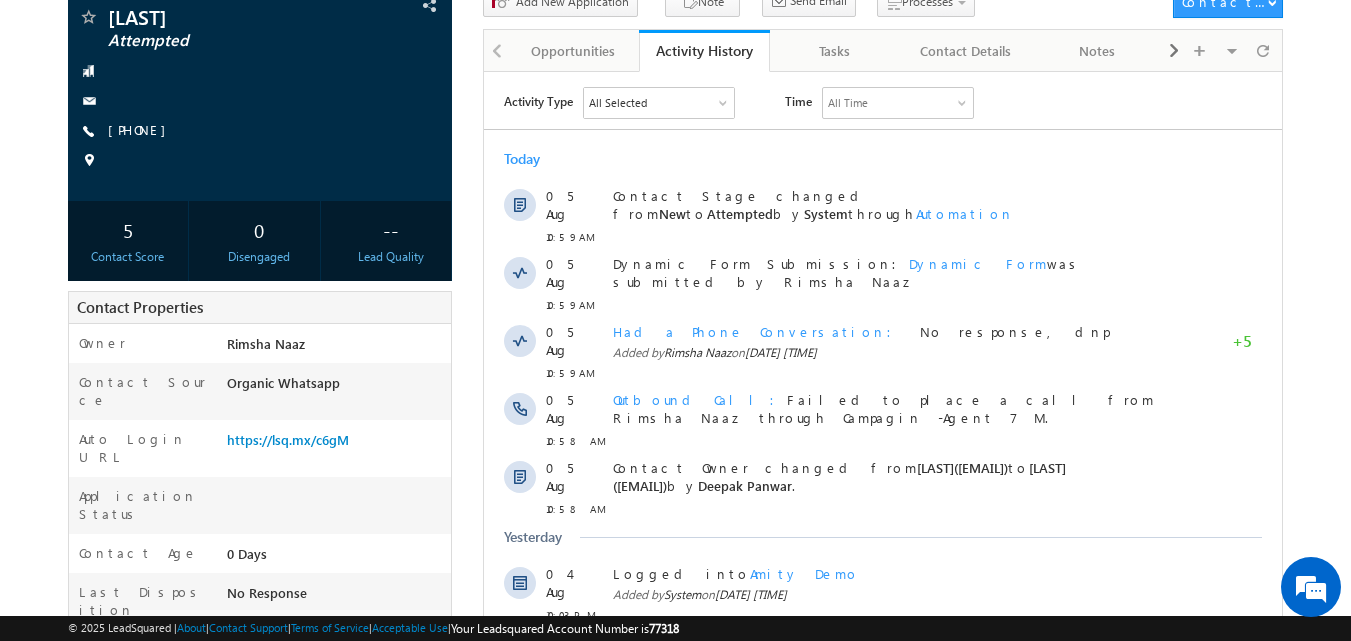 scroll, scrollTop: 0, scrollLeft: 0, axis: both 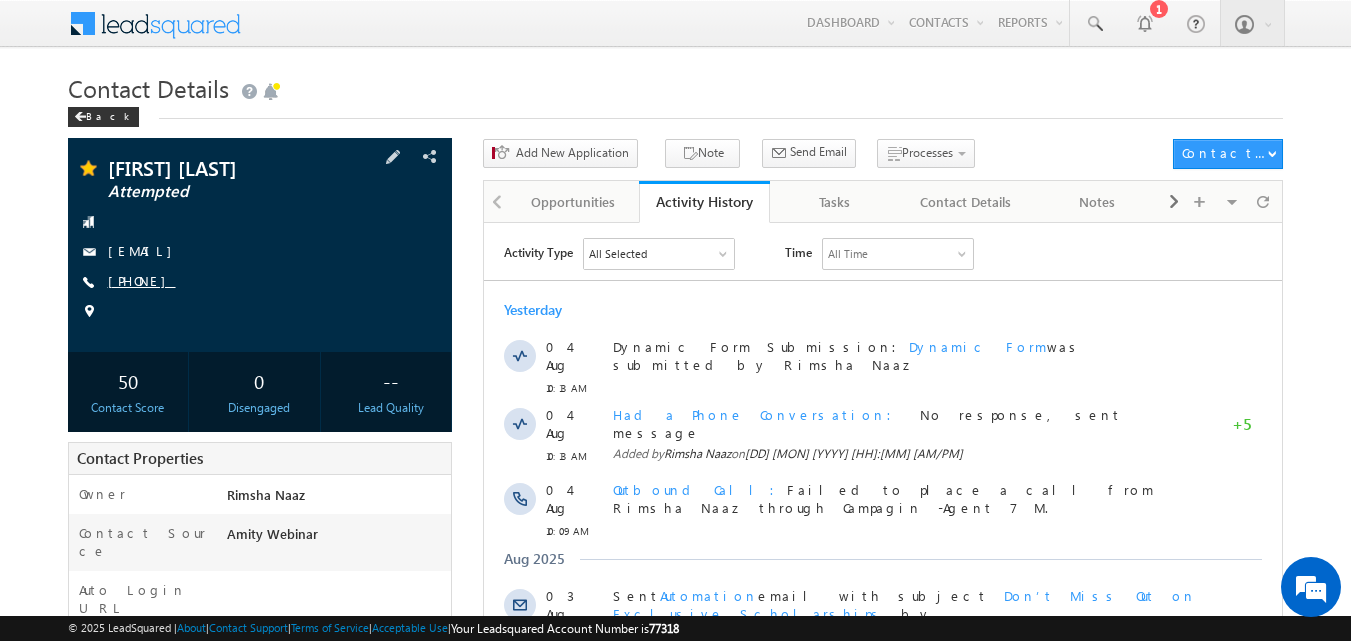 click on "[PHONE]" at bounding box center (142, 280) 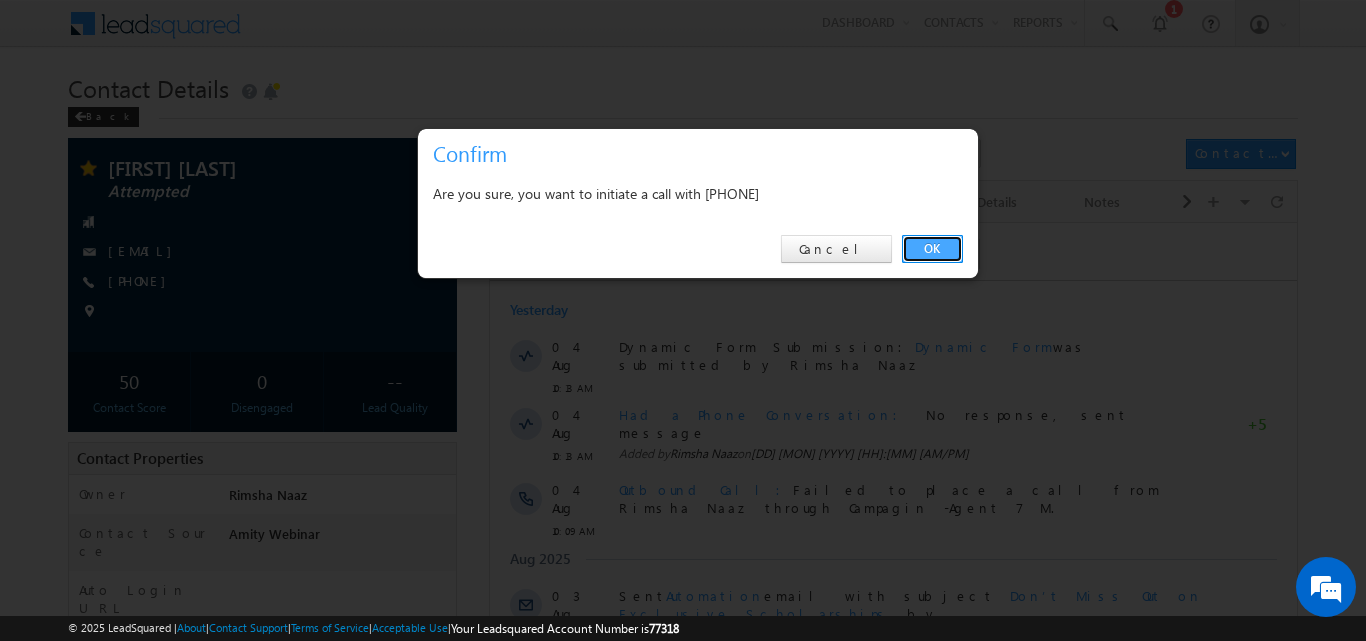 click on "OK" at bounding box center (932, 249) 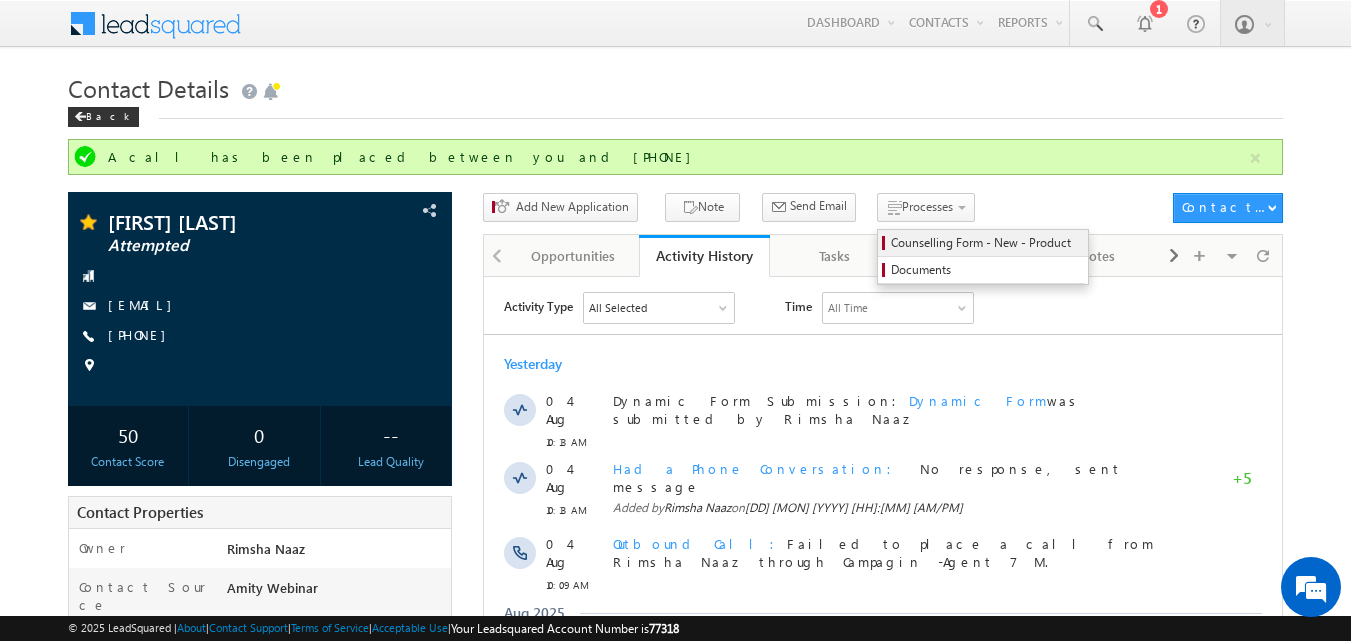 click on "Counselling Form - New - Product" at bounding box center (986, 243) 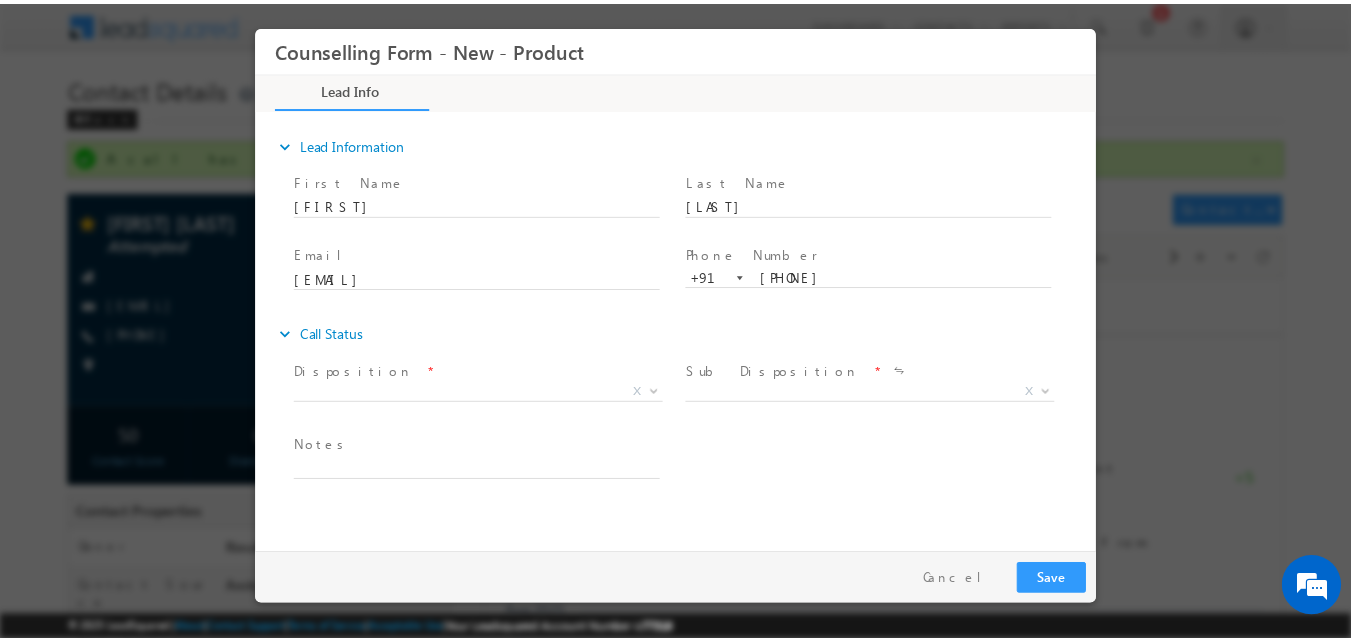 scroll, scrollTop: 0, scrollLeft: 0, axis: both 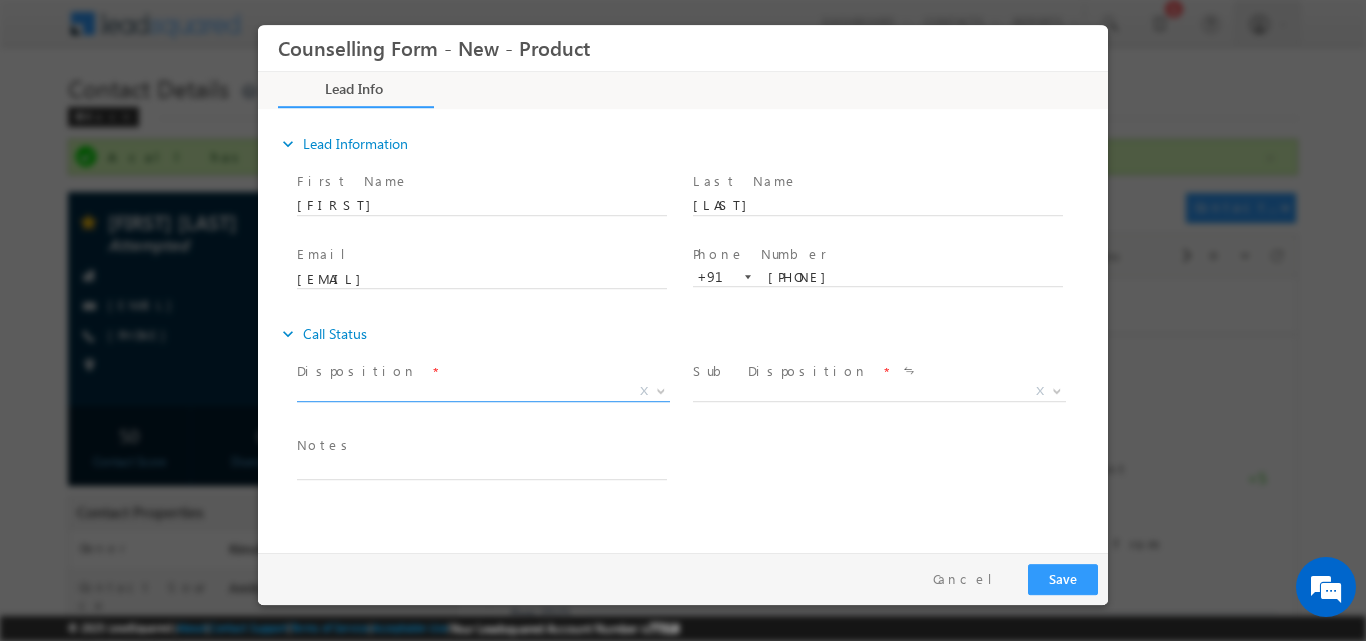 click at bounding box center [661, 389] 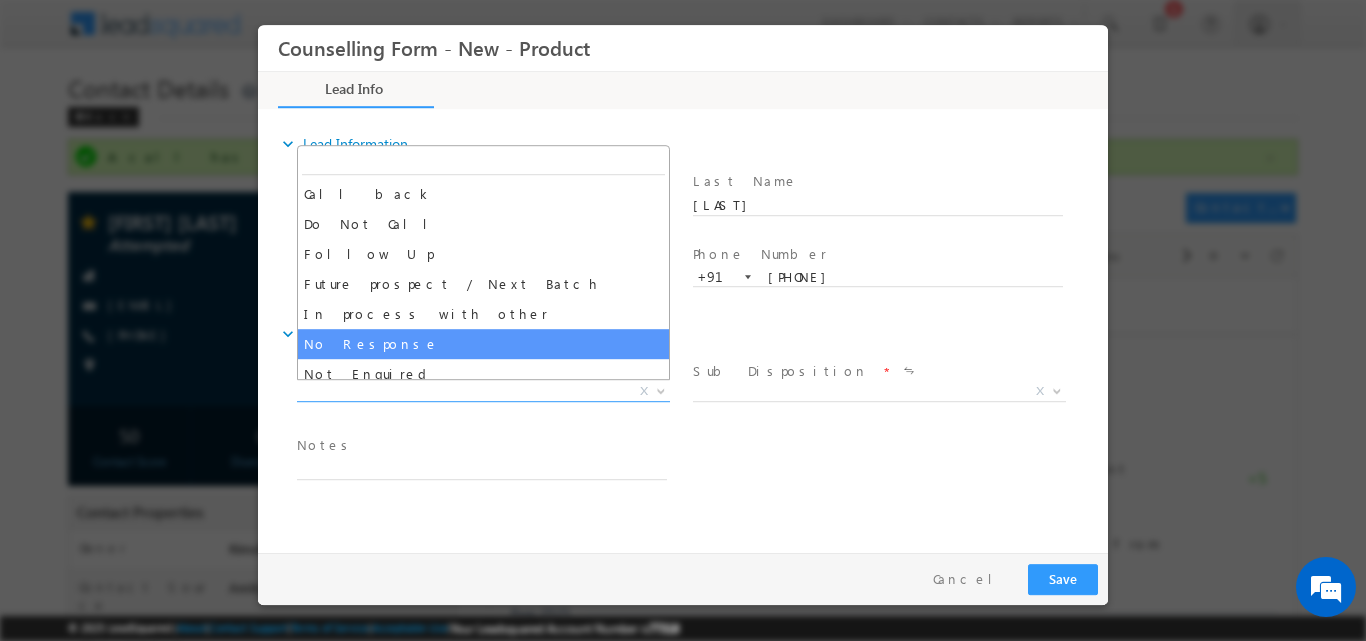 select on "No Response" 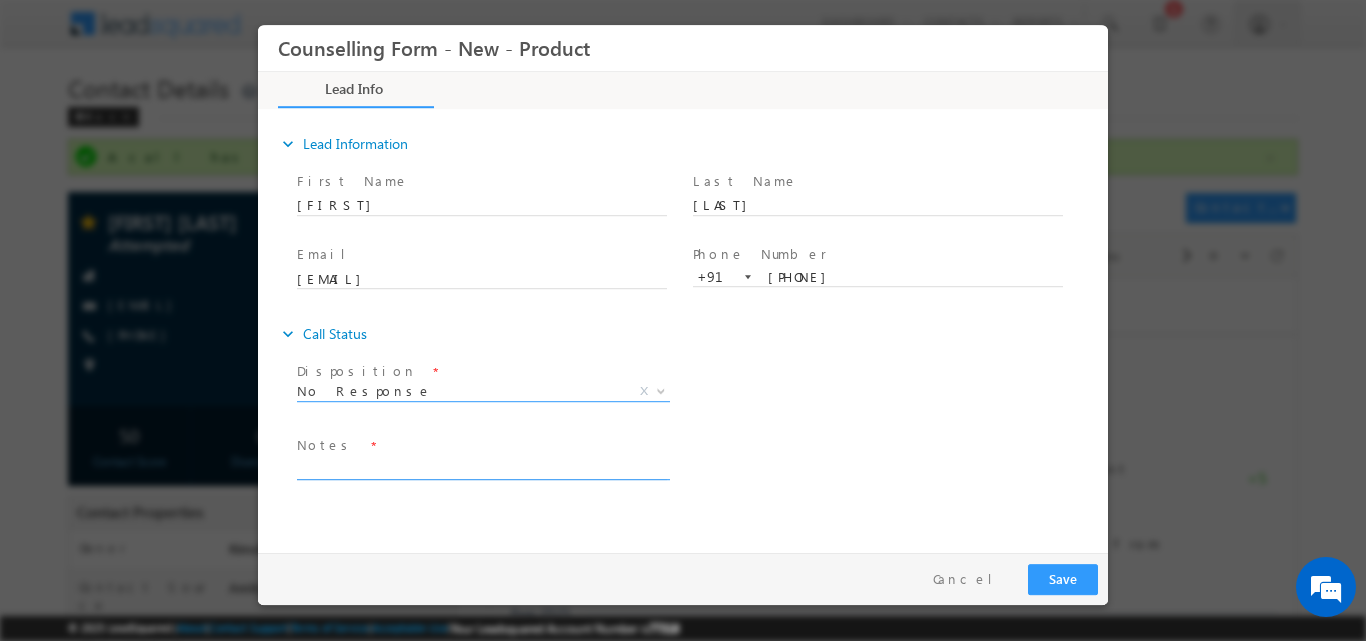 click at bounding box center [482, 467] 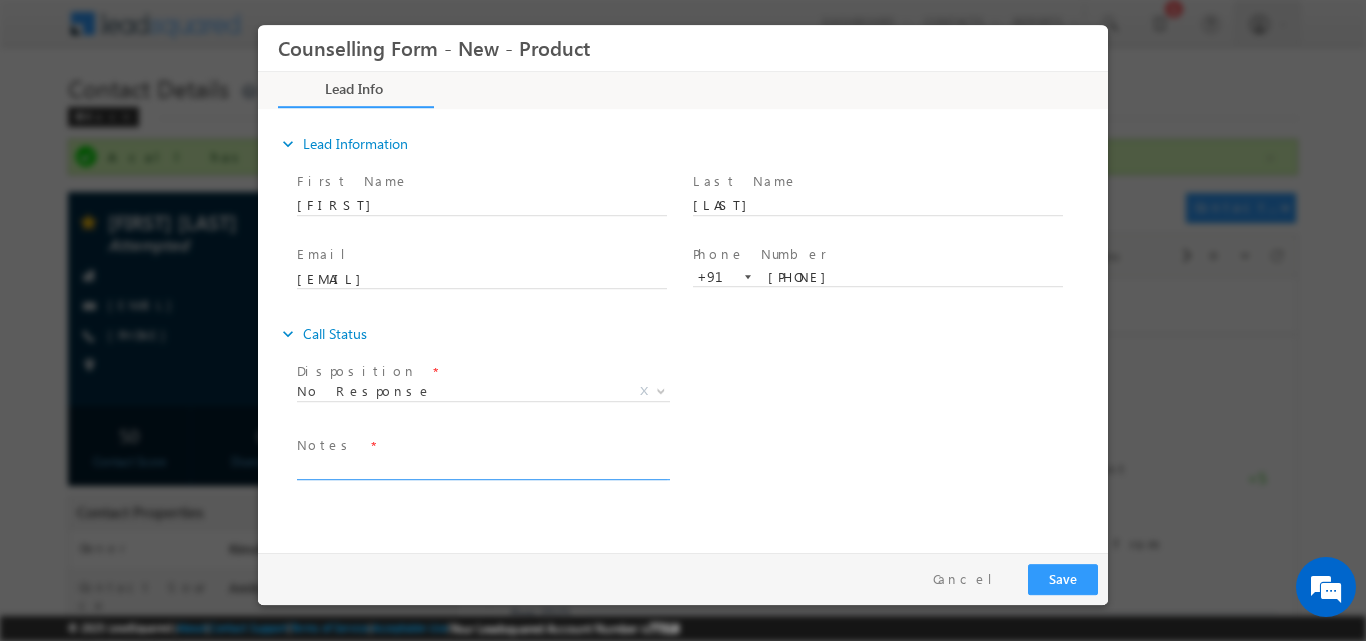 paste on "No response, dnp" 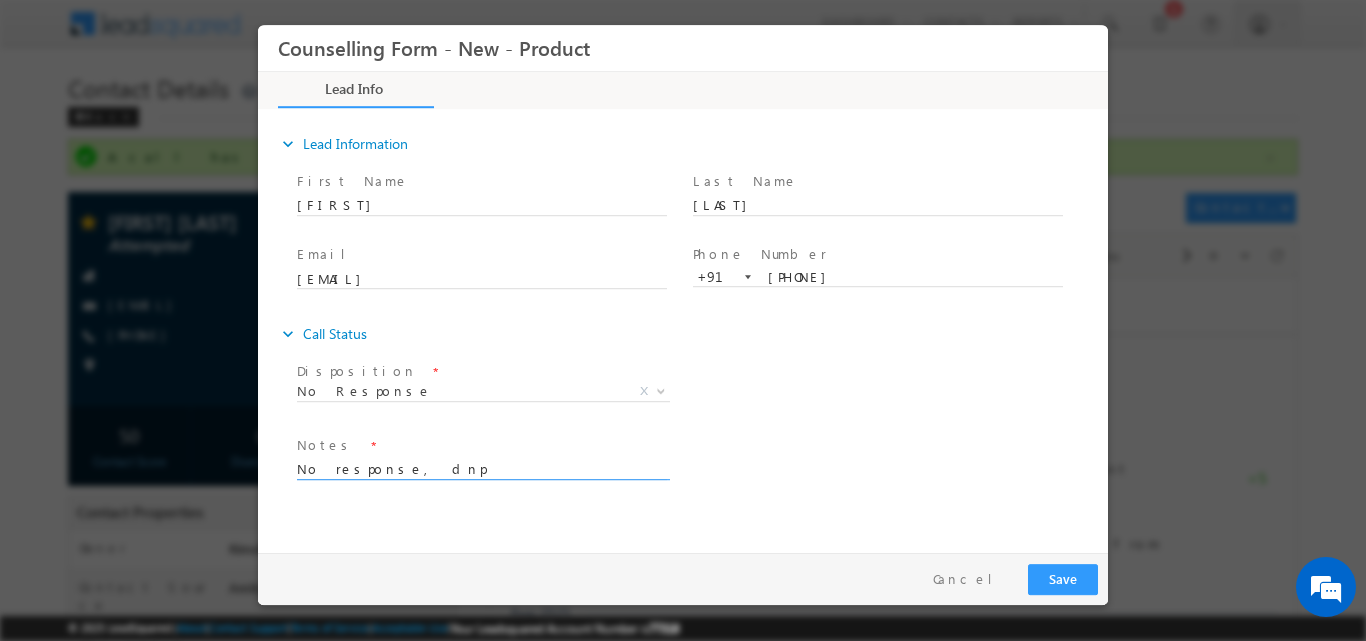 type on "No response, dnp" 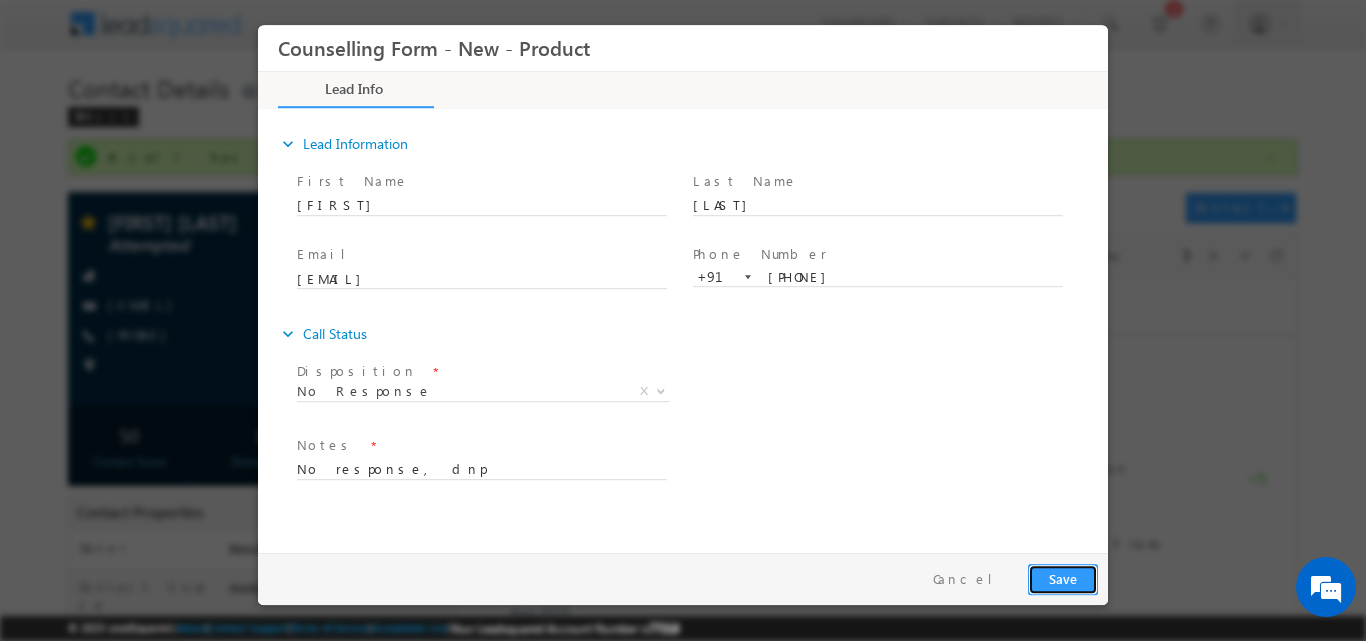 click on "Save" at bounding box center (1063, 578) 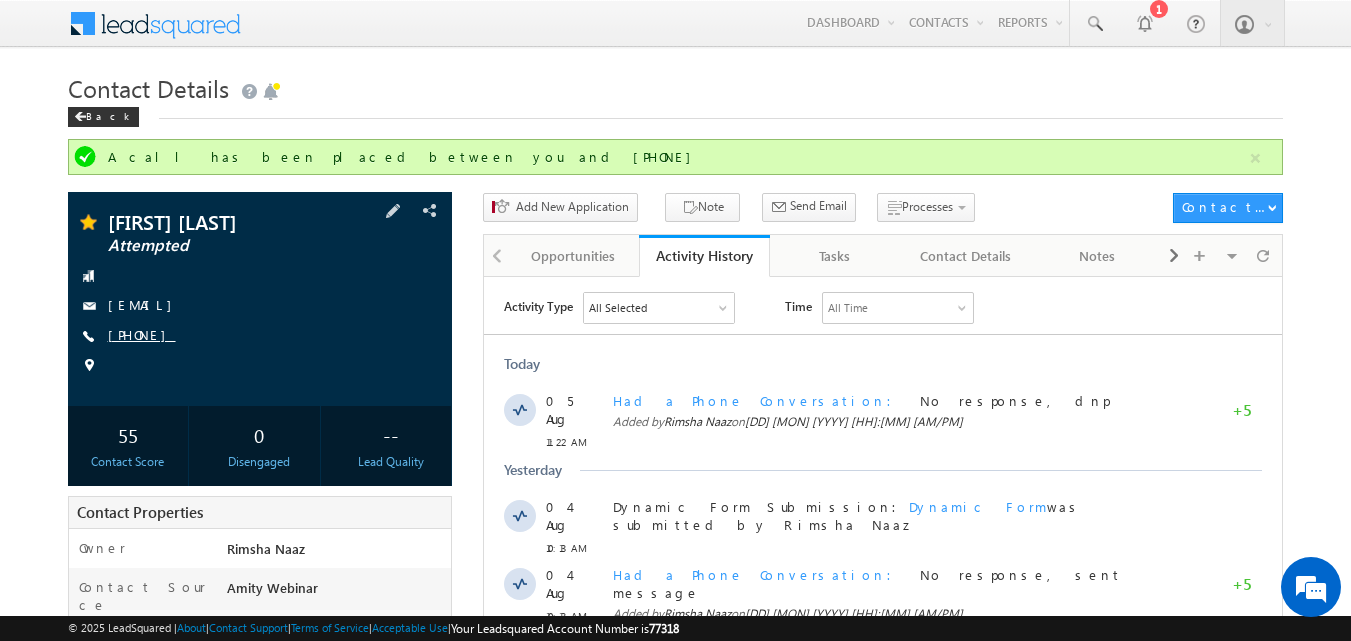 click on "[PHONE]" at bounding box center (142, 334) 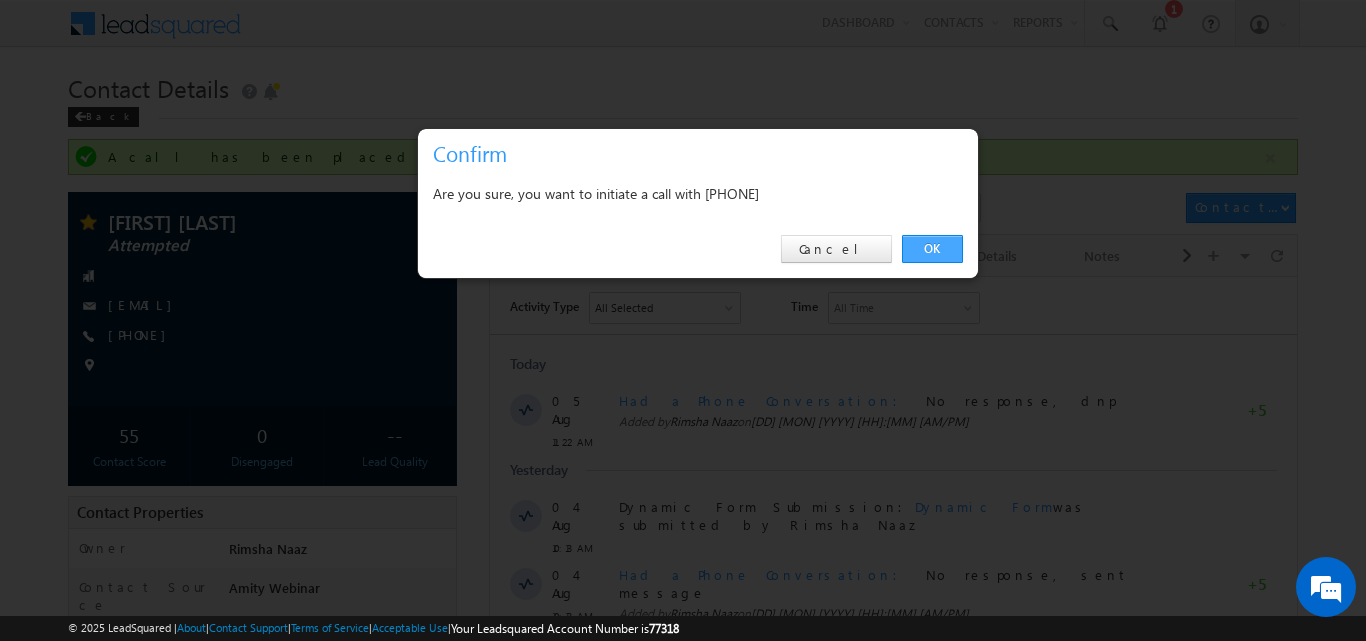 click on "OK" at bounding box center [932, 249] 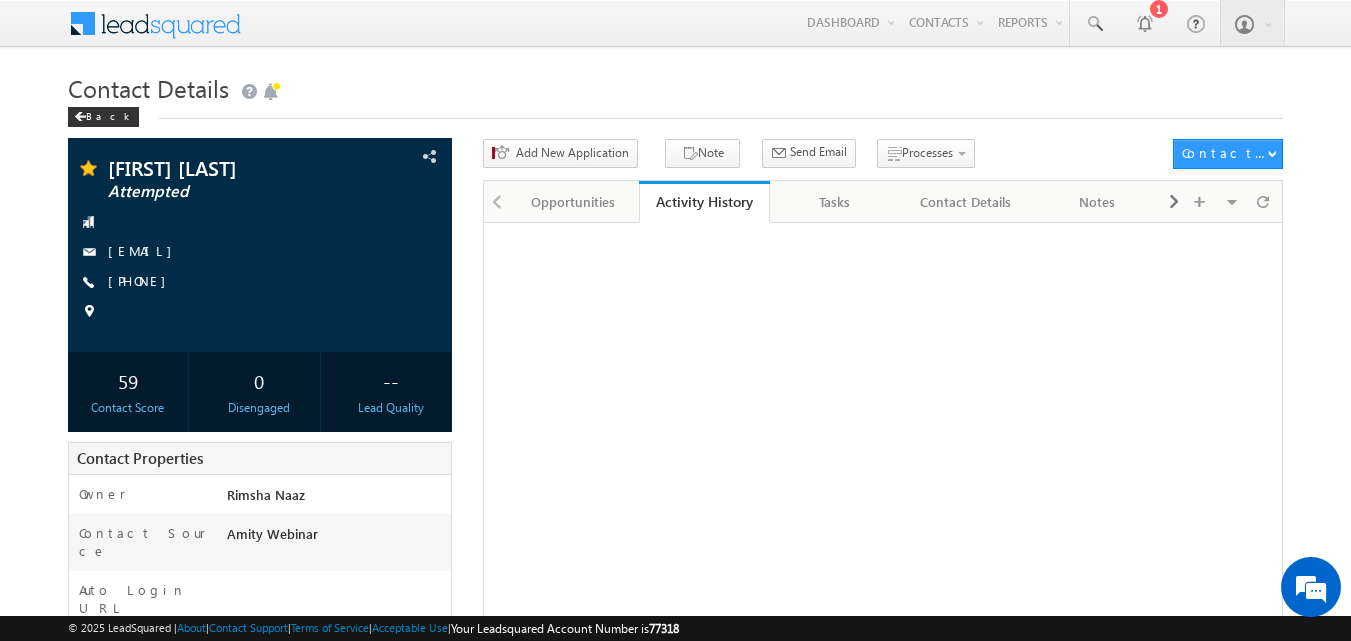 scroll, scrollTop: 0, scrollLeft: 0, axis: both 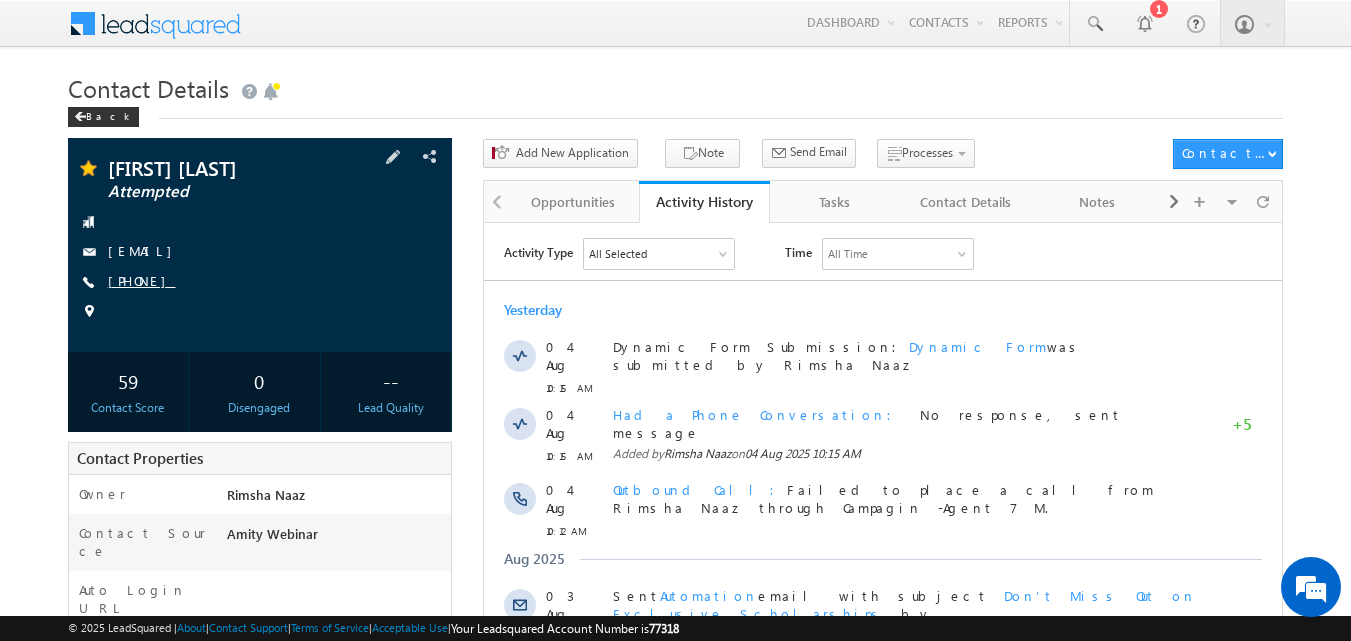 click on "[PHONE]" at bounding box center [142, 280] 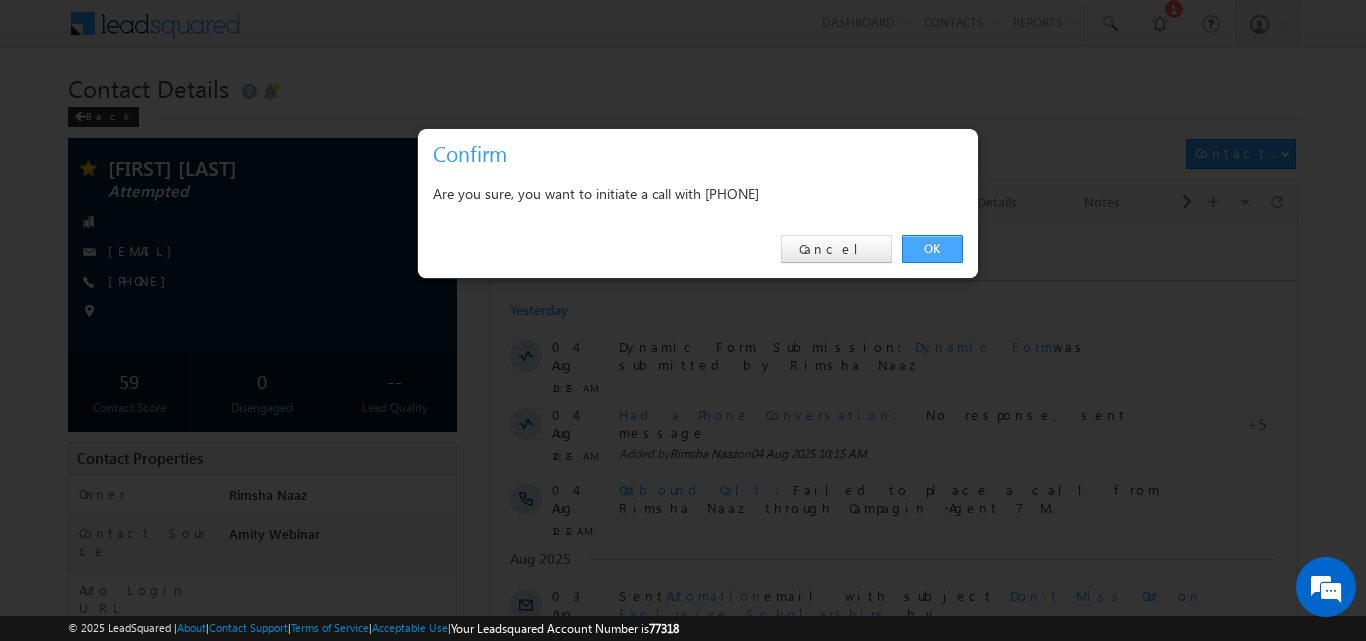 click on "OK" at bounding box center (932, 249) 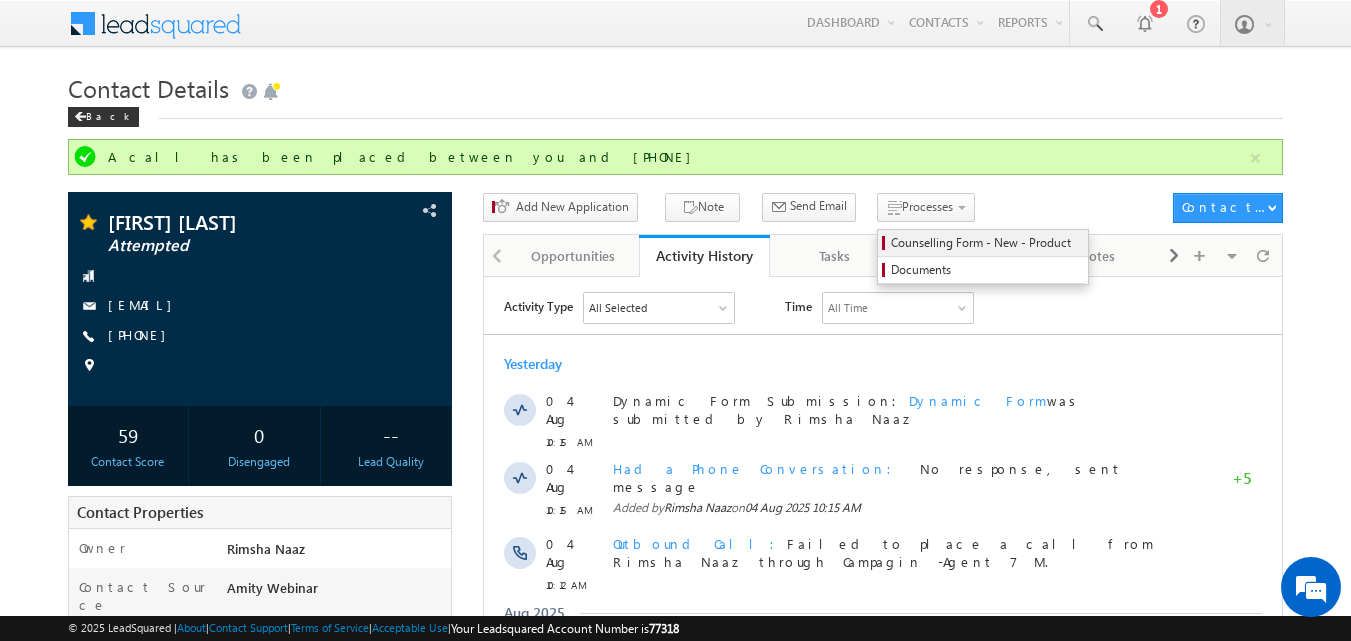 click on "Counselling Form - New - Product" at bounding box center [986, 243] 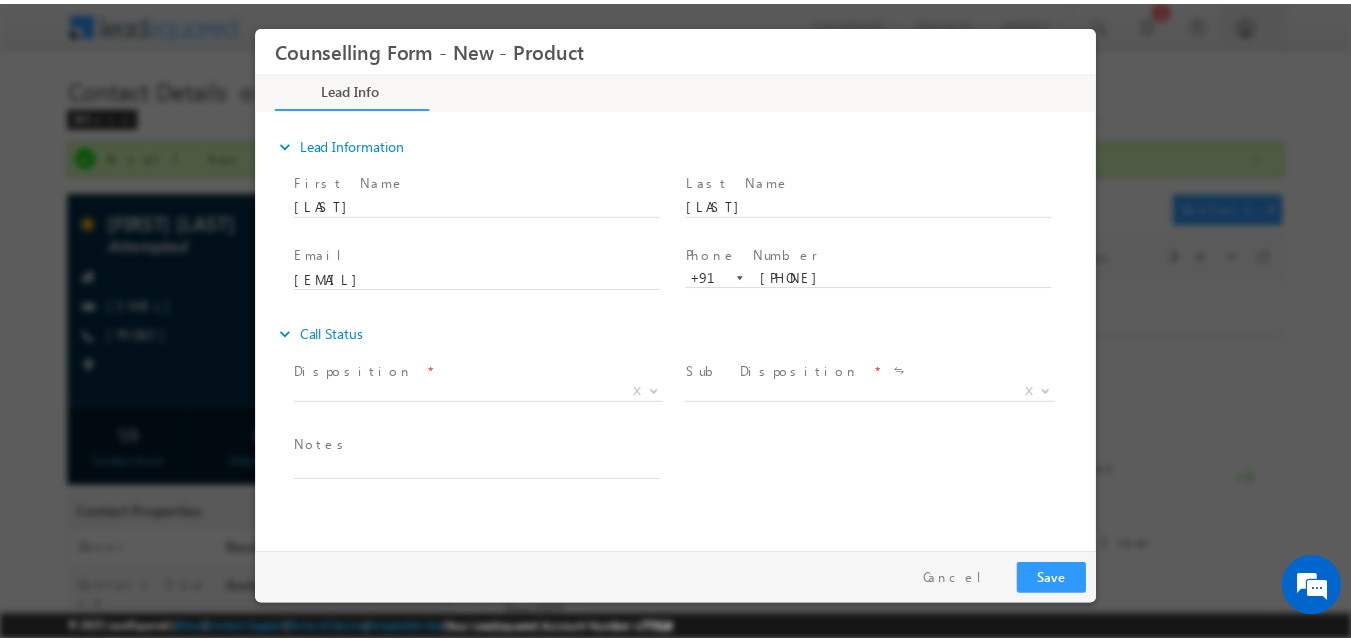 scroll, scrollTop: 0, scrollLeft: 0, axis: both 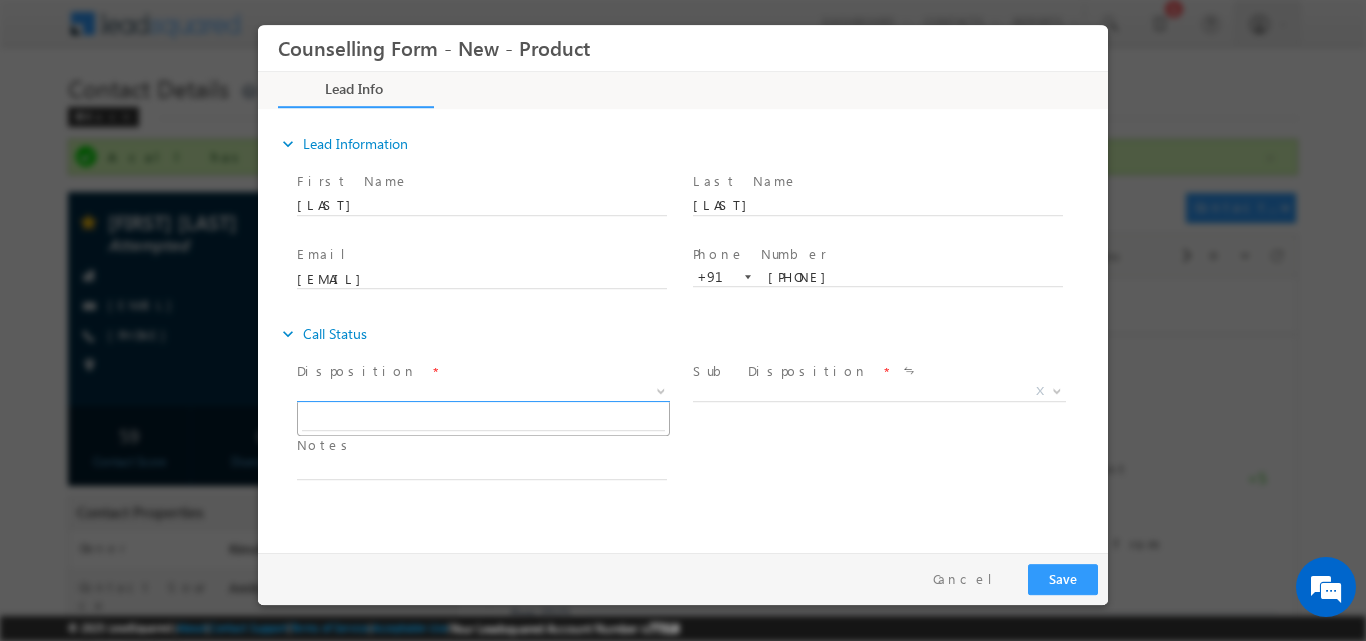 click at bounding box center [659, 390] 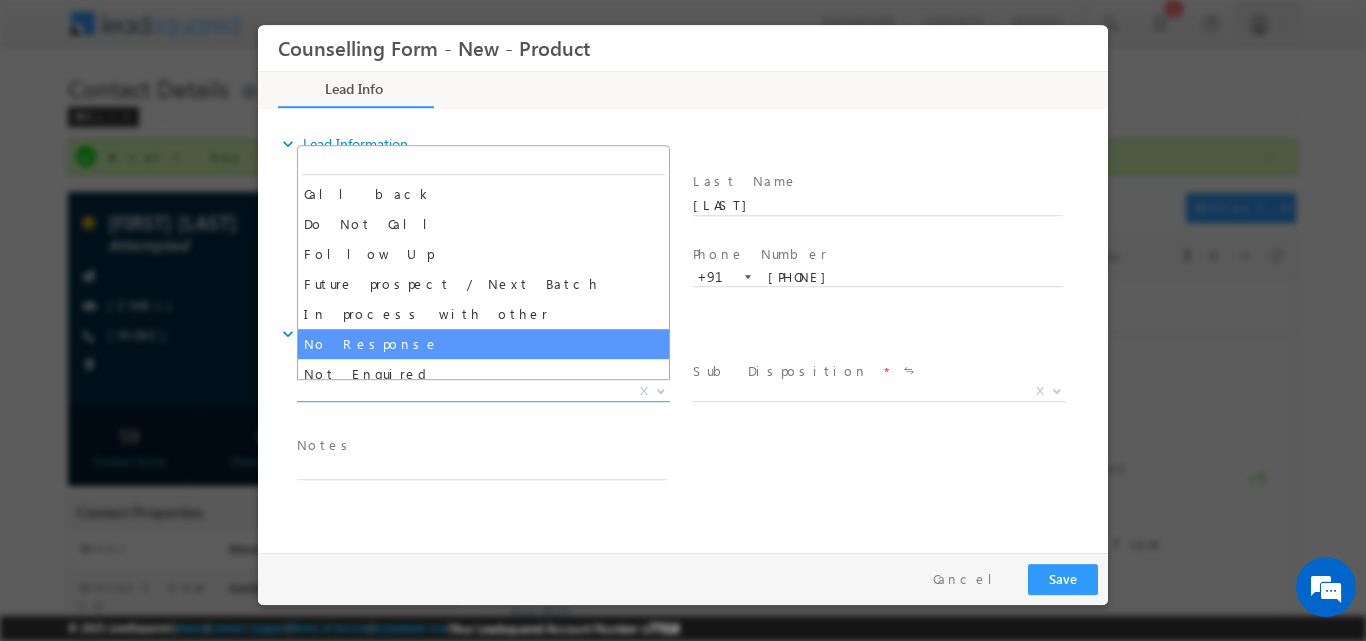 select on "No Response" 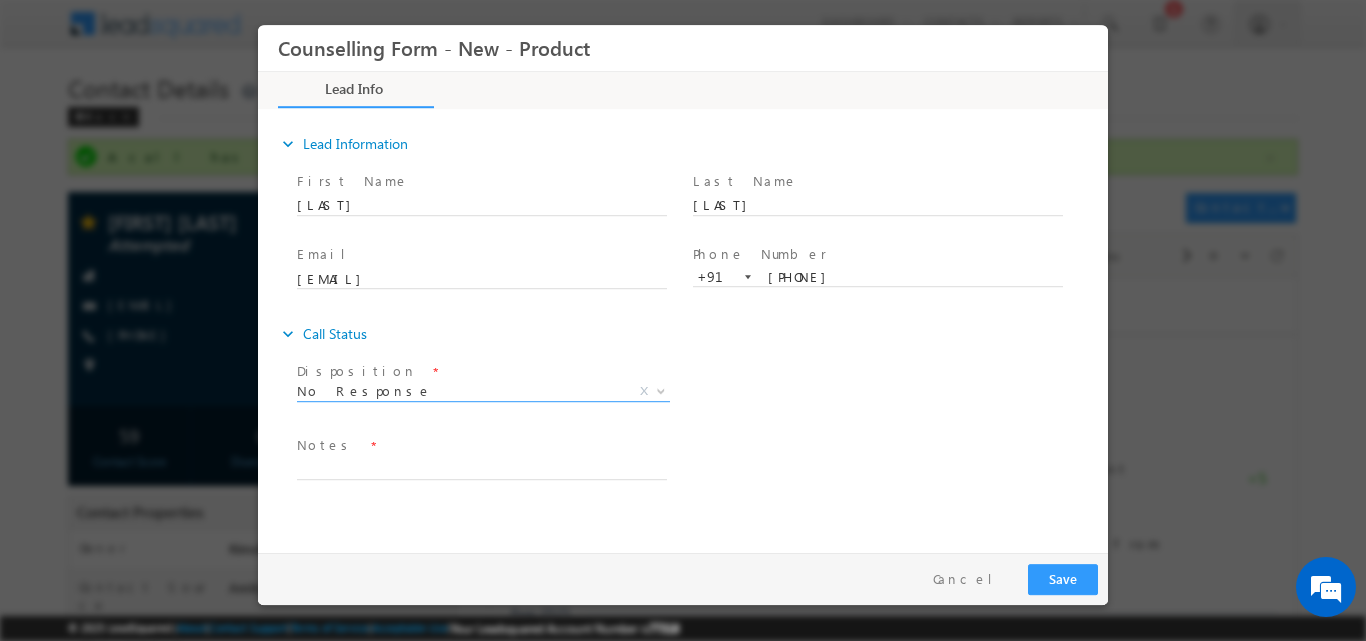 click on "Notes
*" at bounding box center (481, 445) 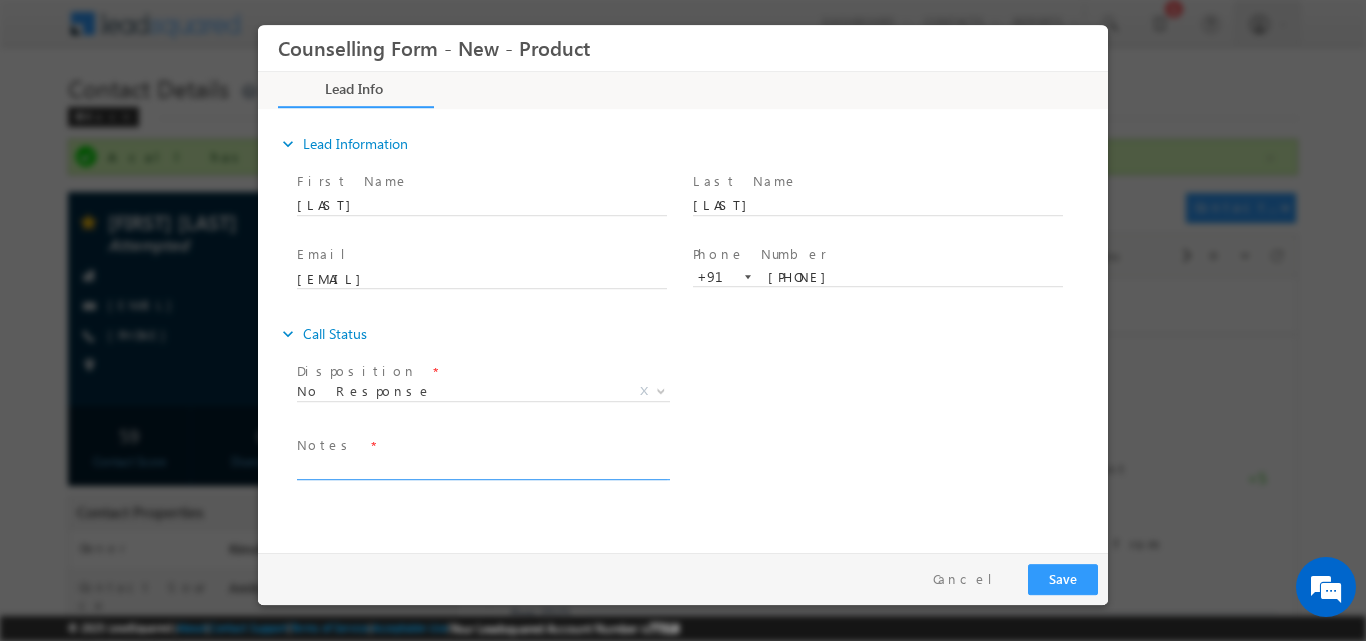 click at bounding box center [482, 467] 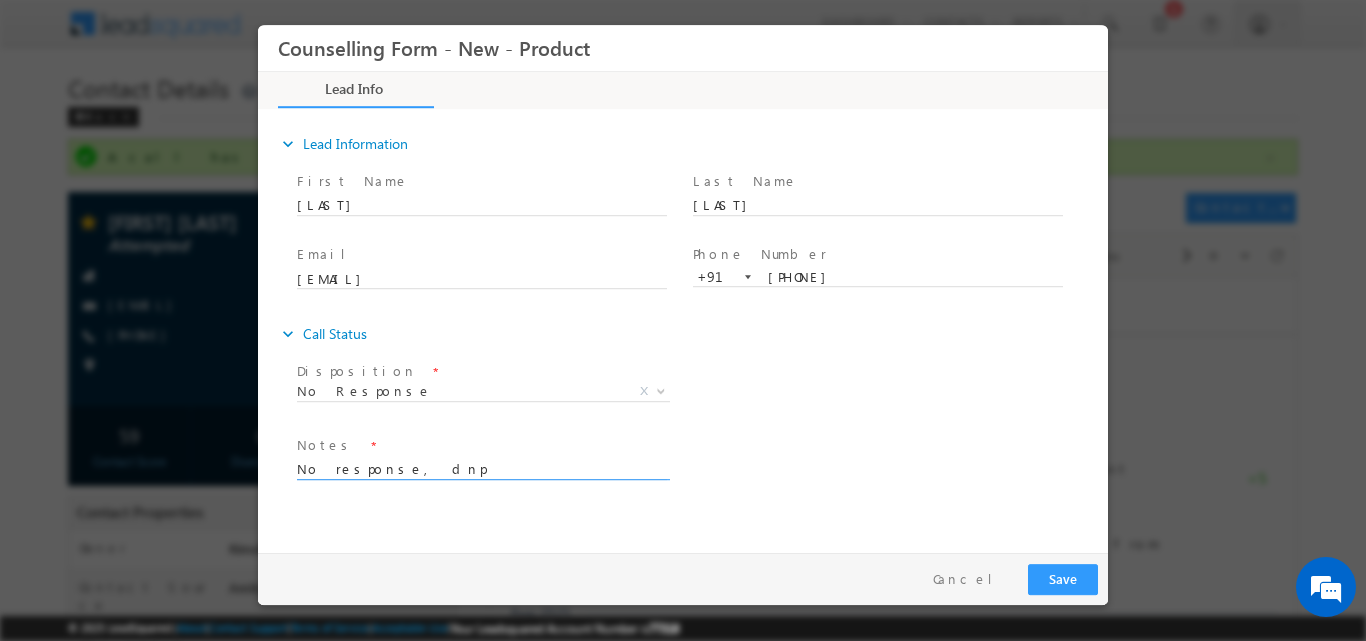 type on "No response, dnp" 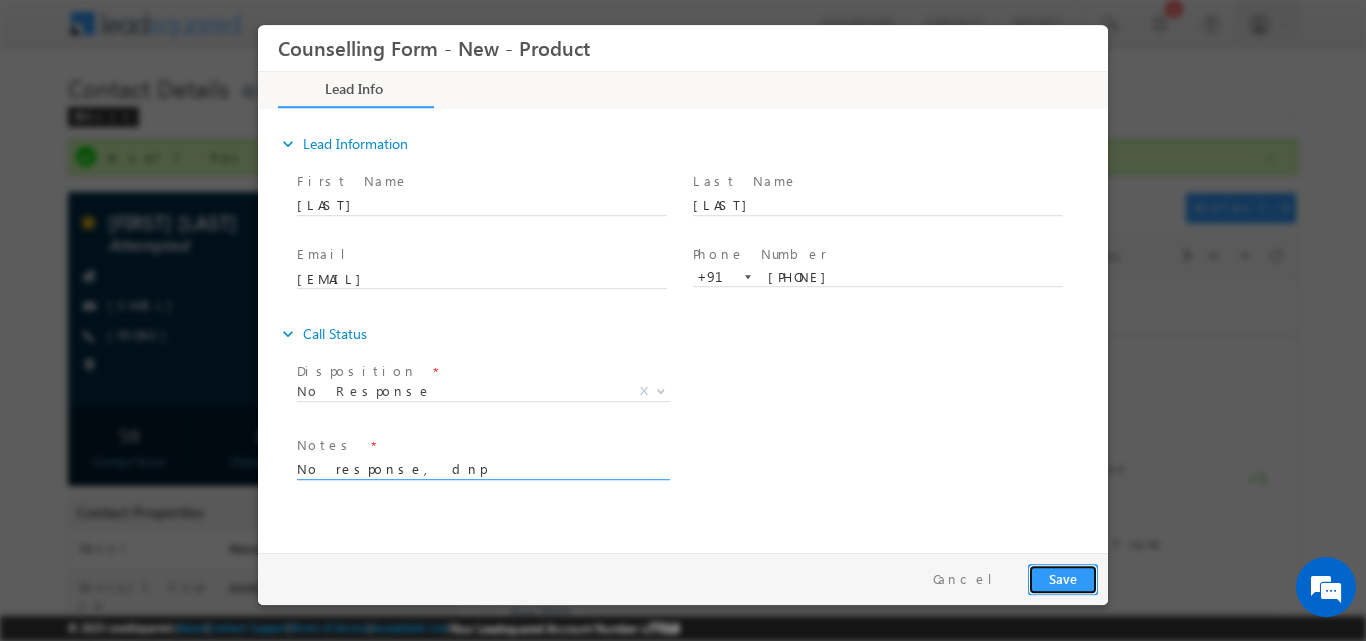 click on "Save" at bounding box center (1063, 578) 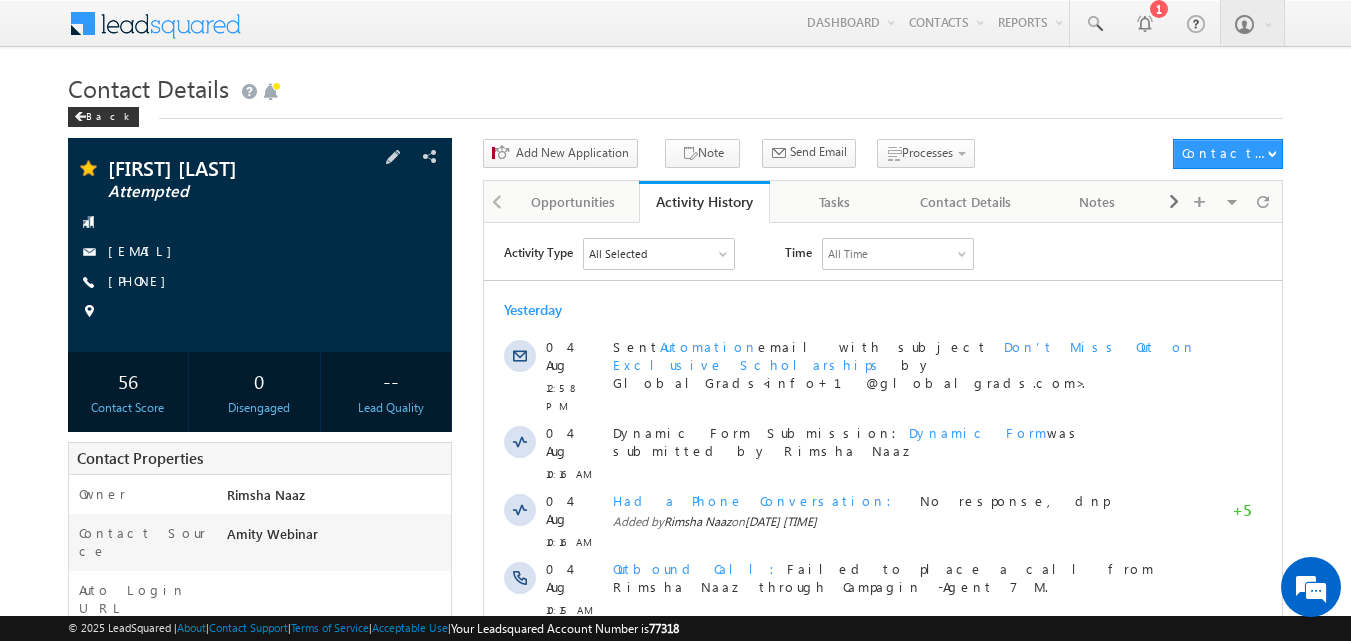 scroll, scrollTop: 0, scrollLeft: 0, axis: both 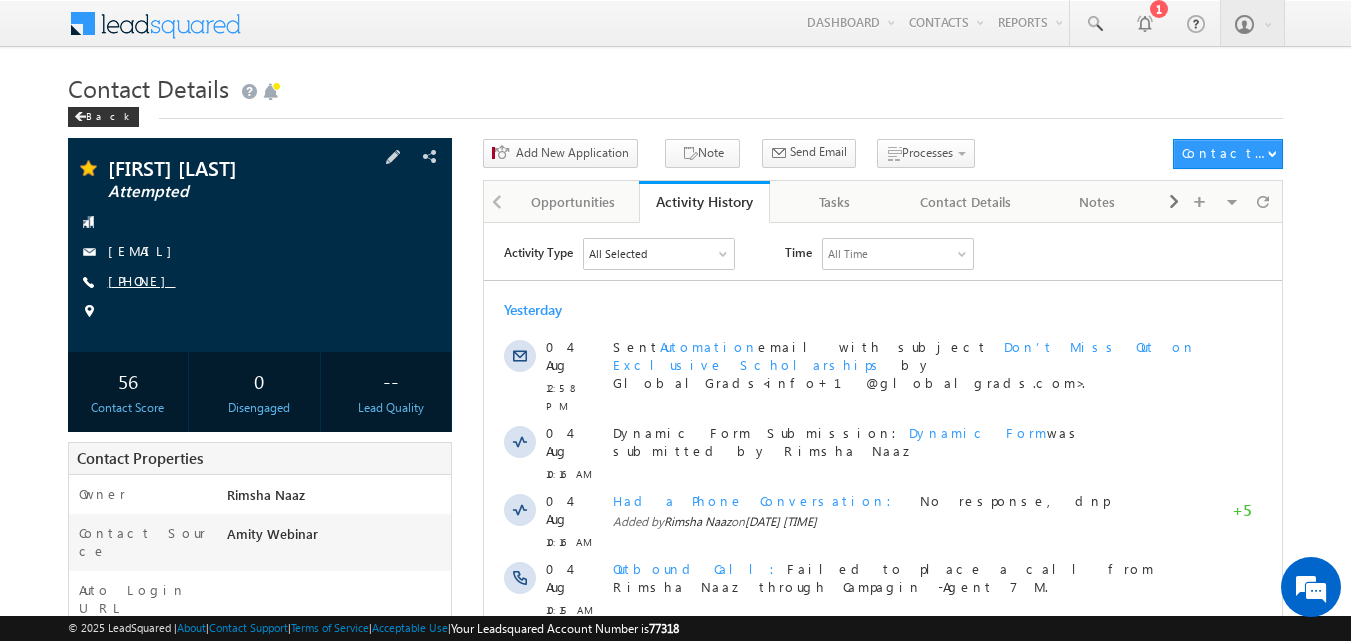 click on "[PHONE]" at bounding box center [142, 280] 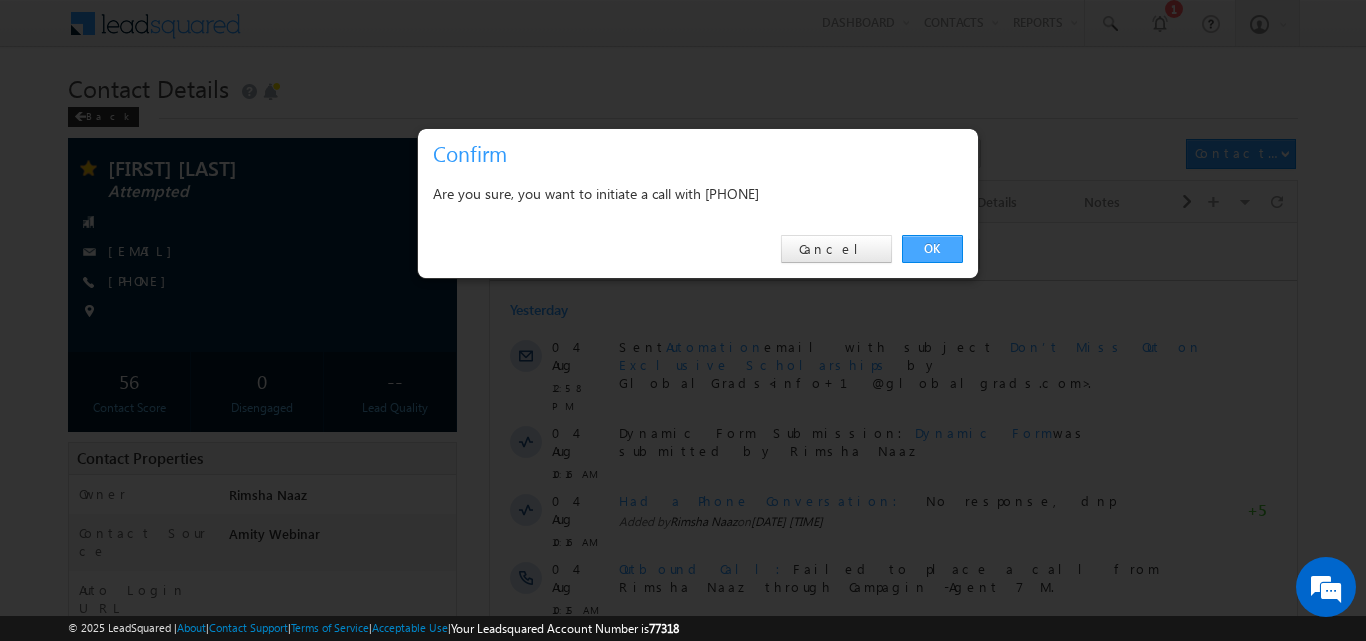 click on "OK" at bounding box center (932, 249) 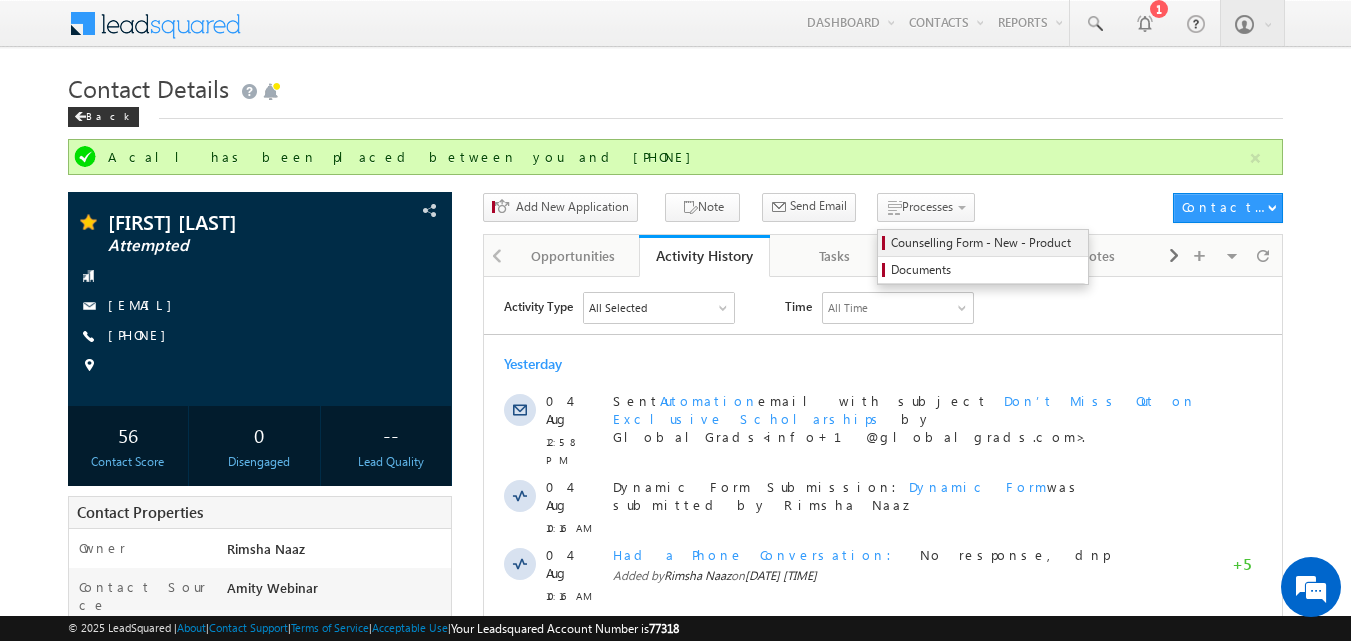 click on "Counselling Form - New - Product" at bounding box center (986, 243) 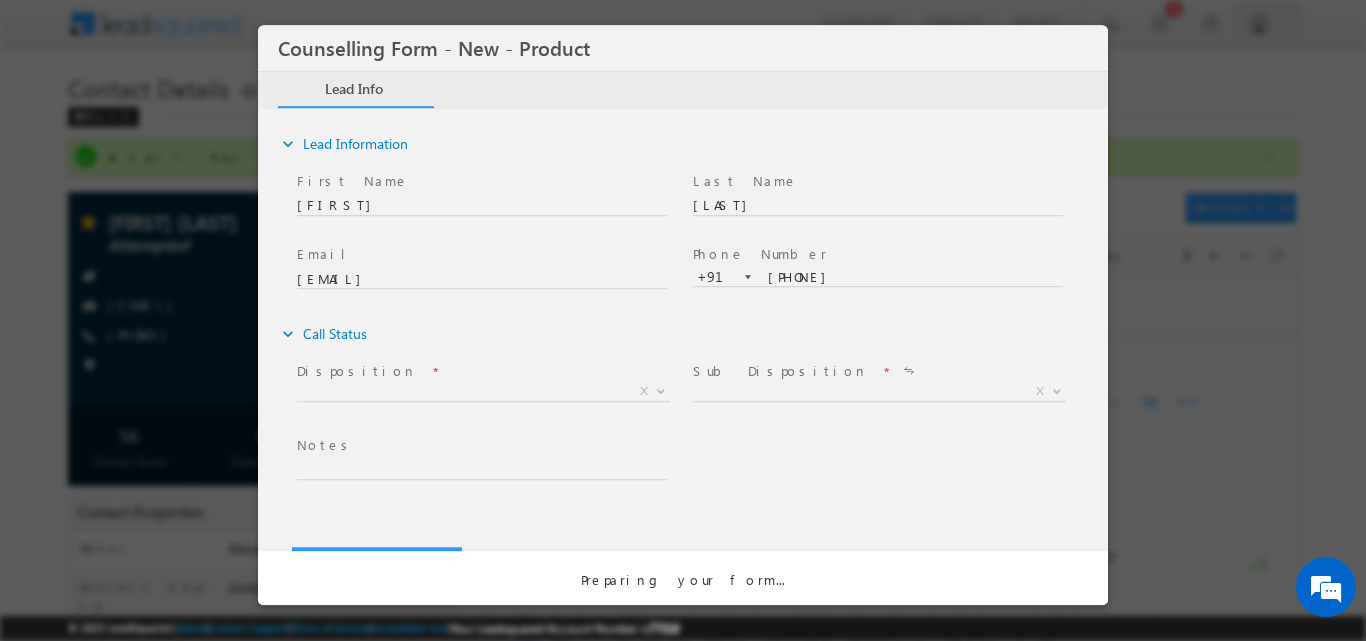 scroll, scrollTop: 0, scrollLeft: 0, axis: both 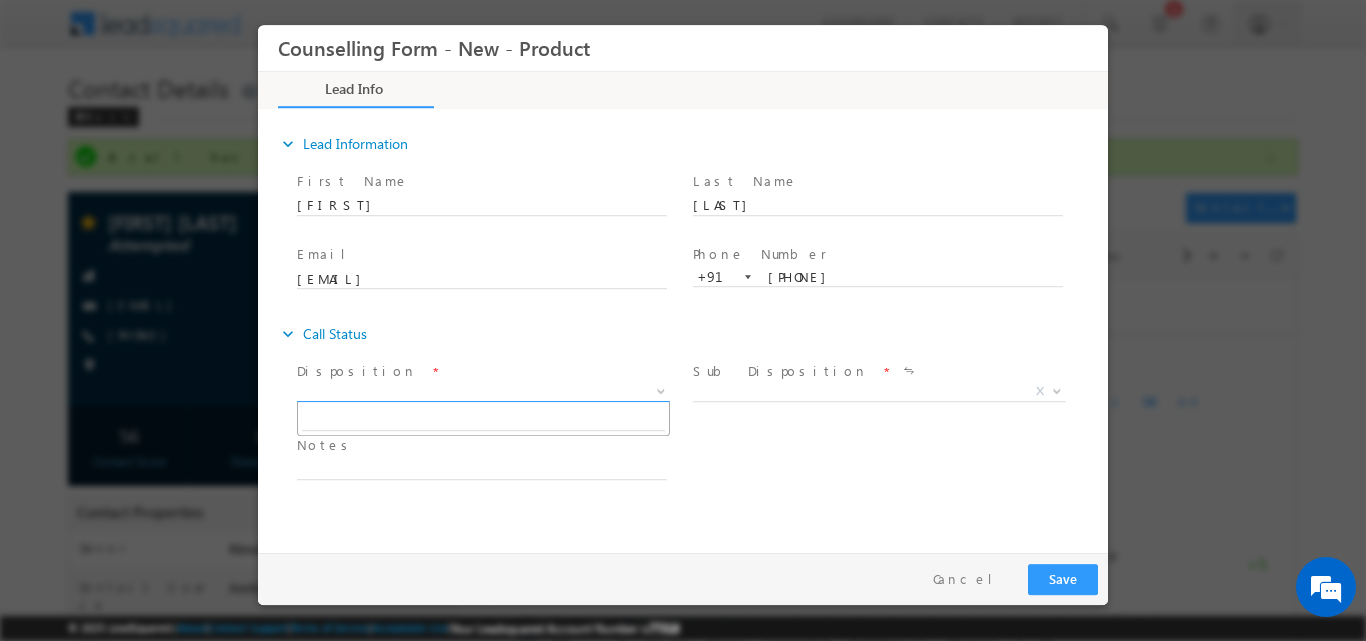 click at bounding box center [661, 389] 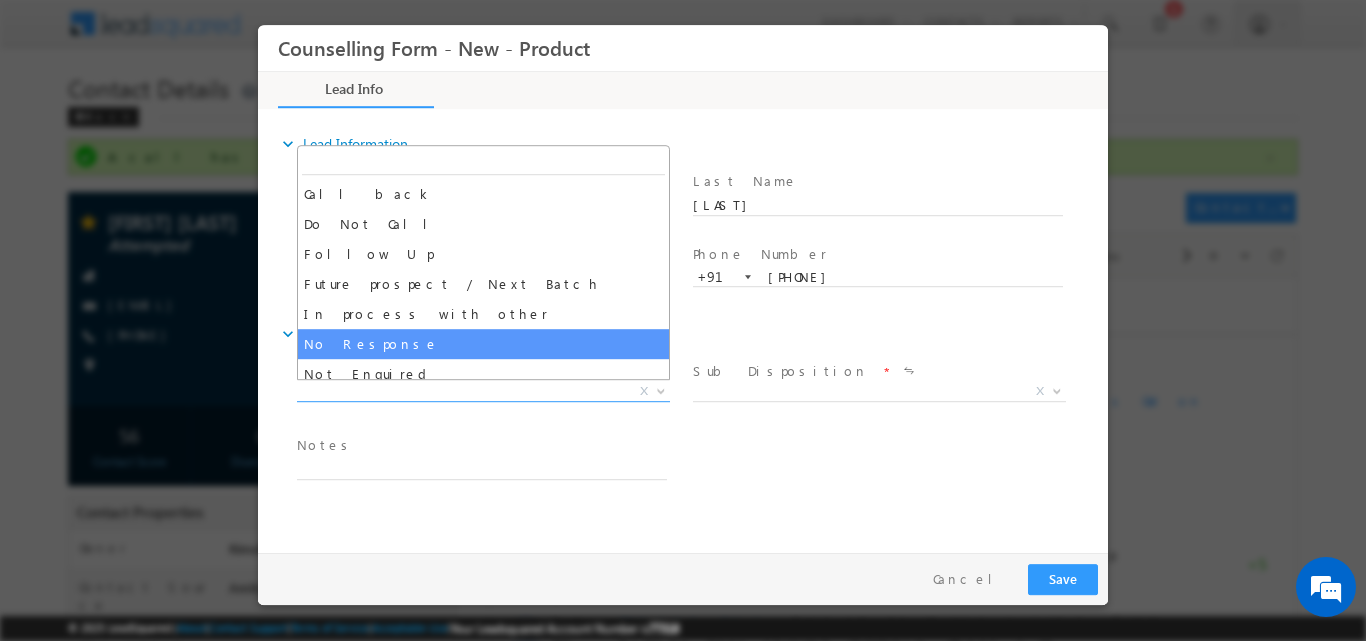 select on "No Response" 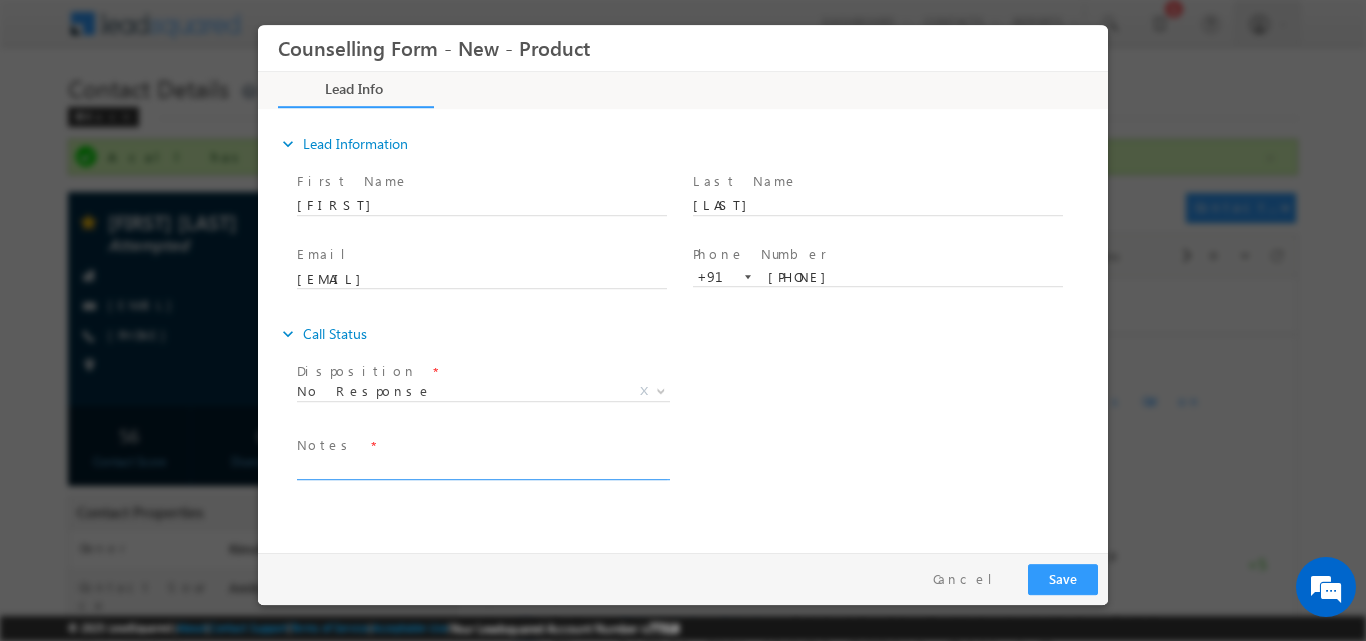 click at bounding box center [482, 467] 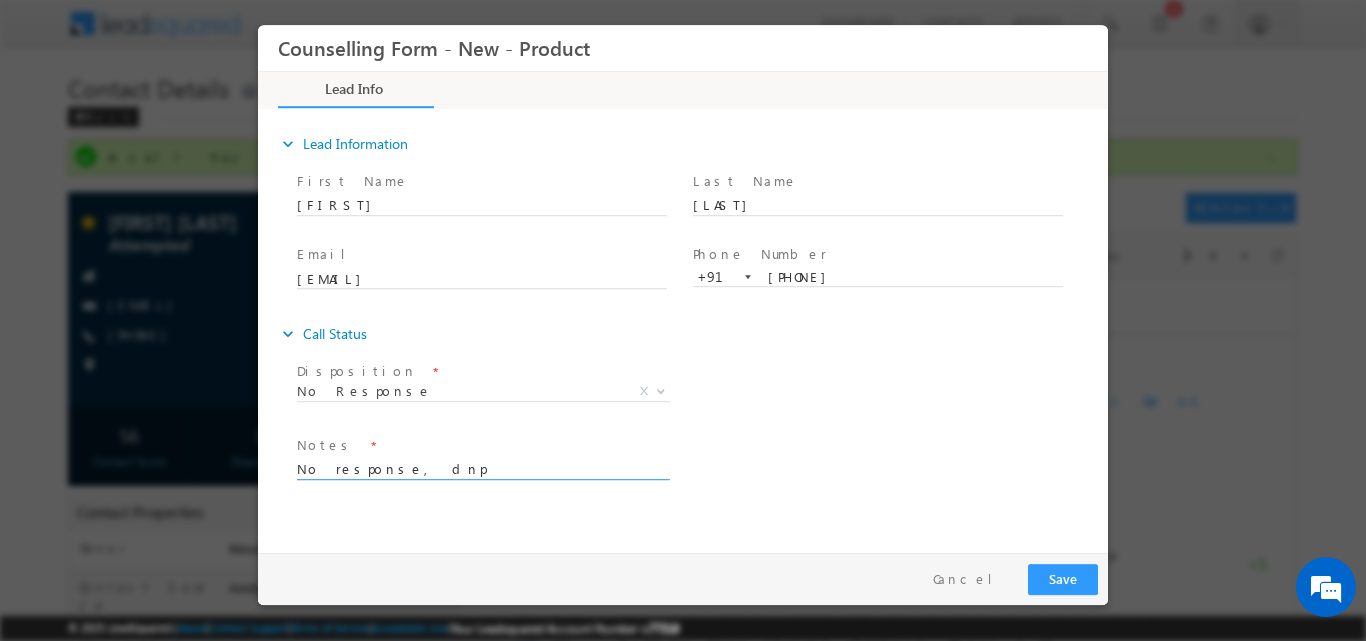 type on "No response, dnp" 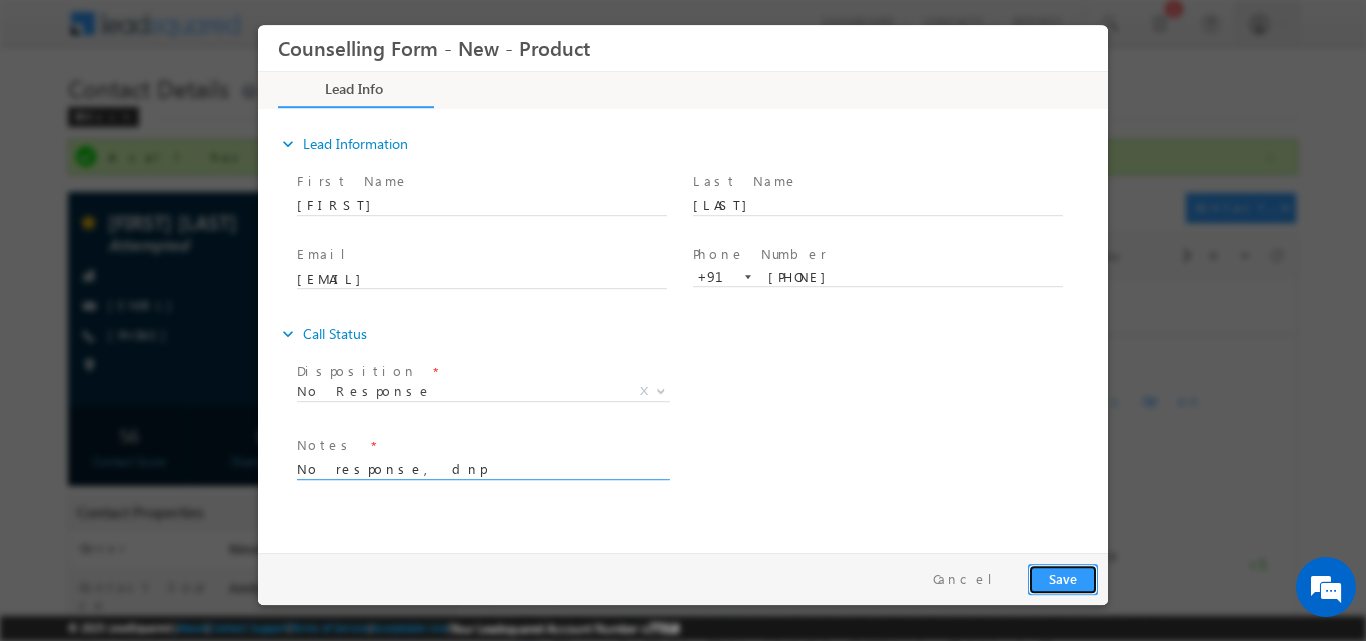 click on "Save" at bounding box center [1063, 578] 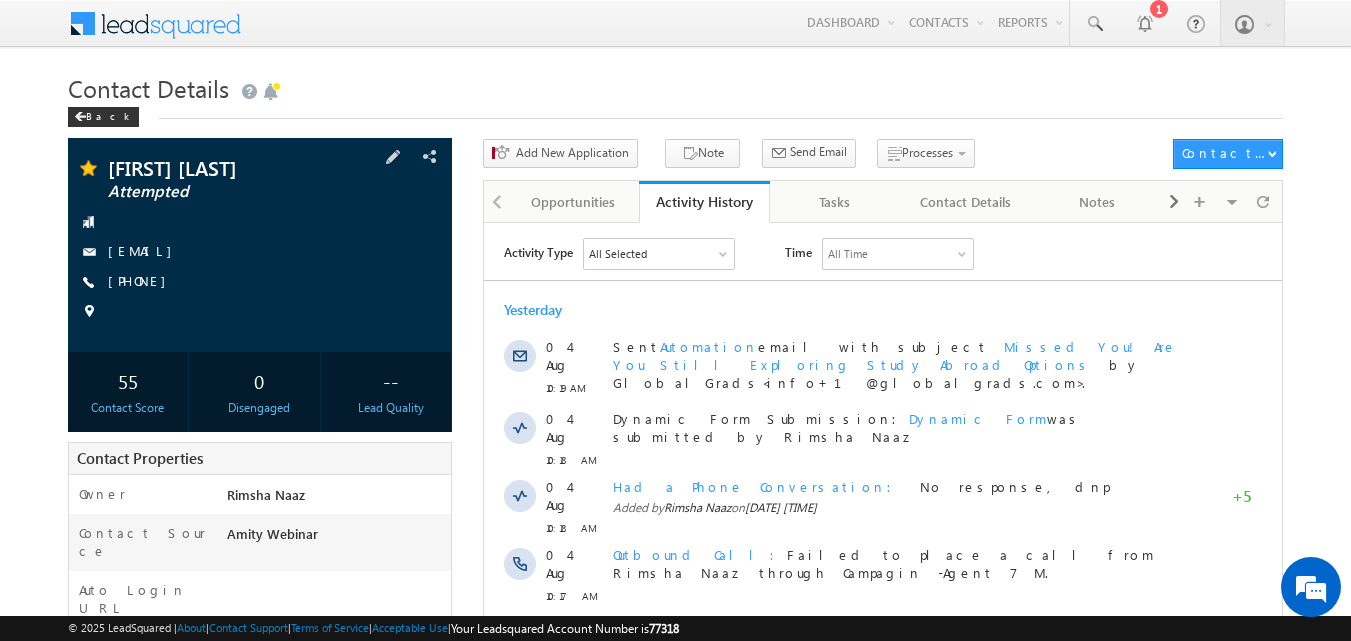scroll, scrollTop: 0, scrollLeft: 0, axis: both 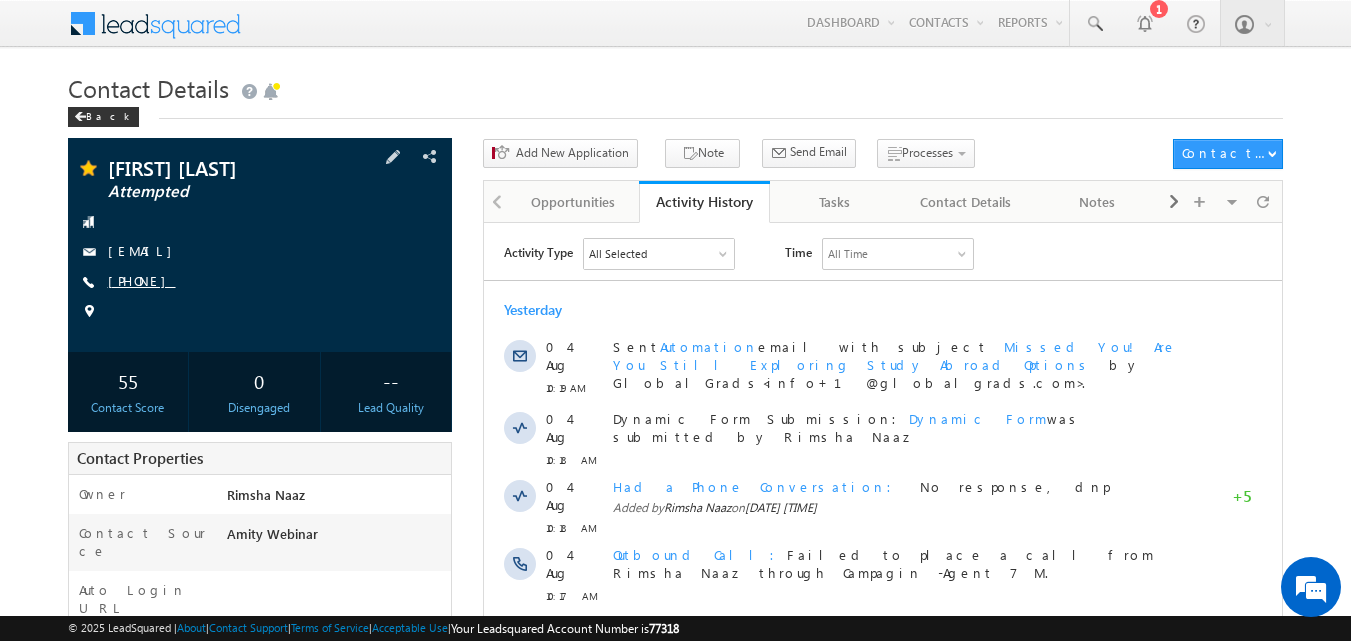 click on "[PHONE]" at bounding box center (142, 280) 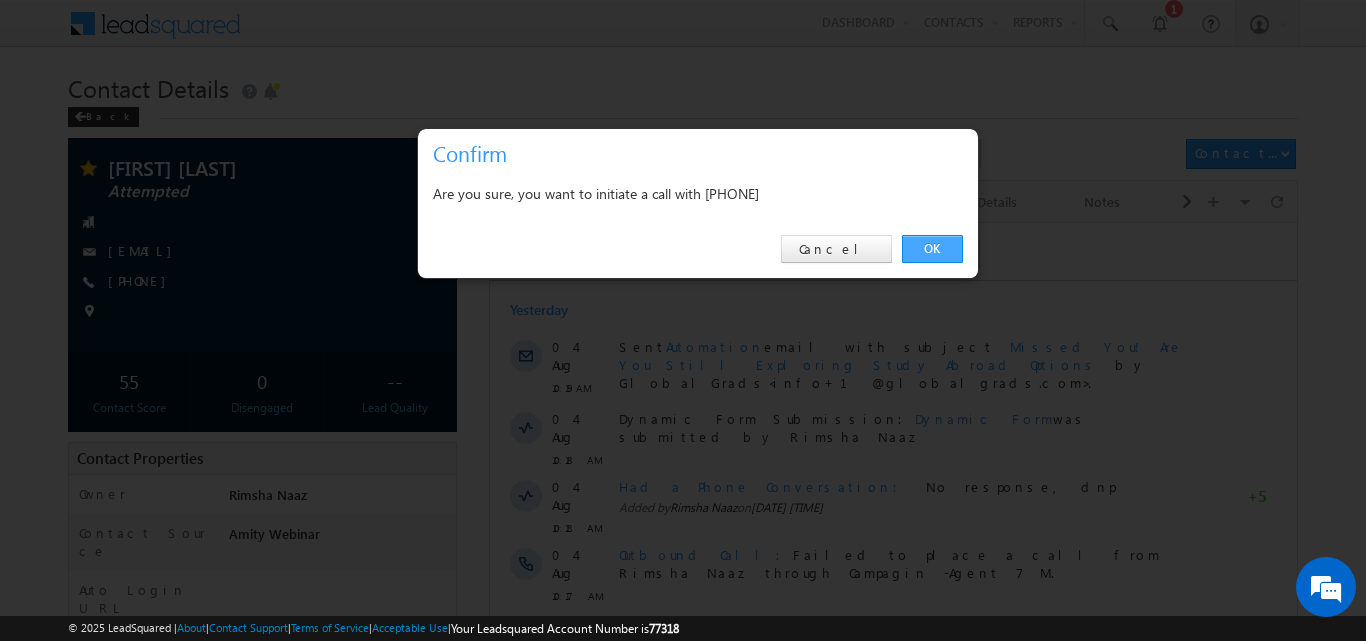 click on "OK" at bounding box center [932, 249] 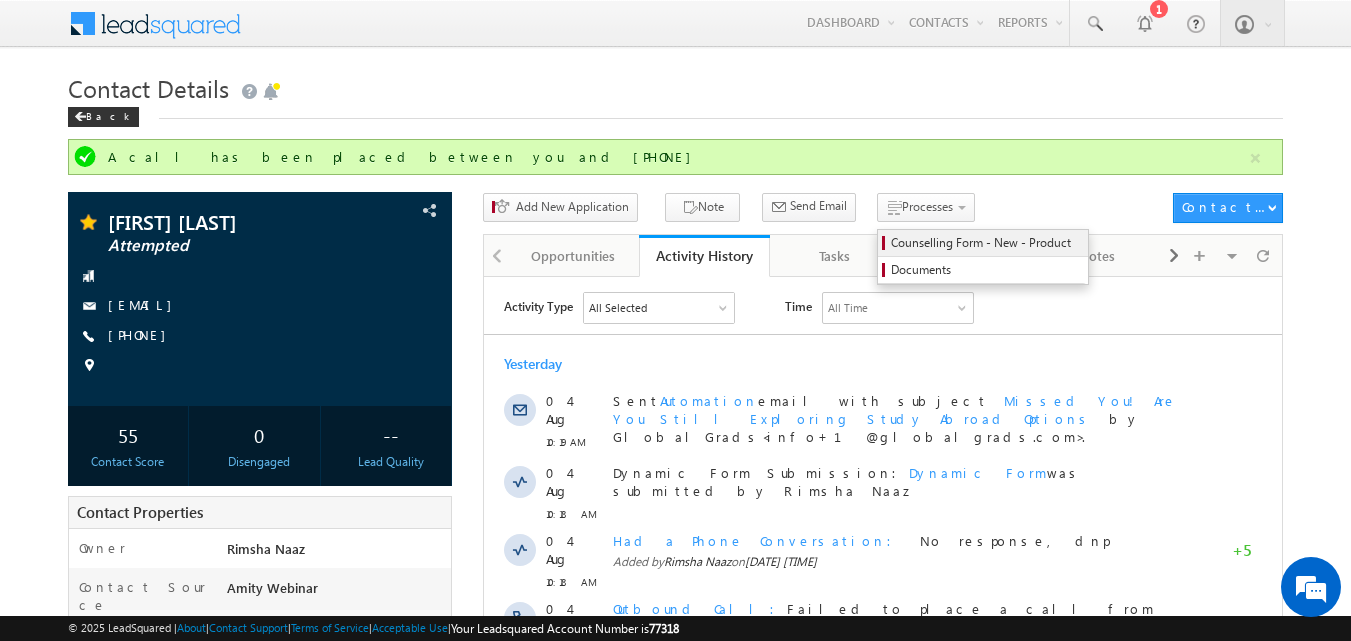 click on "Counselling Form - New - Product" at bounding box center [986, 243] 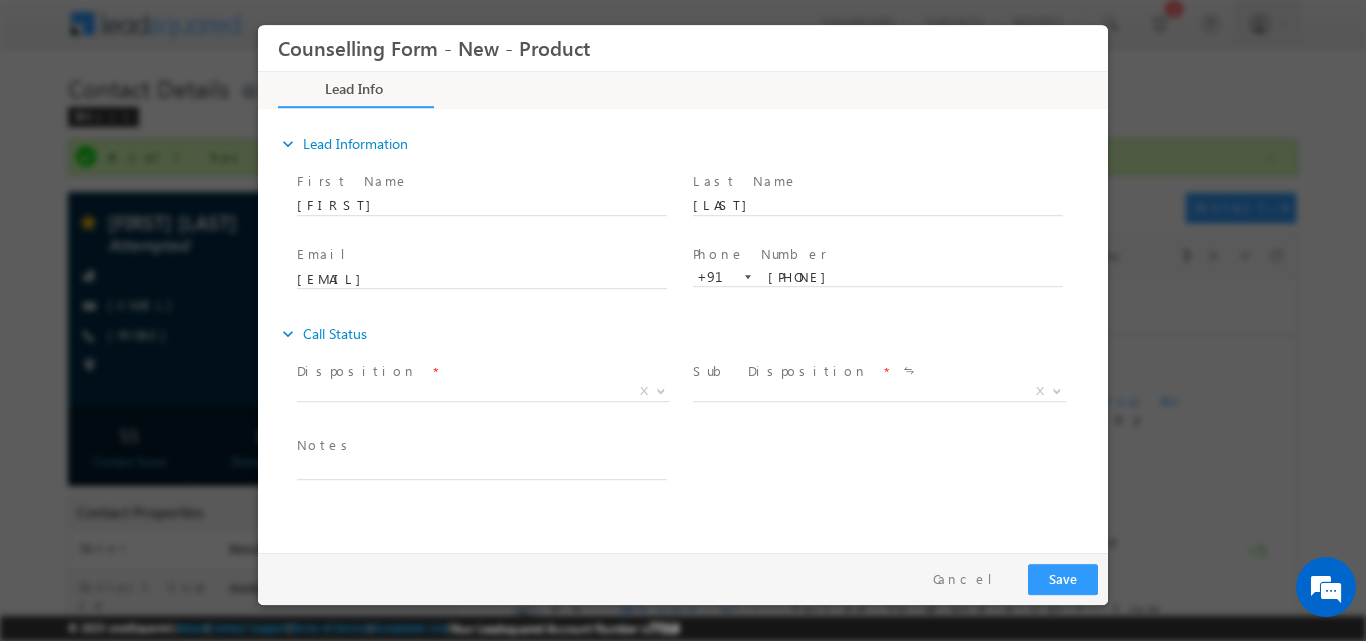 scroll, scrollTop: 0, scrollLeft: 0, axis: both 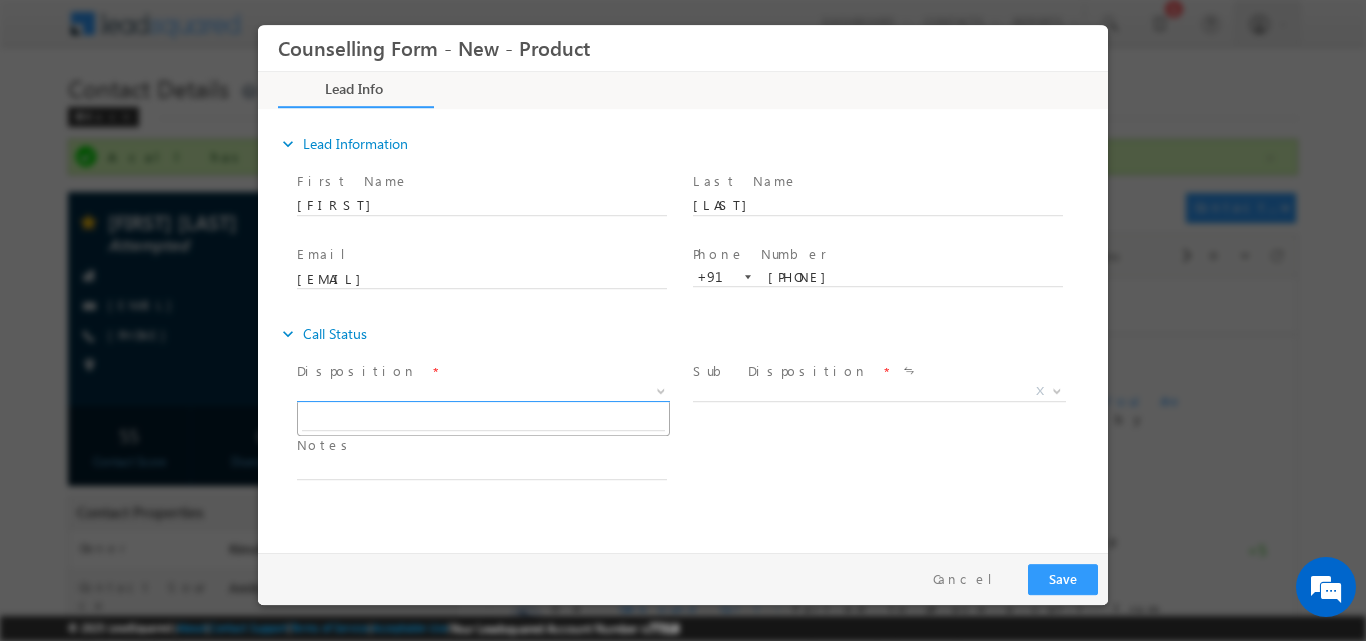 click at bounding box center (659, 390) 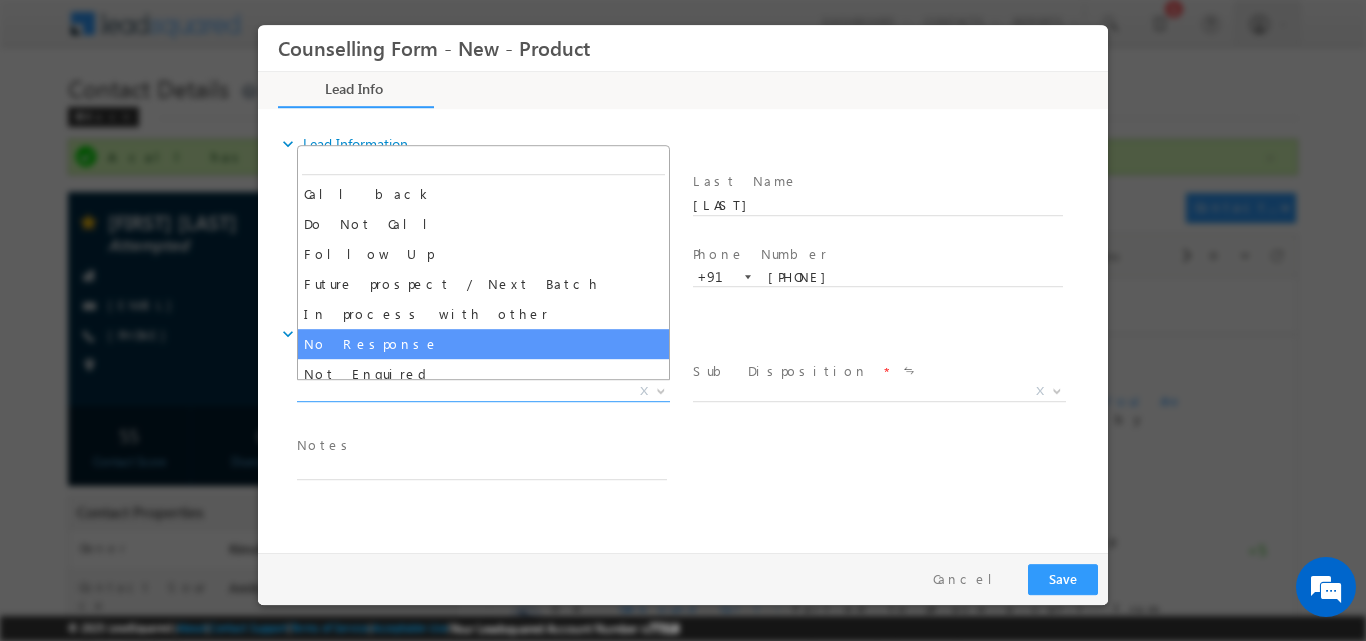 select on "No Response" 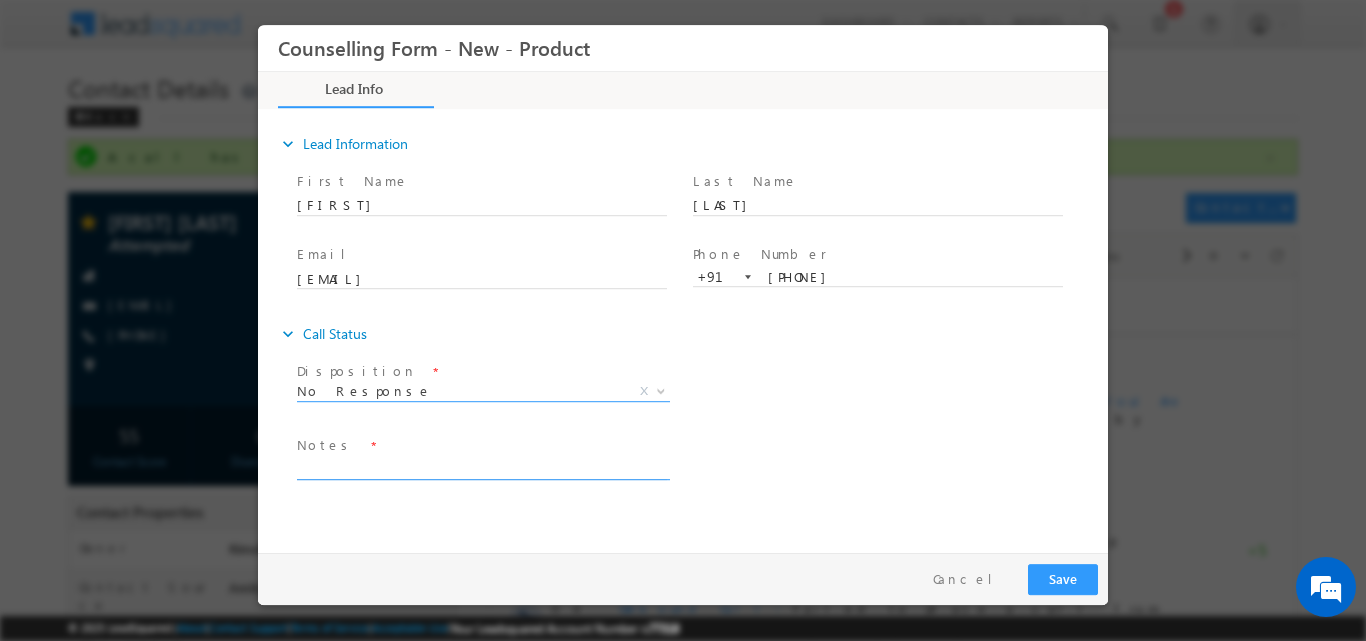 click at bounding box center (482, 467) 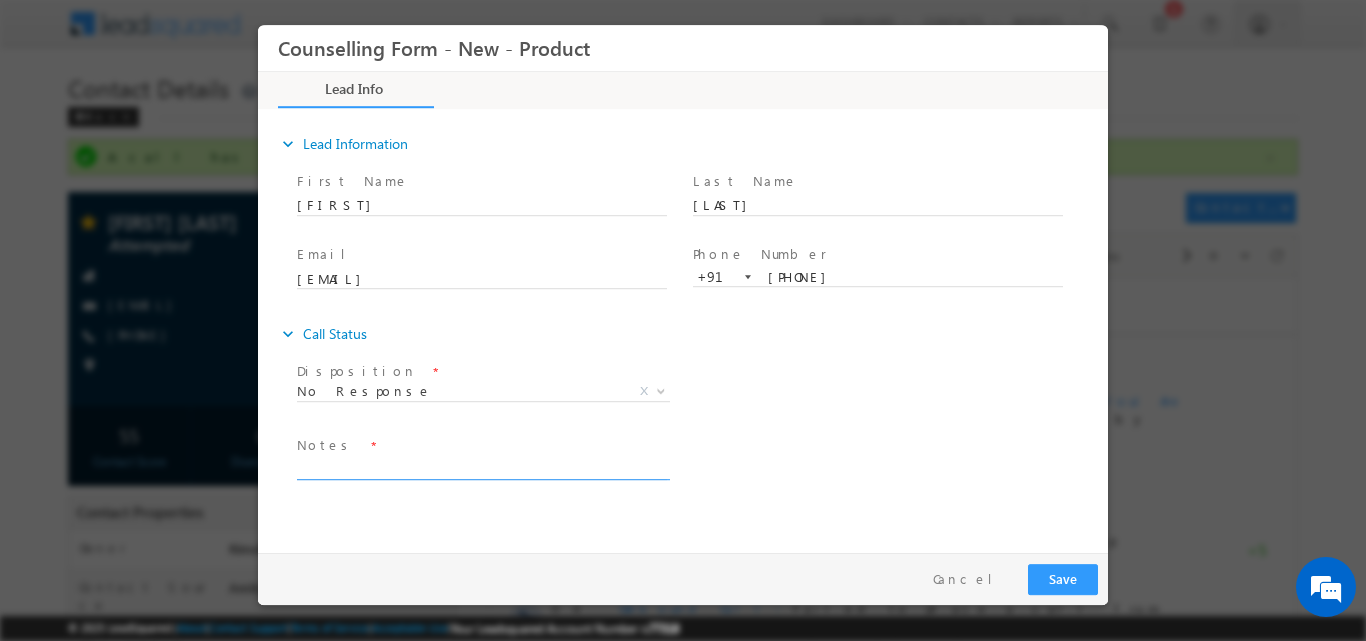paste on "No response, dnp" 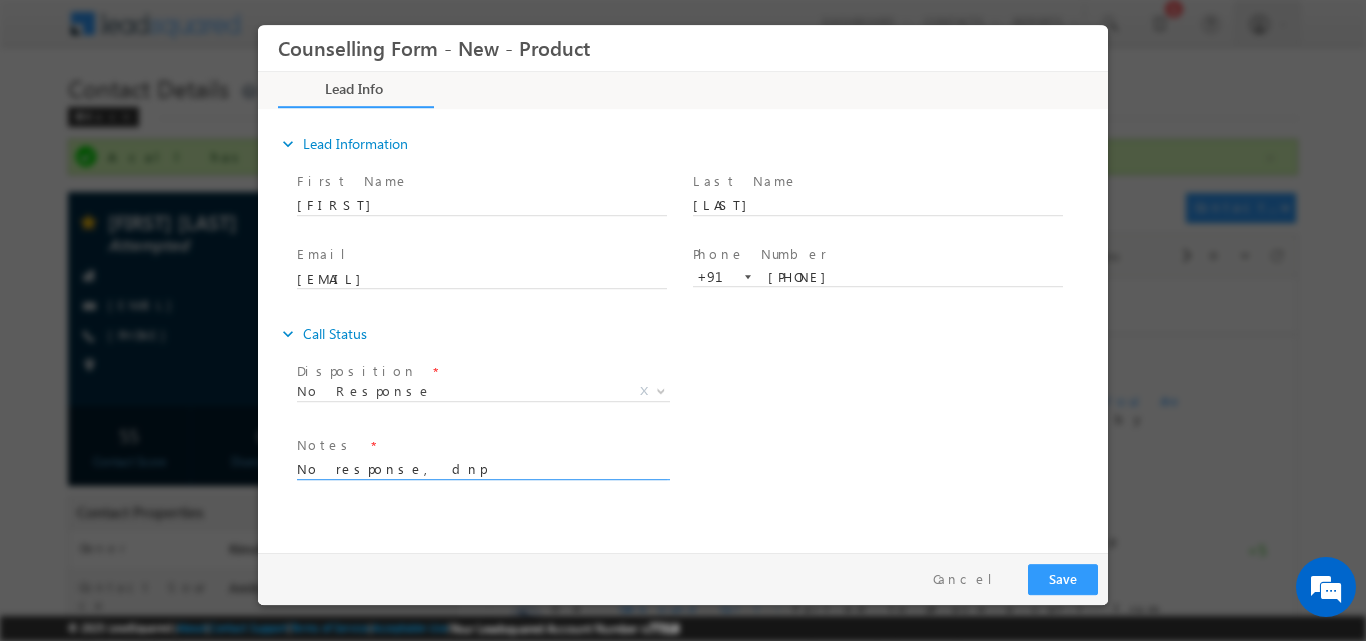 type on "No response, dnp" 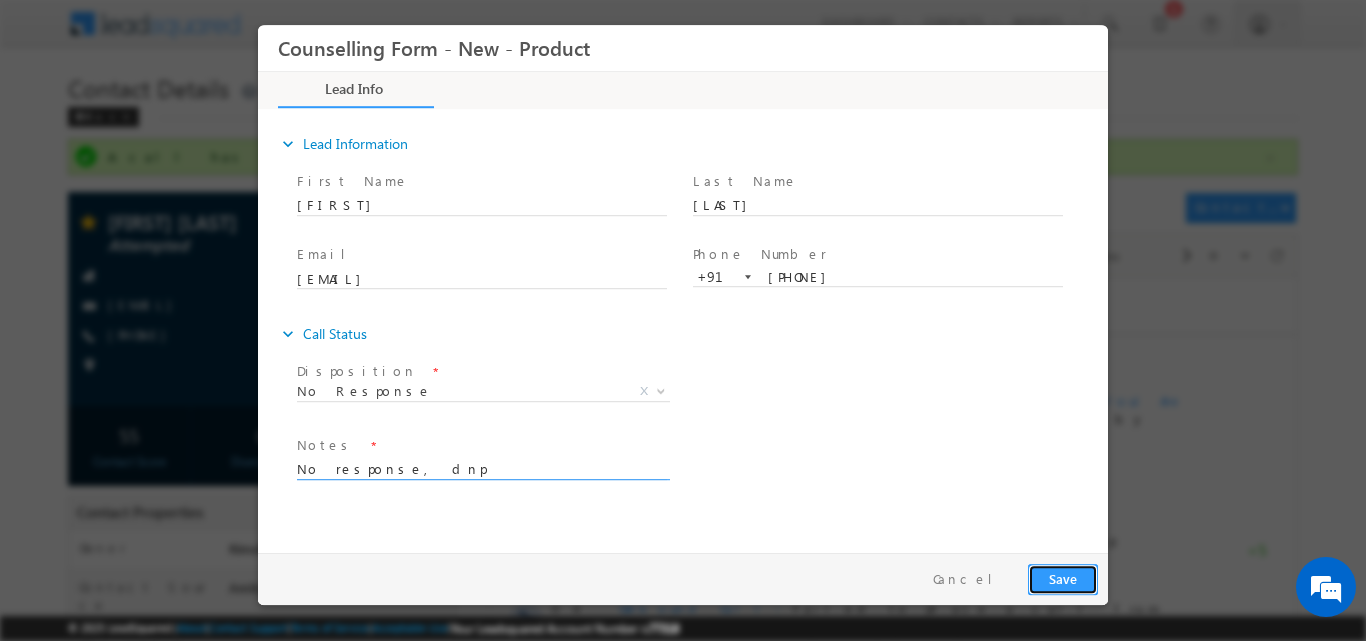 click on "Save" at bounding box center [1063, 578] 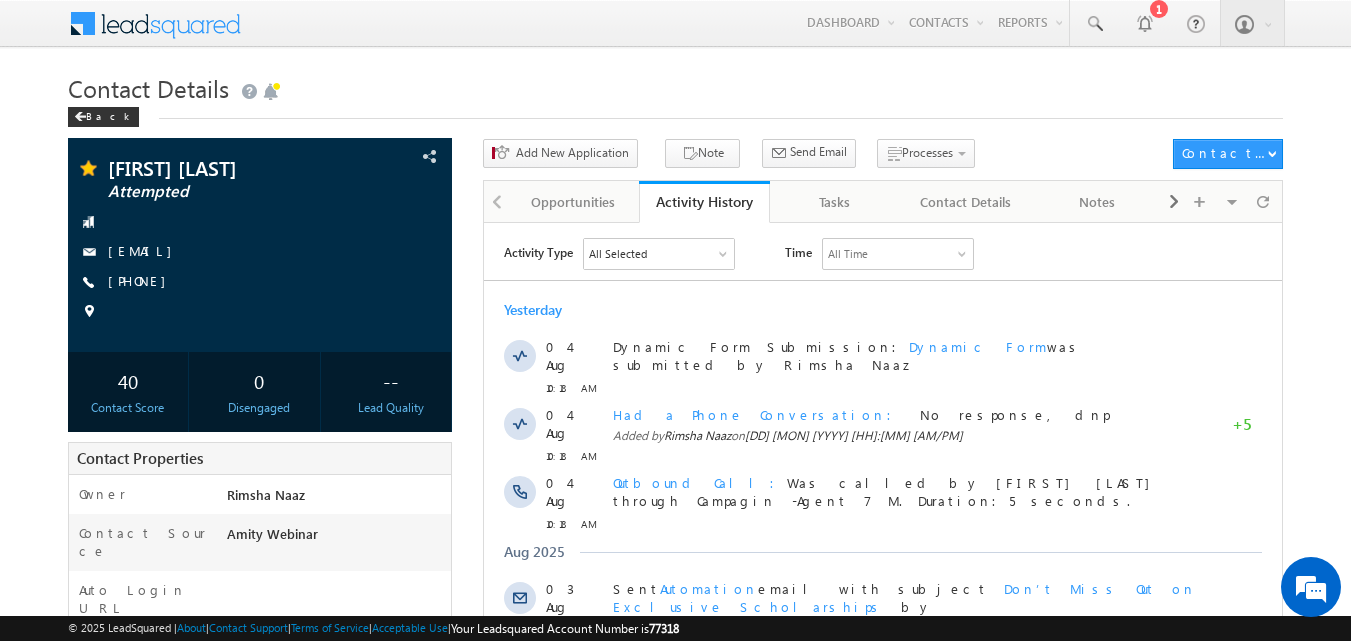 scroll, scrollTop: 0, scrollLeft: 0, axis: both 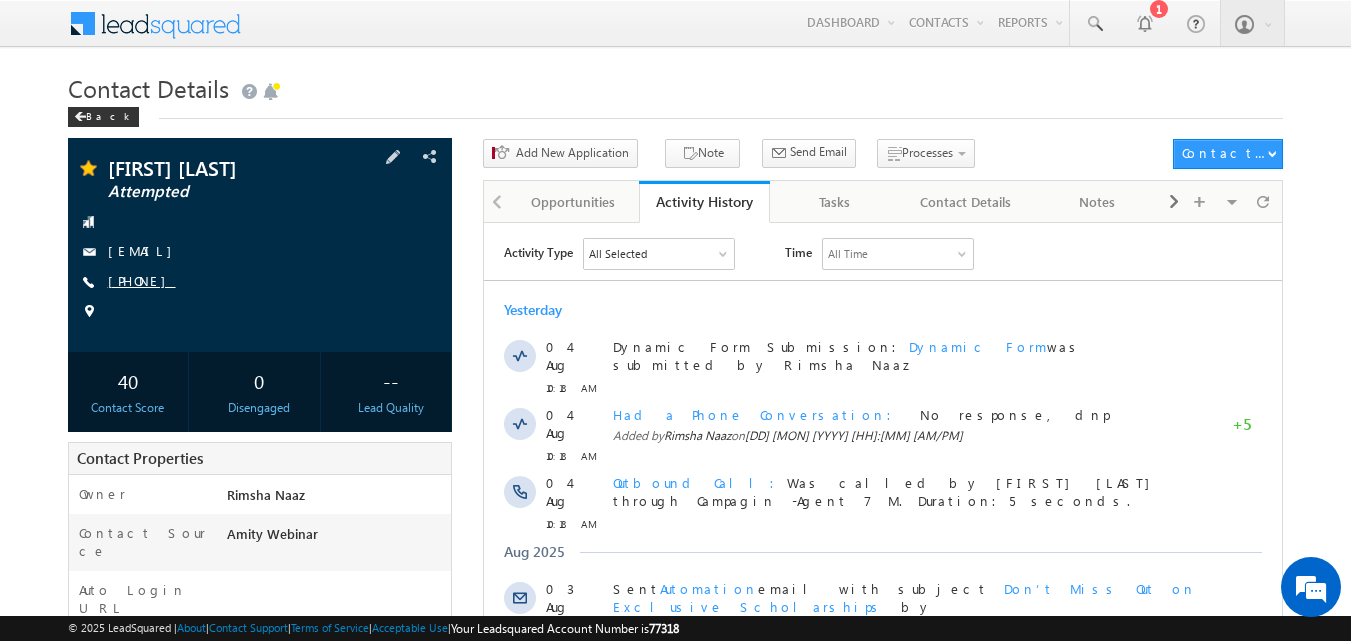 click on "+91-8400644689" at bounding box center [142, 280] 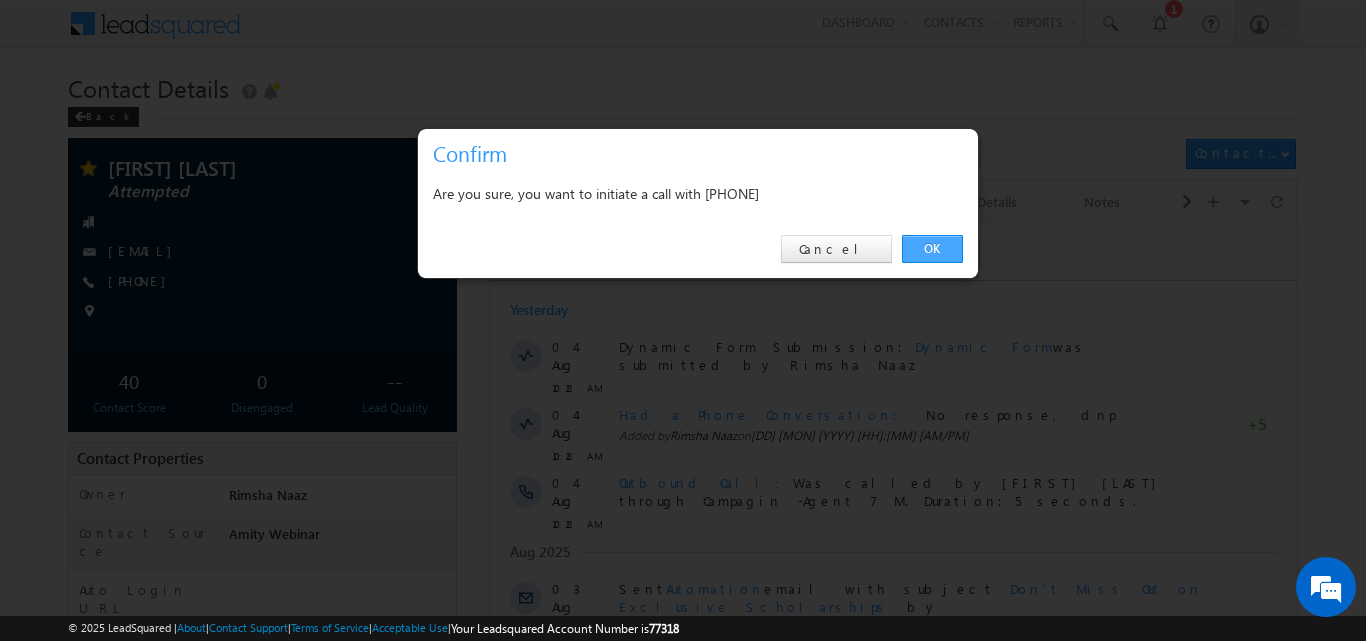 click on "OK" at bounding box center (932, 249) 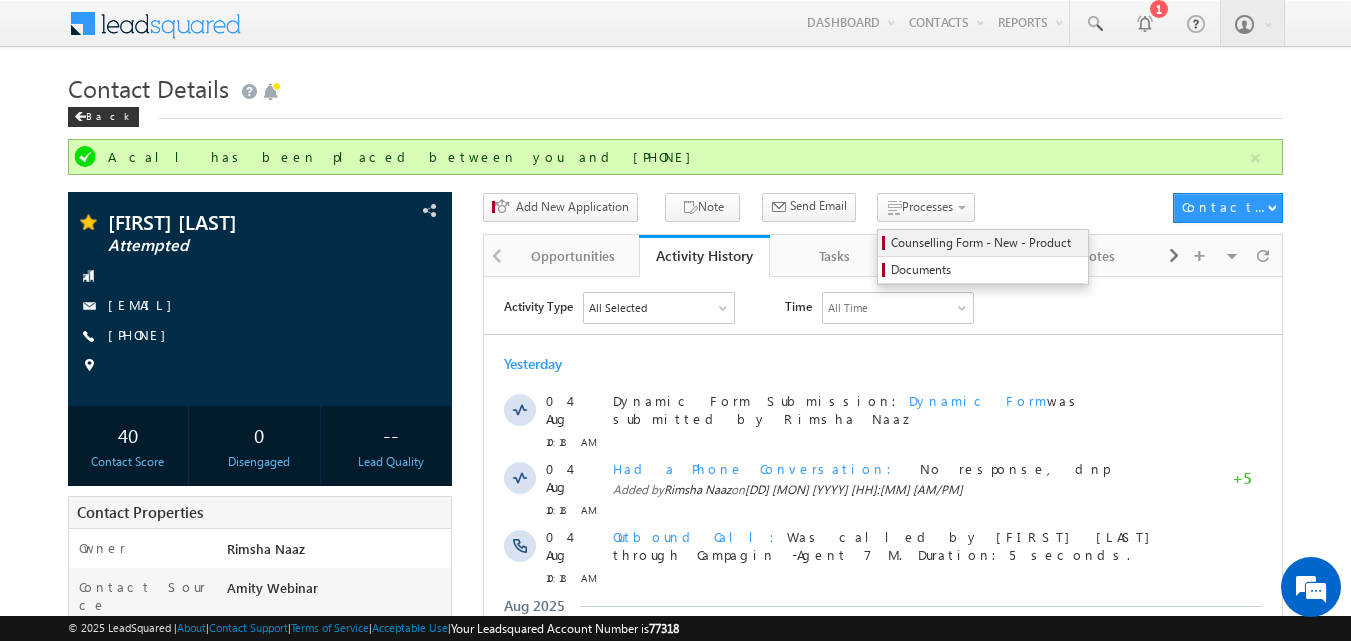 click on "Counselling Form - New - Product" at bounding box center (986, 243) 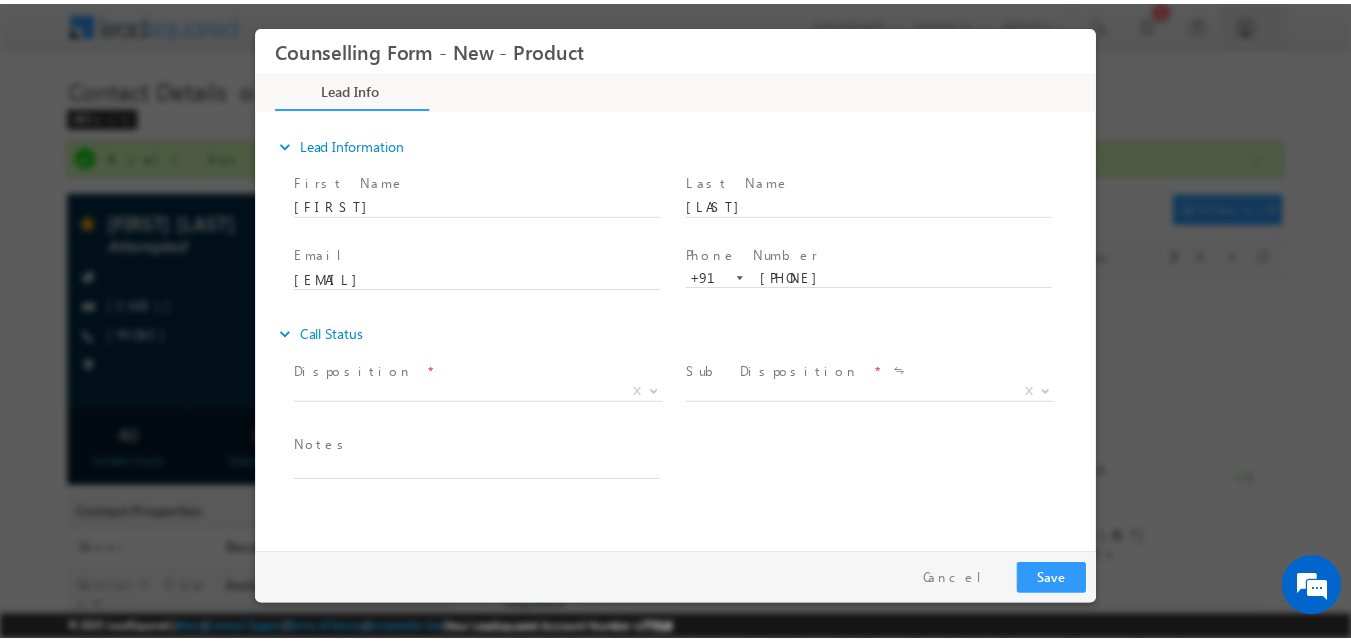 scroll, scrollTop: 0, scrollLeft: 0, axis: both 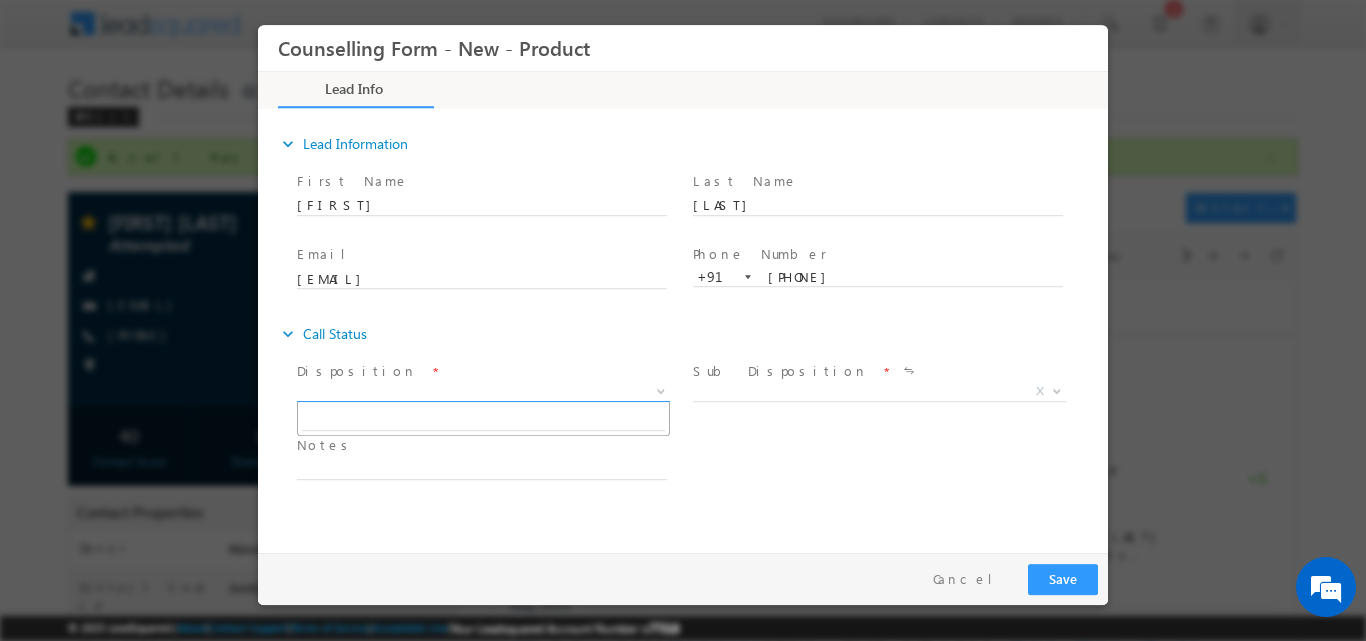 click at bounding box center [661, 389] 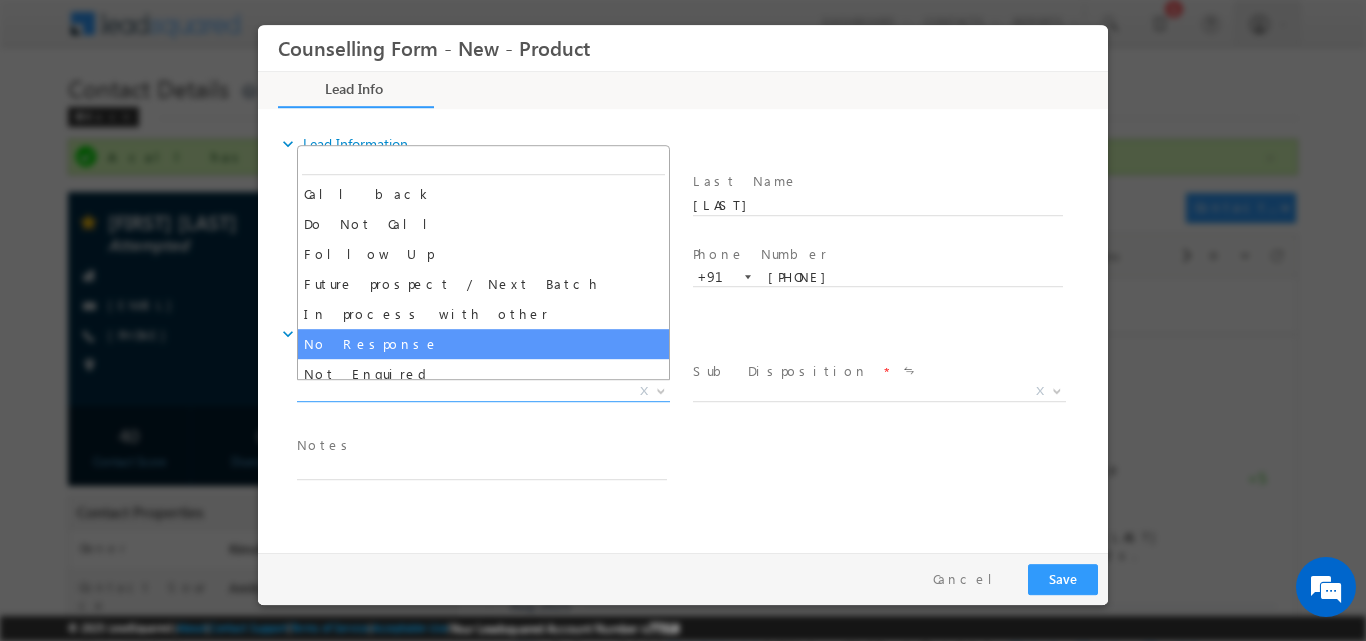 select on "No Response" 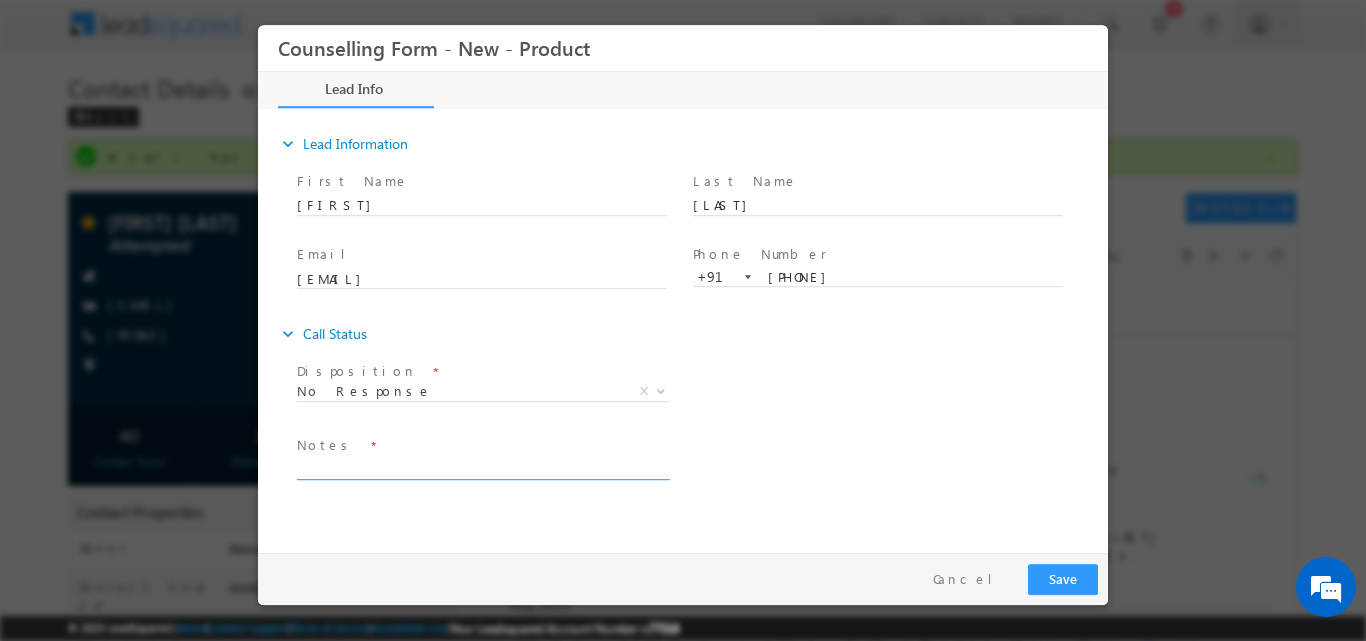 click at bounding box center (482, 467) 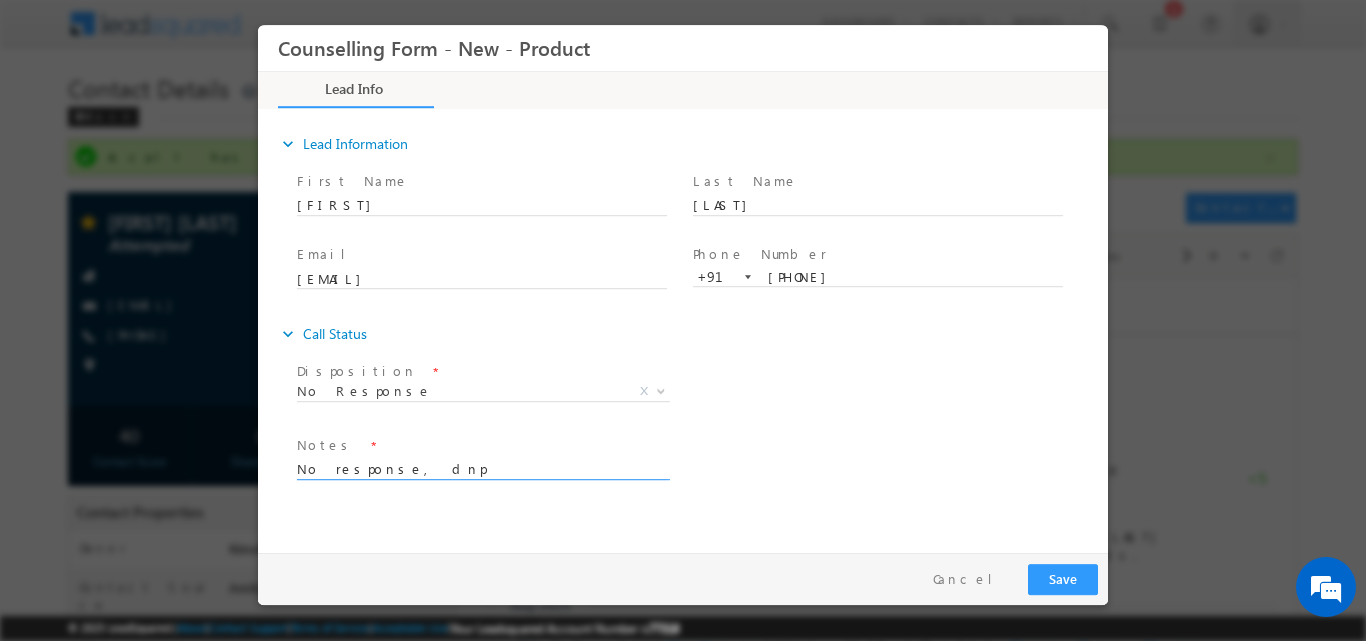 type on "No response, dnp" 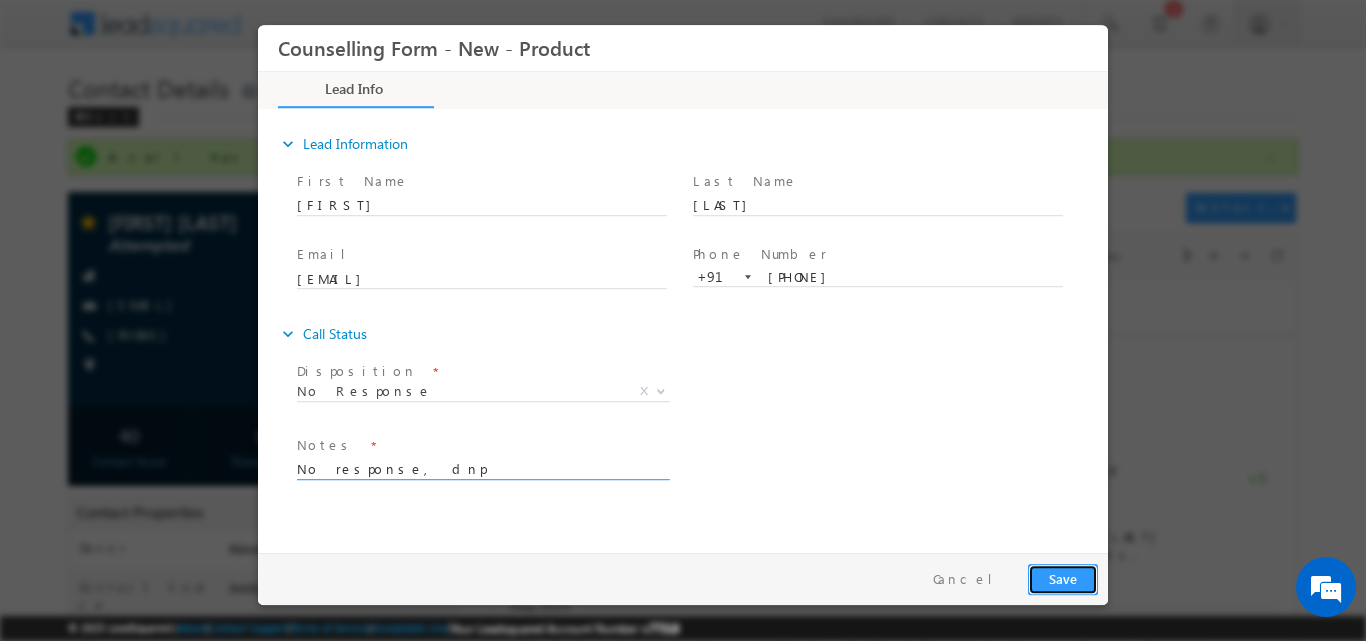 click on "Save" at bounding box center (1063, 578) 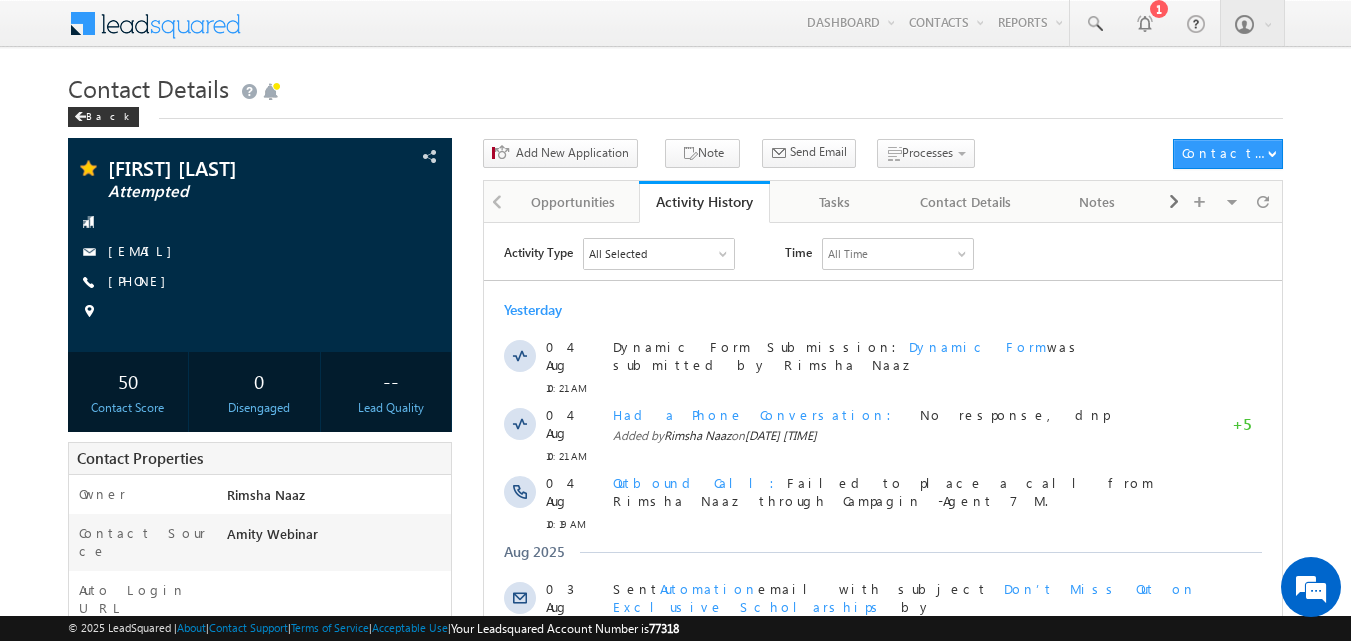 scroll, scrollTop: 0, scrollLeft: 0, axis: both 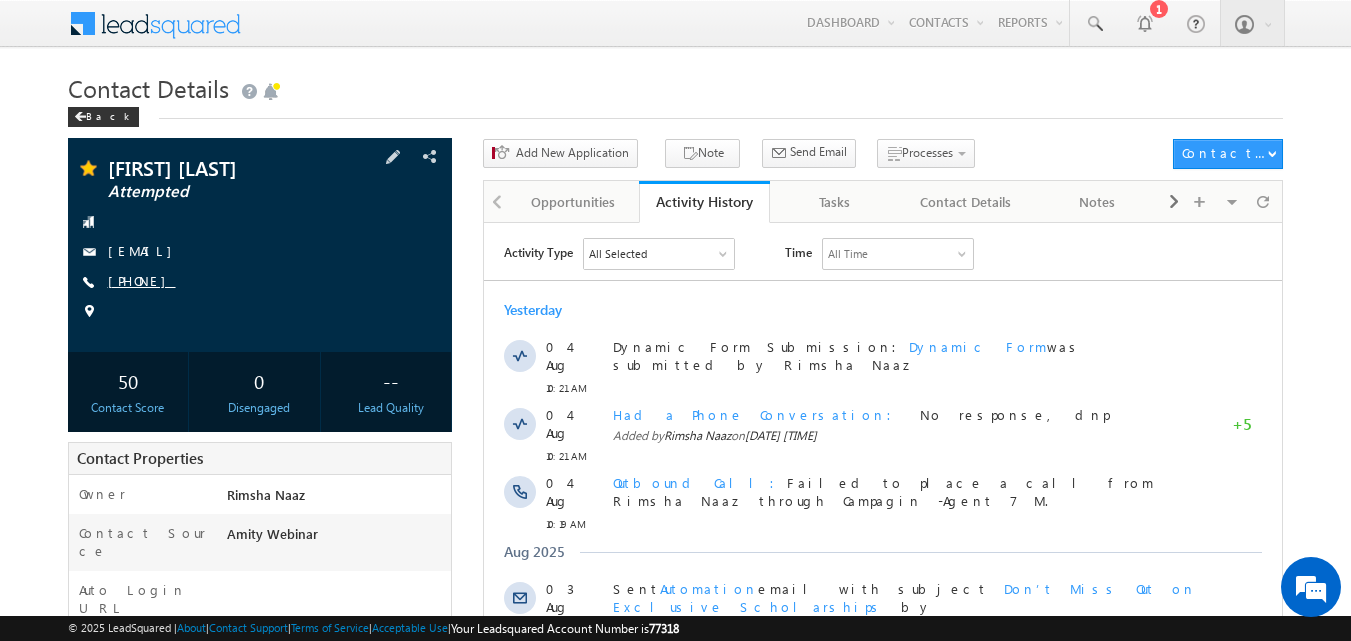 click on "[PHONE]" at bounding box center (142, 280) 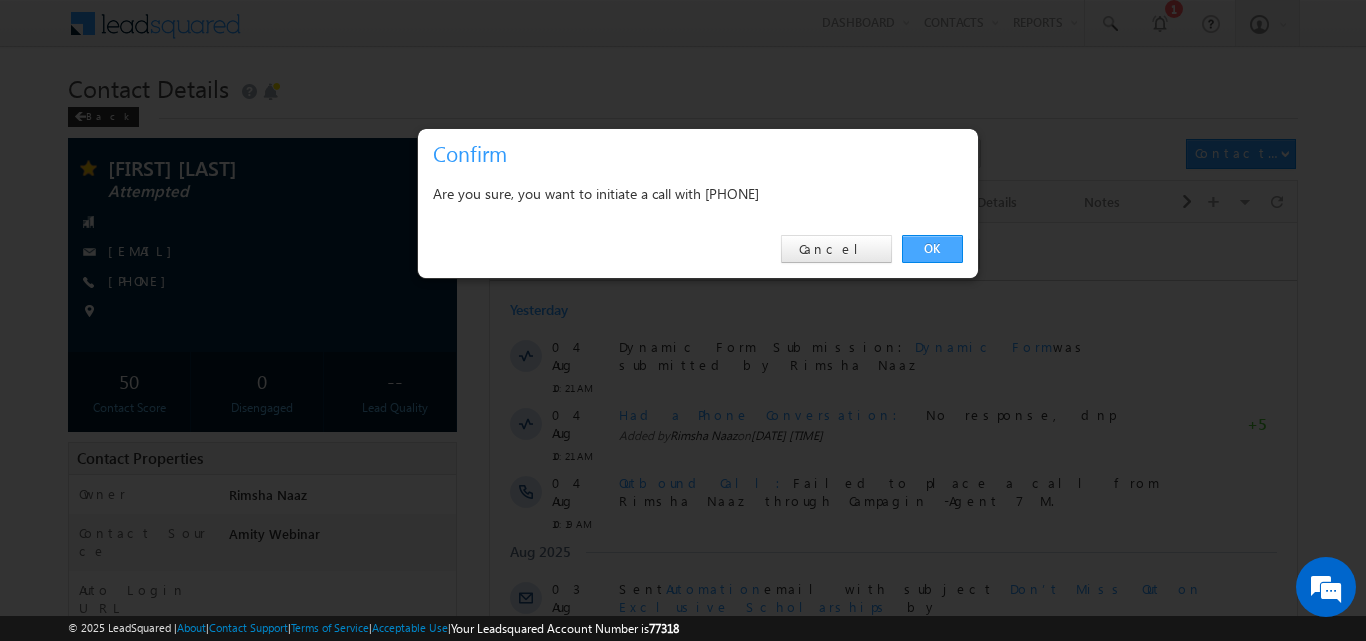 click on "OK" at bounding box center [932, 249] 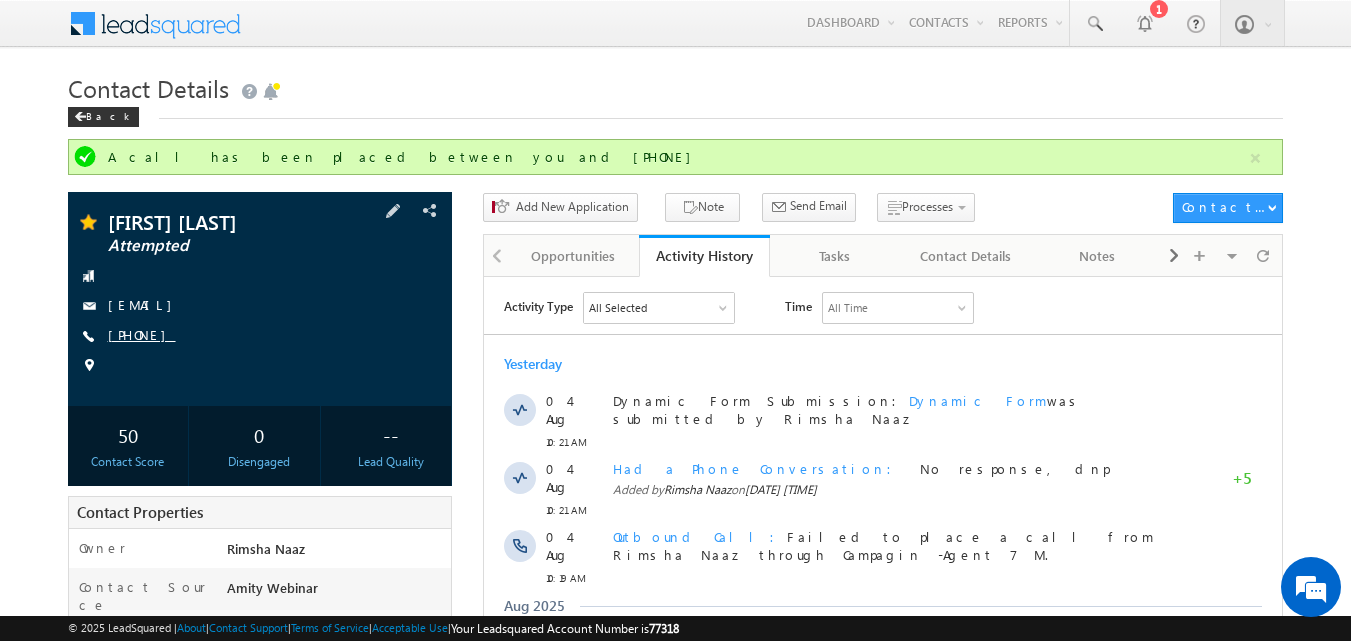 click on "[PHONE]" at bounding box center (142, 334) 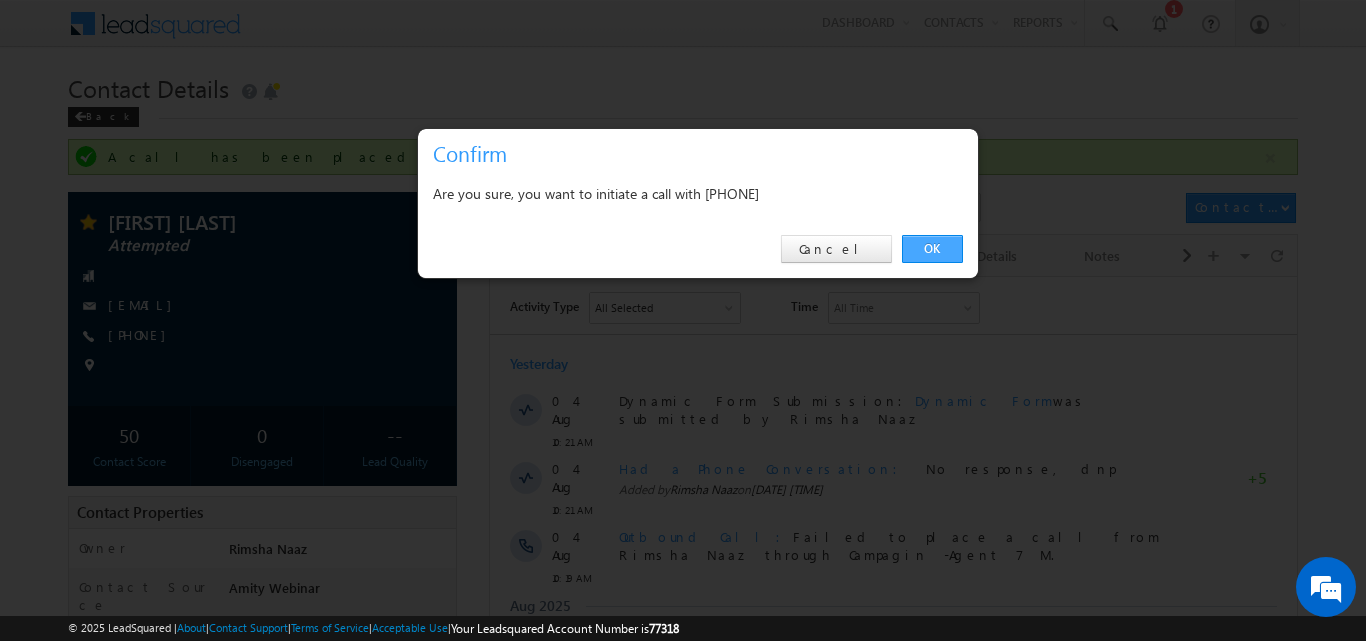 click on "OK" at bounding box center (932, 249) 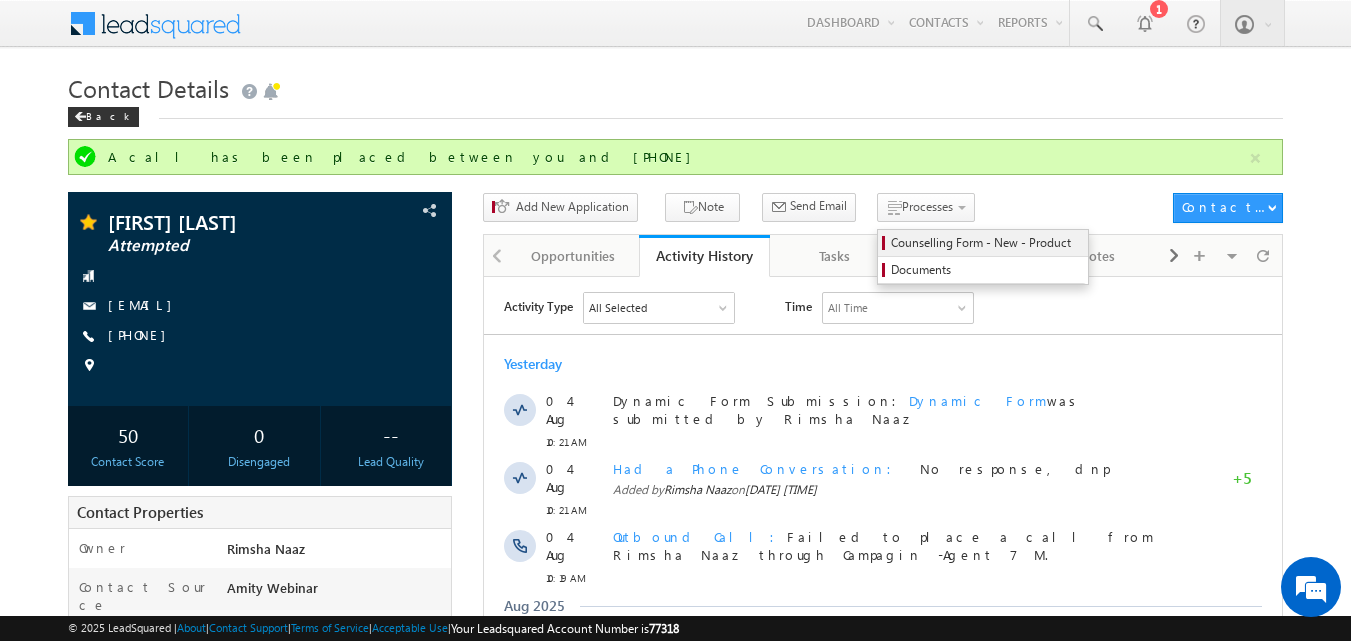 click on "Counselling Form - New - Product" at bounding box center (986, 243) 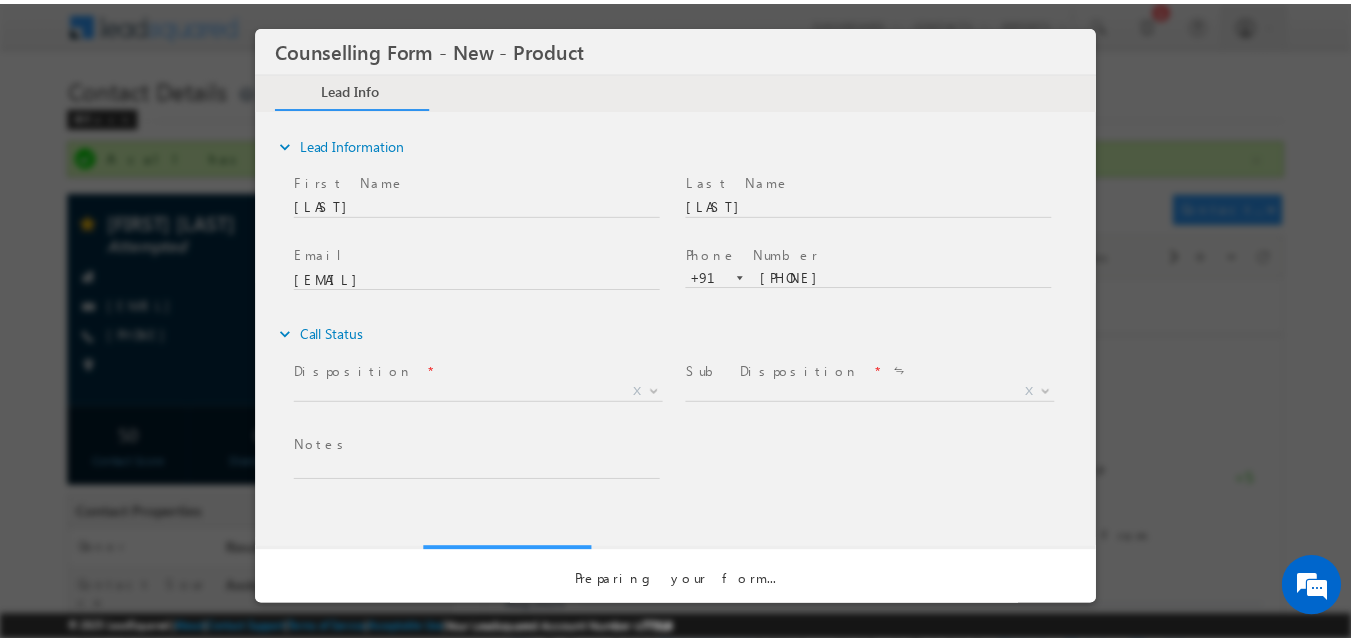 scroll, scrollTop: 0, scrollLeft: 0, axis: both 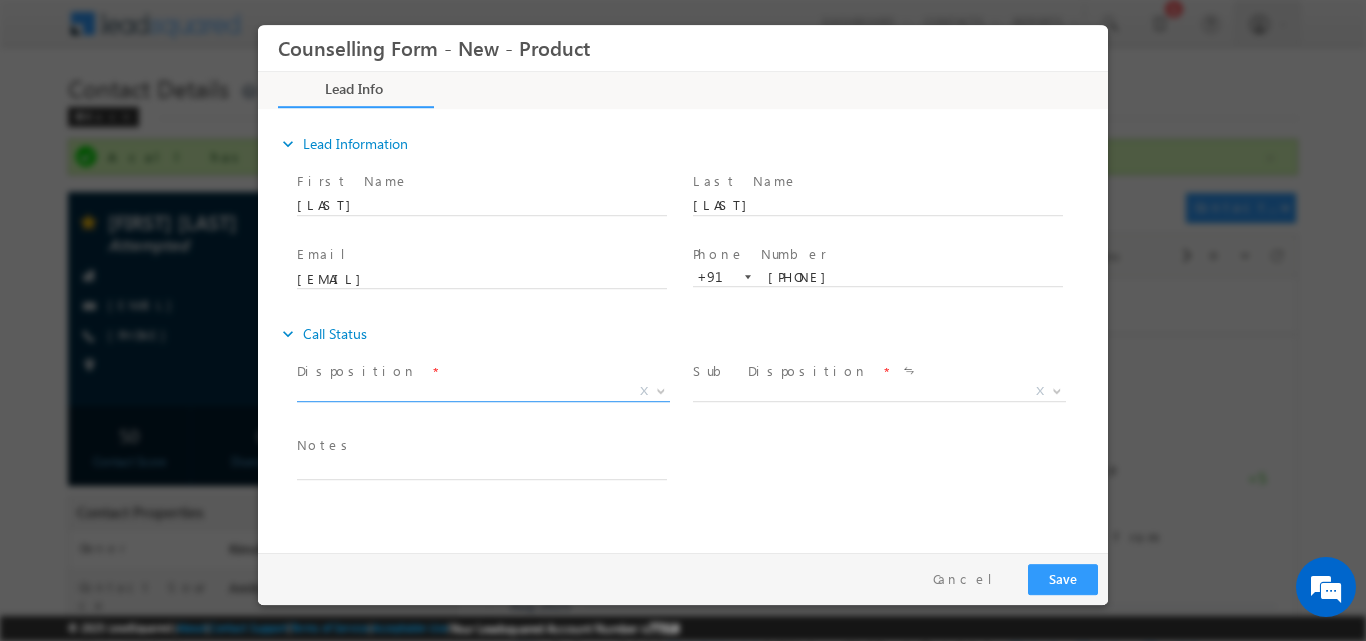 click at bounding box center [659, 390] 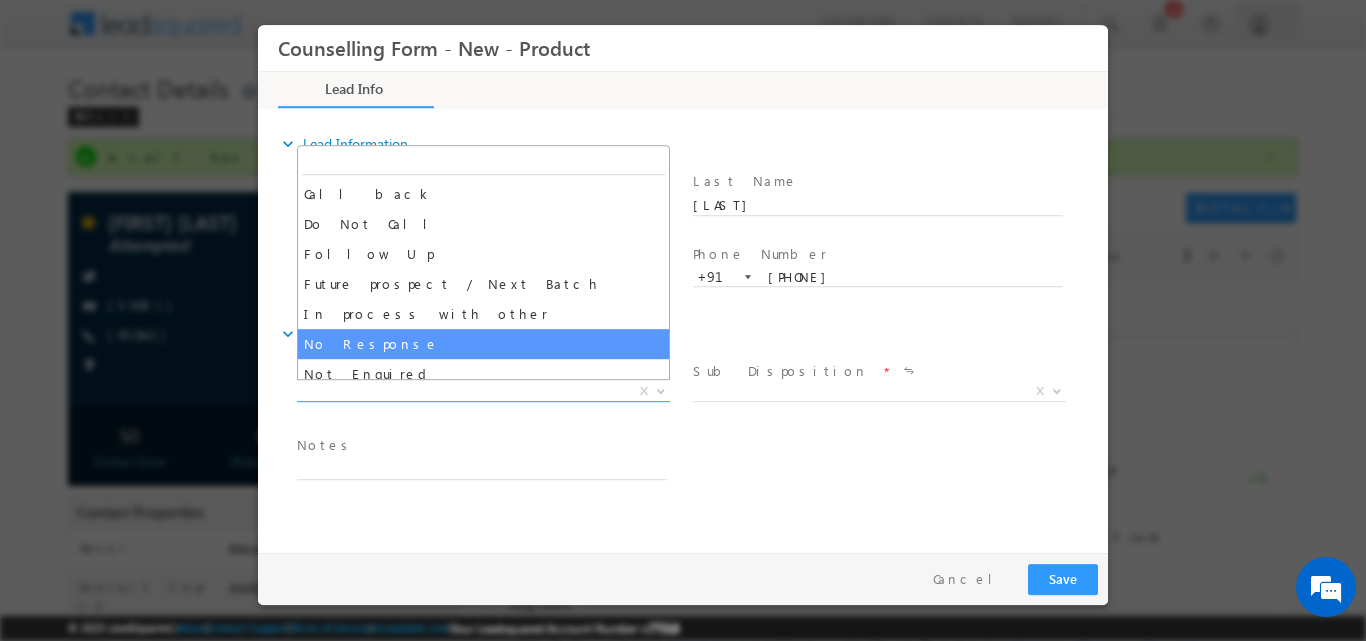 select on "No Response" 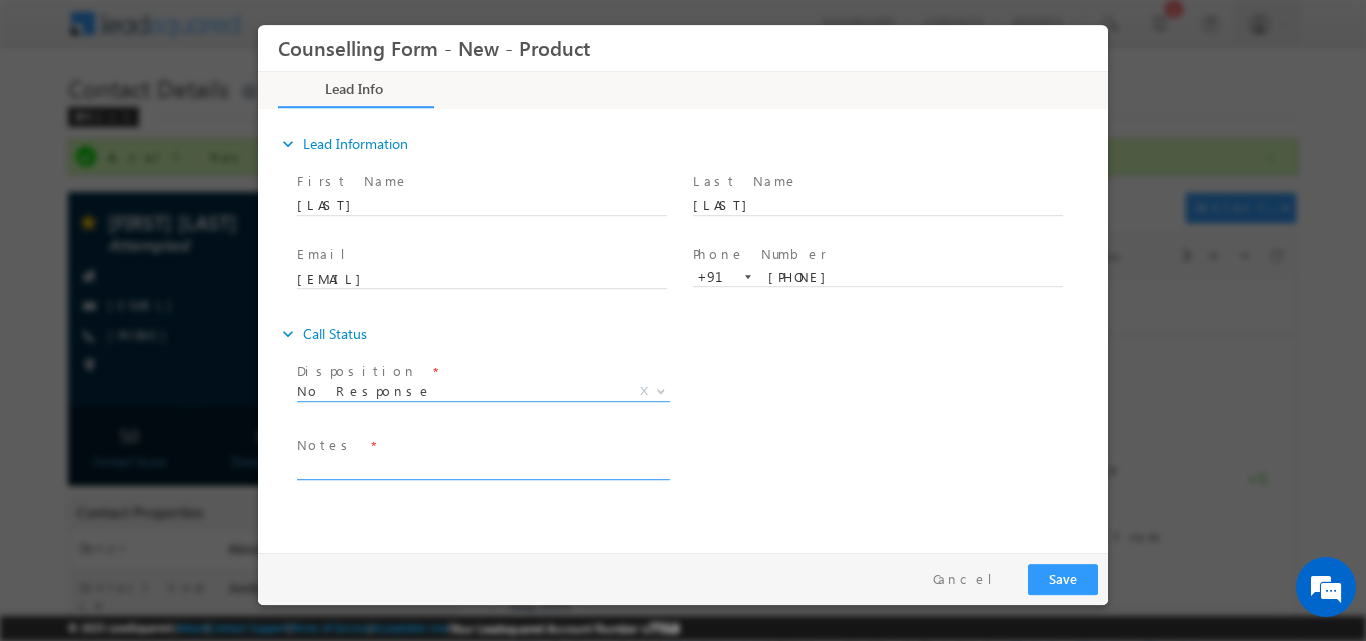 click at bounding box center [482, 467] 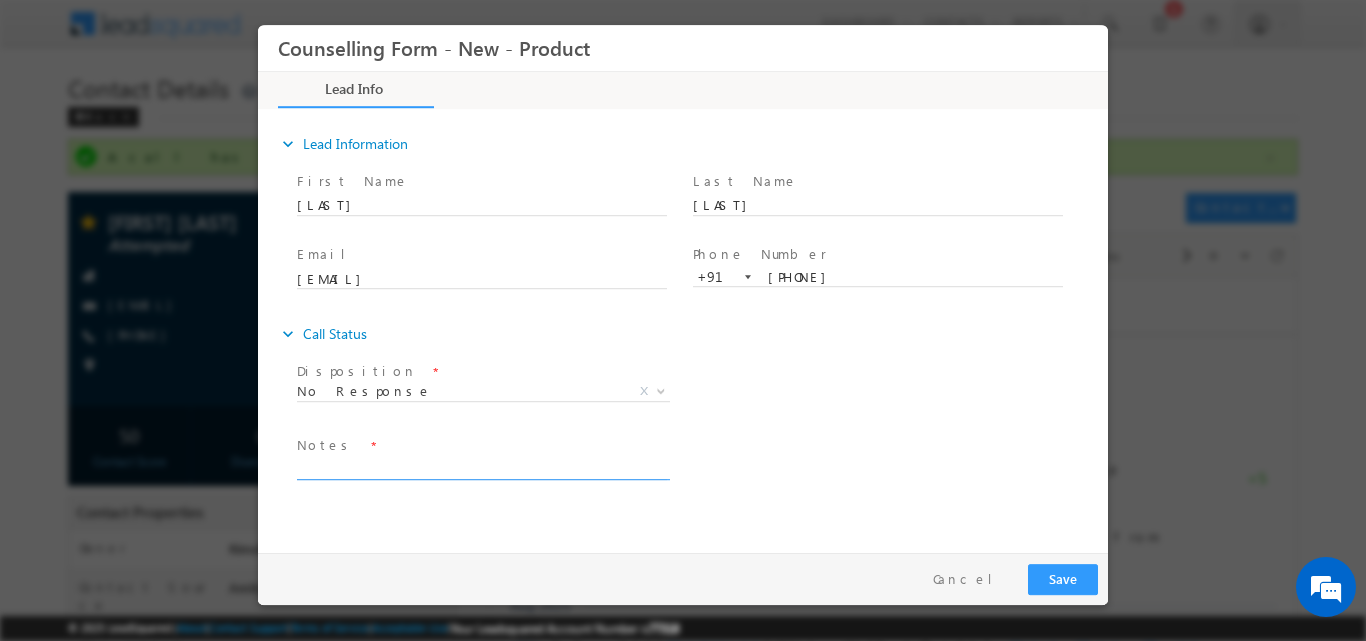 paste on "No response, dnp" 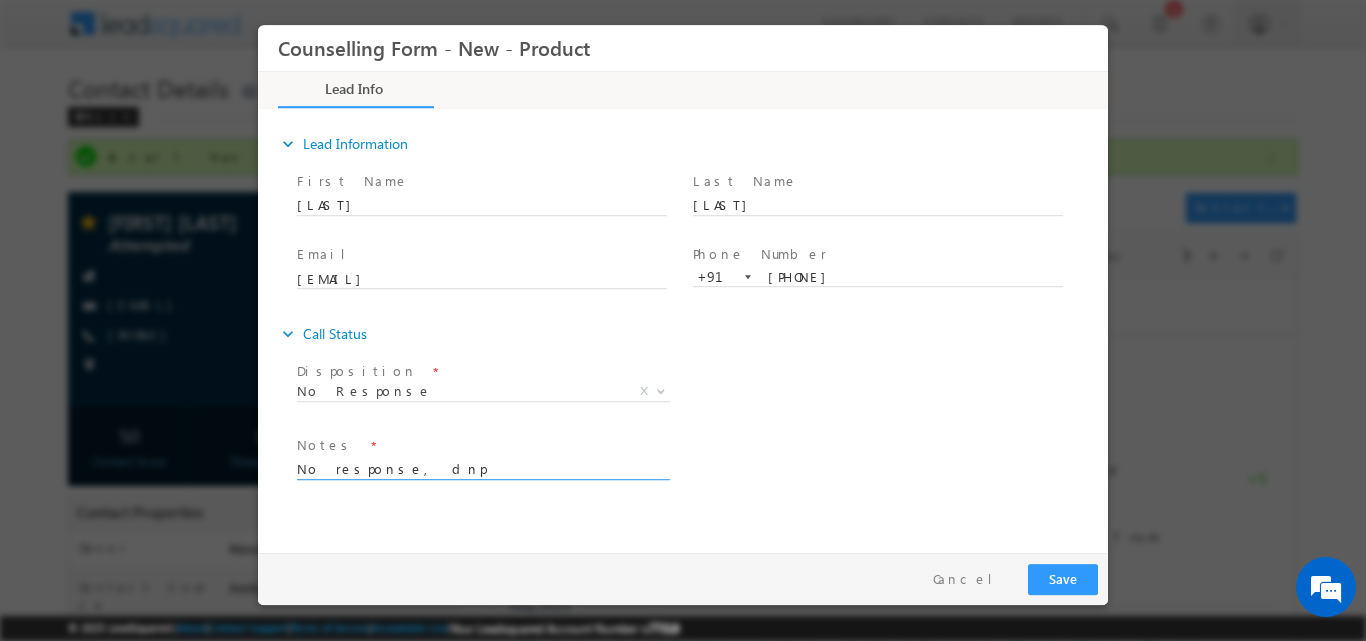 type on "No response, dnp" 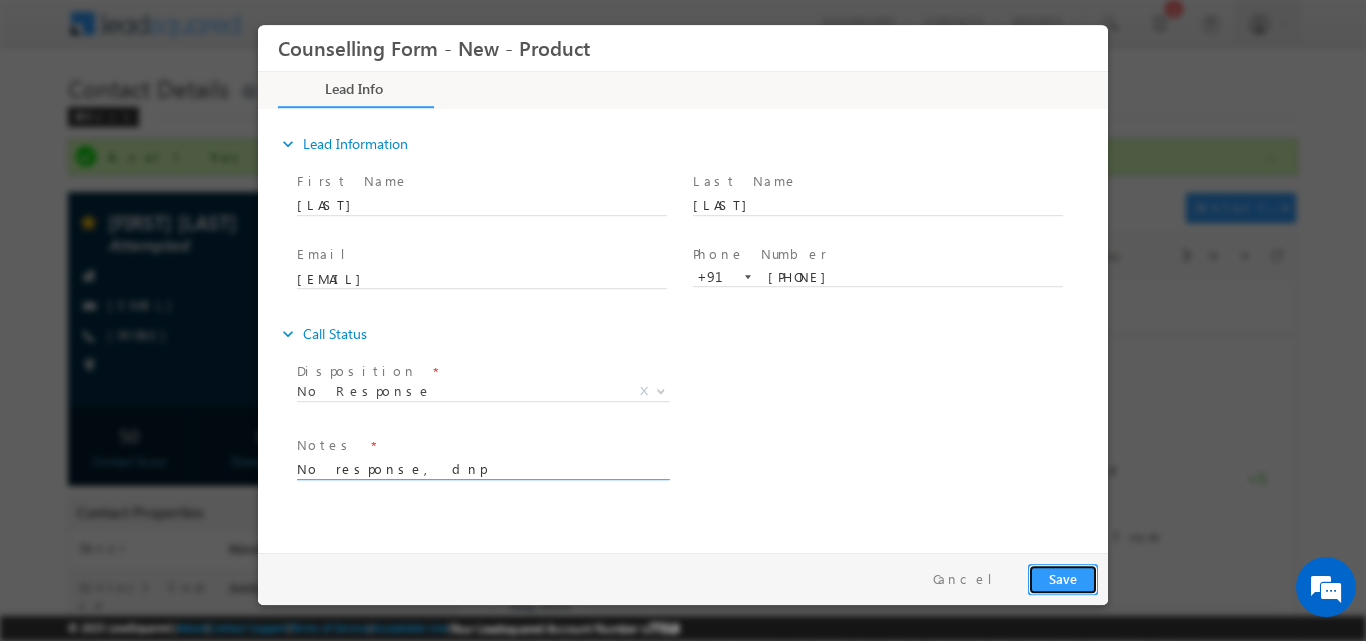 click on "Save" at bounding box center [1063, 578] 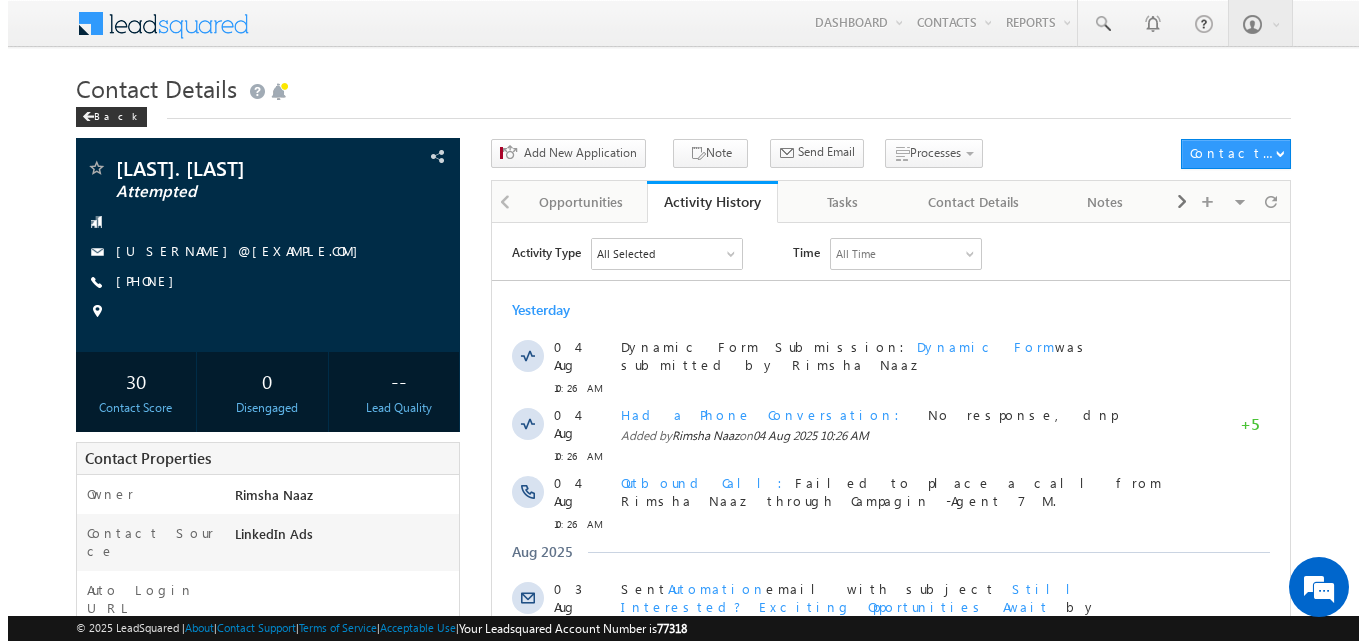 scroll, scrollTop: 0, scrollLeft: 0, axis: both 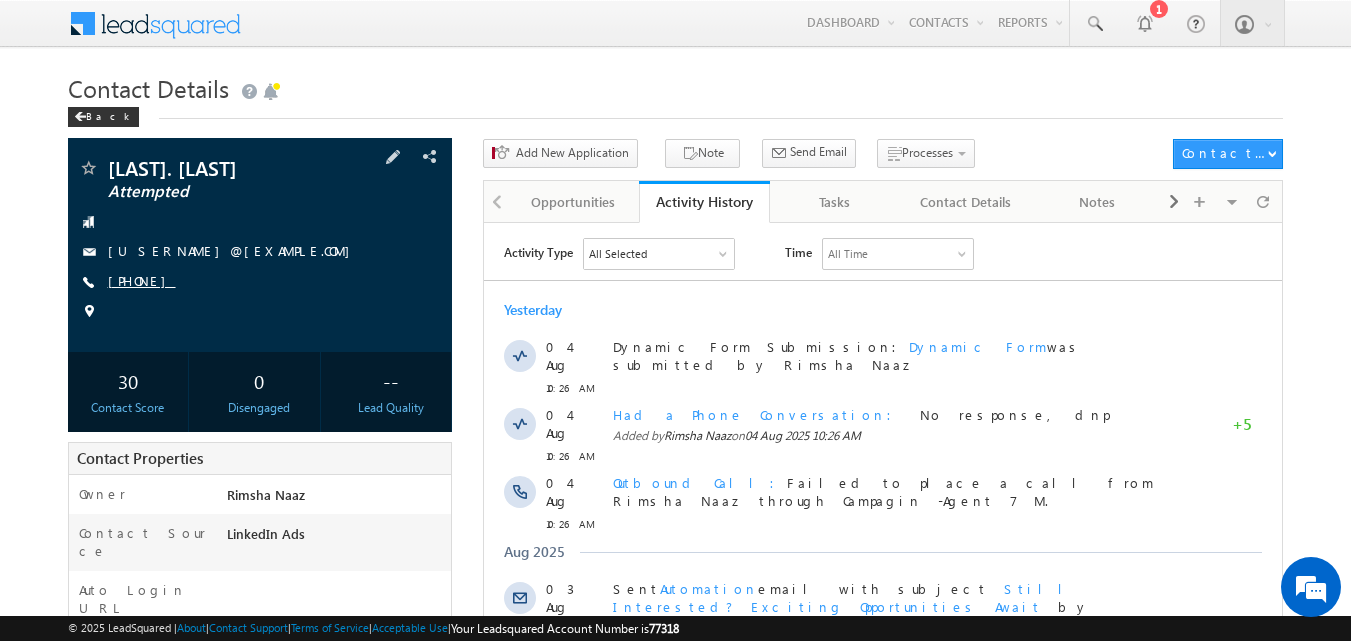 click on "[PHONE]" at bounding box center [142, 280] 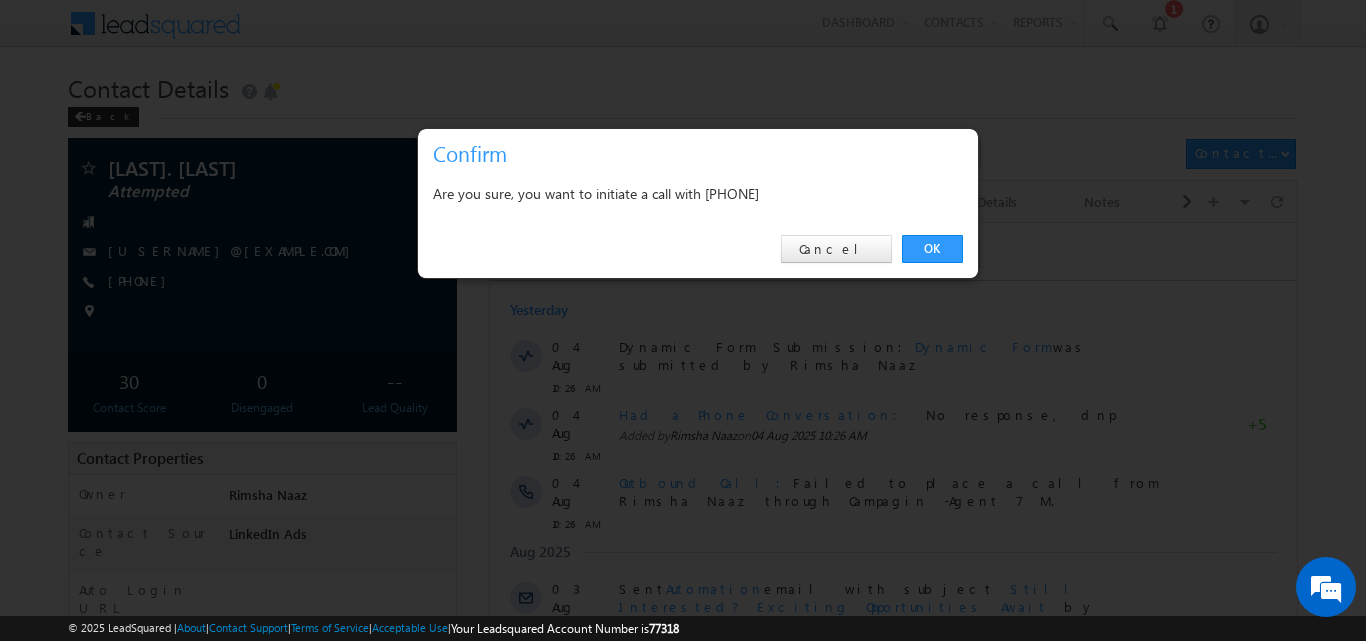 scroll, scrollTop: 0, scrollLeft: 0, axis: both 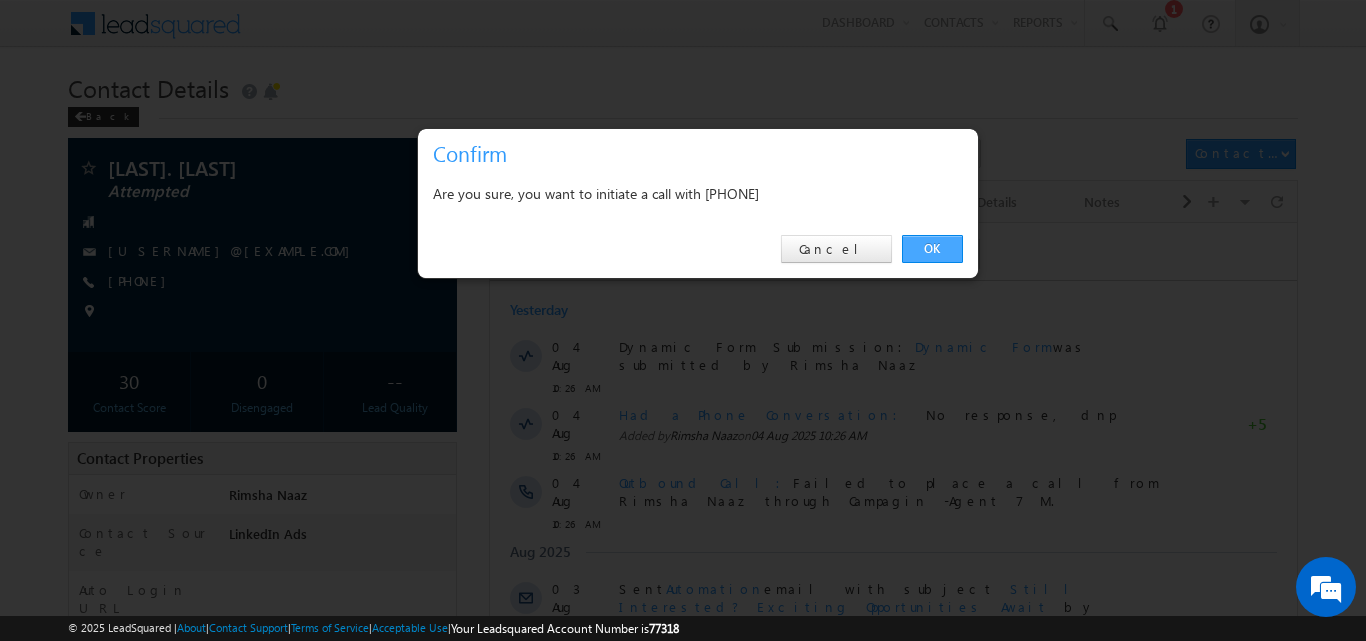 click on "OK" at bounding box center (932, 249) 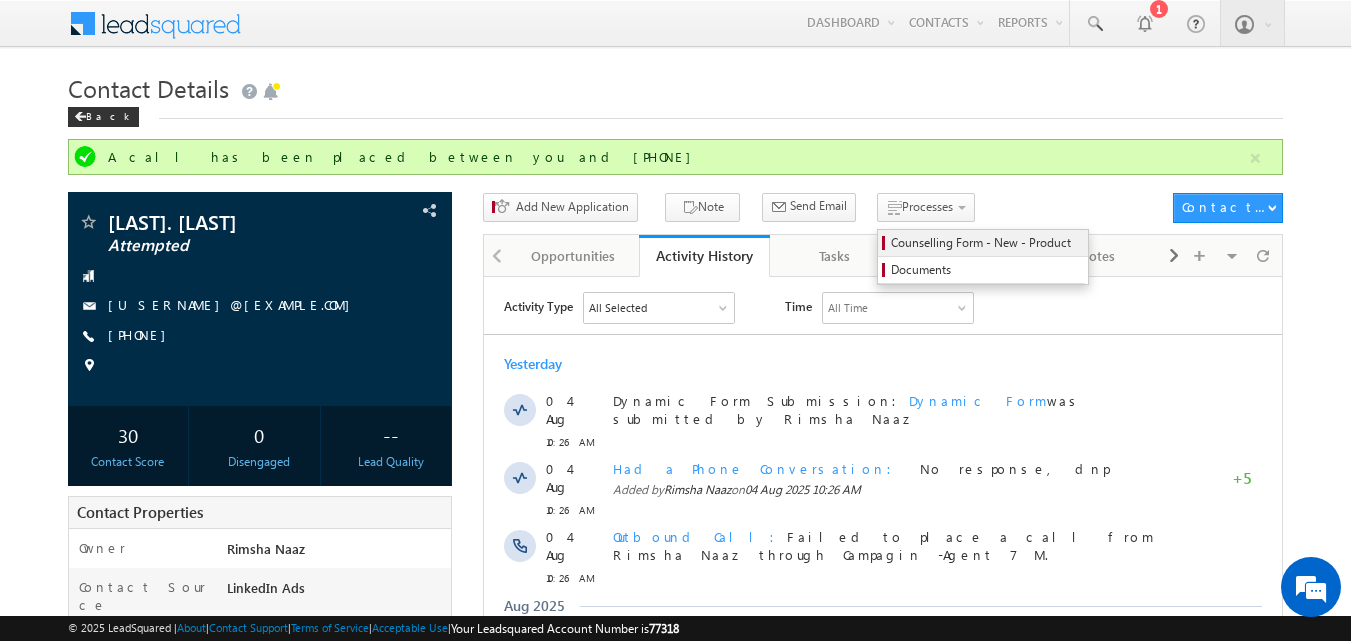 click on "Counselling Form - New - Product" at bounding box center [986, 243] 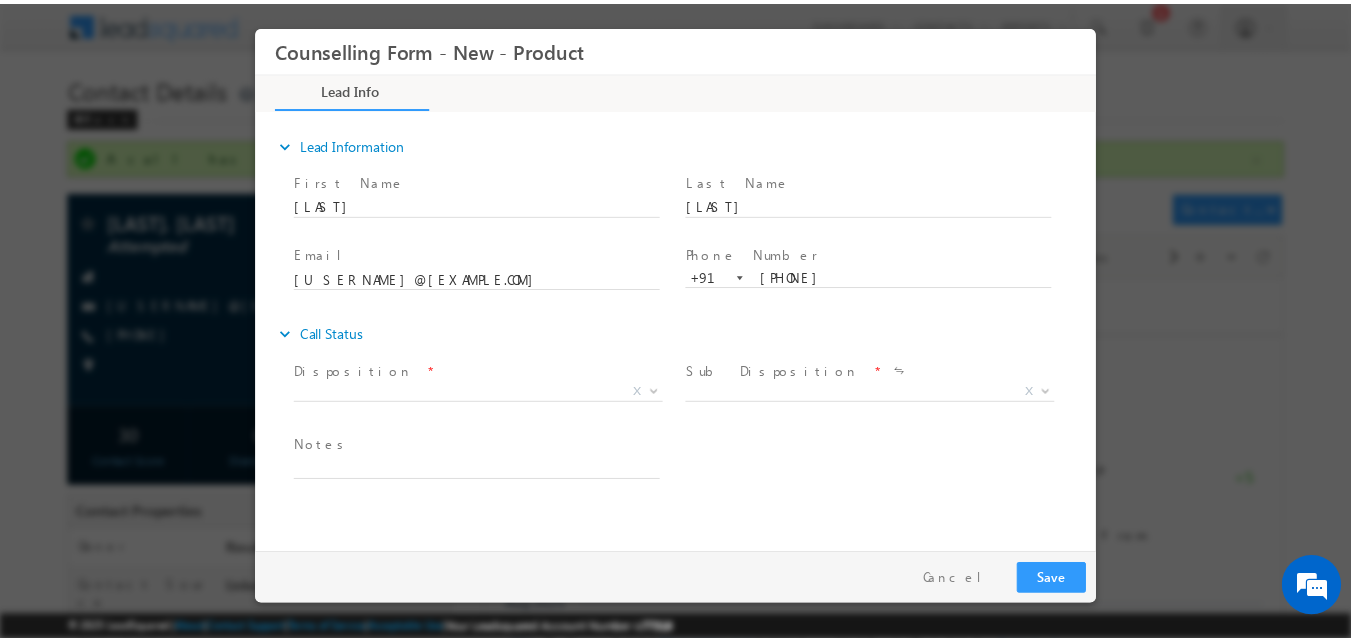 scroll, scrollTop: 0, scrollLeft: 0, axis: both 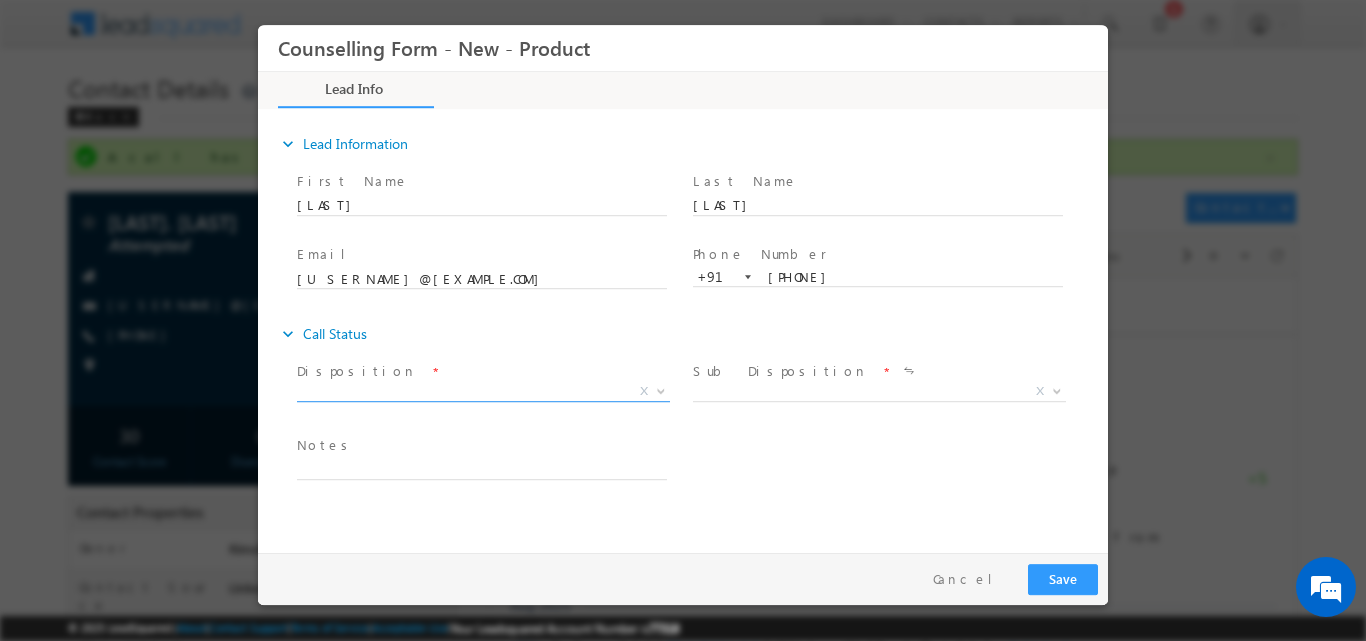 click at bounding box center (659, 390) 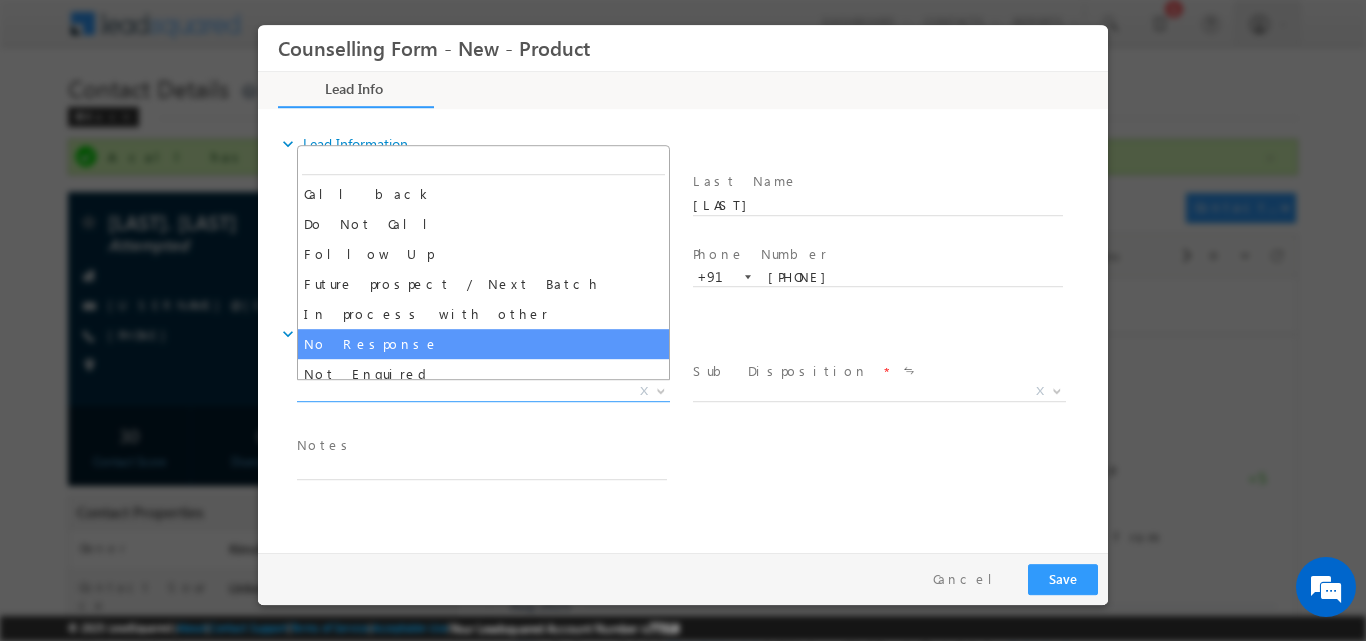 drag, startPoint x: 553, startPoint y: 325, endPoint x: 555, endPoint y: 344, distance: 19.104973 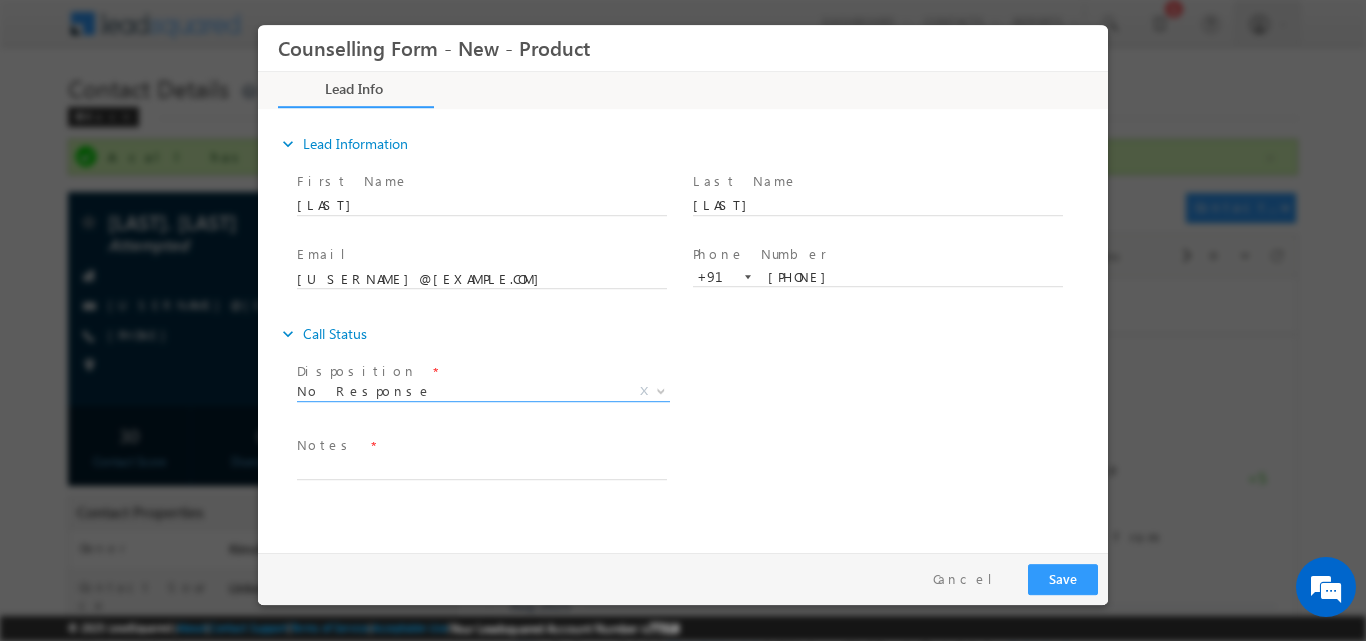 click on "expand_more Call Status" at bounding box center [693, 333] 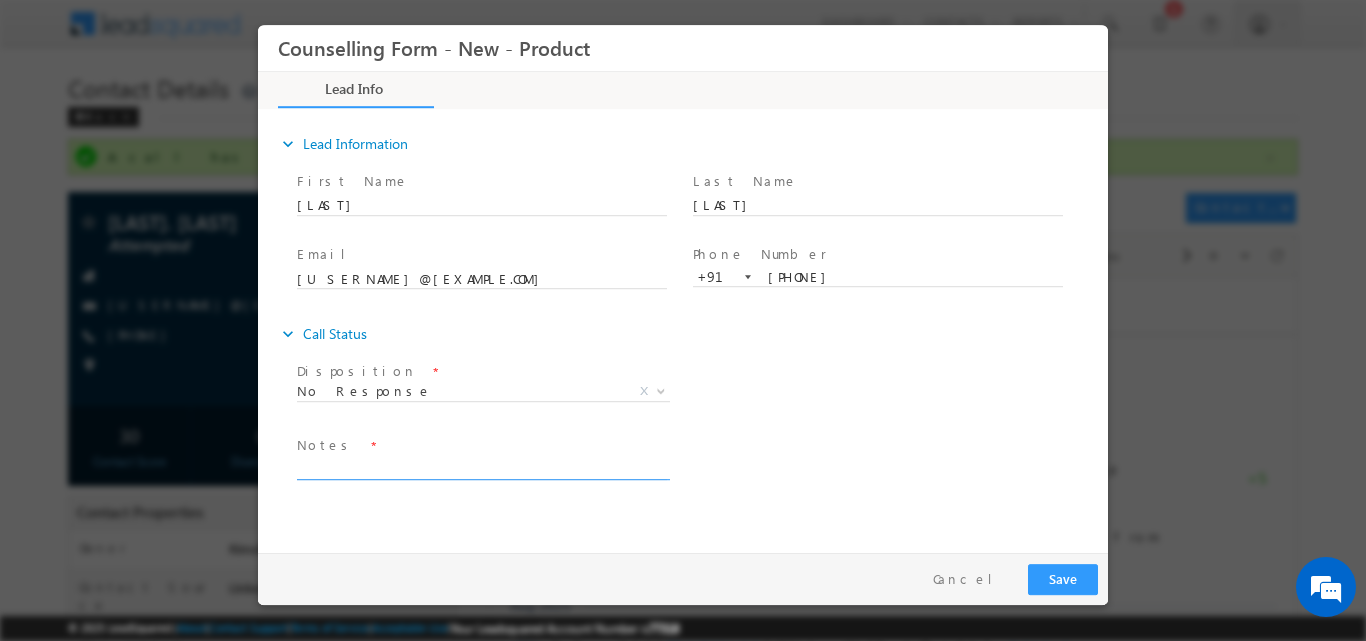 click at bounding box center (482, 467) 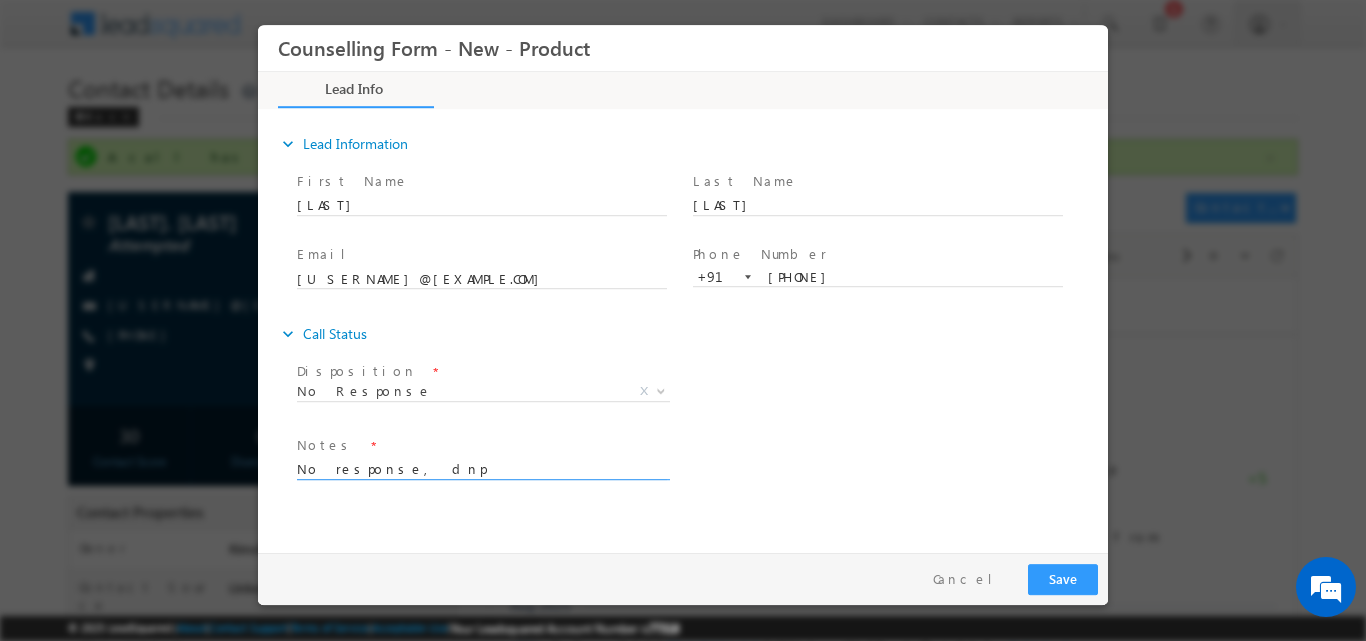 type on "No response, dnp" 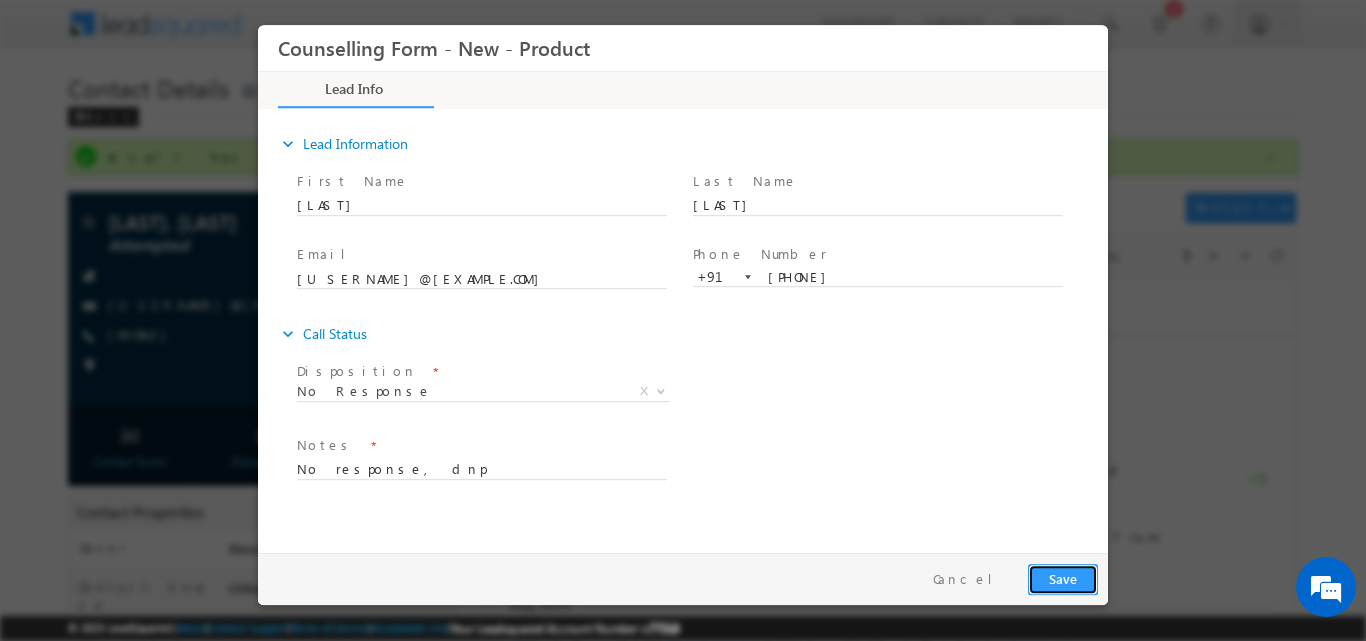 click on "Save" at bounding box center (1063, 578) 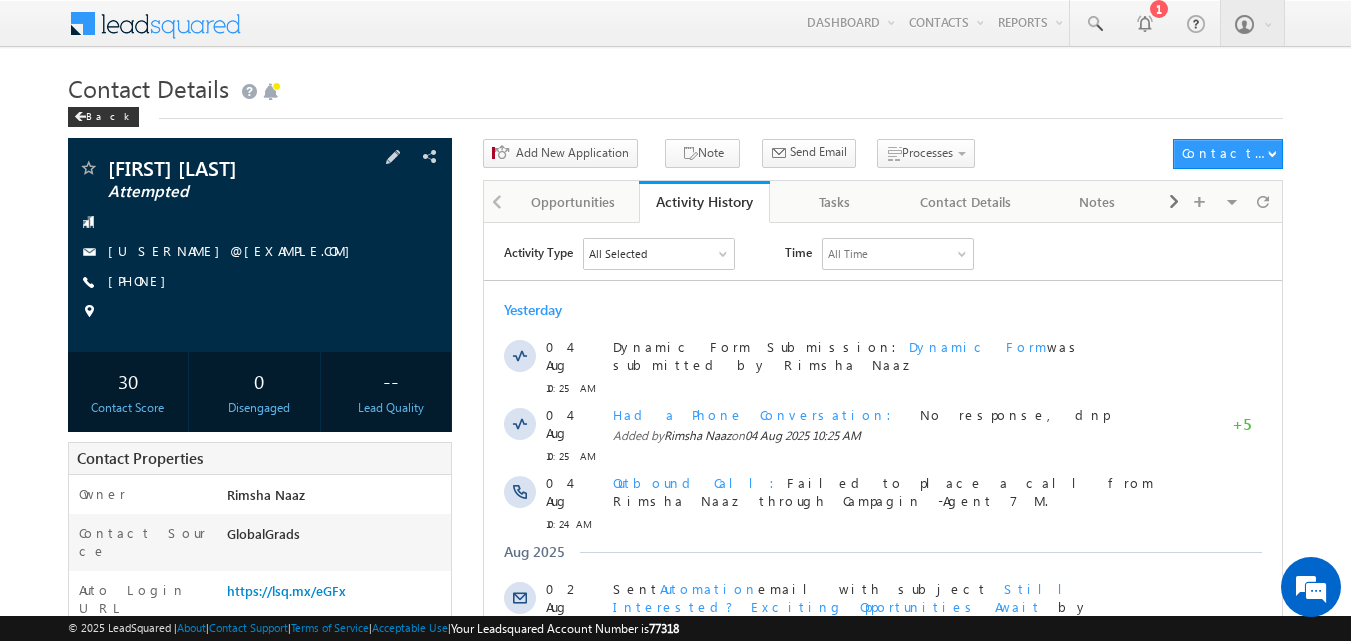 scroll, scrollTop: 0, scrollLeft: 0, axis: both 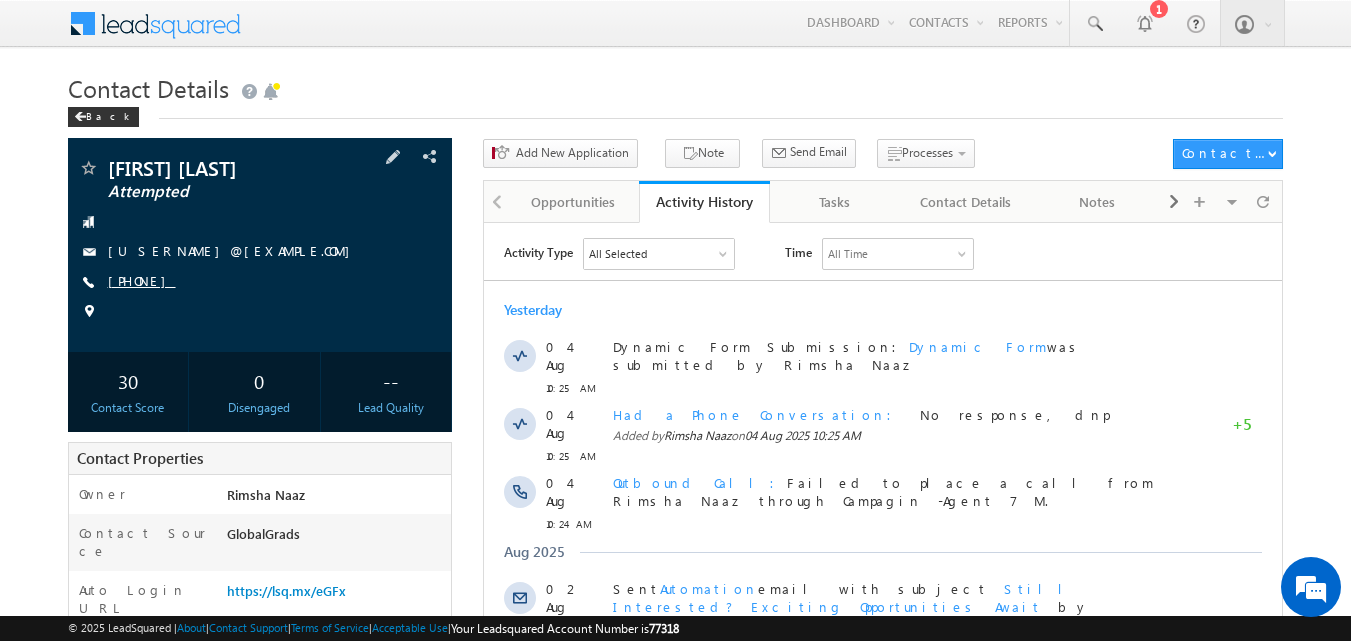 click on "[PHONE]" at bounding box center [142, 280] 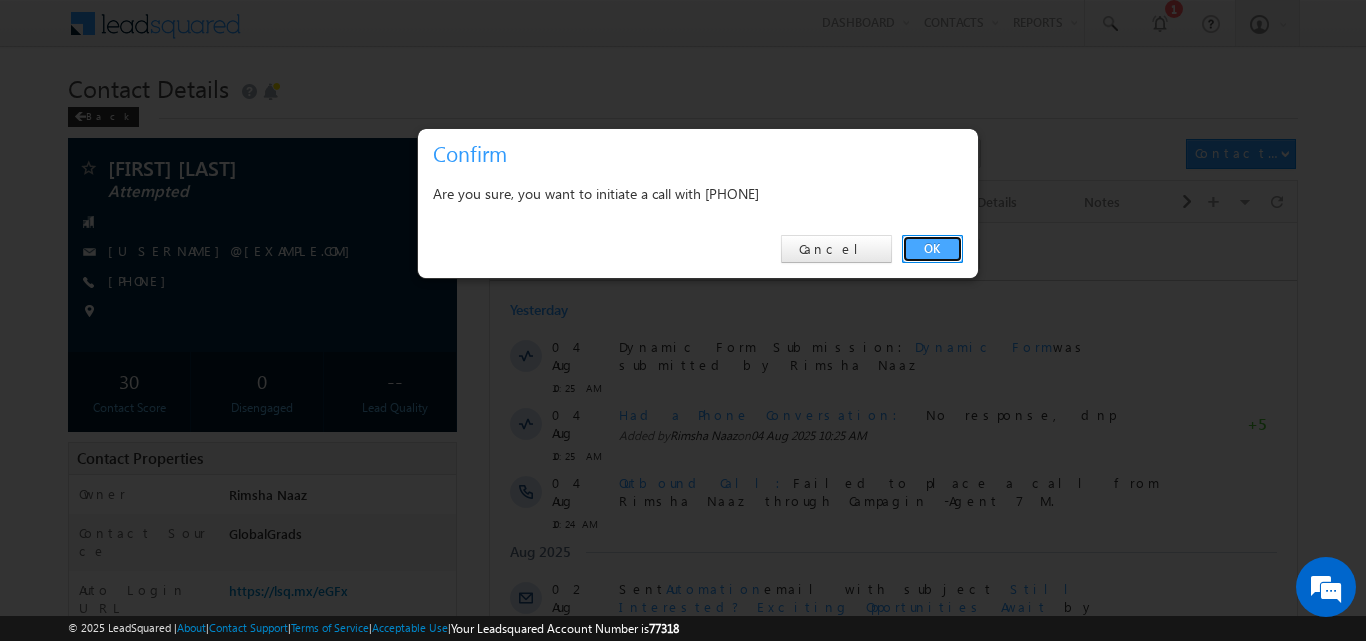 click on "OK" at bounding box center [932, 249] 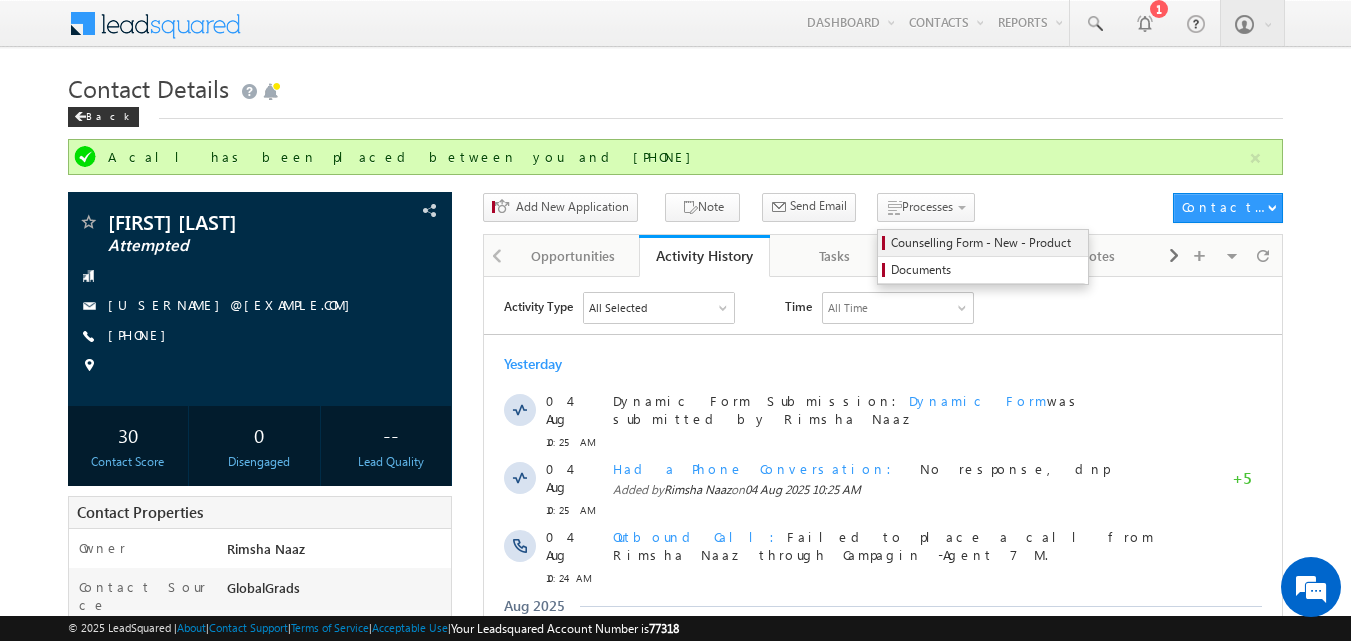 click on "Counselling Form - New - Product" at bounding box center (986, 243) 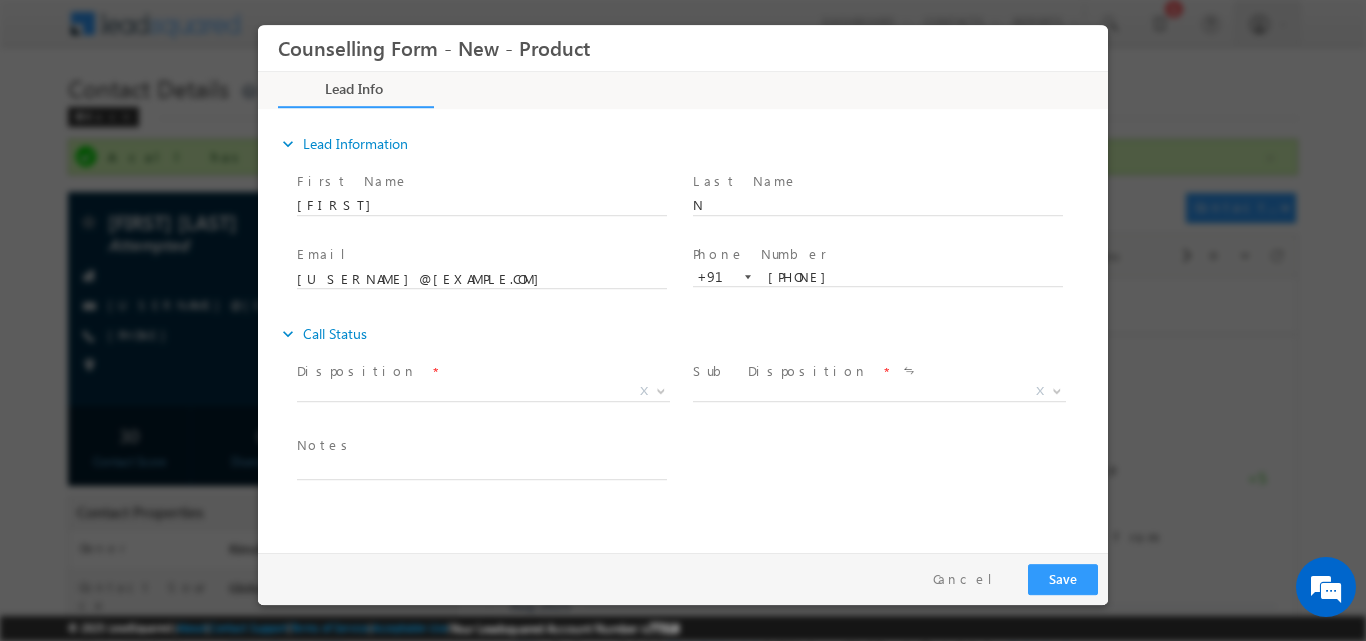 scroll, scrollTop: 0, scrollLeft: 0, axis: both 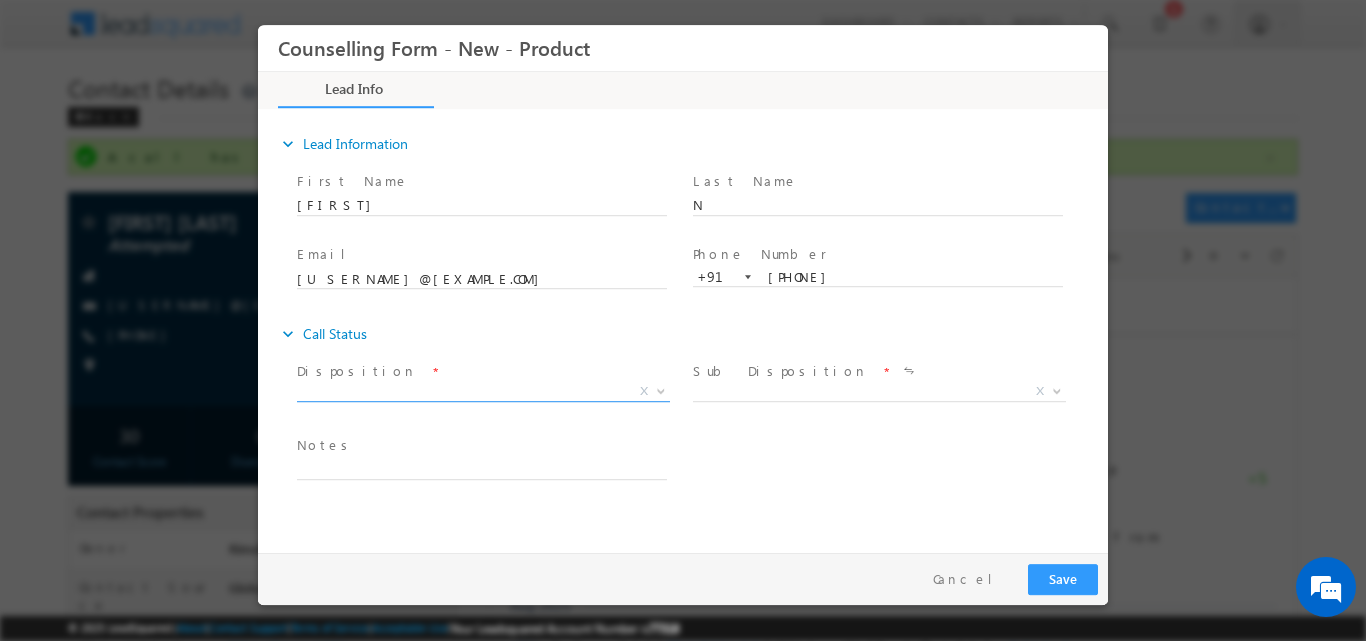 click at bounding box center (661, 389) 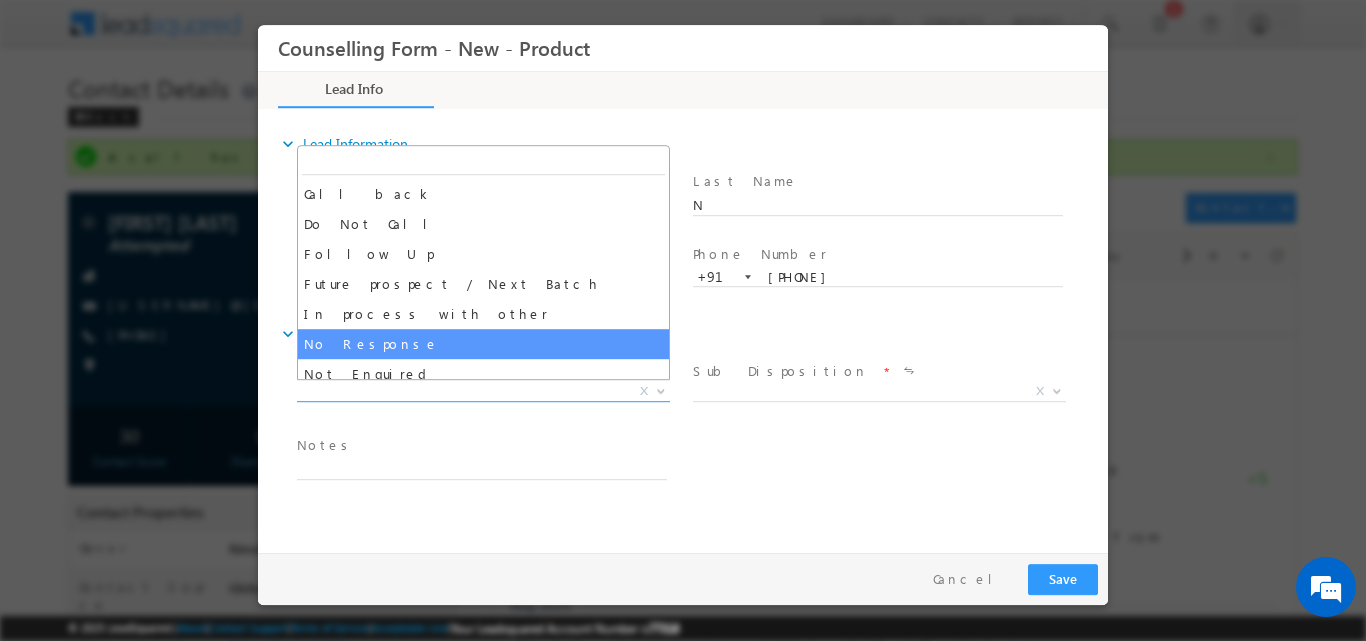 select on "No Response" 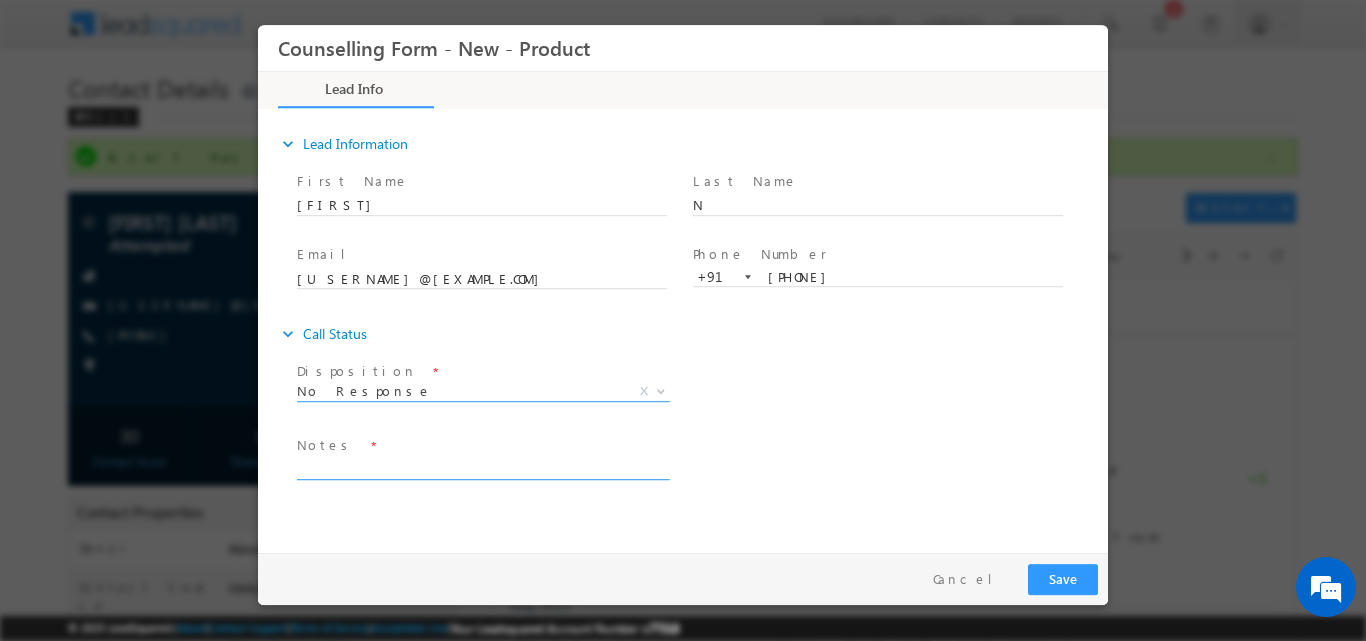 click at bounding box center [482, 467] 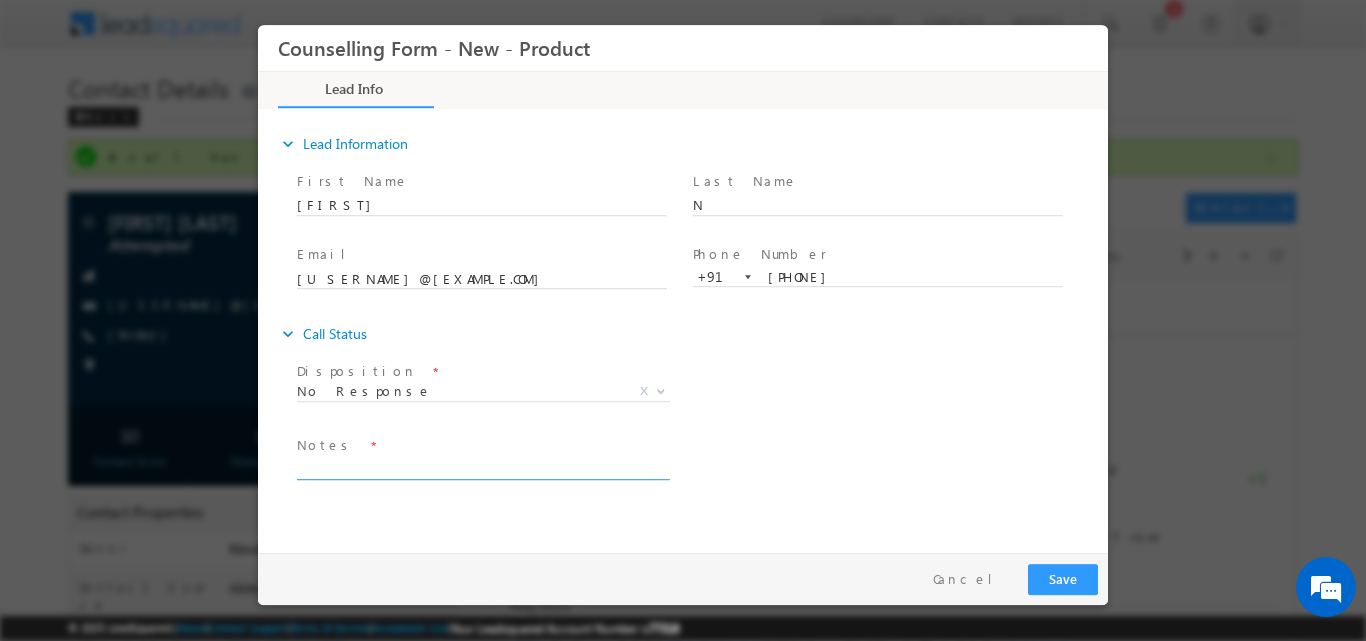 paste on "No response, dnp" 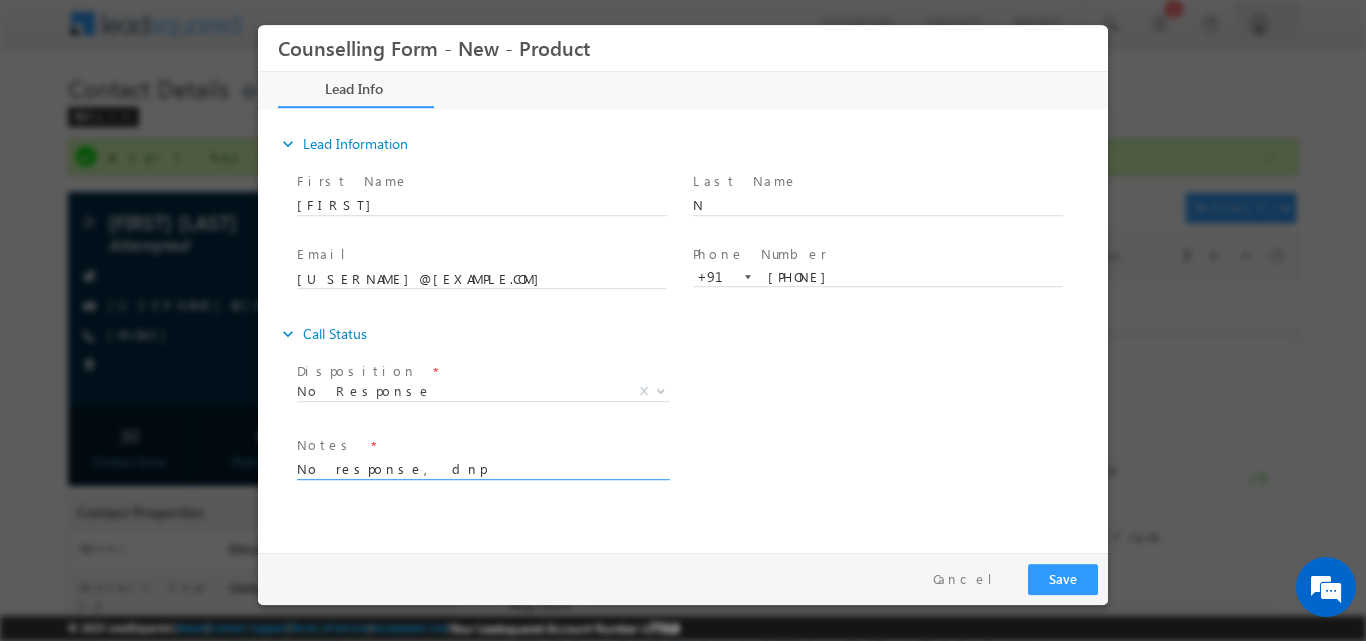 type on "No response, dnp" 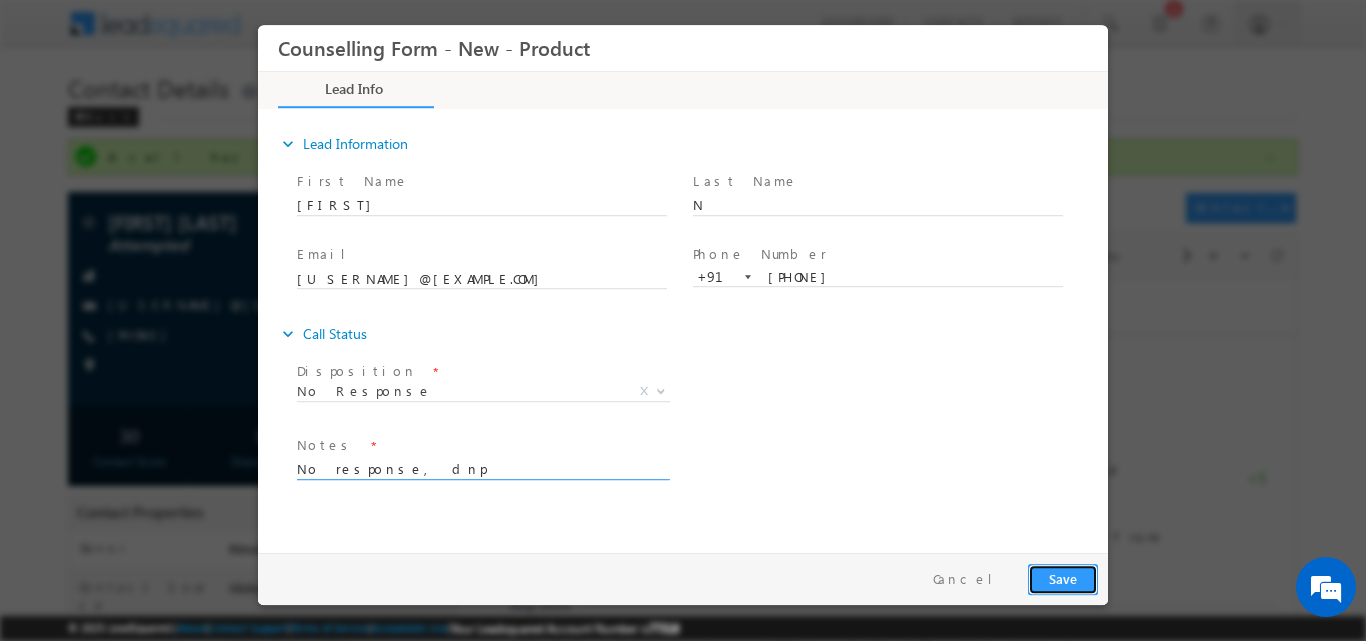 click on "Save" at bounding box center [1063, 578] 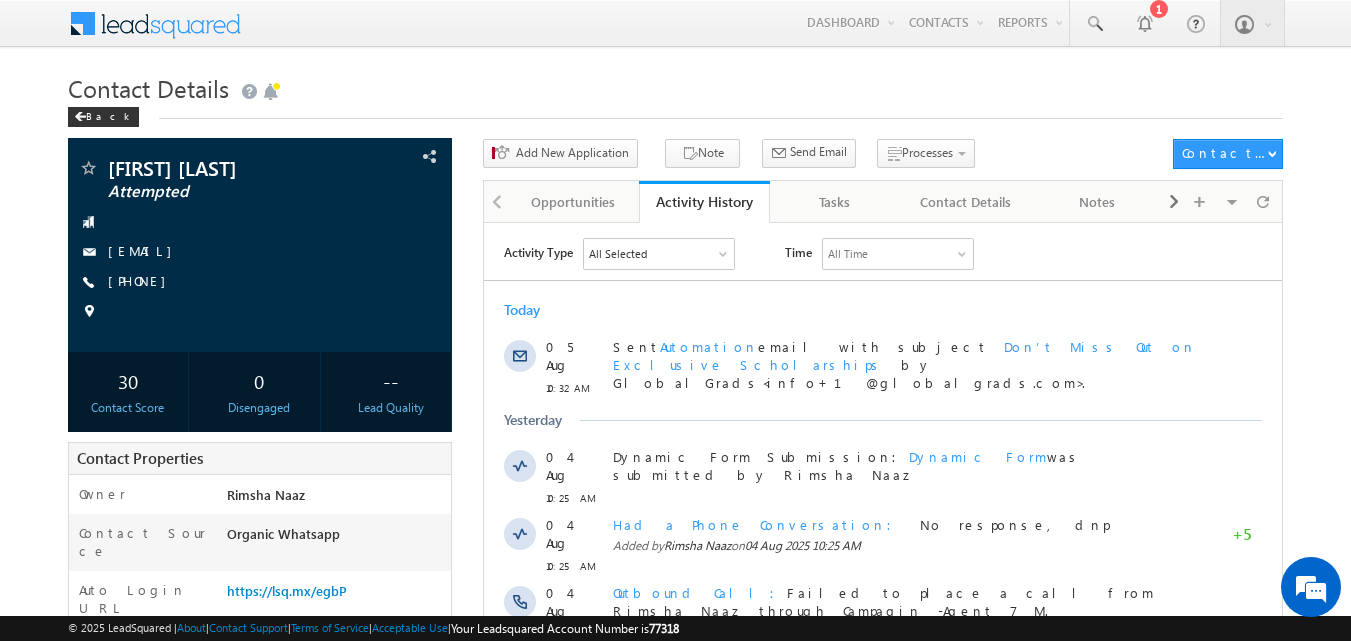 scroll, scrollTop: 0, scrollLeft: 0, axis: both 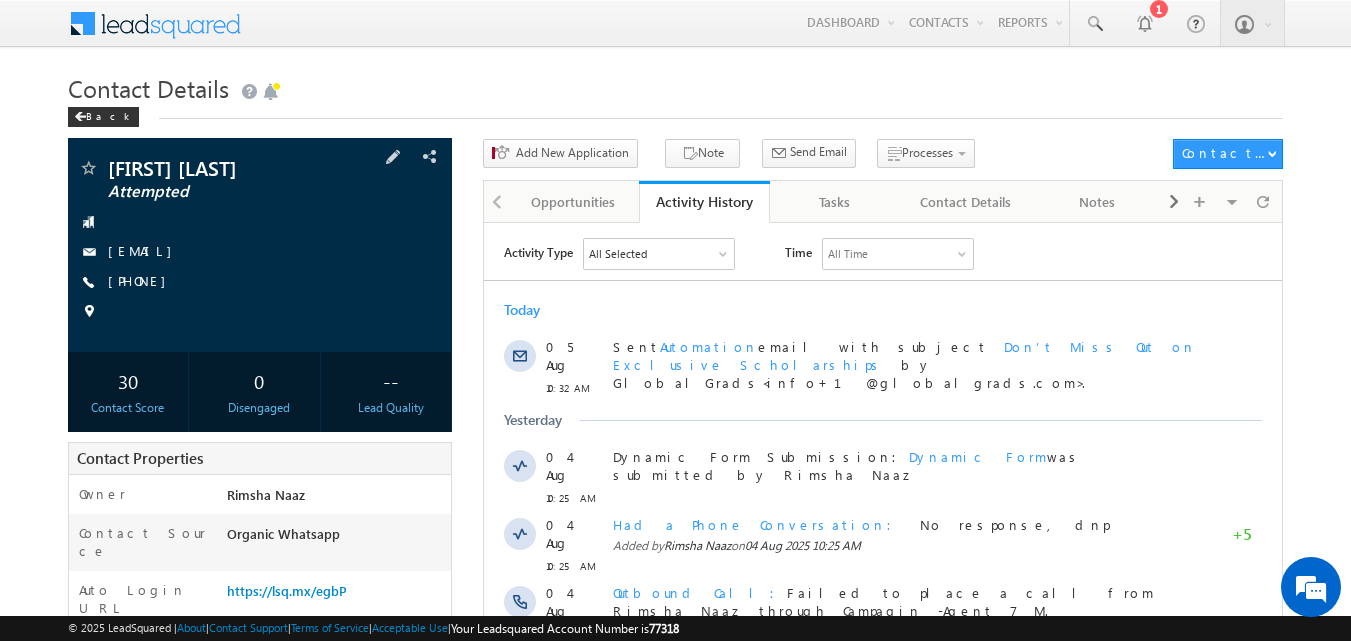 click on "[FIRST] [LAST]
Attempted
[EMAIL]
[PHONE]" at bounding box center [260, 245] 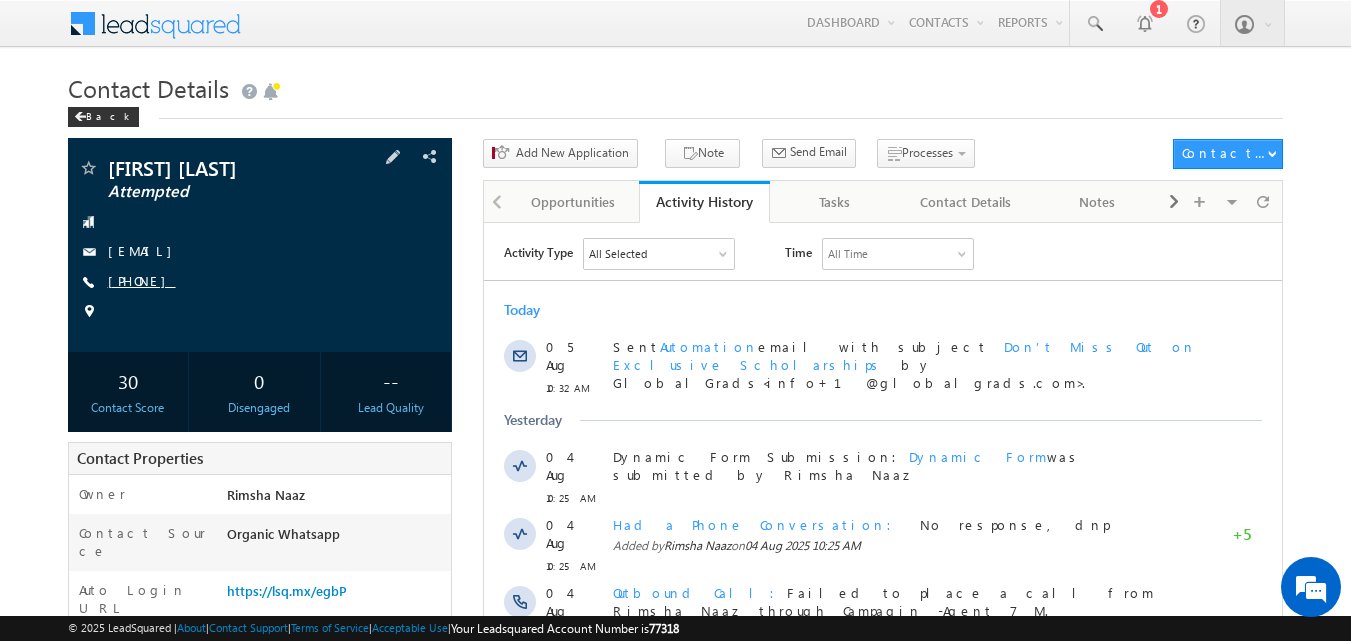 click on "[PHONE]" at bounding box center [142, 280] 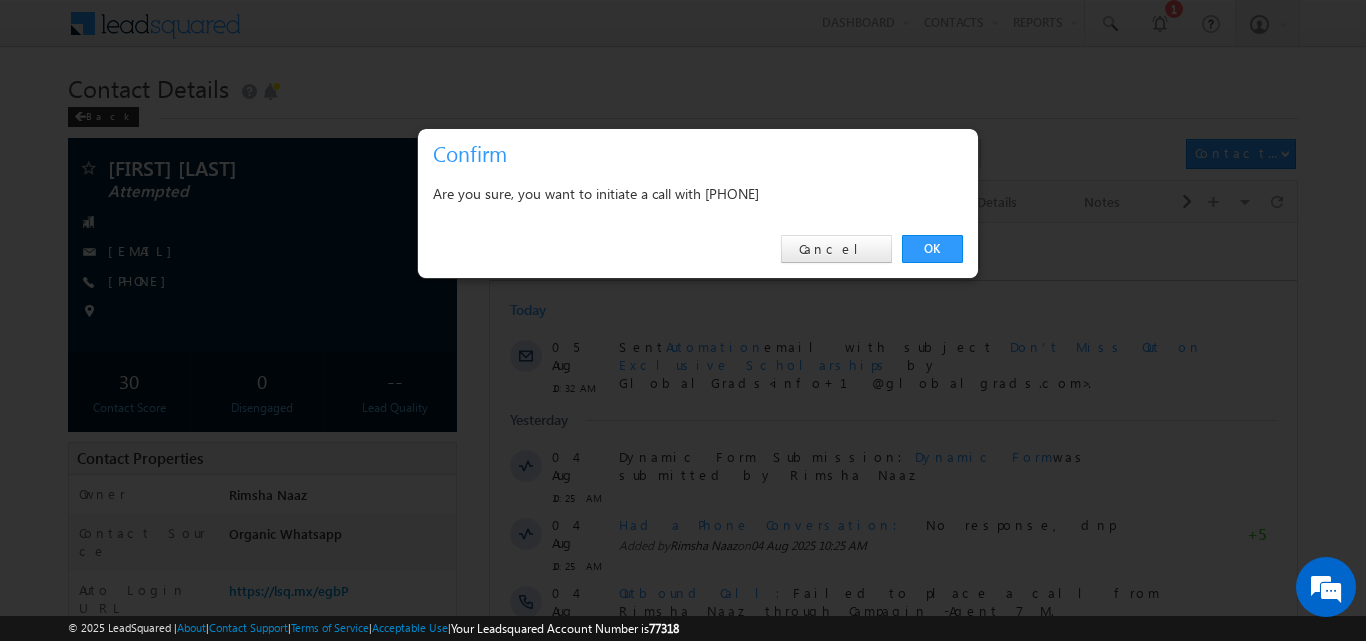 drag, startPoint x: 939, startPoint y: 251, endPoint x: 908, endPoint y: 122, distance: 132.67253 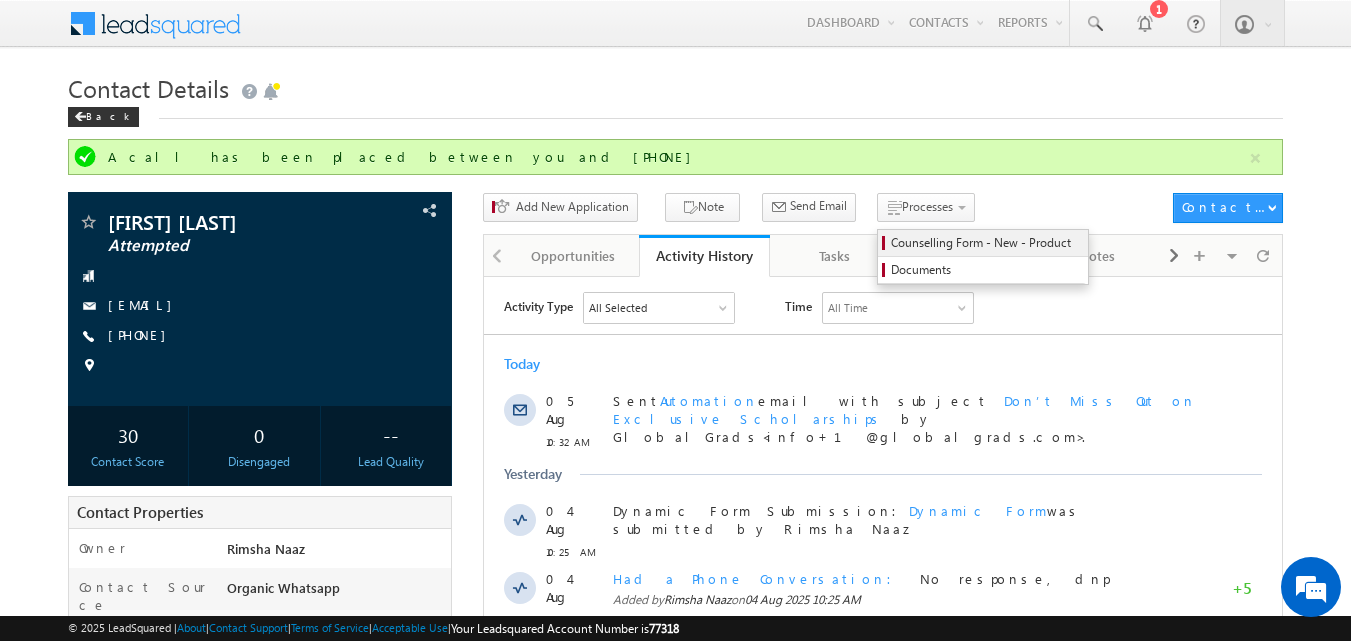 click on "Counselling Form - New - Product" at bounding box center (986, 243) 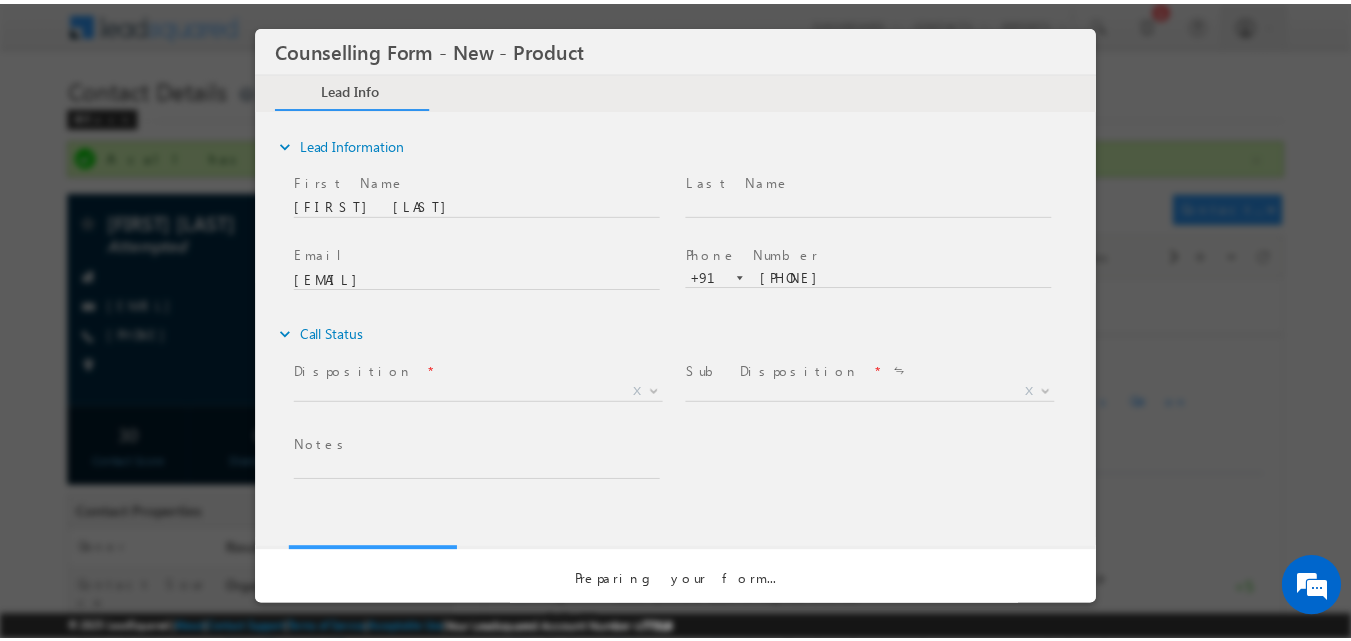 scroll, scrollTop: 0, scrollLeft: 0, axis: both 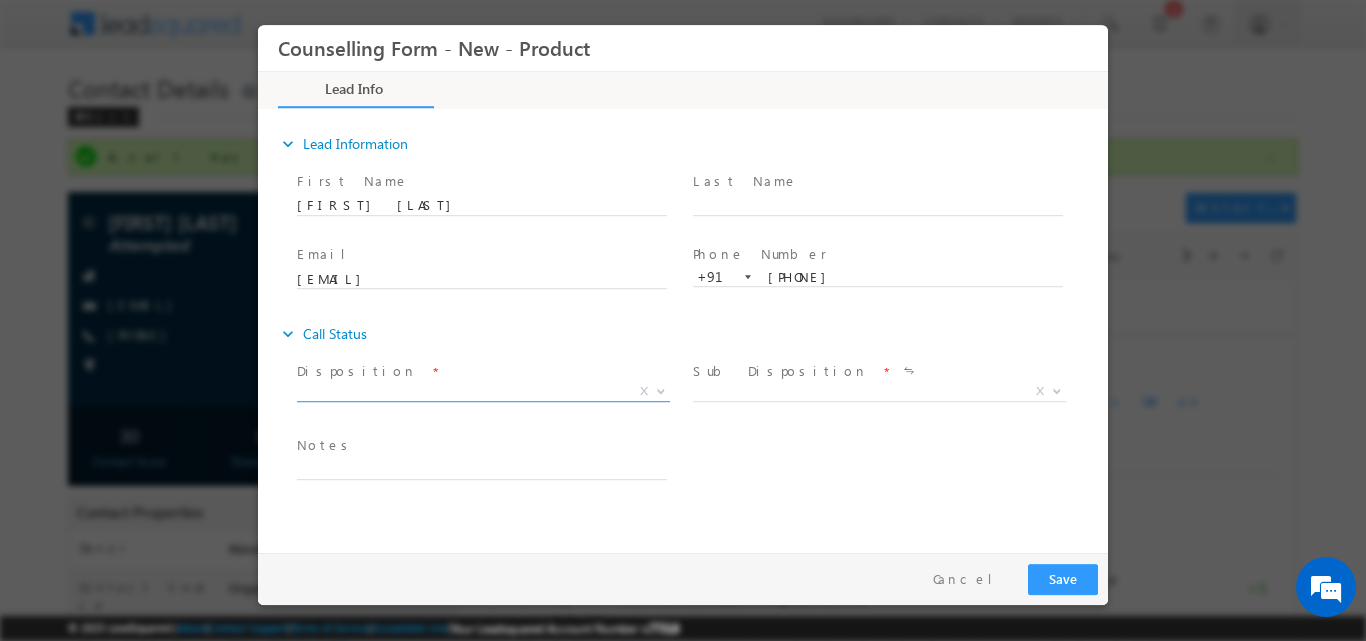 click at bounding box center (661, 389) 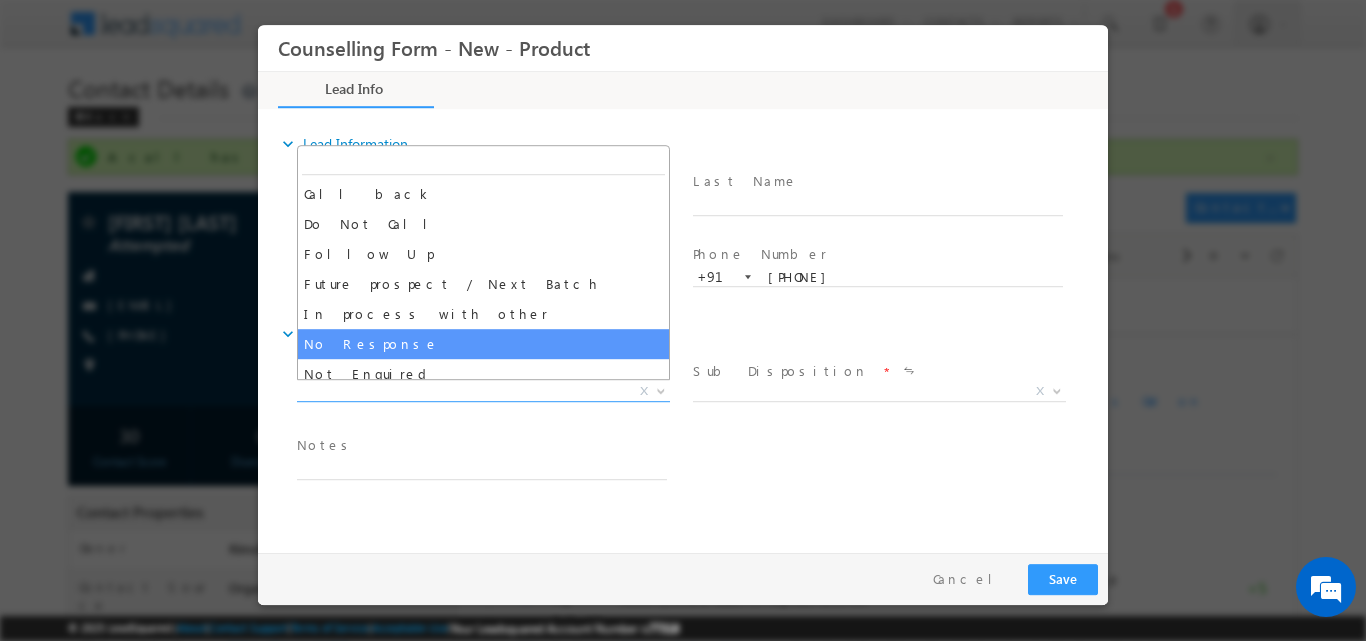 select on "No Response" 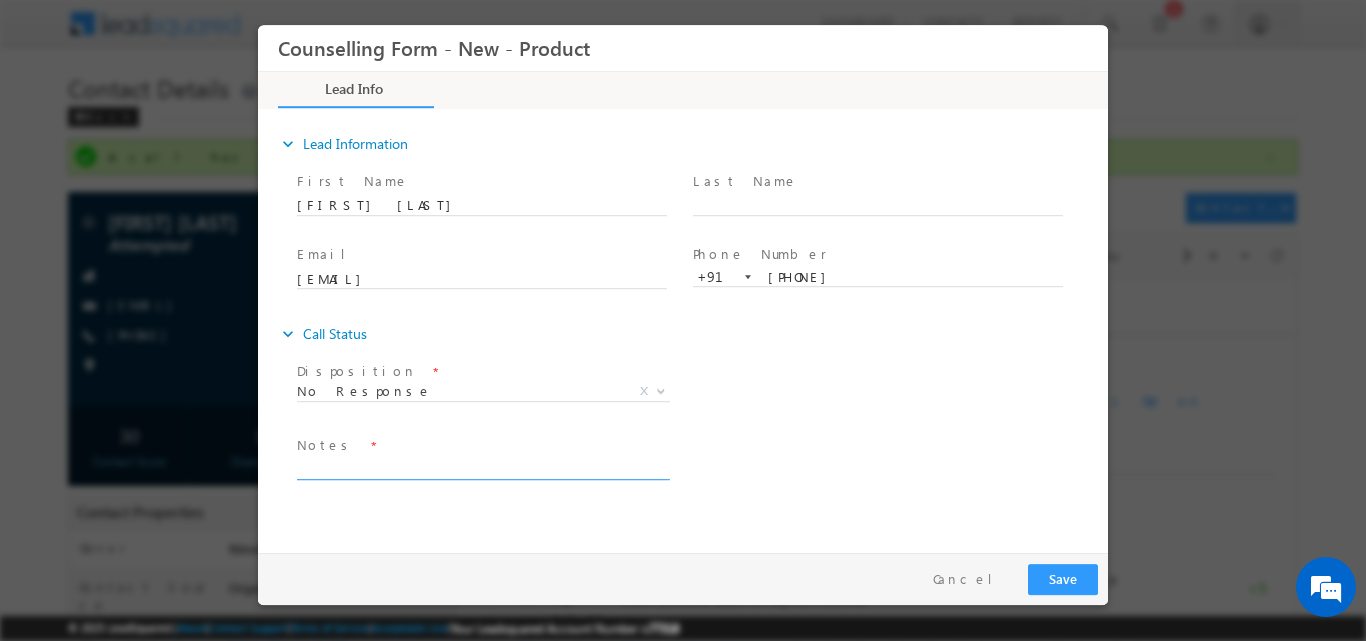 click at bounding box center [482, 467] 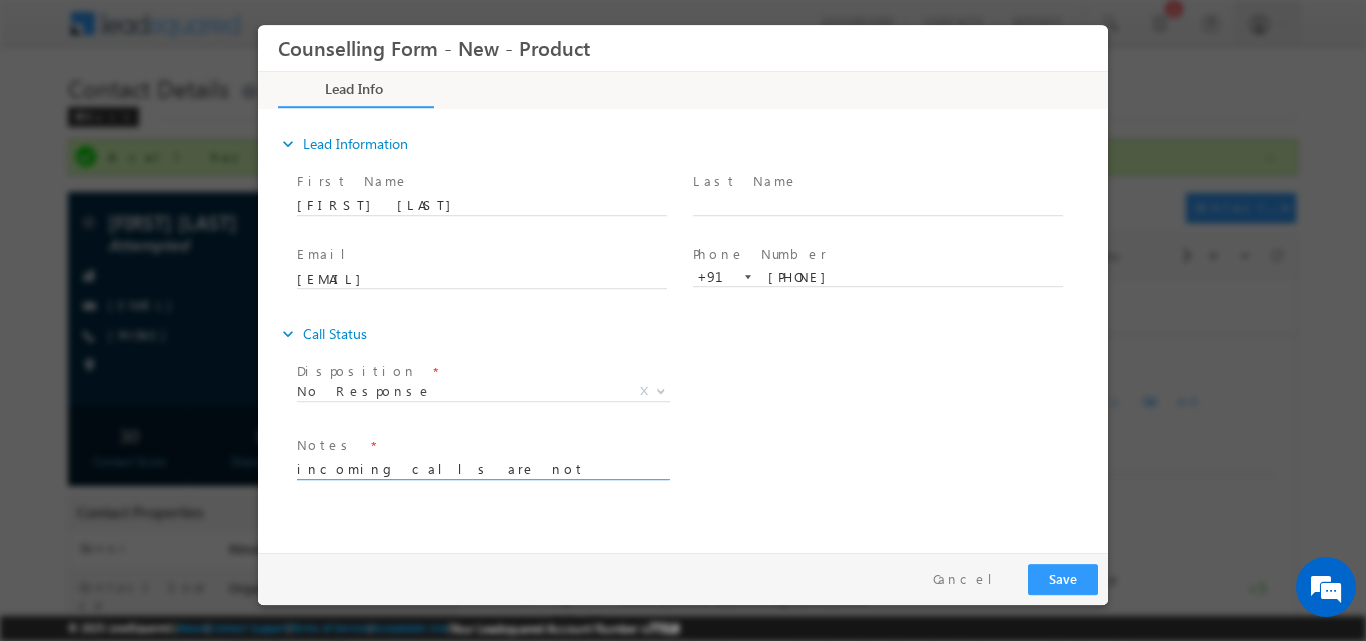 type on "incoming calls are not available" 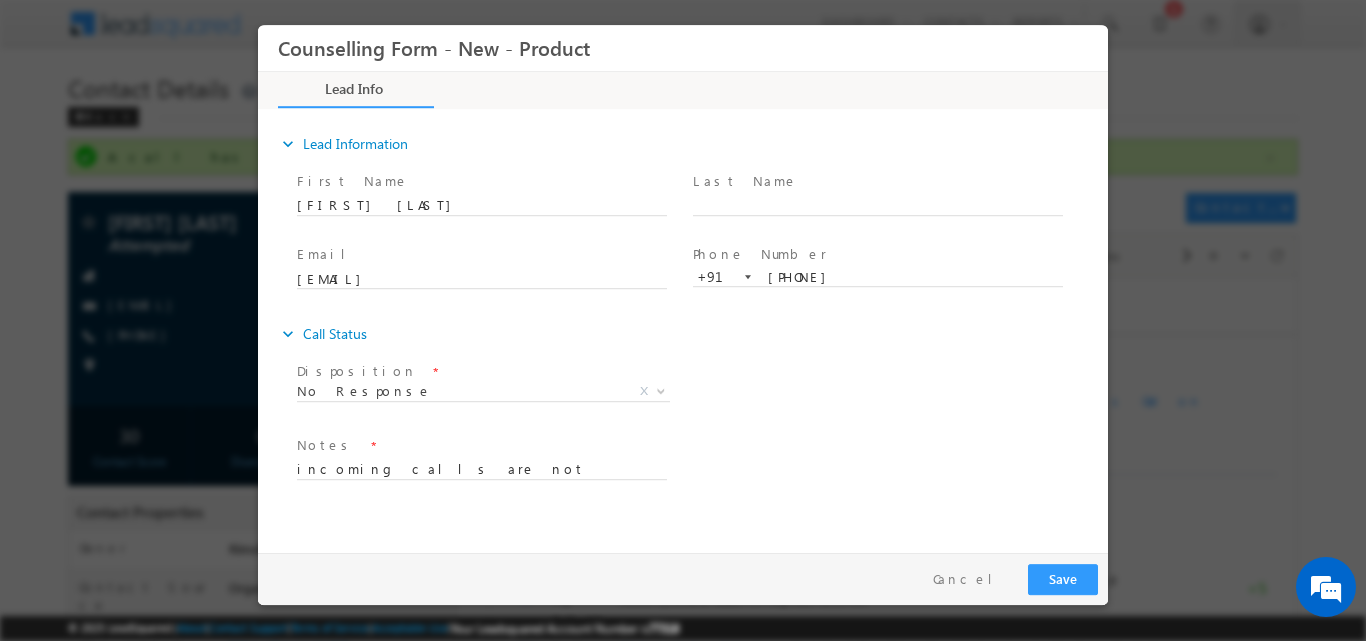click on "© 2025 LeadSquared |  About  |  Contact Support
|
Terms of Service  |
Acceptable Use  |
Your Leadsquared Account Number is   77318" at bounding box center [683, 628] 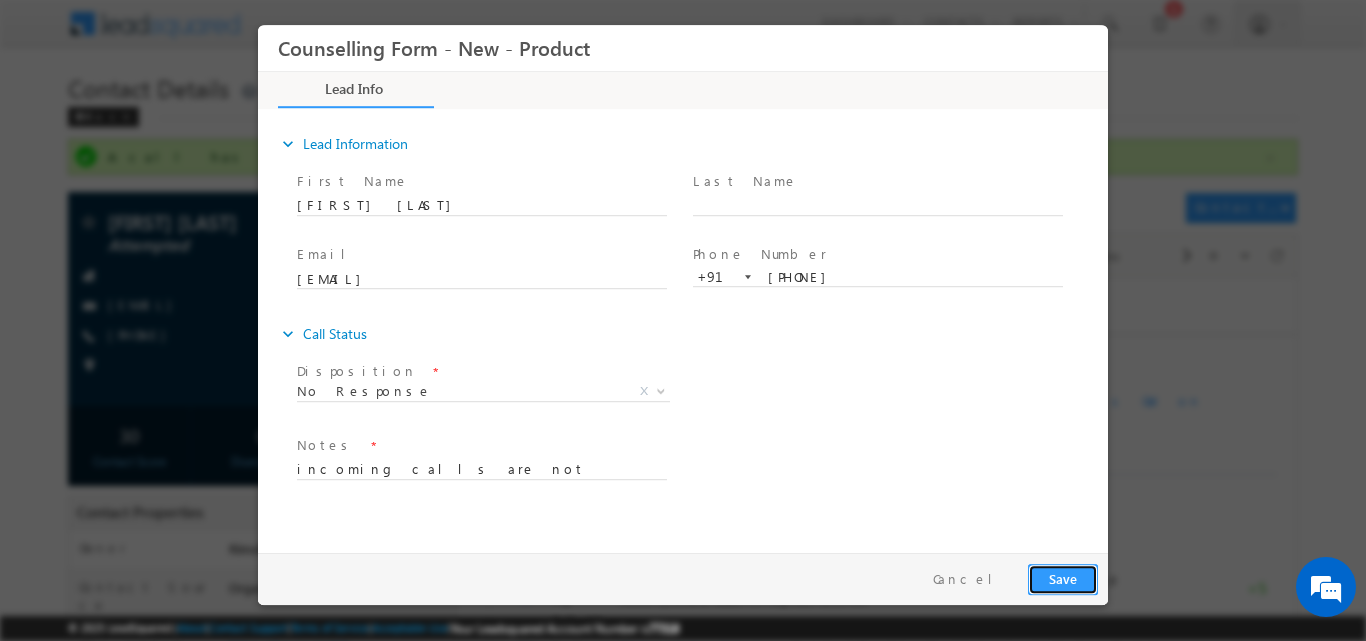 click on "Save" at bounding box center [1063, 578] 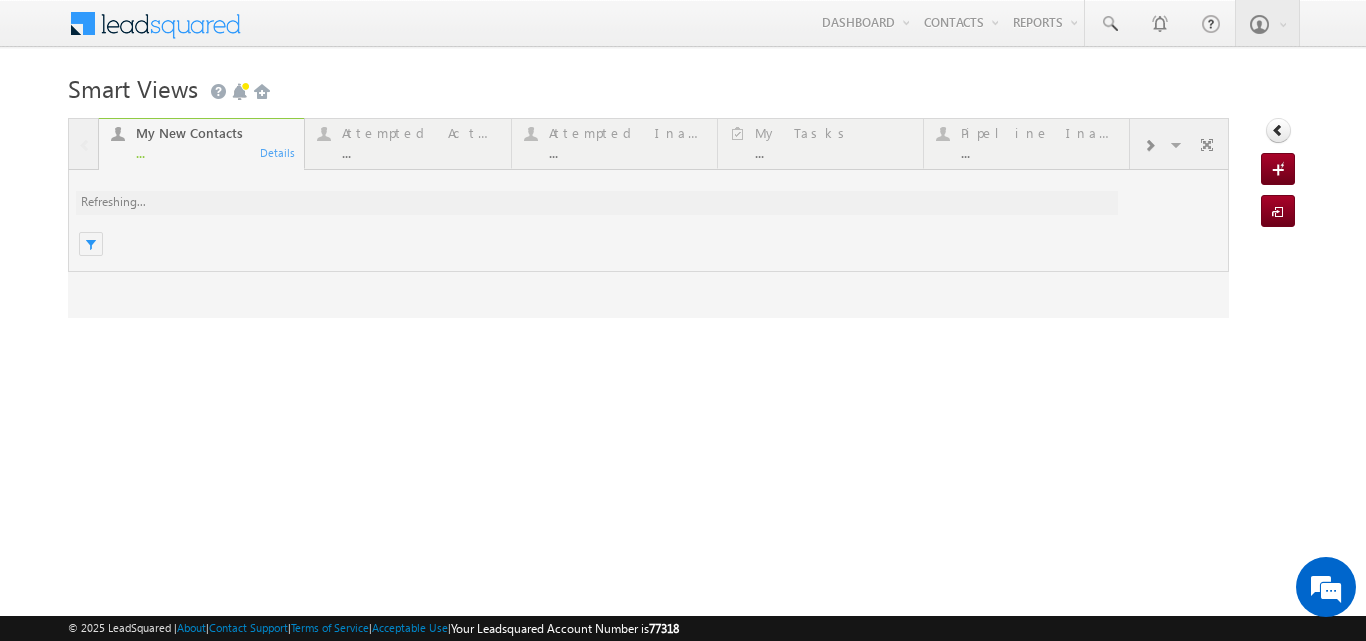 scroll, scrollTop: 0, scrollLeft: 0, axis: both 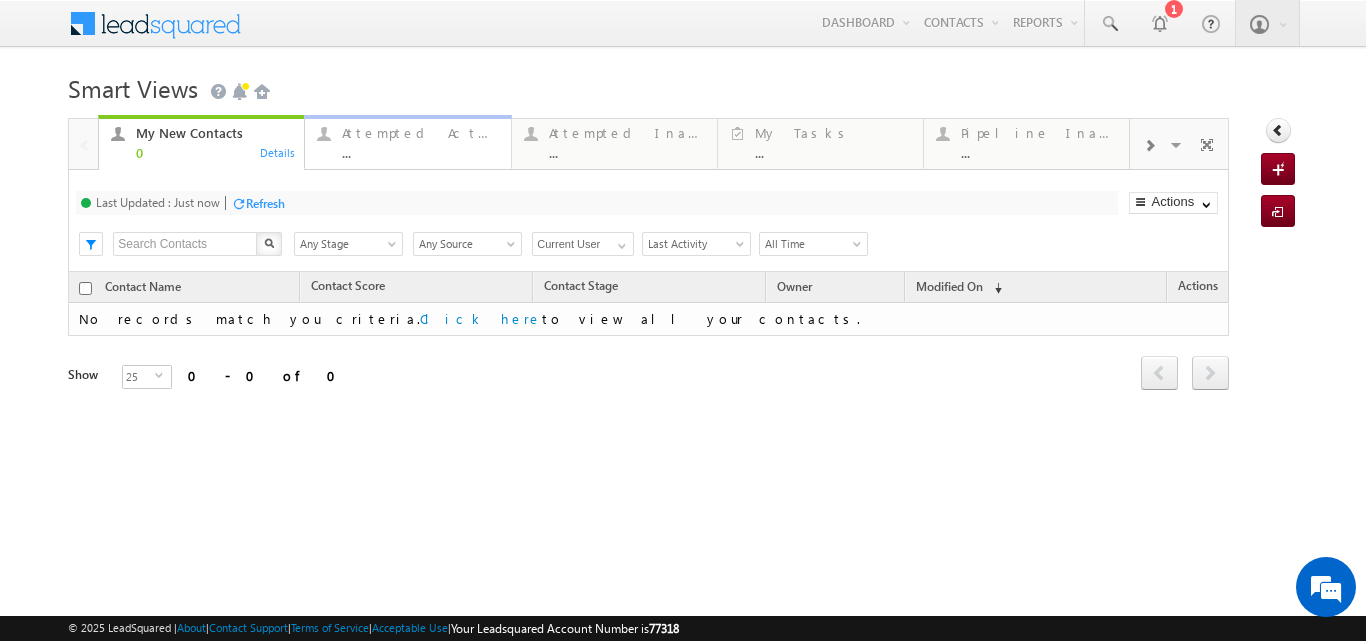 click on "Attempted Active" at bounding box center [420, 133] 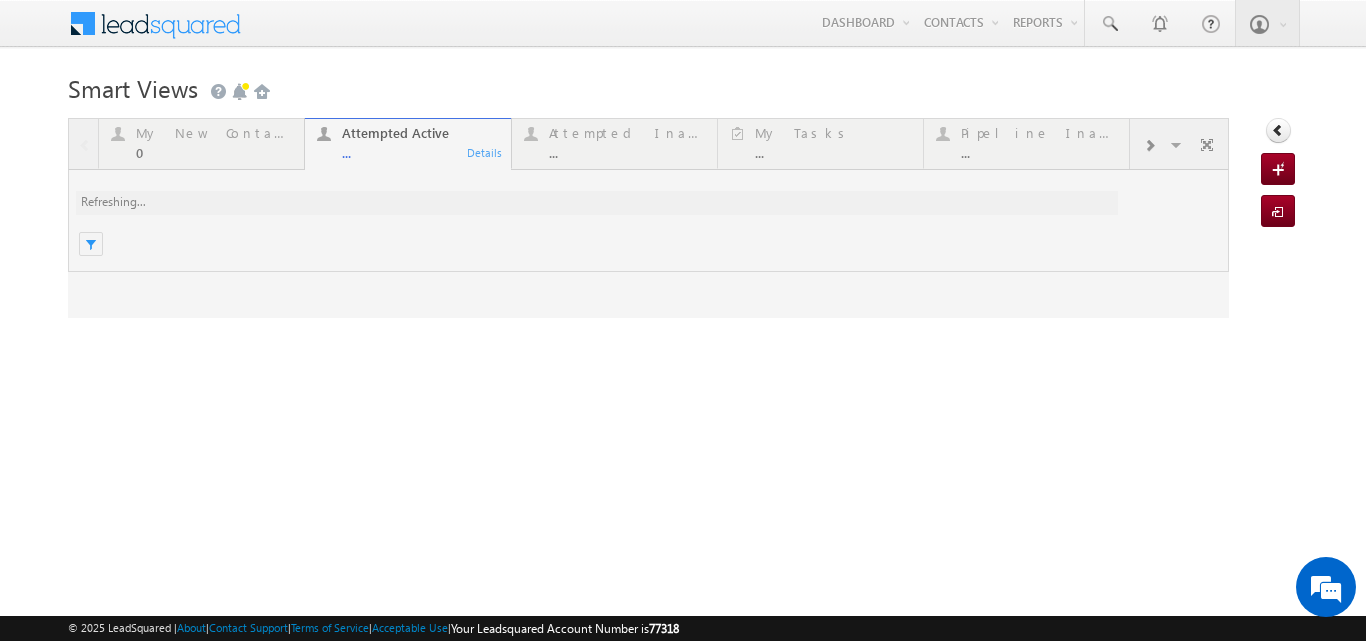 scroll, scrollTop: 0, scrollLeft: 0, axis: both 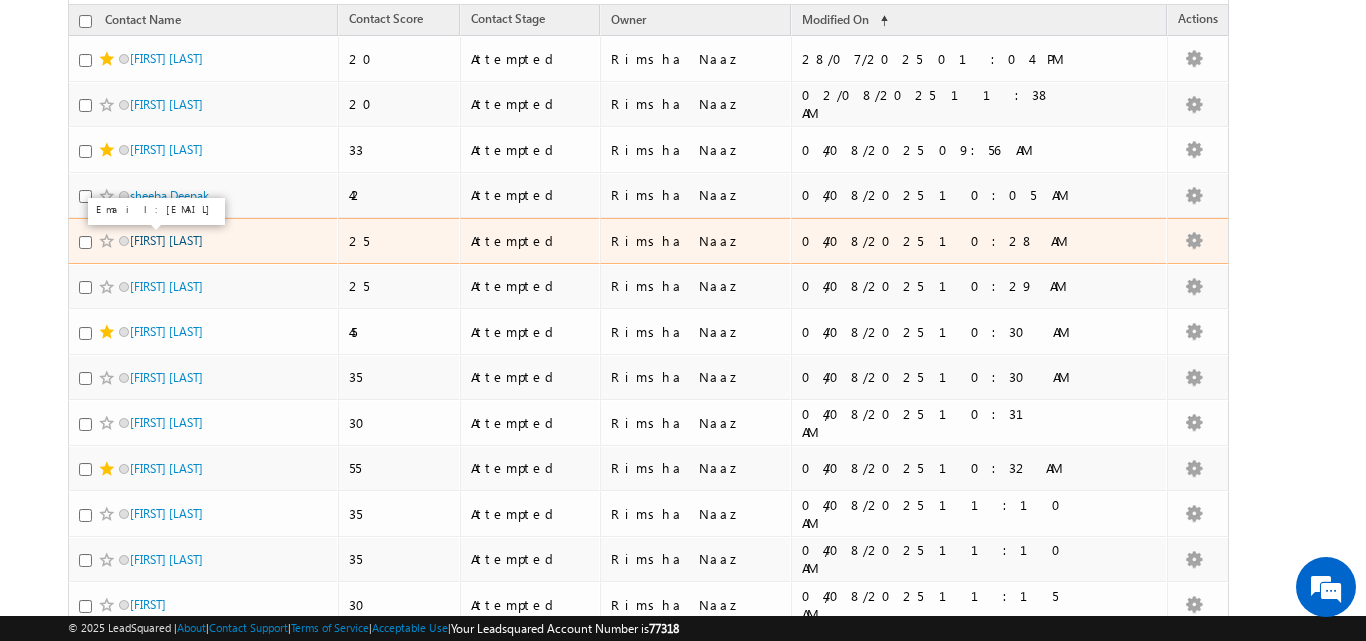 click on "Arpan Naru" at bounding box center (166, 240) 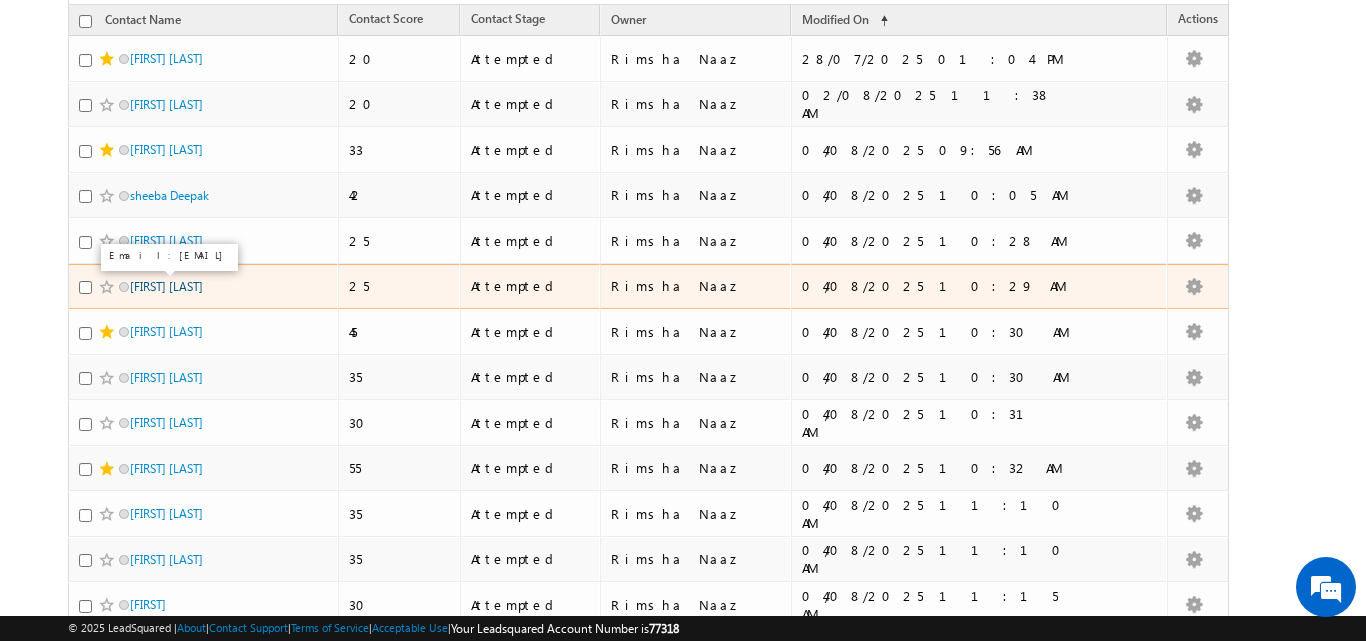 click on "Sharvari Mowh fe" at bounding box center [166, 286] 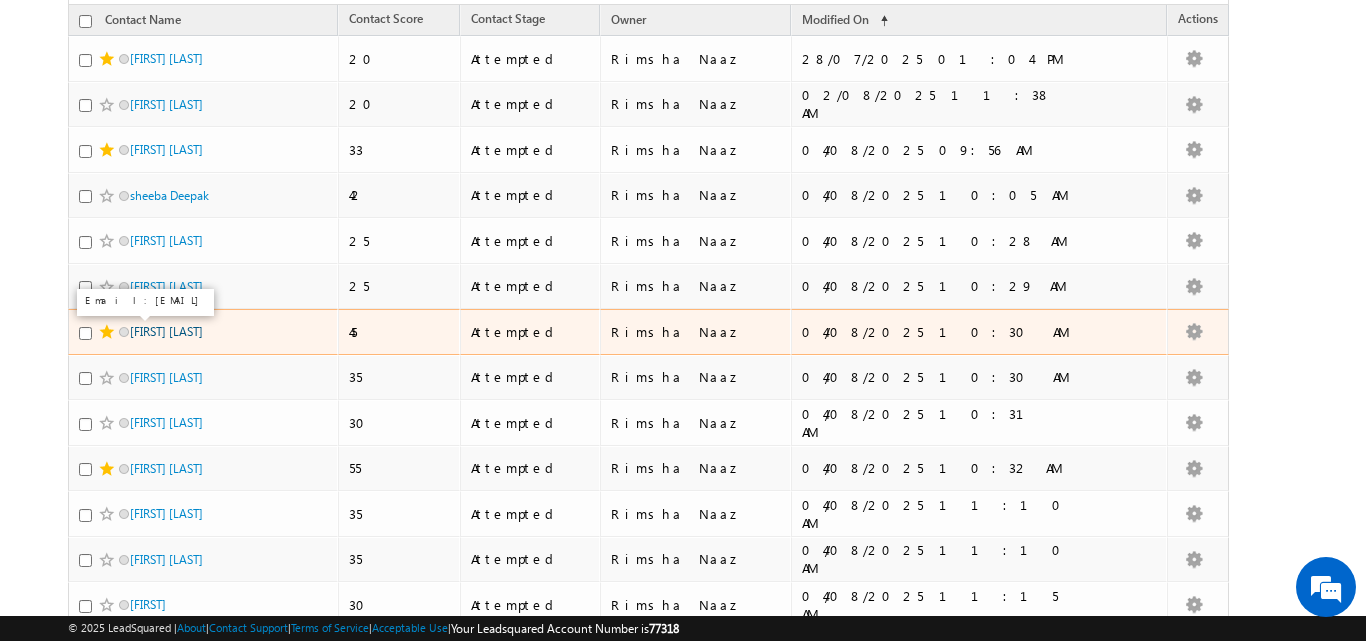 click on "[FIRST] [LAST]" at bounding box center (166, 331) 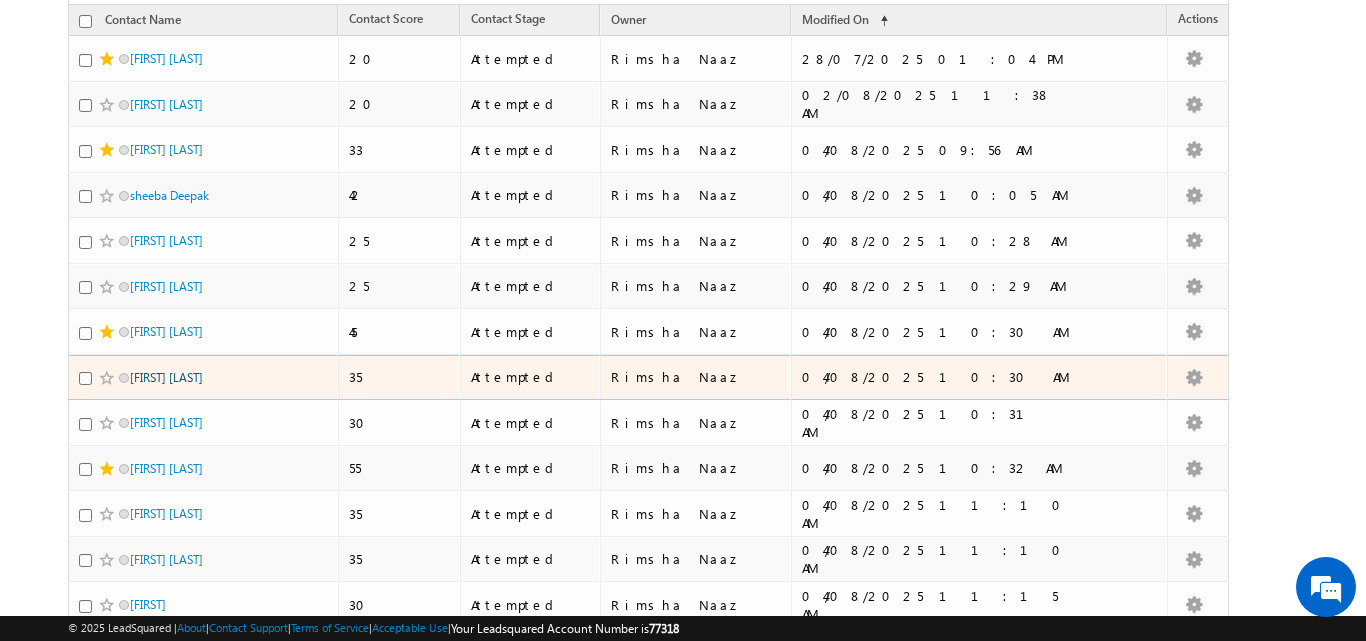 click on "Ritik Rana" at bounding box center [166, 377] 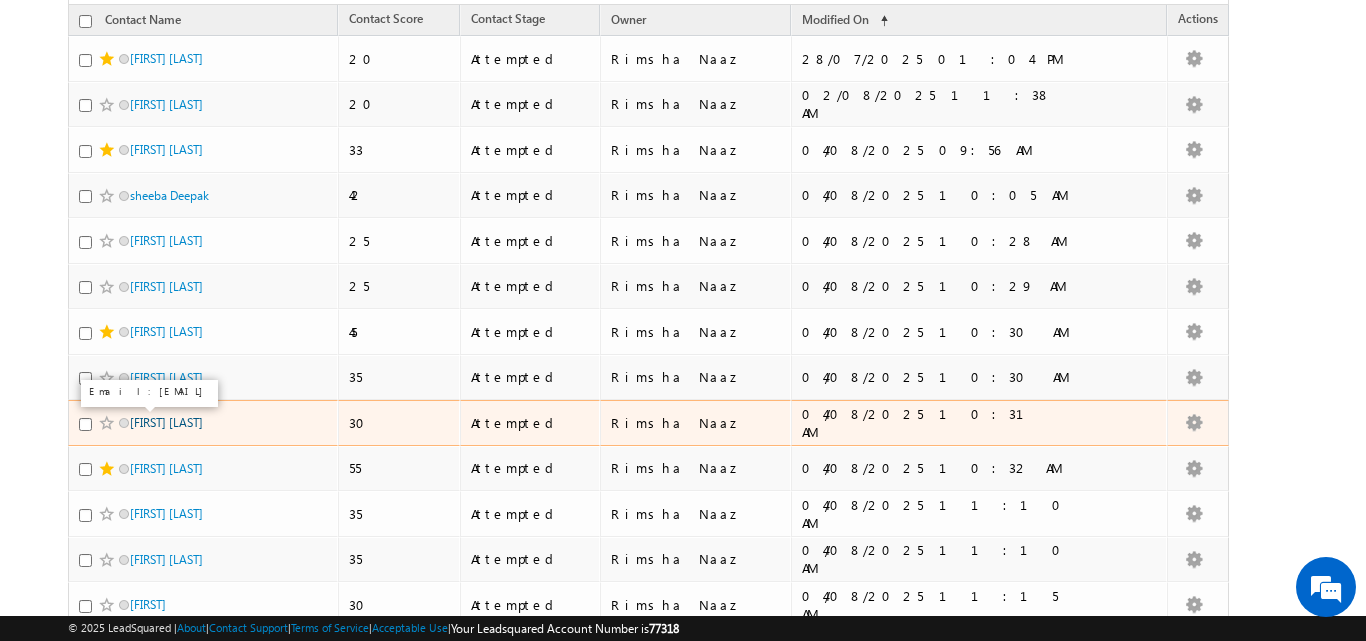 click on "Aishik Dutta" at bounding box center [166, 422] 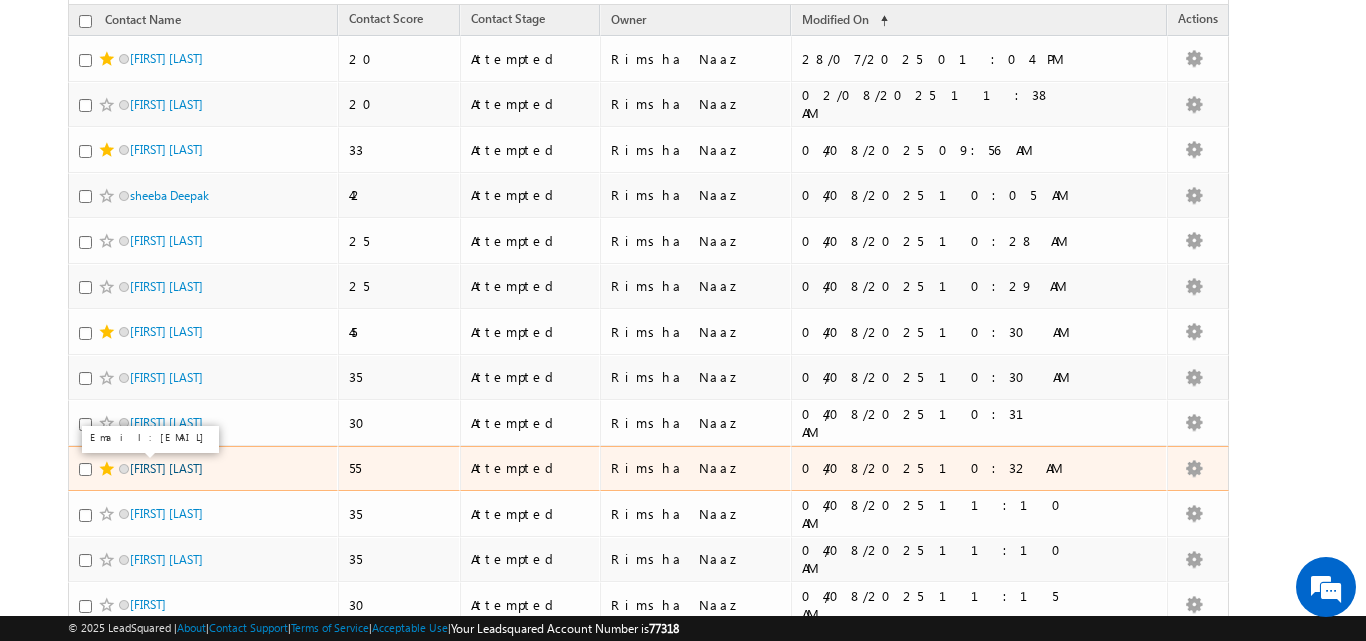 click on "Ishaan Garg" at bounding box center [166, 468] 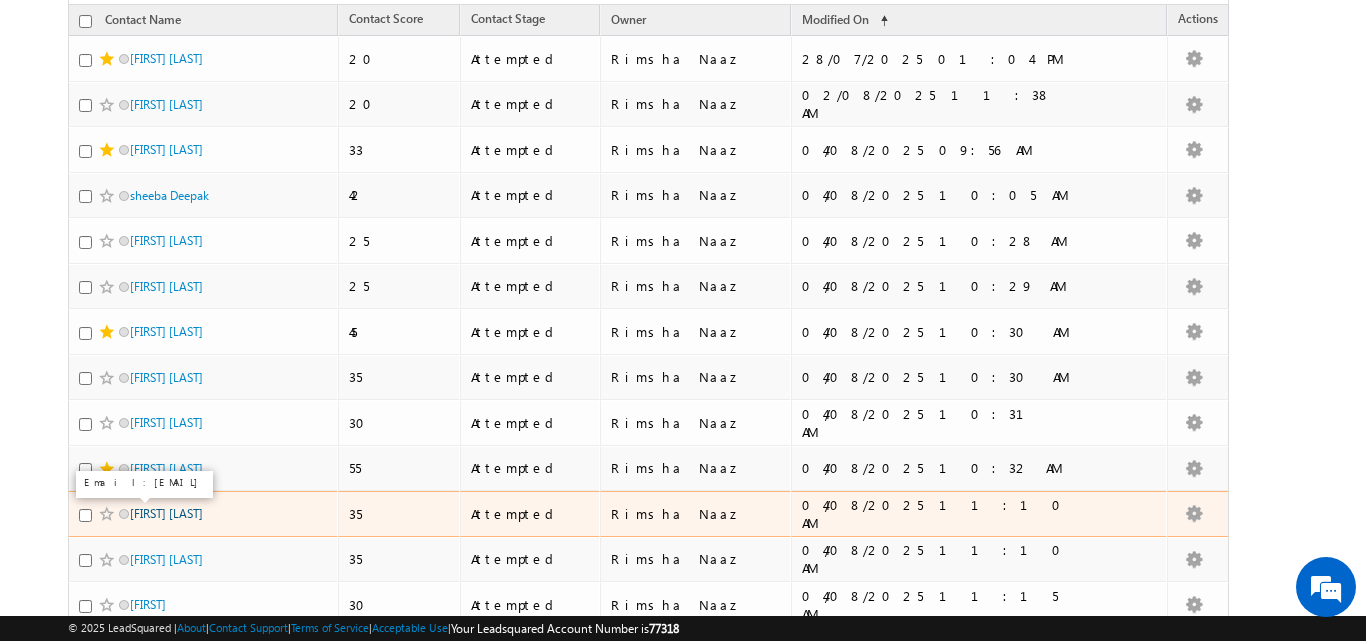 click on "Gargi pande" at bounding box center [166, 513] 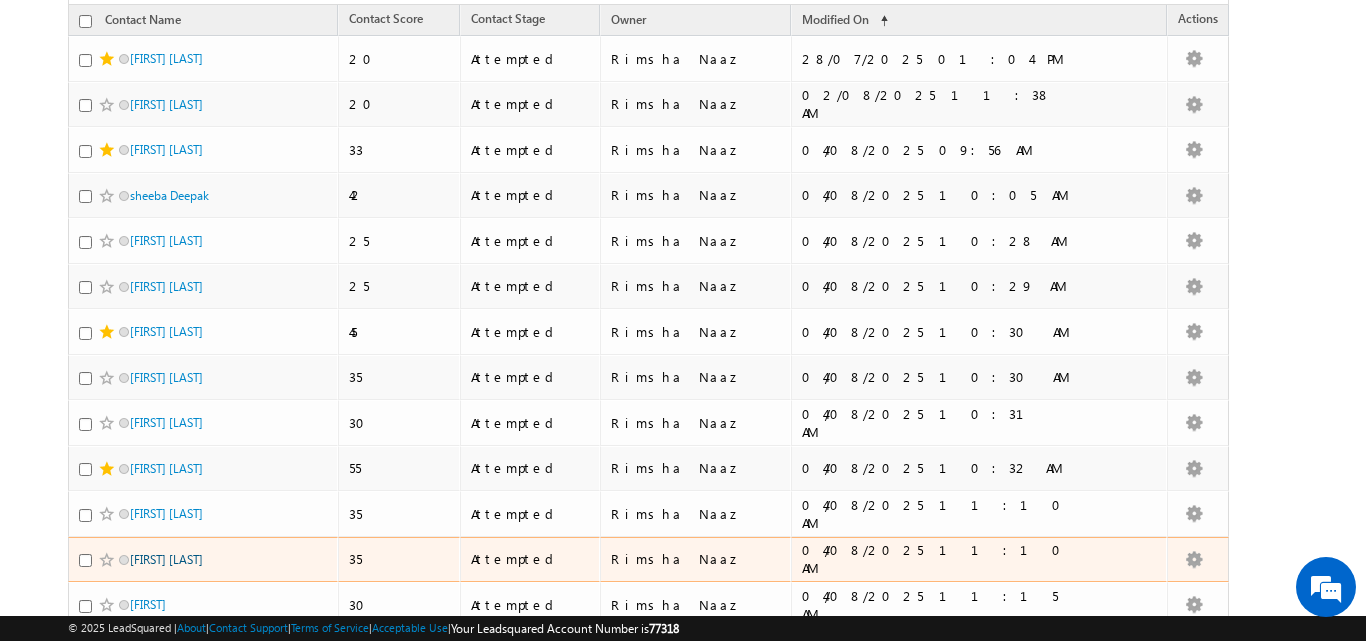 click on "Swathy Suresh" at bounding box center [166, 559] 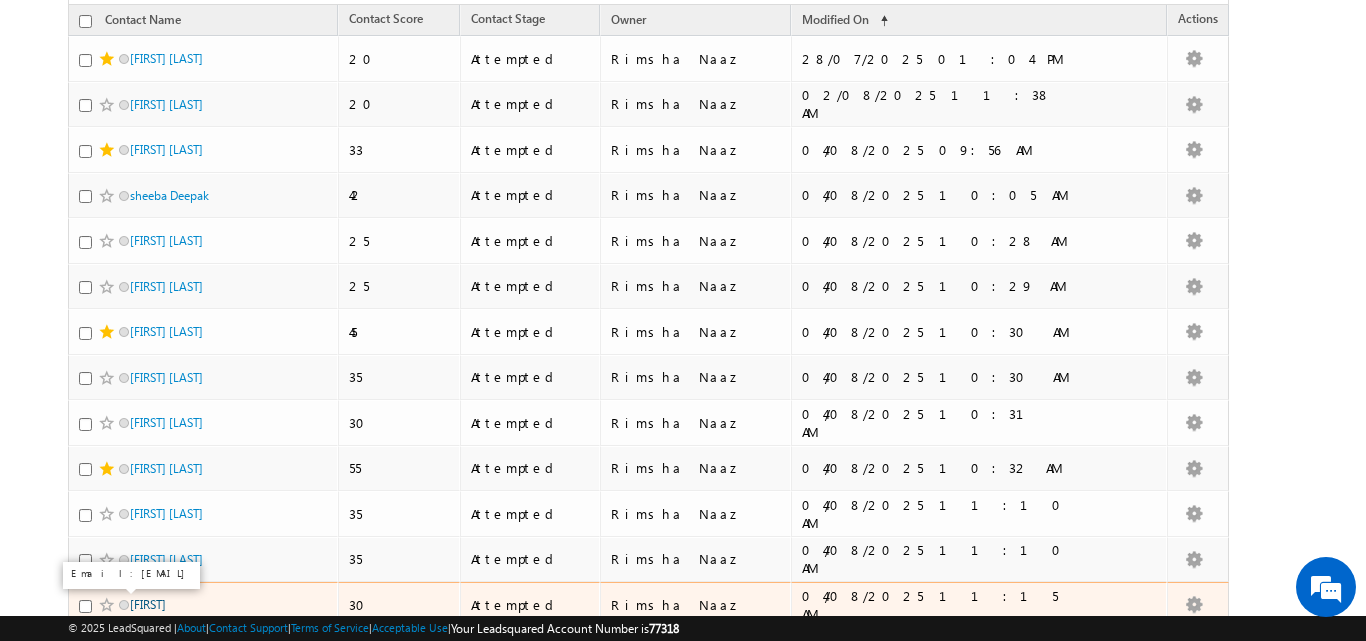 click on "Shivam" at bounding box center (148, 604) 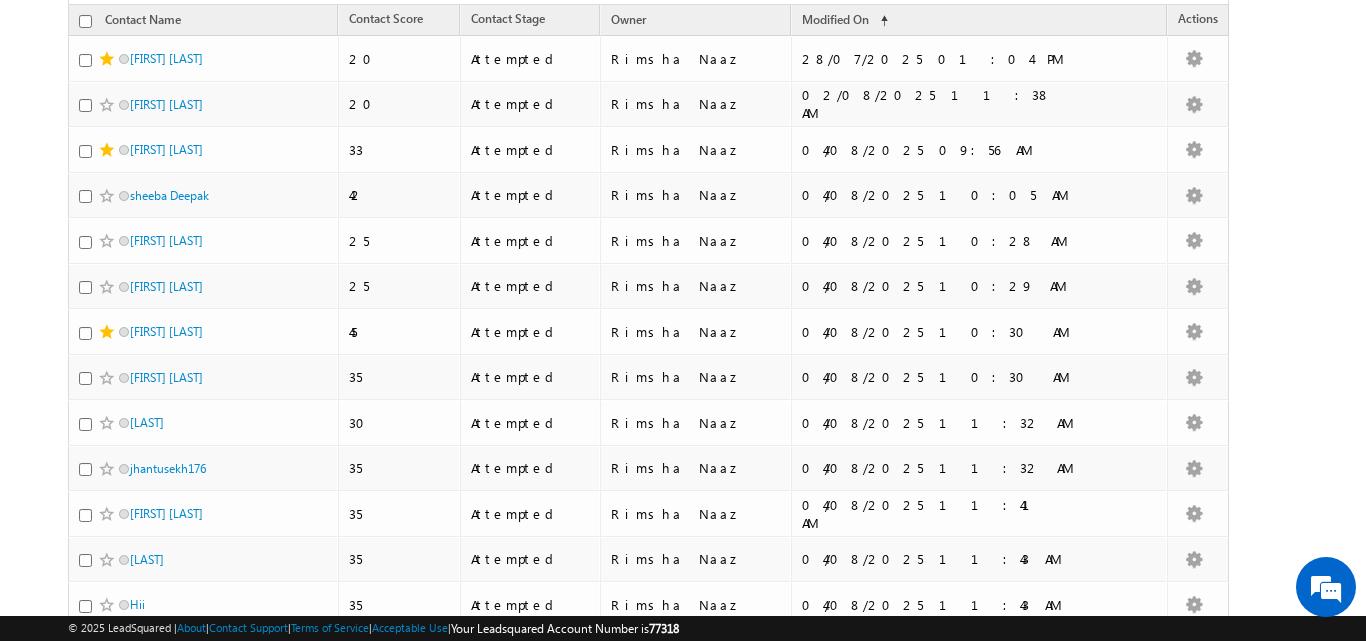 scroll, scrollTop: 0, scrollLeft: 0, axis: both 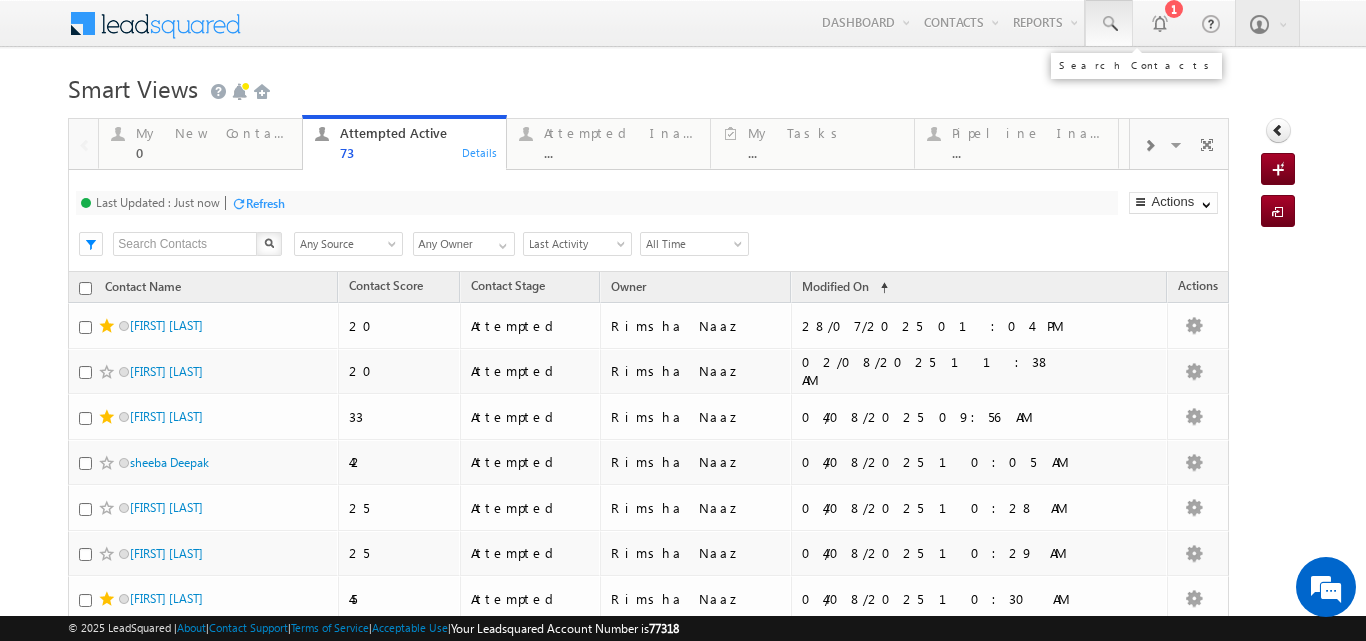 click at bounding box center (1109, 23) 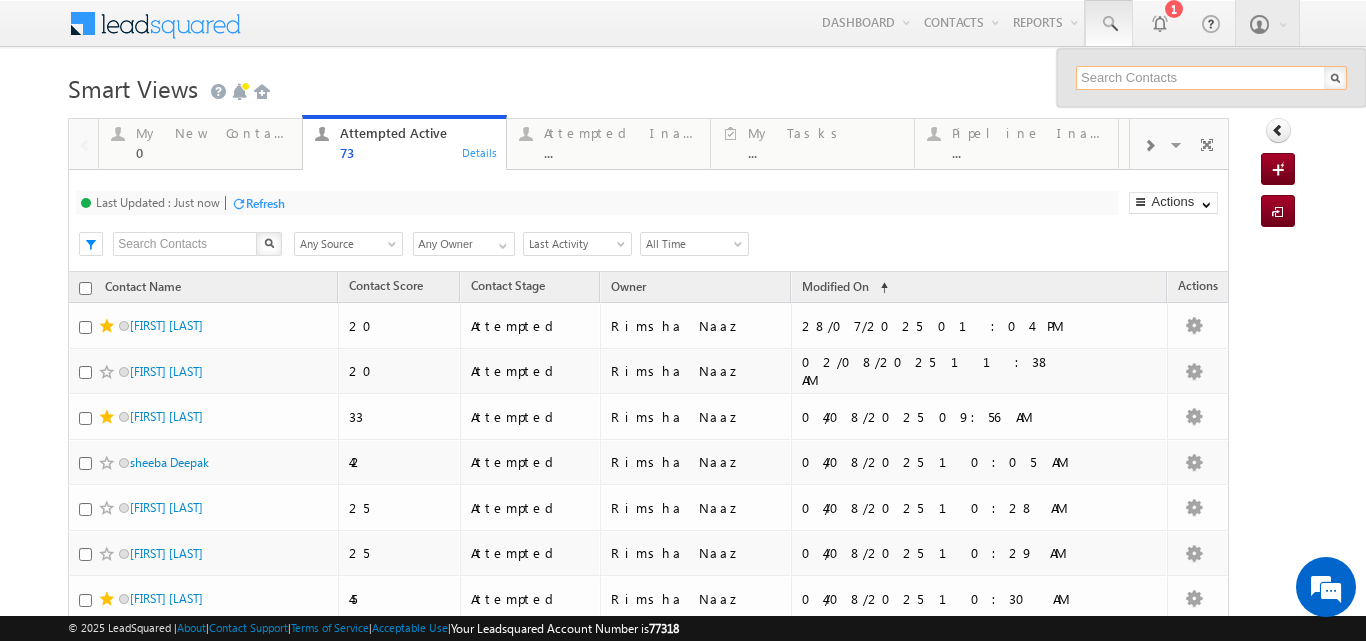 click at bounding box center [1211, 78] 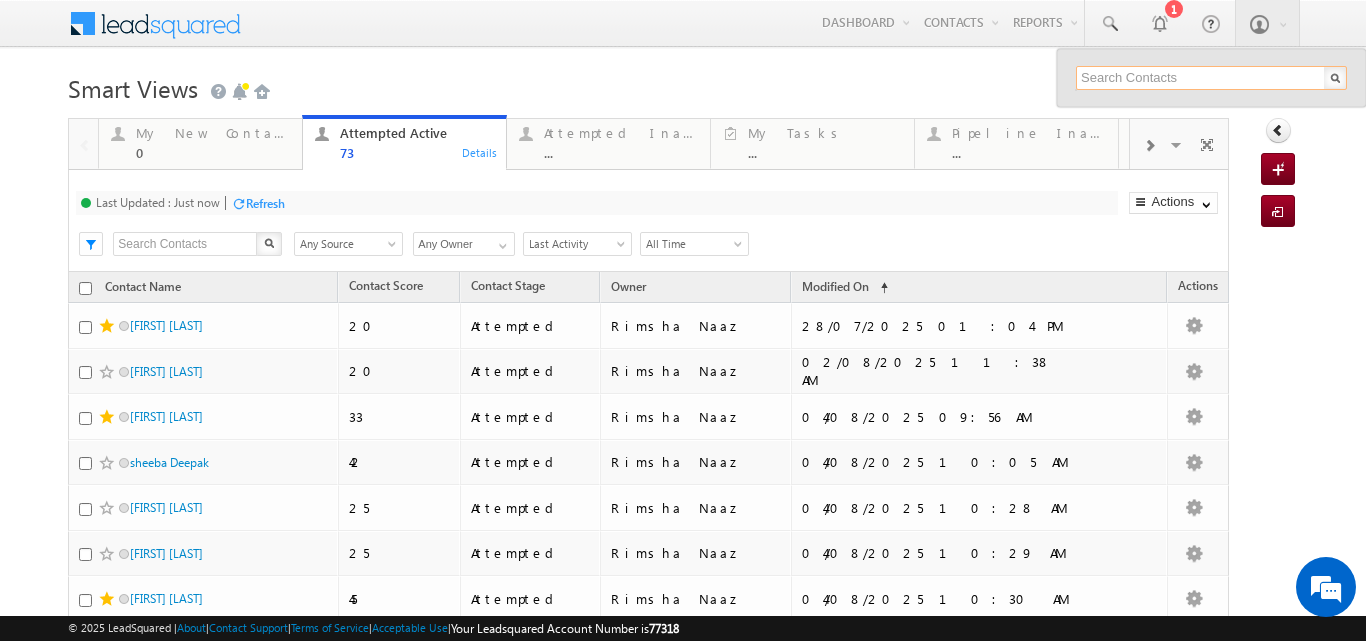 paste on "8830551399" 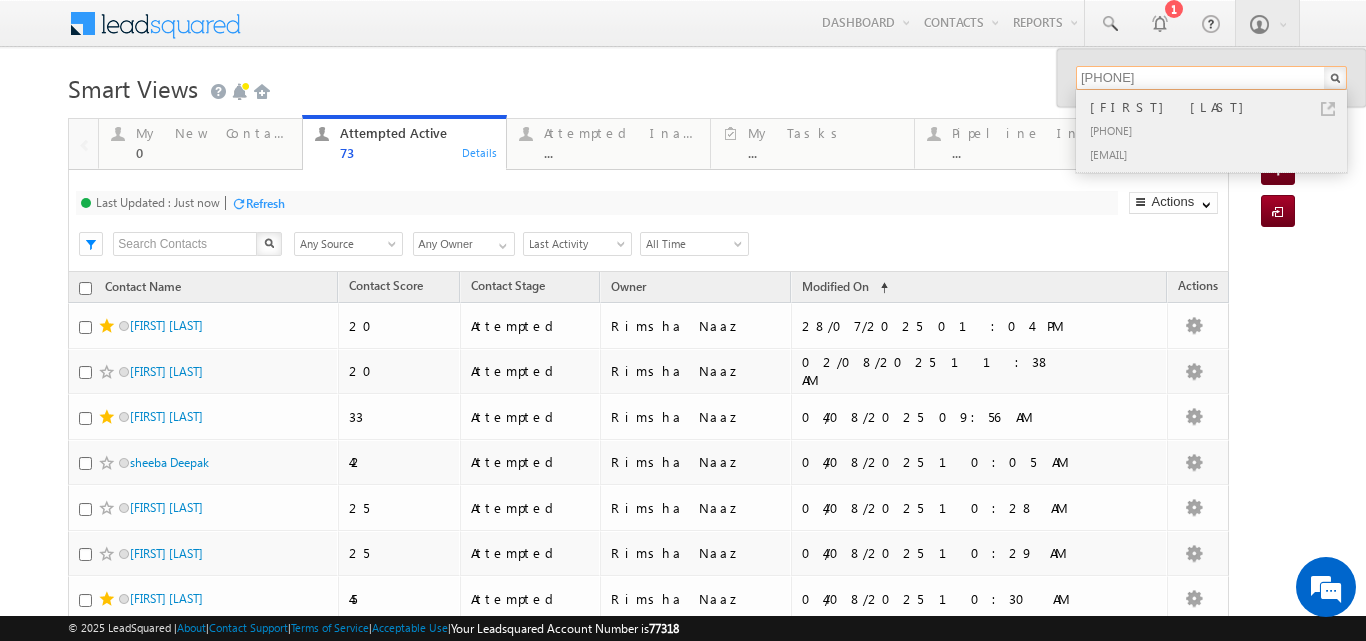 type on "8830551399" 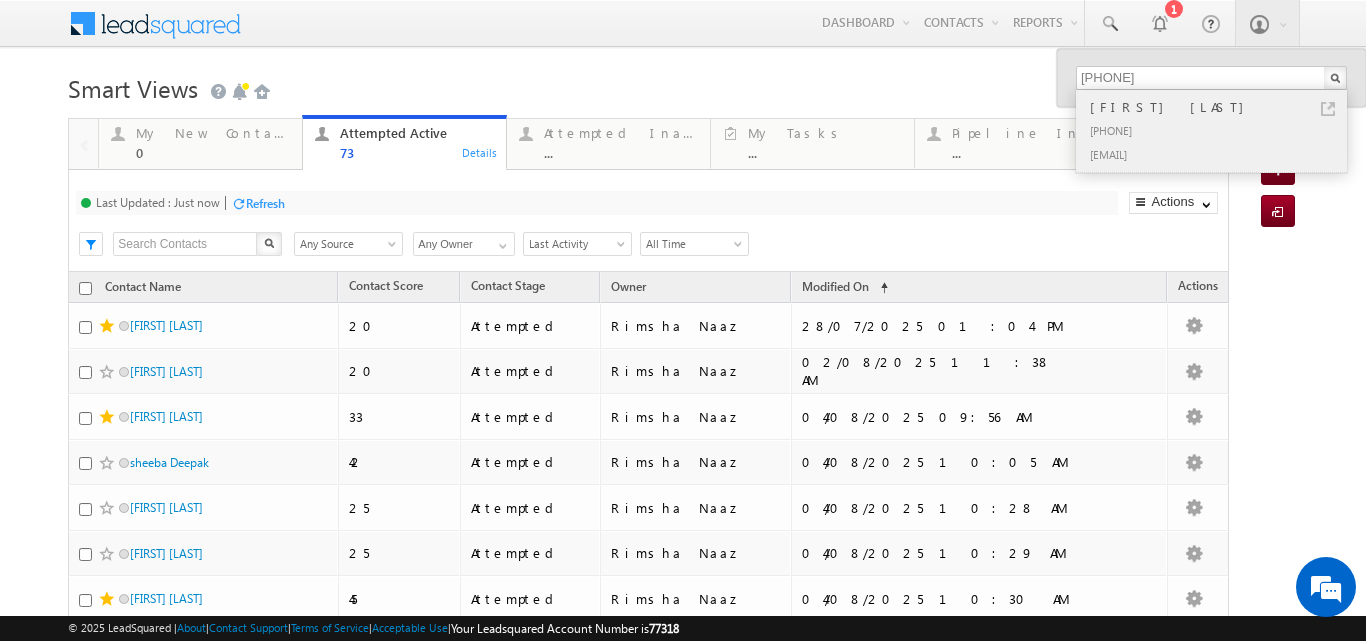 click on "+91-8830551399" at bounding box center [1220, 130] 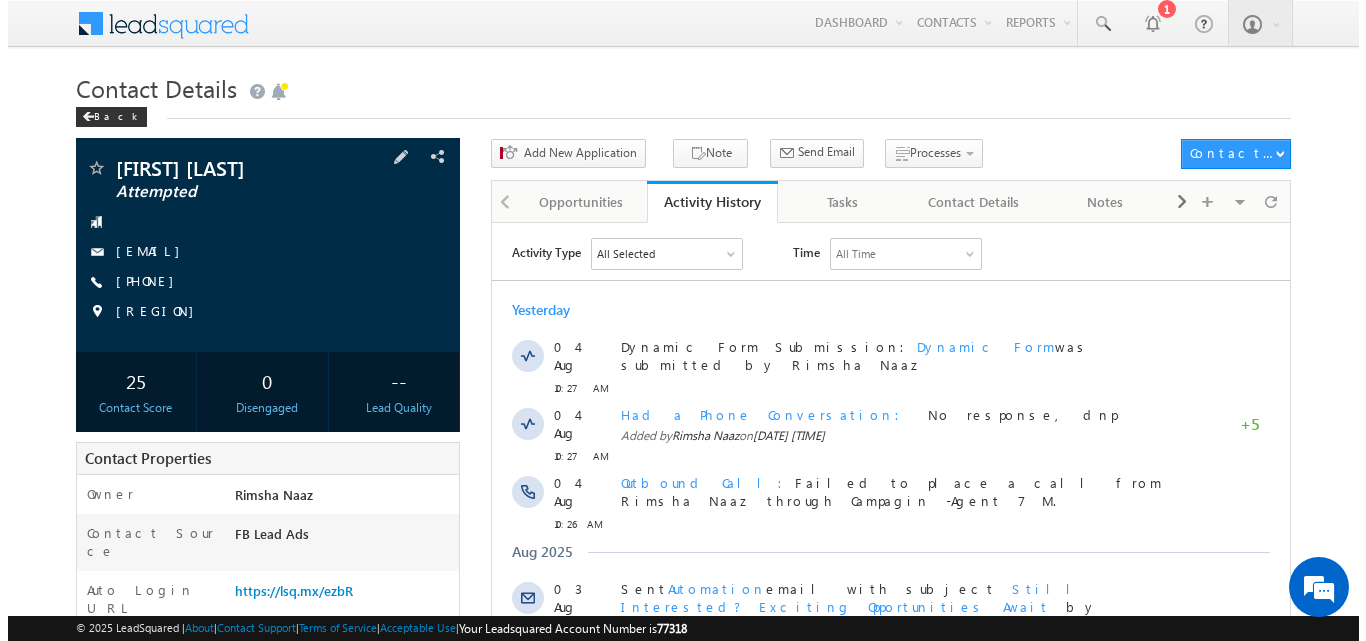 scroll, scrollTop: 0, scrollLeft: 0, axis: both 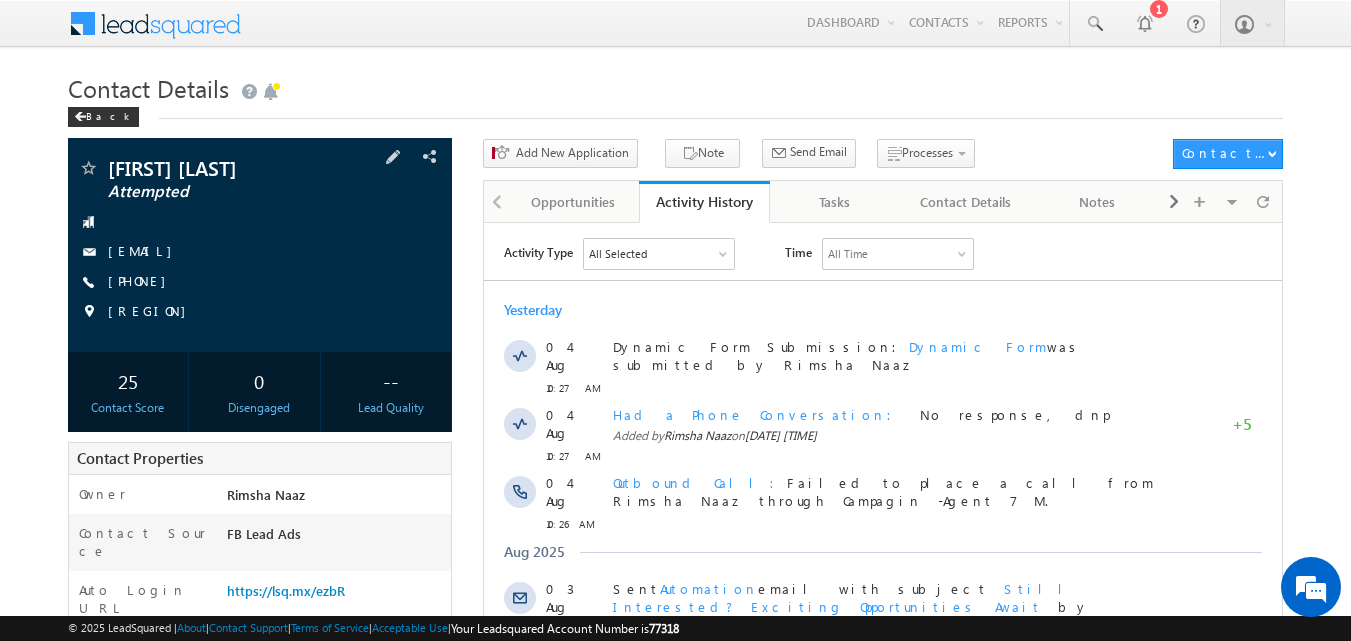 click on "+91-8274829325" at bounding box center [142, 282] 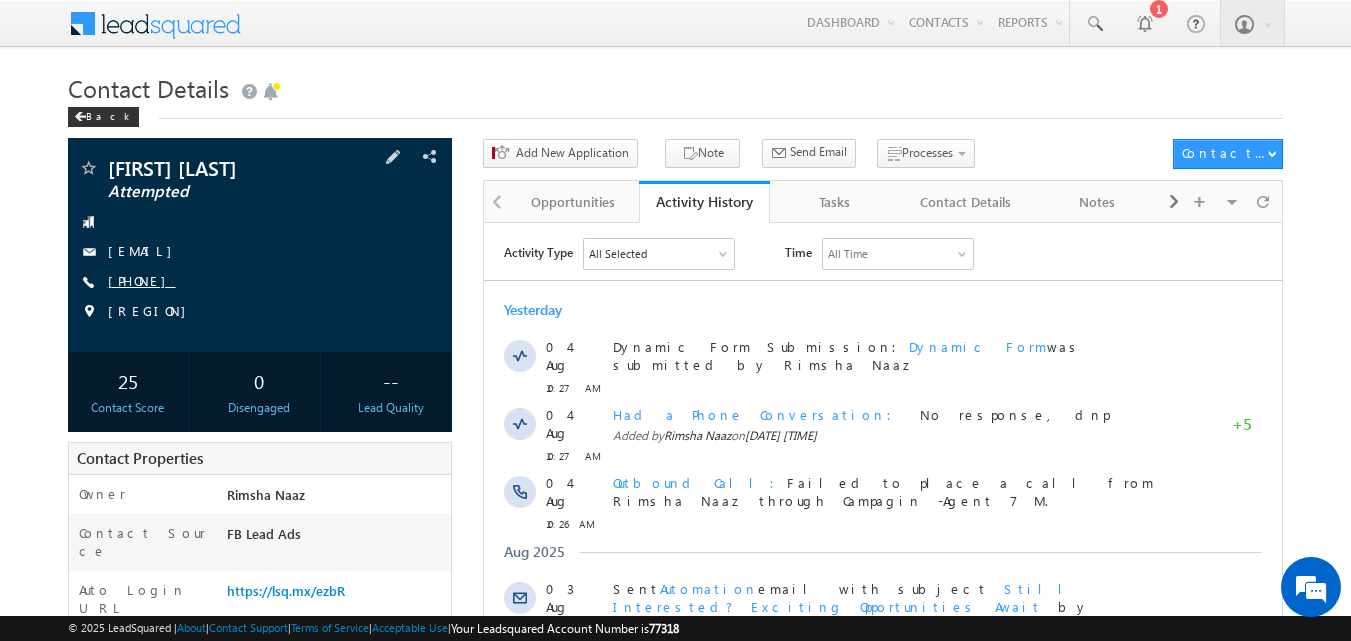 click on "+91-8274829325" at bounding box center (142, 280) 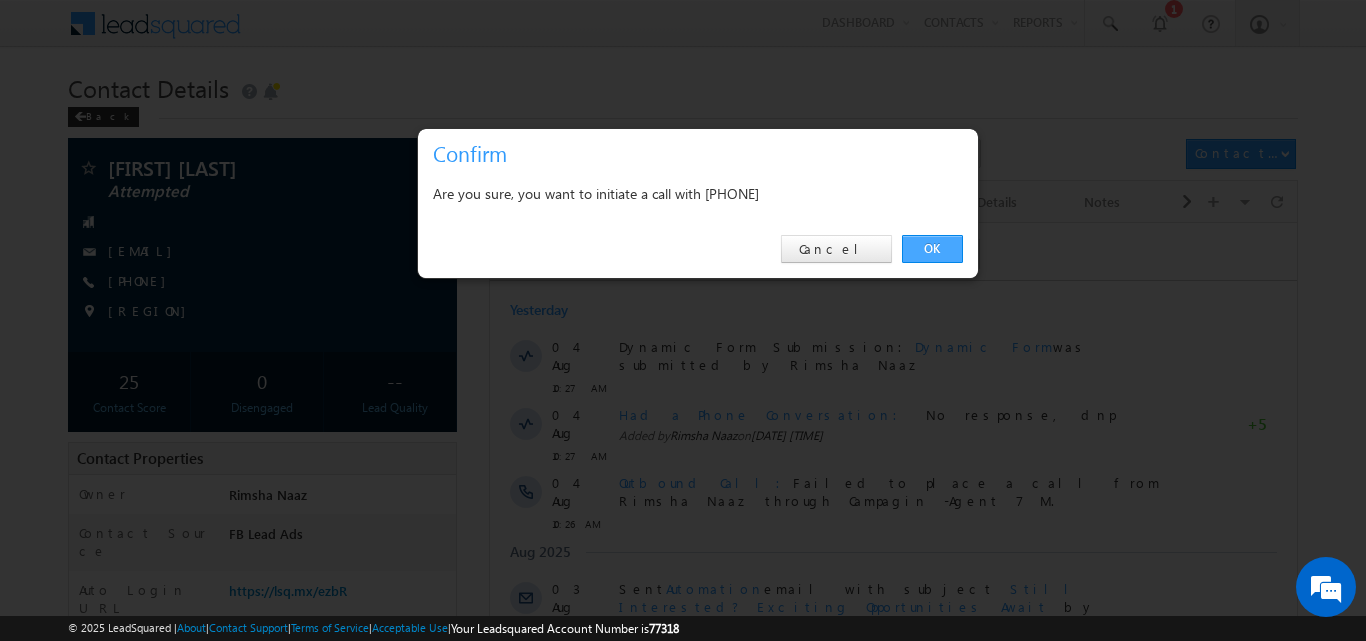 click on "OK" at bounding box center [932, 249] 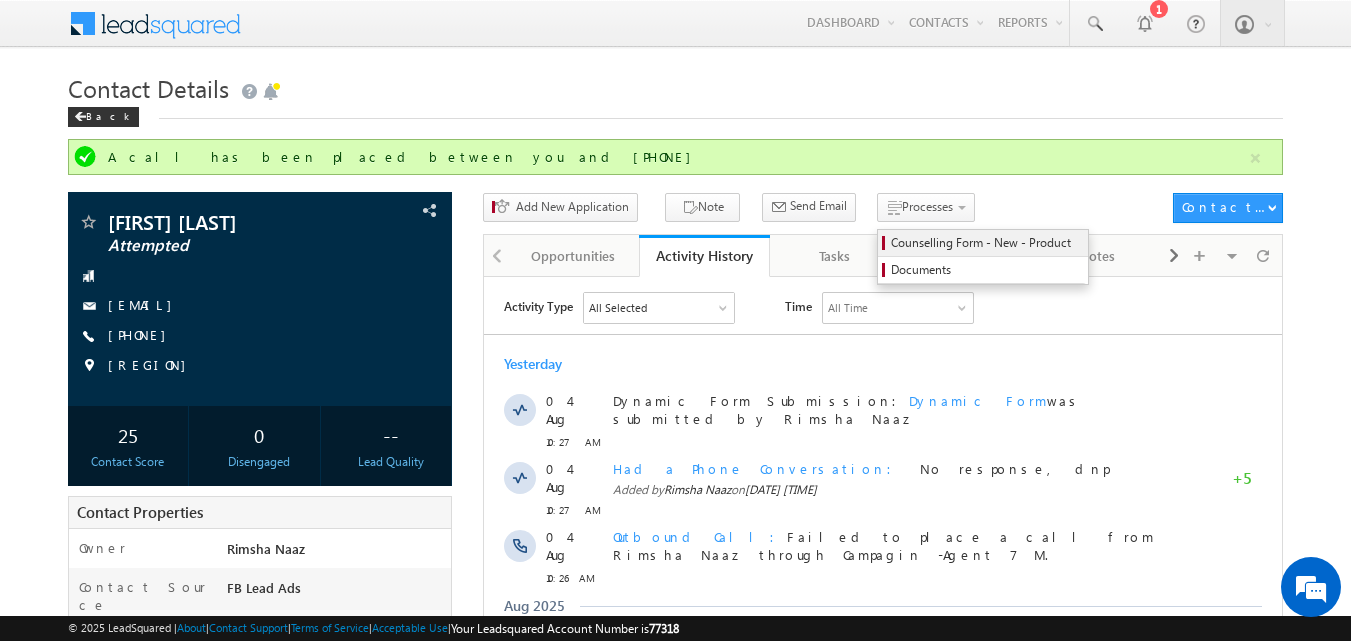 click on "Counselling Form - New - Product" at bounding box center (986, 243) 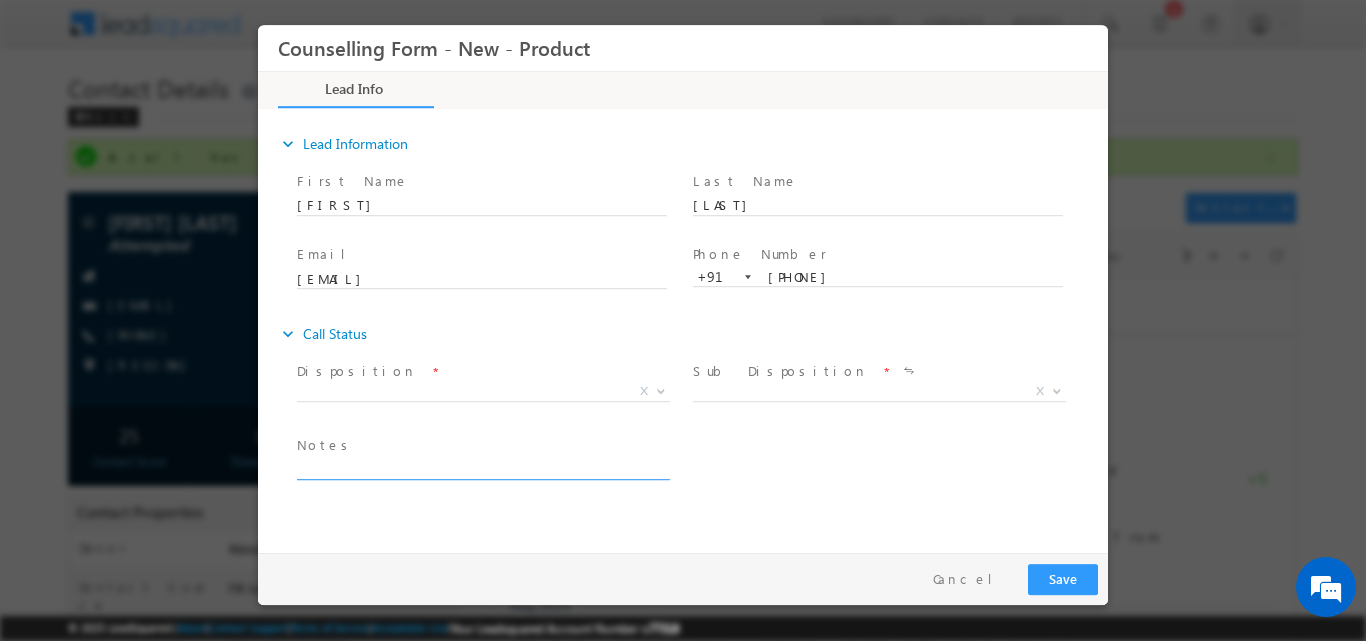 scroll, scrollTop: 0, scrollLeft: 0, axis: both 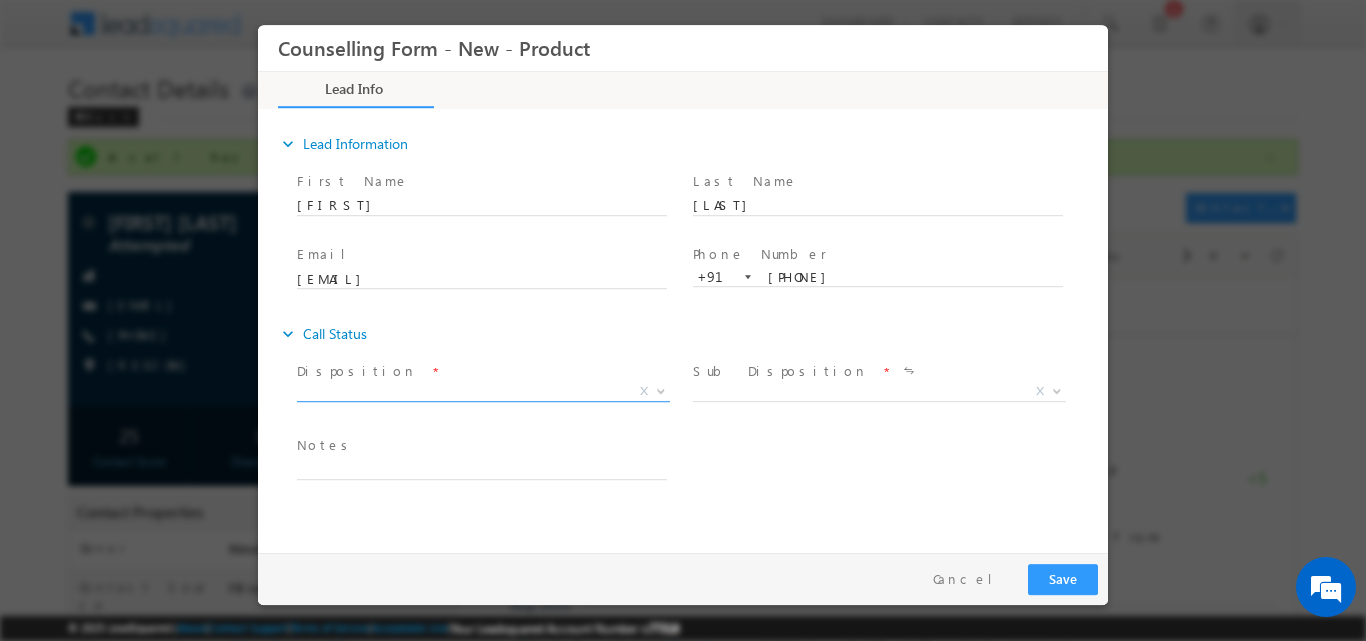 click at bounding box center [661, 389] 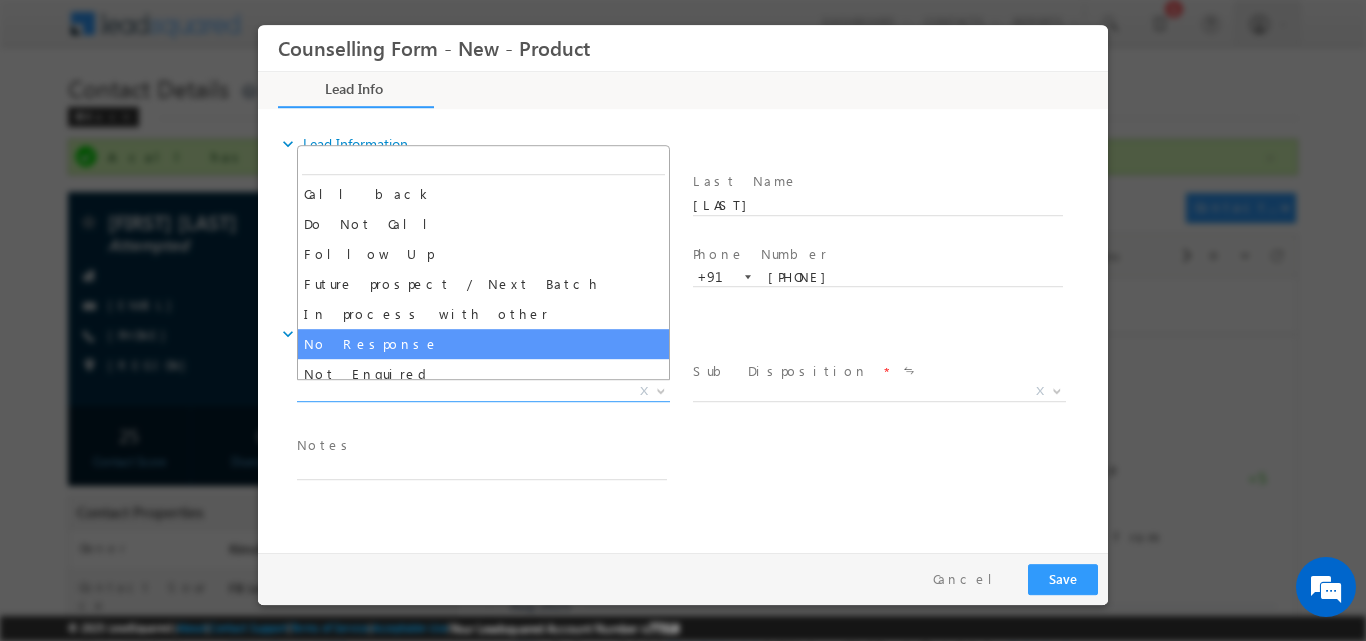 select on "No Response" 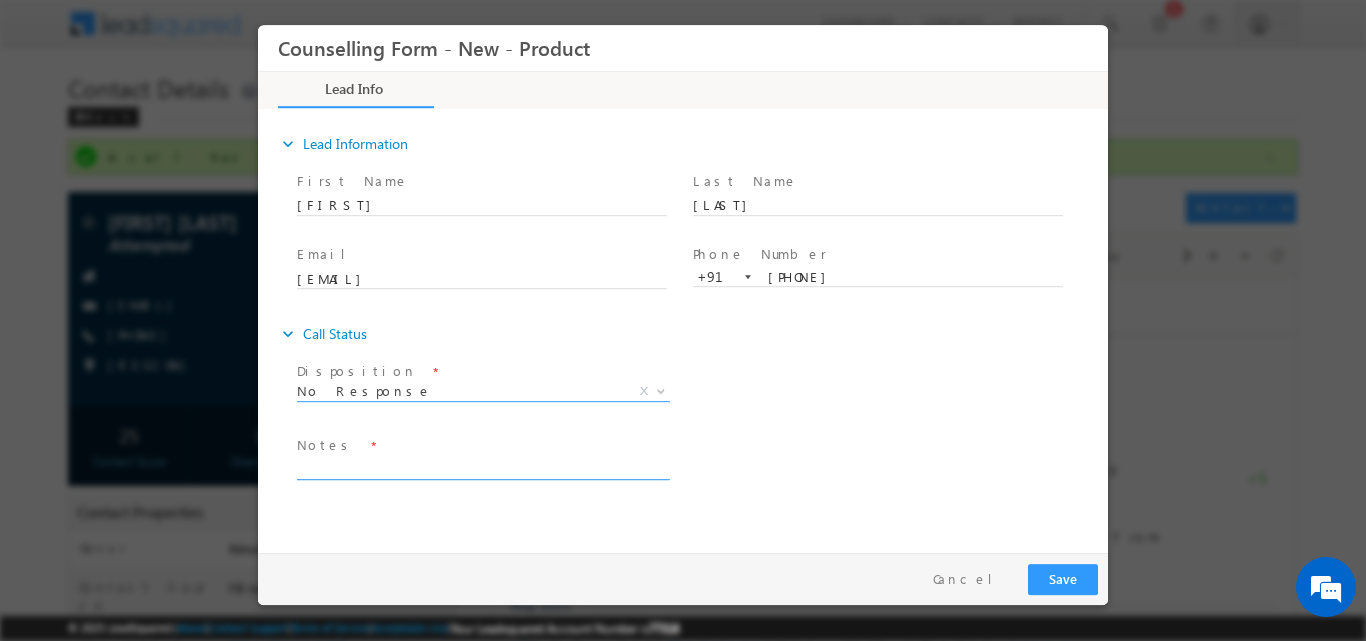 click at bounding box center (482, 467) 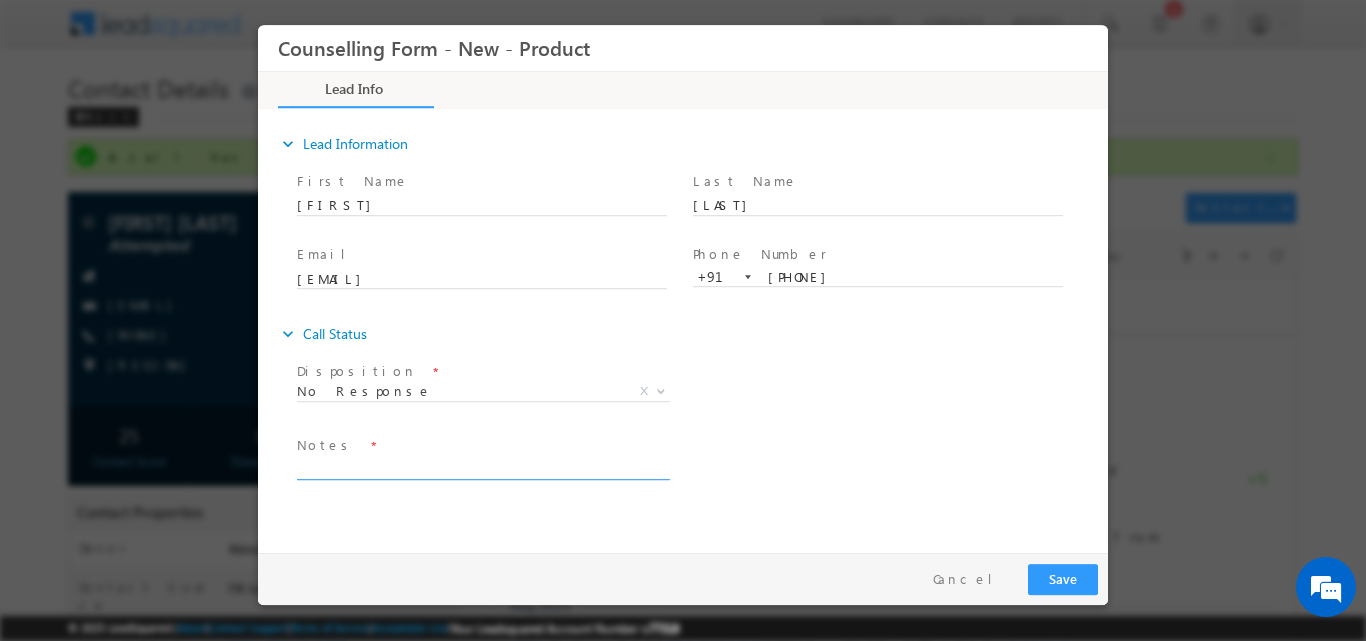 paste on "No response, dnp" 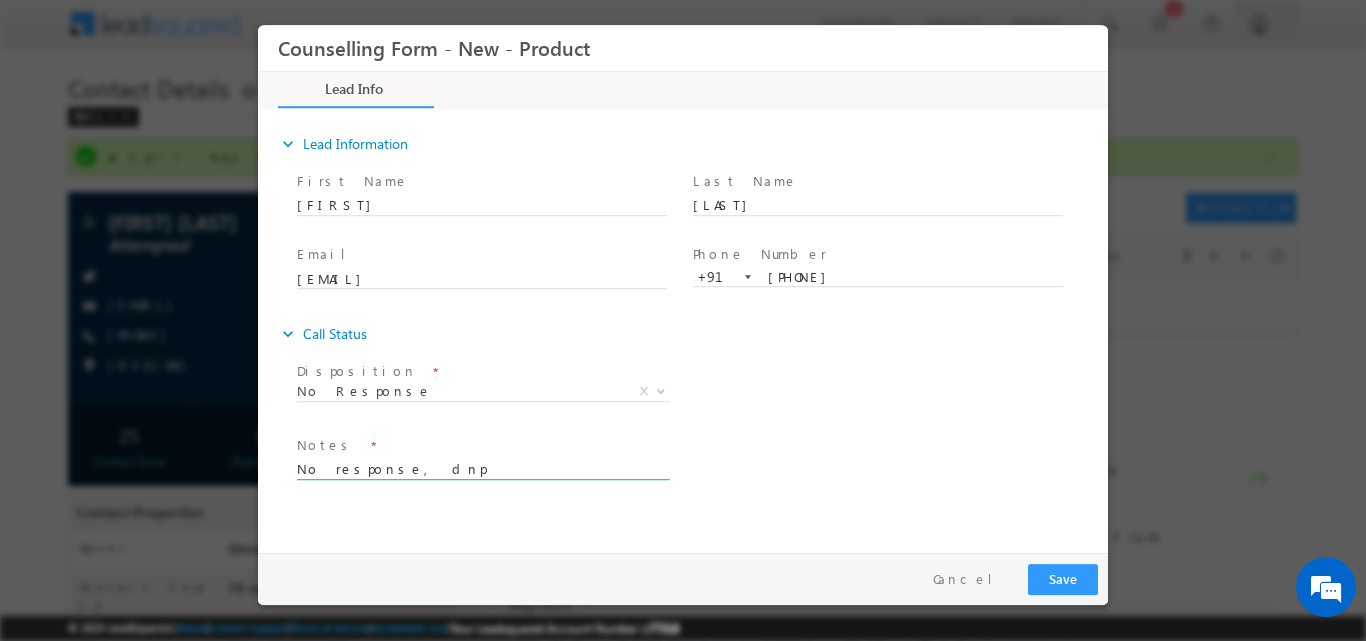 type on "No response, dnp" 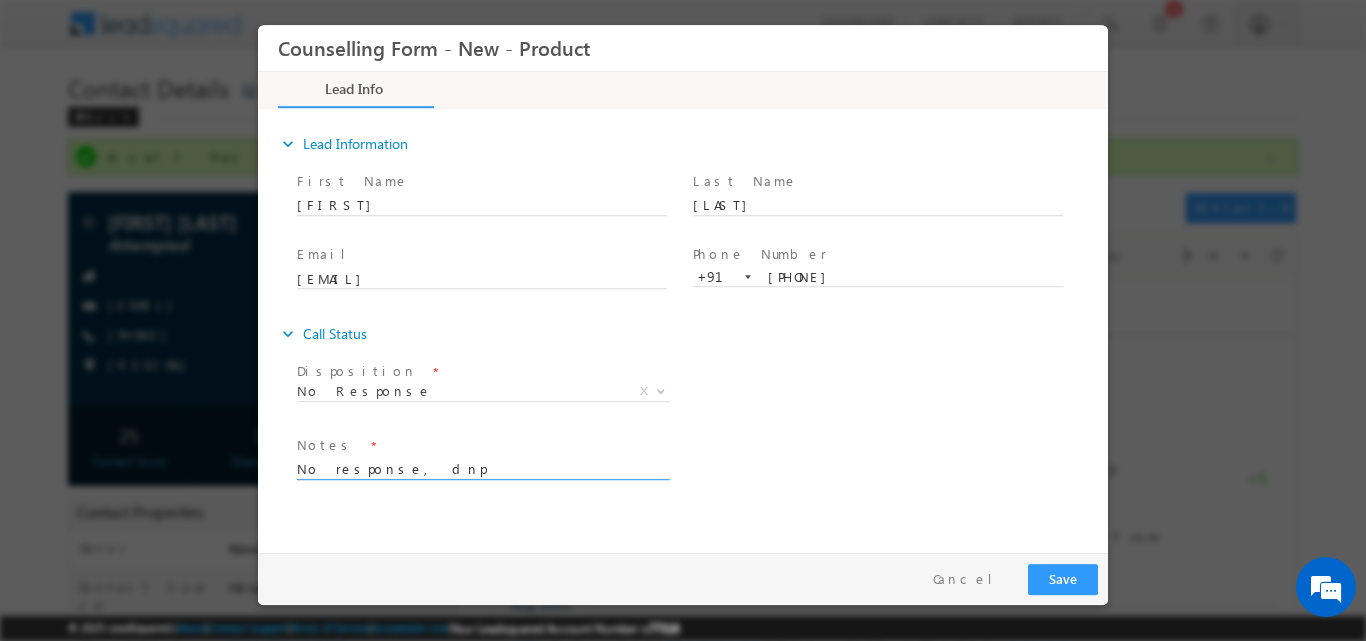 drag, startPoint x: 540, startPoint y: 462, endPoint x: 222, endPoint y: 494, distance: 319.60602 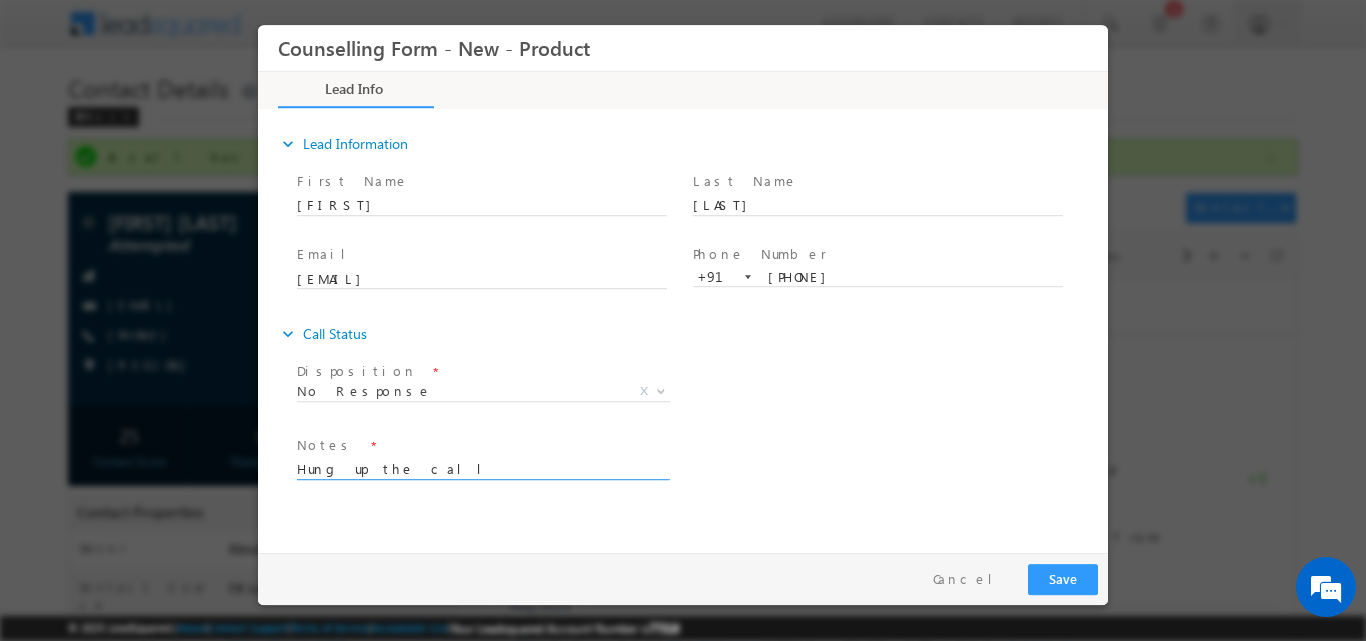 type on "Hung up the call" 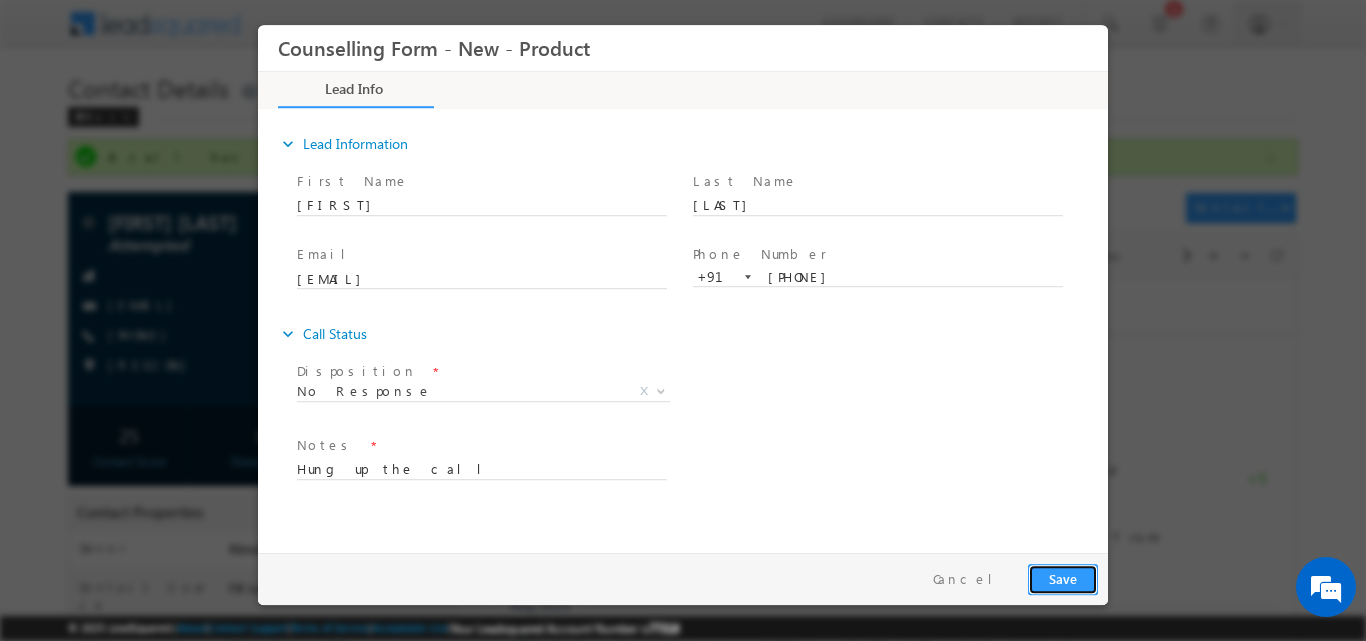 click on "Save" at bounding box center [1063, 578] 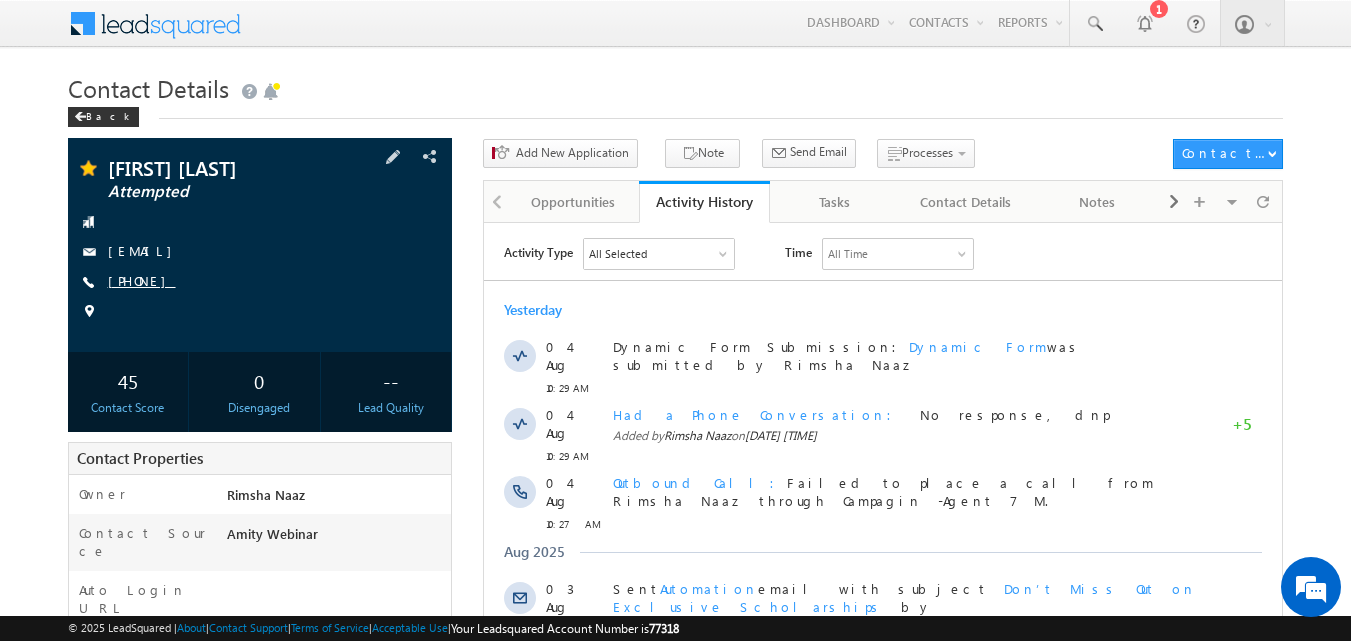 scroll, scrollTop: 0, scrollLeft: 0, axis: both 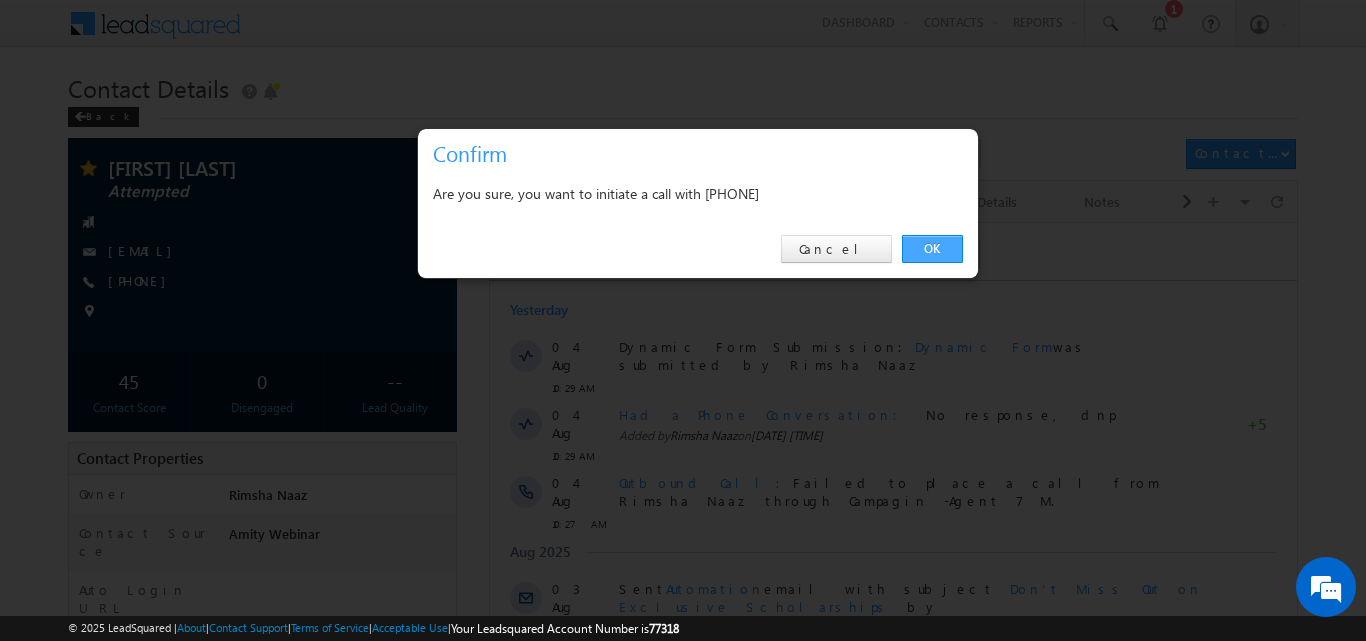 click on "OK" at bounding box center [932, 249] 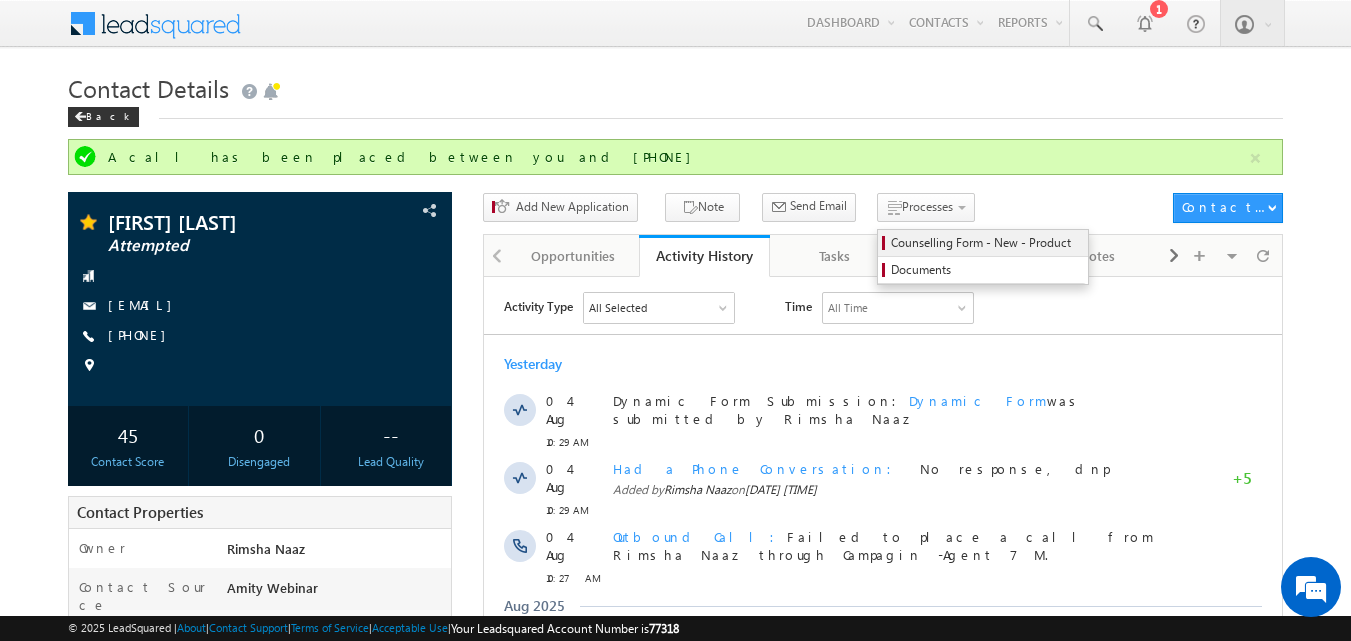 click on "Counselling Form - New - Product" at bounding box center (986, 243) 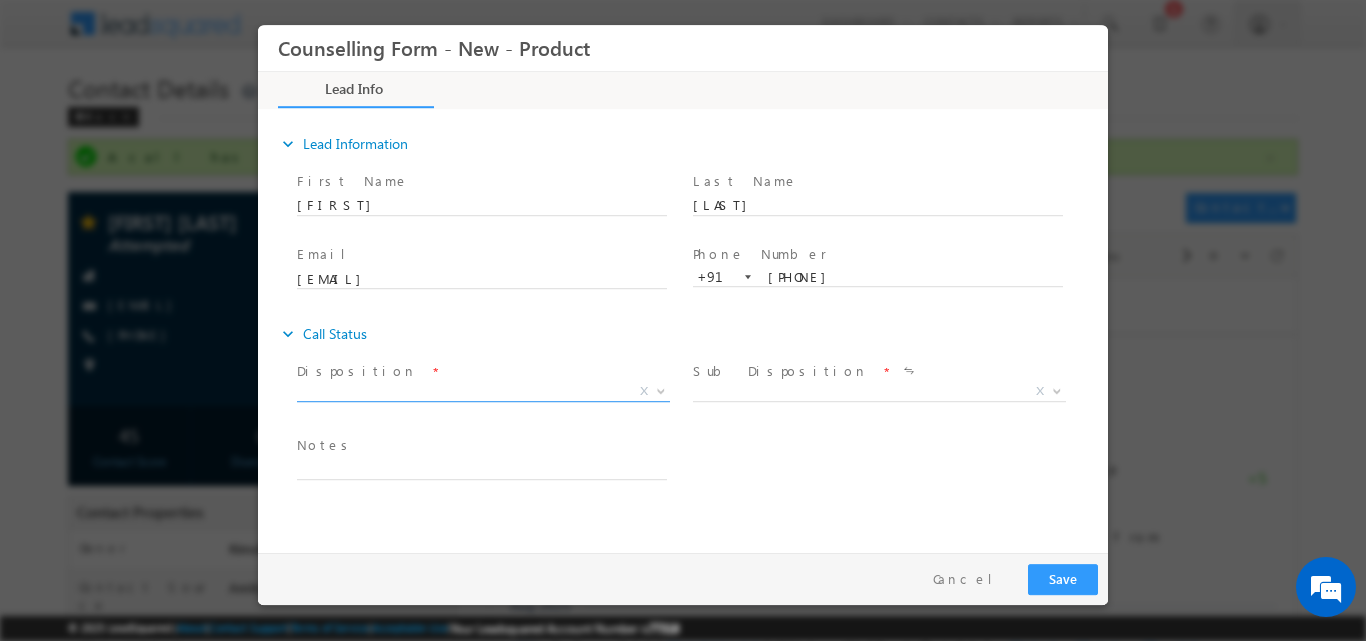 scroll, scrollTop: 0, scrollLeft: 0, axis: both 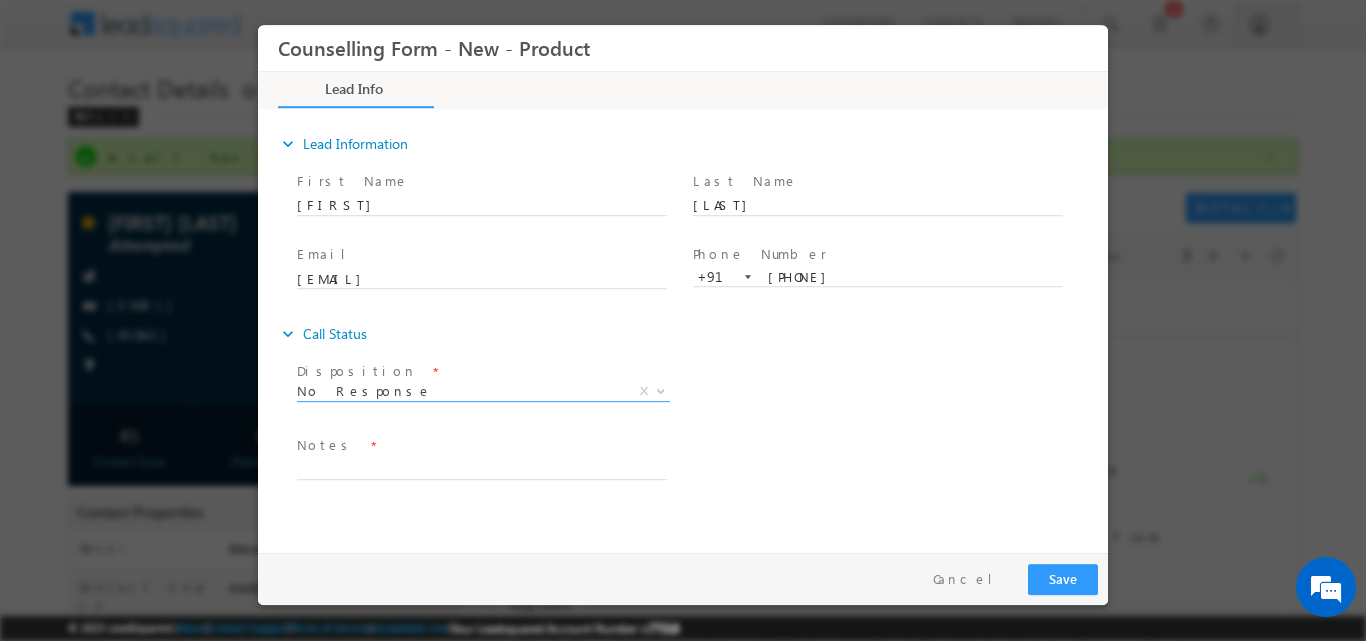 select on "No Response" 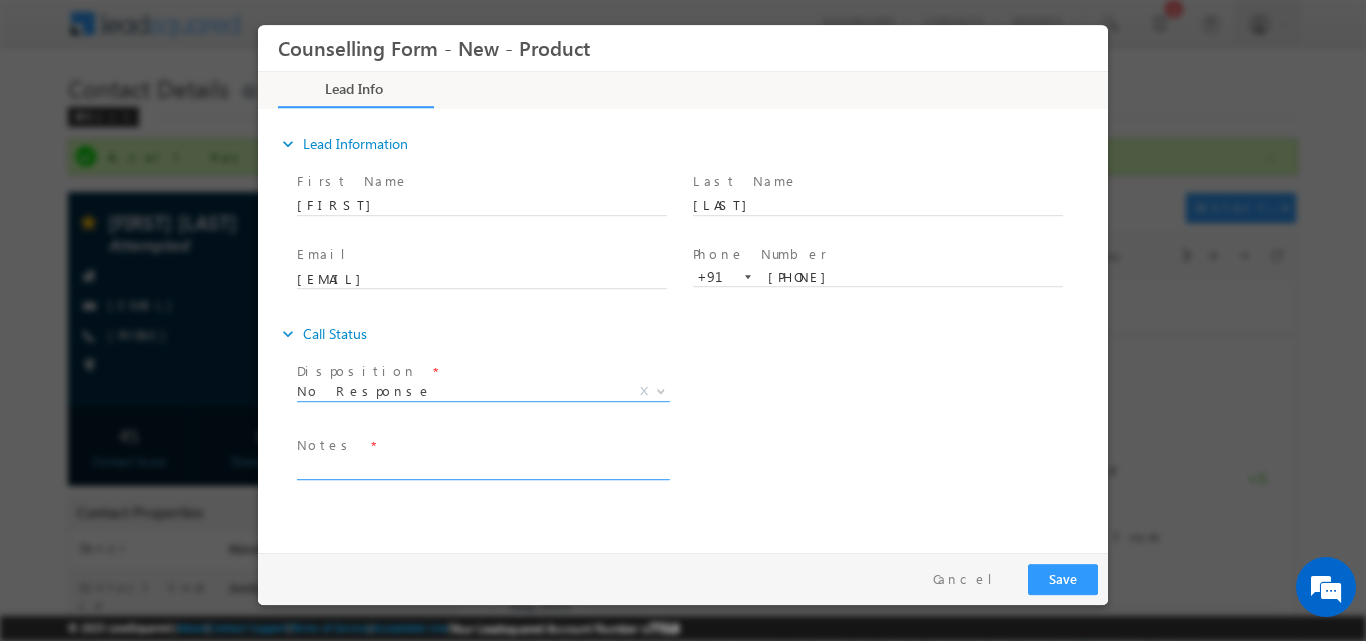 click at bounding box center [482, 467] 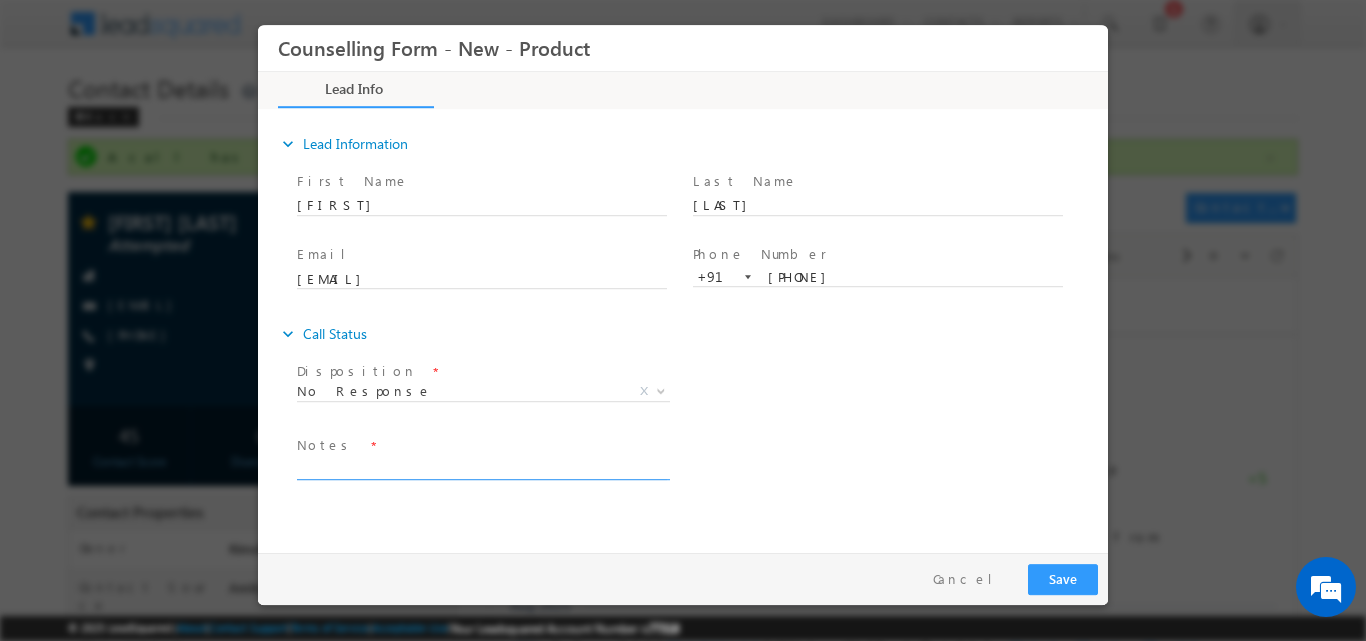 paste on "No response, dnp" 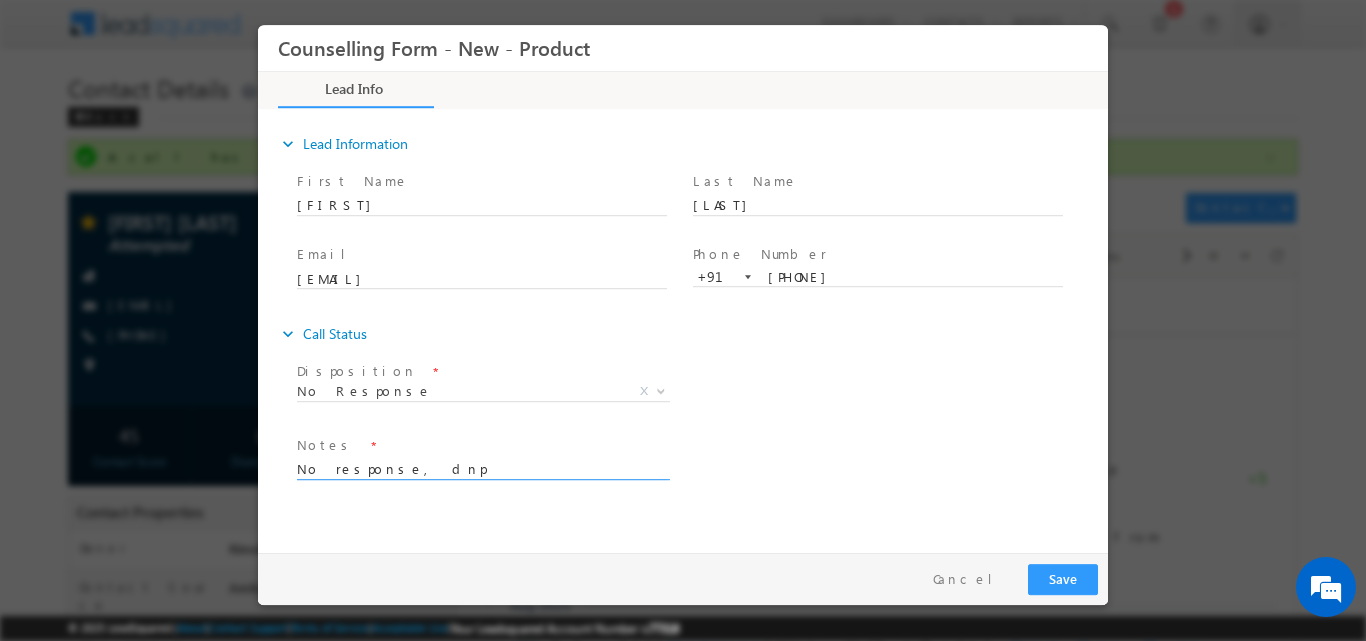 click on "No response, dnp" at bounding box center [482, 467] 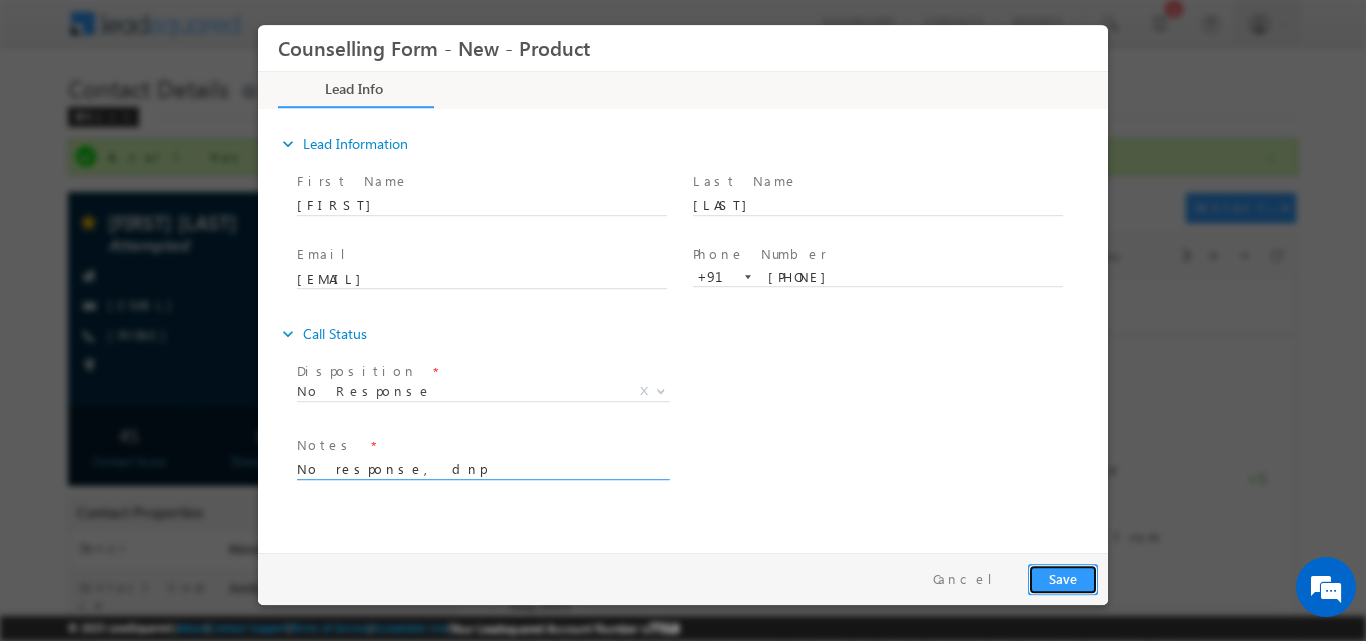 click on "Save" at bounding box center [1063, 578] 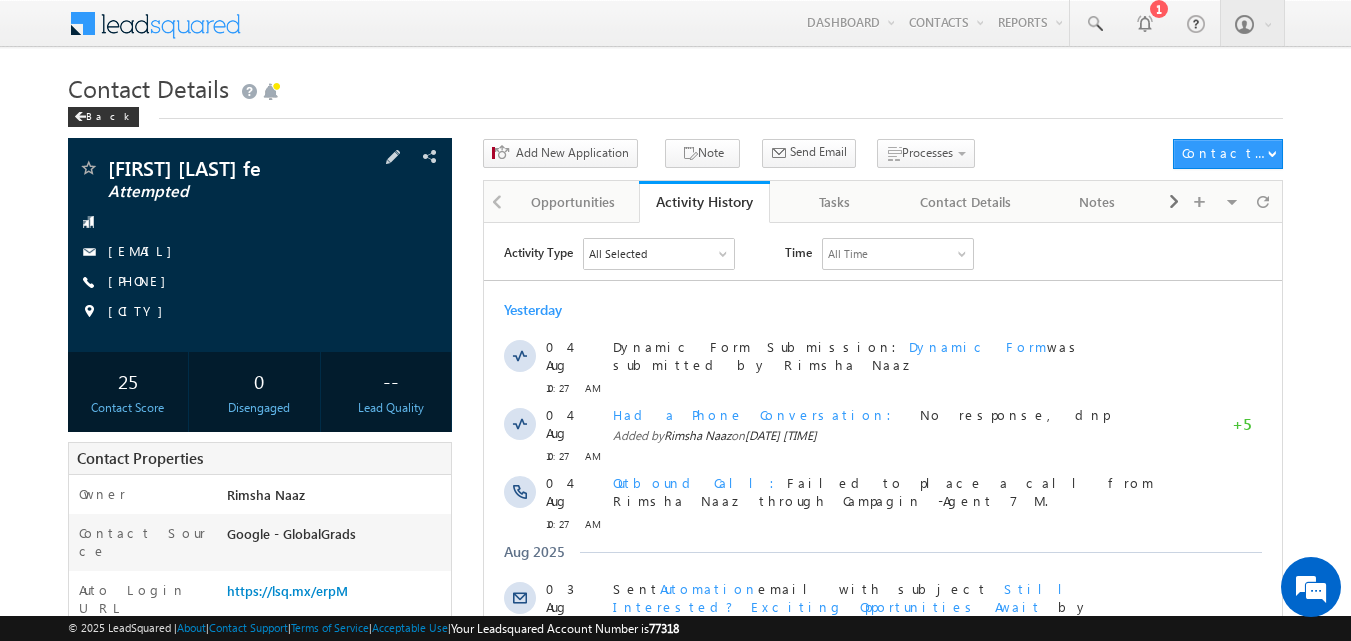 scroll, scrollTop: 0, scrollLeft: 0, axis: both 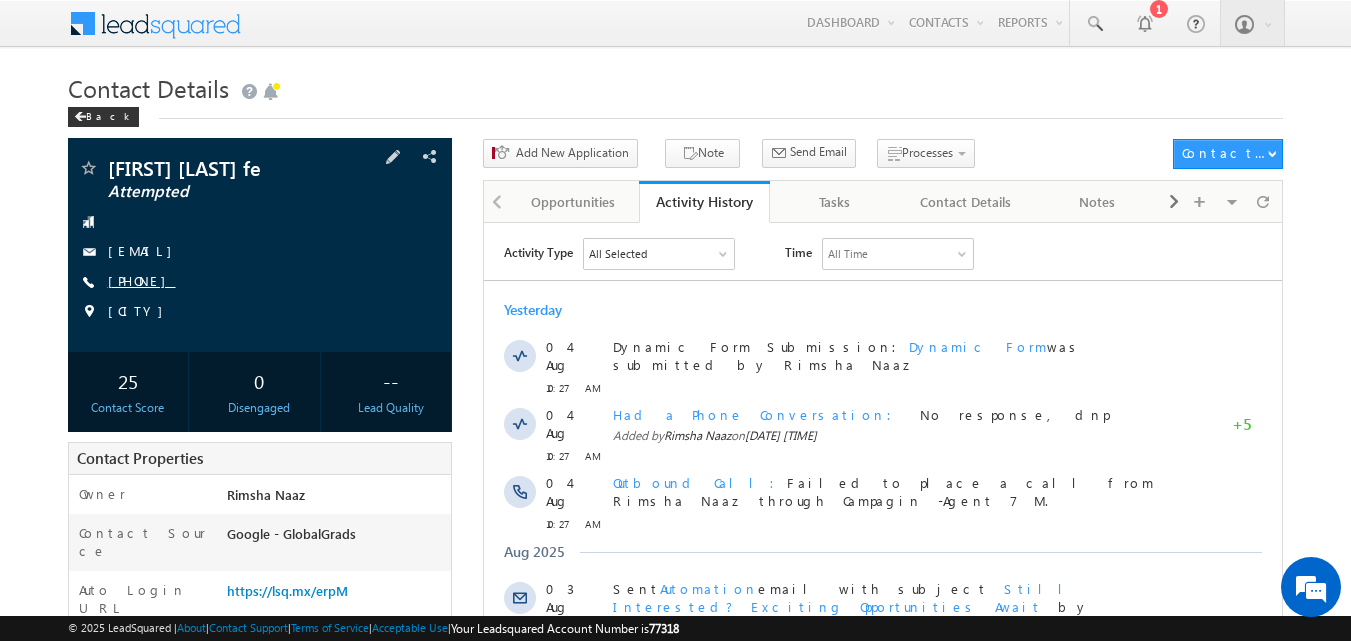 click on "[PHONE]" at bounding box center (142, 280) 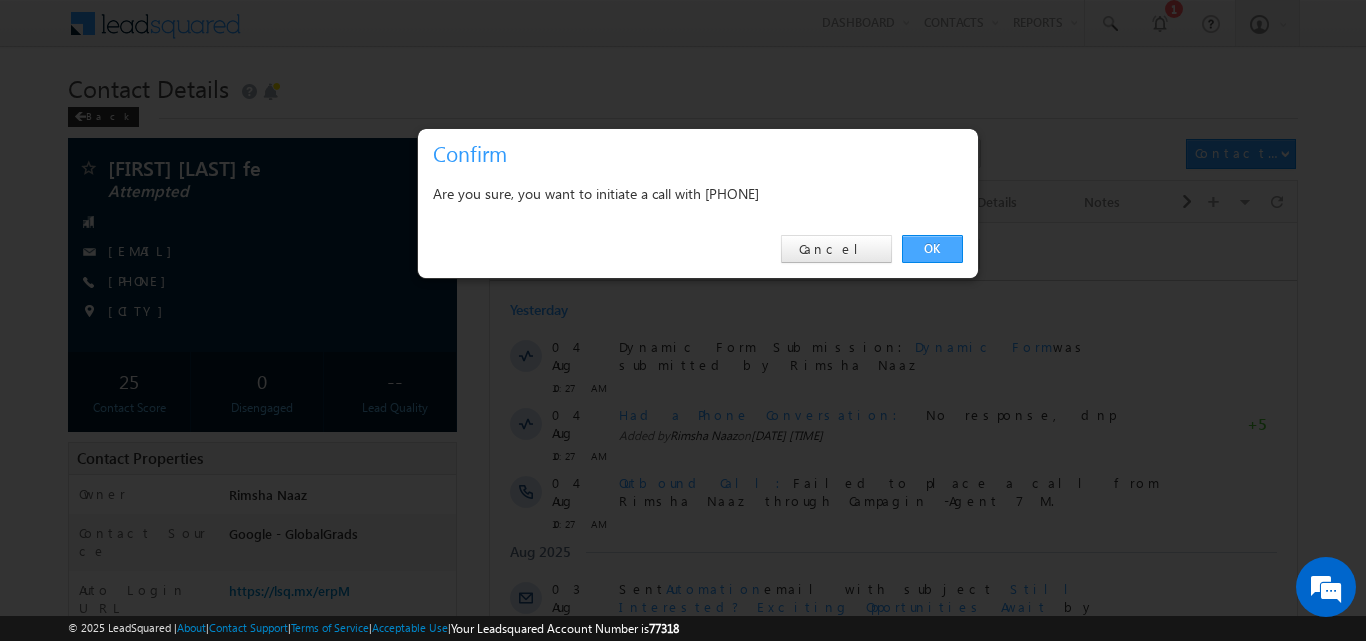 click on "OK" at bounding box center [932, 249] 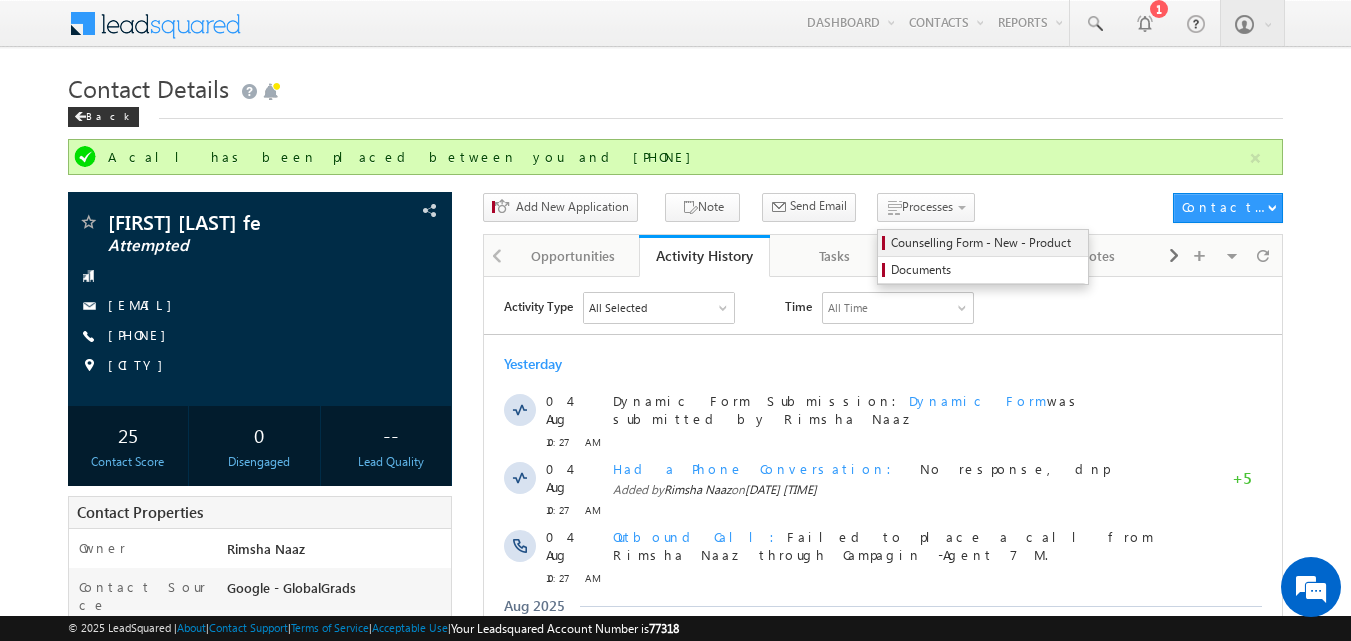 click on "Counselling Form - New - Product" at bounding box center (986, 243) 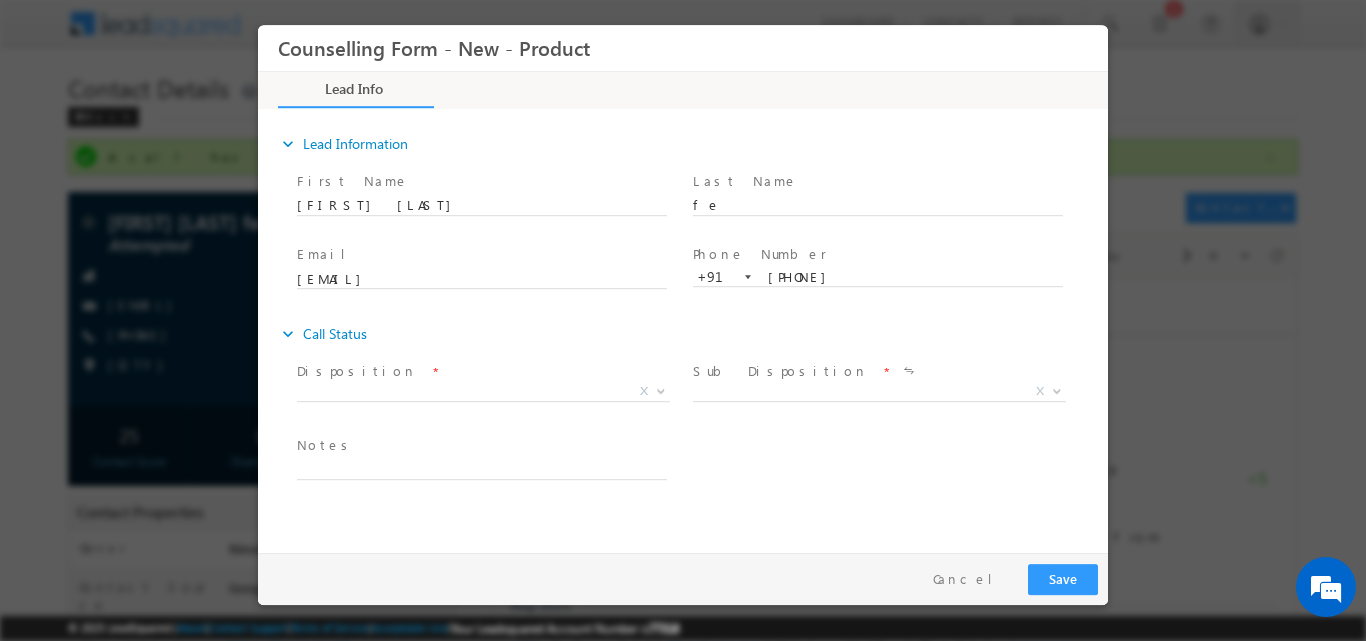 scroll, scrollTop: 0, scrollLeft: 0, axis: both 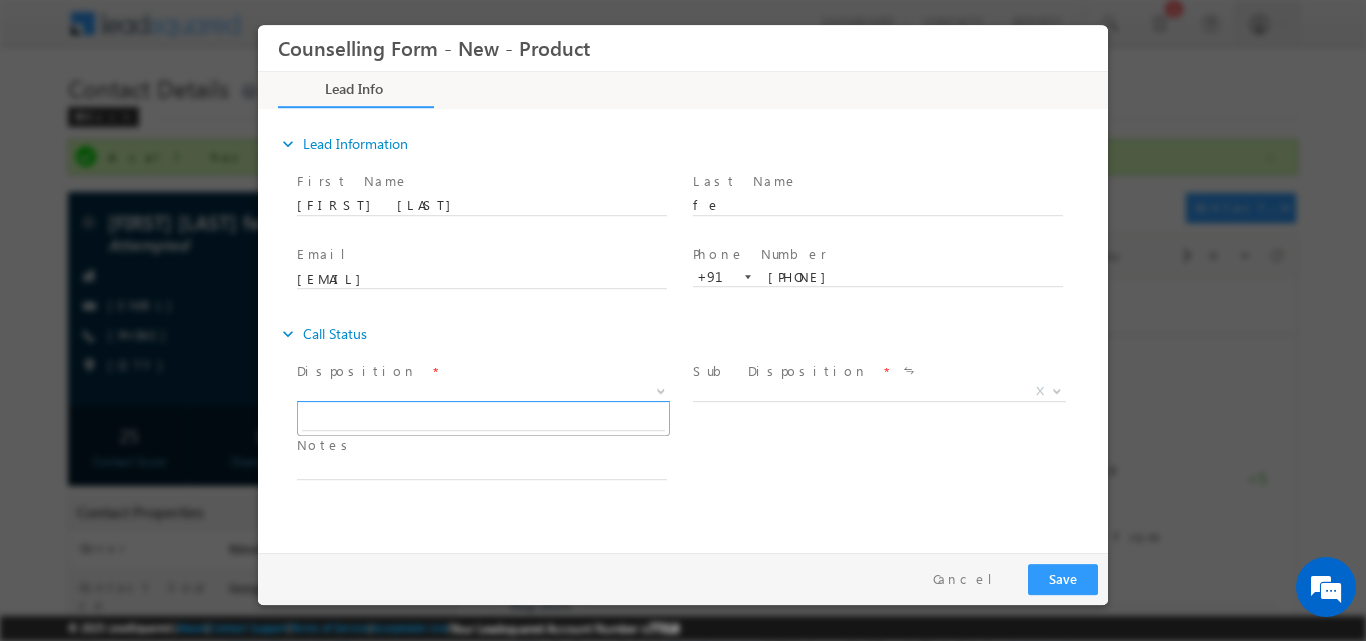click at bounding box center [661, 389] 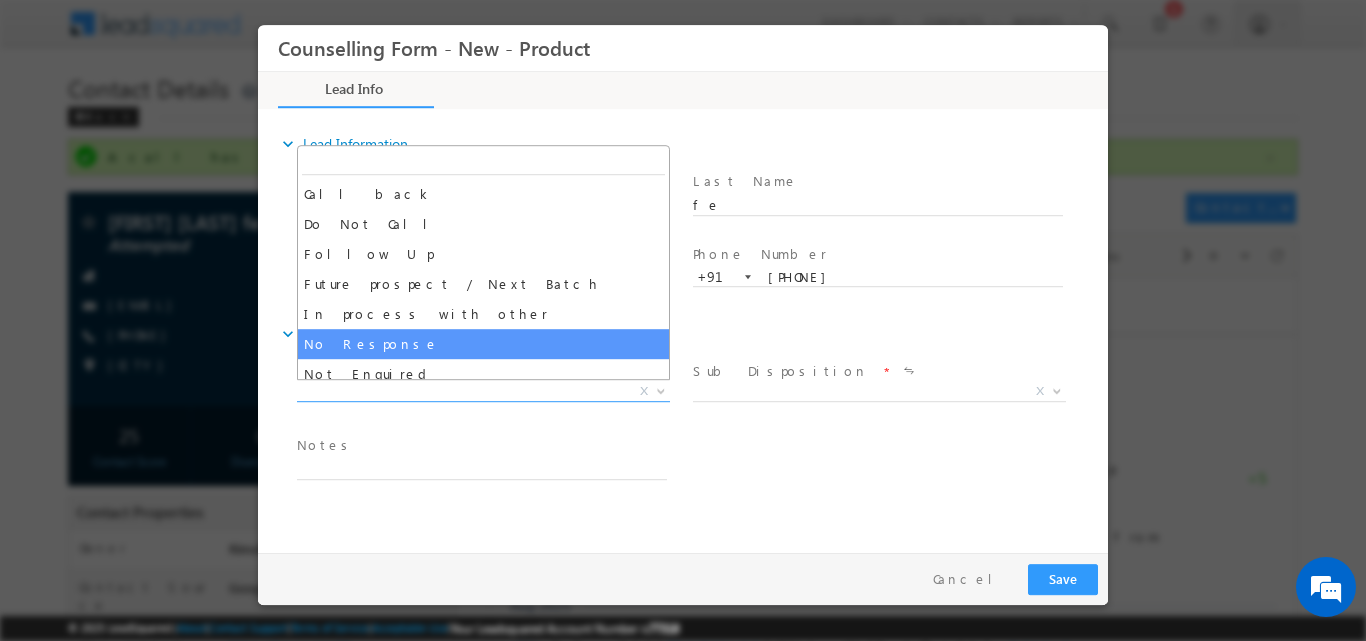 select on "No Response" 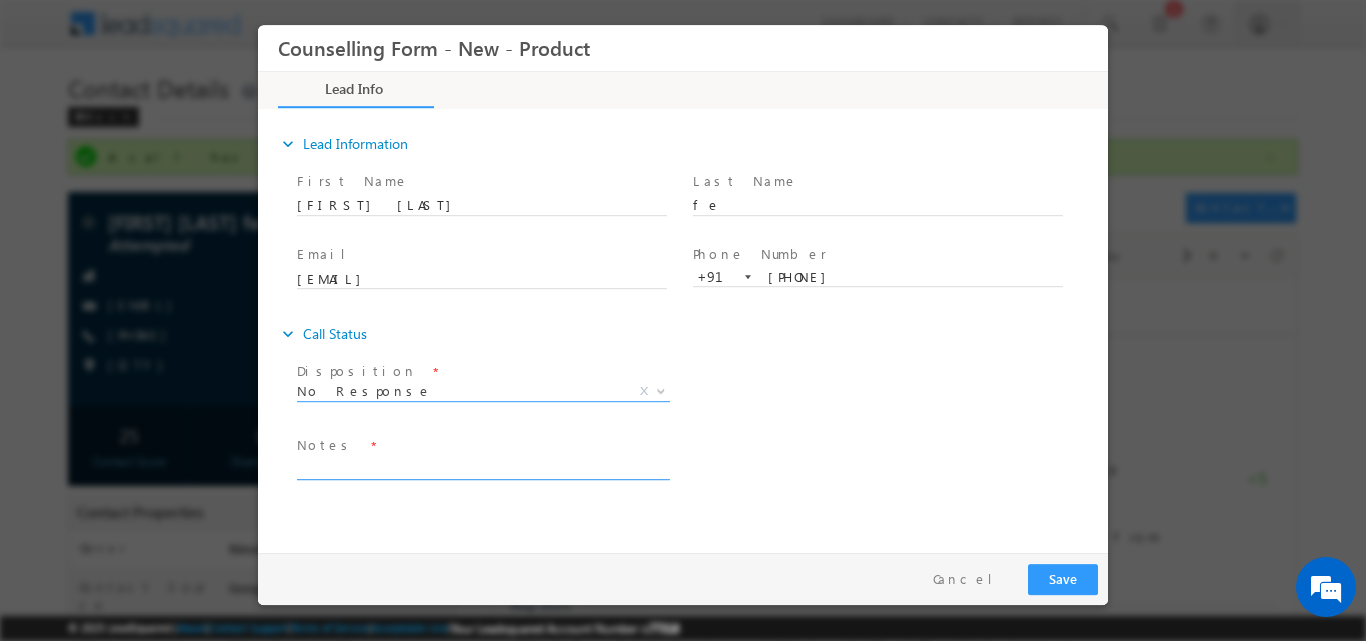 click at bounding box center [482, 467] 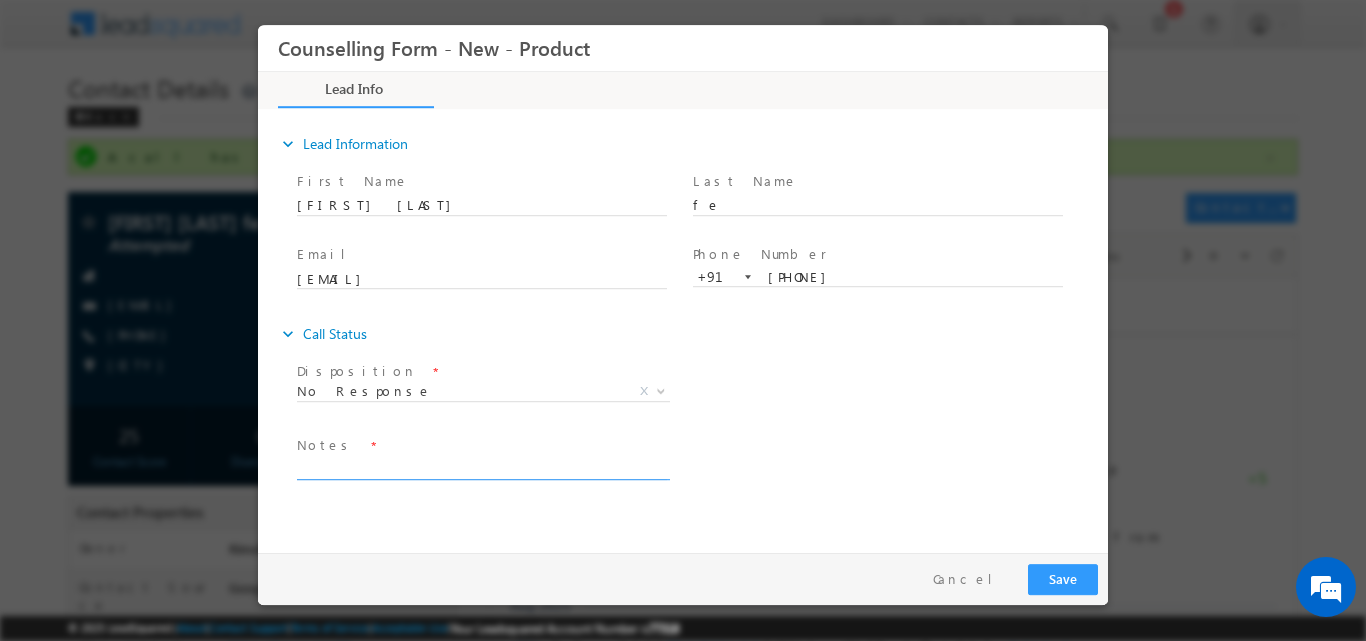 paste on "No response, dnp" 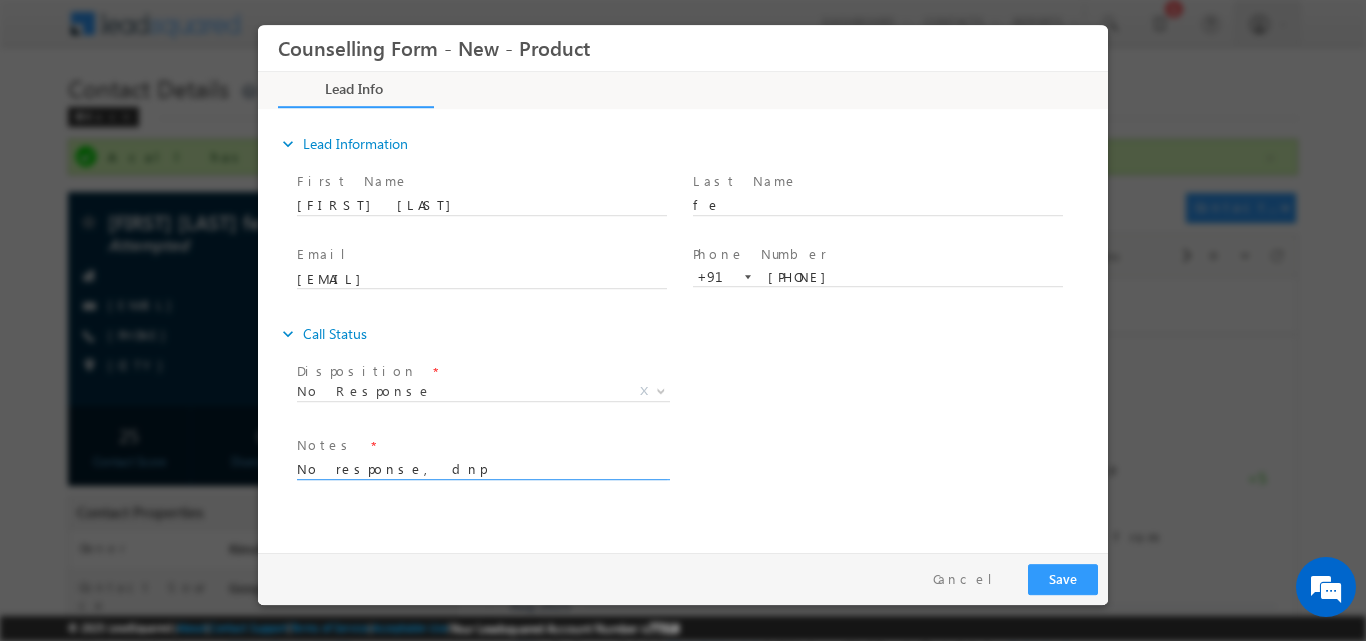type on "No response, dnp" 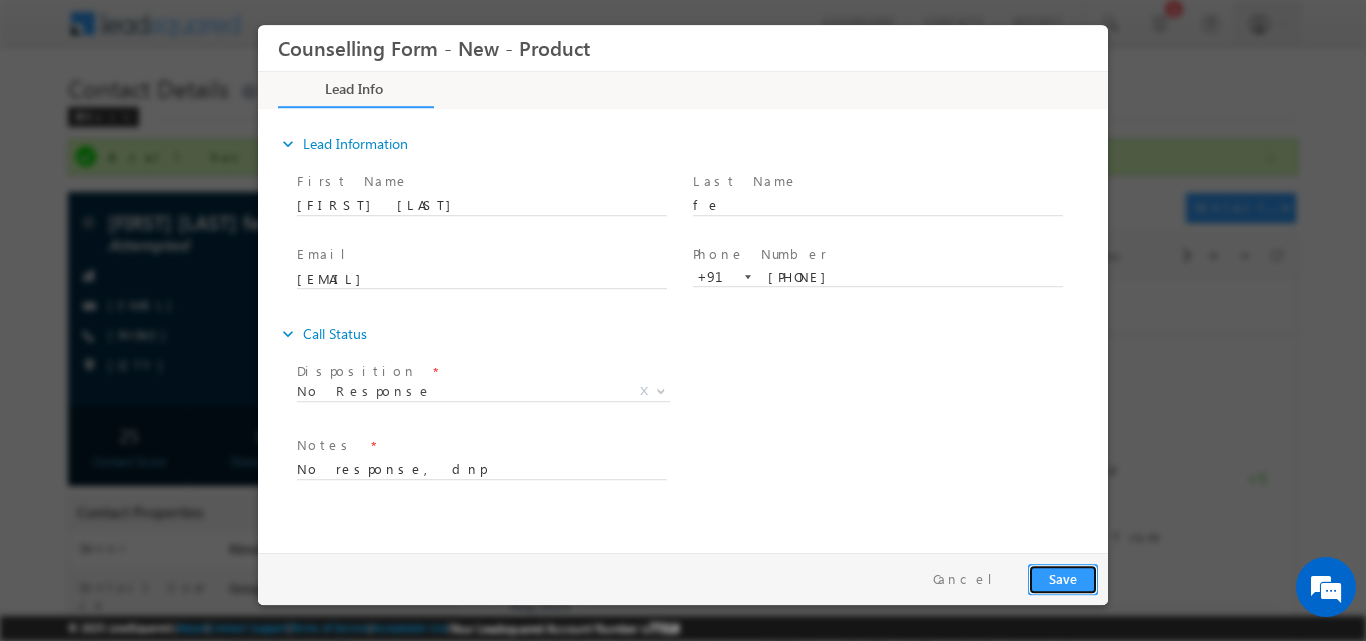 click on "Save" at bounding box center (1063, 578) 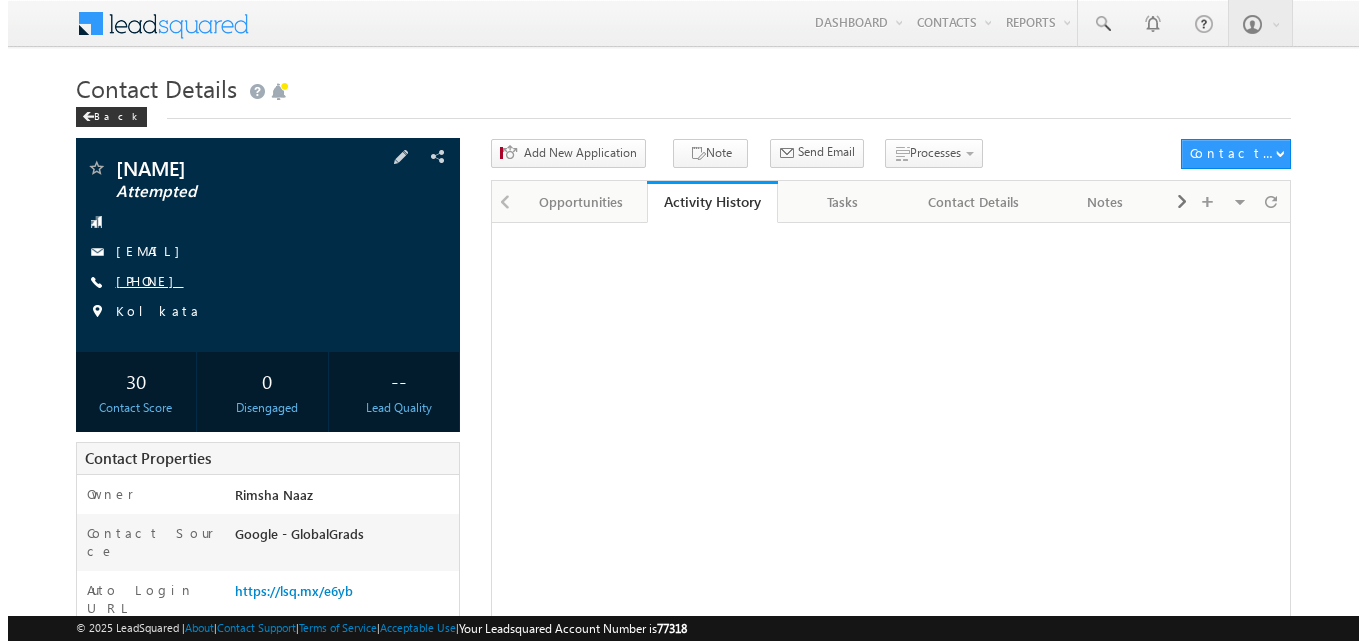 scroll, scrollTop: 0, scrollLeft: 0, axis: both 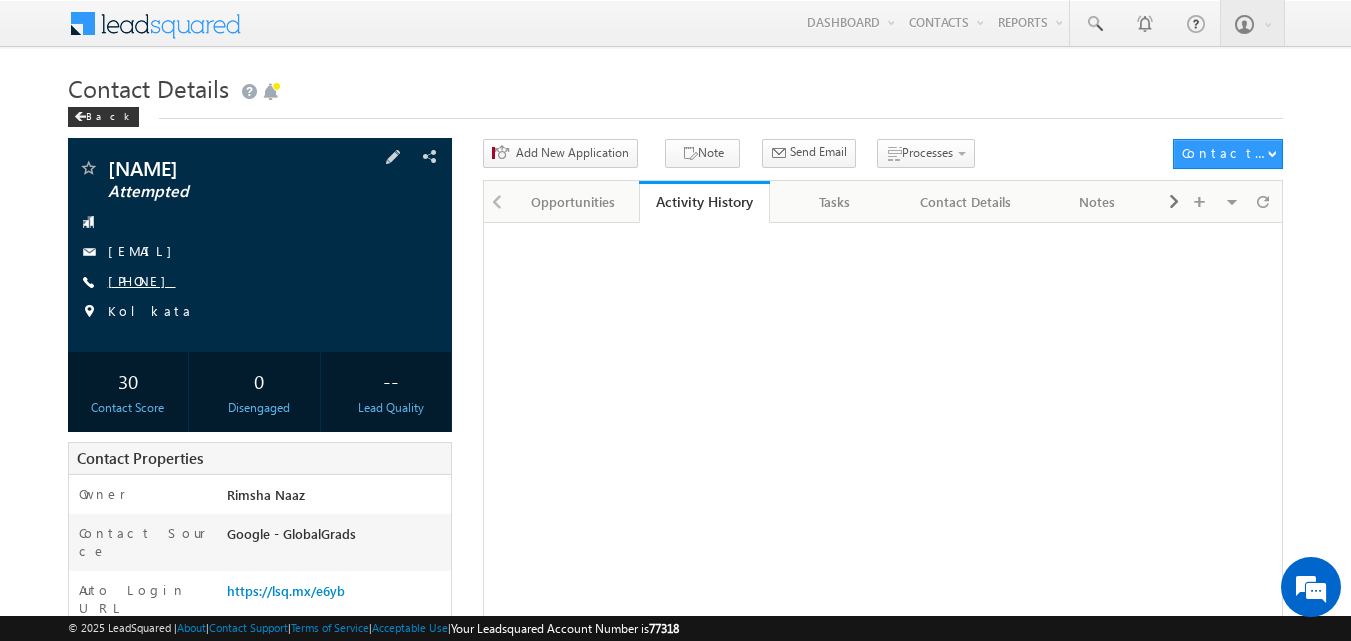 click on "[PHONE]" at bounding box center (142, 280) 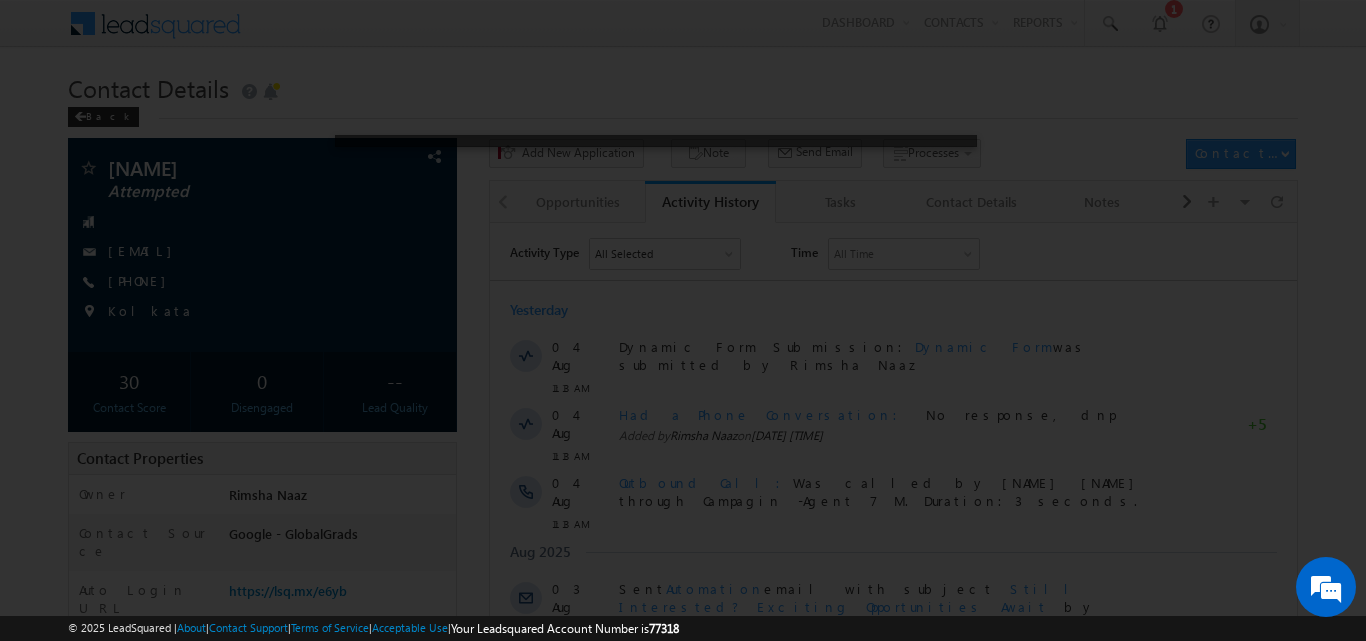 scroll, scrollTop: 0, scrollLeft: 0, axis: both 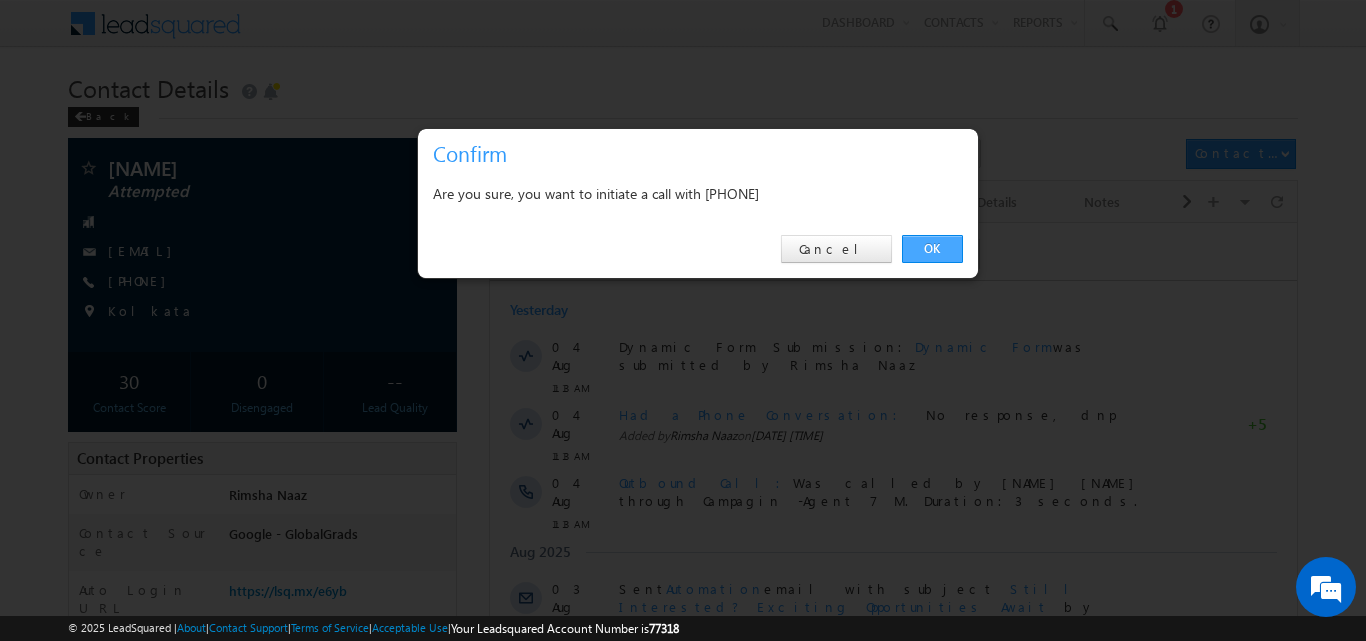 click on "OK" at bounding box center [932, 249] 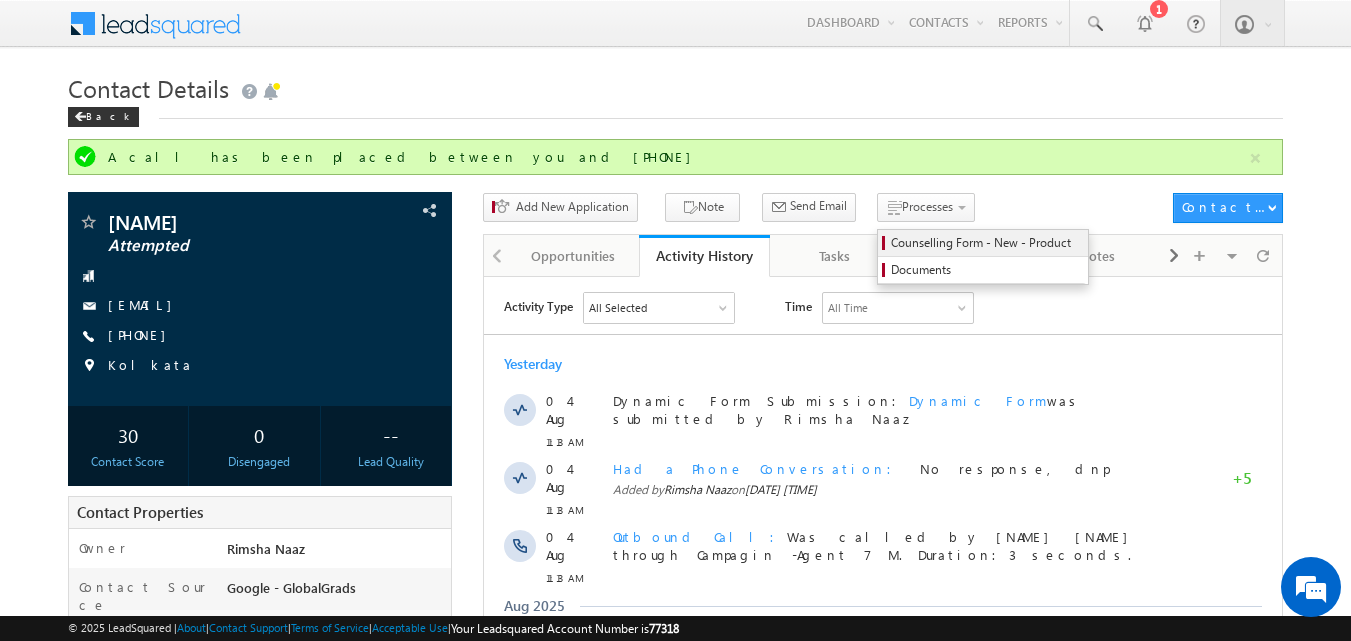 click on "Counselling Form - New - Product" at bounding box center [986, 243] 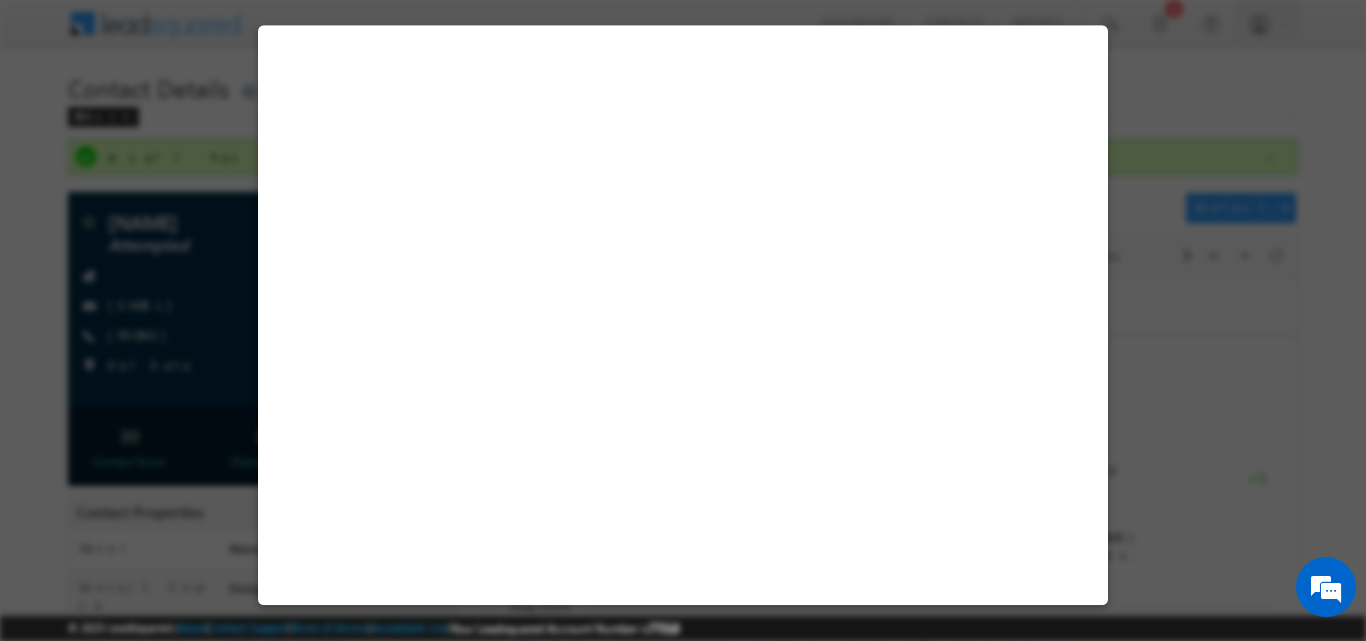 select on "Attempted" 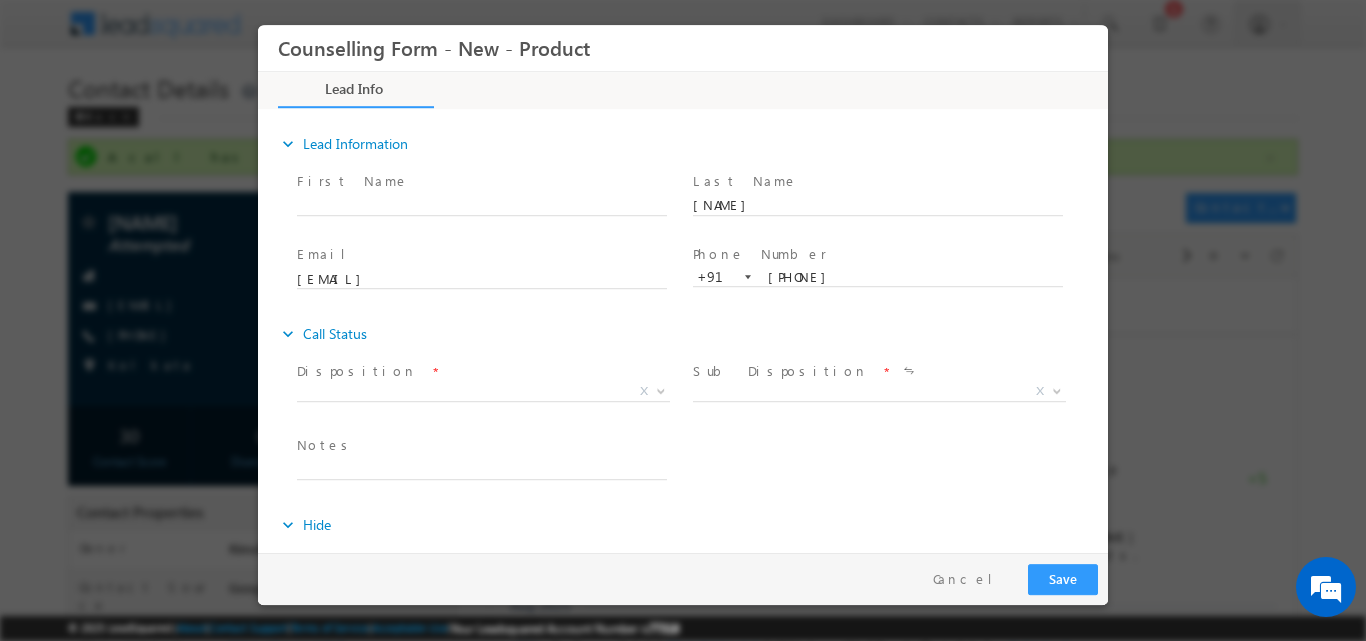 scroll, scrollTop: 0, scrollLeft: 0, axis: both 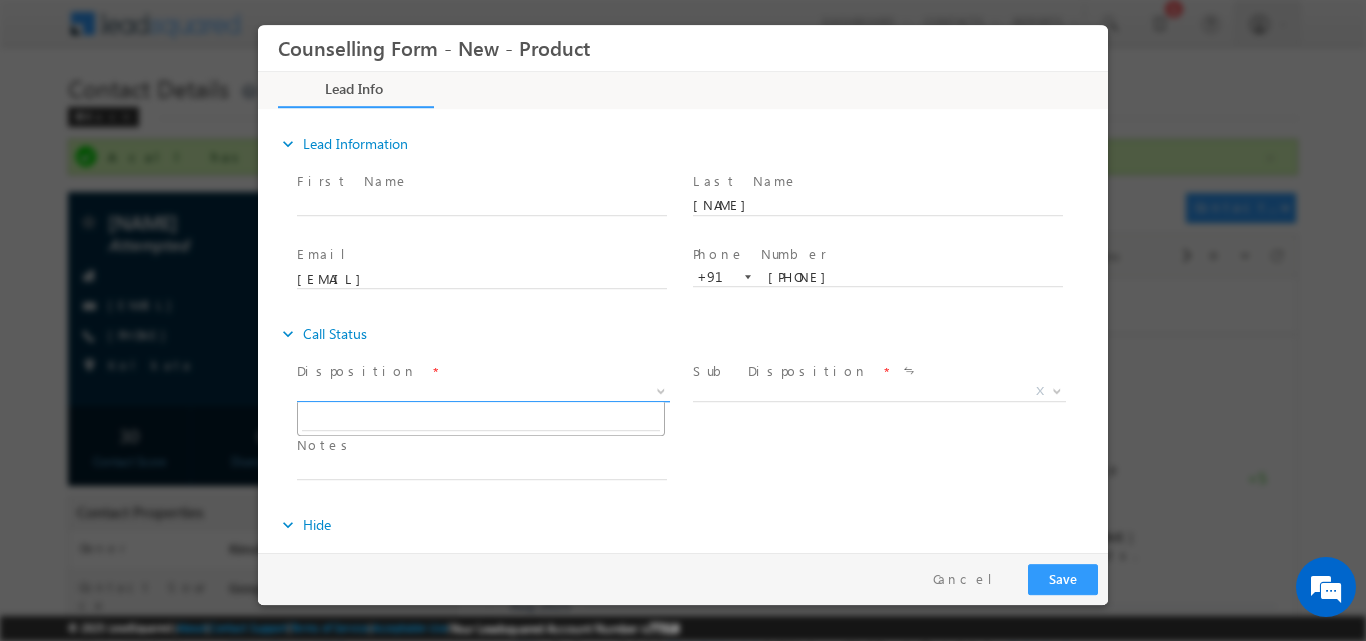 click at bounding box center [661, 389] 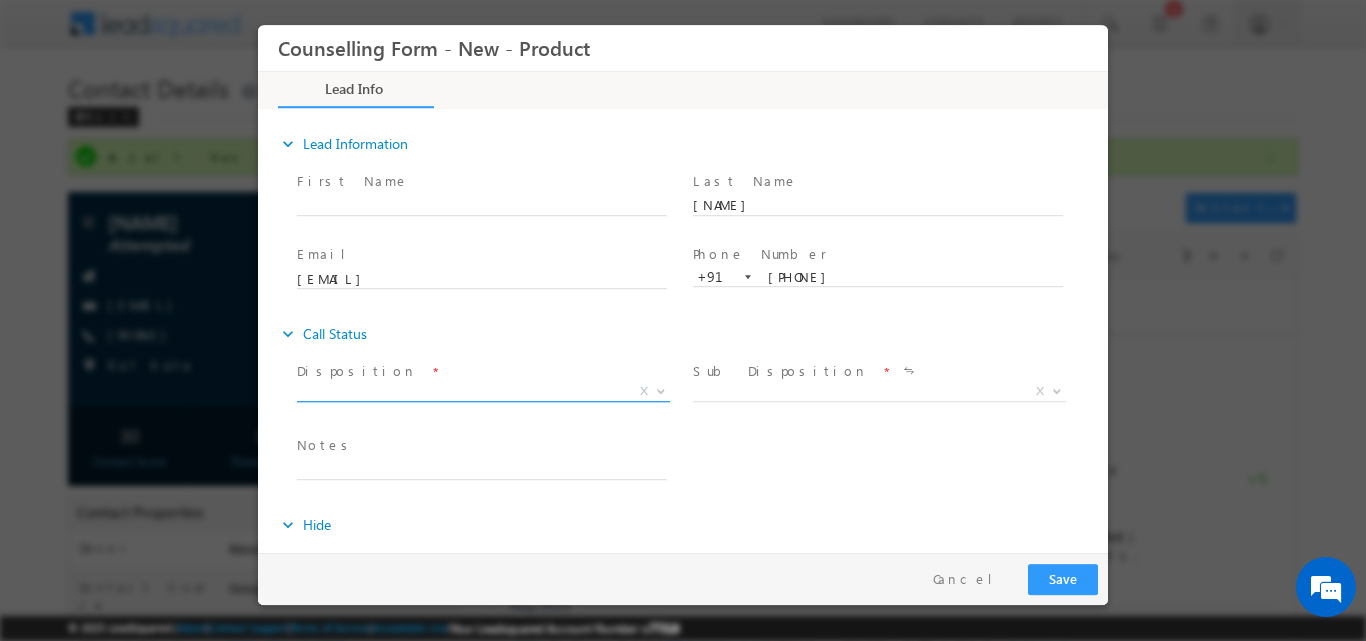 click at bounding box center [661, 389] 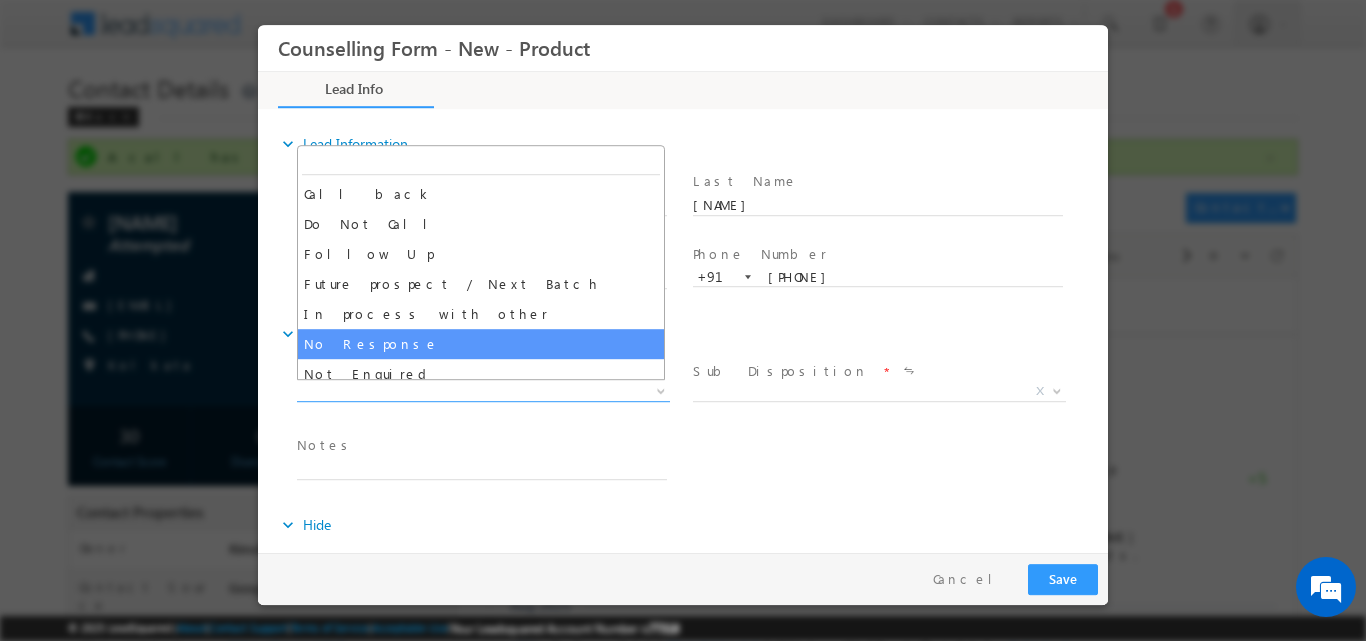 select on "No Response" 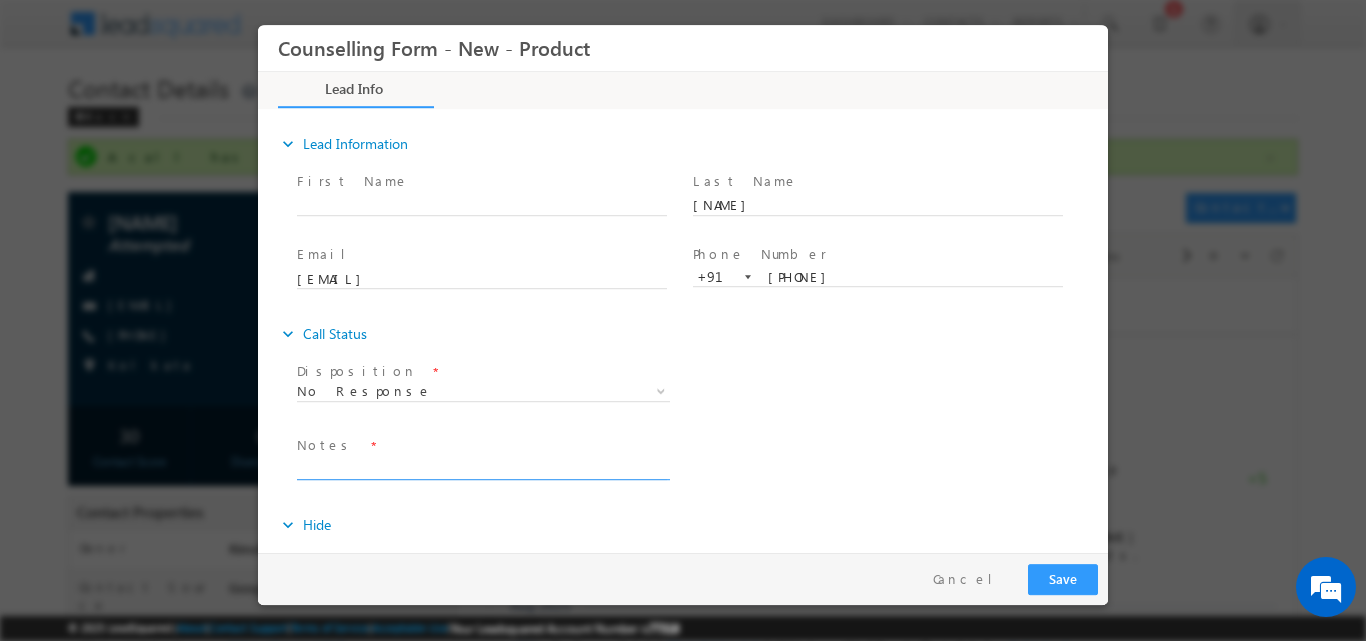 click at bounding box center (482, 467) 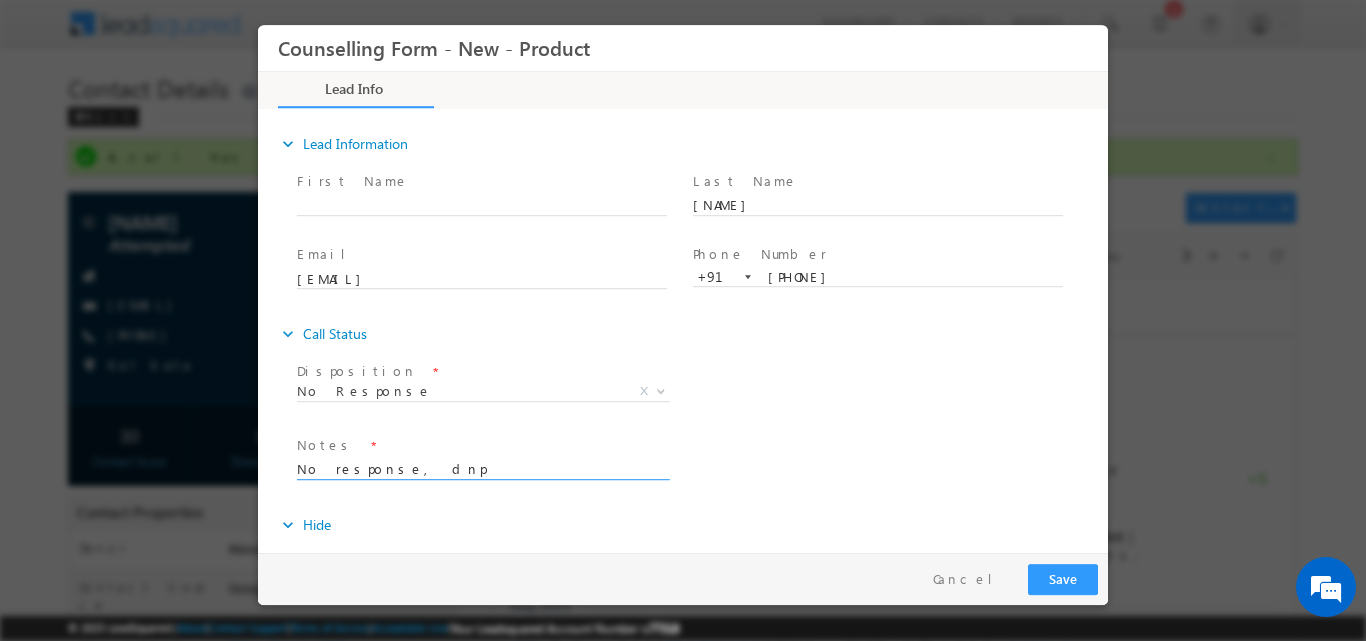 type on "No response, dnp" 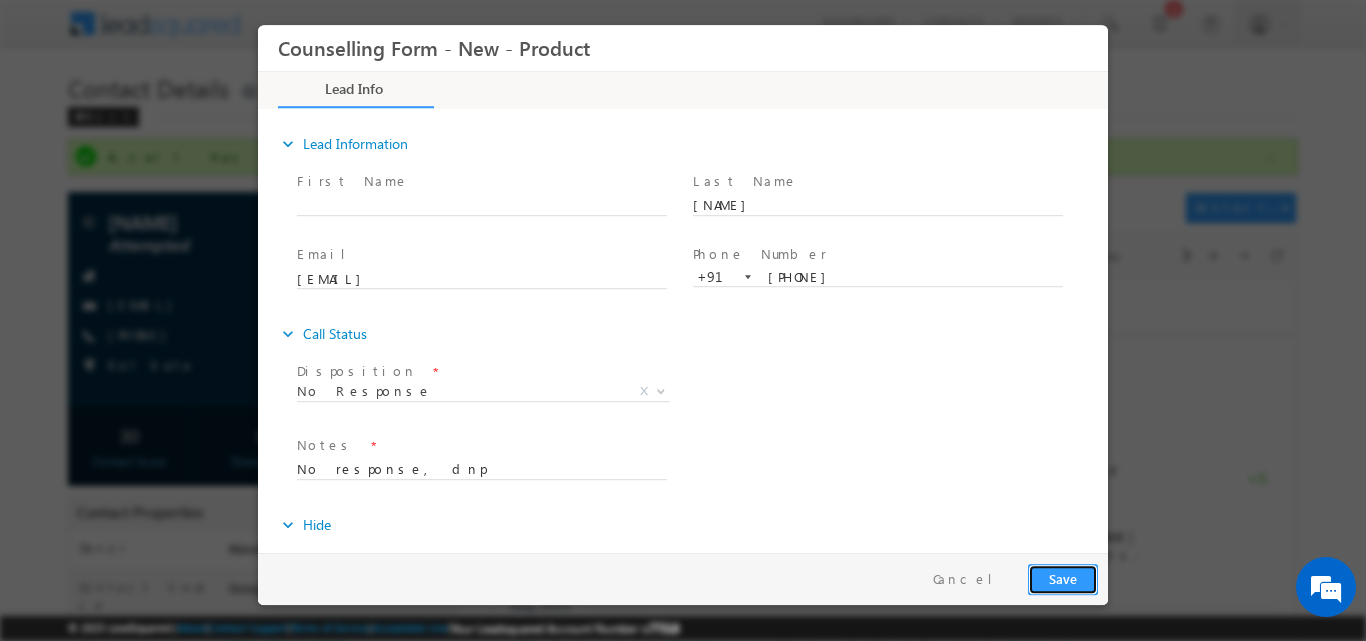 click on "Save" at bounding box center [1063, 578] 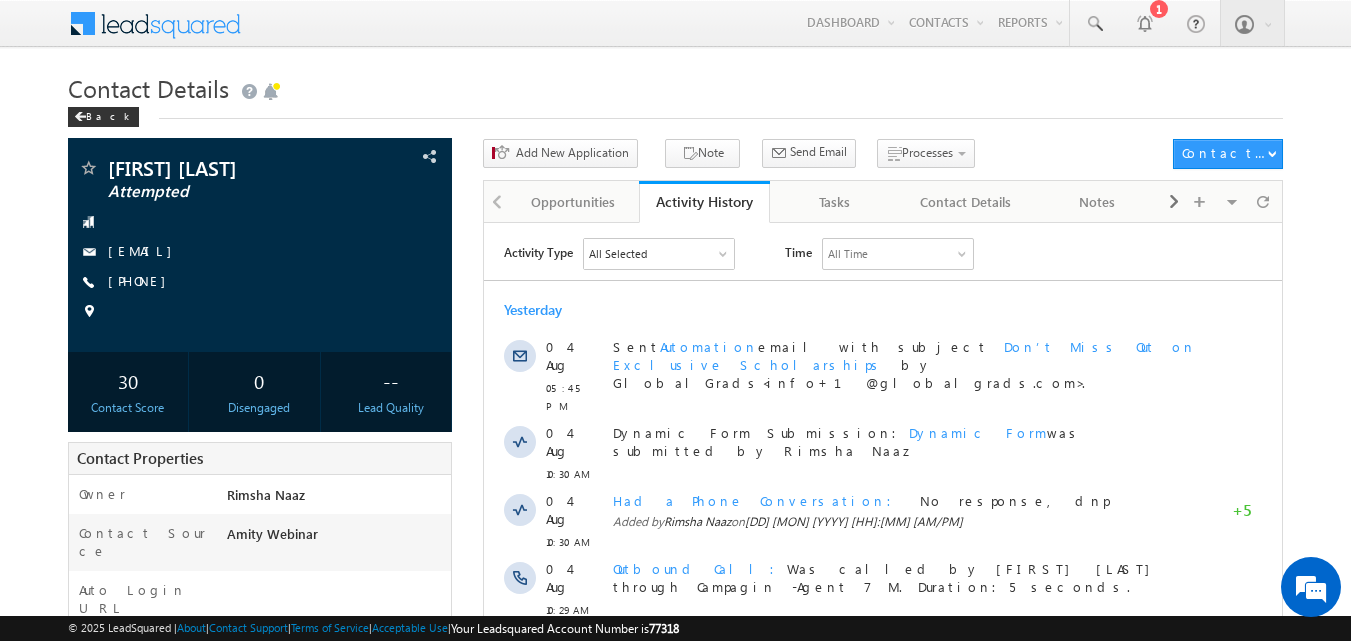 scroll, scrollTop: 0, scrollLeft: 0, axis: both 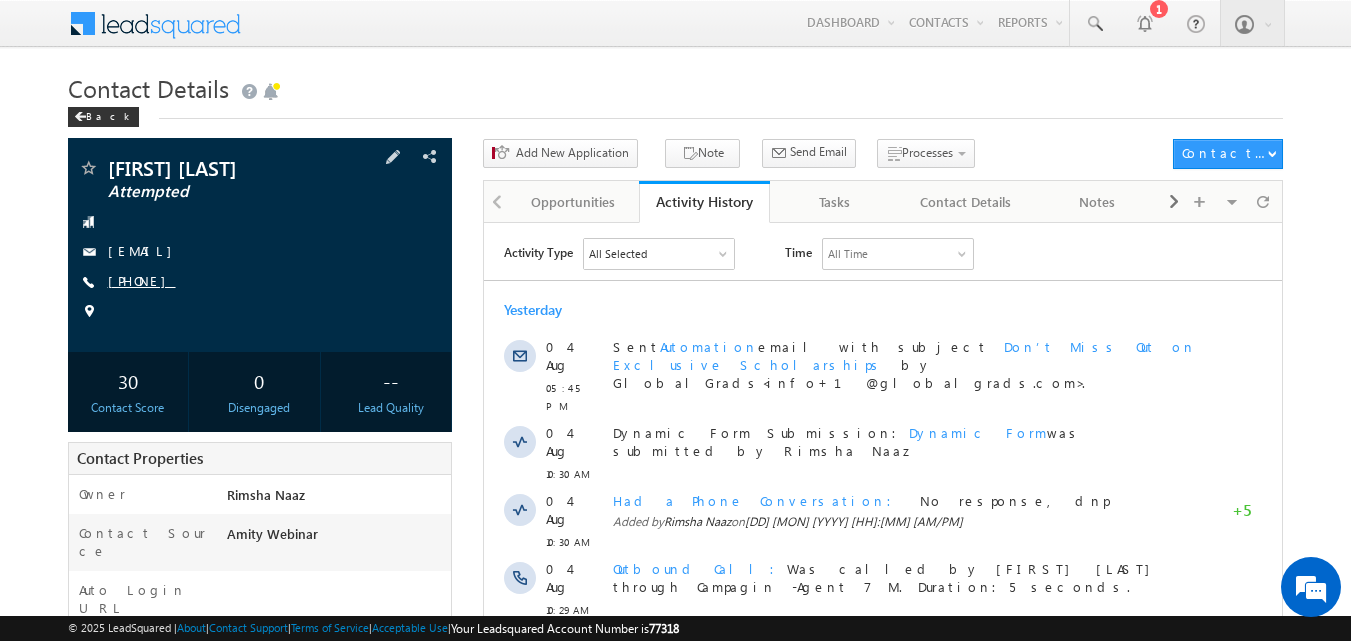 click on "[PHONE]" at bounding box center (142, 280) 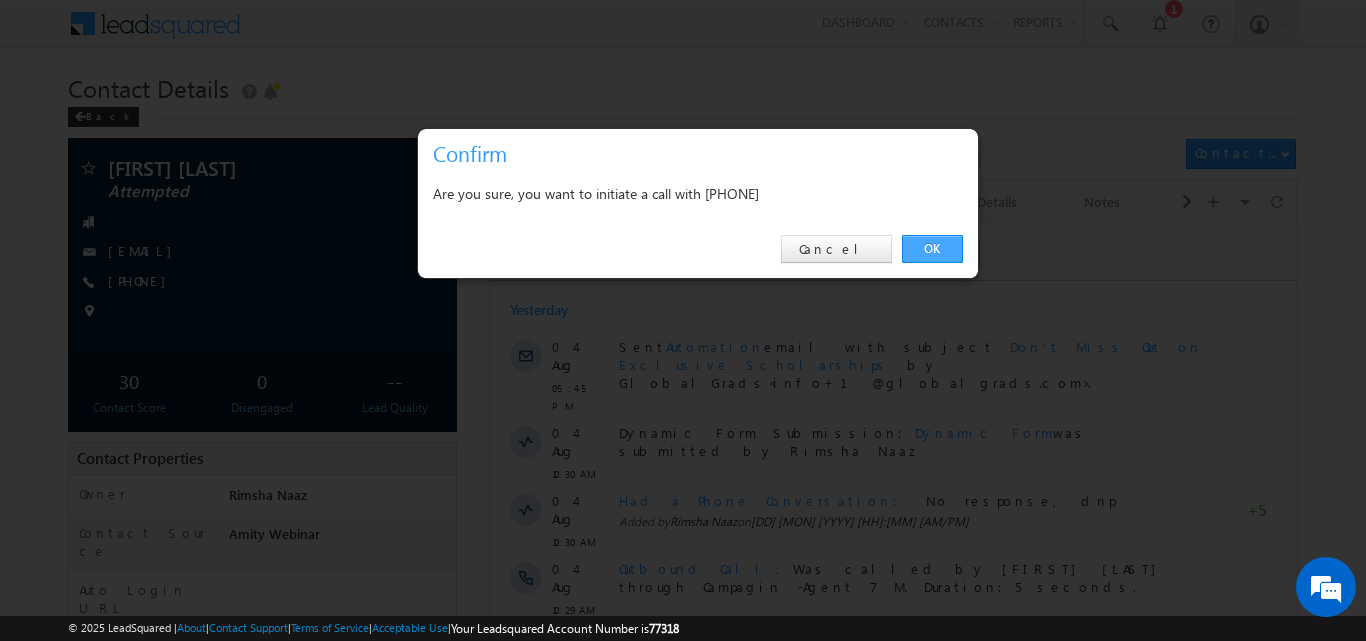 click on "OK" at bounding box center [932, 249] 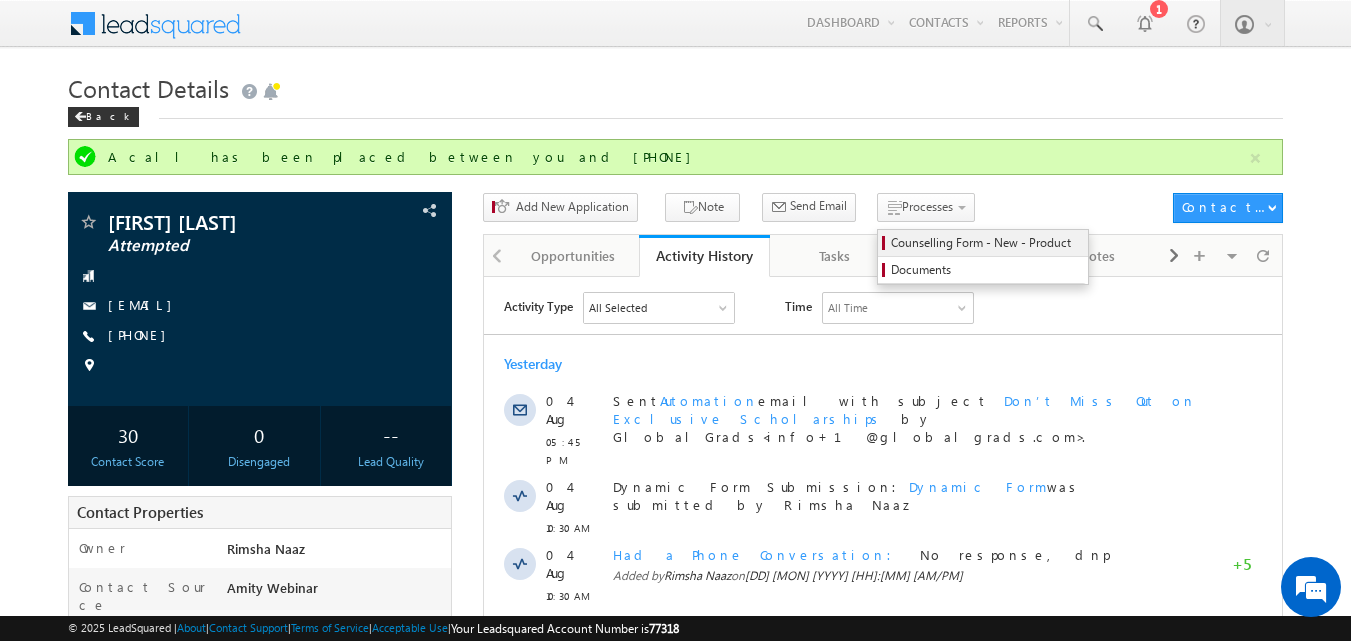 click on "Counselling Form - New - Product" at bounding box center (986, 243) 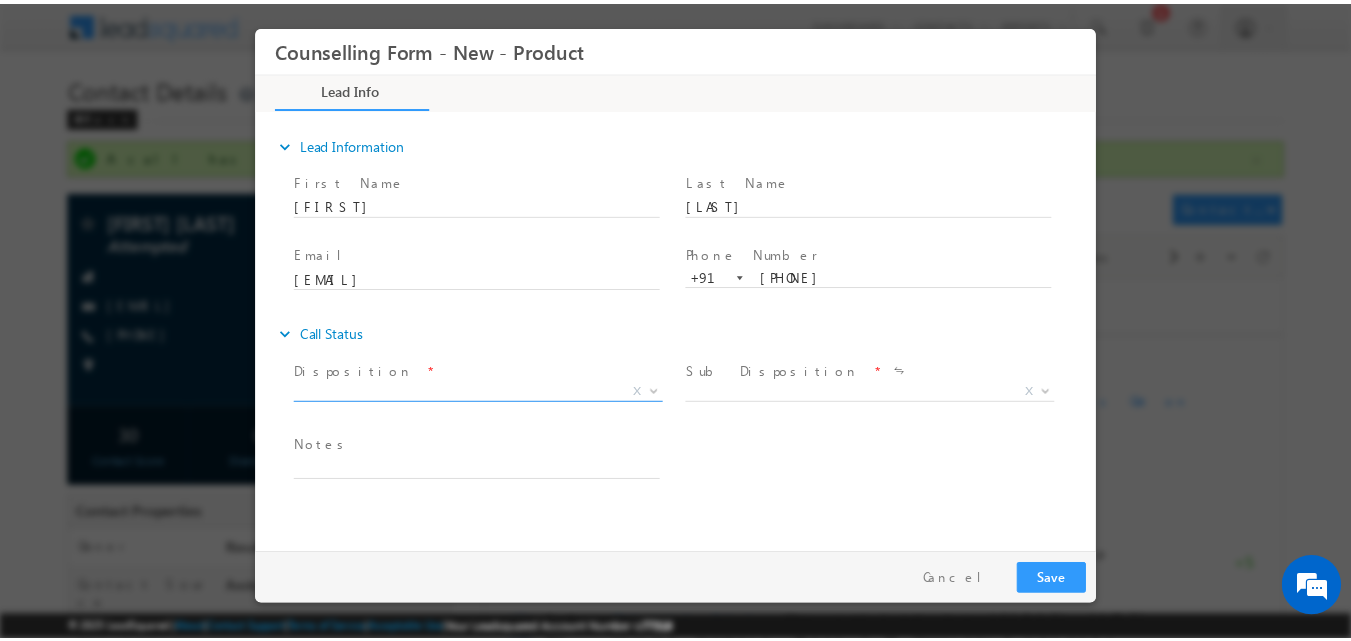 scroll, scrollTop: 0, scrollLeft: 0, axis: both 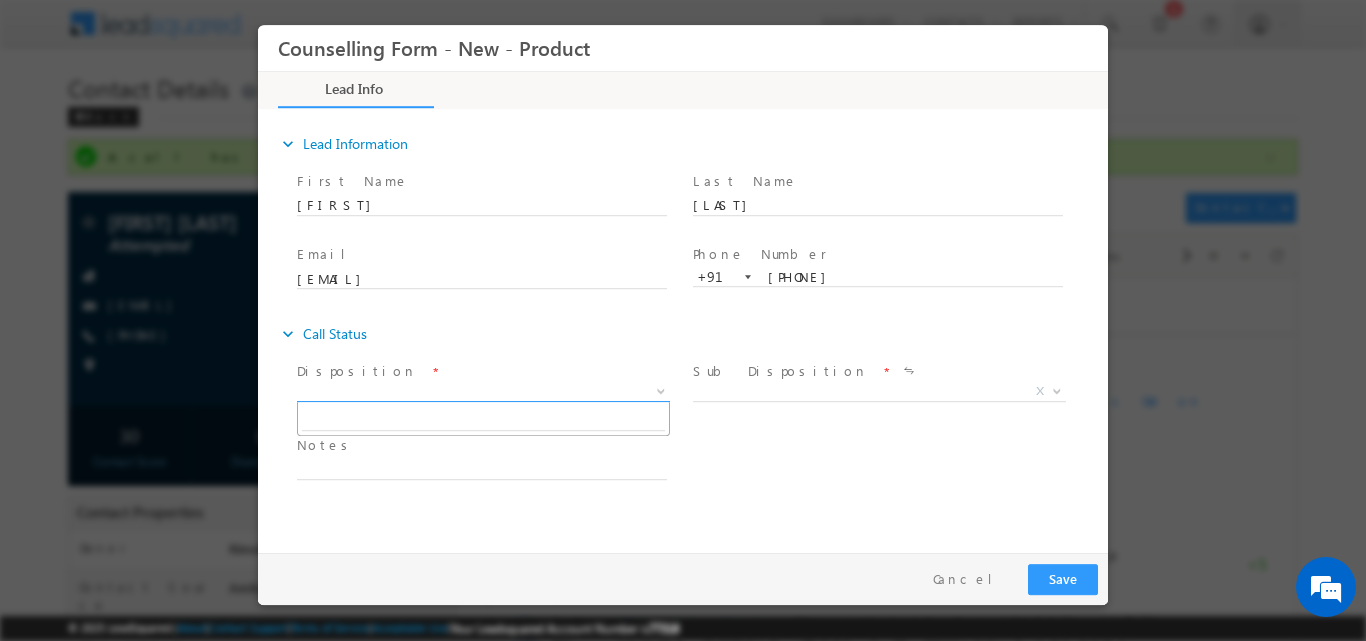 click at bounding box center (661, 389) 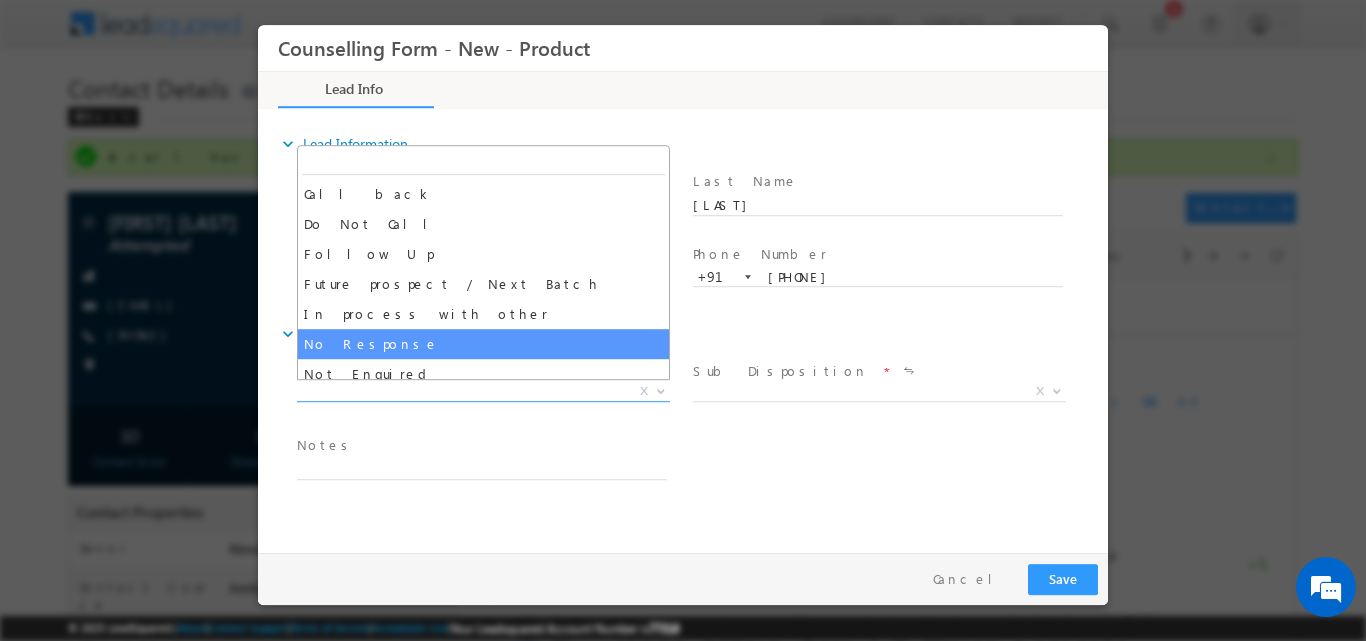 select on "No Response" 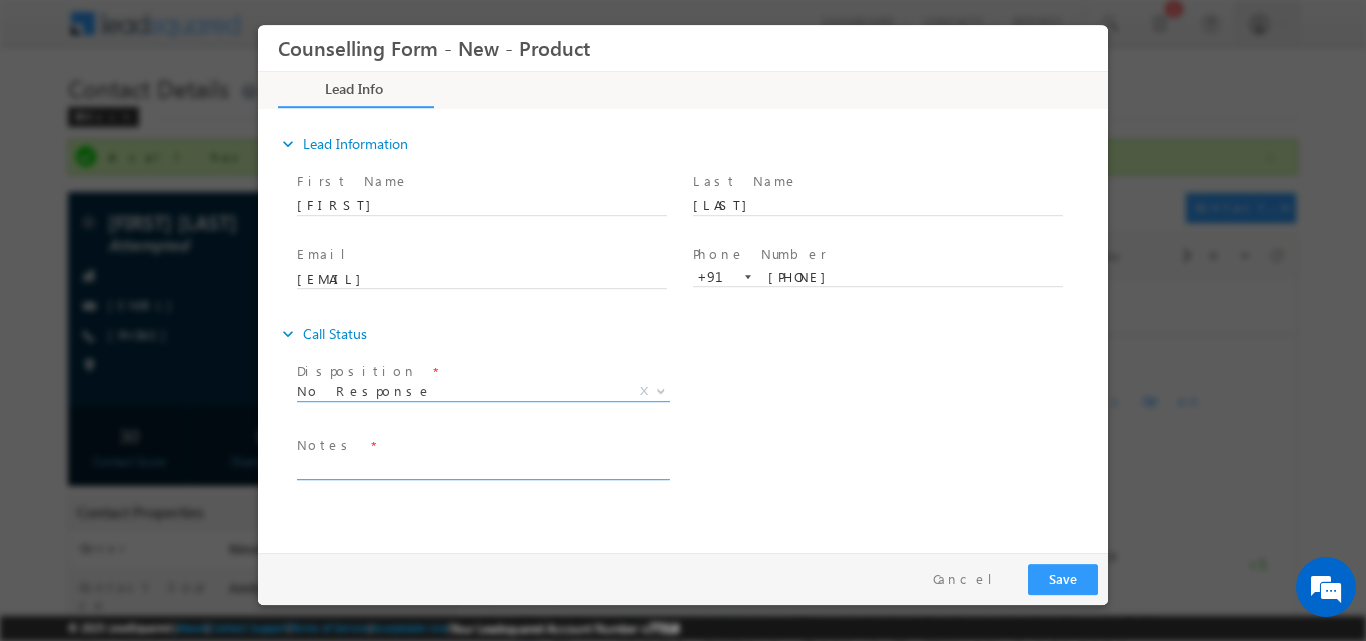 click at bounding box center [482, 467] 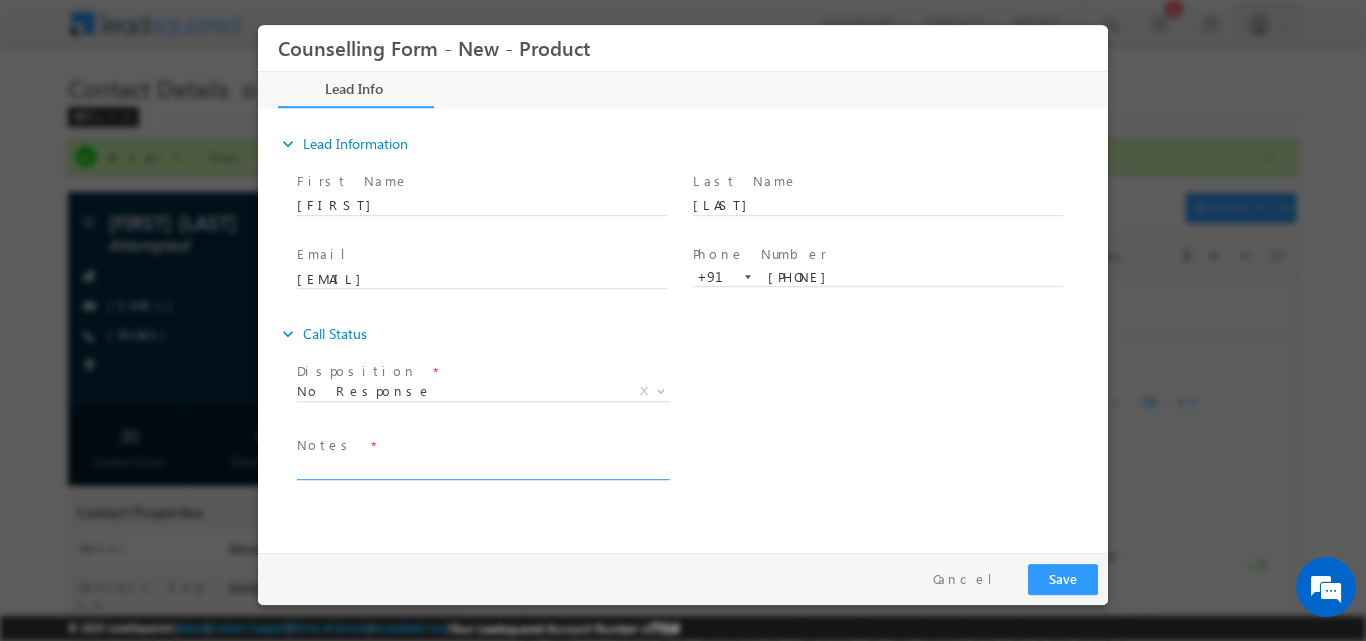 paste on "No response, dnp" 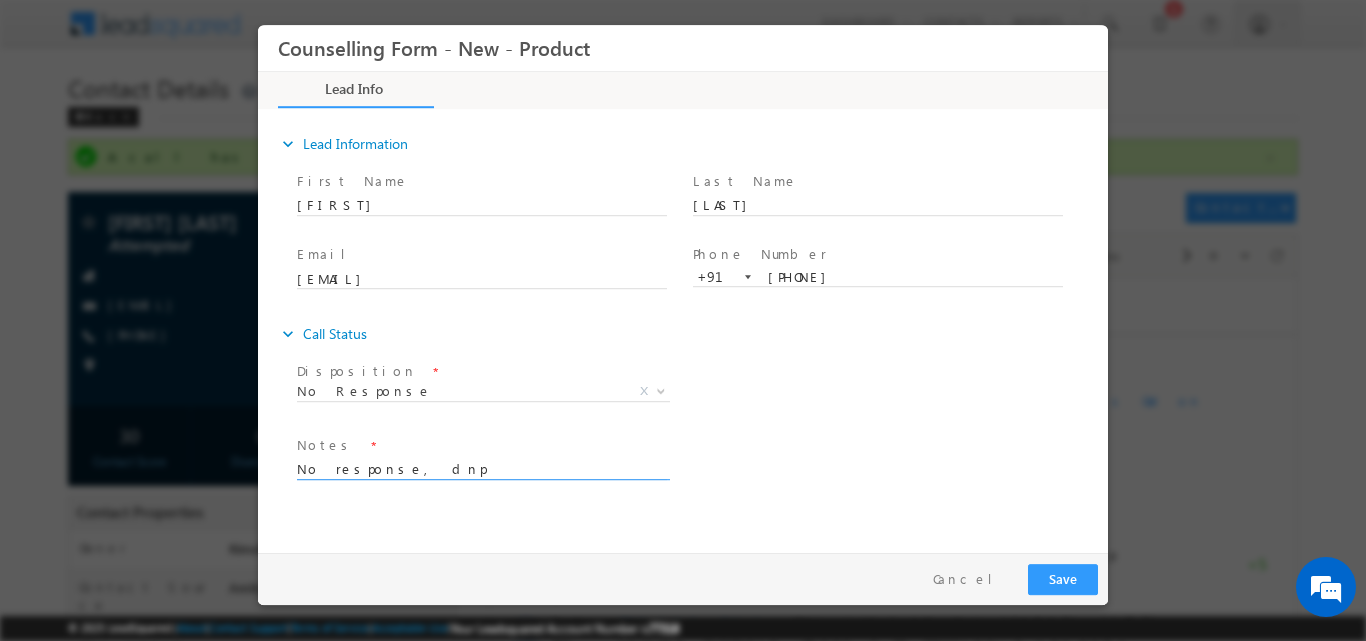 type on "No response, dnp" 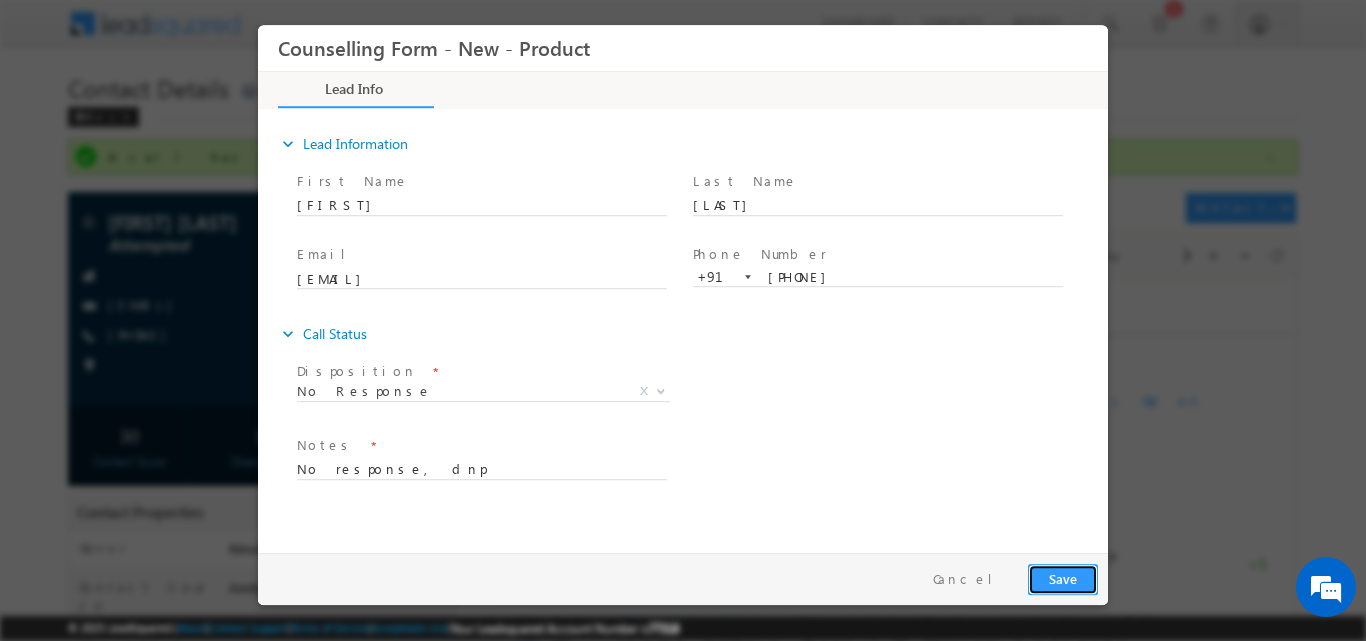 click on "Save" at bounding box center (1063, 578) 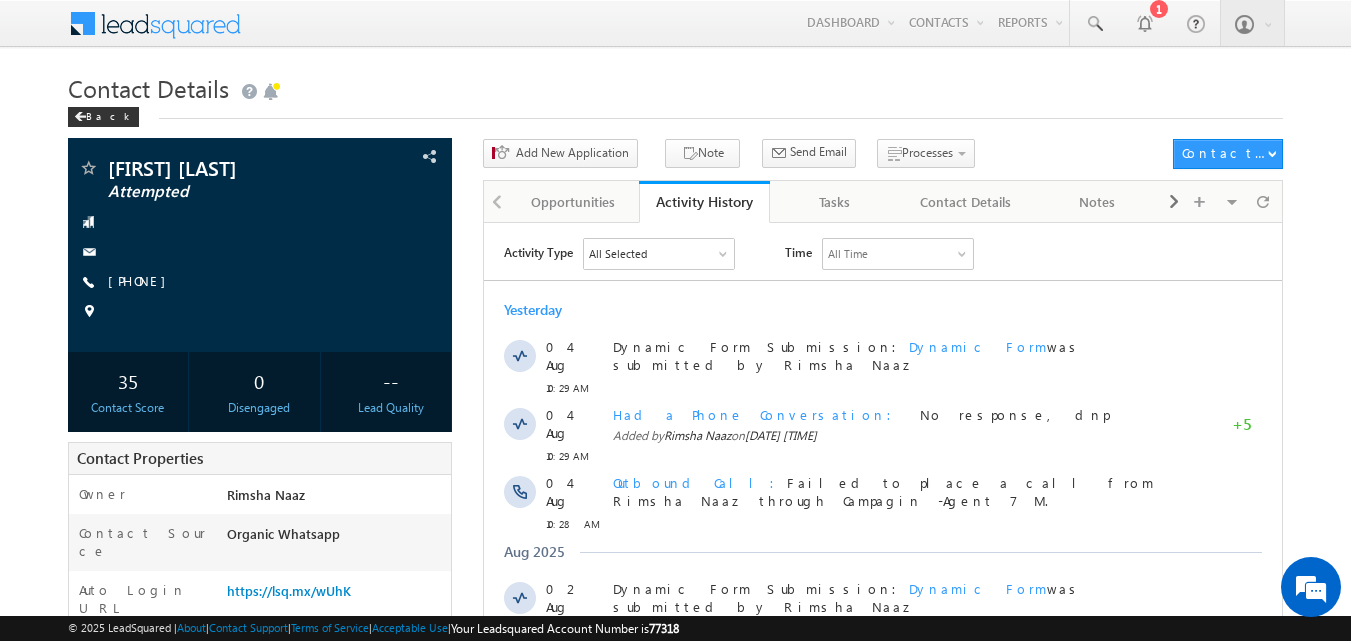 scroll, scrollTop: 0, scrollLeft: 0, axis: both 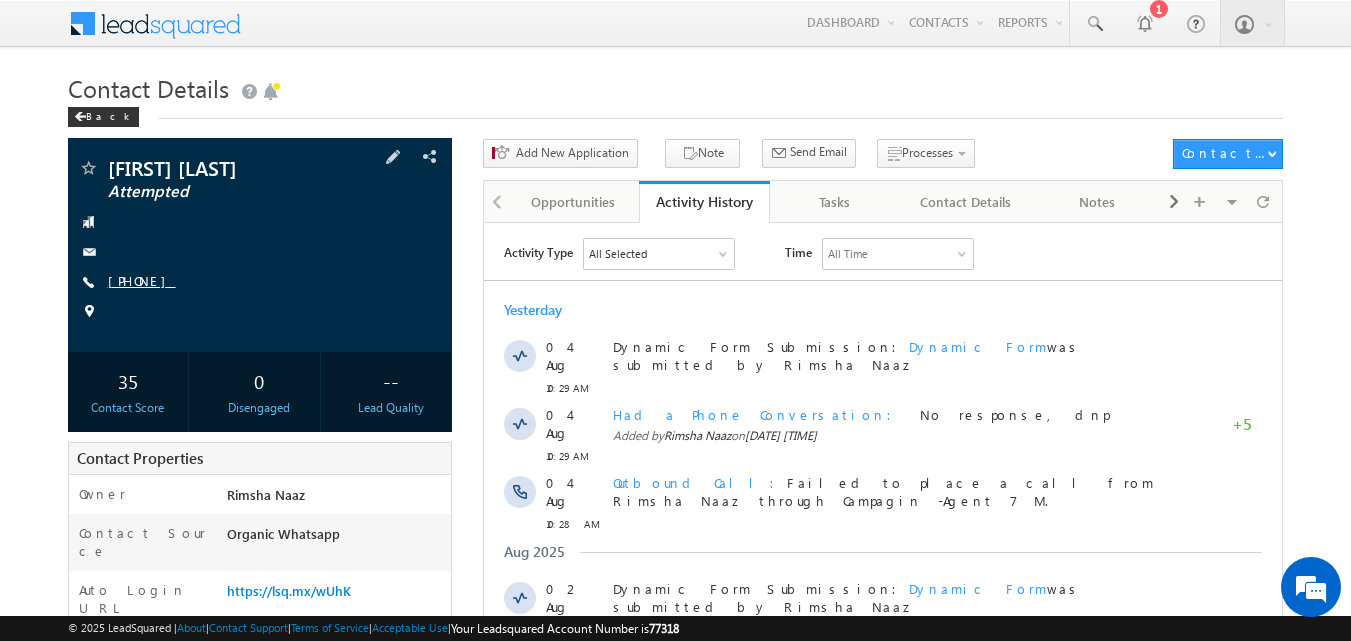 click on "[PHONE]" at bounding box center (142, 280) 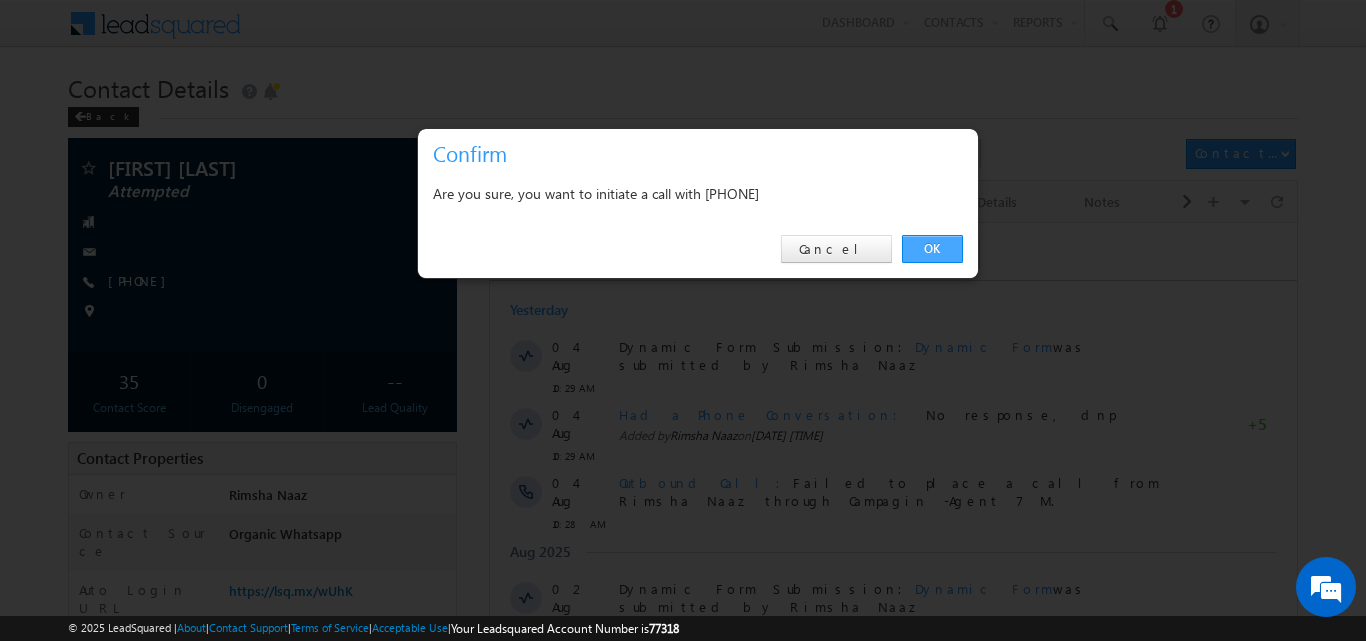 click on "OK" at bounding box center [932, 249] 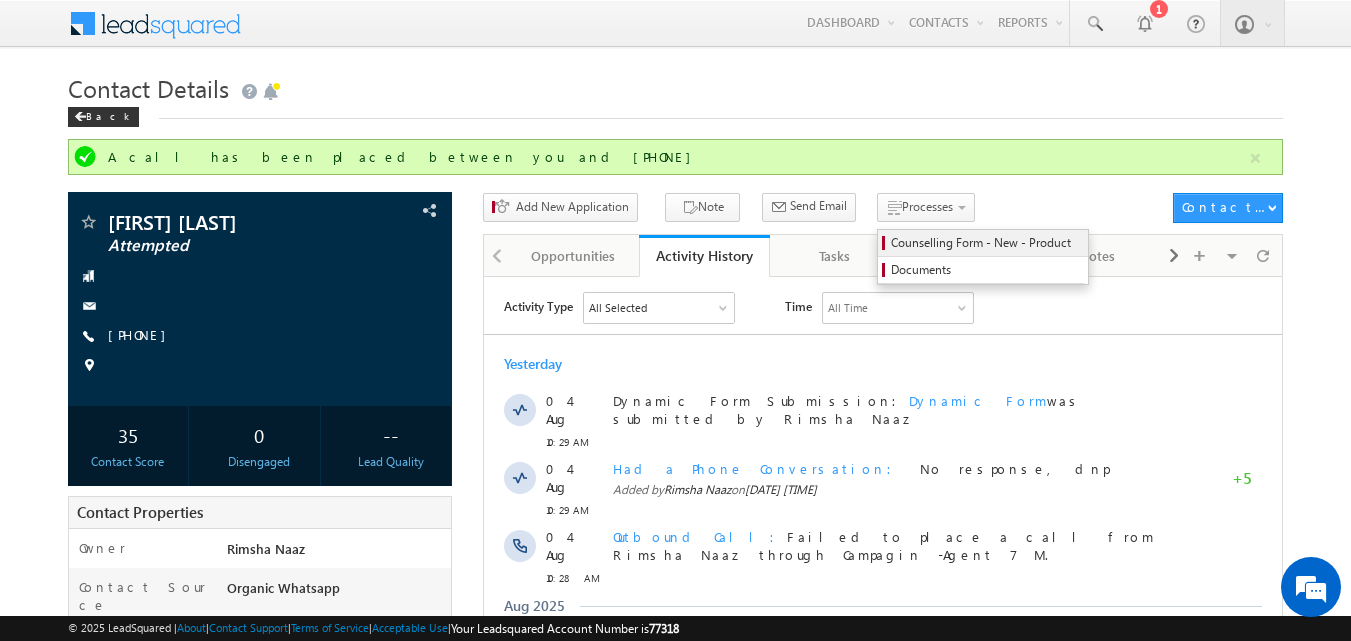 click on "Counselling Form - New - Product" at bounding box center (986, 243) 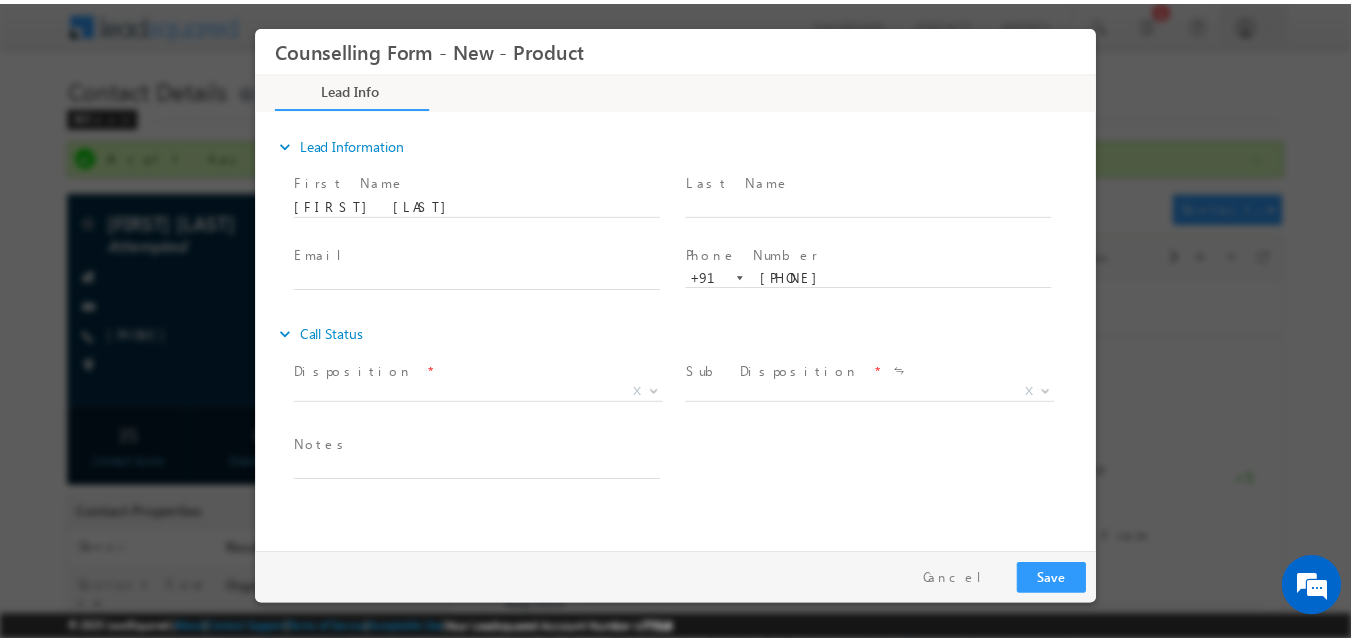 scroll, scrollTop: 0, scrollLeft: 0, axis: both 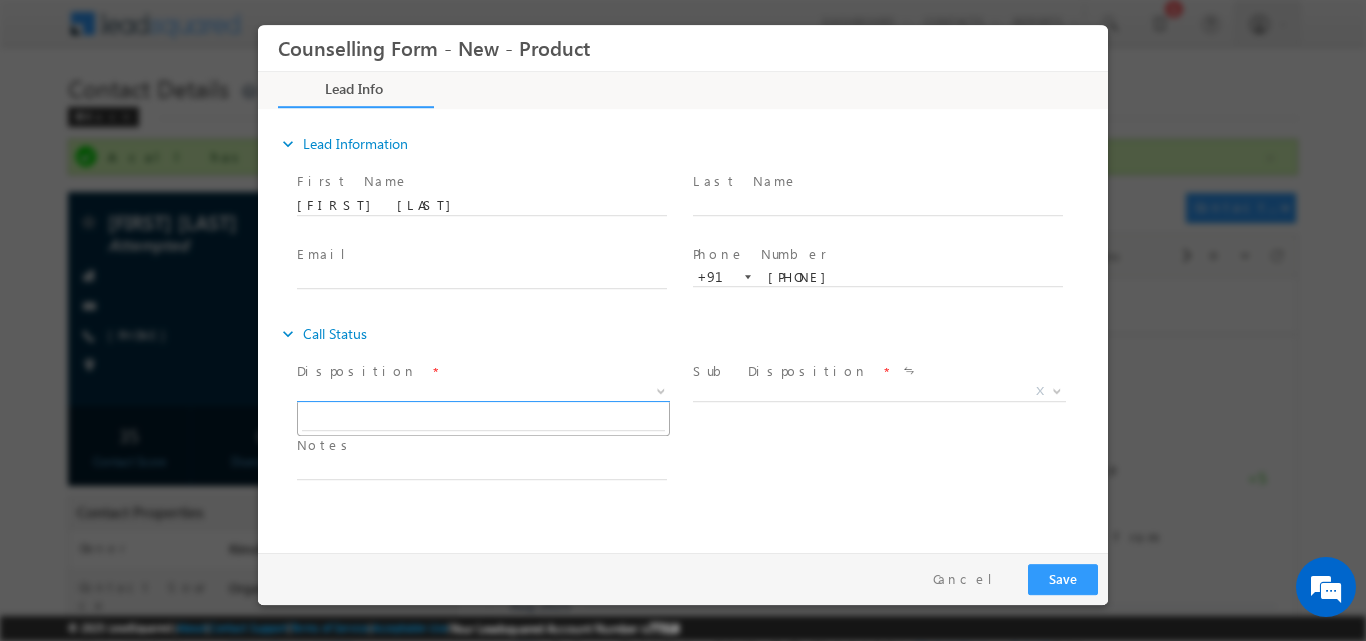 click at bounding box center [661, 389] 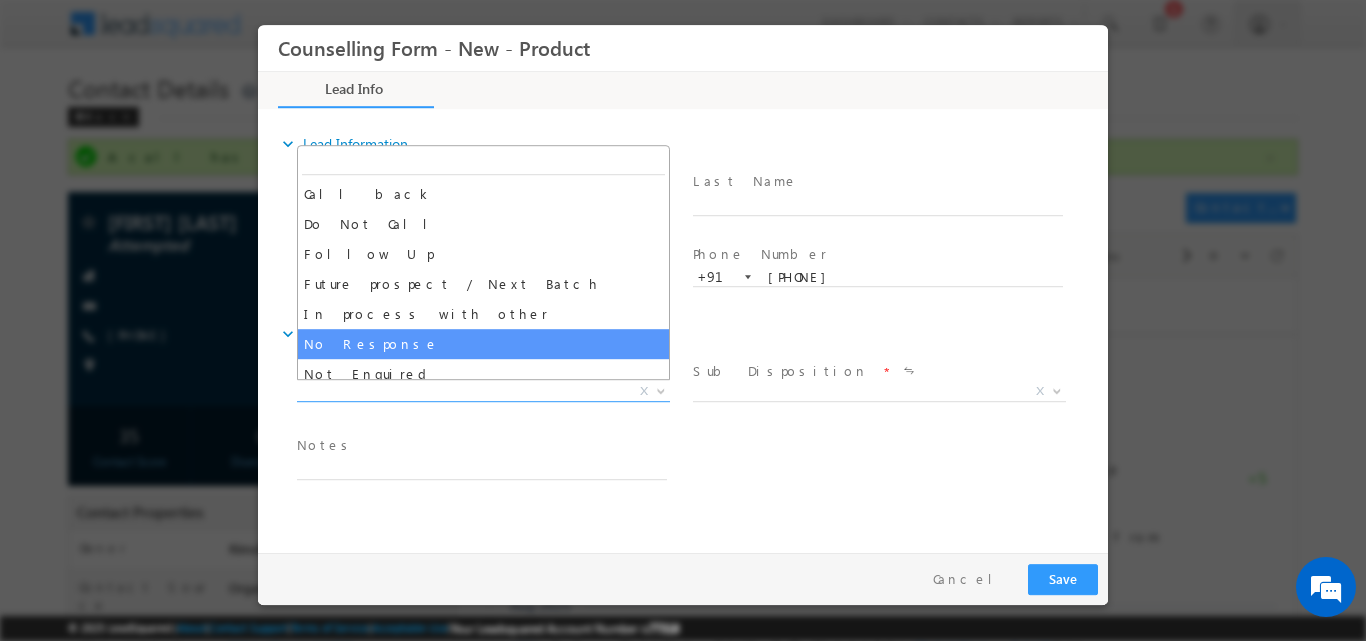 select on "No Response" 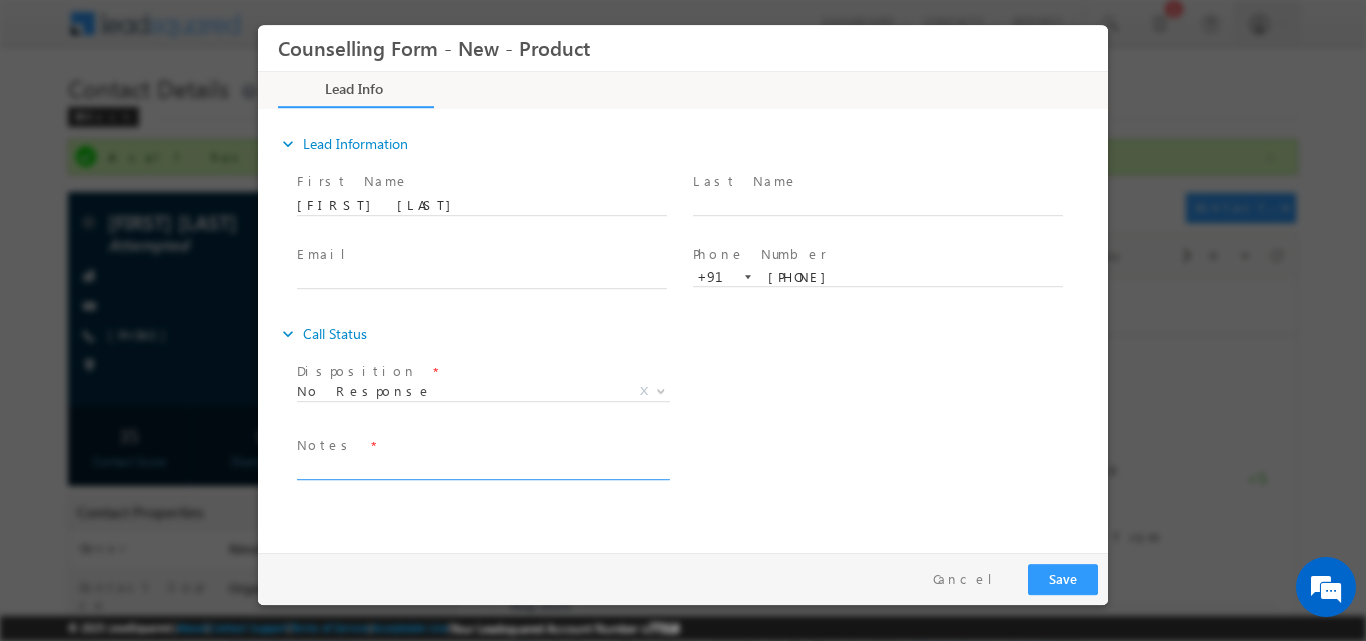 click at bounding box center (482, 467) 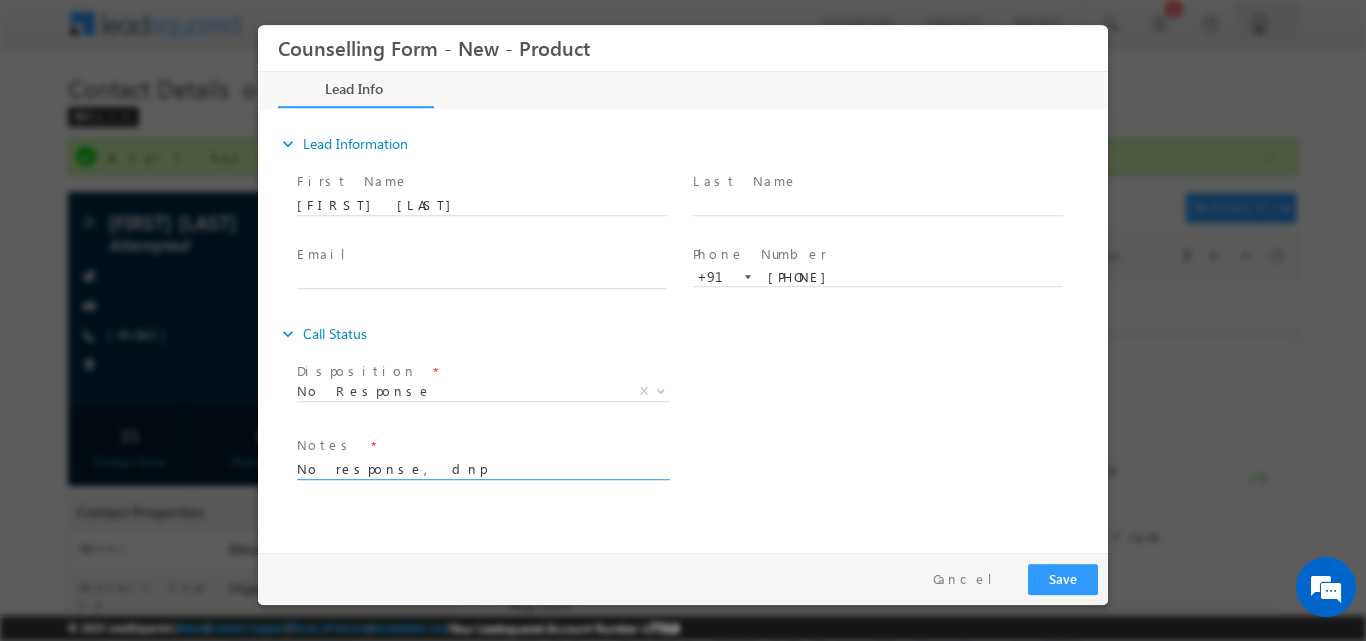 drag, startPoint x: 436, startPoint y: 467, endPoint x: 320, endPoint y: 467, distance: 116 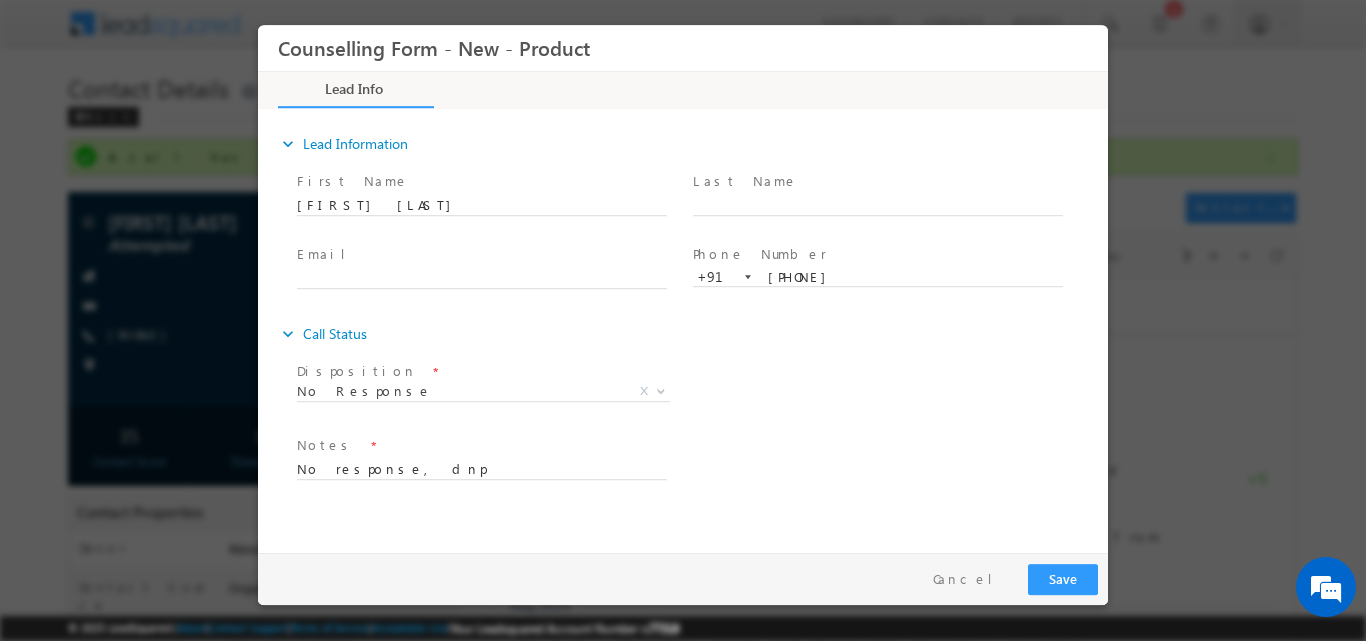 click on "Notes
*" at bounding box center [481, 445] 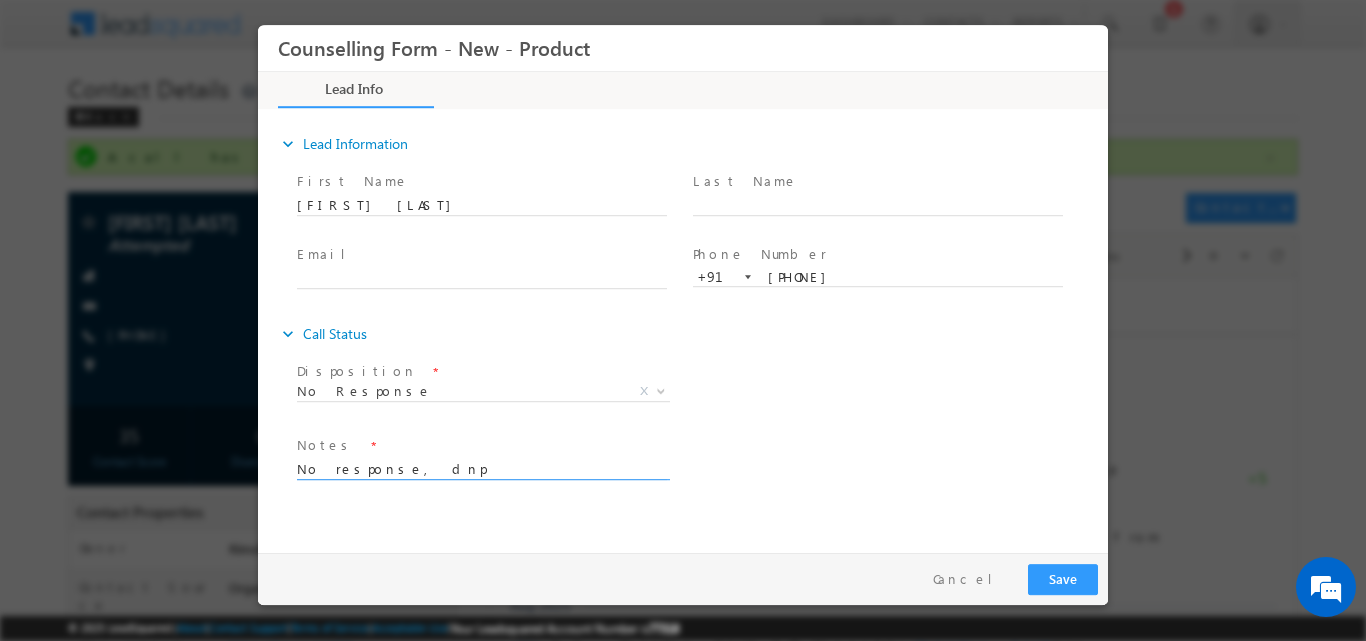 drag, startPoint x: 451, startPoint y: 472, endPoint x: 464, endPoint y: 515, distance: 44.922153 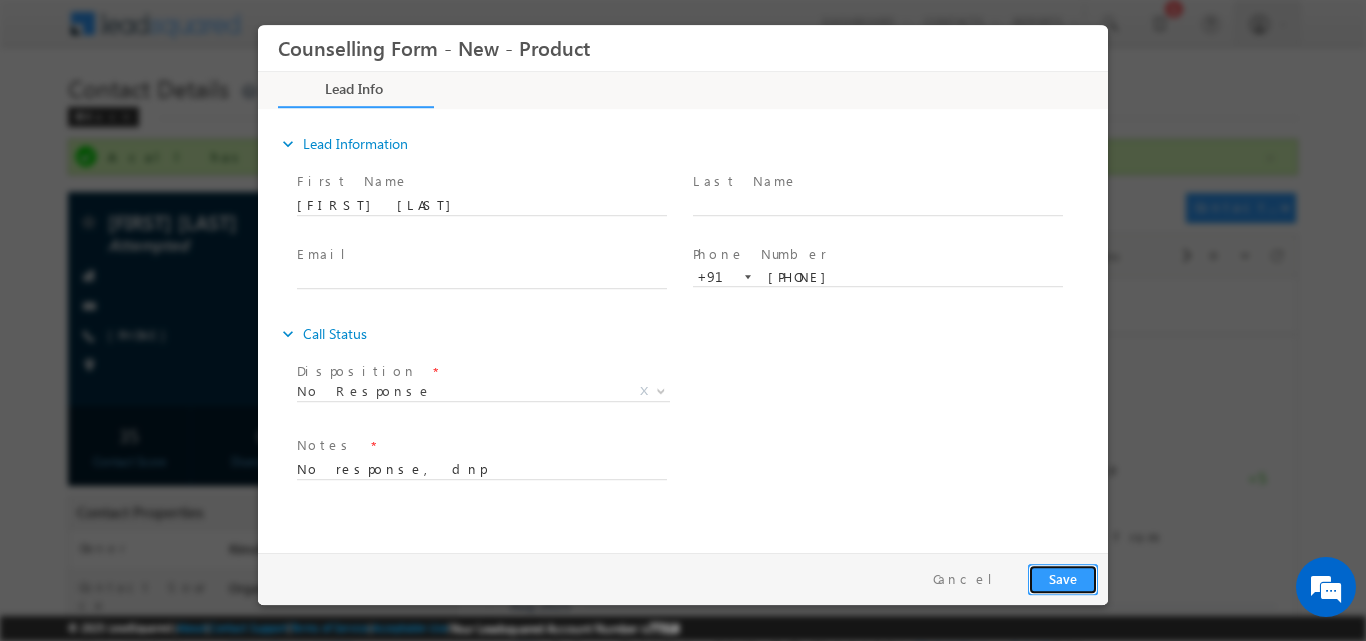 click on "Save" at bounding box center (1063, 578) 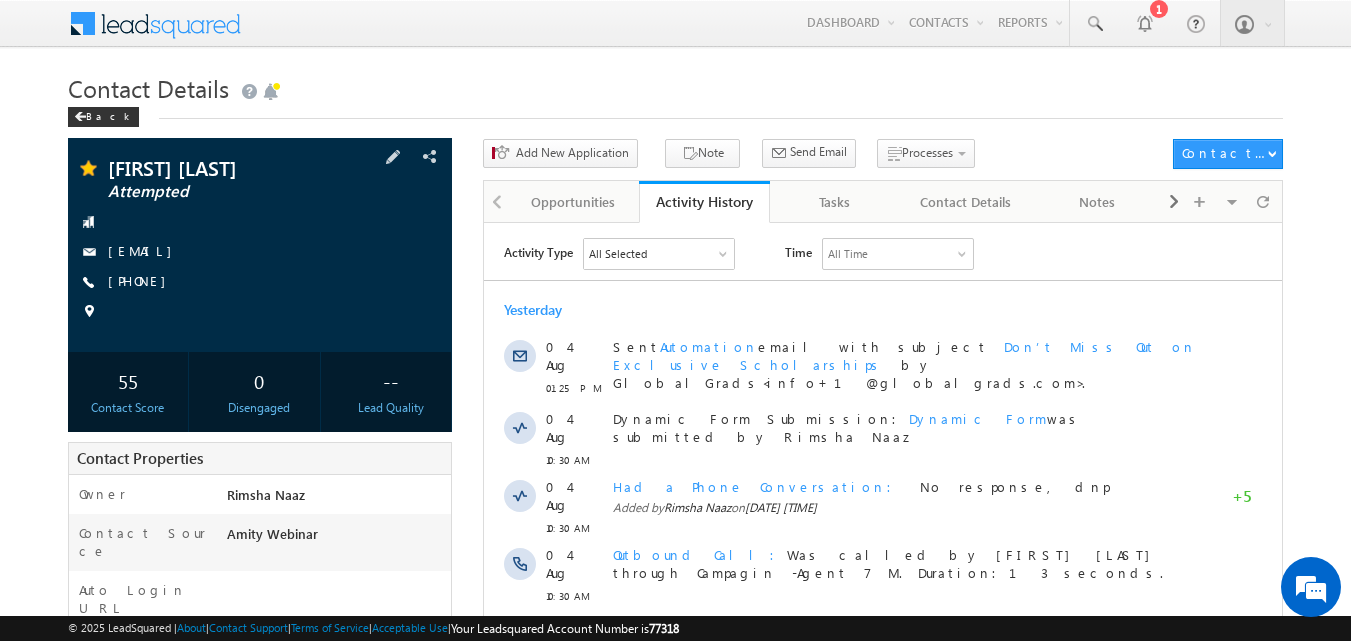 scroll, scrollTop: 0, scrollLeft: 0, axis: both 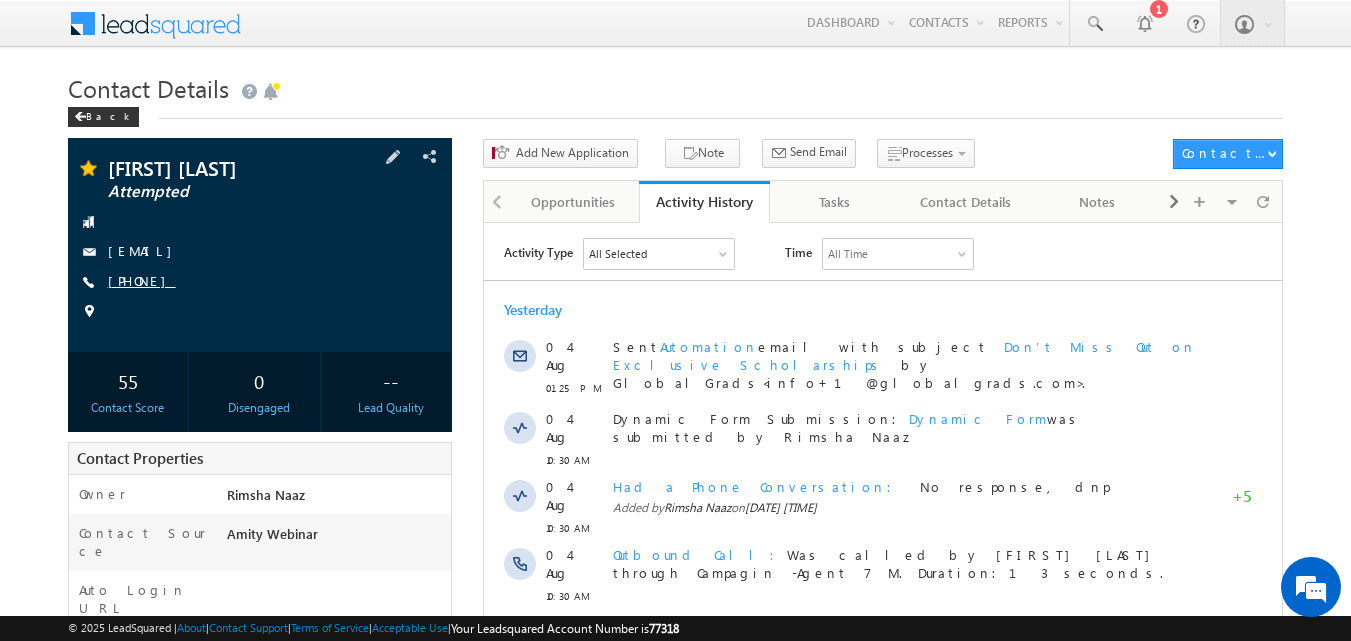 click on "[PHONE]" at bounding box center [142, 280] 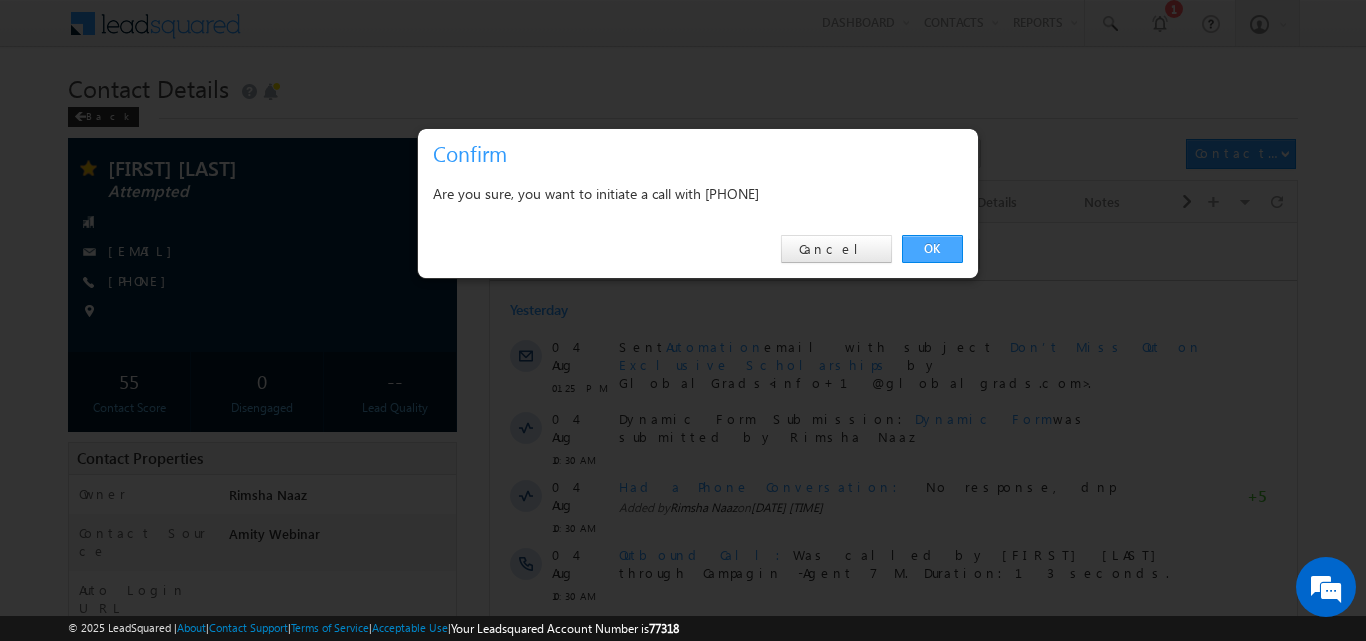 click on "OK" at bounding box center (932, 249) 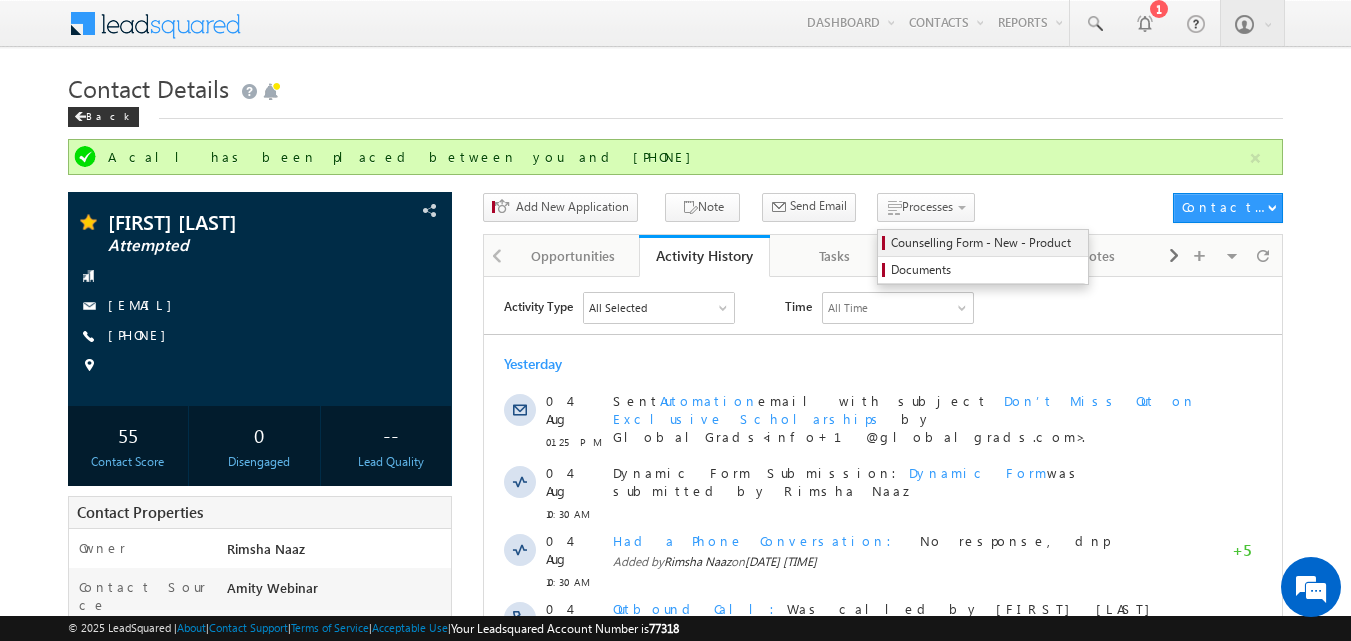 click on "Counselling Form - New - Product" at bounding box center [986, 243] 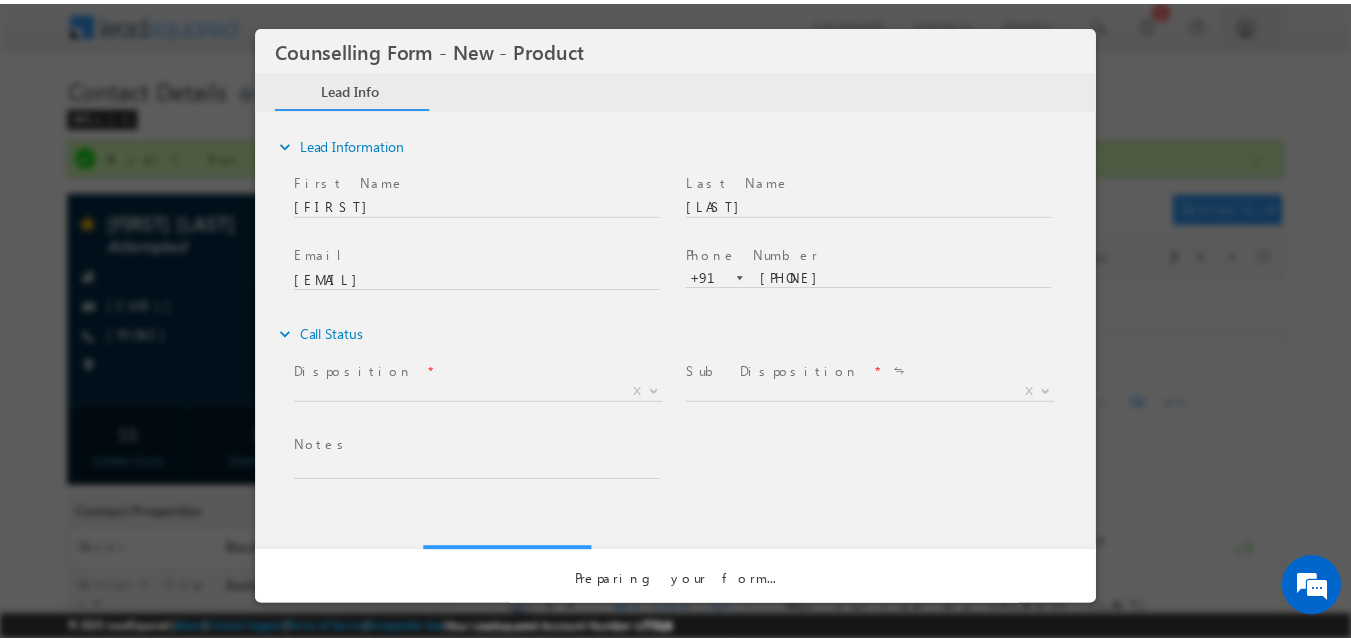 scroll, scrollTop: 0, scrollLeft: 0, axis: both 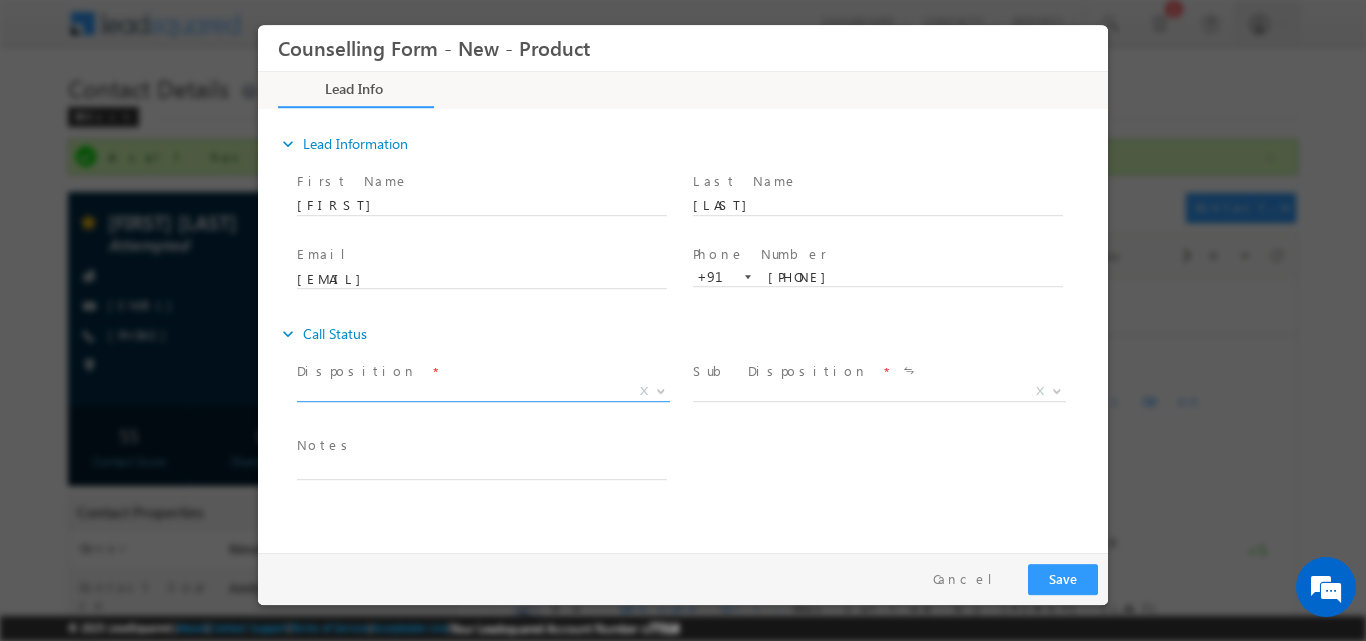 click at bounding box center [661, 389] 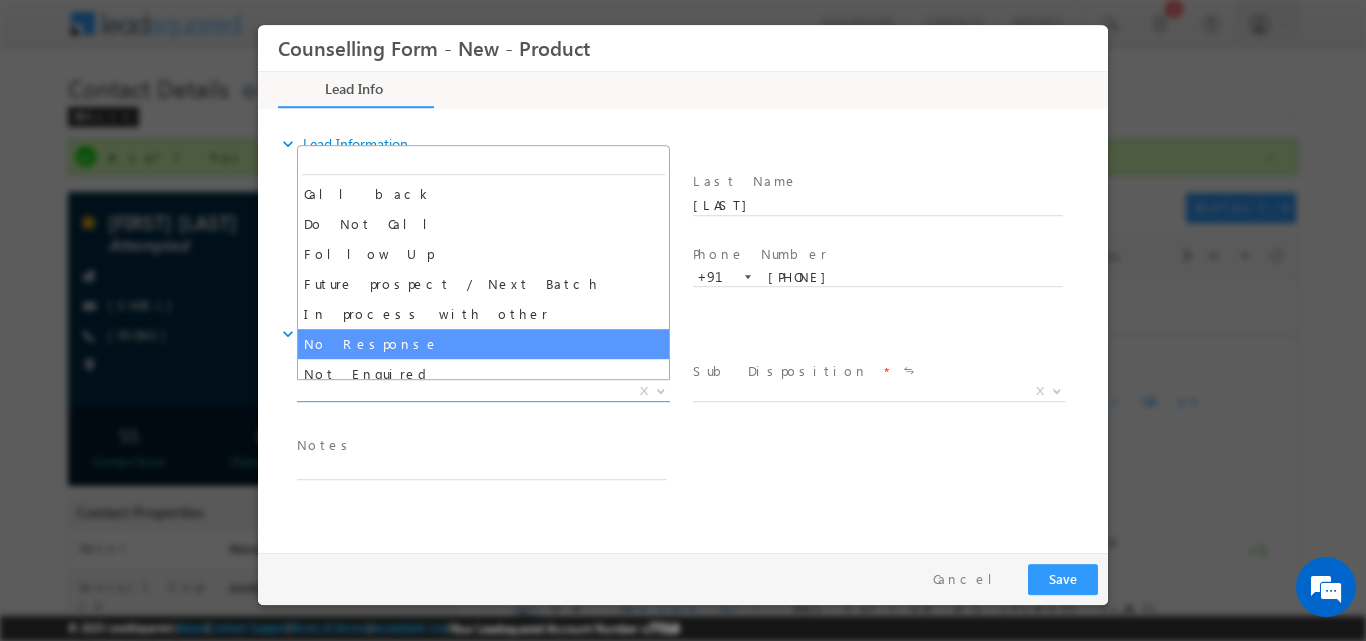 select on "No Response" 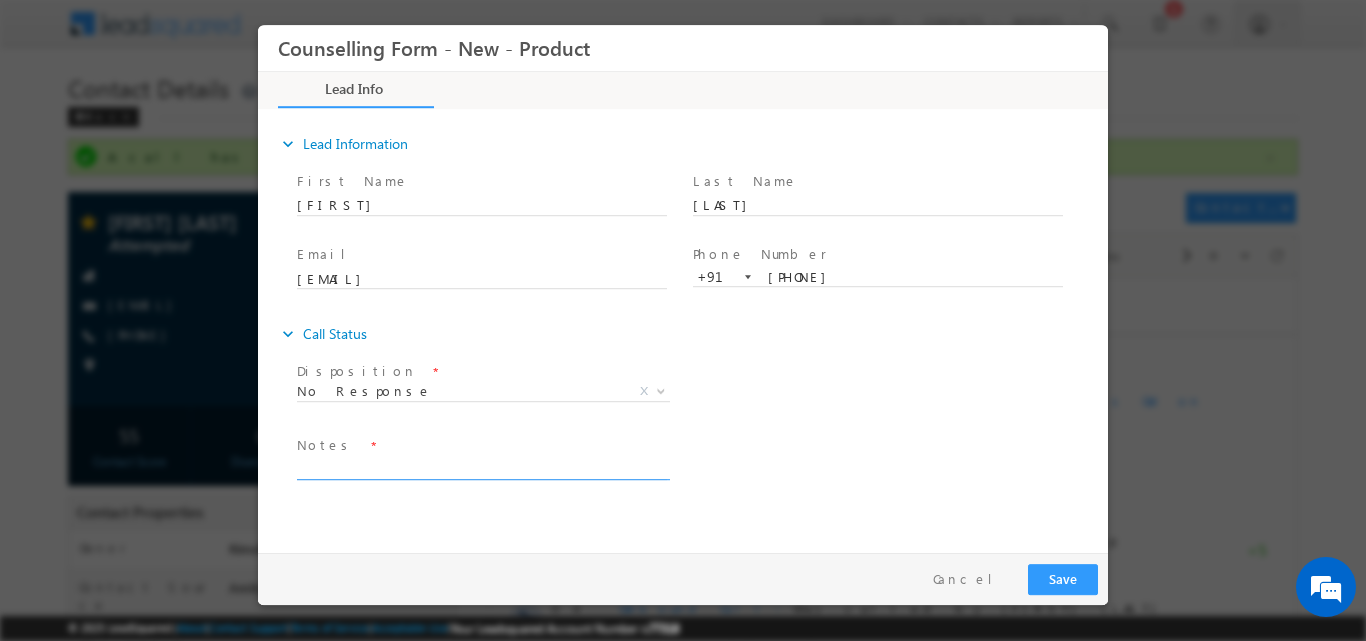 click at bounding box center [482, 467] 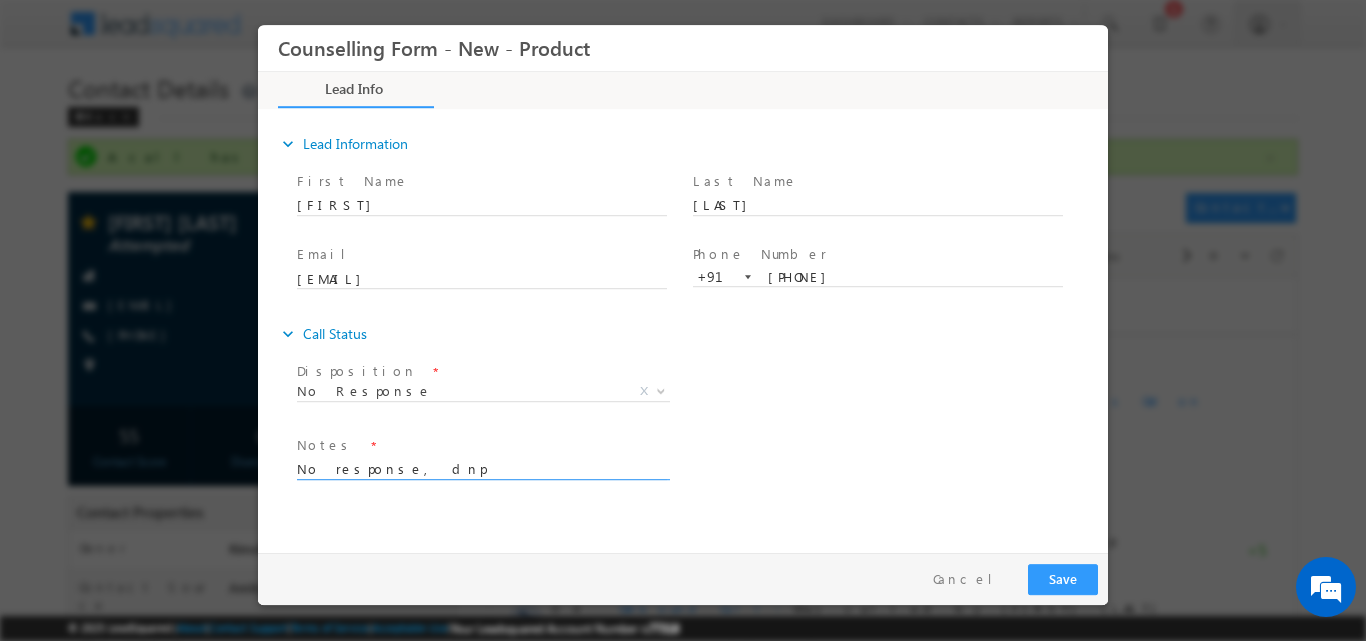 type on "No response, dnp" 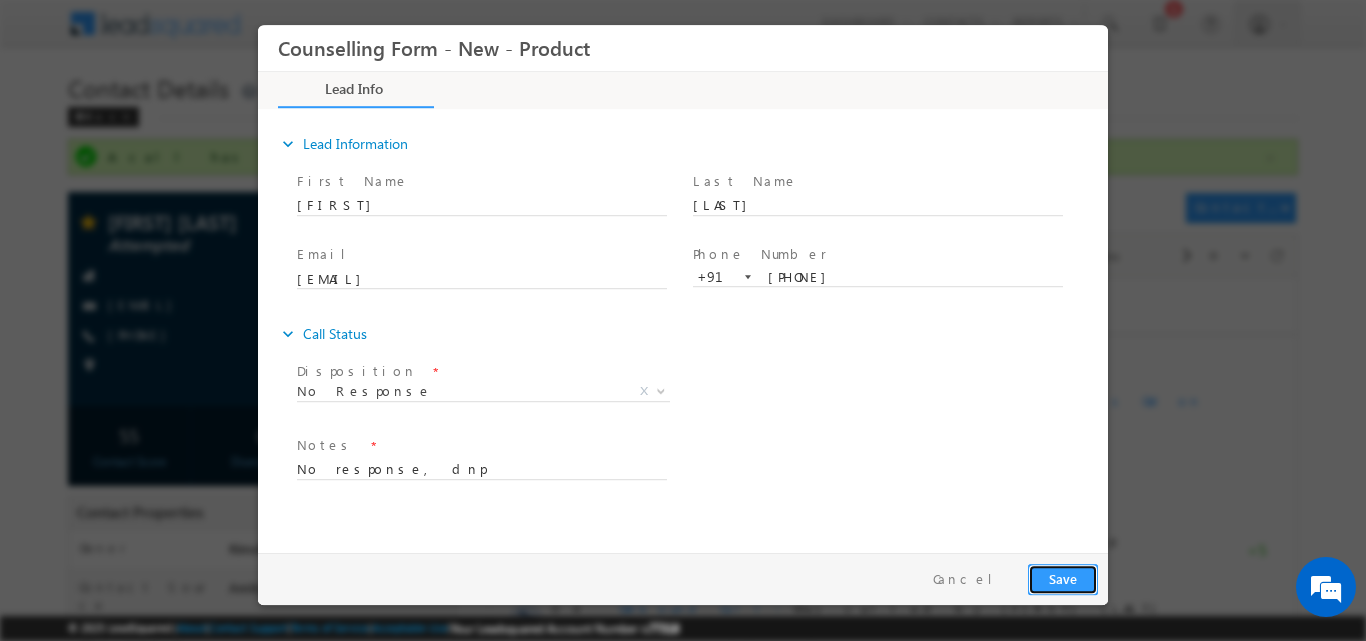 click on "Save" at bounding box center (1063, 578) 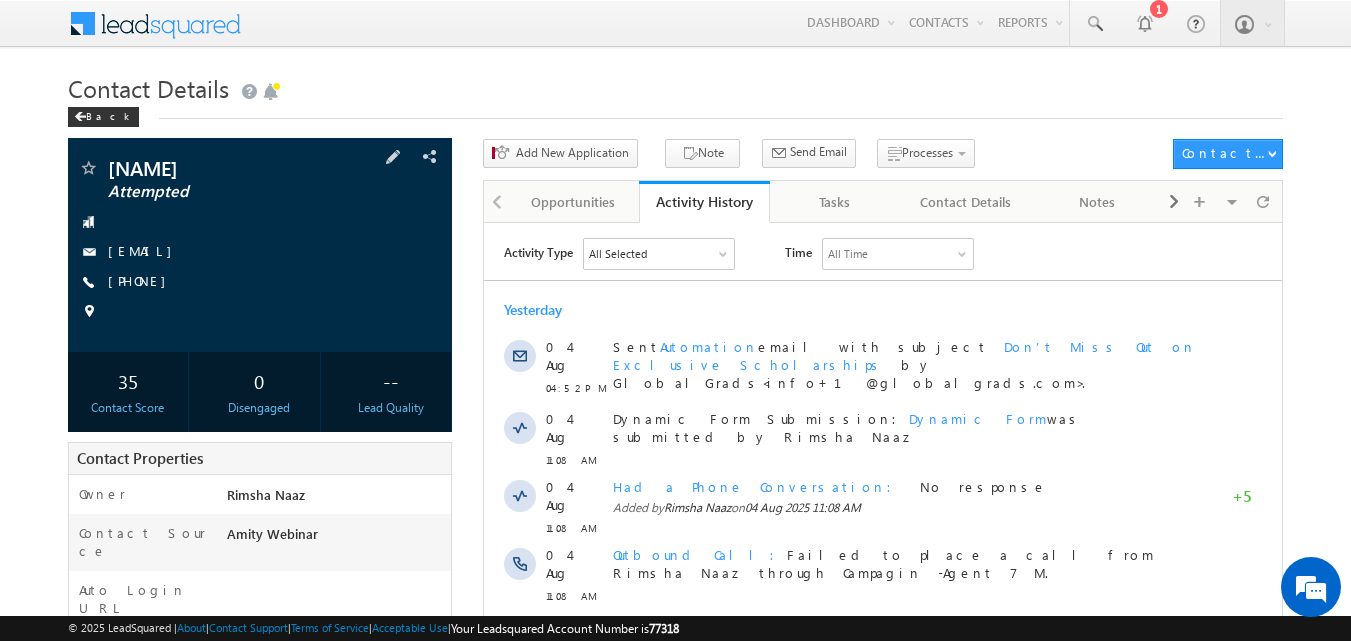 scroll, scrollTop: 0, scrollLeft: 0, axis: both 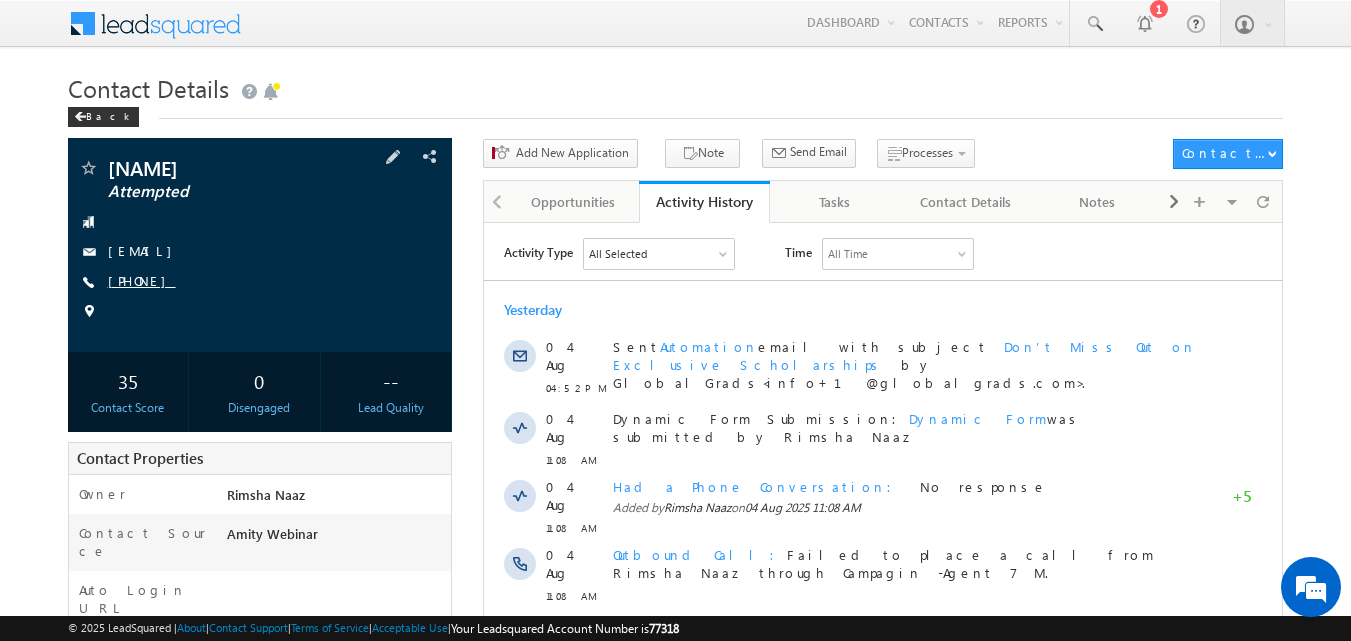 click on "[PHONE]" at bounding box center [142, 280] 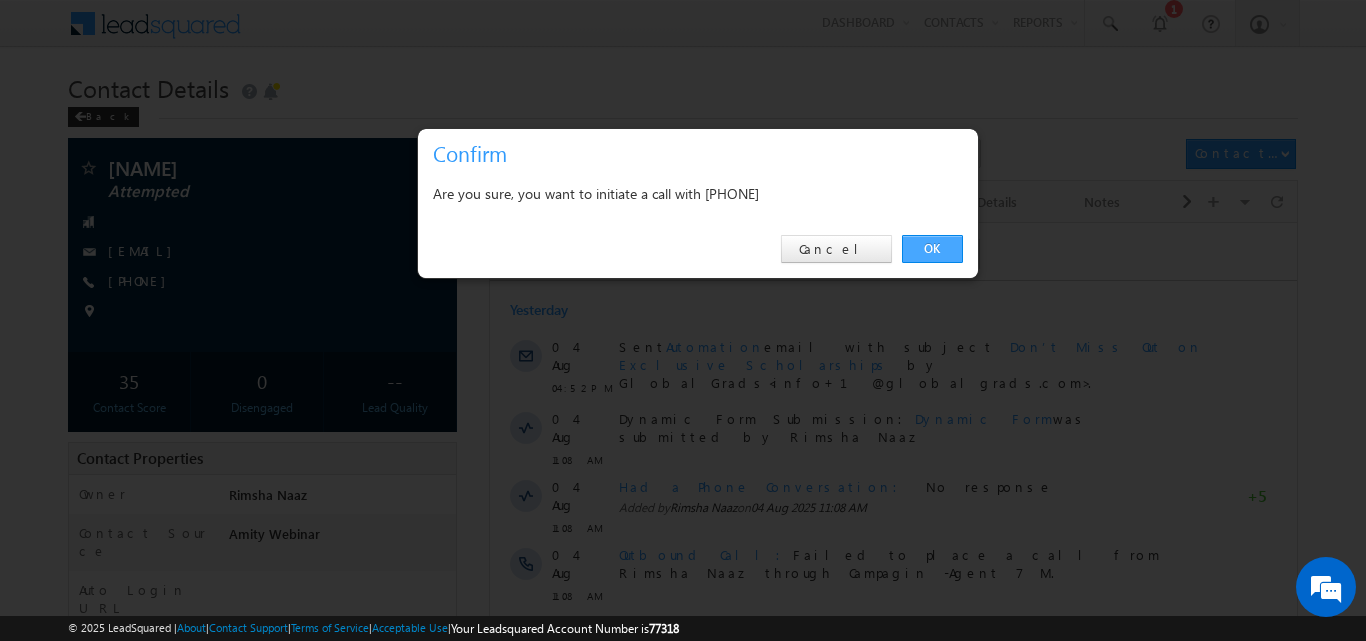 click on "OK" at bounding box center [932, 249] 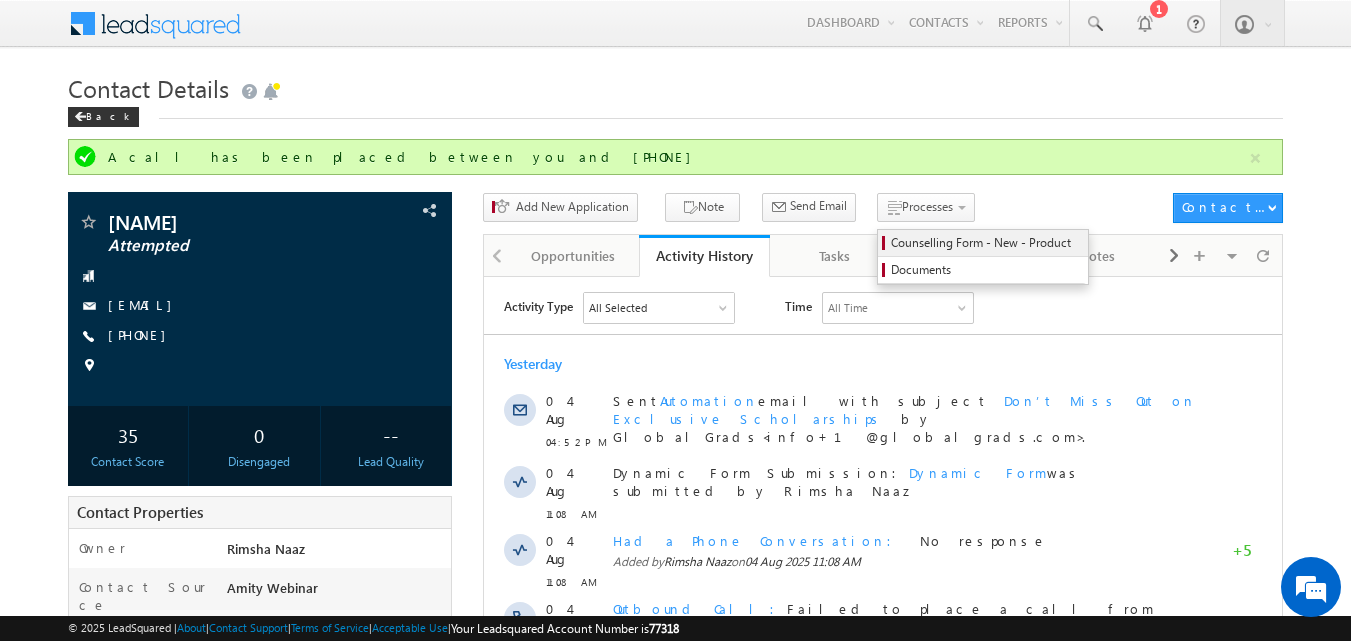 click on "Counselling Form - New - Product" at bounding box center (986, 243) 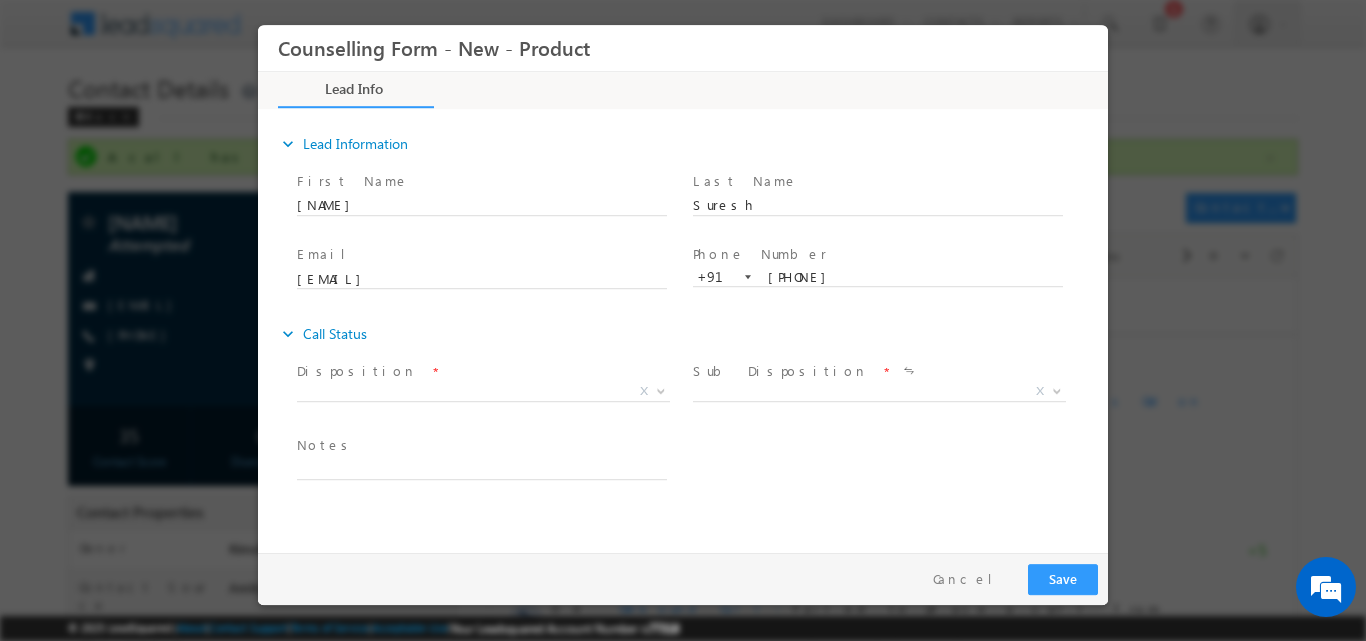scroll, scrollTop: 0, scrollLeft: 0, axis: both 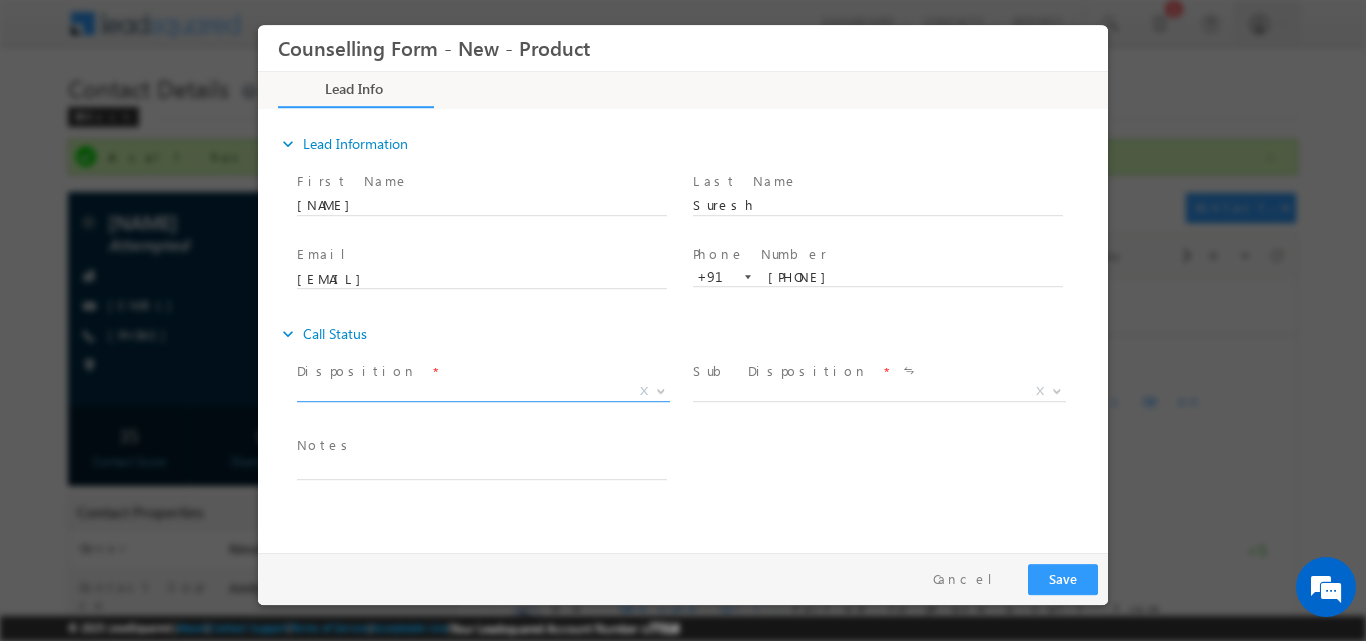 click at bounding box center (661, 389) 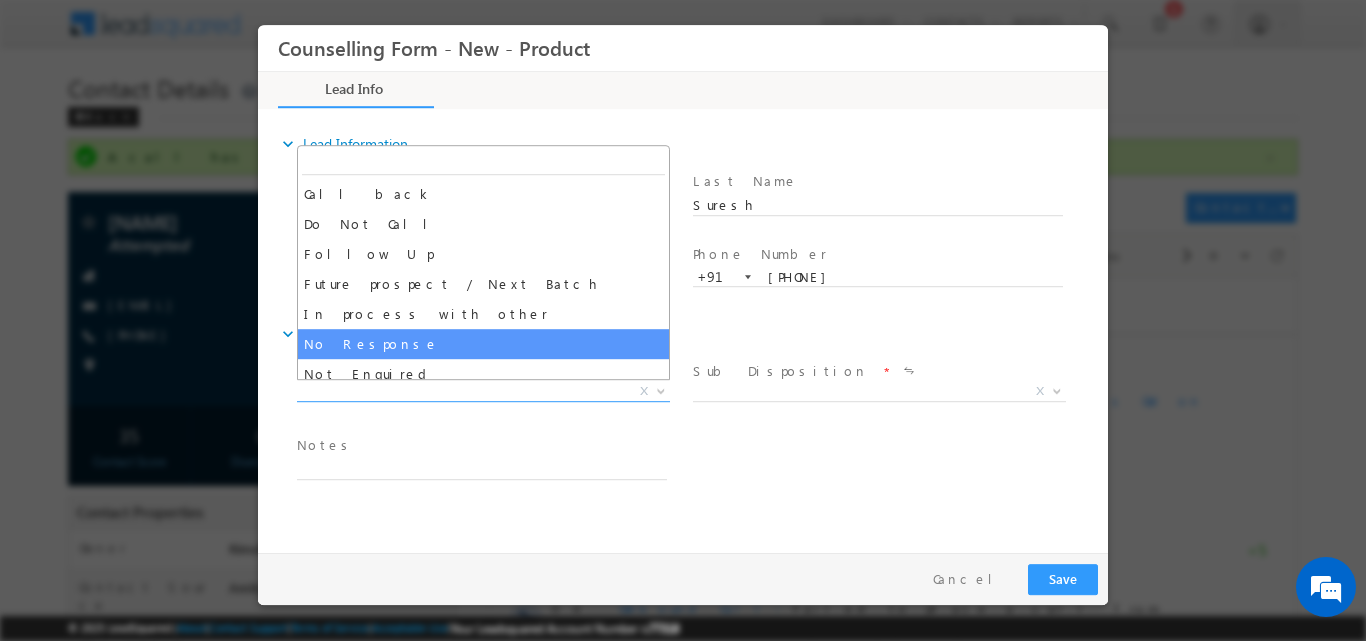 select on "No Response" 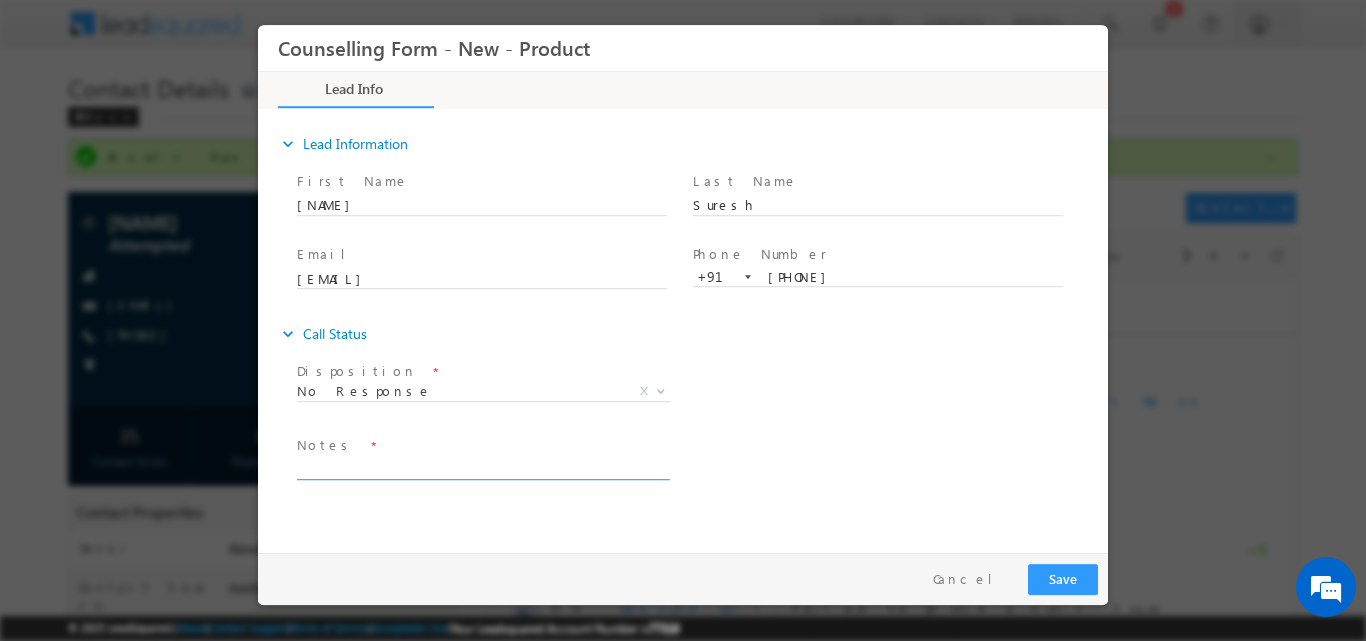 click at bounding box center [482, 467] 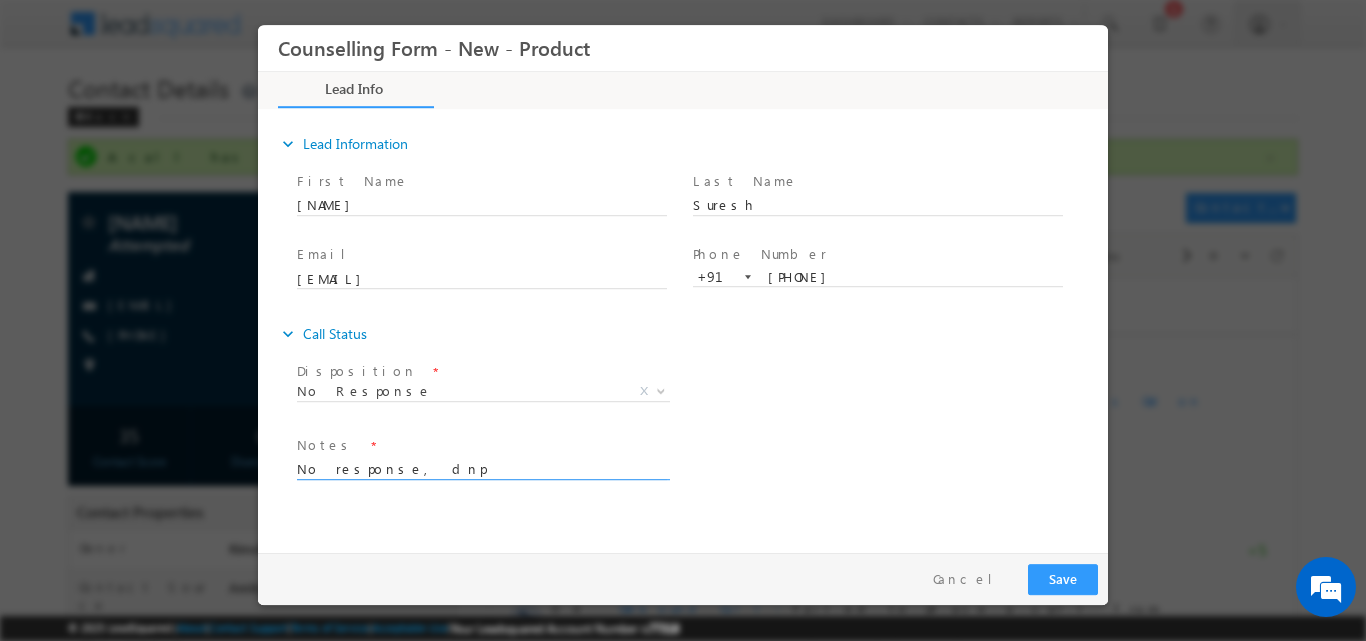 type on "No response, dnp" 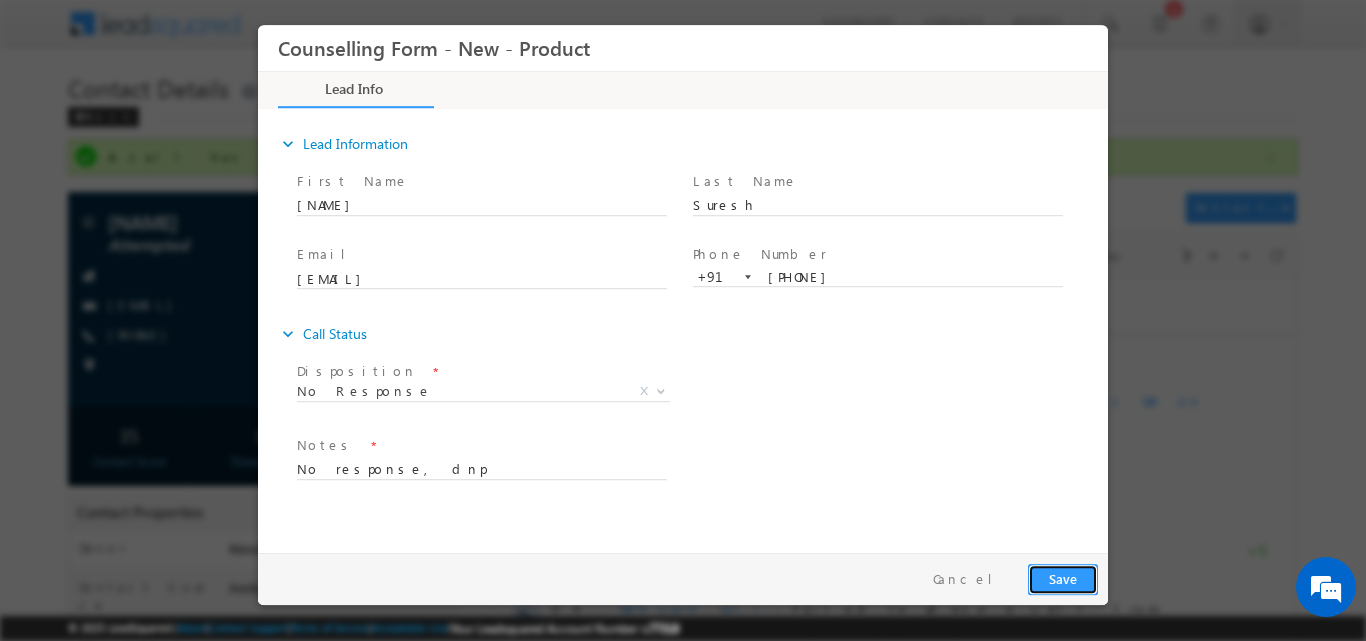 click on "Save" at bounding box center [1063, 578] 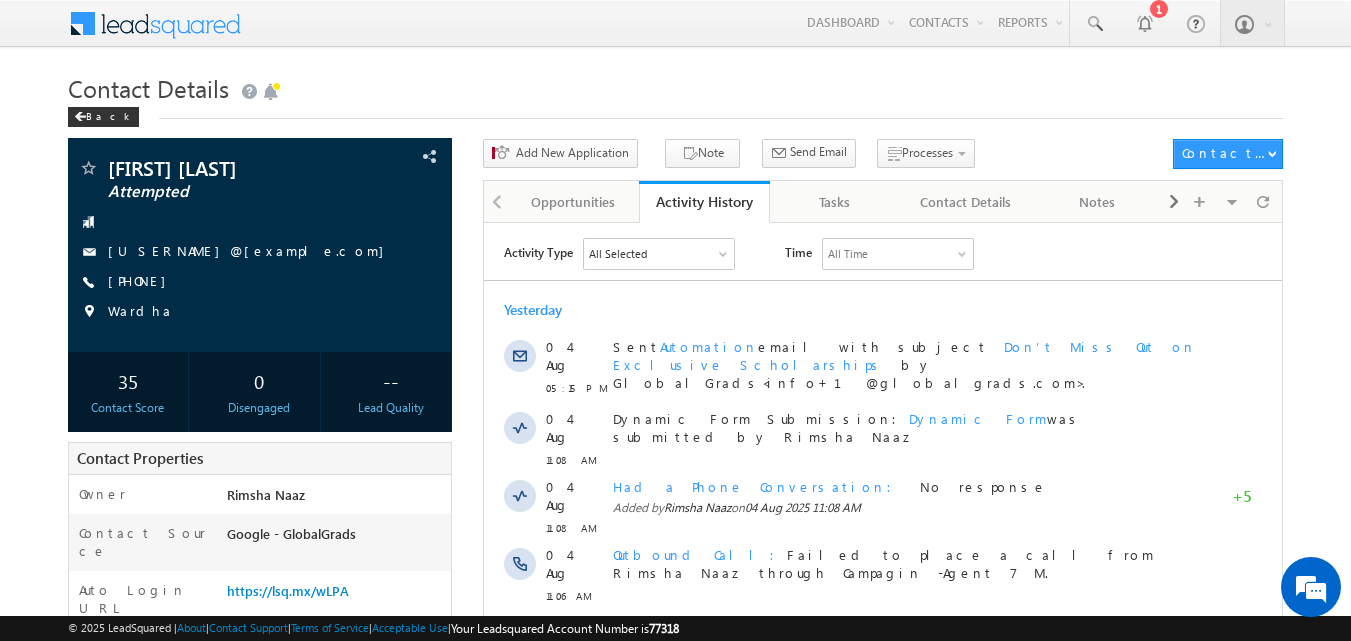 scroll, scrollTop: 0, scrollLeft: 0, axis: both 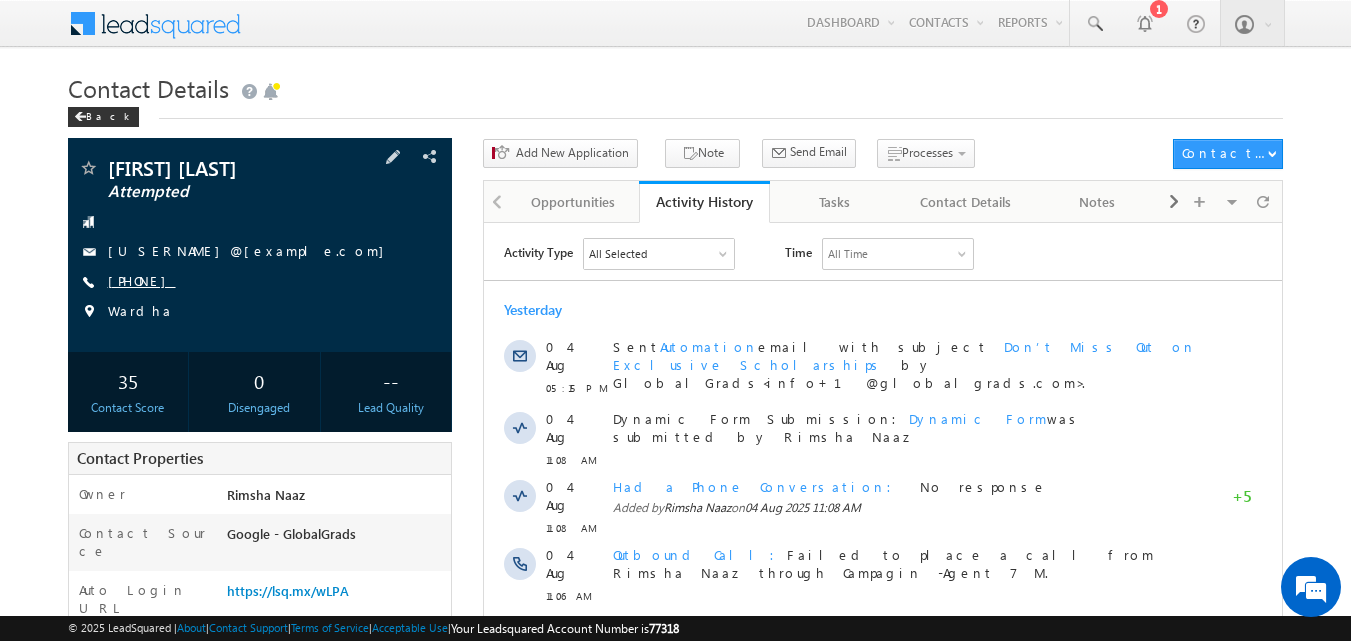 click on "[PHONE]" at bounding box center (142, 280) 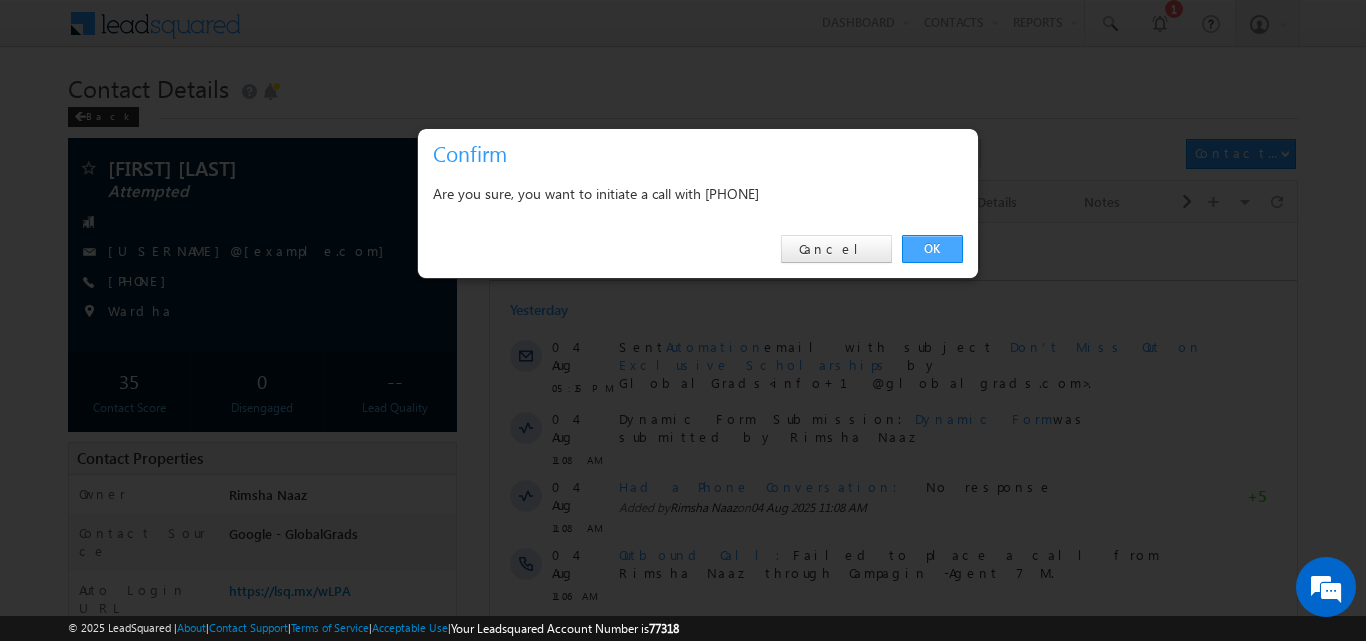 click on "OK" at bounding box center [932, 249] 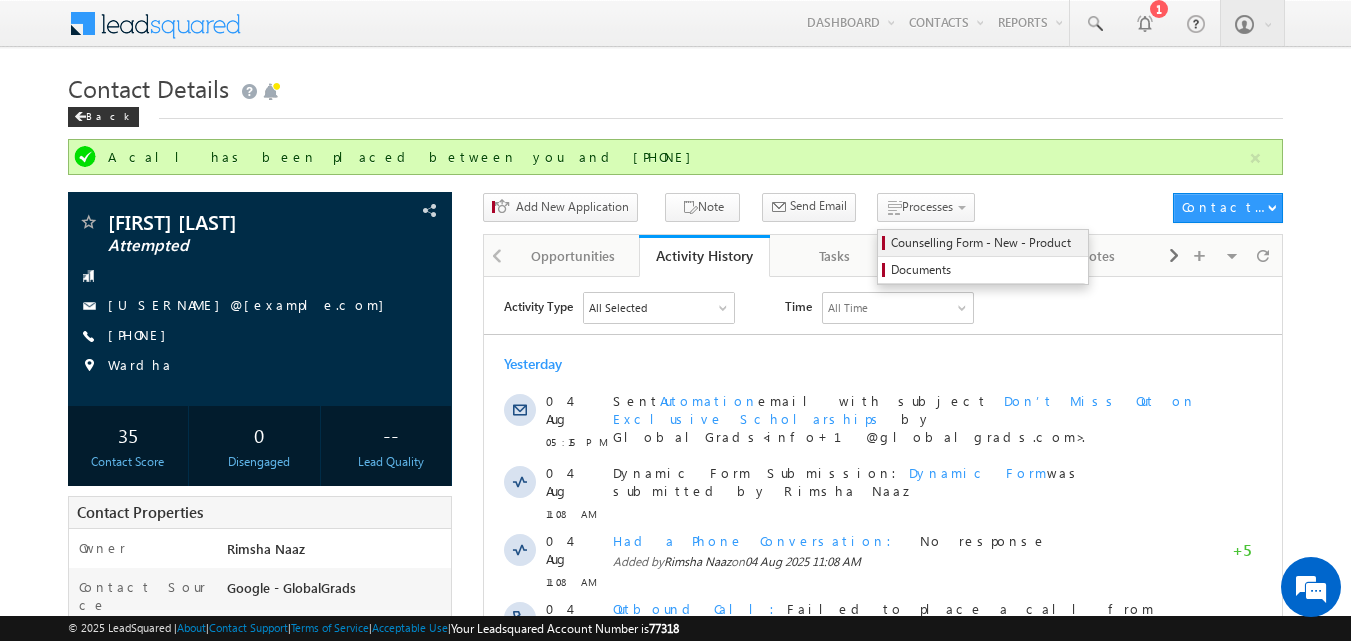 click on "Counselling Form - New - Product" at bounding box center [986, 243] 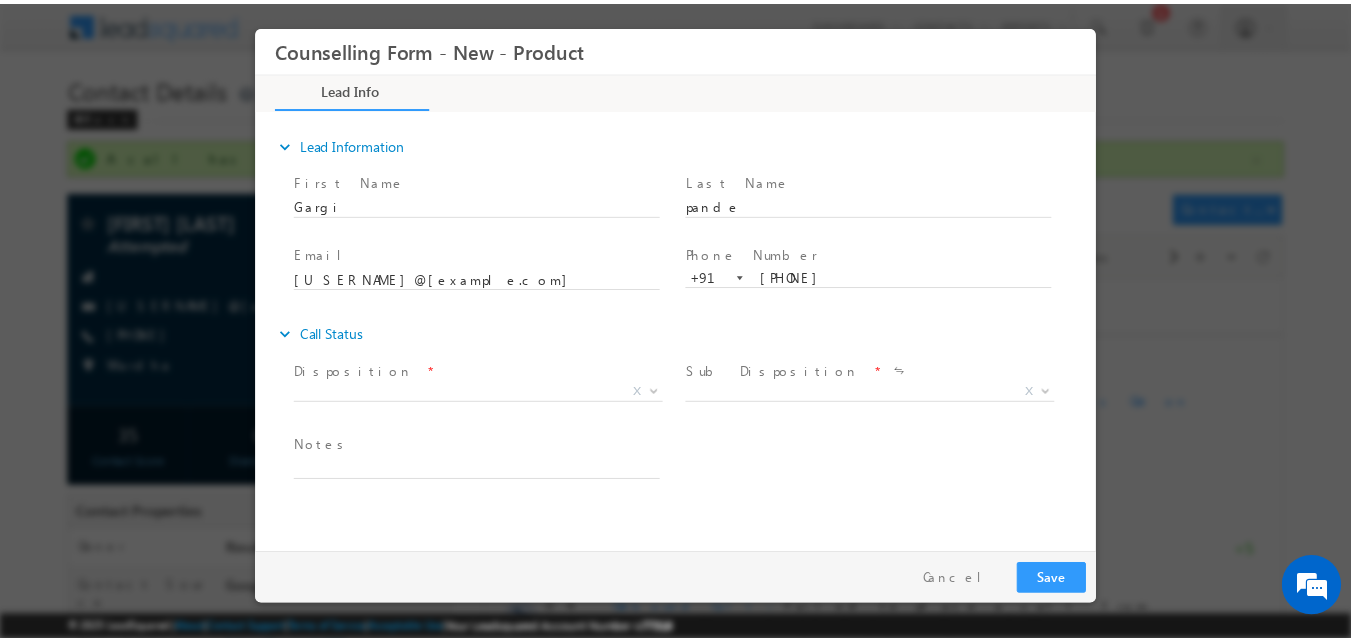 scroll, scrollTop: 0, scrollLeft: 0, axis: both 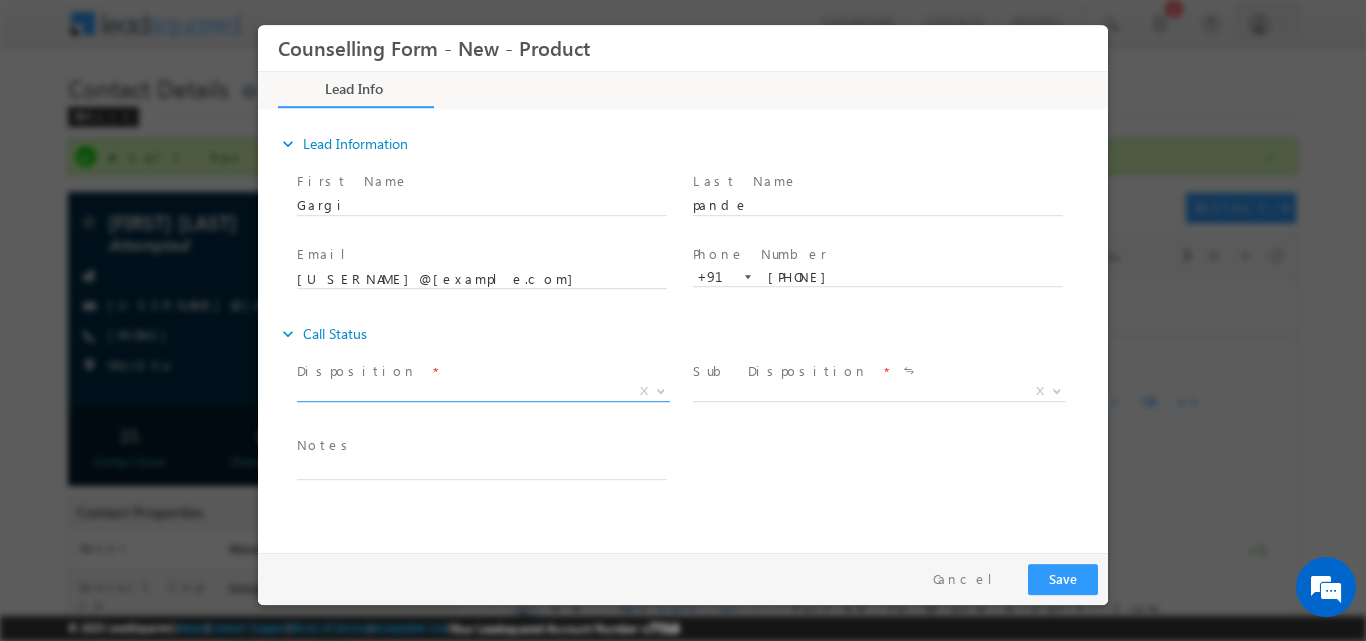 click at bounding box center [661, 389] 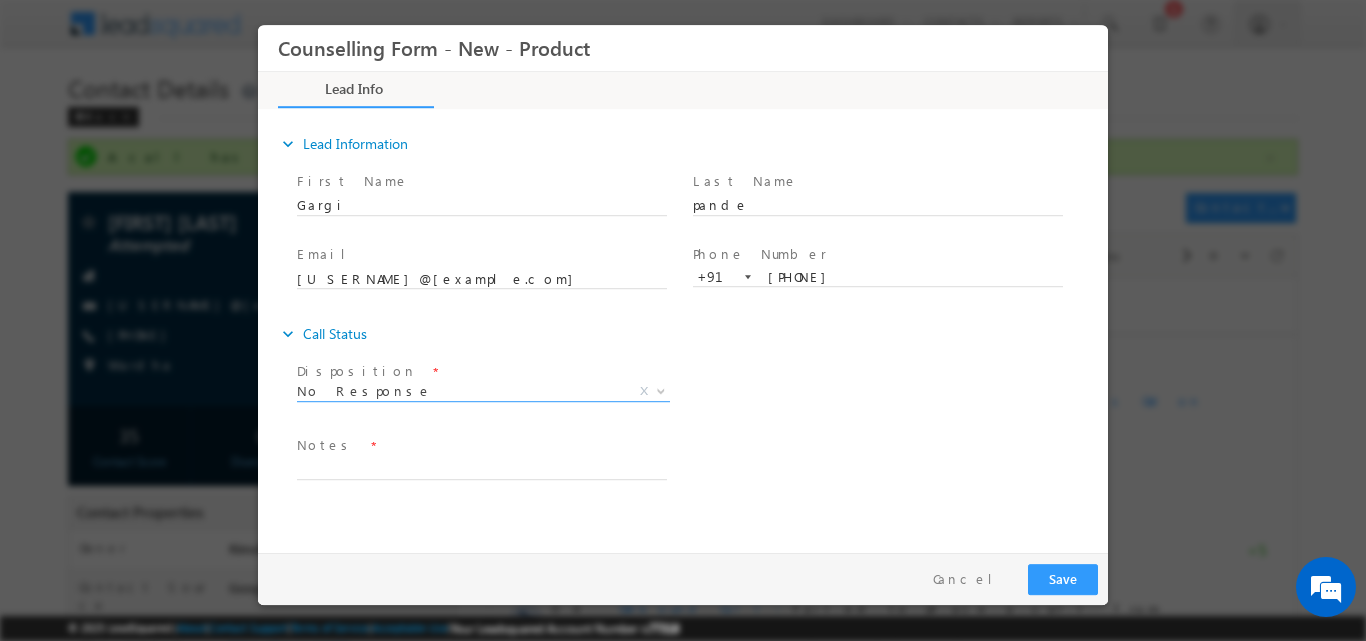 select on "No Response" 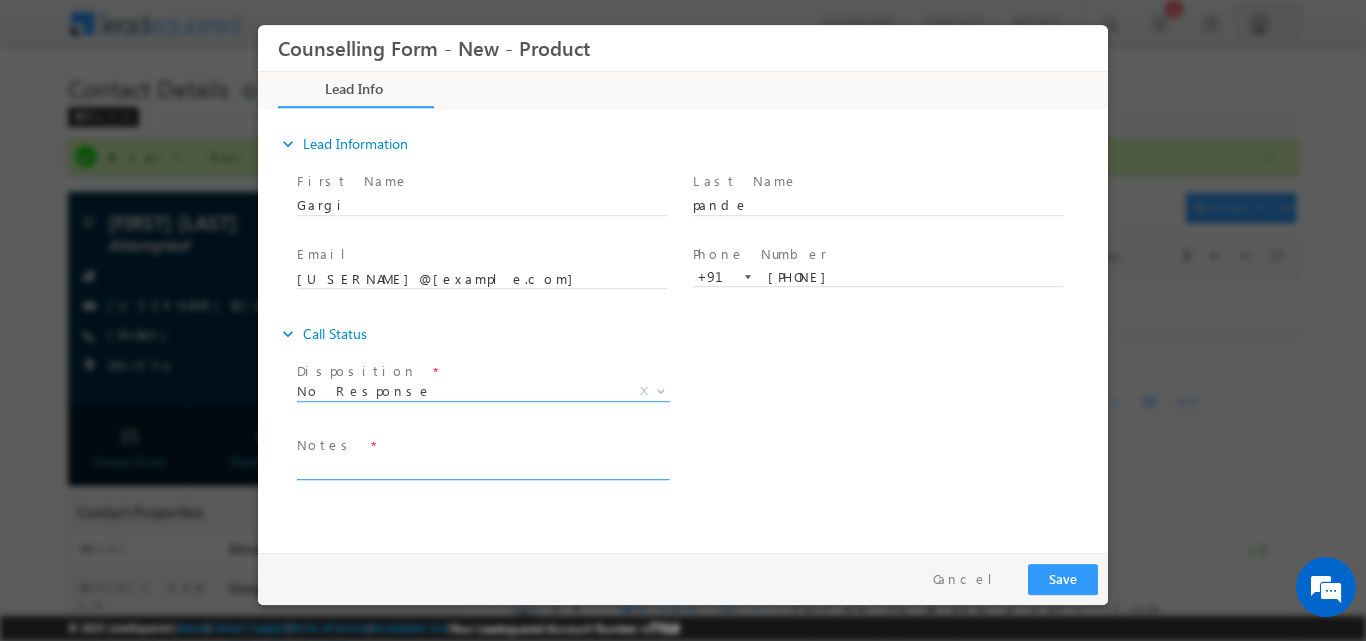 click at bounding box center [482, 467] 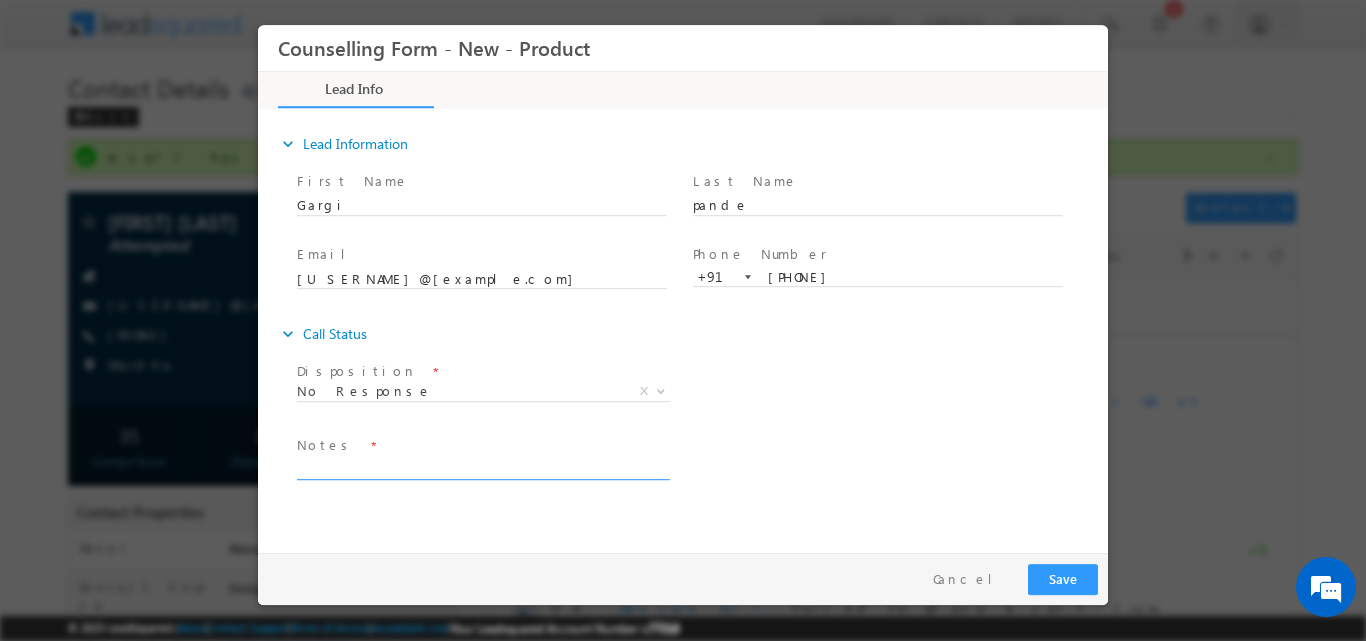 paste on "No response, dnp" 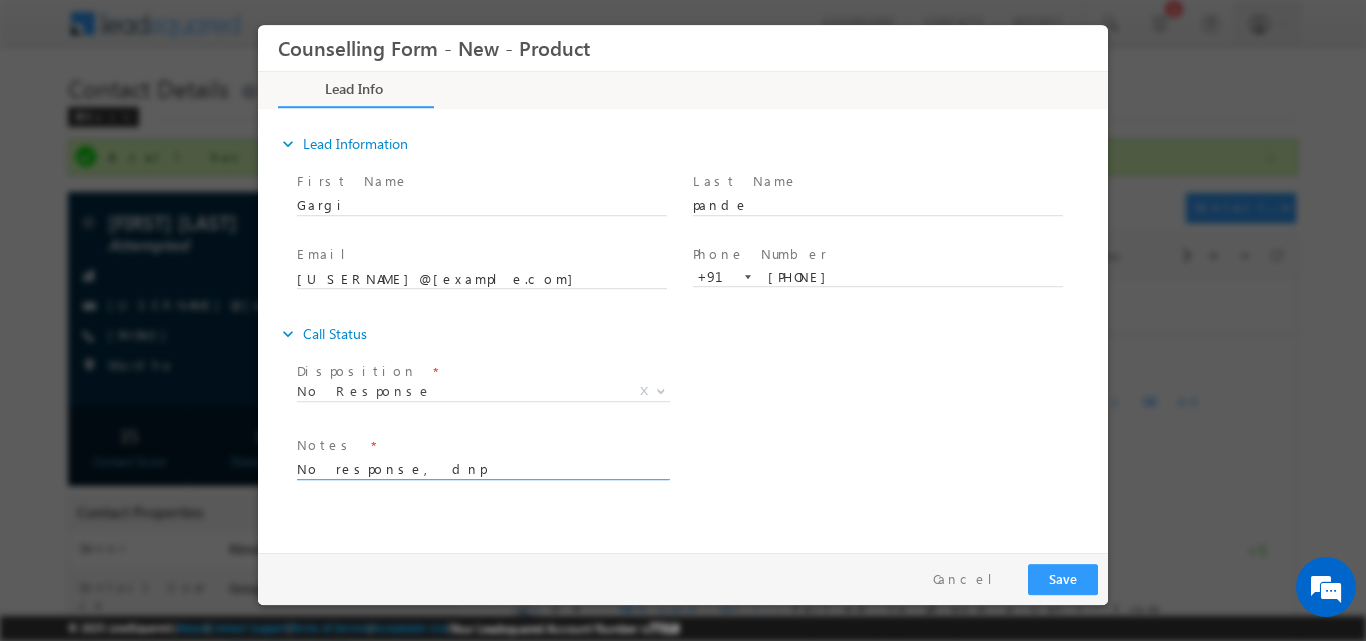 click on "Follow Up Date
*
Notes
*
No response, dnp" at bounding box center (700, 467) 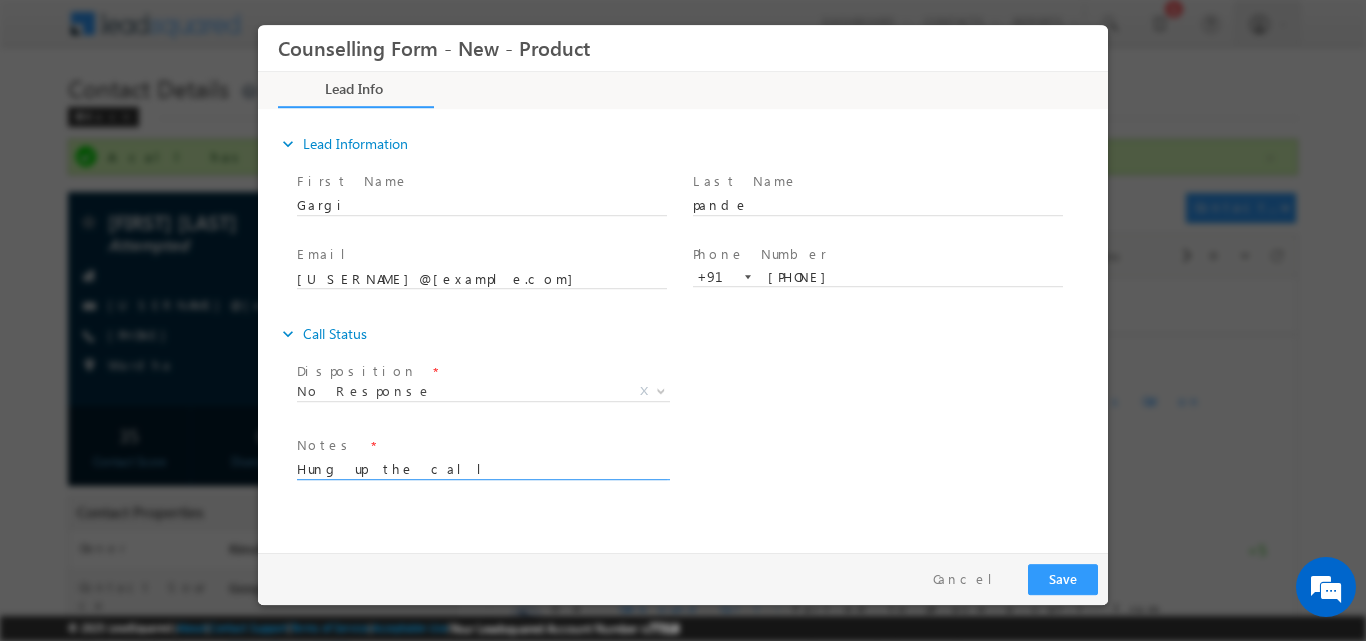 type on "Hung up the call" 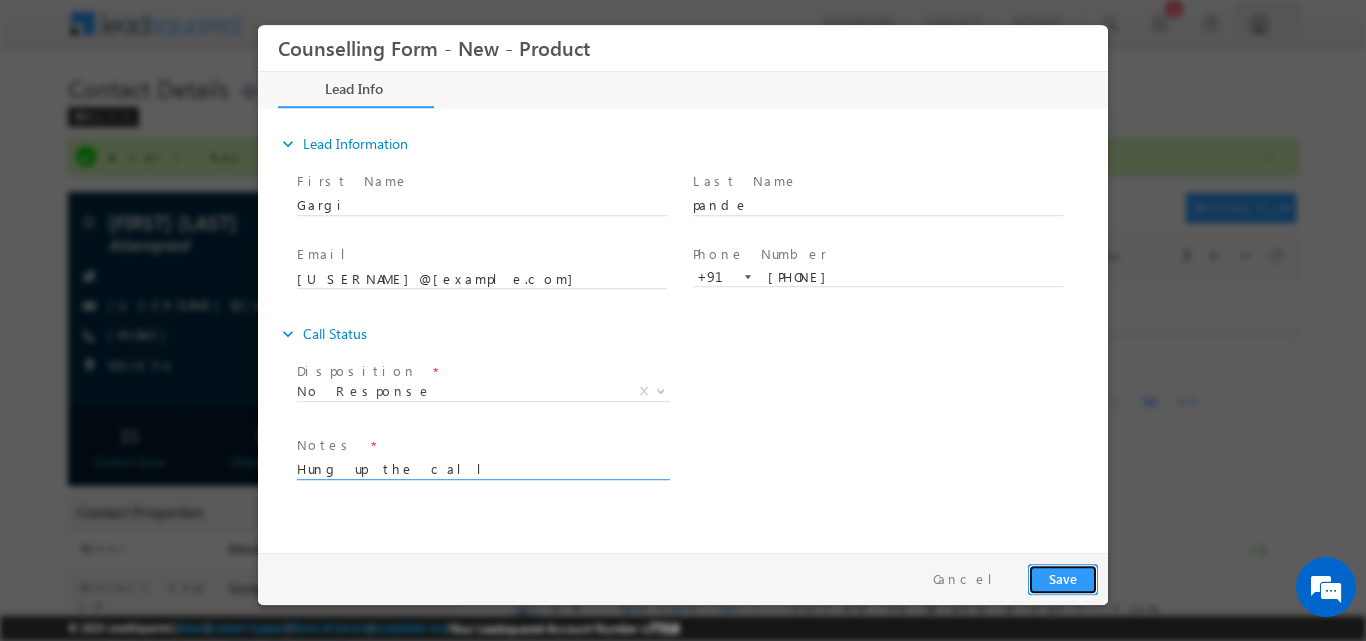 click on "Save" at bounding box center [1063, 578] 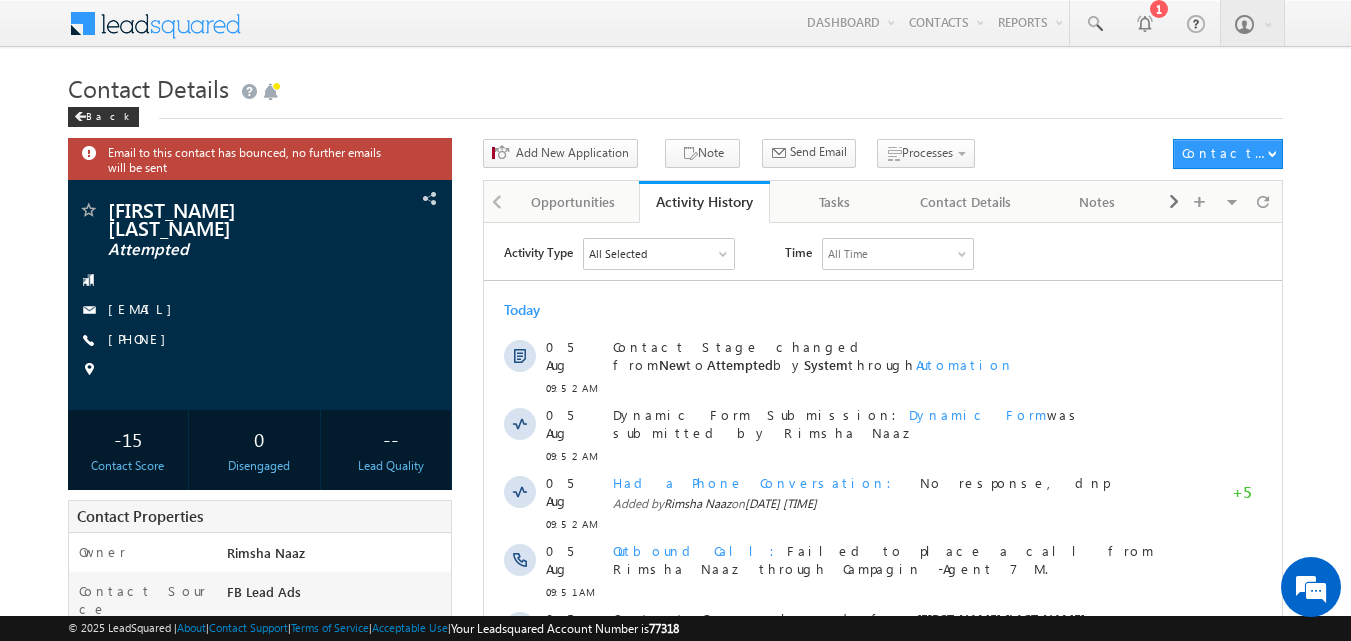 scroll, scrollTop: 0, scrollLeft: 0, axis: both 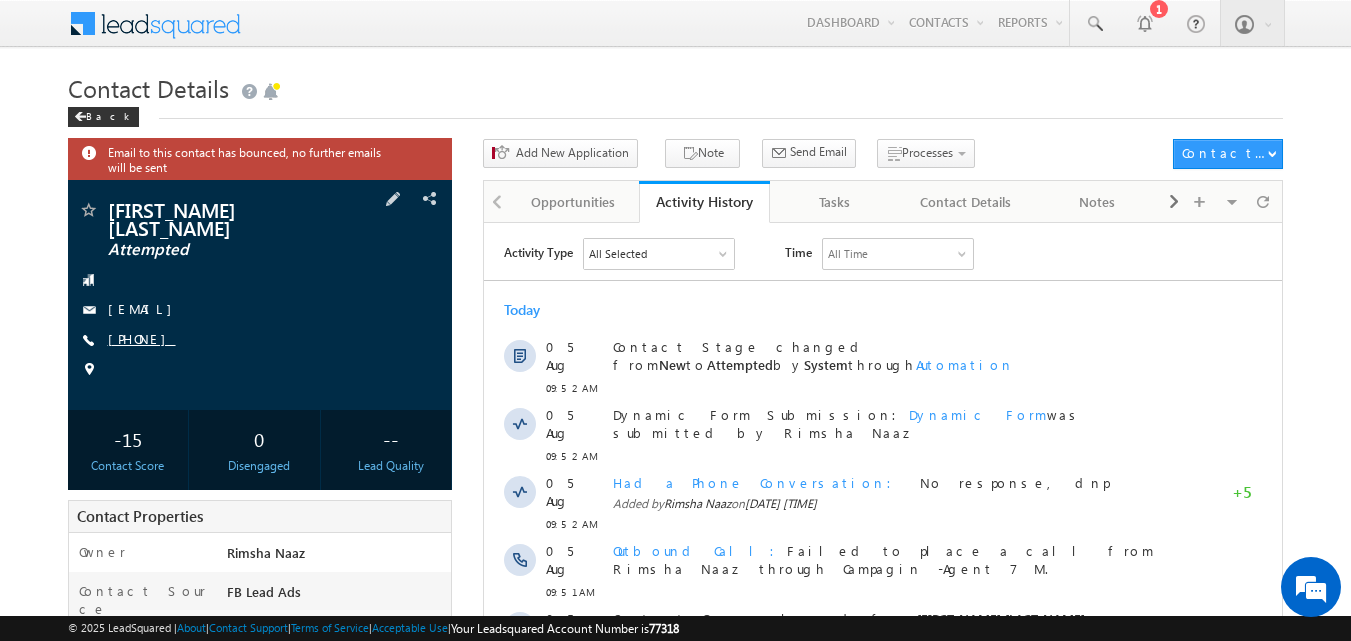 click on "[PHONE]" at bounding box center (142, 338) 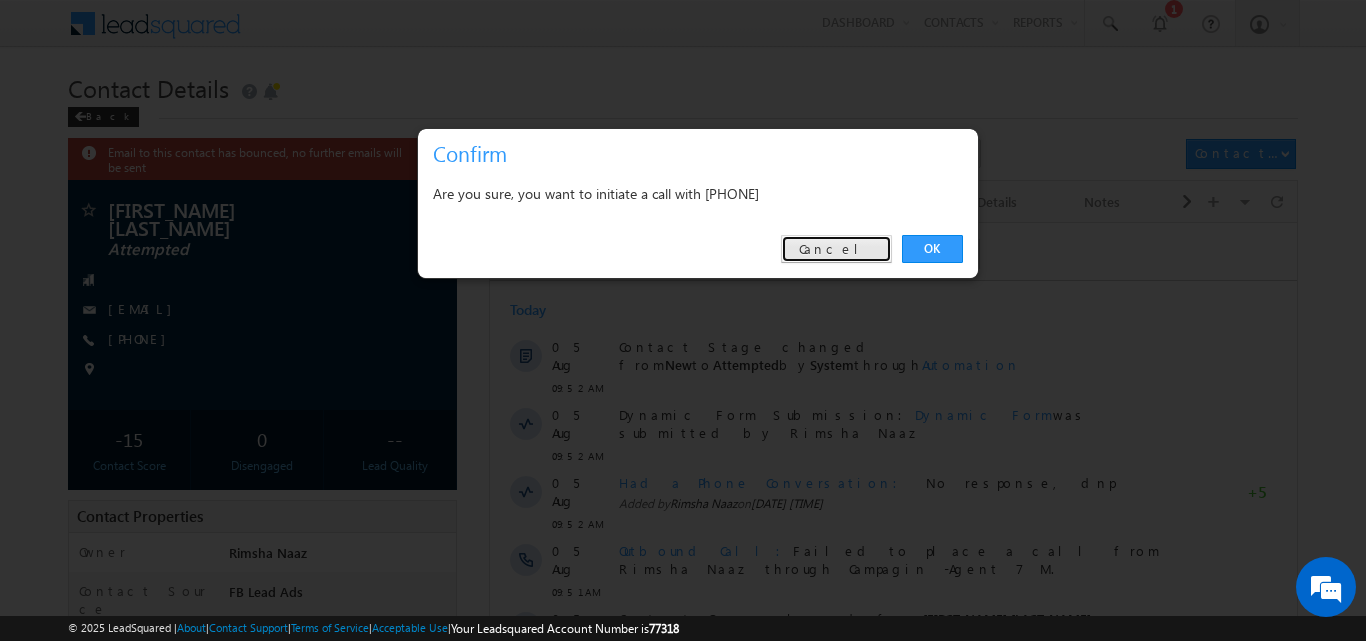 click on "Cancel" at bounding box center [836, 249] 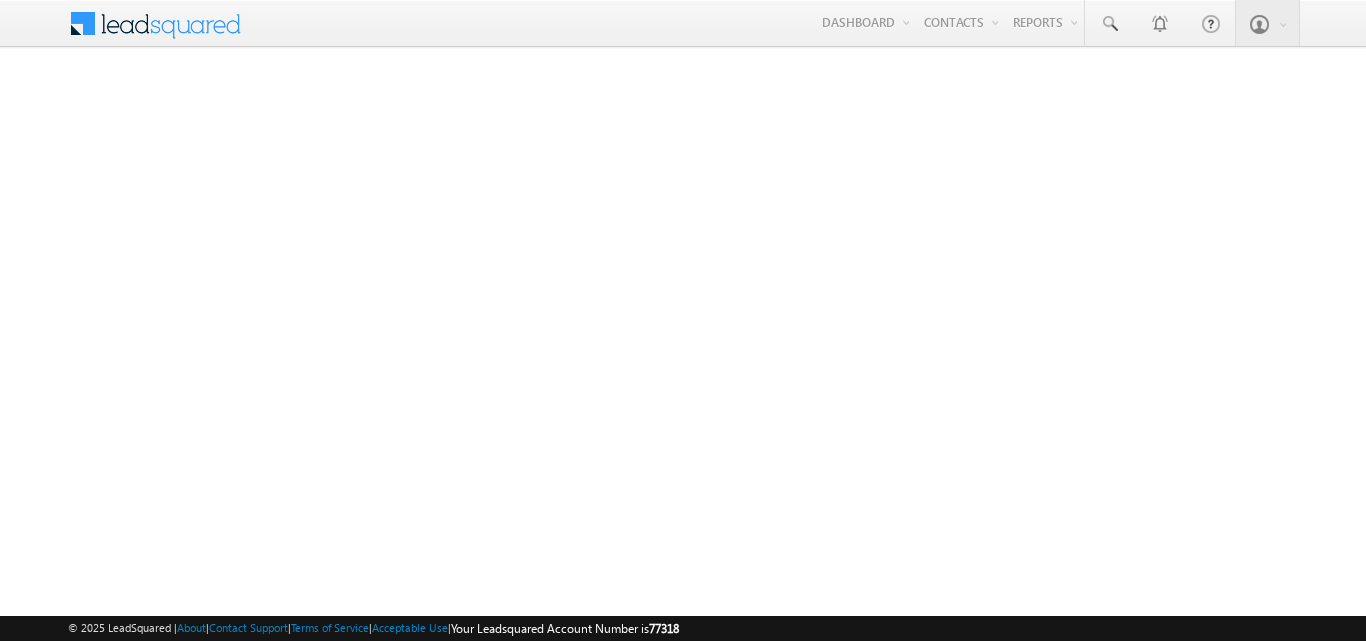scroll, scrollTop: 0, scrollLeft: 0, axis: both 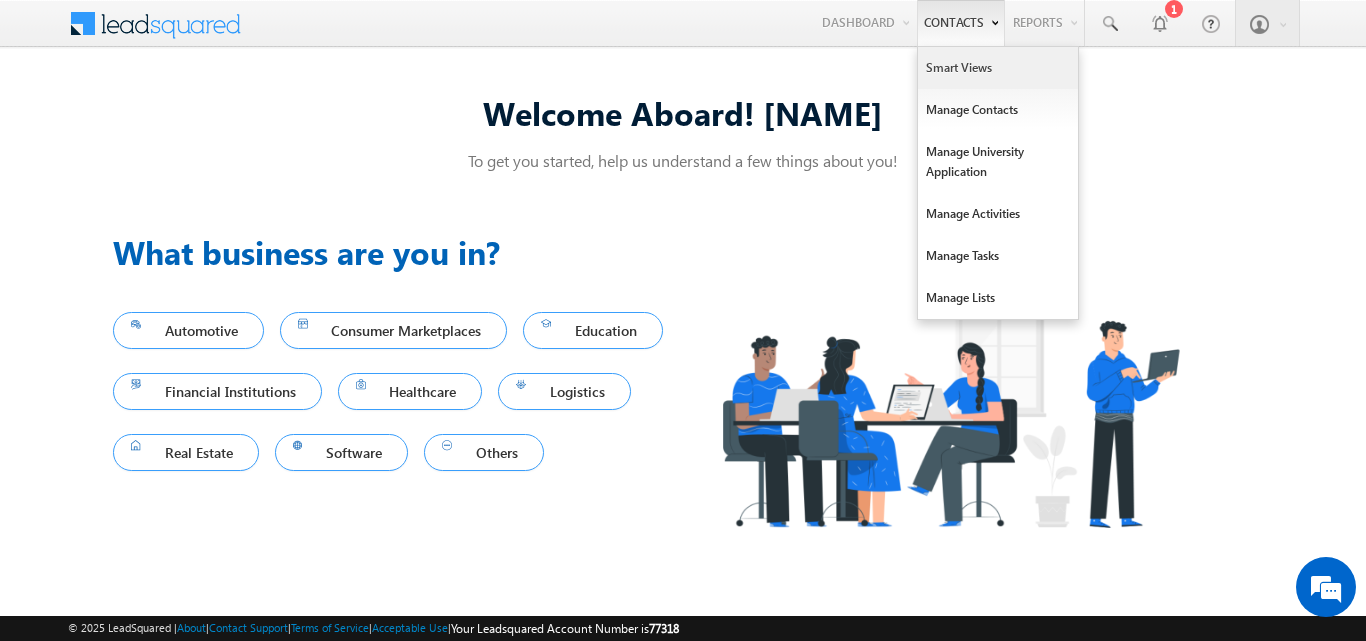 click on "Smart Views" at bounding box center (998, 68) 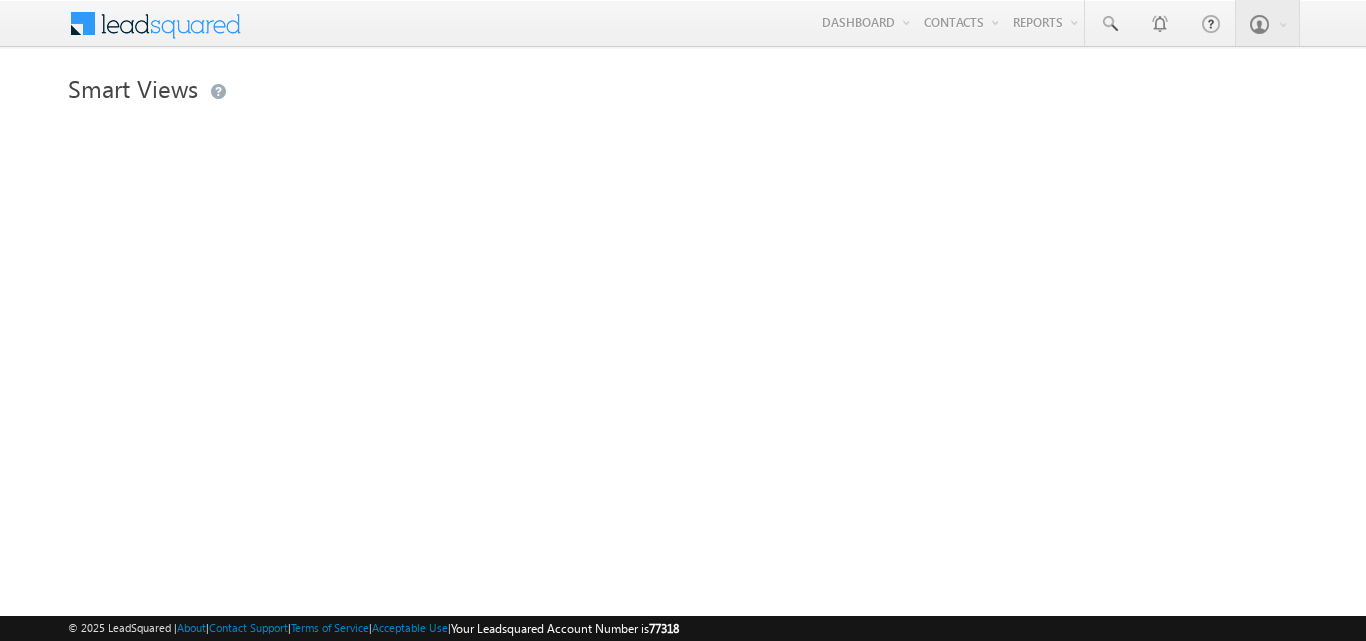scroll, scrollTop: 0, scrollLeft: 0, axis: both 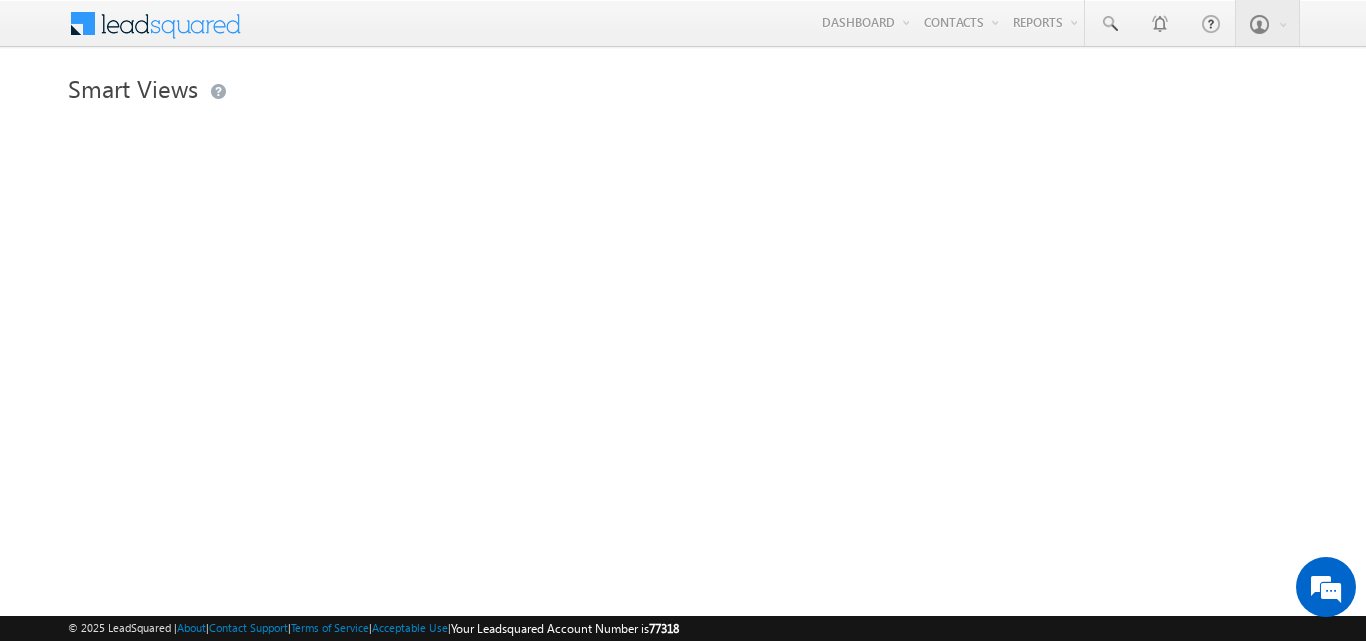click on "Smart Views" at bounding box center [682, 86] 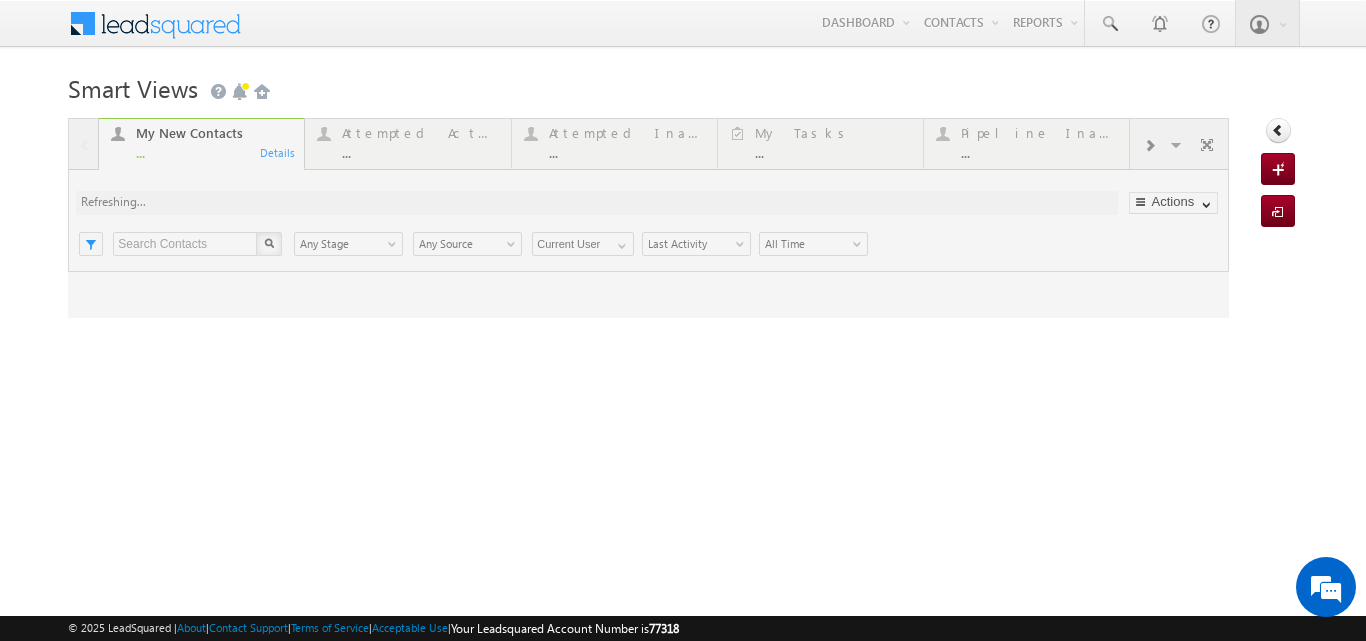 scroll, scrollTop: 0, scrollLeft: 0, axis: both 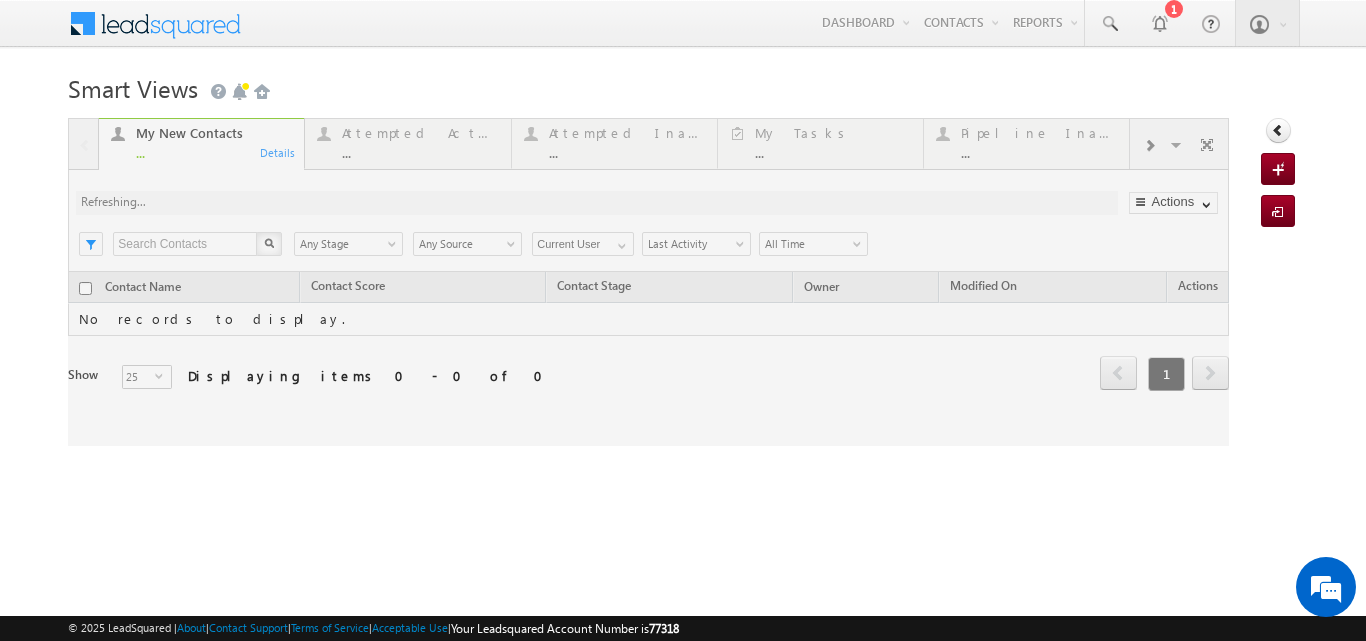 click at bounding box center (648, 282) 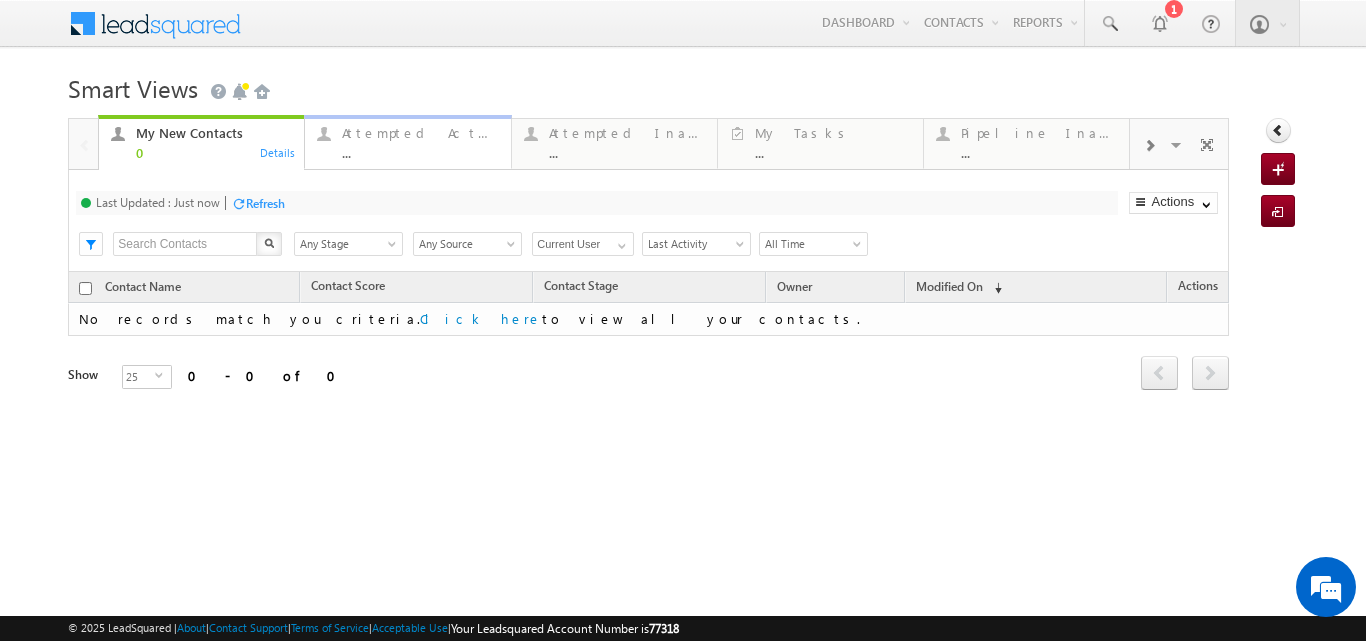 click on "Attempted Active" at bounding box center [420, 133] 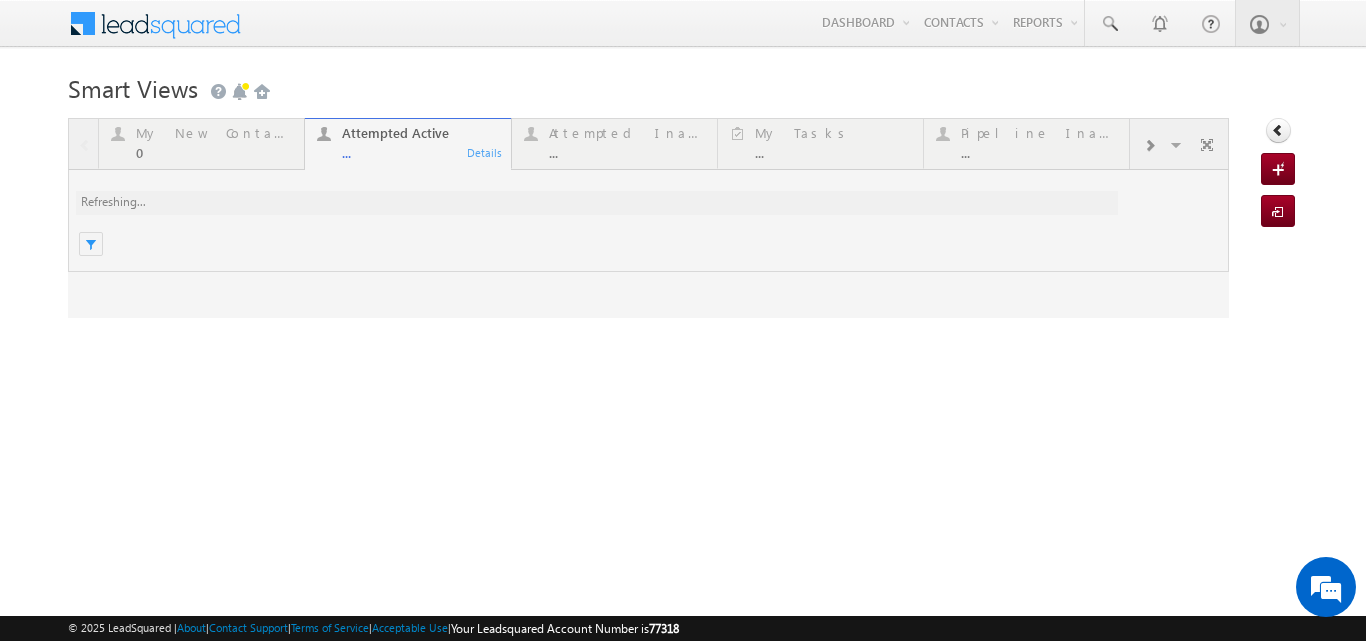 scroll, scrollTop: 0, scrollLeft: 0, axis: both 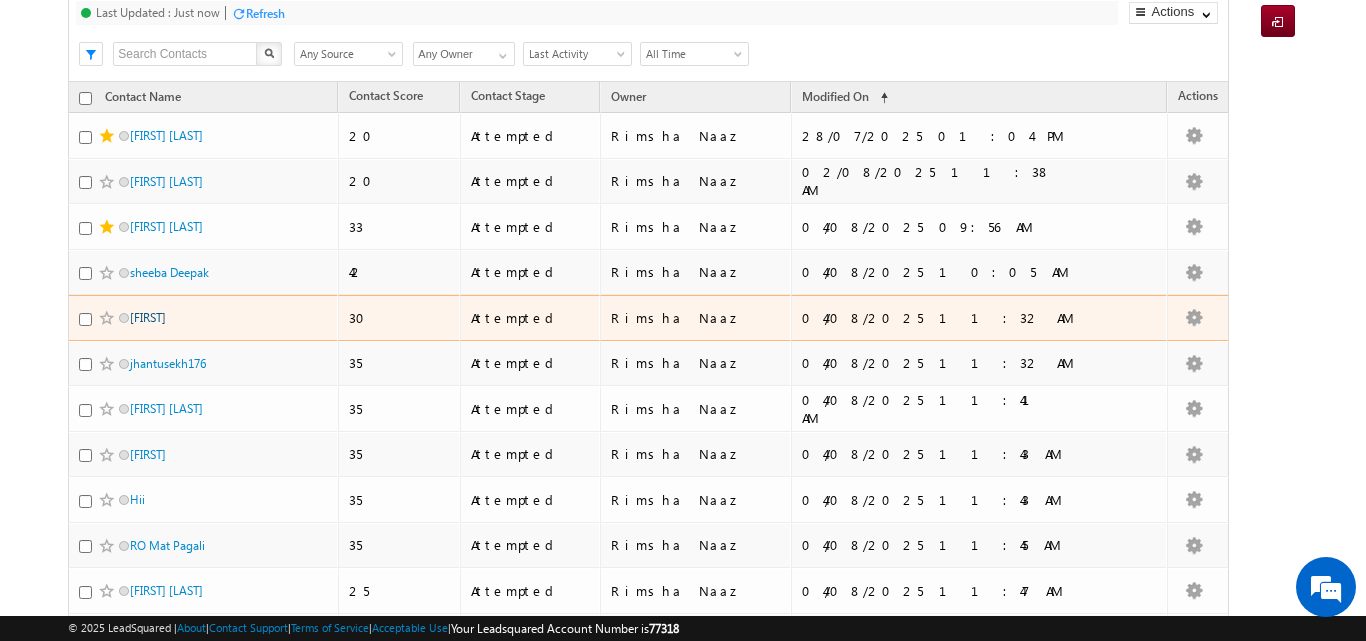click on "[LAST]" at bounding box center (148, 317) 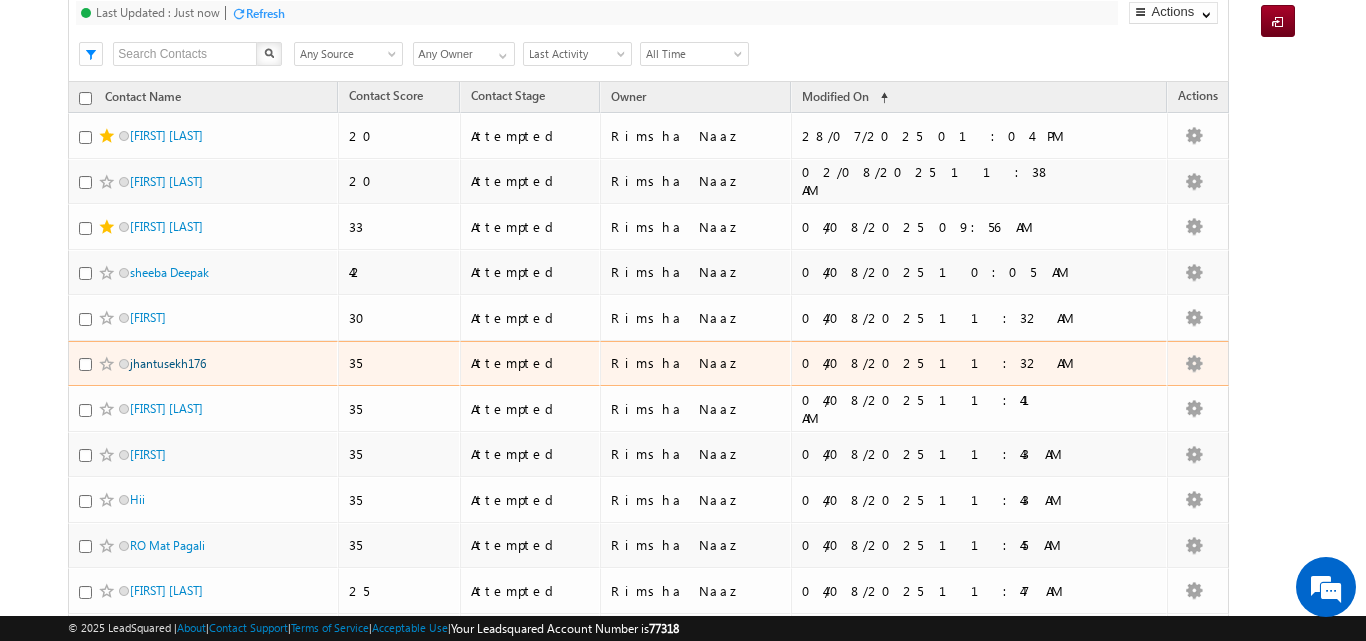 click on "jhantusekh176" at bounding box center (168, 363) 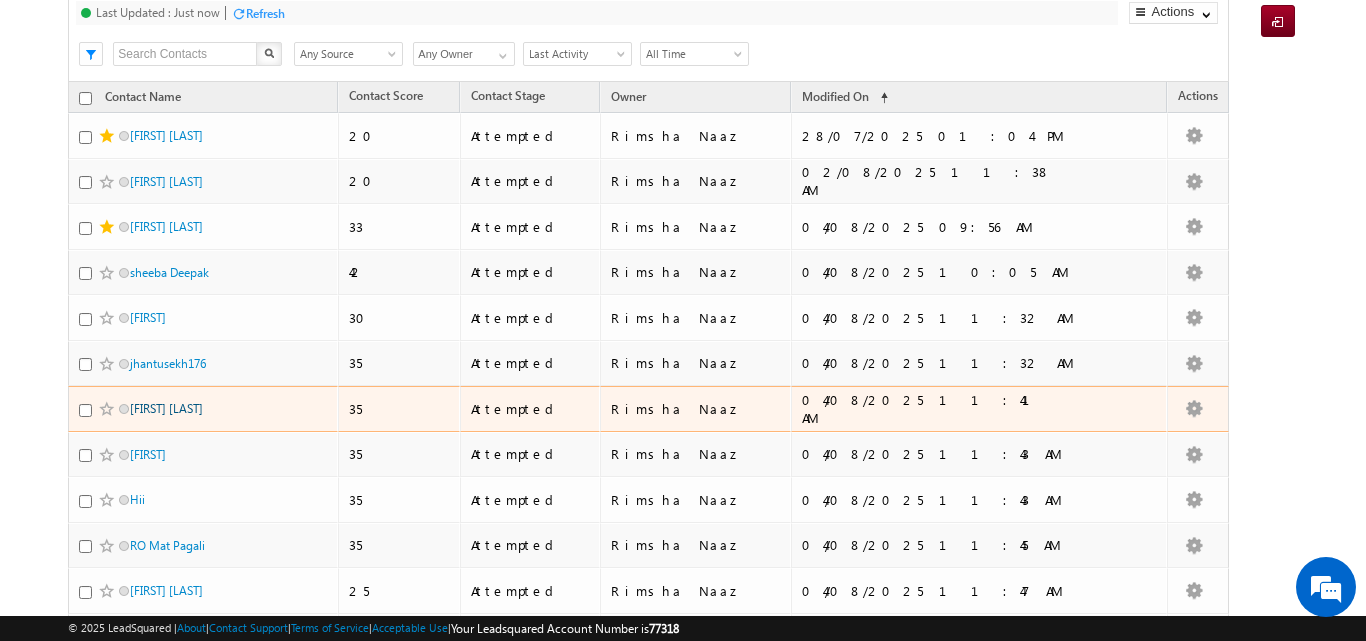 click on "Puspendr Kumar" at bounding box center [166, 408] 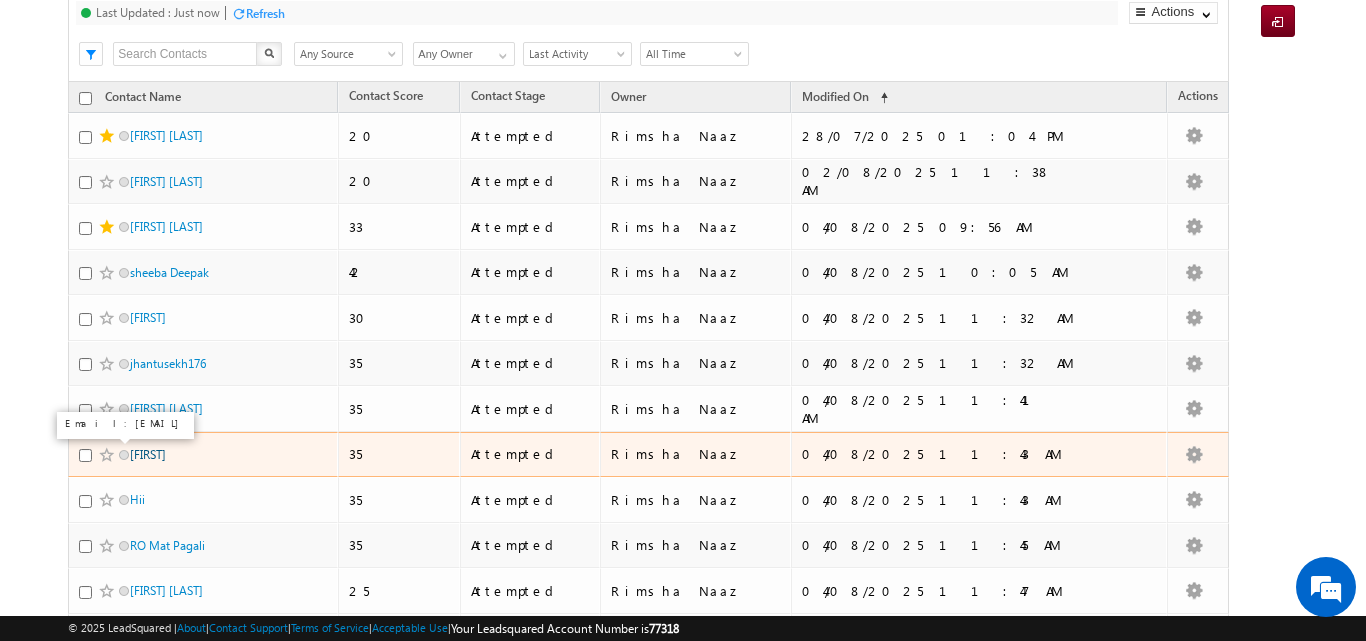 click on "Ritik" at bounding box center (148, 454) 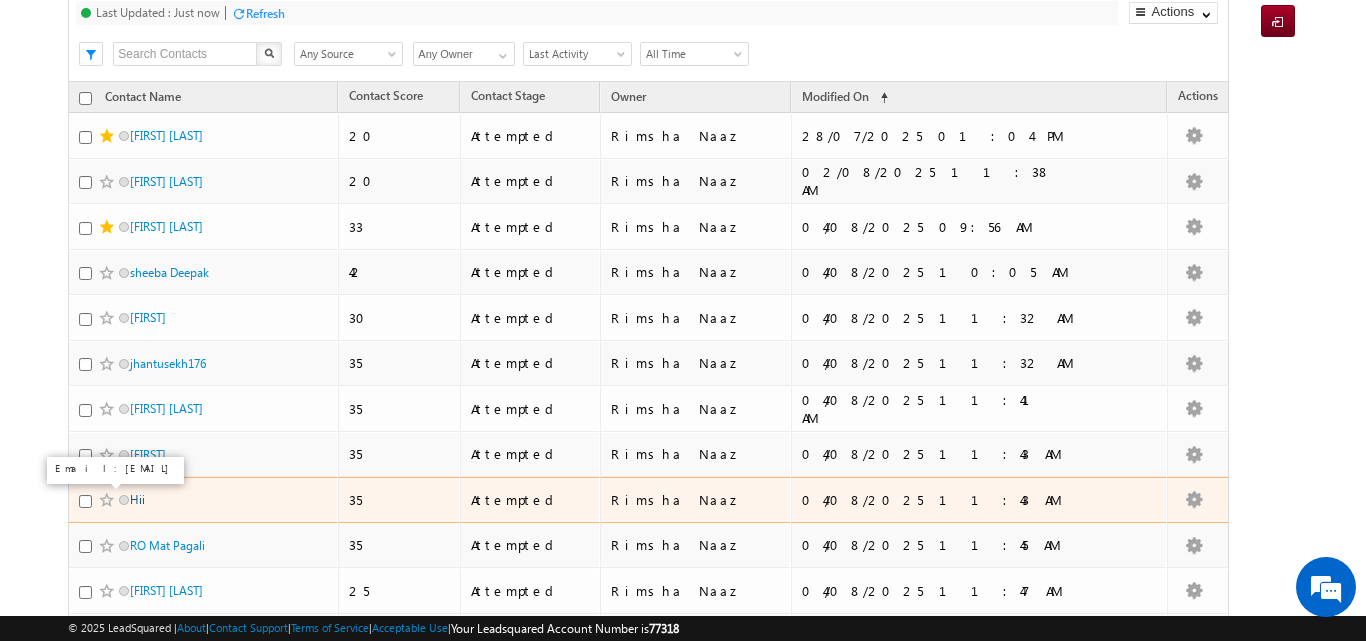 click on "Hii" at bounding box center [137, 499] 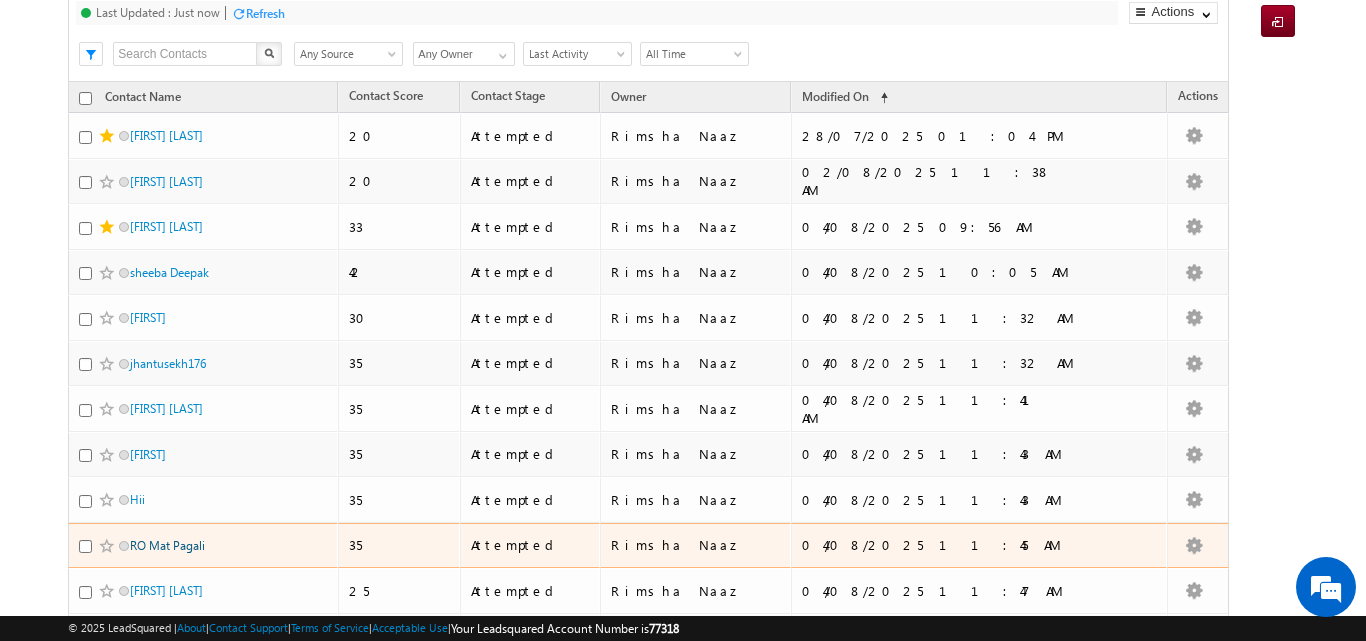 click on "RO Mat Pagali" at bounding box center [167, 545] 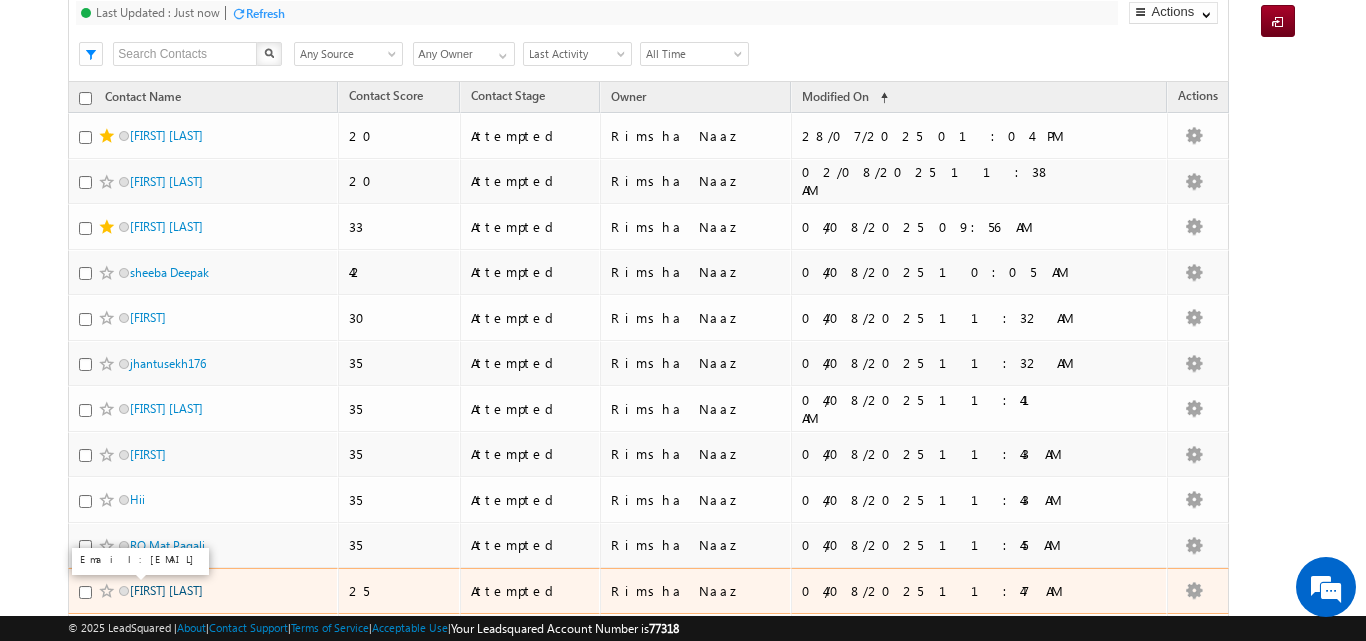 click on "Shruti Shah" at bounding box center (166, 590) 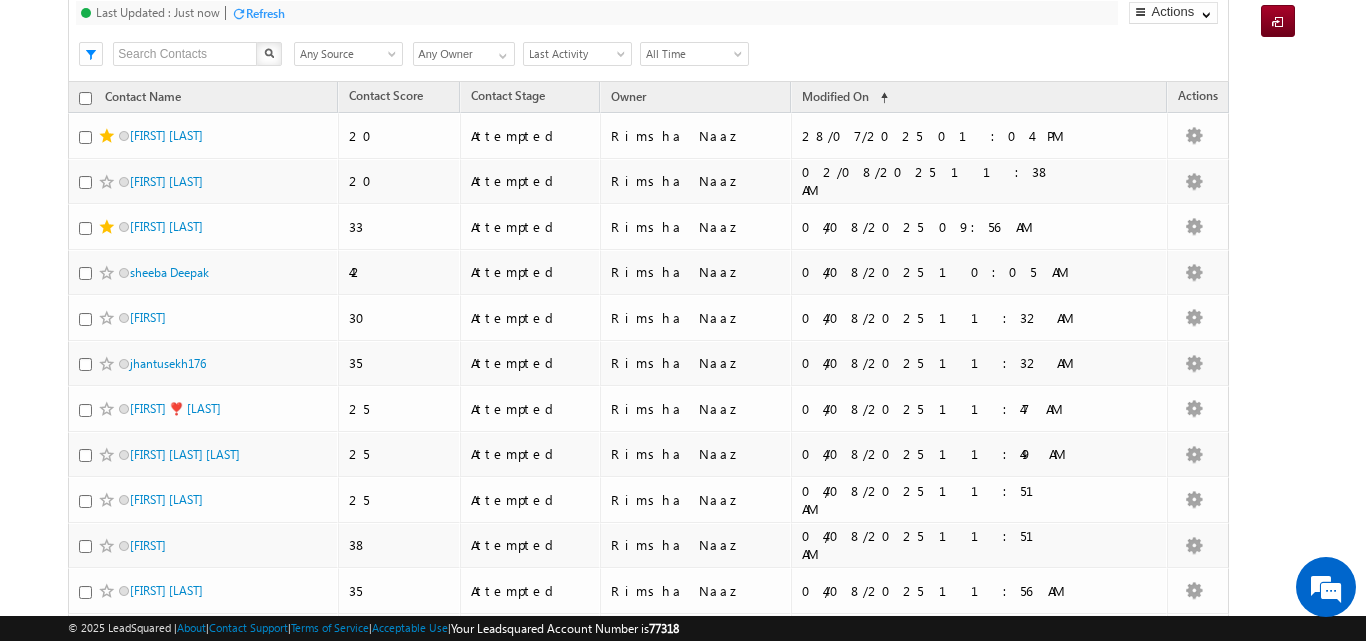 scroll, scrollTop: 0, scrollLeft: 0, axis: both 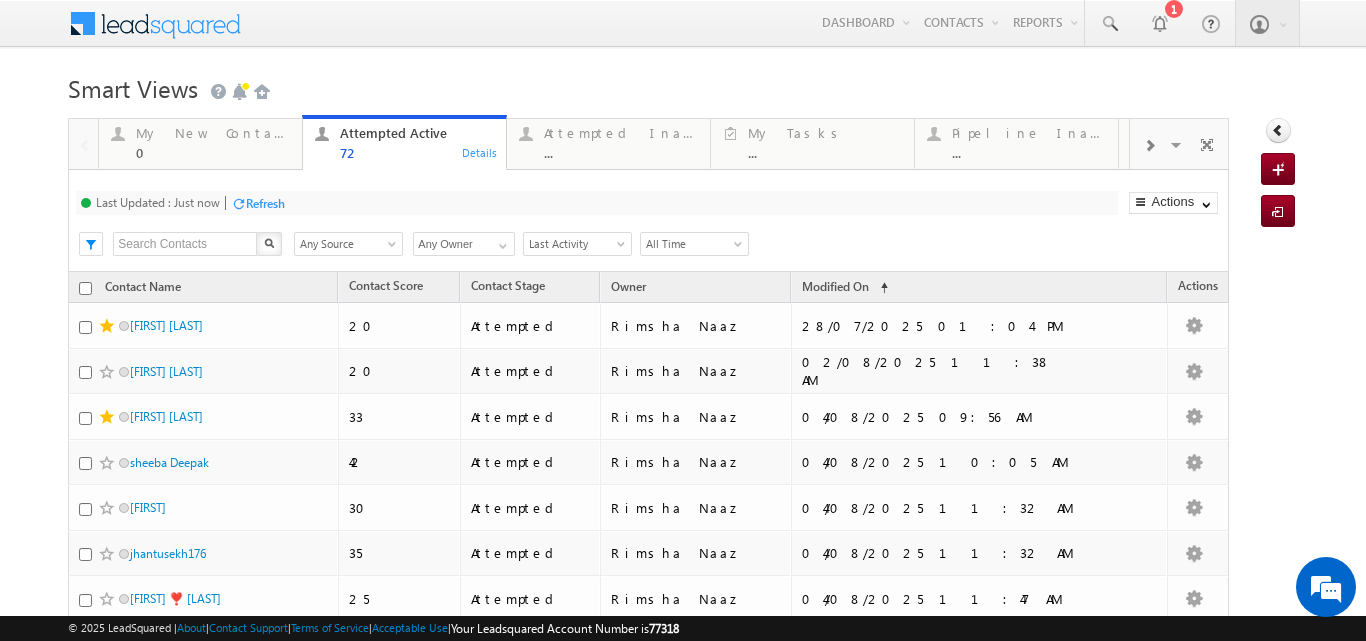 click on "Refresh" at bounding box center (265, 203) 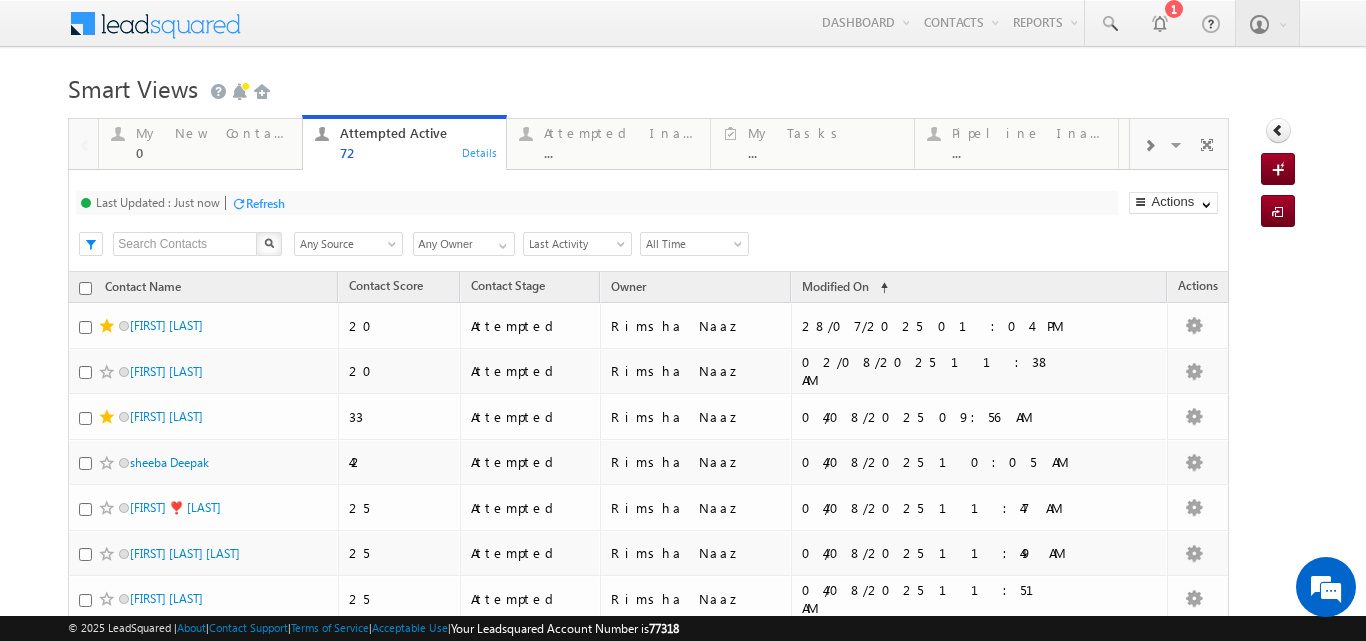 click on "Refresh" at bounding box center [265, 203] 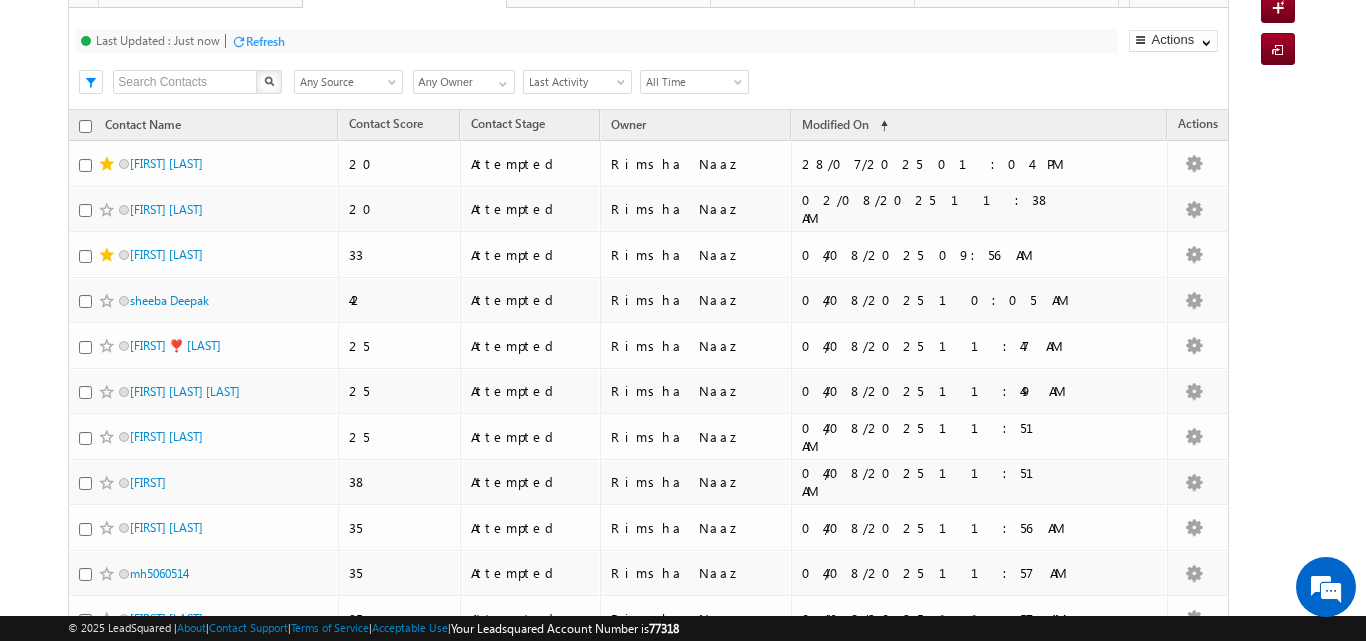 scroll, scrollTop: 280, scrollLeft: 0, axis: vertical 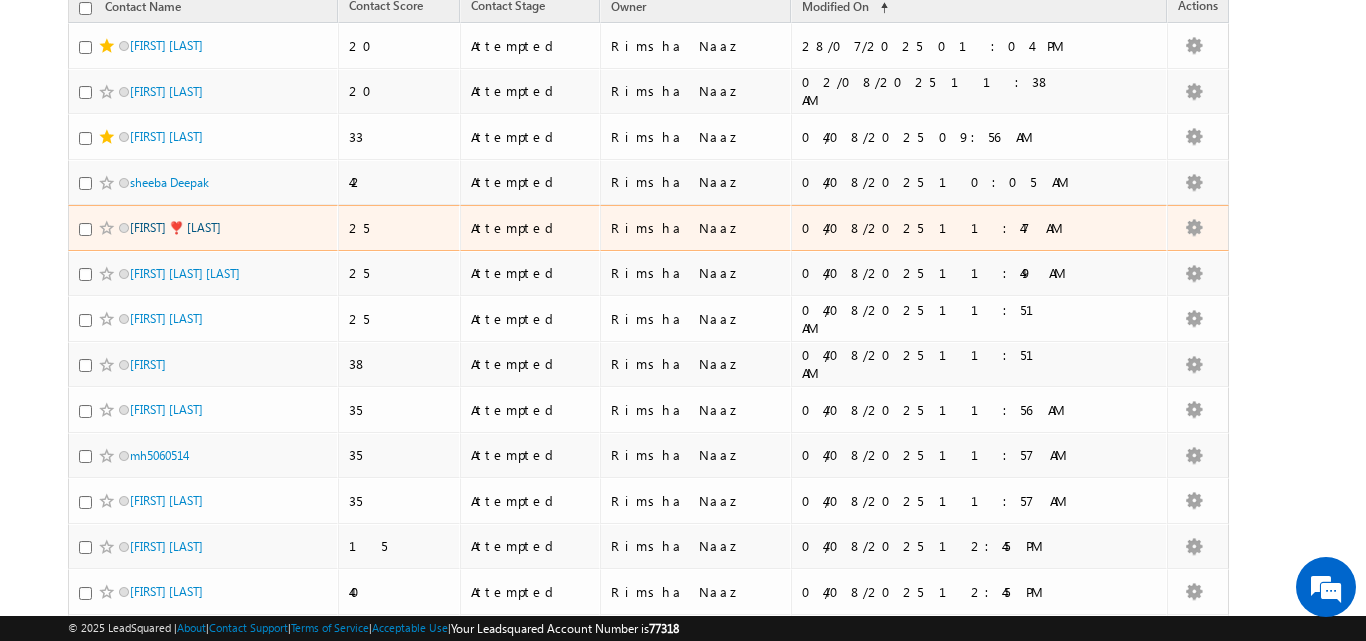 click on "Mithun ❣️ Kumar" at bounding box center [175, 227] 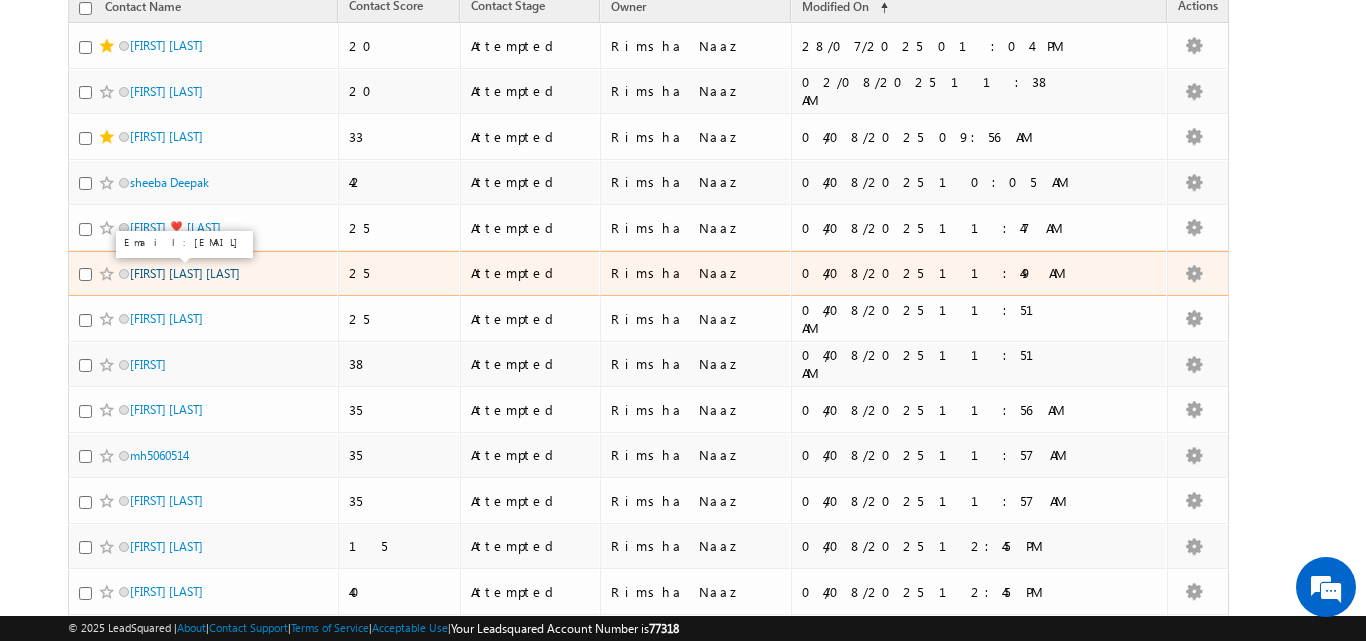 click on "Harpreet Singh Nagi" at bounding box center [185, 273] 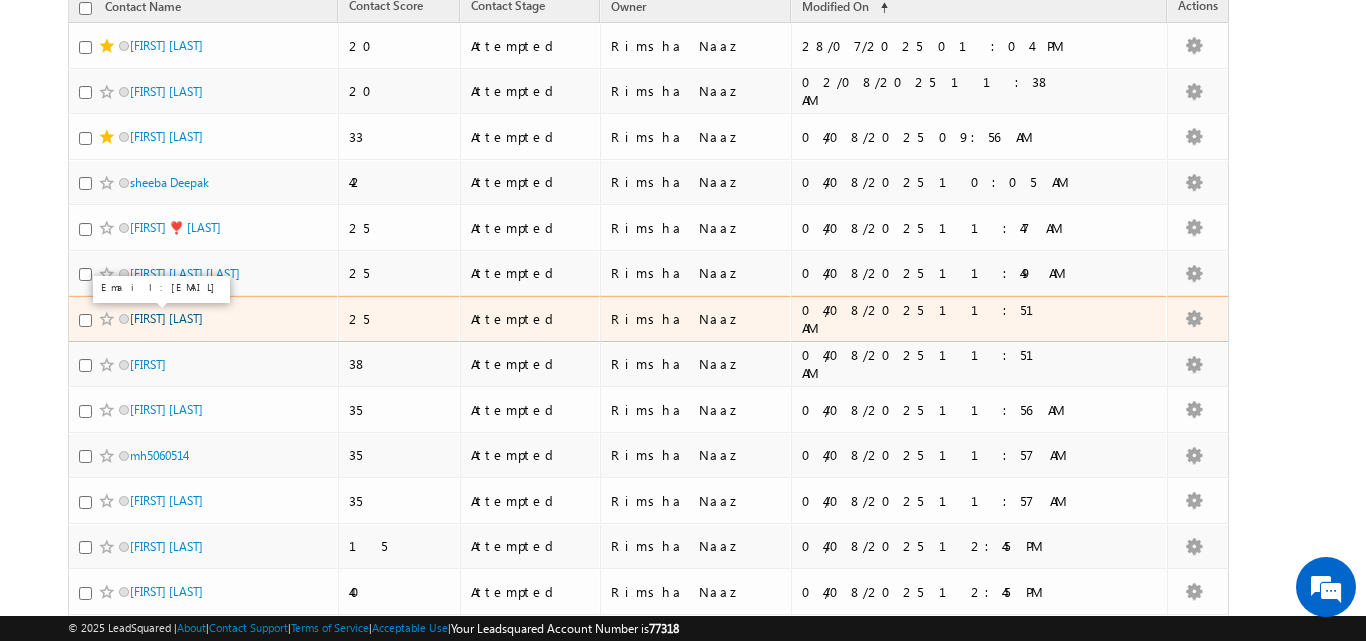 click on "MAITHILI BALE" at bounding box center (166, 318) 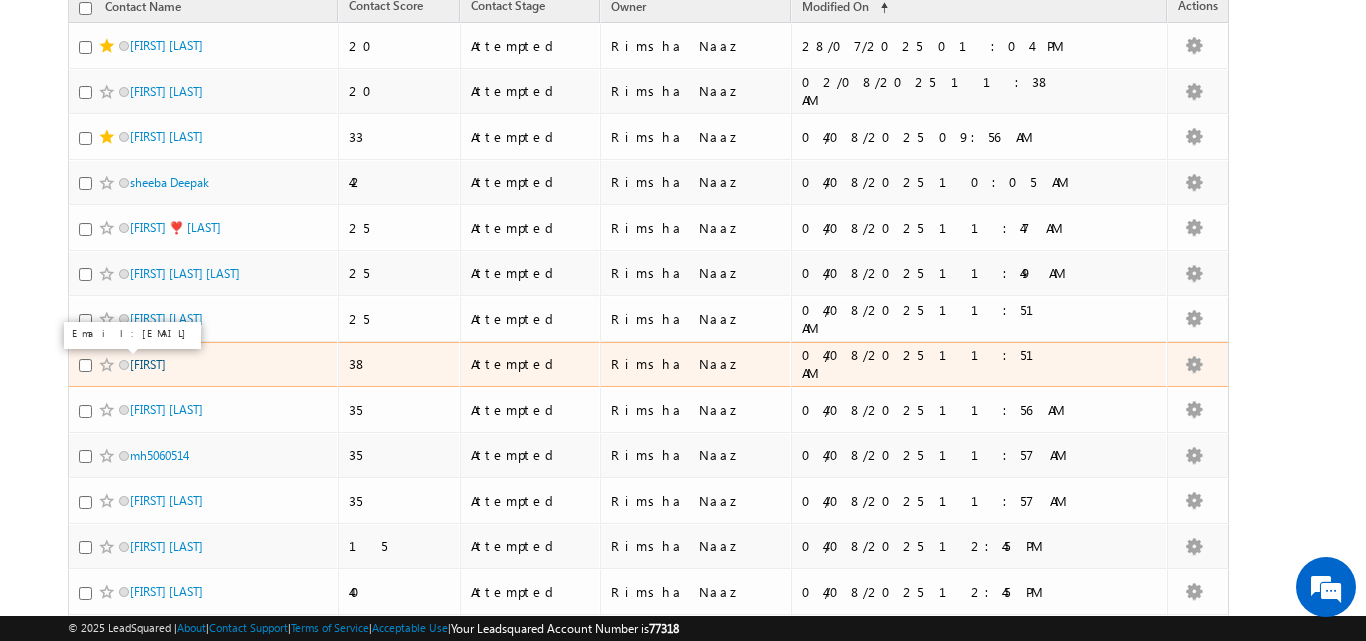 click on "Zainab" at bounding box center [148, 364] 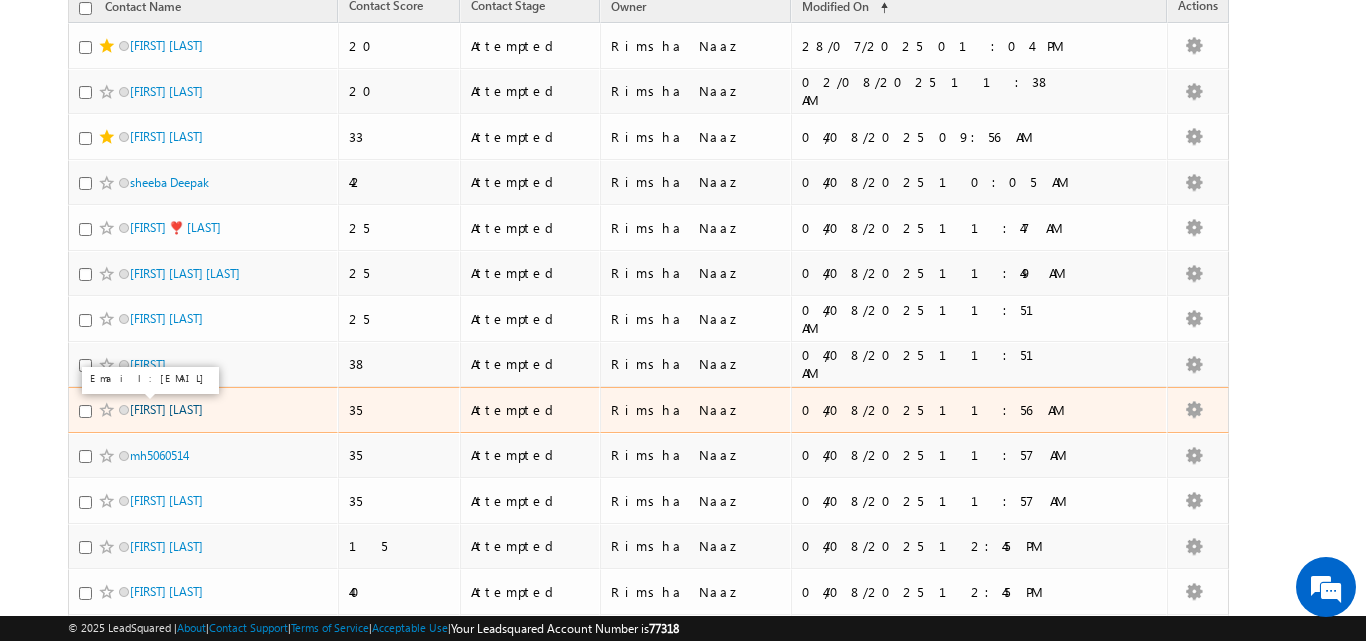 click on "Nisha Kulli" at bounding box center [166, 409] 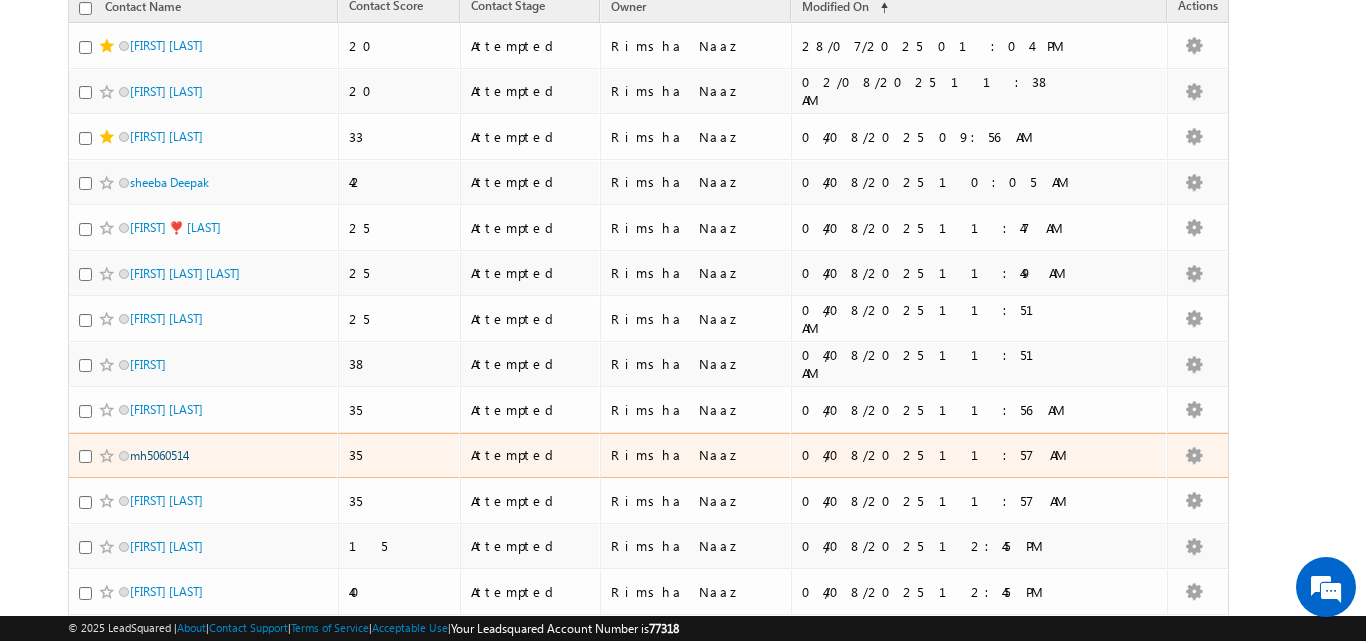 click on "mh5060514" at bounding box center [159, 455] 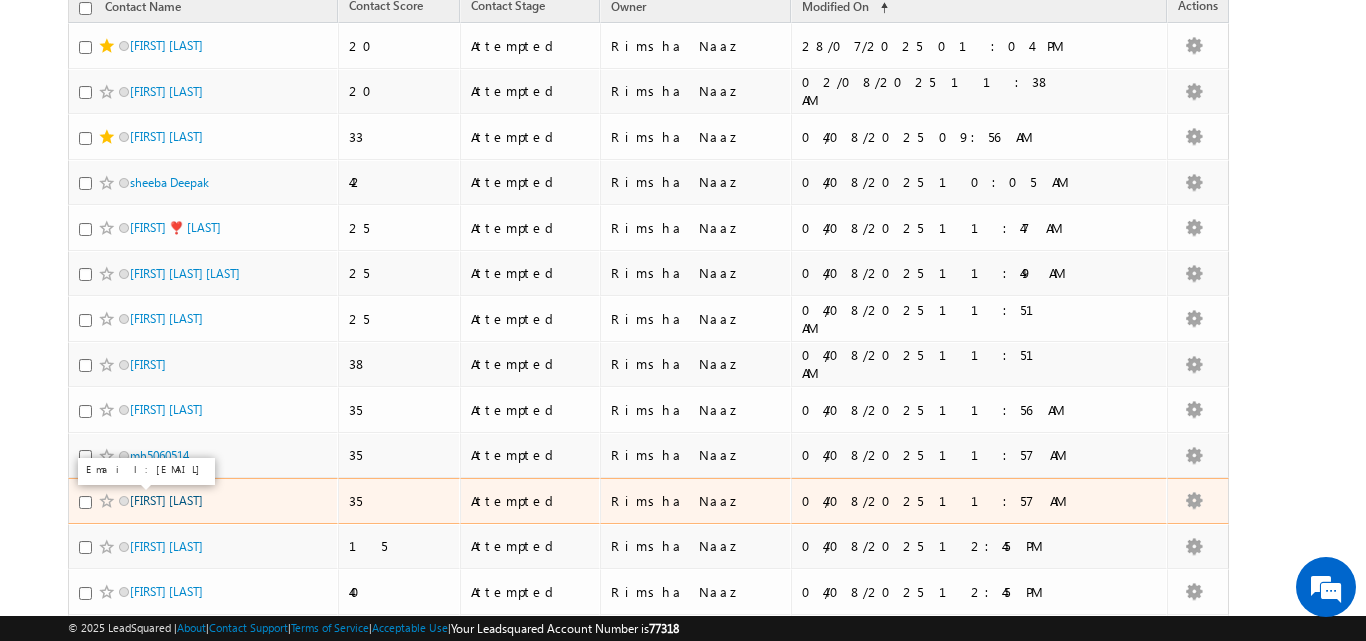 click on "Badal Kori" at bounding box center (166, 500) 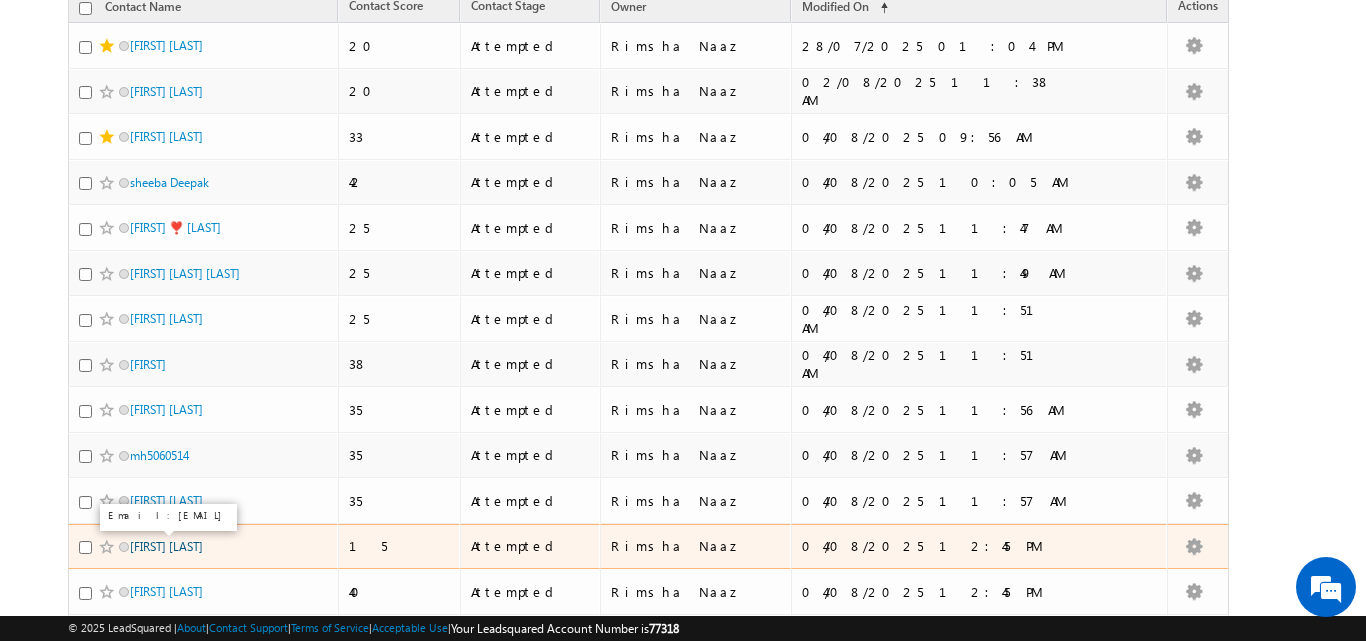 click on "Samanvitha chavan" at bounding box center [166, 546] 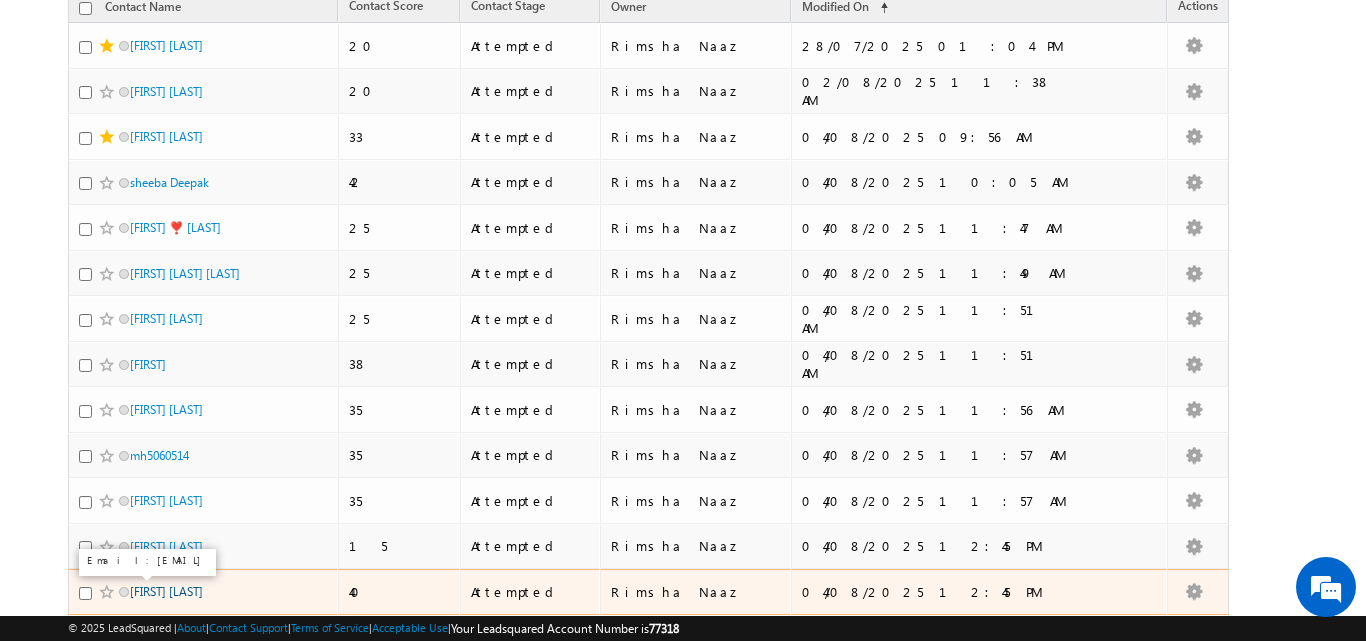 click on "Shreya Nangare" at bounding box center [166, 591] 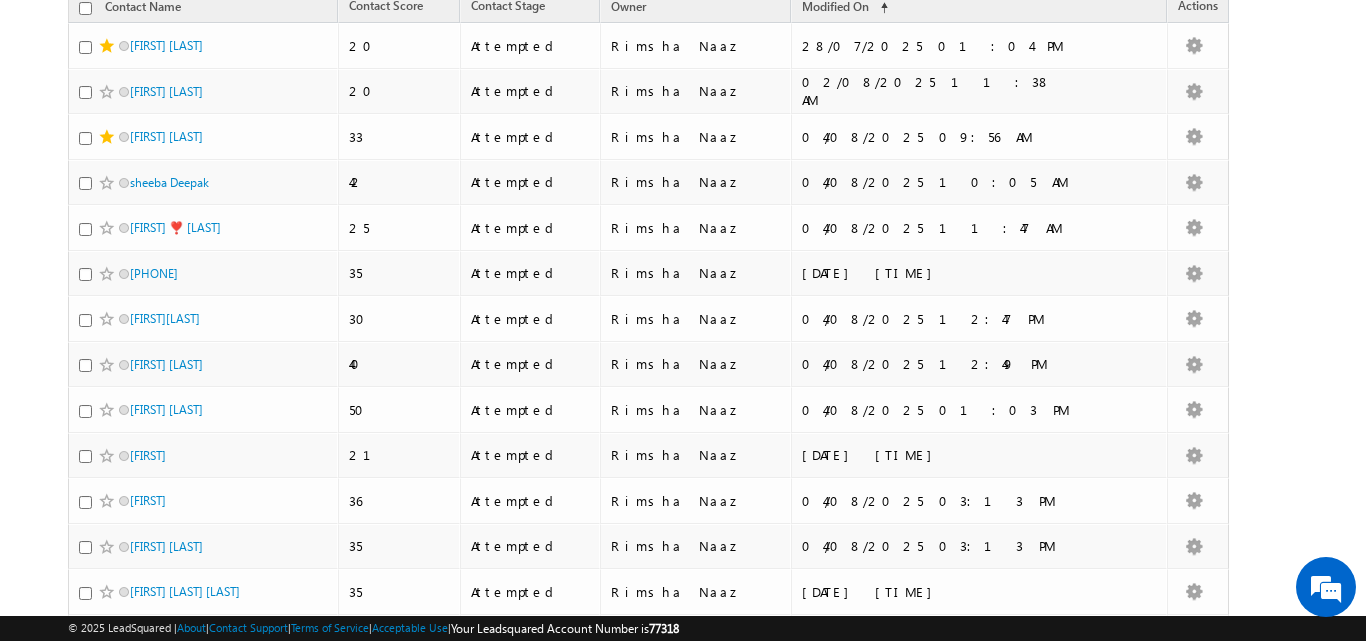 scroll, scrollTop: 0, scrollLeft: 0, axis: both 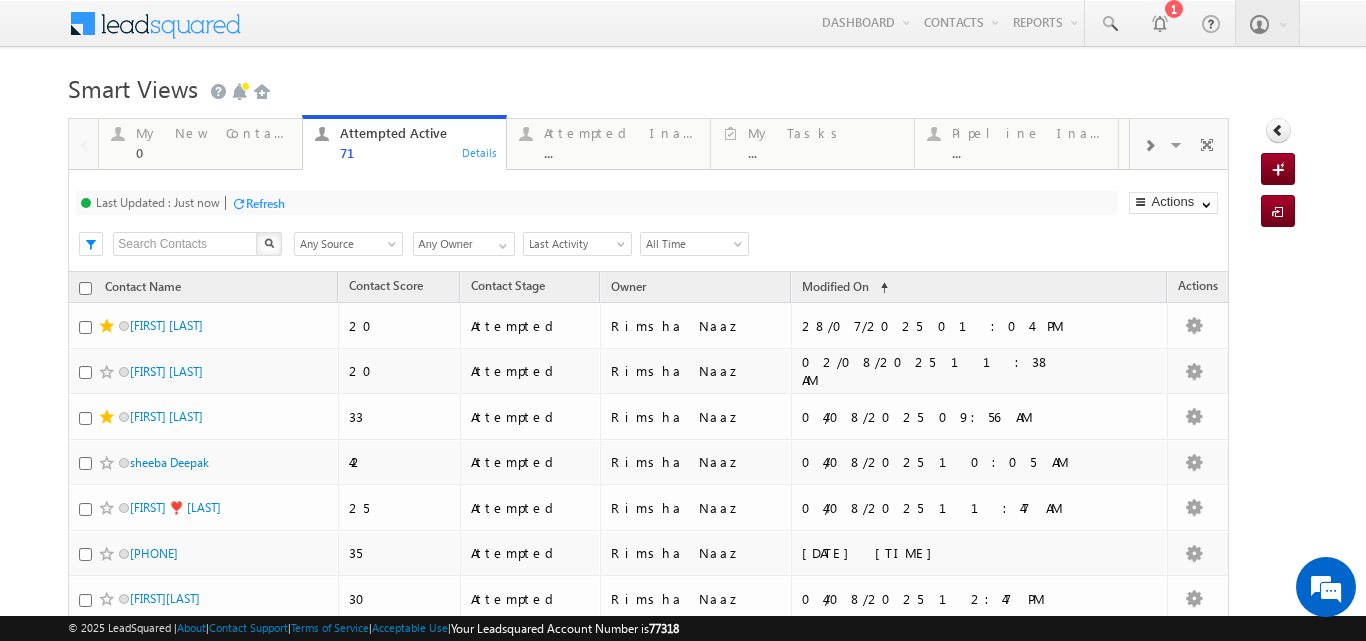 click on "Refresh" at bounding box center [265, 203] 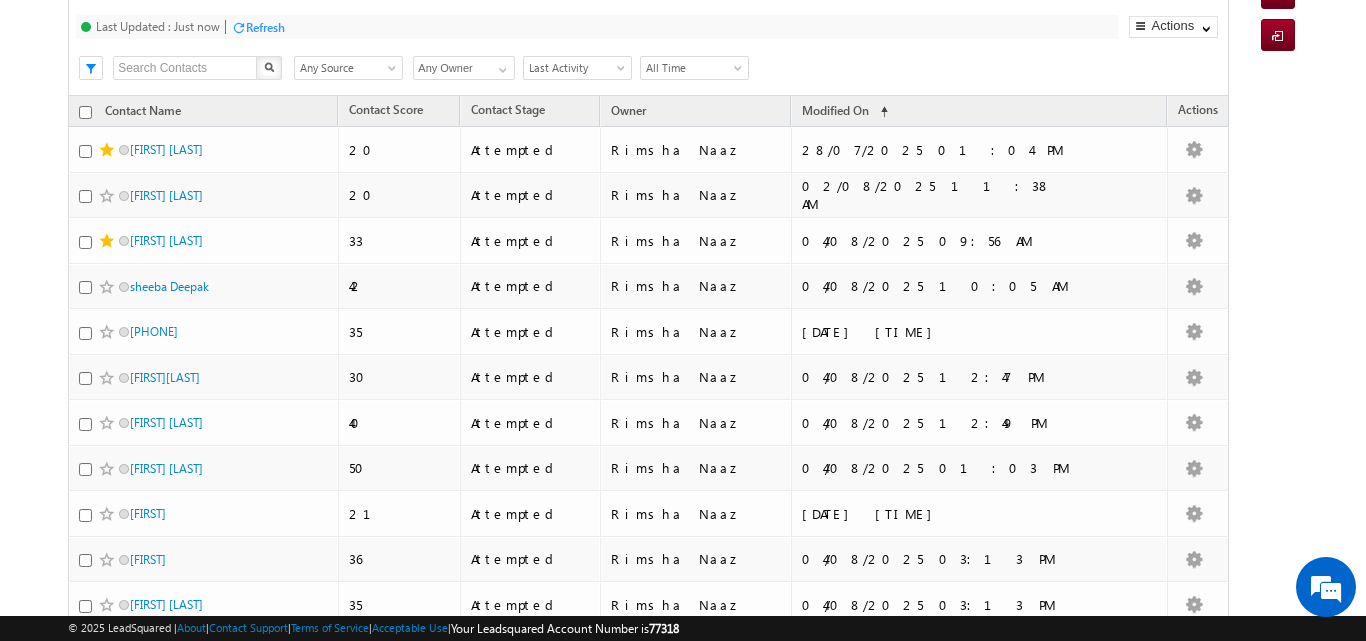 scroll, scrollTop: 188, scrollLeft: 0, axis: vertical 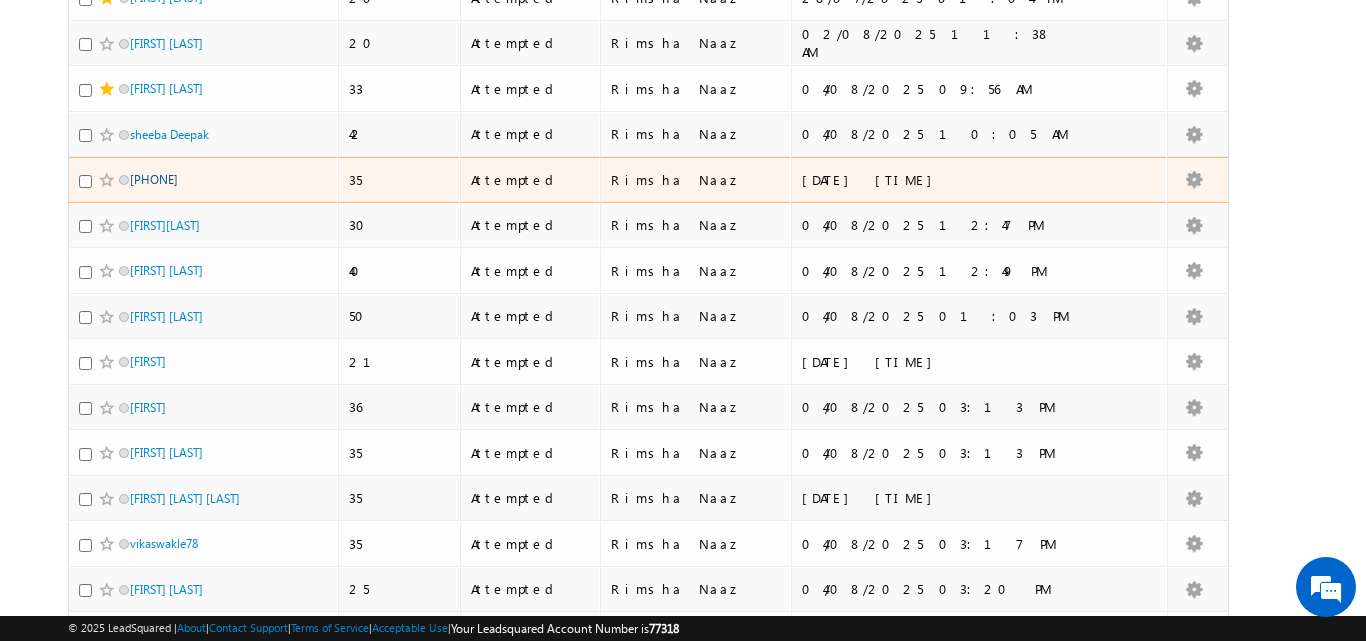 click on "+91-7226928377" at bounding box center (154, 179) 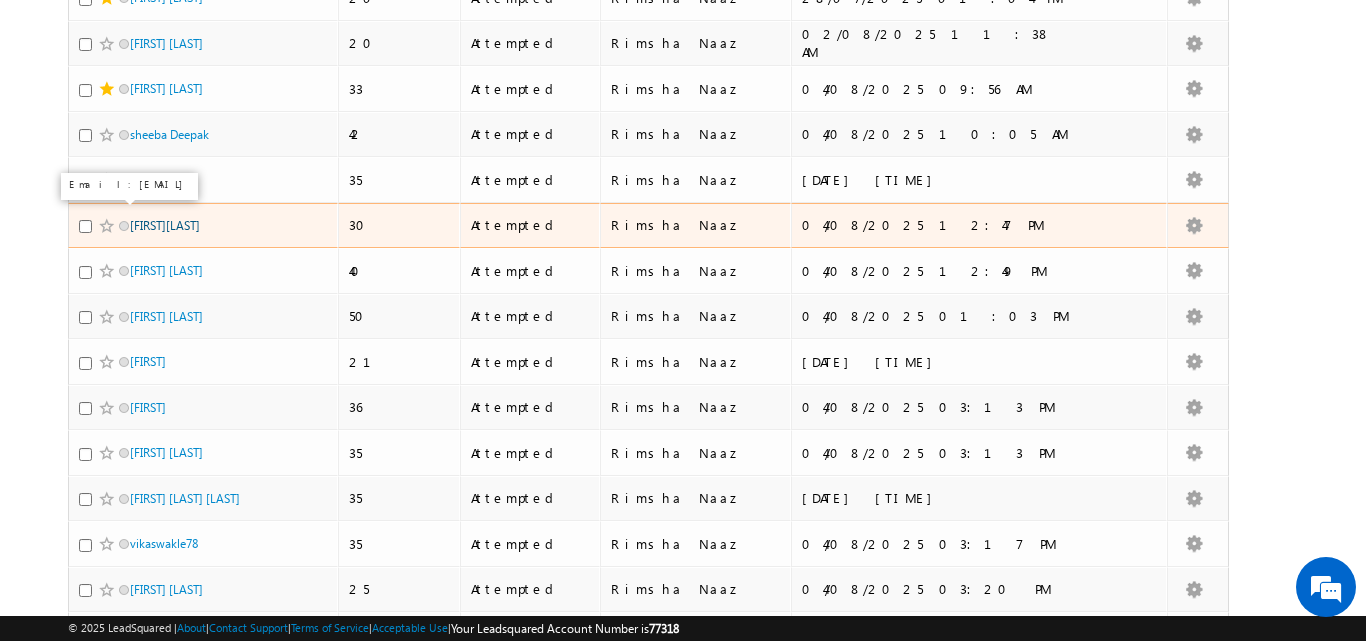 click on "Rajpratapsingh" at bounding box center (165, 225) 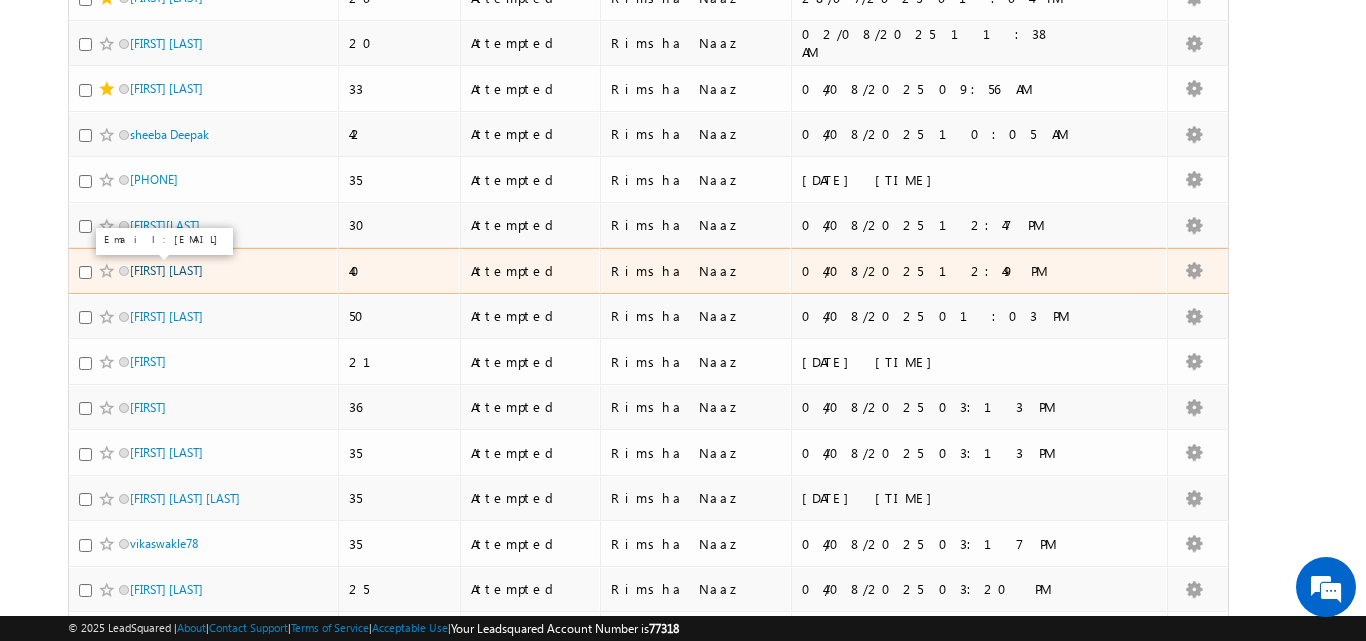 click on "Anushka Dwivedi" at bounding box center (166, 270) 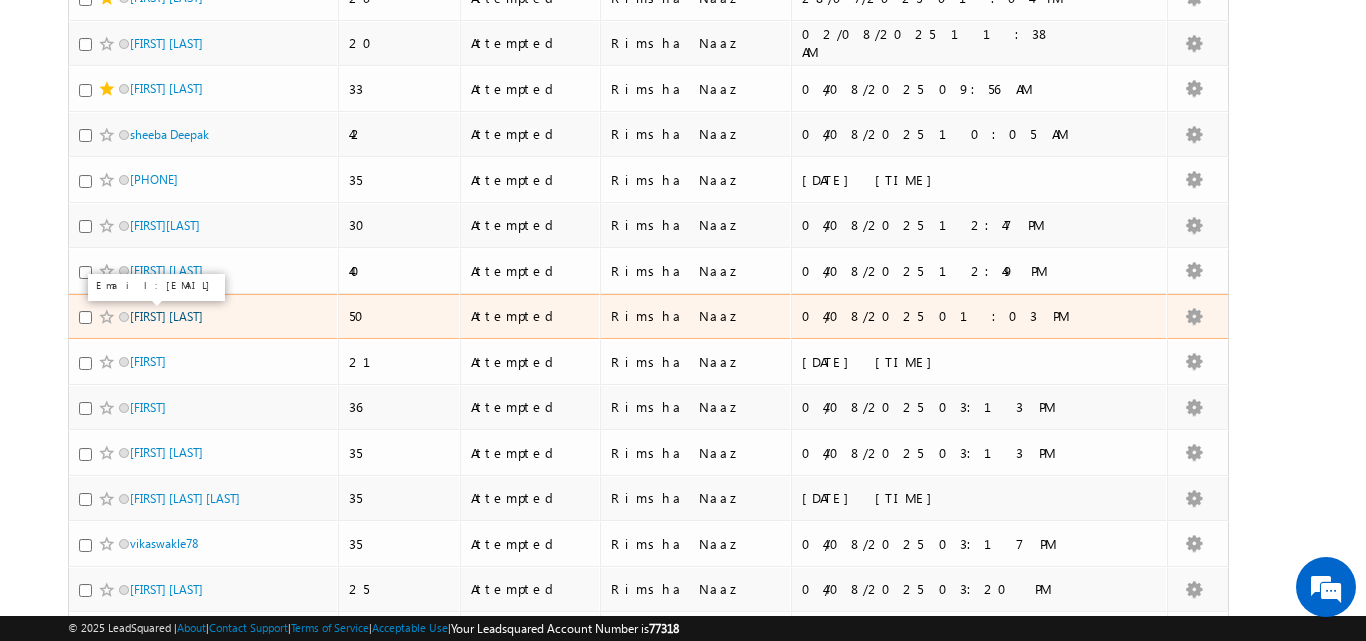 click on "Rajul Golchha" at bounding box center [166, 316] 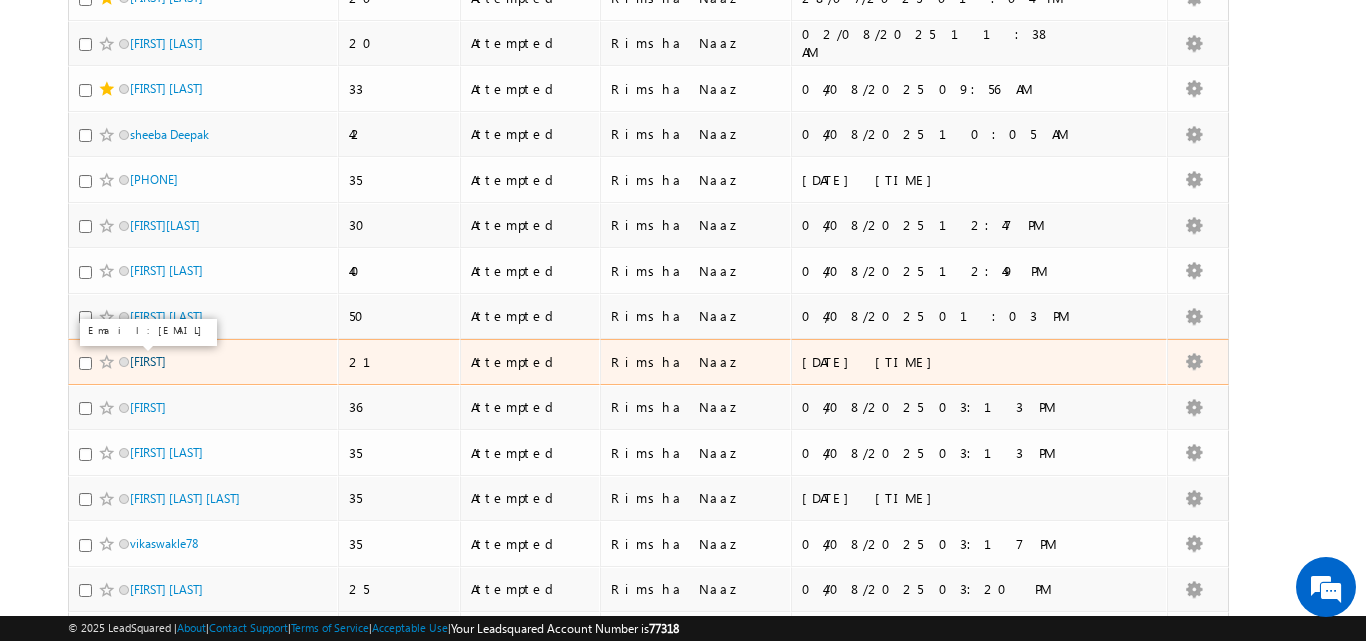 click on "Bhanumitra" at bounding box center [148, 361] 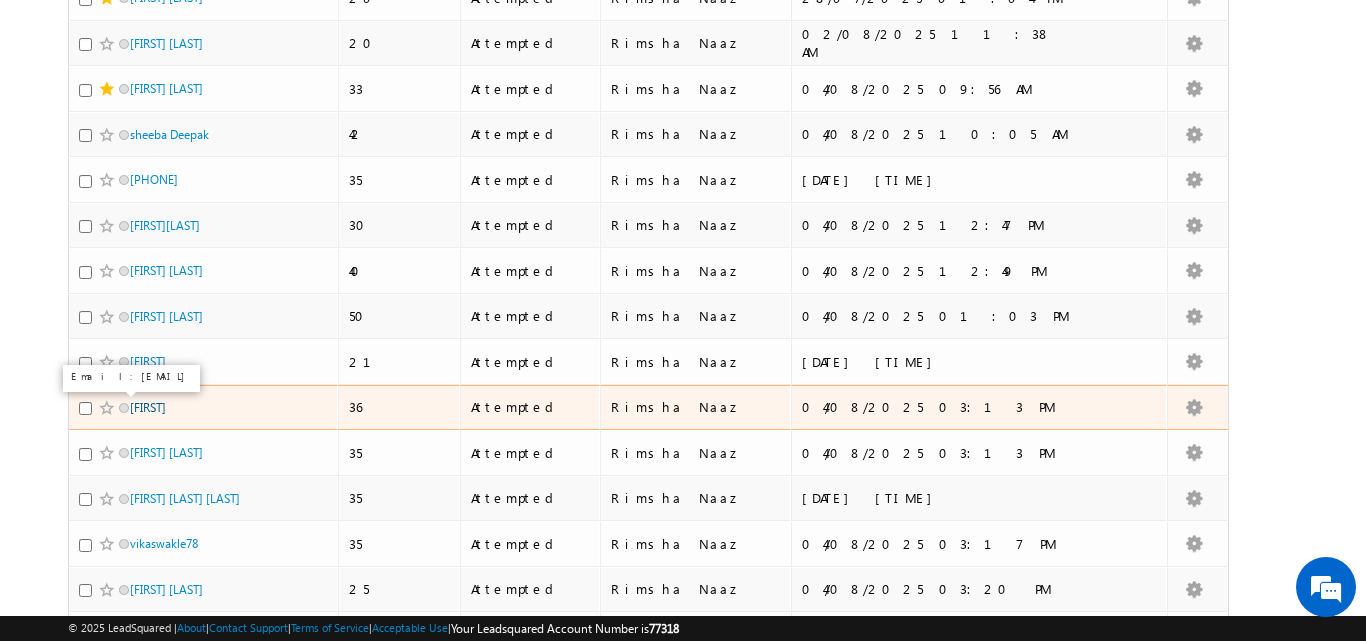 click on "Namrata" at bounding box center [148, 407] 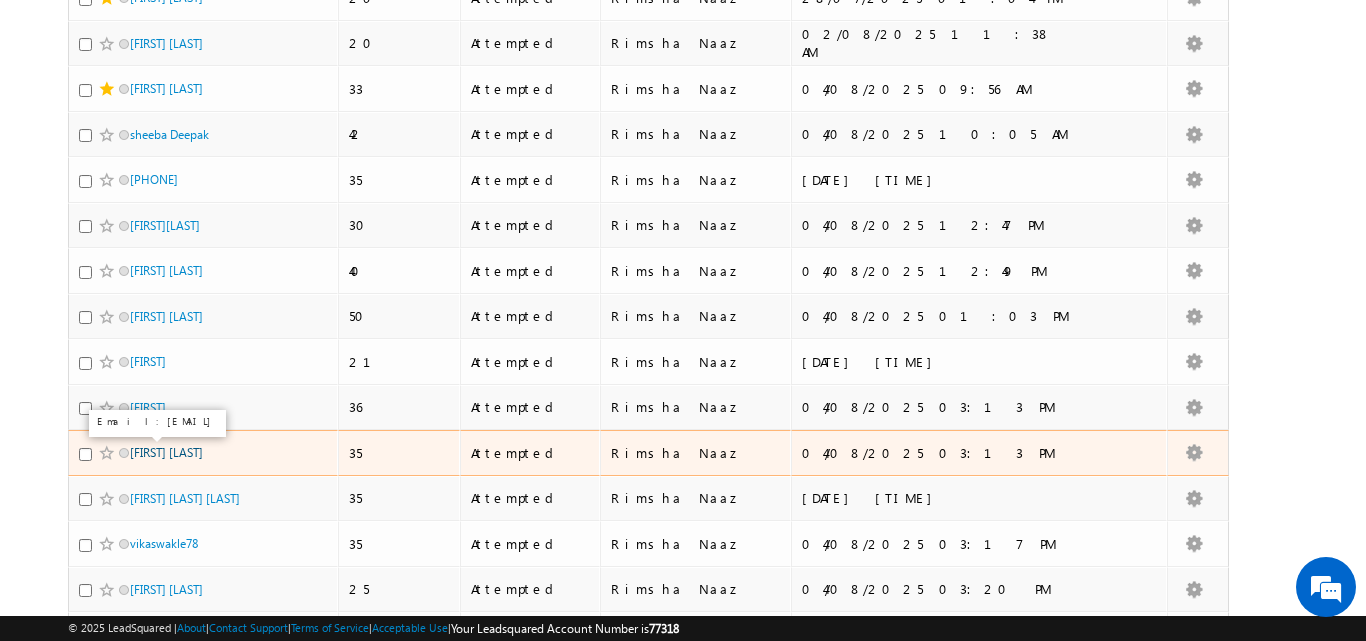 click on "Yembari saikumar" at bounding box center (166, 452) 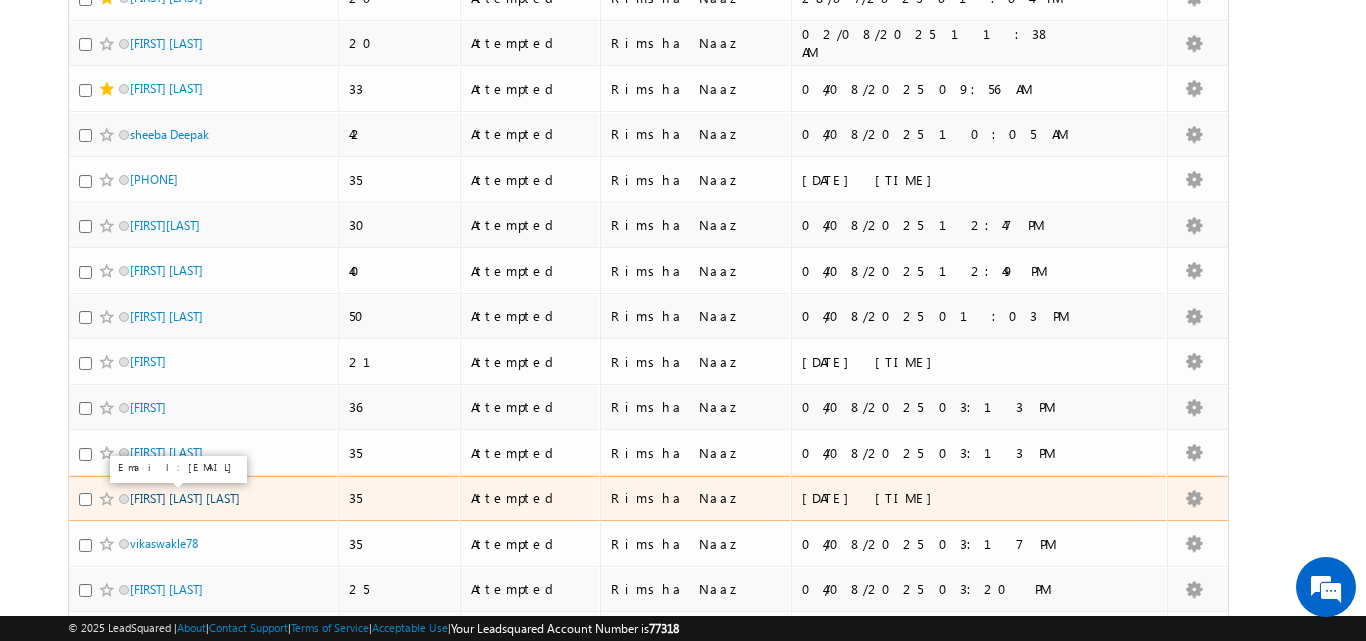 click on "SHUSHMA RAJENDRA UBALE" at bounding box center (185, 498) 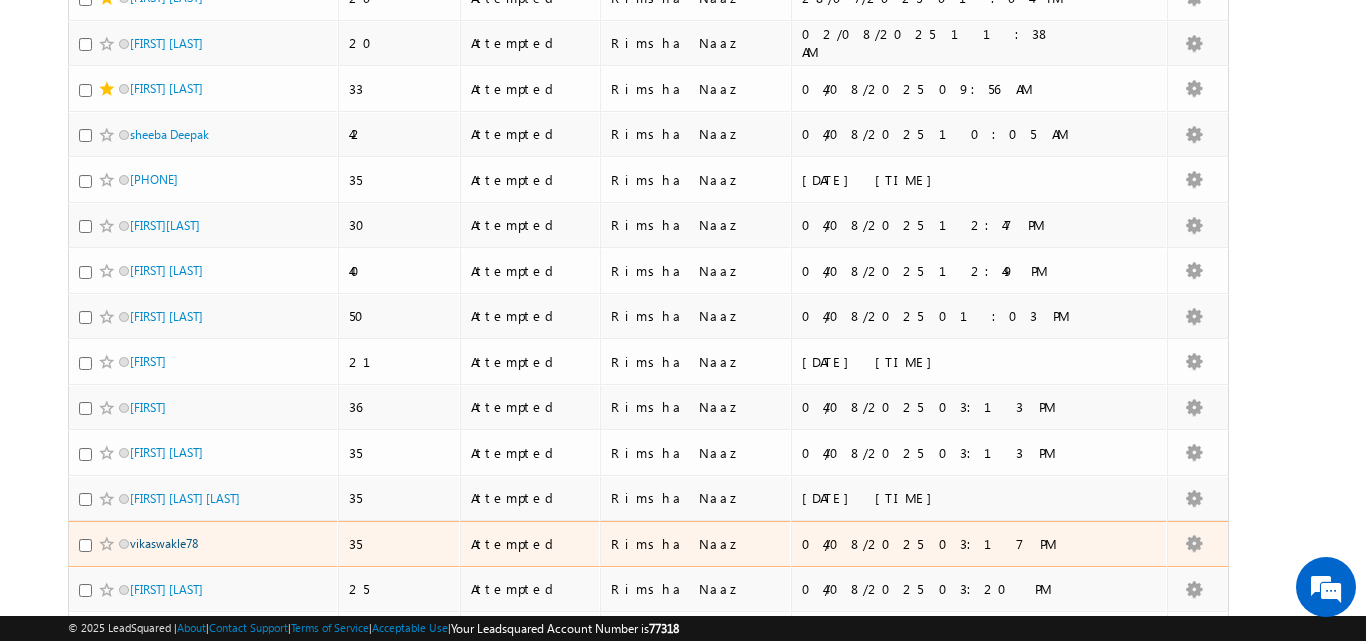 click on "vikaswakle78" at bounding box center (164, 543) 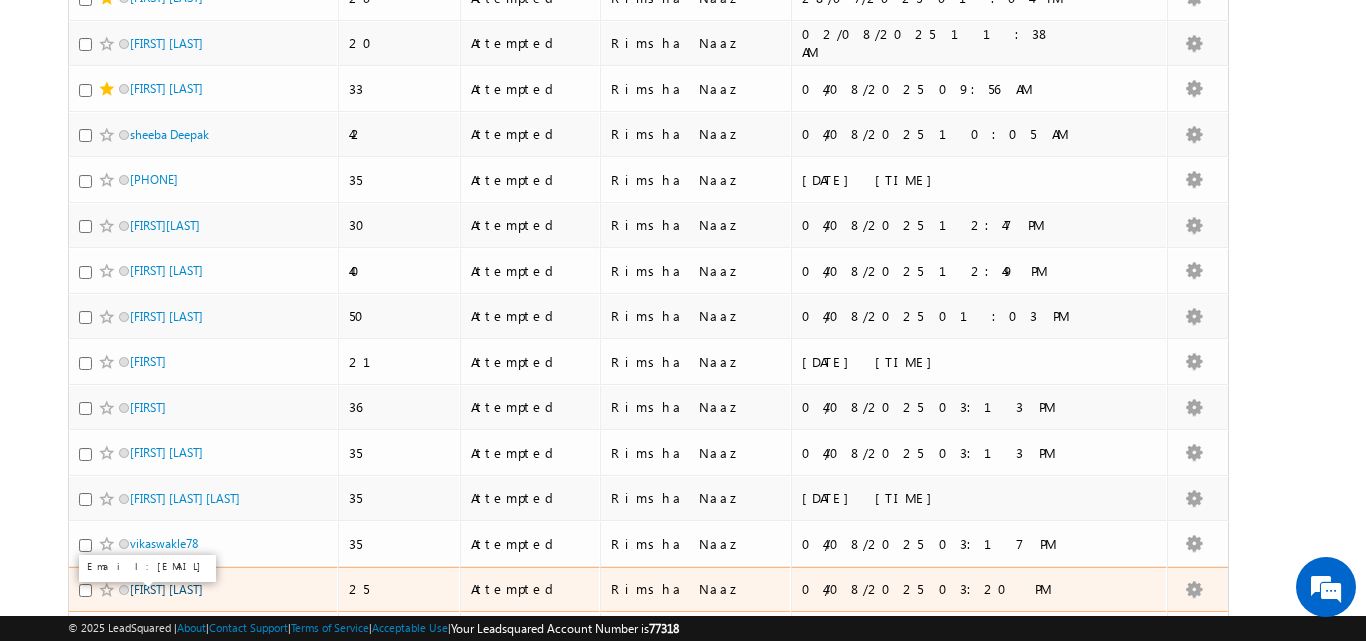 click on "Aditi batham" at bounding box center [166, 589] 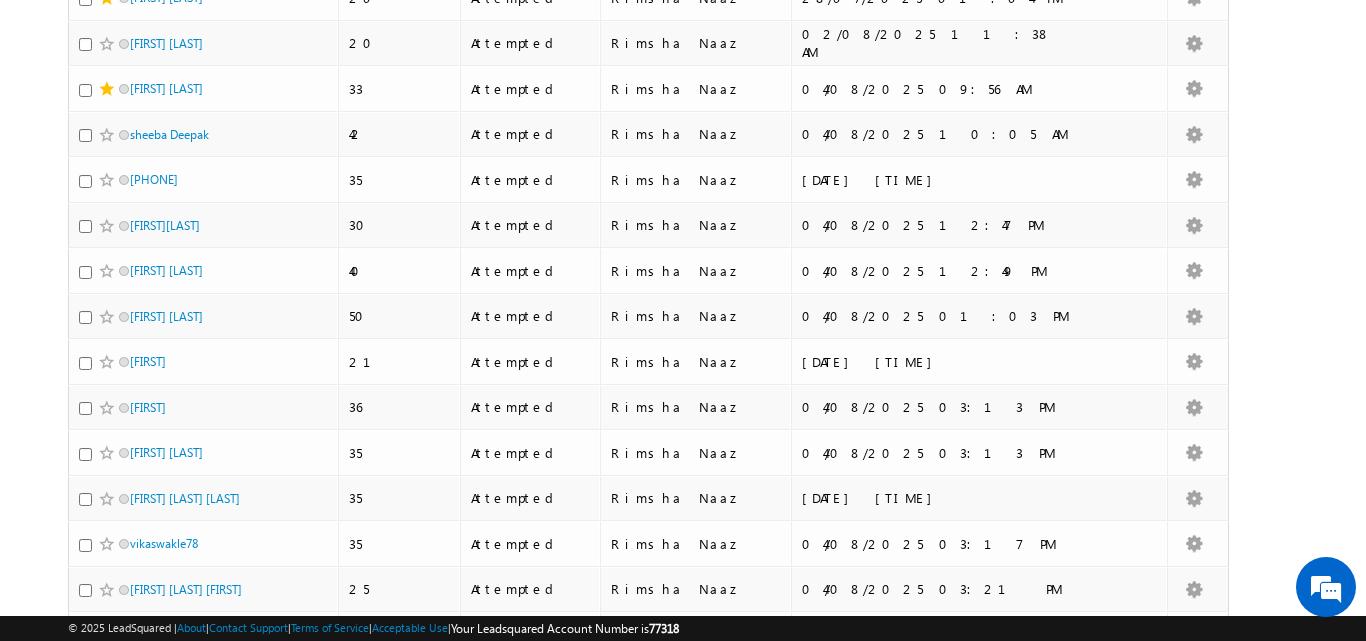 scroll, scrollTop: 0, scrollLeft: 0, axis: both 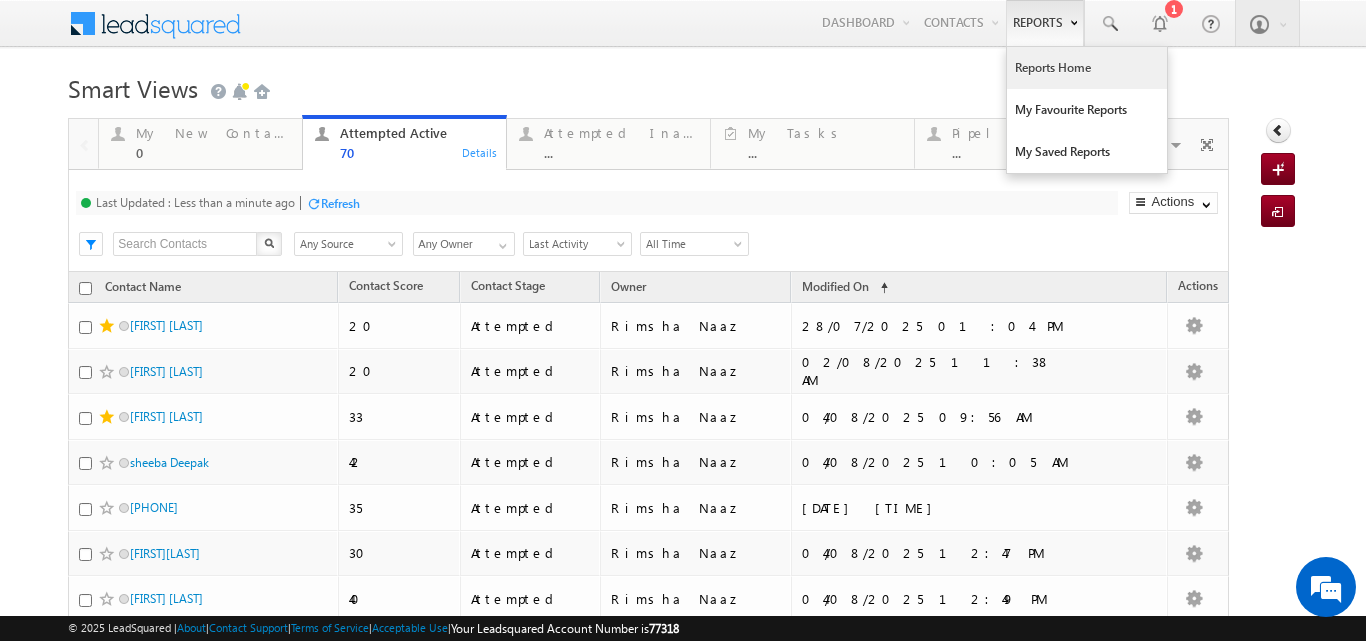 click on "Reports Home" at bounding box center [1087, 68] 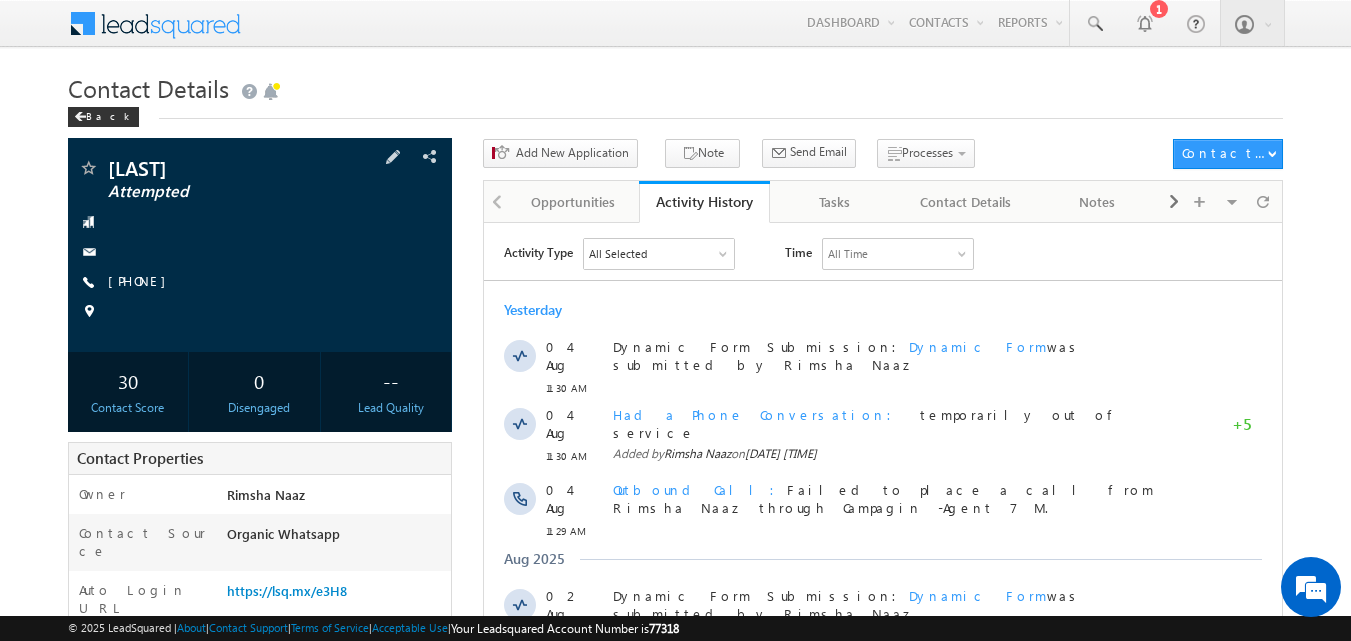 scroll, scrollTop: 0, scrollLeft: 0, axis: both 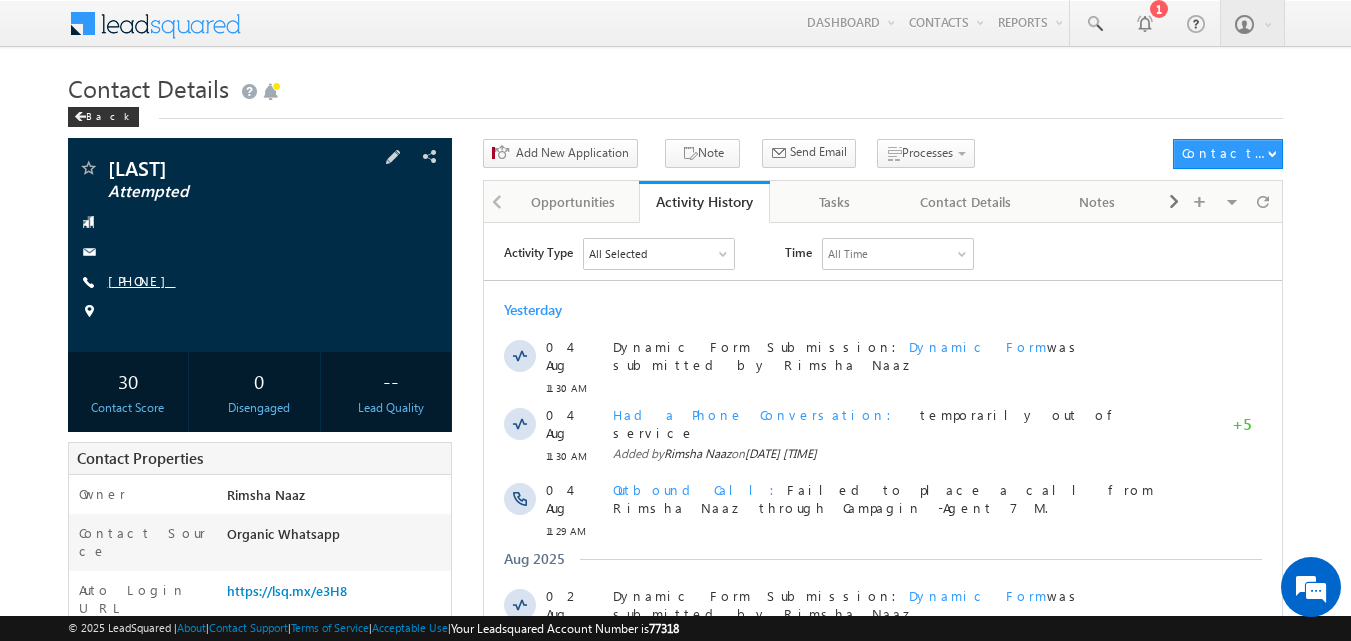 click on "[PHONE]" at bounding box center (142, 280) 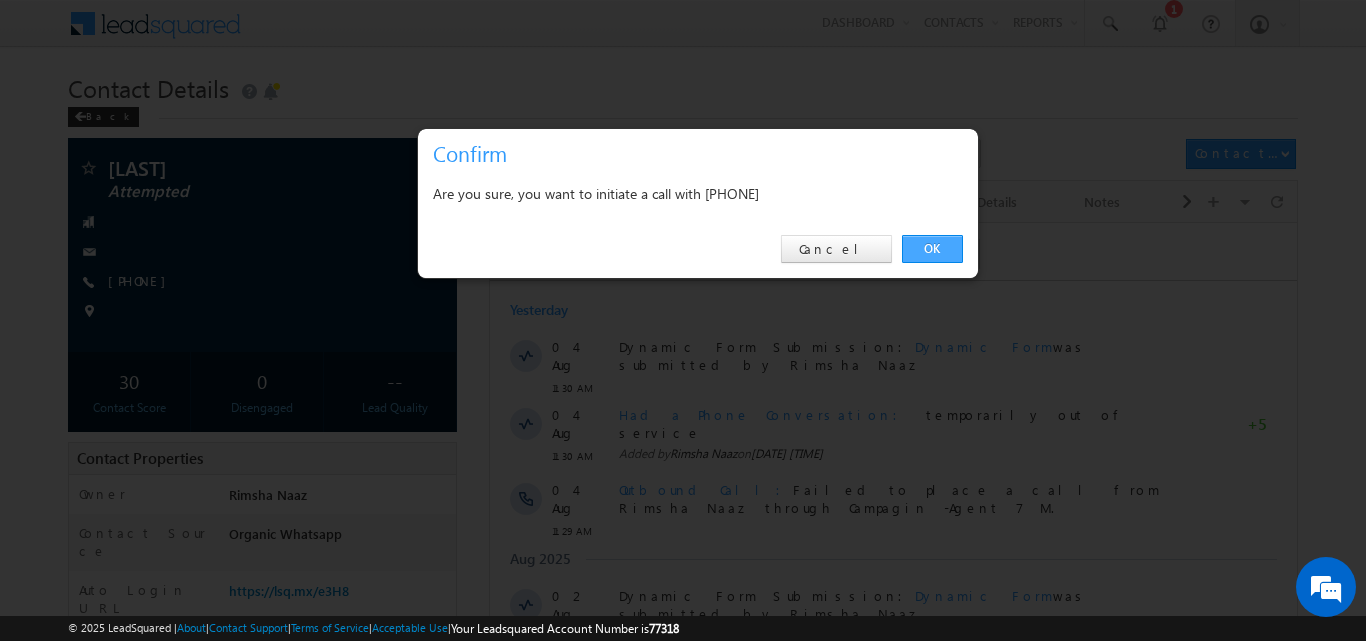 click on "OK" at bounding box center (932, 249) 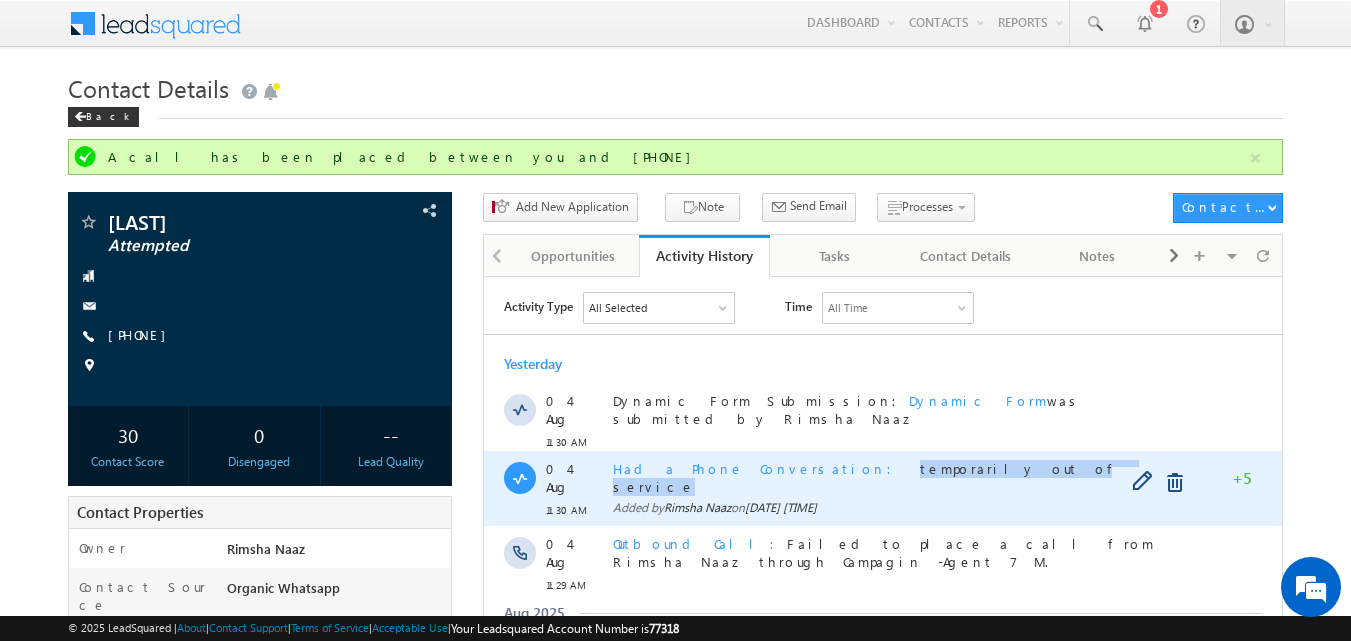 drag, startPoint x: 775, startPoint y: 457, endPoint x: 936, endPoint y: 465, distance: 161.19864 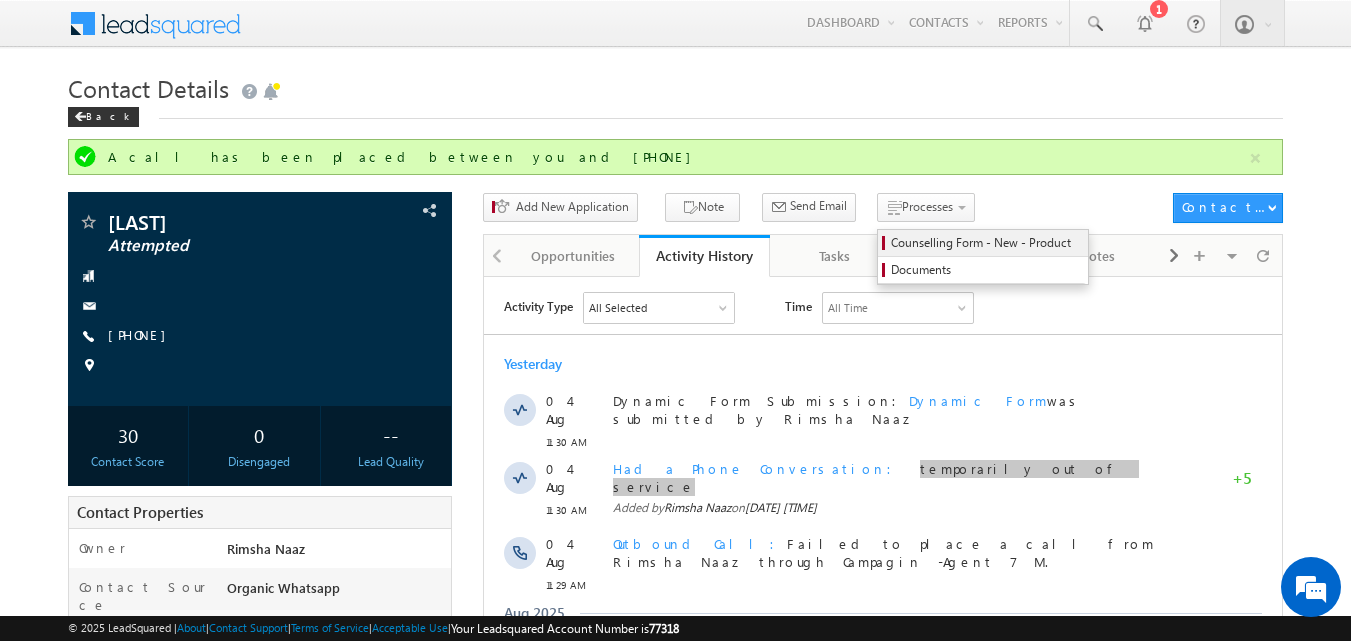 click on "Counselling Form - New - Product" at bounding box center [986, 243] 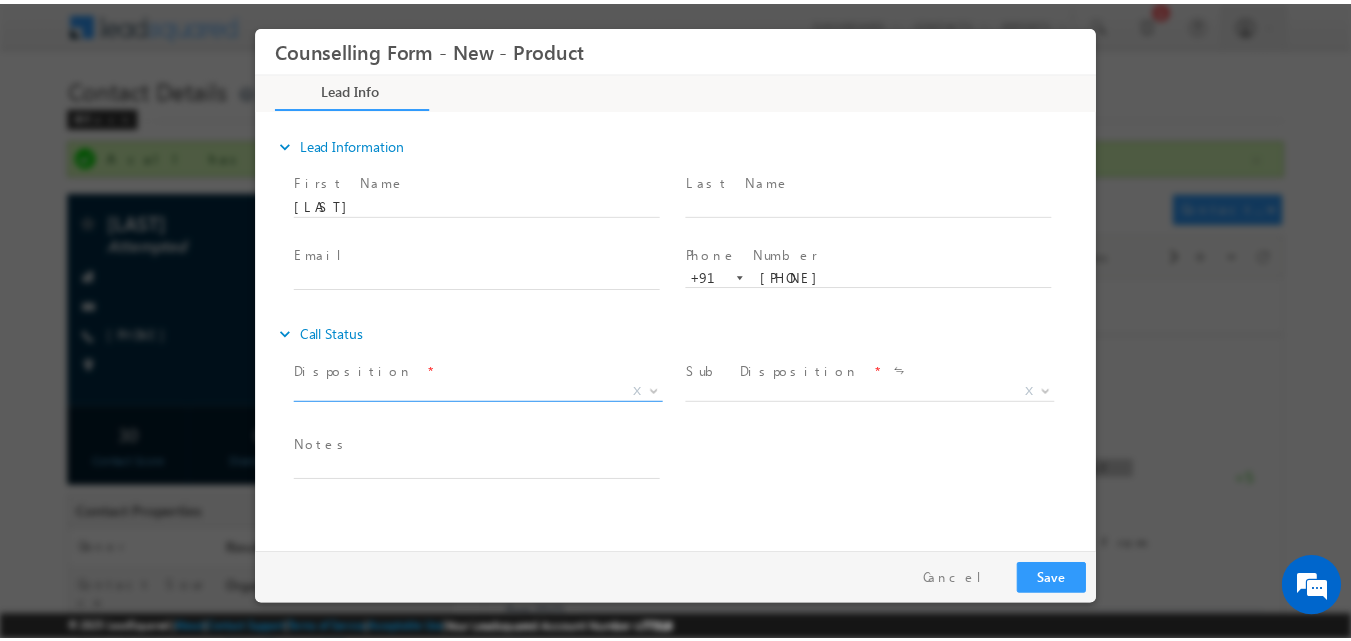scroll, scrollTop: 0, scrollLeft: 0, axis: both 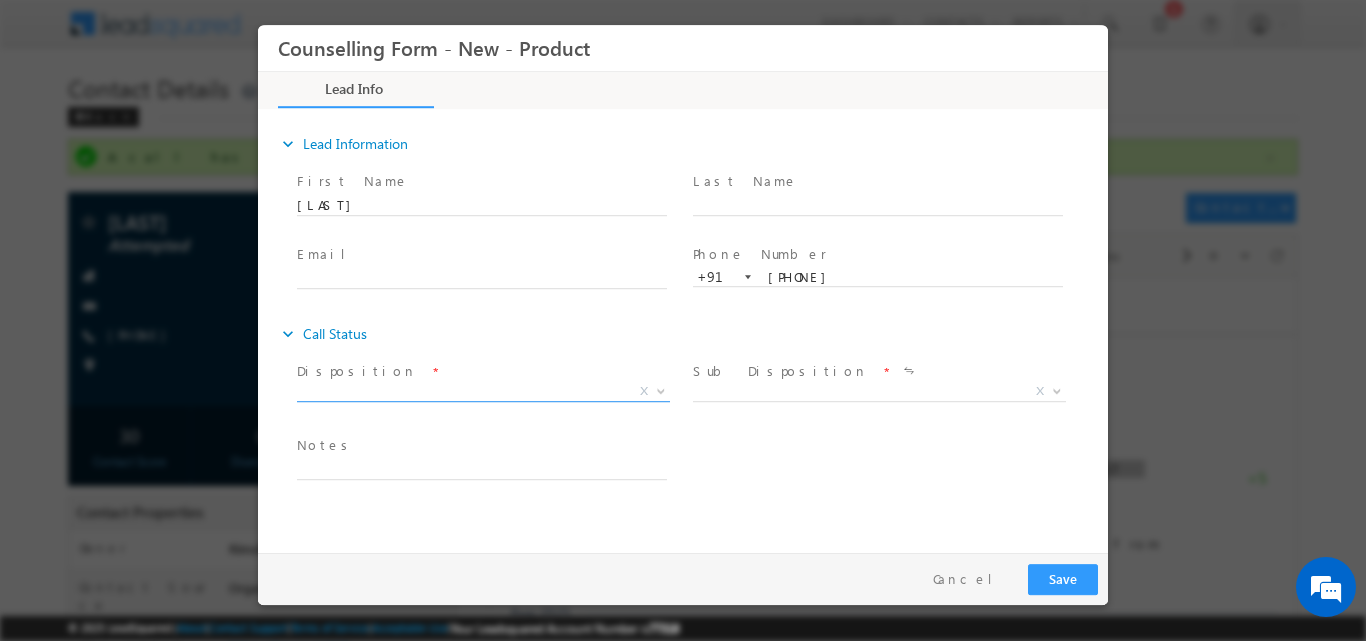 click at bounding box center (661, 389) 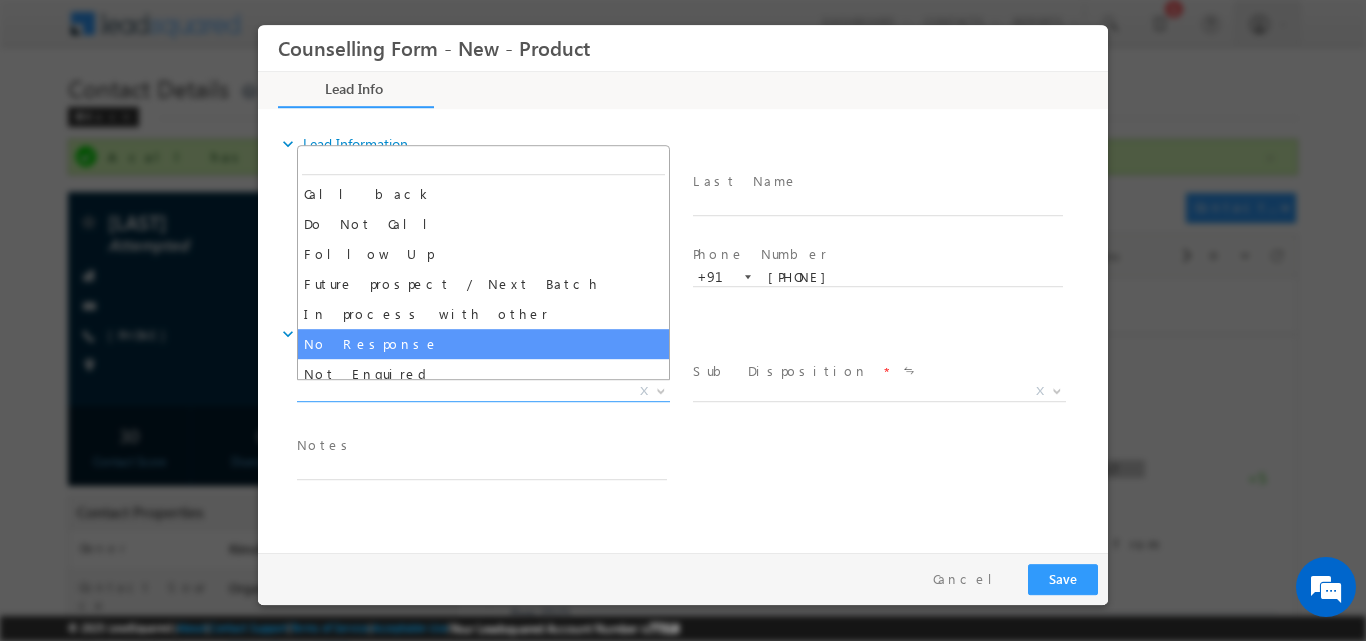 select on "No Response" 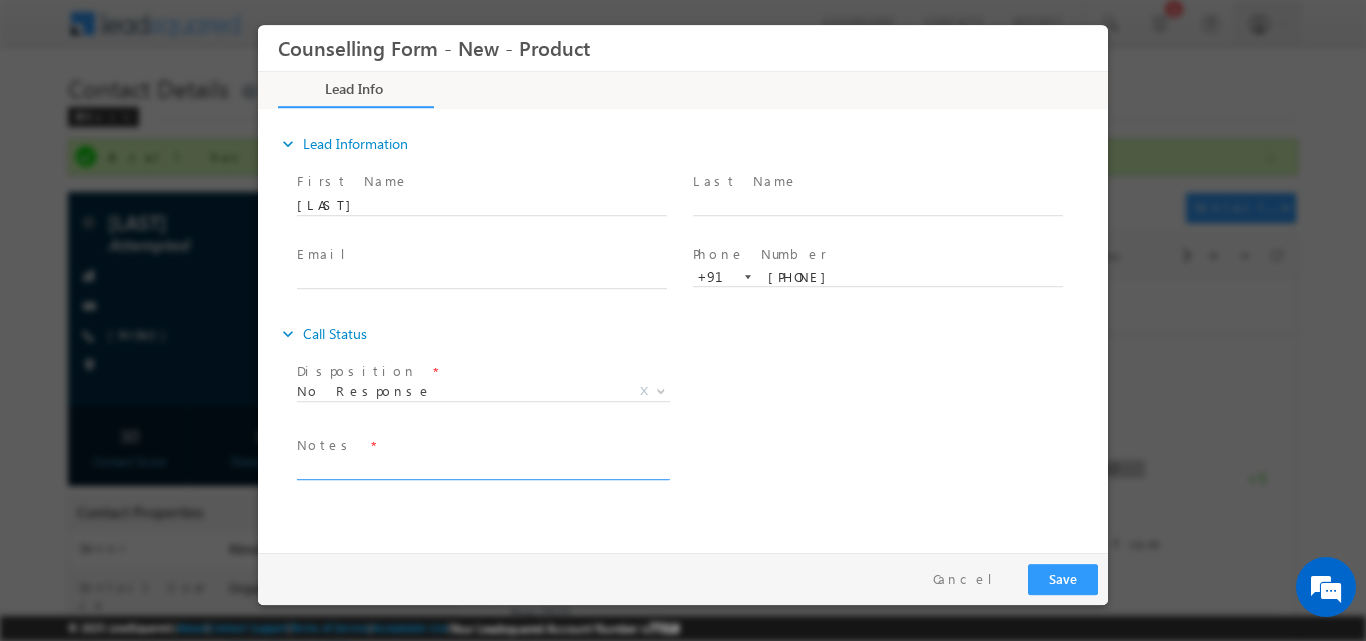 click at bounding box center [482, 467] 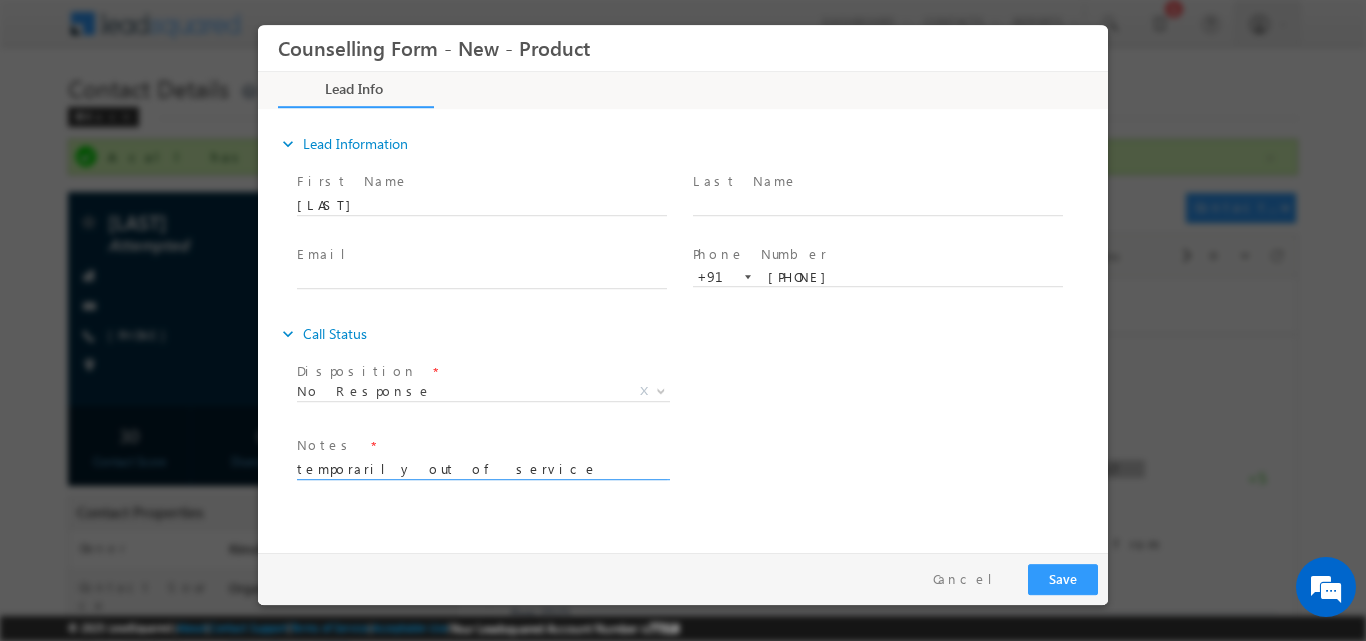 type on "temporarily out of service" 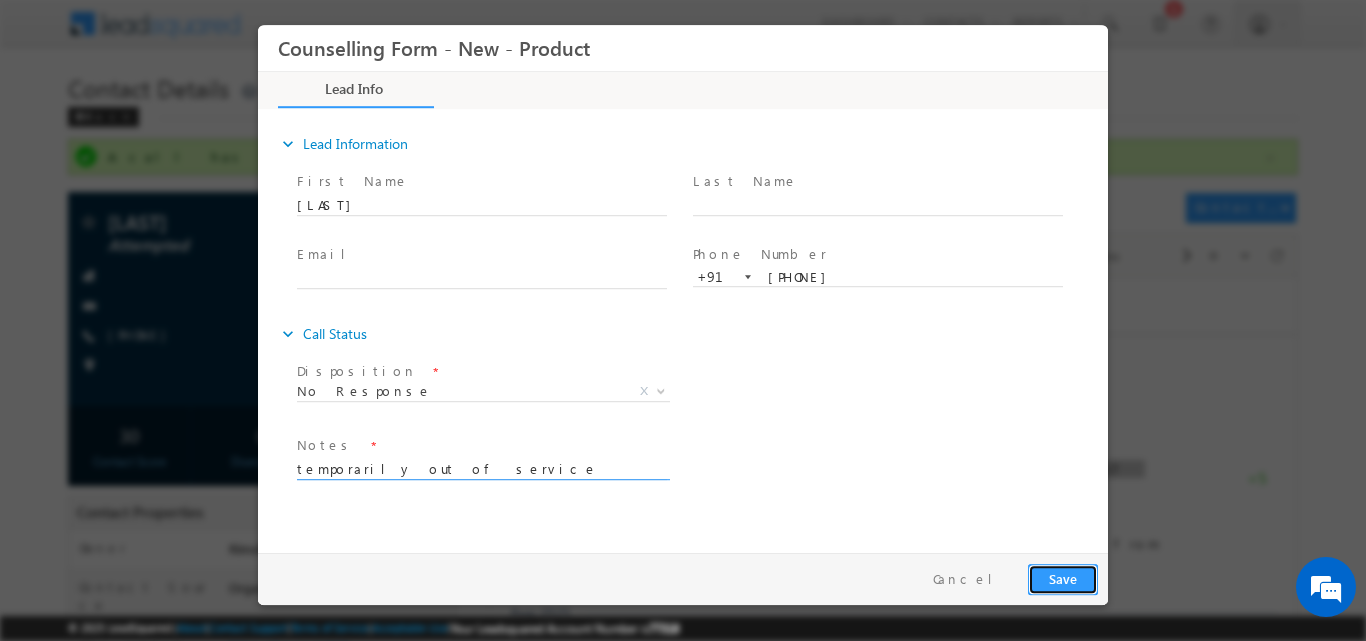 click on "Save" at bounding box center [1063, 578] 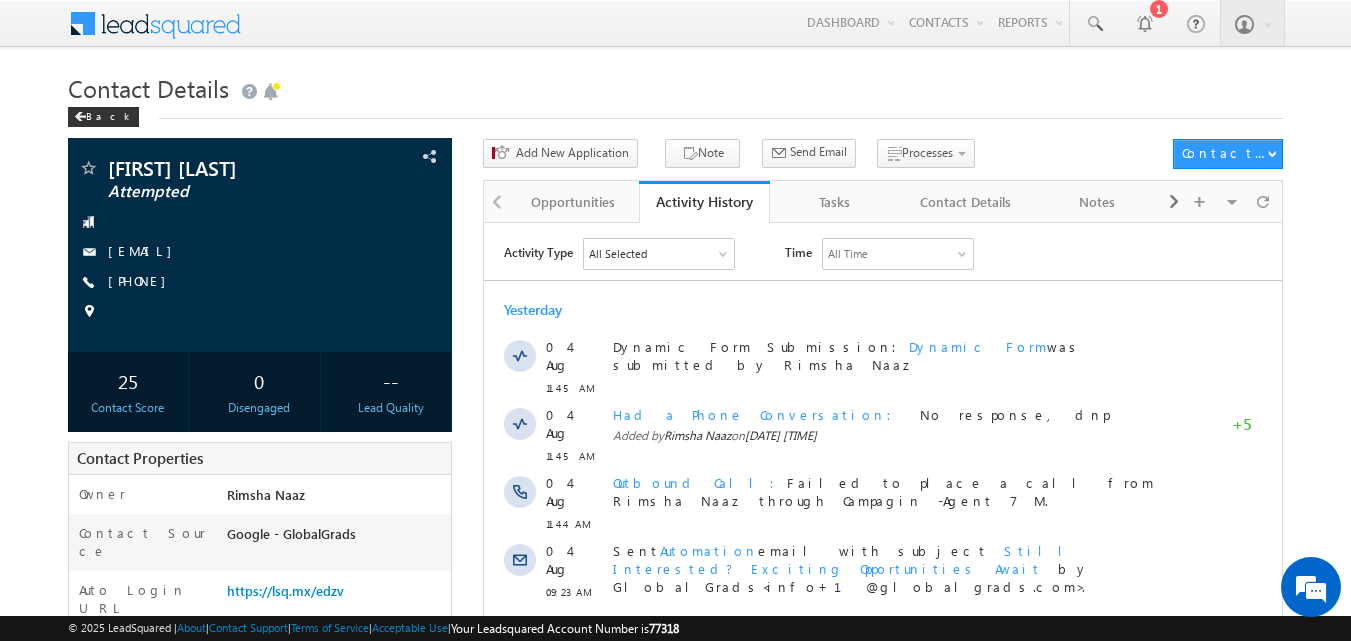 scroll, scrollTop: 0, scrollLeft: 0, axis: both 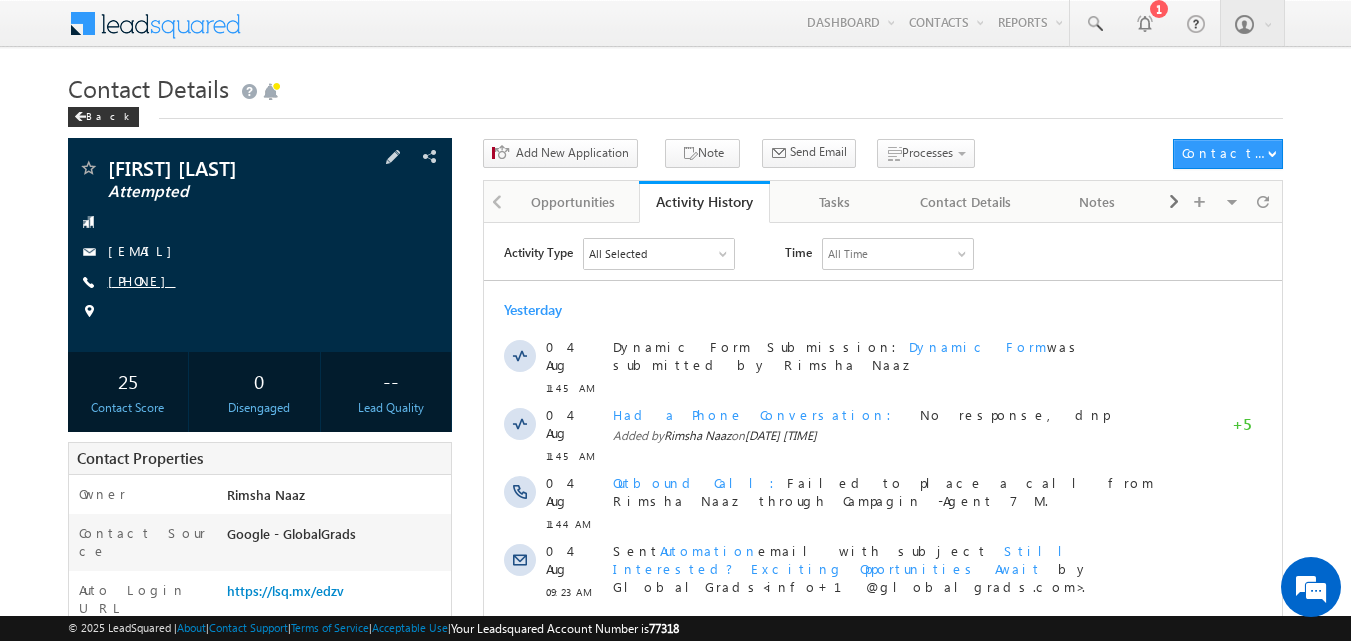 click on "[PHONE]" at bounding box center (142, 280) 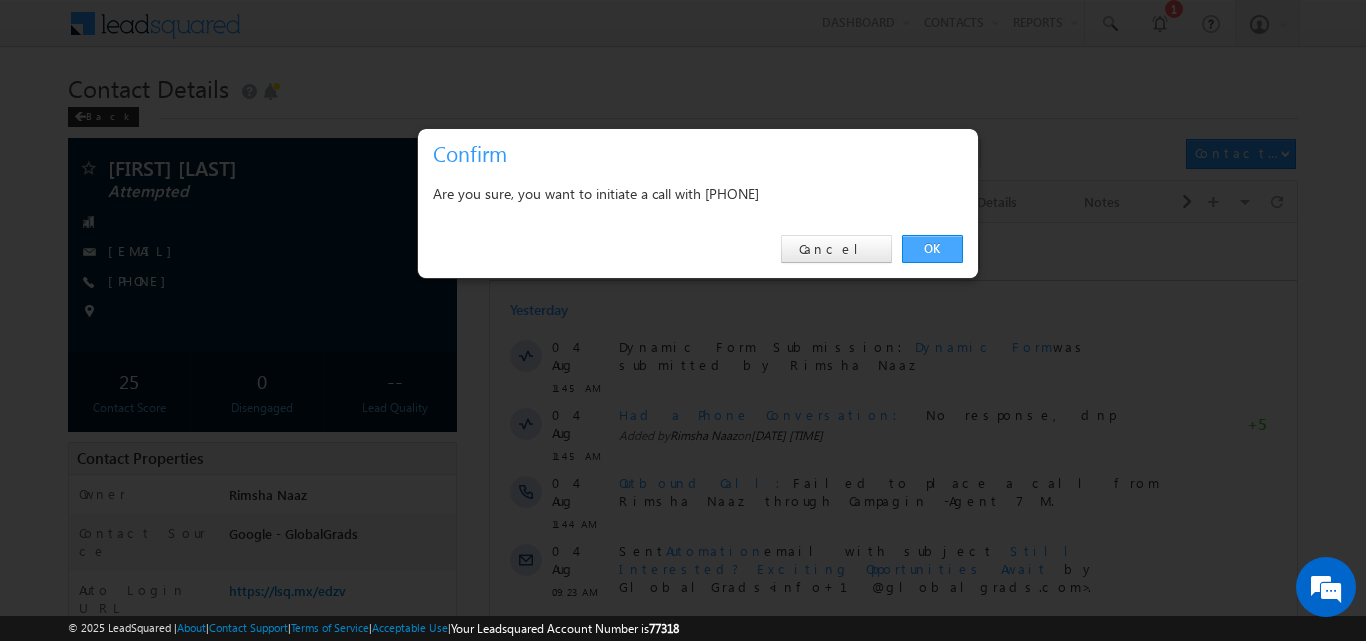 click on "OK" at bounding box center [932, 249] 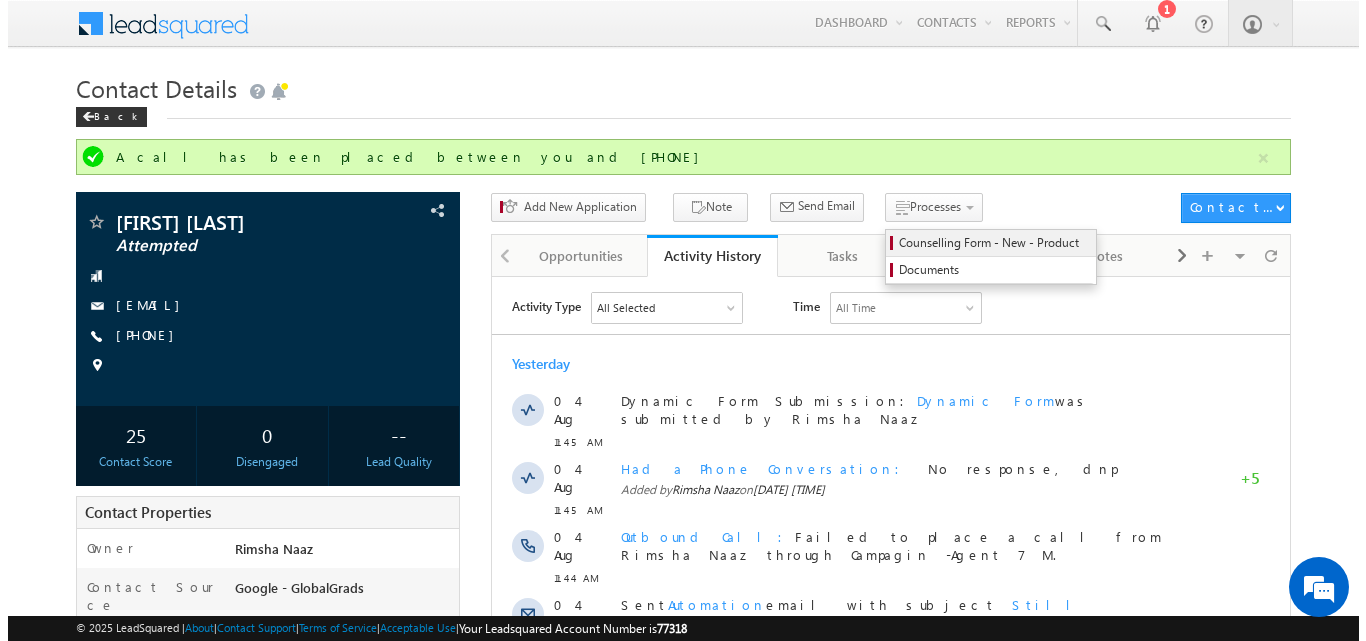 scroll, scrollTop: 0, scrollLeft: 0, axis: both 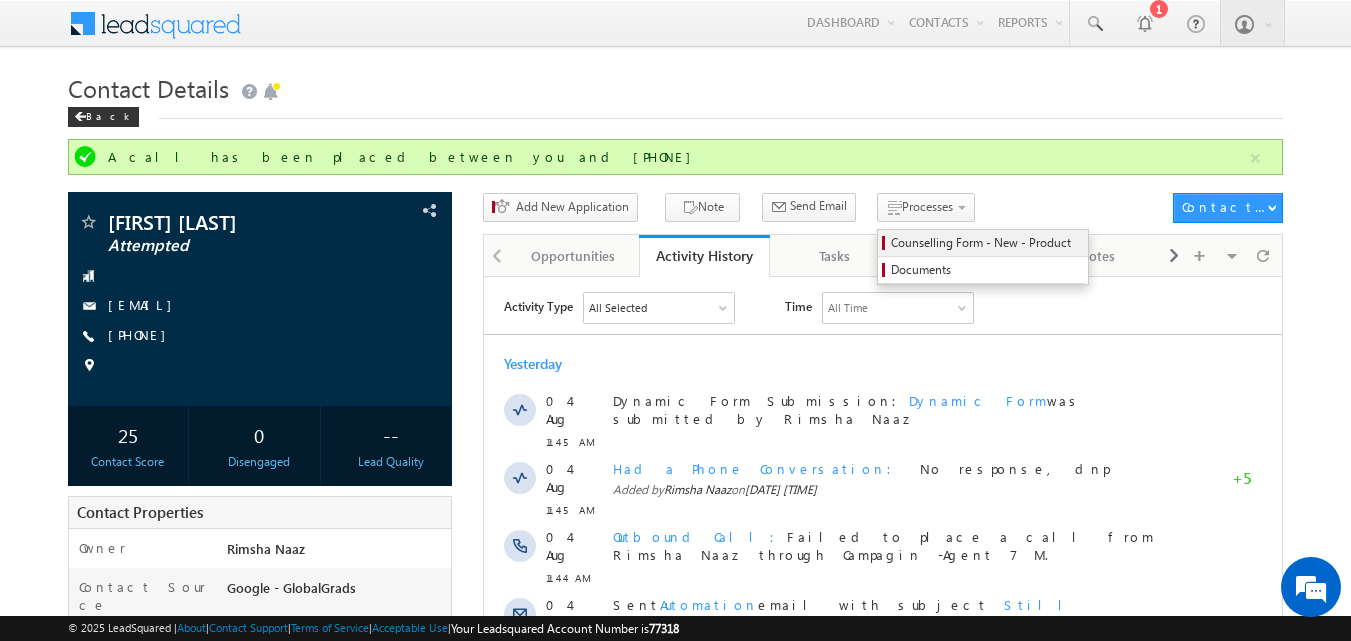 click on "Counselling Form - New - Product" at bounding box center [986, 243] 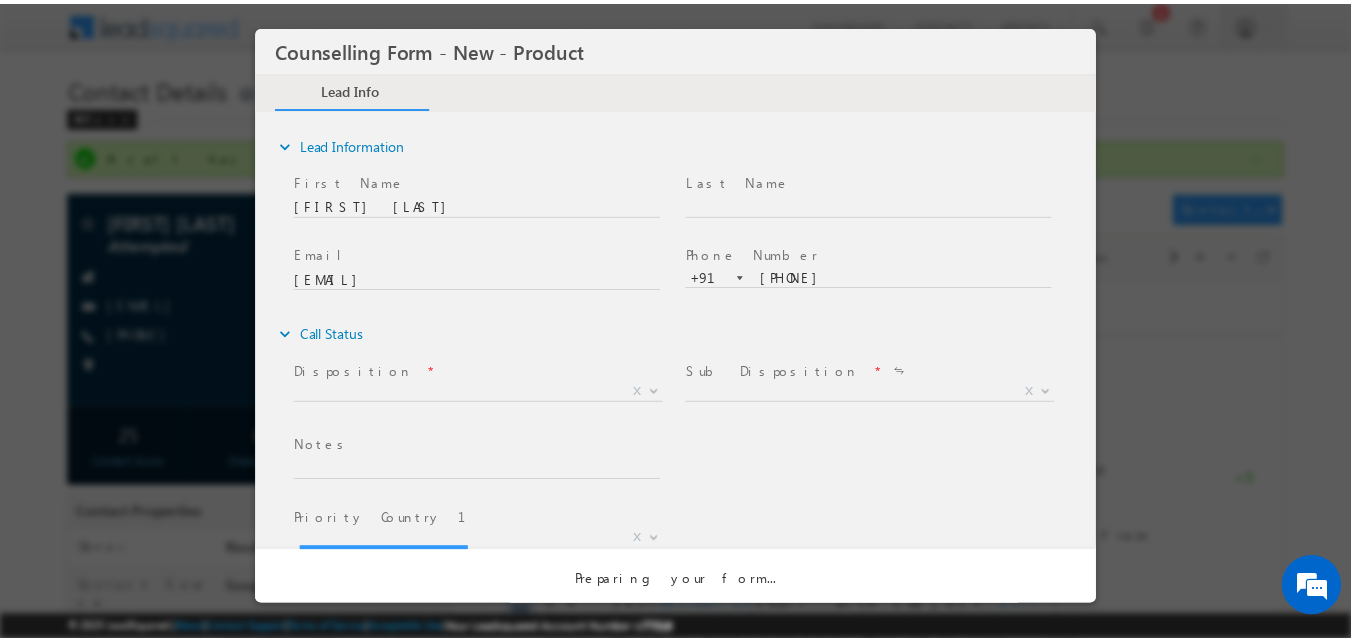 scroll, scrollTop: 0, scrollLeft: 0, axis: both 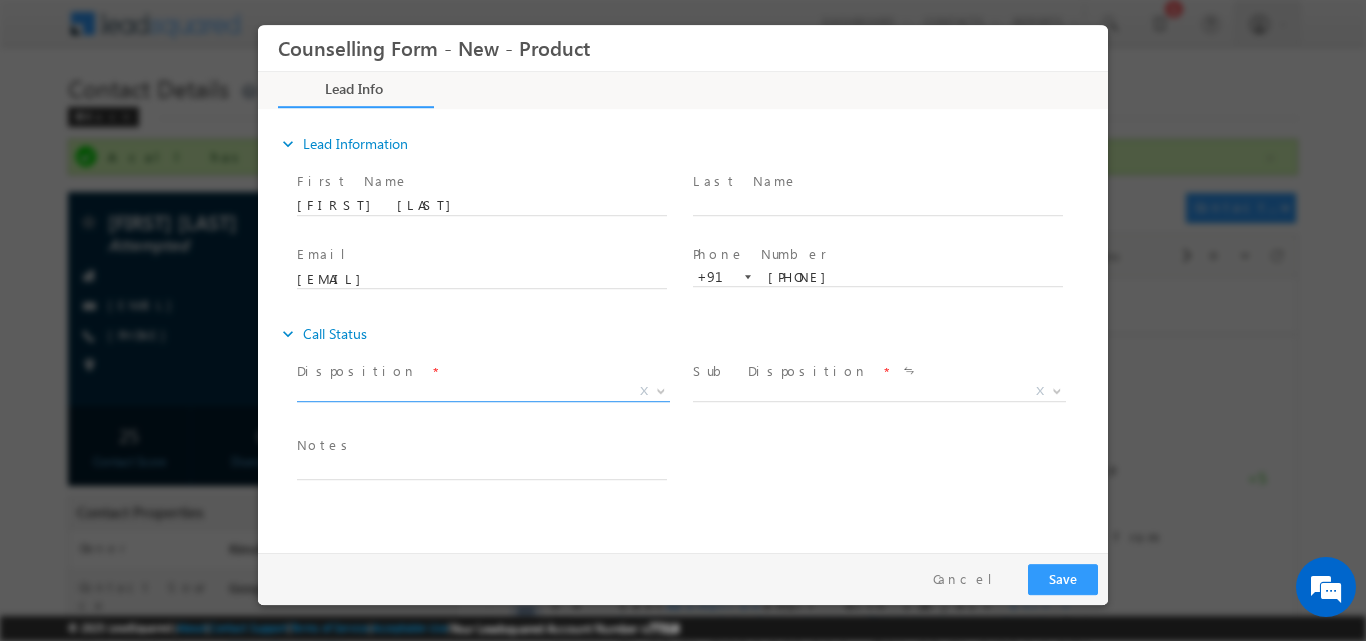 click at bounding box center [661, 389] 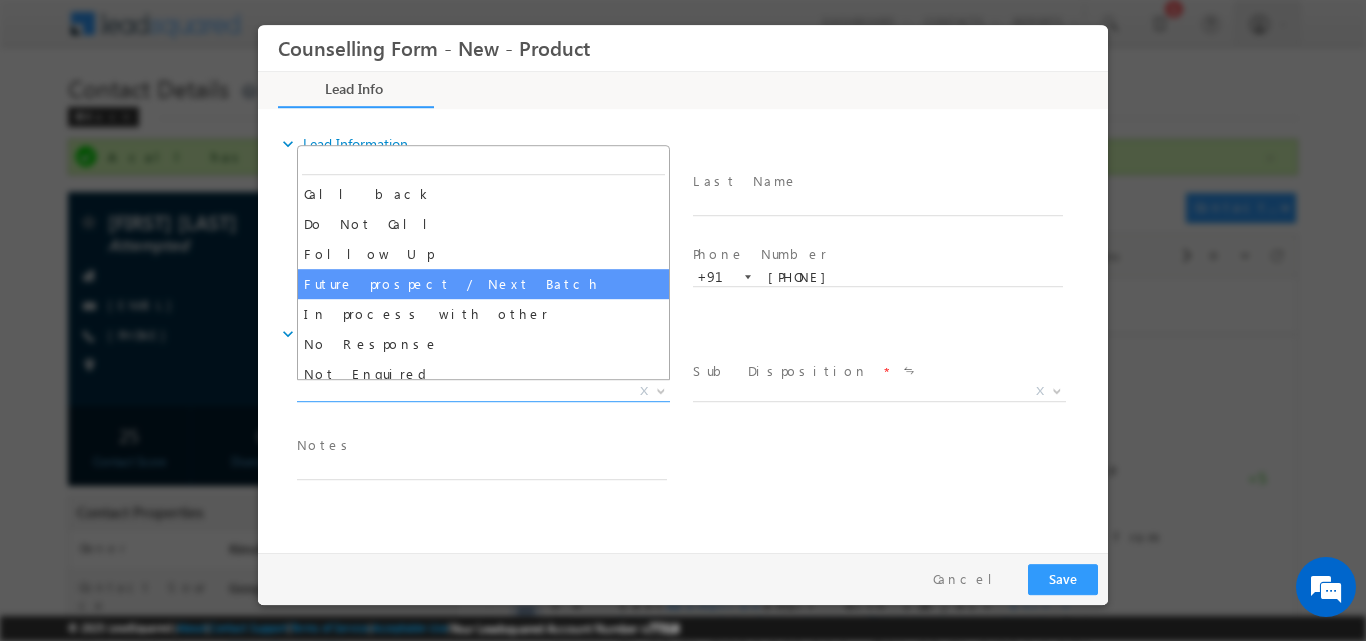 drag, startPoint x: 659, startPoint y: 219, endPoint x: 647, endPoint y: 288, distance: 70.035706 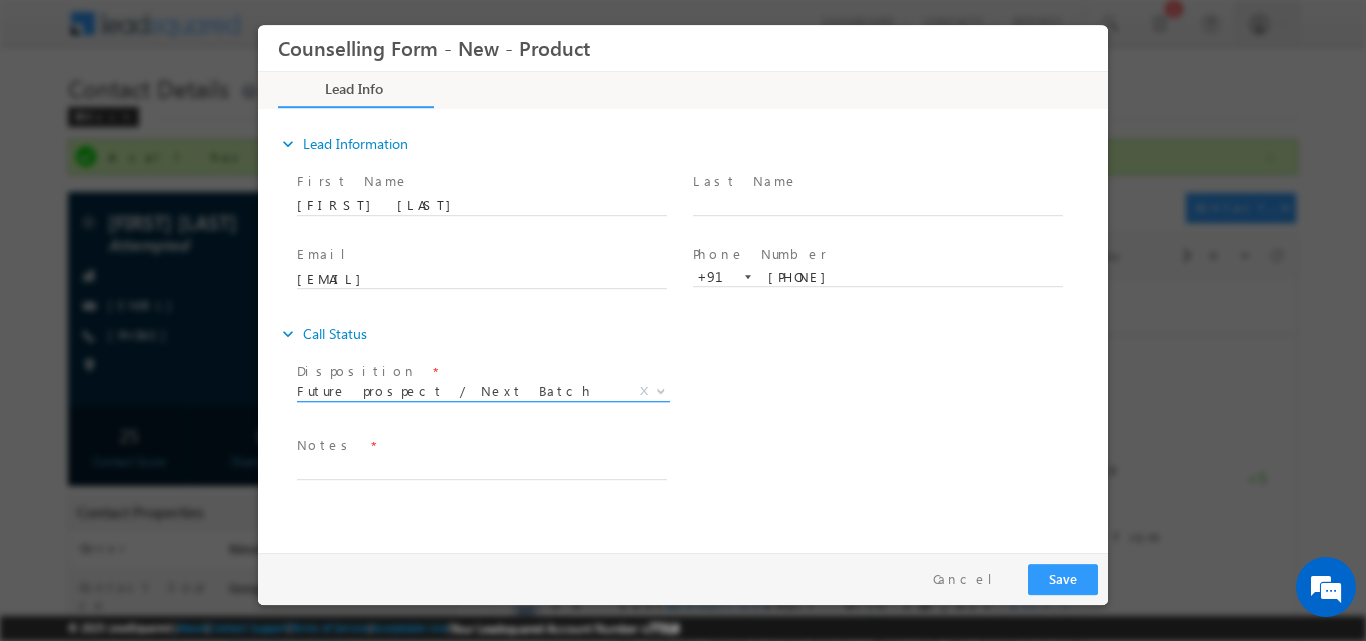 click at bounding box center [661, 389] 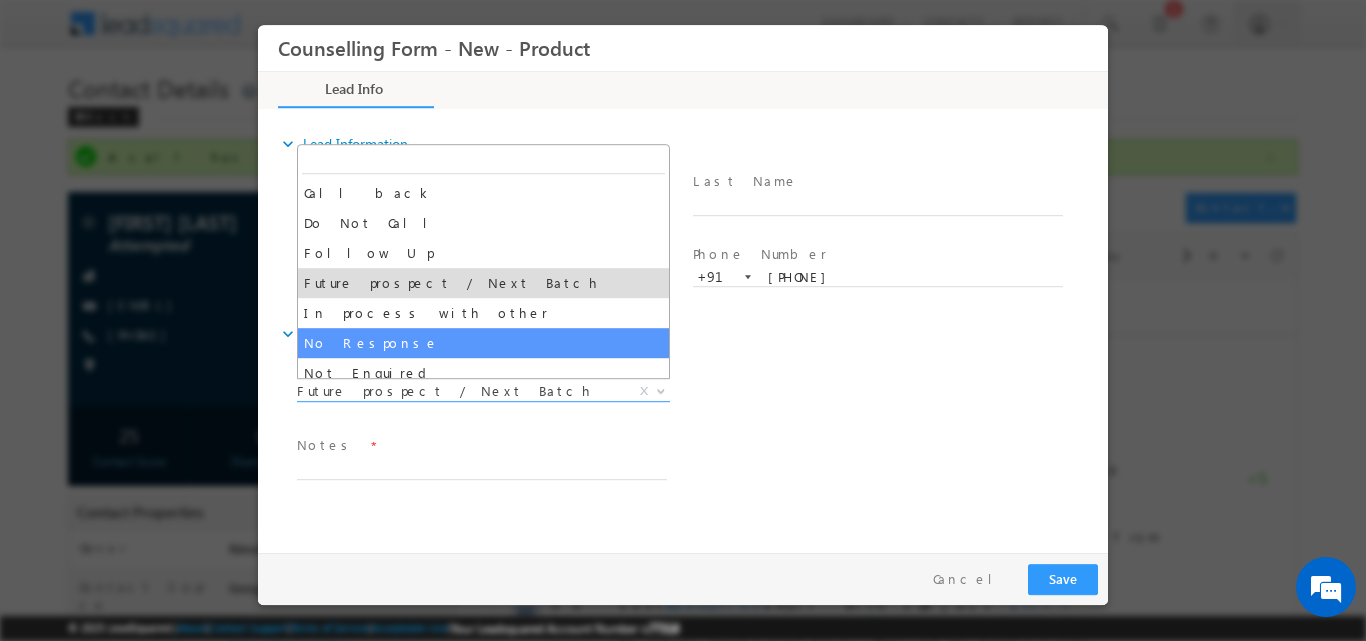 select on "No Response" 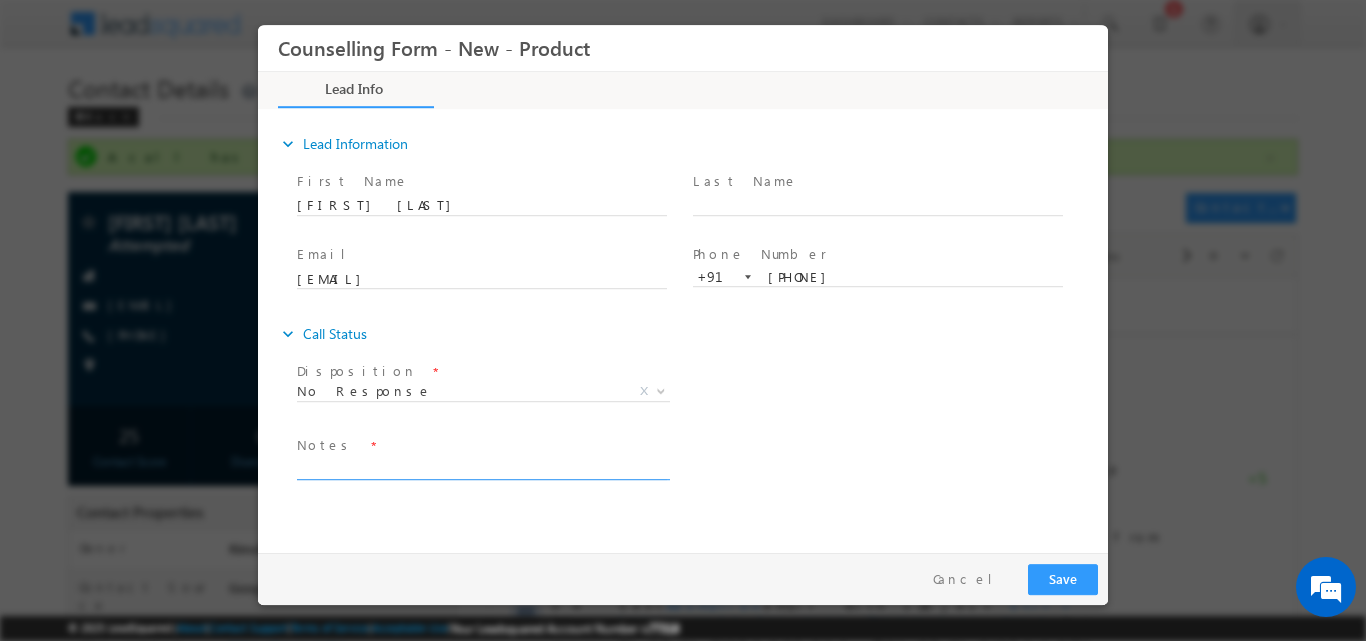 click at bounding box center [482, 467] 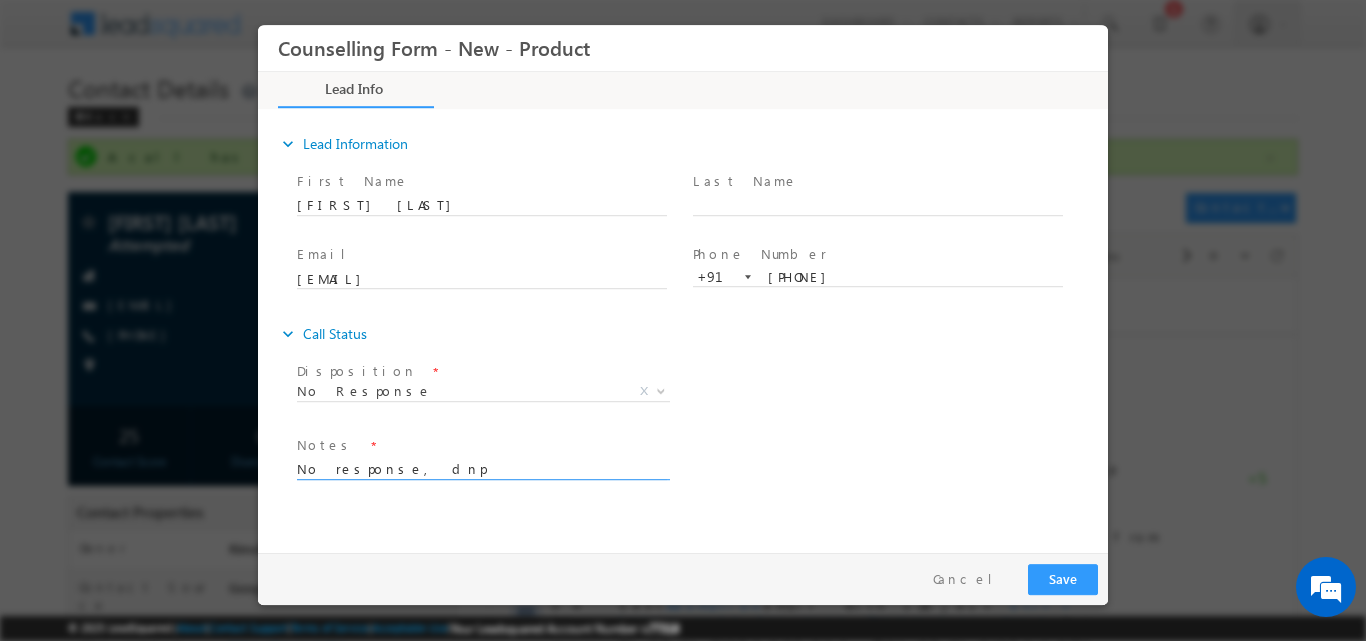 click on "No response, dnp" at bounding box center (482, 467) 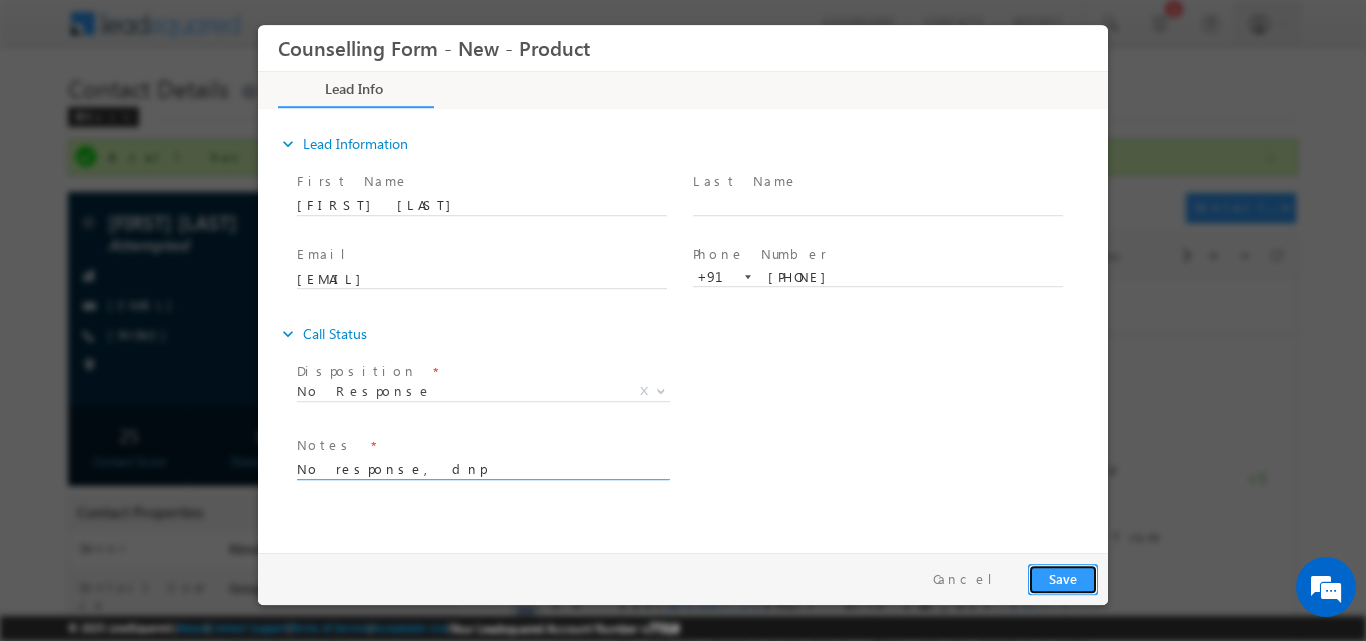 click on "Save" at bounding box center [1063, 578] 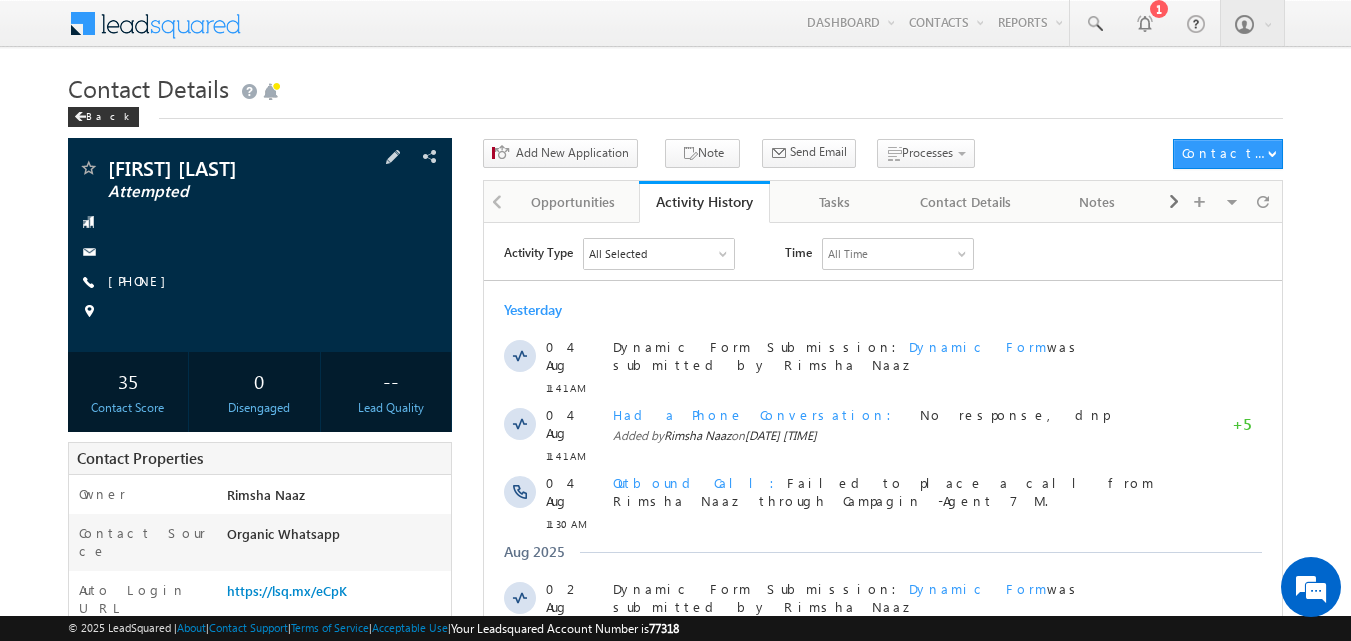scroll, scrollTop: 0, scrollLeft: 0, axis: both 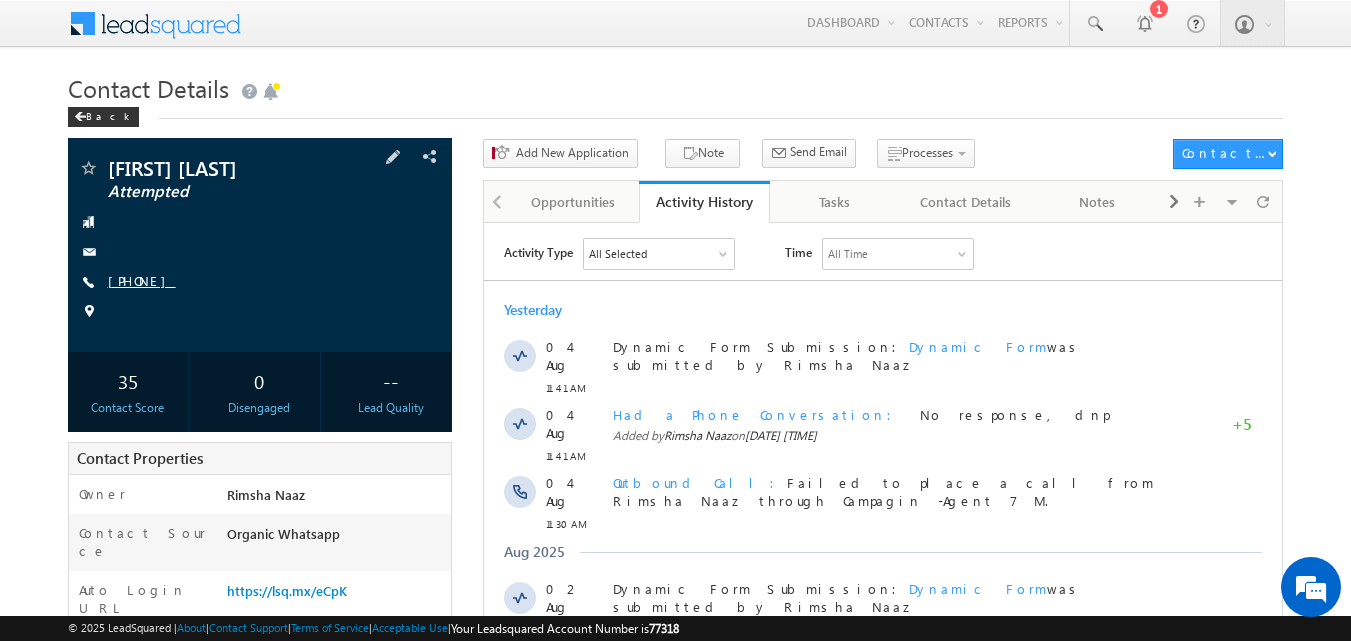click on "[PHONE]" at bounding box center (142, 280) 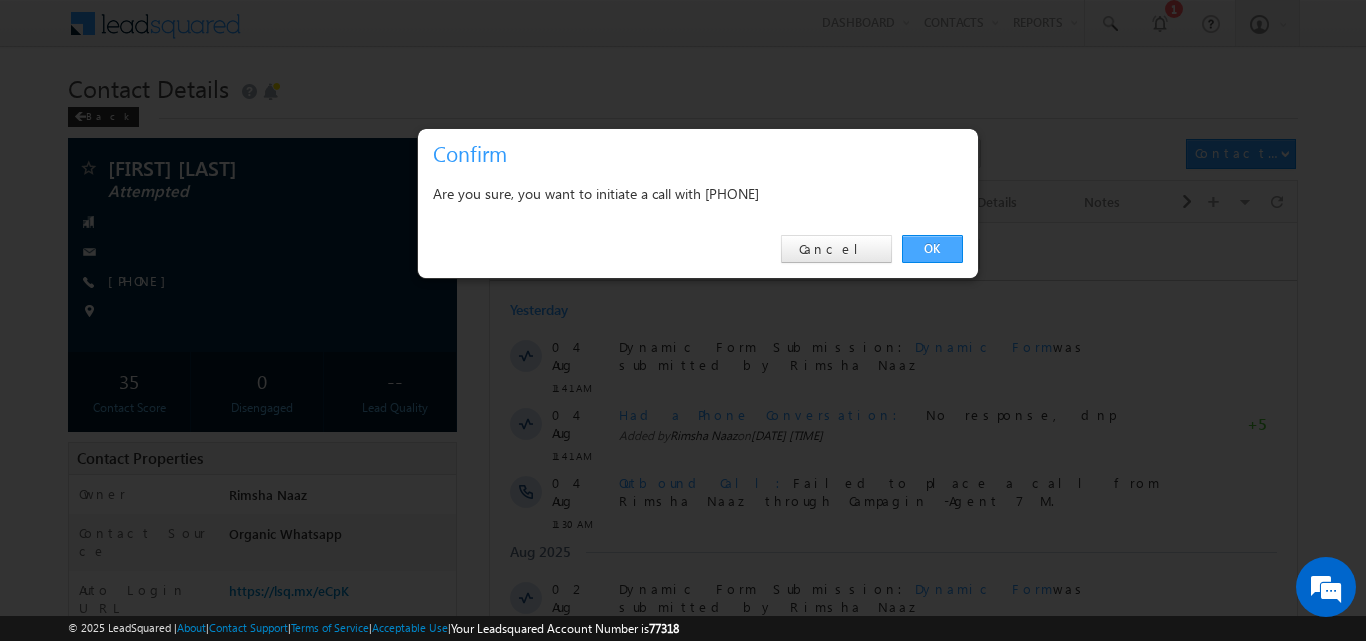click on "OK" at bounding box center [932, 249] 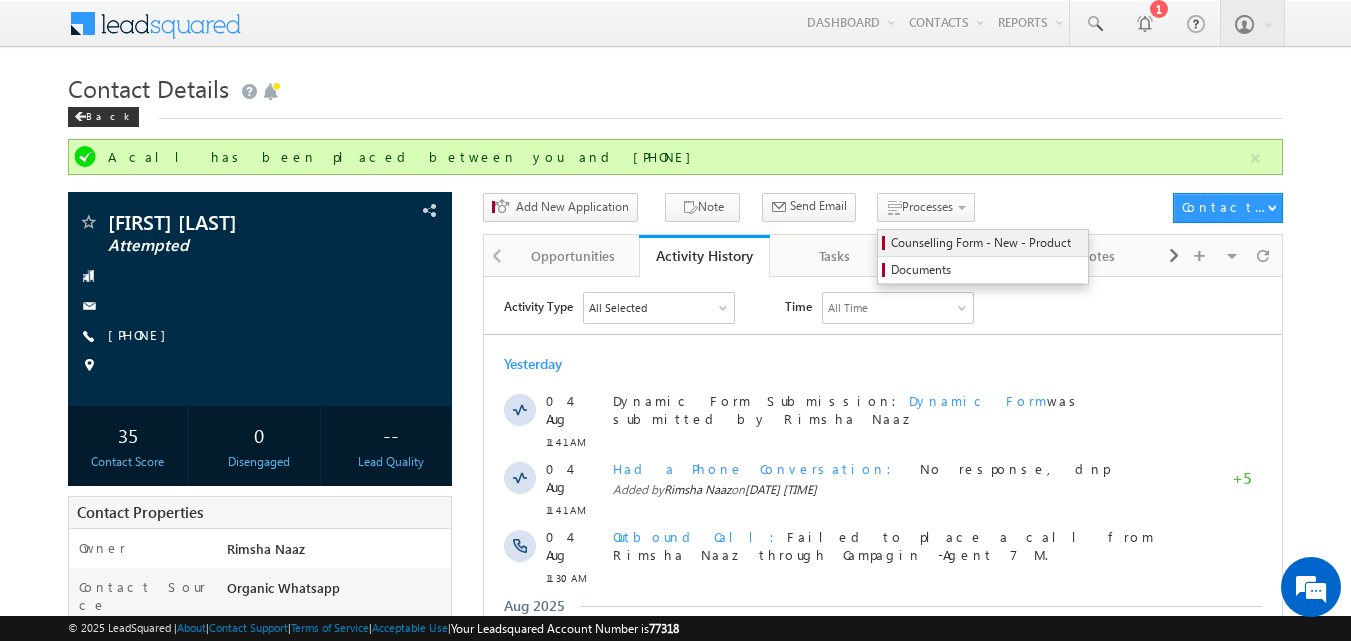 click on "Counselling Form - New - Product" at bounding box center (986, 243) 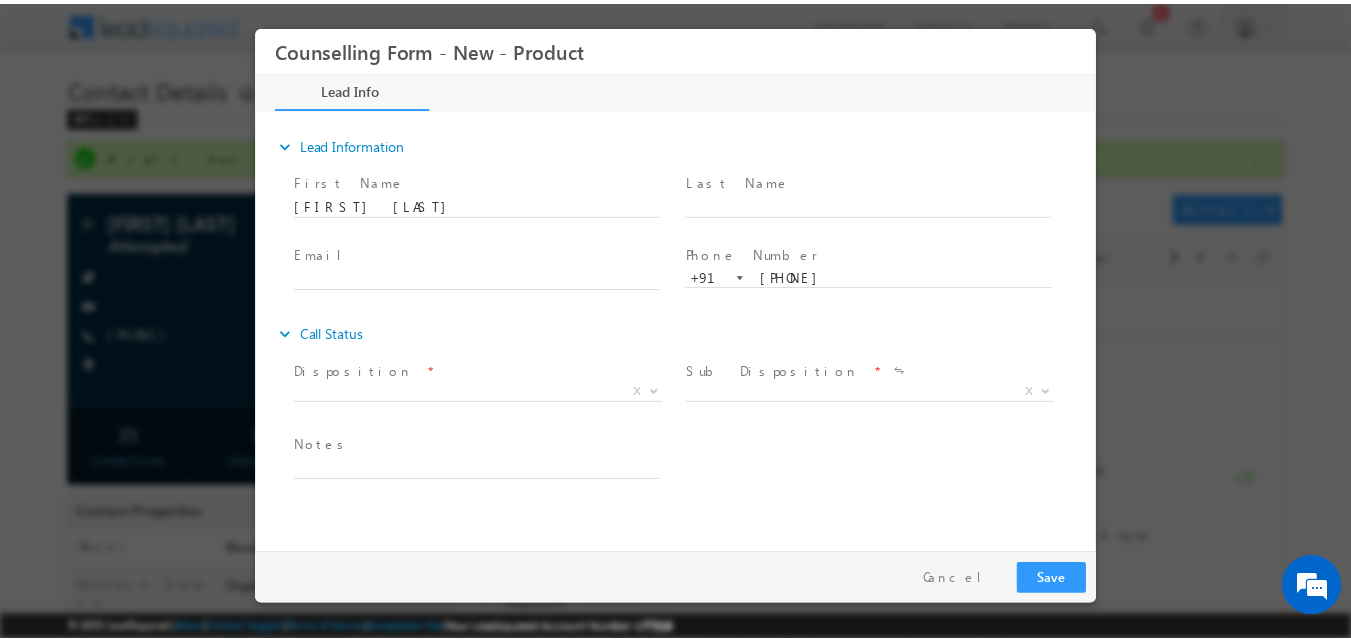 scroll, scrollTop: 0, scrollLeft: 0, axis: both 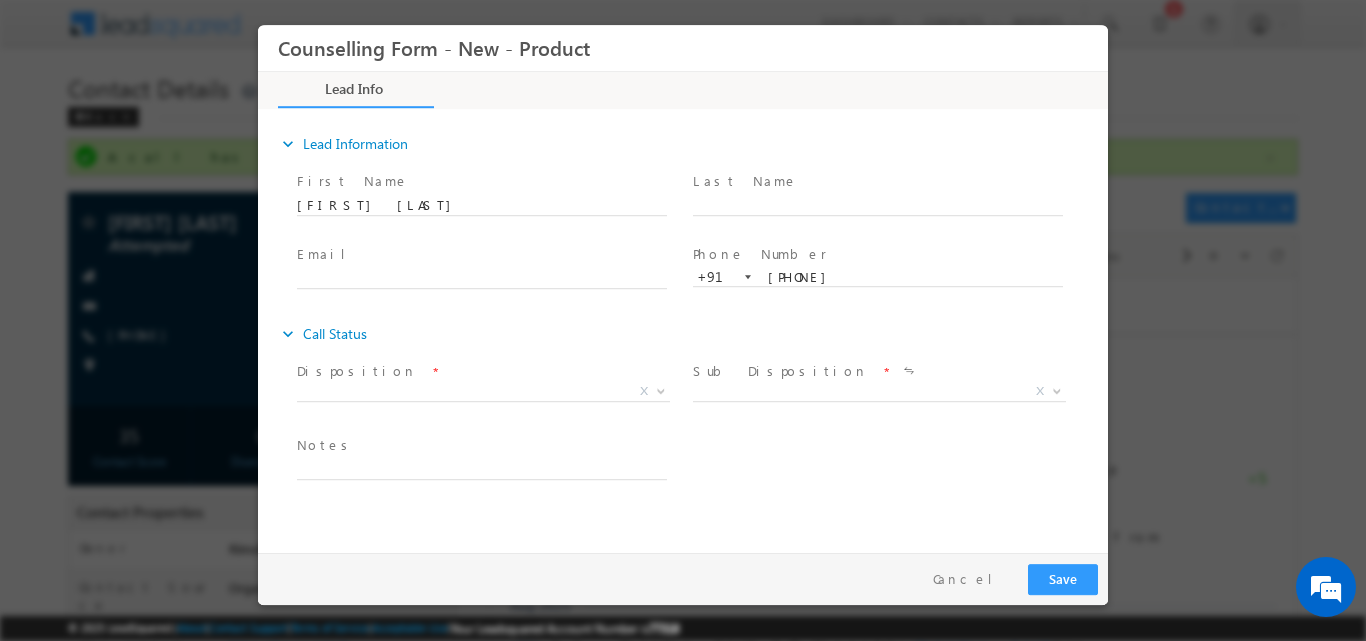 click at bounding box center [659, 390] 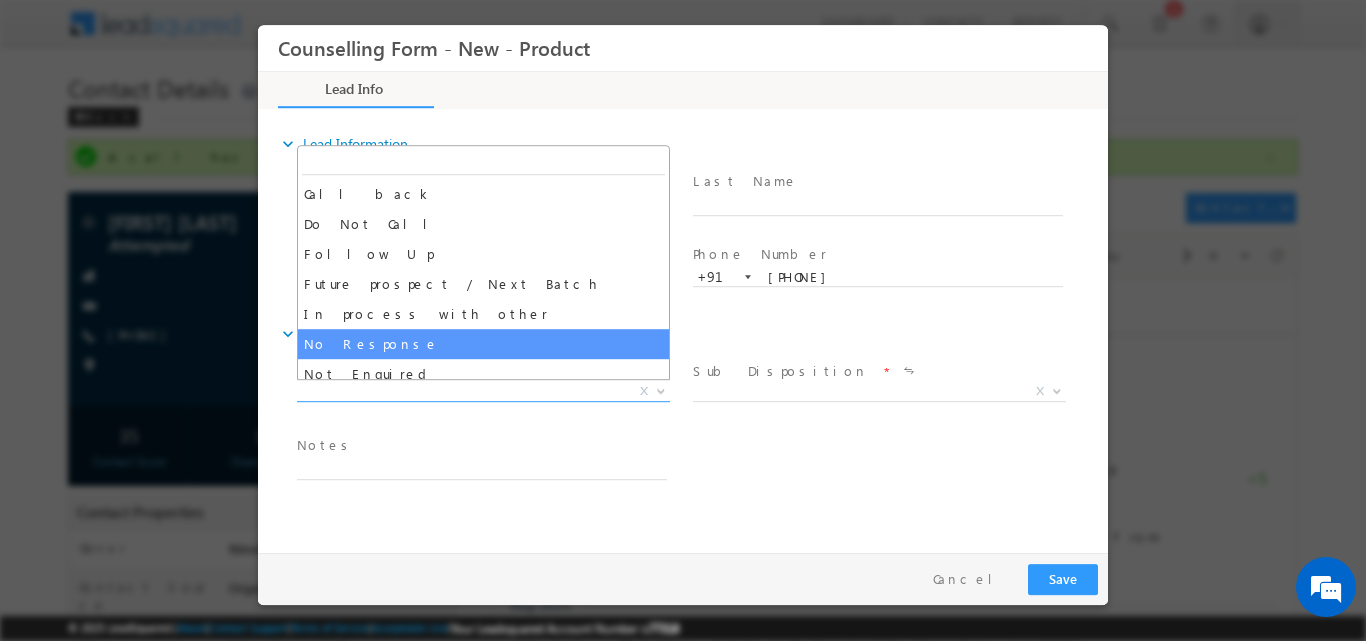 select on "No Response" 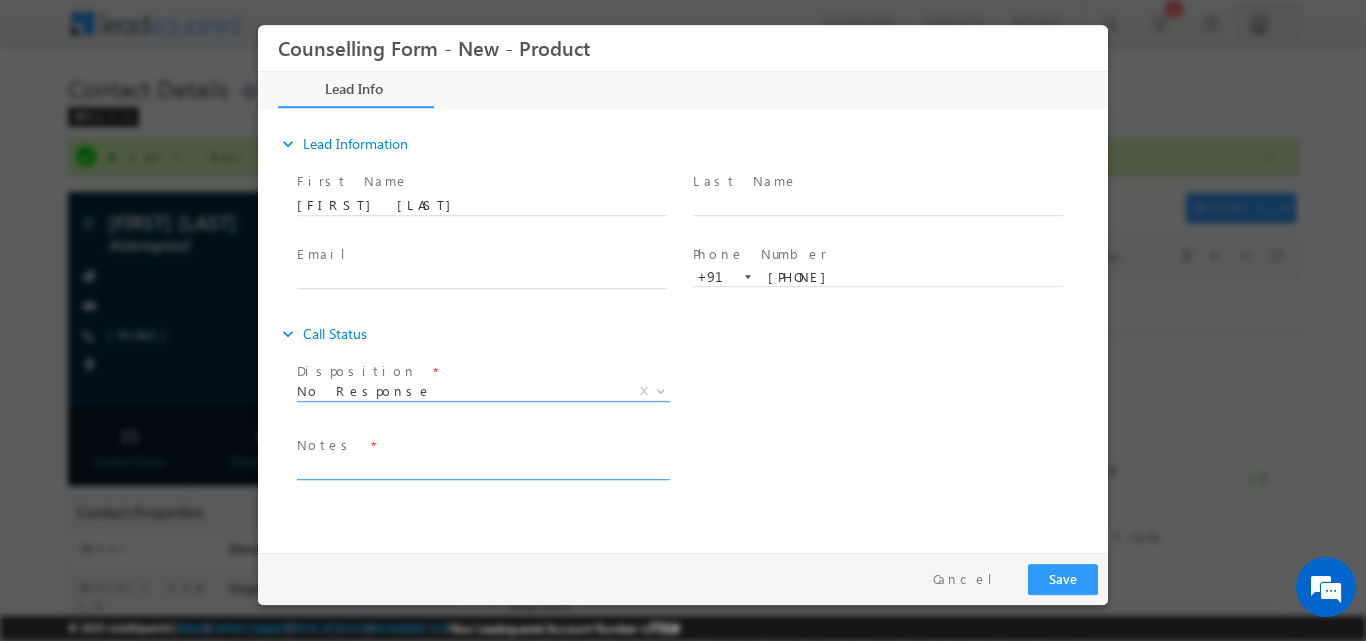 click at bounding box center [482, 467] 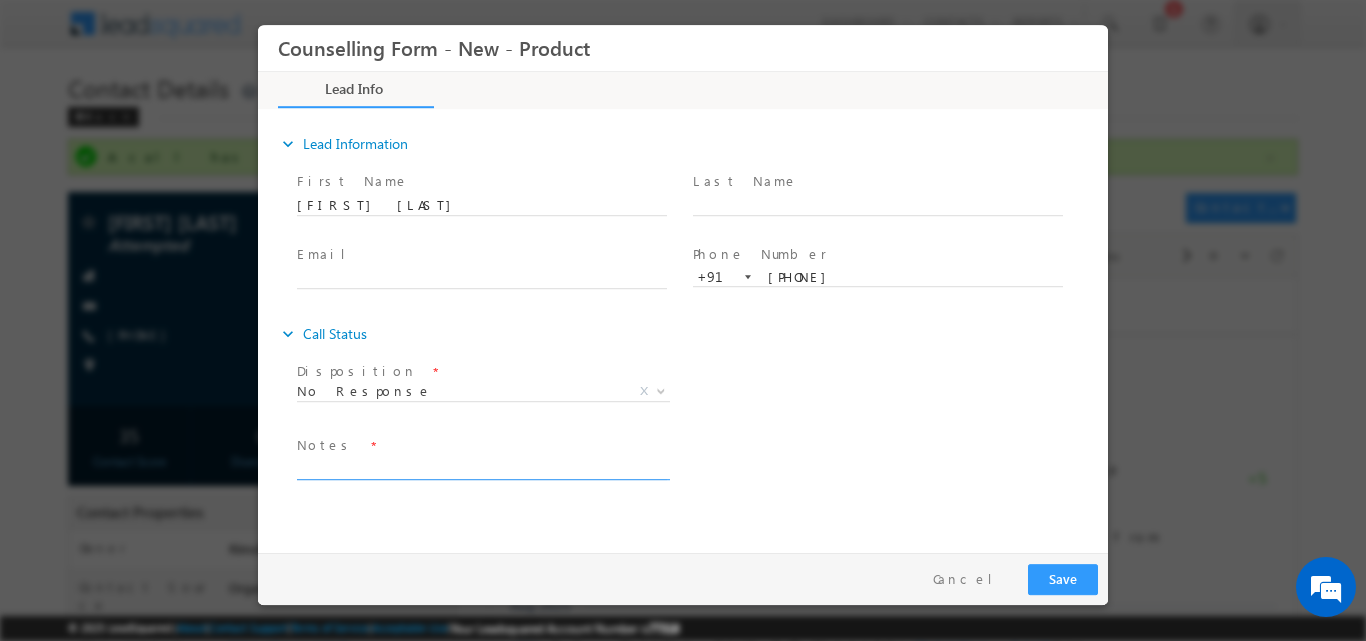 paste on "No response, dnp" 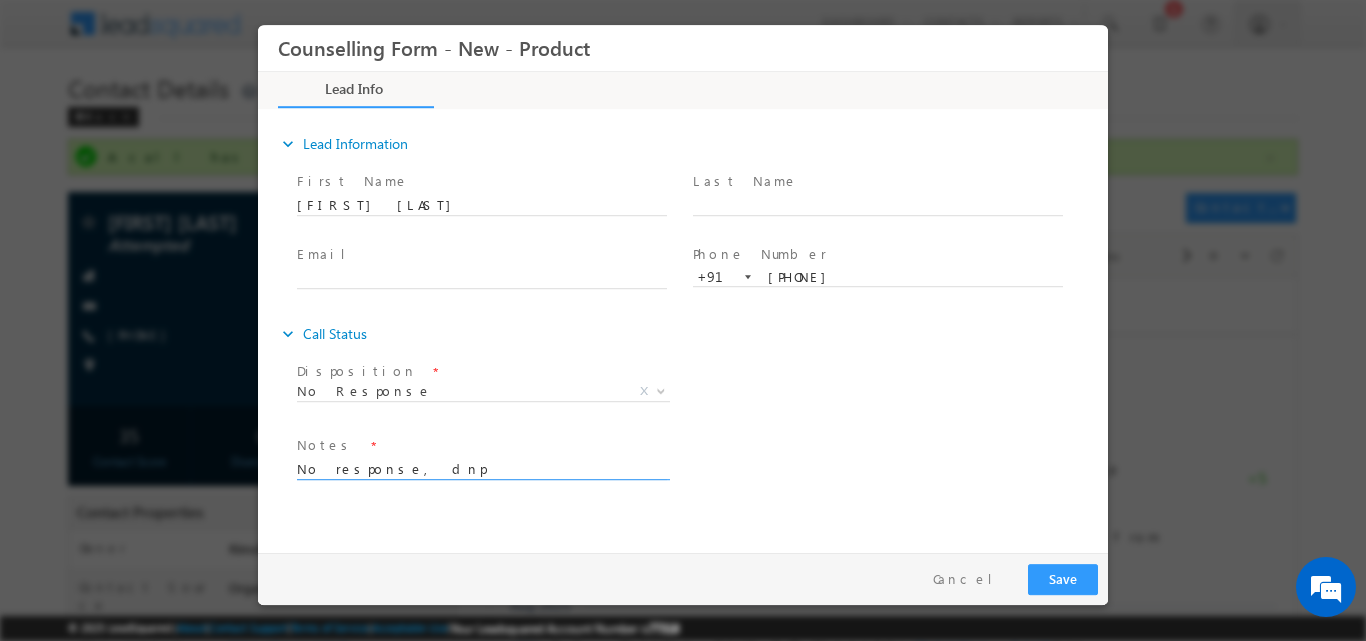 type on "No response, dnp" 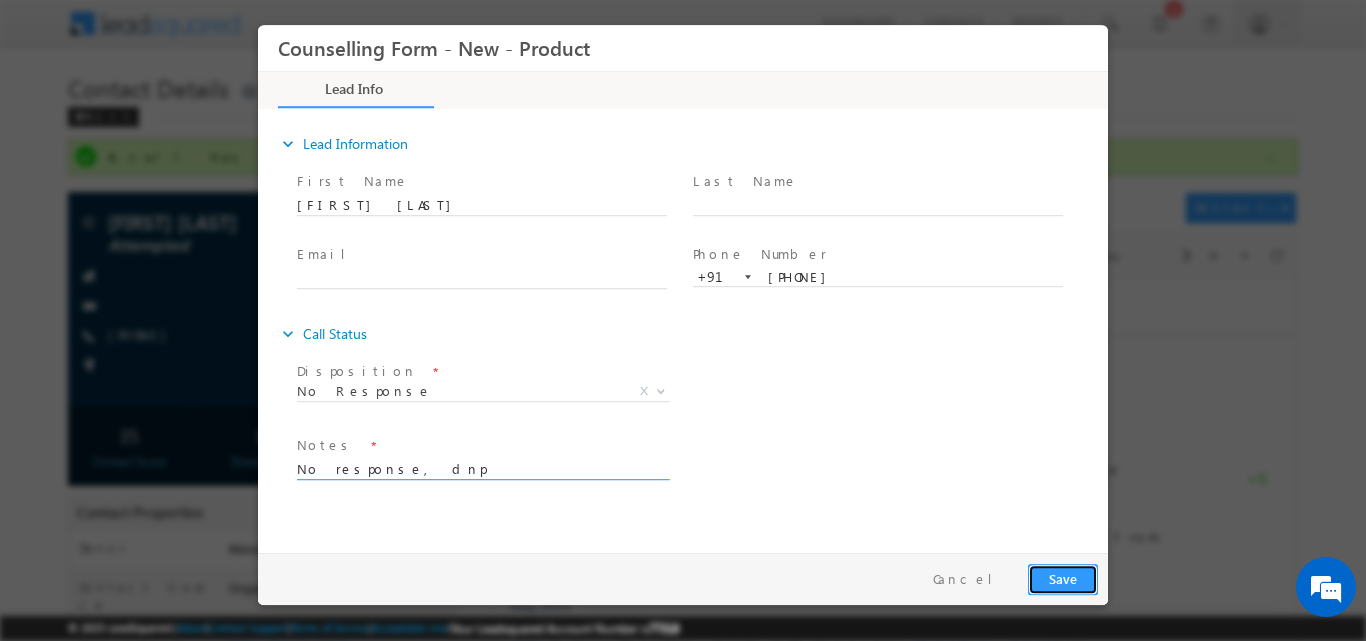 click on "Save" at bounding box center (1063, 578) 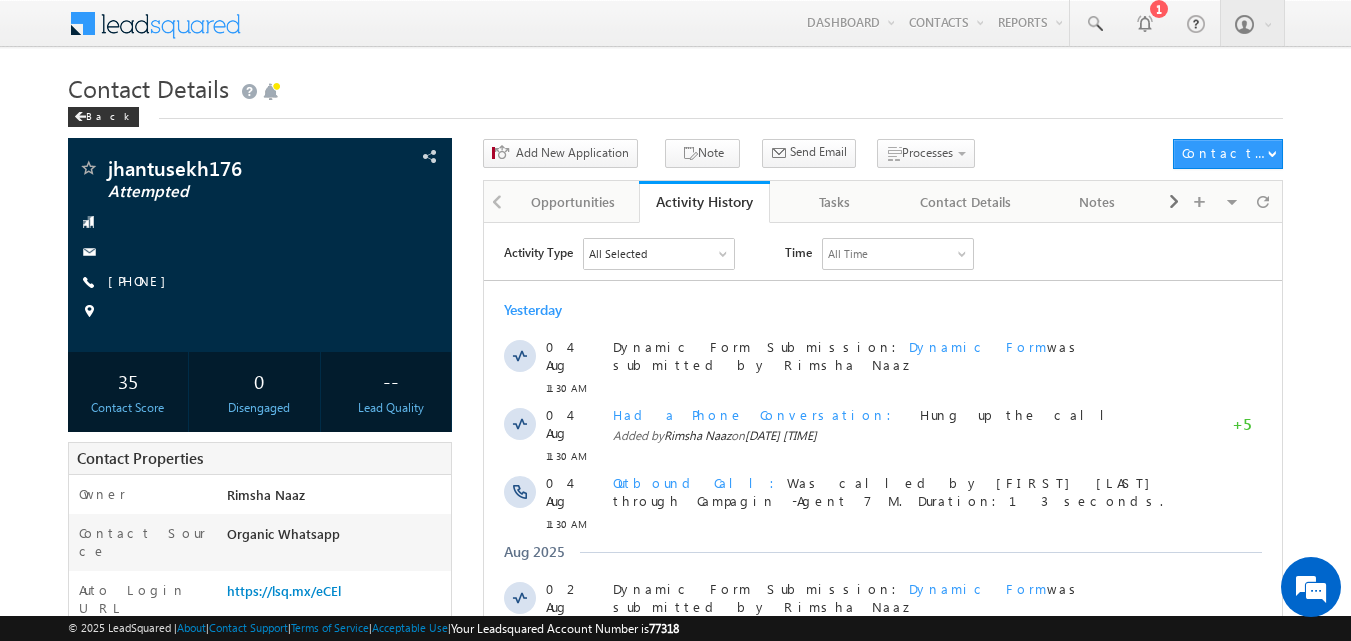 scroll, scrollTop: 0, scrollLeft: 0, axis: both 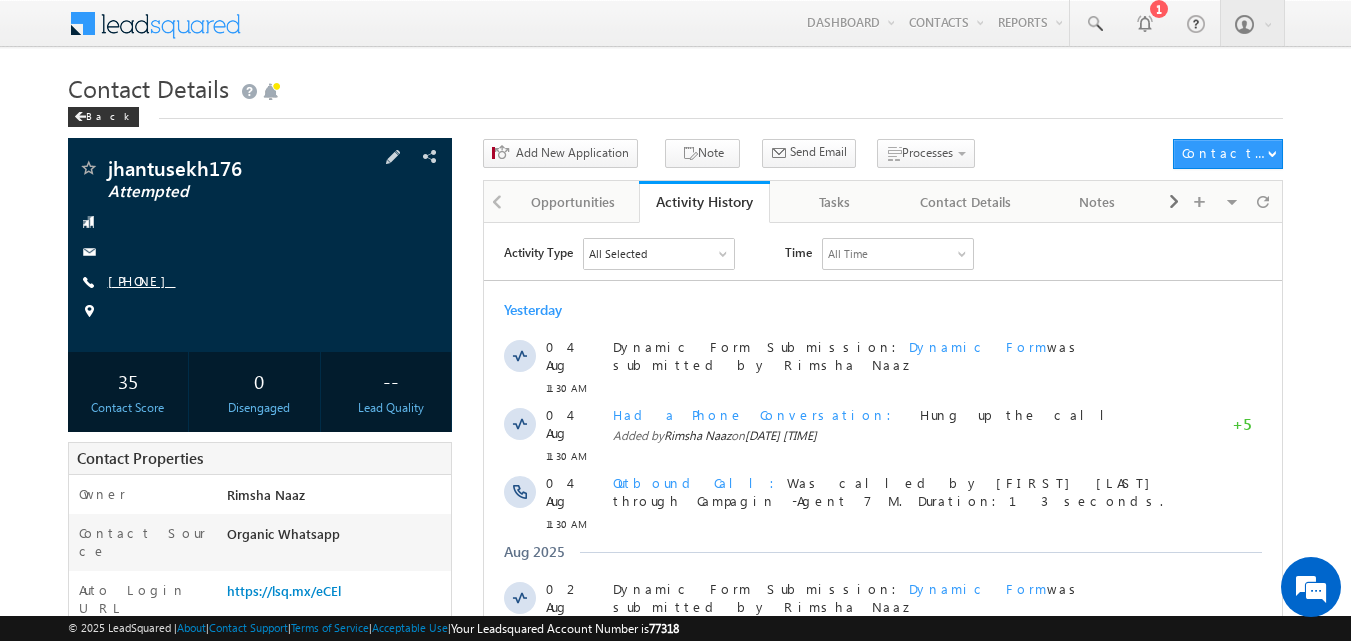 click on "[PHONE]" at bounding box center (142, 280) 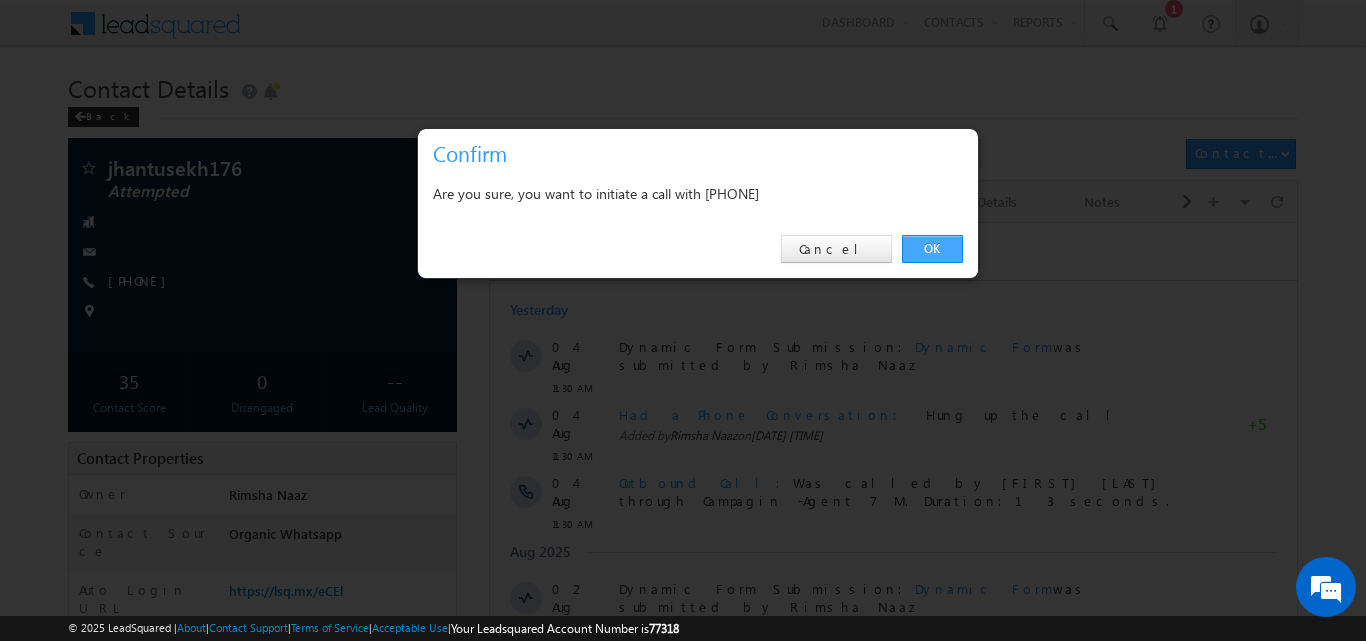 click on "OK" at bounding box center (932, 249) 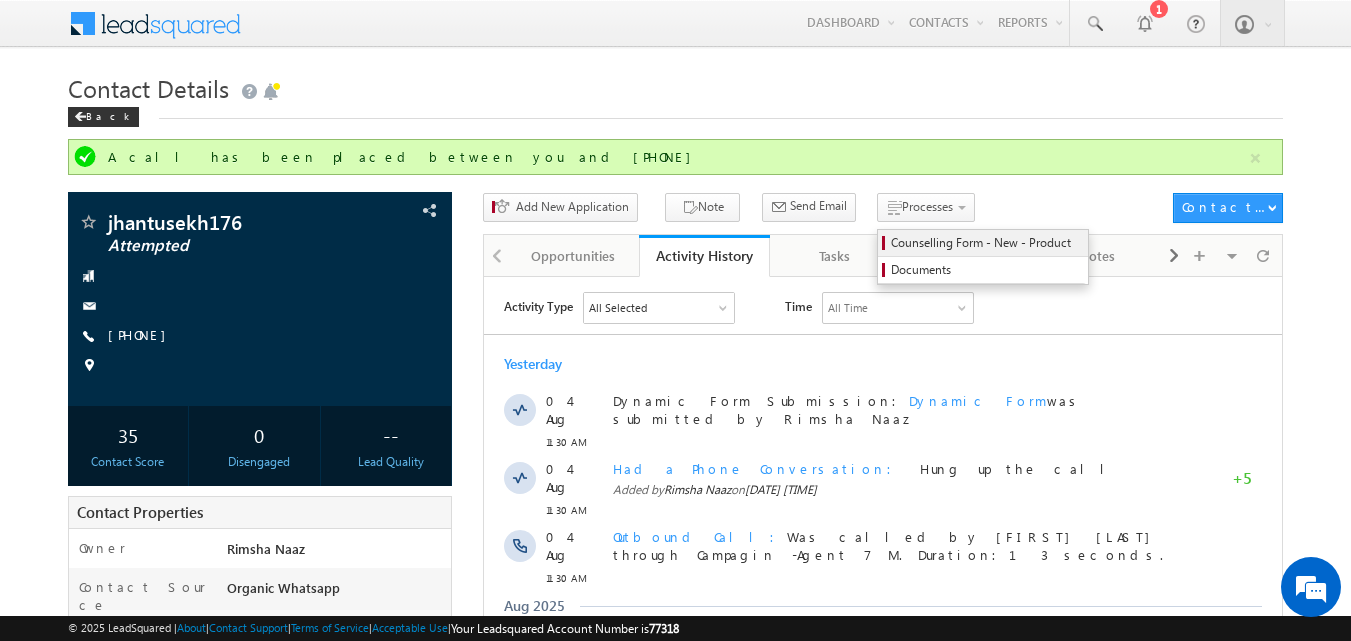 click on "Counselling Form - New - Product" at bounding box center [986, 243] 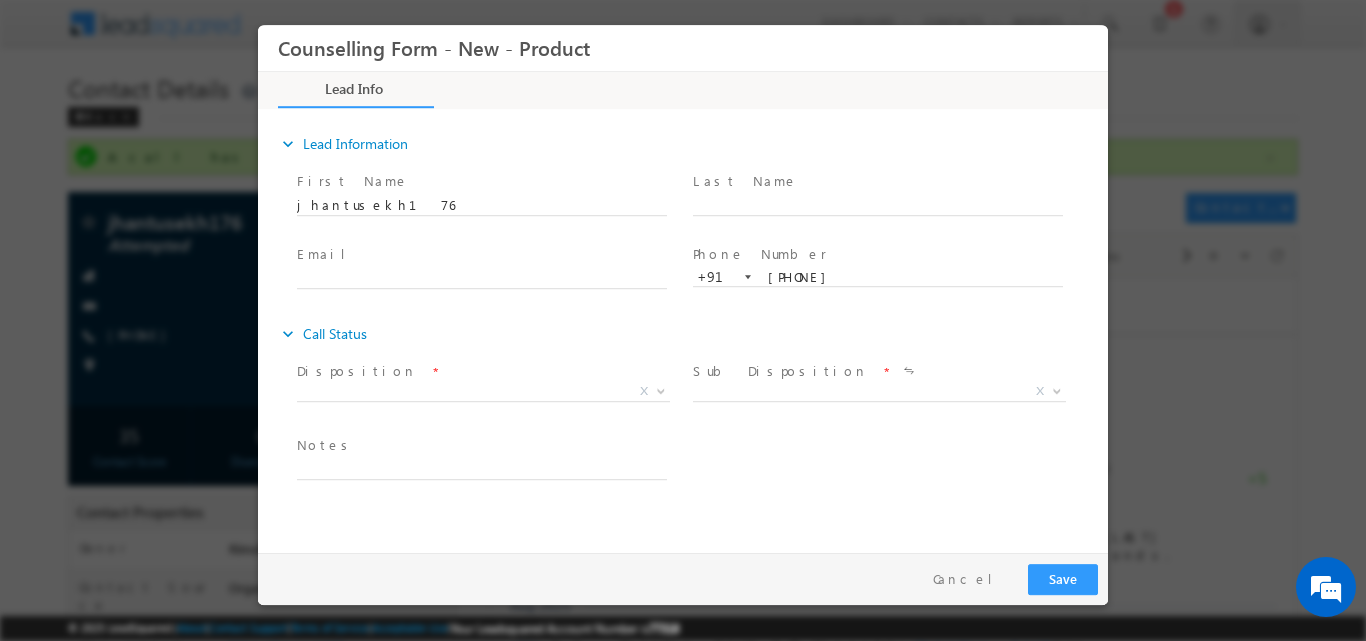scroll, scrollTop: 0, scrollLeft: 0, axis: both 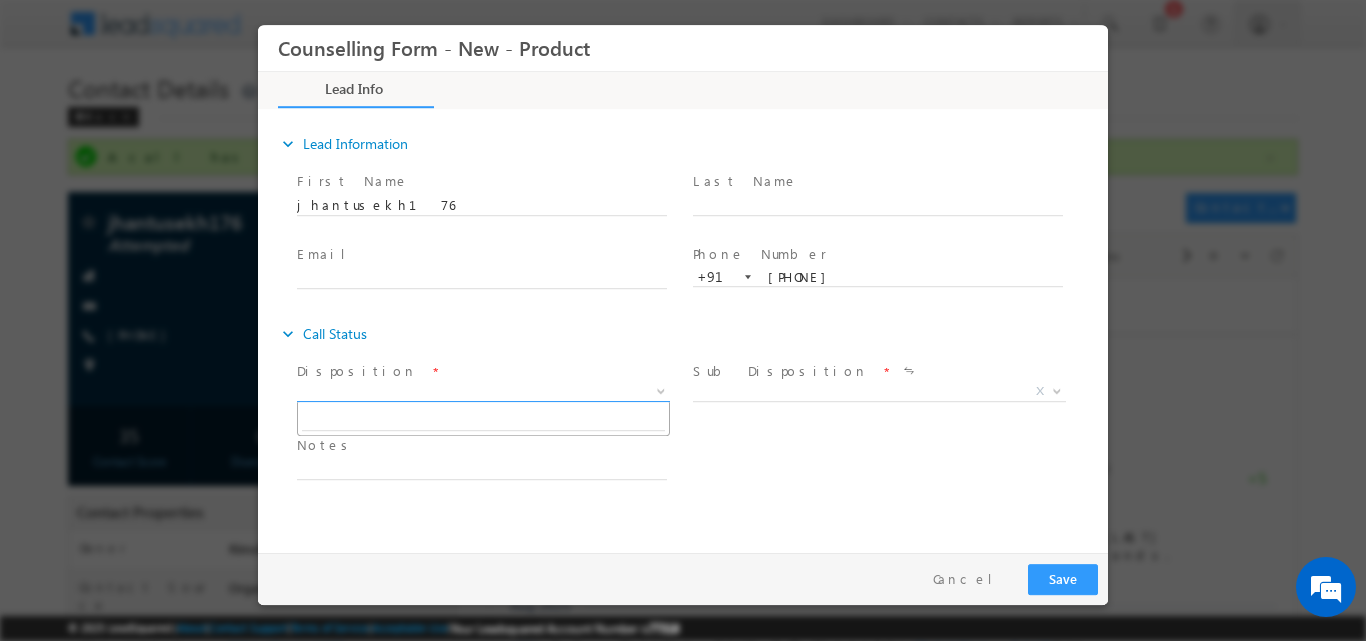 click at bounding box center [659, 390] 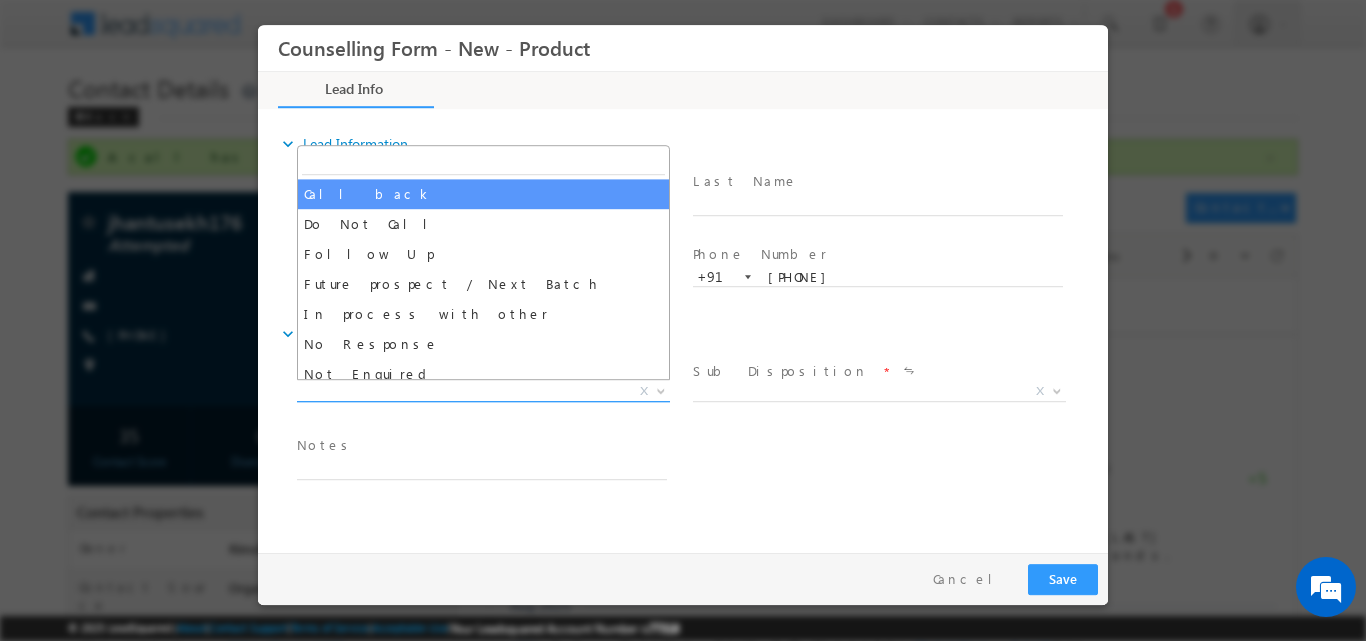 click at bounding box center [661, 389] 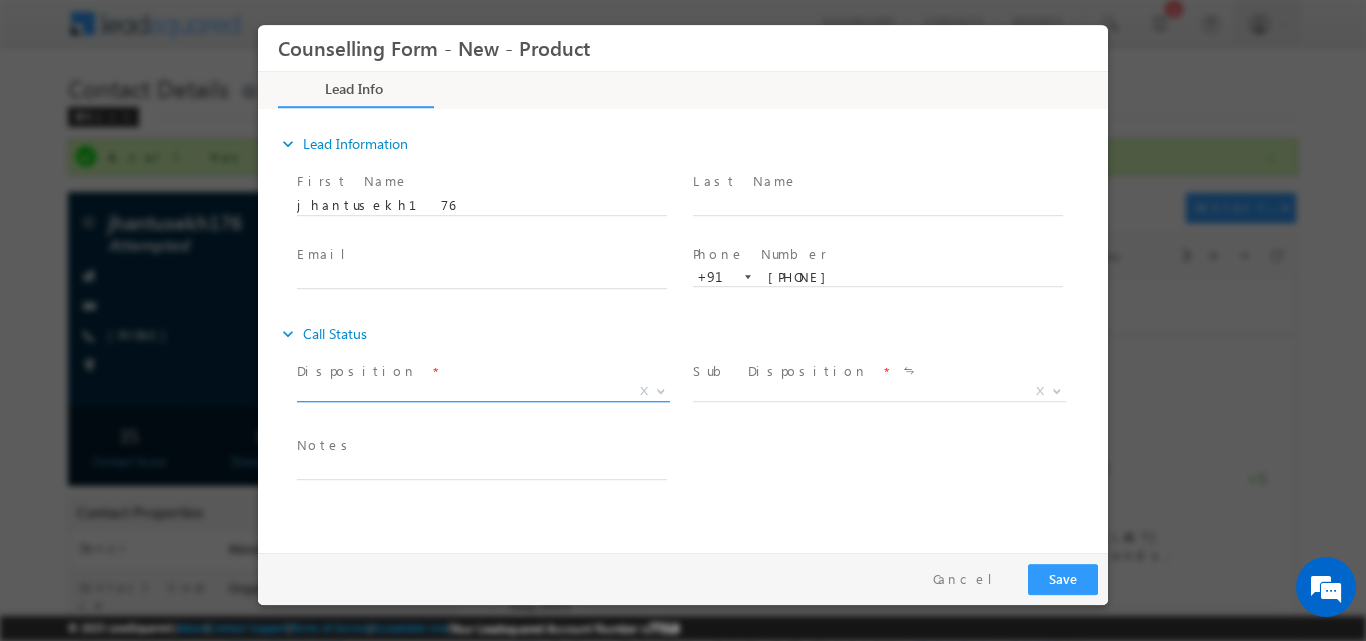 click at bounding box center [659, 390] 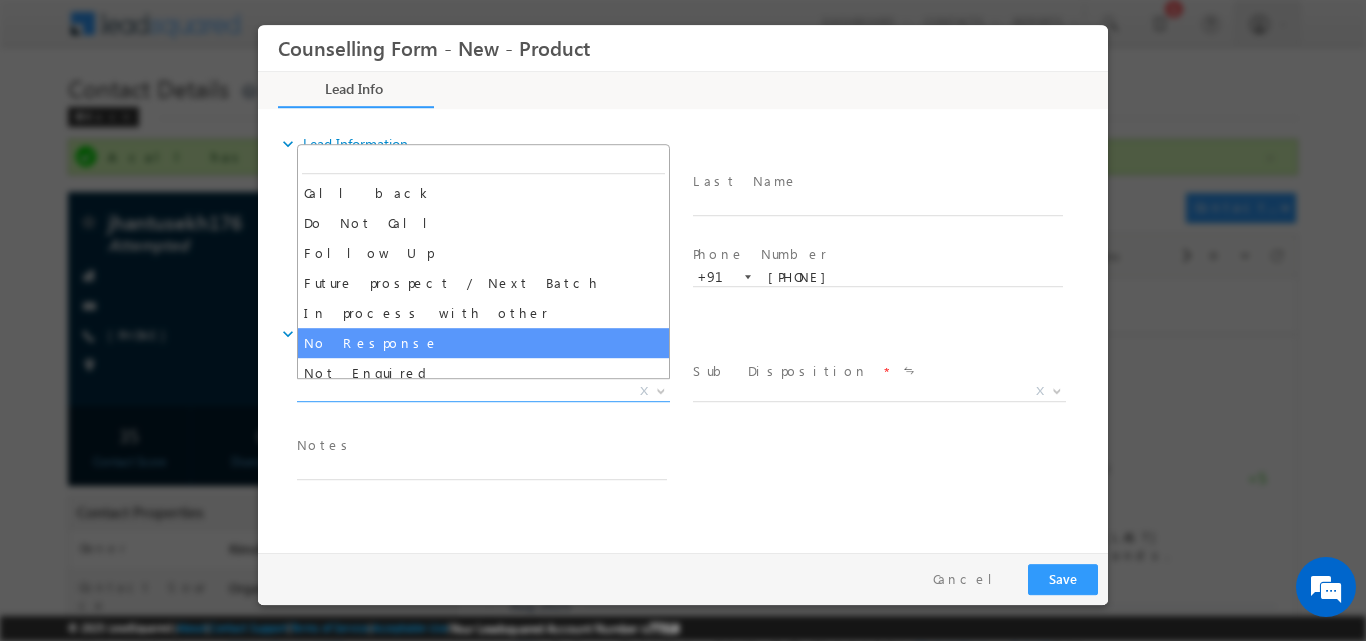 select on "No Response" 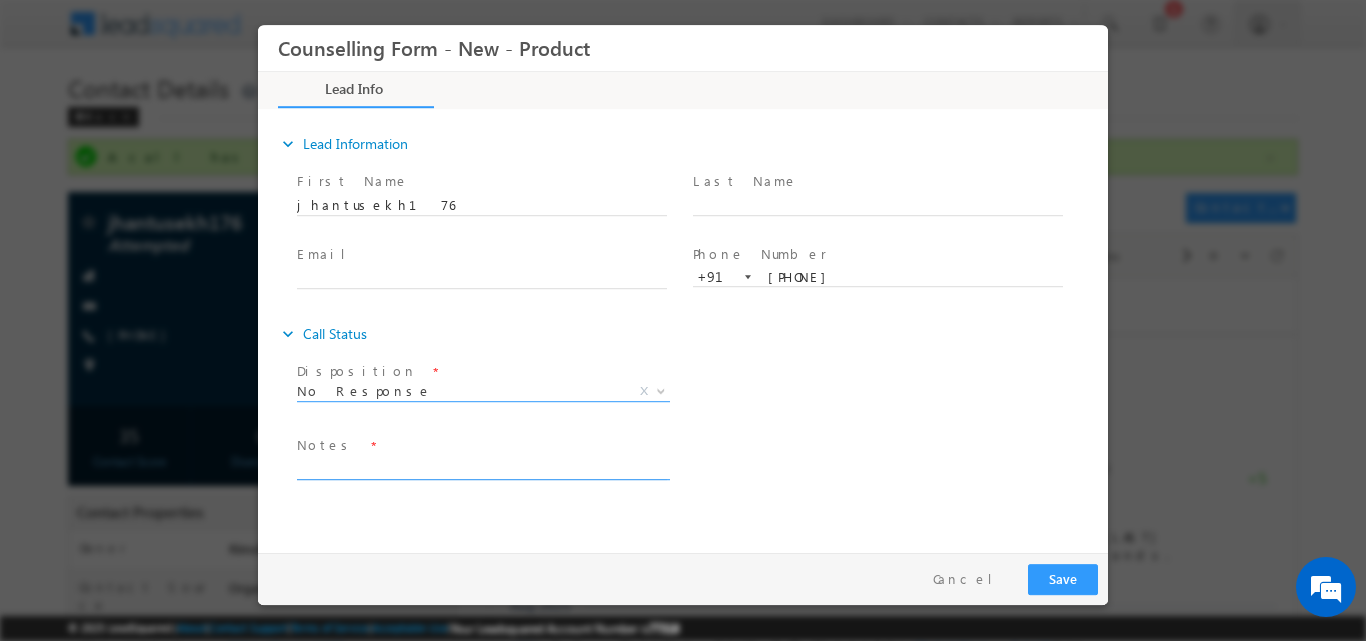click at bounding box center (482, 467) 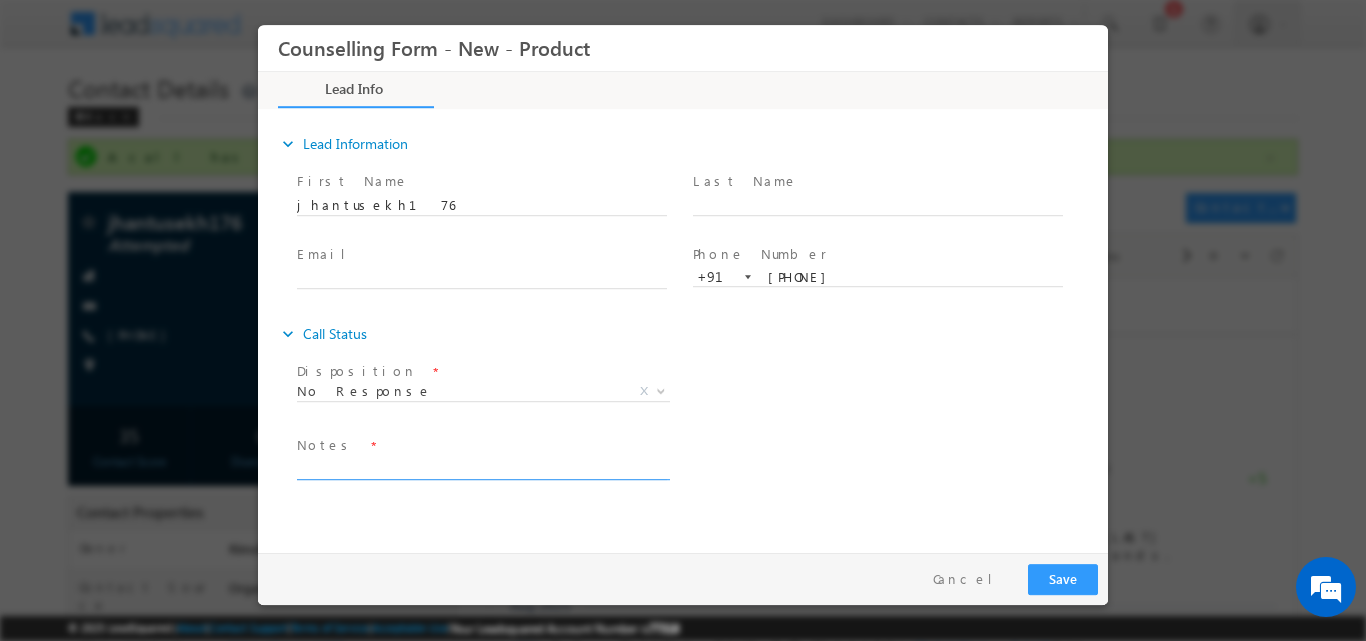 click at bounding box center (482, 467) 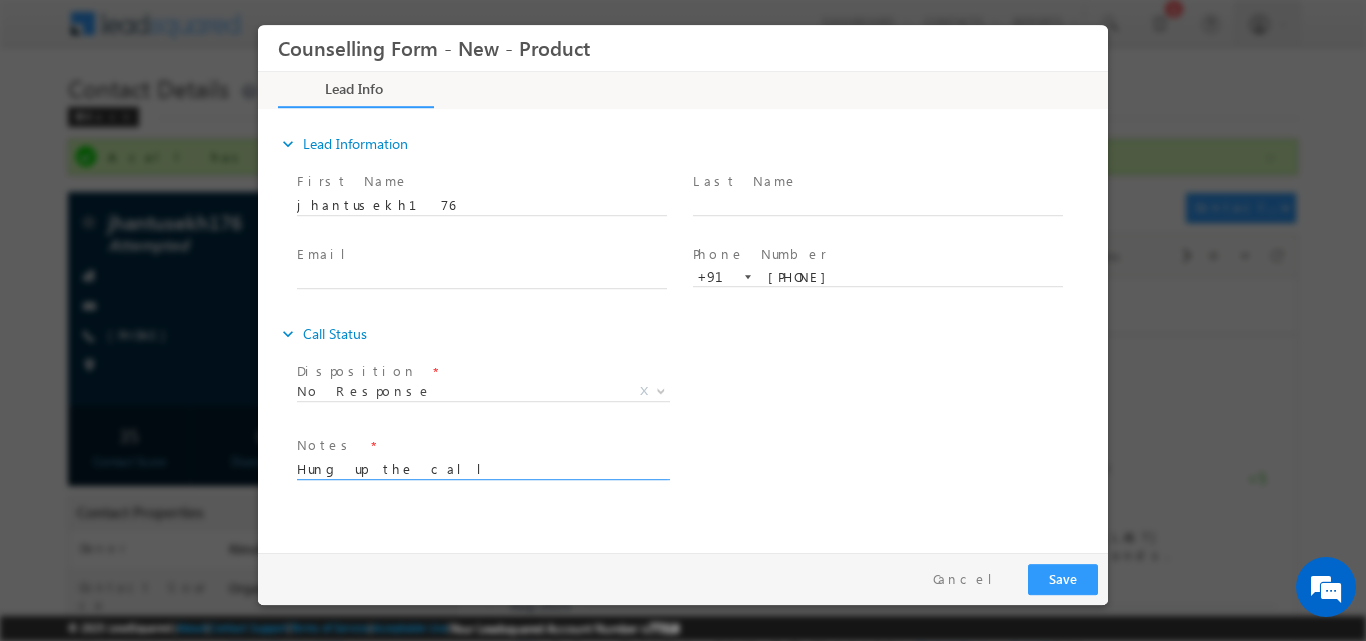 type on "Hung up the call" 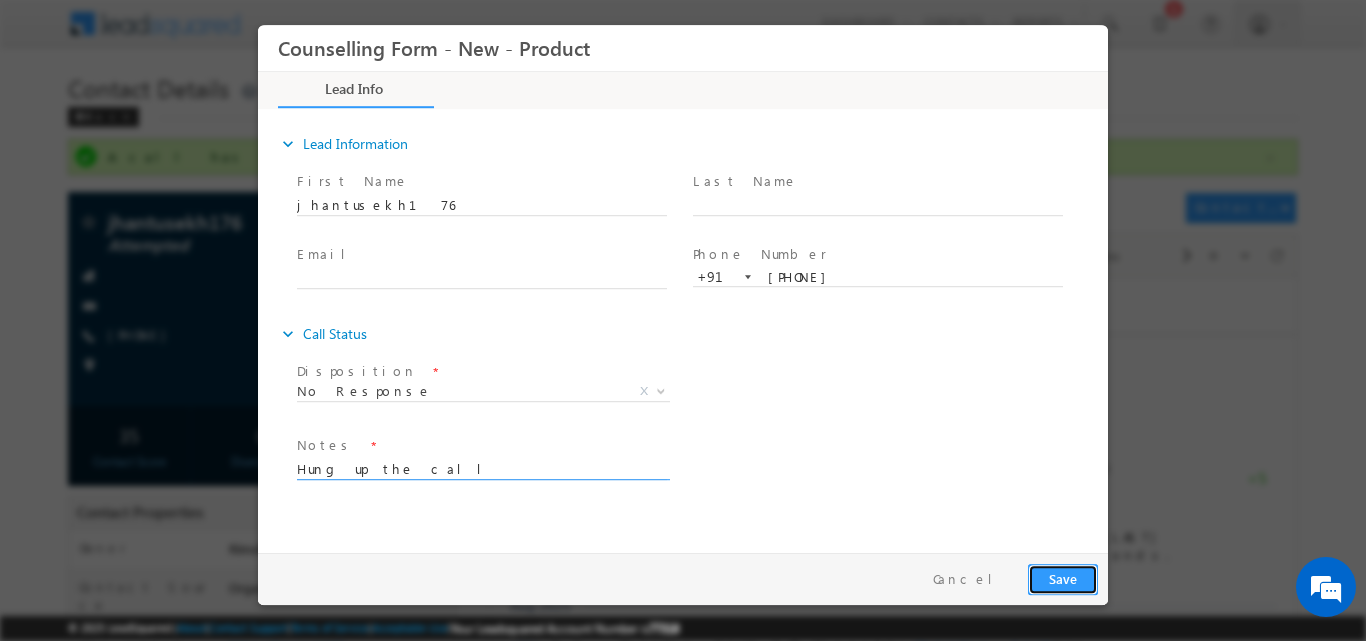 click on "Save" at bounding box center [1063, 578] 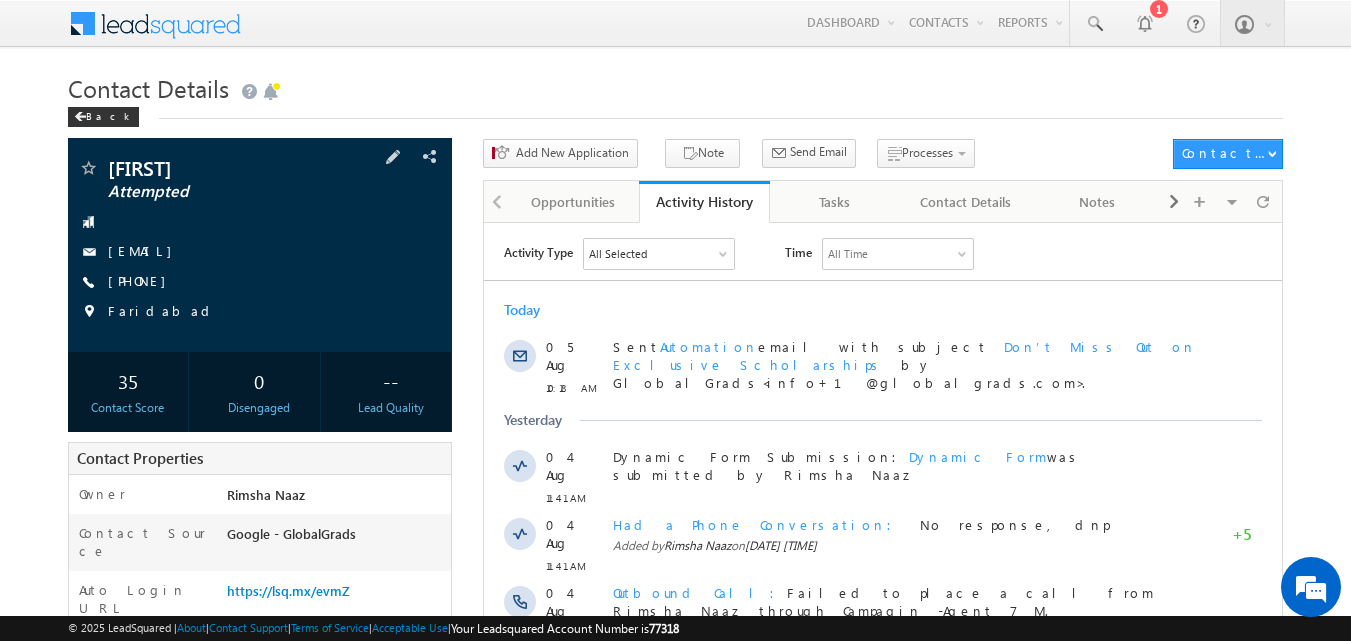 scroll, scrollTop: 0, scrollLeft: 0, axis: both 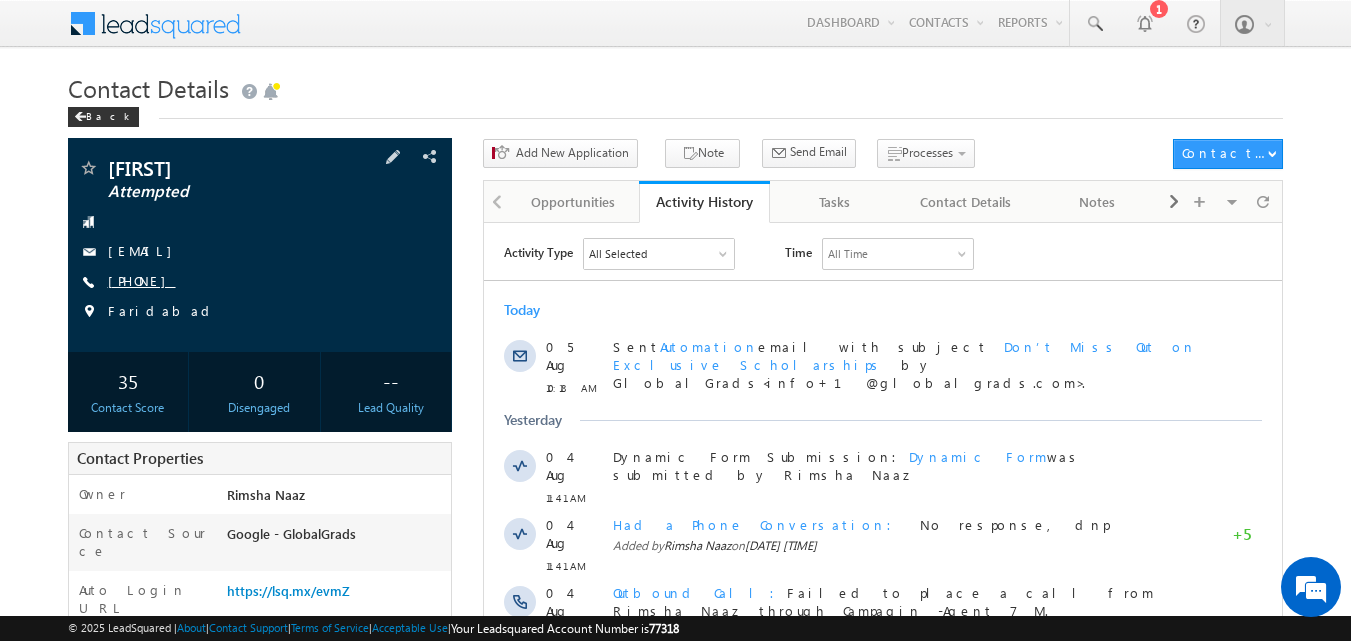 click on "[PHONE]" at bounding box center (142, 280) 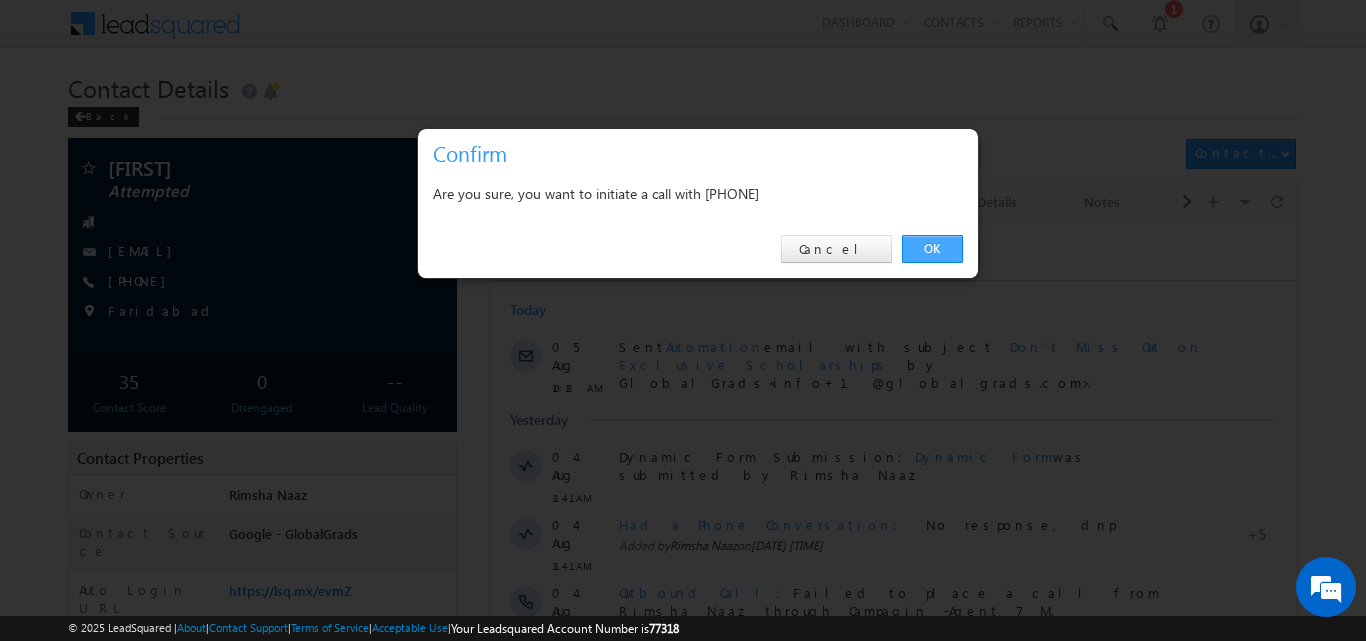 click on "OK" at bounding box center [932, 249] 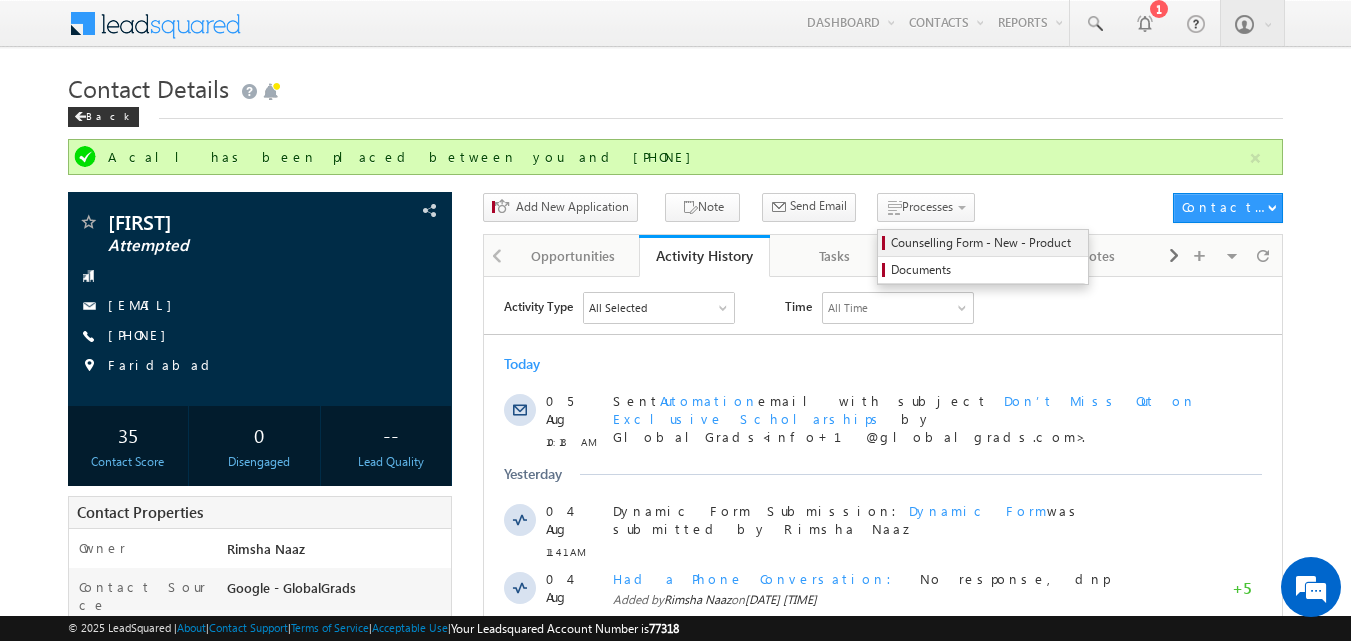 click on "Counselling Form - New - Product" at bounding box center [986, 243] 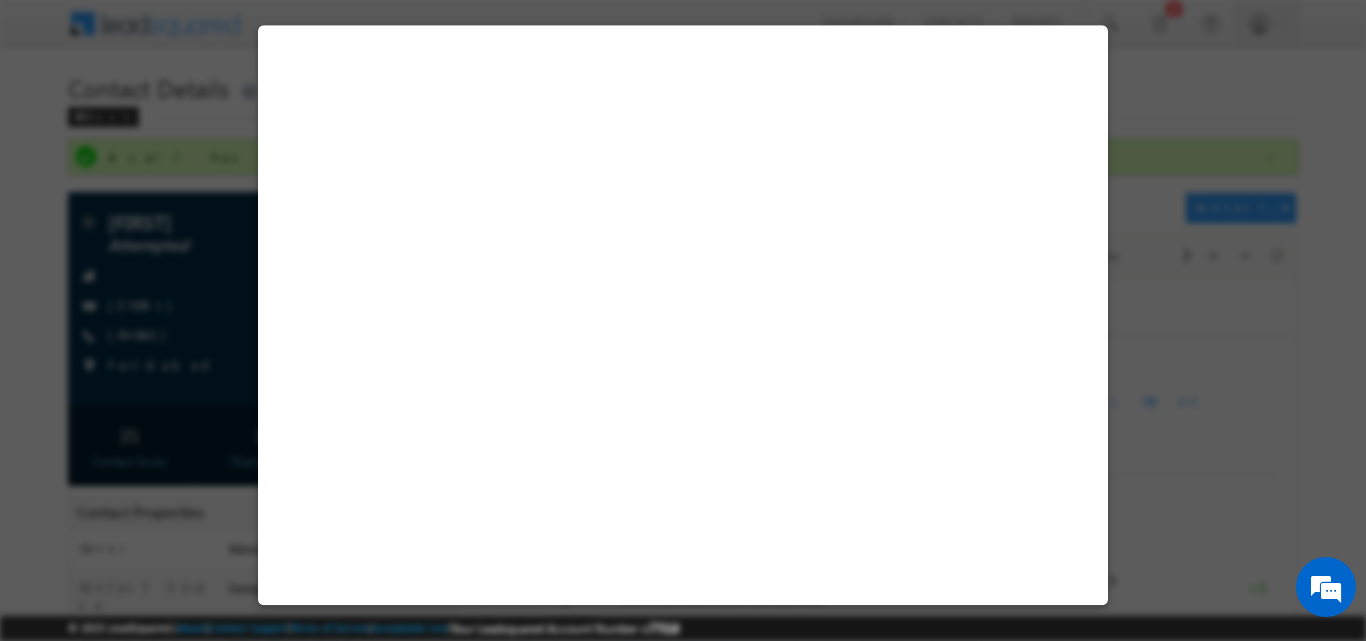 select on "Attempted" 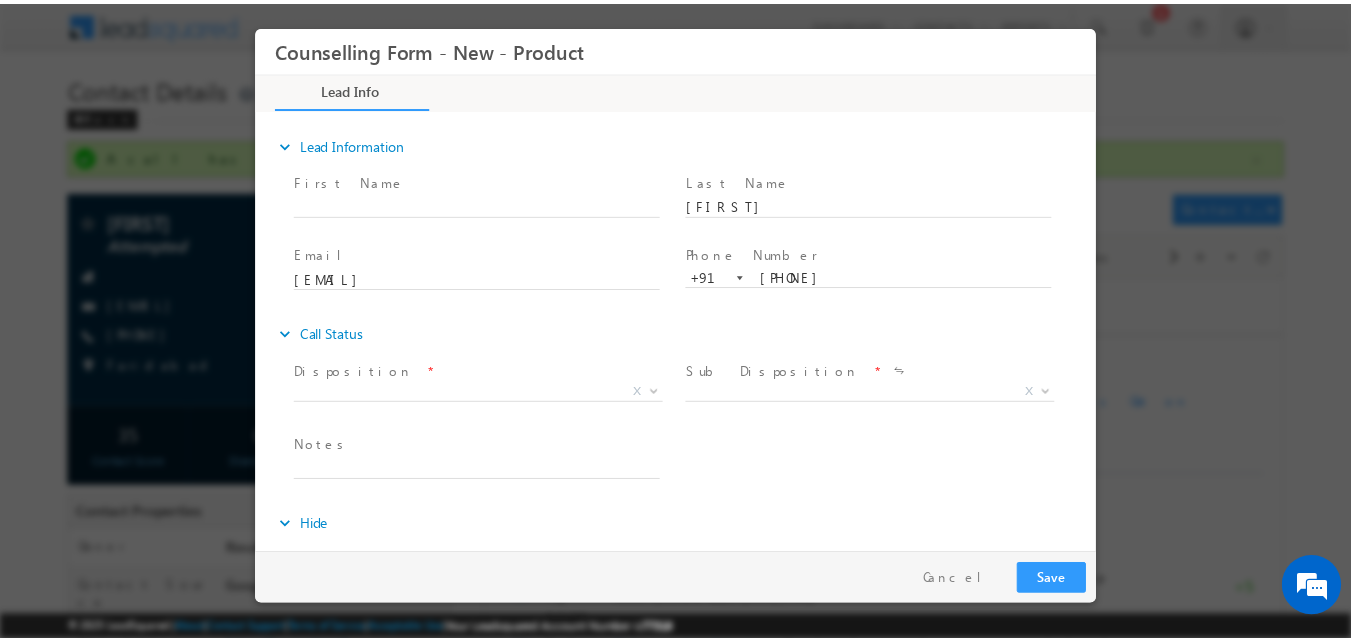 scroll, scrollTop: 0, scrollLeft: 0, axis: both 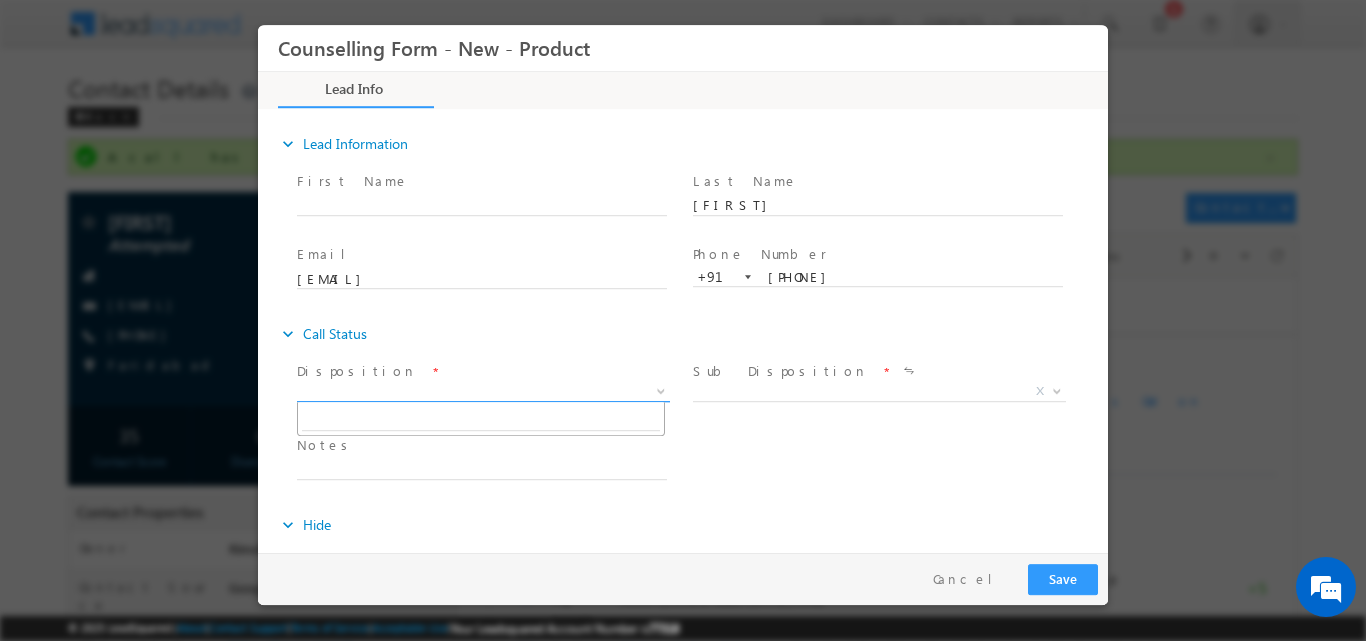 click at bounding box center [661, 389] 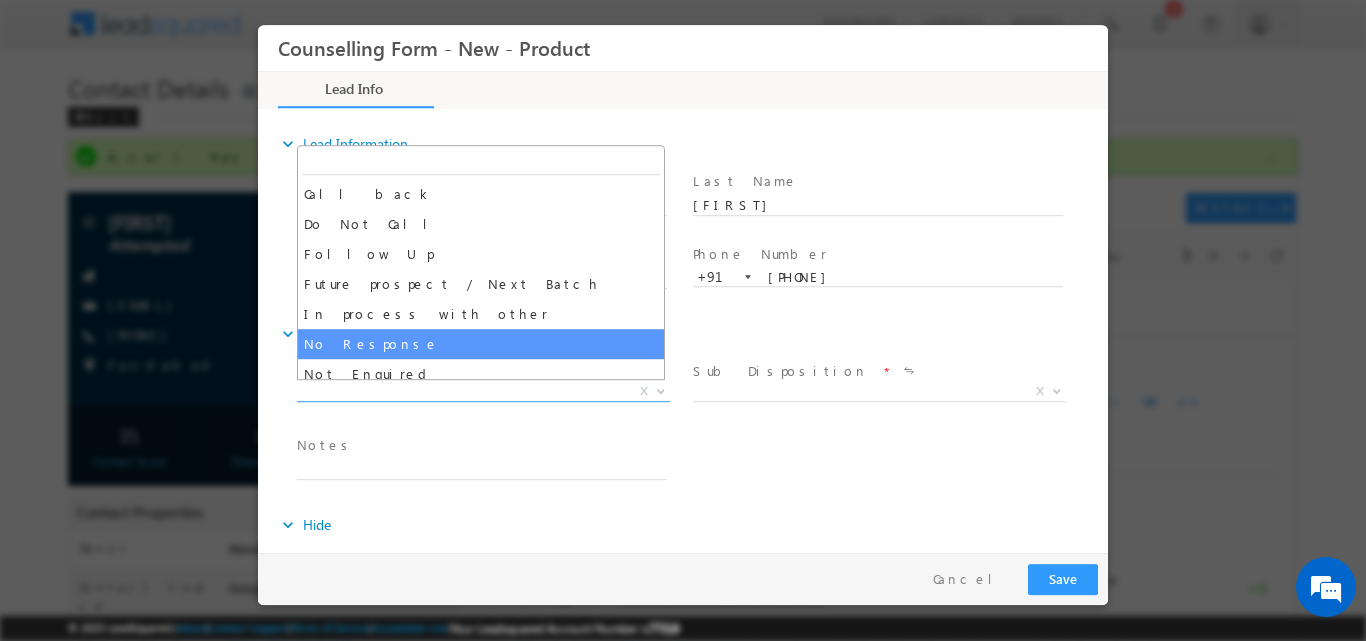 select on "No Response" 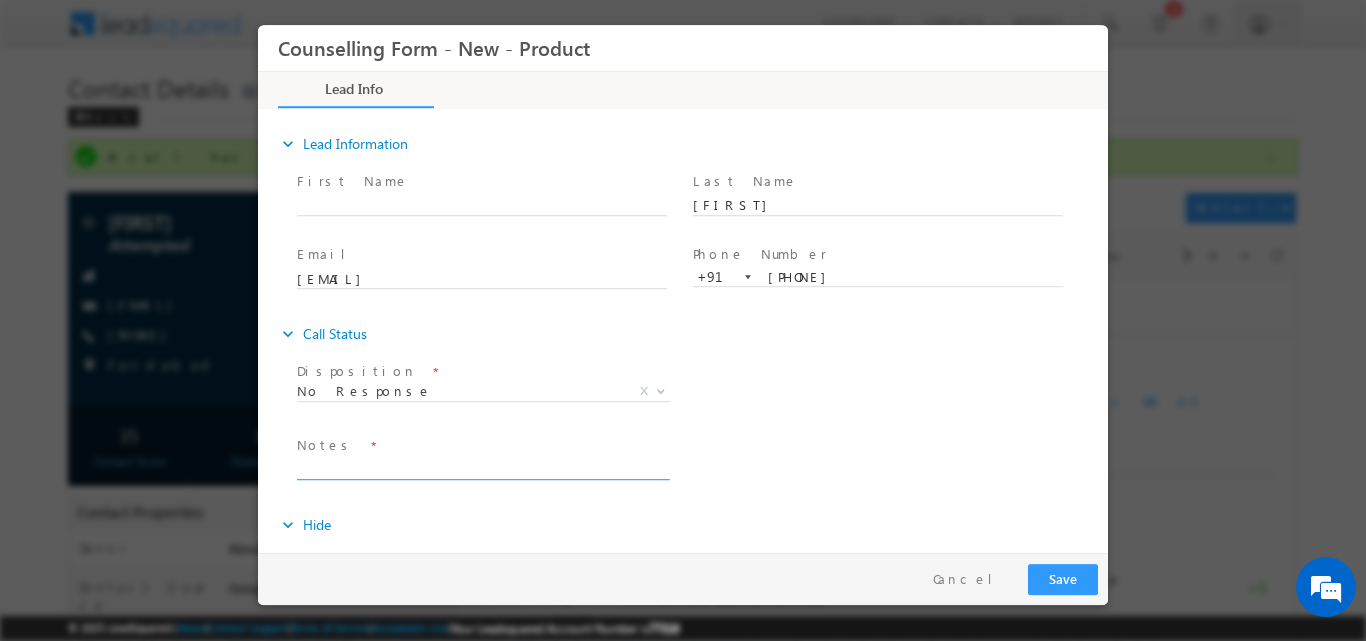 click at bounding box center (482, 467) 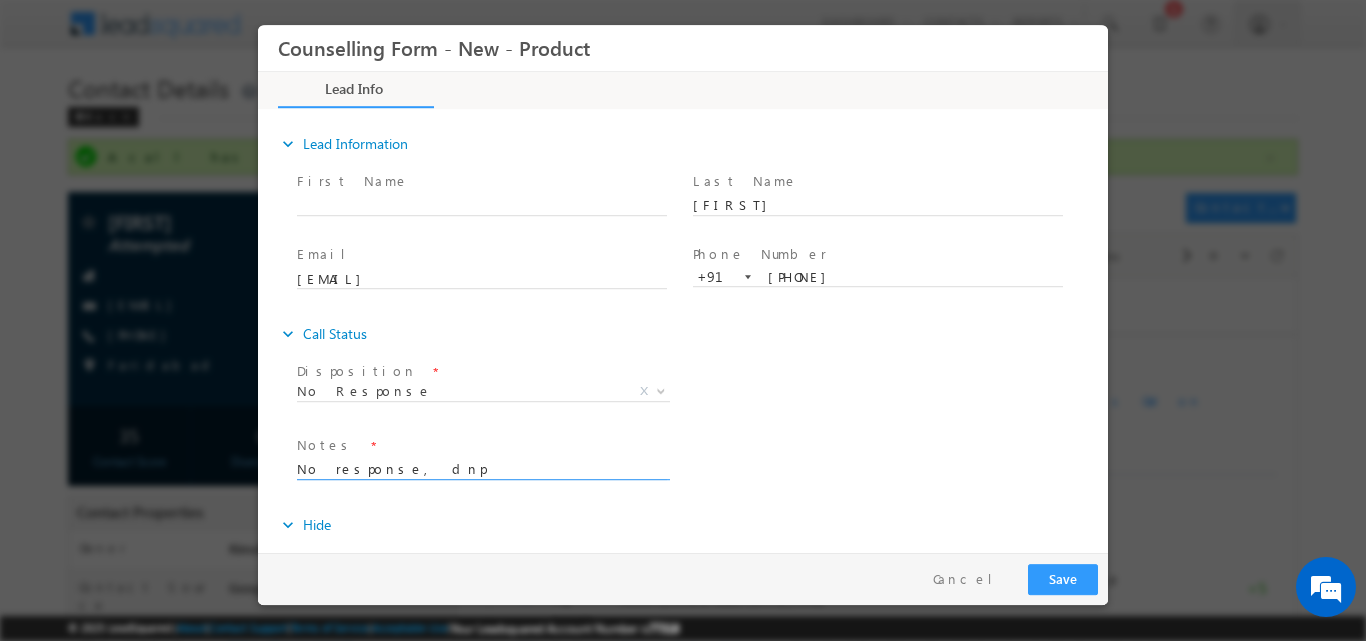 type on "No response, dnp" 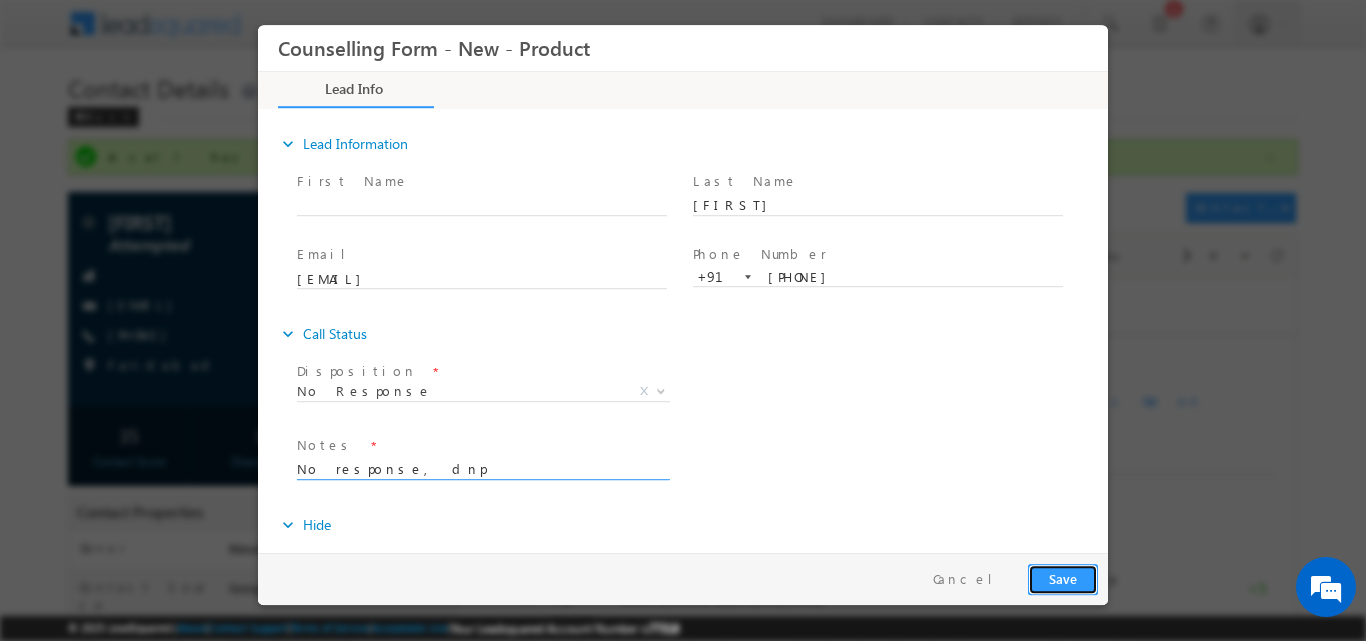click on "Save" at bounding box center (1063, 578) 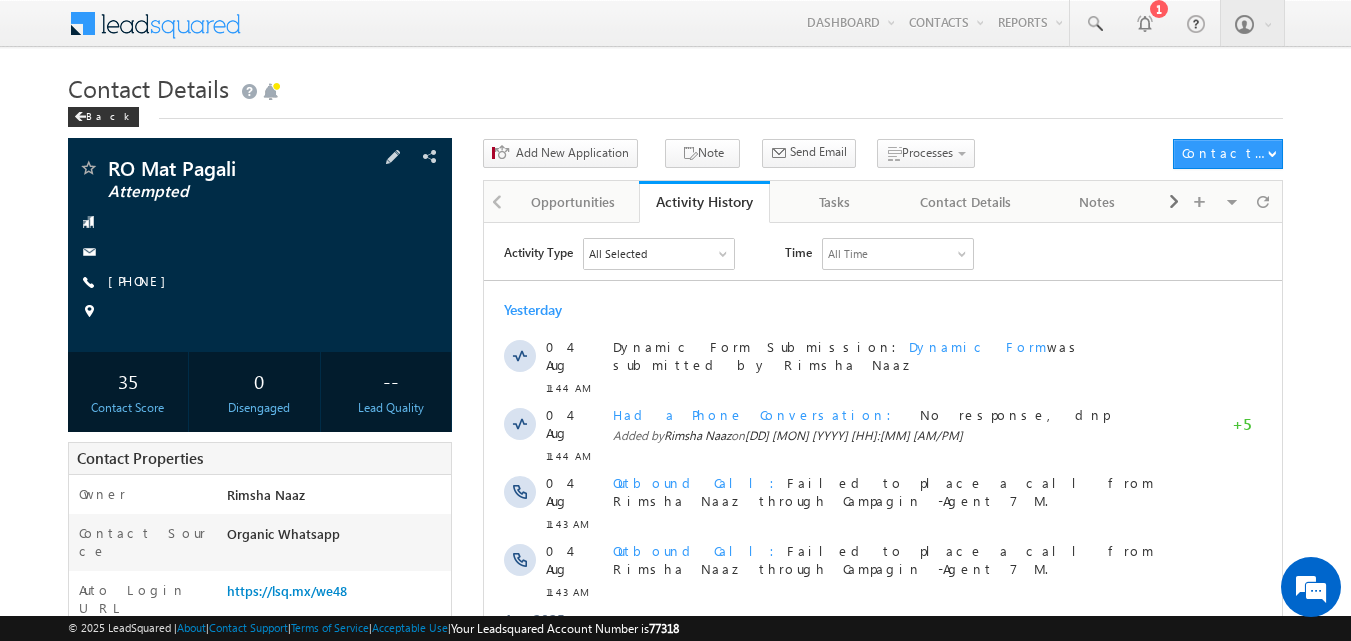 scroll, scrollTop: 0, scrollLeft: 0, axis: both 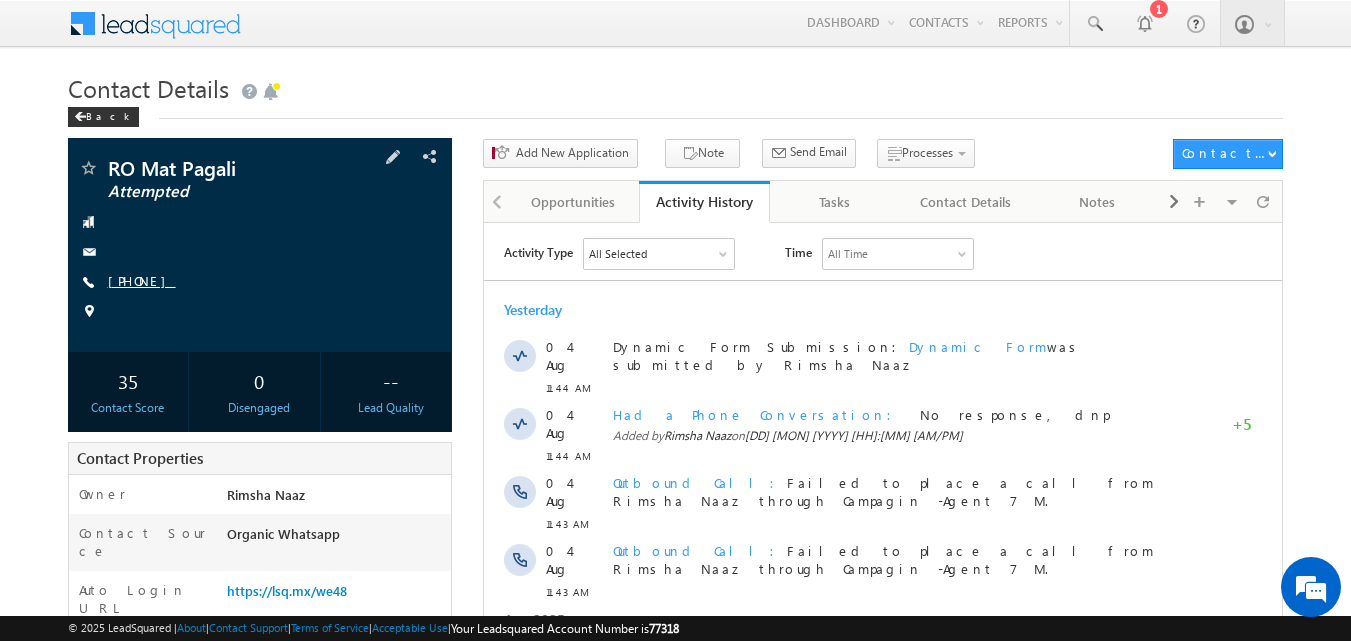 click on "[PHONE]" at bounding box center [142, 280] 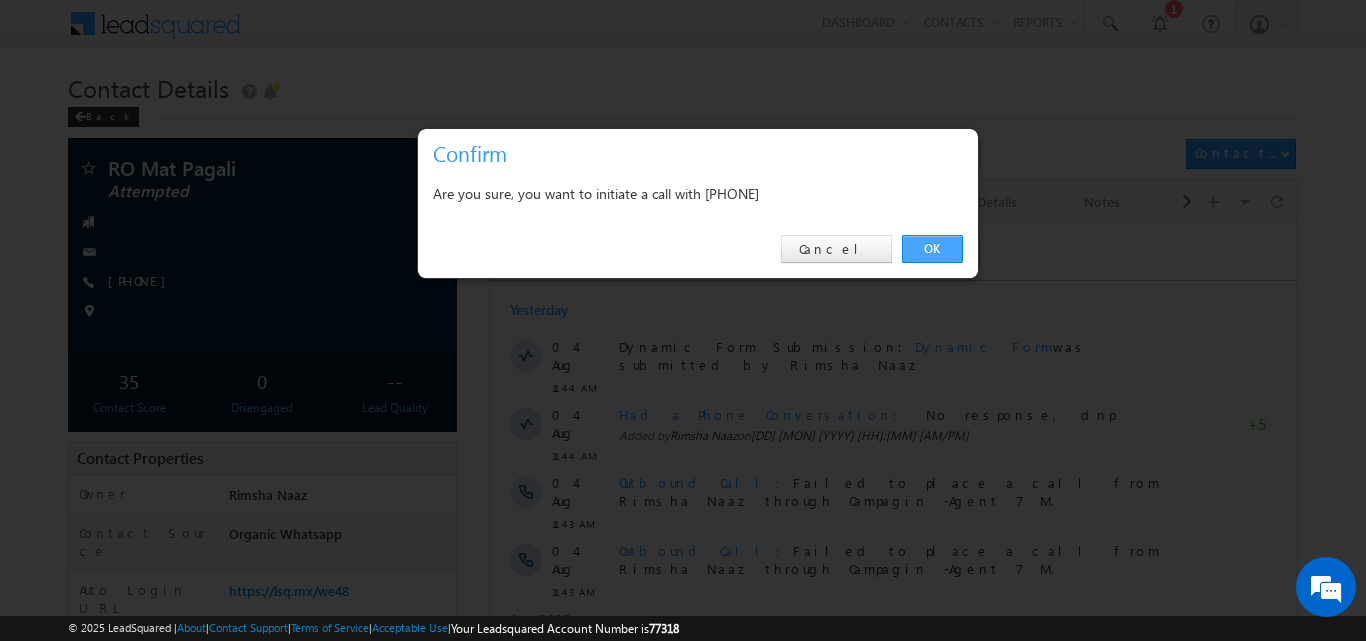 click on "OK" at bounding box center (932, 249) 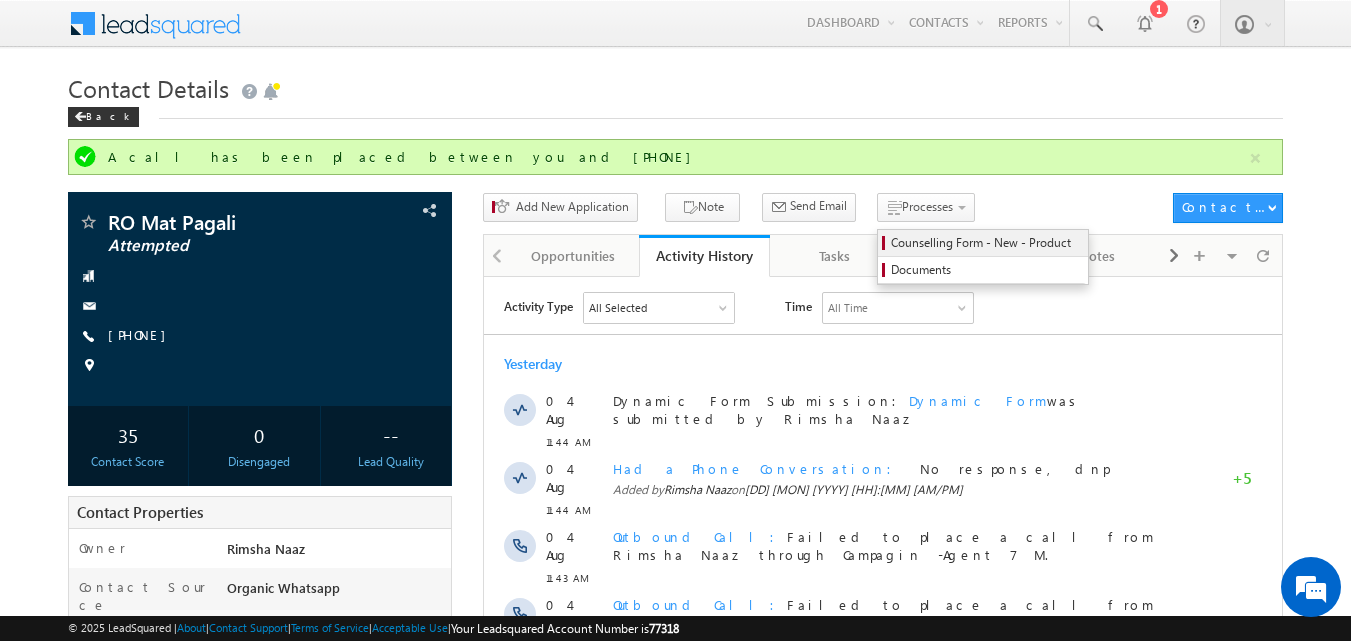 click on "Counselling Form - New - Product" at bounding box center [986, 243] 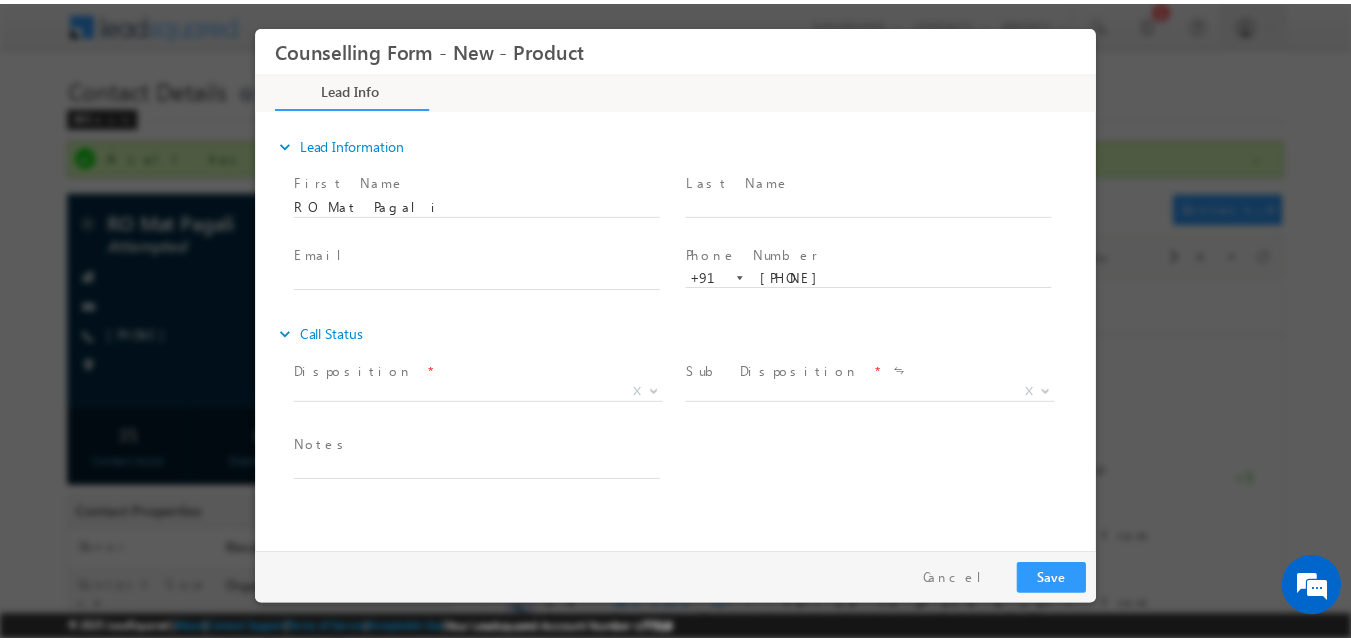 scroll, scrollTop: 0, scrollLeft: 0, axis: both 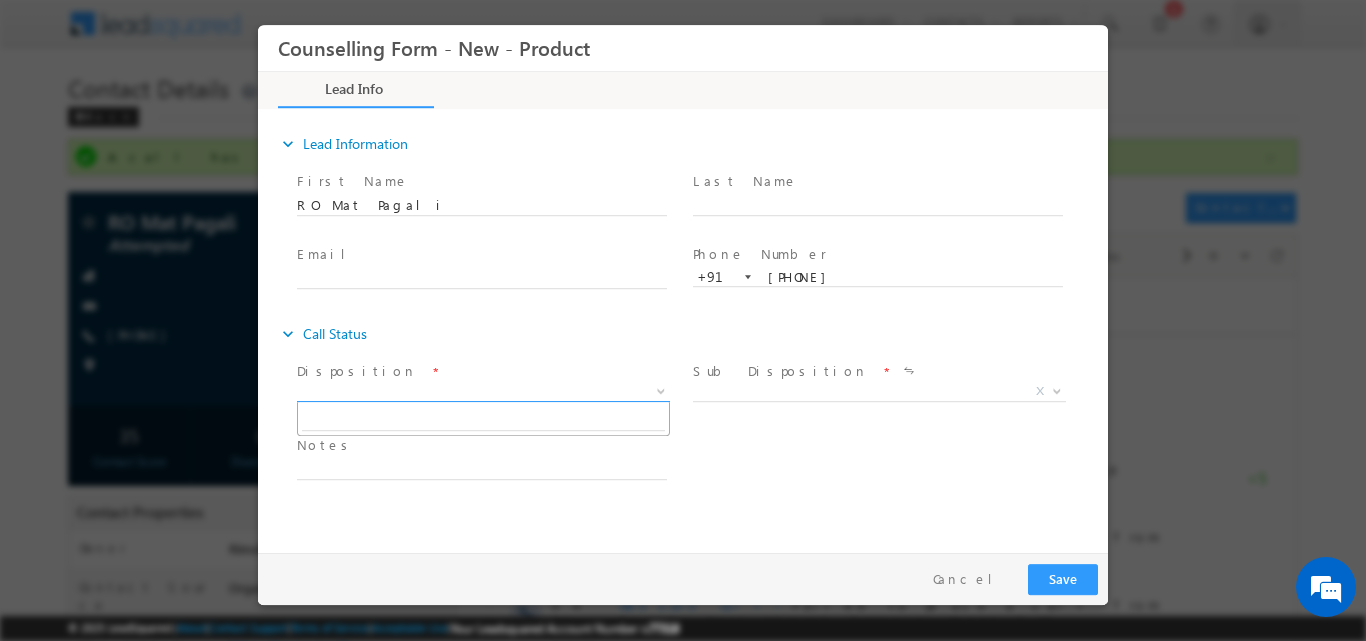 click at bounding box center (661, 389) 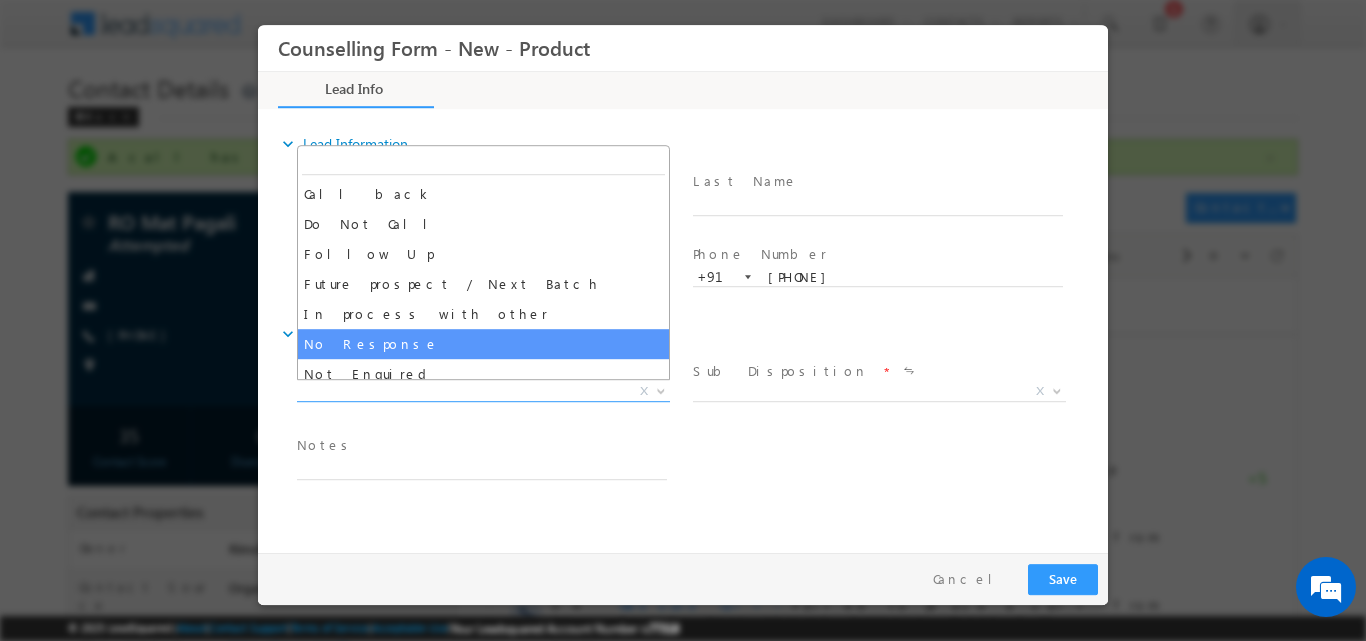 select on "No Response" 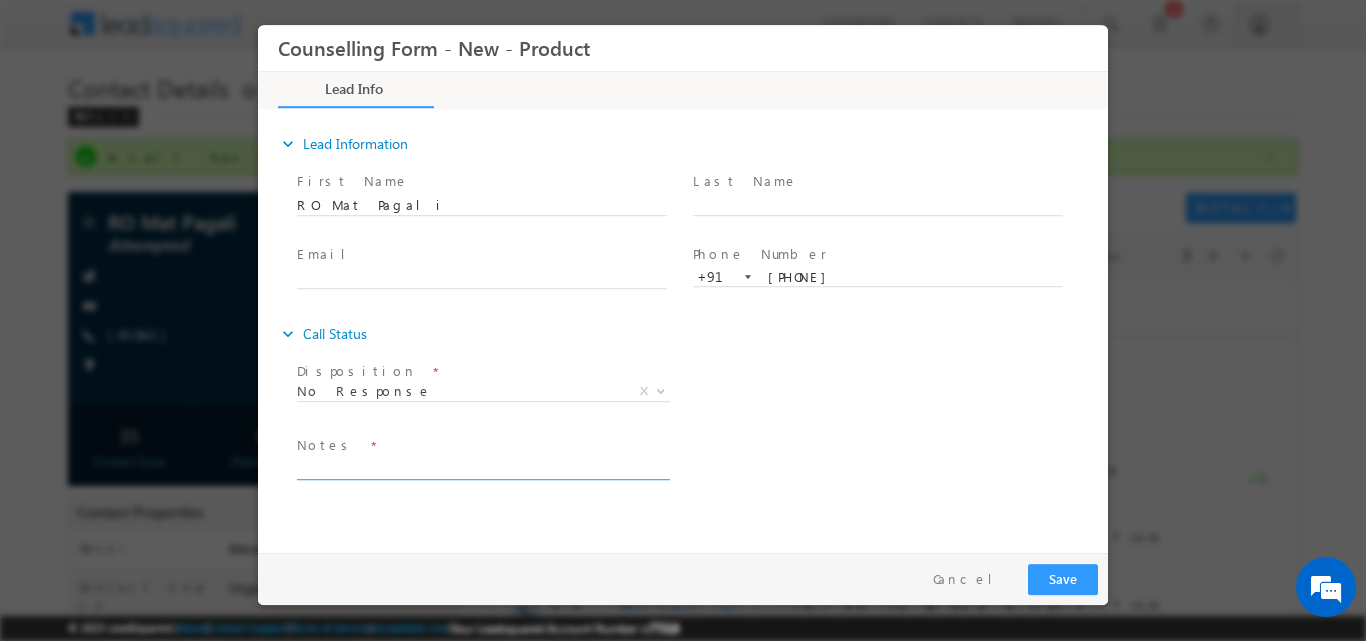 click at bounding box center (482, 467) 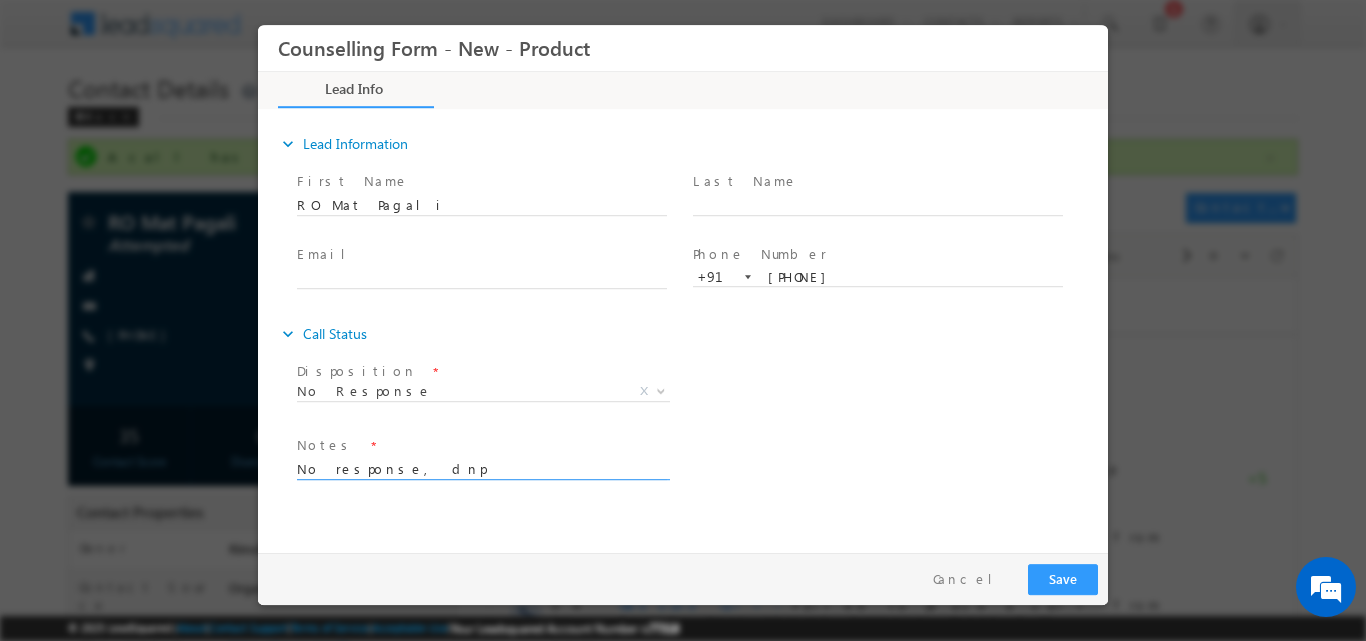 click on "No response, dnp" at bounding box center [482, 467] 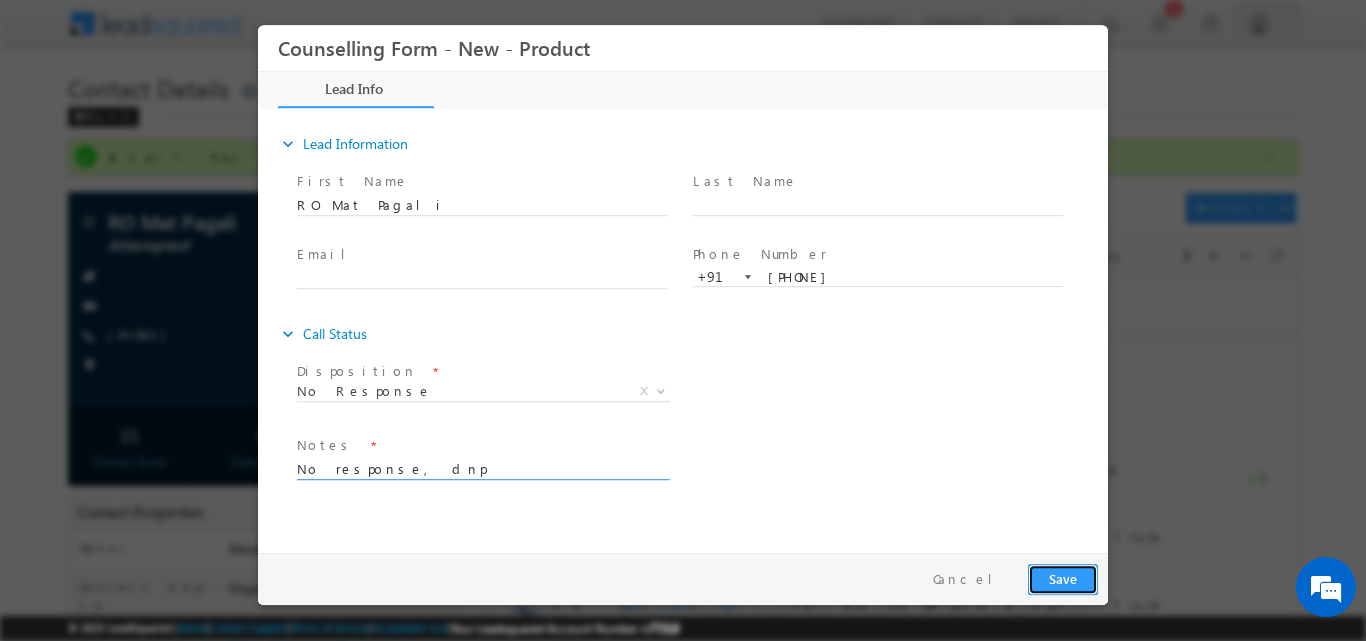 click on "Save" at bounding box center (1063, 578) 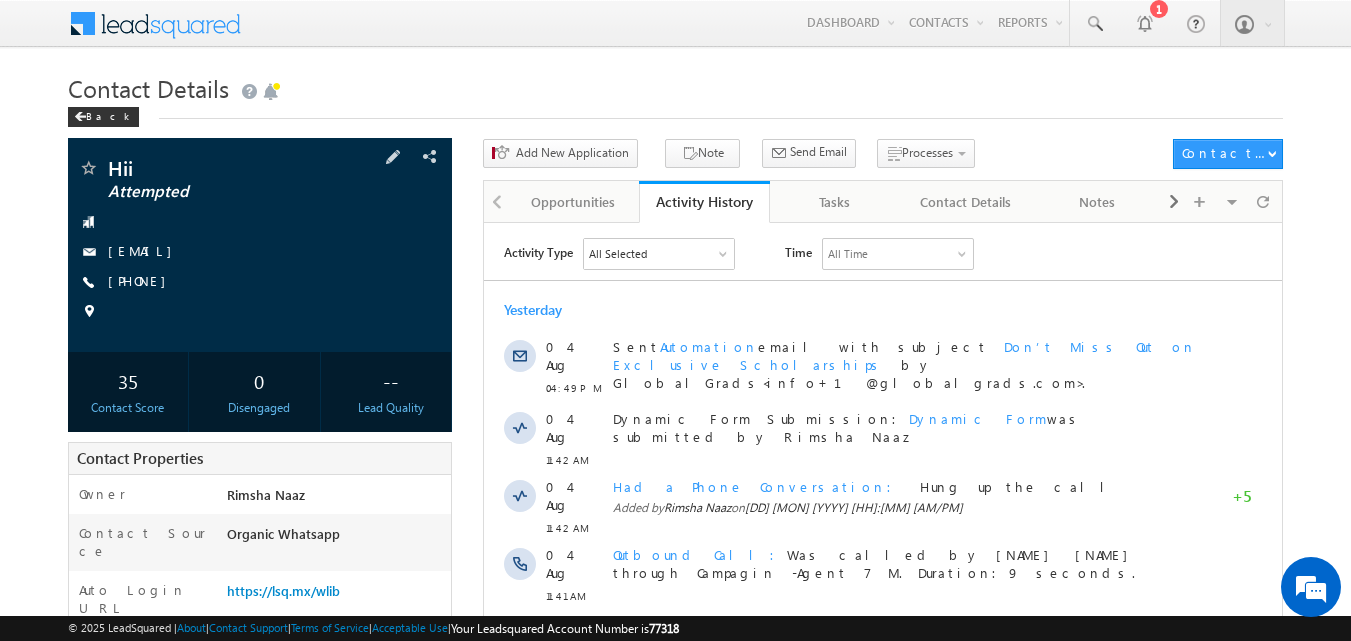 scroll, scrollTop: 0, scrollLeft: 0, axis: both 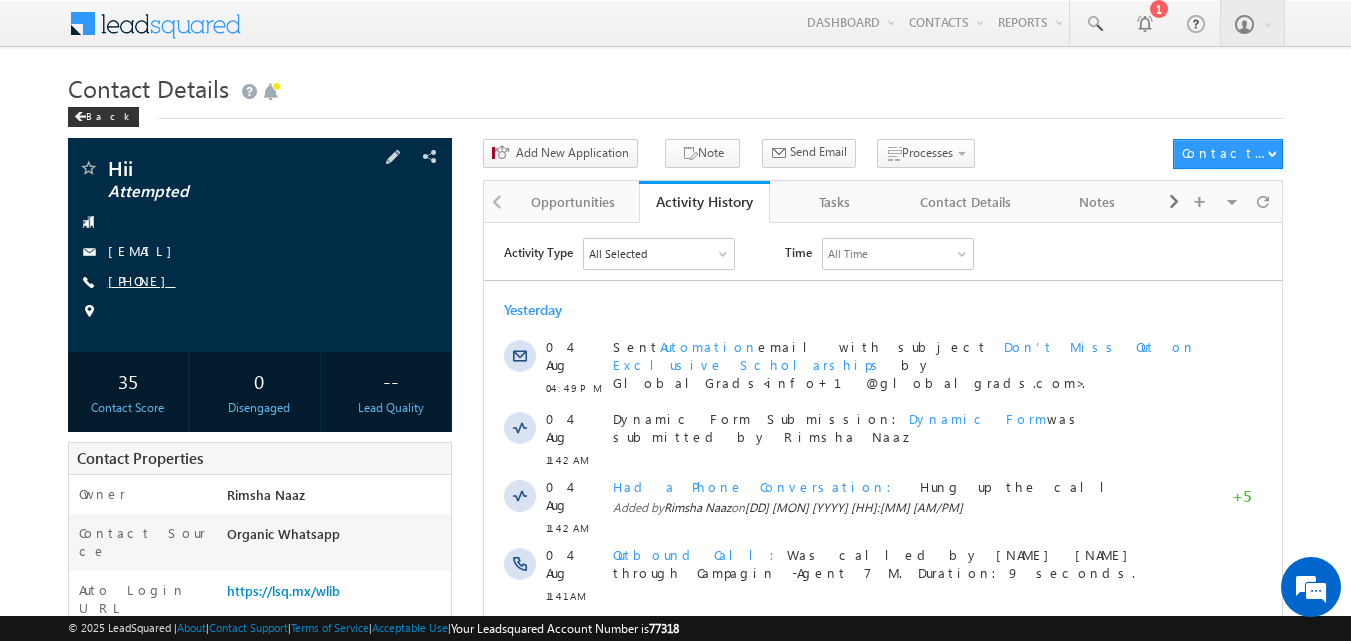 click on "[PHONE]" at bounding box center (142, 280) 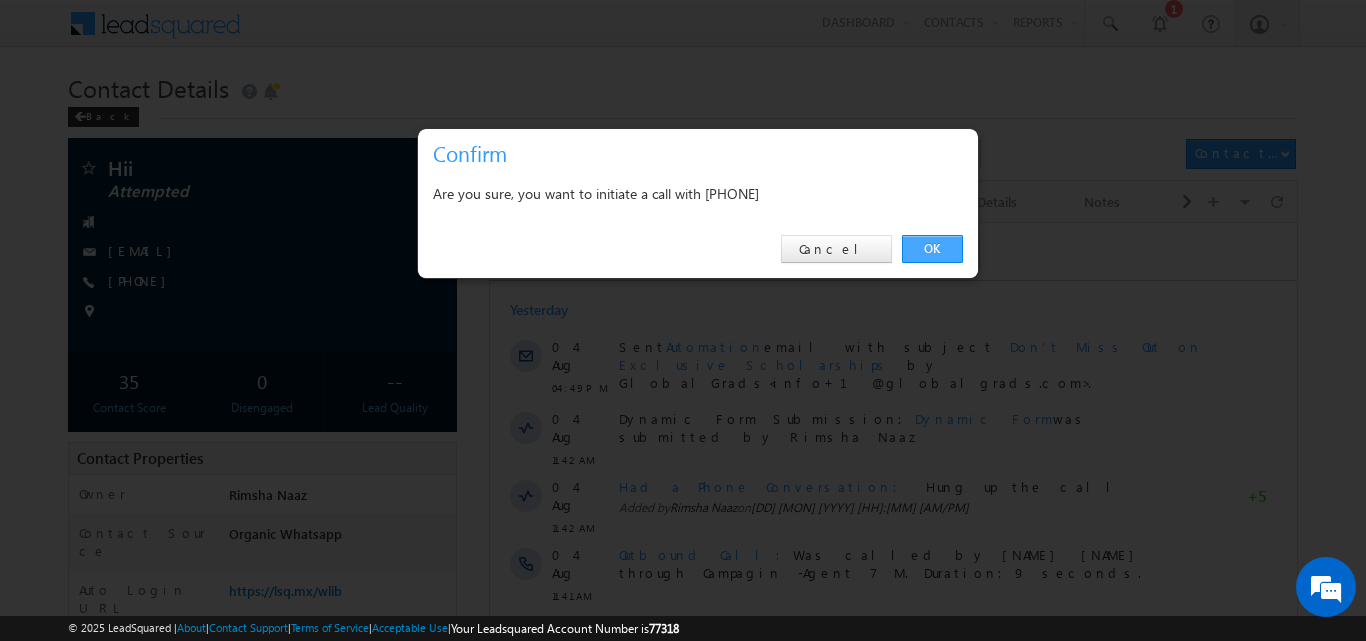 click on "OK" at bounding box center (932, 249) 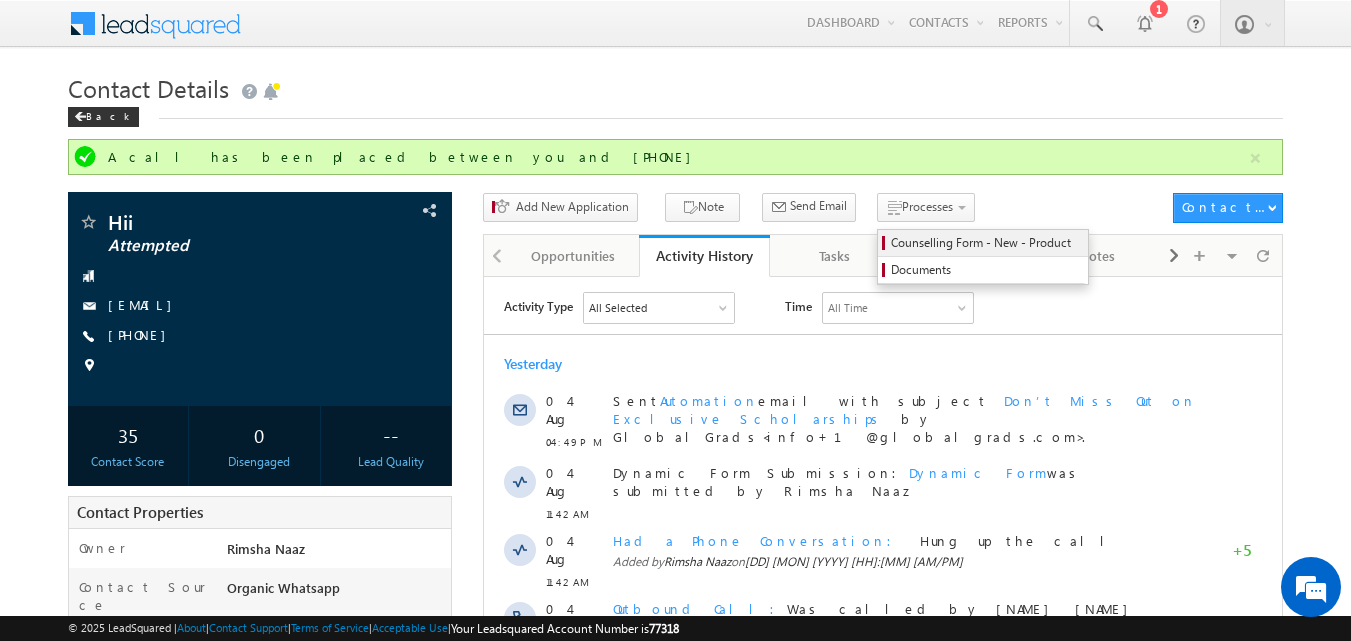 click on "Counselling Form - New - Product" at bounding box center (986, 243) 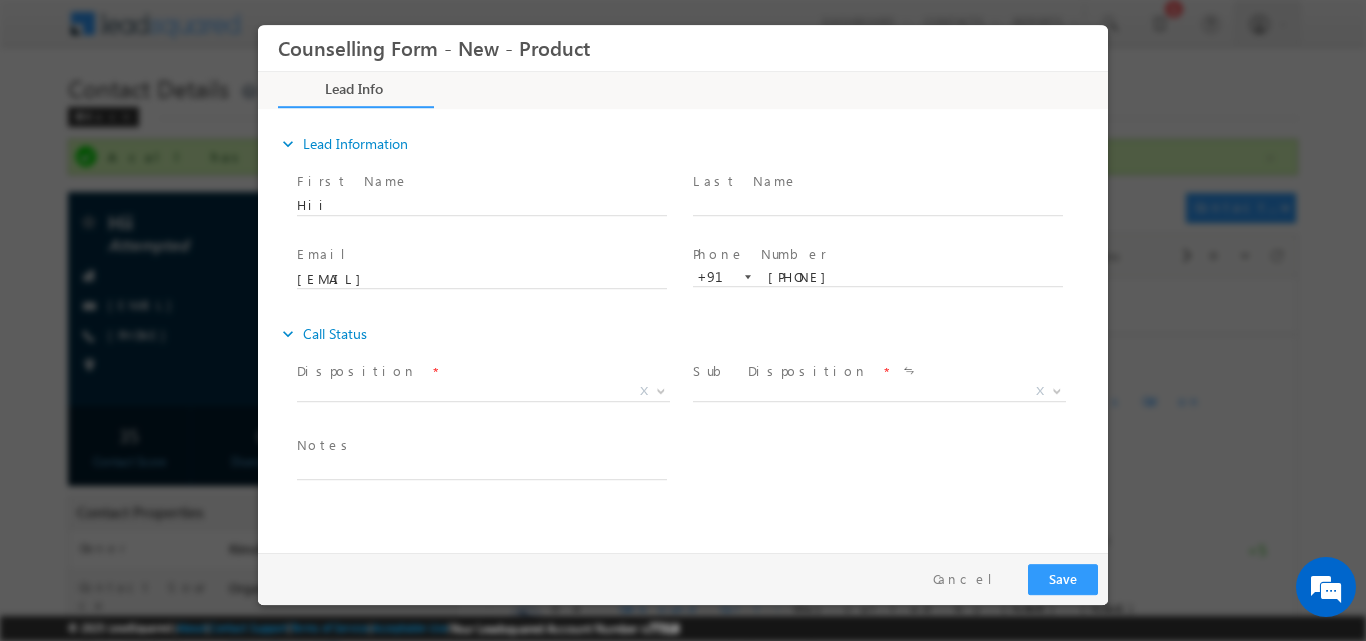 scroll, scrollTop: 0, scrollLeft: 0, axis: both 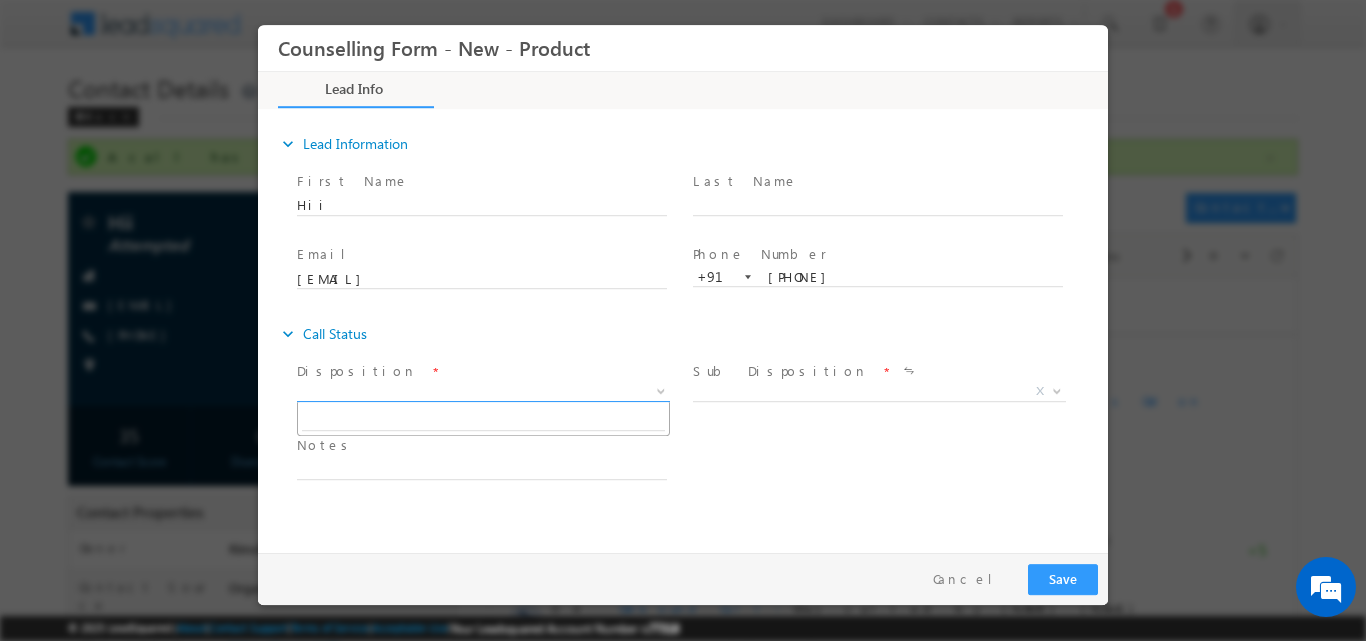 click at bounding box center [659, 390] 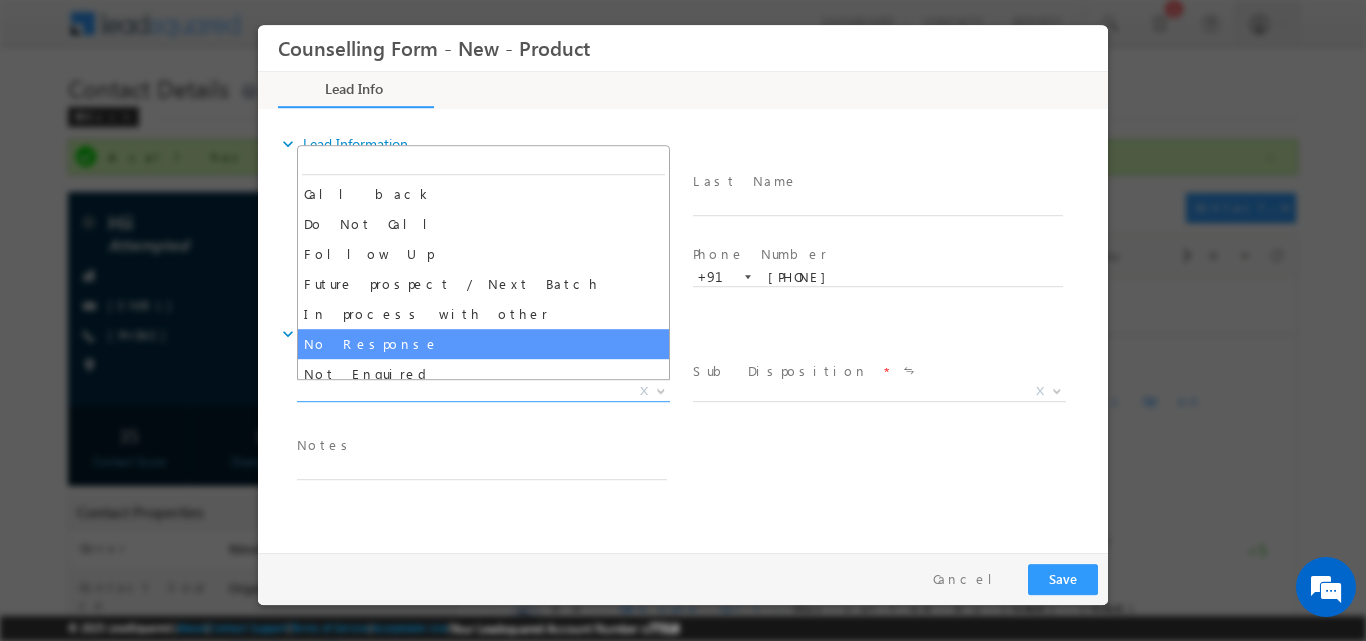 select on "No Response" 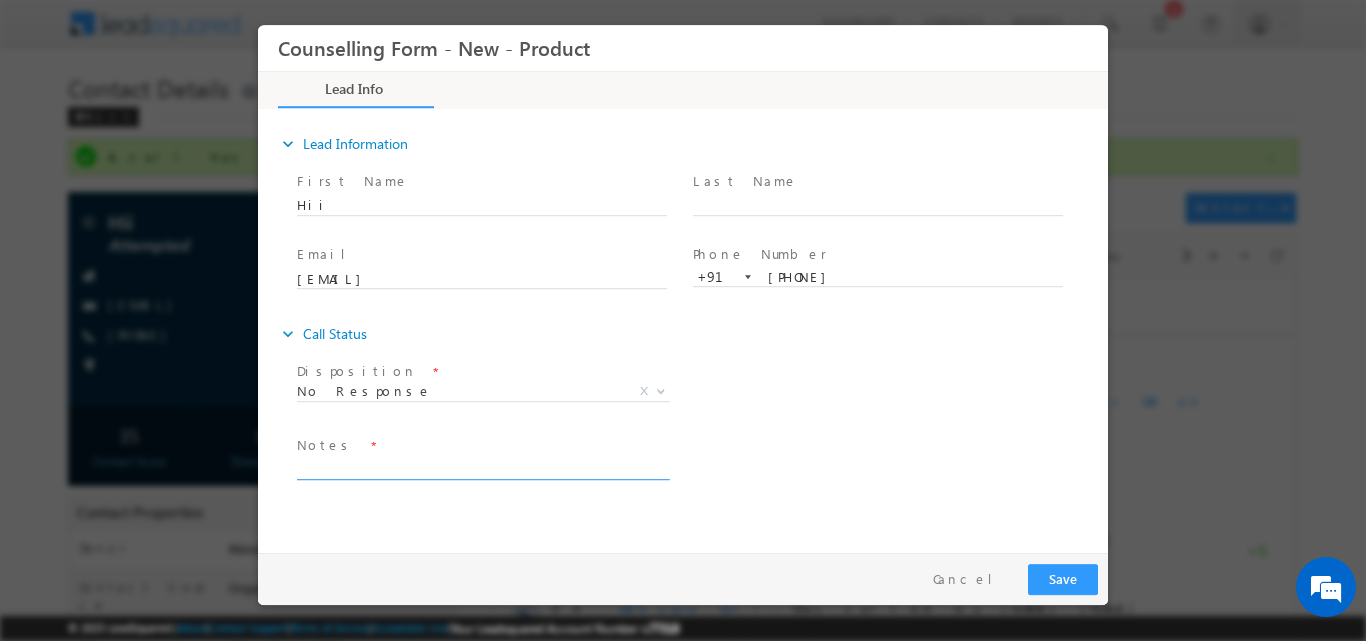 click at bounding box center [482, 467] 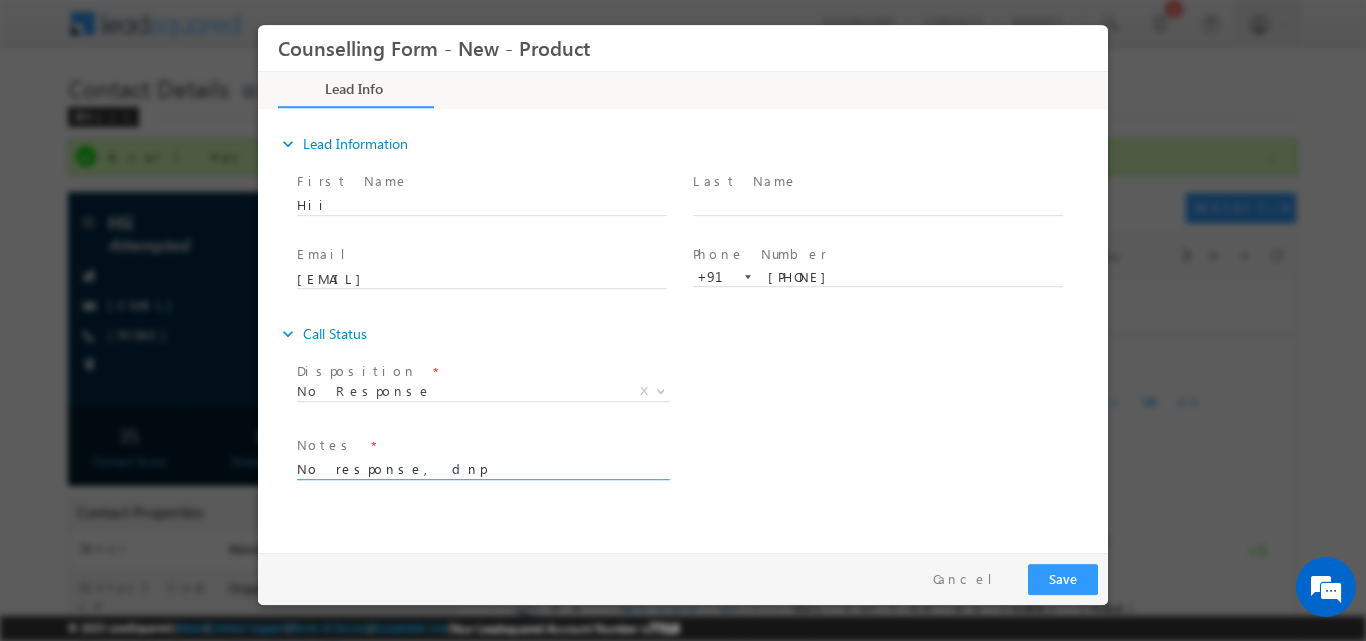 type on "No response, dnp" 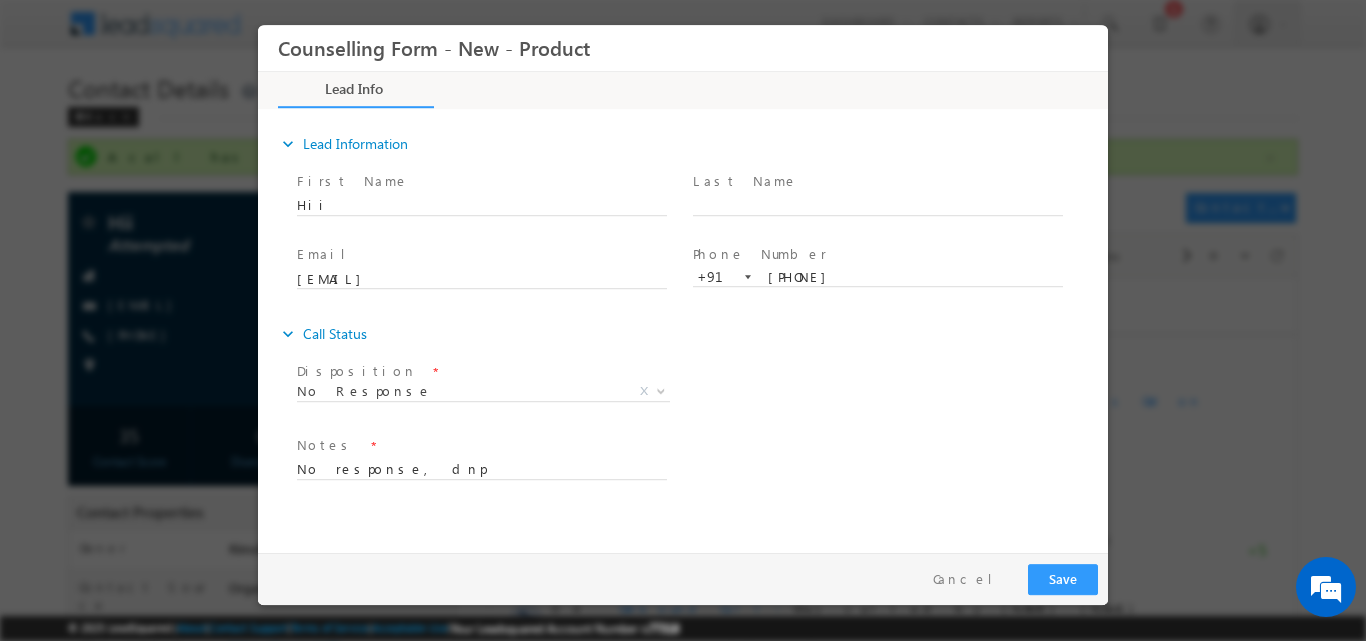 click on "Disposition
*
No Response No Response X
Sub Disposition
*
Attempts 1-9 X" at bounding box center [700, 393] 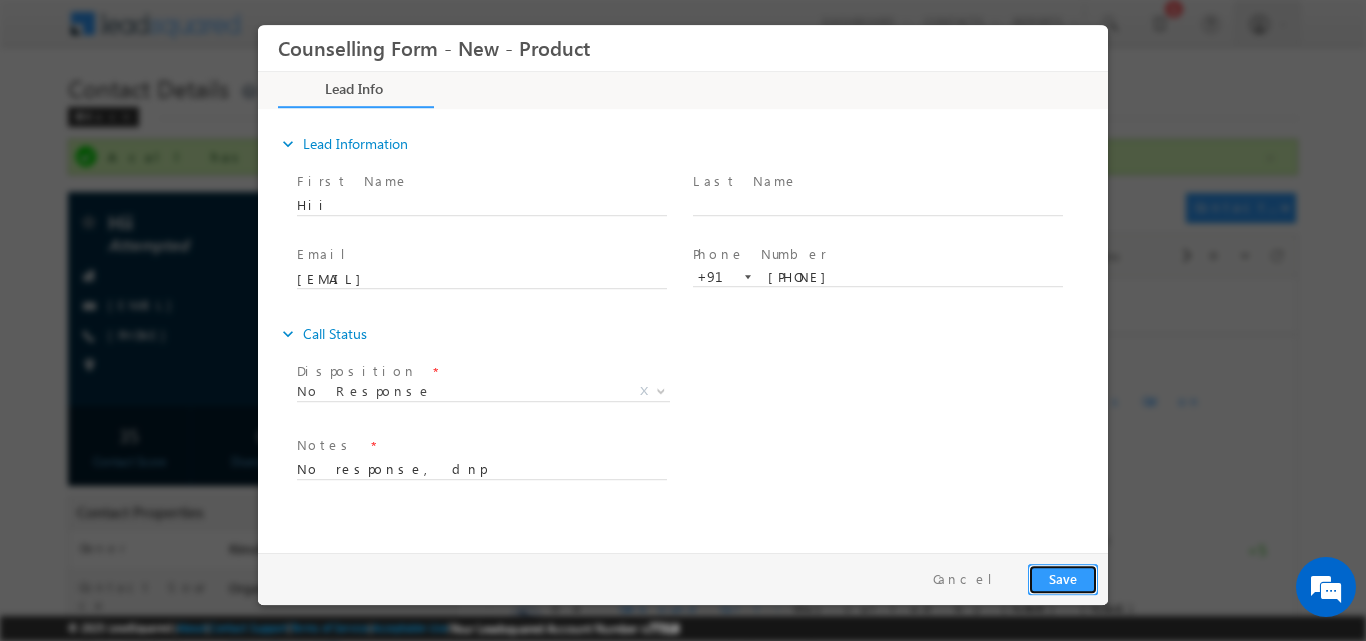 click on "Save" at bounding box center [1063, 578] 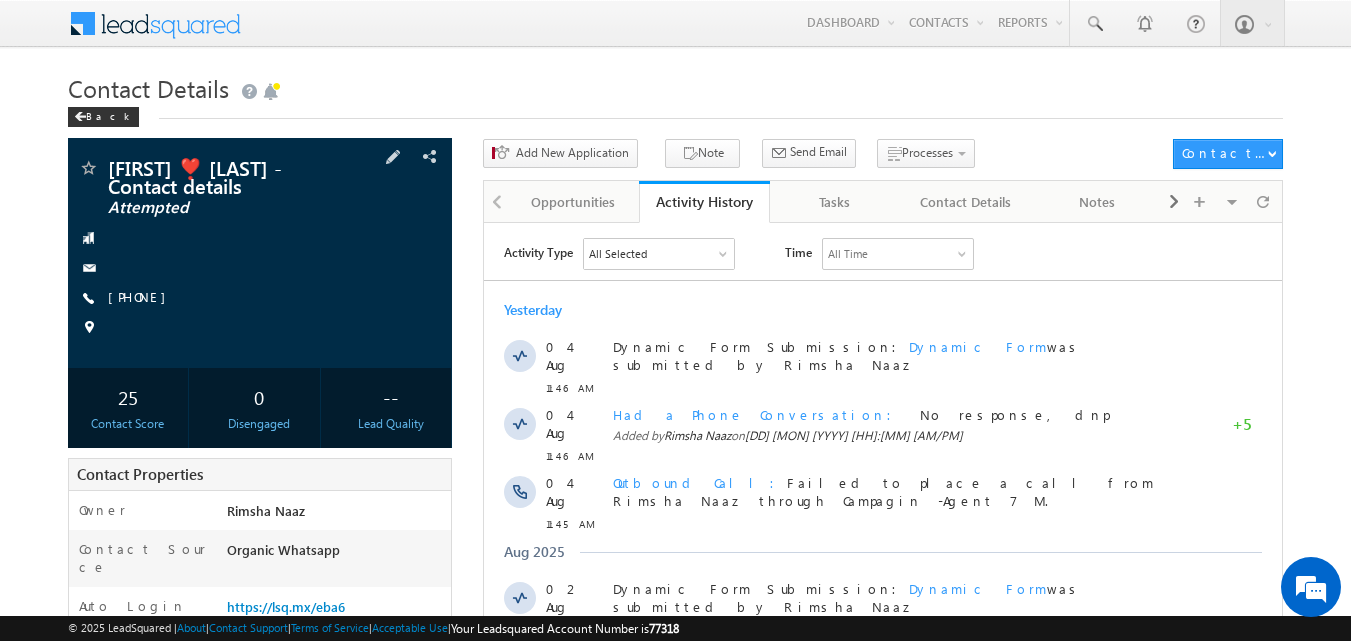 scroll, scrollTop: 0, scrollLeft: 0, axis: both 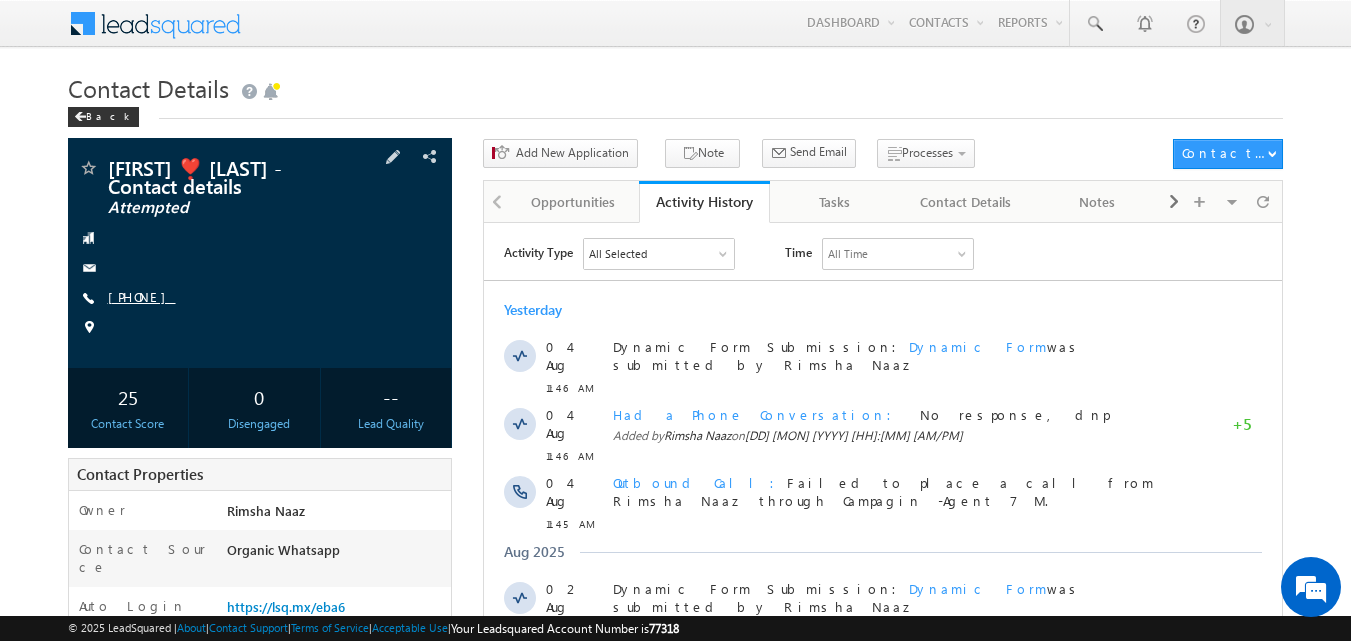 click on "[PHONE]" at bounding box center (142, 296) 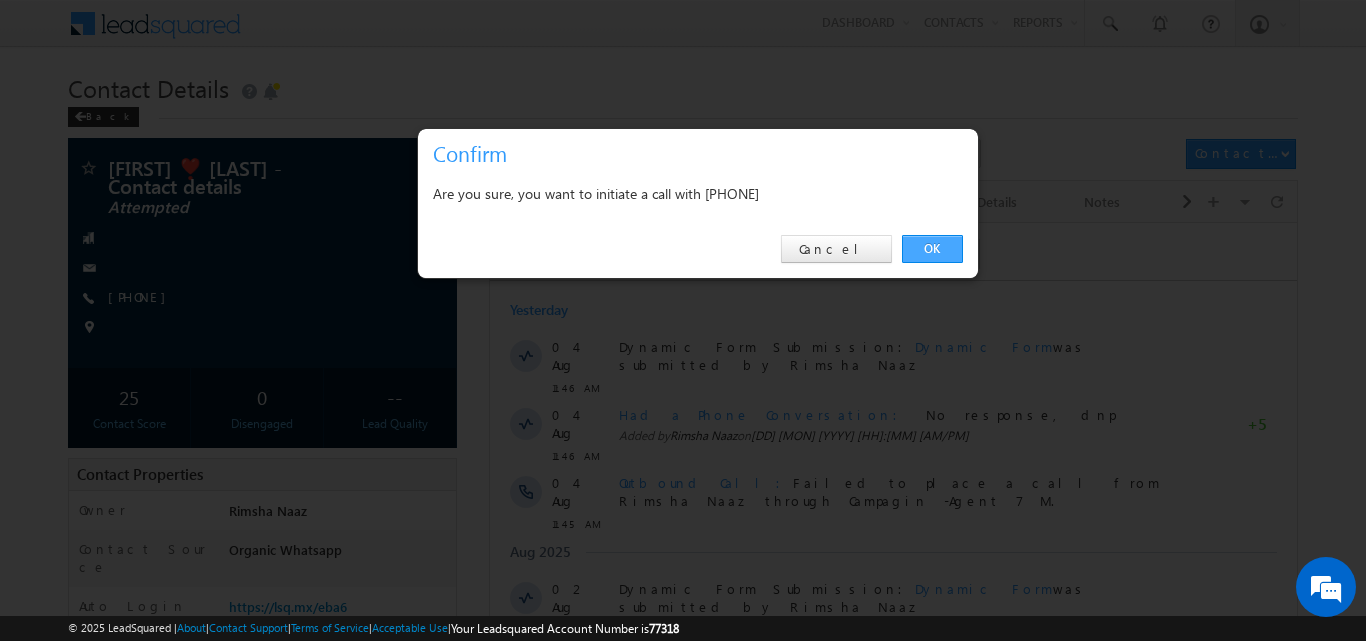 click on "OK" at bounding box center (932, 249) 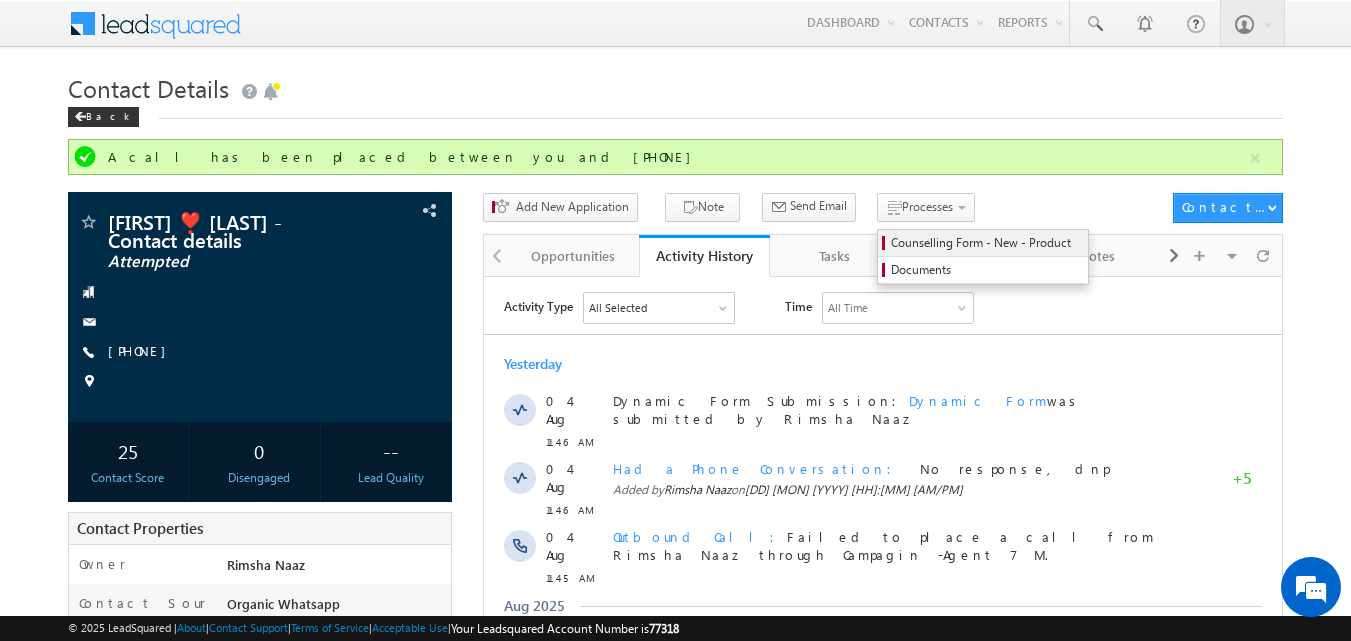 click on "Counselling Form - New - Product" at bounding box center [986, 243] 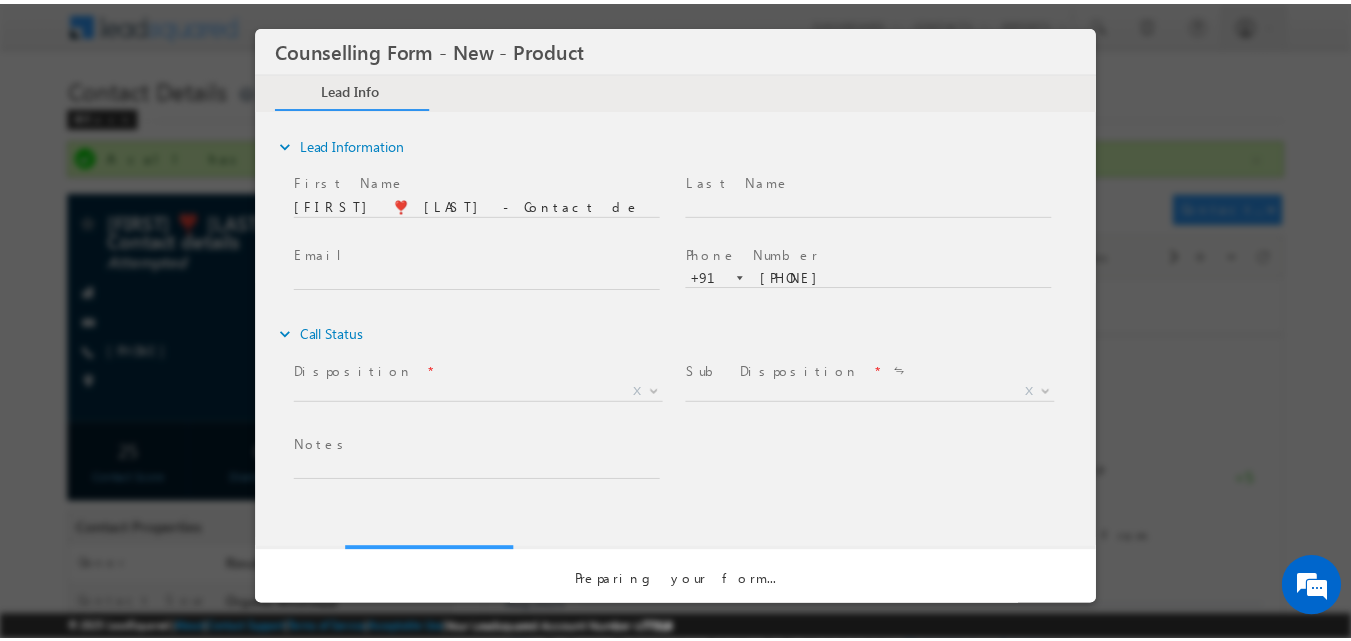 scroll, scrollTop: 0, scrollLeft: 0, axis: both 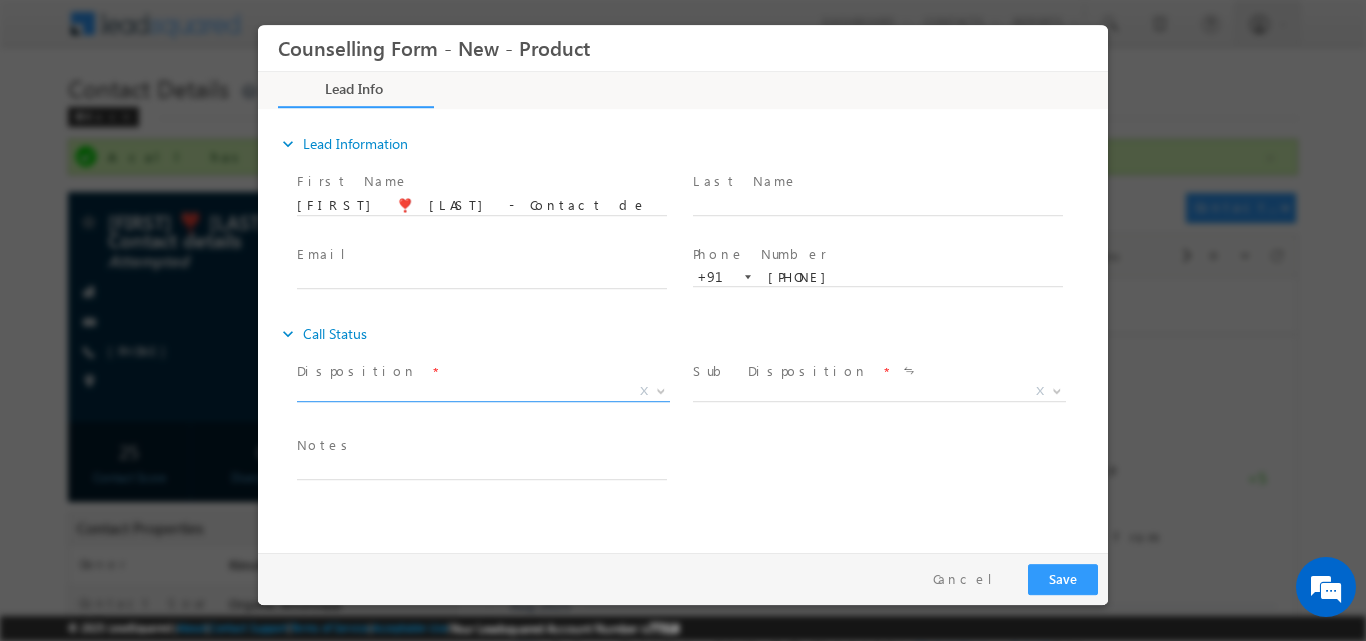 click at bounding box center [661, 389] 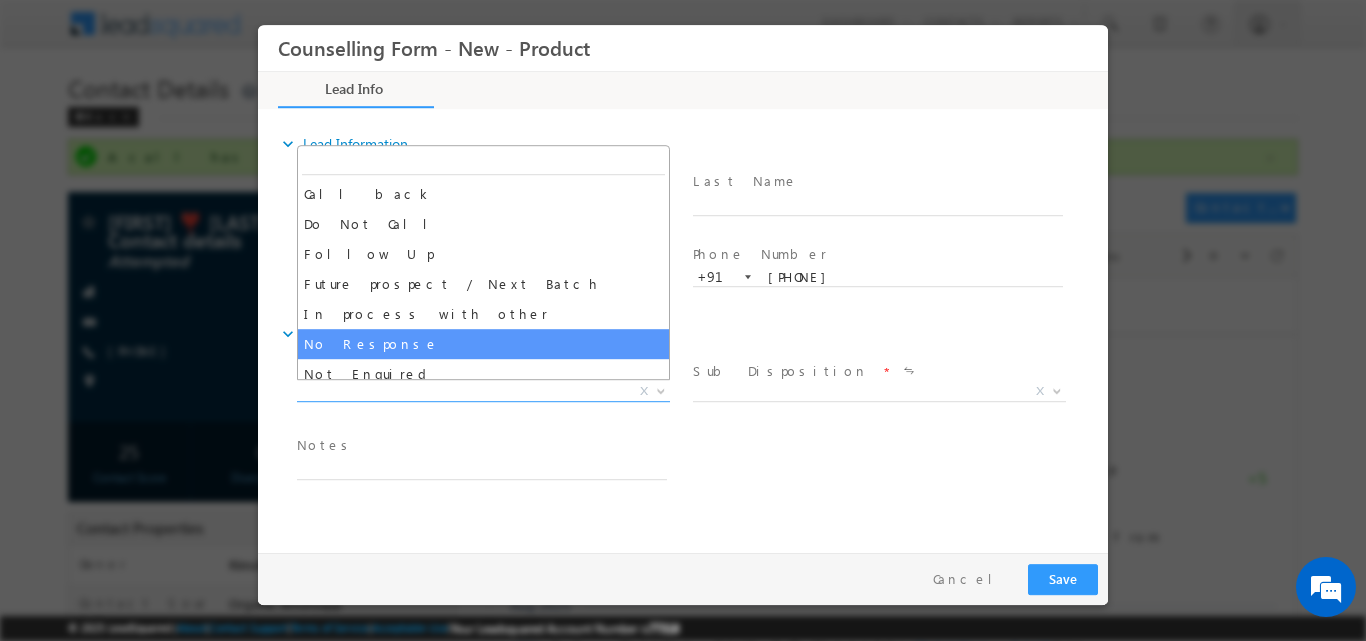 select on "No Response" 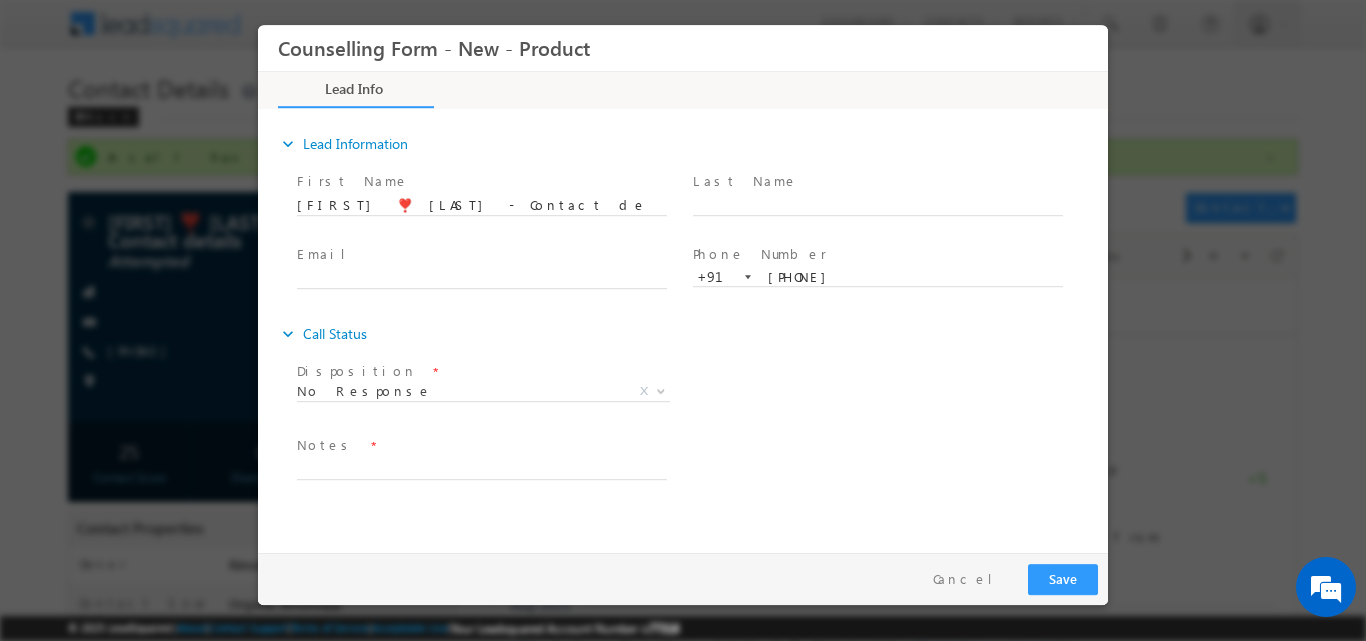 click at bounding box center [481, 489] 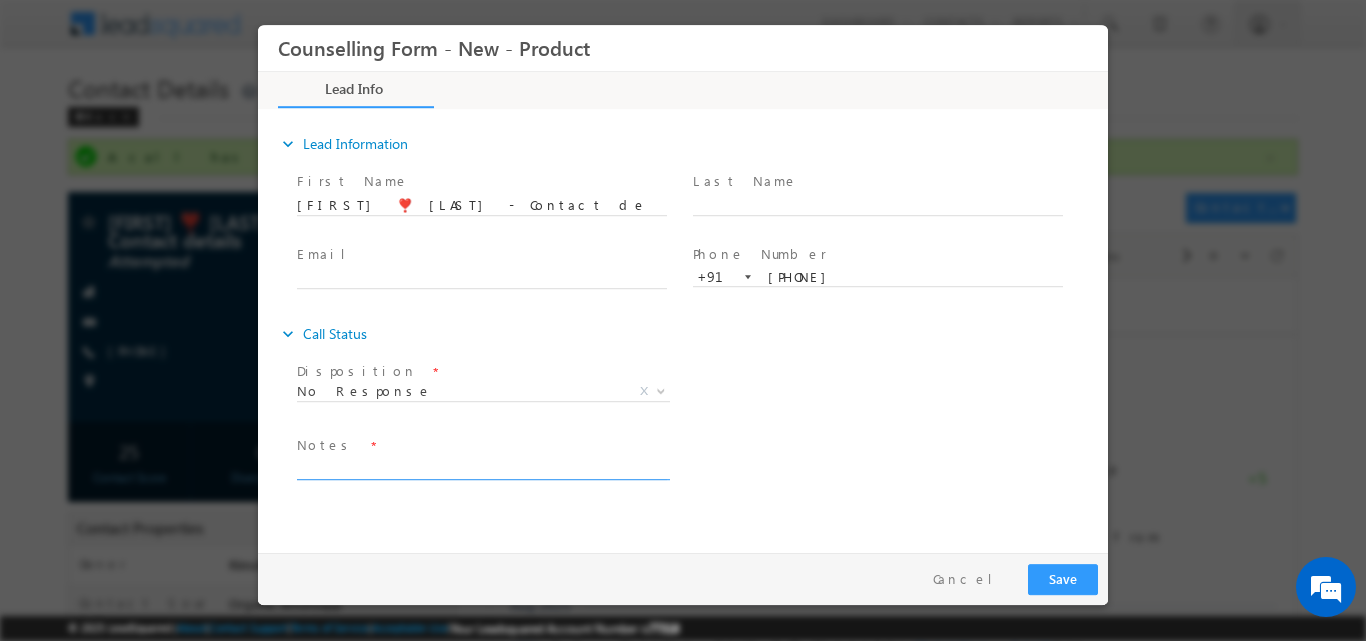 drag, startPoint x: 543, startPoint y: 455, endPoint x: 544, endPoint y: 466, distance: 11.045361 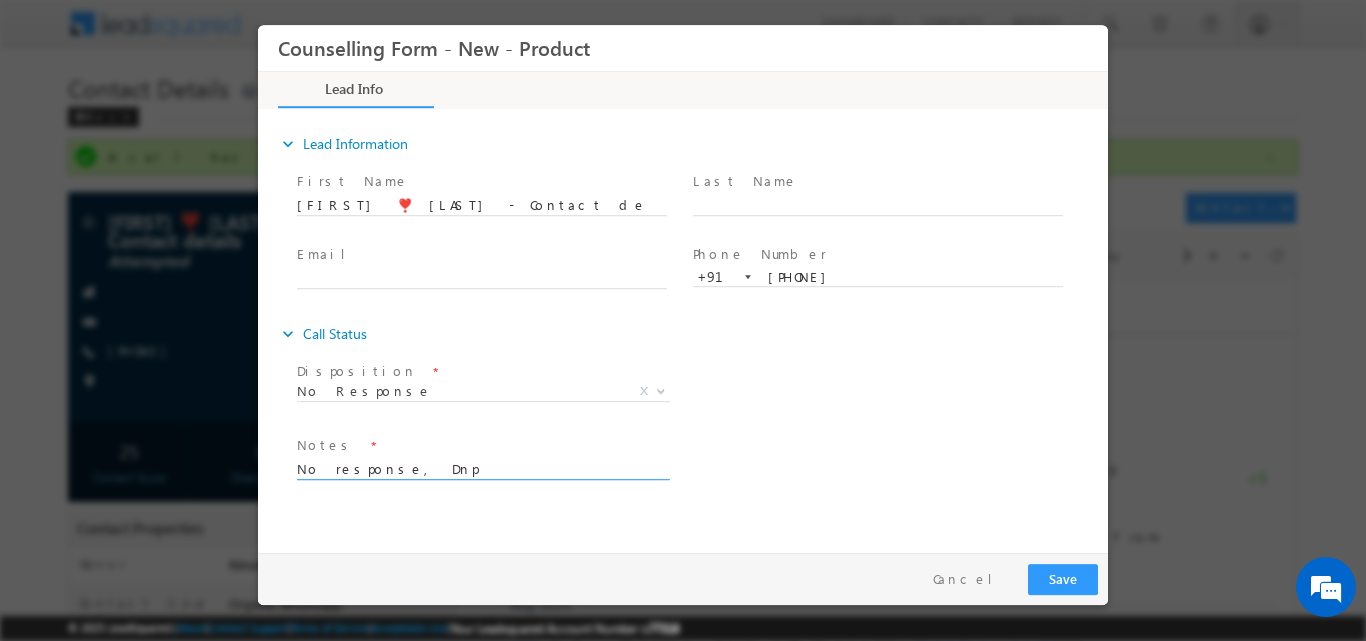 type on "No response, Dnp" 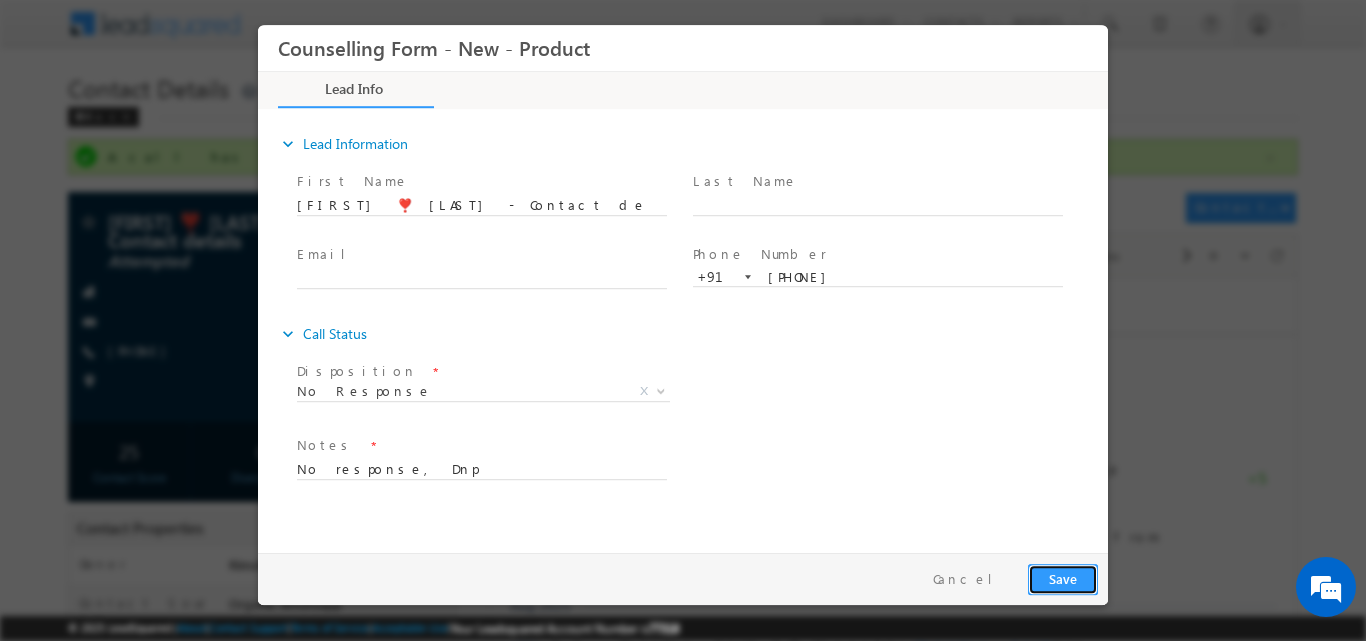 click on "Save" at bounding box center [1063, 578] 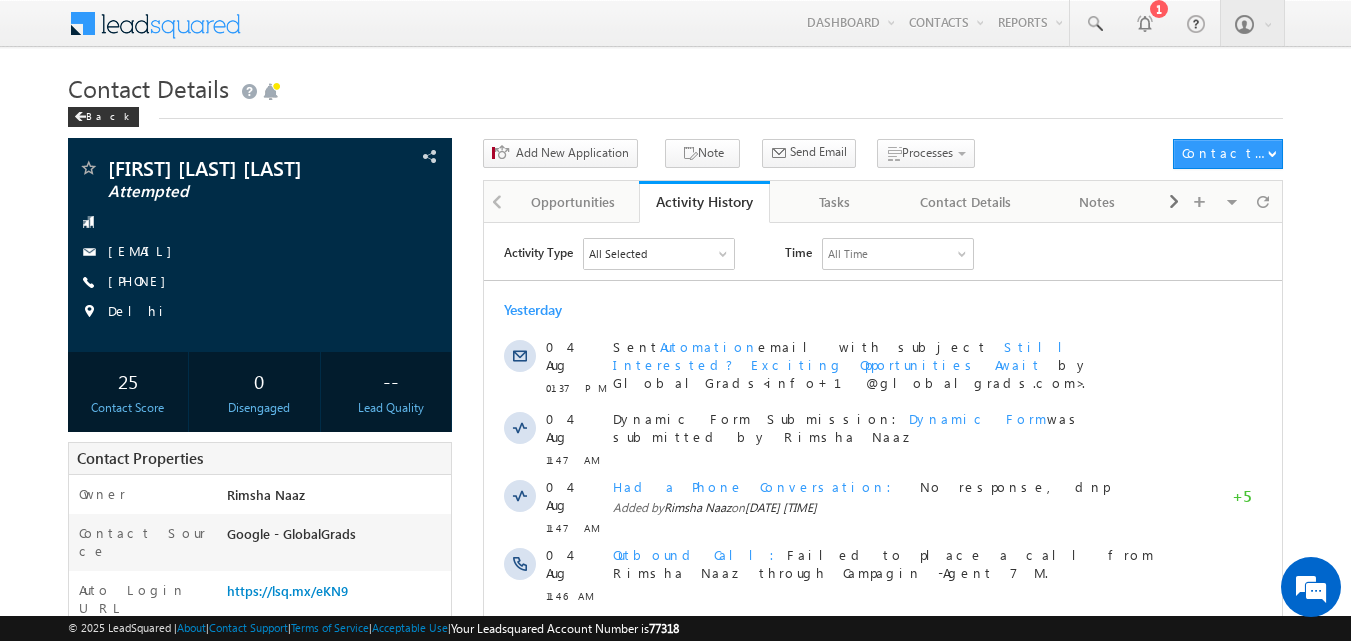 scroll, scrollTop: 0, scrollLeft: 0, axis: both 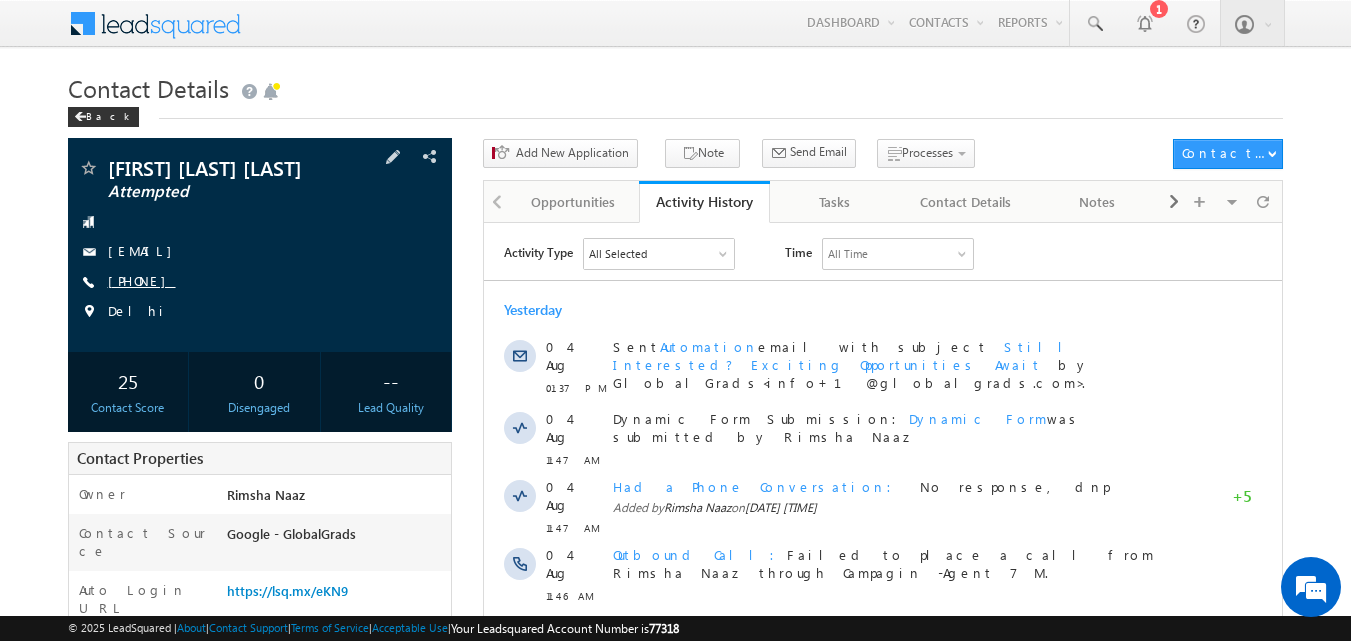 click on "[PHONE]" at bounding box center (142, 280) 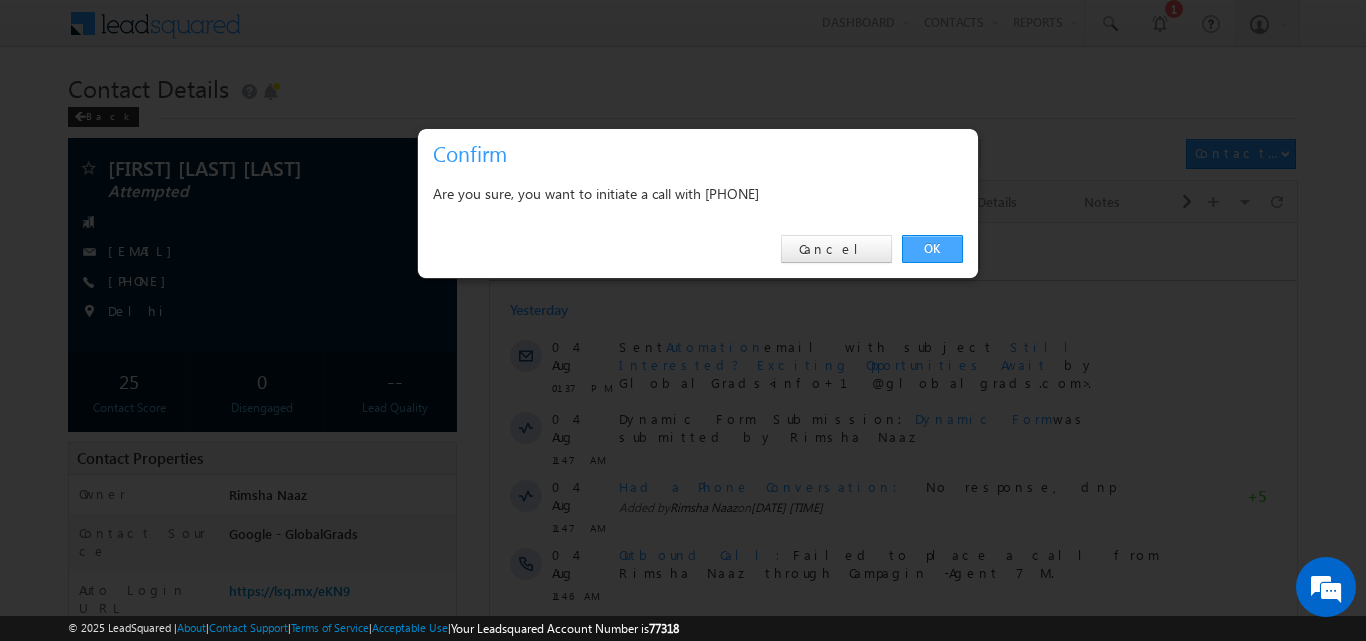 click on "OK" at bounding box center (932, 249) 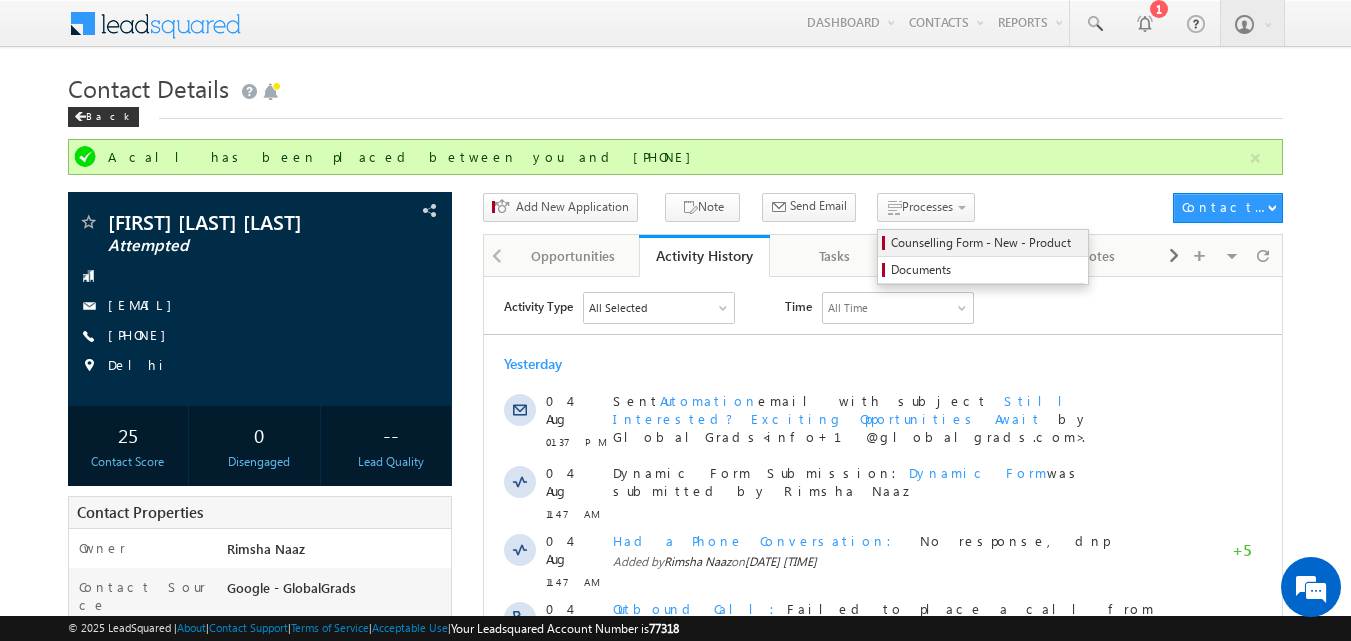 click on "Counselling Form - New - Product" at bounding box center (986, 243) 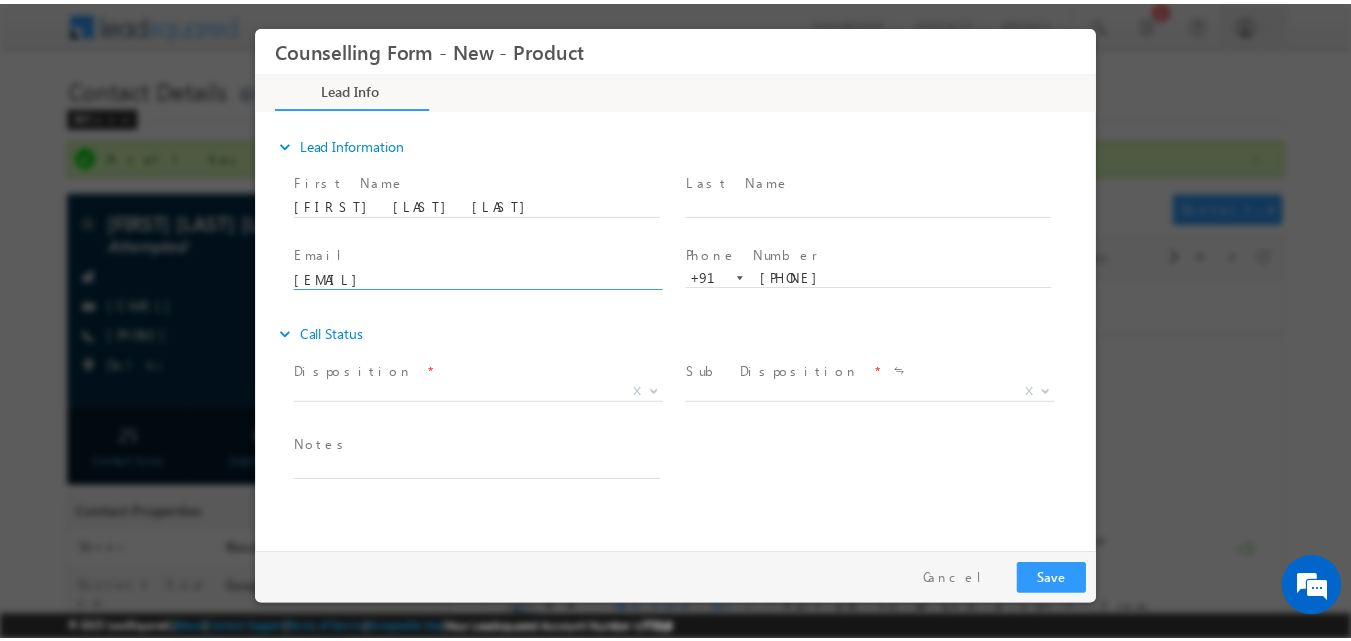 scroll, scrollTop: 0, scrollLeft: 0, axis: both 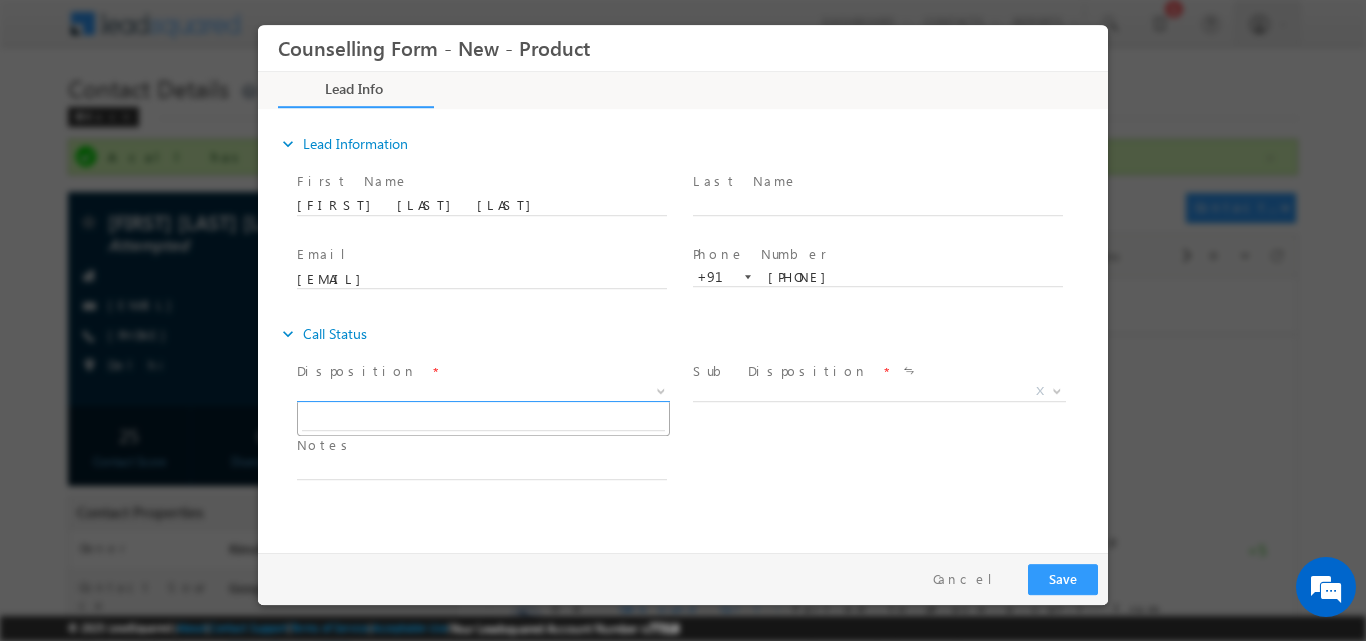 click at bounding box center (661, 389) 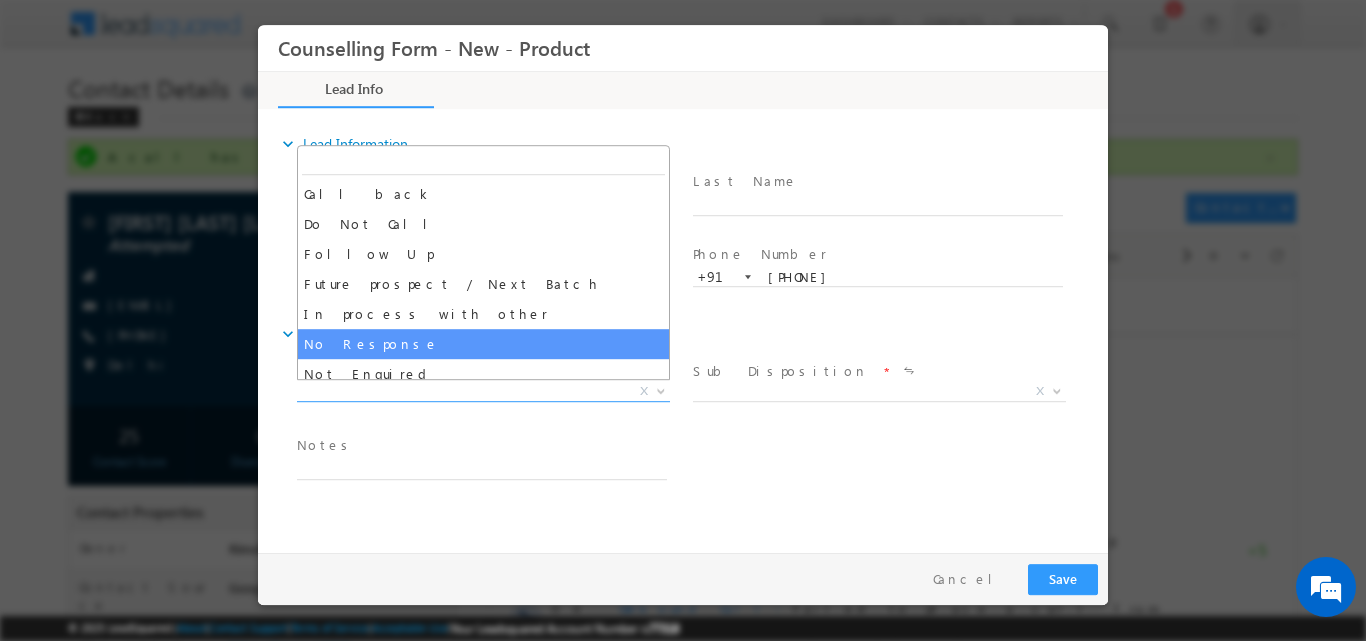 select on "No Response" 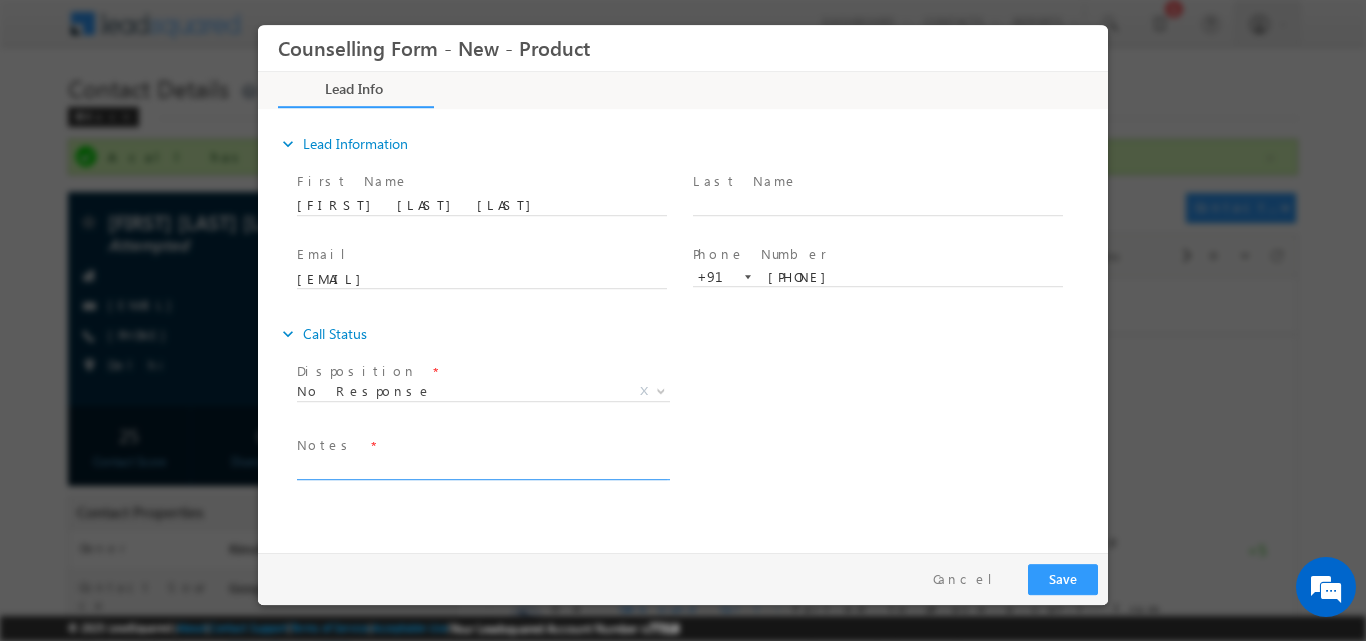 click at bounding box center [482, 467] 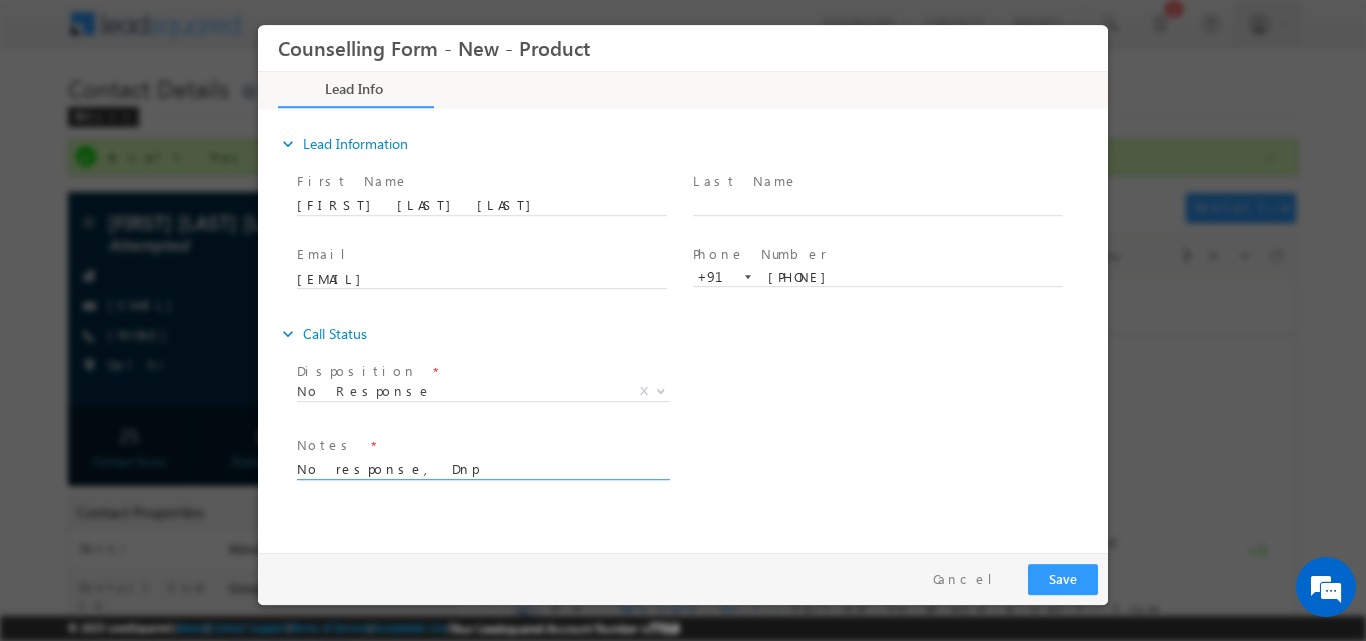 type on "No response, Dnp" 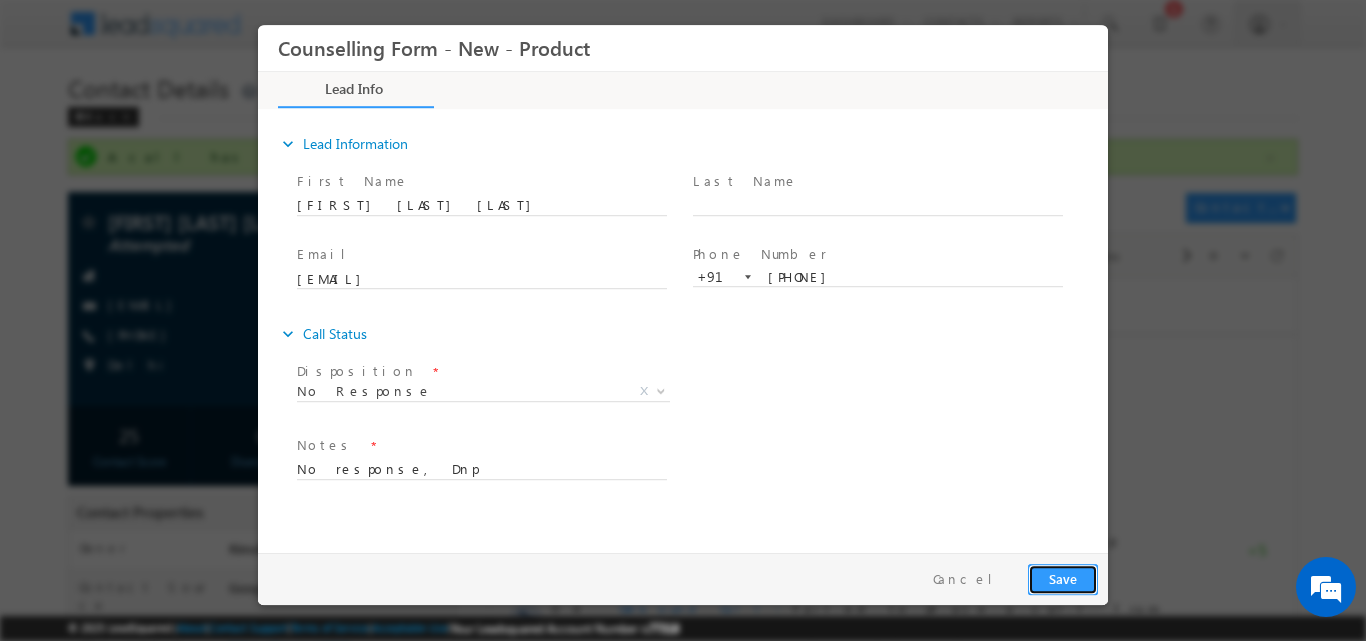 click on "Save" at bounding box center [1063, 578] 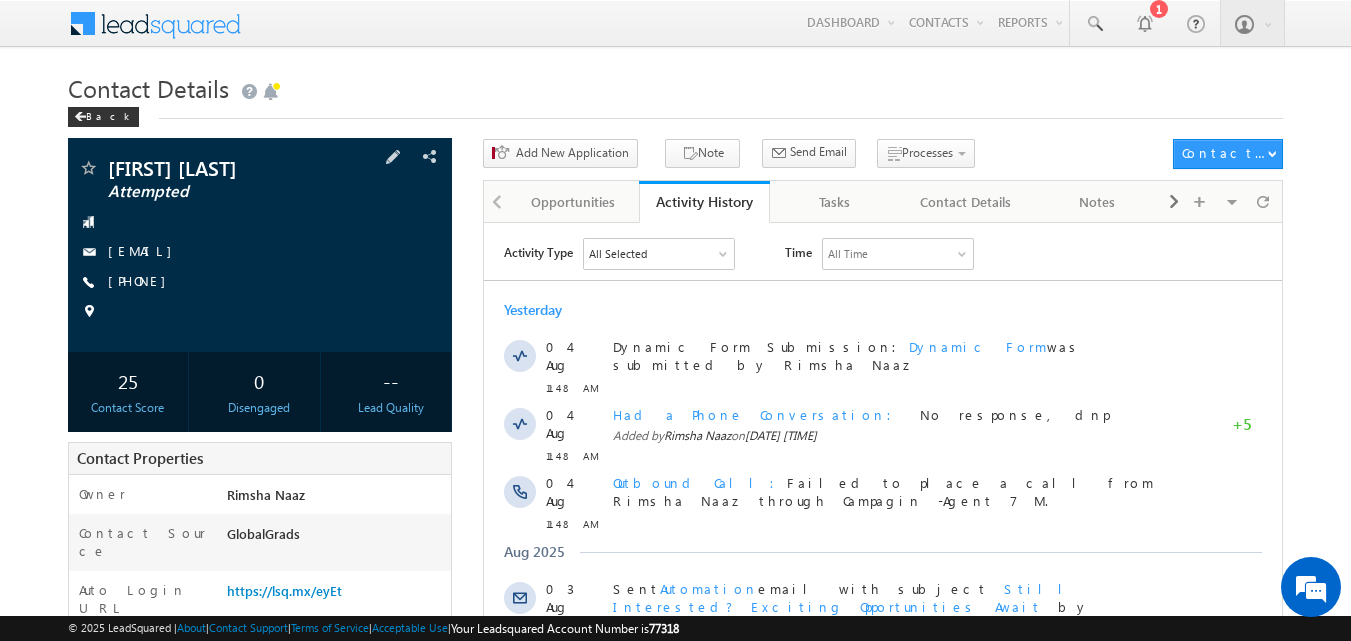 scroll, scrollTop: 0, scrollLeft: 0, axis: both 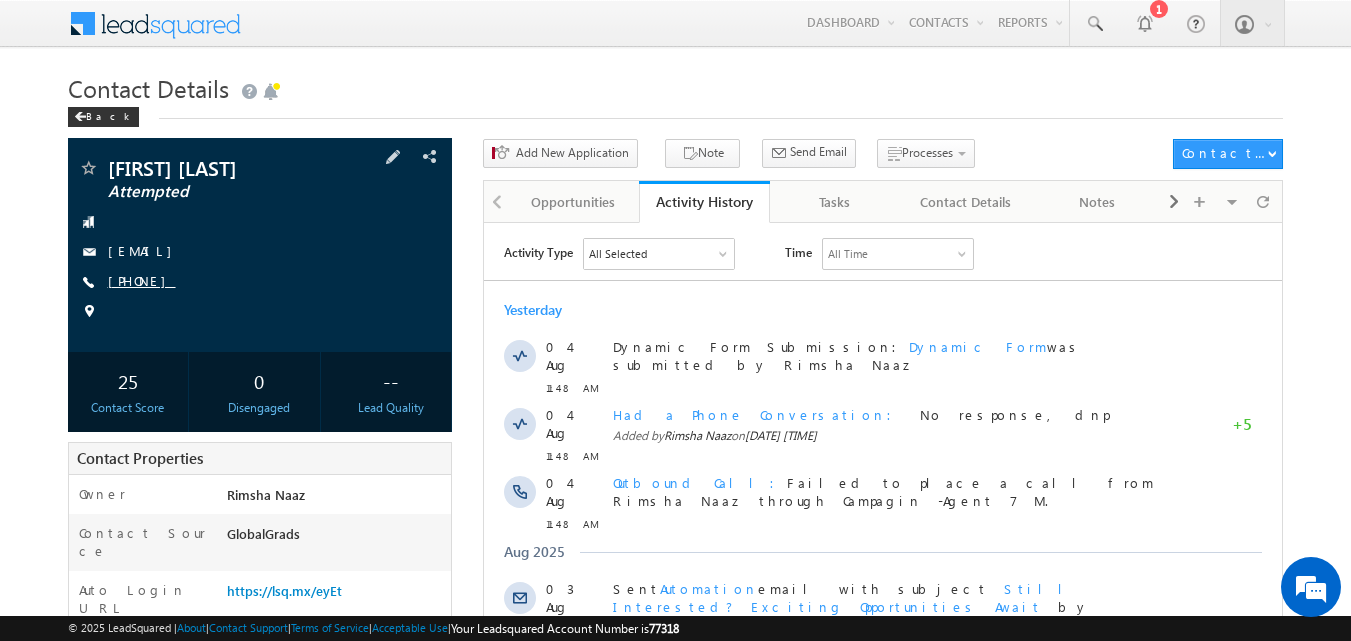 click on "+91-9082469500" at bounding box center [142, 280] 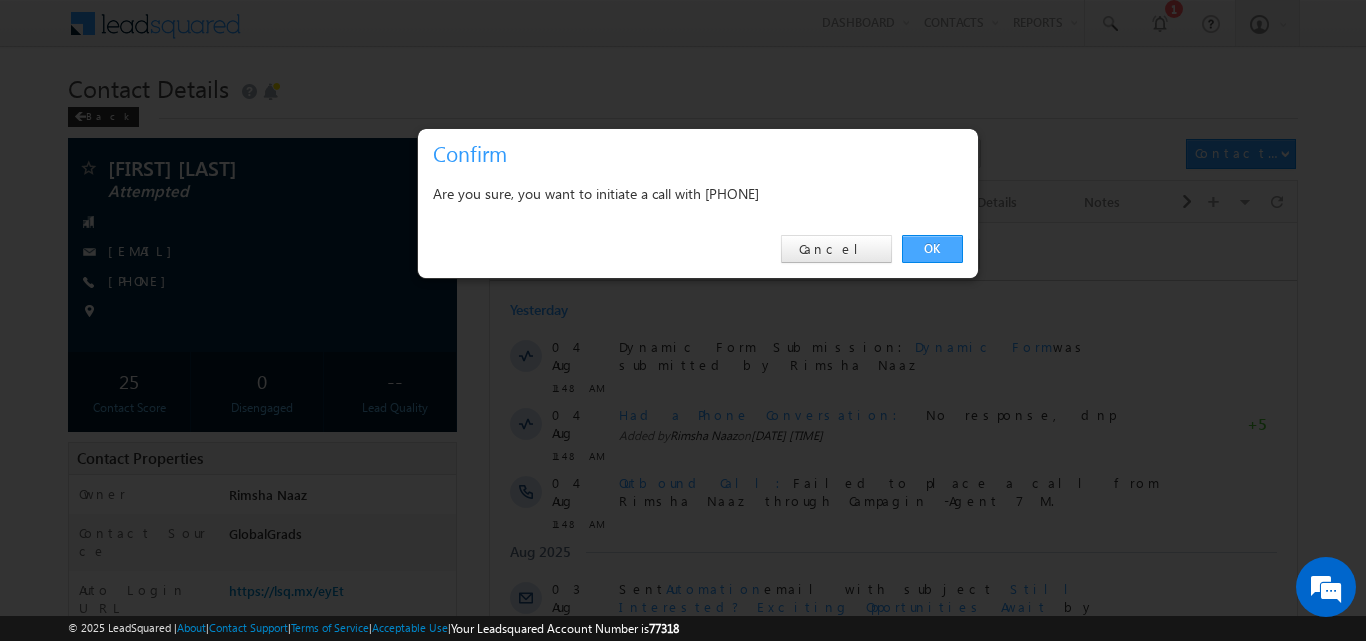 click on "OK" at bounding box center [932, 249] 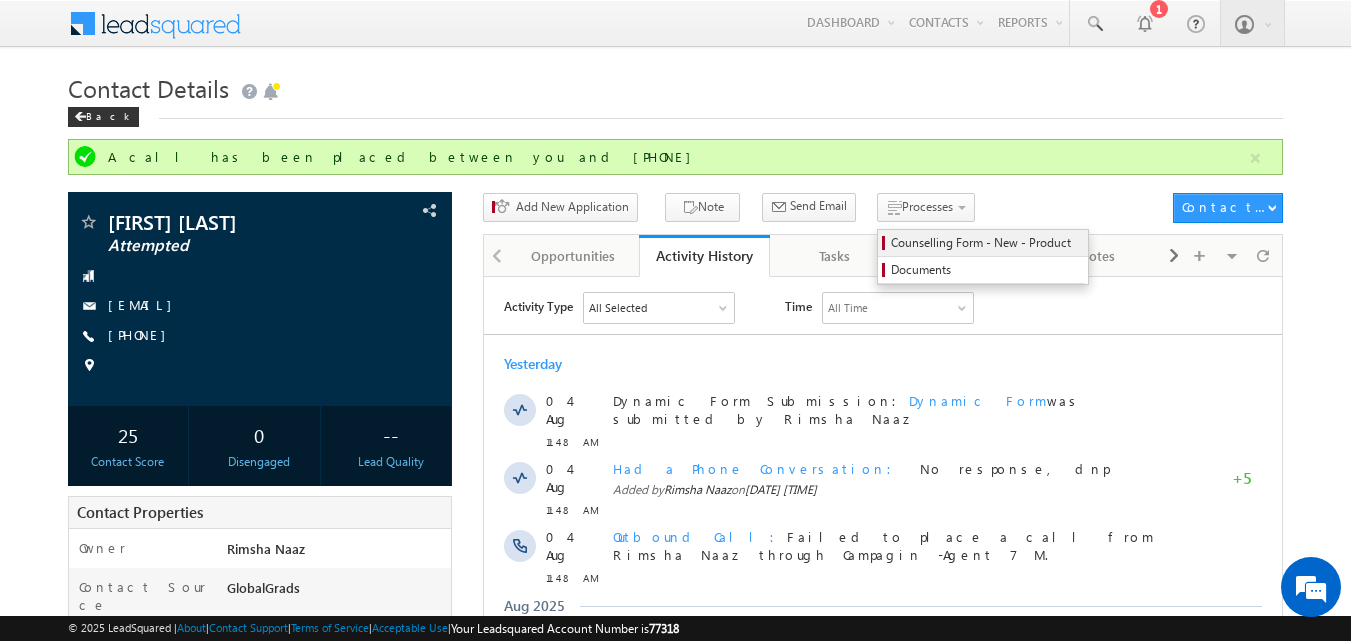 click on "Counselling Form - New - Product" at bounding box center [986, 243] 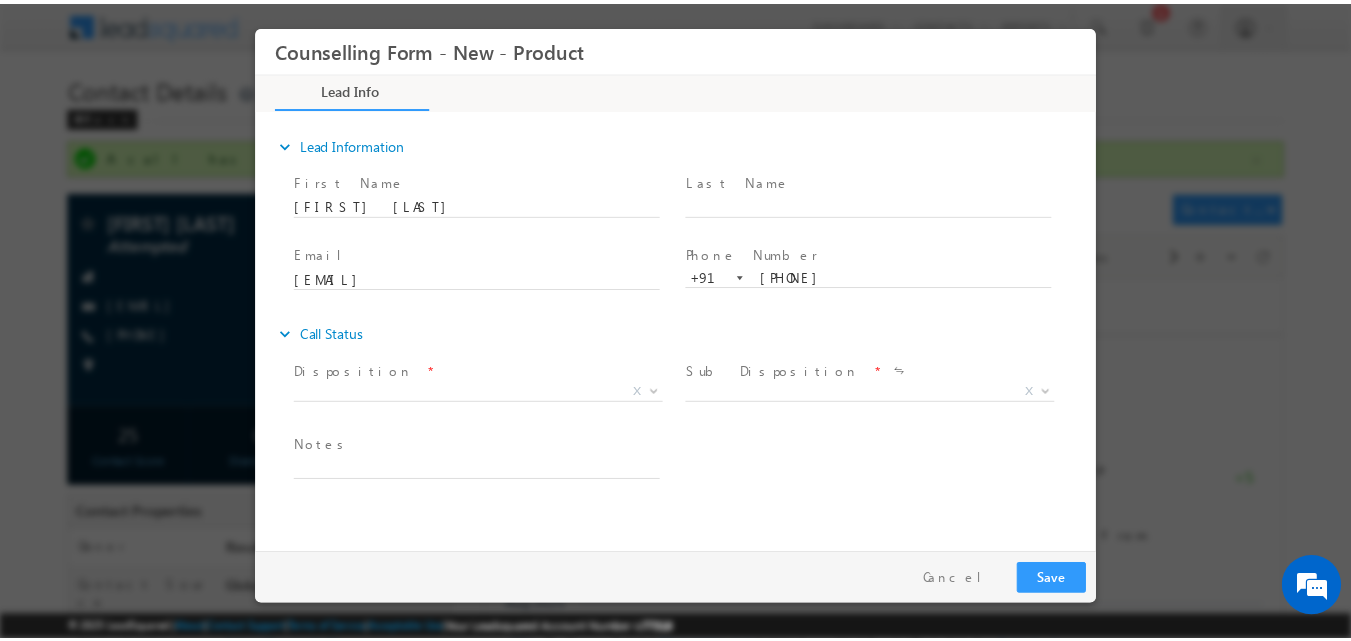 scroll, scrollTop: 0, scrollLeft: 0, axis: both 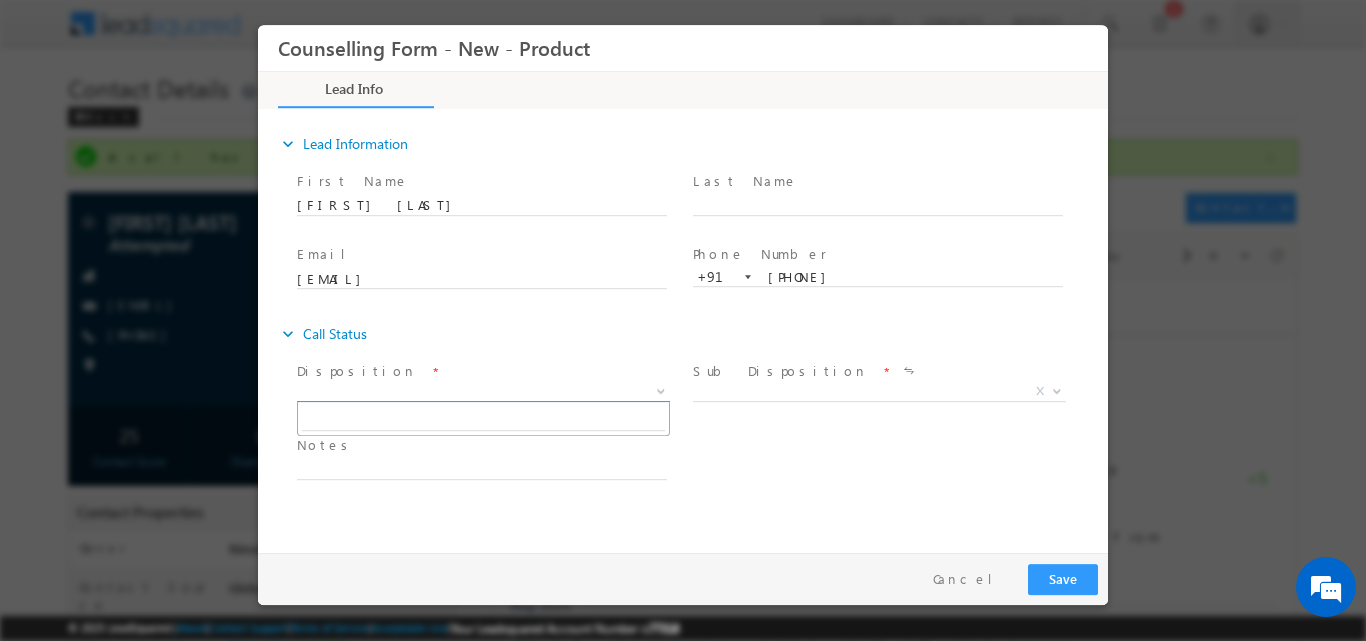 click at bounding box center [659, 390] 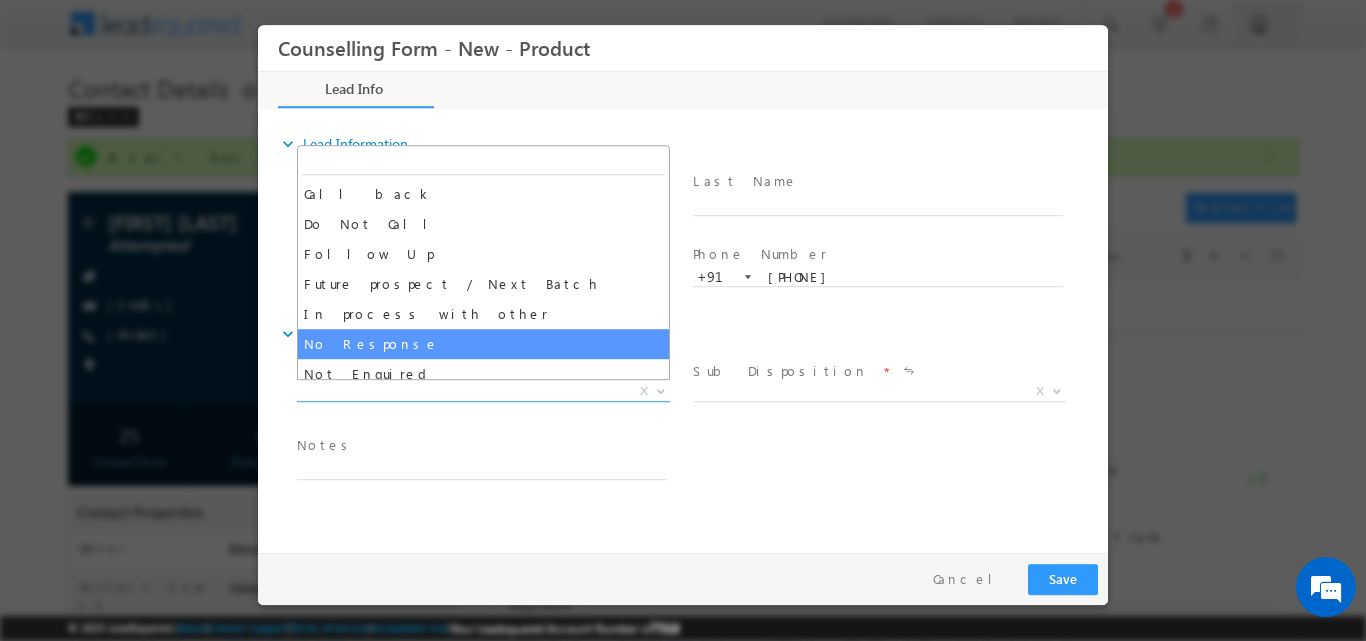 select on "No Response" 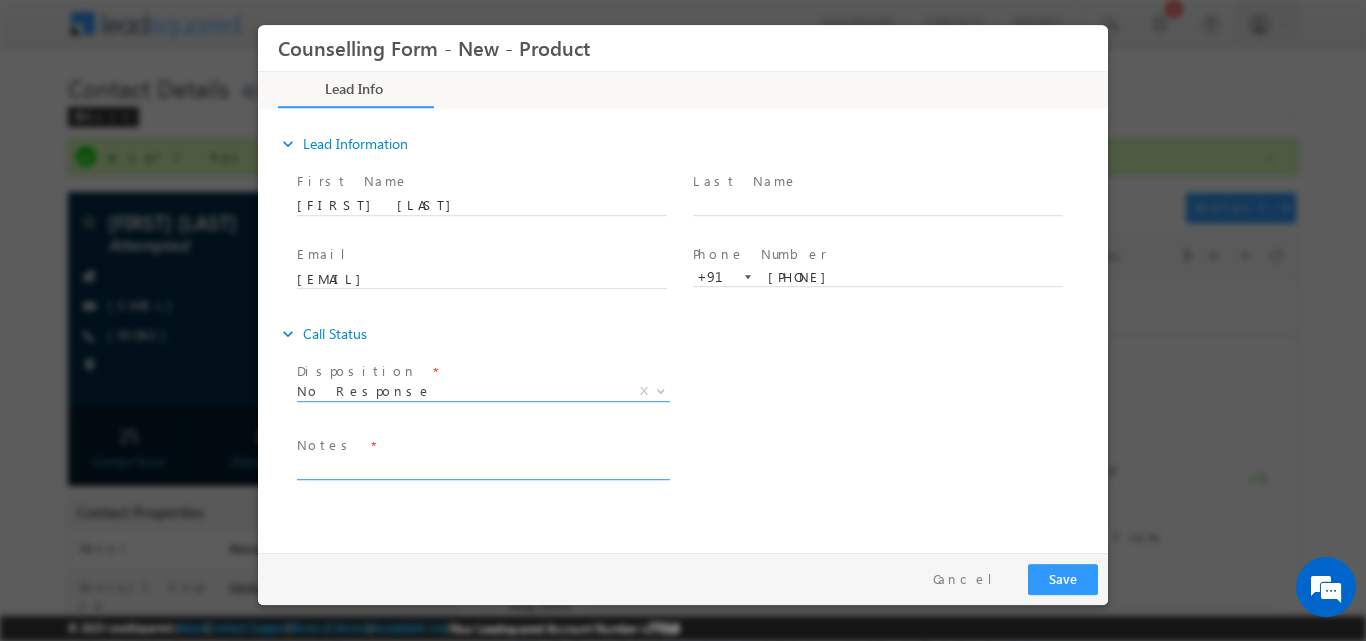 click at bounding box center [482, 467] 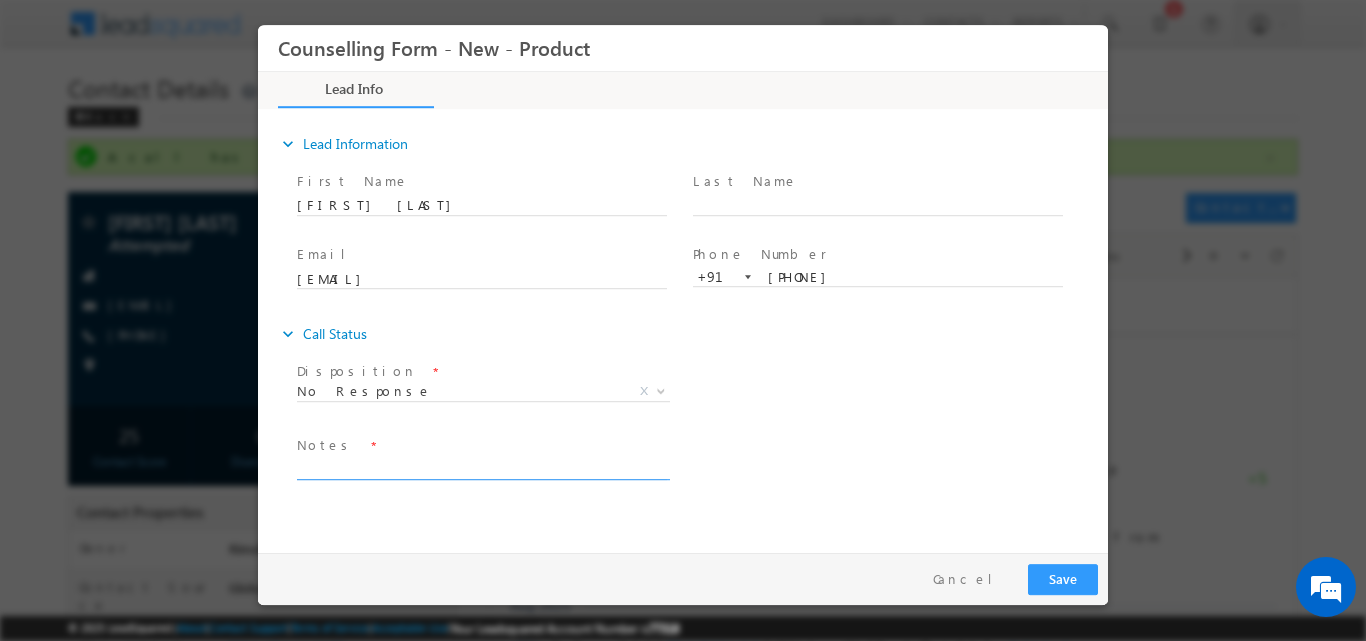paste on "No response, Dnp" 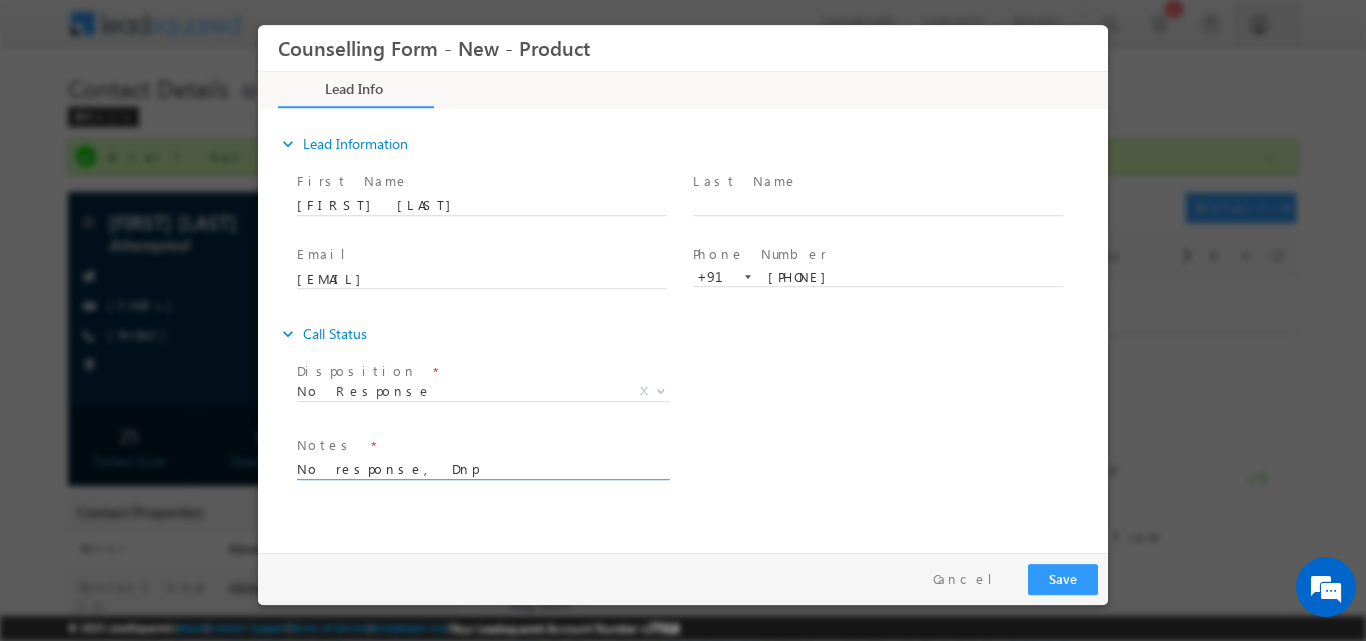 type on "No response, Dnp" 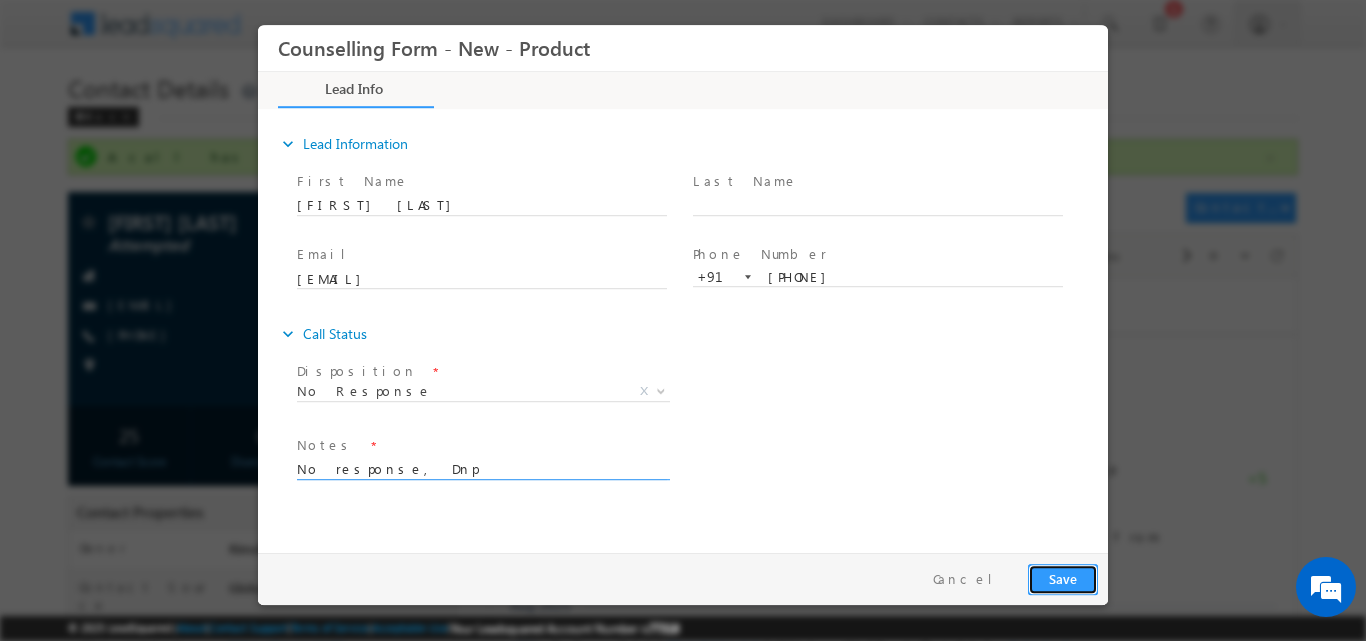 click on "Save" at bounding box center [1063, 578] 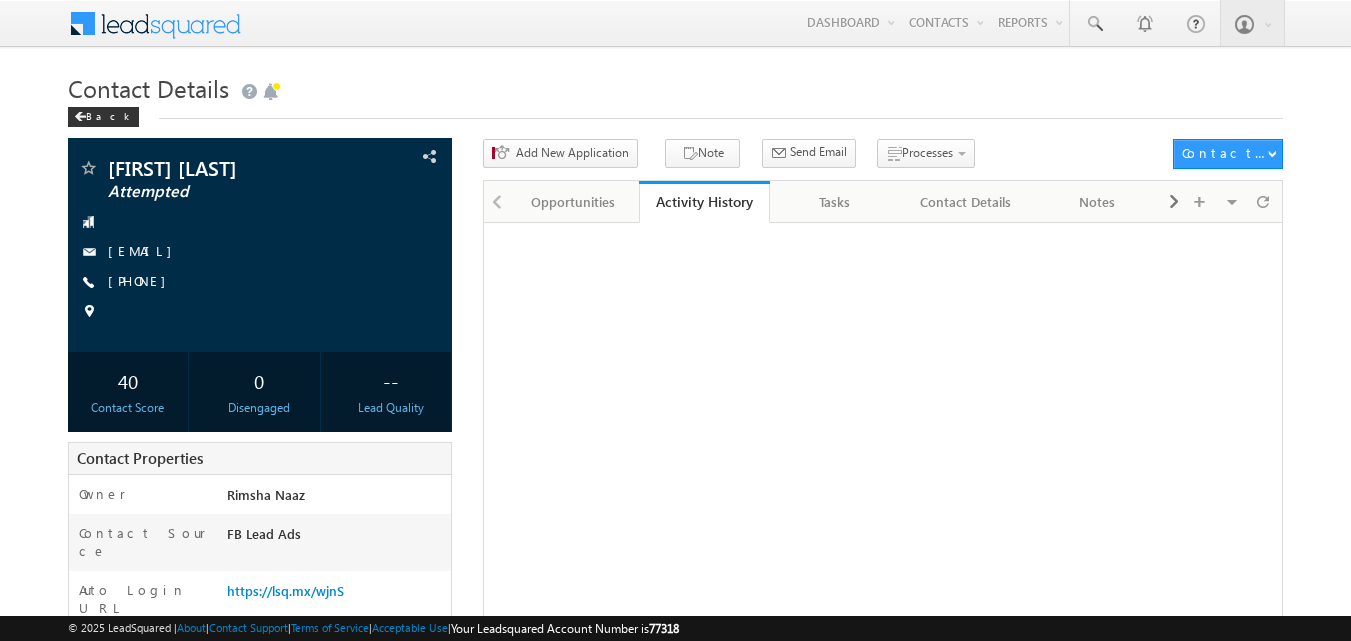 click on "[PHONE]" at bounding box center [142, 280] 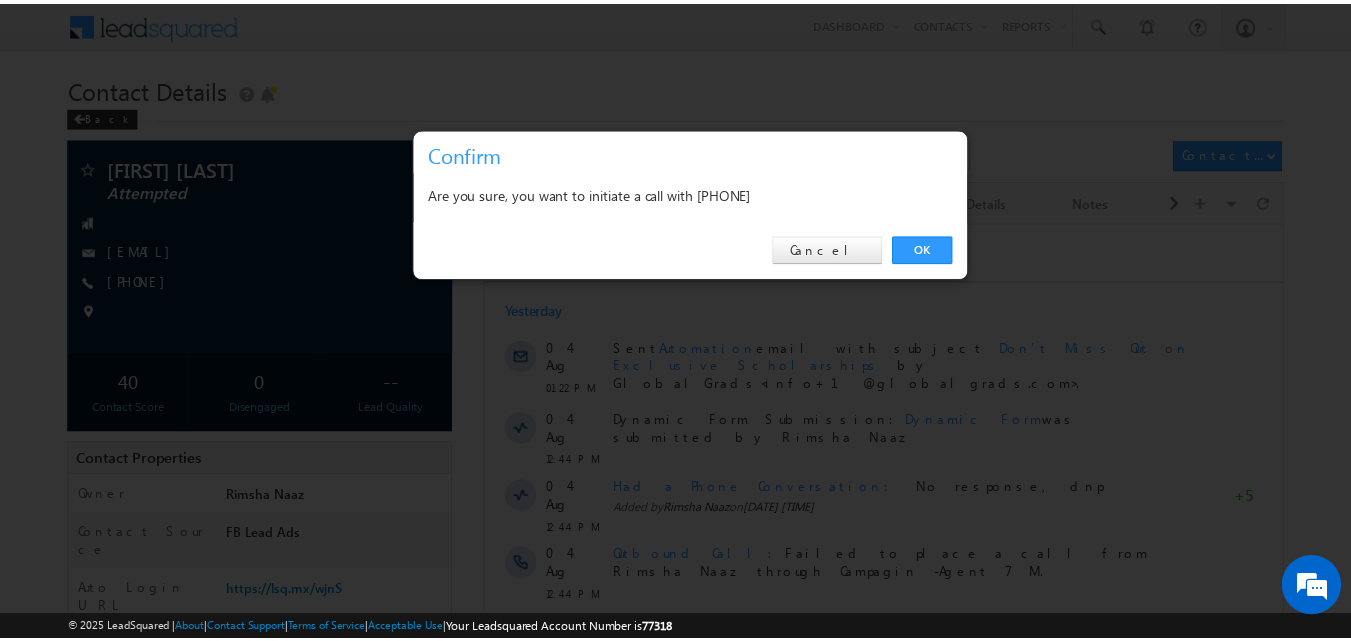 scroll, scrollTop: 0, scrollLeft: 0, axis: both 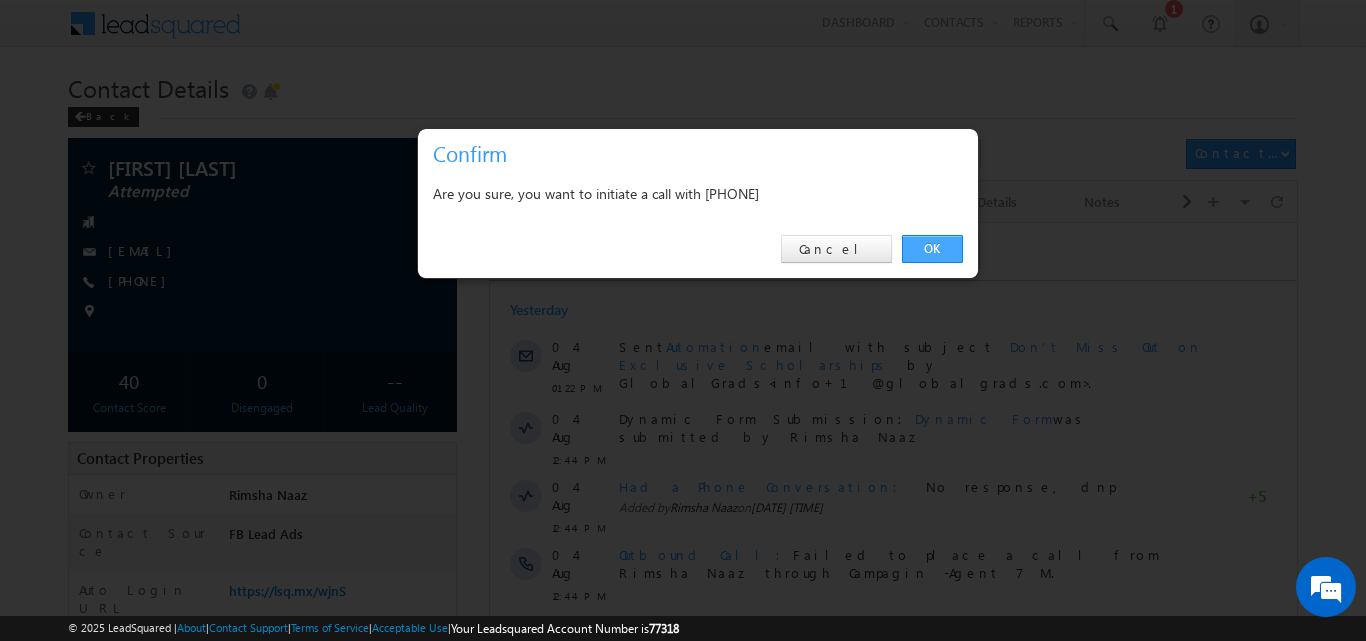 click on "OK" at bounding box center (932, 249) 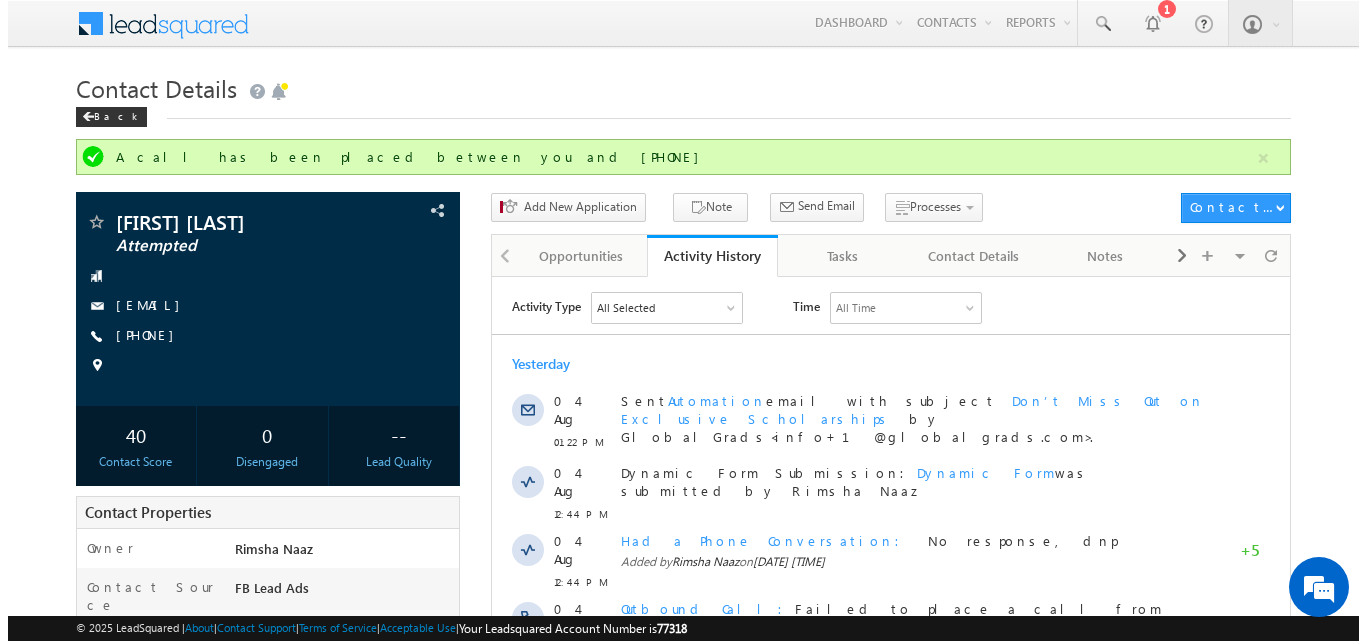 scroll, scrollTop: 0, scrollLeft: 0, axis: both 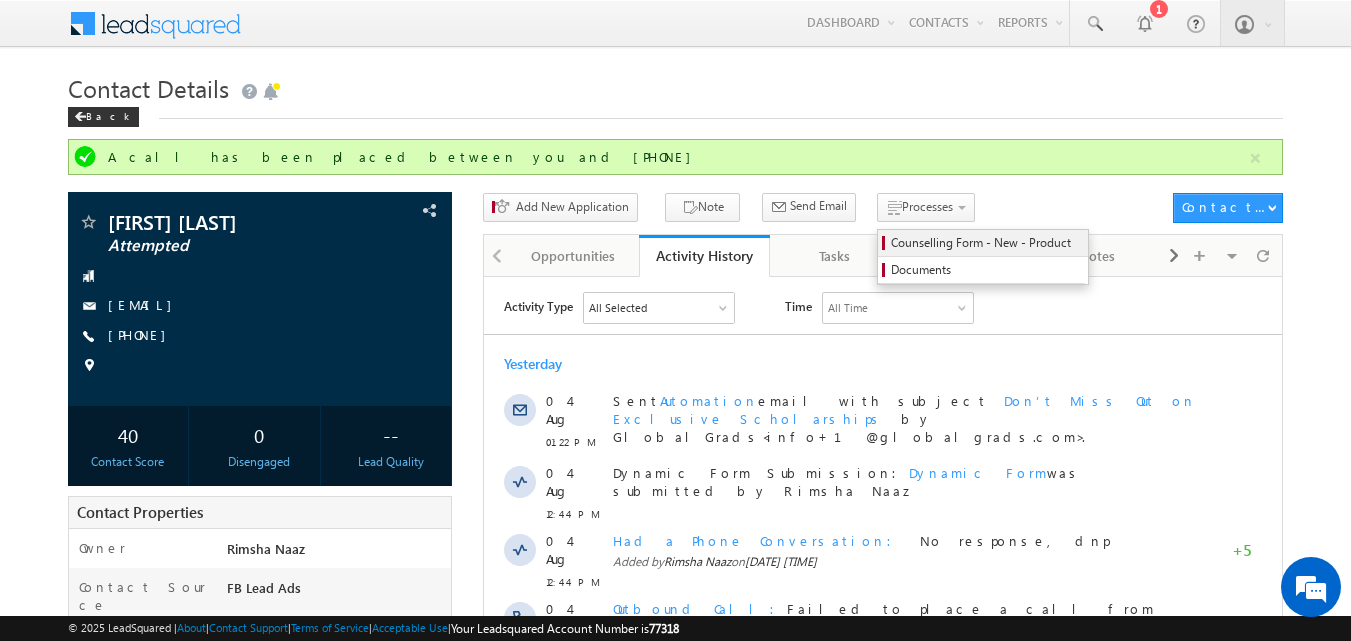 click on "Counselling Form - New - Product" at bounding box center [986, 243] 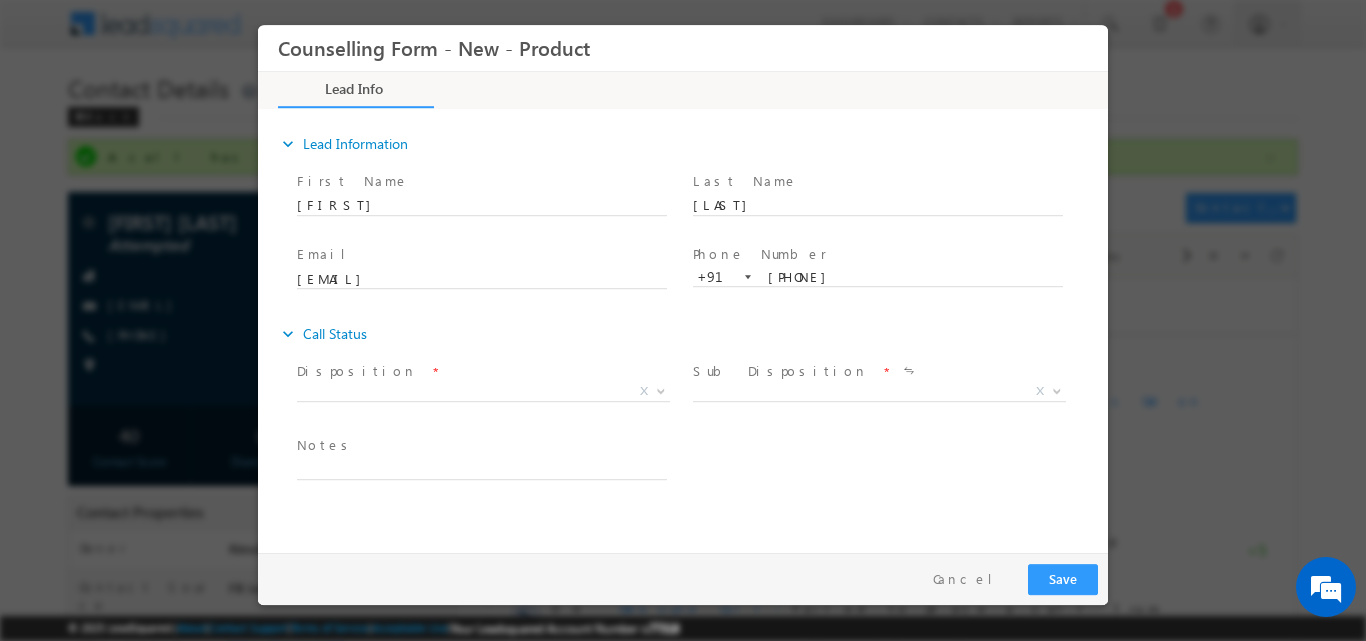 scroll, scrollTop: 0, scrollLeft: 0, axis: both 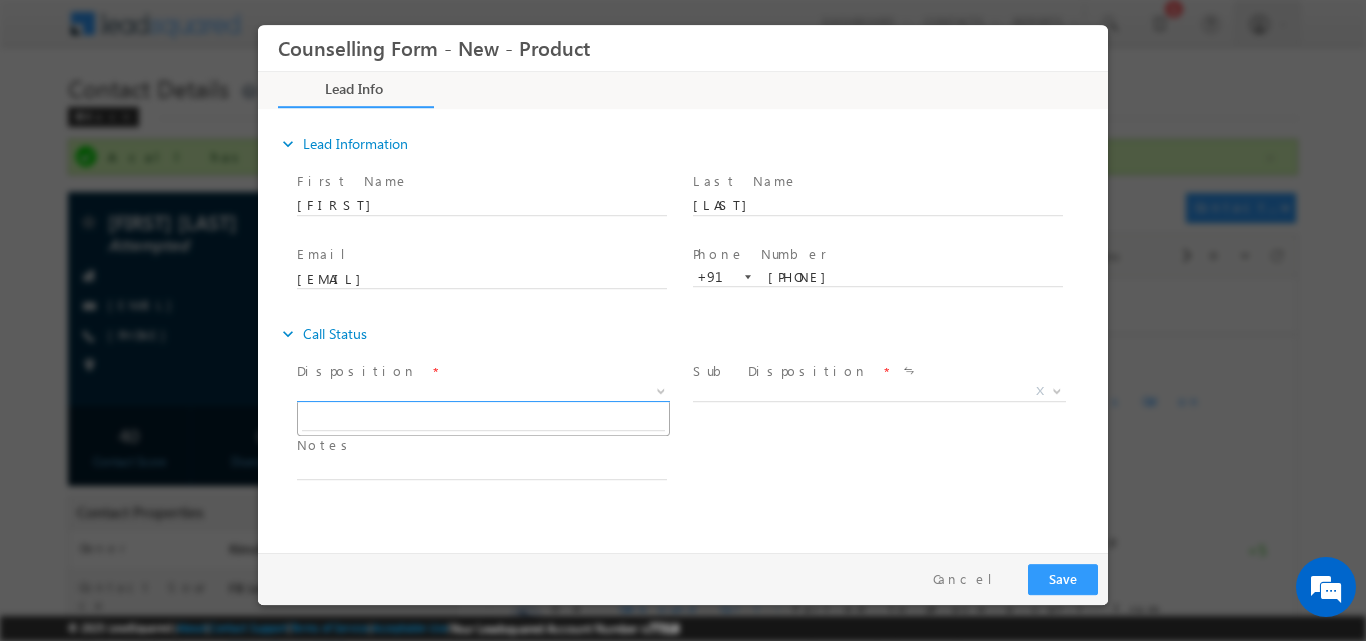 click at bounding box center [661, 389] 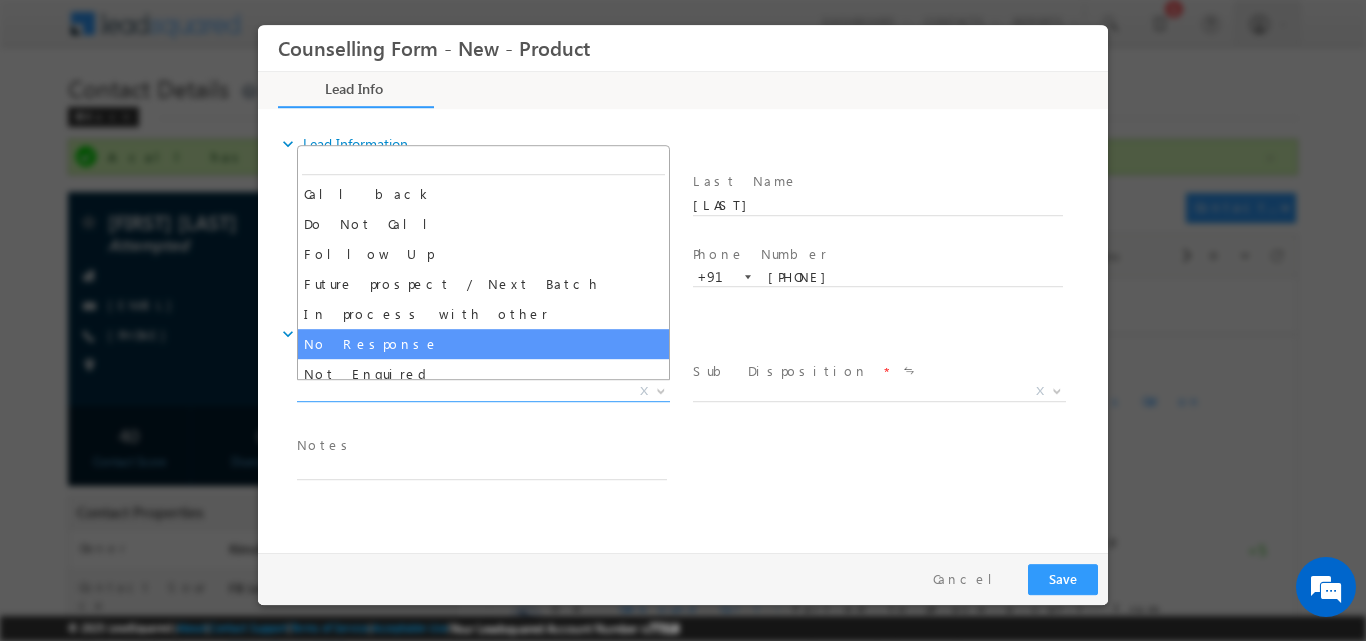 select on "No Response" 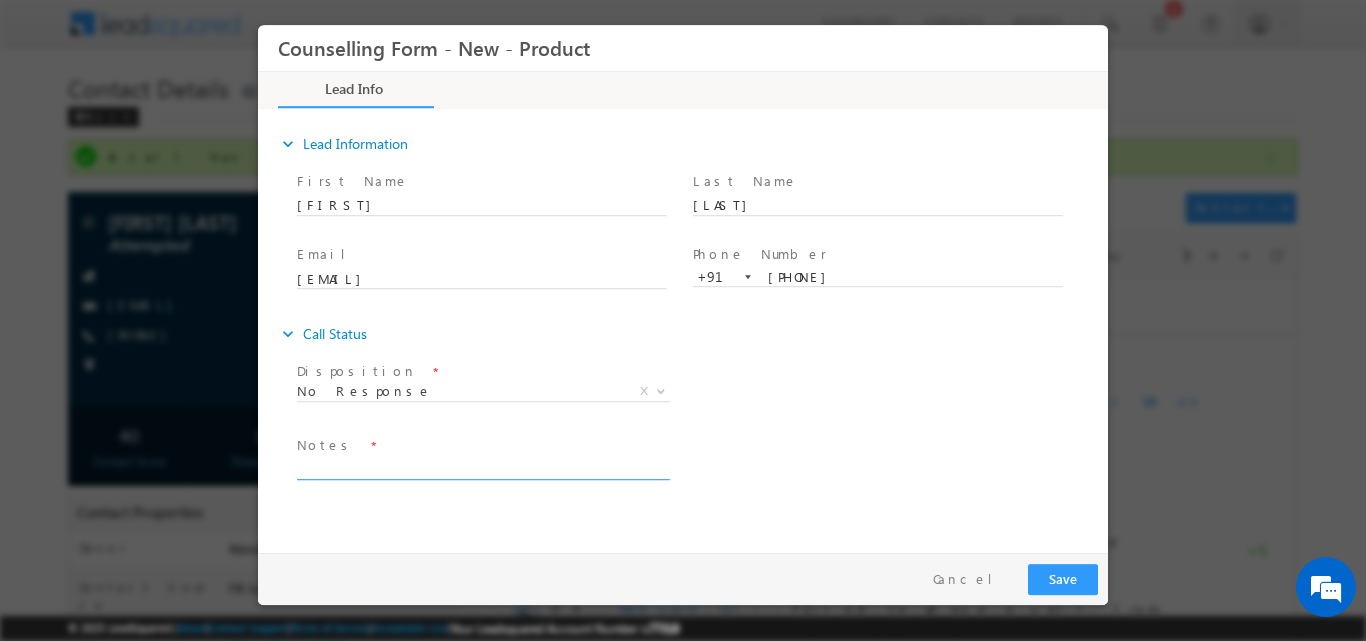 click at bounding box center (482, 467) 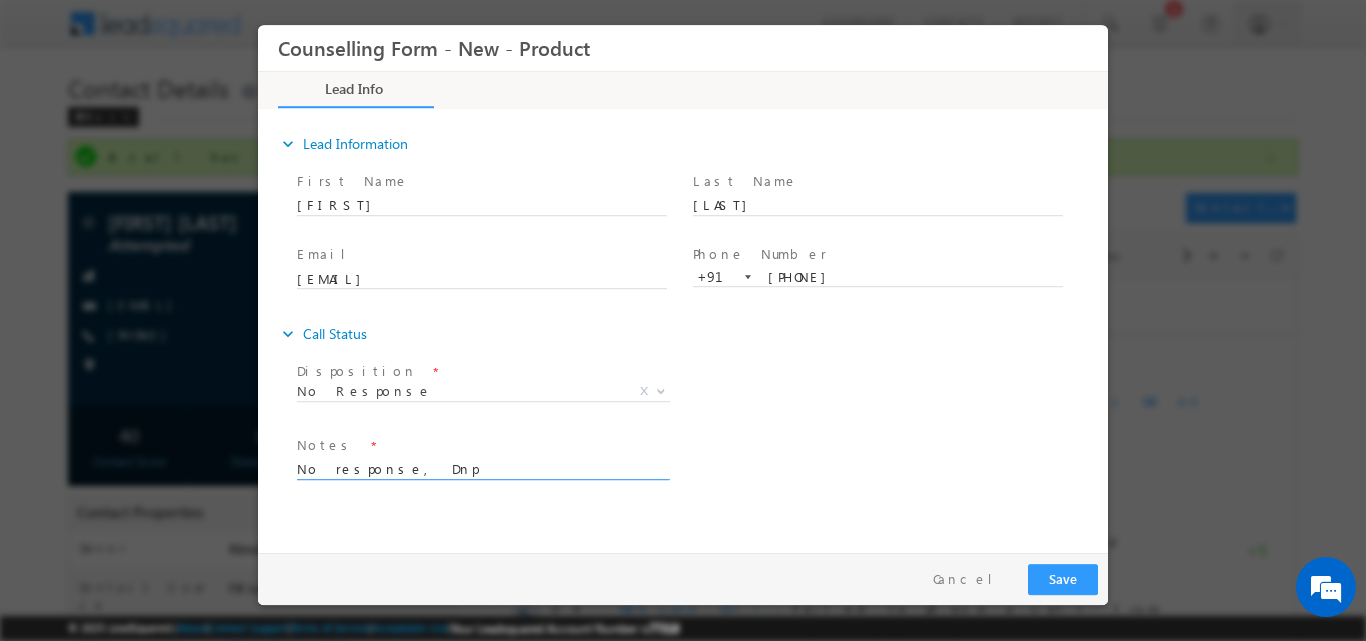 drag, startPoint x: 477, startPoint y: 474, endPoint x: 484, endPoint y: 521, distance: 47.518417 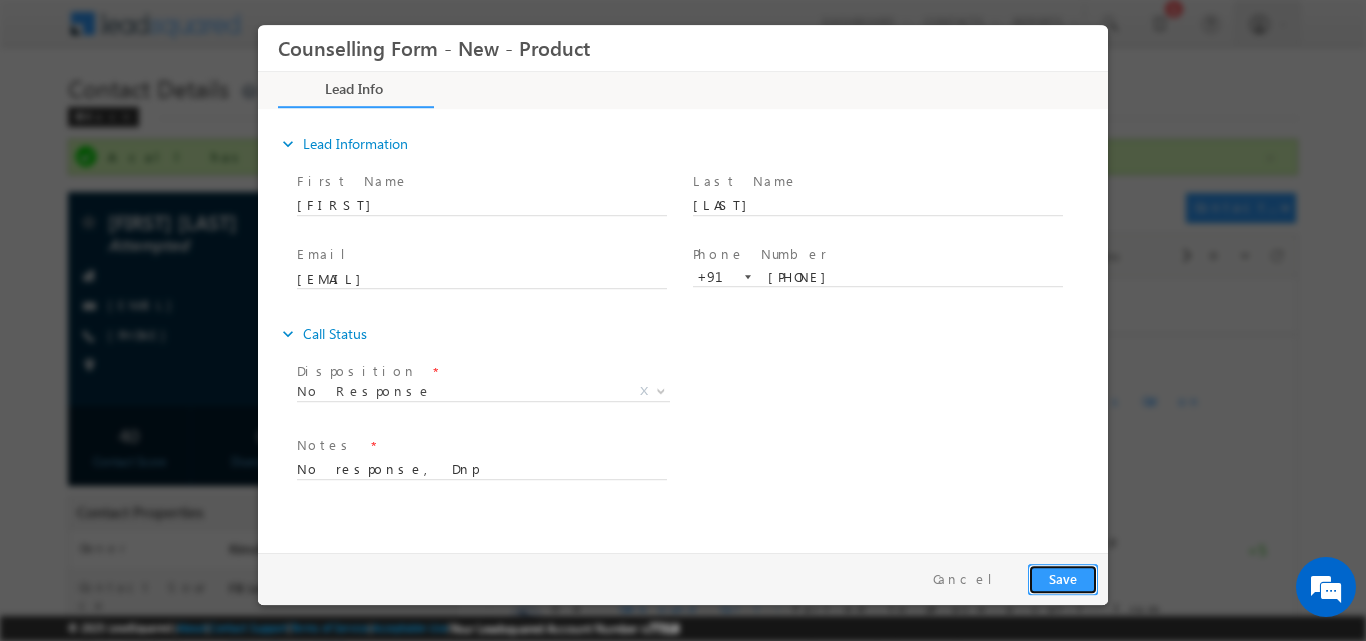 click on "Save" at bounding box center [1063, 578] 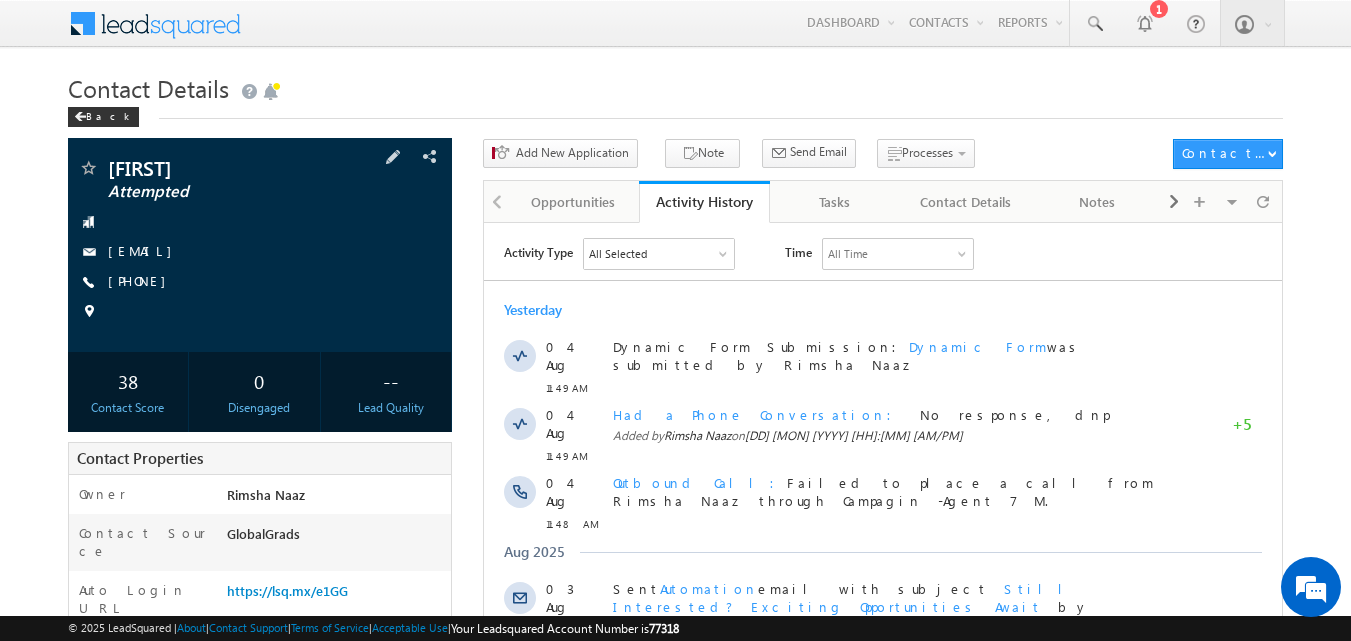 scroll, scrollTop: 0, scrollLeft: 0, axis: both 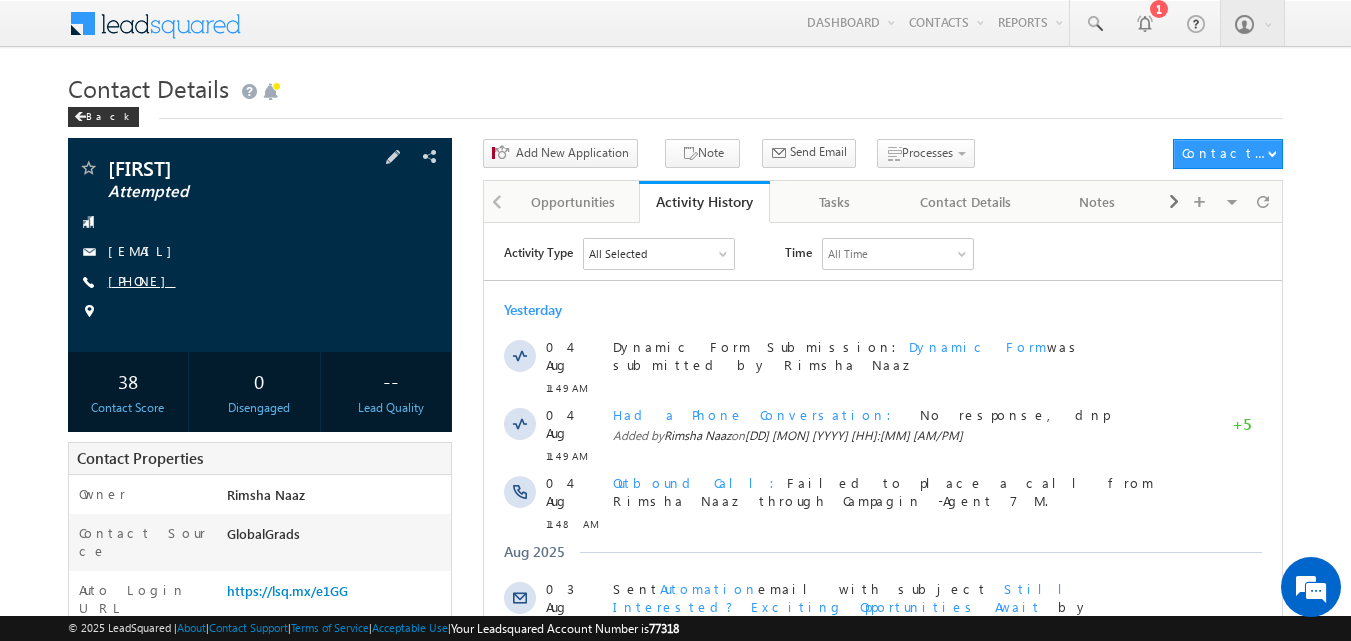 click on "[PHONE]" at bounding box center [142, 280] 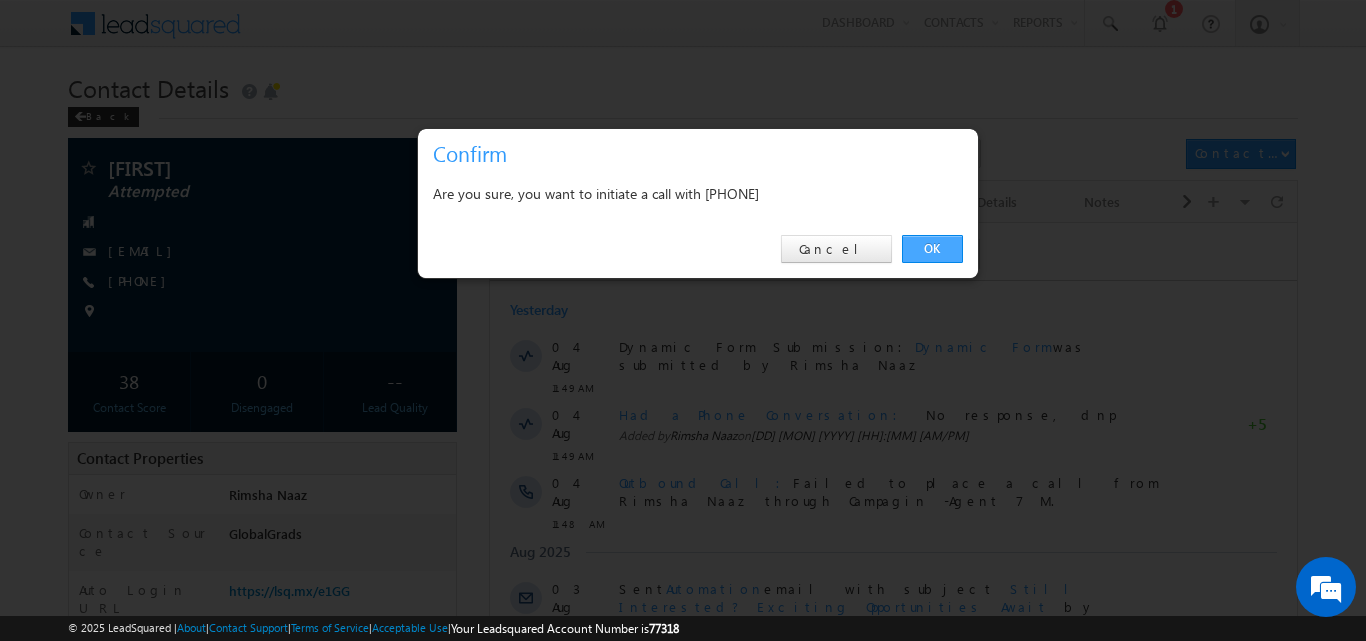 click on "OK" at bounding box center [932, 249] 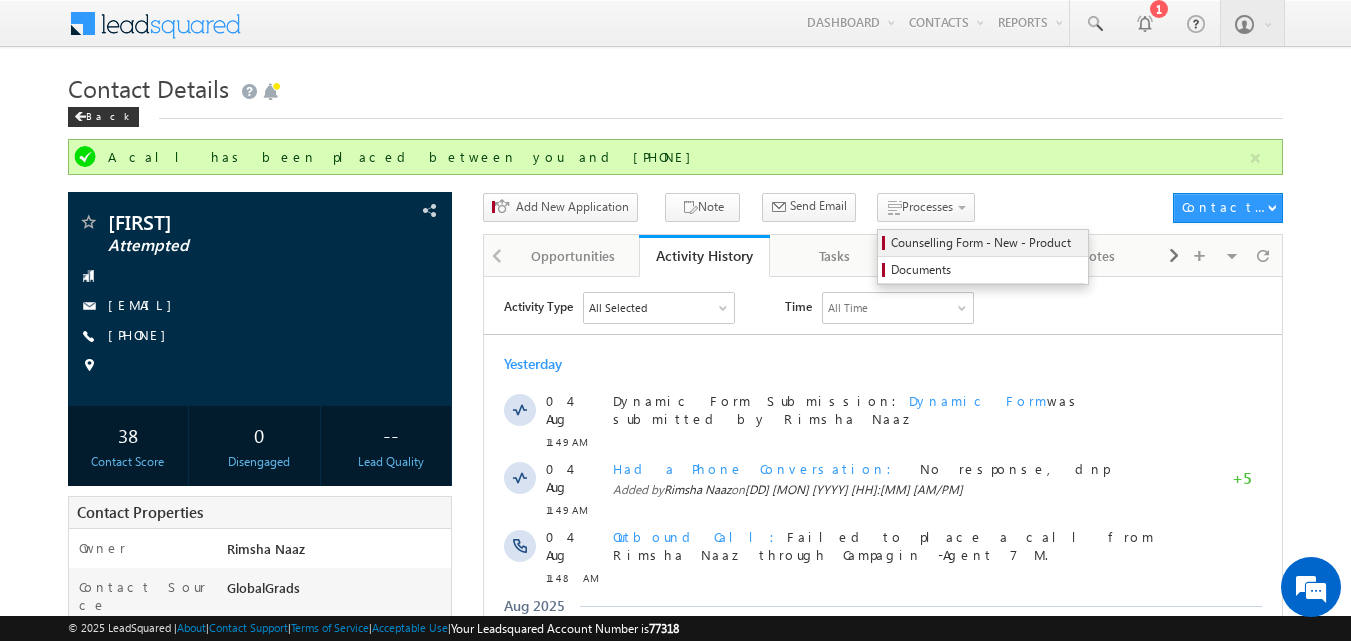 click on "Counselling Form - New - Product" at bounding box center (986, 243) 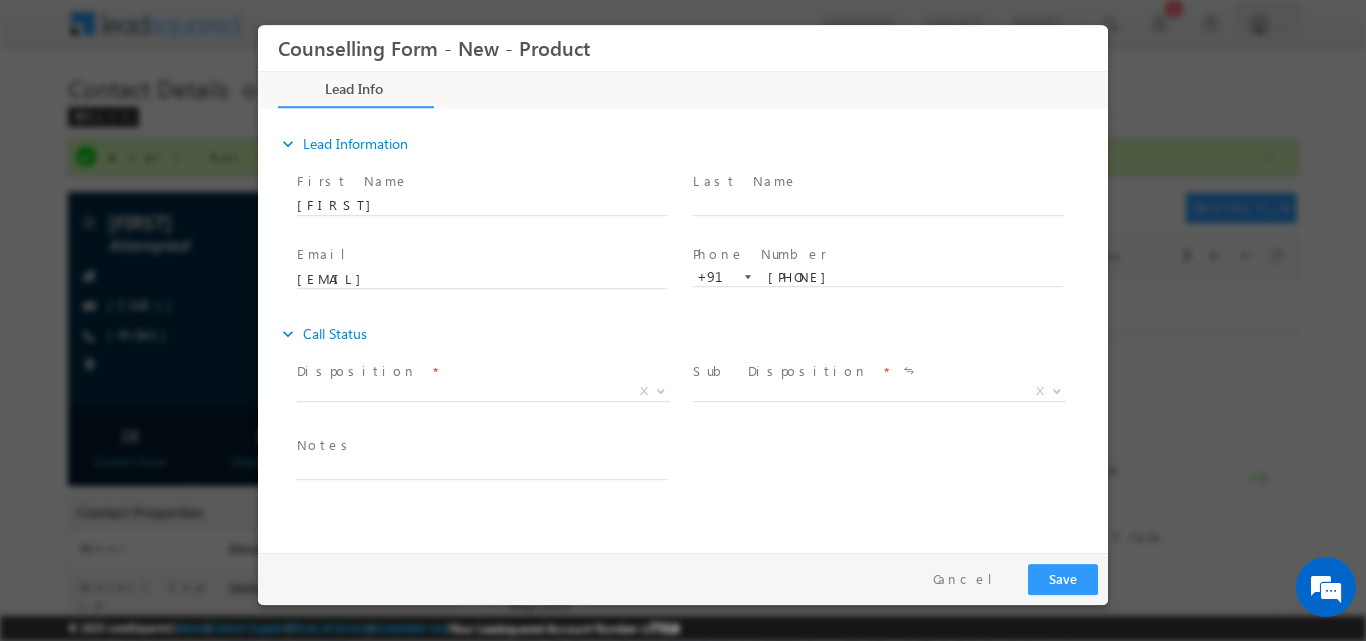 scroll, scrollTop: 0, scrollLeft: 0, axis: both 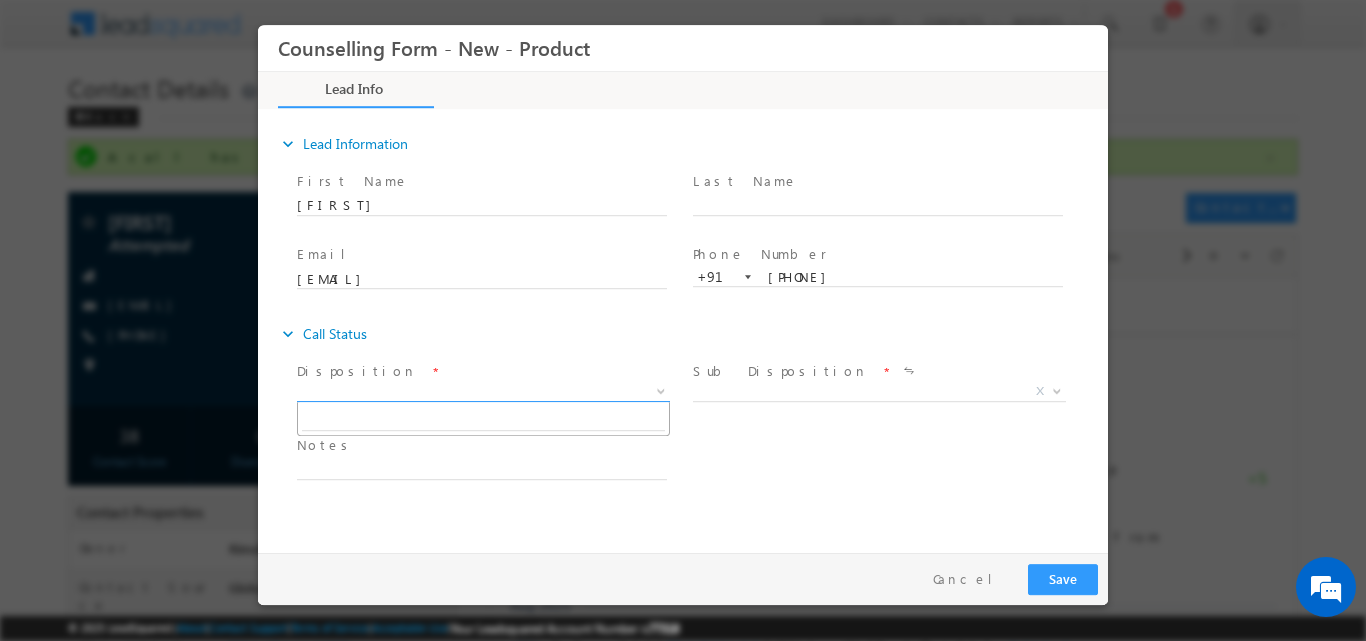 click at bounding box center (659, 390) 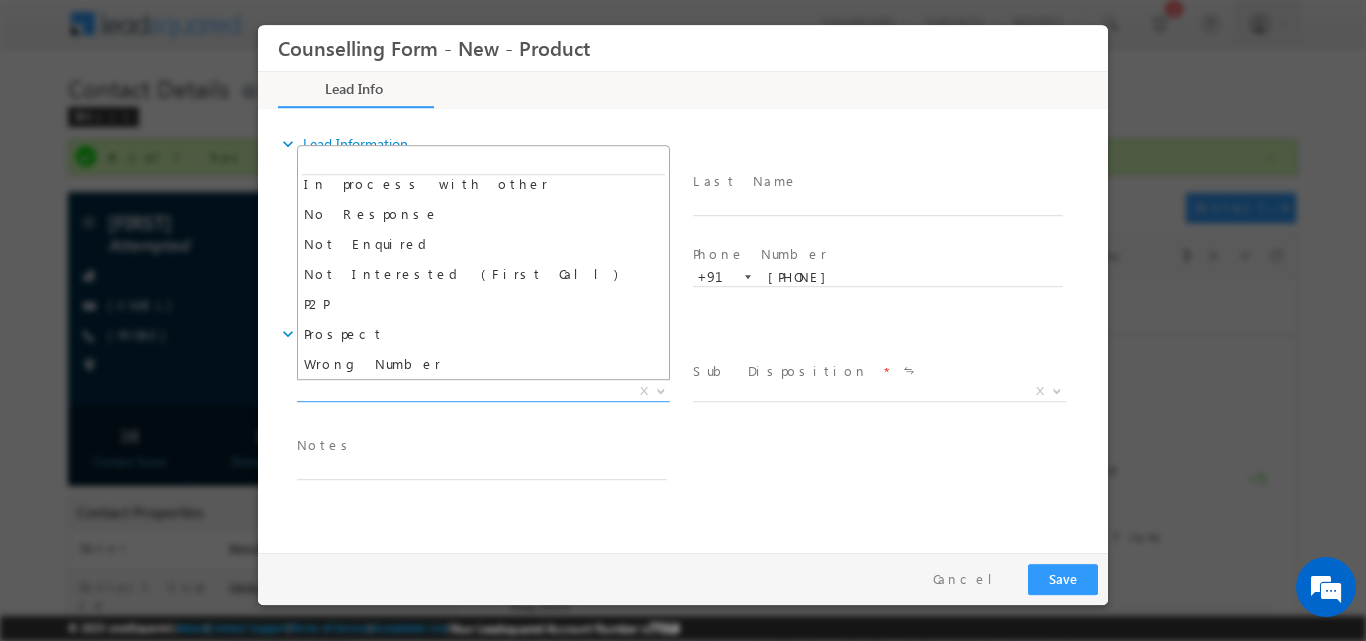 scroll, scrollTop: 0, scrollLeft: 0, axis: both 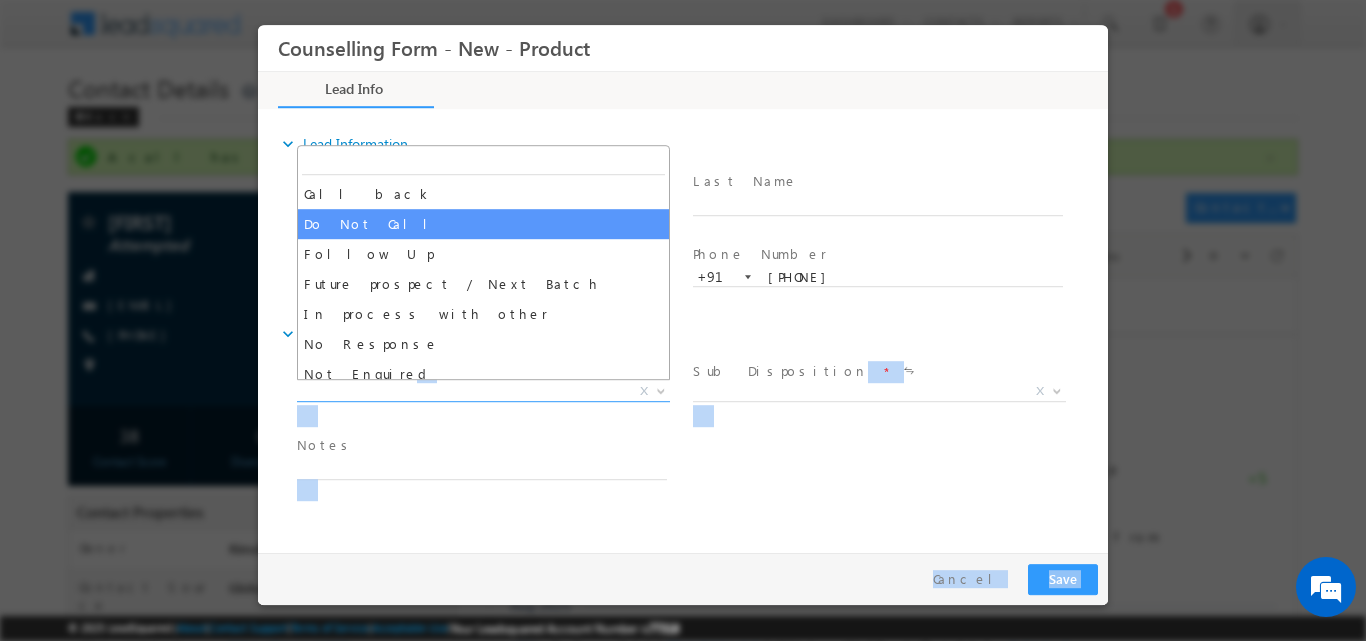 drag, startPoint x: 669, startPoint y: 239, endPoint x: 670, endPoint y: 316, distance: 77.00649 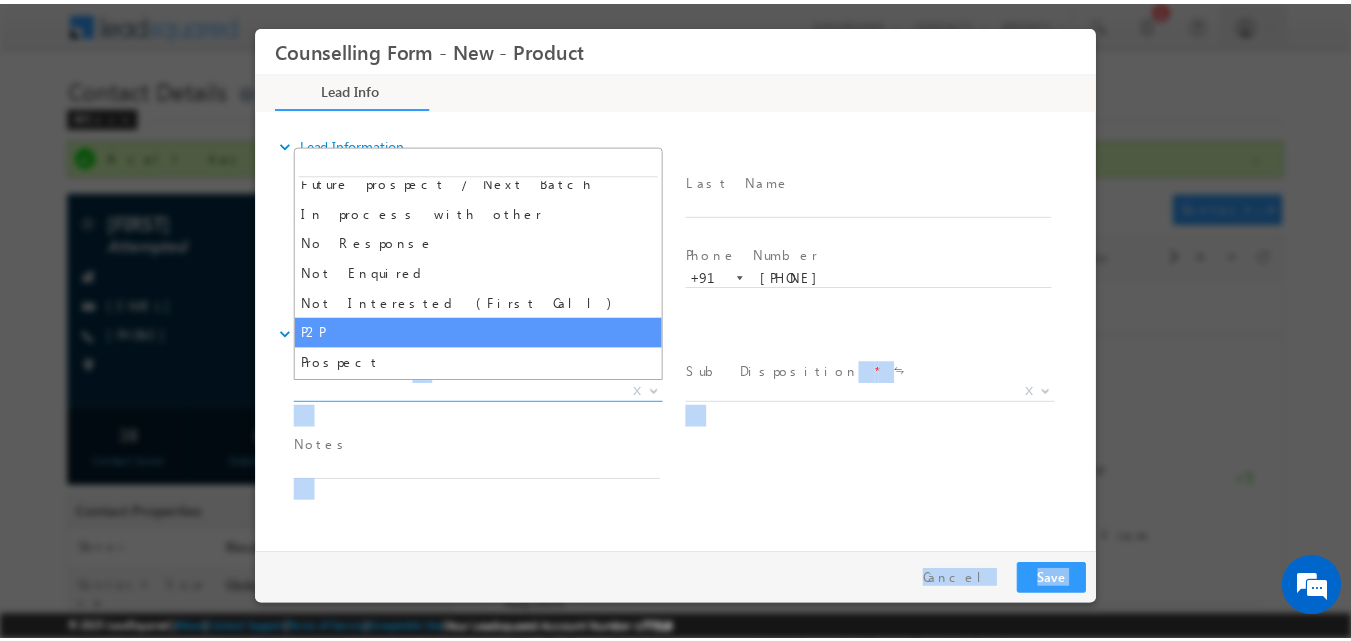 scroll, scrollTop: 104, scrollLeft: 0, axis: vertical 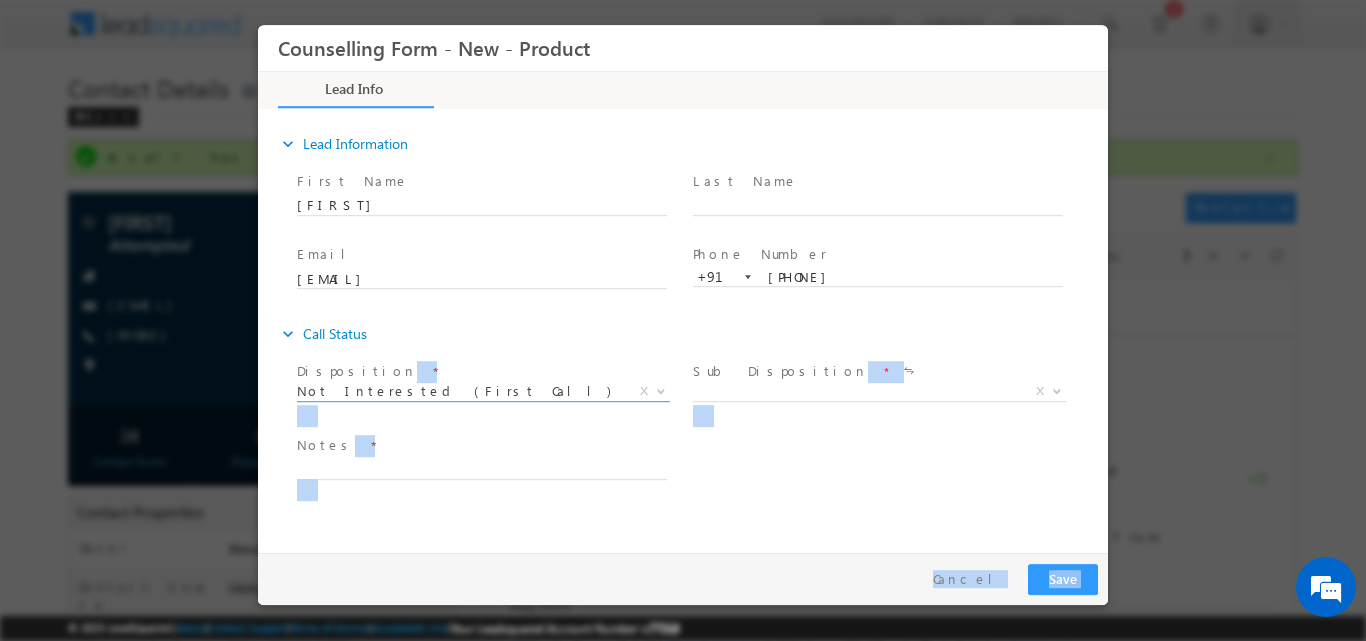 select on "Not Interested (First Call)" 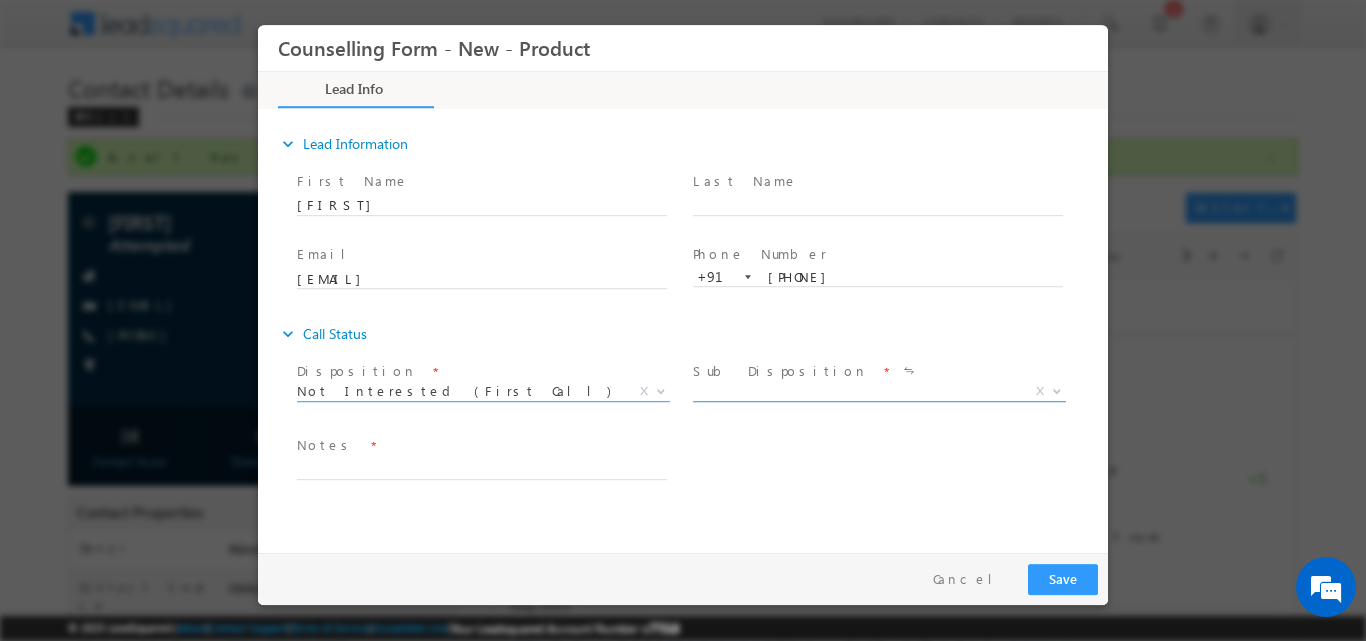 click at bounding box center [1057, 389] 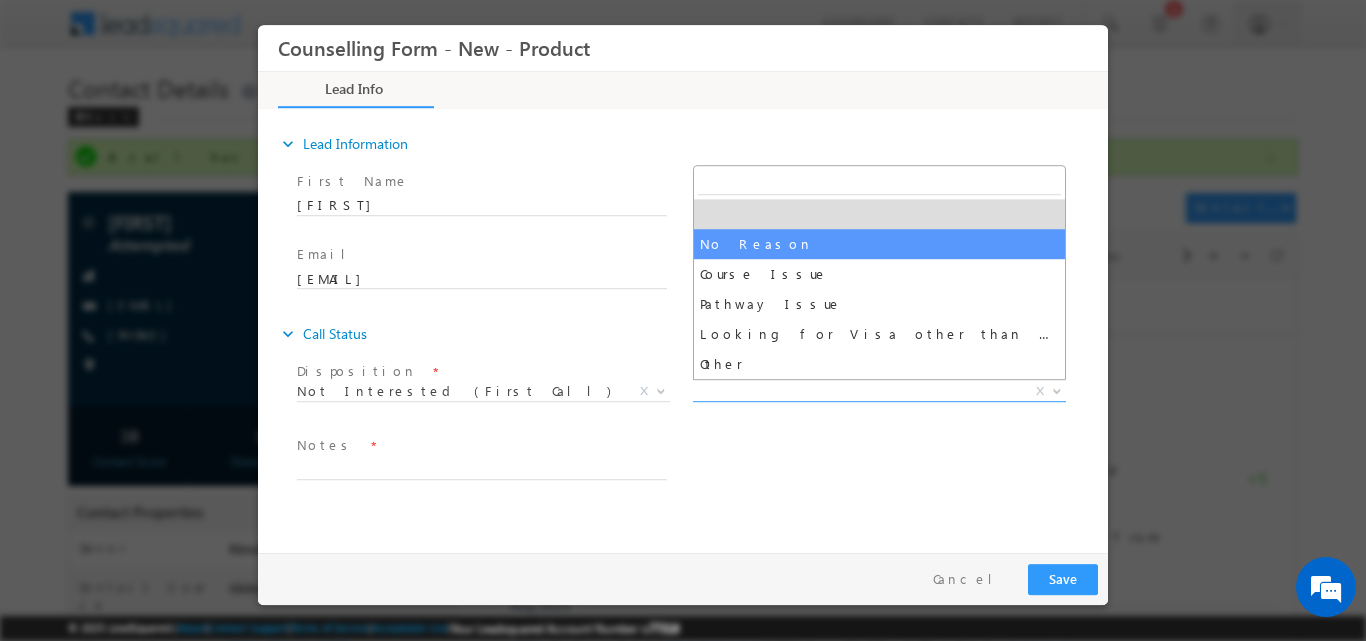 select on "No Reason" 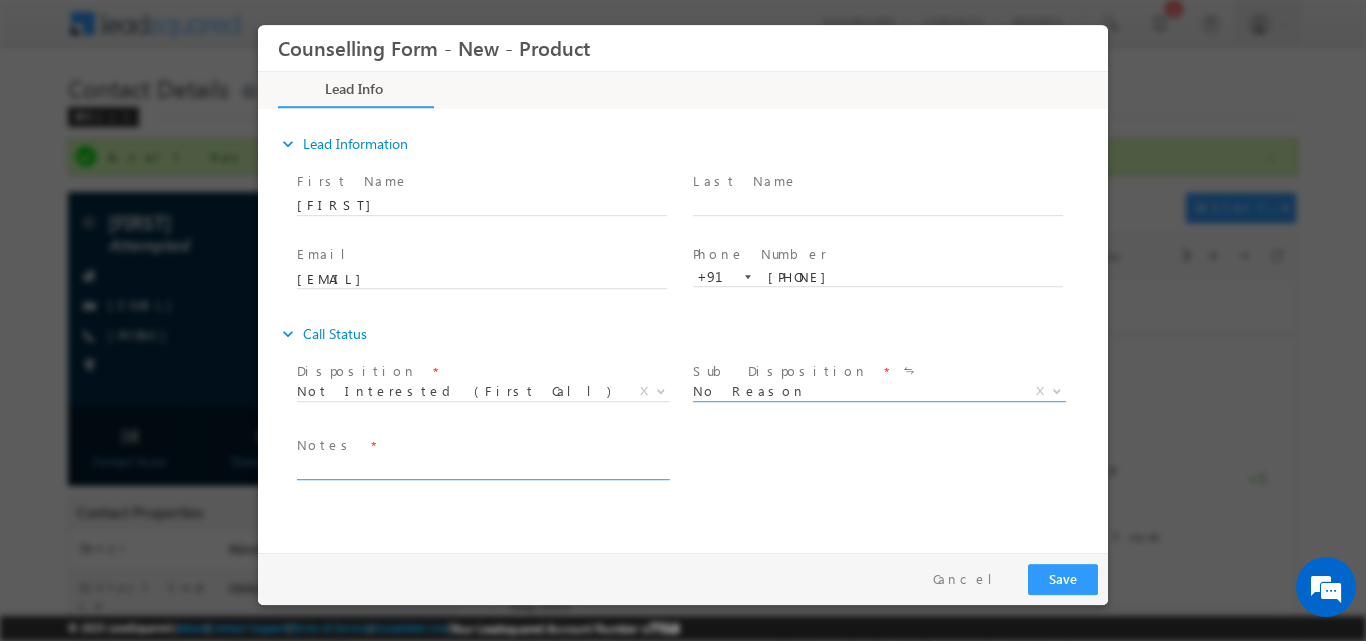 click at bounding box center (482, 467) 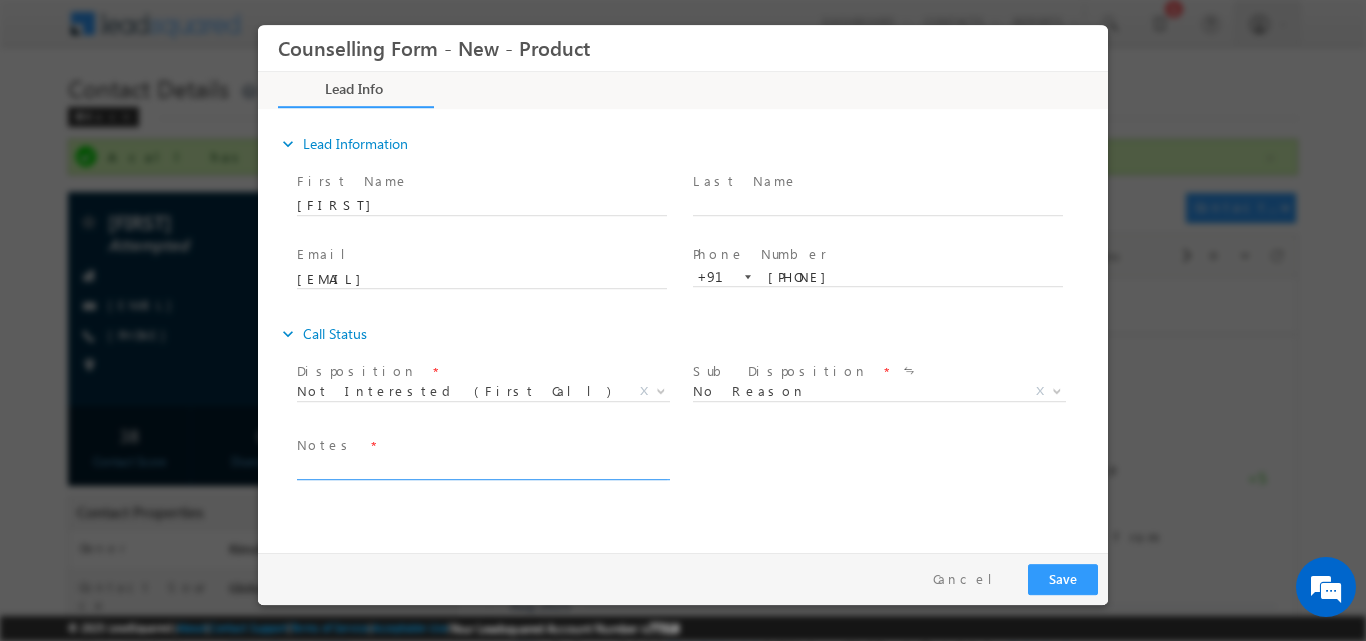 type on "S" 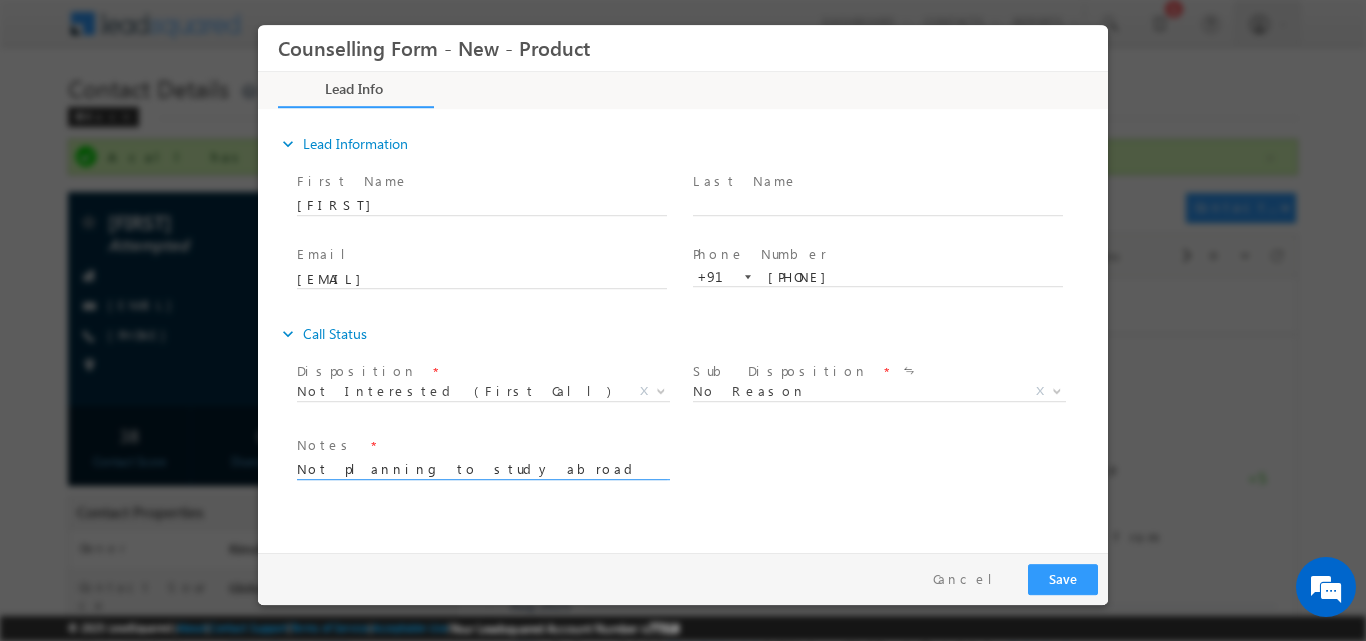 type on "Not planning to study abroad" 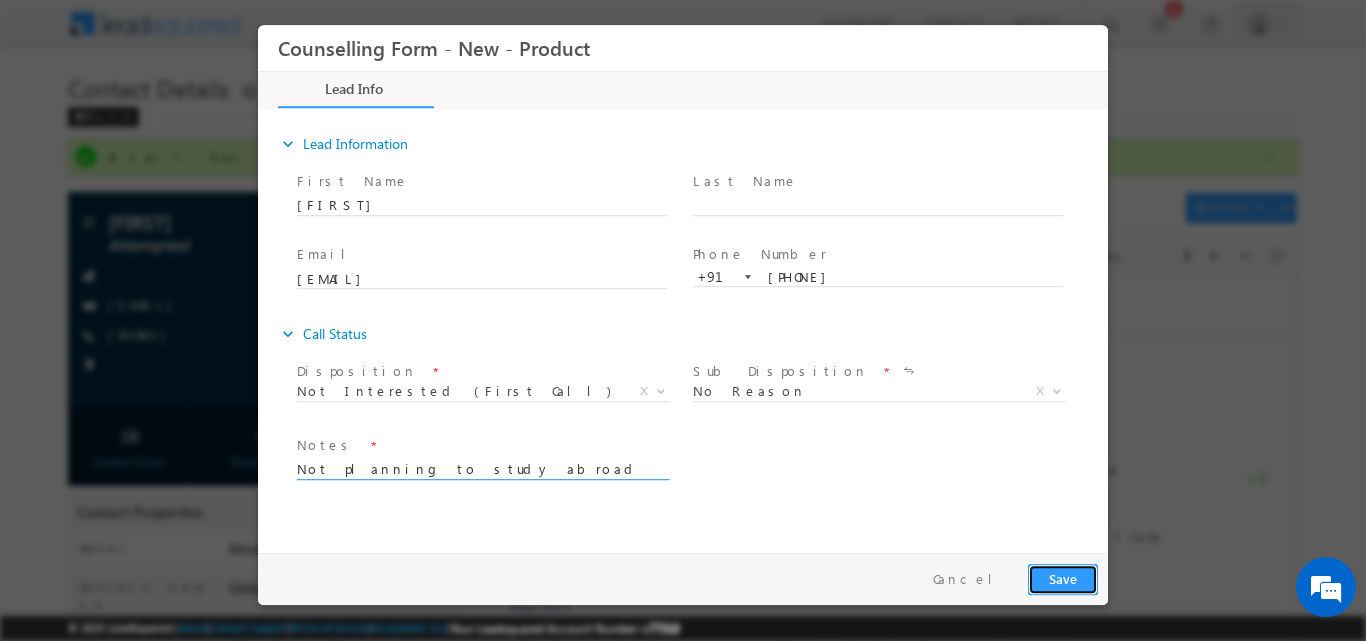 click on "Save" at bounding box center [1063, 578] 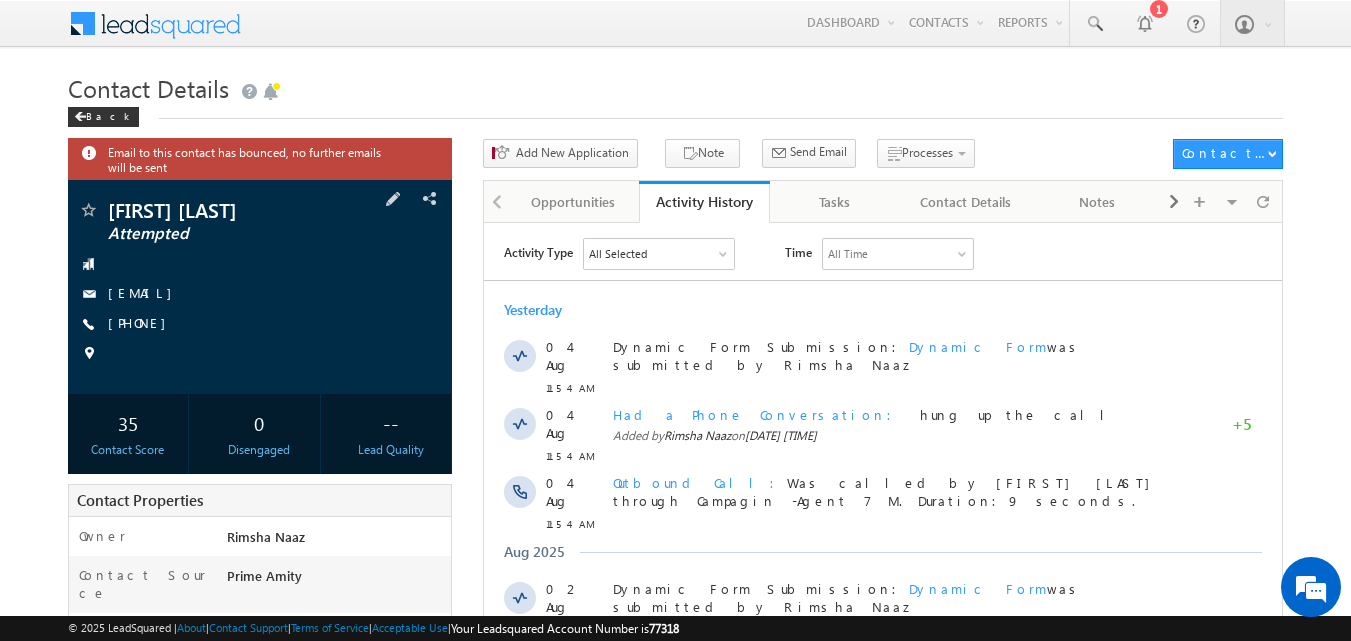 scroll, scrollTop: 0, scrollLeft: 0, axis: both 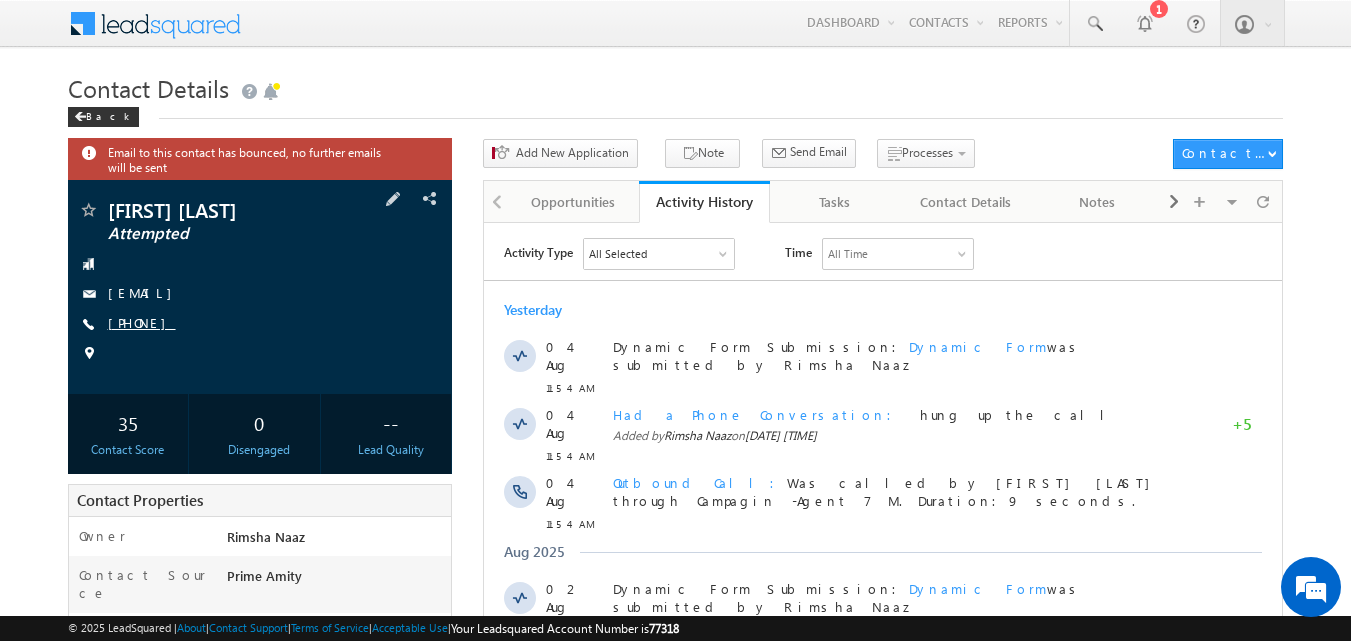 click on "[PHONE]" at bounding box center [142, 322] 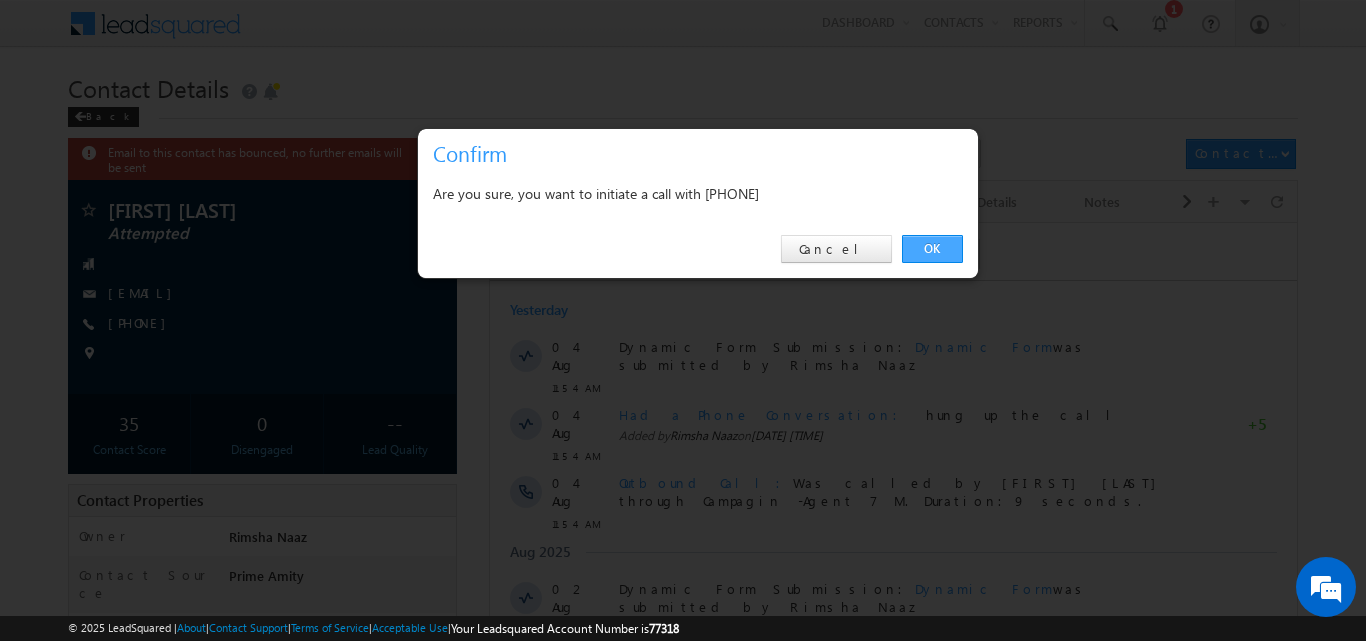 click on "OK" at bounding box center (932, 249) 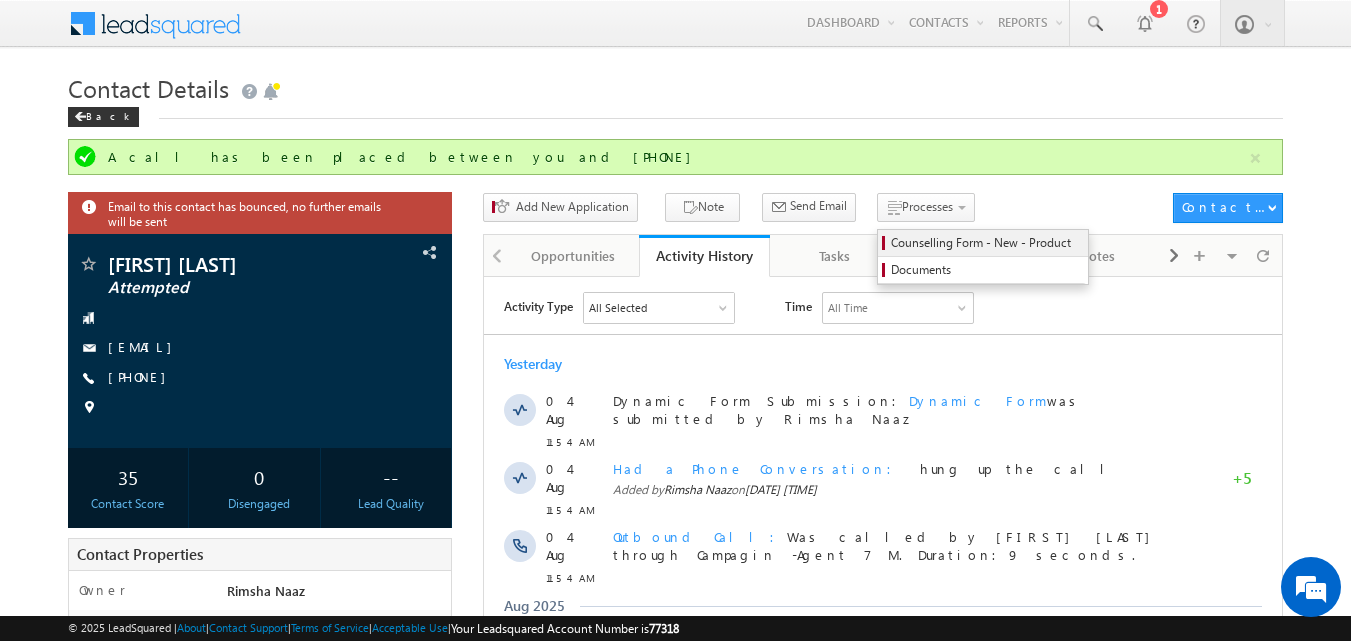 click on "Counselling Form - New - Product" at bounding box center (986, 243) 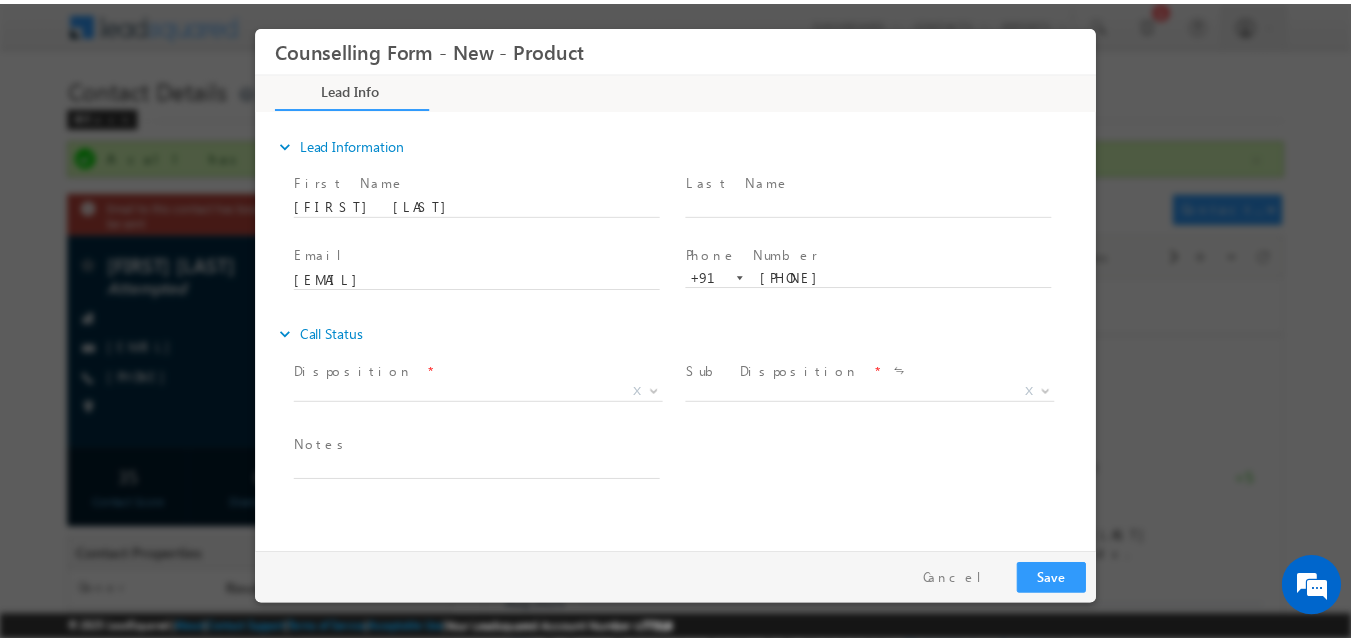 scroll, scrollTop: 0, scrollLeft: 0, axis: both 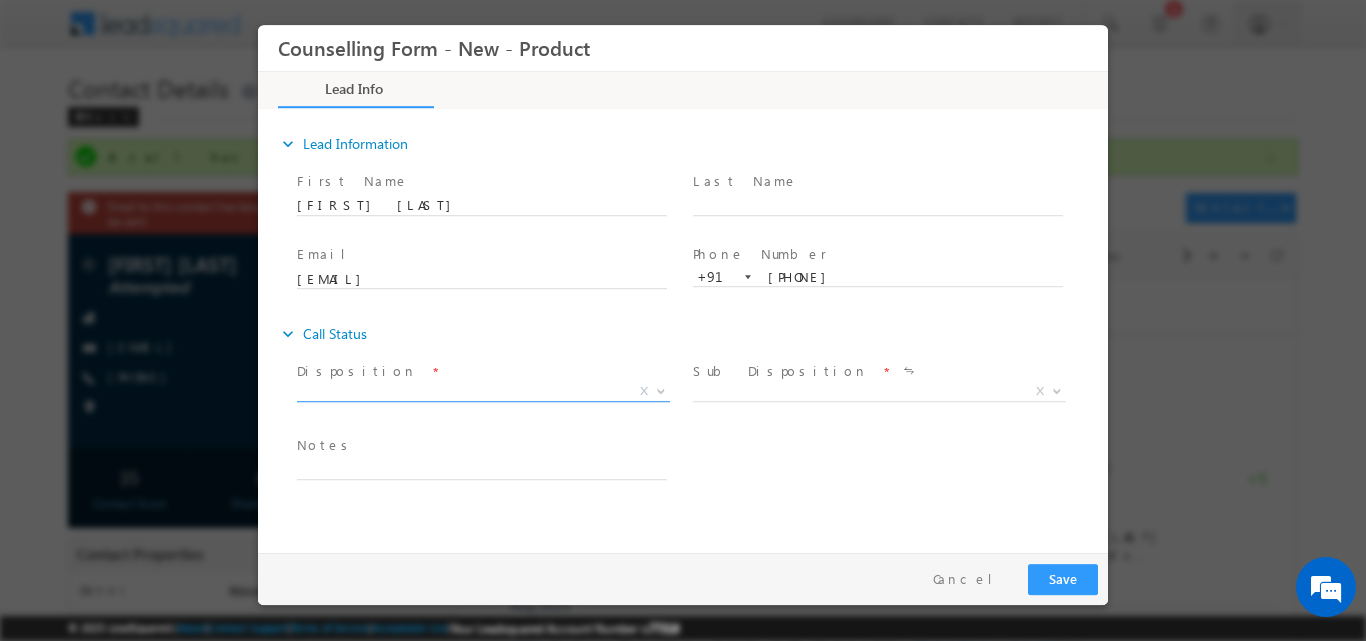 click at bounding box center [661, 389] 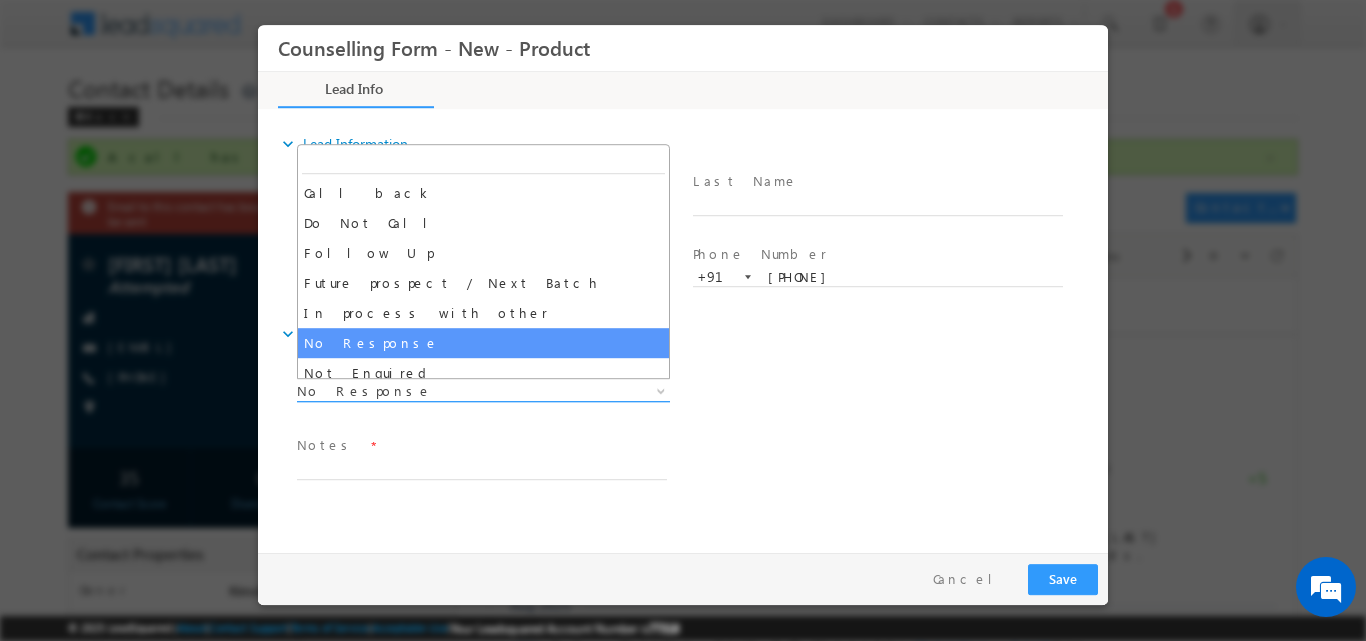 click at bounding box center [659, 390] 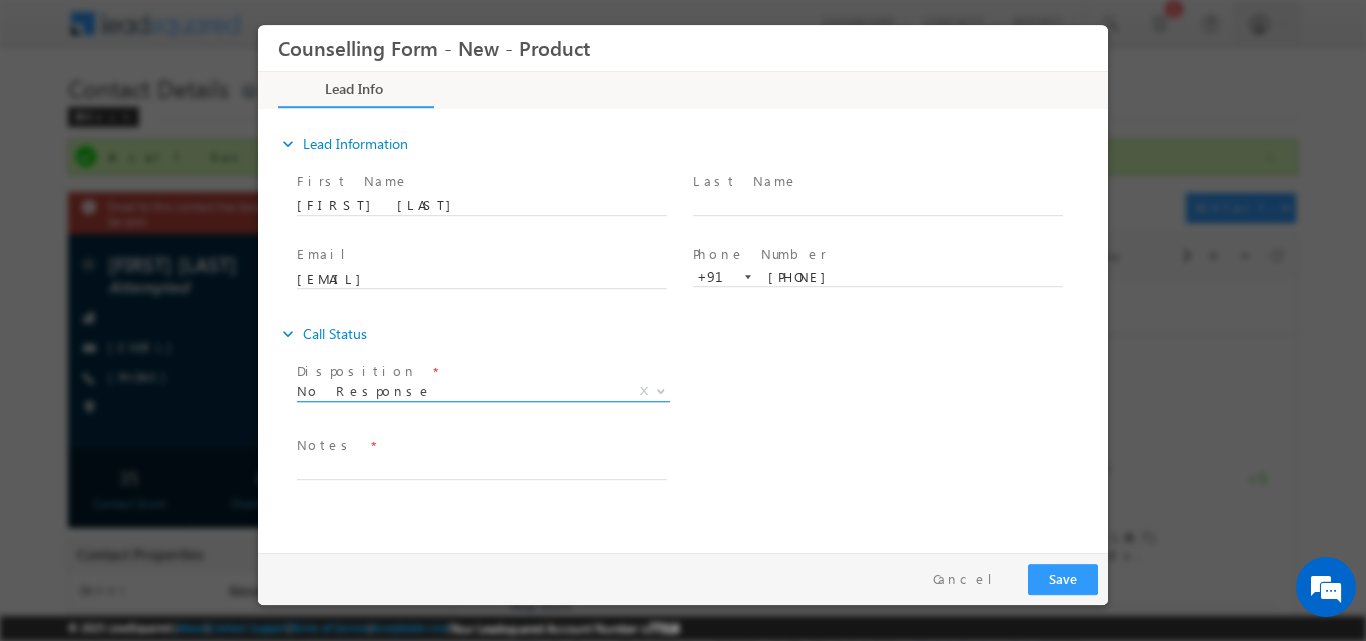 click at bounding box center (659, 390) 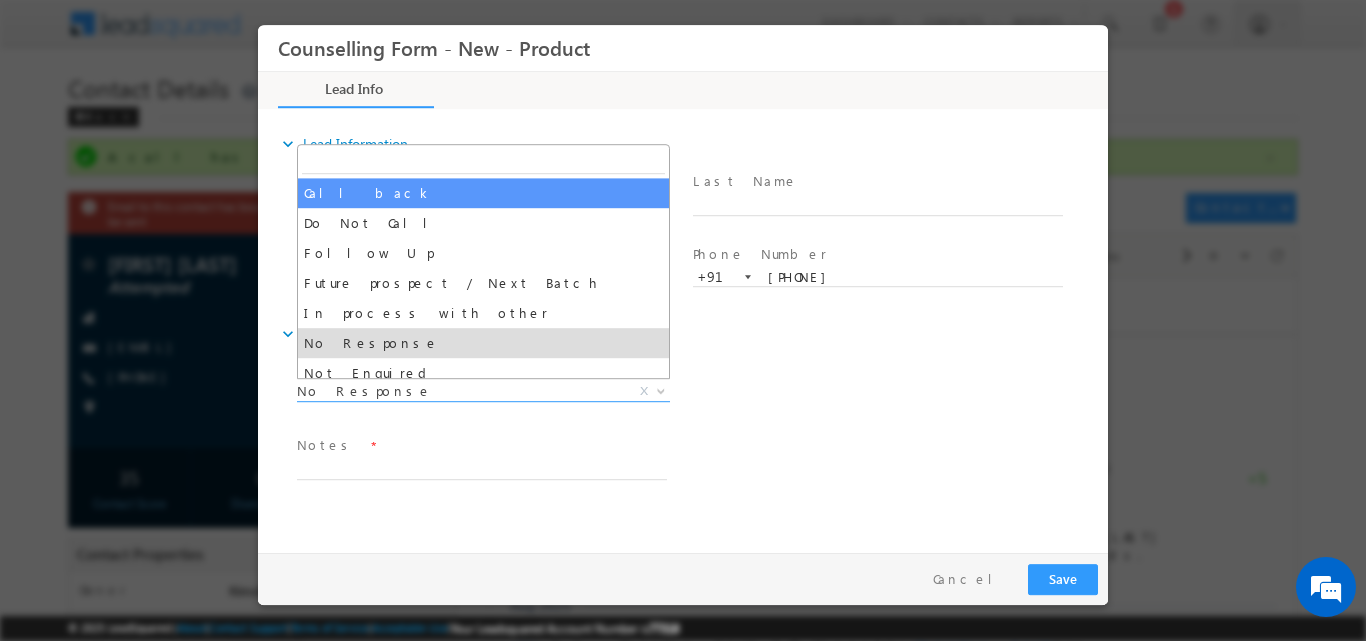 select on "Call back" 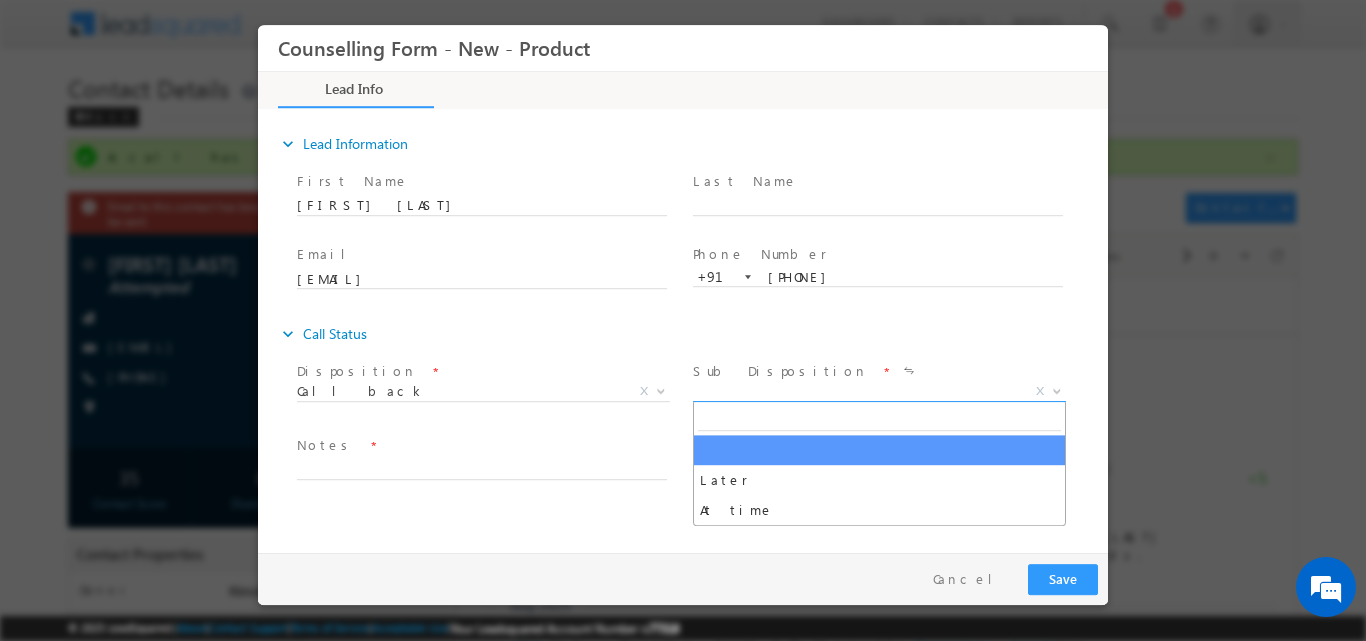 click at bounding box center [1057, 389] 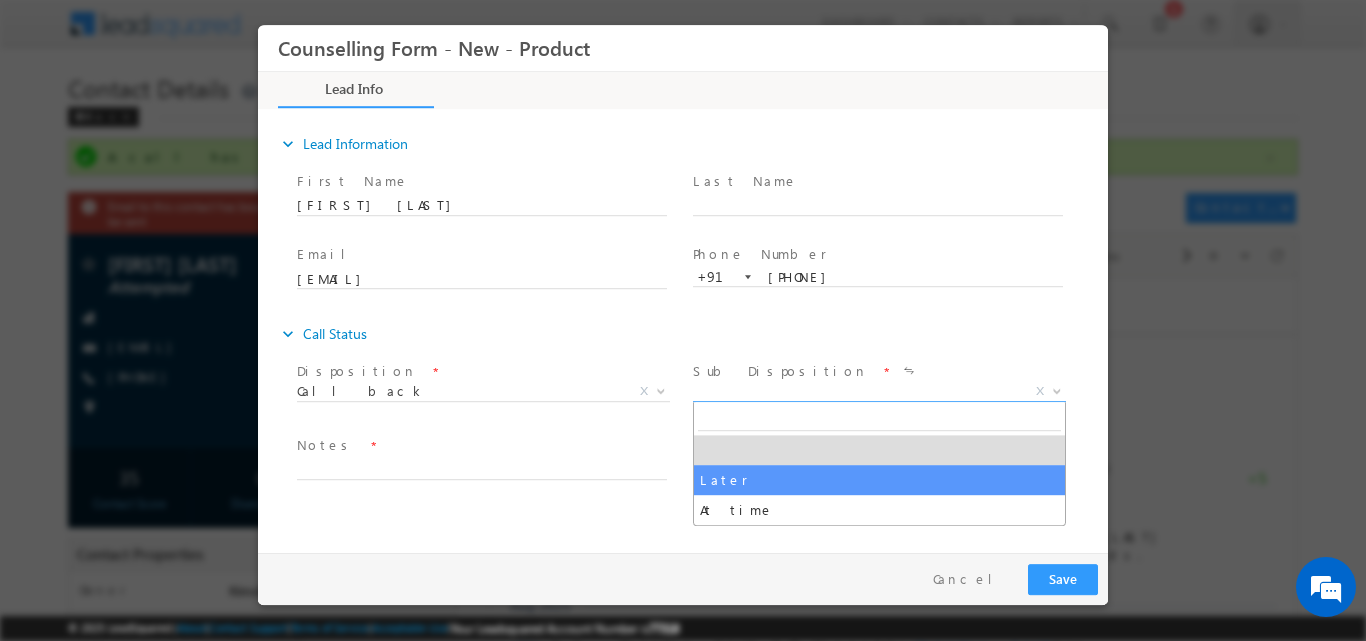 select on "Later" 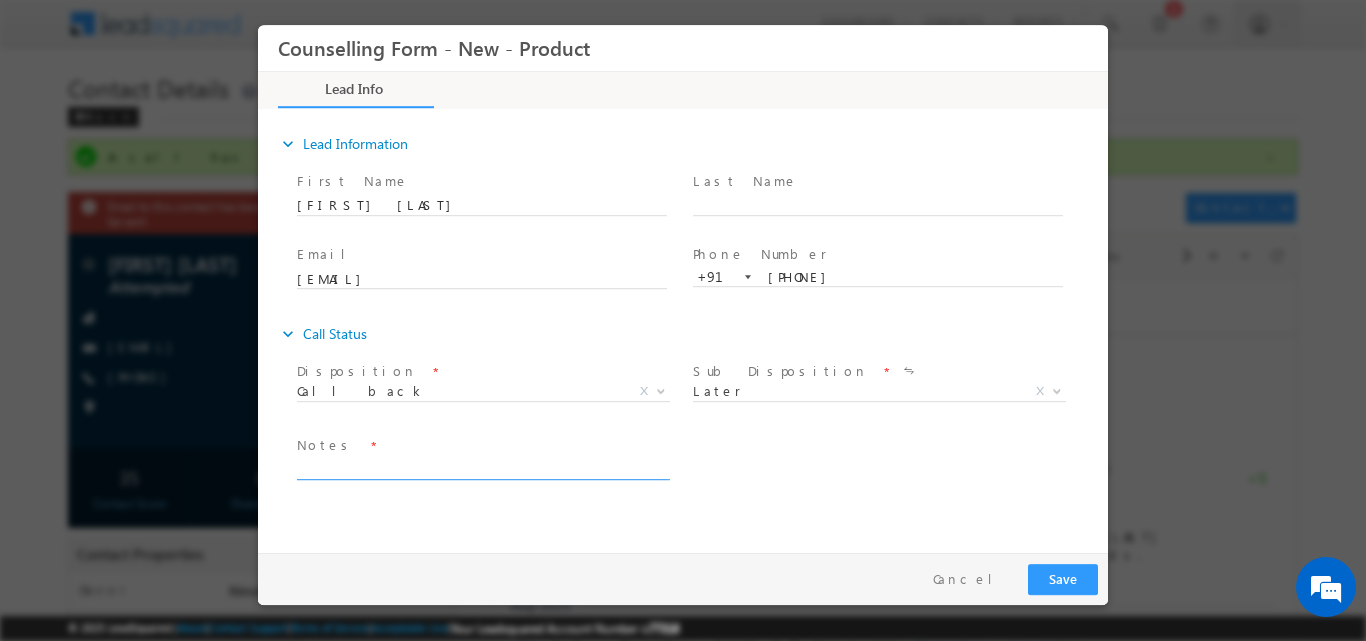 click at bounding box center [482, 467] 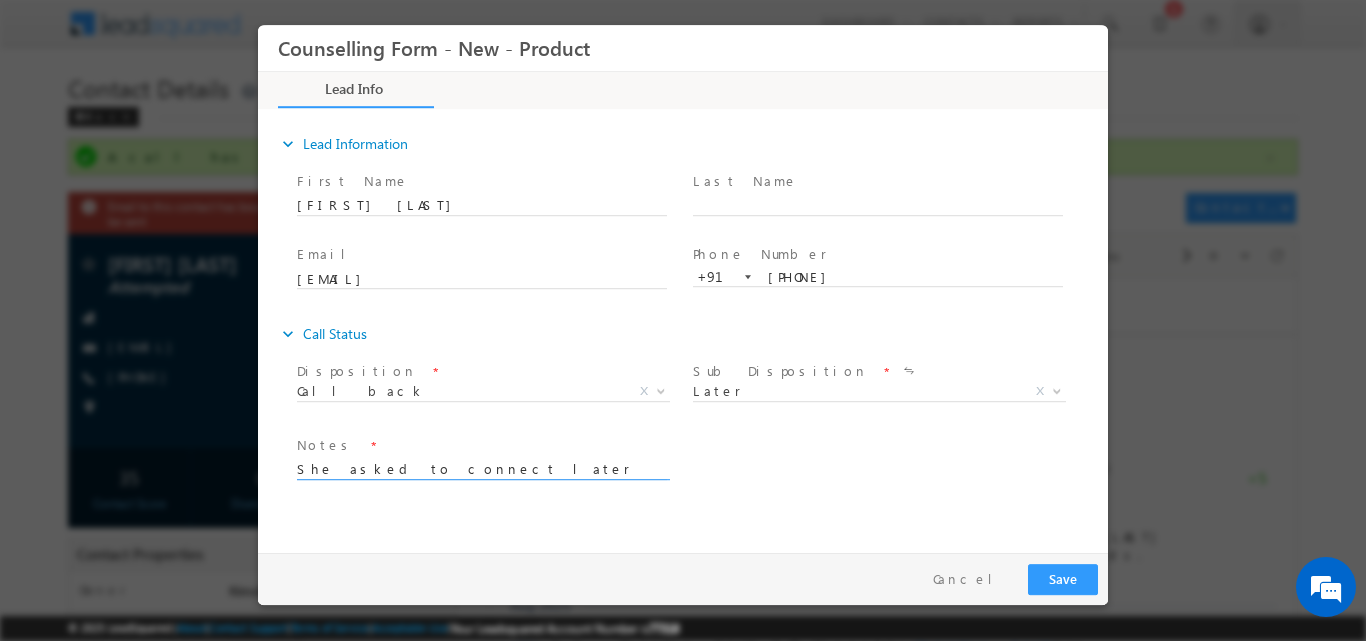 type on "She asked to connect later" 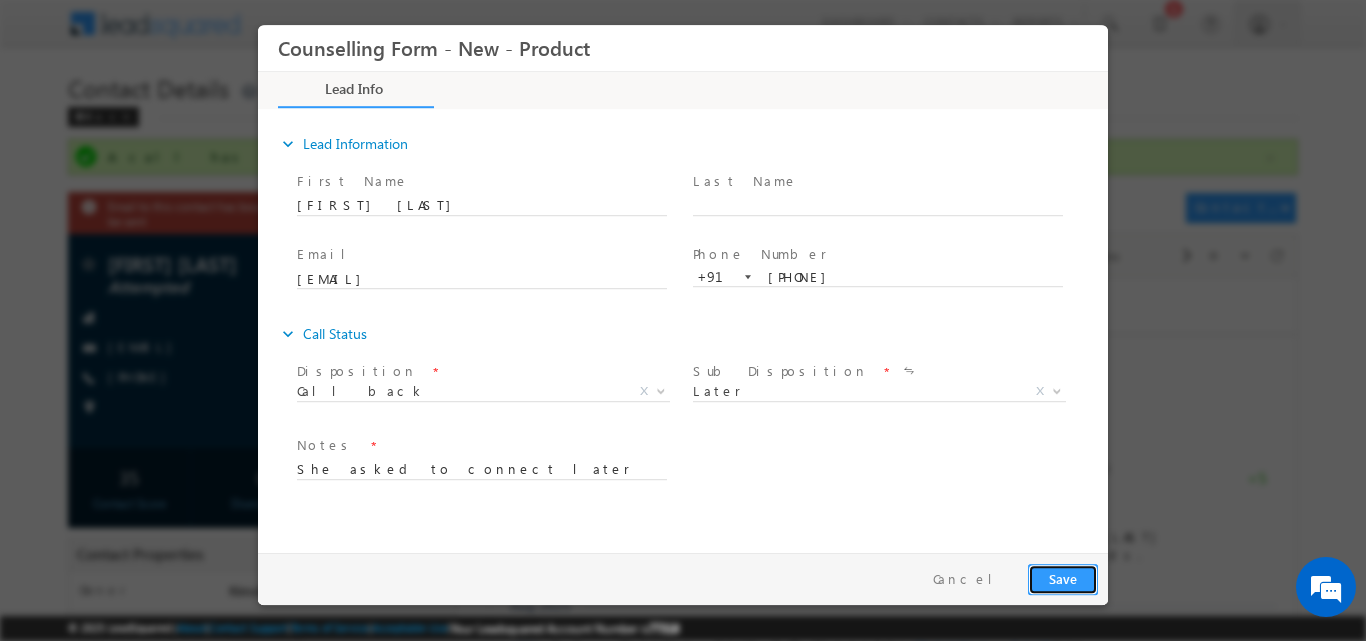 click on "Save" at bounding box center (1063, 578) 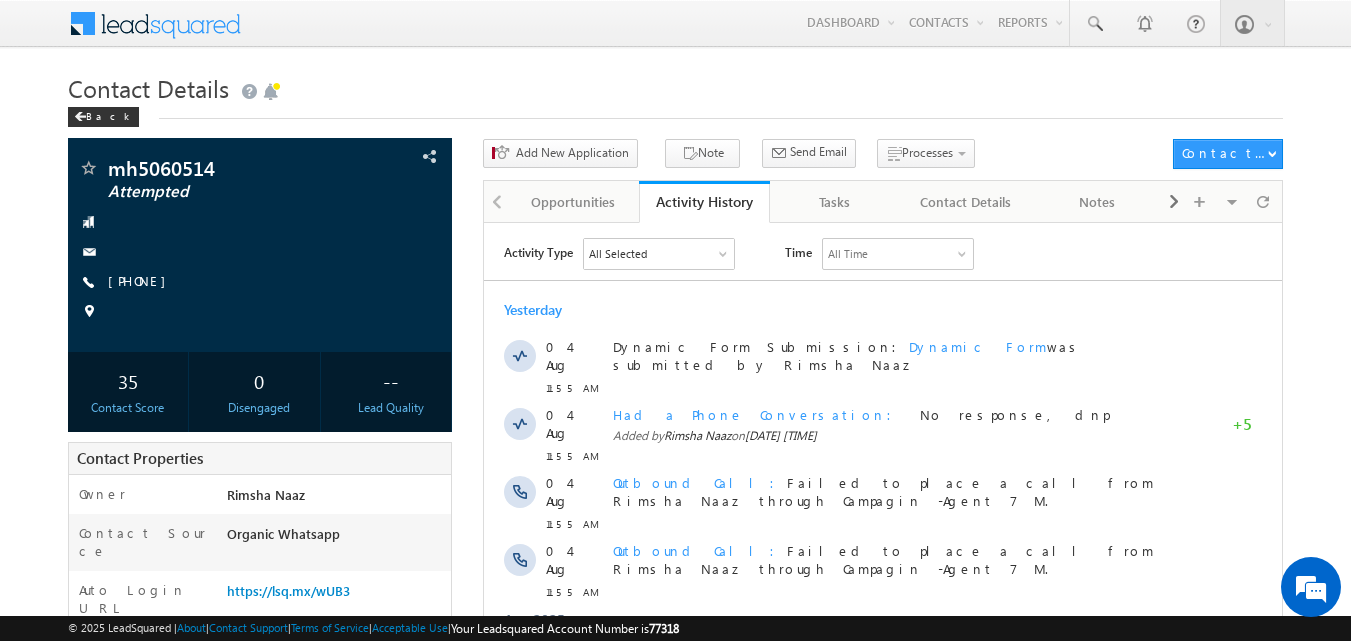 scroll, scrollTop: 0, scrollLeft: 0, axis: both 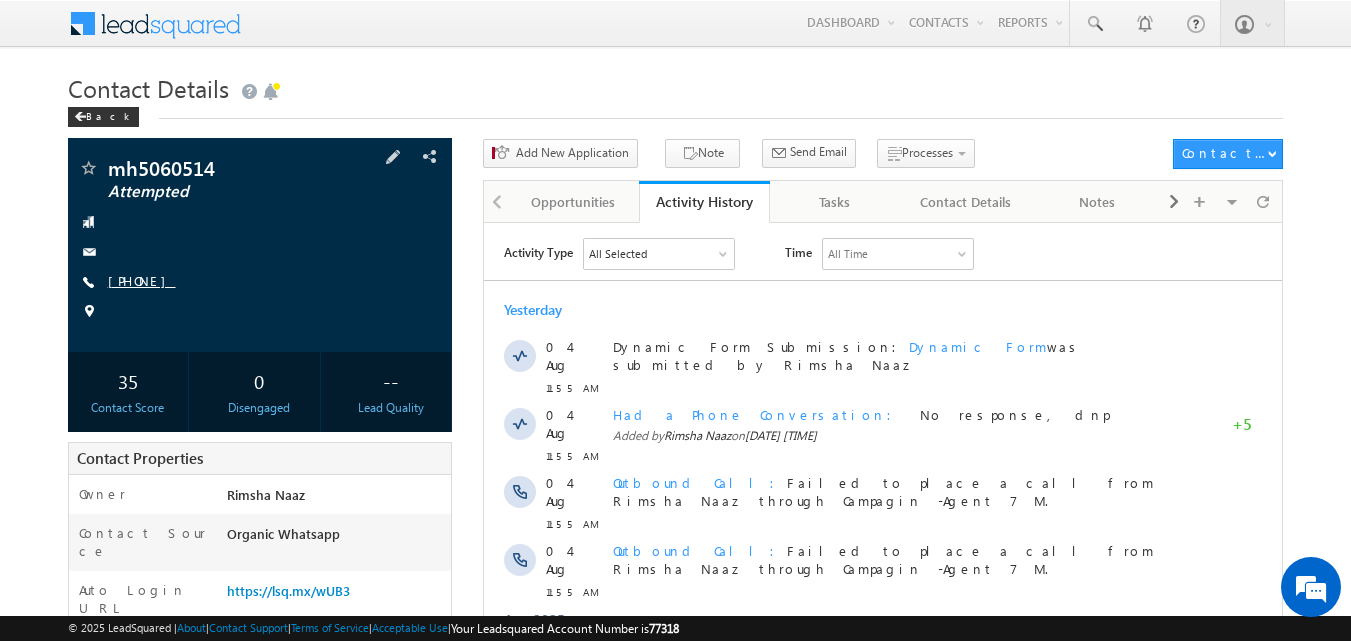 click on "[PHONE]" at bounding box center (142, 280) 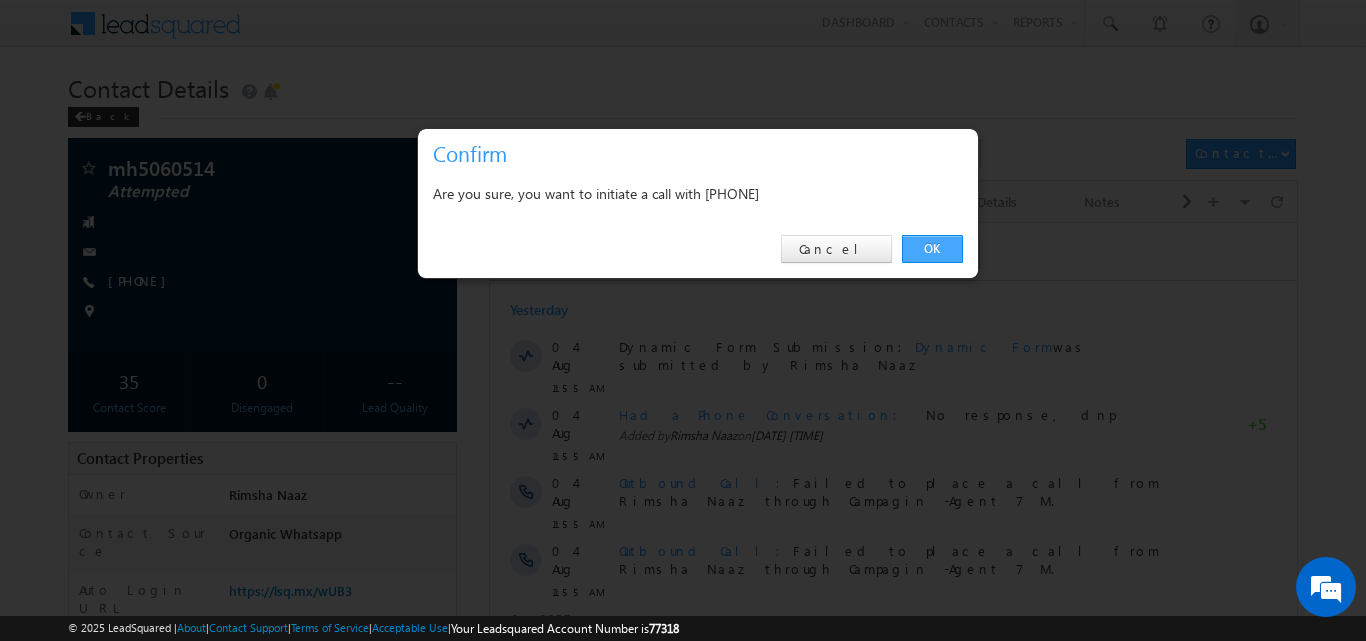 click on "OK" at bounding box center (932, 249) 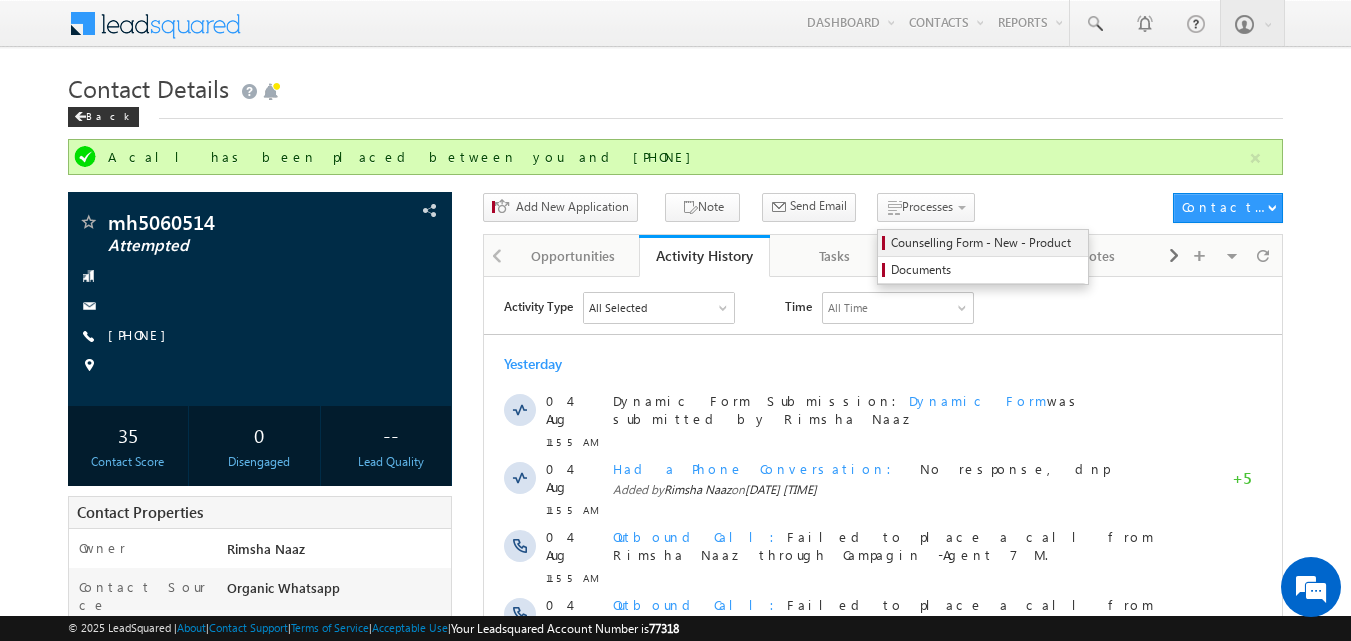 click on "Counselling Form - New - Product" at bounding box center (986, 243) 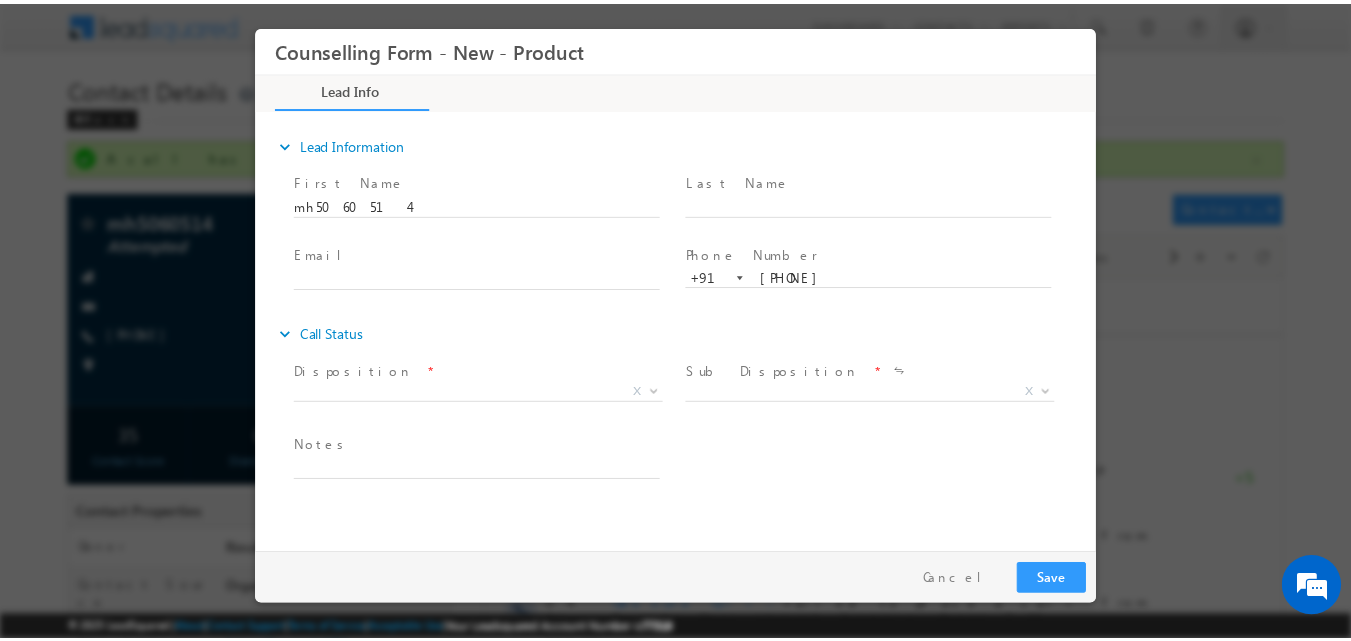 scroll, scrollTop: 0, scrollLeft: 0, axis: both 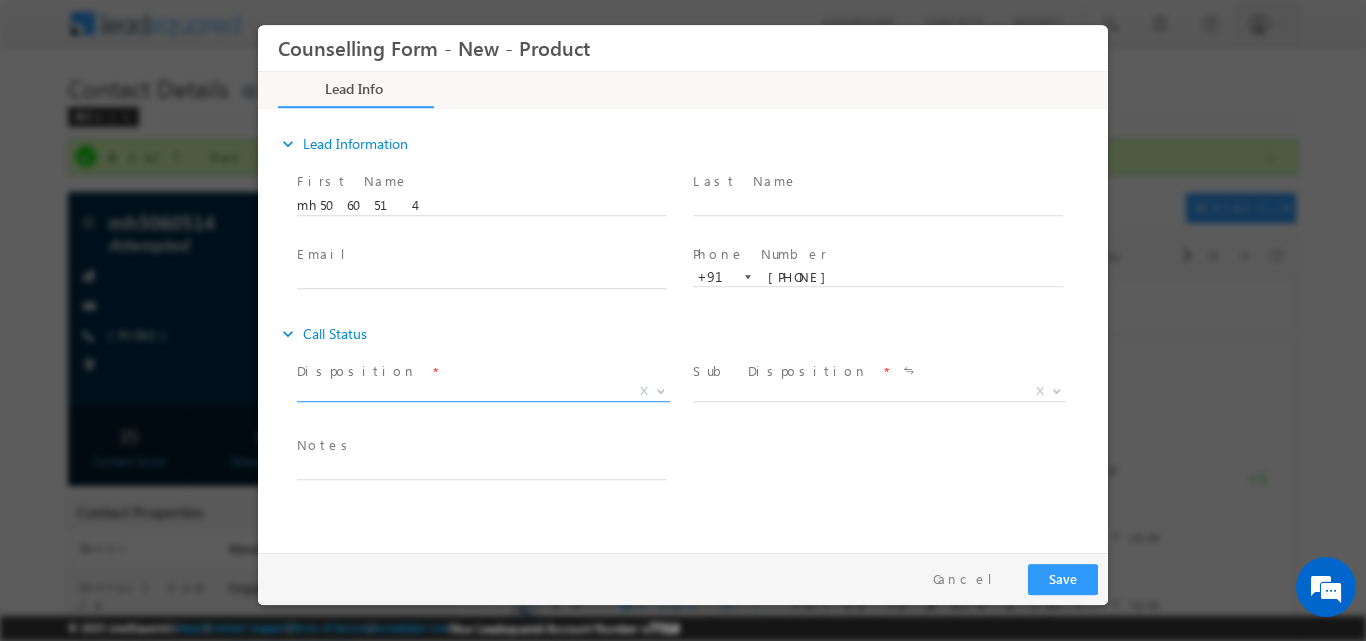 click at bounding box center [659, 390] 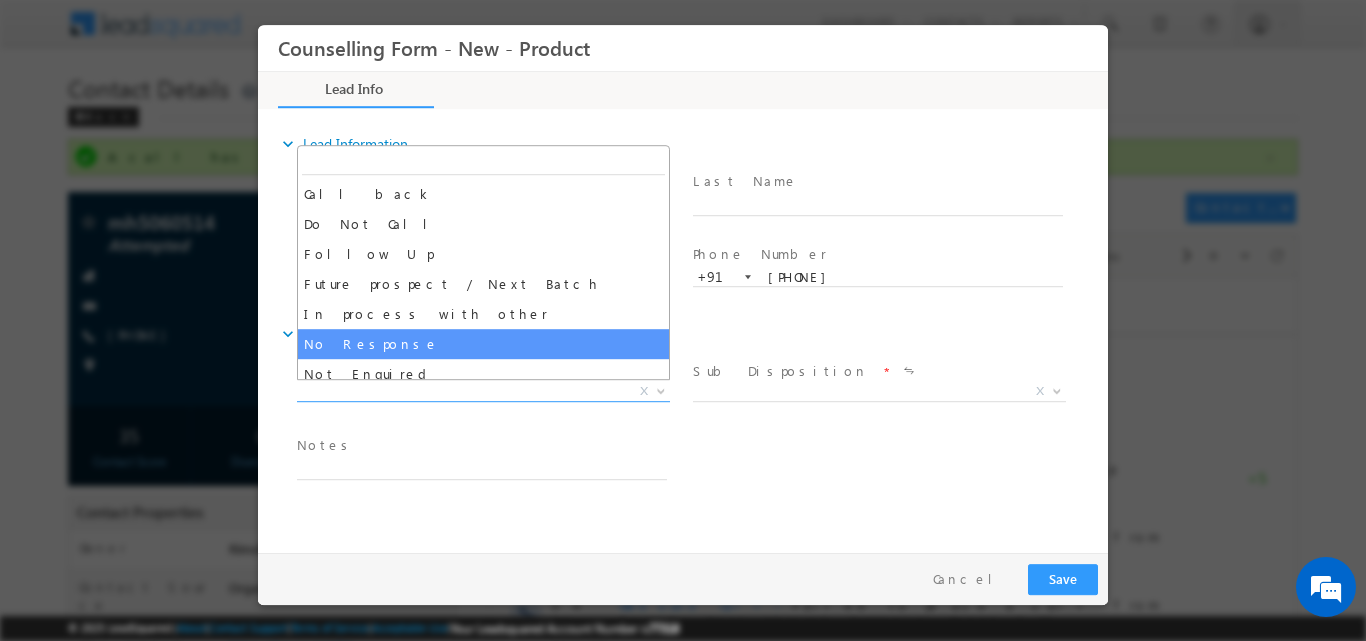 select on "No Response" 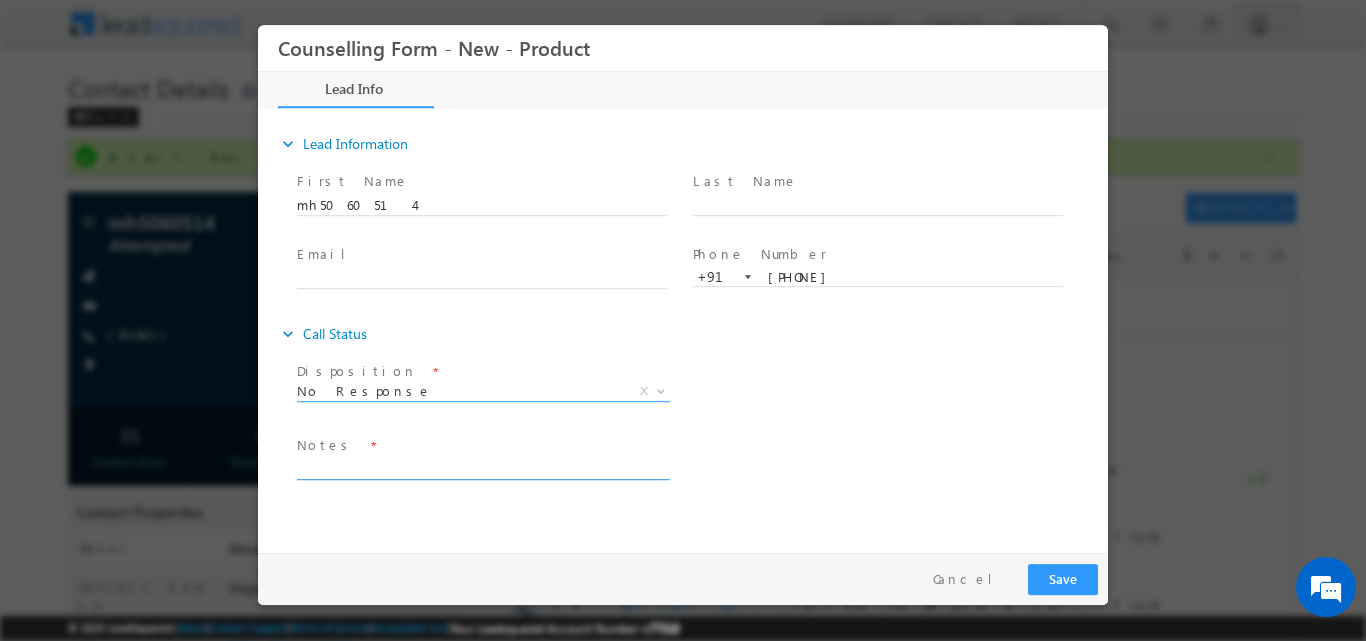 click at bounding box center (482, 467) 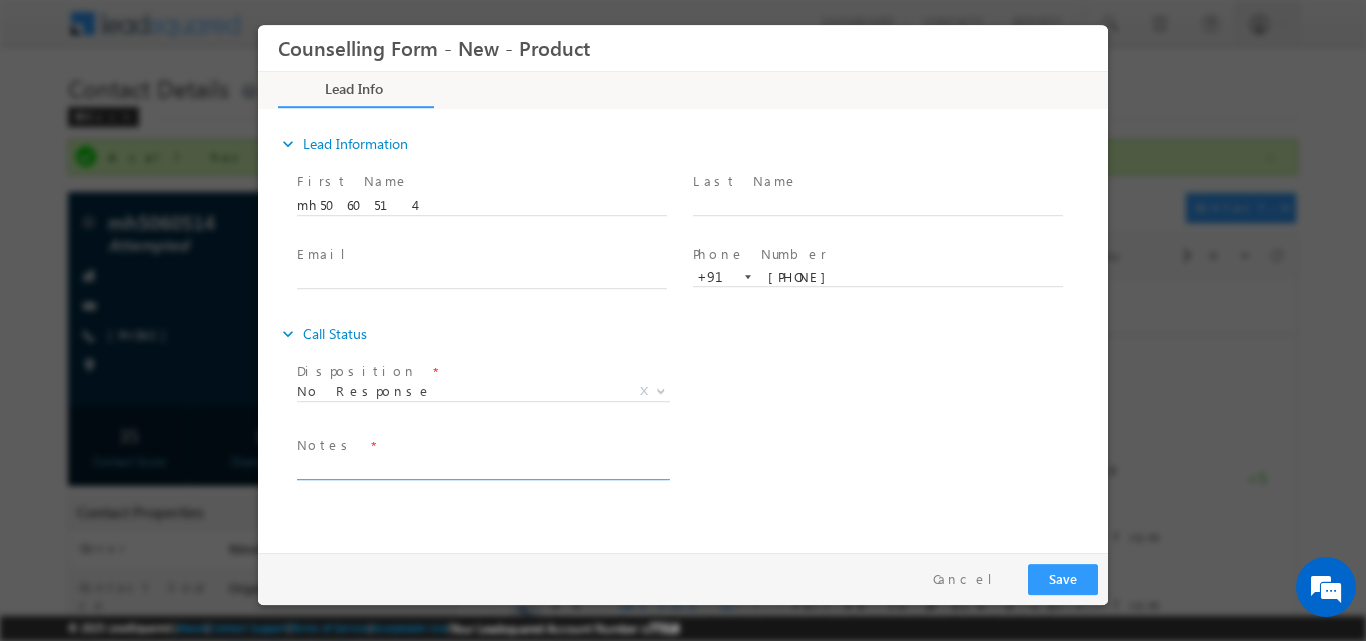 paste on "No response, Dnp" 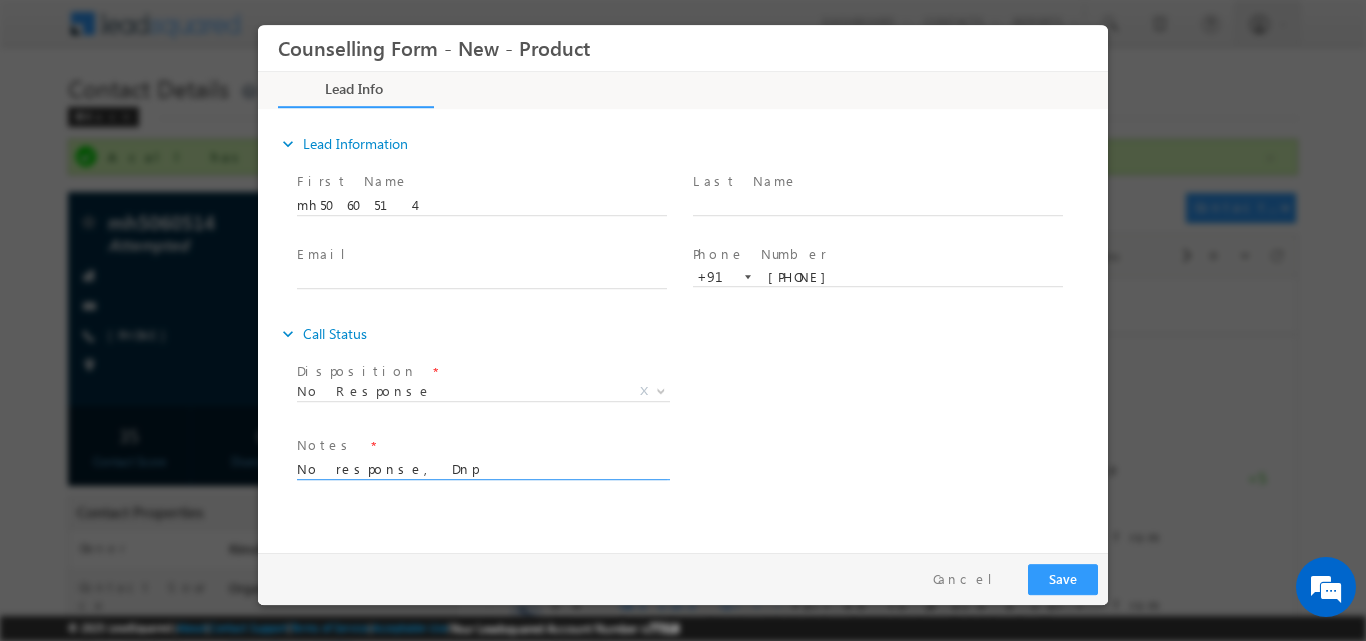 type on "No response, Dnp" 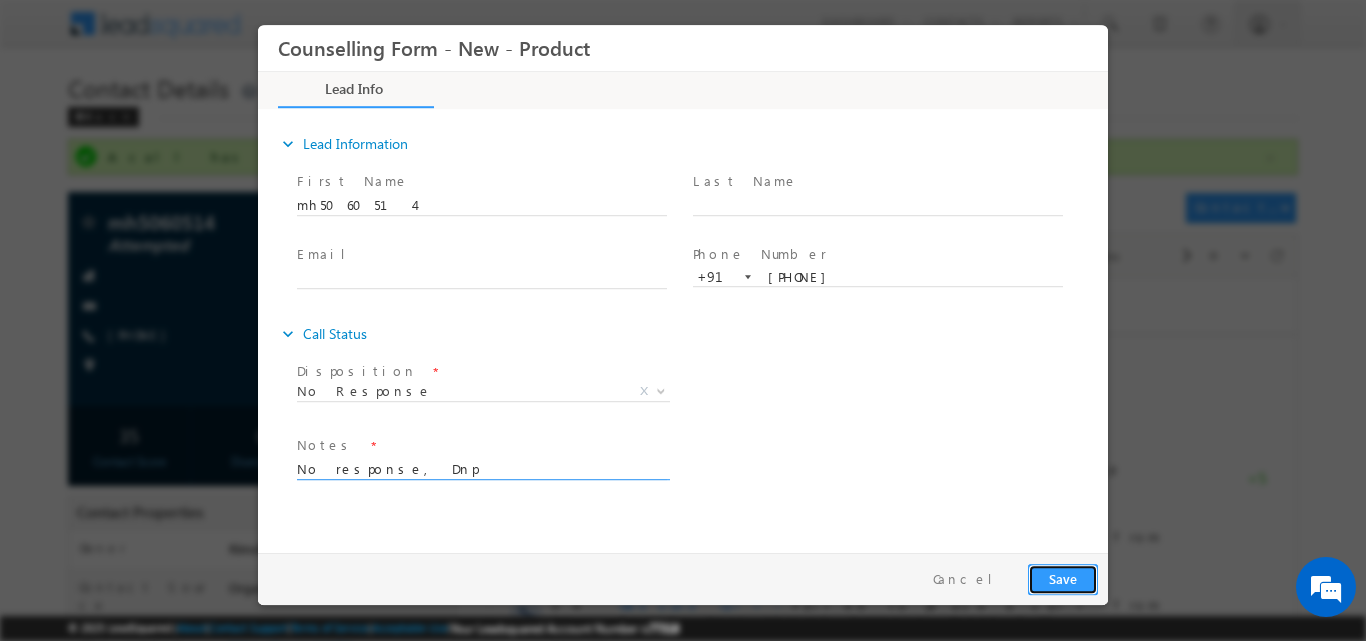click on "Save" at bounding box center (1063, 578) 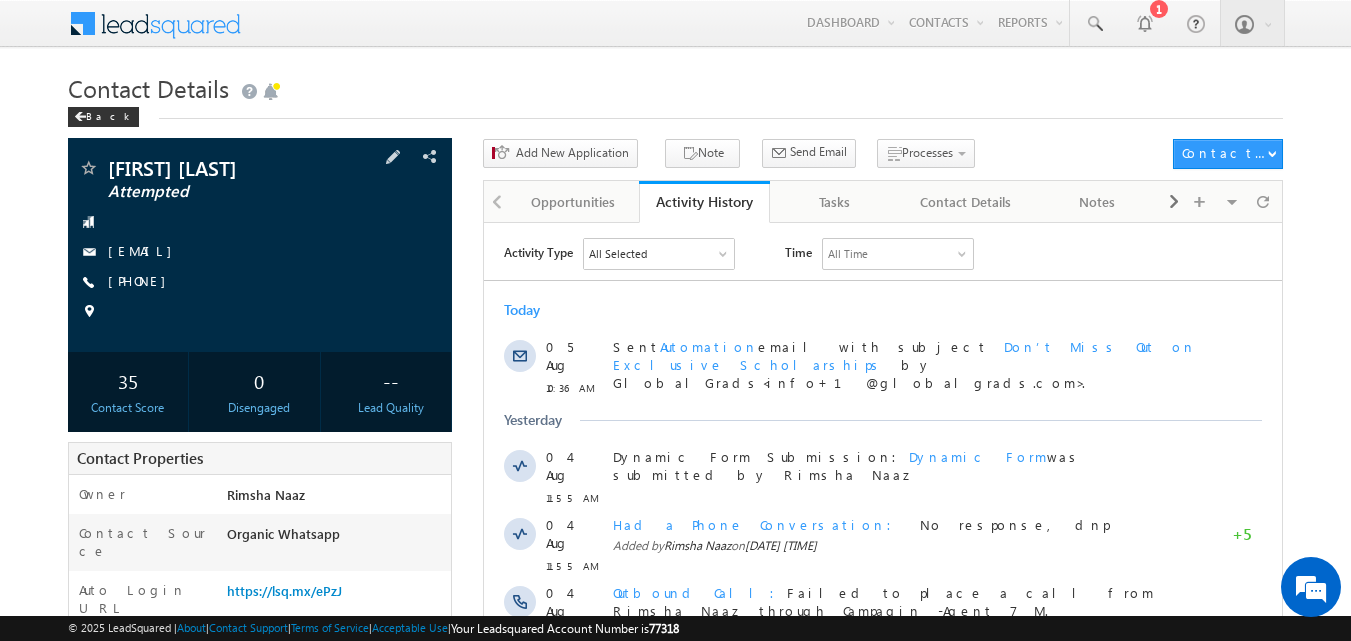 scroll, scrollTop: 0, scrollLeft: 0, axis: both 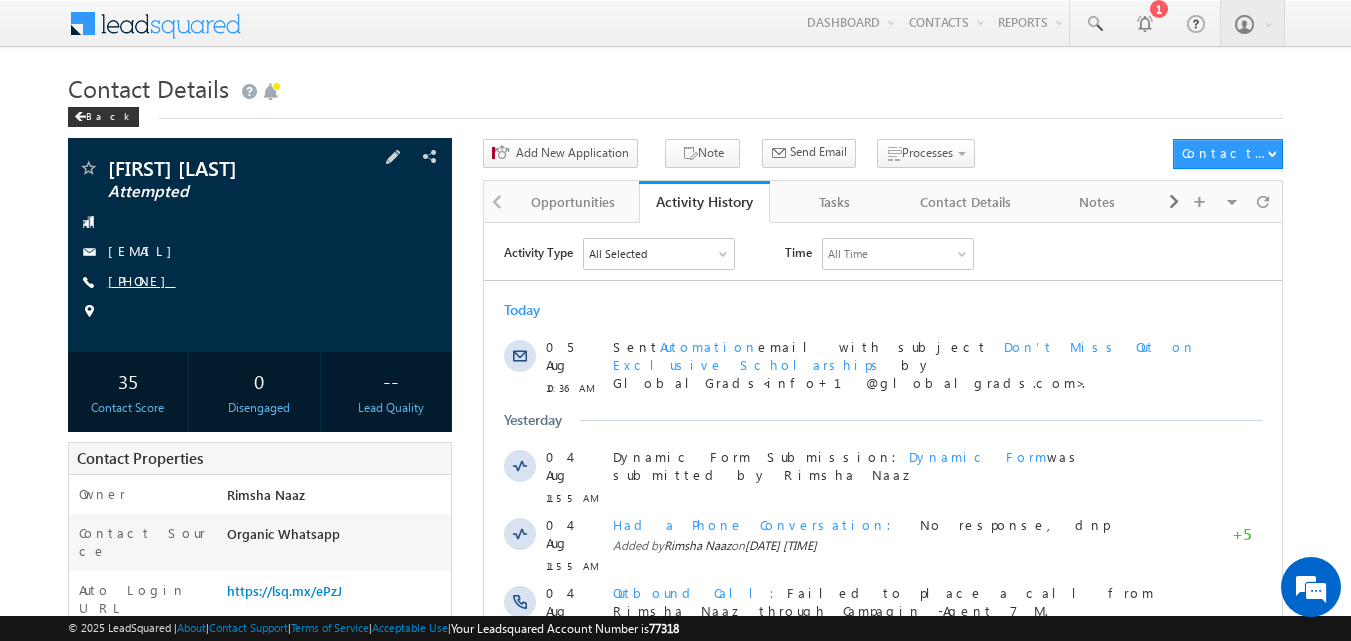 click on "[PHONE]" at bounding box center (142, 280) 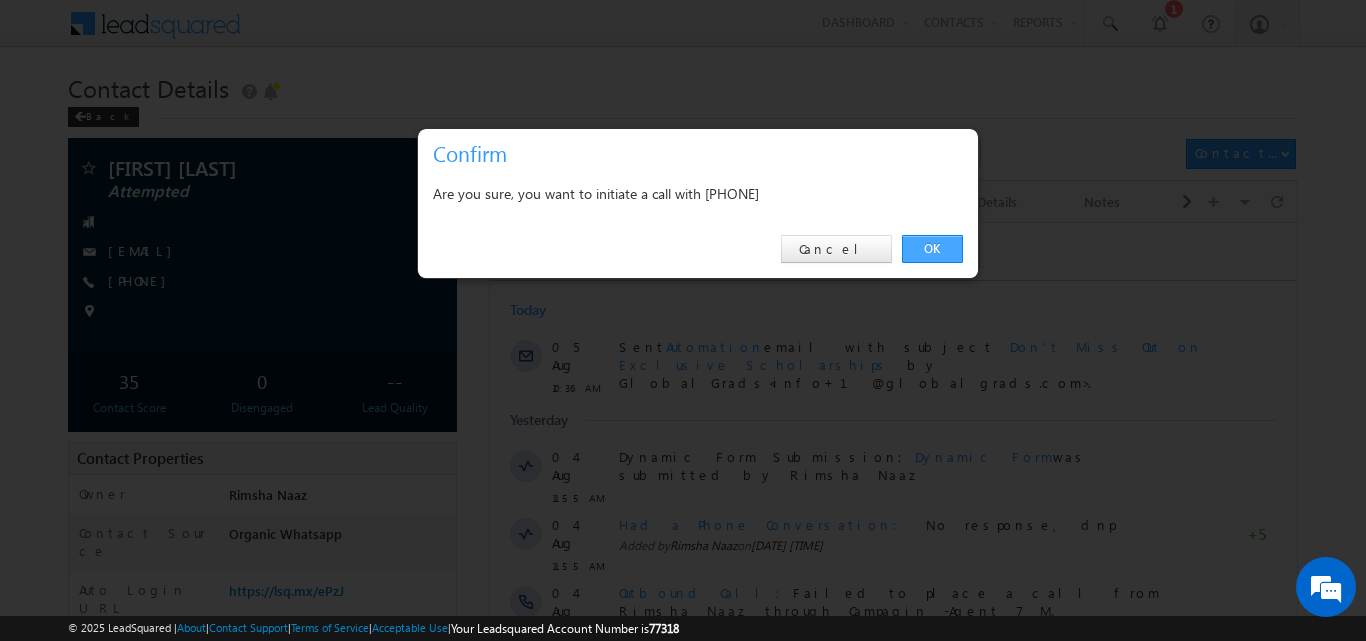 click on "OK" at bounding box center [932, 249] 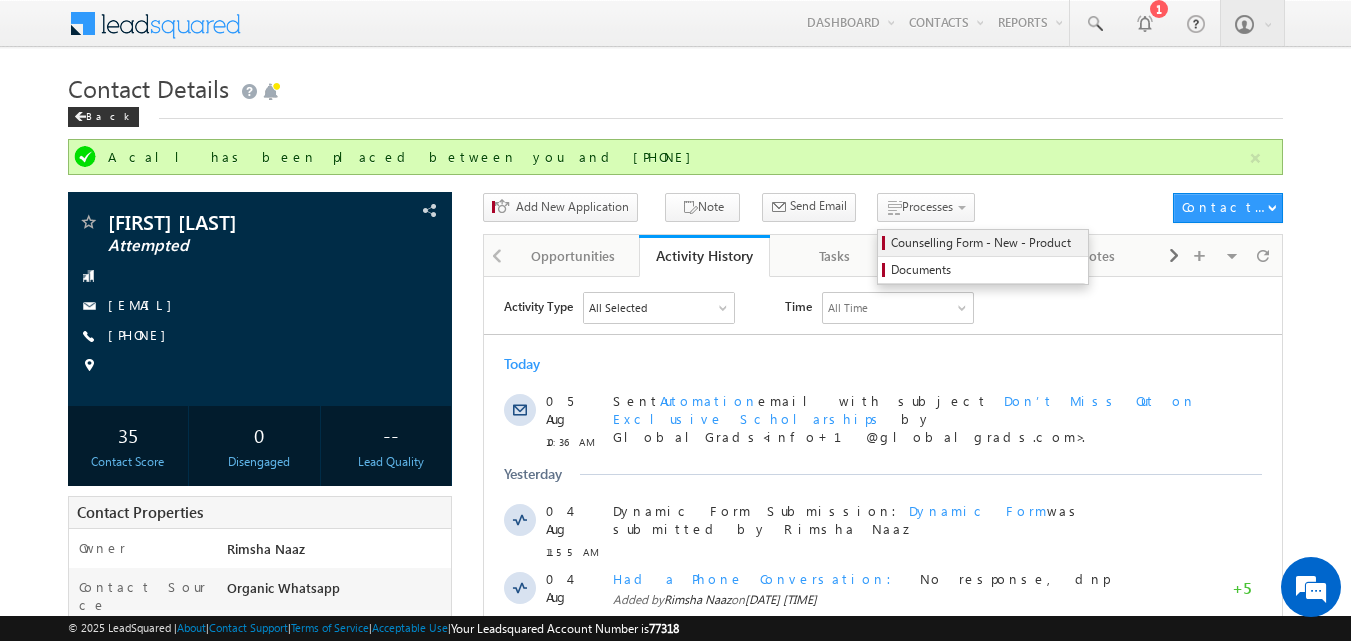 click on "Counselling Form - New - Product" at bounding box center [986, 243] 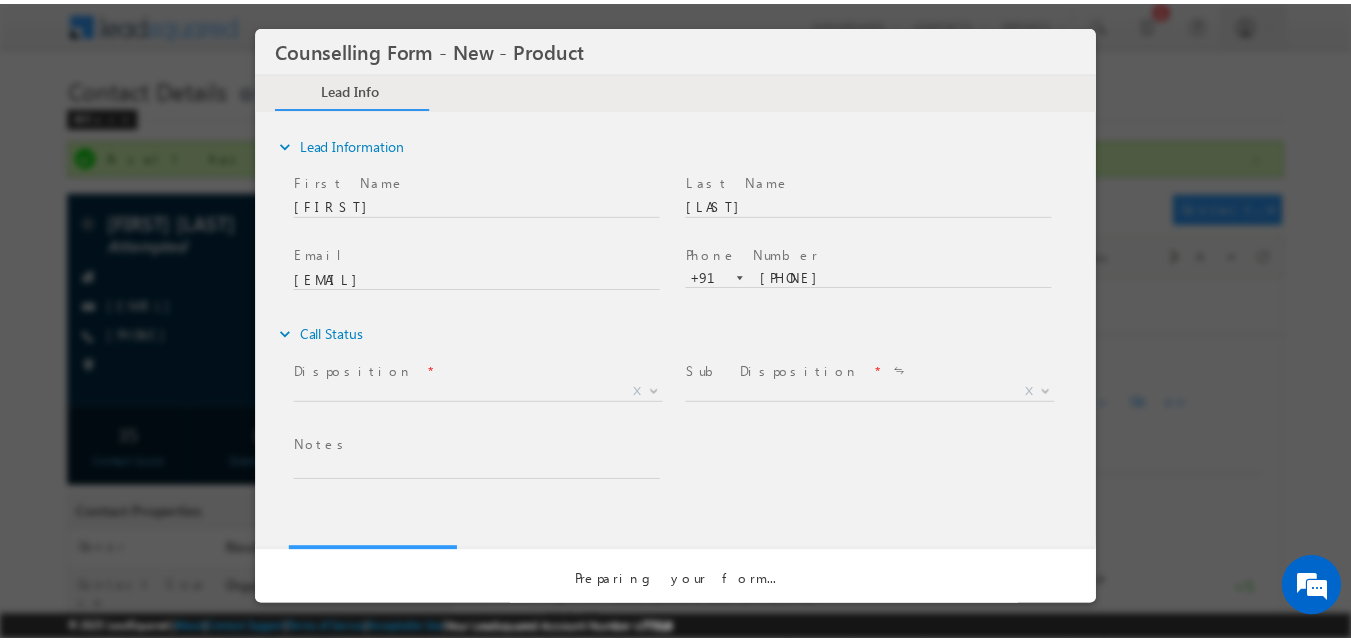scroll, scrollTop: 0, scrollLeft: 0, axis: both 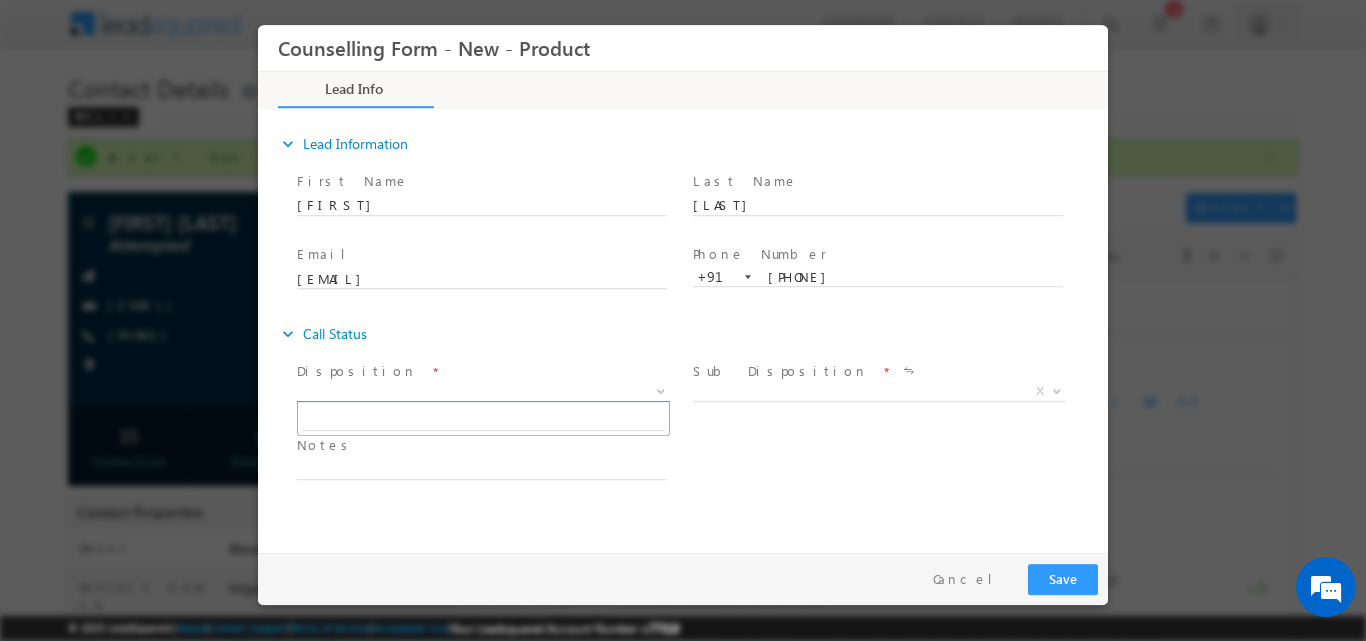 click at bounding box center [659, 390] 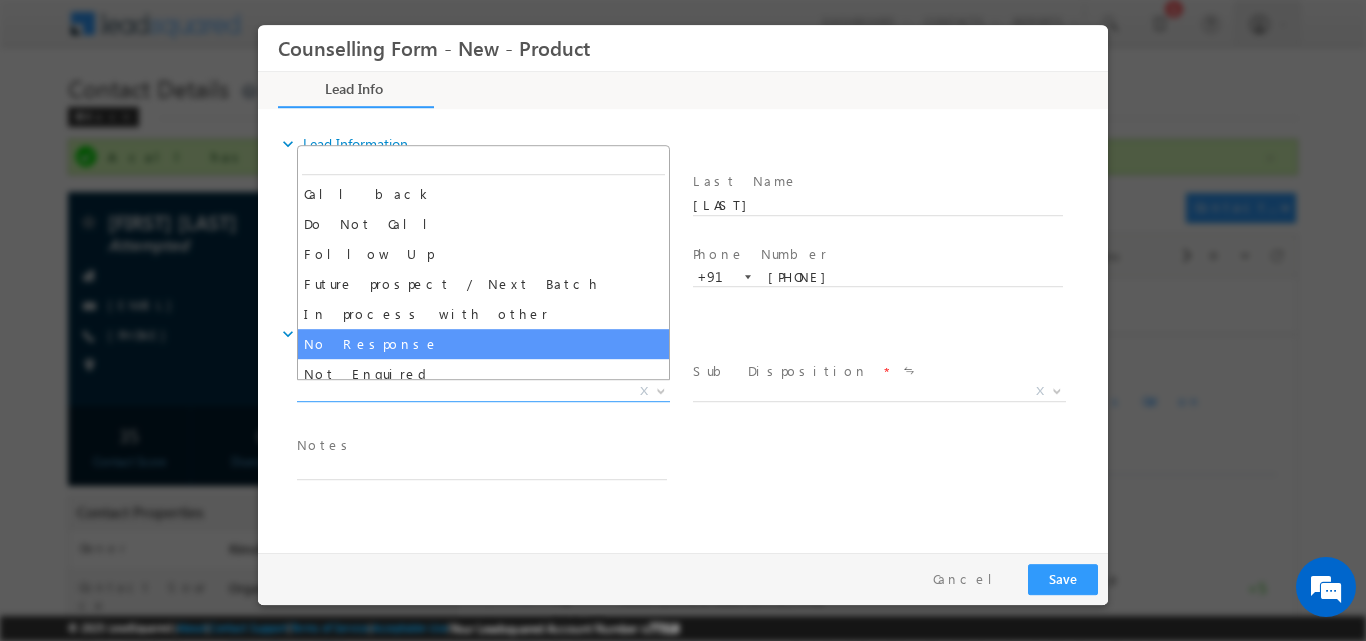select on "No Response" 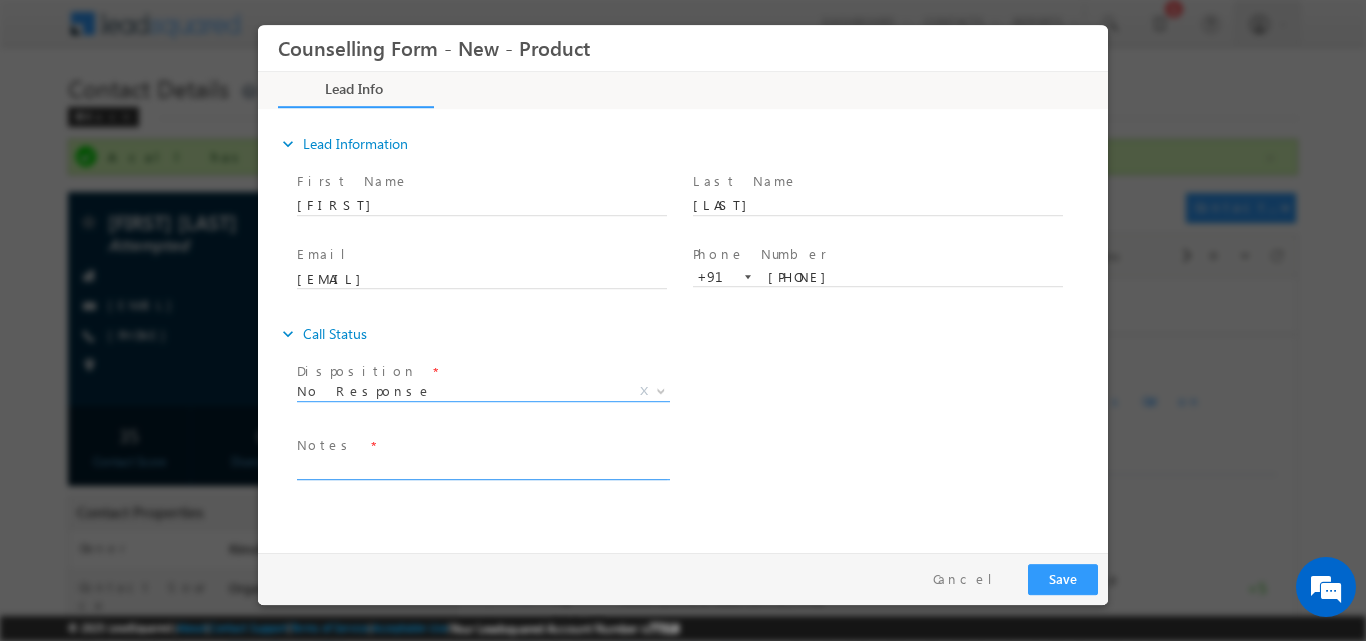 click at bounding box center [482, 467] 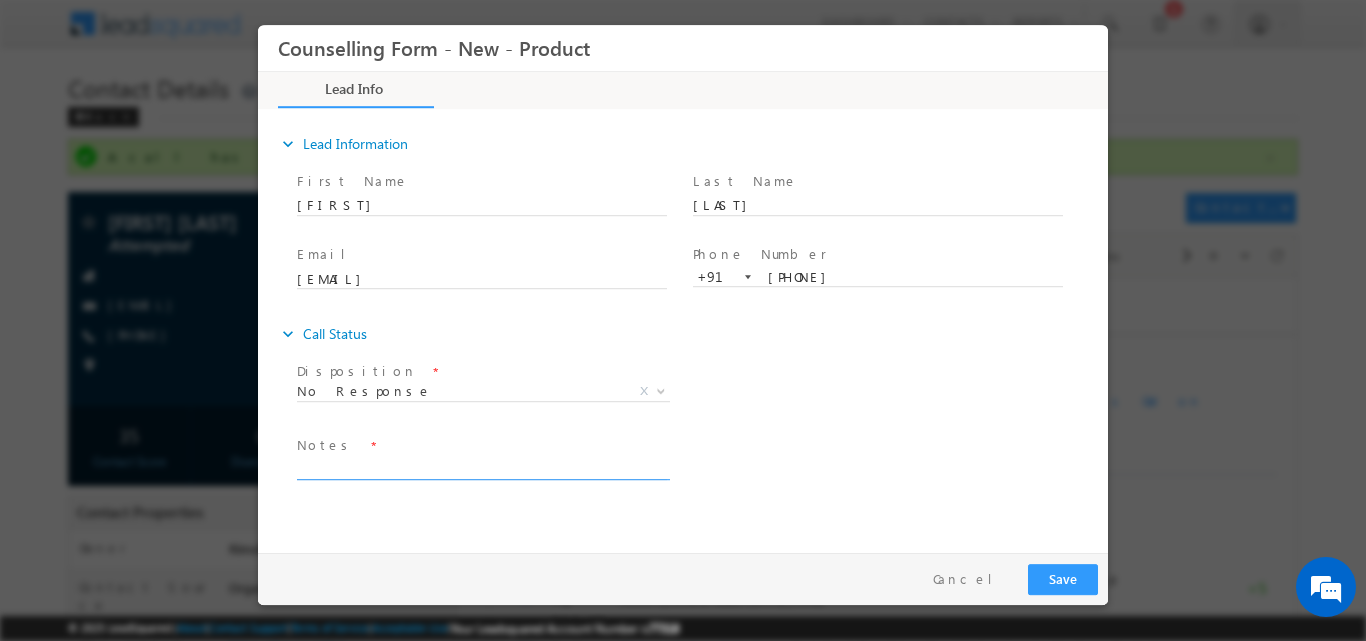 paste on "No response, Dnp" 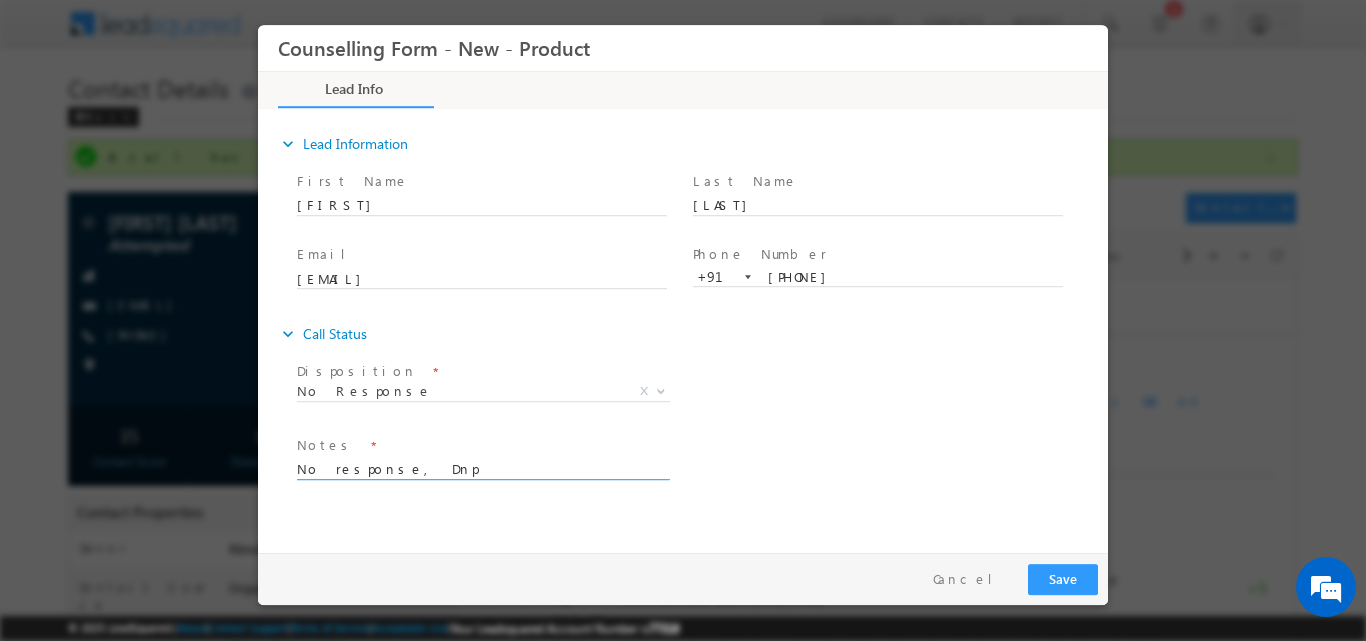 type on "No response, Dnp" 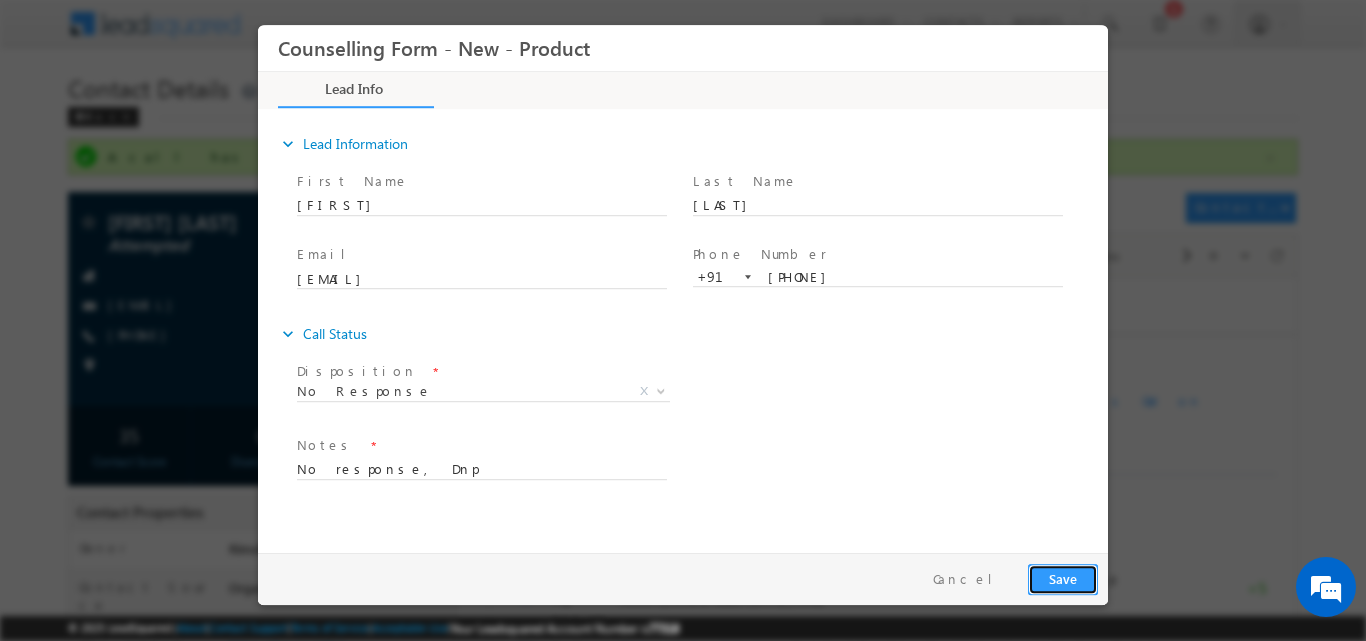 click on "Save" at bounding box center (1063, 578) 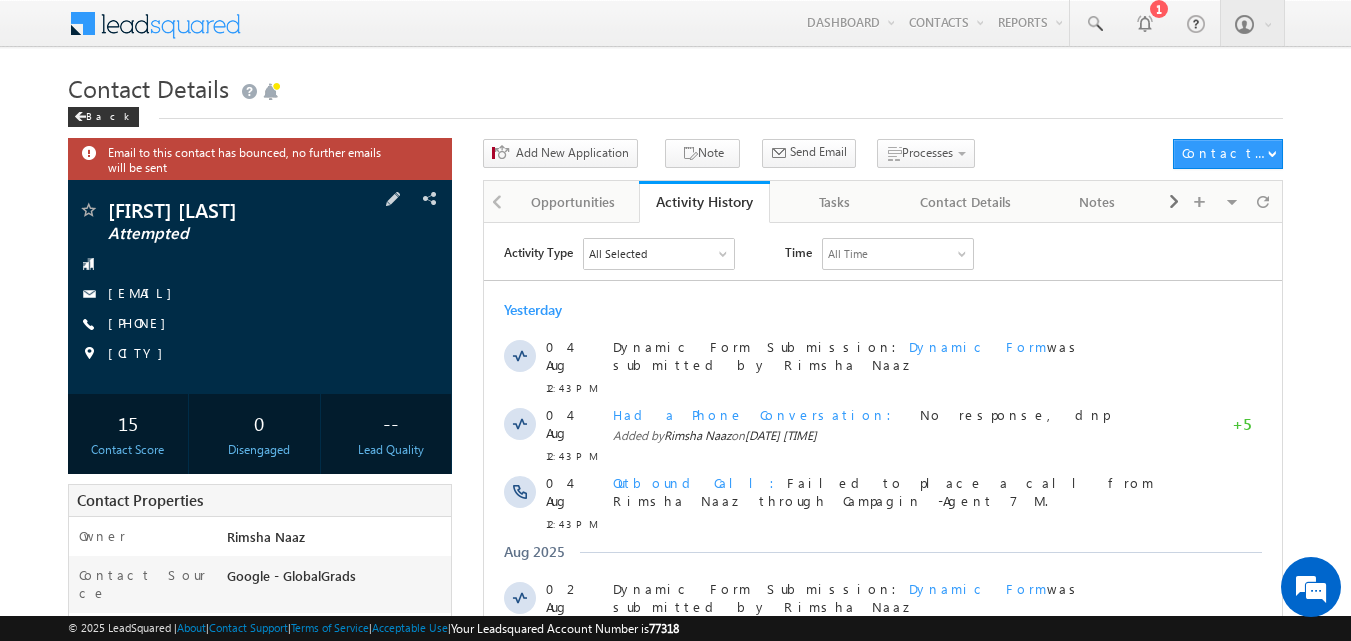 scroll, scrollTop: 0, scrollLeft: 0, axis: both 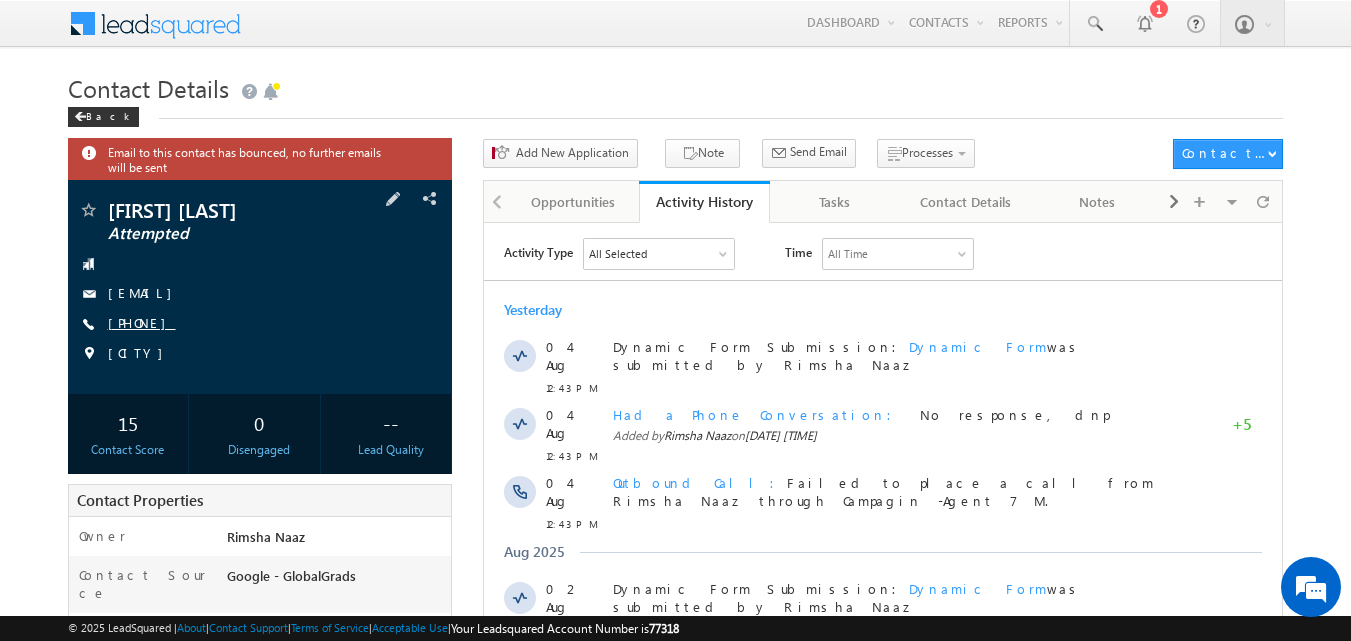 click on "[PHONE]" at bounding box center (142, 322) 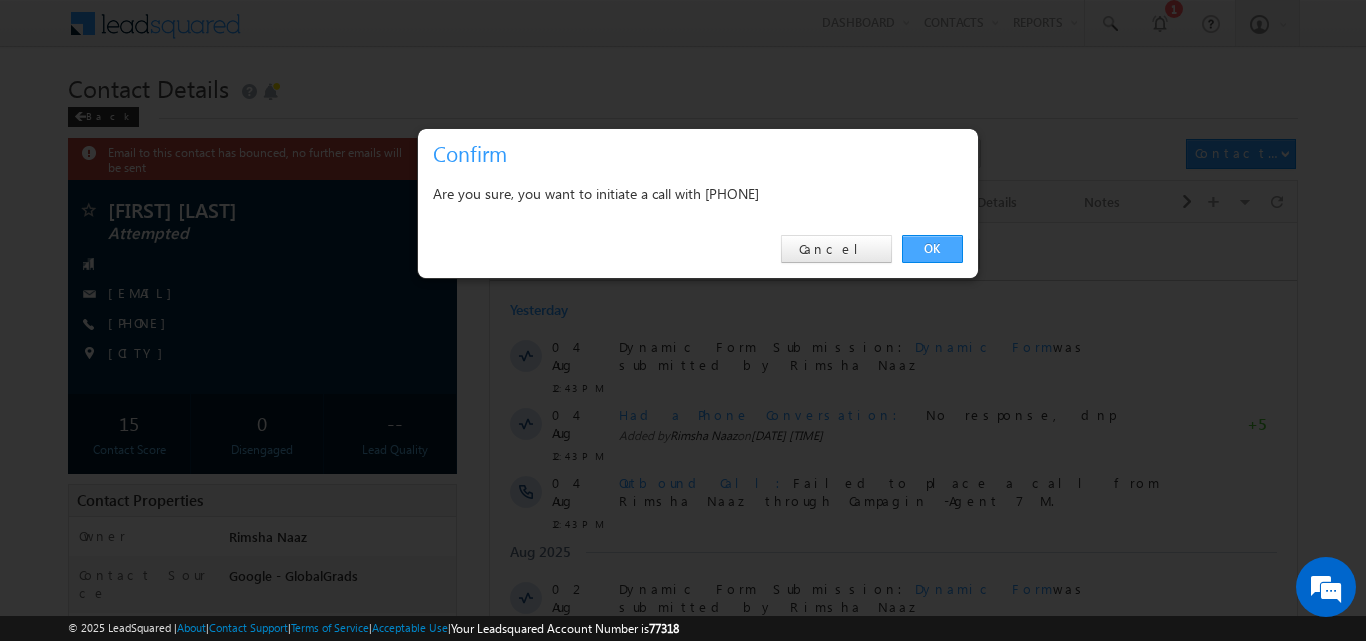 click on "OK" at bounding box center [932, 249] 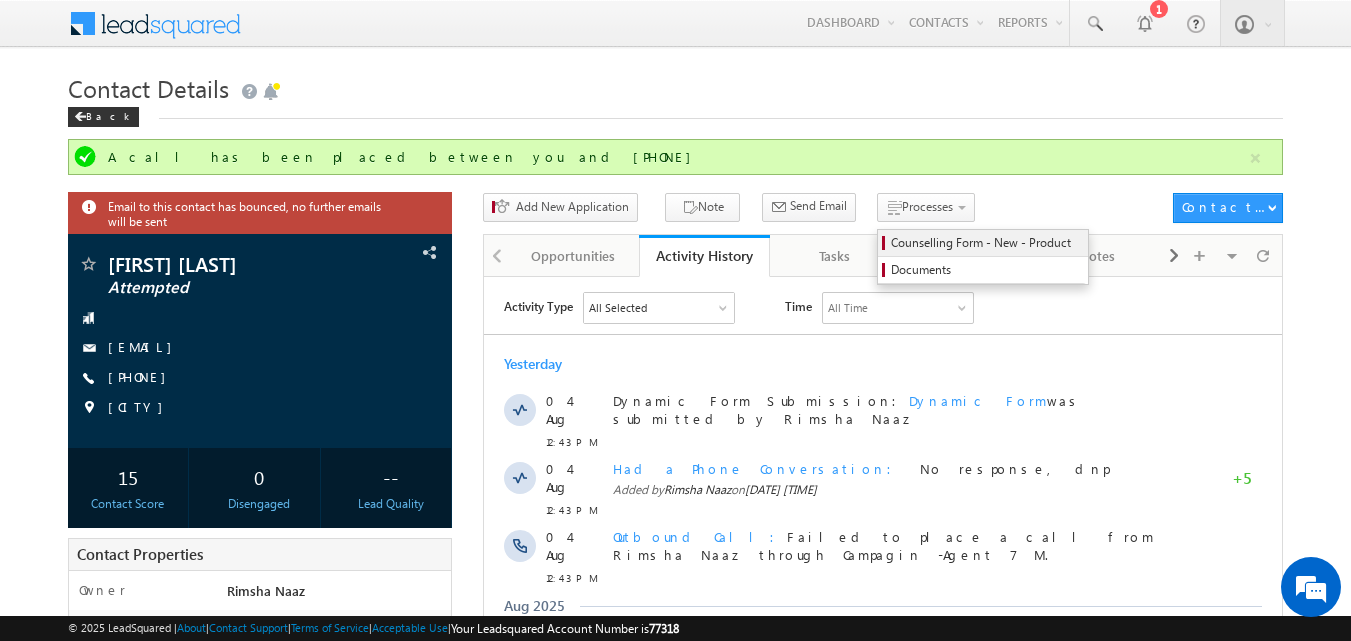 click on "Counselling Form - New - Product" at bounding box center [983, 243] 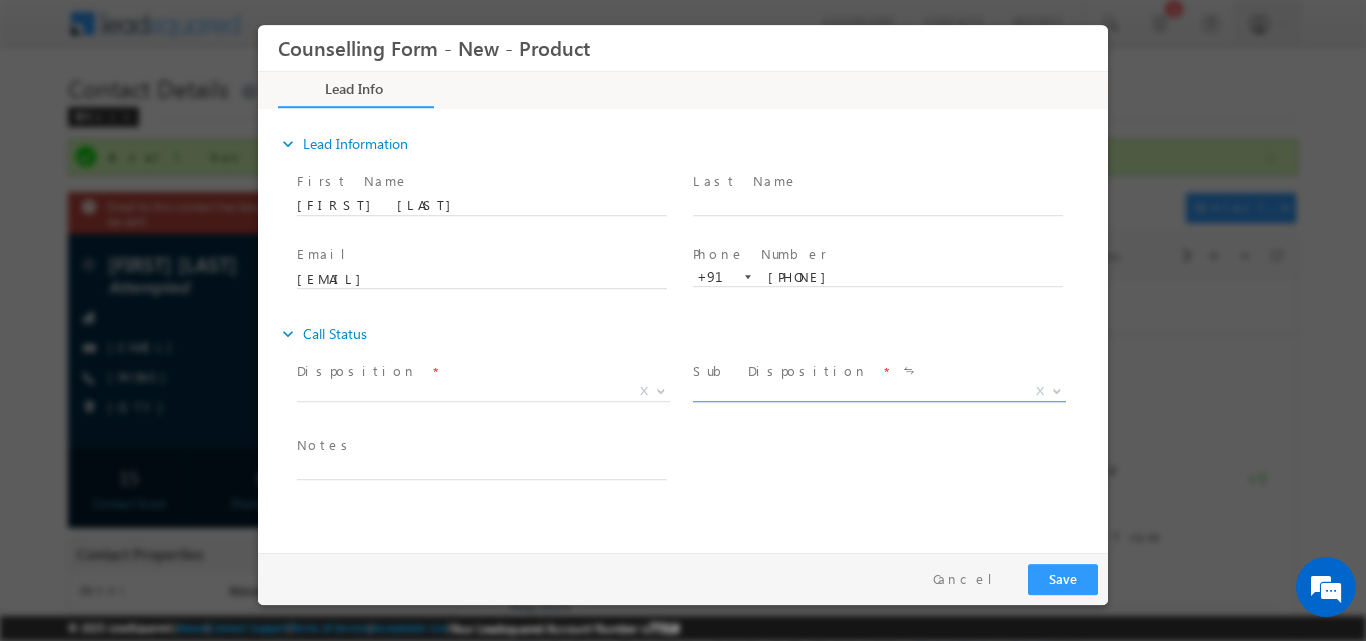 scroll, scrollTop: 0, scrollLeft: 0, axis: both 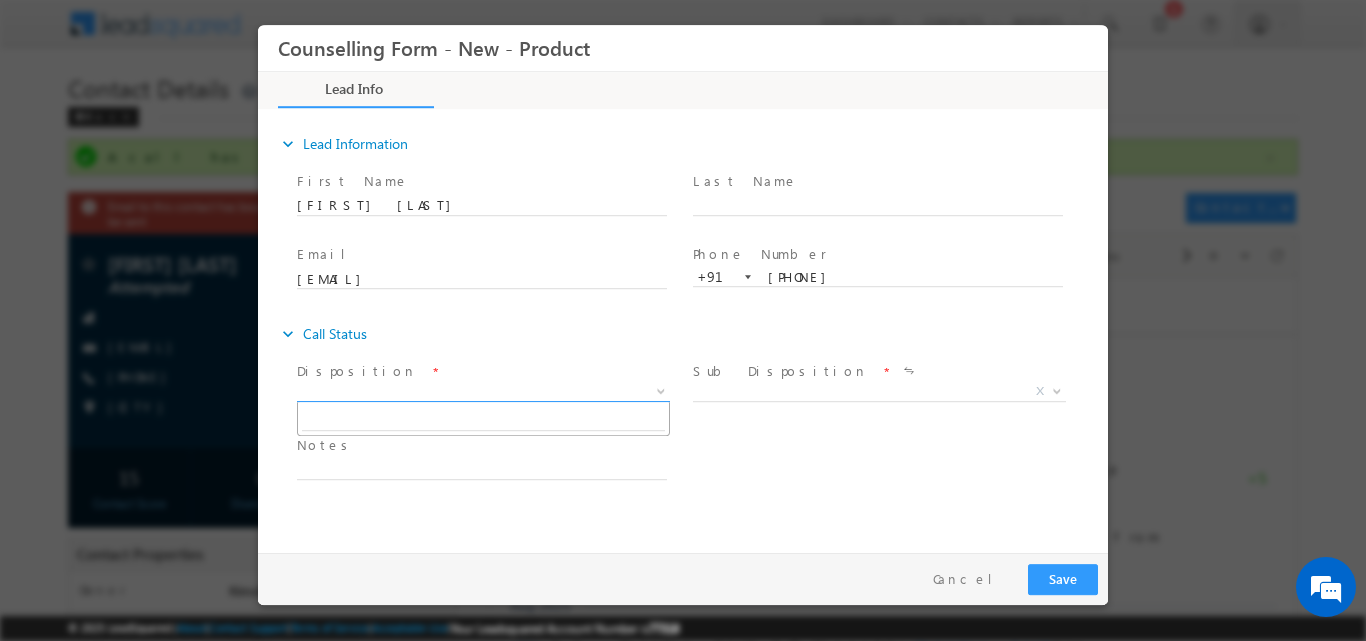 click at bounding box center (661, 389) 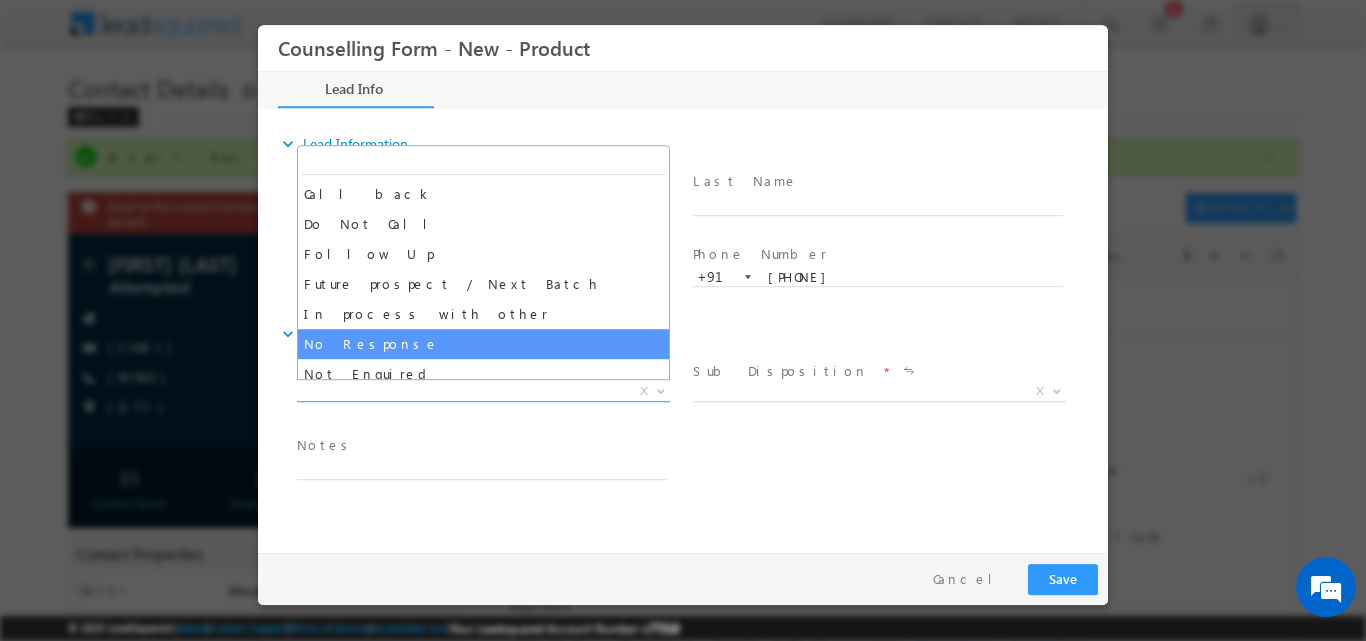 select on "No Response" 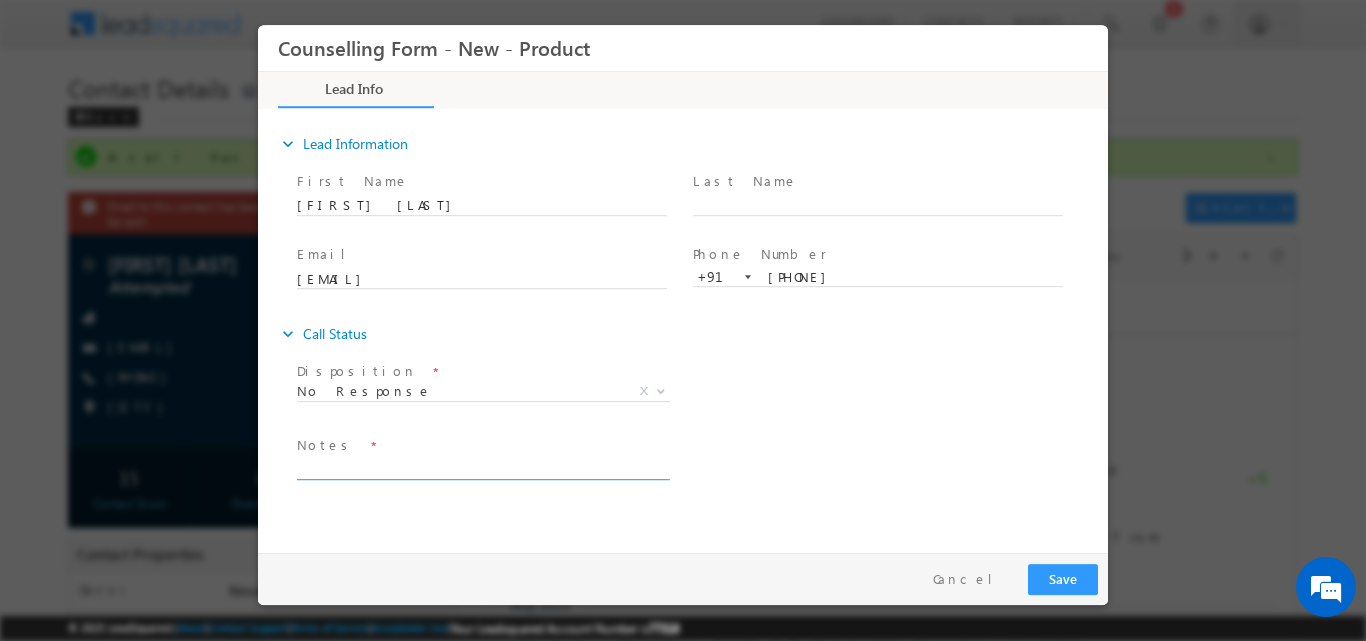 click at bounding box center [482, 467] 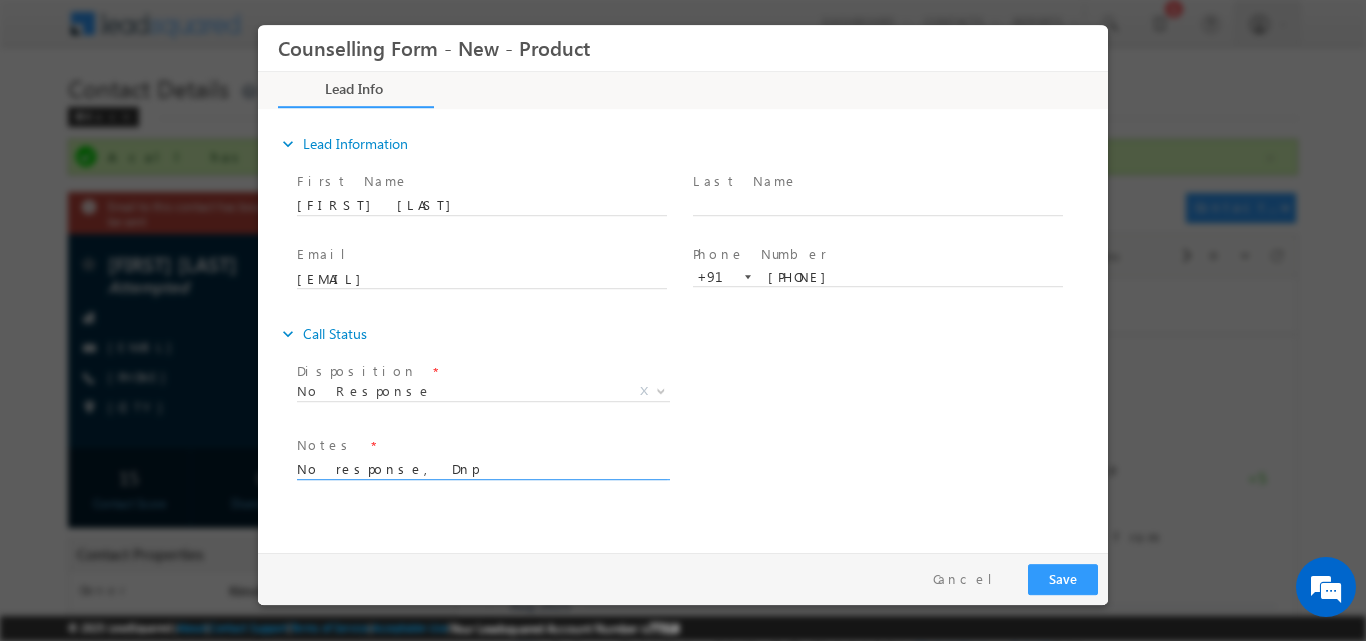 click on "No response, Dnp" at bounding box center (482, 467) 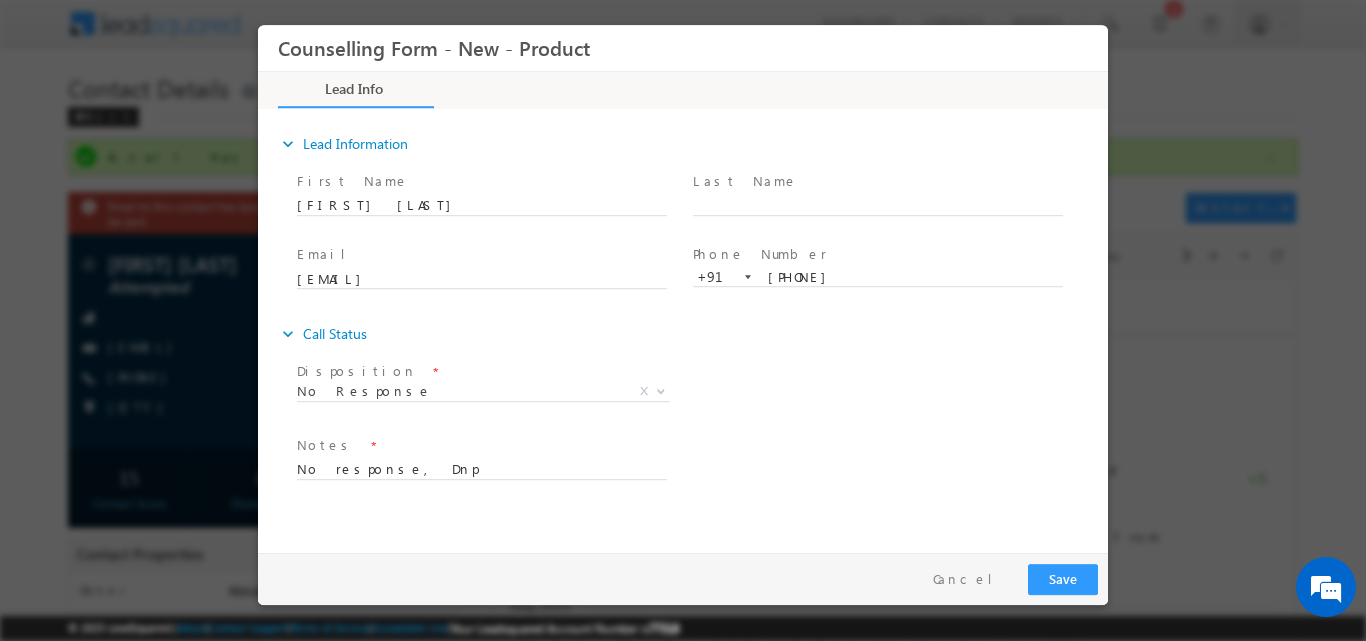click on "expand_more Lead Information
First Name" at bounding box center [688, 327] 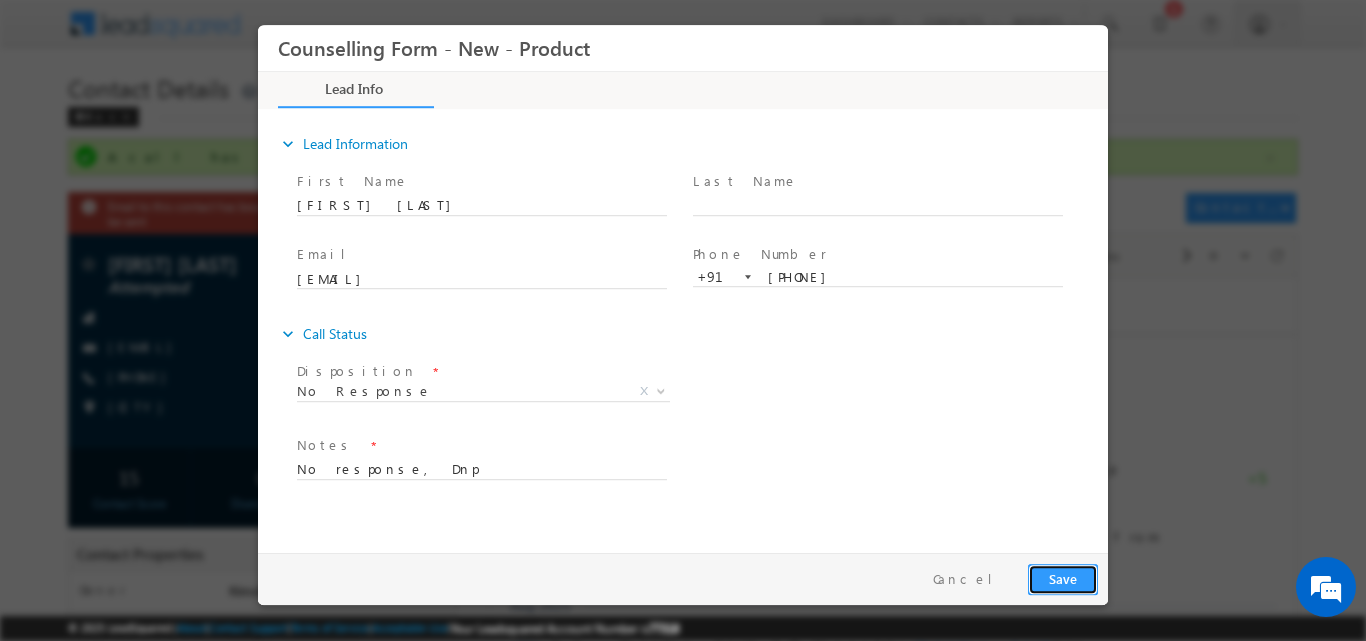 click on "Save" at bounding box center [1063, 578] 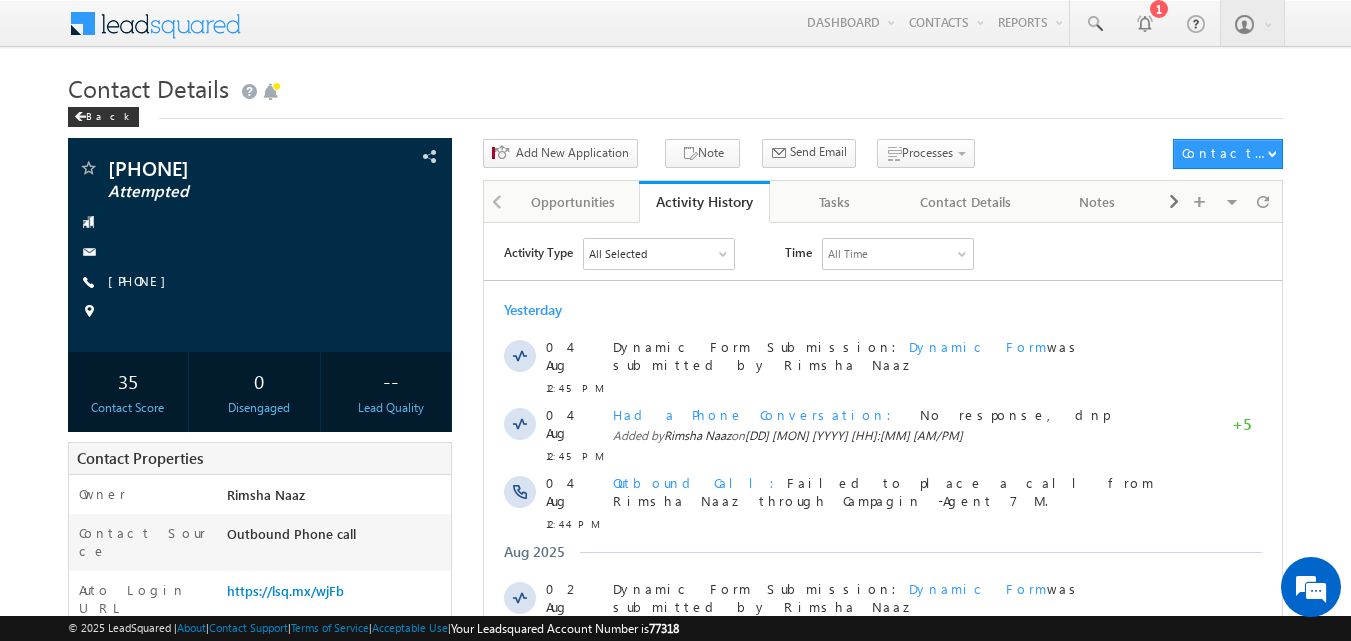 scroll, scrollTop: 0, scrollLeft: 0, axis: both 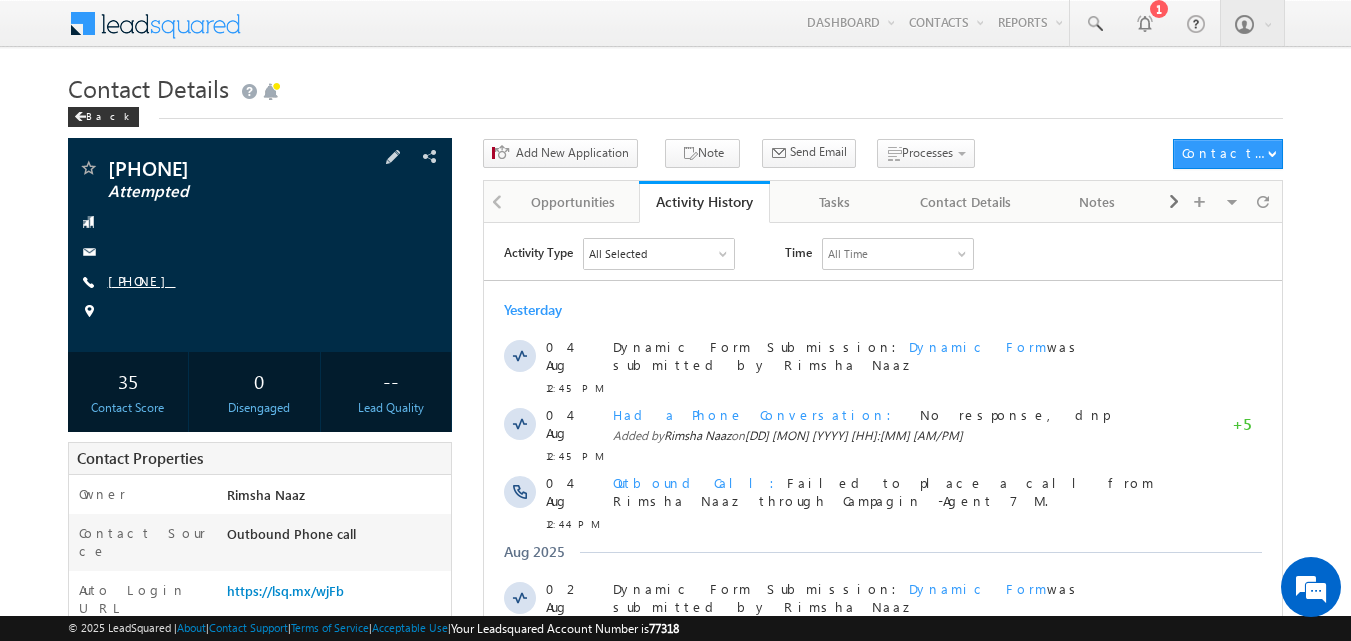 click on "[PHONE]" at bounding box center (142, 280) 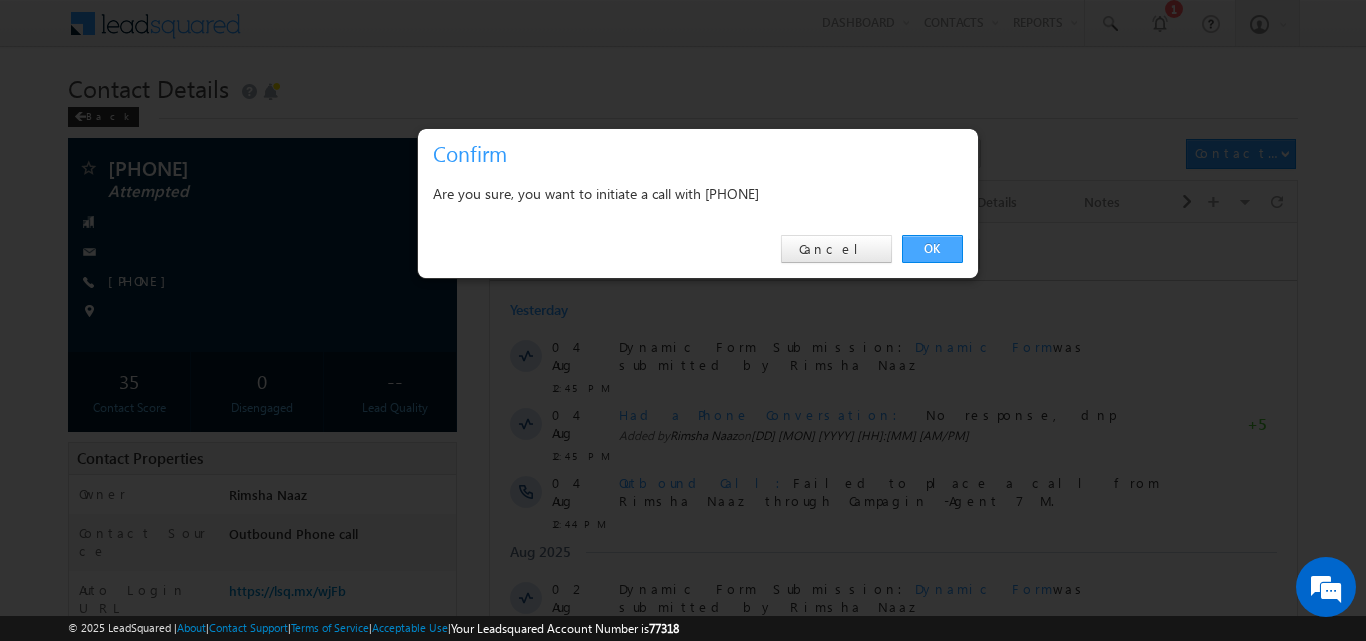 click on "OK" at bounding box center (932, 249) 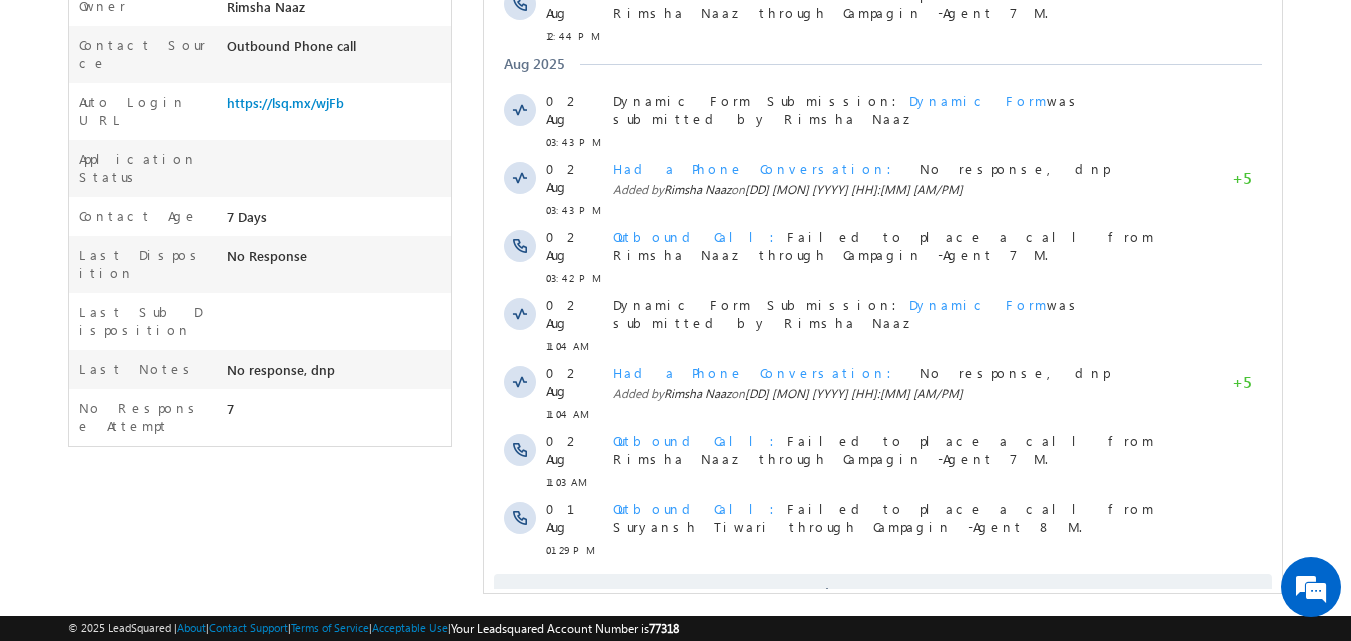 scroll, scrollTop: 546, scrollLeft: 0, axis: vertical 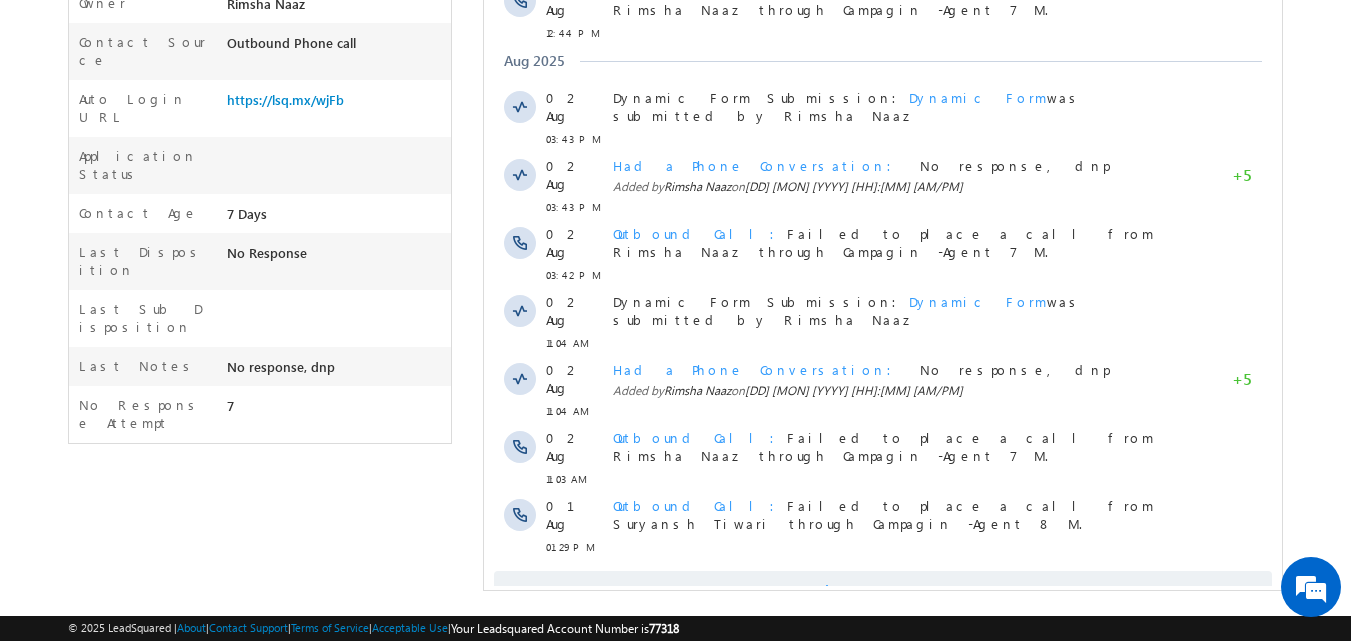 click on "Show More" at bounding box center (883, 591) 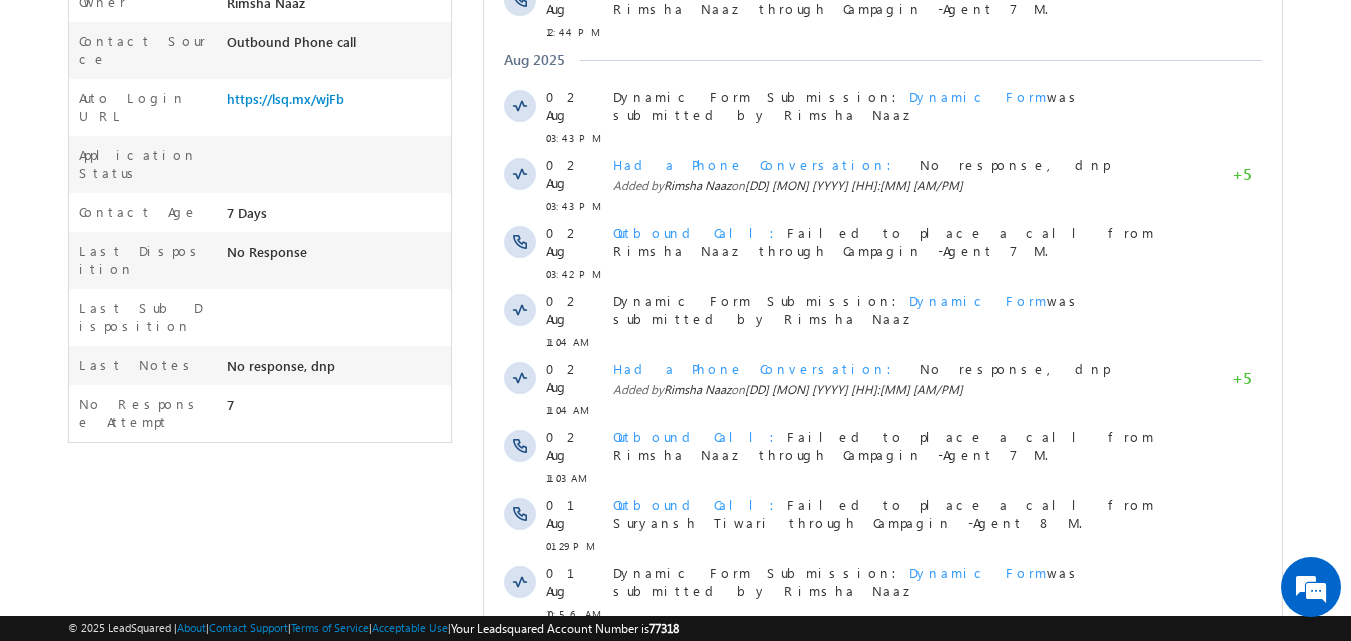 scroll, scrollTop: 623, scrollLeft: 0, axis: vertical 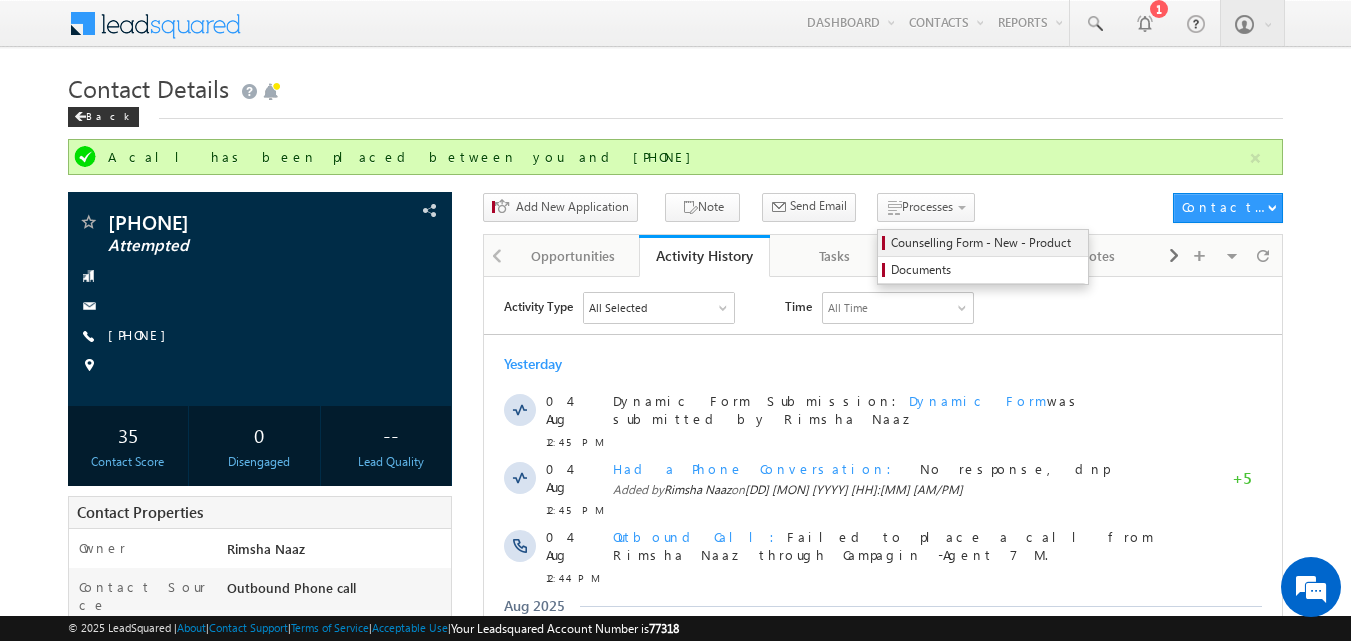 click on "Counselling Form - New - Product" at bounding box center (986, 243) 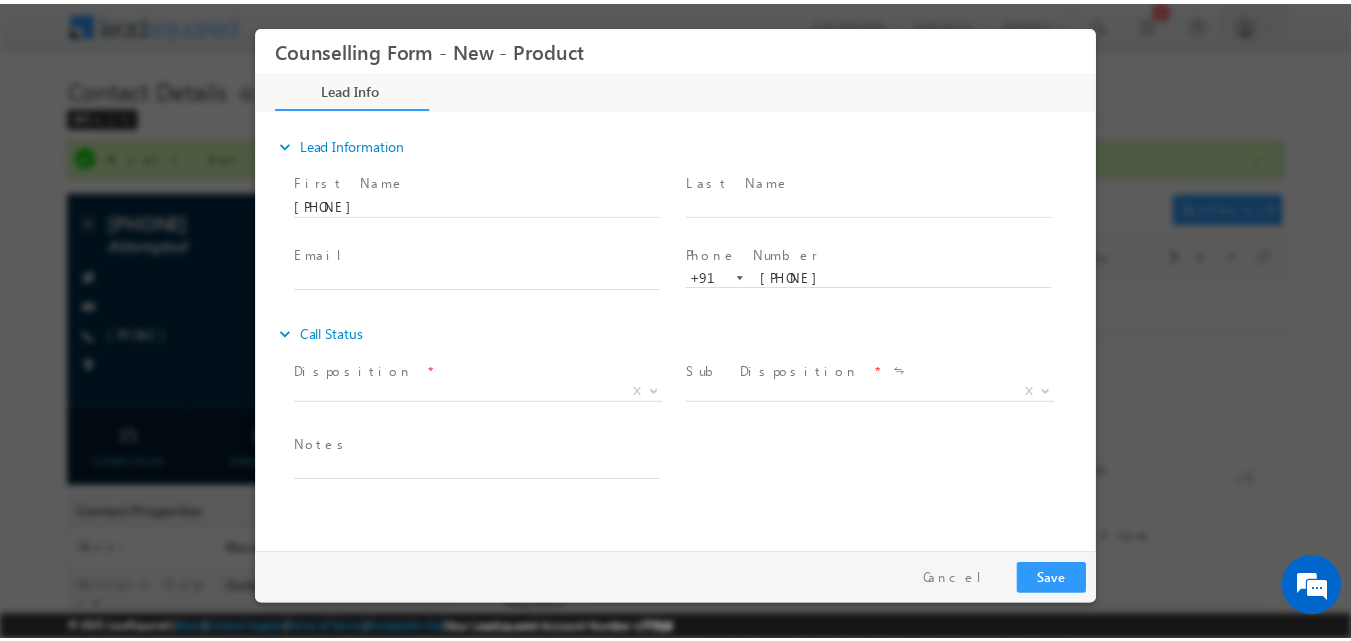 scroll, scrollTop: 0, scrollLeft: 0, axis: both 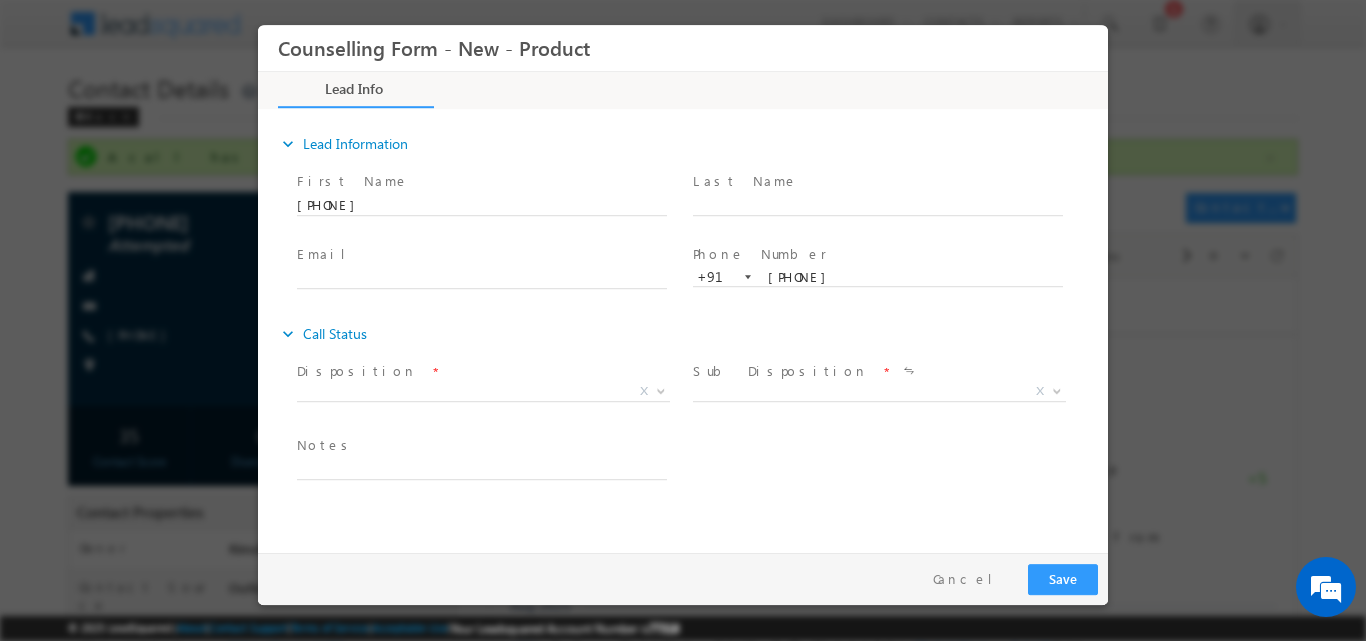 click on "X" at bounding box center (491, 393) 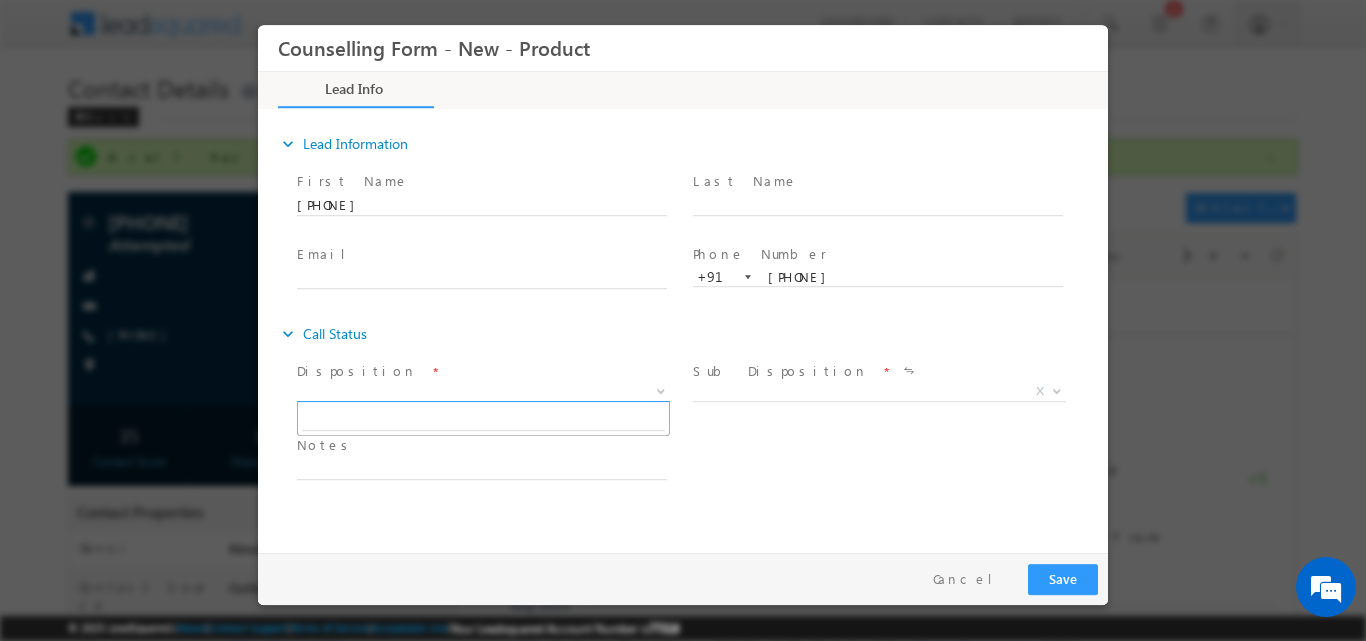 click at bounding box center [661, 389] 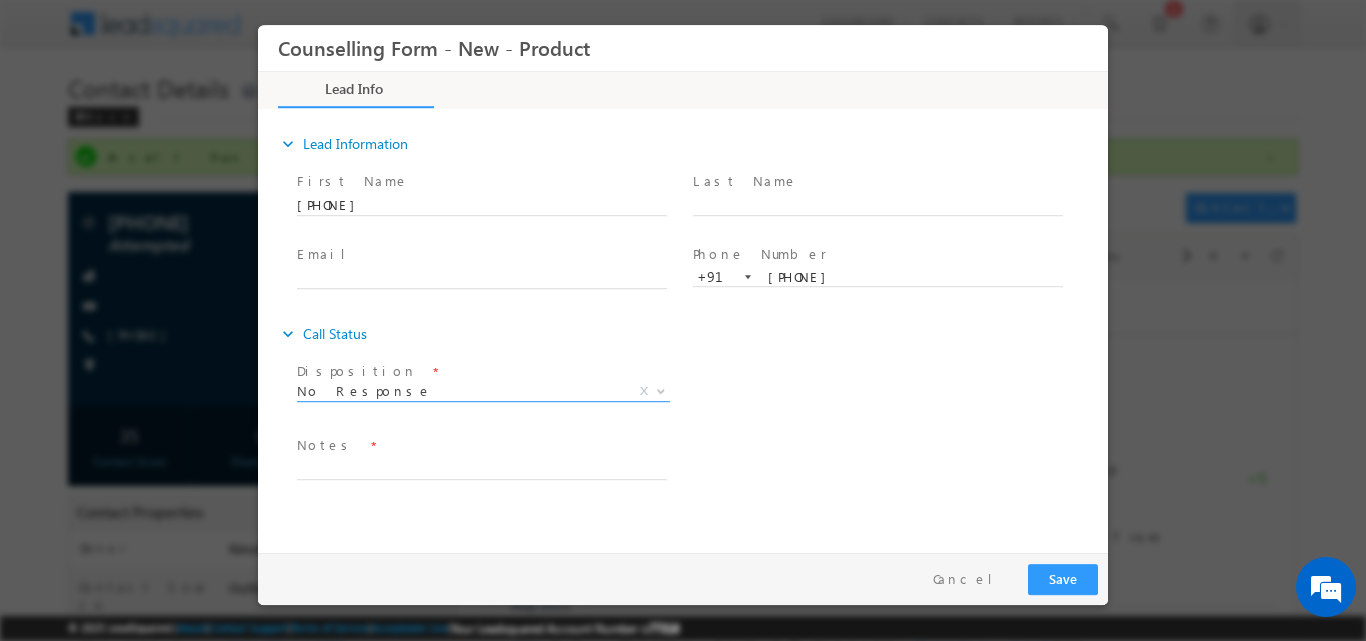 click on "Disposition
*
No Response No Response X" at bounding box center (491, 383) 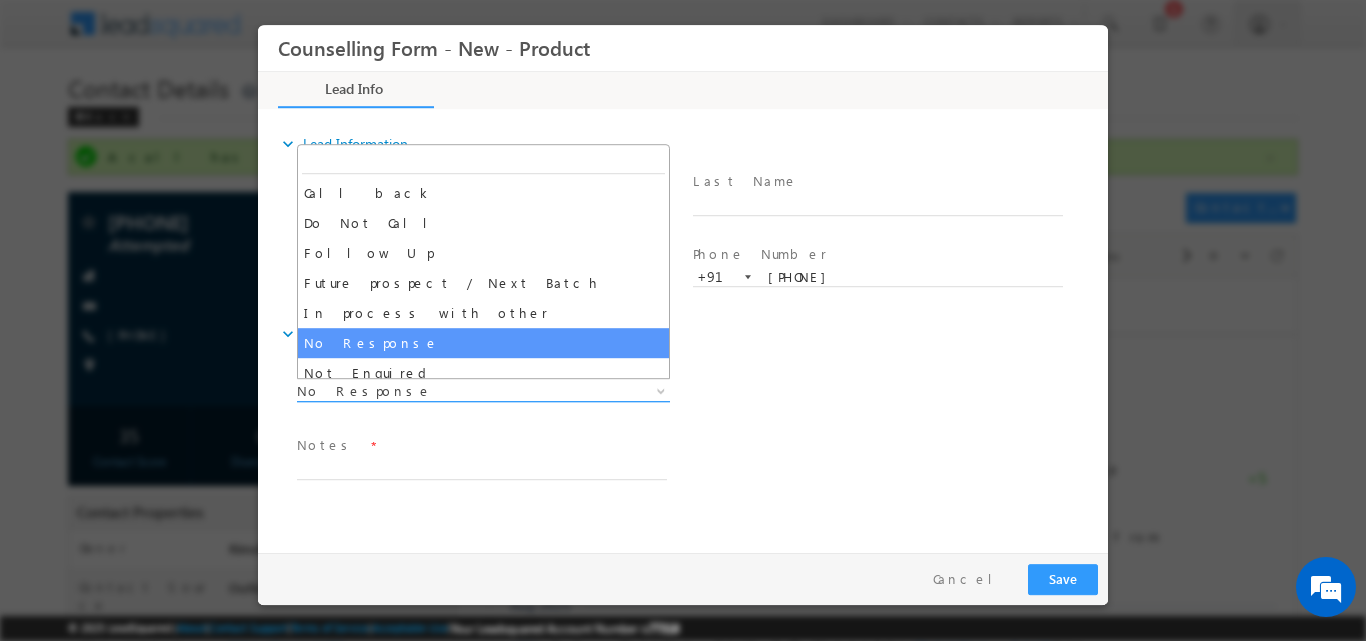 click at bounding box center (659, 390) 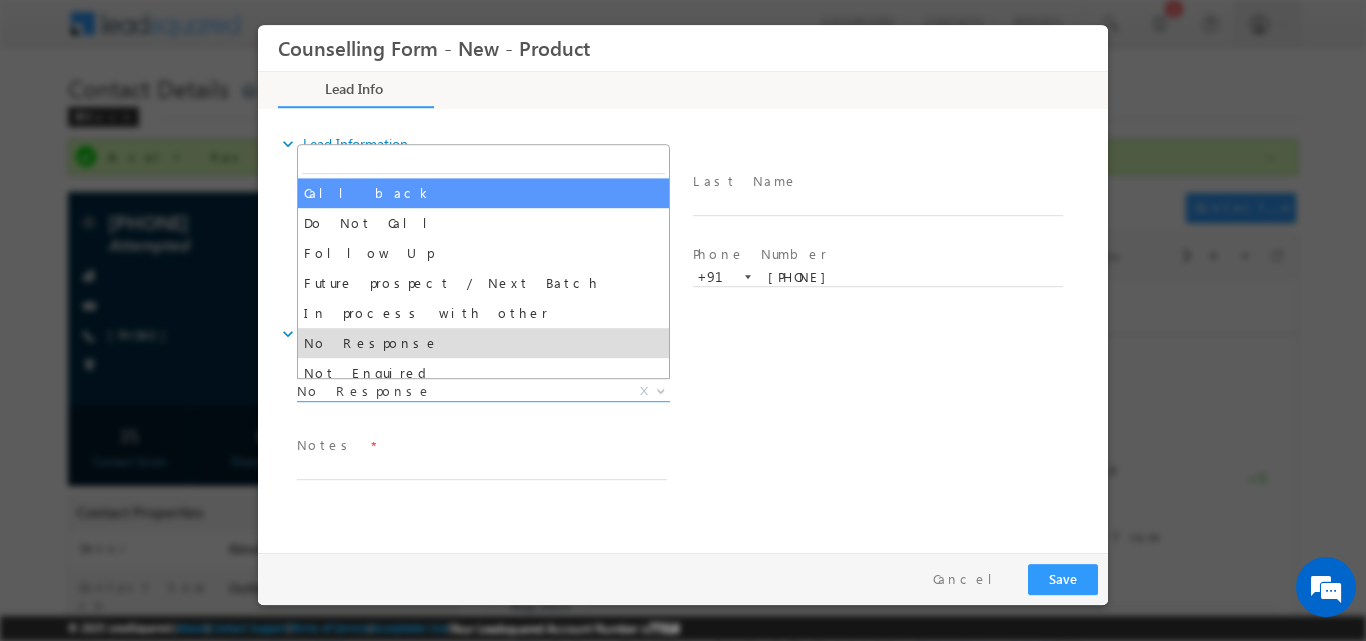 select on "Call back" 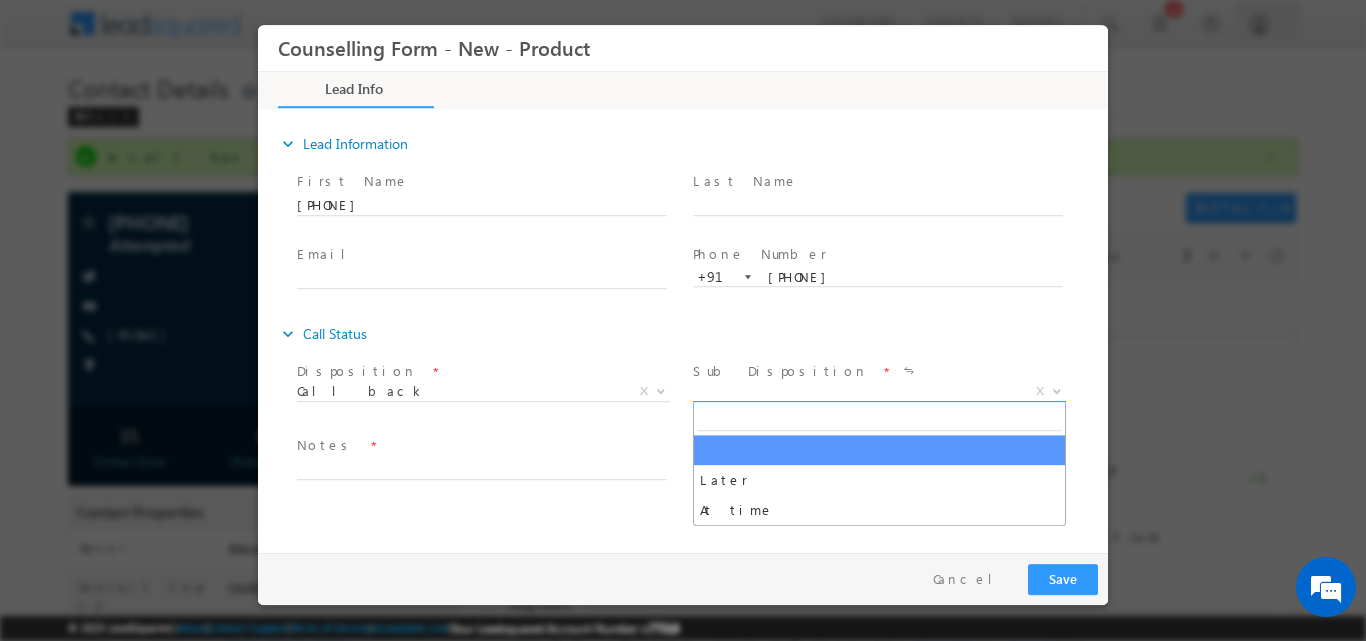 click at bounding box center (1057, 389) 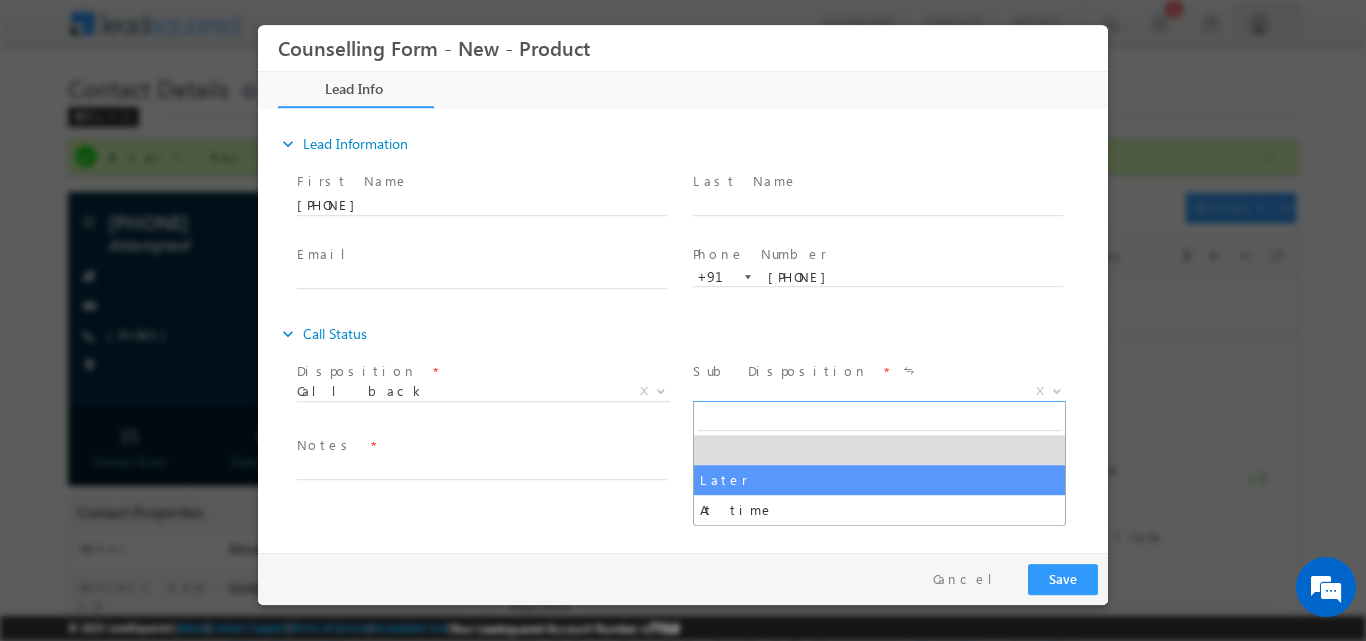 select on "Later" 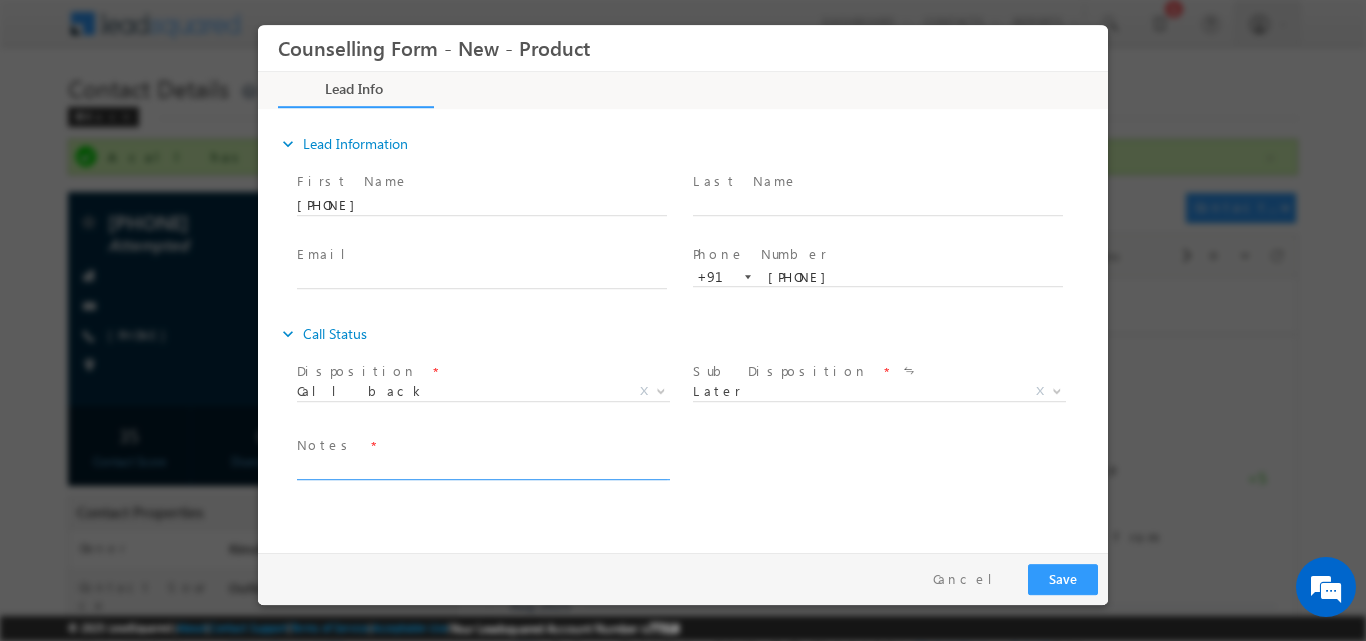 click at bounding box center [482, 467] 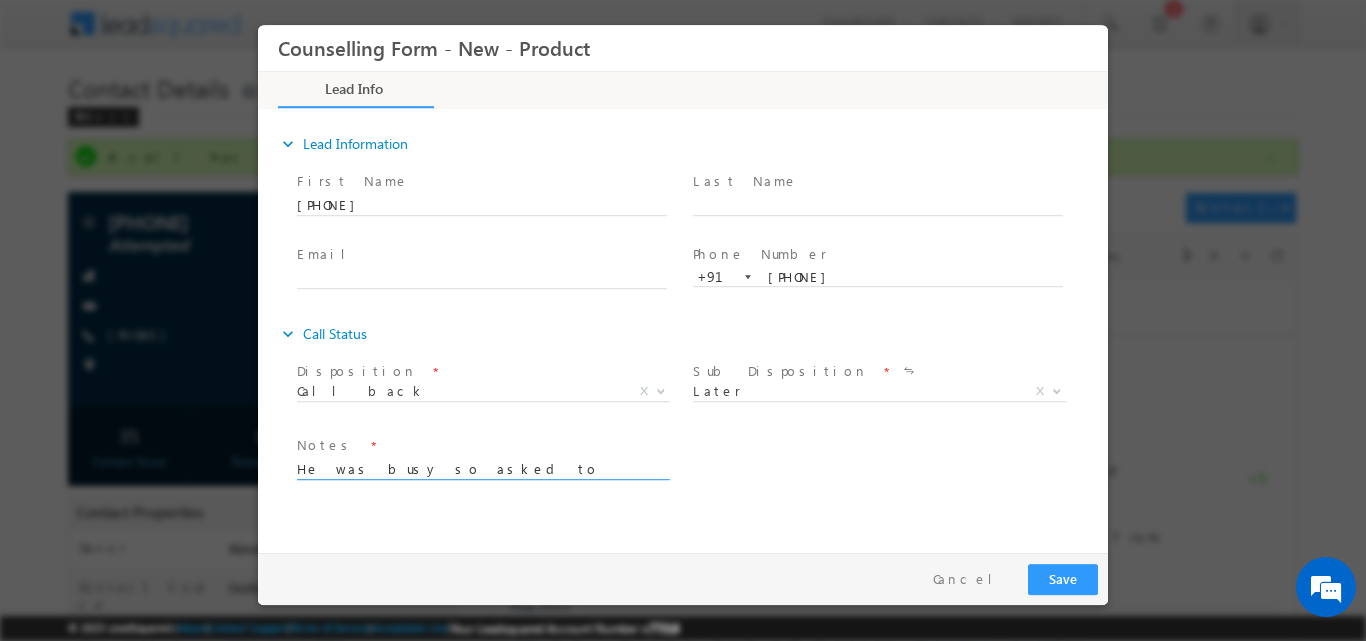 type on "He was busy so asked to connect later" 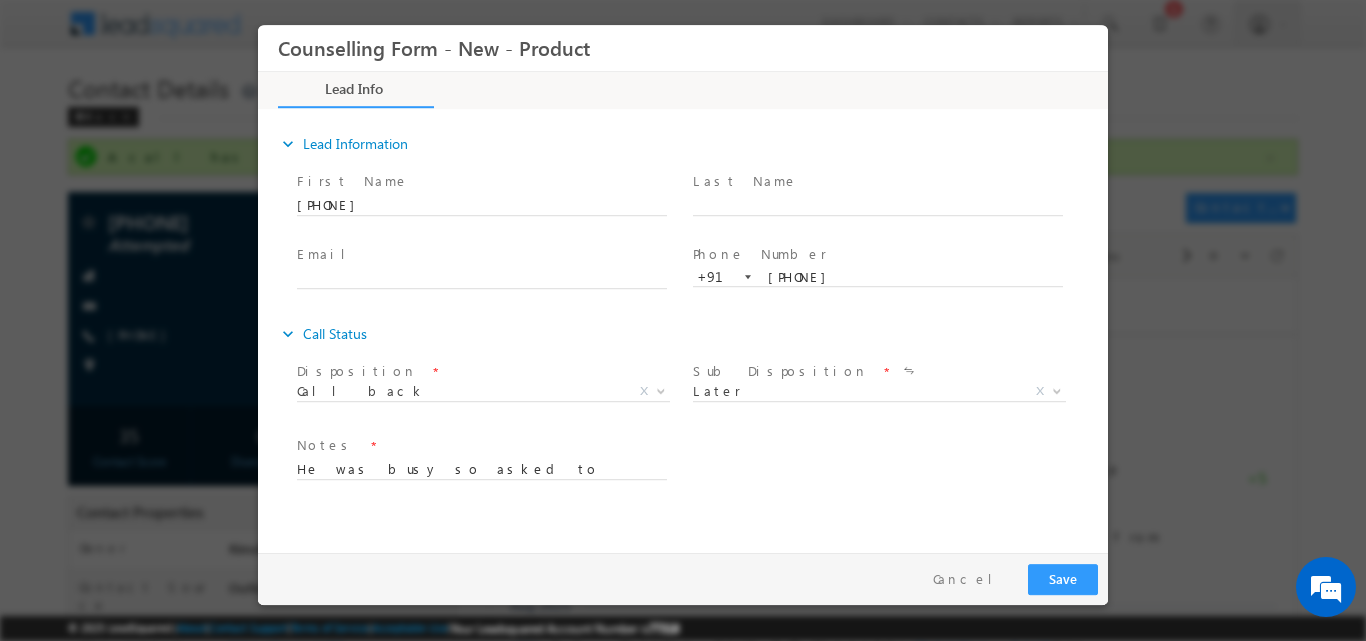 drag, startPoint x: 1040, startPoint y: 560, endPoint x: 1047, endPoint y: 574, distance: 15.652476 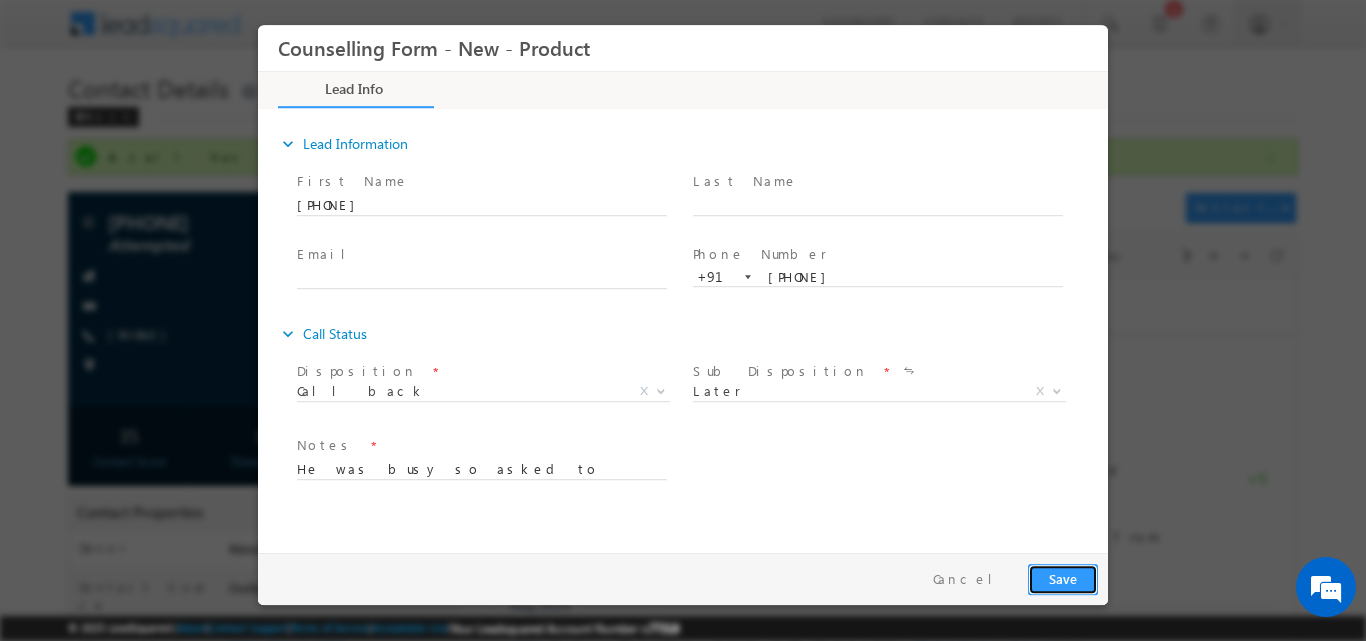 click on "Save" at bounding box center [1063, 578] 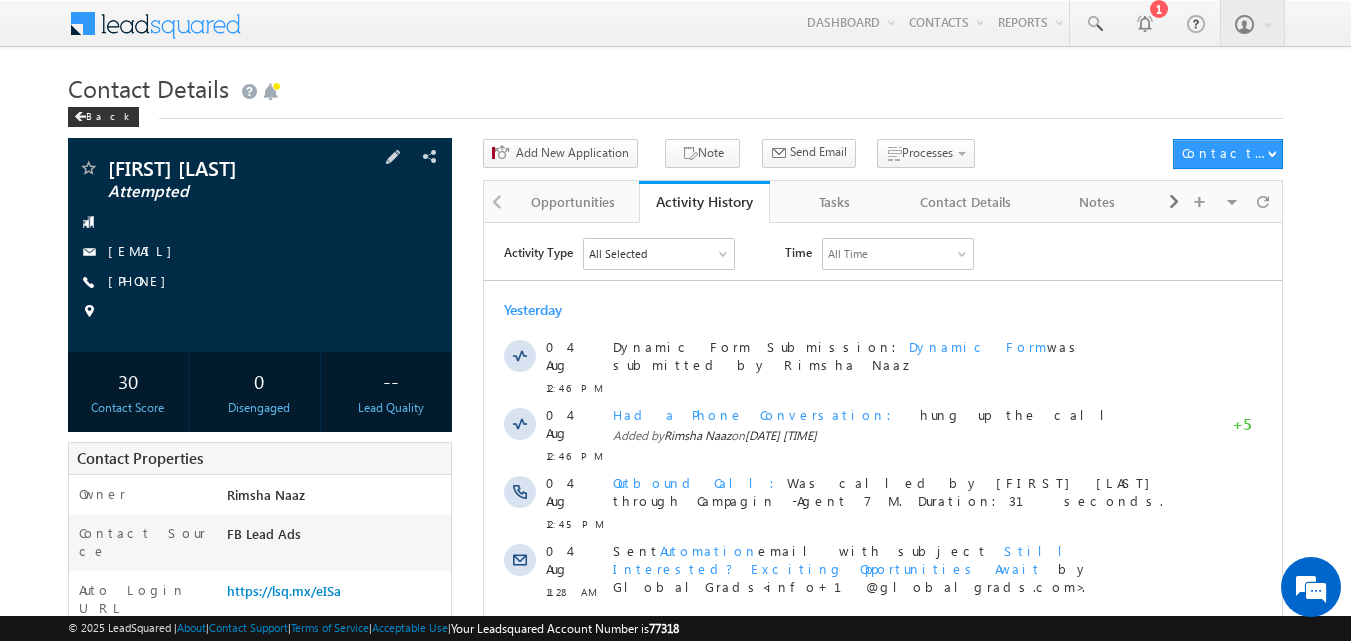 scroll, scrollTop: 0, scrollLeft: 0, axis: both 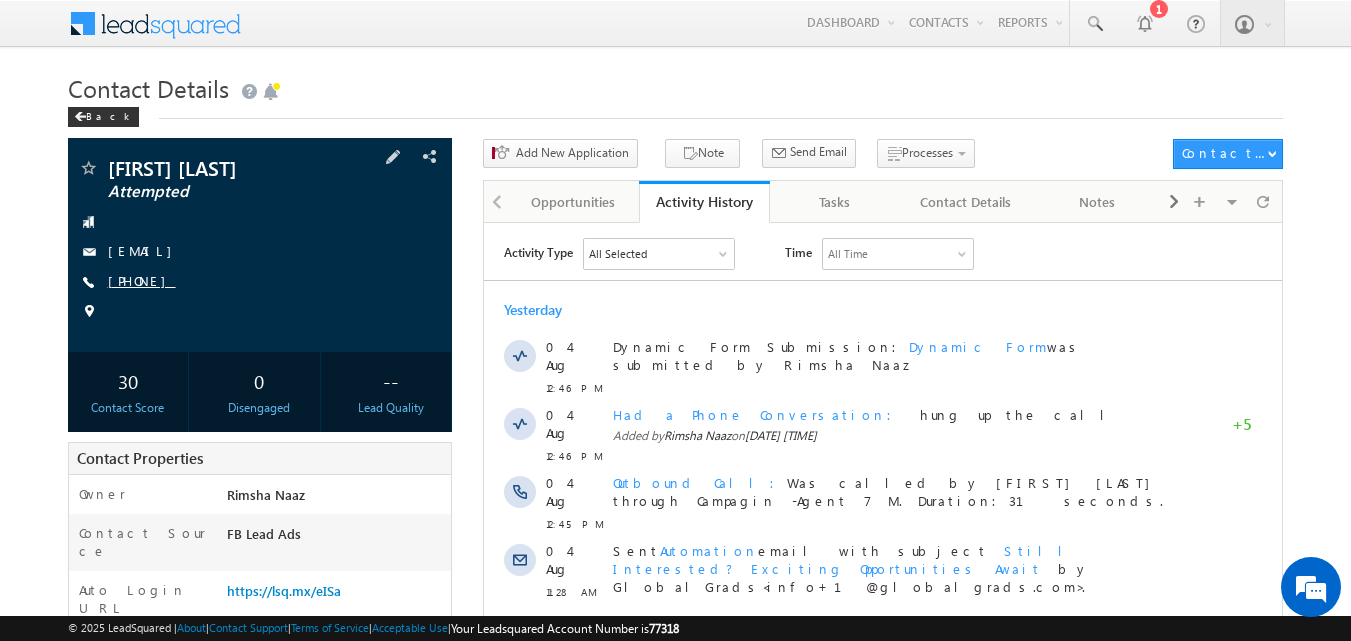 click on "[PHONE]" at bounding box center [142, 280] 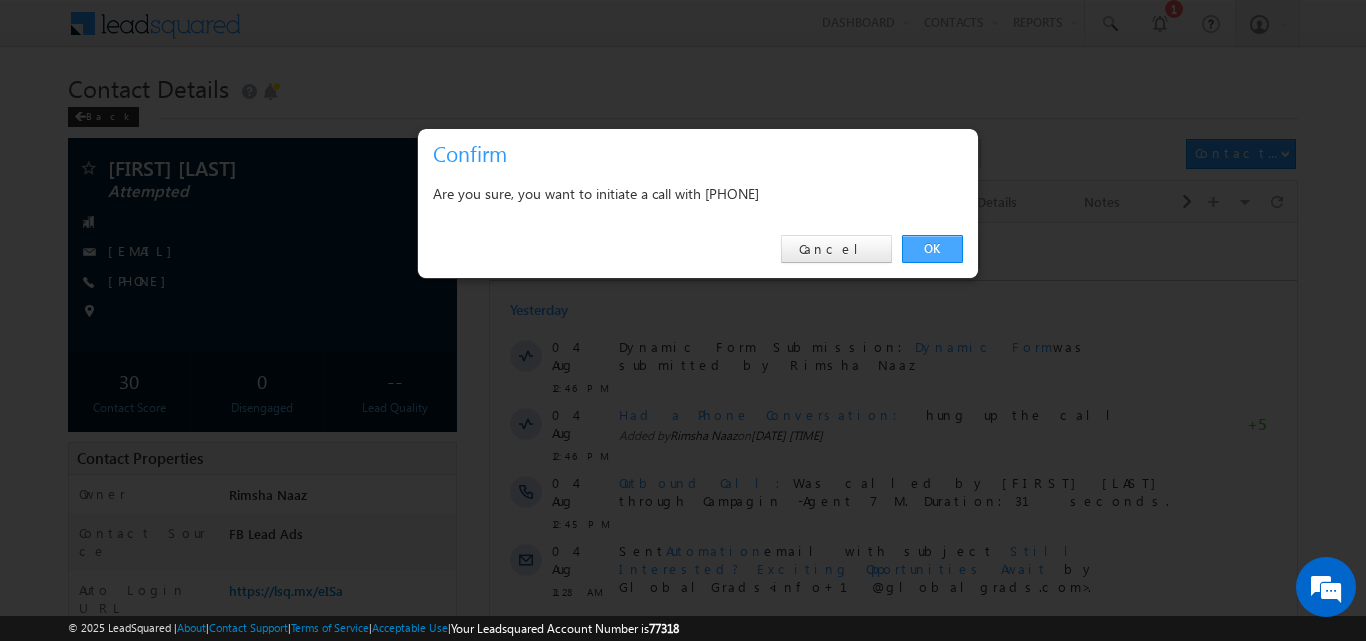 click on "OK" at bounding box center [932, 249] 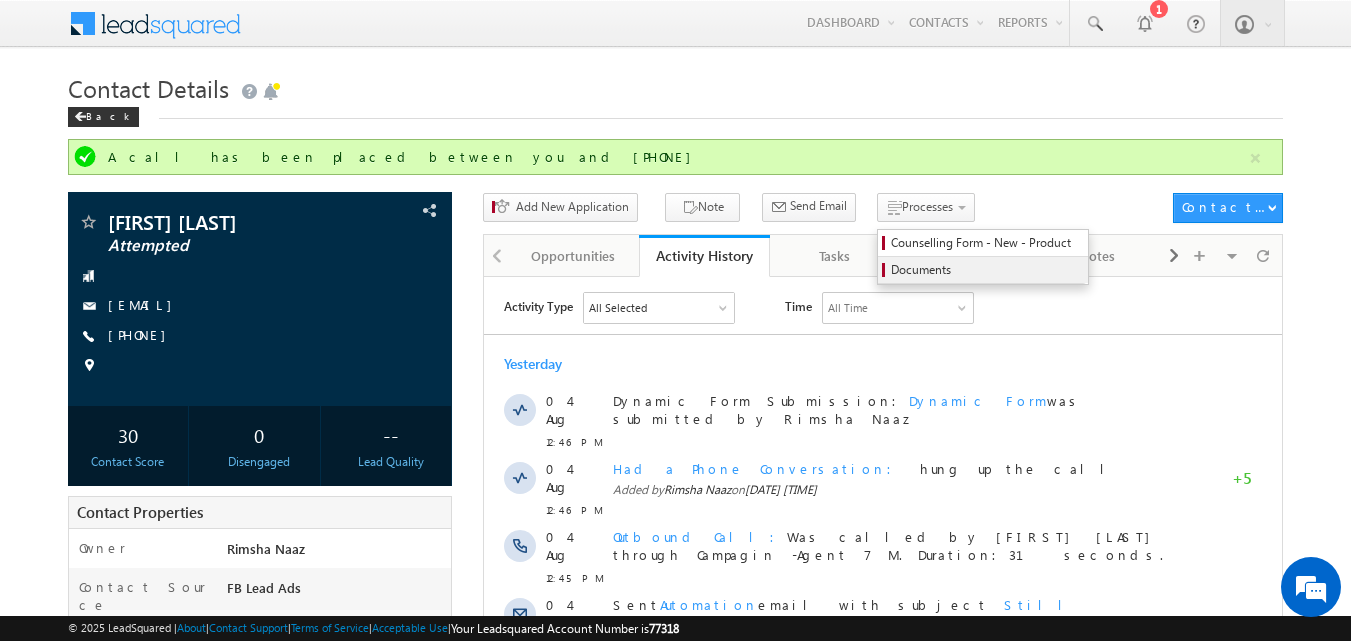 click on "Documents" at bounding box center (983, 270) 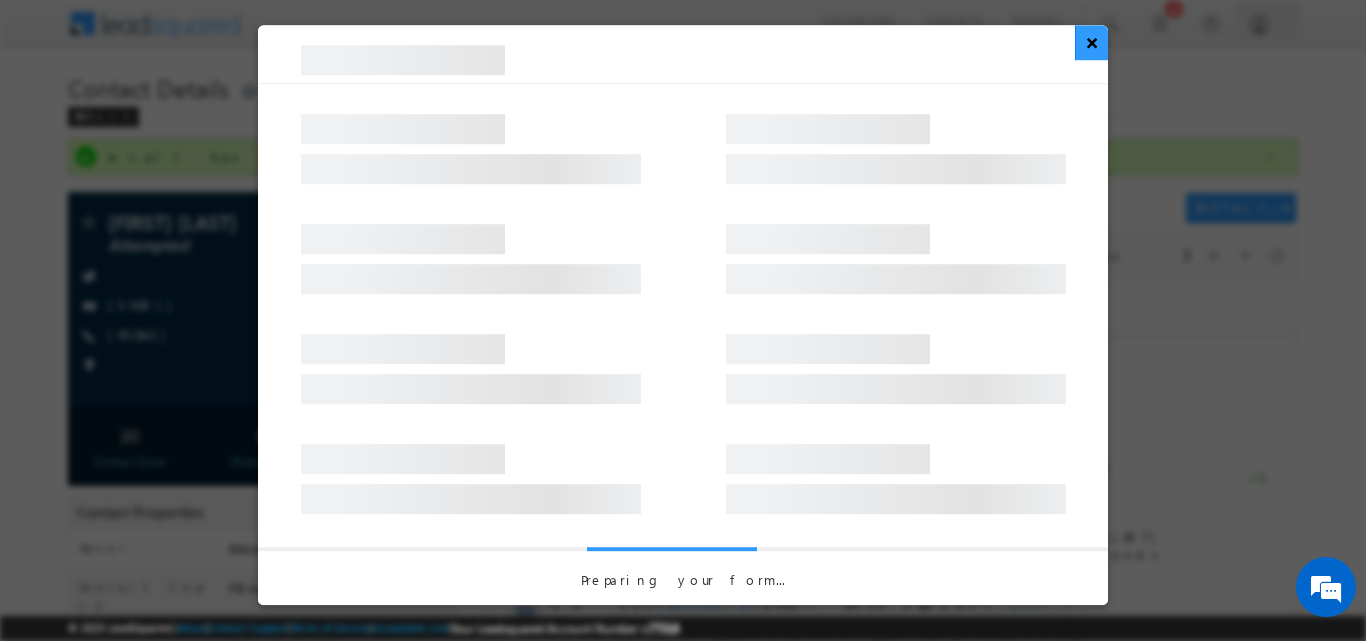 click on "×" at bounding box center [1091, 42] 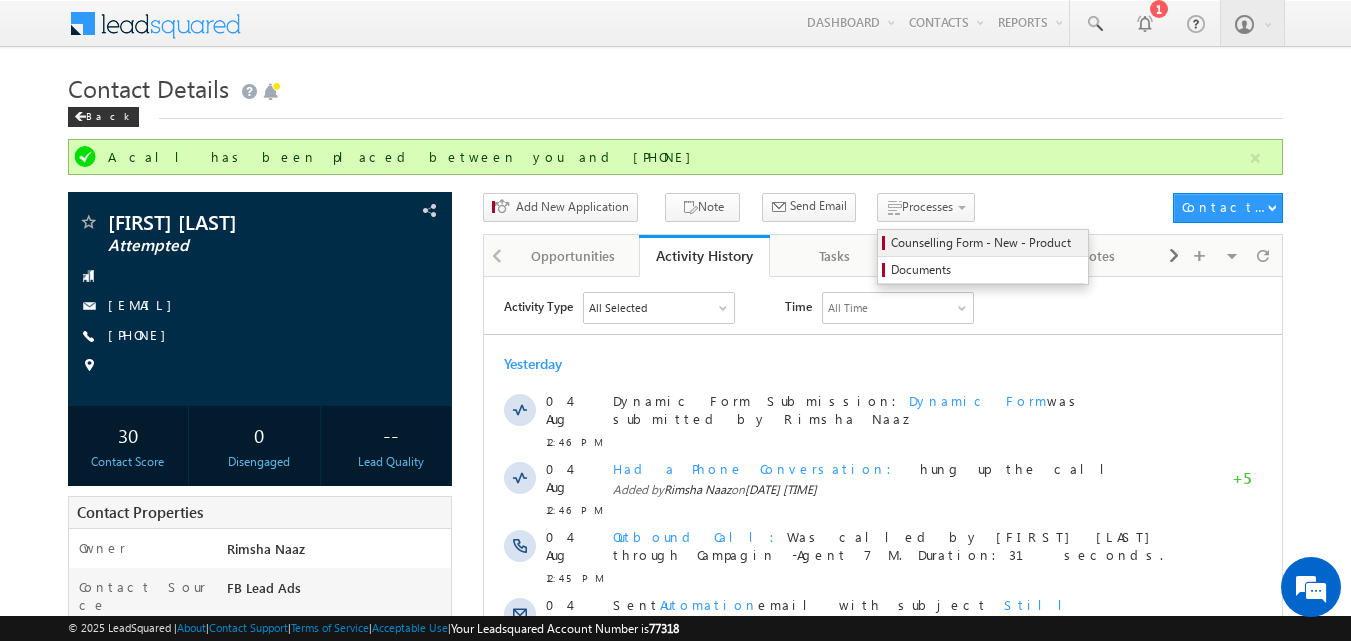 click on "Counselling Form - New - Product" at bounding box center [986, 243] 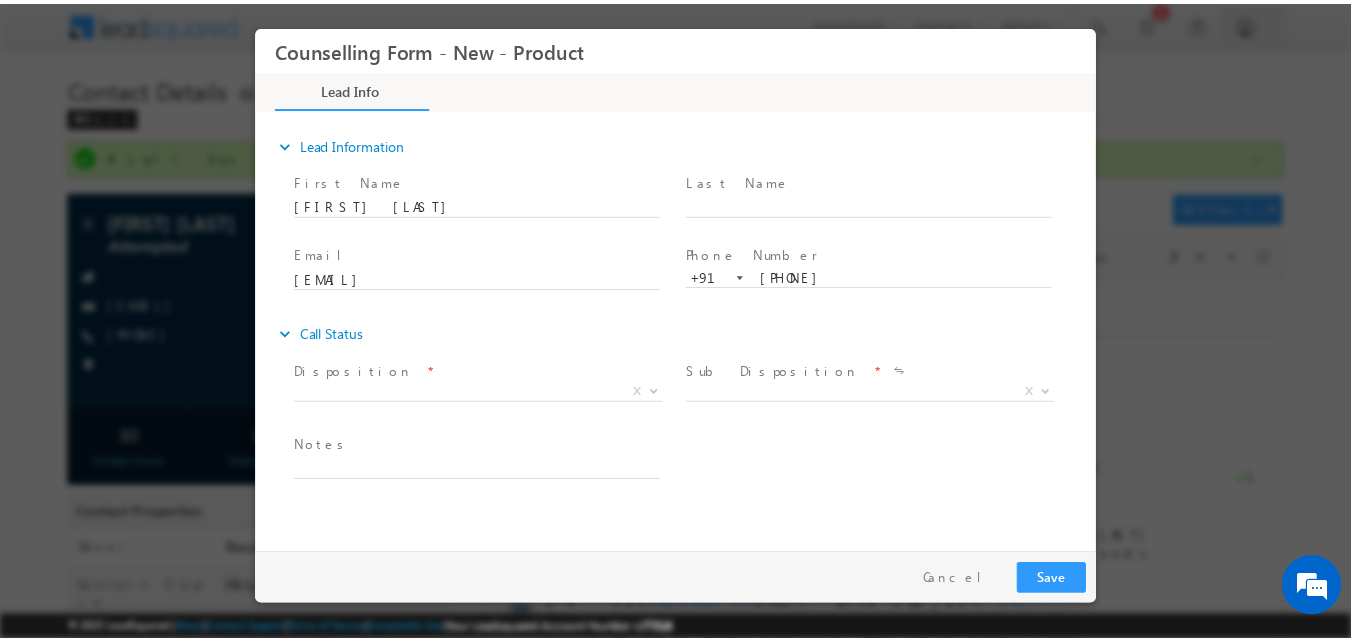 scroll, scrollTop: 0, scrollLeft: 0, axis: both 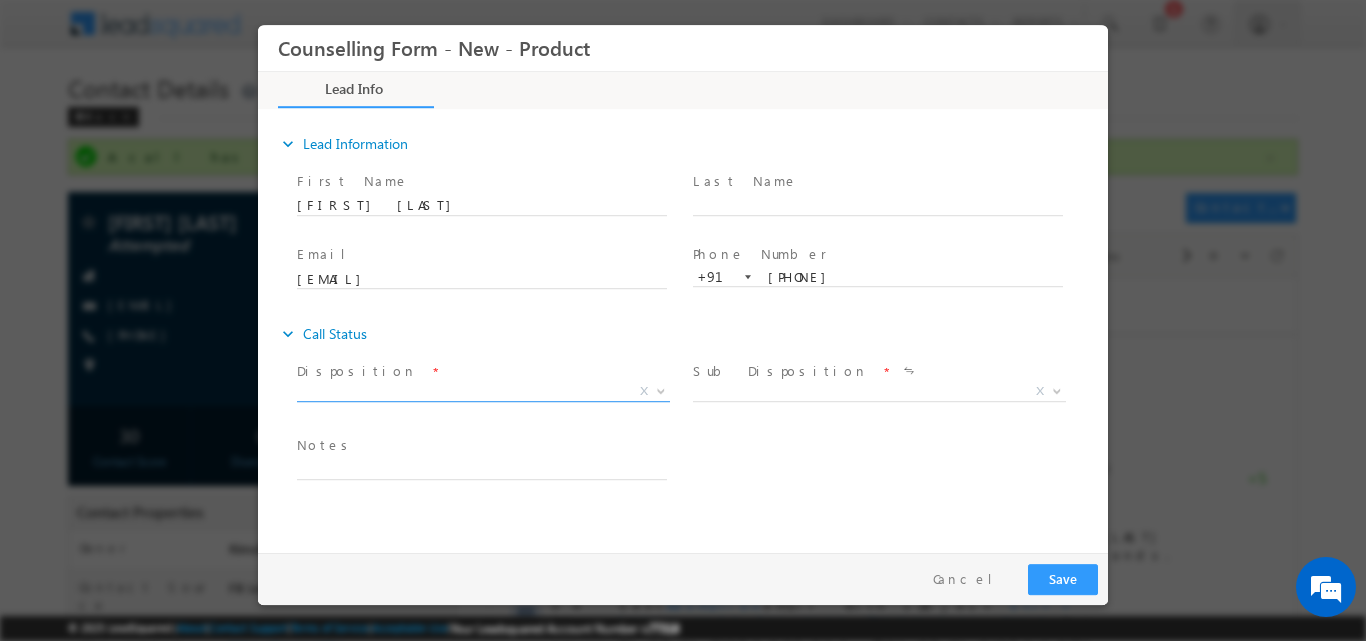 click at bounding box center [659, 390] 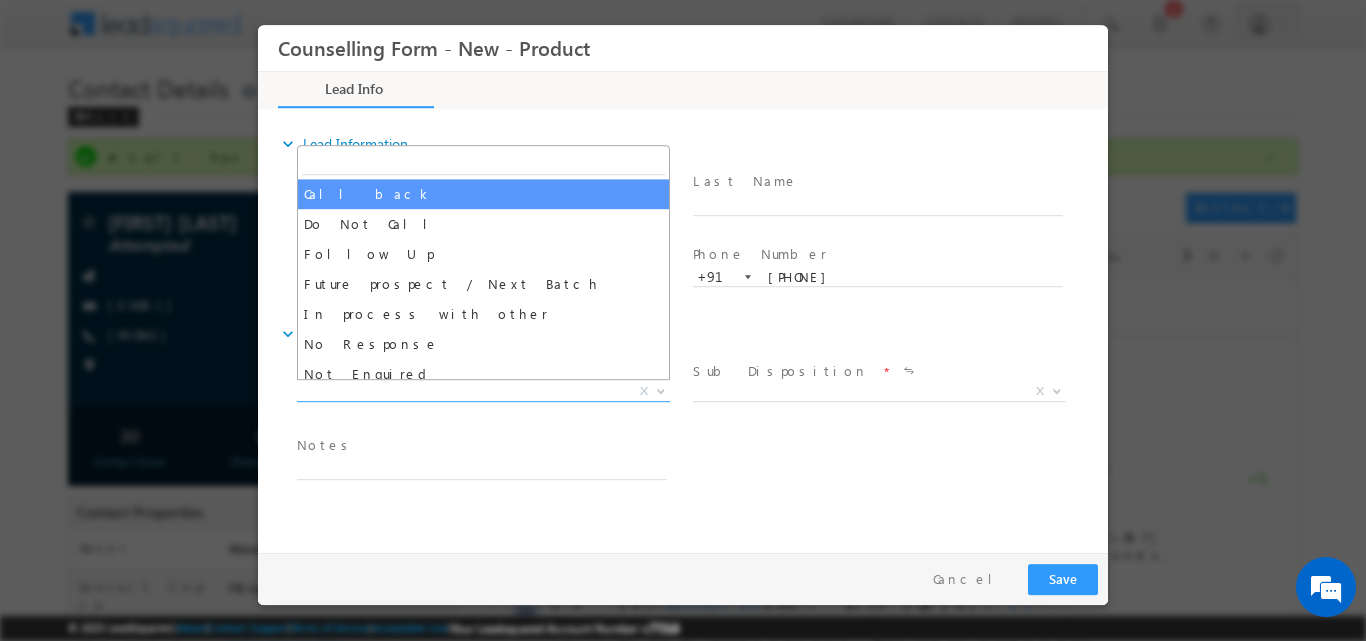 select on "Call back" 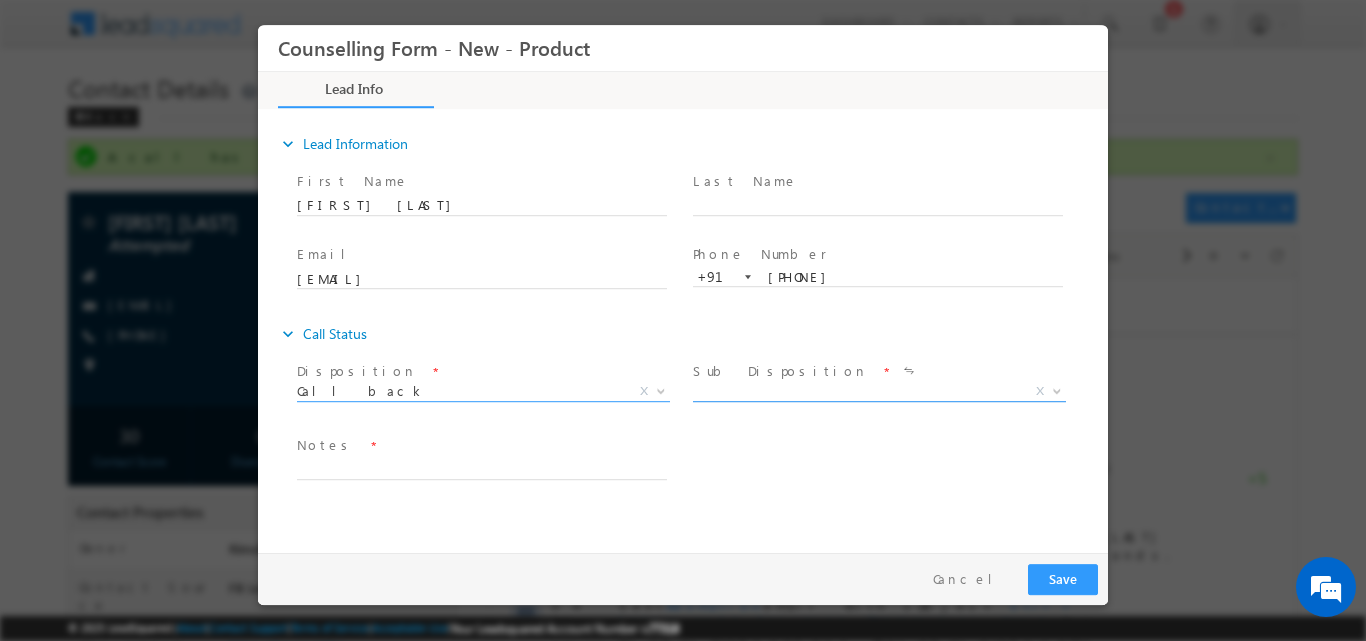 click at bounding box center [1055, 390] 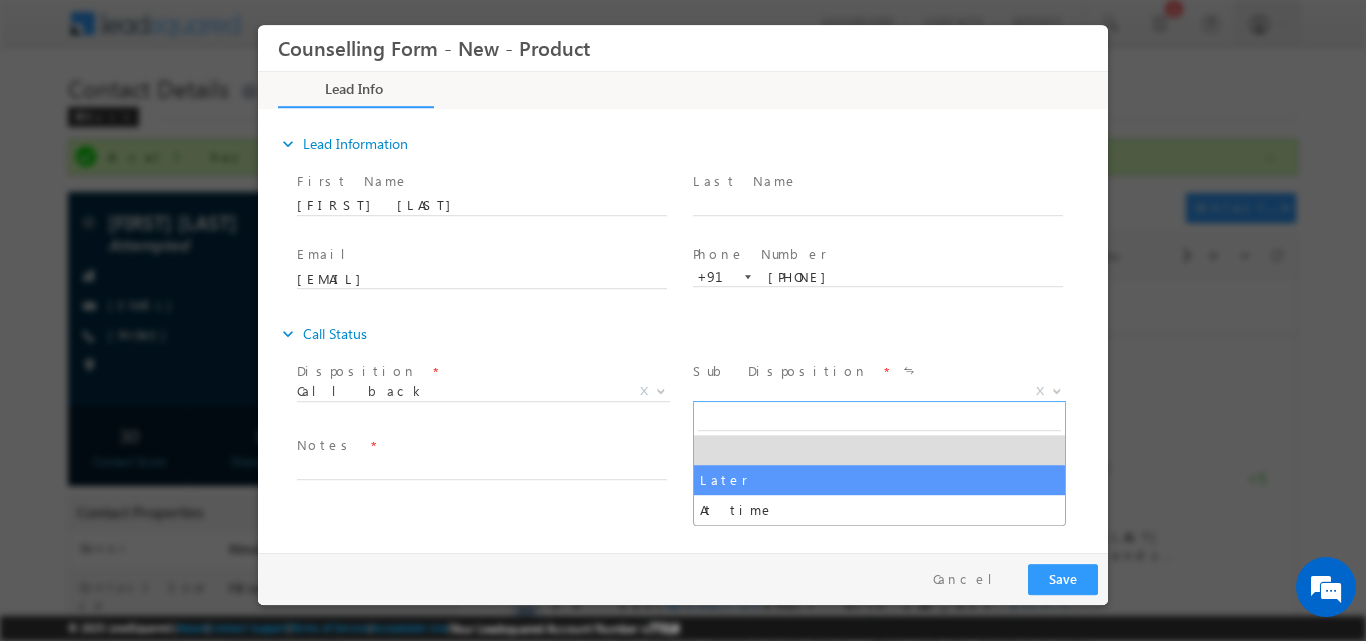 select on "Later" 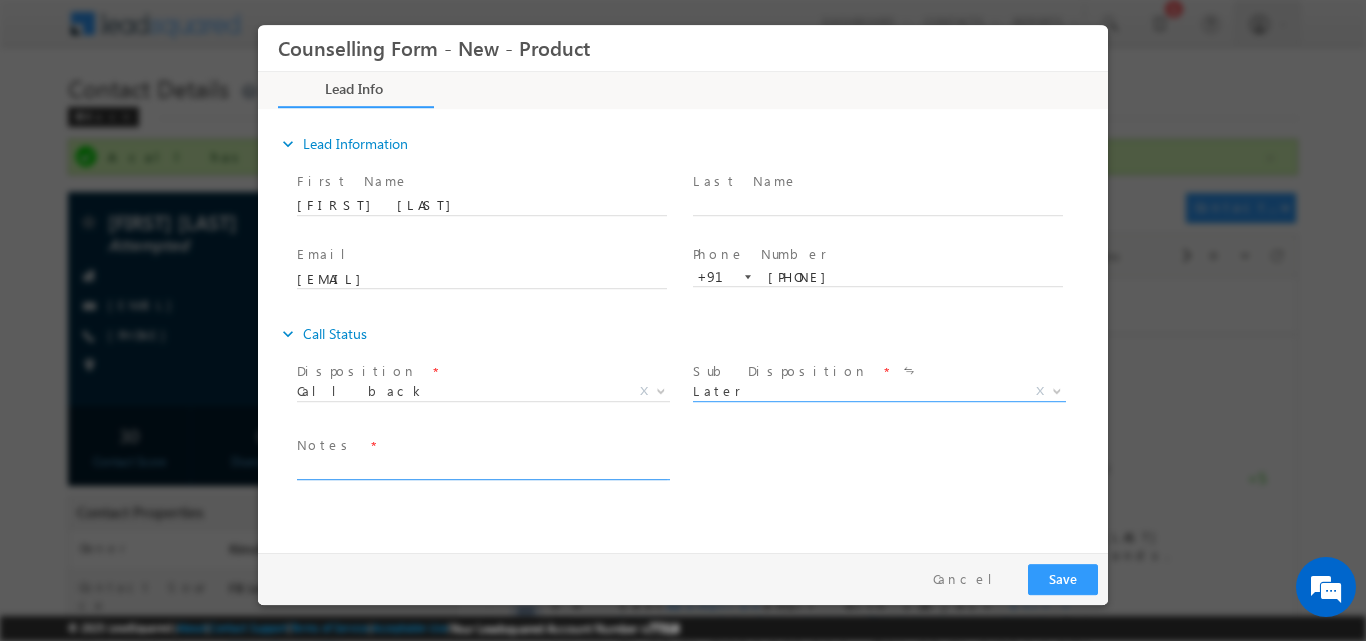 click at bounding box center [482, 467] 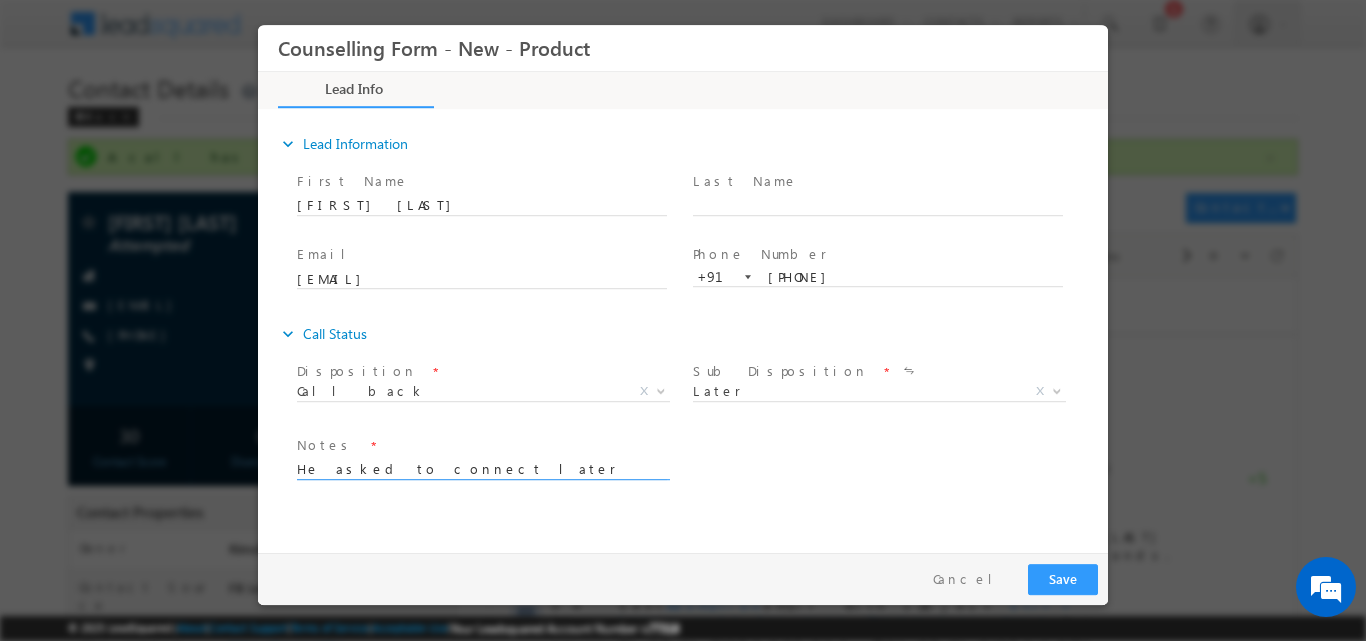 type on "He asked to connect later" 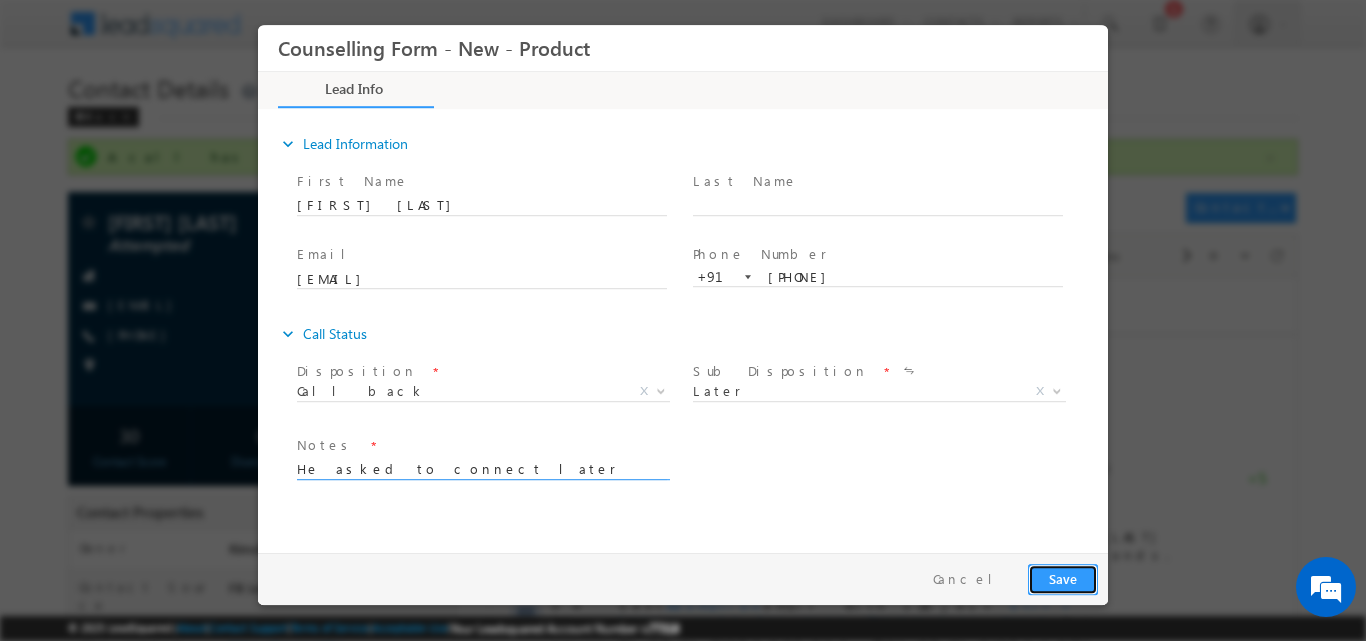 click on "Save" at bounding box center (1063, 578) 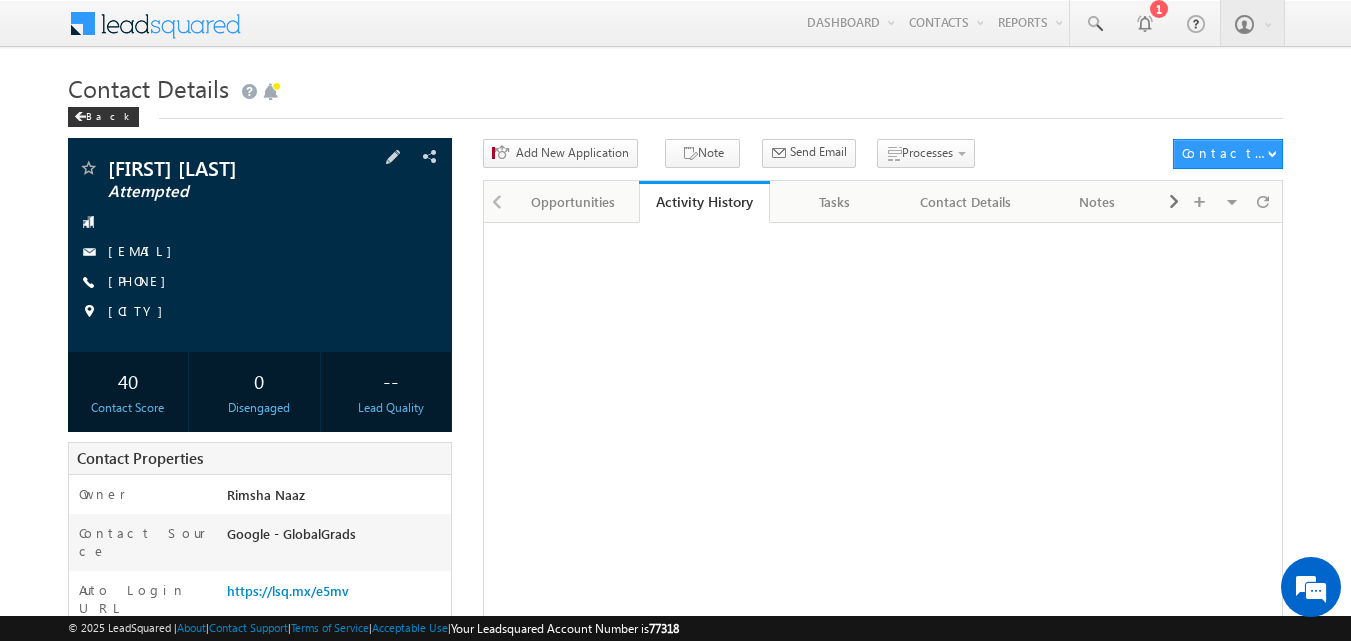 scroll, scrollTop: 0, scrollLeft: 0, axis: both 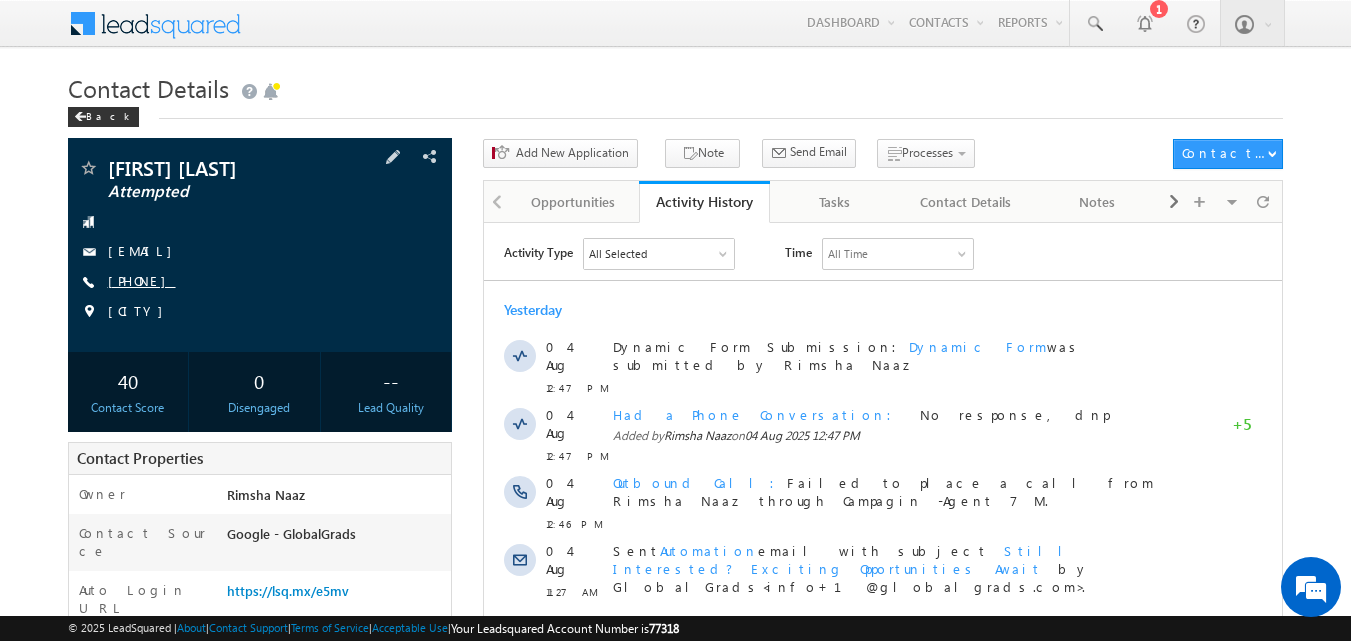 click on "[PHONE]" at bounding box center (142, 280) 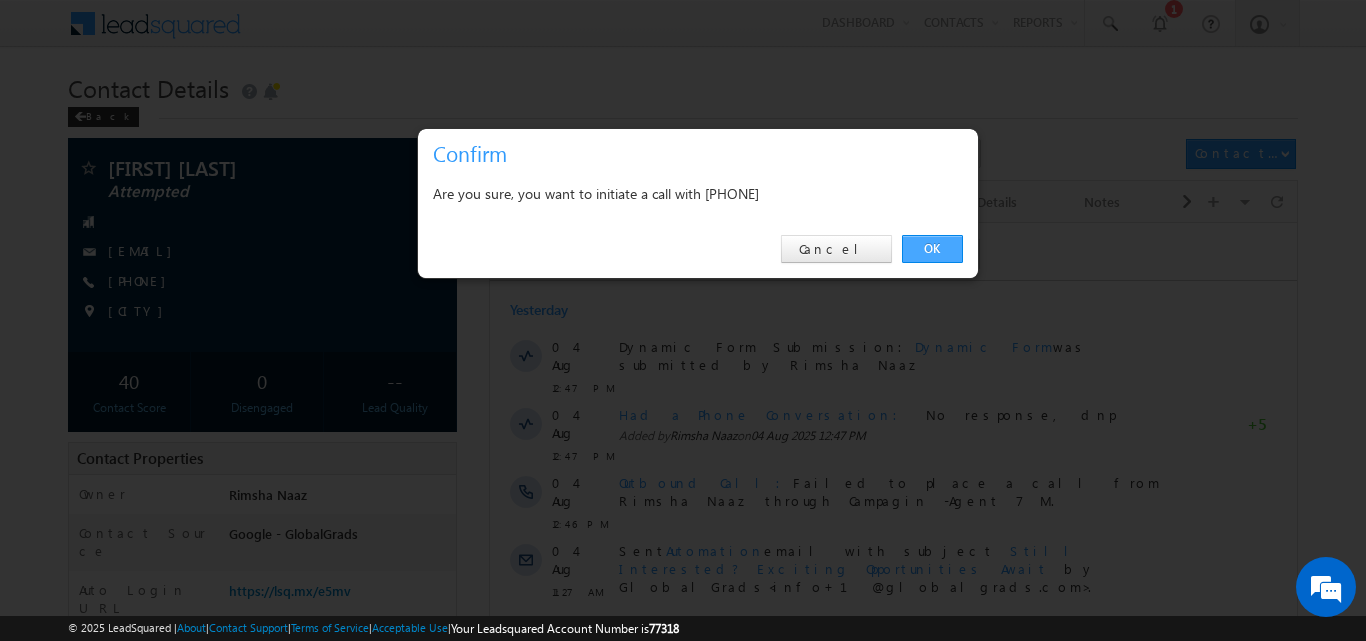 click on "OK" at bounding box center (932, 249) 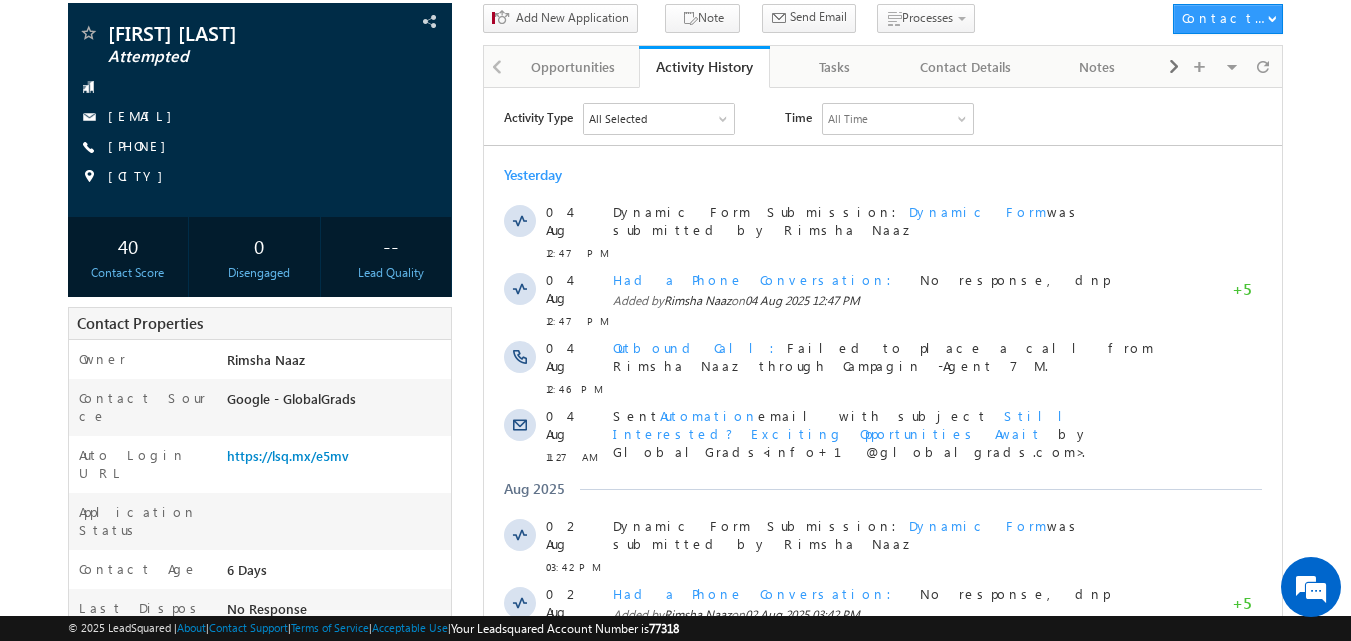 scroll, scrollTop: 546, scrollLeft: 0, axis: vertical 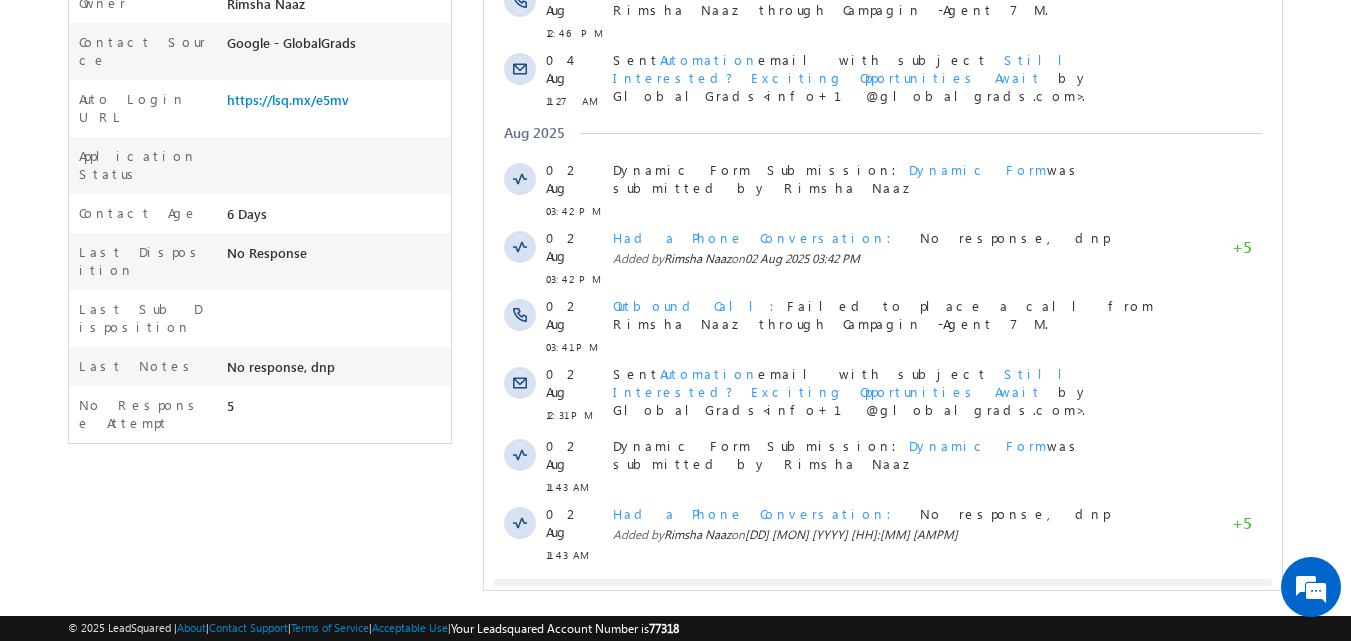 click at bounding box center [830, 602] 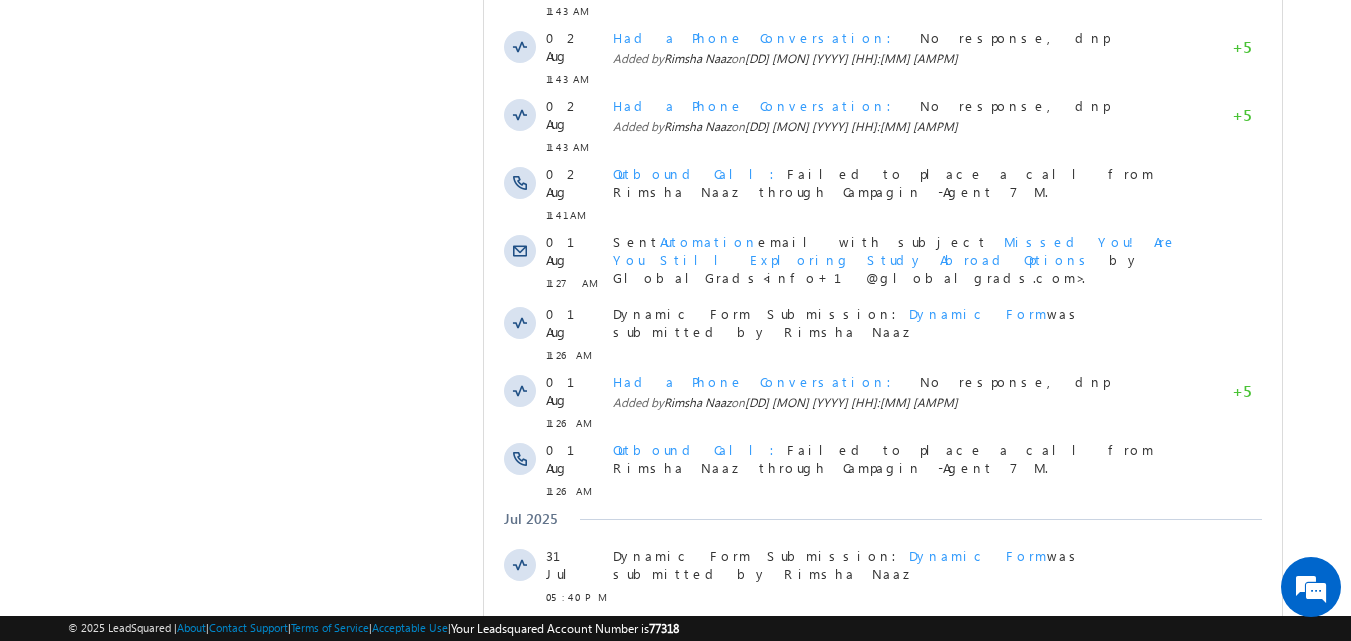 scroll, scrollTop: 1156, scrollLeft: 0, axis: vertical 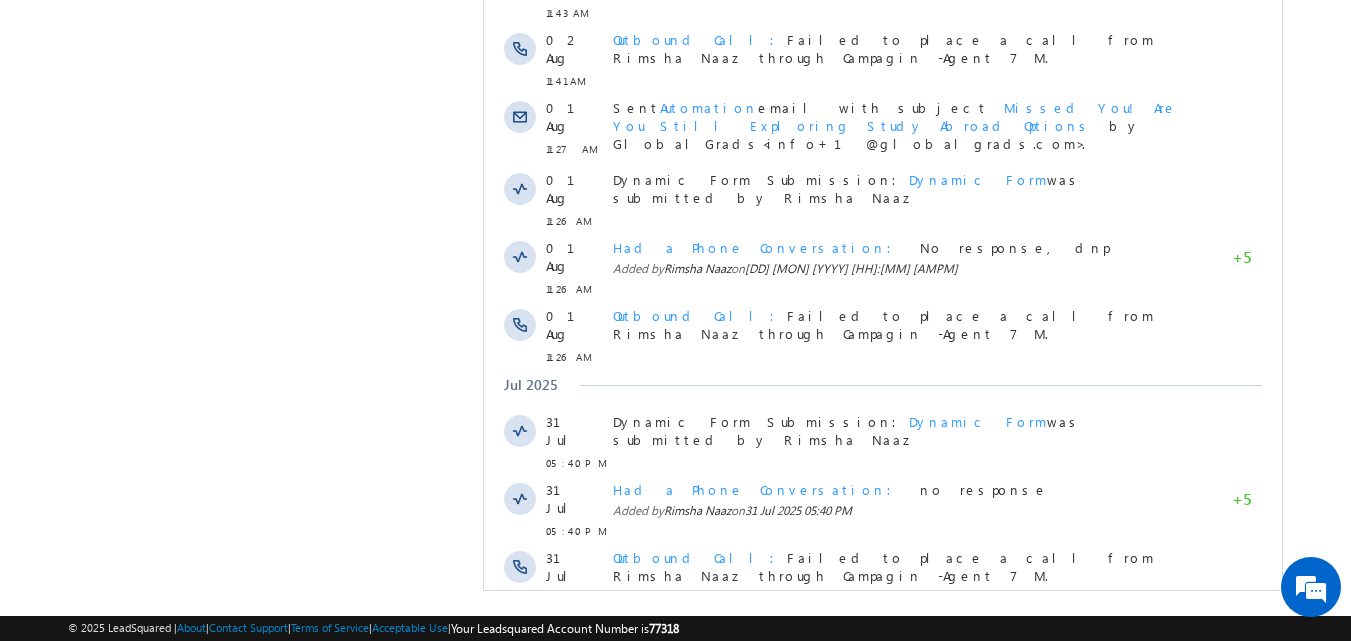 click on "Activity Type
All Selected
Select All Sales Activities 1 Sales Activity Opportunities 1 University Application Email Activities 18 Email Bounced Email Link Clicked Email Marked Spam Email Opened Inbound Contact through Email Mailing preference link clicked Negative Response to Email Neutral Response to Email Positive Response to Email Resubscribed Subscribed To Newsletter Subscribed To Promotional Emails Unsubscribe Link Clicked Unsubscribed Unsubscribed From Newsletter Unsubscribed From Promotional Emails View in browser link Clicked Email Sent Web Activities 5 Conversion Button Clicked Converted to Contact Form Submitted on Website Page Visited on Website Tracking URL Clicked Contact Capture Activities 1 Contact Capture Phone Call Activities 2 Inbound Phone Call Activity Outbound Phone Call Activity Other Activities 20 Application Form Document Generation Meeting Notes 5" at bounding box center (883, -57) 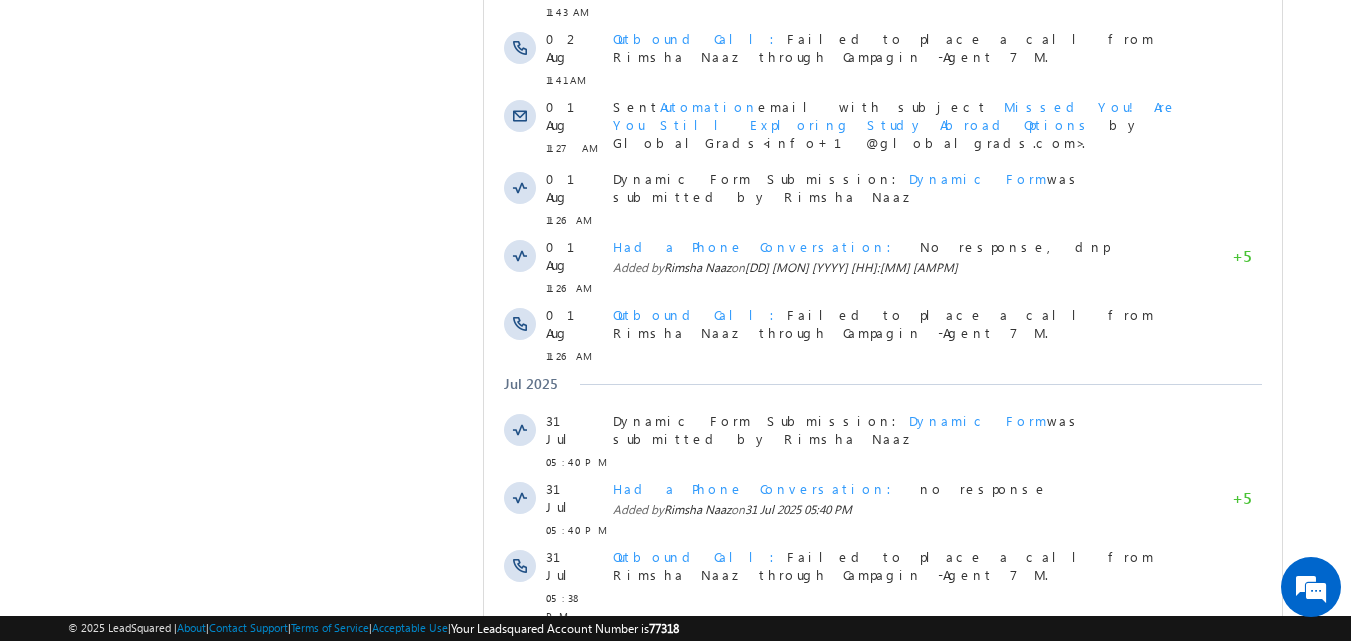 scroll, scrollTop: 1368, scrollLeft: 0, axis: vertical 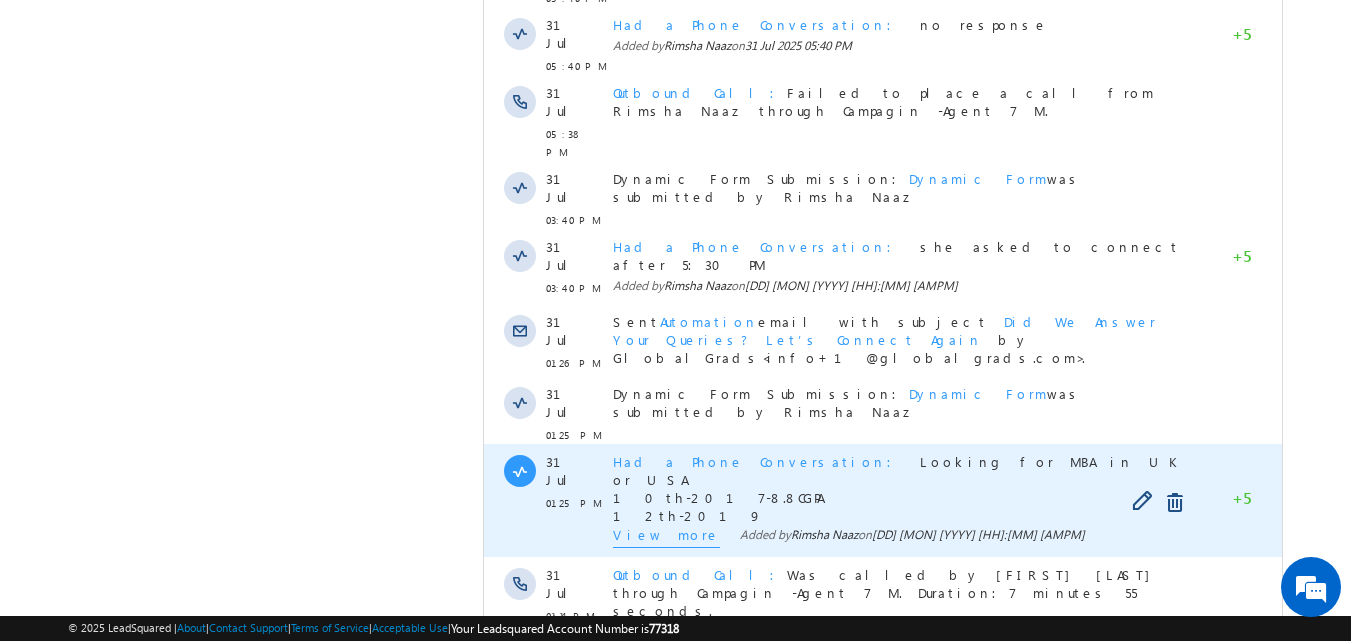 click on "View more" at bounding box center (666, 537) 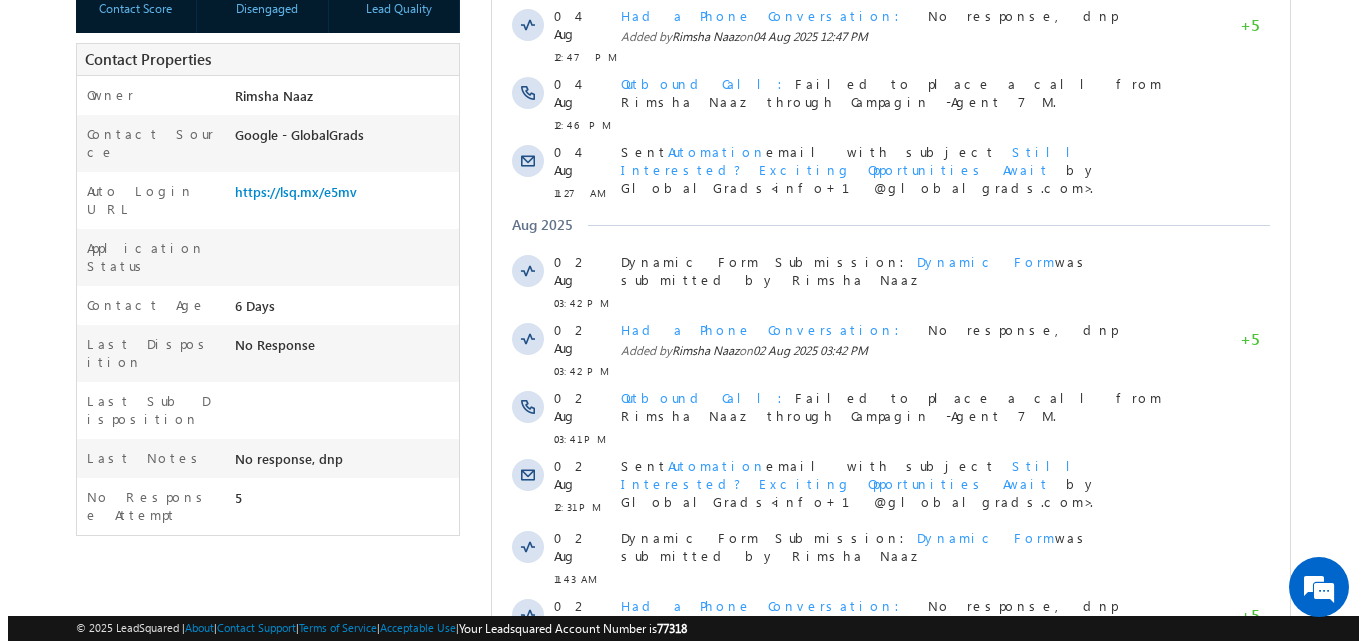 scroll, scrollTop: 0, scrollLeft: 0, axis: both 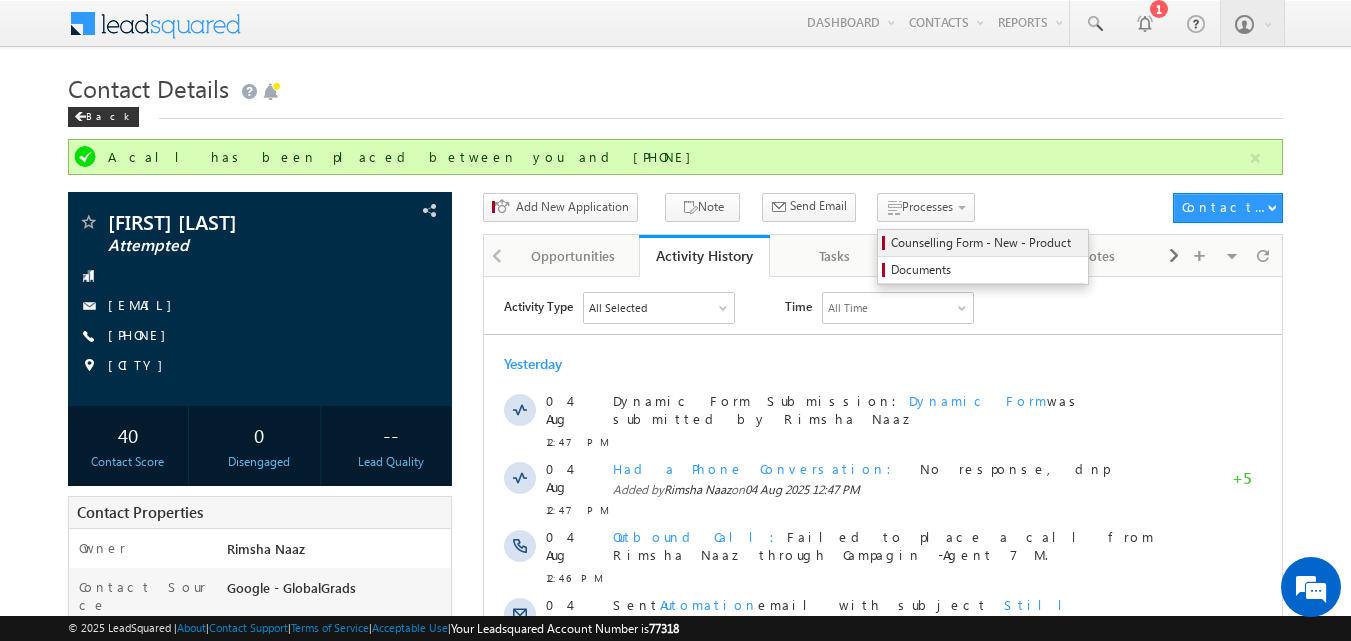 click on "Counselling Form - New - Product" at bounding box center (986, 243) 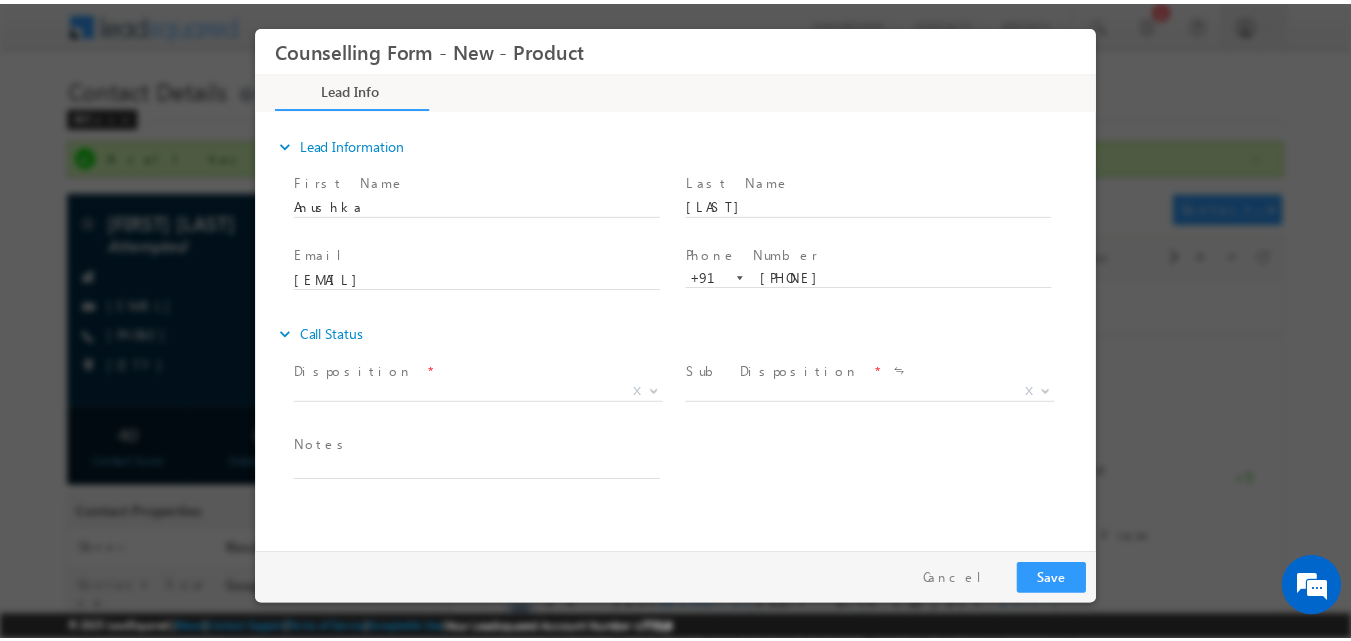 scroll, scrollTop: 0, scrollLeft: 0, axis: both 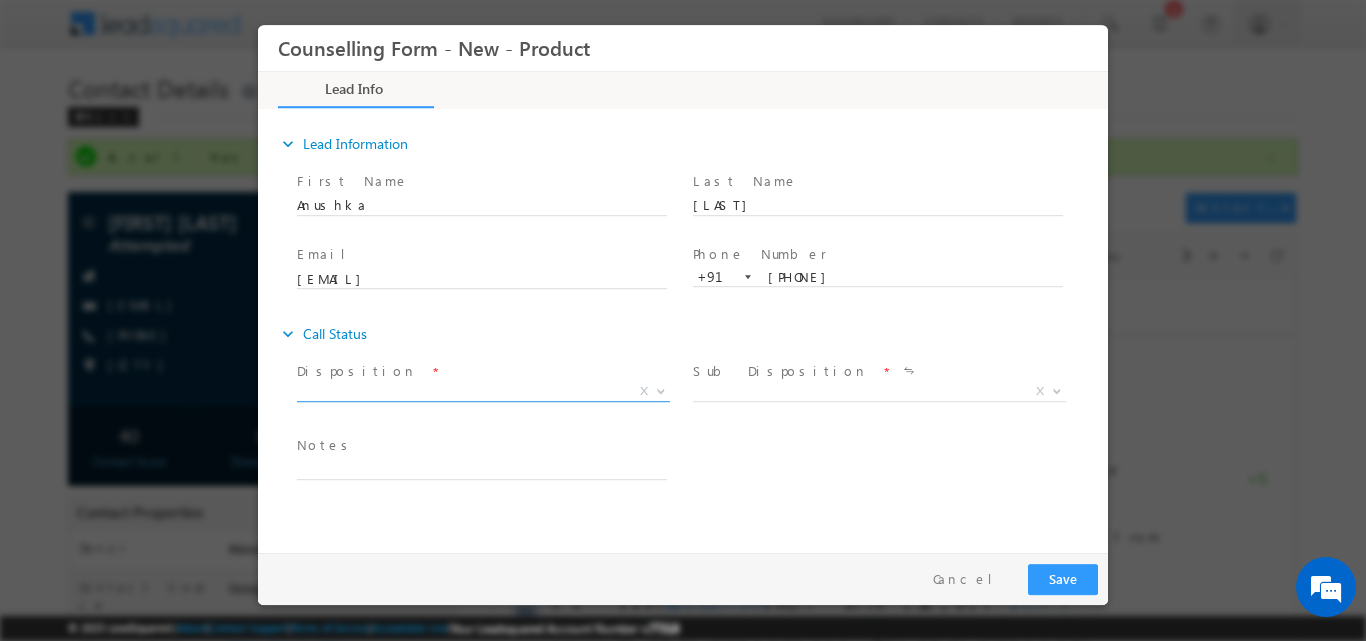 click at bounding box center (661, 389) 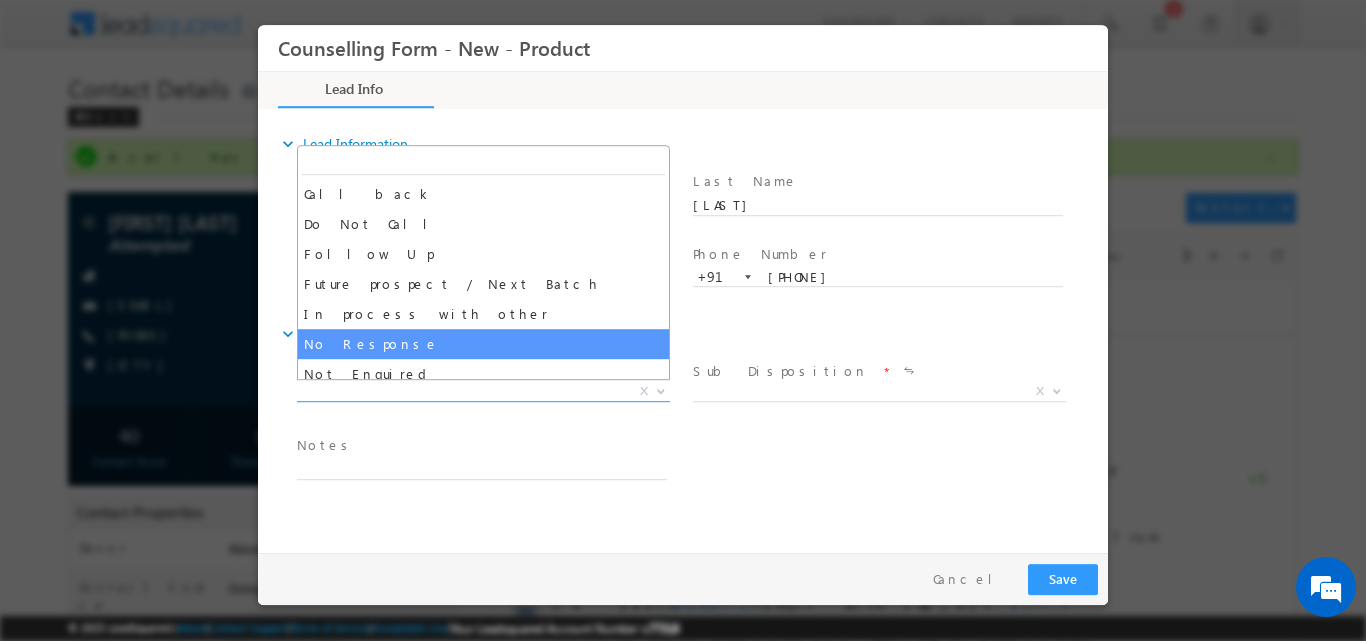 select on "No Response" 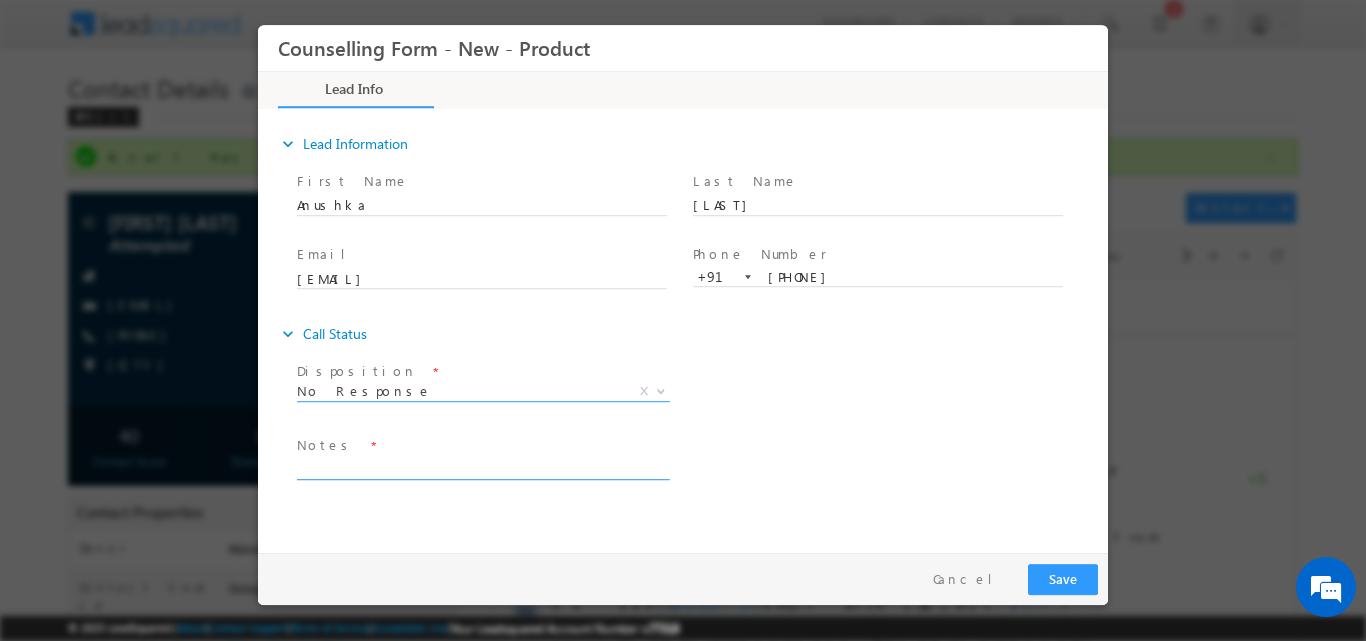 click at bounding box center (482, 467) 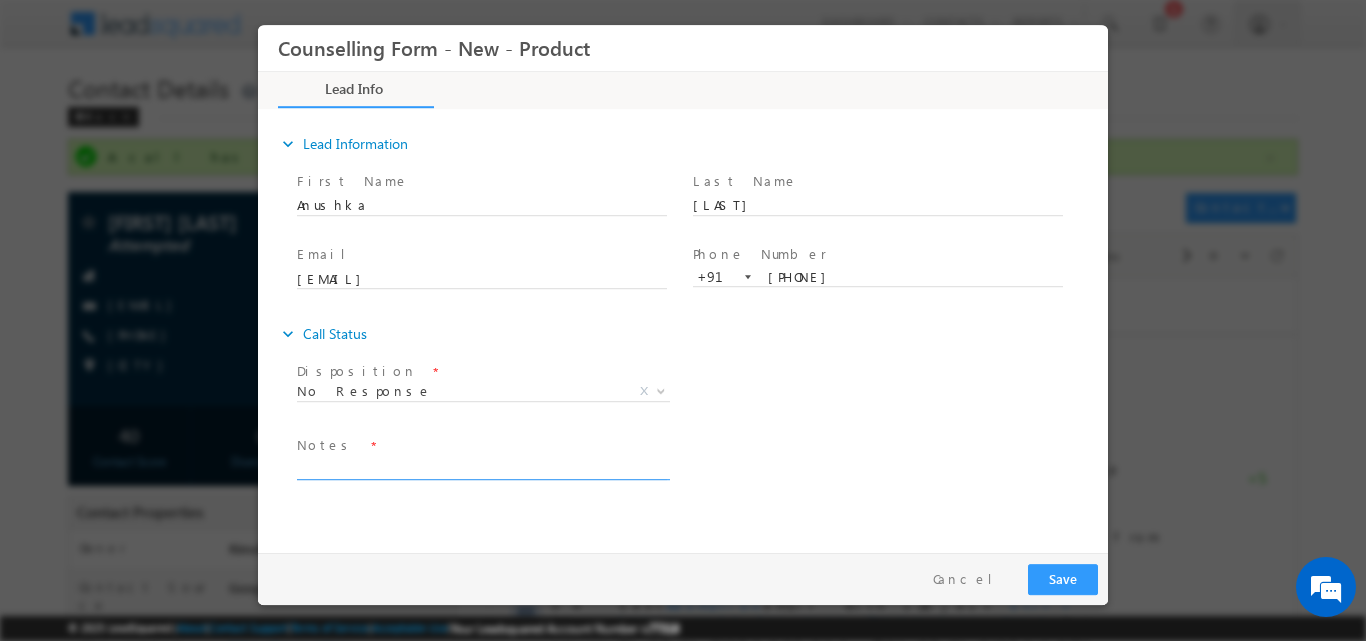 paste on "No response, Dnp" 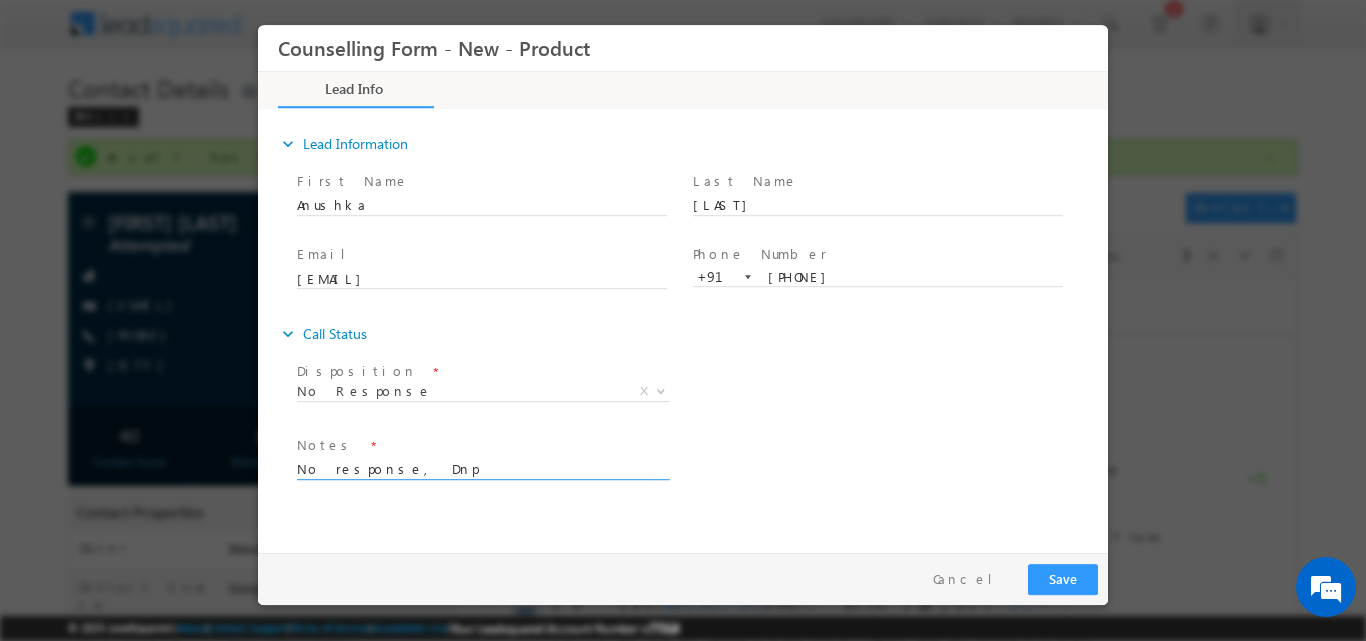 type on "No response, Dnp" 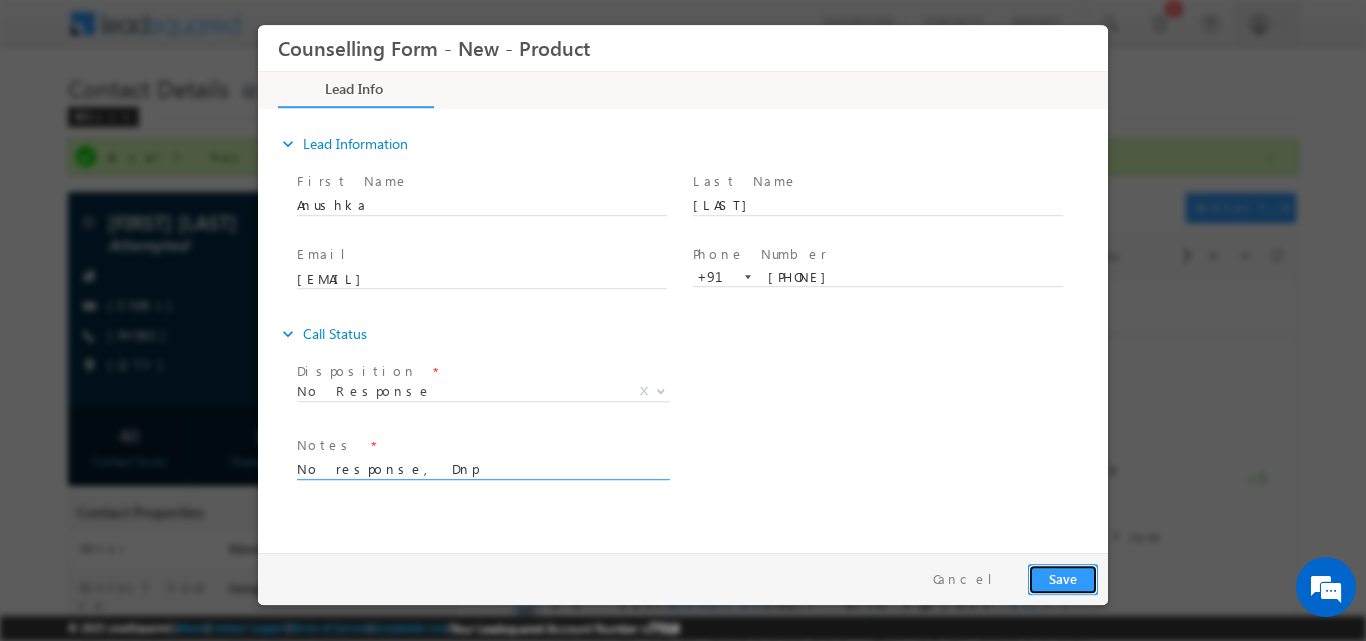 click on "Save" at bounding box center [1063, 578] 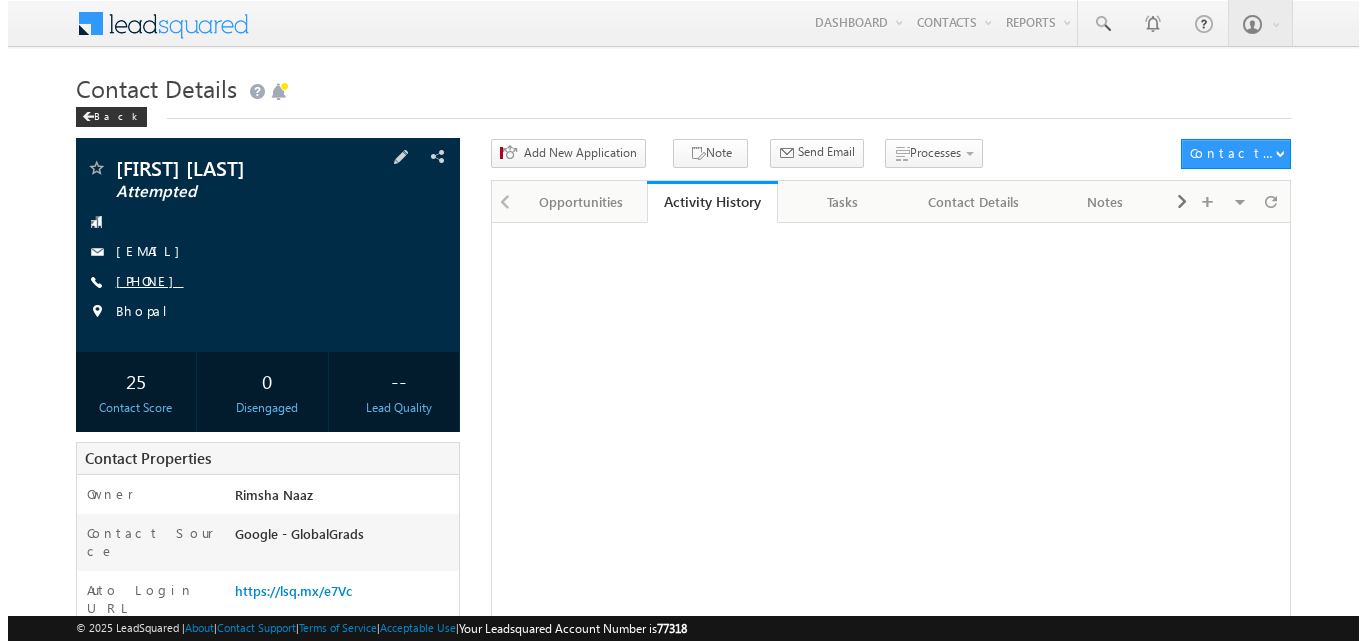 scroll, scrollTop: 0, scrollLeft: 0, axis: both 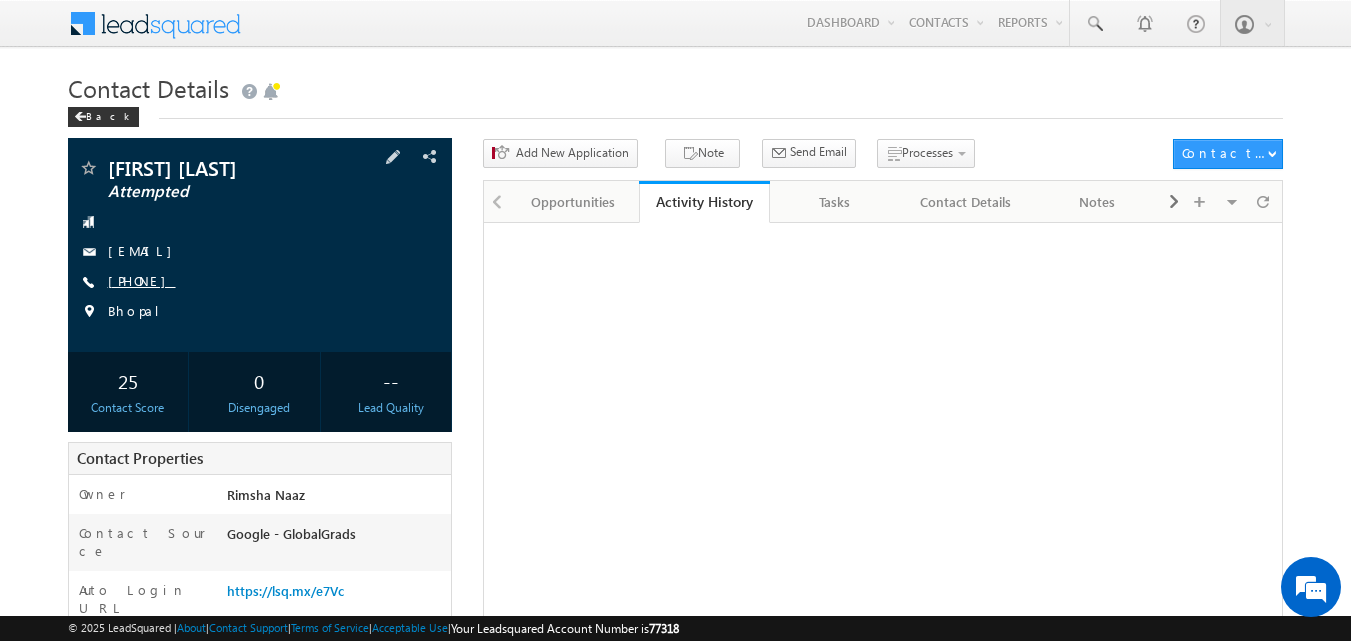 click on "[PHONE]" at bounding box center [142, 280] 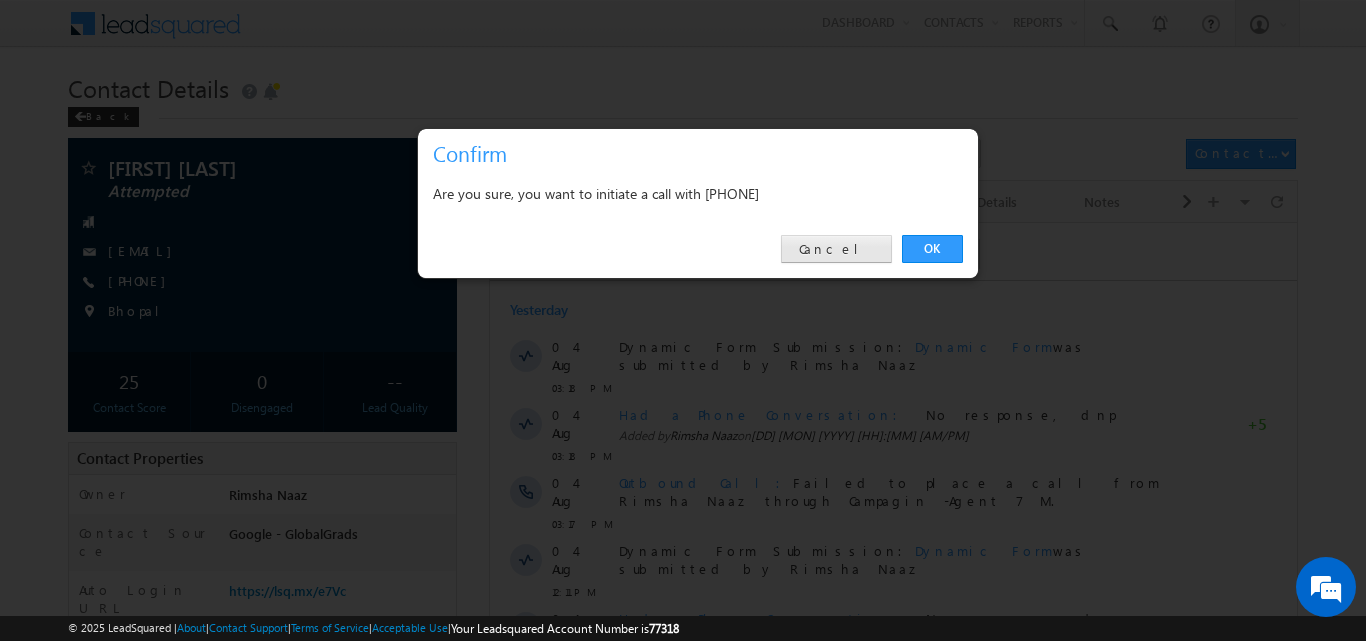 scroll, scrollTop: 0, scrollLeft: 0, axis: both 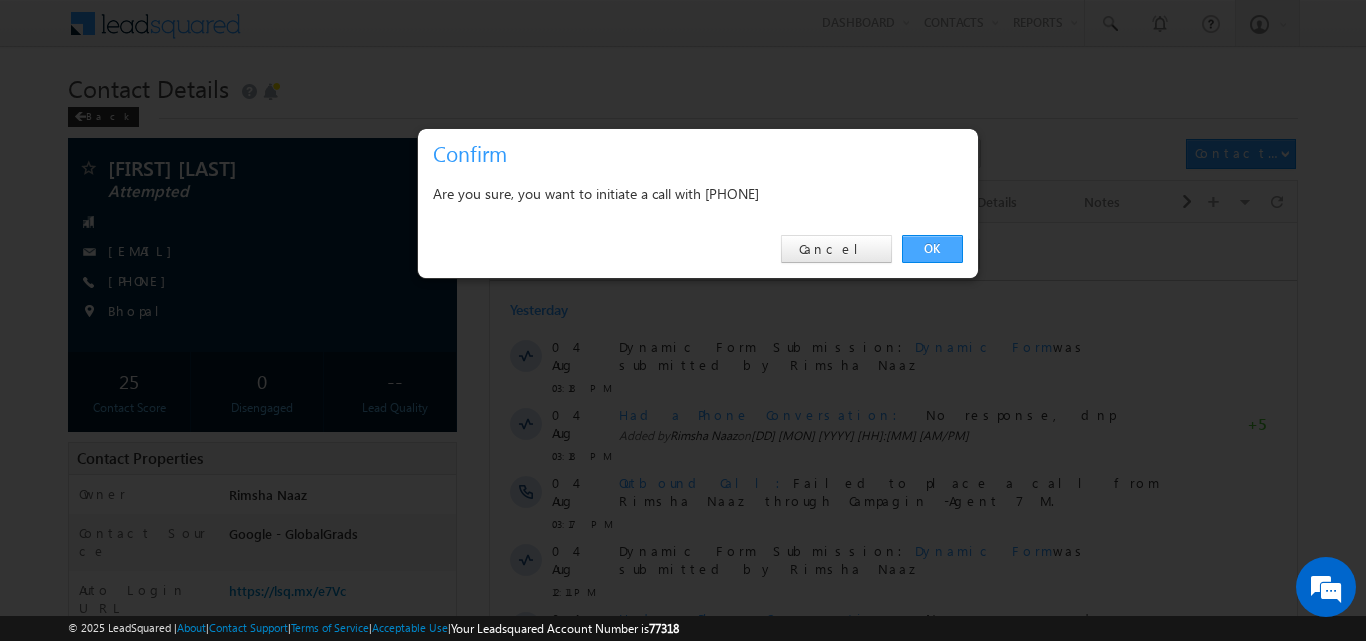 click on "OK" at bounding box center (932, 249) 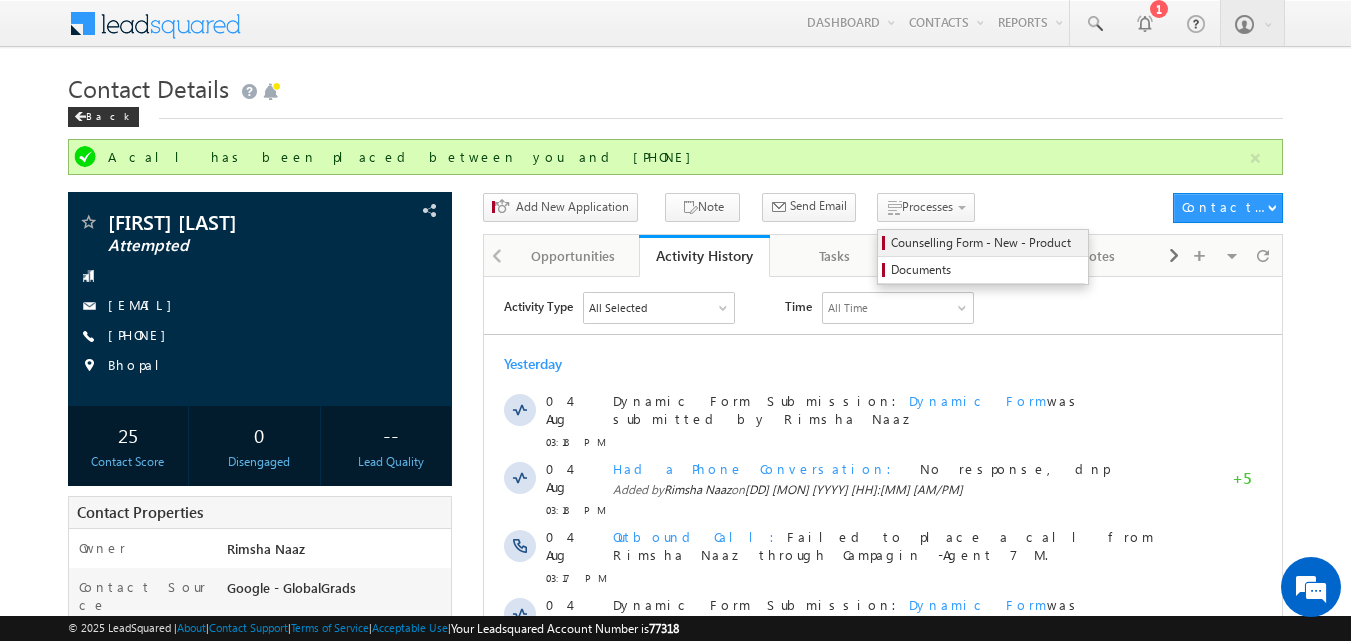 click on "Counselling Form - New - Product" at bounding box center (986, 243) 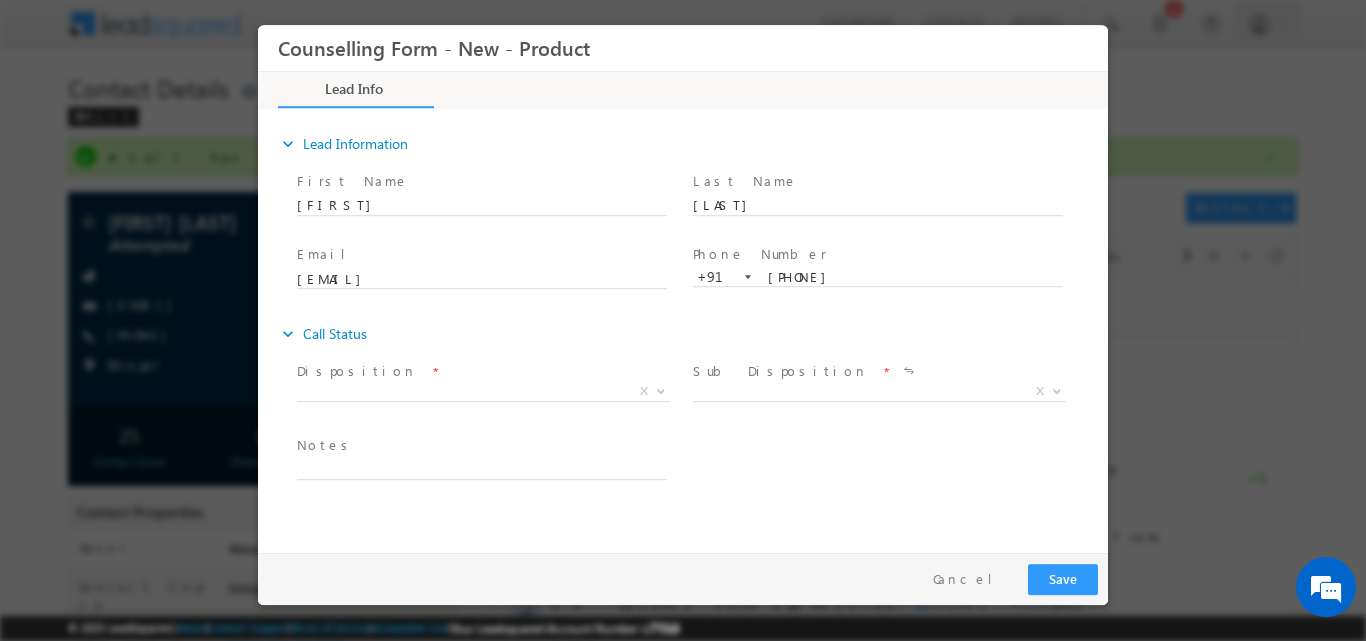 scroll, scrollTop: 0, scrollLeft: 0, axis: both 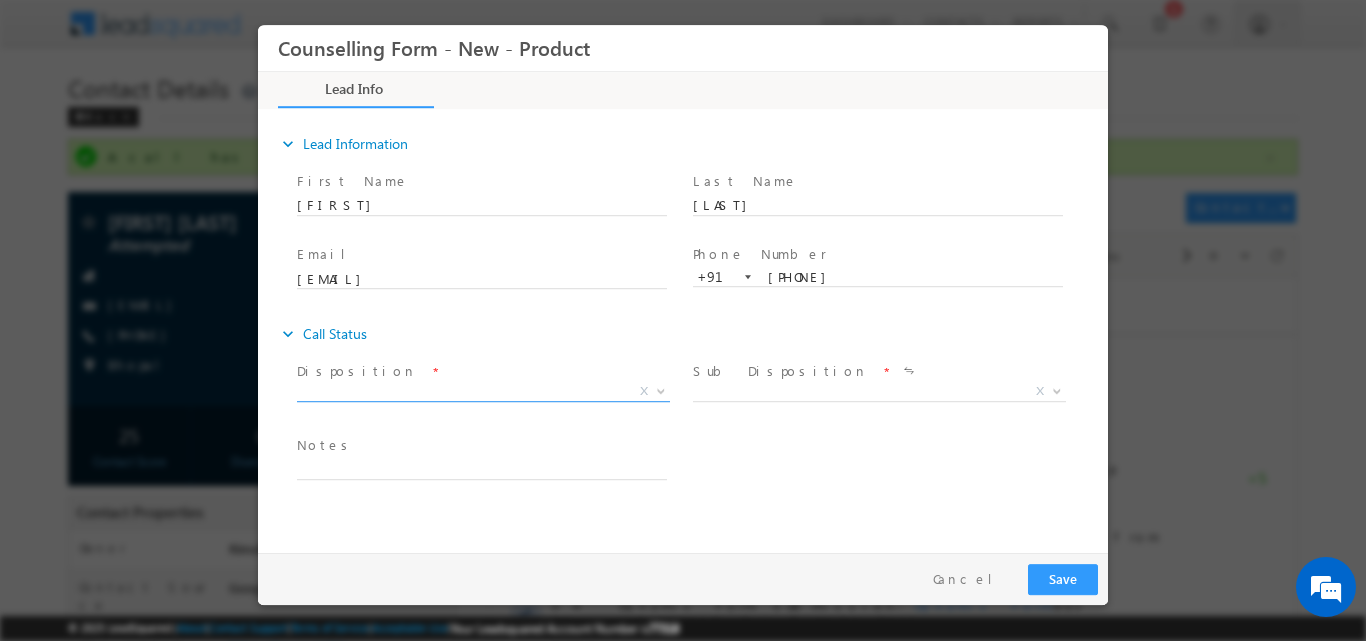 click at bounding box center [661, 389] 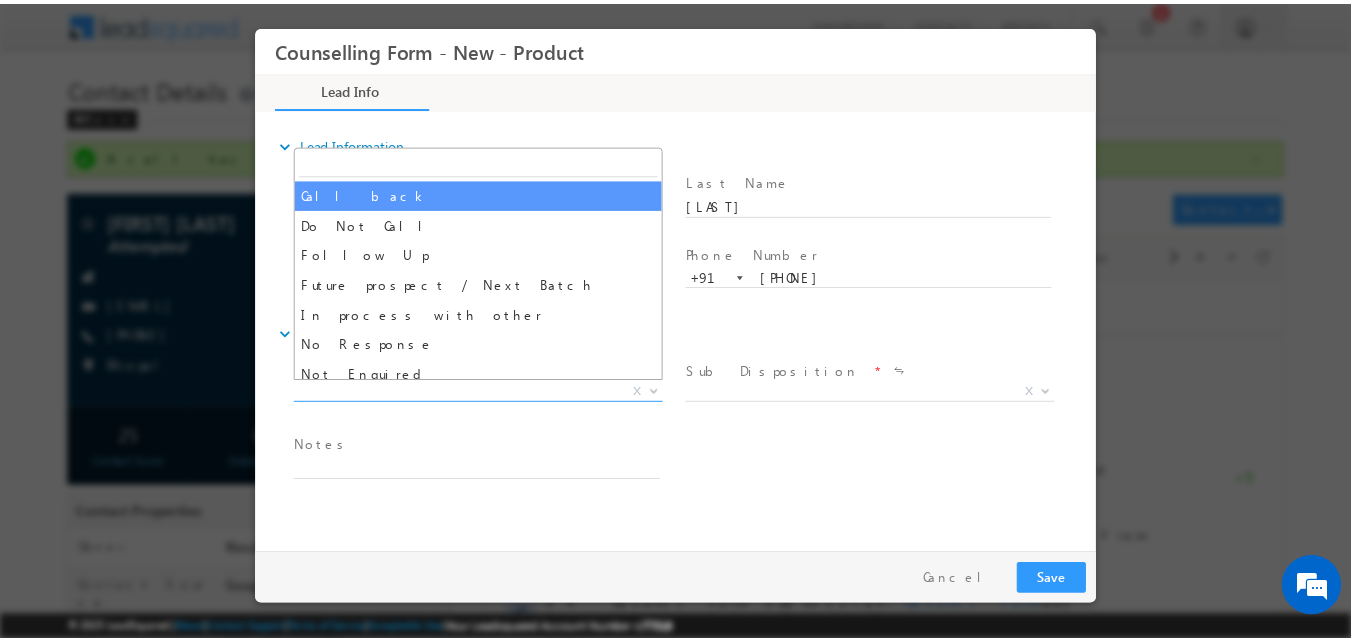 scroll, scrollTop: 0, scrollLeft: 0, axis: both 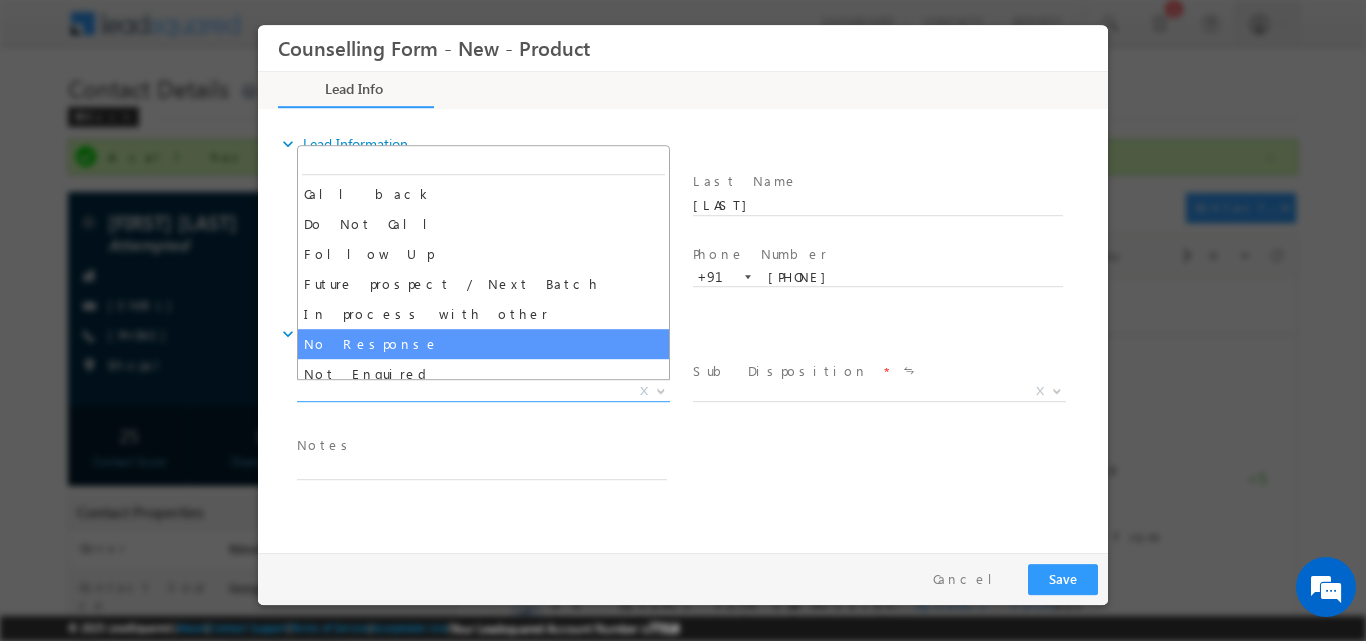 select on "No Response" 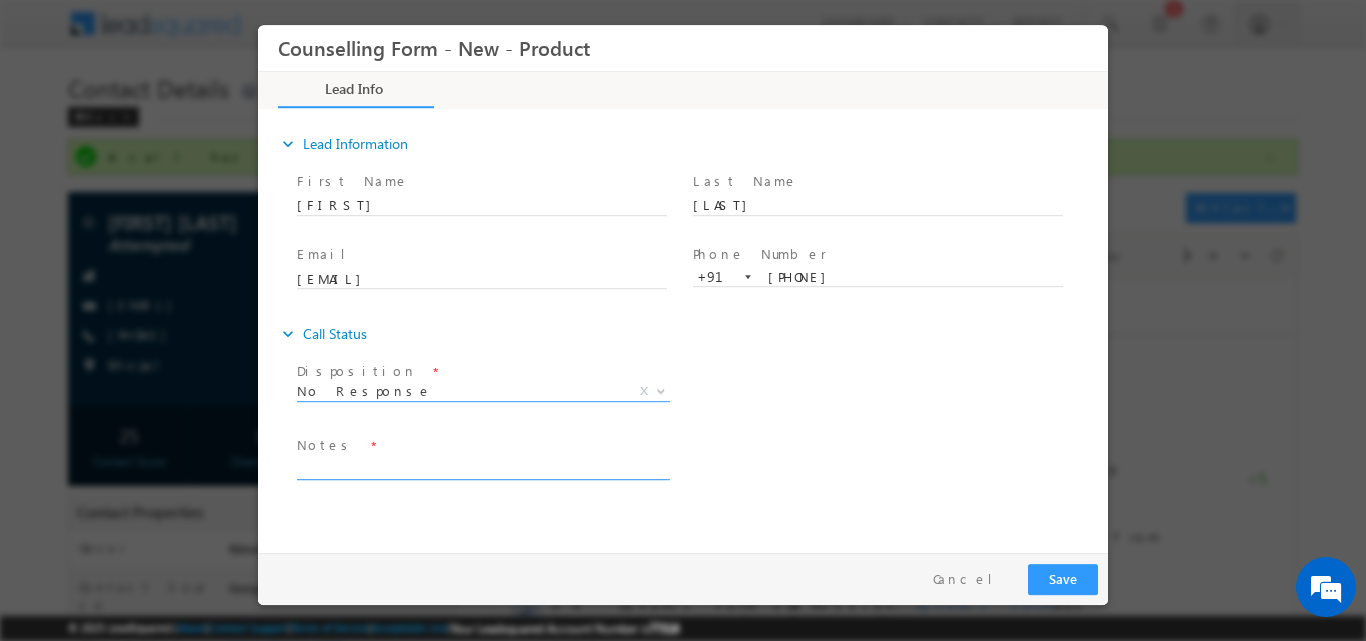 click at bounding box center [482, 467] 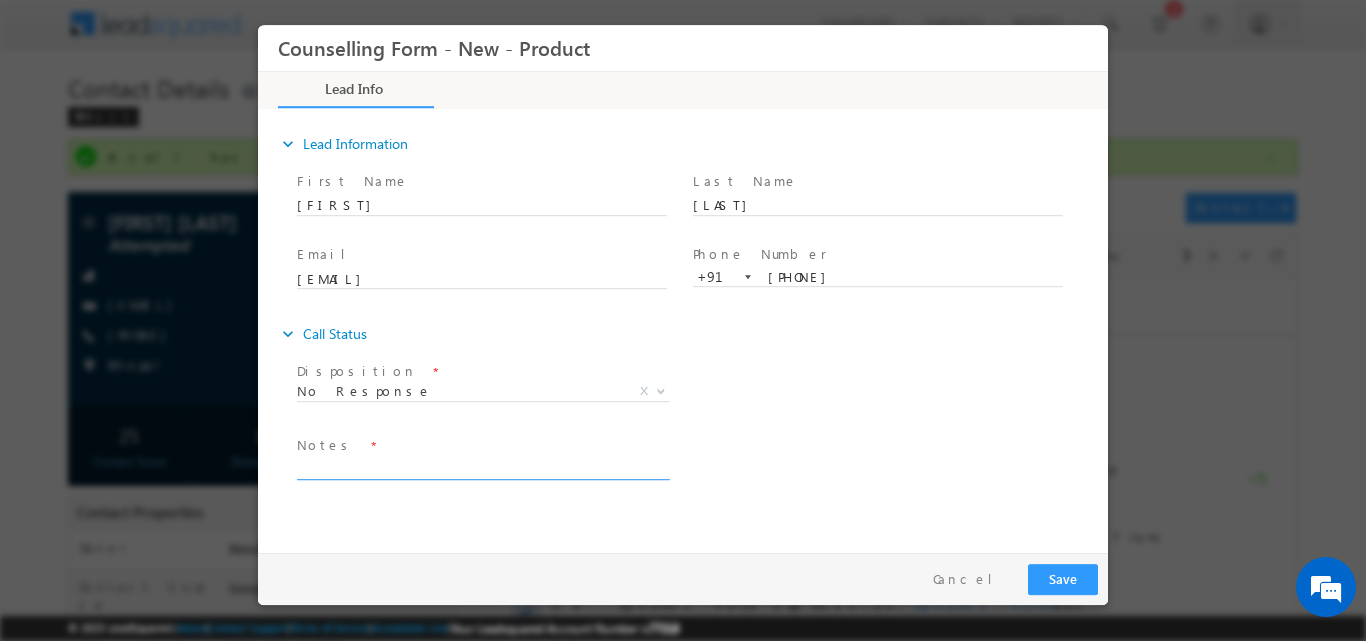 paste on "No response, Dnp" 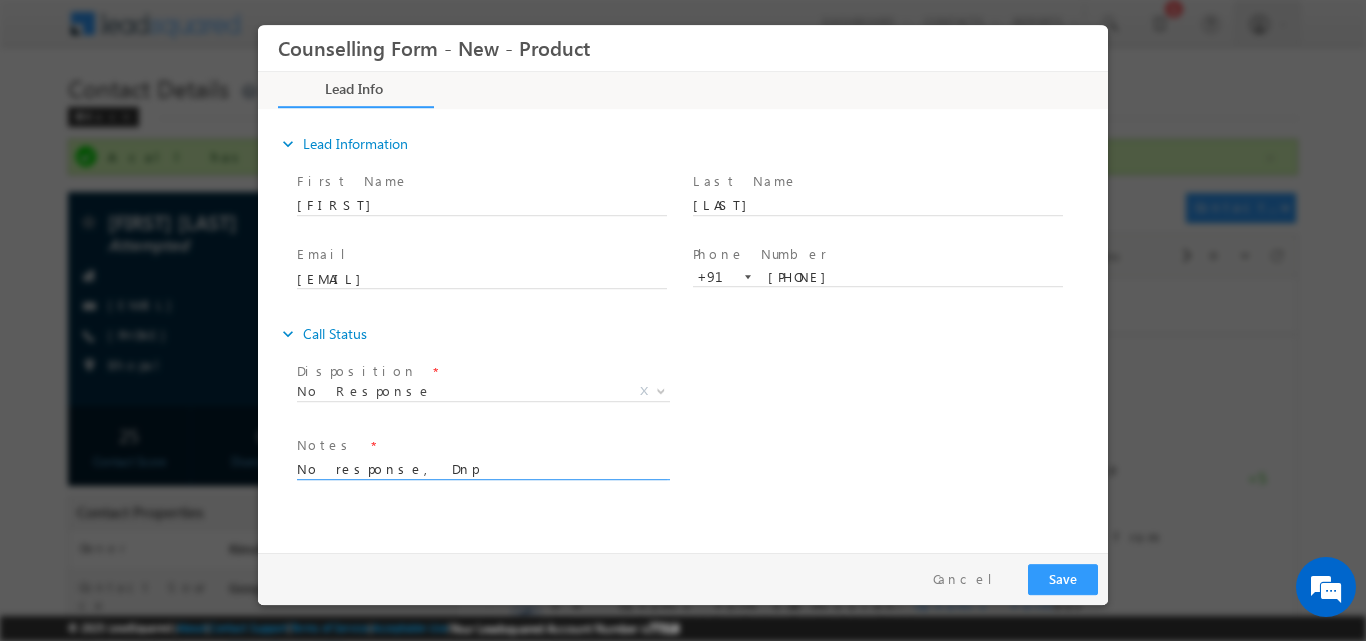 type on "No response, Dnp" 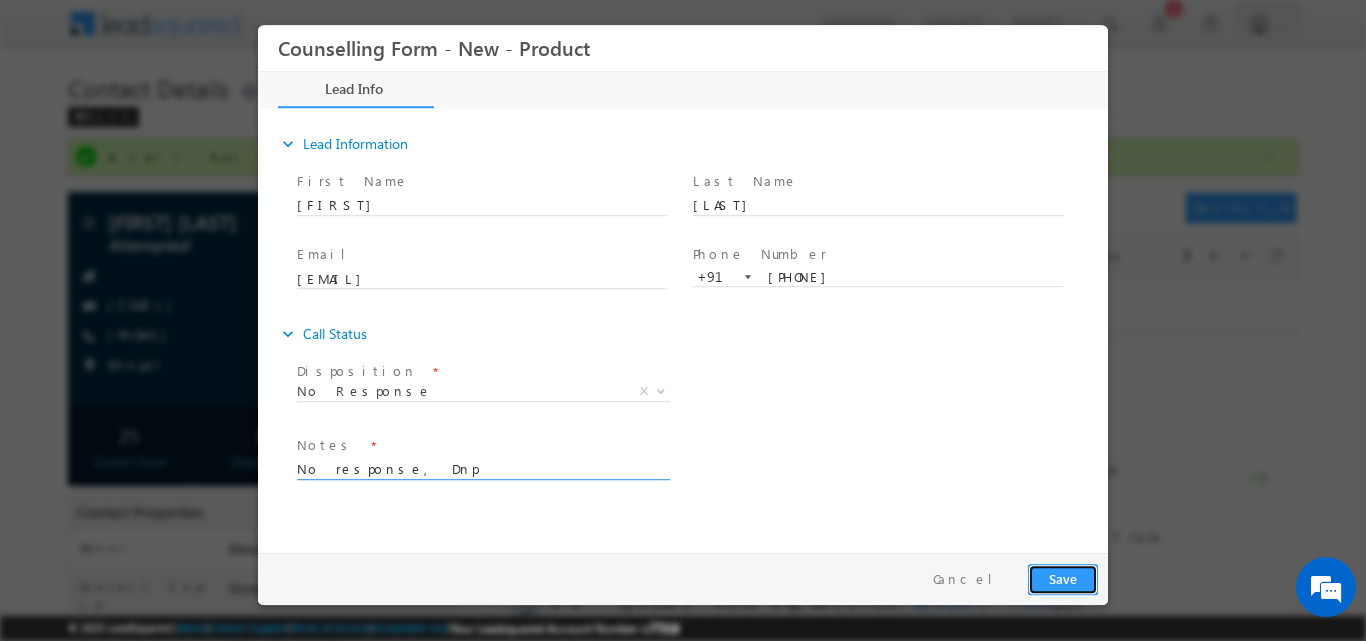 click on "Save" at bounding box center [1063, 578] 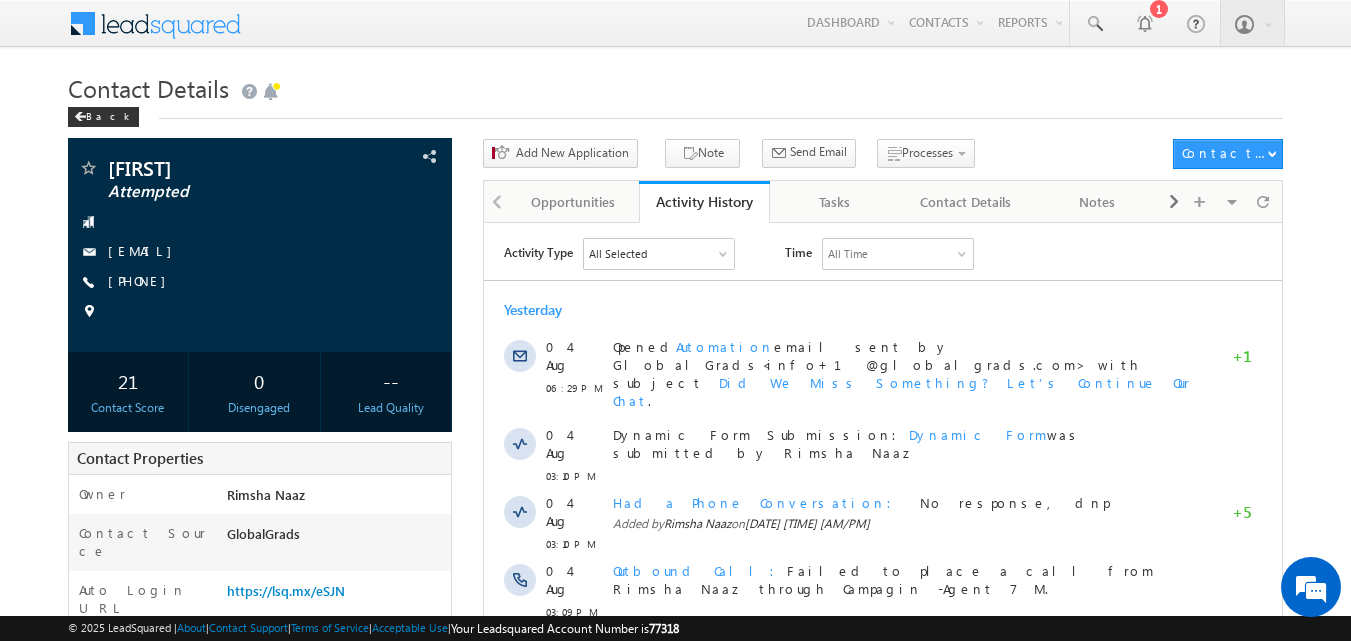 scroll, scrollTop: 0, scrollLeft: 0, axis: both 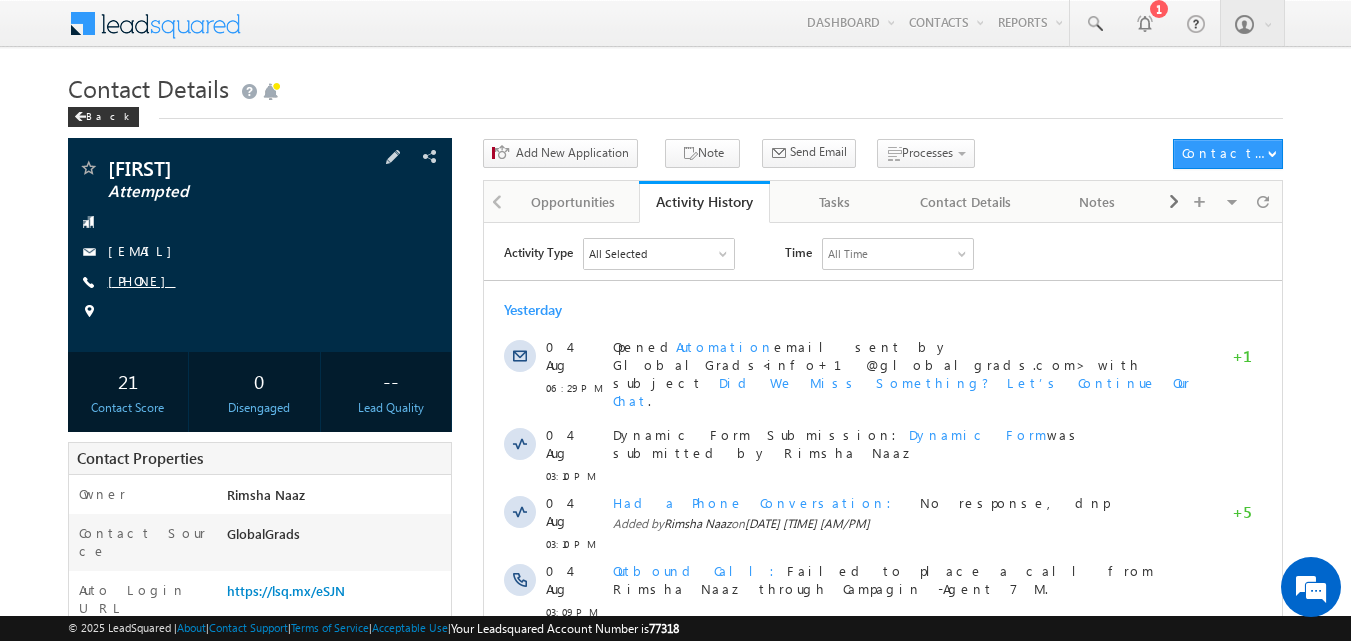 drag, startPoint x: 153, startPoint y: 270, endPoint x: 158, endPoint y: 280, distance: 11.18034 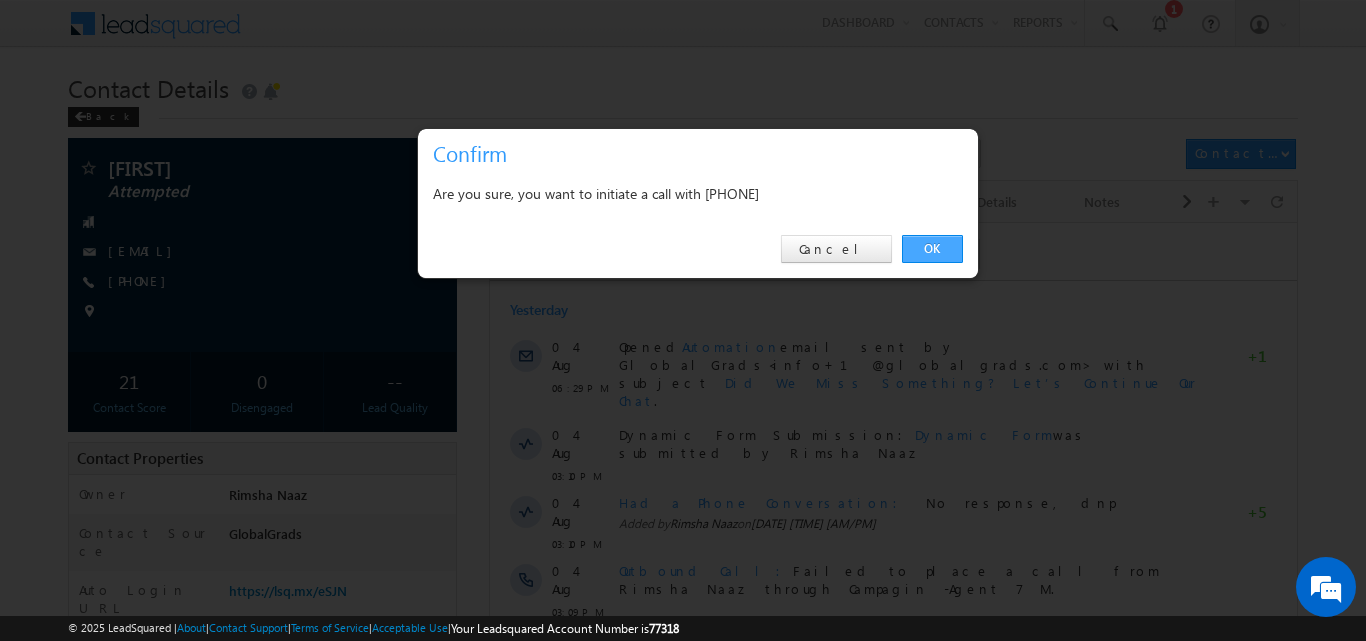 click on "OK" at bounding box center [932, 249] 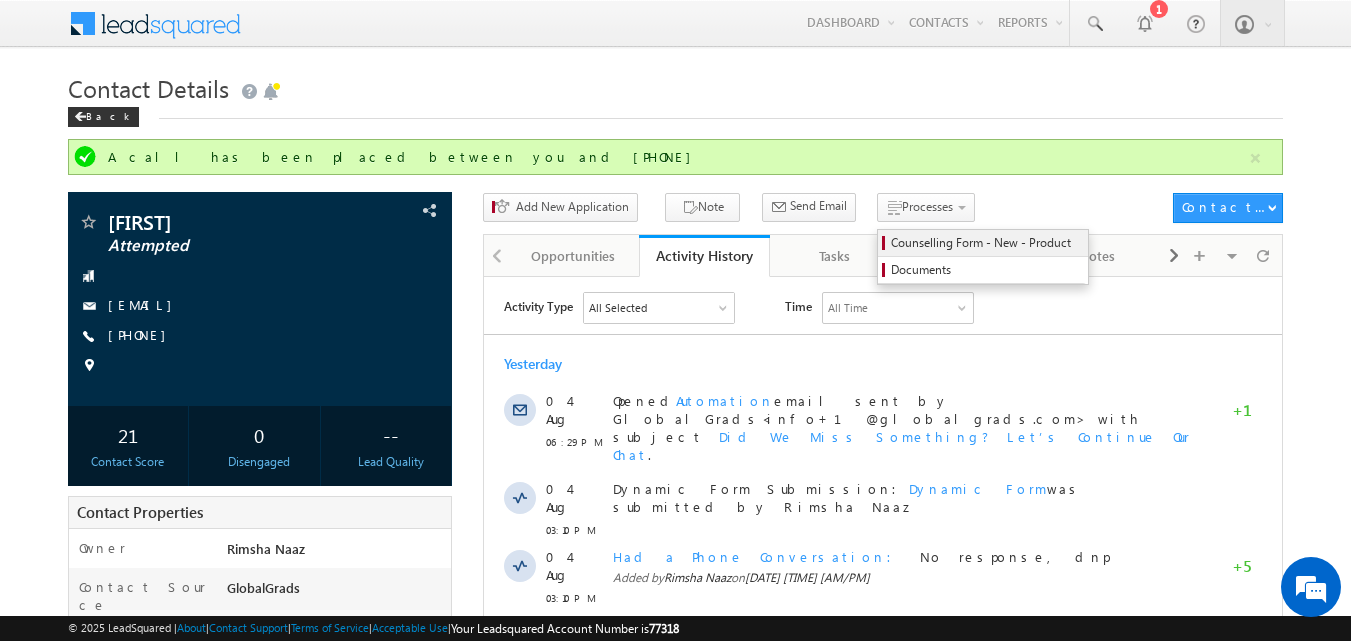 click on "Counselling Form - New - Product" at bounding box center [986, 243] 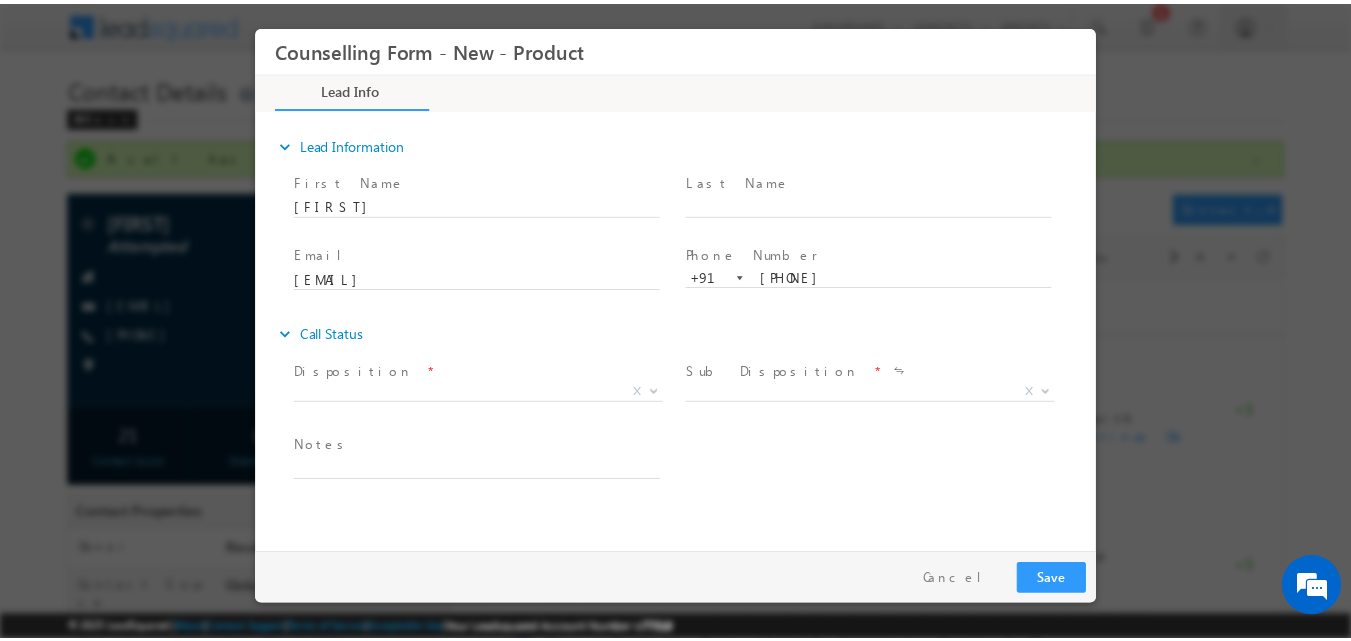 scroll, scrollTop: 0, scrollLeft: 0, axis: both 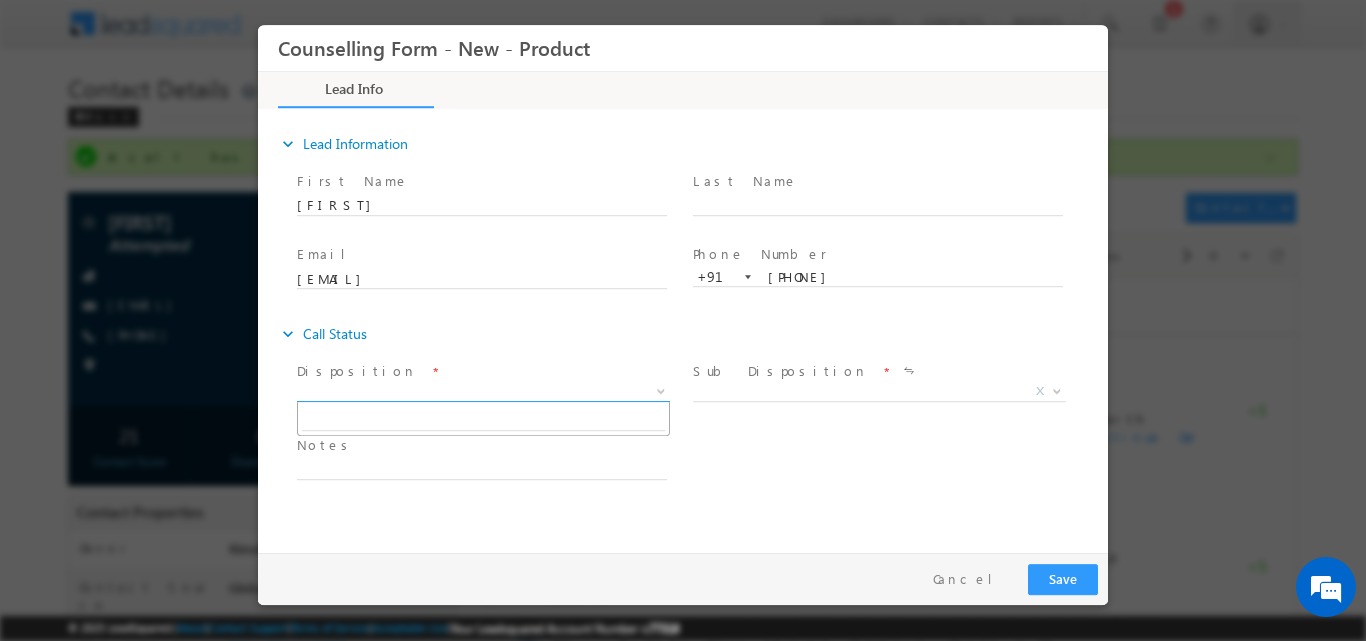 click at bounding box center (661, 389) 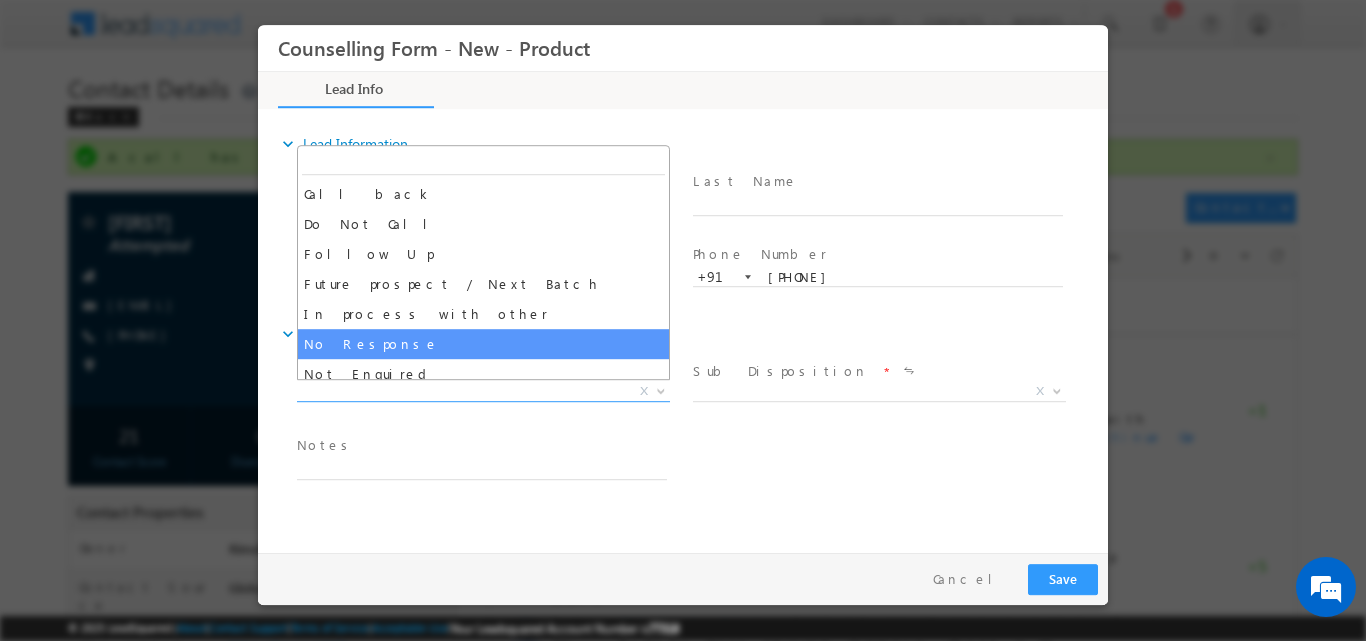select on "No Response" 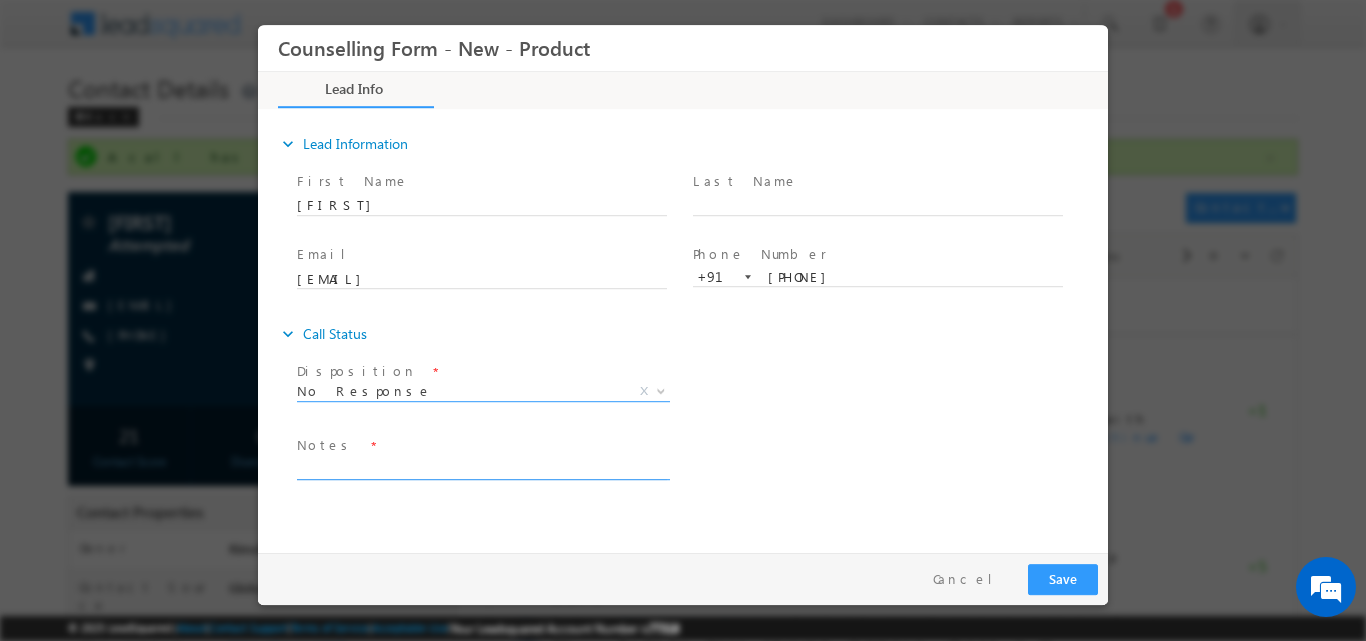 click at bounding box center [482, 467] 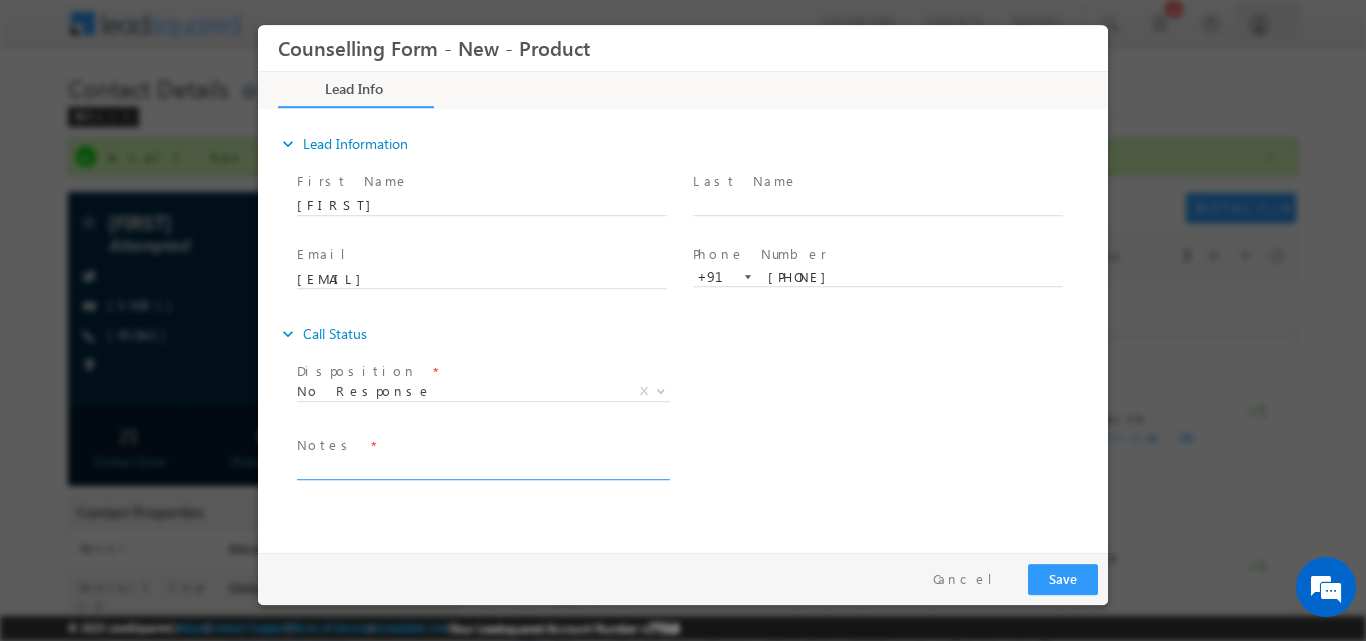 paste on "No response, Dnp" 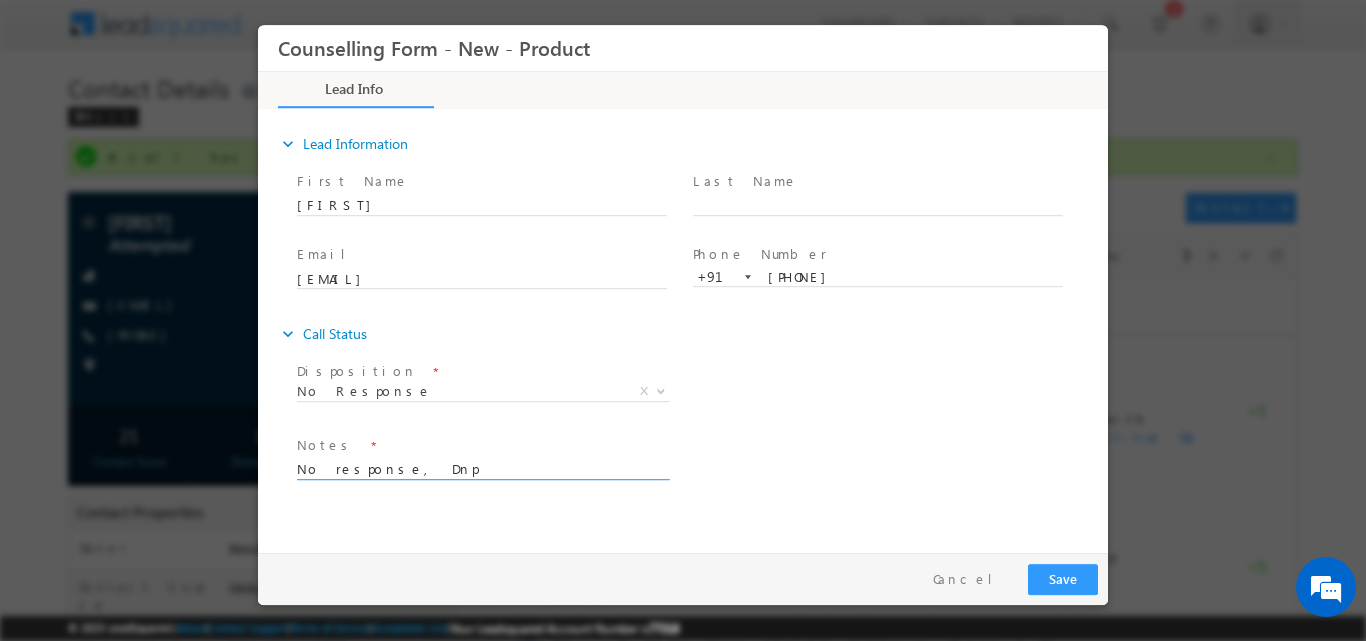type on "No response, Dnp" 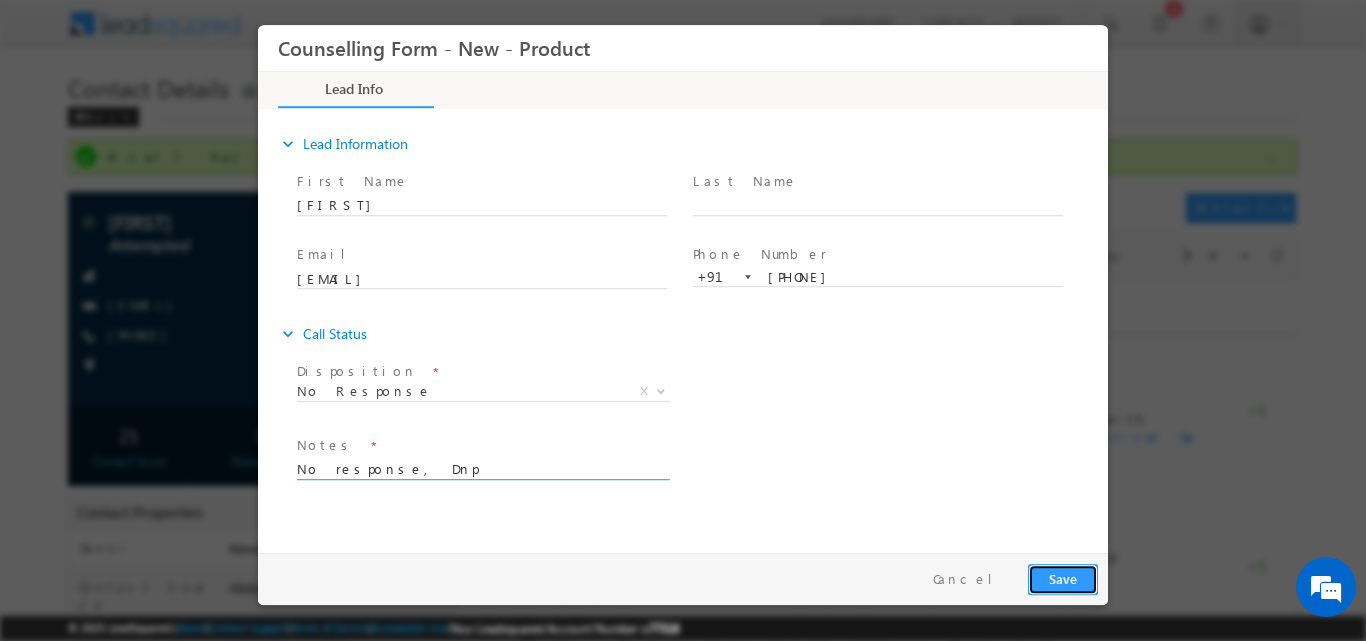 click on "Save" at bounding box center [1063, 578] 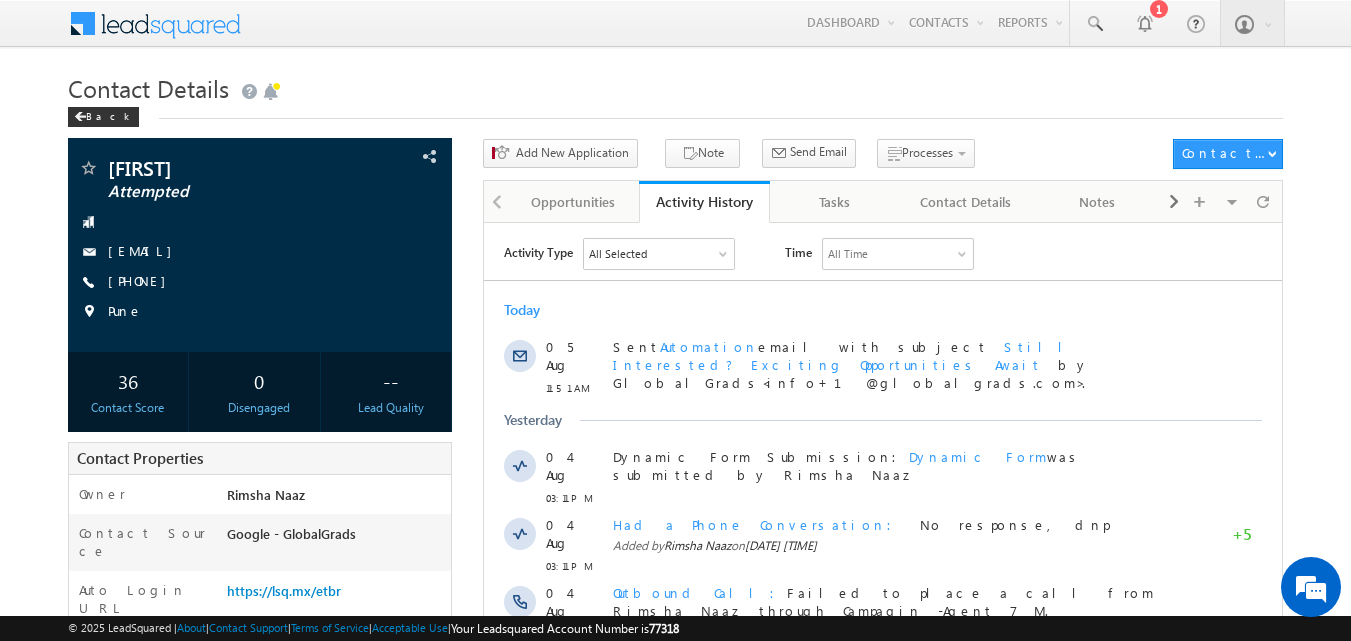 scroll, scrollTop: 0, scrollLeft: 0, axis: both 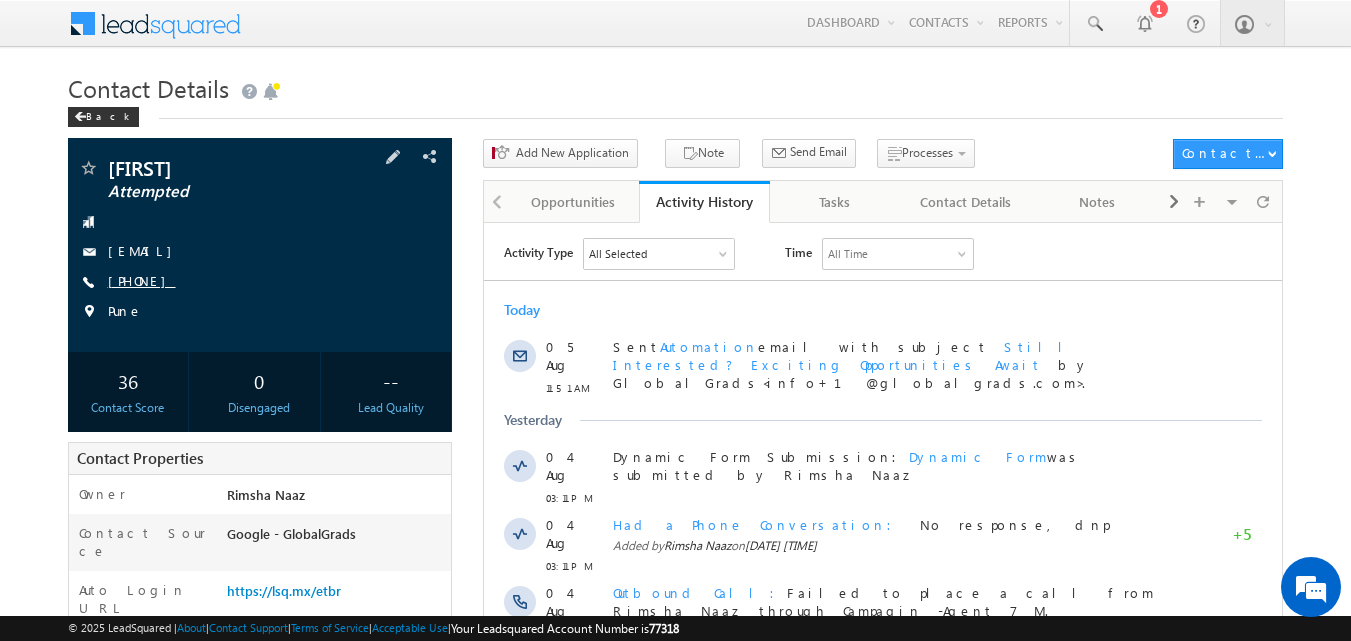 click on "+91-7847095850" at bounding box center (142, 280) 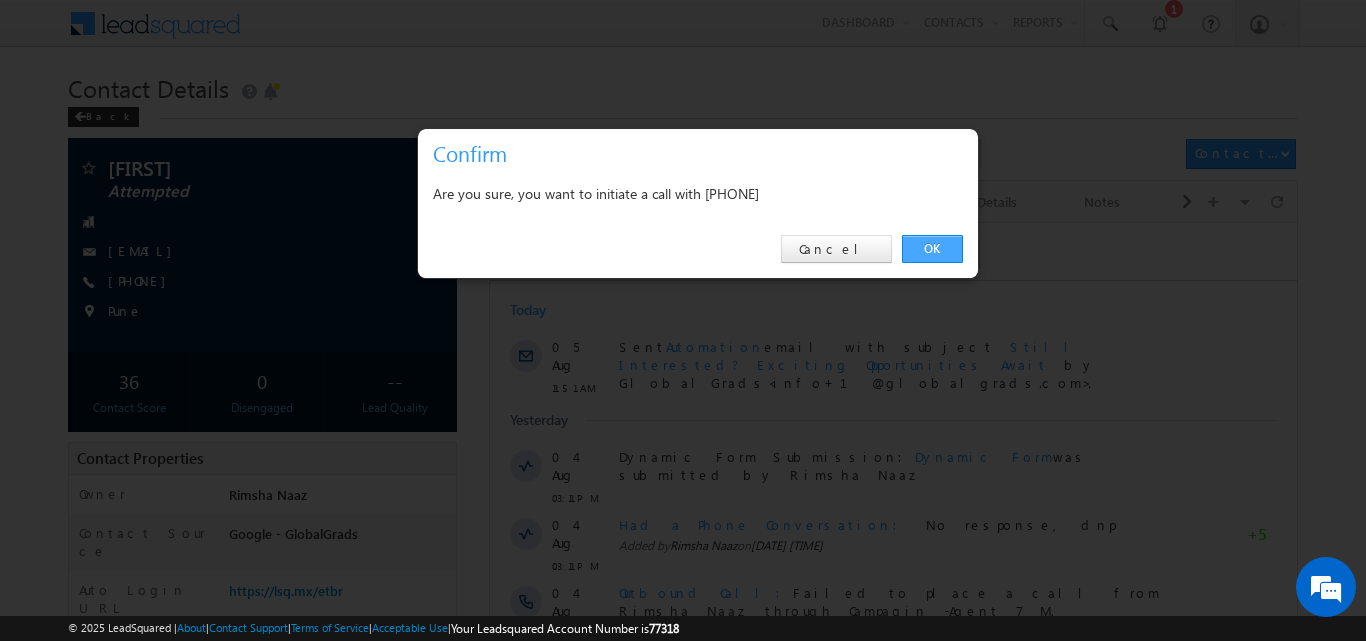 click on "OK" at bounding box center [932, 249] 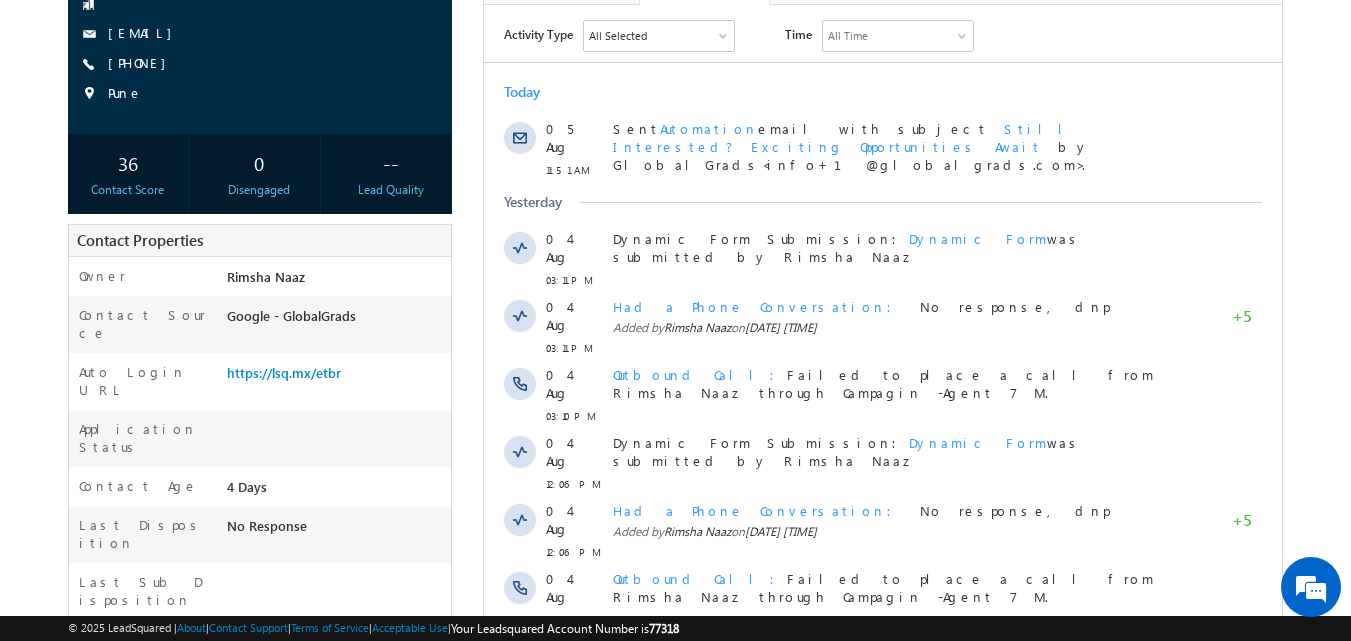 scroll, scrollTop: 584, scrollLeft: 0, axis: vertical 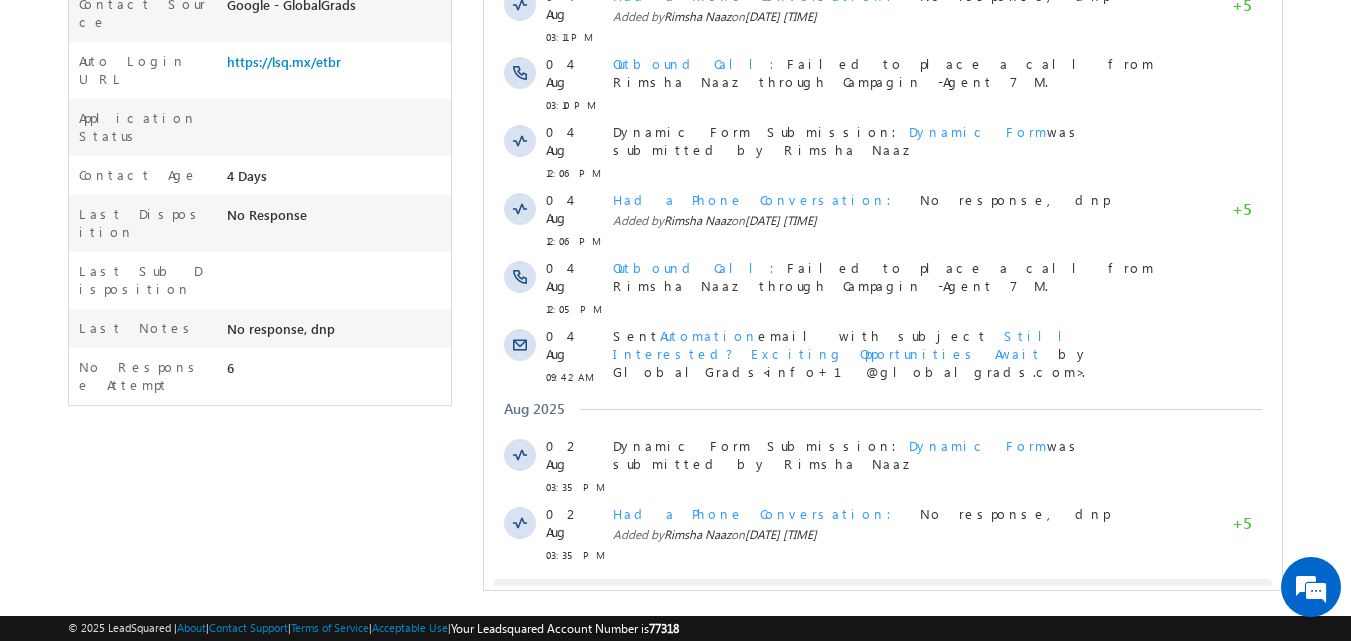 click on "Show More" at bounding box center (883, 599) 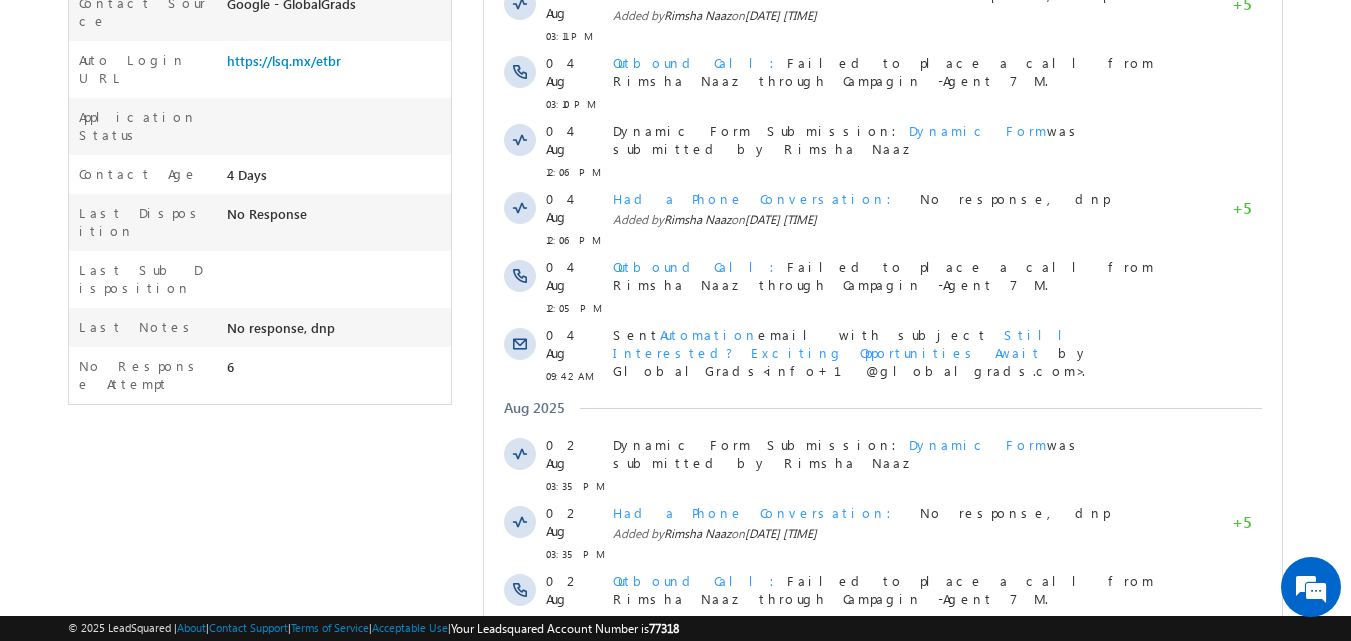 scroll, scrollTop: 1144, scrollLeft: 0, axis: vertical 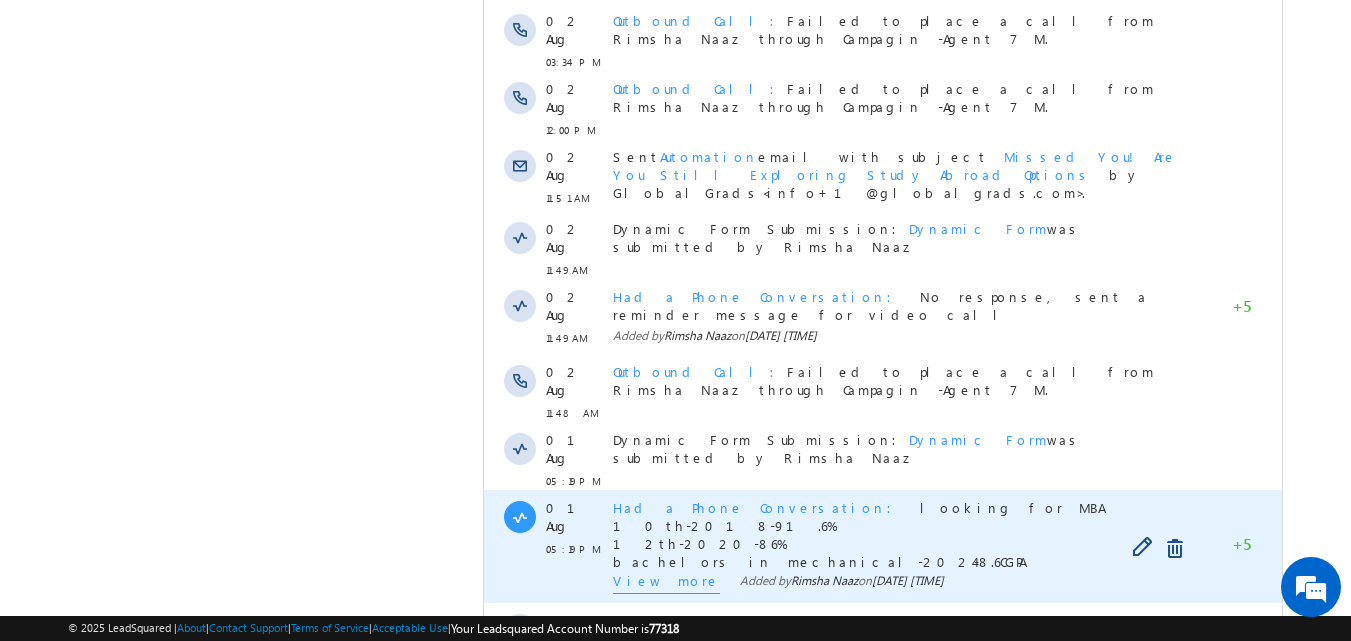 click on "View more" at bounding box center [666, 583] 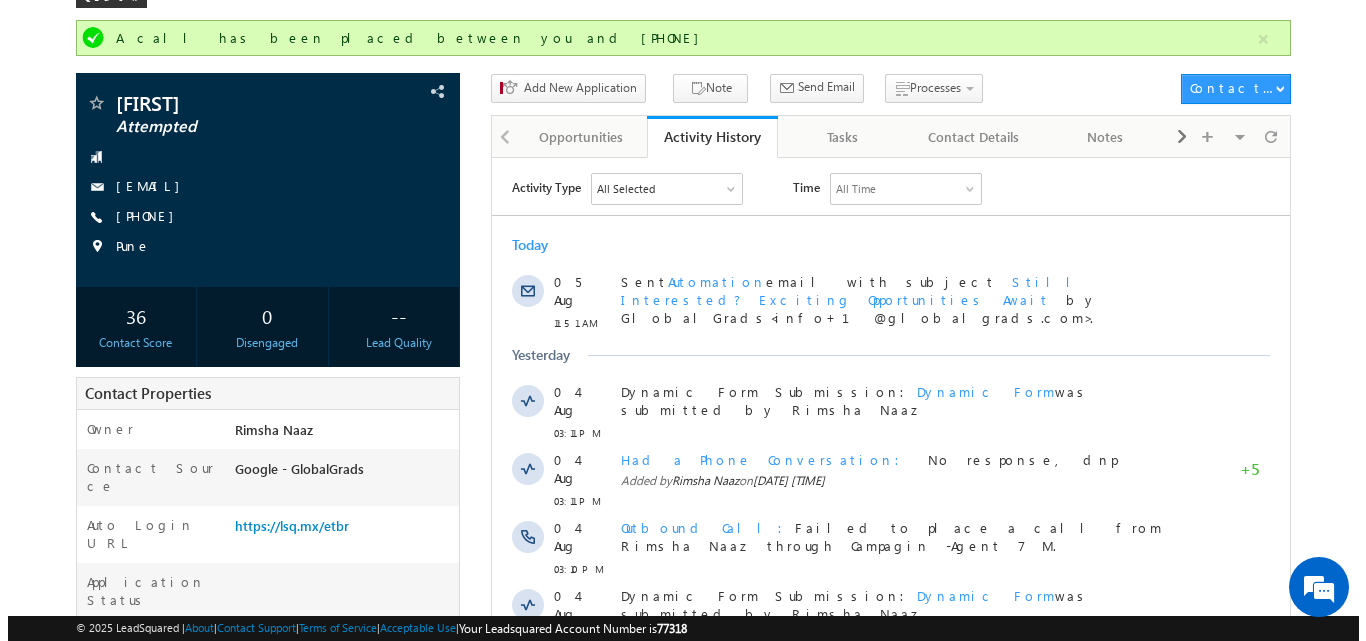 scroll, scrollTop: 110, scrollLeft: 0, axis: vertical 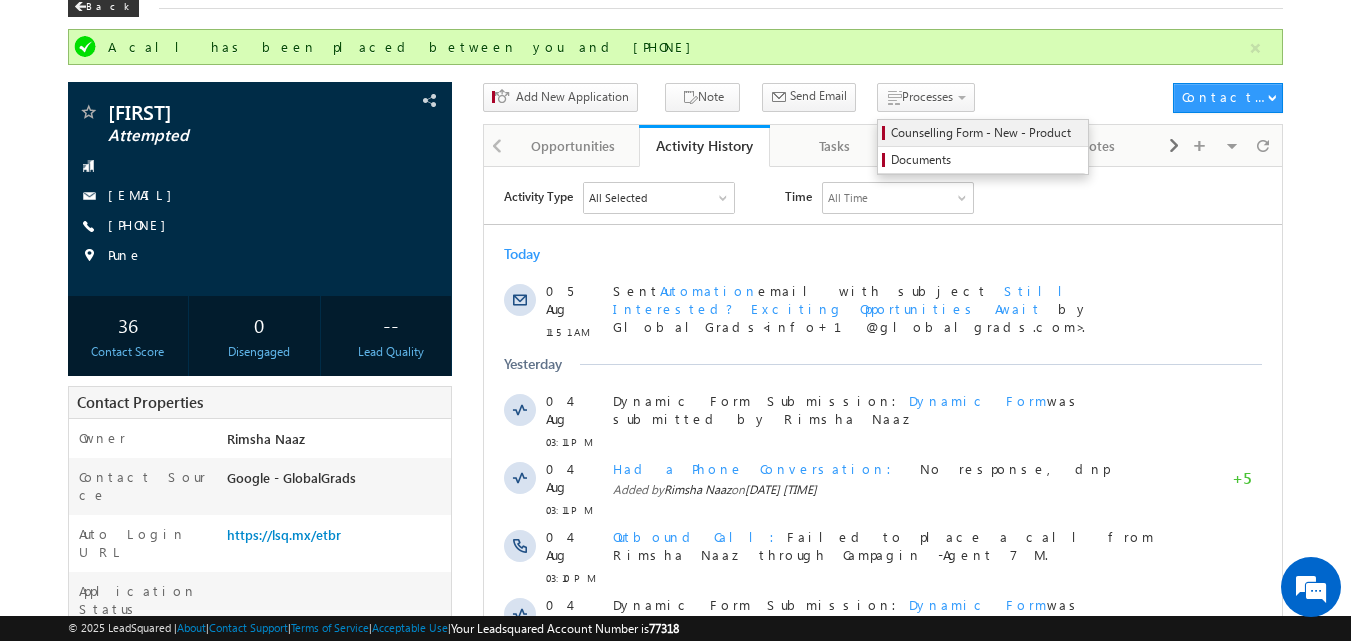 click on "Counselling Form - New - Product" at bounding box center [986, 133] 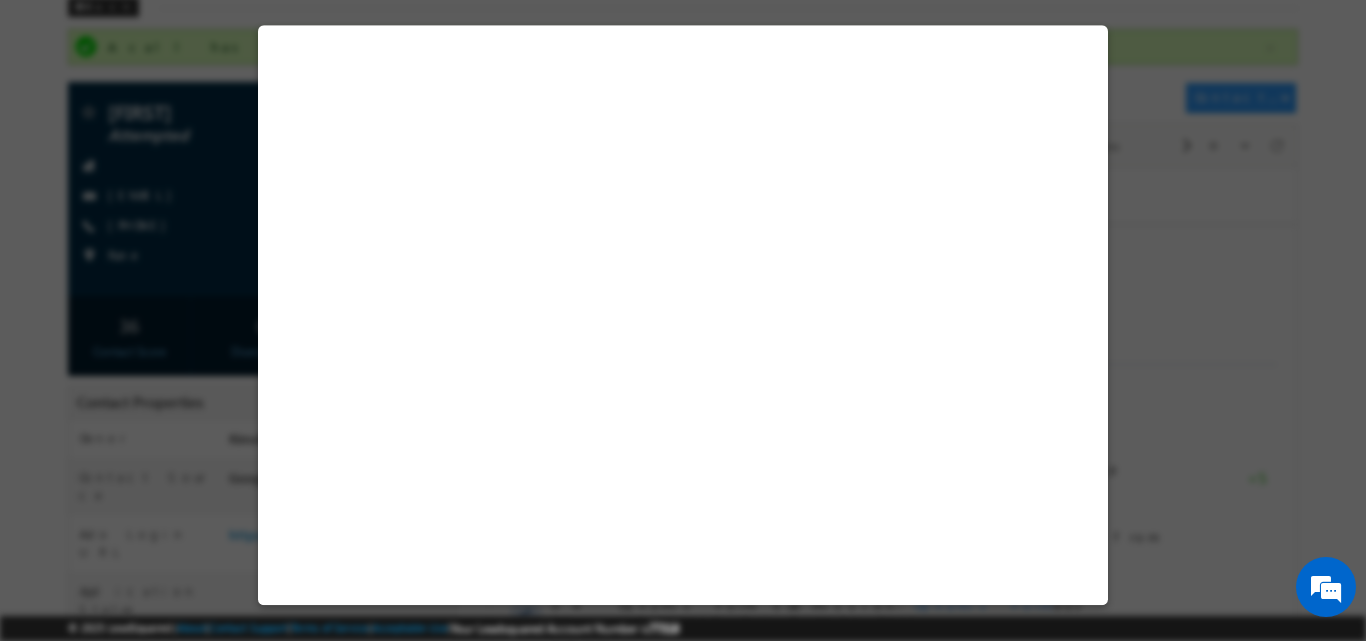 select on "Attempted" 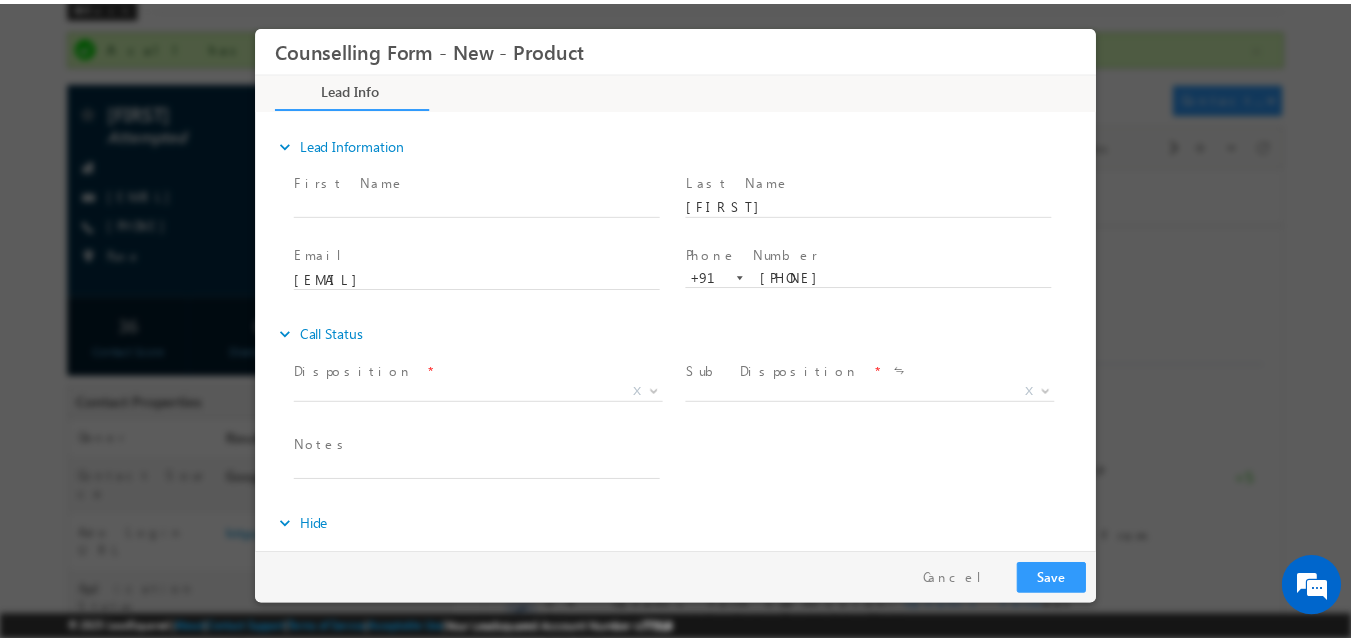 scroll, scrollTop: 0, scrollLeft: 0, axis: both 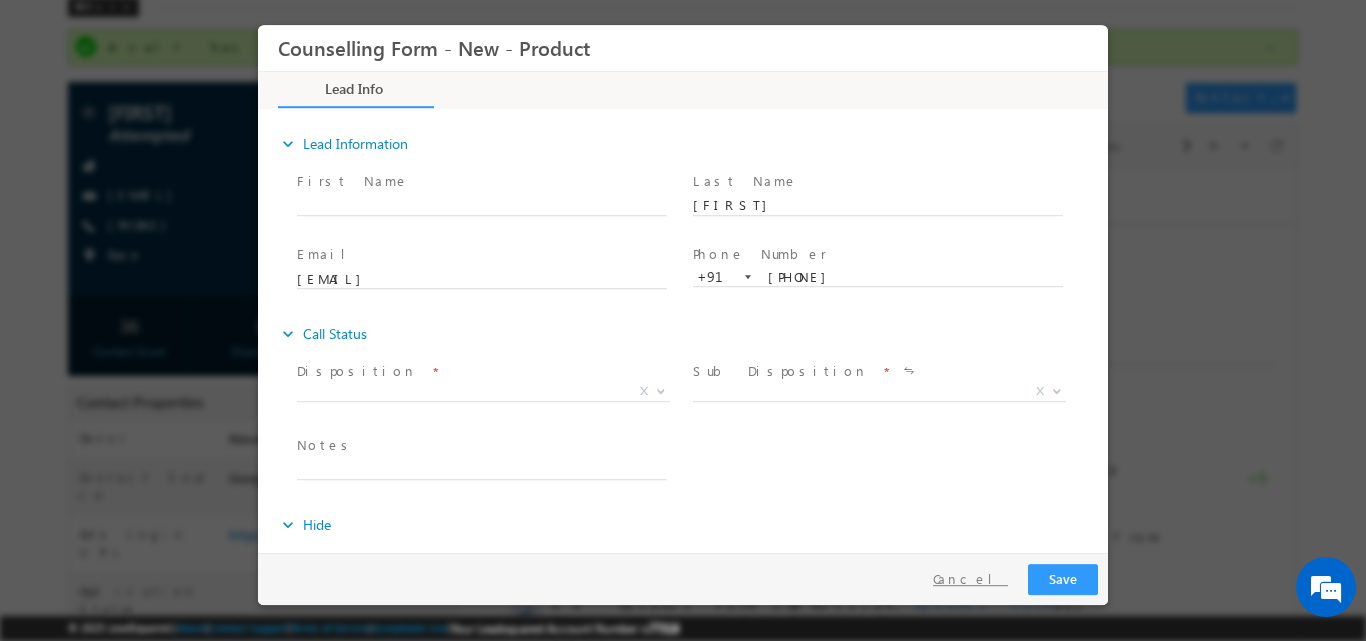 click on "Cancel" at bounding box center [970, 578] 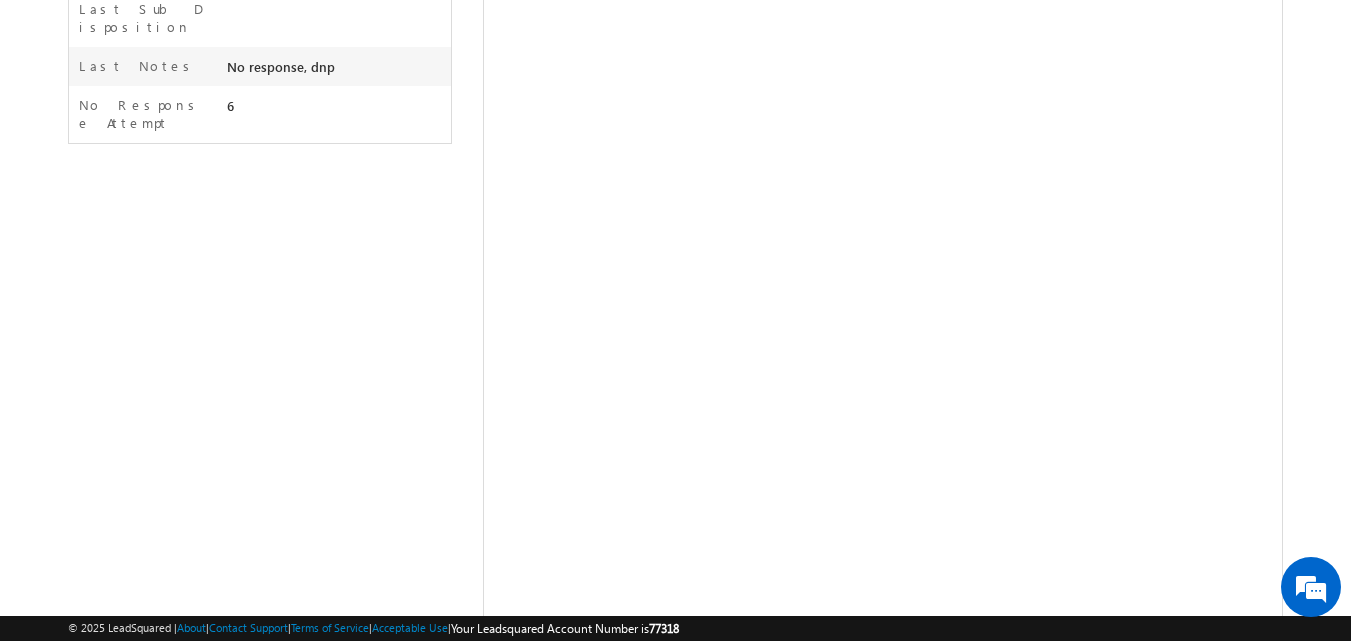 scroll, scrollTop: 1105, scrollLeft: 0, axis: vertical 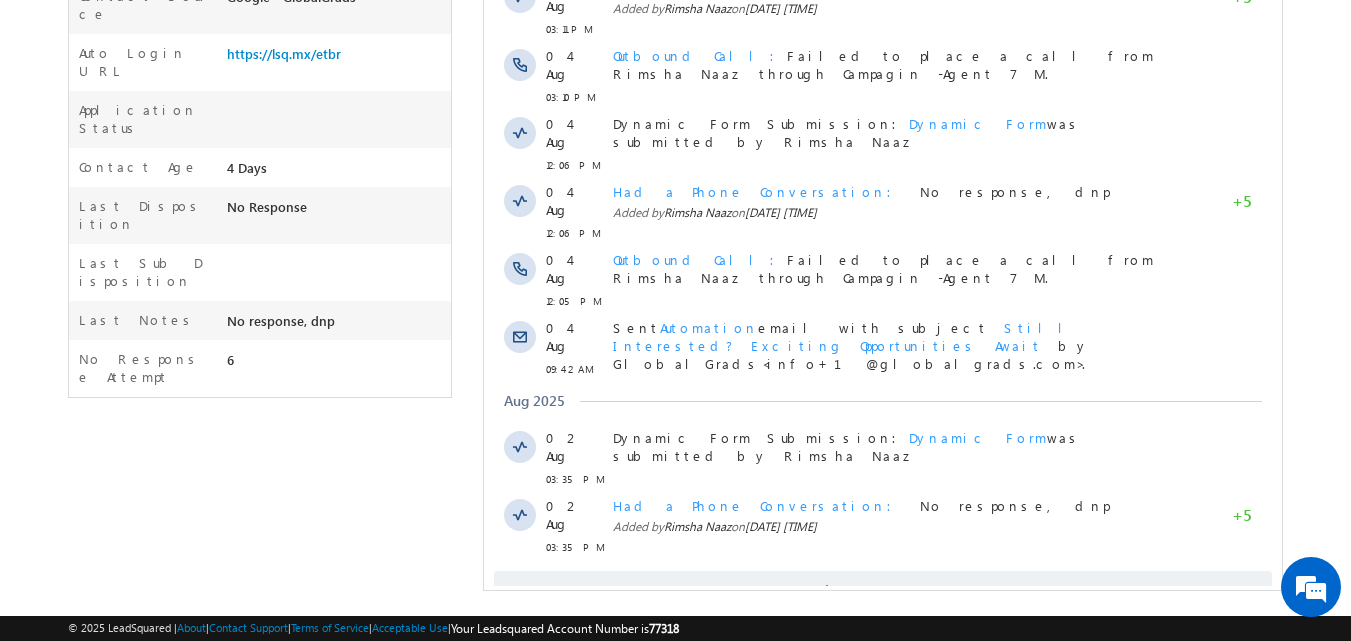 click on "Show More" at bounding box center [883, 583] 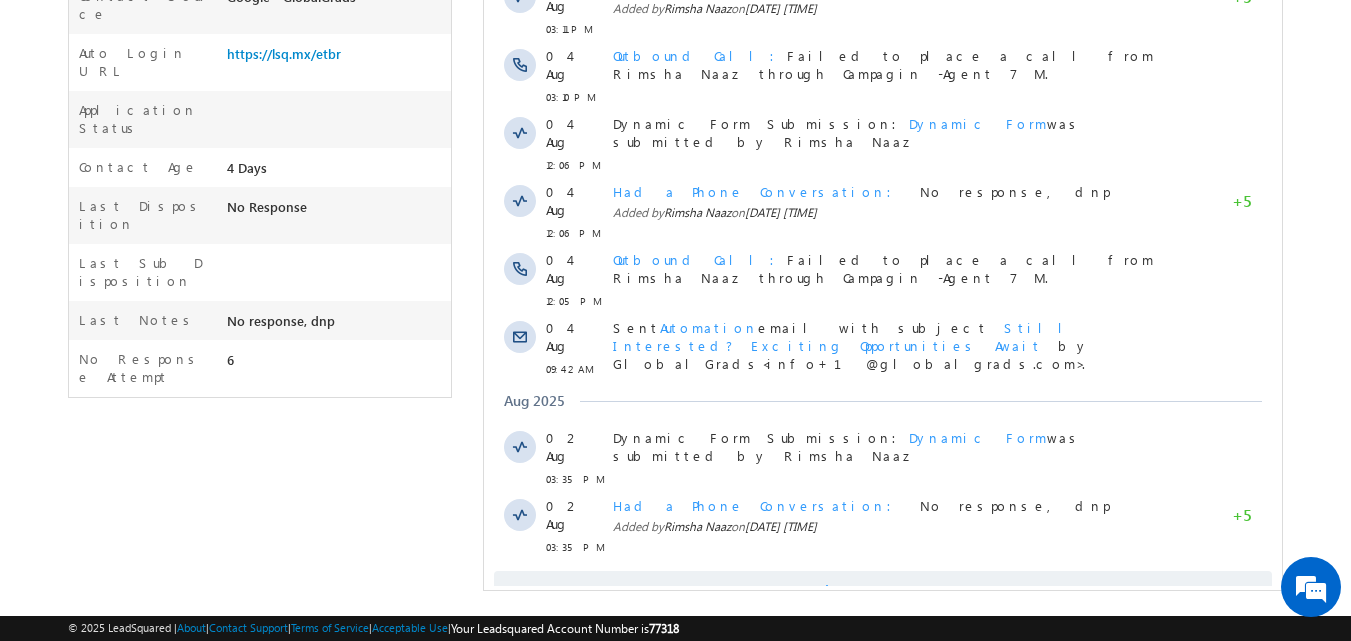 click on "Show More" at bounding box center [883, 591] 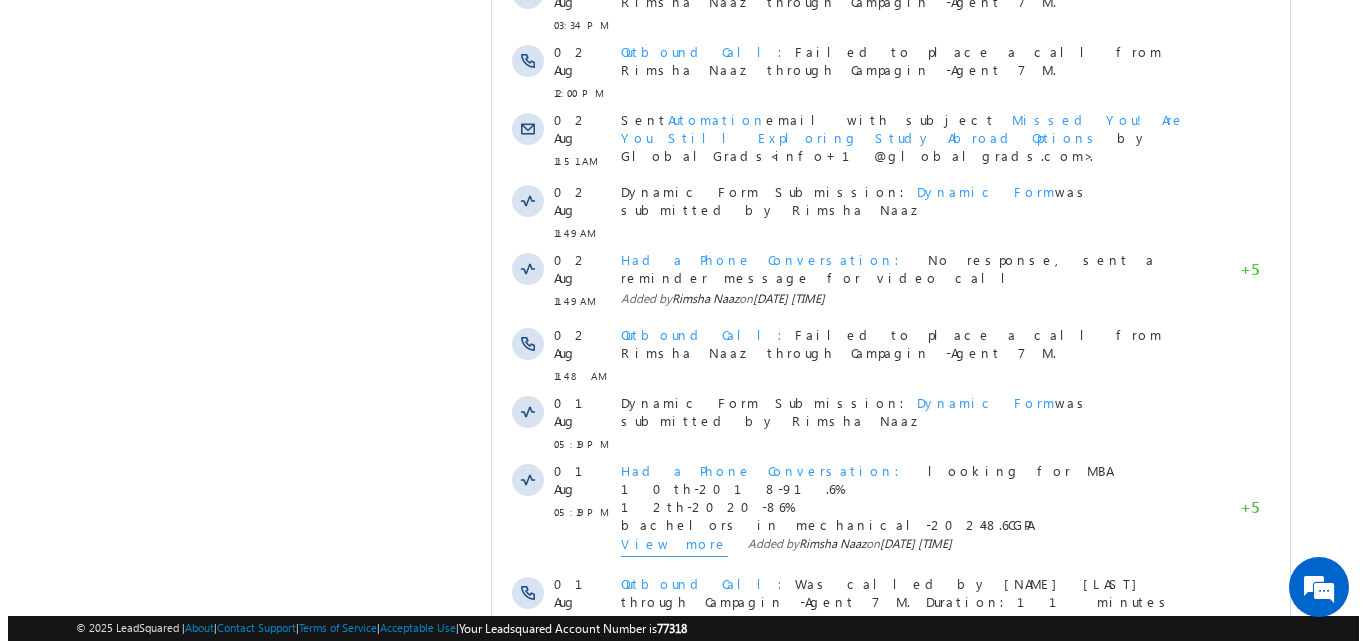 scroll, scrollTop: 0, scrollLeft: 0, axis: both 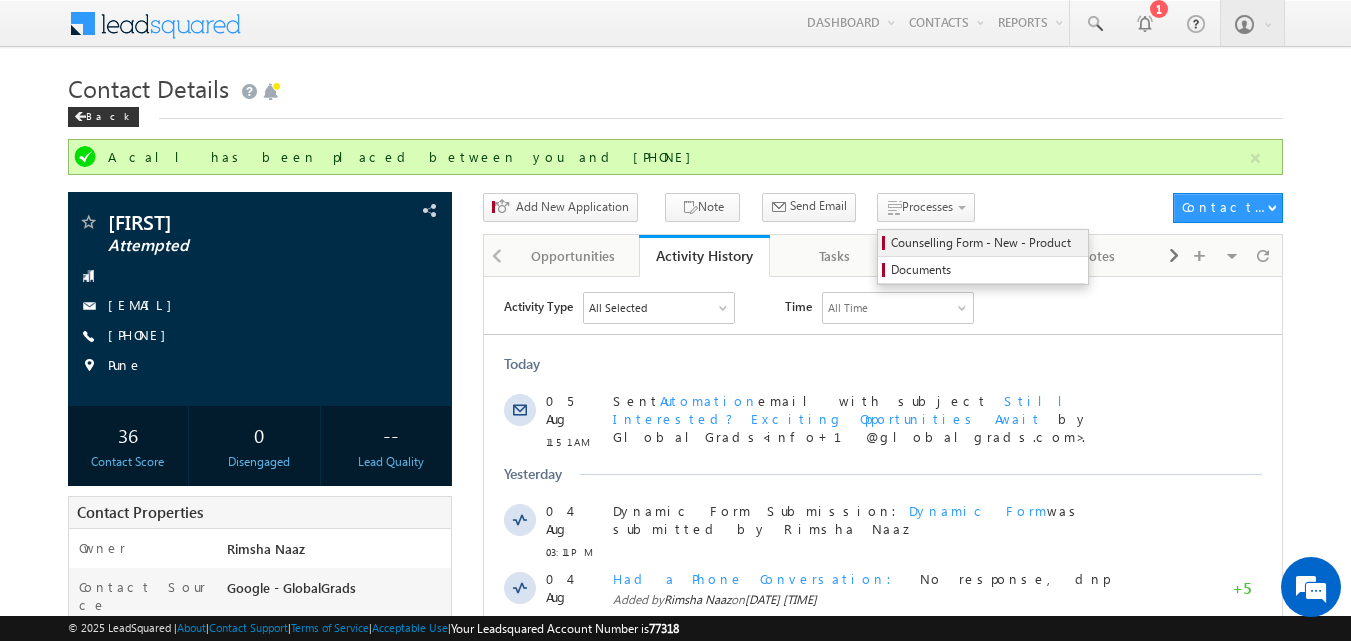 click on "Counselling Form - New - Product" at bounding box center (986, 243) 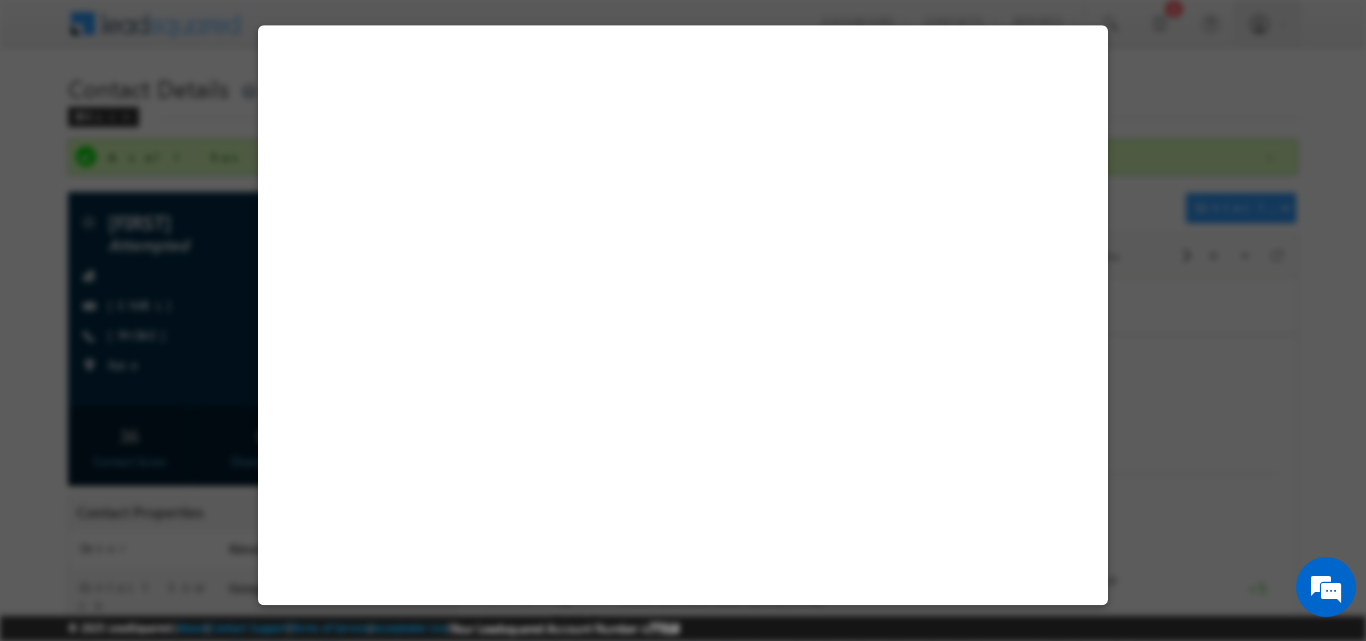 select on "Attempted" 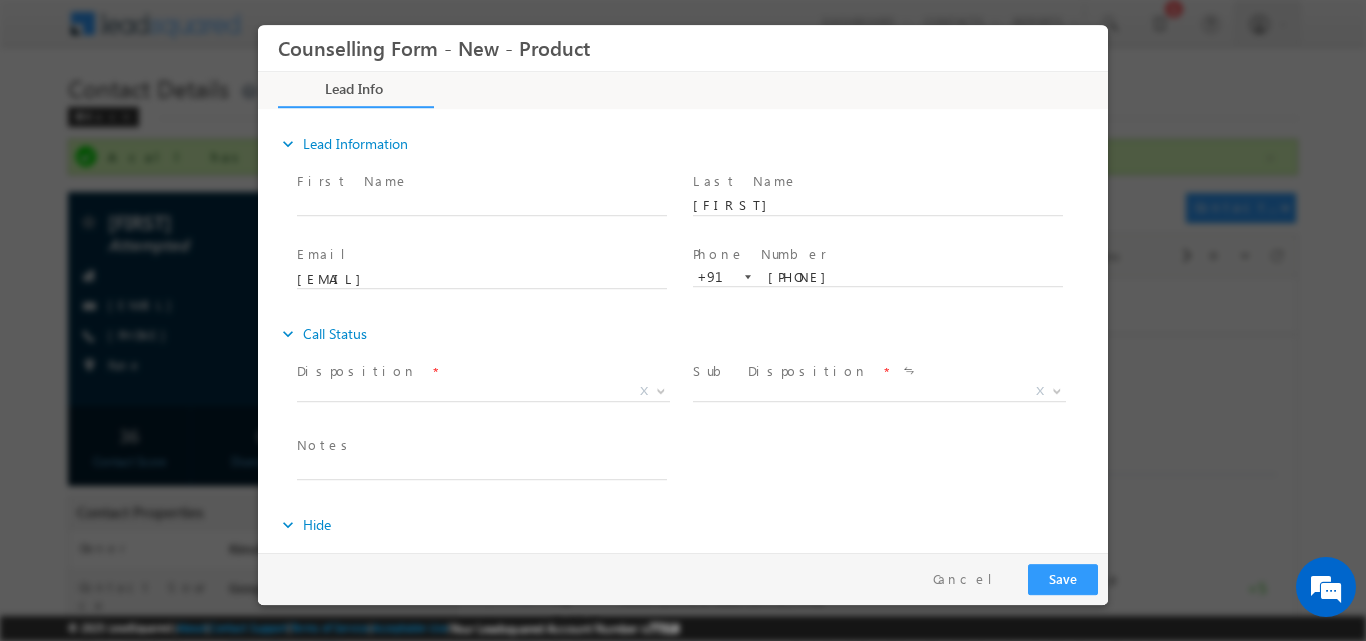 scroll, scrollTop: 0, scrollLeft: 0, axis: both 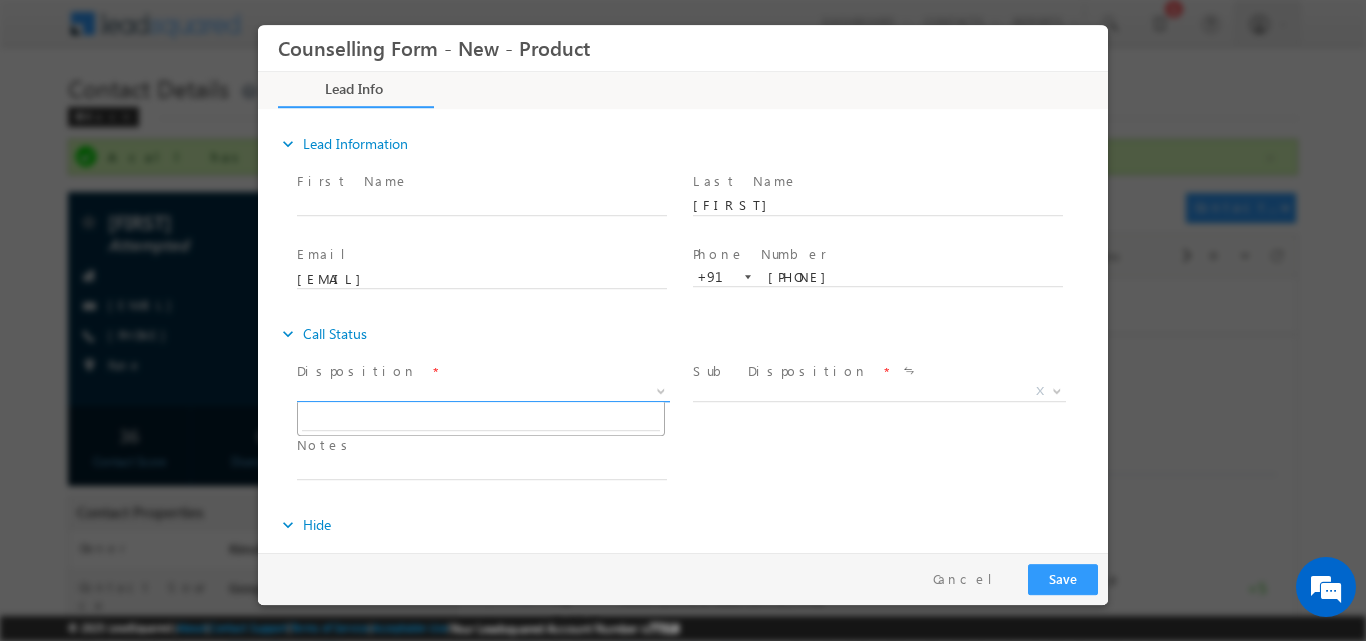 click at bounding box center [659, 390] 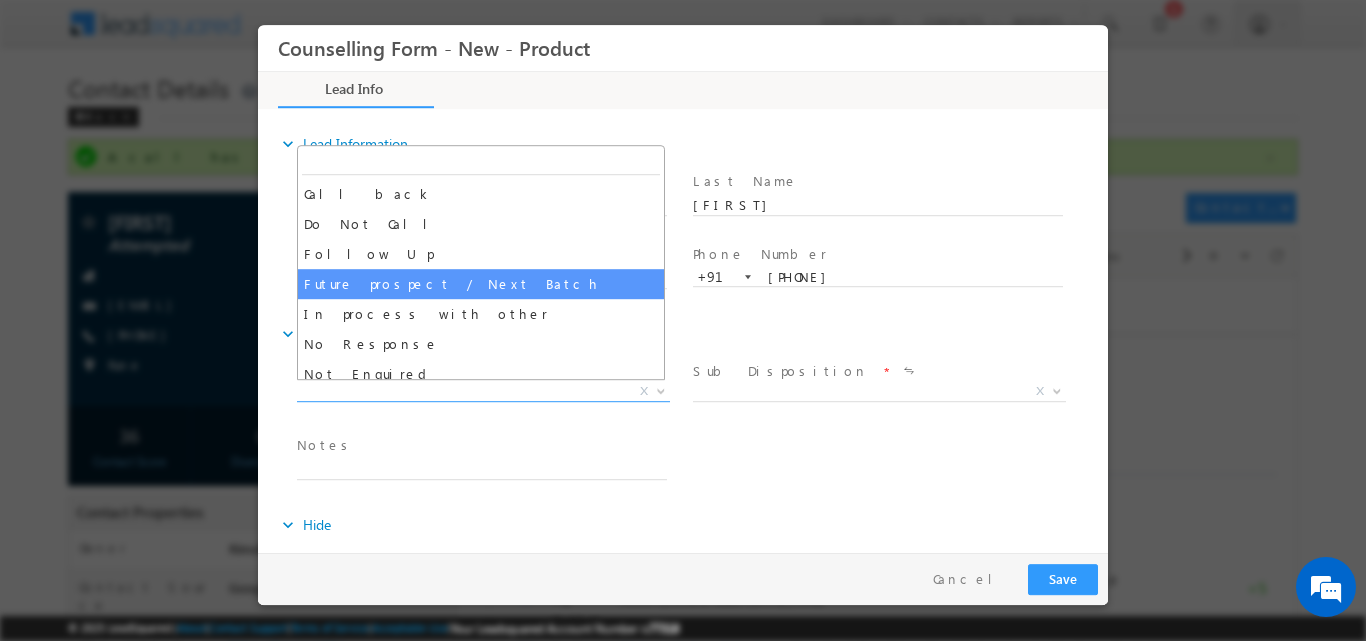 scroll, scrollTop: 130, scrollLeft: 0, axis: vertical 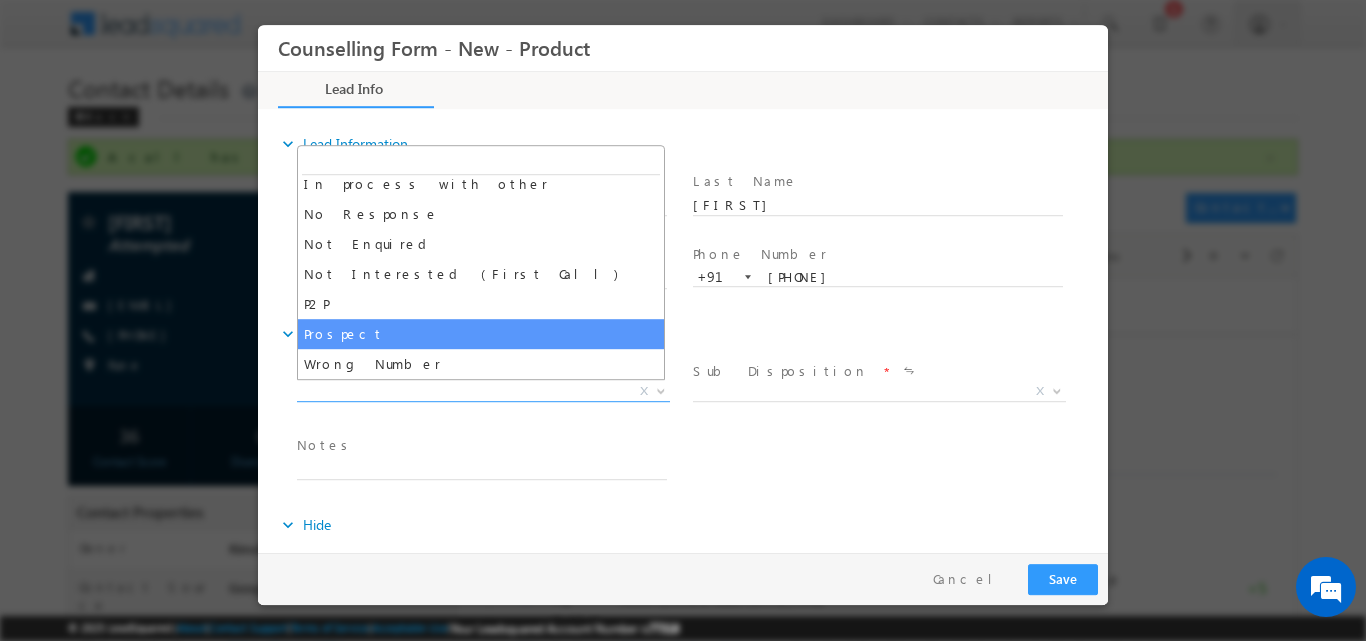 select on "Prospect" 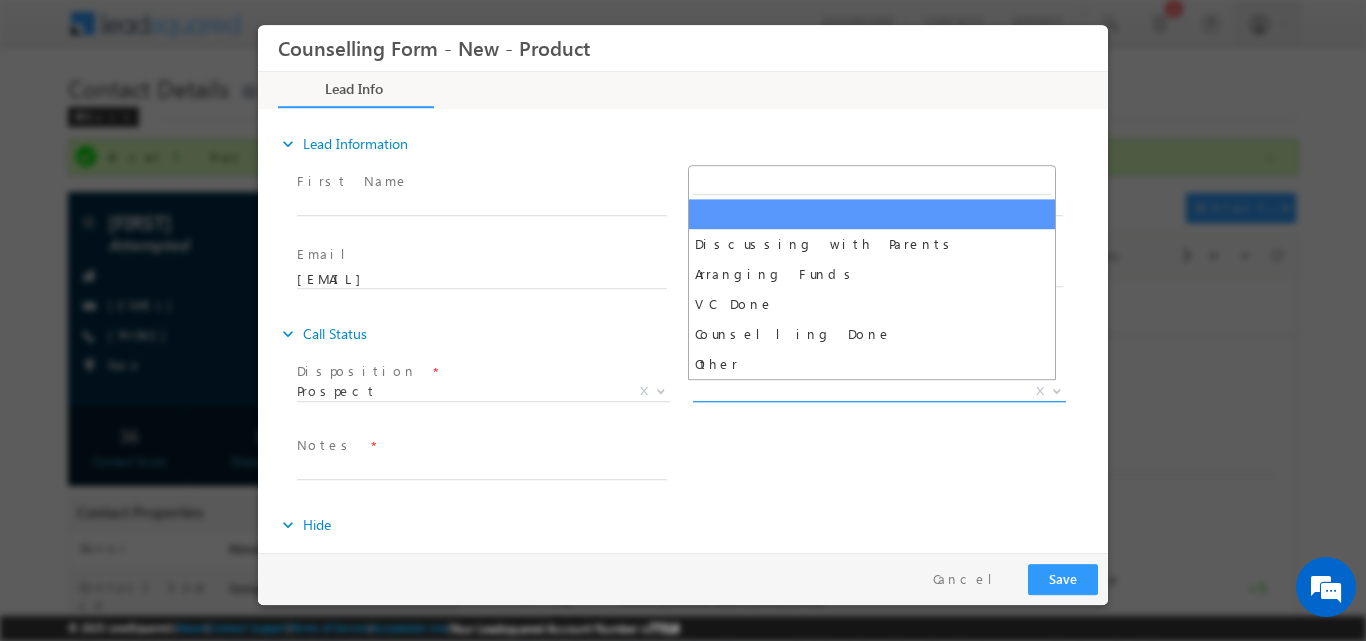 click at bounding box center (1057, 389) 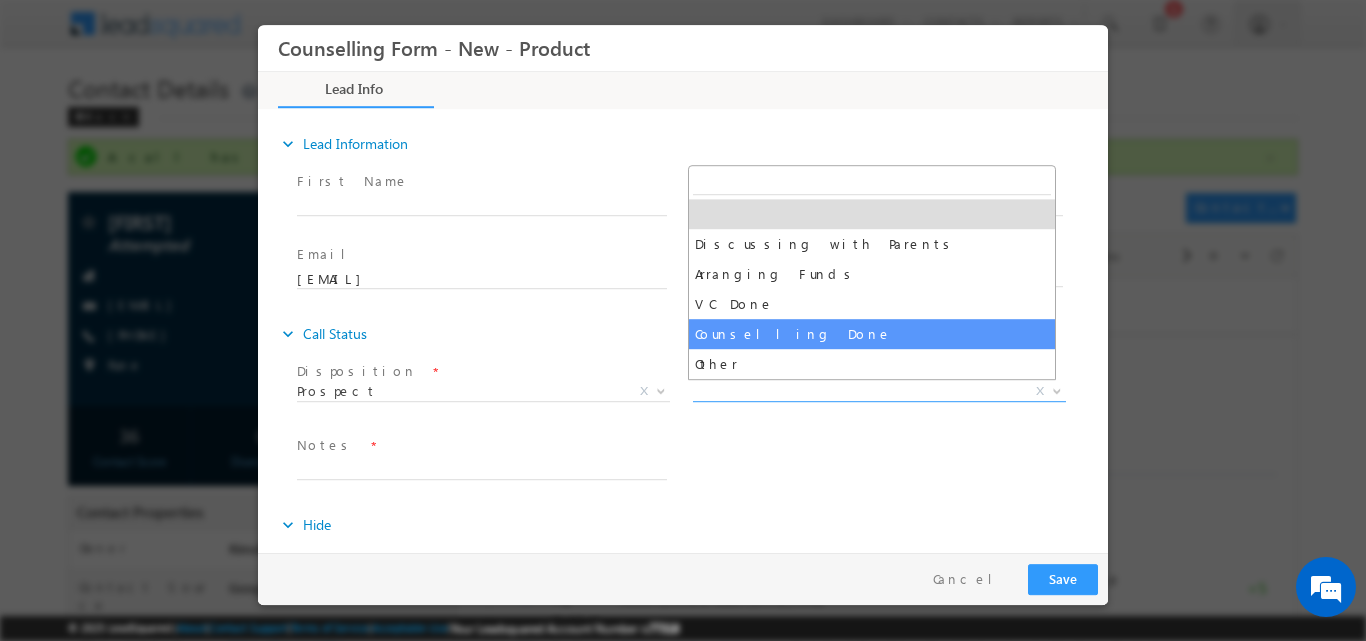 select on "Counselling Done" 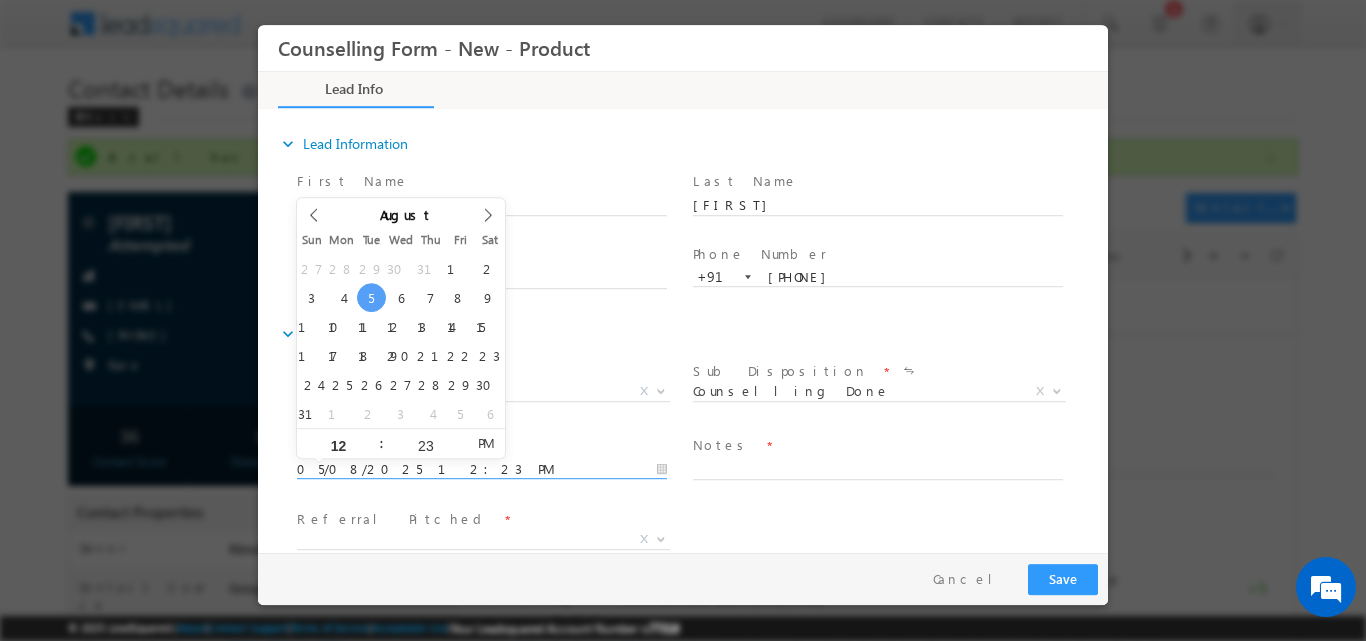 click on "05/08/2025 12:23 PM" at bounding box center (482, 469) 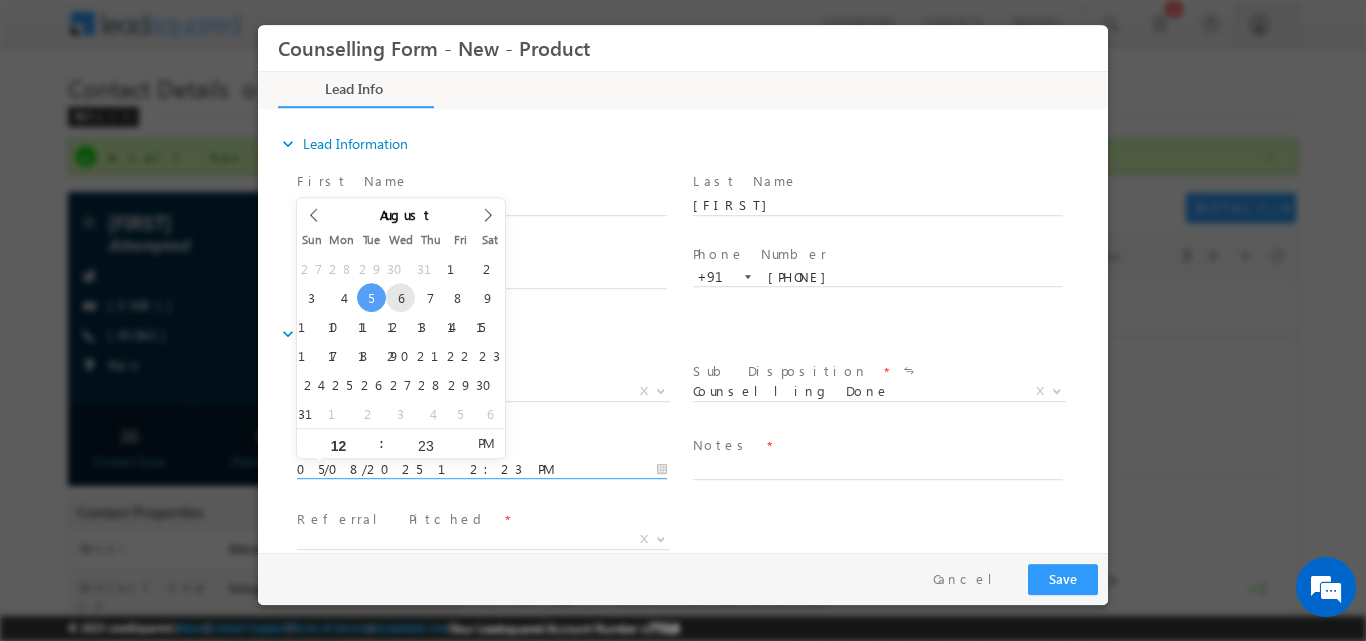 type on "06/08/2025 12:23 PM" 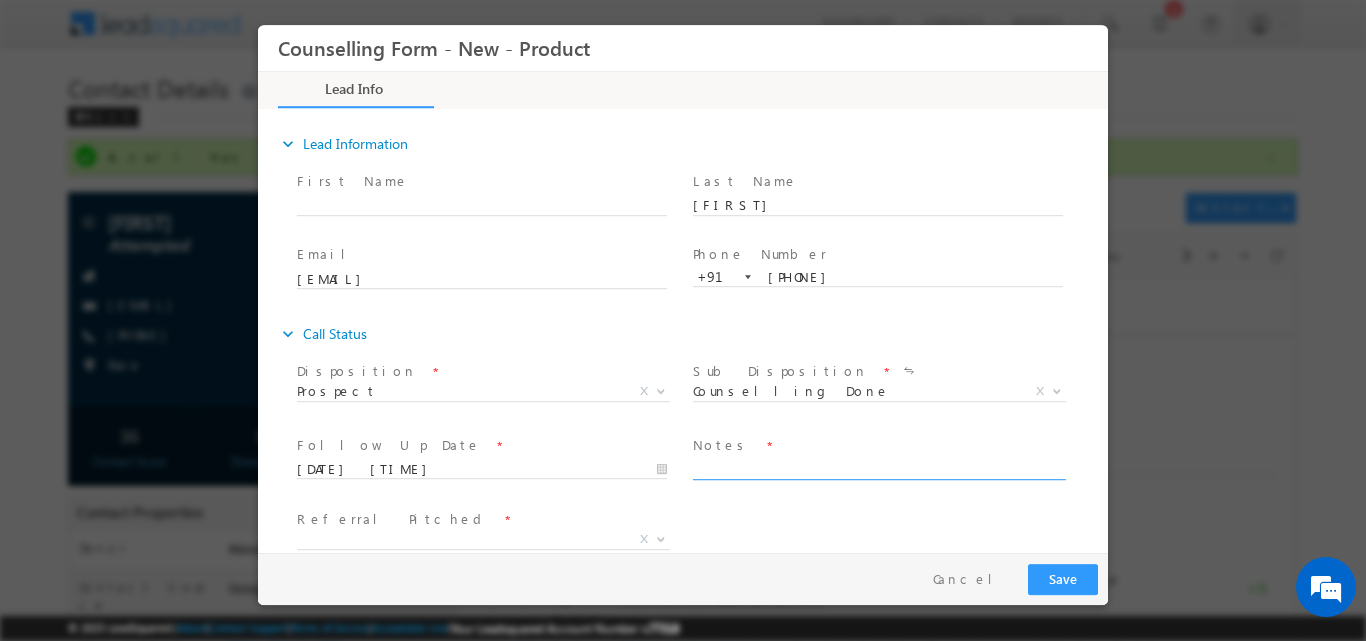 type on "06/08/2025 12:23 PM" 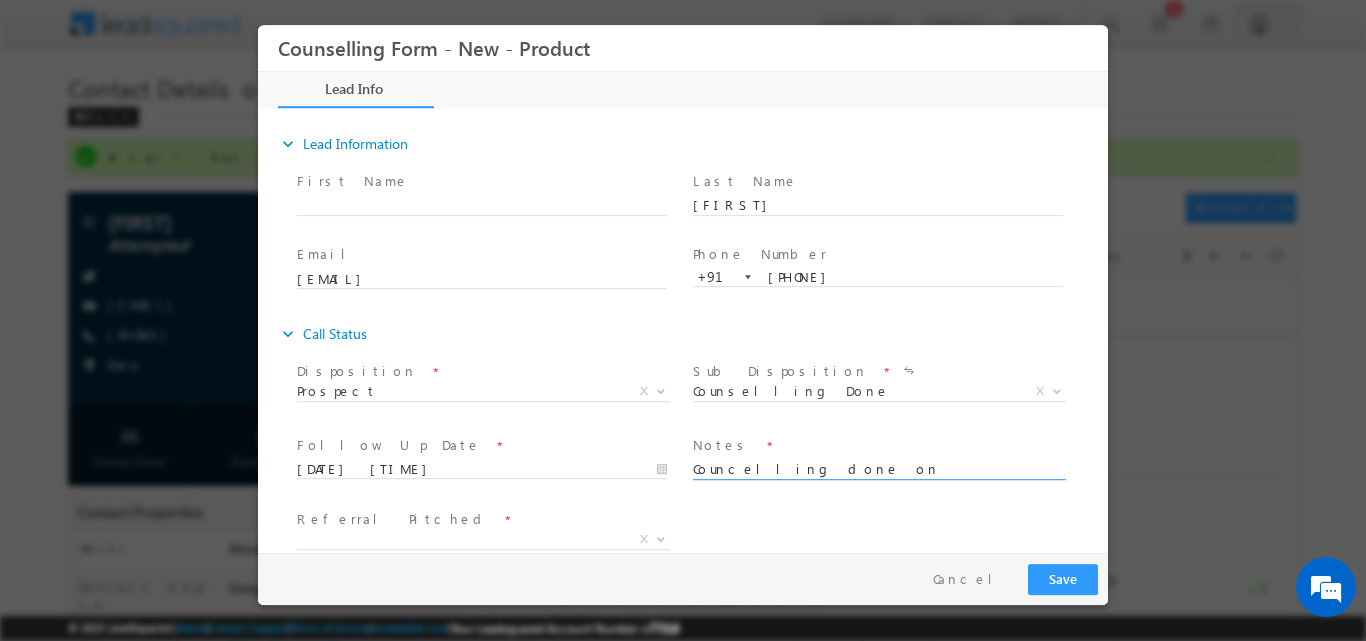 click on "Councelling done on" at bounding box center (878, 467) 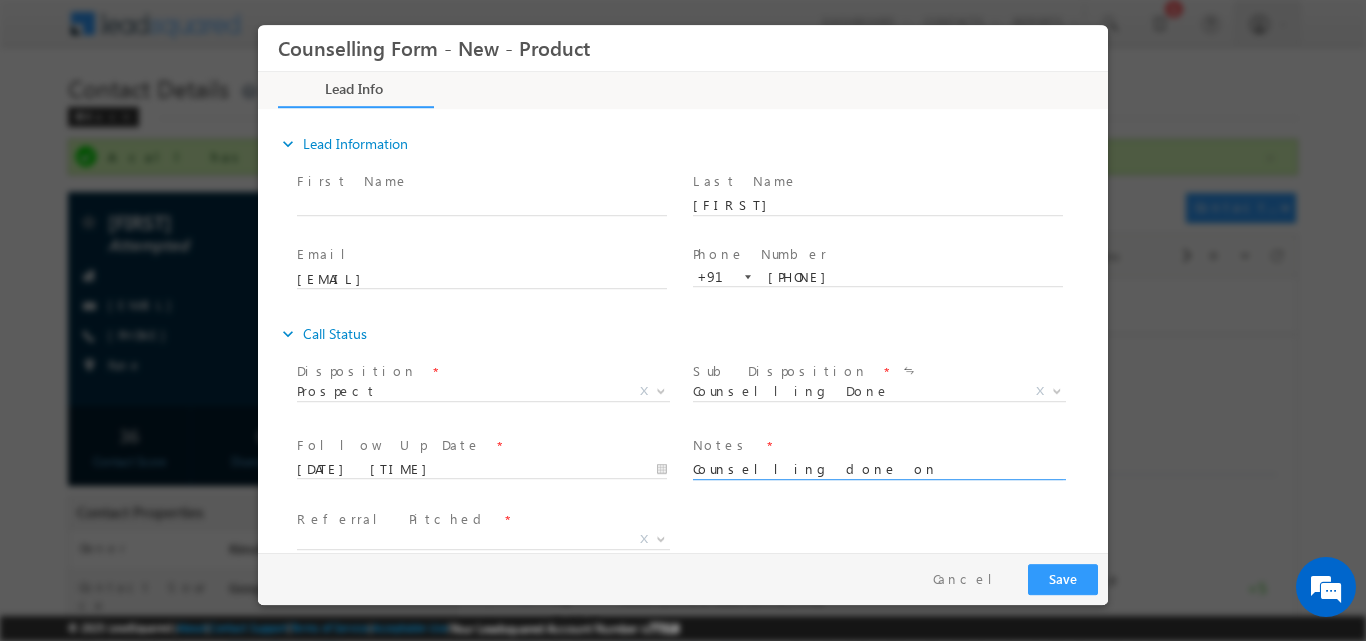 click on "Counselling done on" at bounding box center (878, 467) 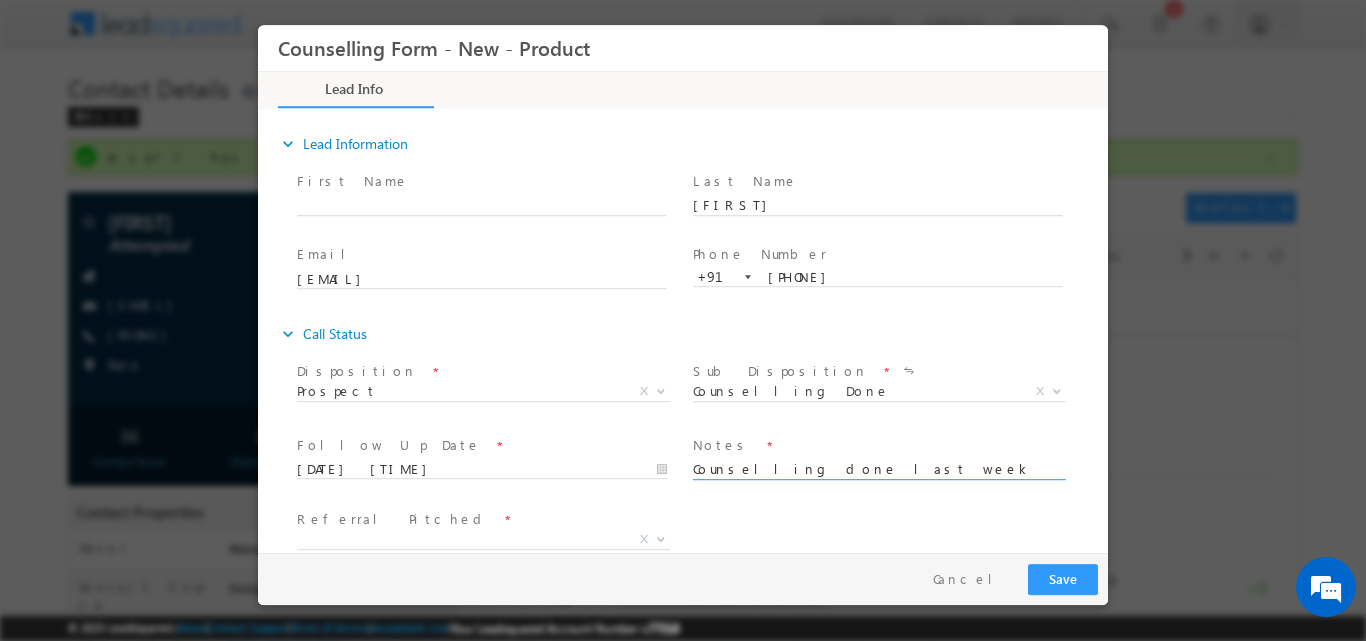 scroll, scrollTop: 4, scrollLeft: 0, axis: vertical 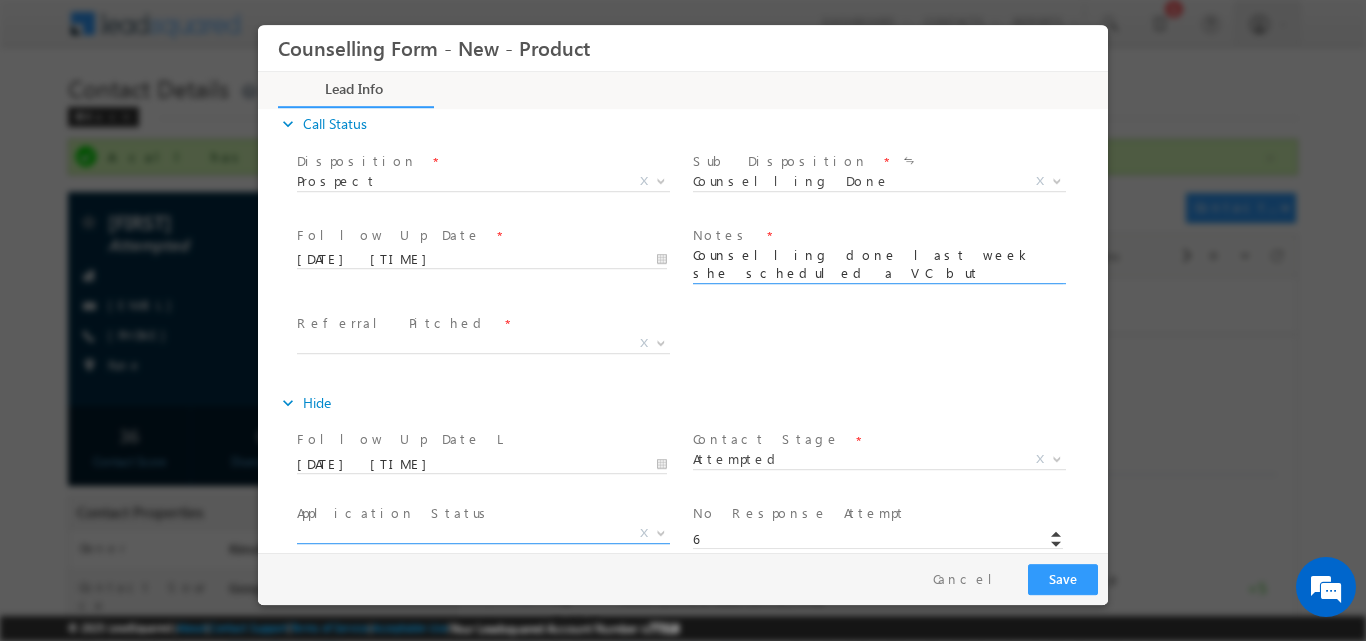 type on "Counselling done last week she scheduled a VC but didn't join the session, now she is not responding" 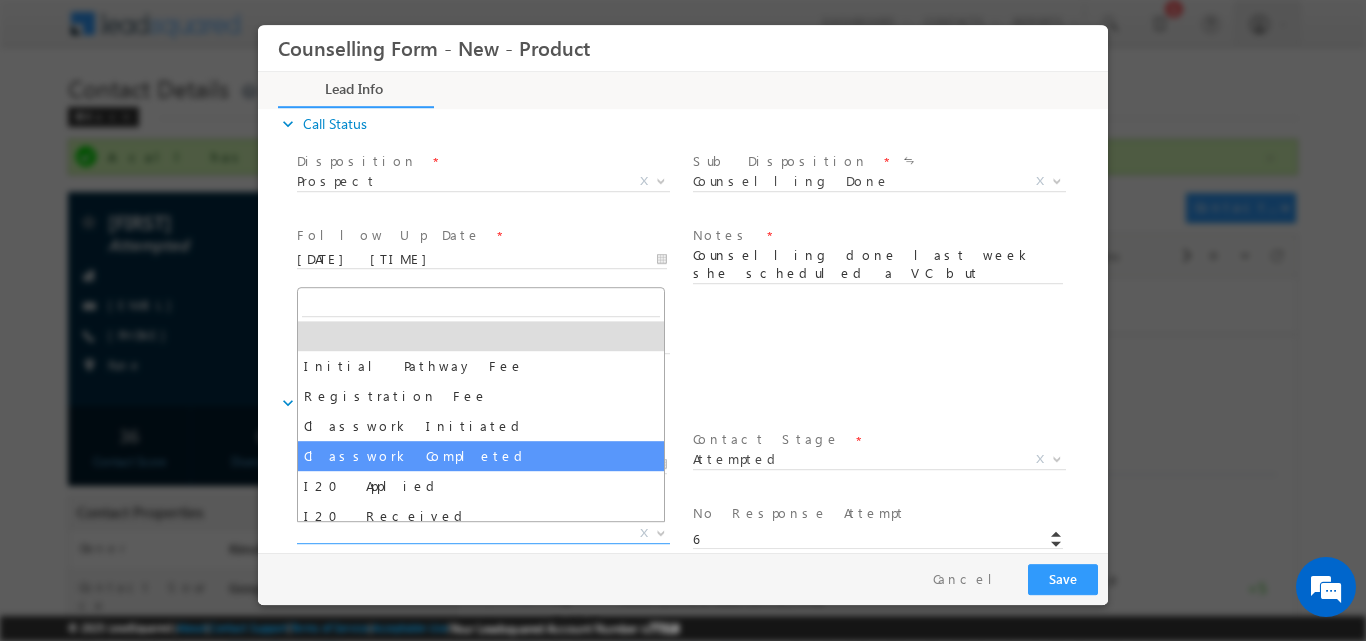 click on "University Priority
*
Referral Pitched
*
Yes
No
X" at bounding box center (700, 345) 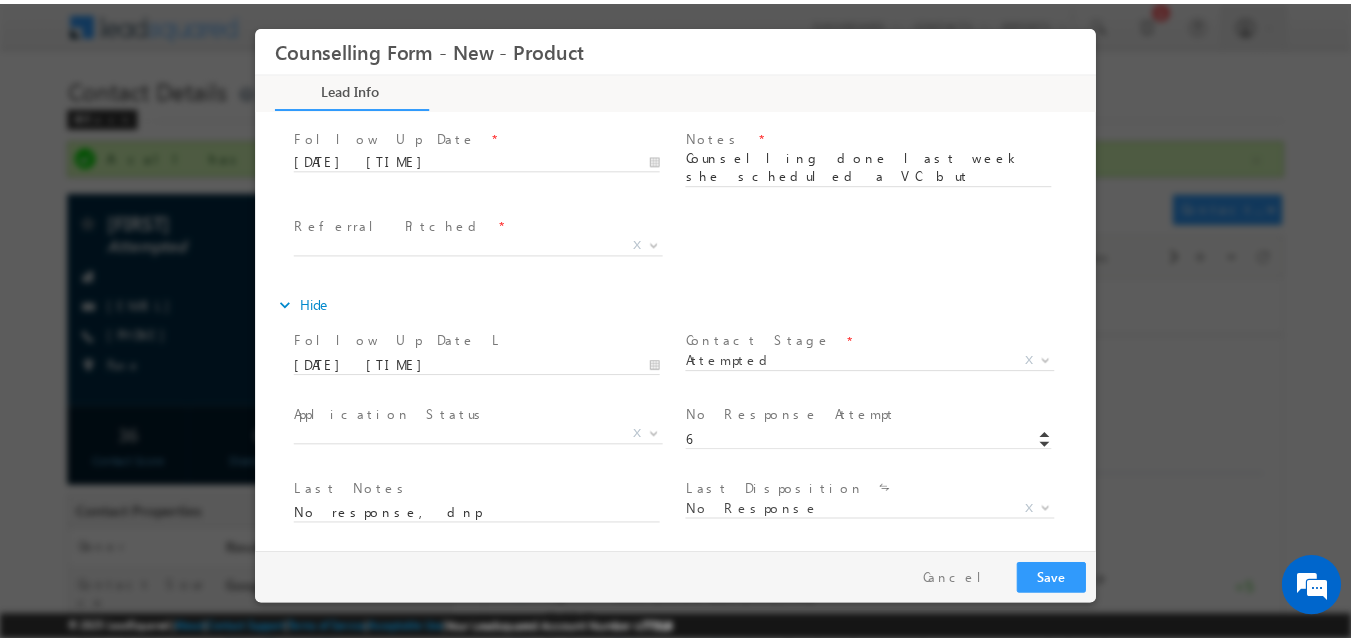 scroll, scrollTop: 234, scrollLeft: 0, axis: vertical 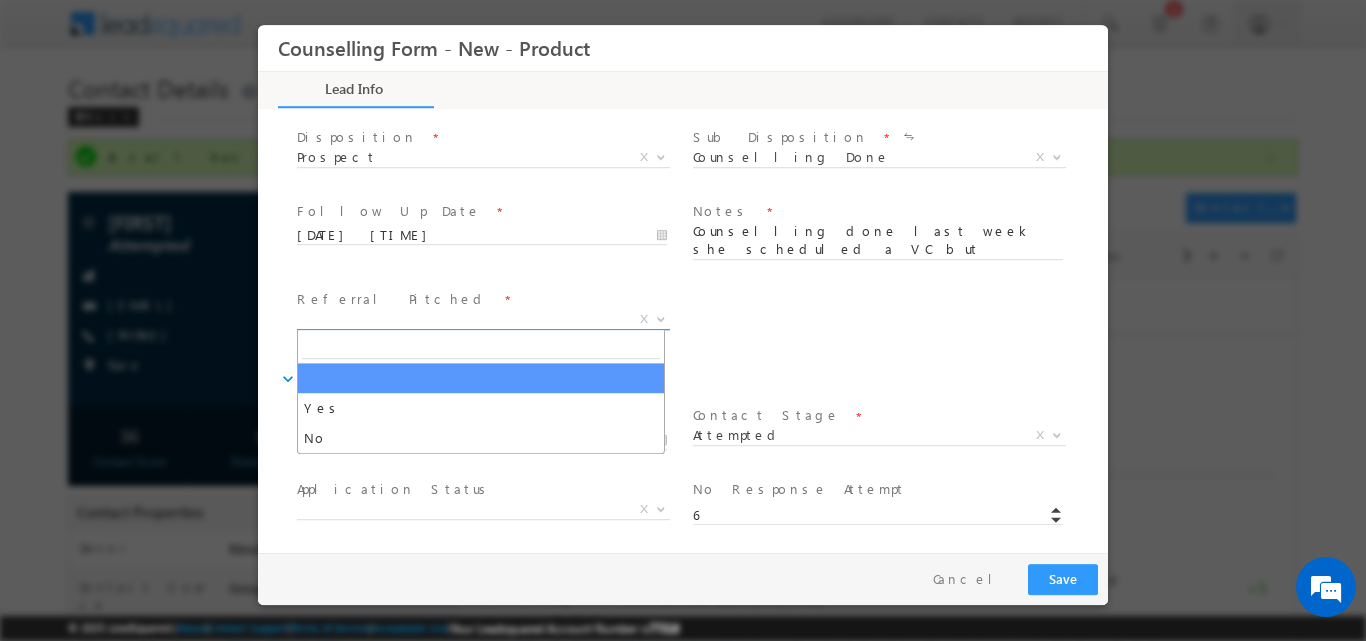 click at bounding box center [659, 318] 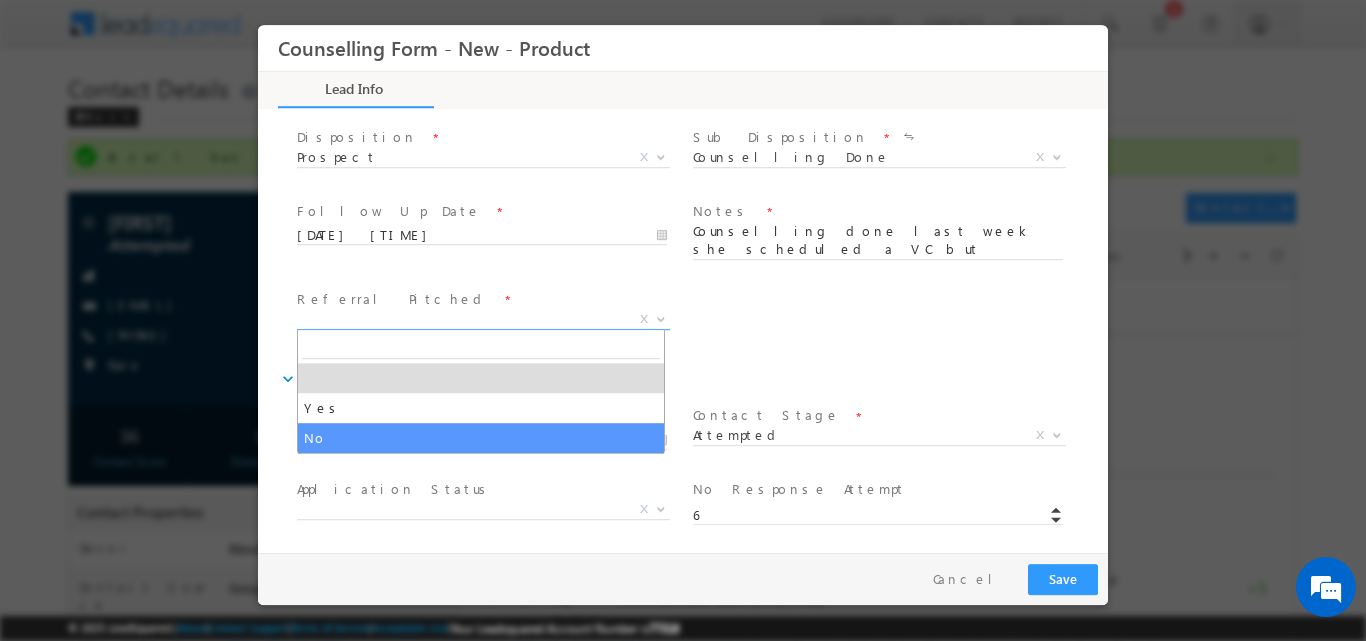 select on "No" 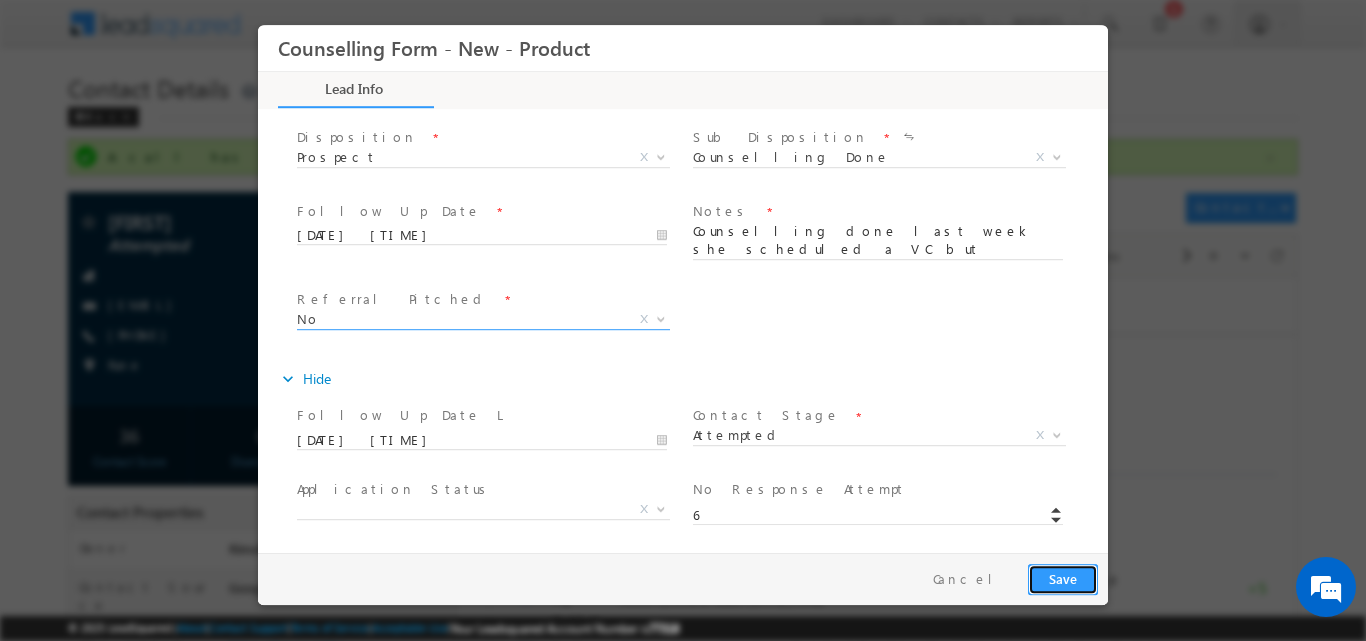 click on "Save" at bounding box center [1063, 578] 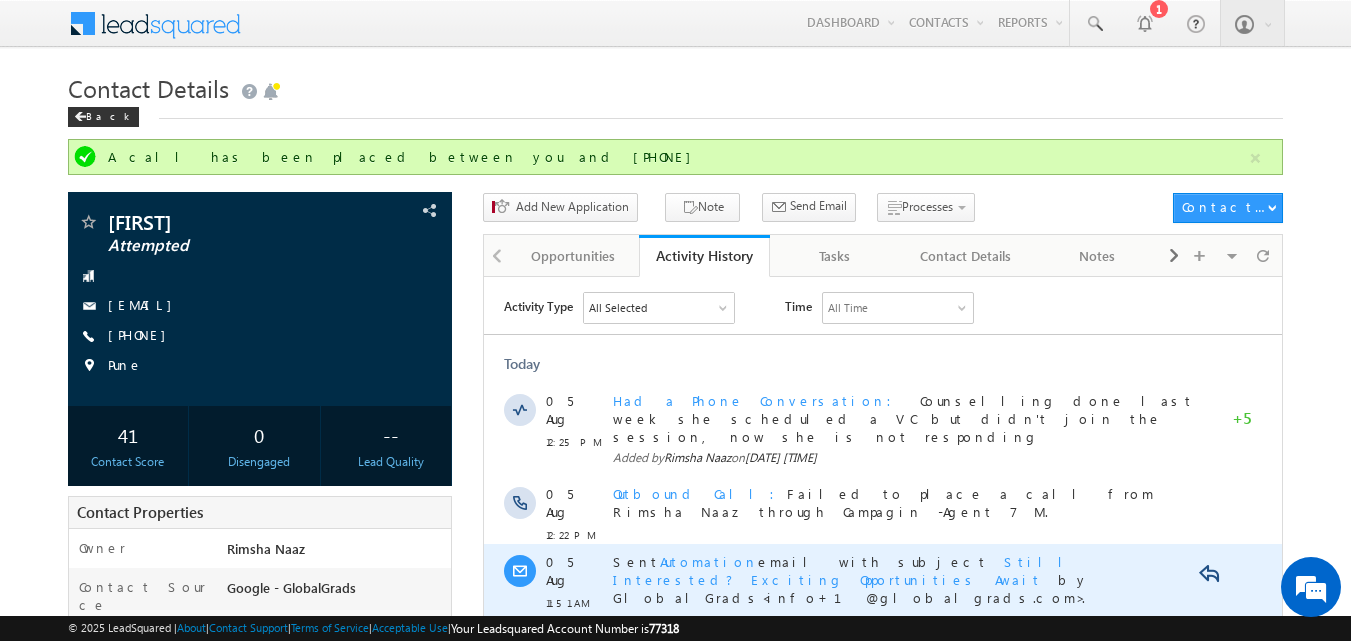 click on "Sent  Automation  email with subject
Still Interested? Exciting Opportunities Await
by GlobalGrads<info+1@globalgrads.com>." at bounding box center [905, 579] 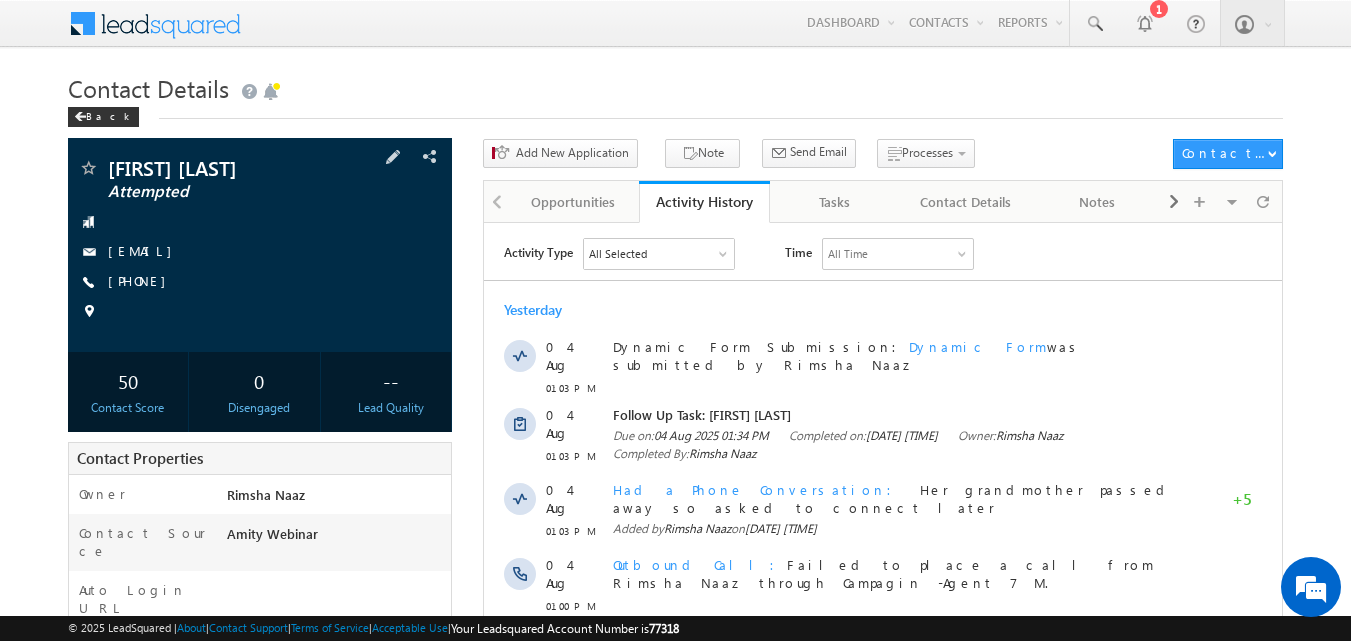 scroll, scrollTop: 0, scrollLeft: 0, axis: both 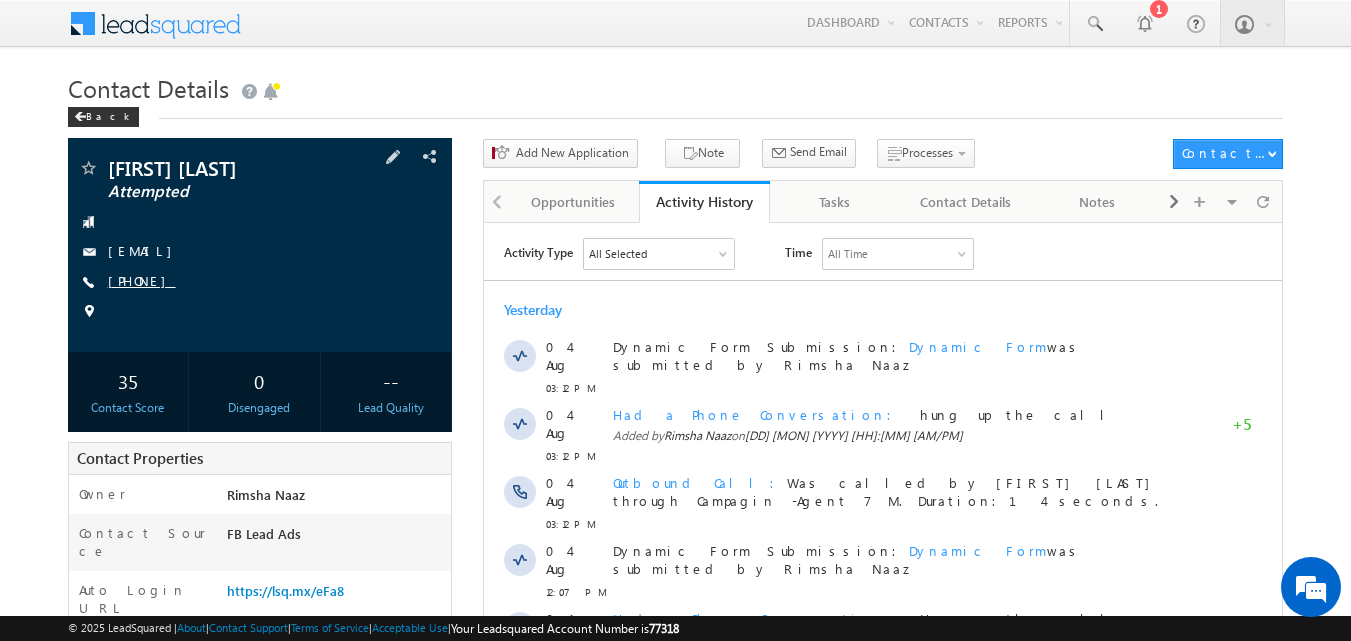 click on "[PHONE]" at bounding box center (142, 280) 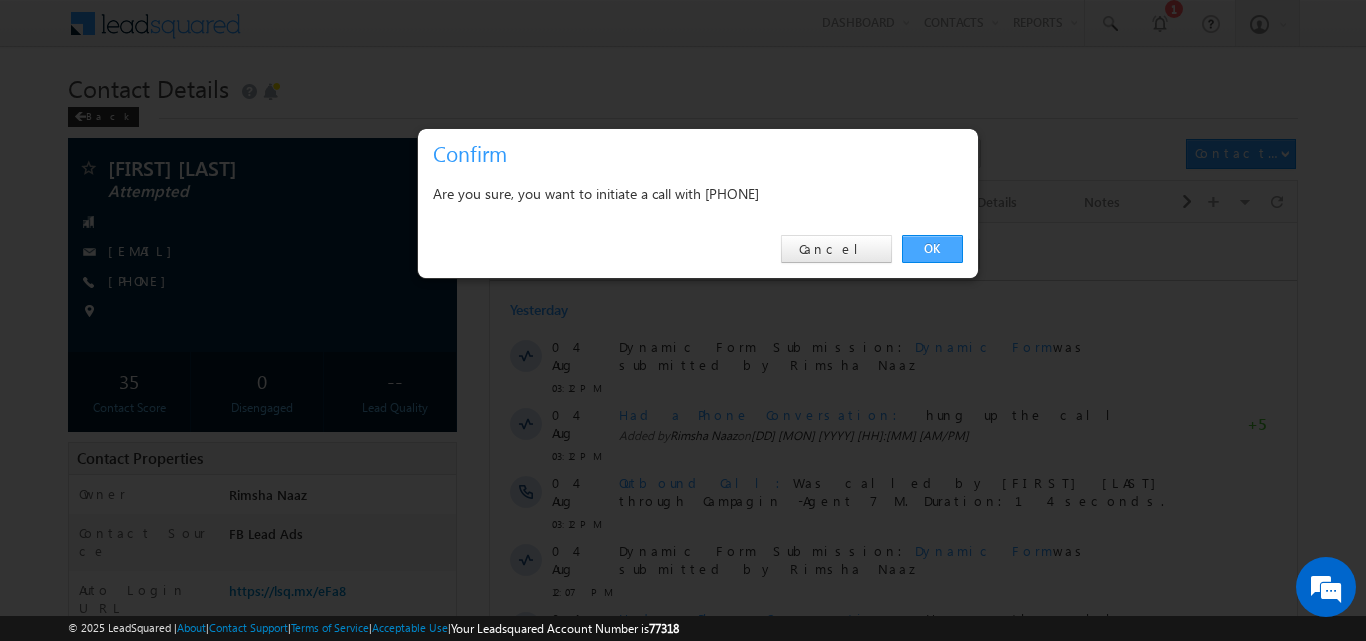 click on "OK" at bounding box center (932, 249) 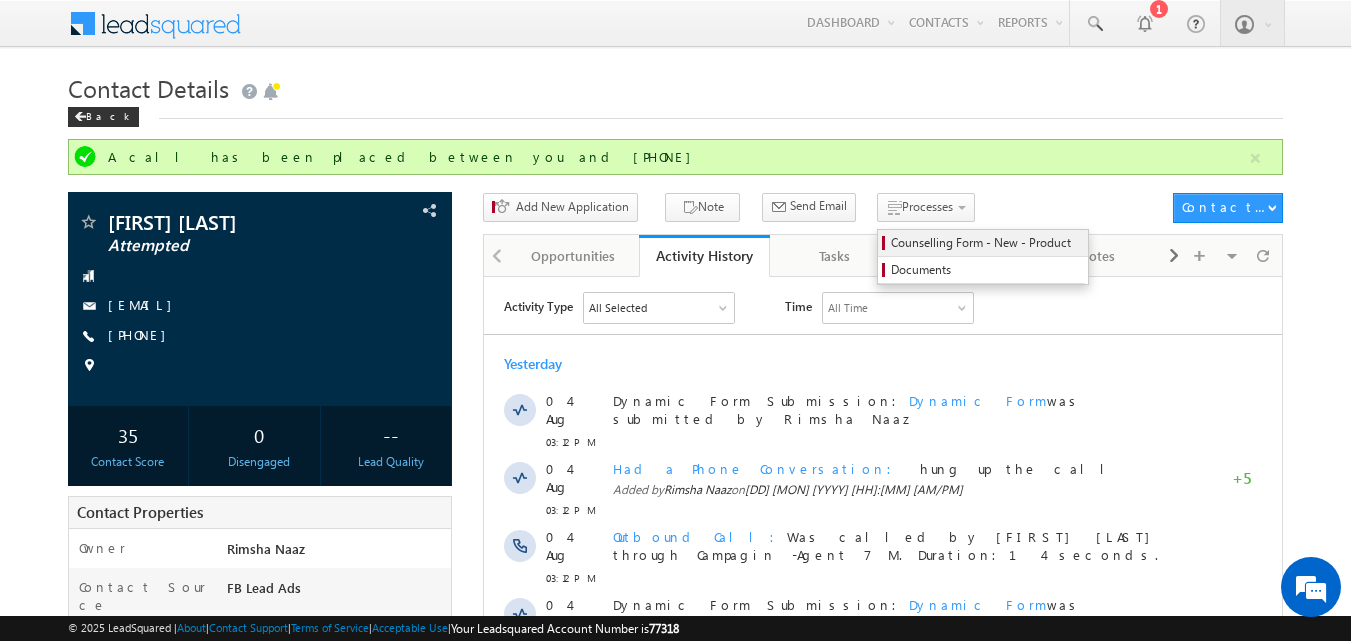 click on "Counselling Form - New - Product" at bounding box center [986, 243] 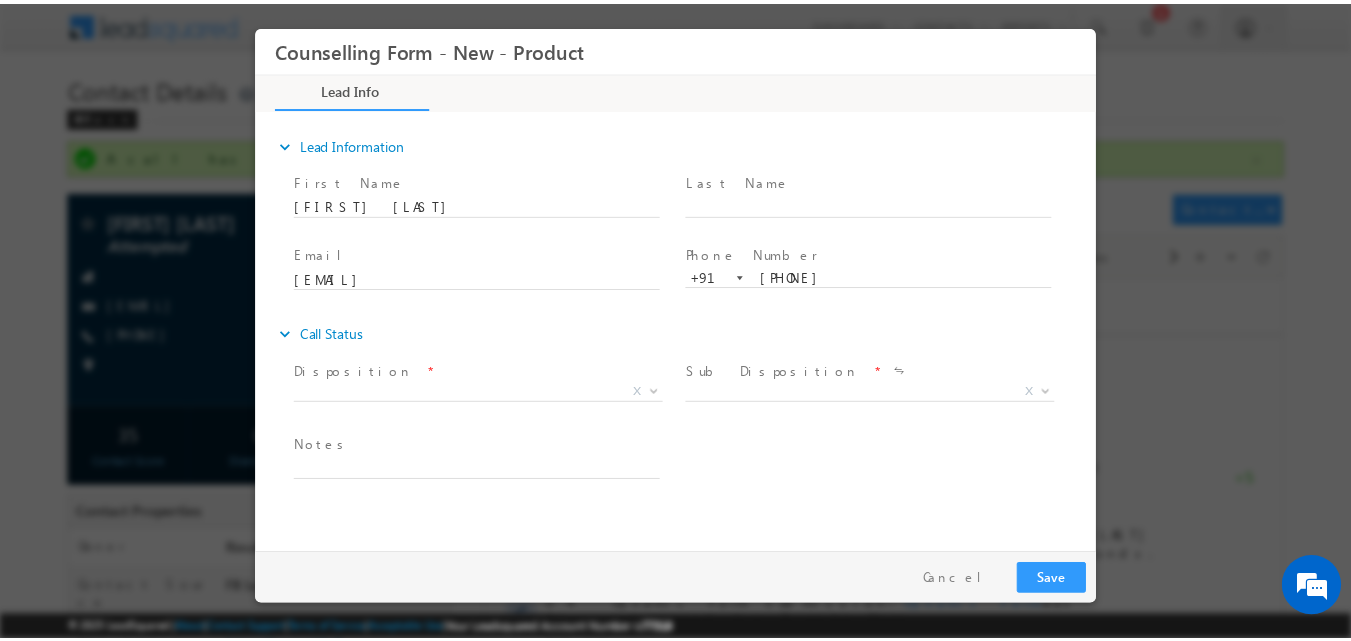 scroll, scrollTop: 0, scrollLeft: 0, axis: both 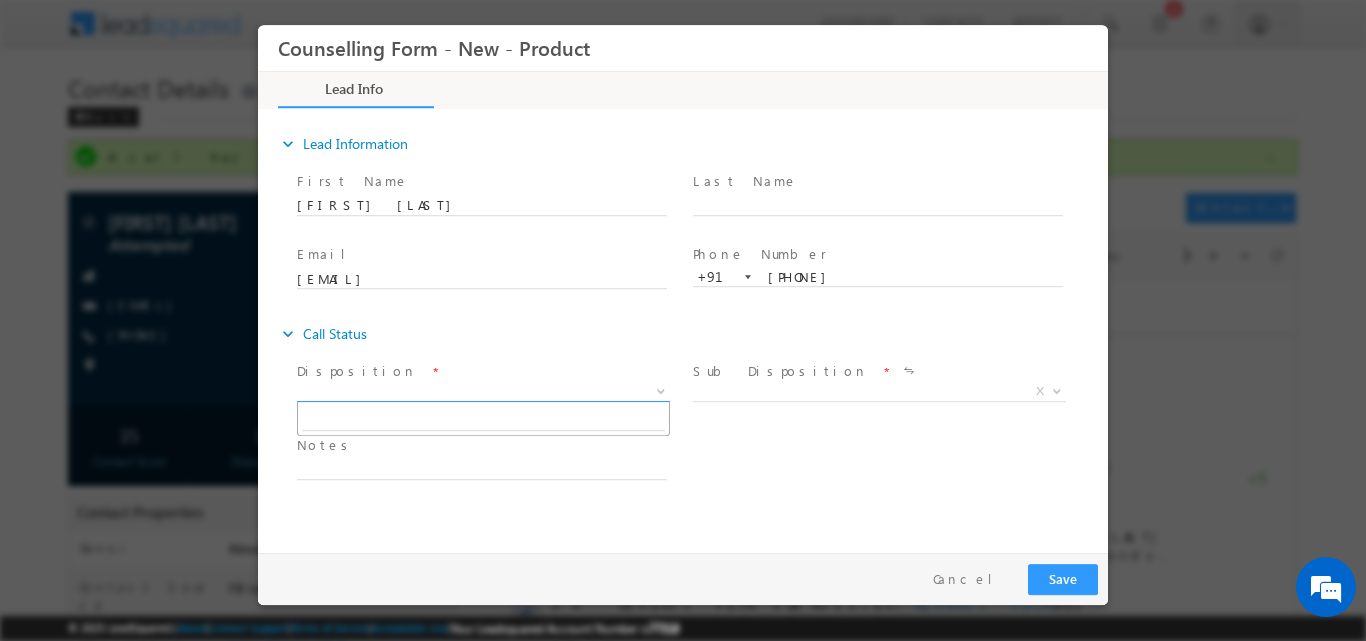 click at bounding box center (661, 389) 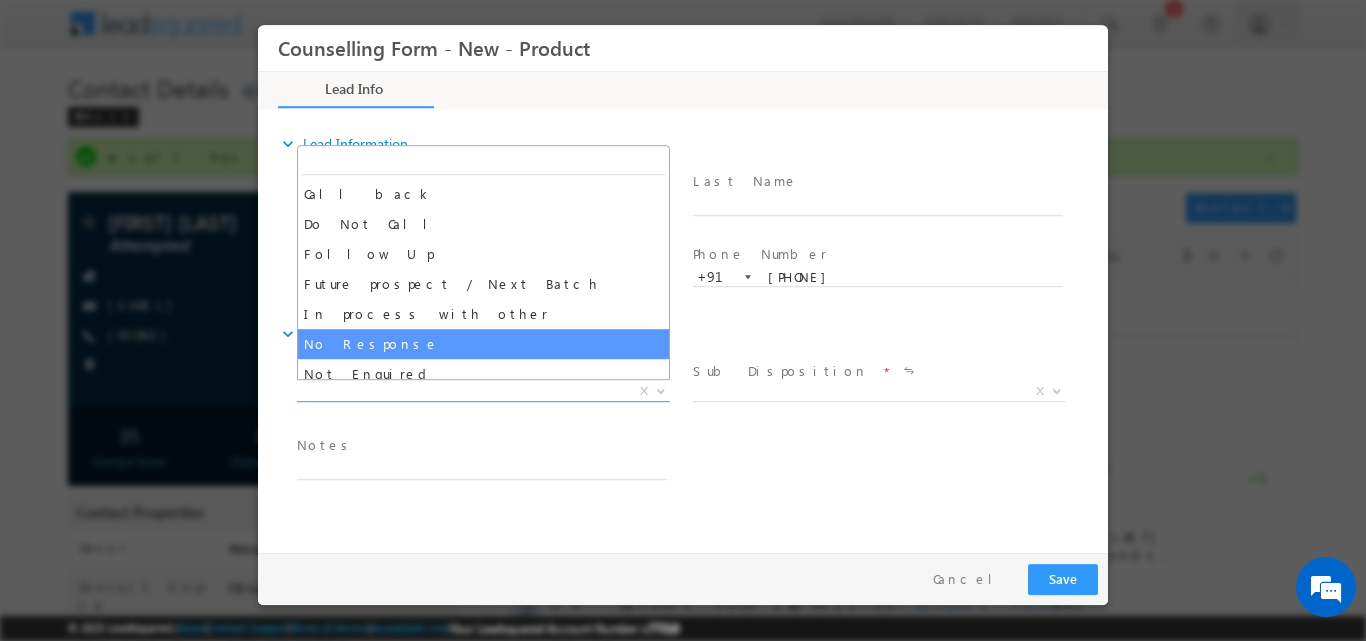 select on "No Response" 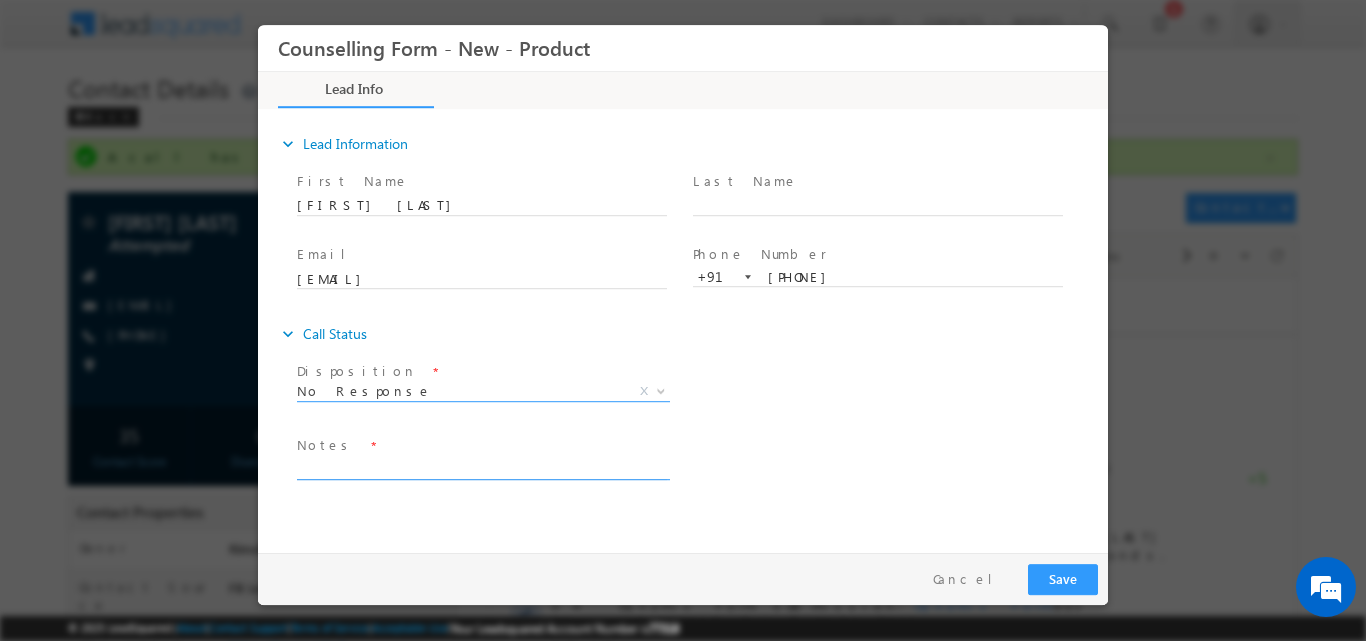 click at bounding box center [482, 467] 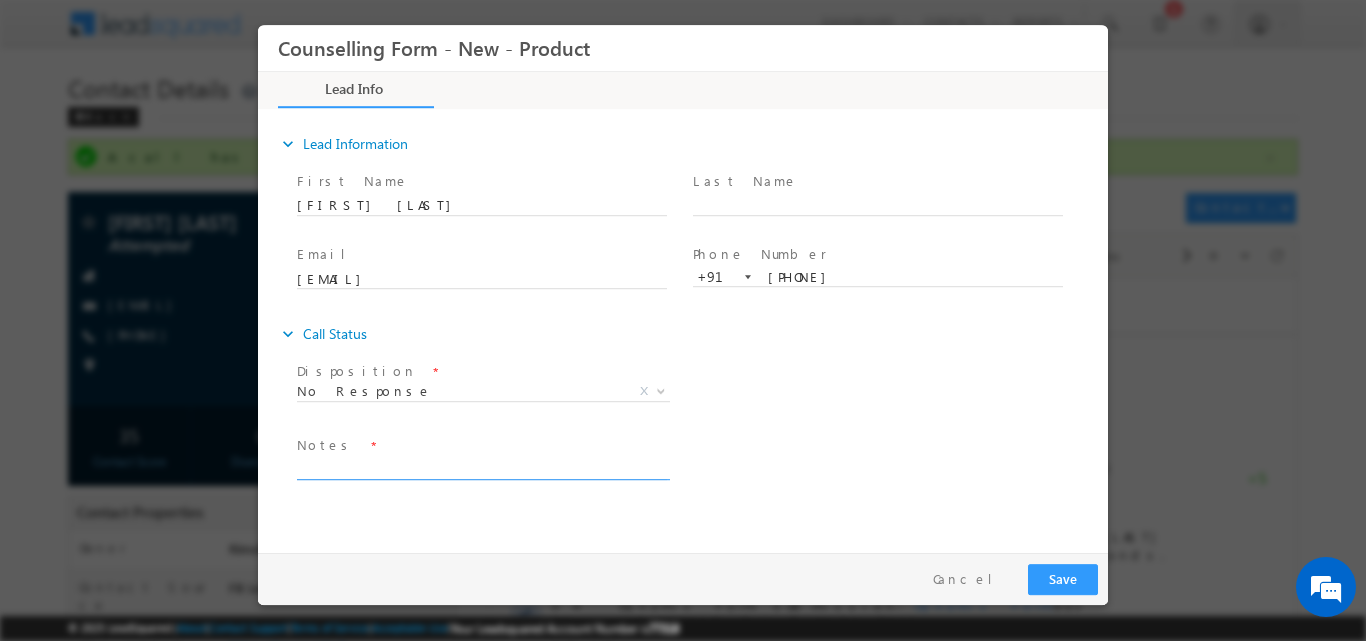 paste on "No response, Dnp" 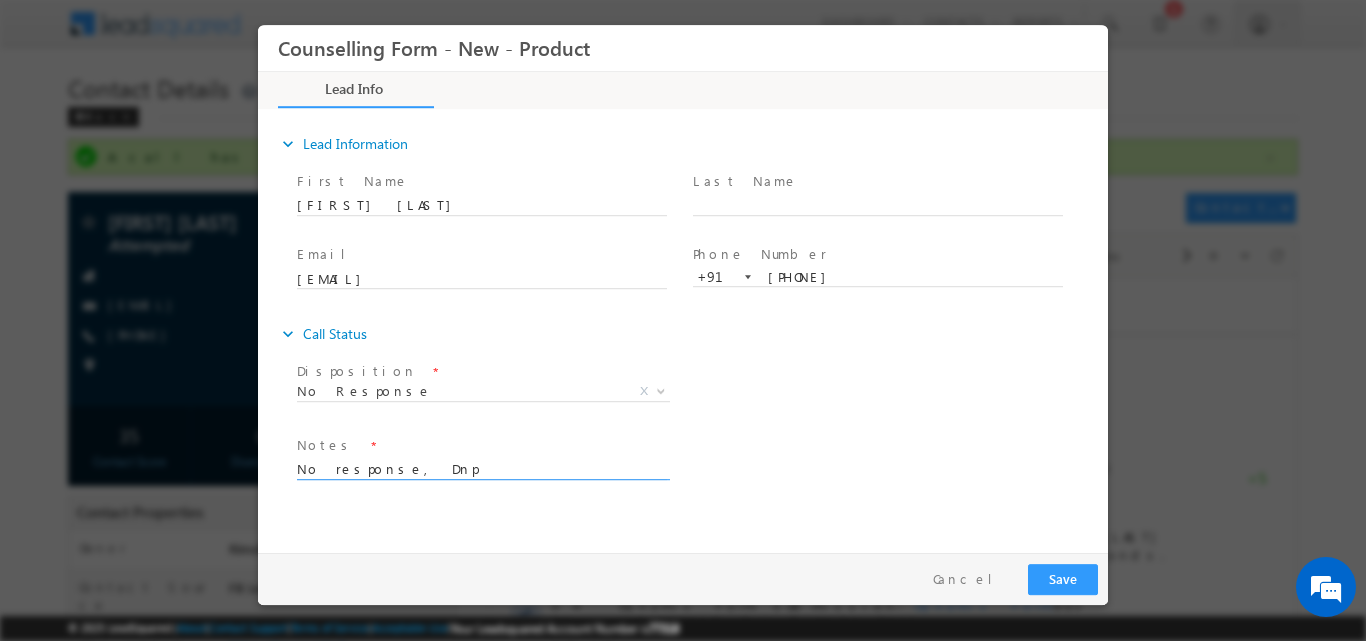 type on "No response, Dnp" 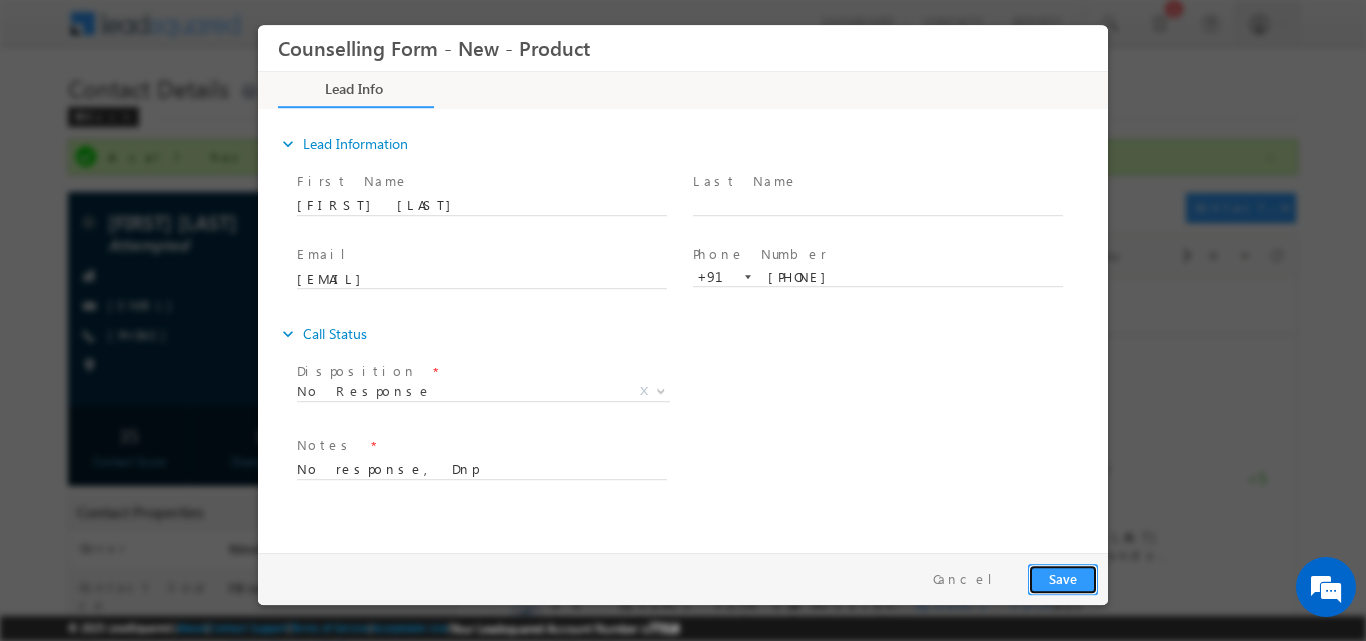 click on "Save" at bounding box center [1063, 578] 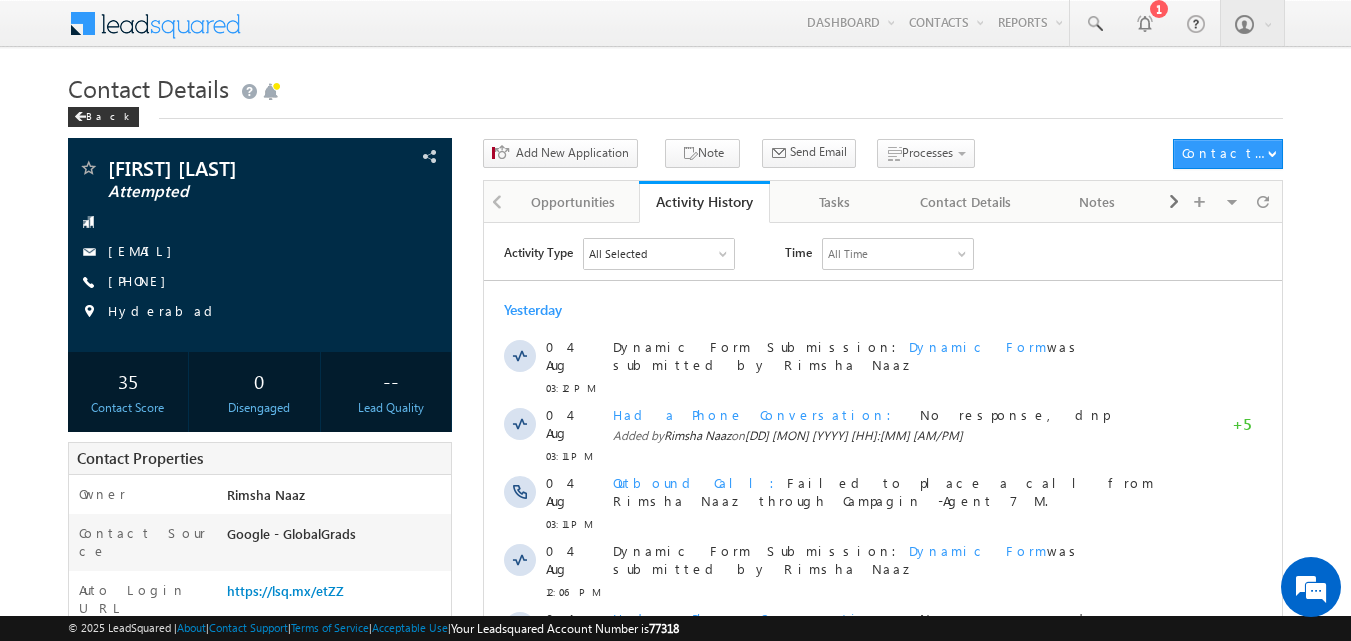 scroll, scrollTop: 0, scrollLeft: 0, axis: both 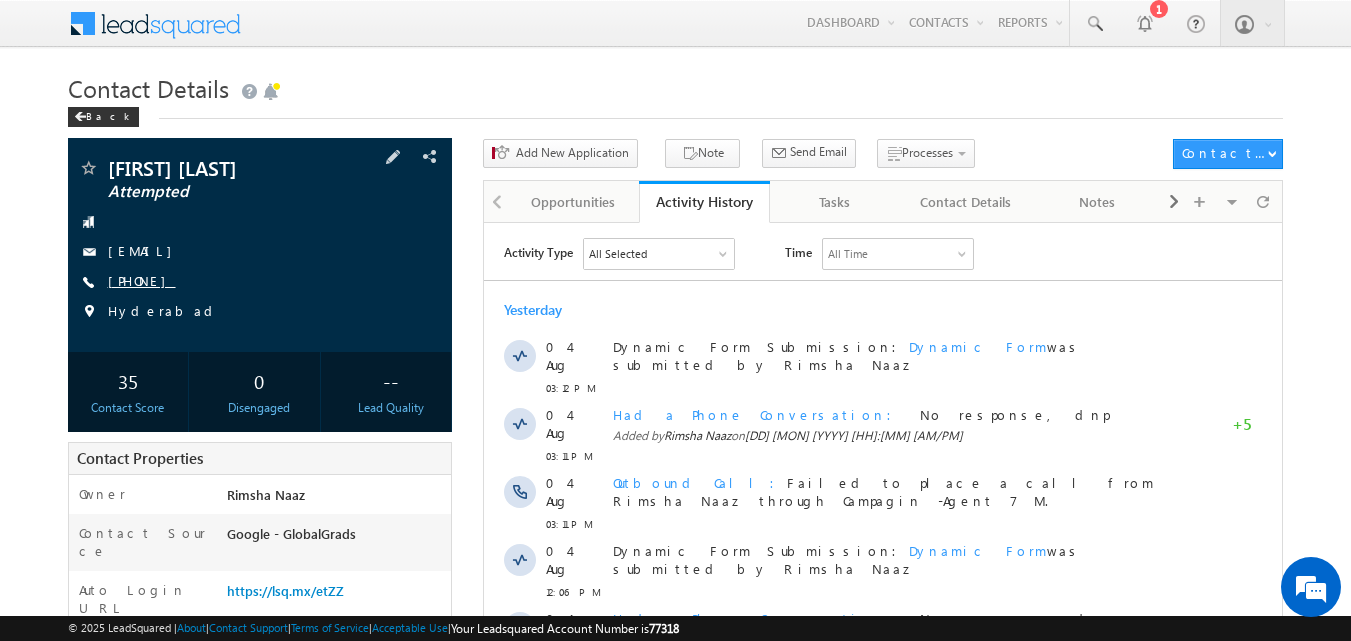 click on "[PHONE]" at bounding box center [142, 280] 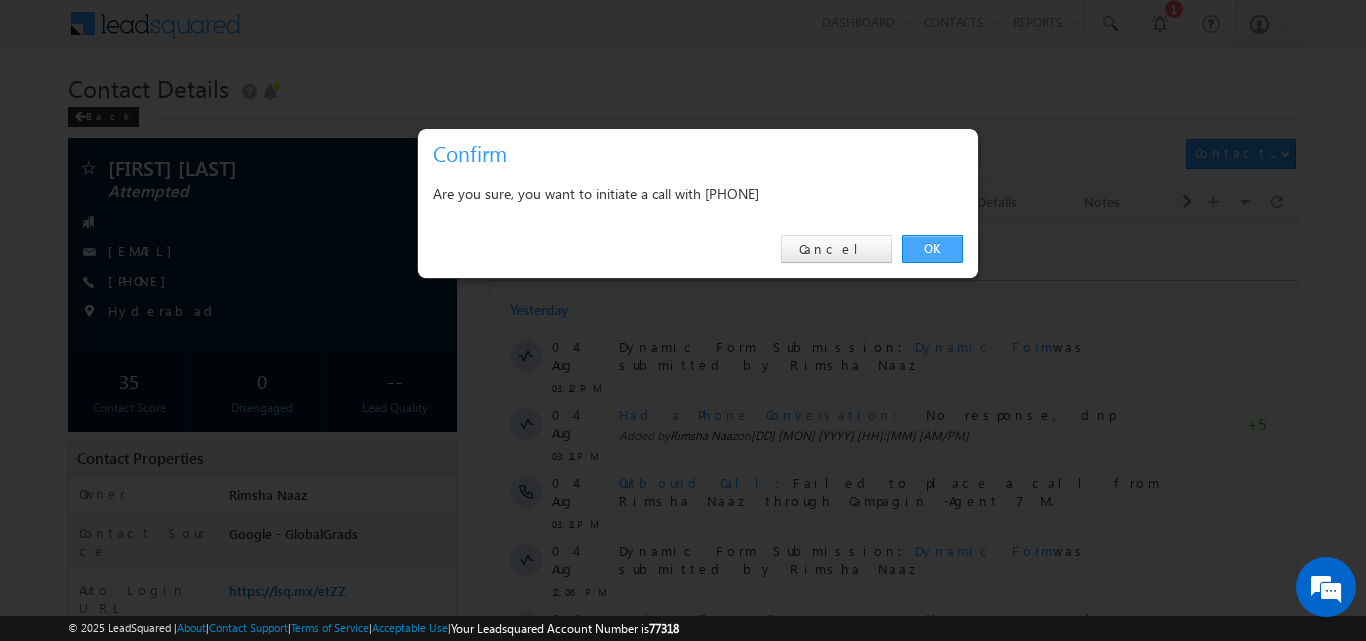 click on "OK" at bounding box center (932, 249) 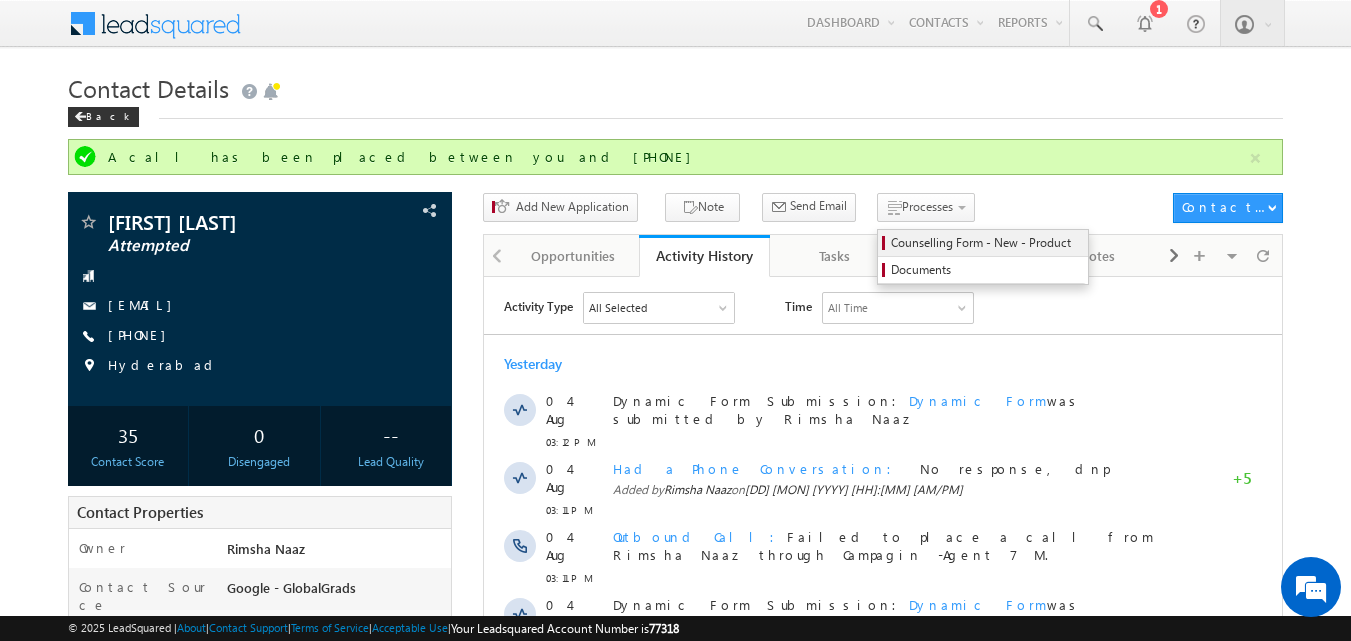 click on "Counselling Form - New - Product" at bounding box center (986, 243) 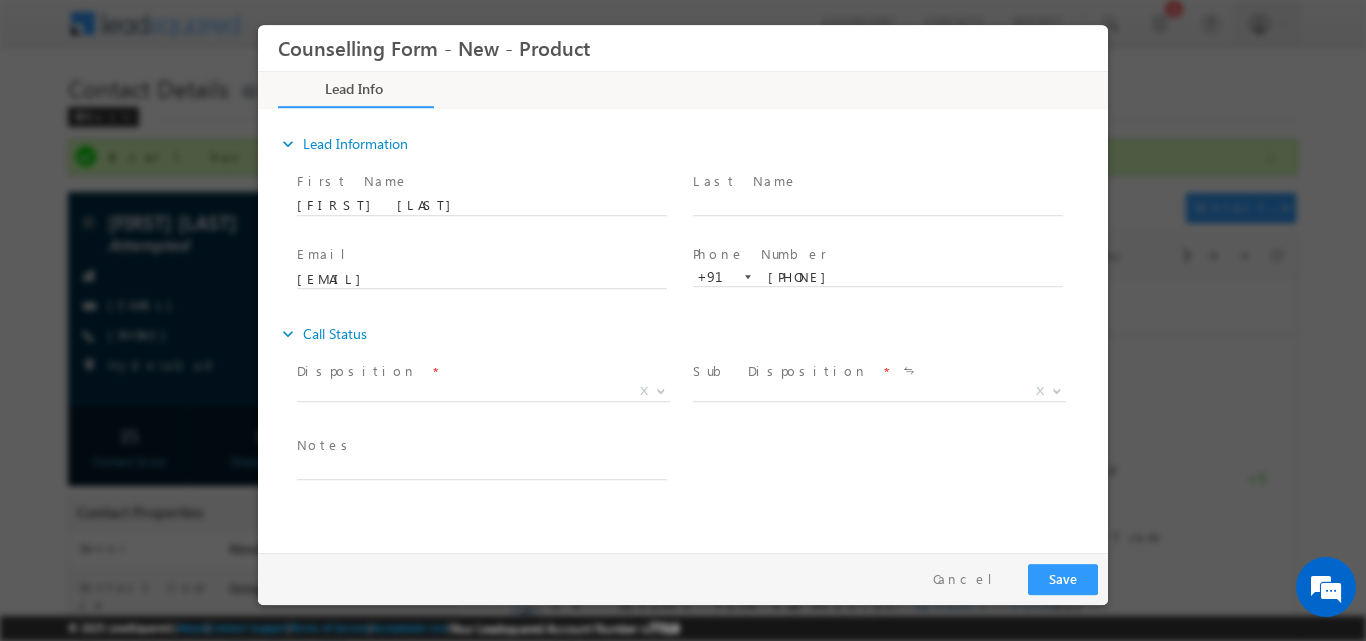 scroll, scrollTop: 0, scrollLeft: 0, axis: both 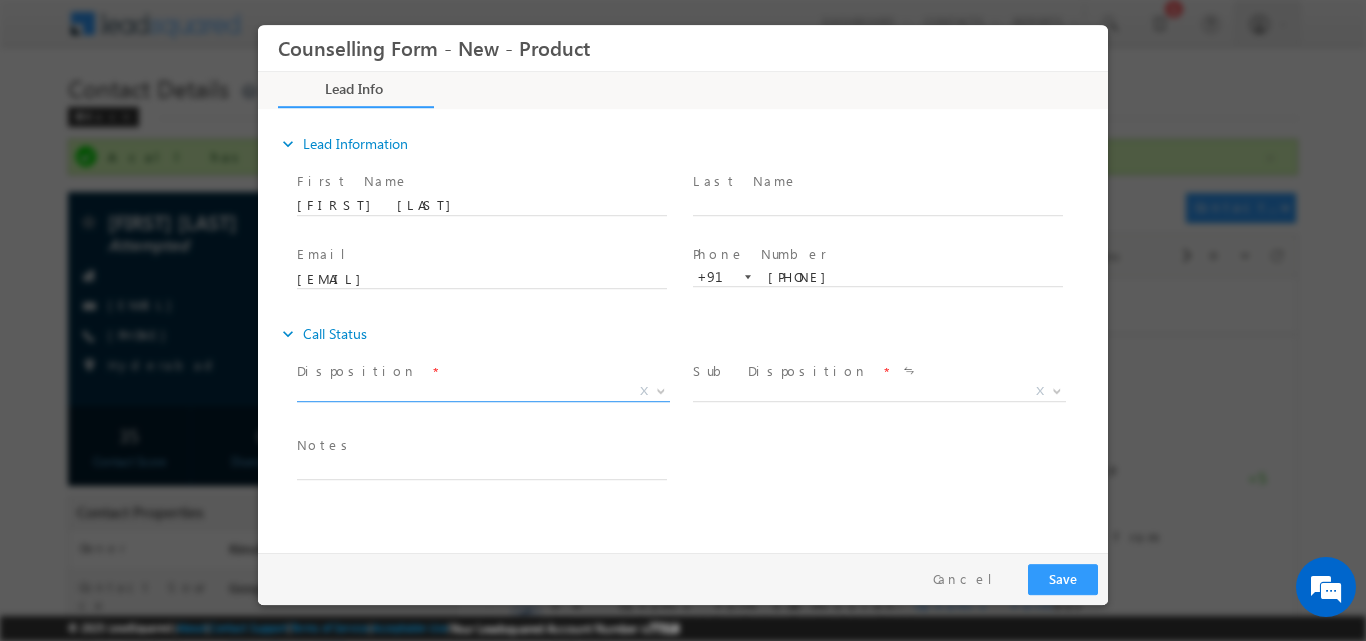 click at bounding box center (661, 389) 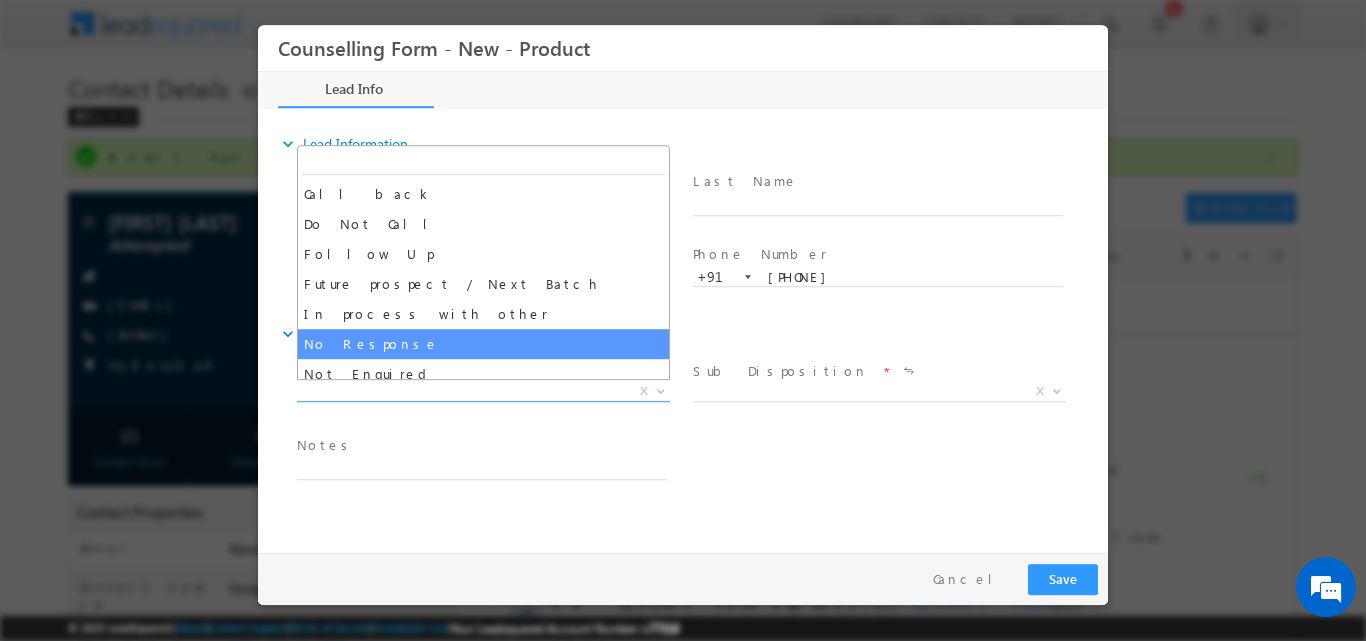 select on "No Response" 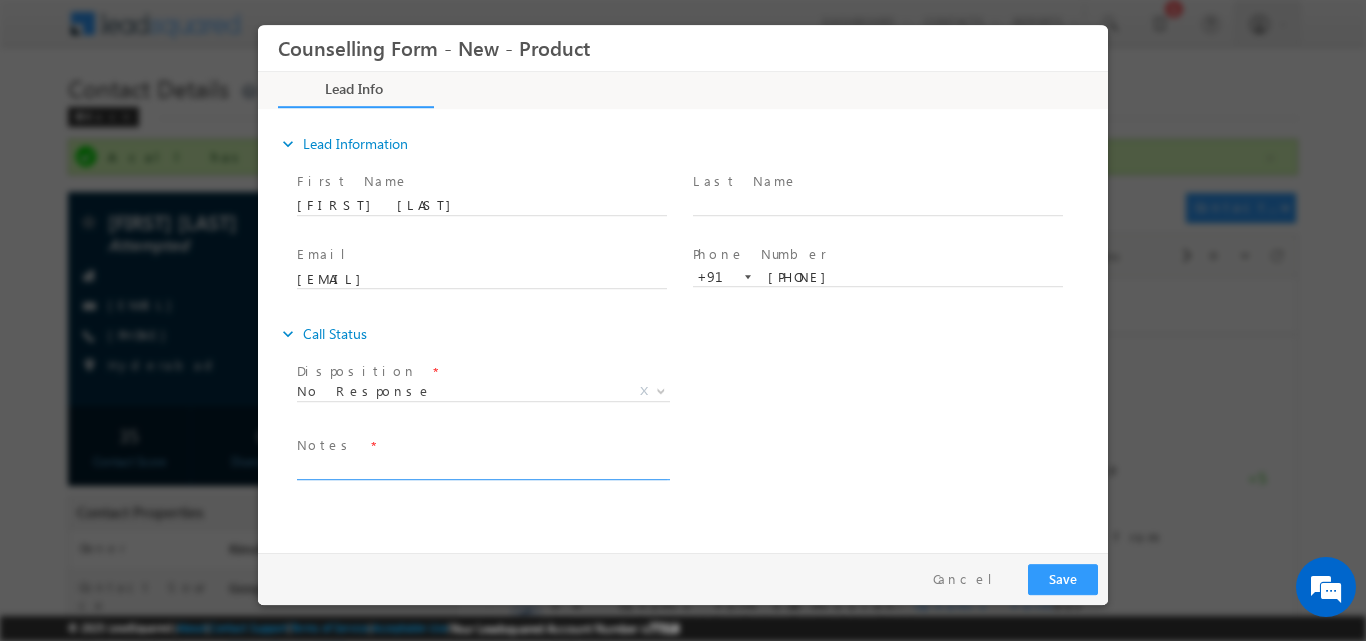 click at bounding box center (482, 467) 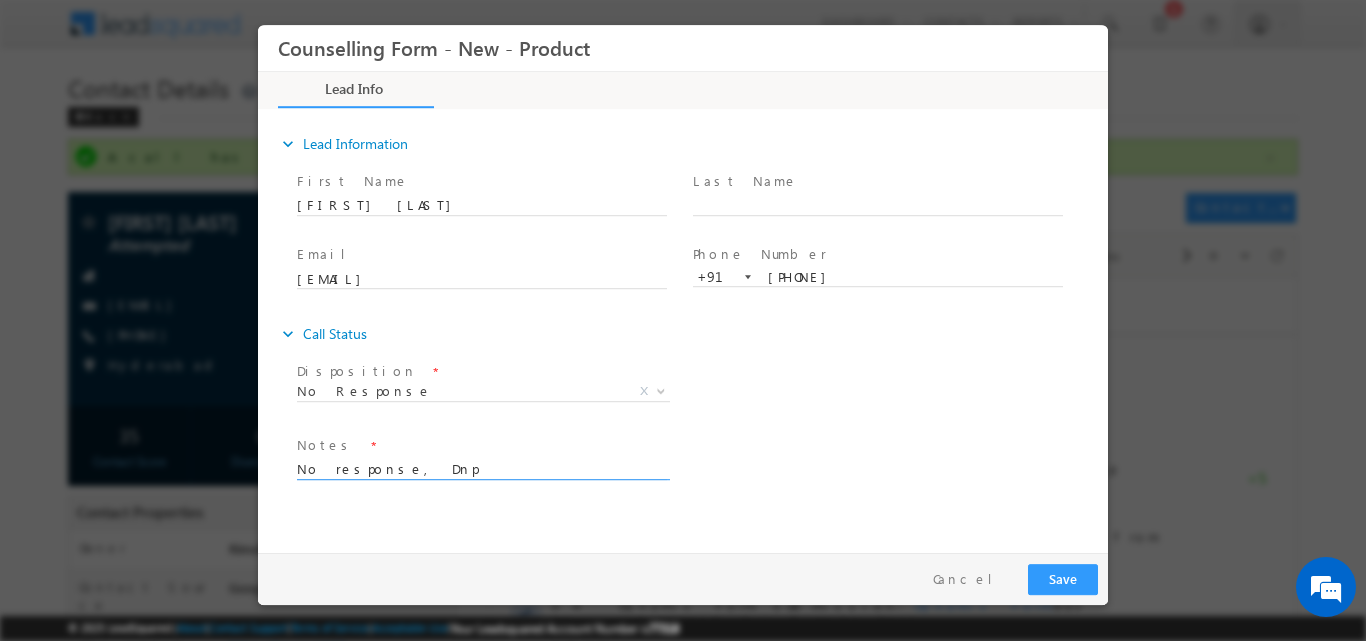 type on "No response, Dnp" 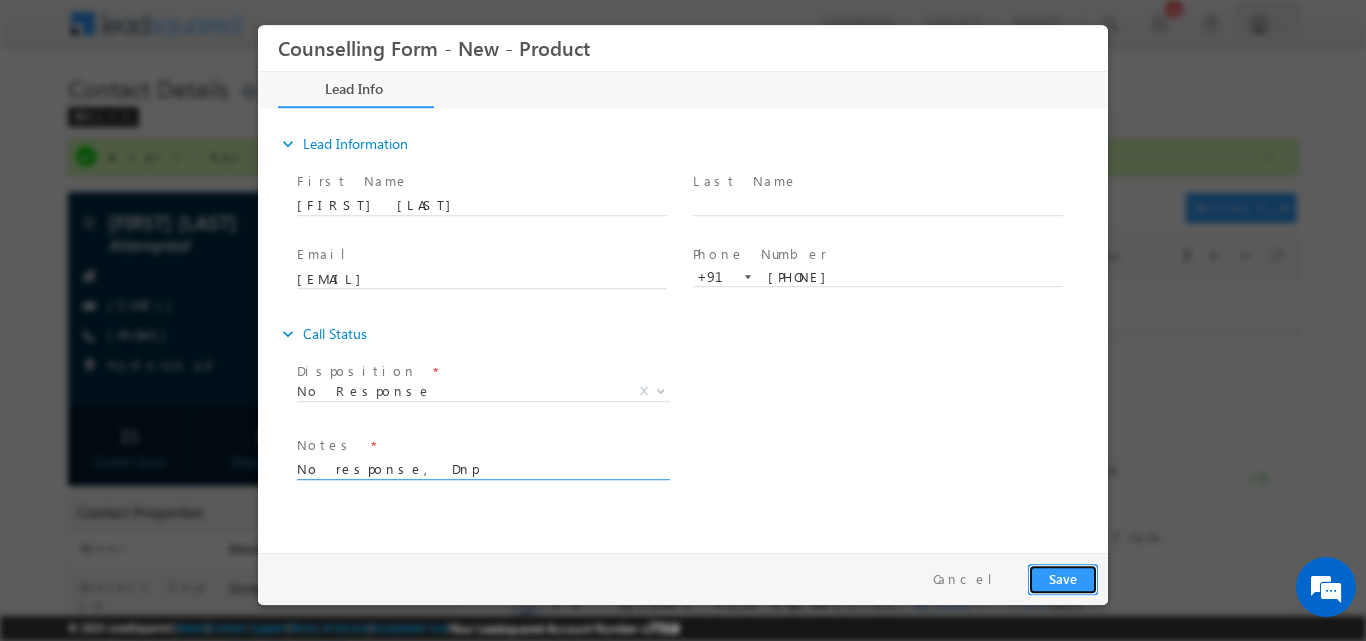 click on "Save" at bounding box center (1063, 578) 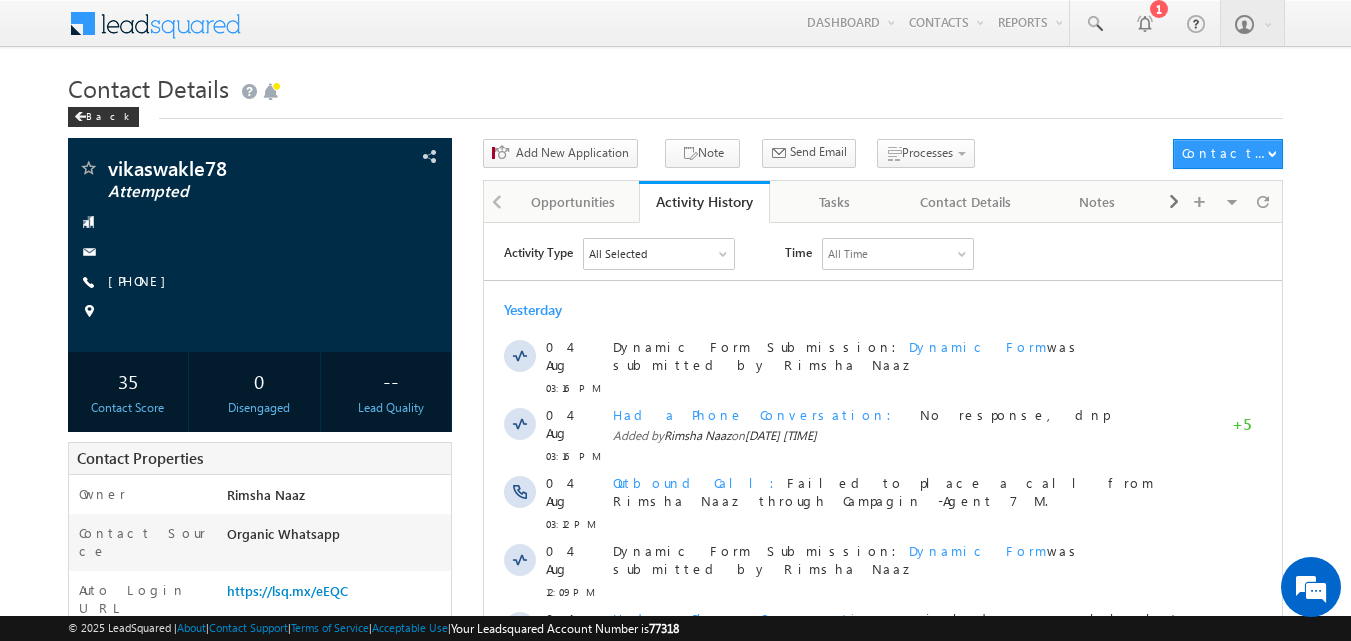 scroll, scrollTop: 0, scrollLeft: 0, axis: both 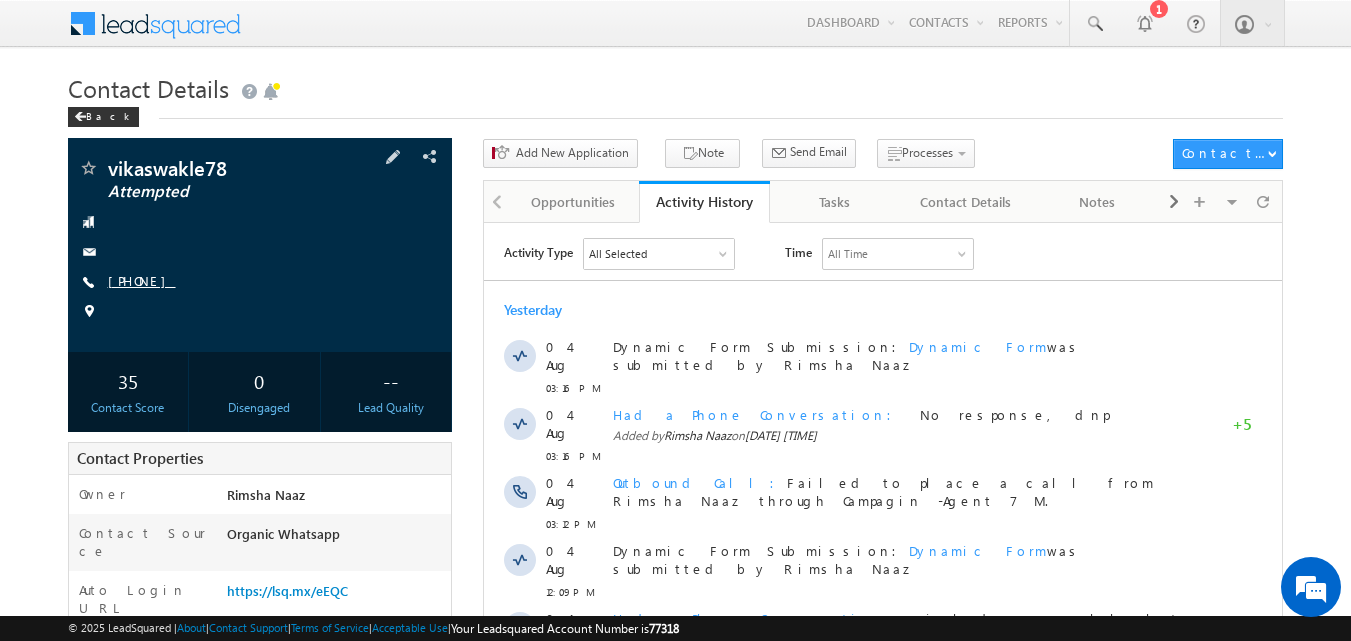 click on "[PHONE]" at bounding box center (142, 280) 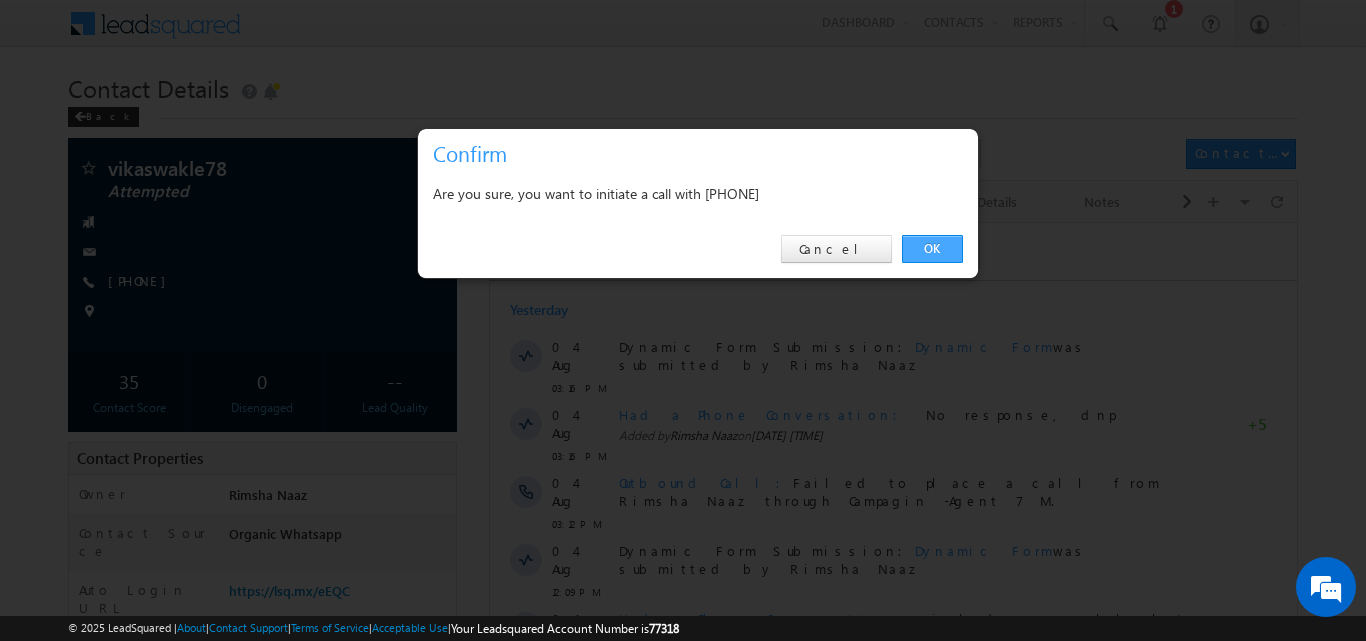 click on "OK" at bounding box center (932, 249) 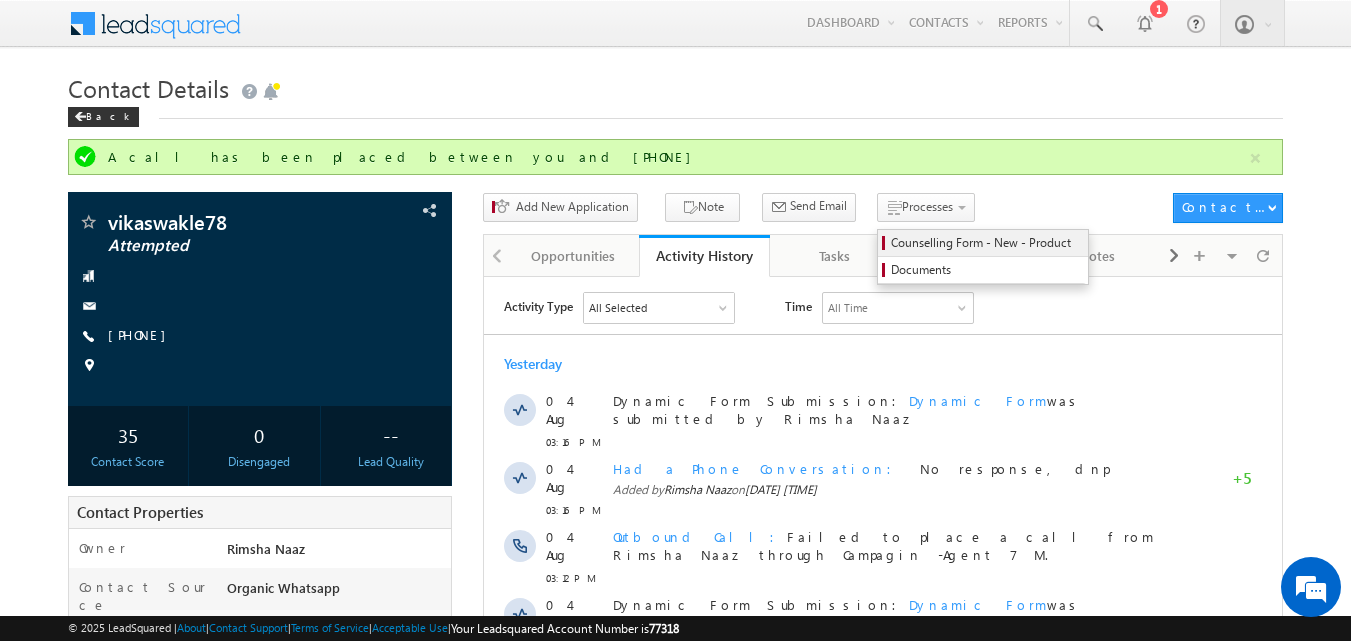 click on "Counselling Form - New - Product" at bounding box center [986, 243] 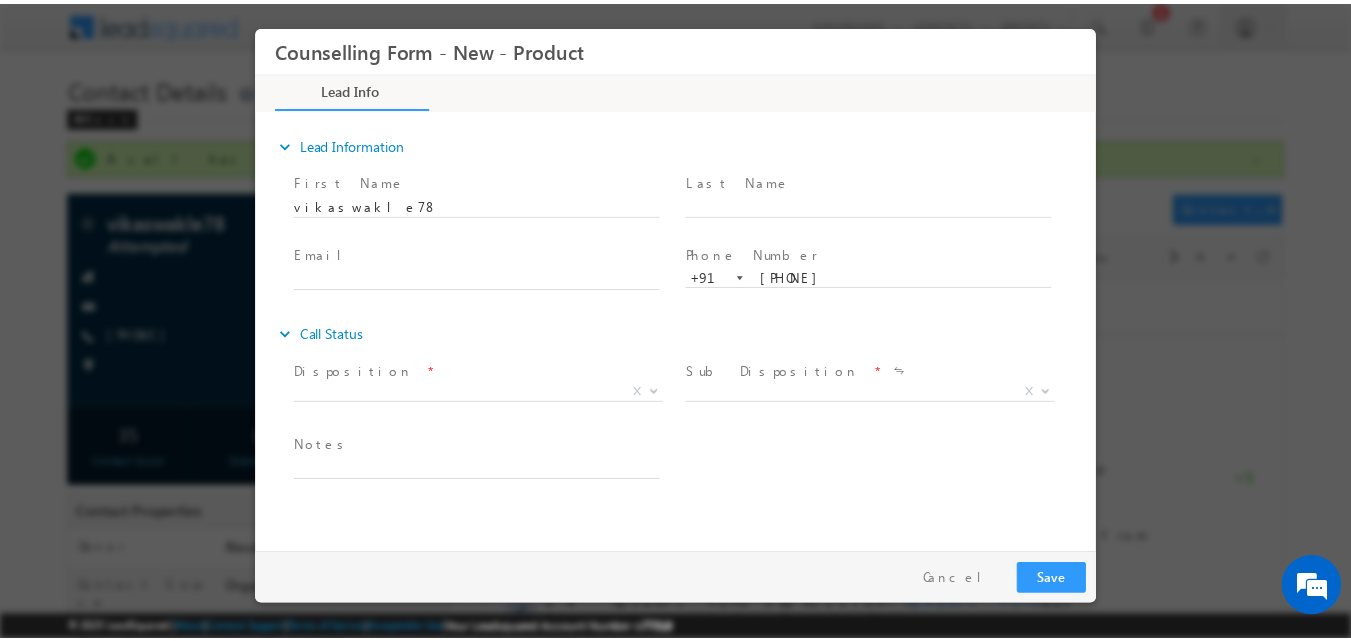 scroll, scrollTop: 0, scrollLeft: 0, axis: both 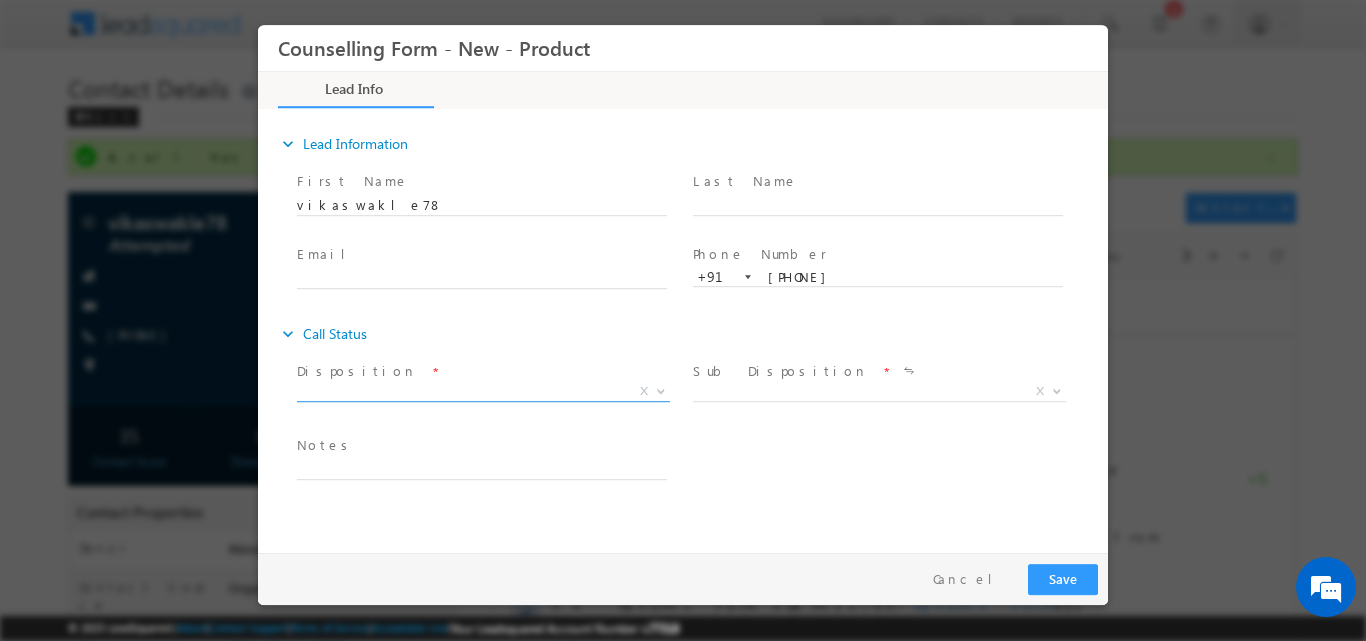 click at bounding box center [661, 389] 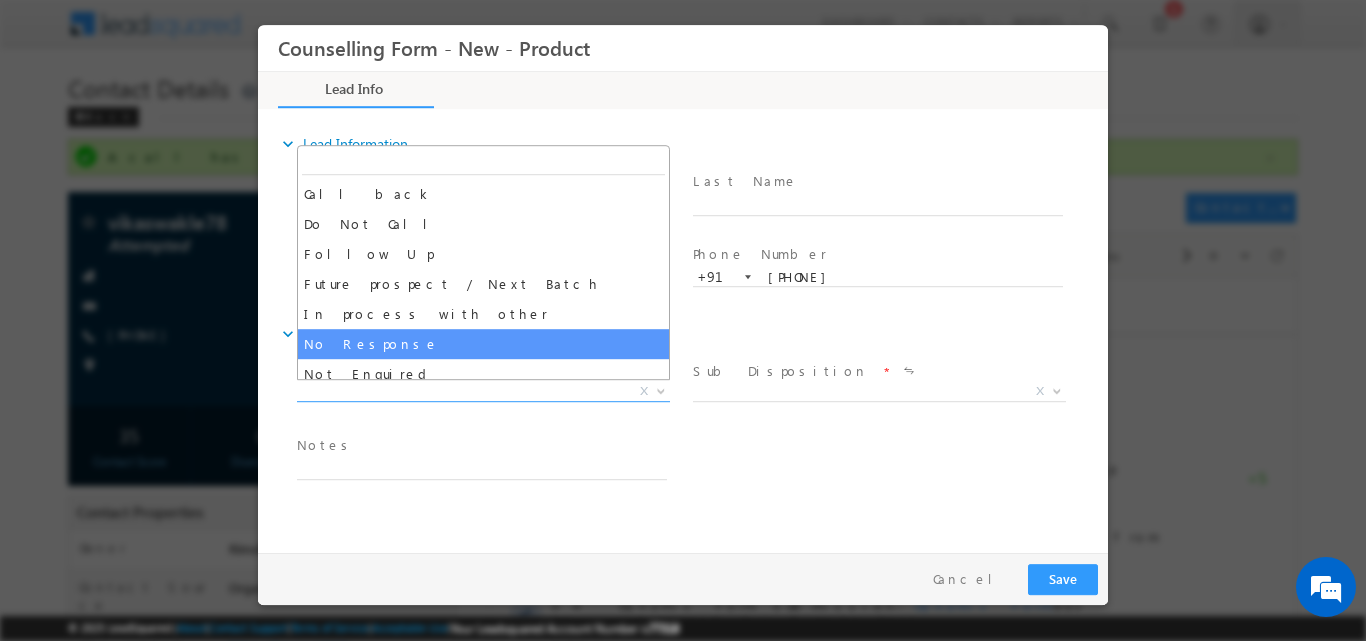 select on "No Response" 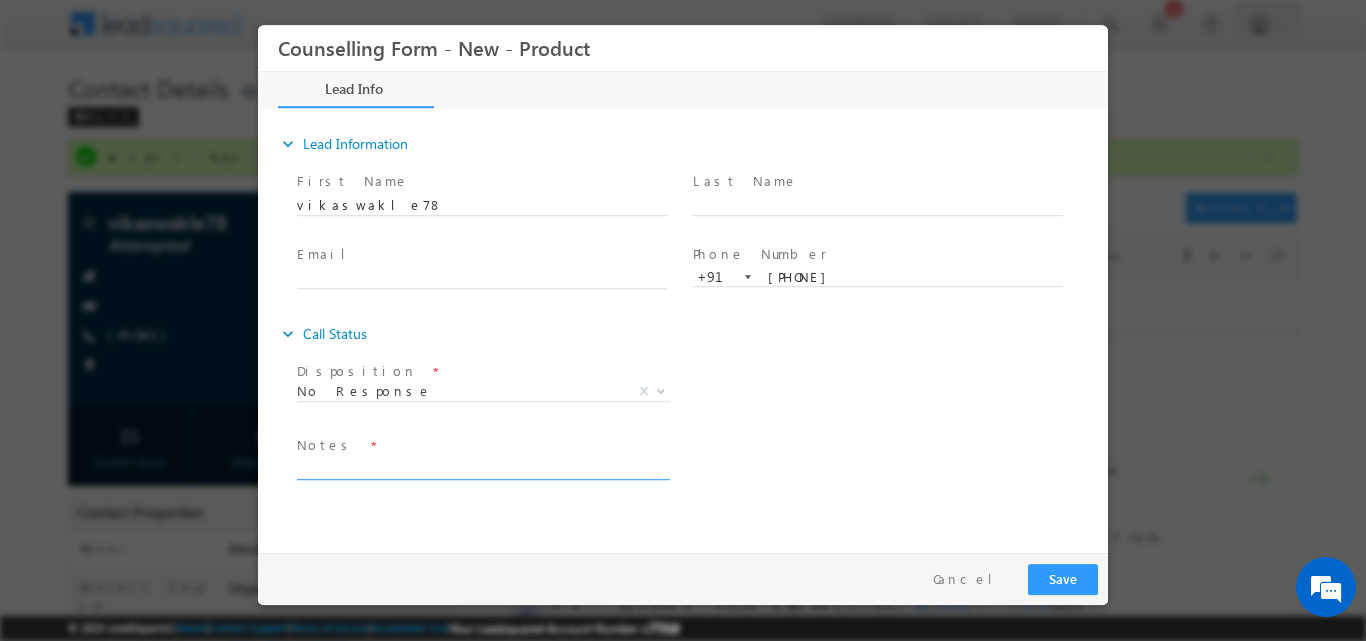 click at bounding box center [482, 467] 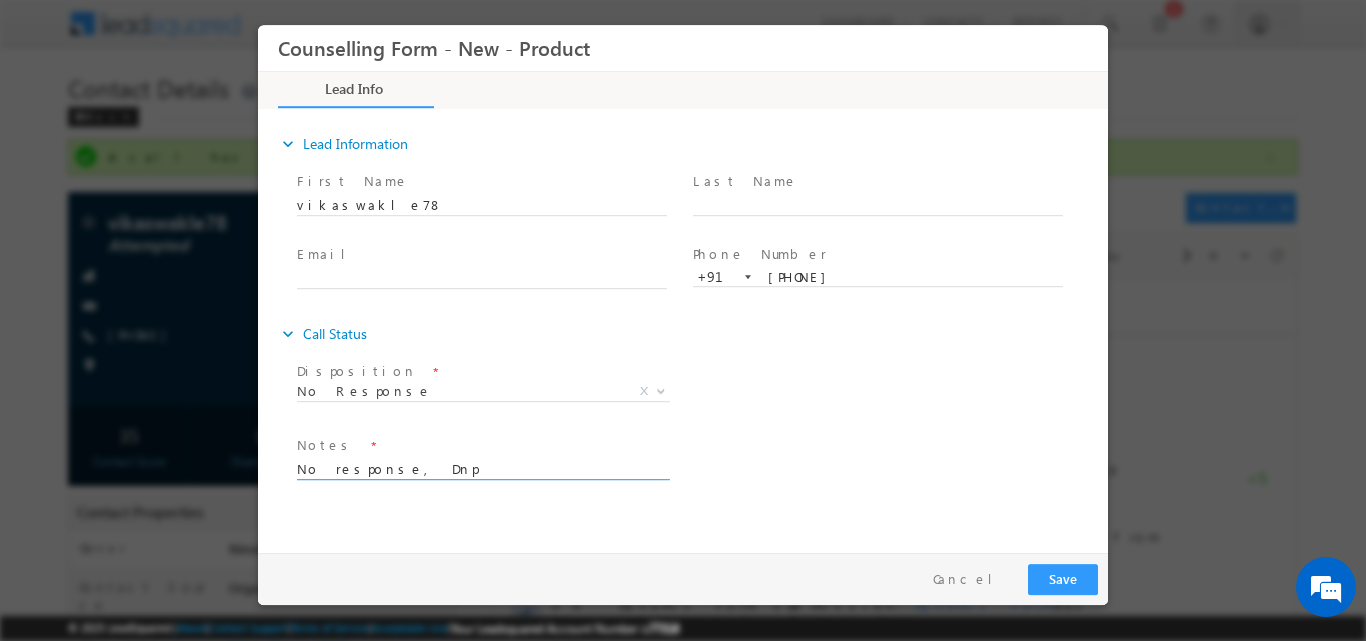 type on "No response, Dnp" 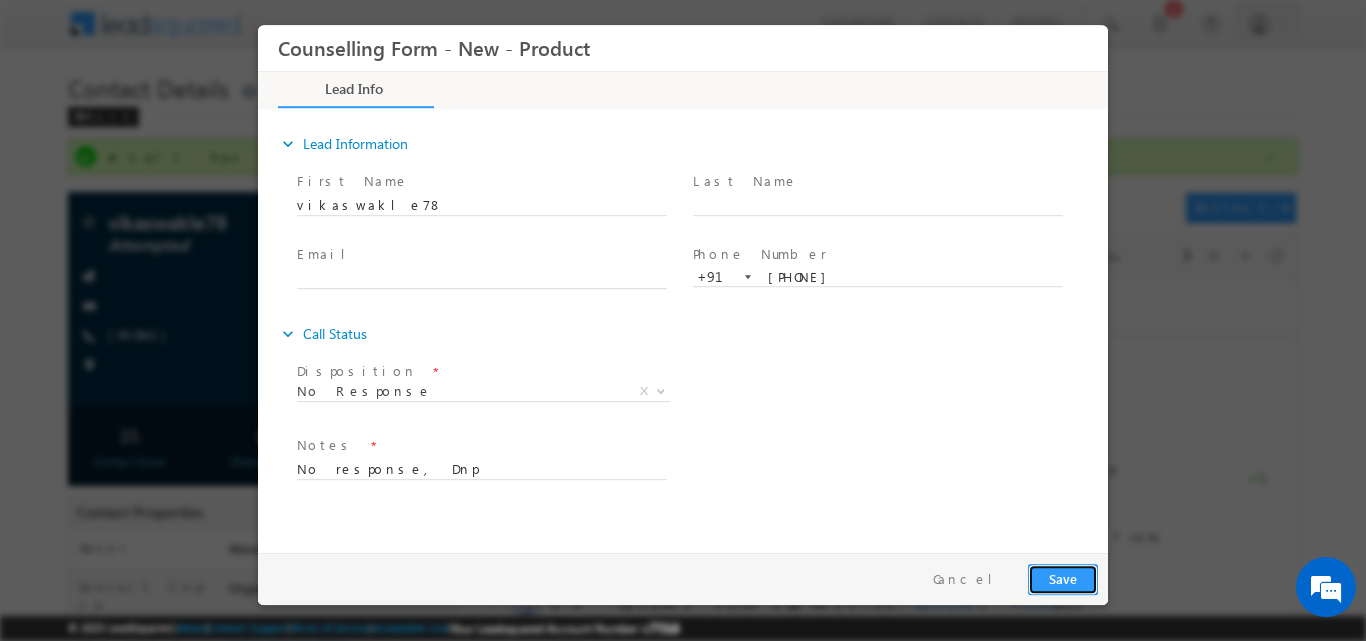 click on "Save" at bounding box center [1063, 578] 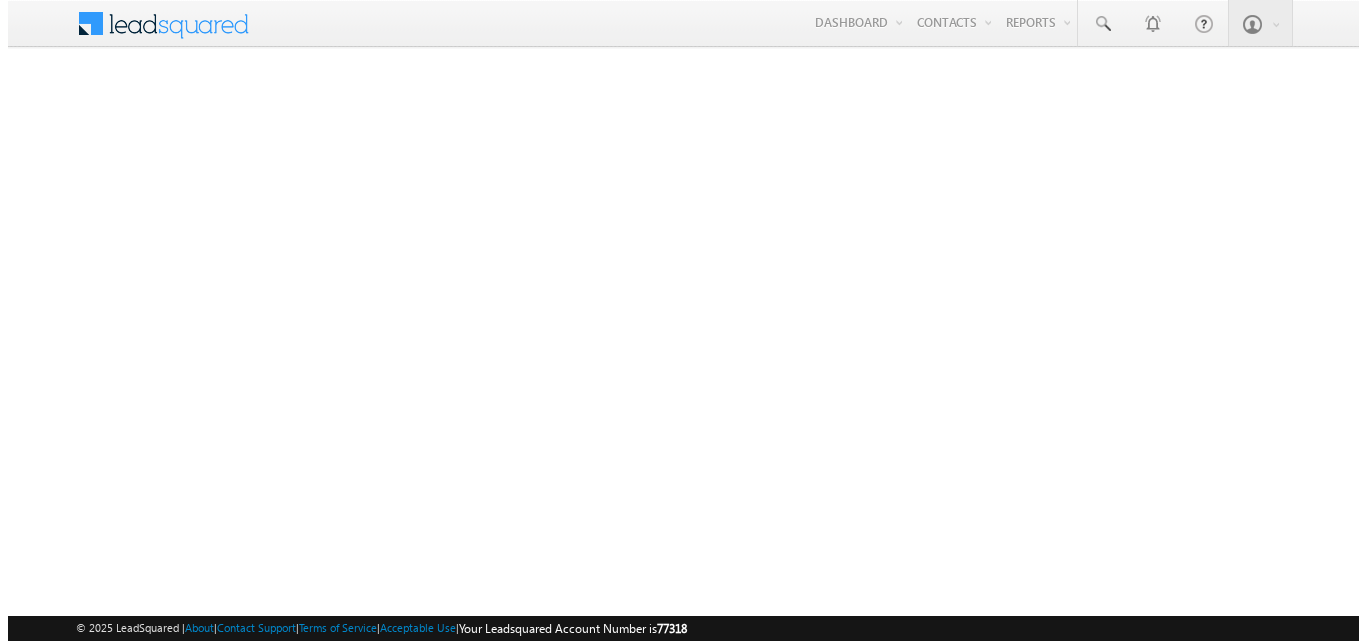 scroll, scrollTop: 0, scrollLeft: 0, axis: both 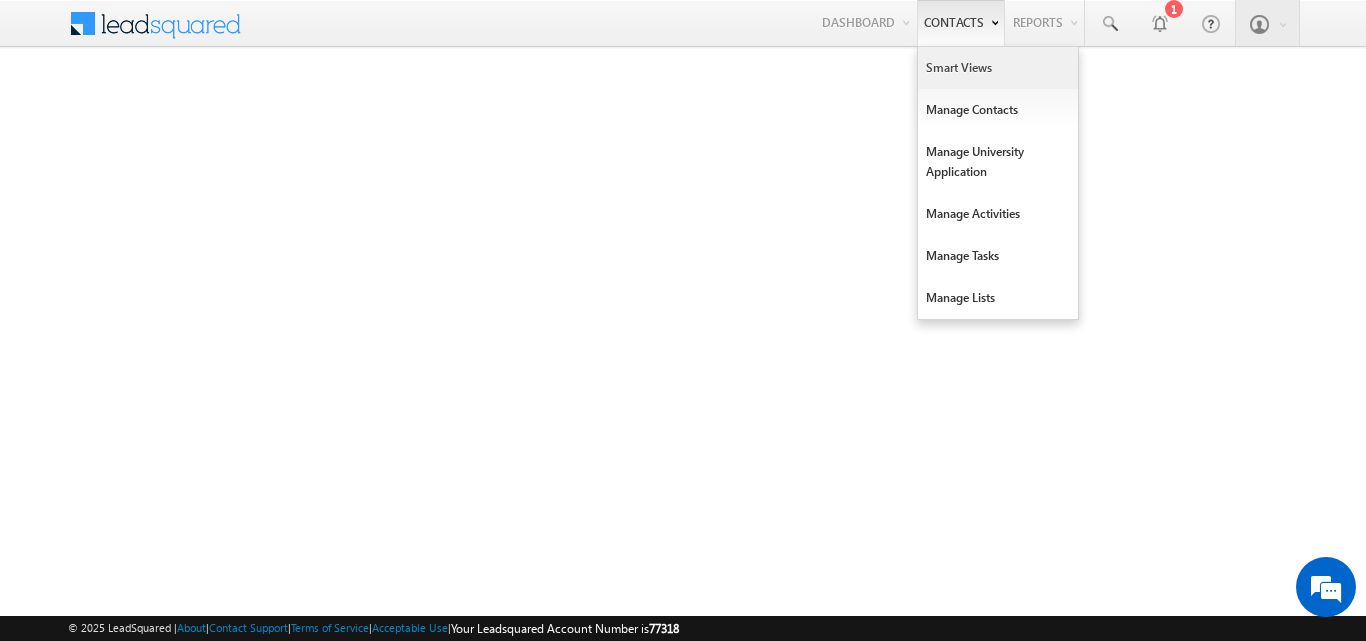 click on "Smart Views" at bounding box center [998, 68] 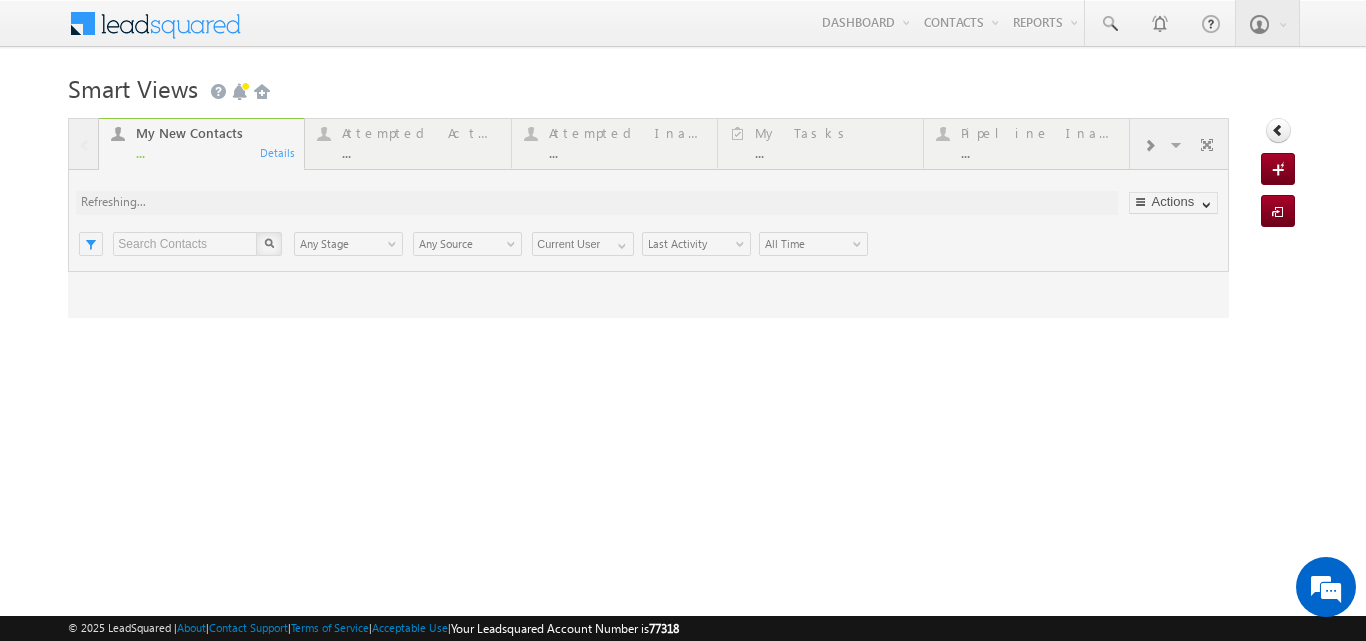 scroll, scrollTop: 0, scrollLeft: 0, axis: both 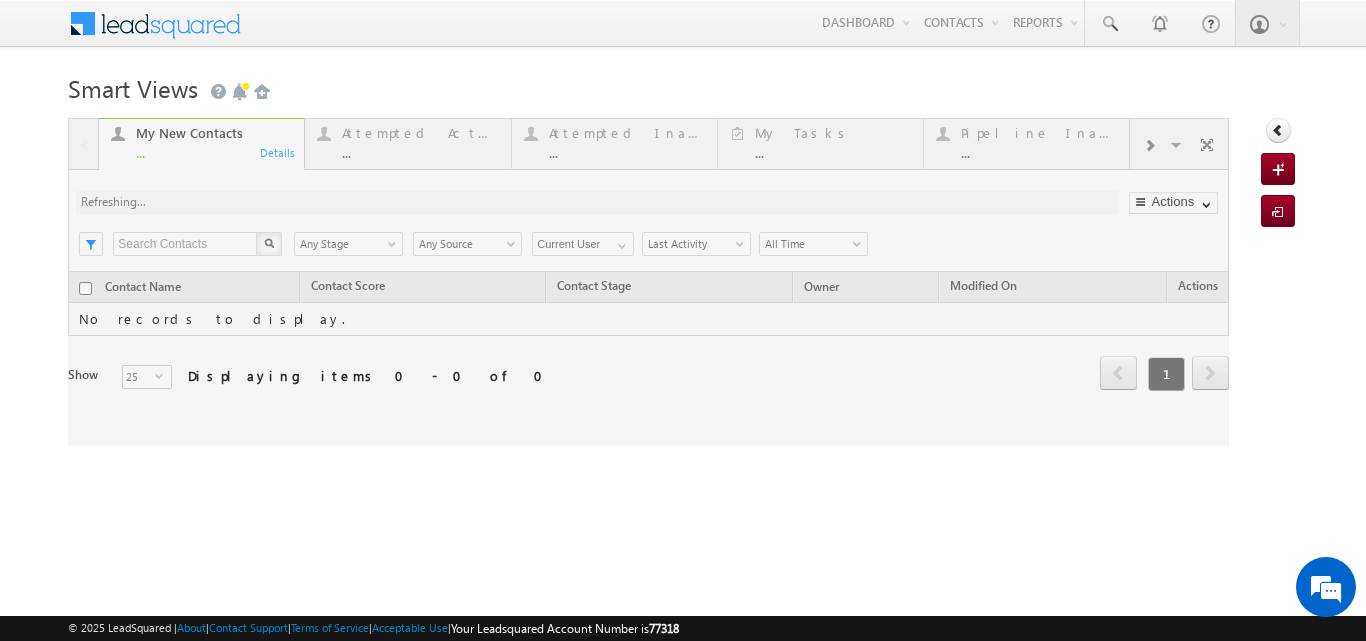 click at bounding box center [648, 282] 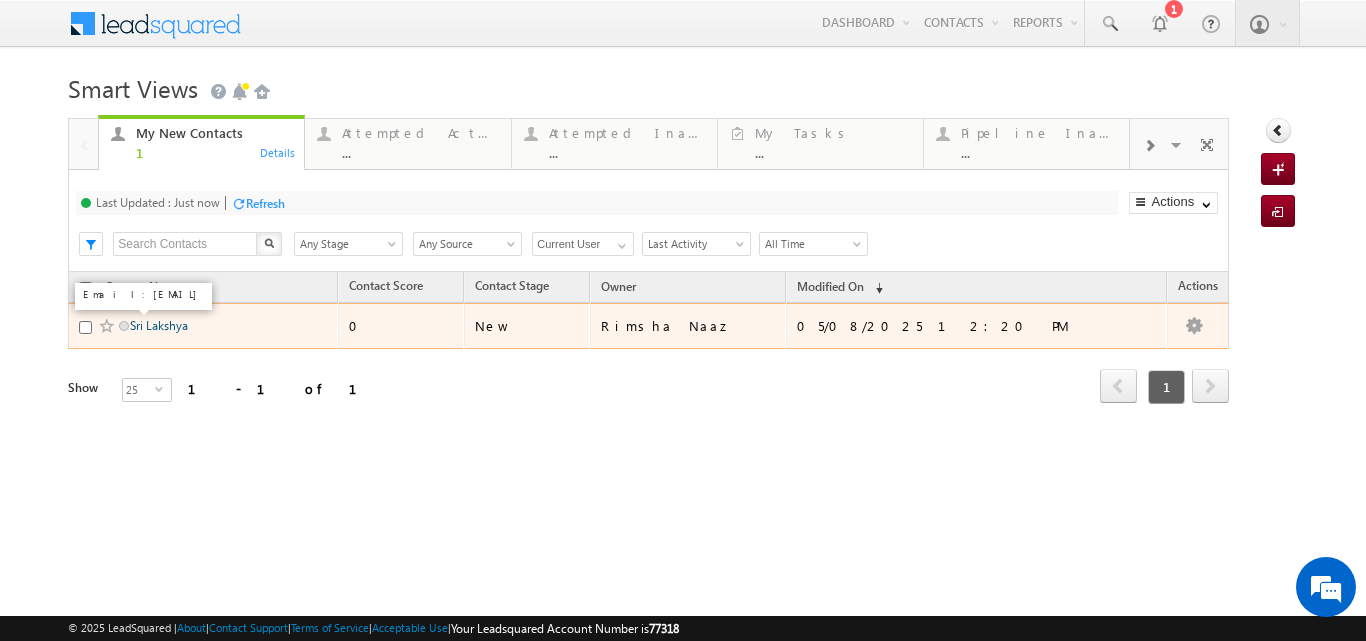 click on "Sri Lakshya" at bounding box center (159, 325) 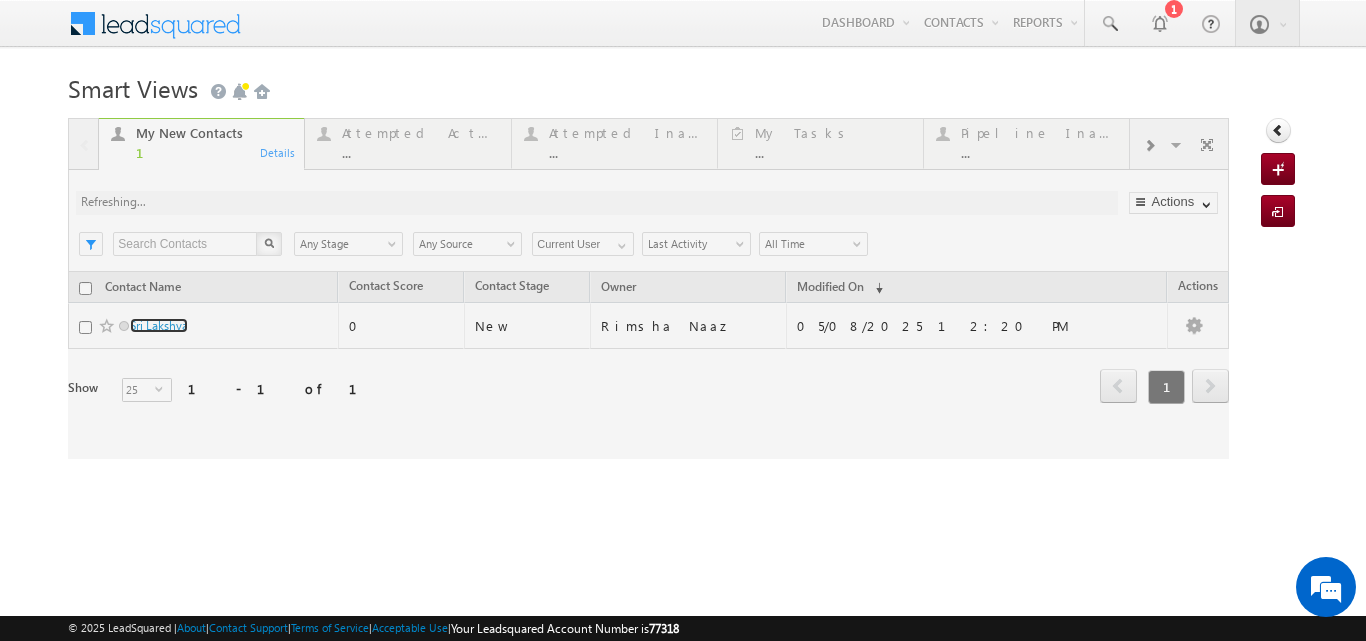 scroll, scrollTop: 0, scrollLeft: 0, axis: both 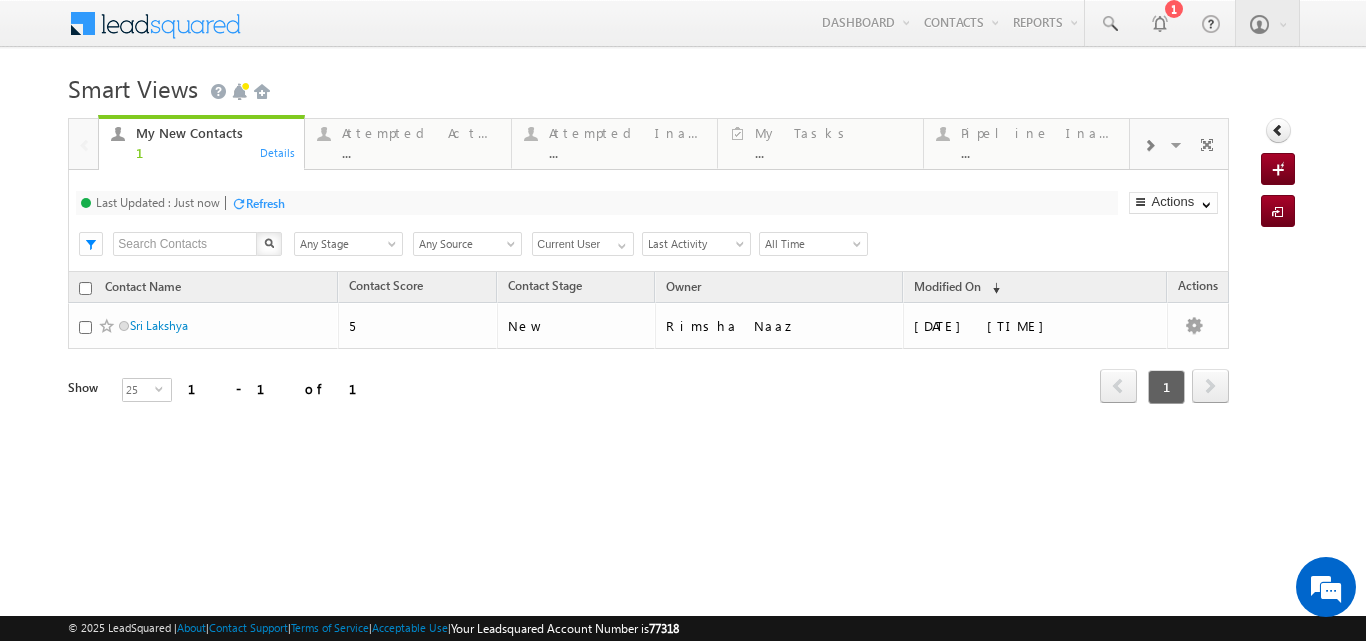 click on "Refresh" at bounding box center [265, 203] 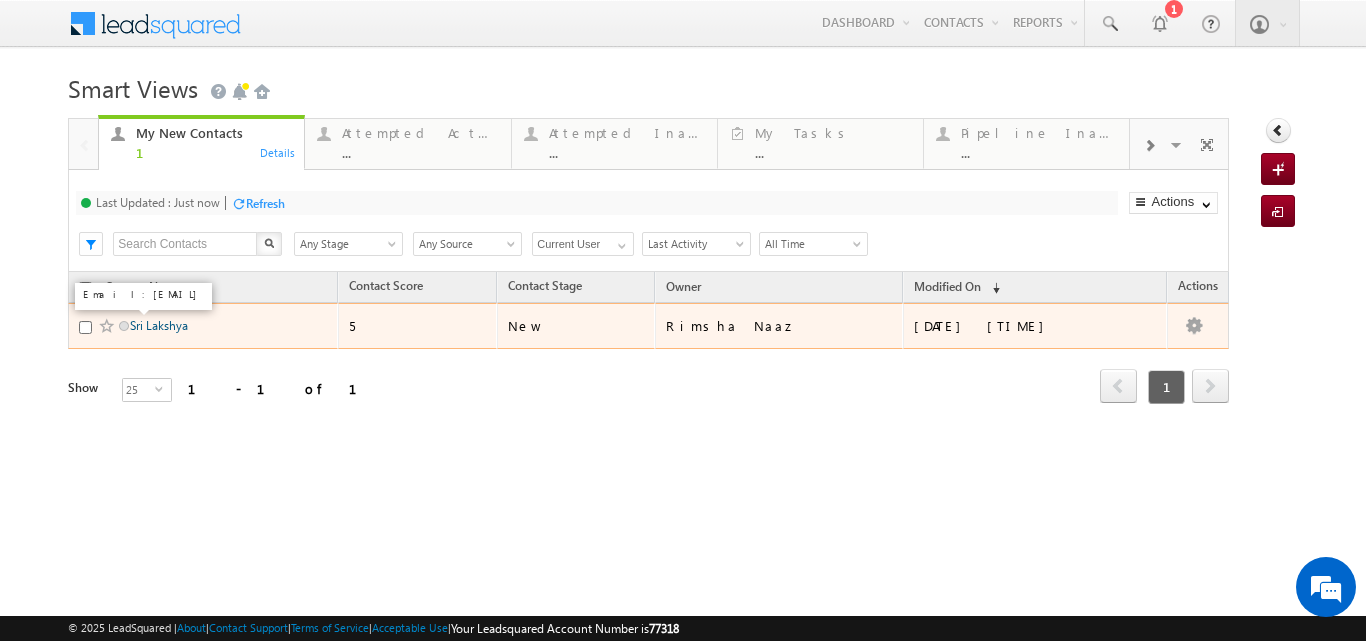 click on "Sri Lakshya" at bounding box center [159, 325] 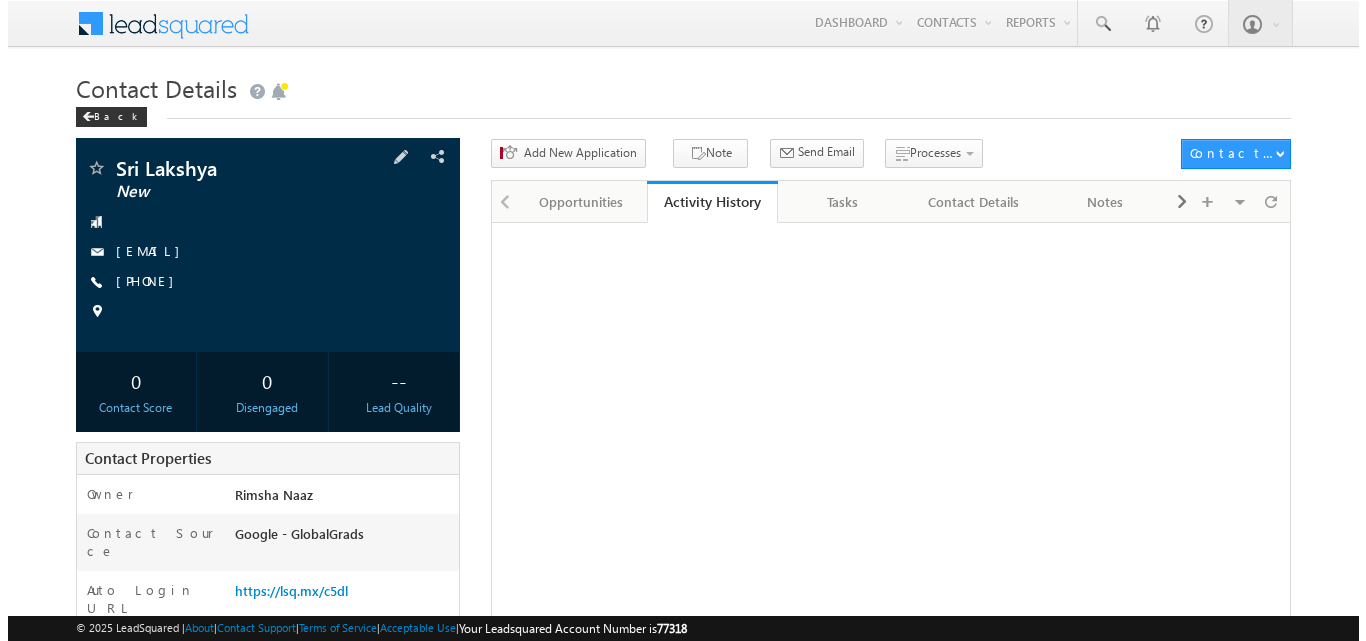 scroll, scrollTop: 0, scrollLeft: 0, axis: both 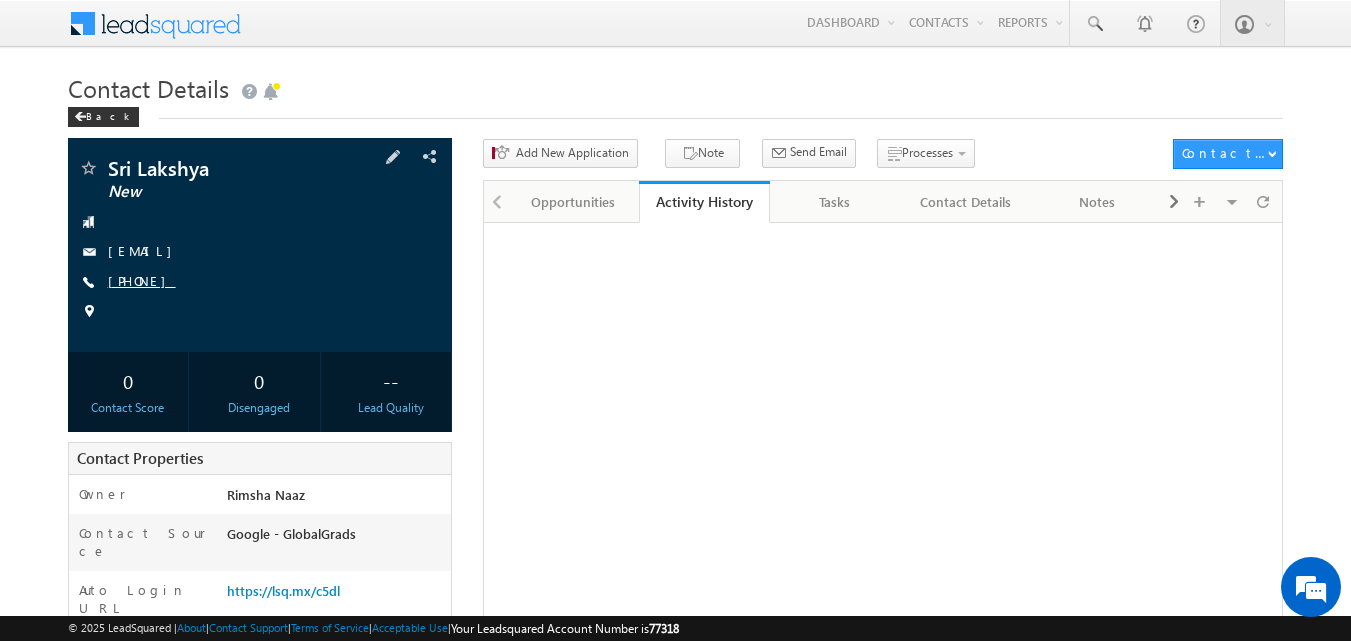 click on "[PHONE]" at bounding box center [142, 280] 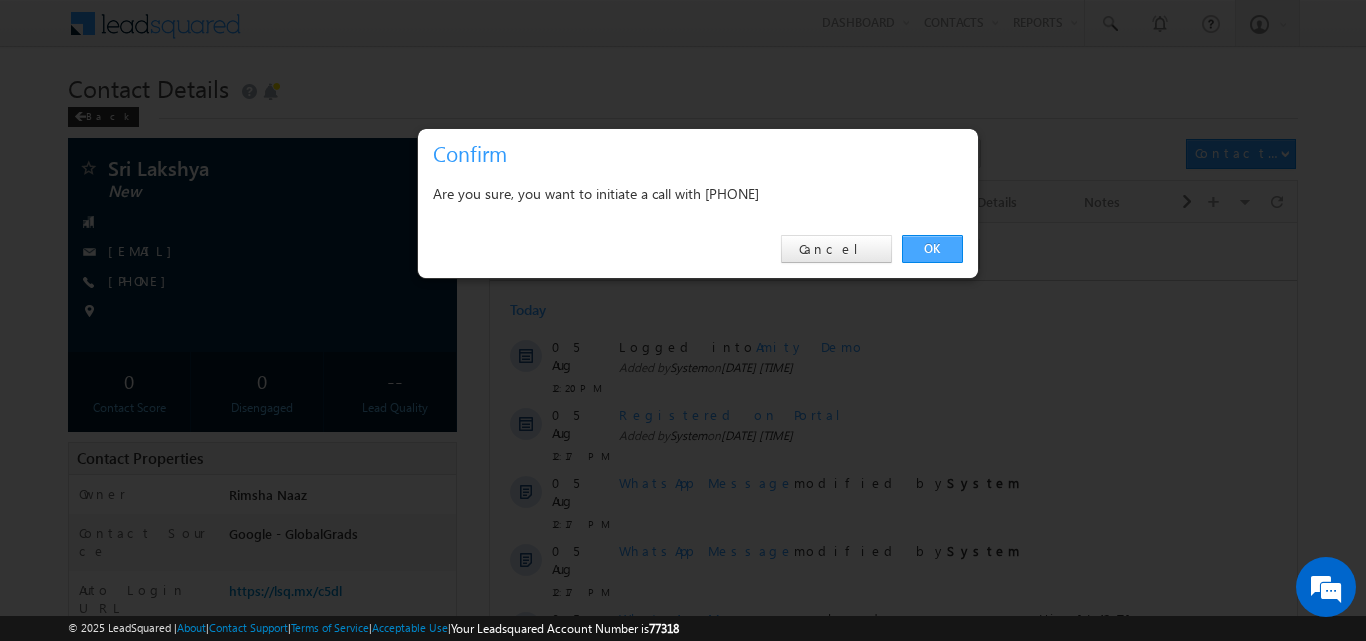 scroll, scrollTop: 0, scrollLeft: 0, axis: both 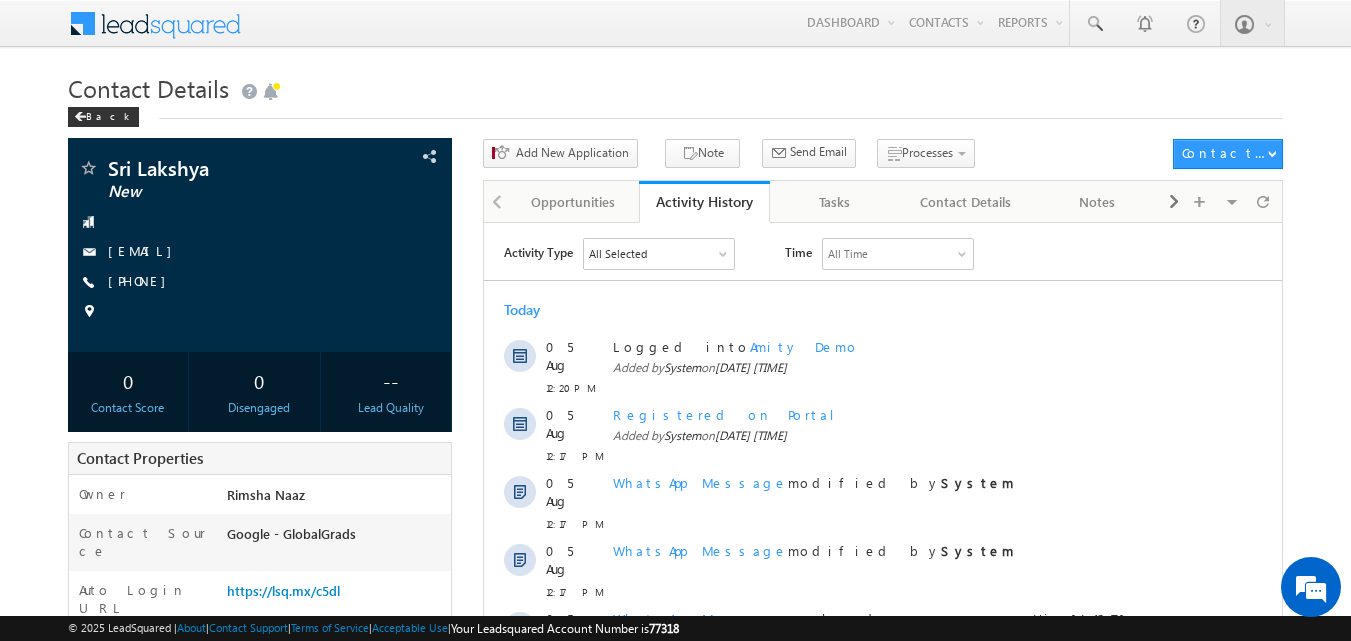 click on "All Time" at bounding box center (898, 253) 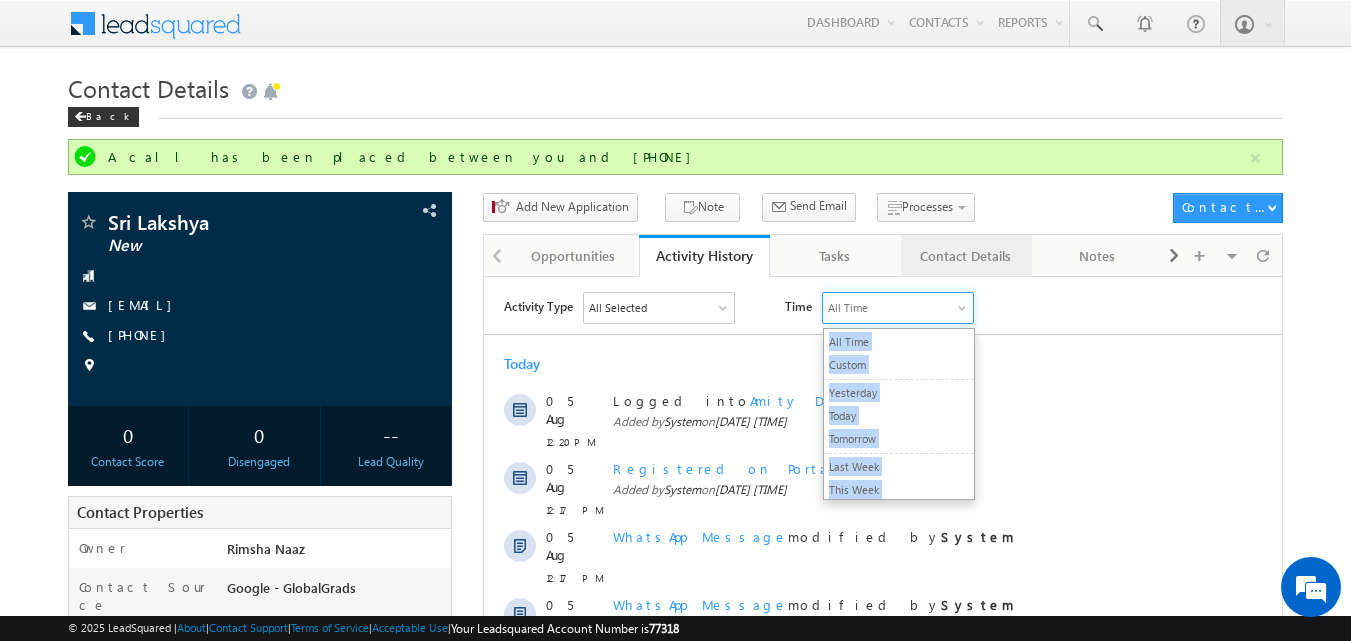 click on "Contact Details" at bounding box center (966, 256) 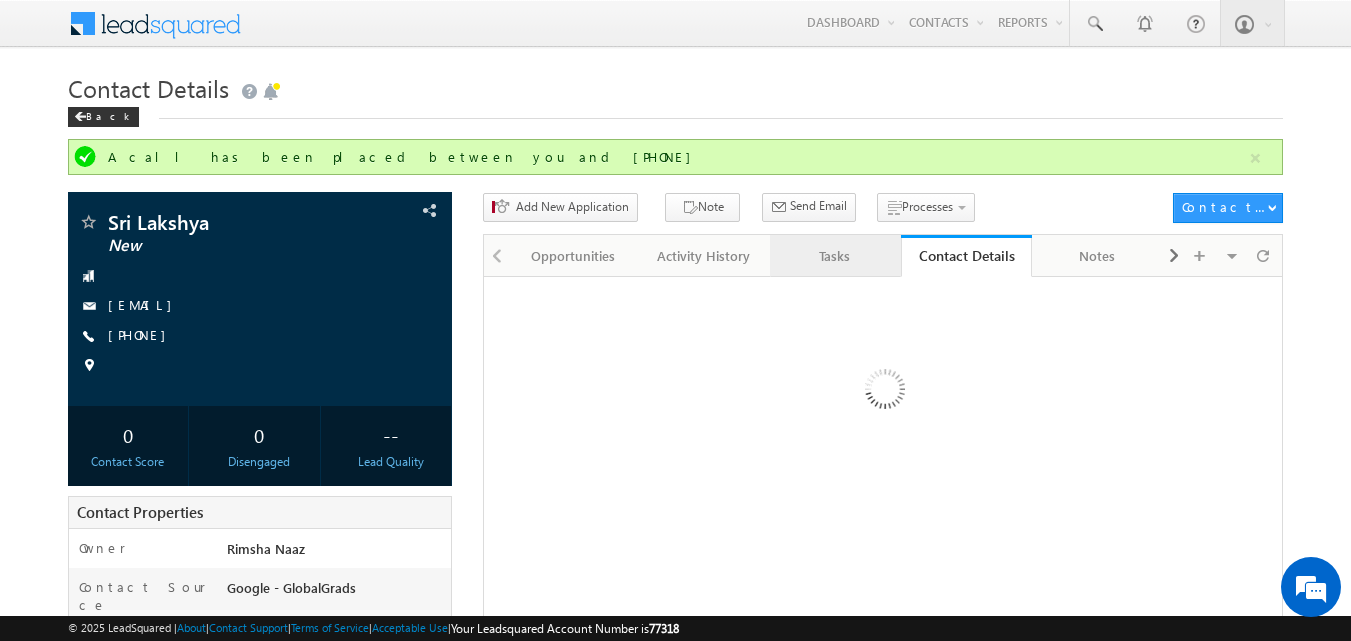 click on "Tasks" at bounding box center (834, 256) 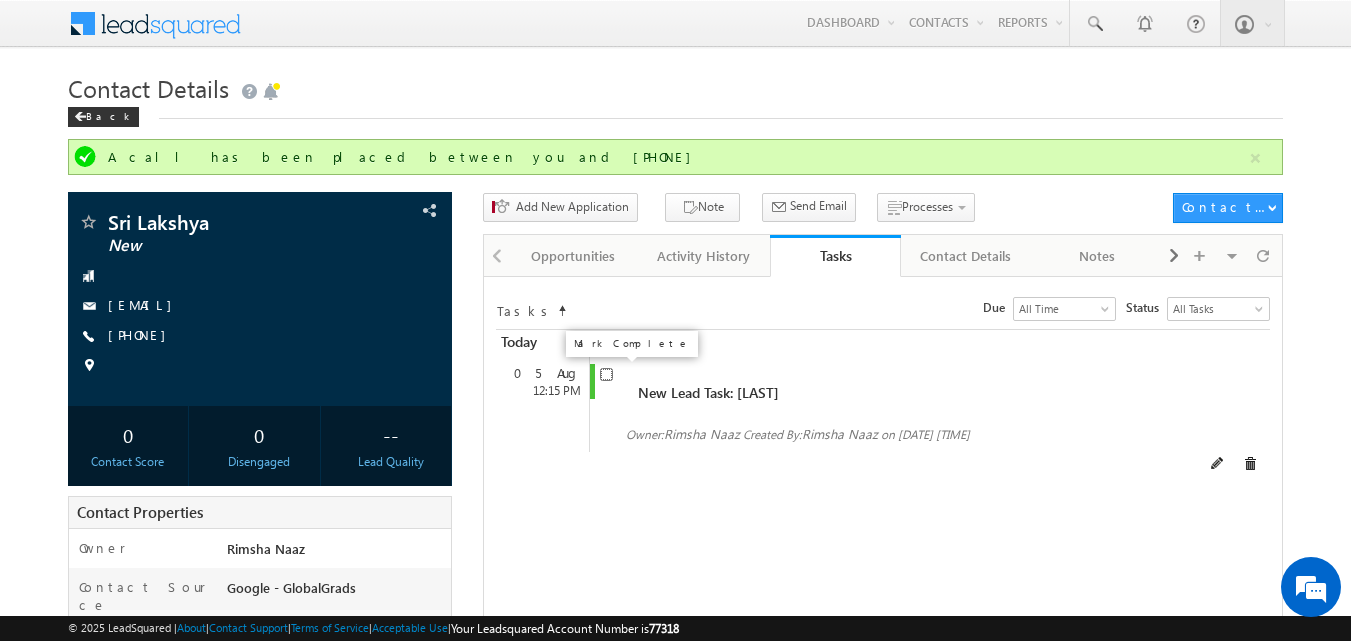 click at bounding box center [606, 374] 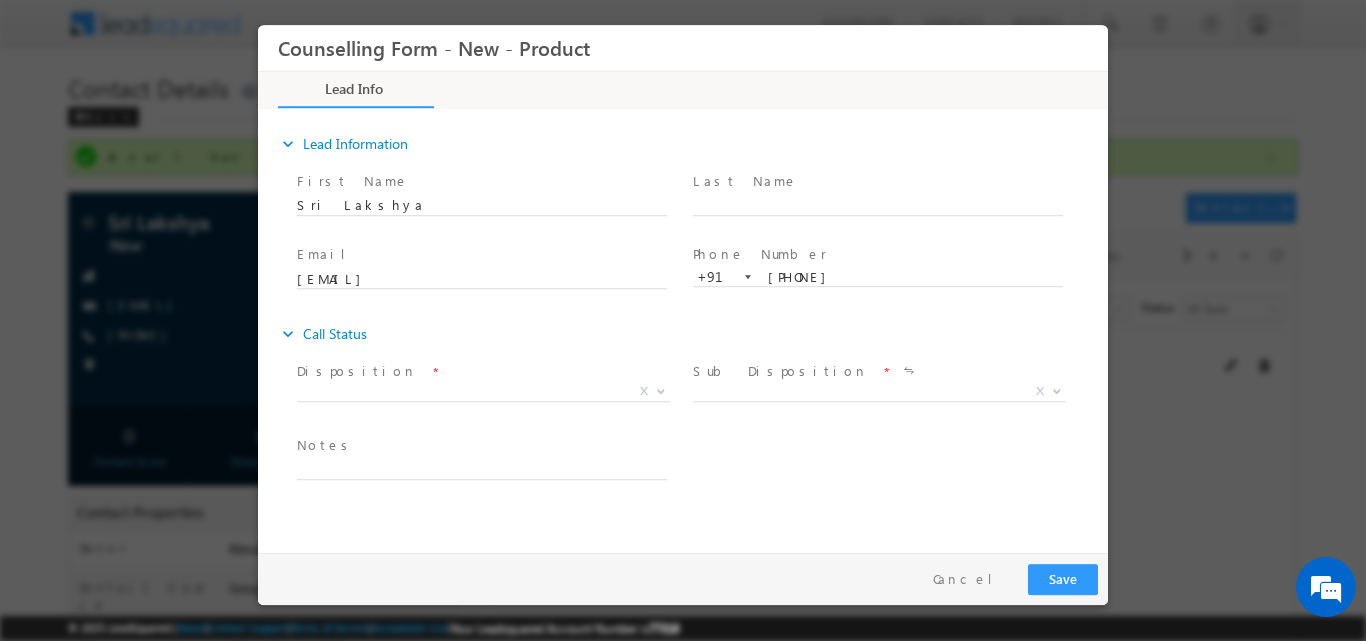 scroll, scrollTop: 0, scrollLeft: 0, axis: both 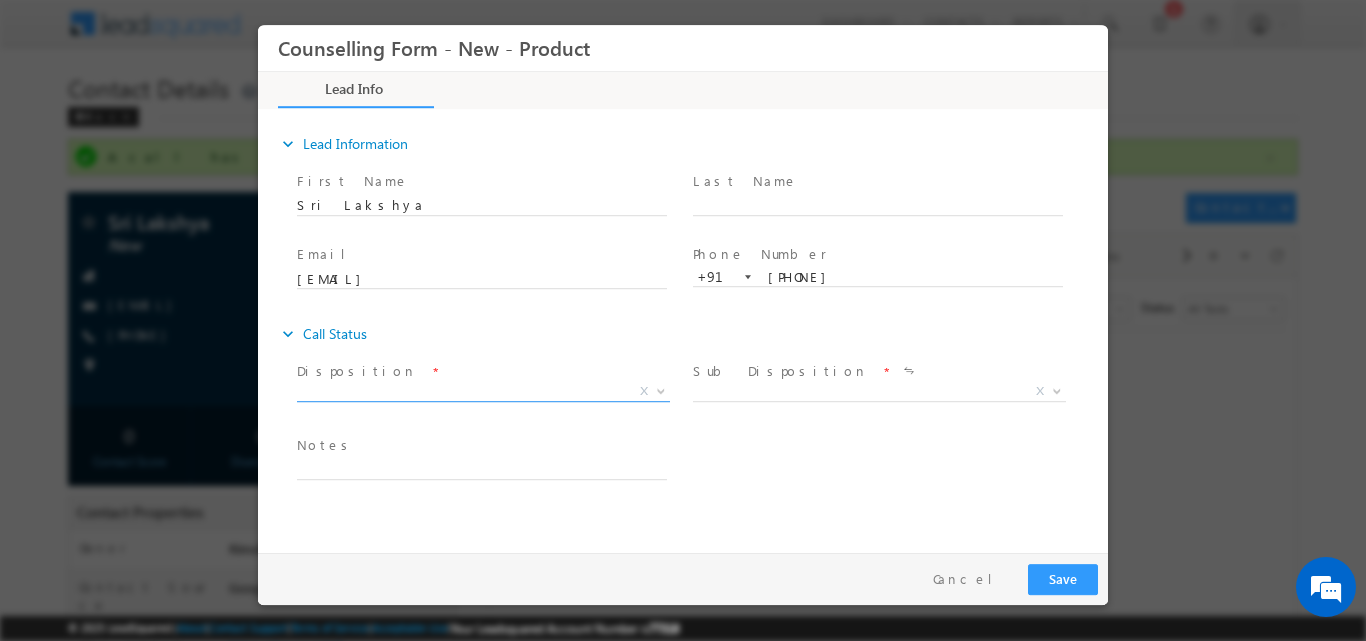 click at bounding box center [661, 389] 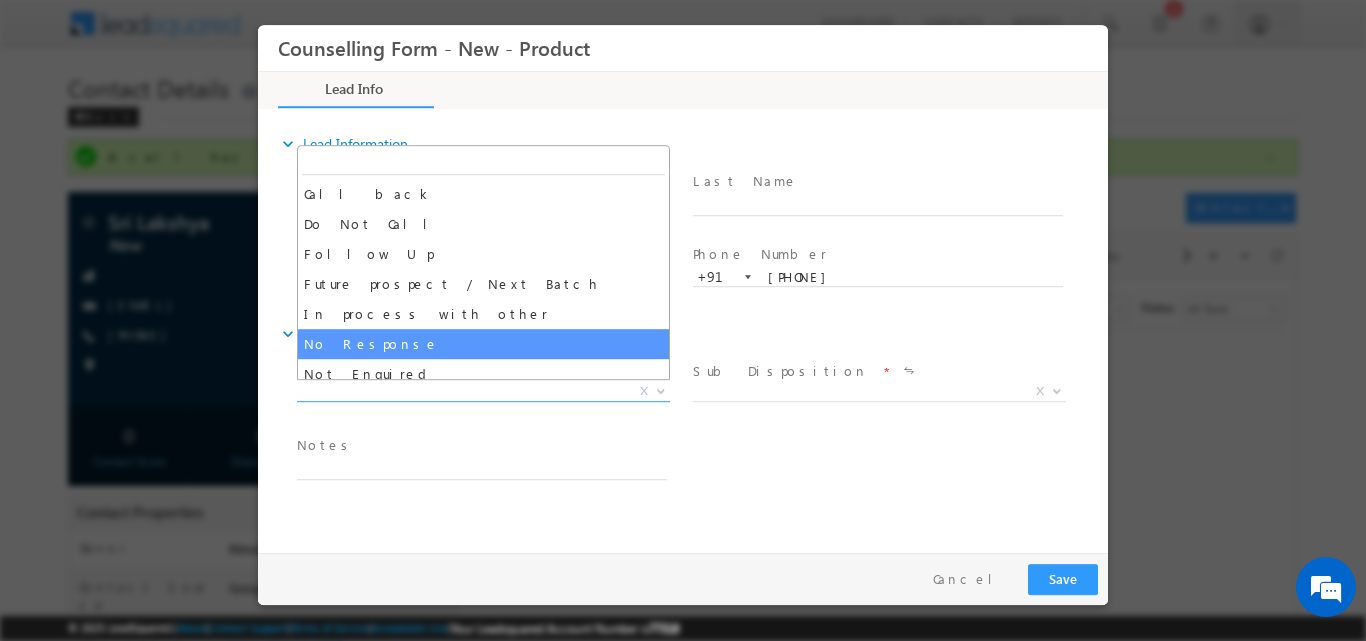 select on "No Response" 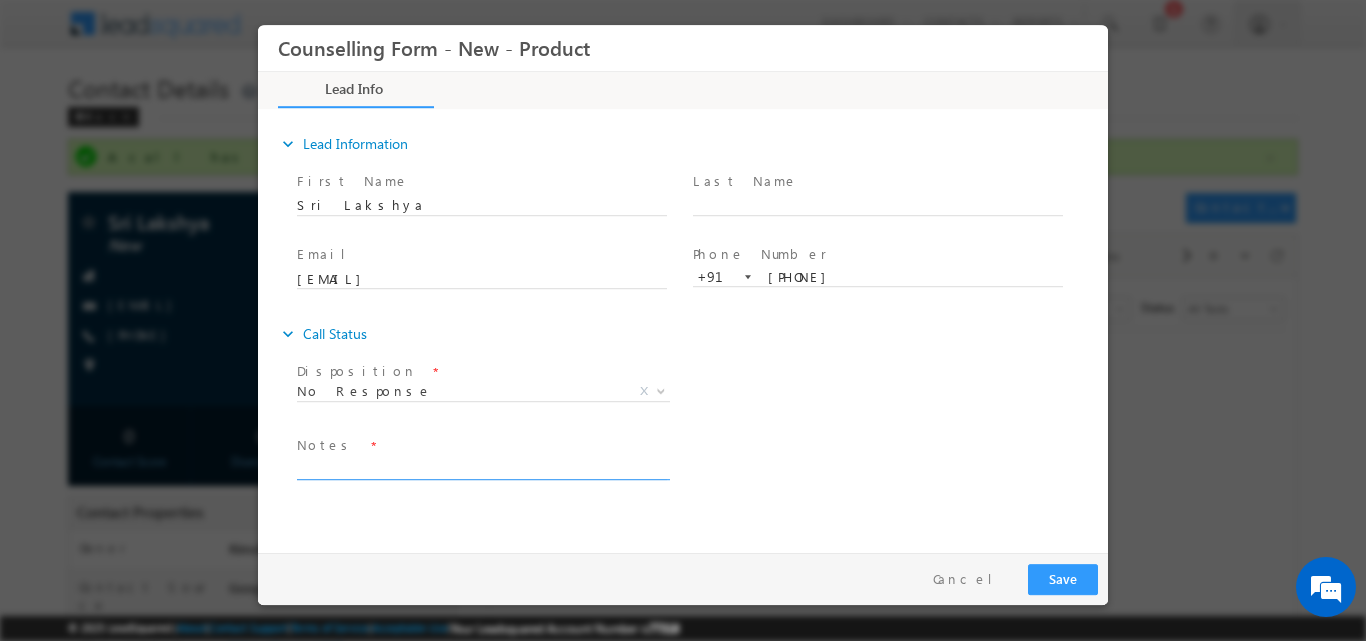 click at bounding box center (482, 467) 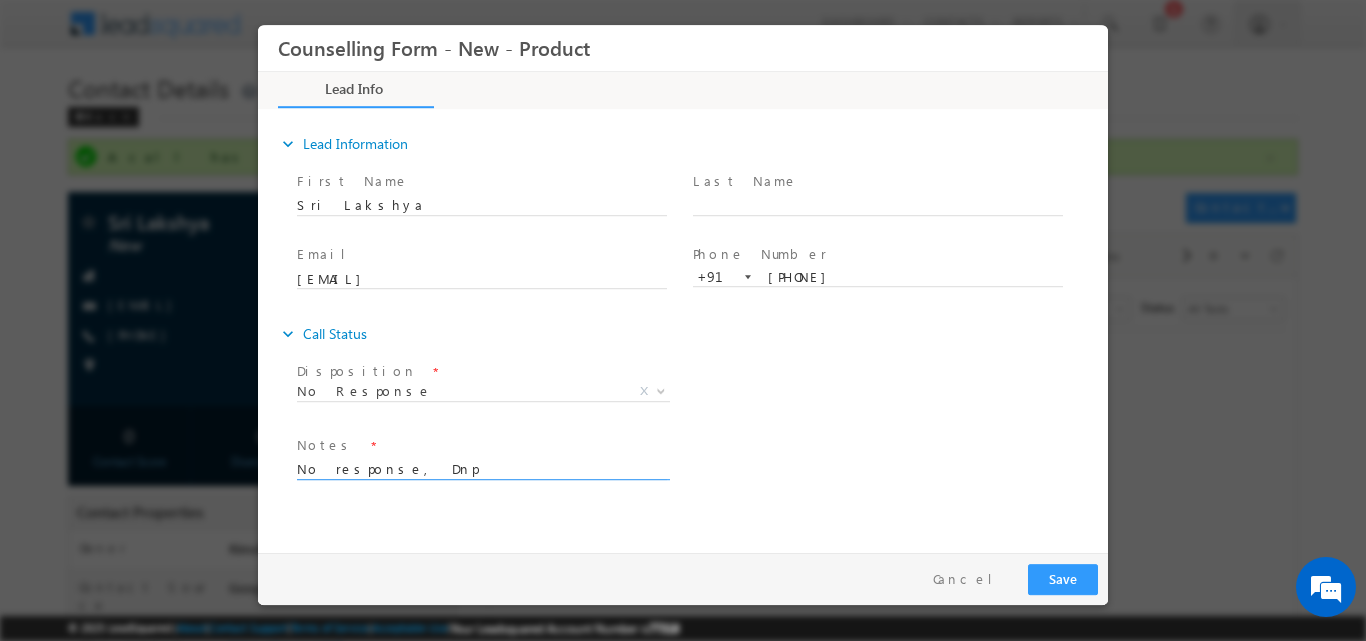 type on "No response, Dnp" 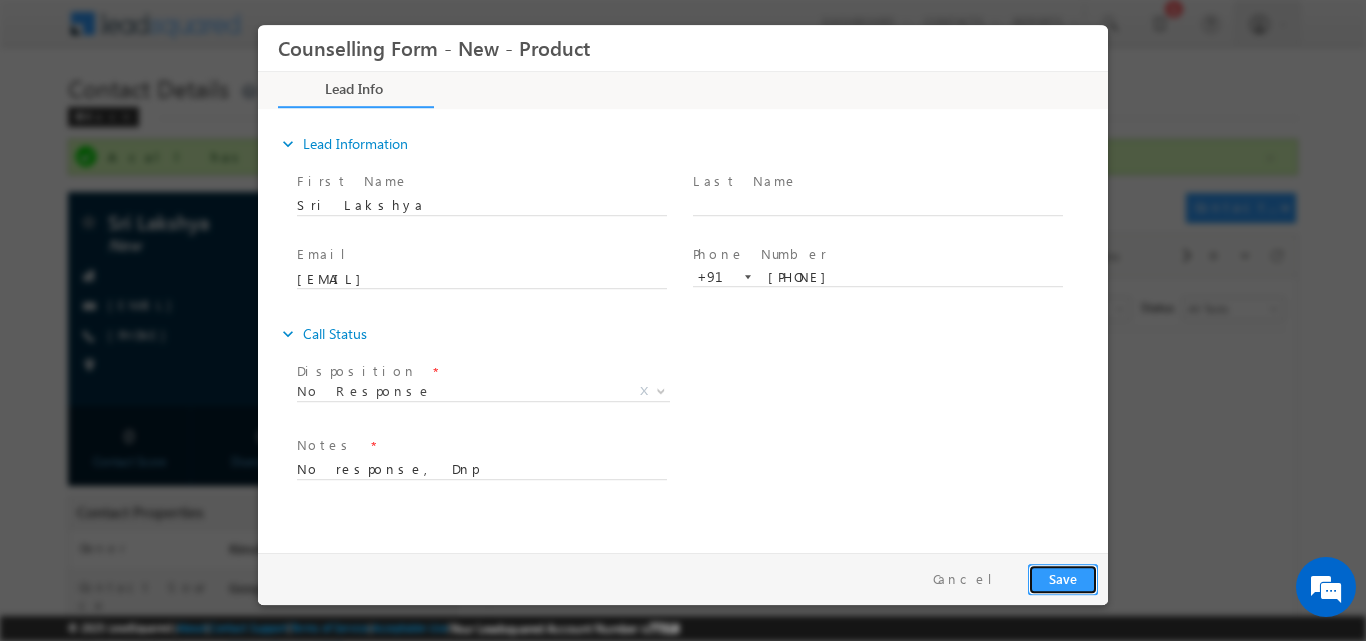 click on "Save" at bounding box center (1063, 578) 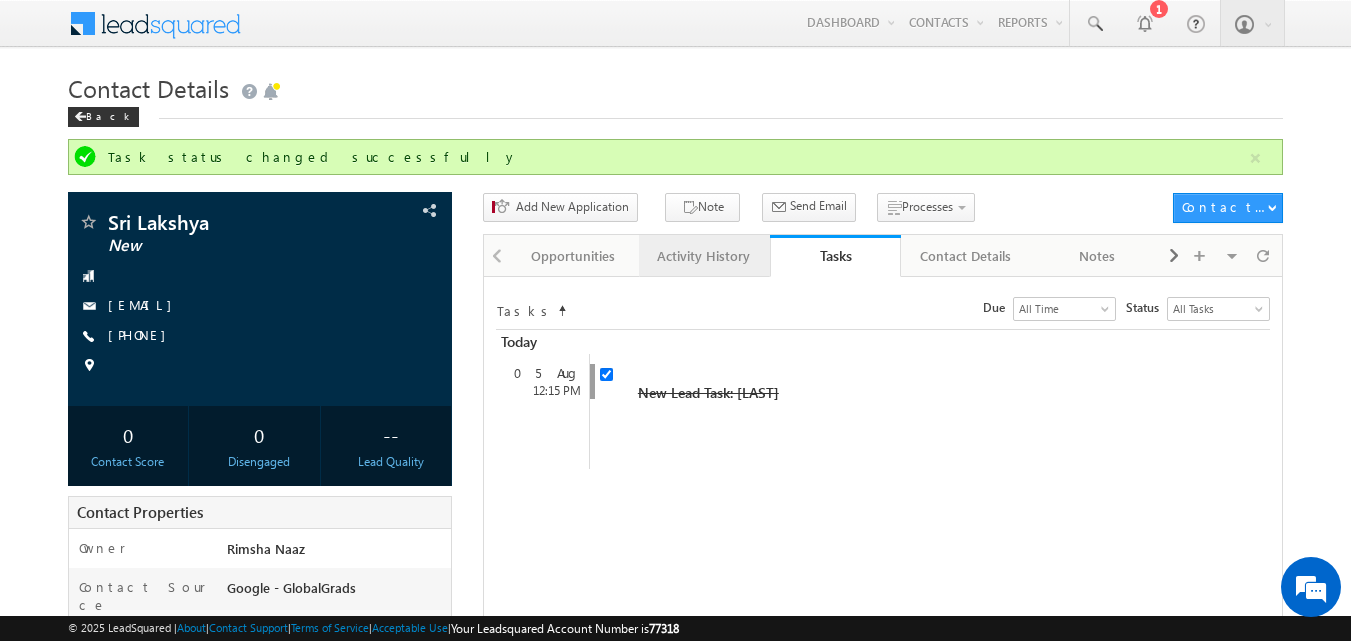 click on "Activity History" at bounding box center [703, 256] 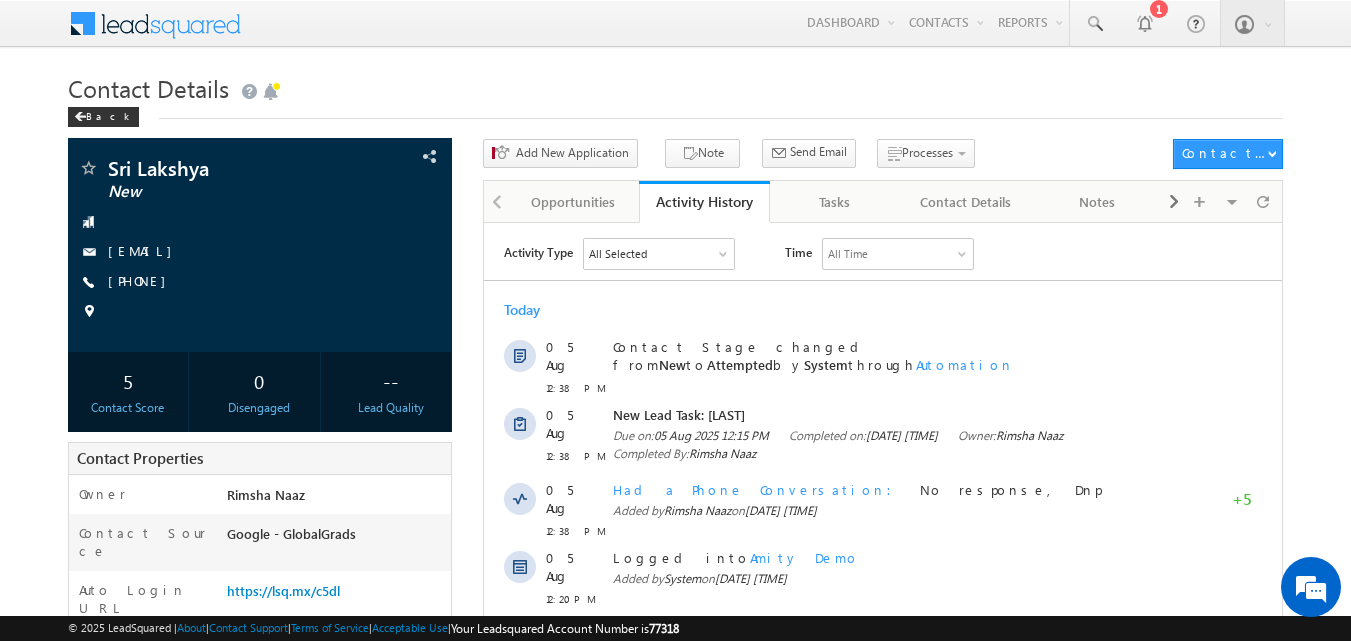 scroll, scrollTop: 0, scrollLeft: 0, axis: both 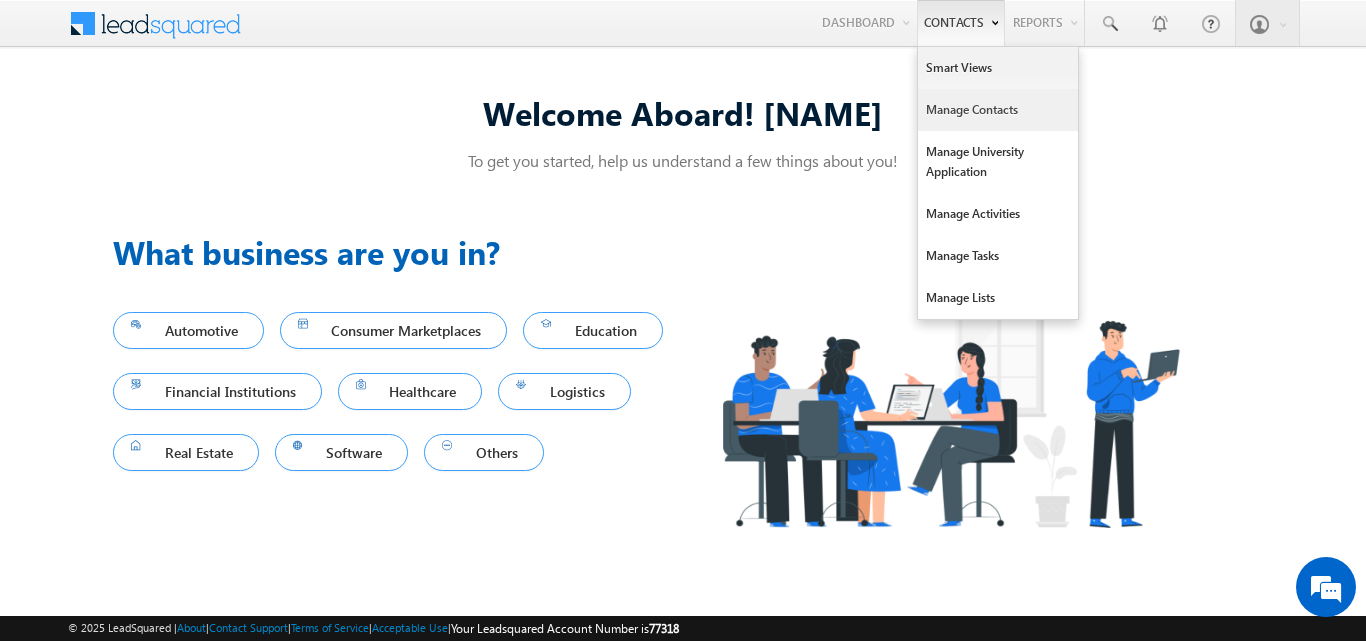 click on "Manage Contacts" at bounding box center (998, 110) 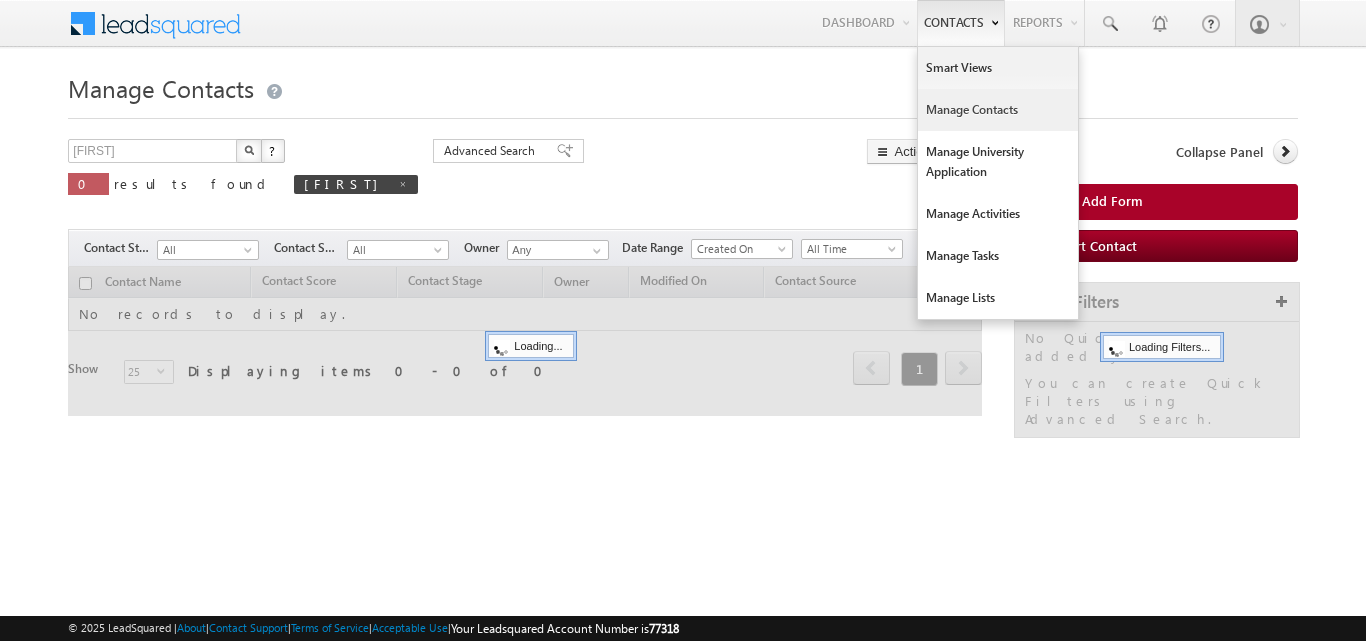 scroll, scrollTop: 0, scrollLeft: 0, axis: both 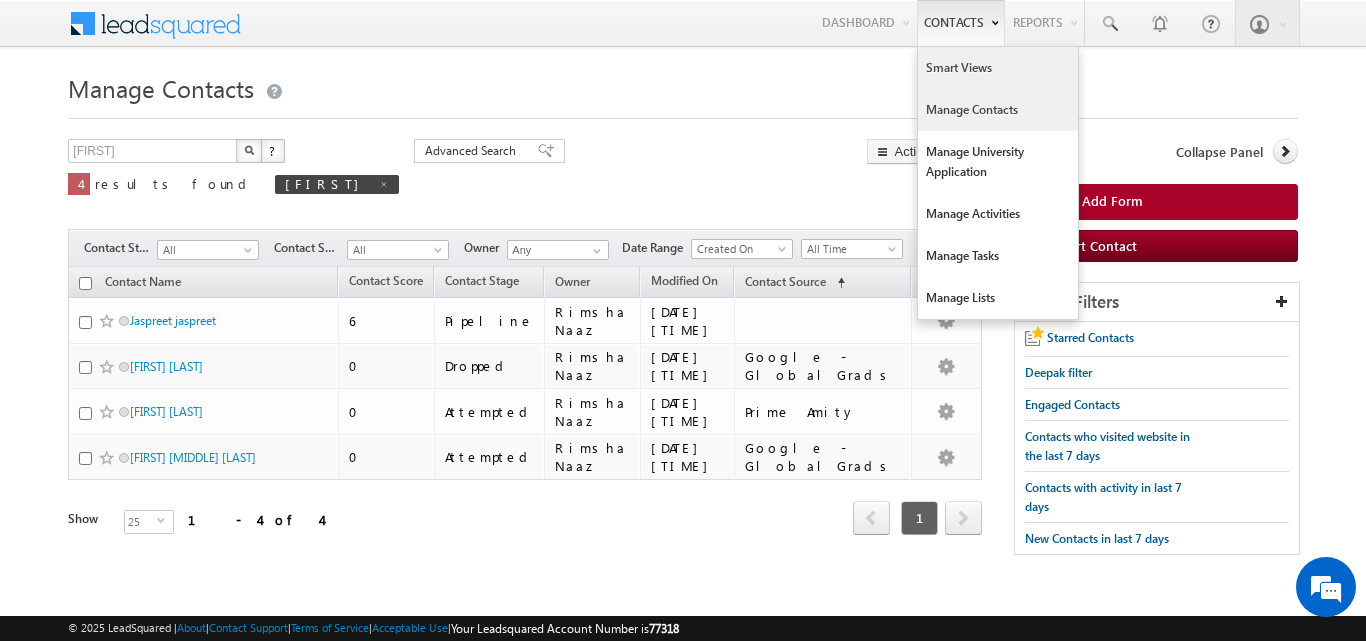 click on "Smart Views" at bounding box center (998, 68) 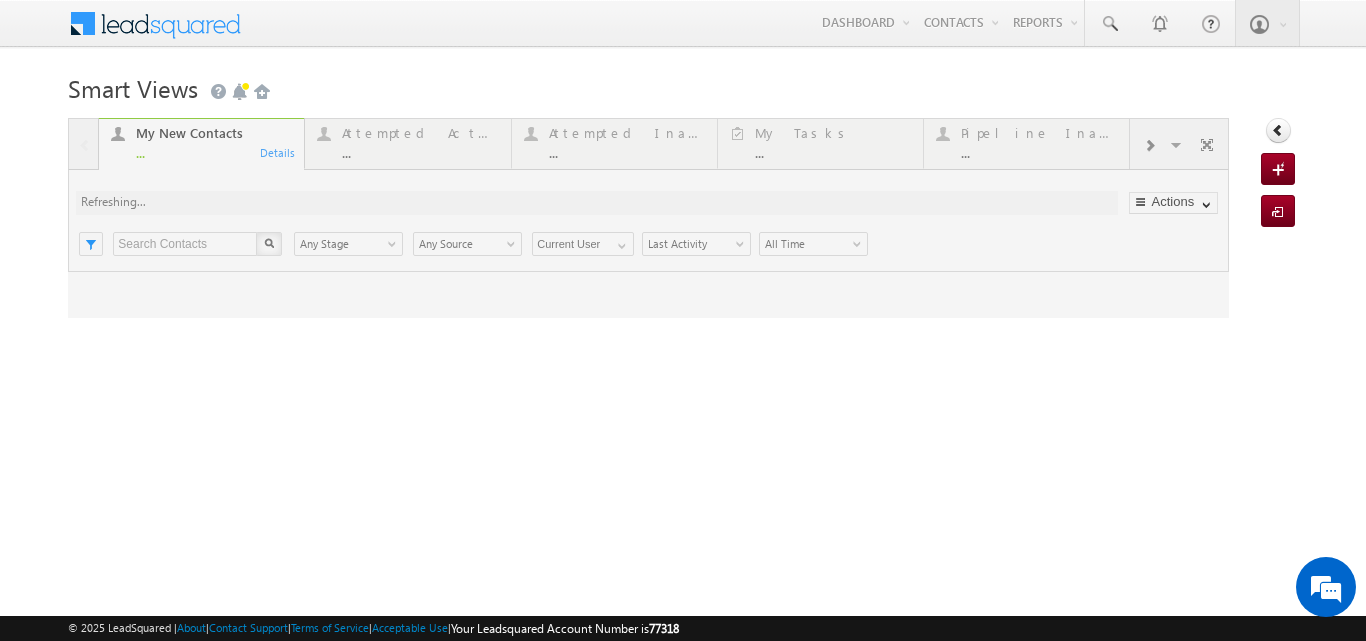 scroll, scrollTop: 0, scrollLeft: 0, axis: both 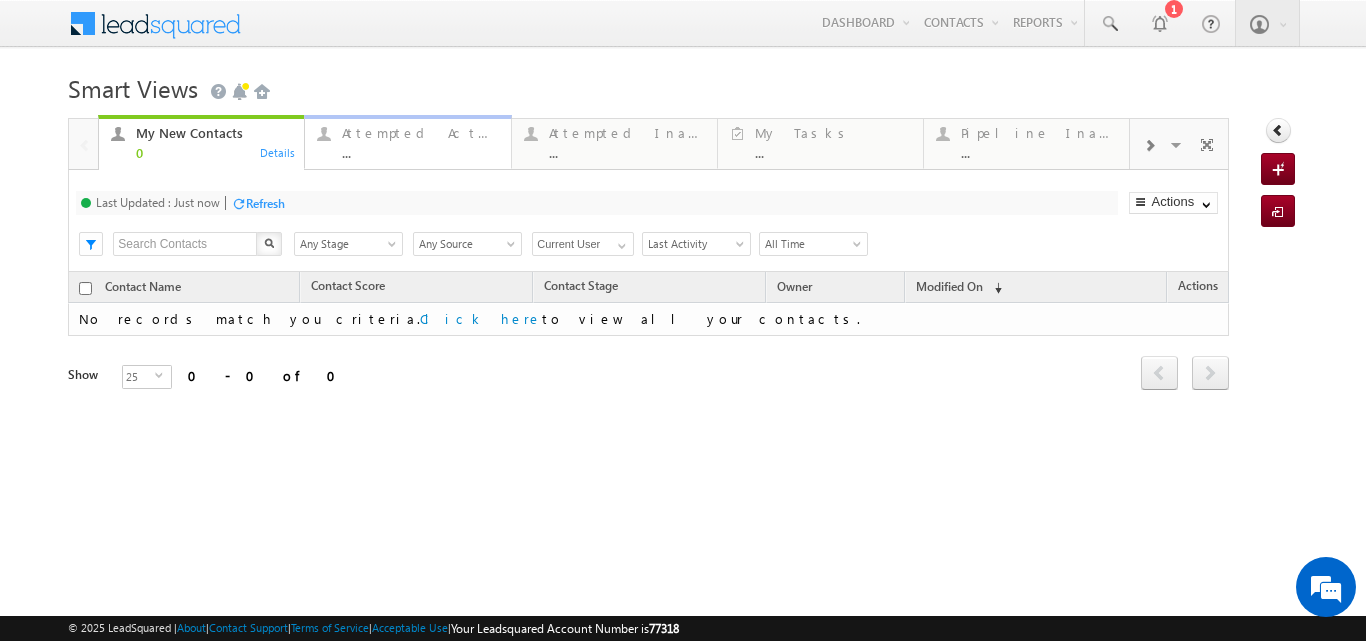 click on "Attempted Active" at bounding box center (420, 133) 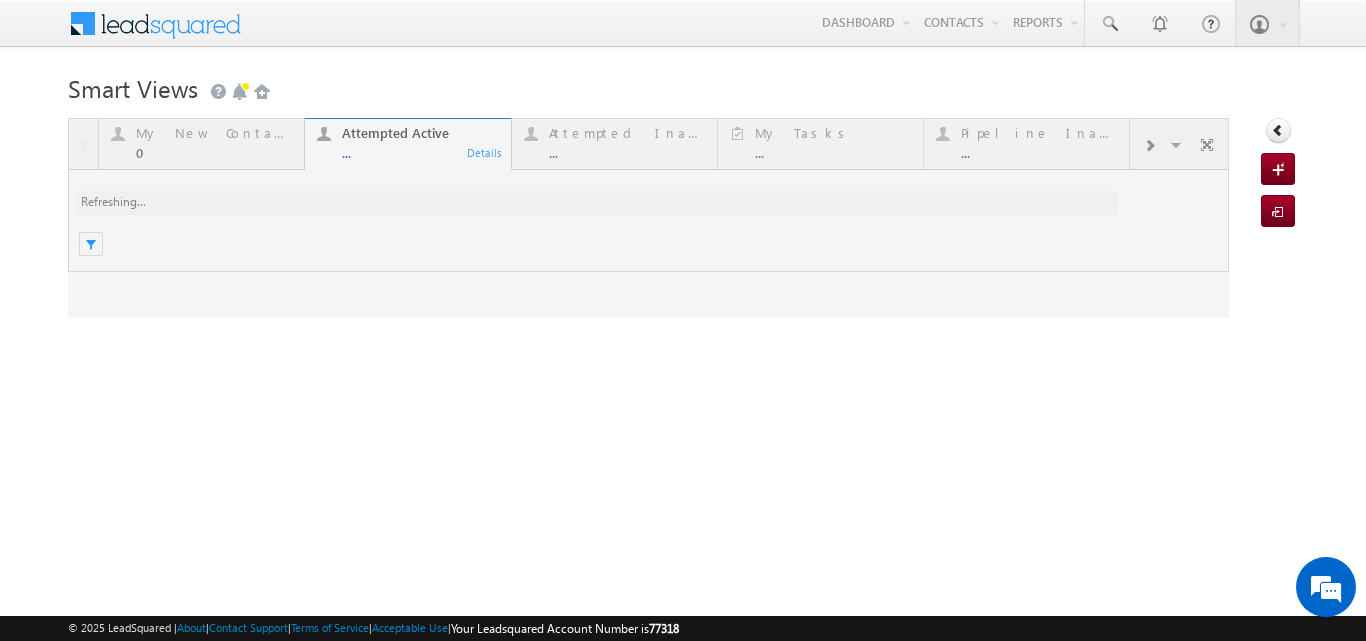 scroll, scrollTop: 0, scrollLeft: 0, axis: both 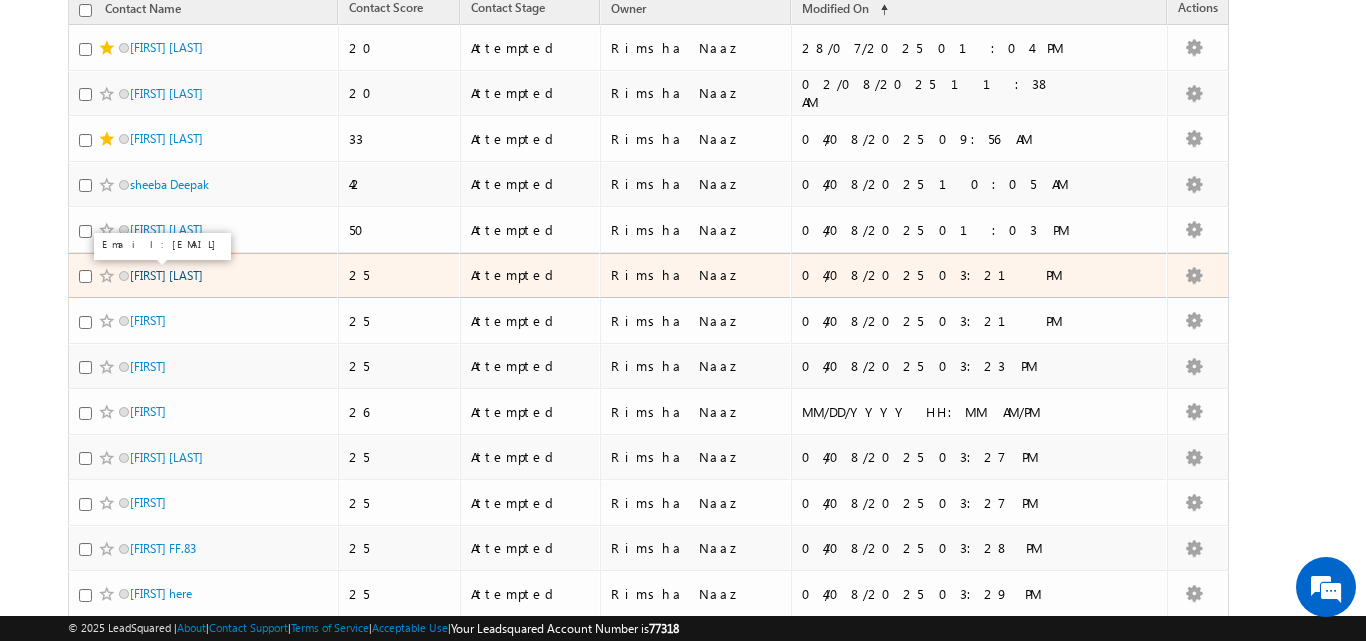 click on "[FIRST] [LAST]" at bounding box center (166, 275) 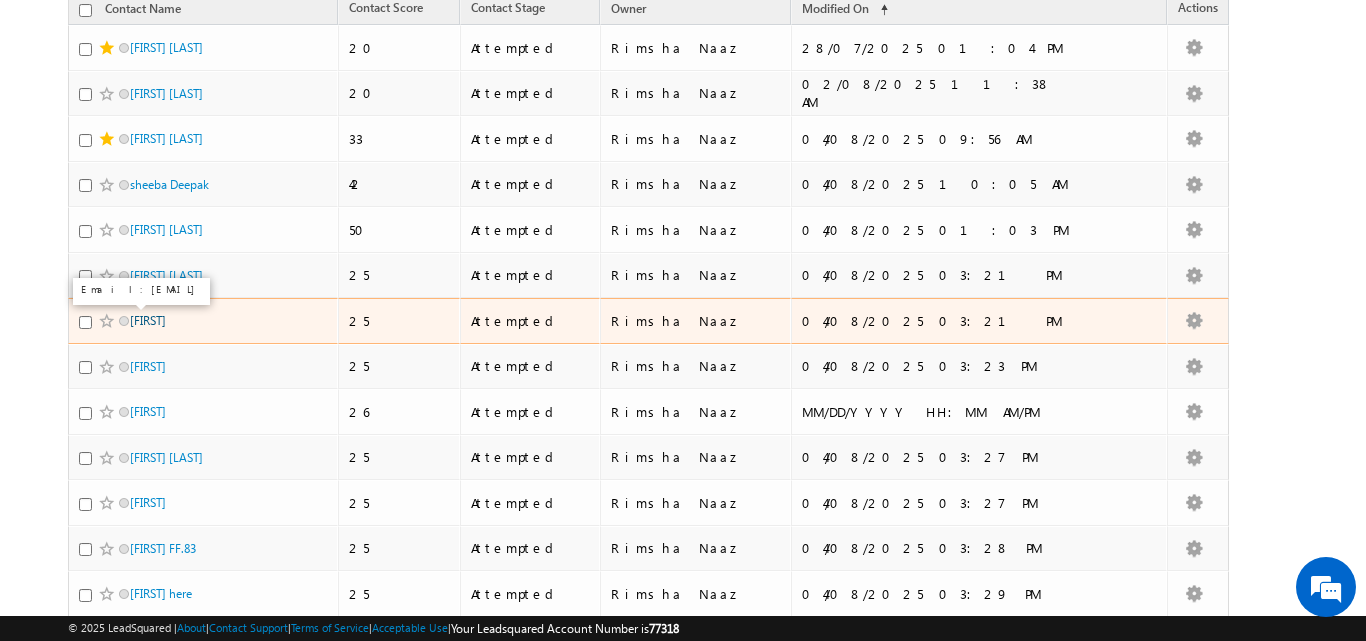 click on "[FIRST]" at bounding box center [148, 320] 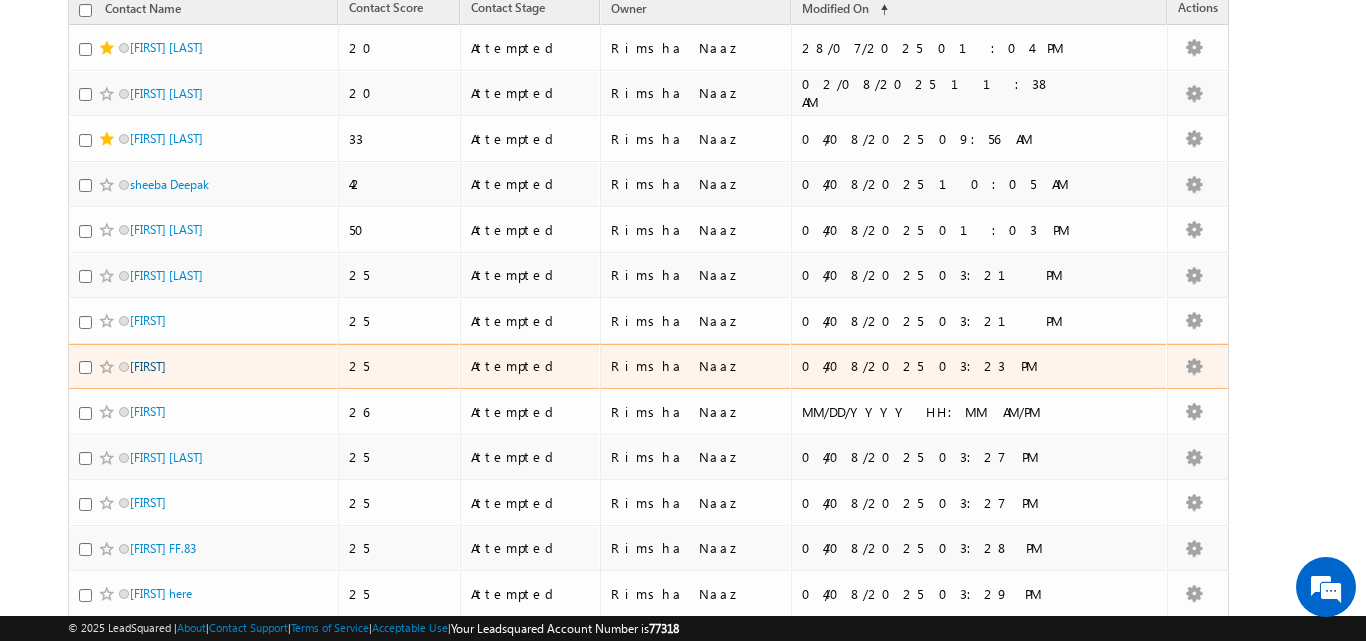 click on "[FIRST]" at bounding box center (148, 366) 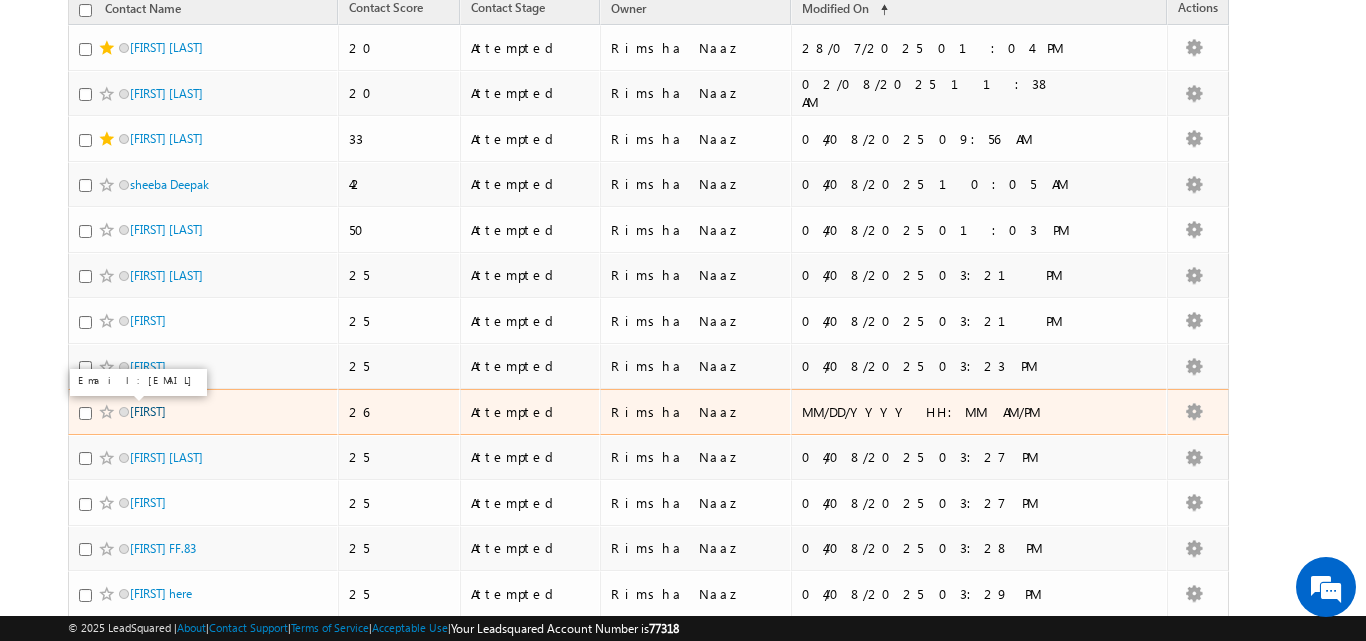 click on "[FIRST]" at bounding box center (148, 411) 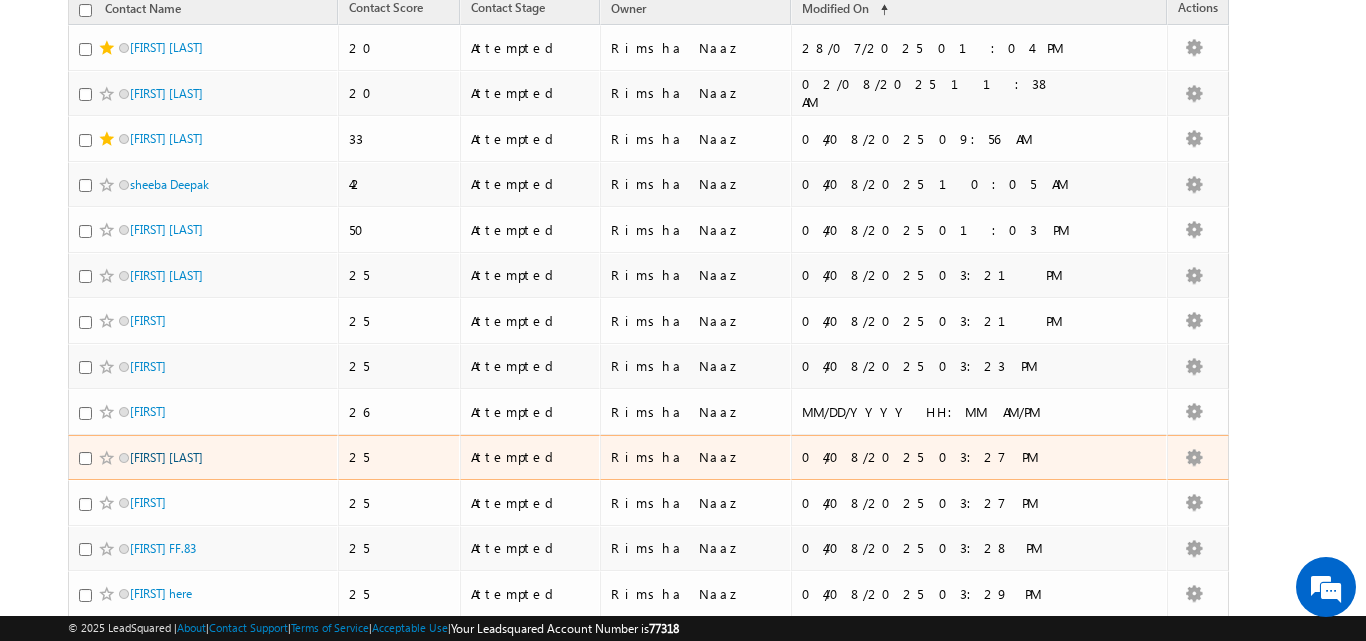 click on "[FIRST] [LAST]" at bounding box center (166, 457) 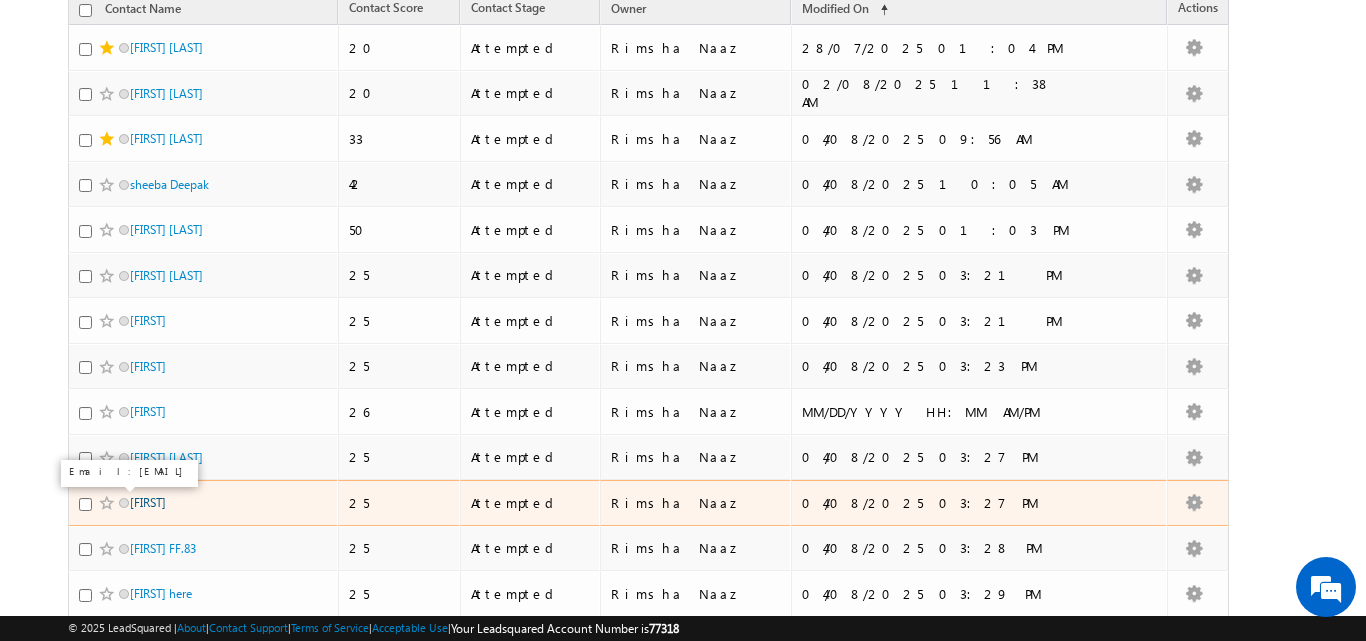 click on "[FIRST]" at bounding box center [148, 502] 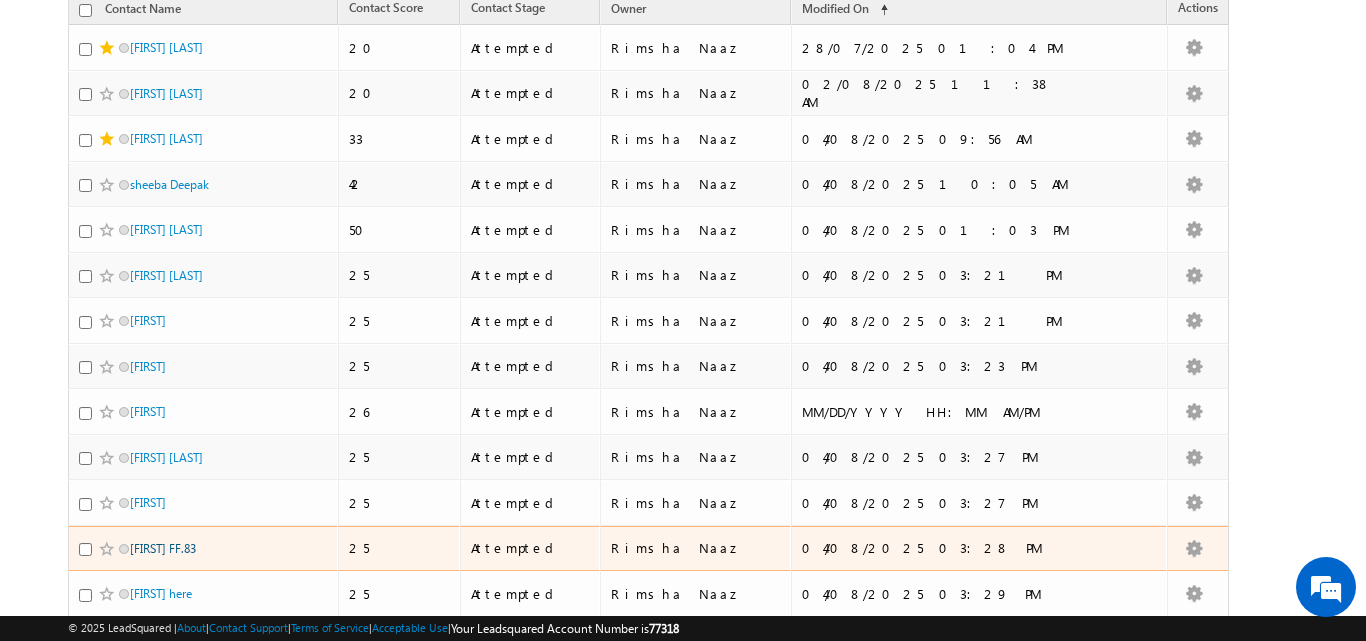 click on "[FIRST] FF.83" at bounding box center [163, 548] 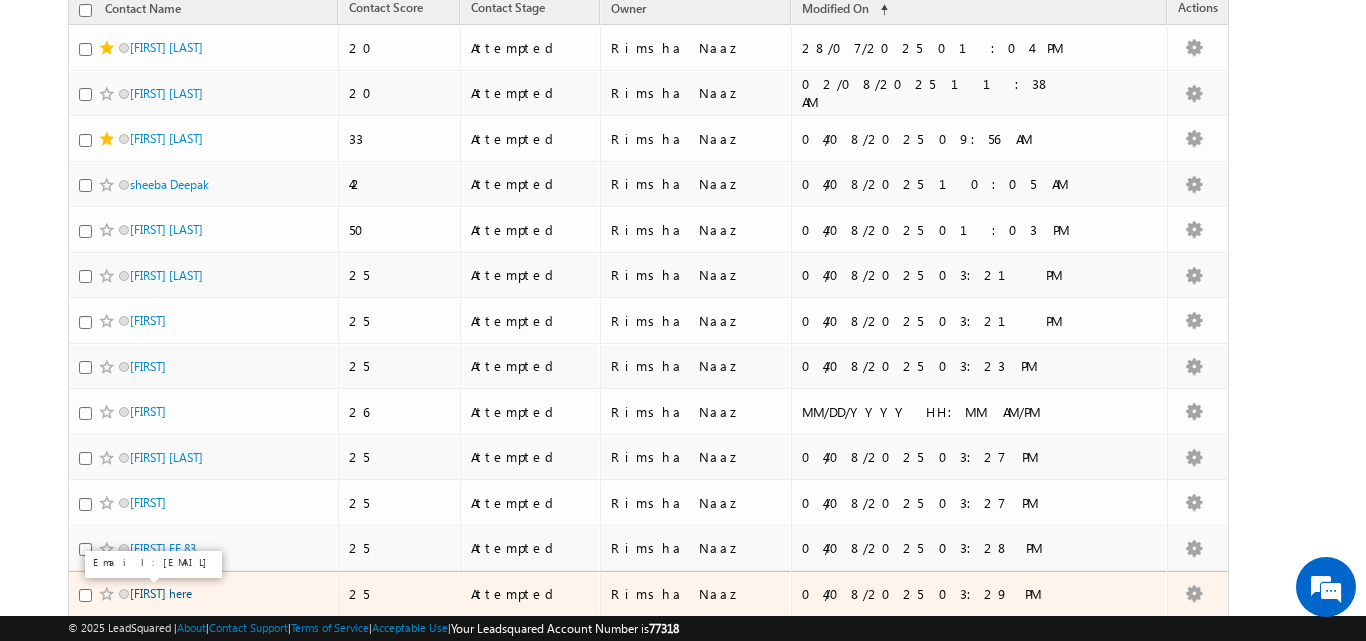 click on "Mahwish here" at bounding box center [161, 593] 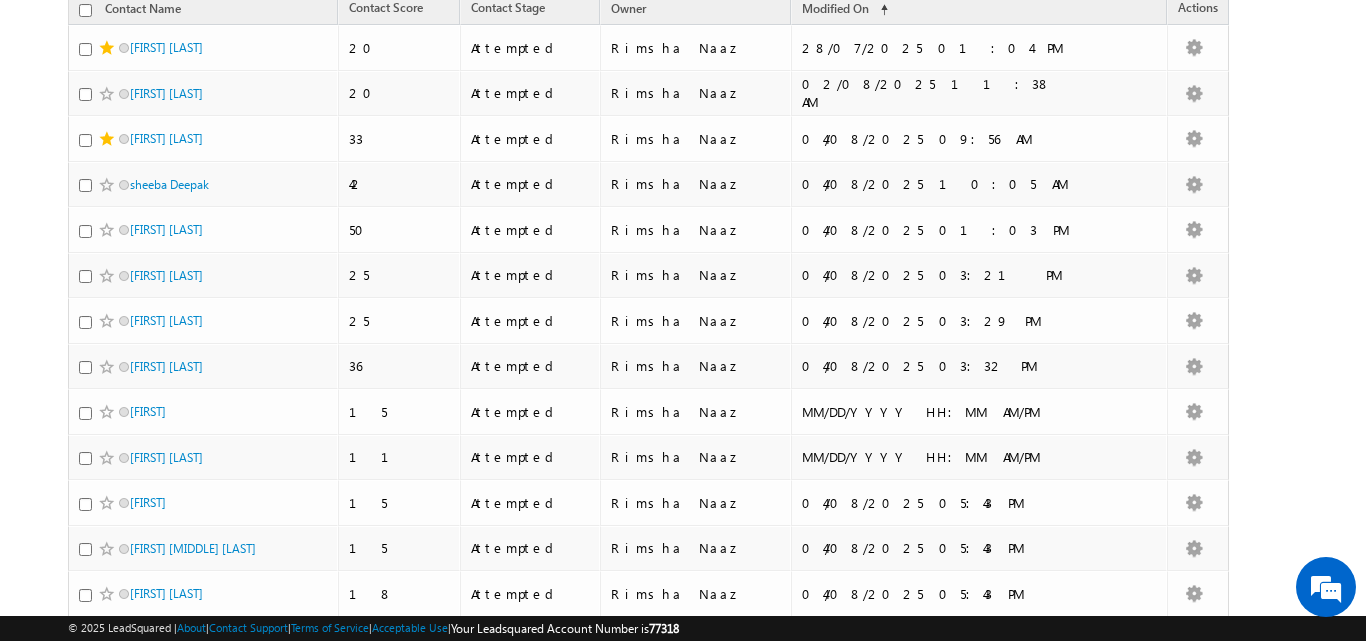 scroll, scrollTop: 0, scrollLeft: 0, axis: both 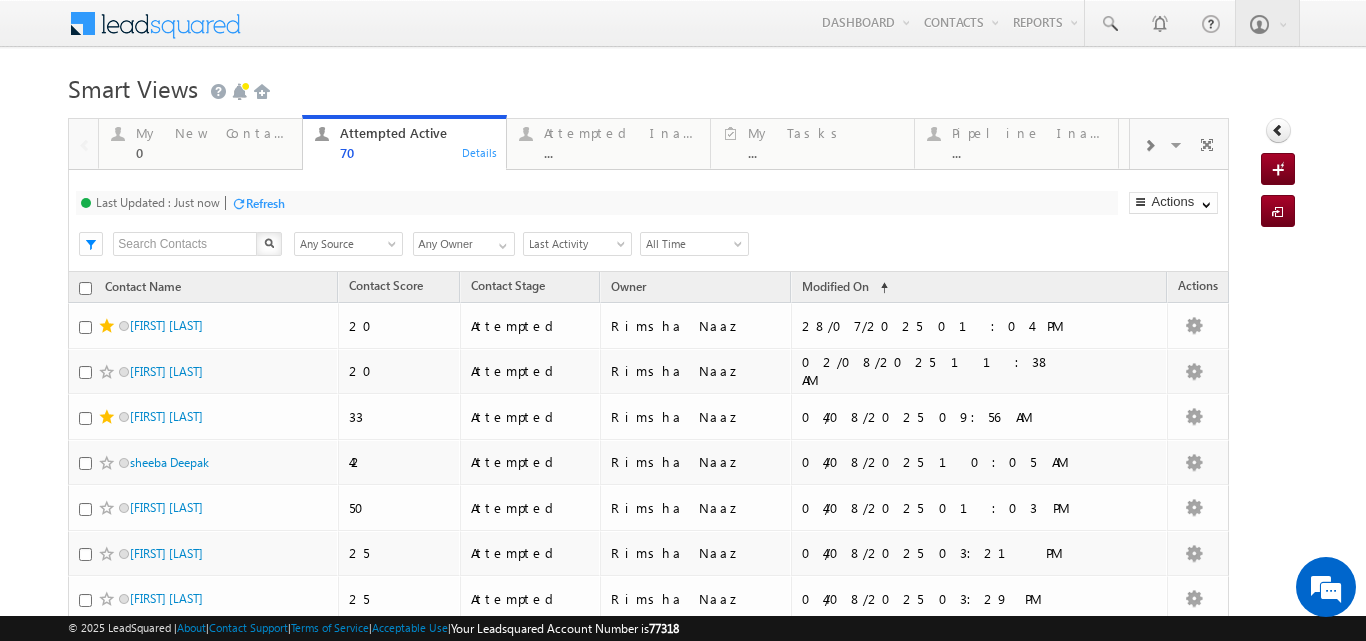 click at bounding box center (238, 203) 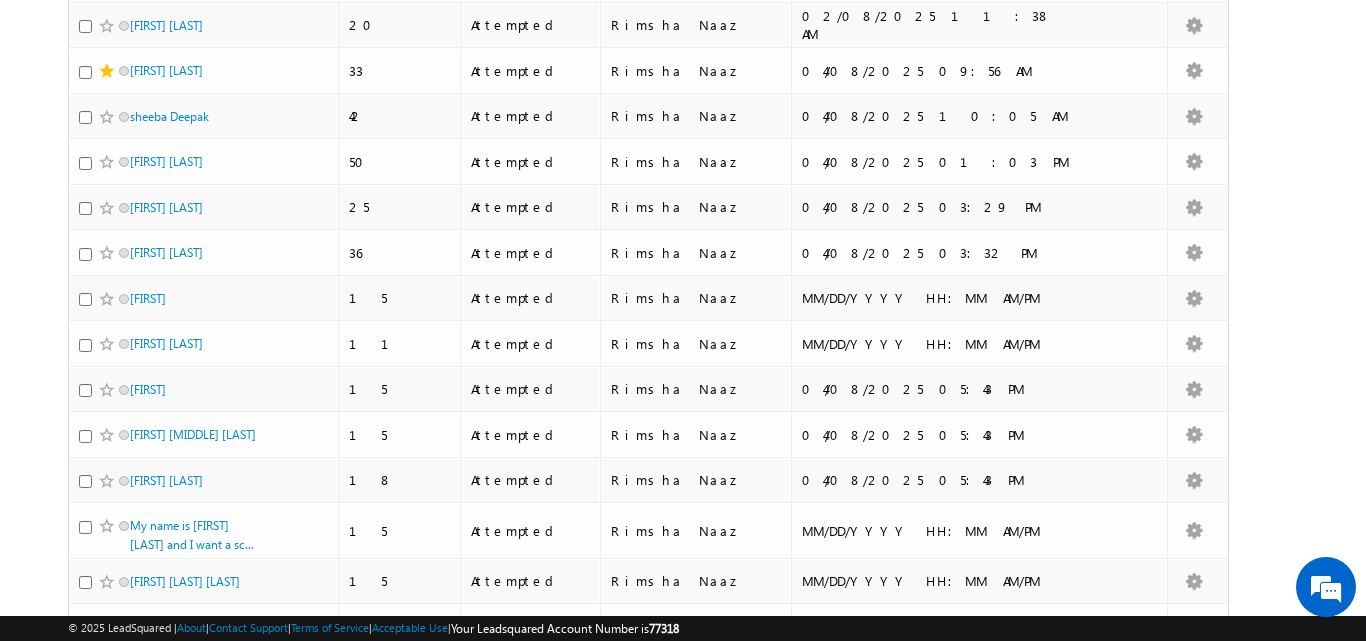 scroll, scrollTop: 425, scrollLeft: 0, axis: vertical 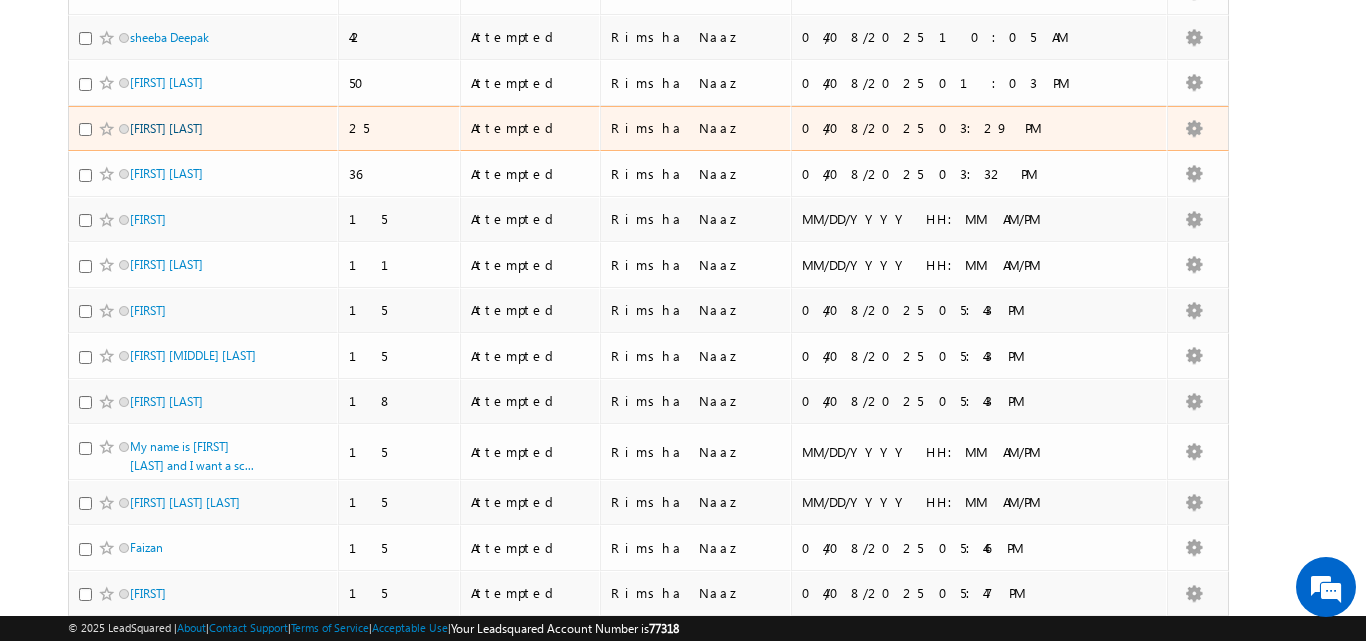 click on "Nandlal Kumar" at bounding box center (166, 128) 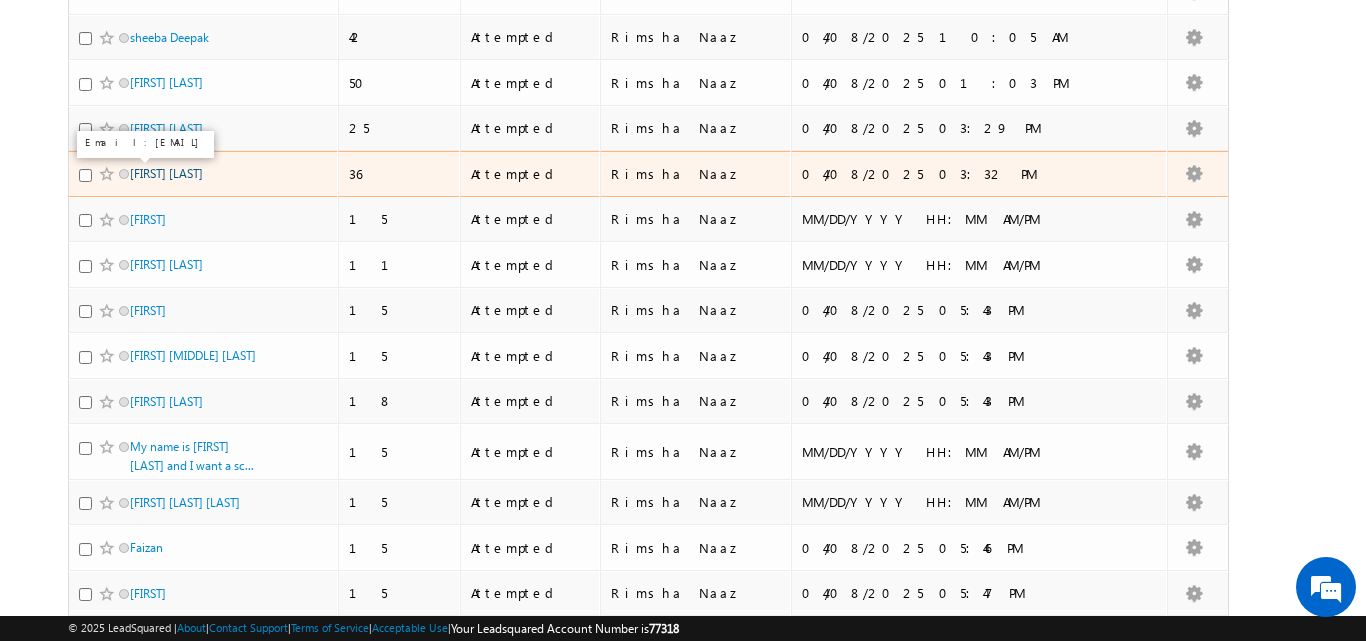click on "Yashi Bafna" at bounding box center [166, 173] 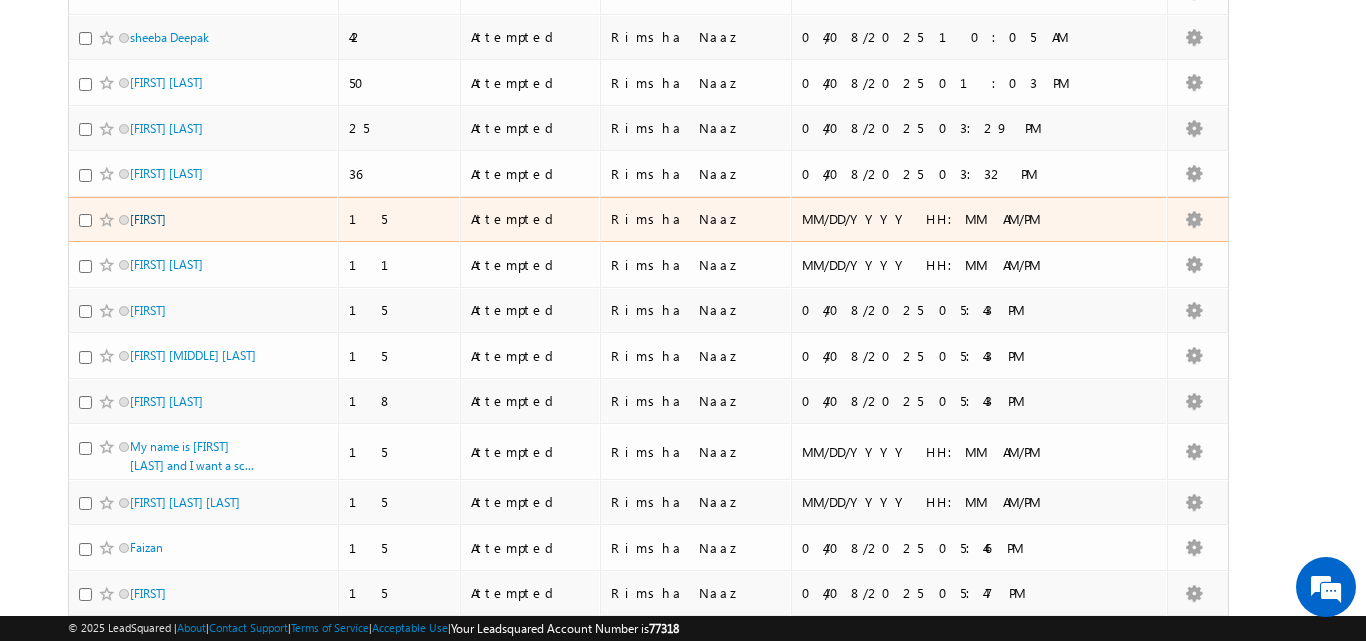 click on "Ashu" at bounding box center (148, 219) 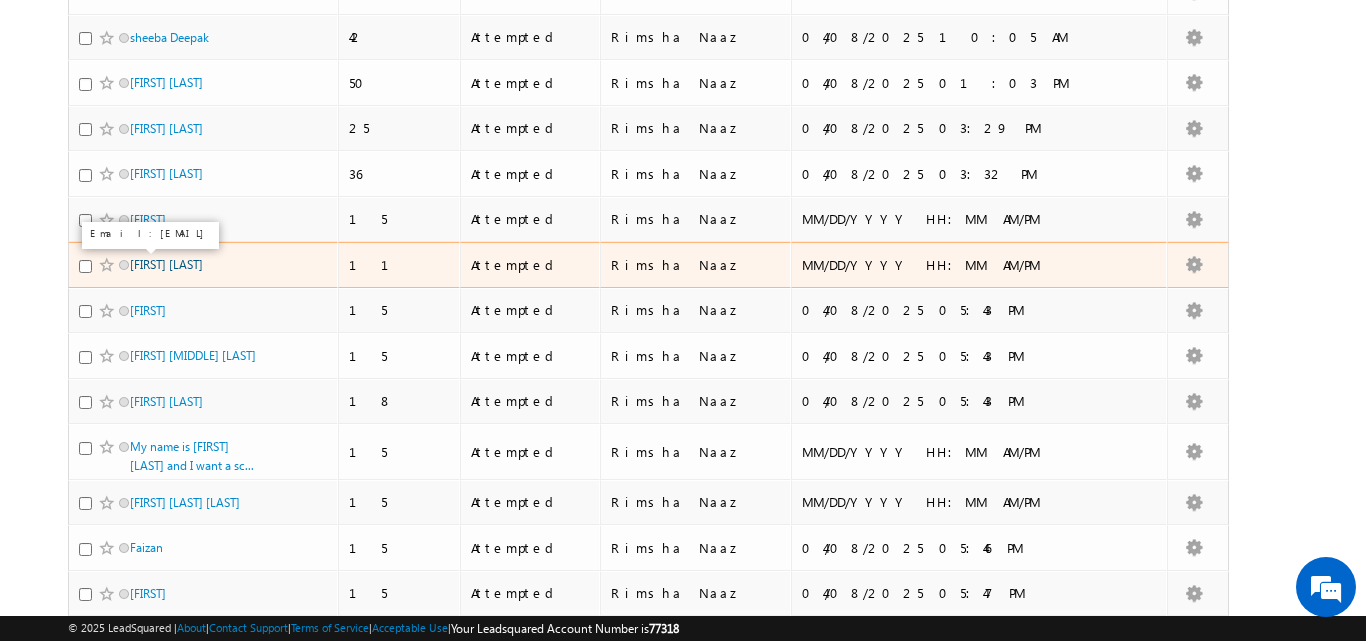 click on "Vishwa laheri" at bounding box center [166, 264] 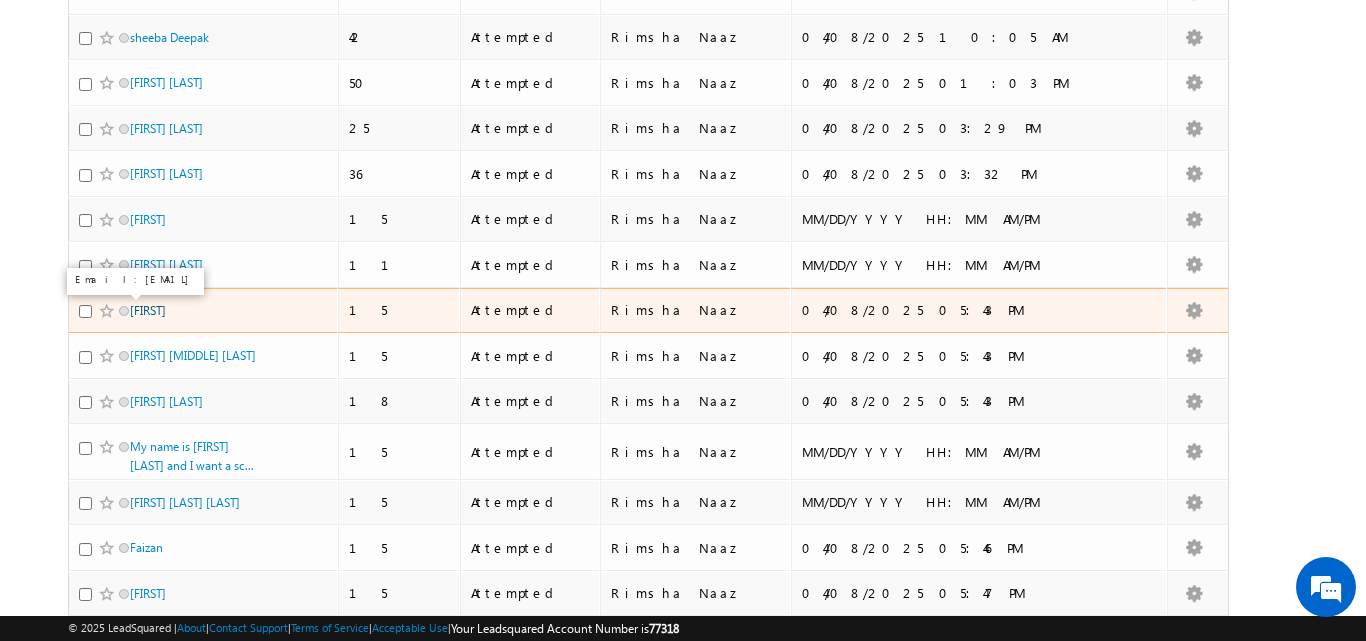 click on "Ishvinder" at bounding box center (148, 310) 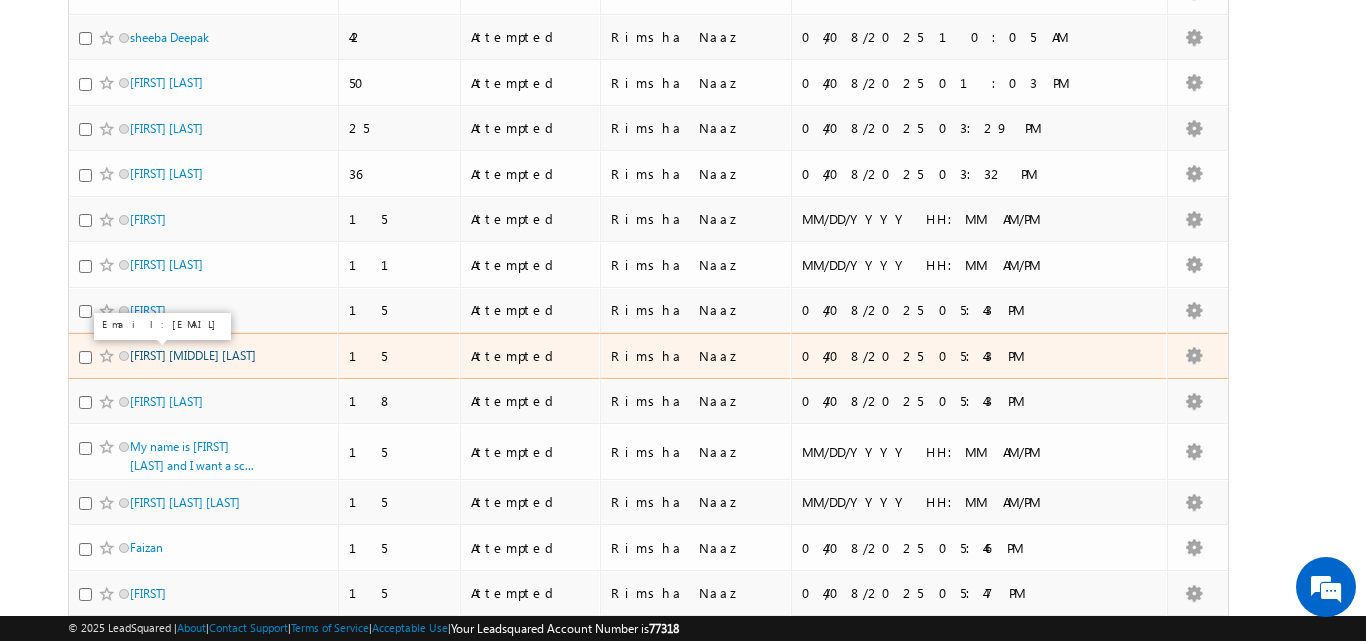 click on "Aryan Amit Sonar" at bounding box center (193, 355) 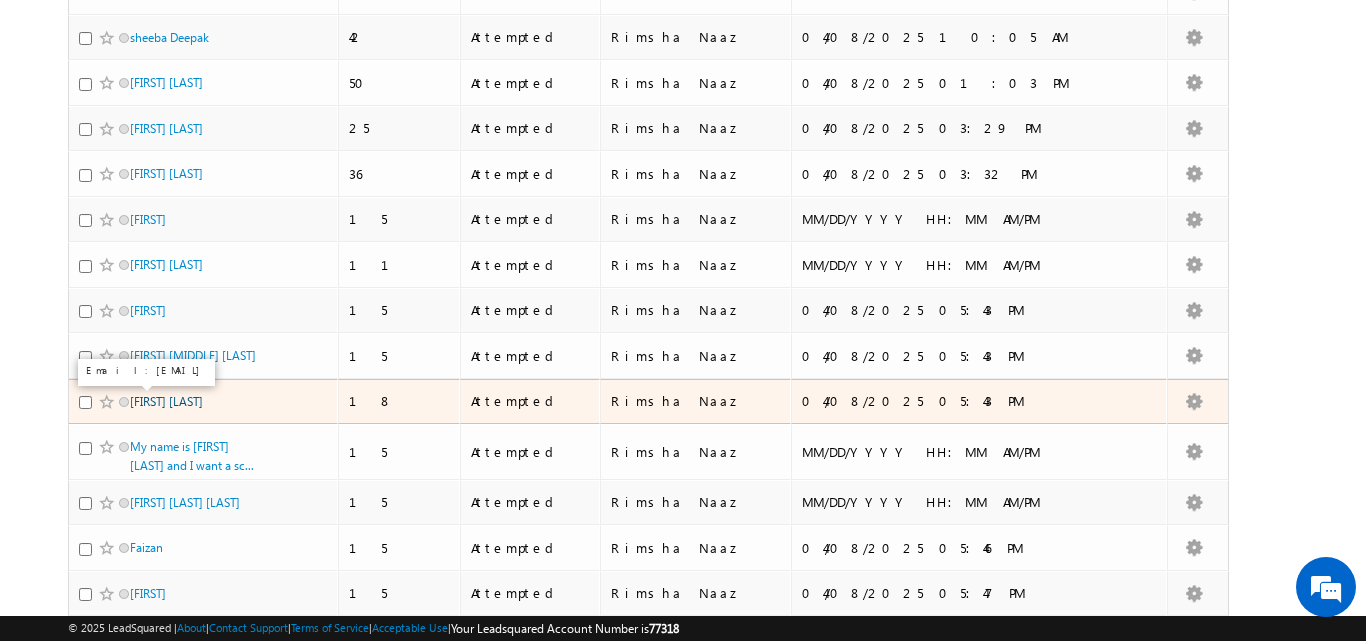 click on "Aditya Gaikwad" at bounding box center [166, 401] 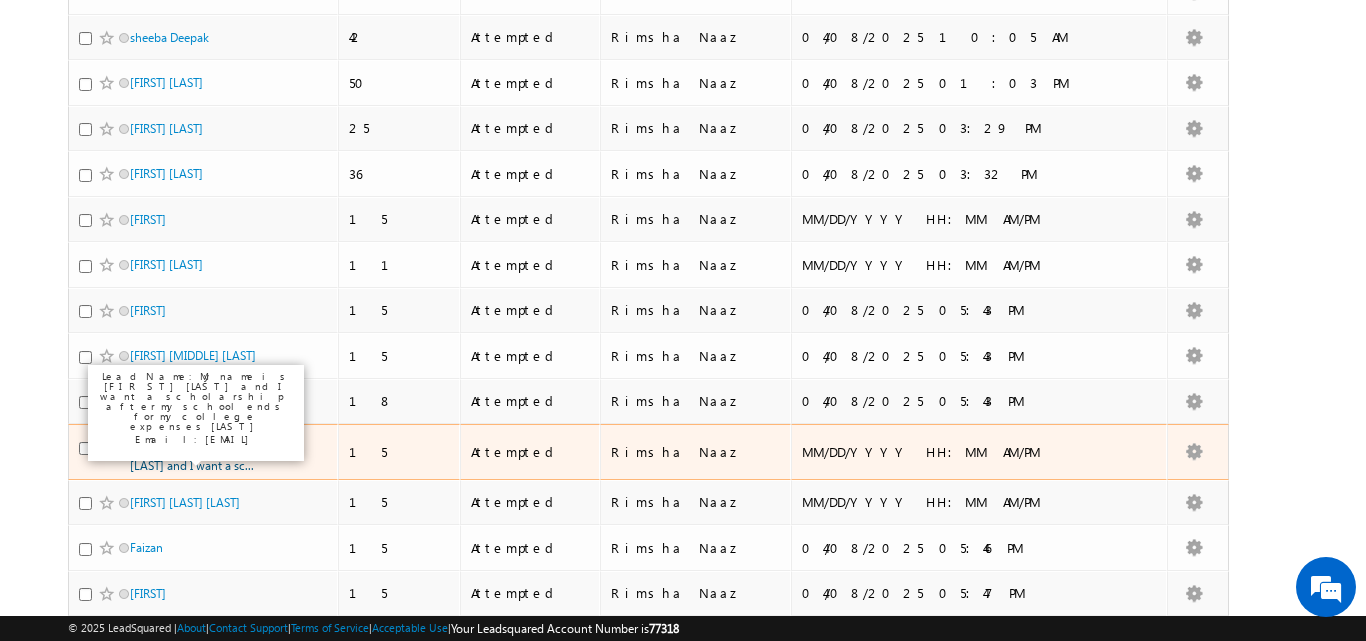 click on "My name is nazma parveen and I want a sc..." at bounding box center [192, 456] 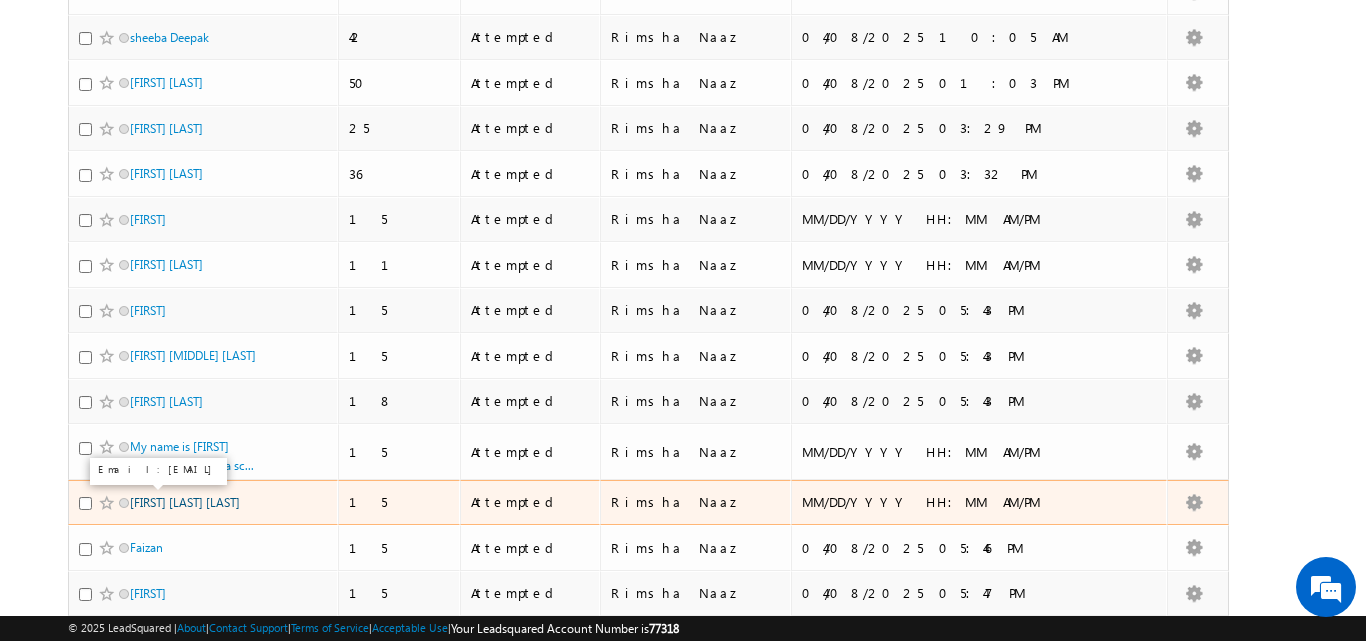 click on "Smit SanjayKumar Chavda" at bounding box center (185, 502) 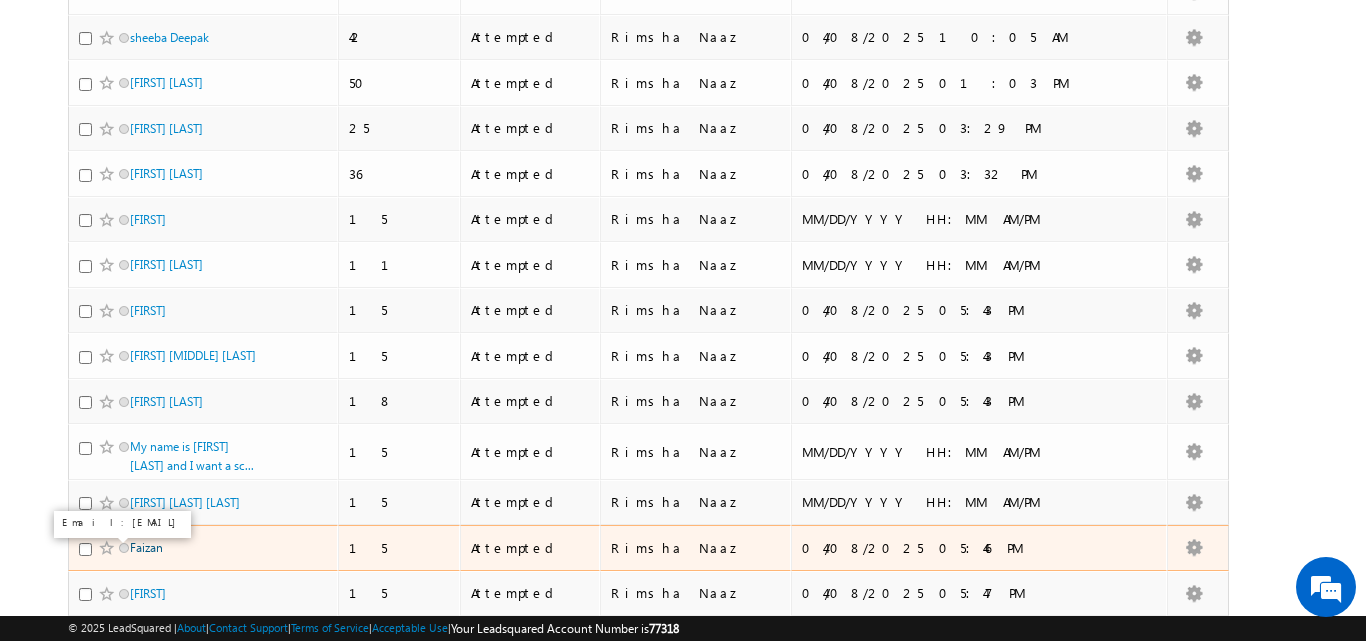 click on "Faizan" at bounding box center (146, 547) 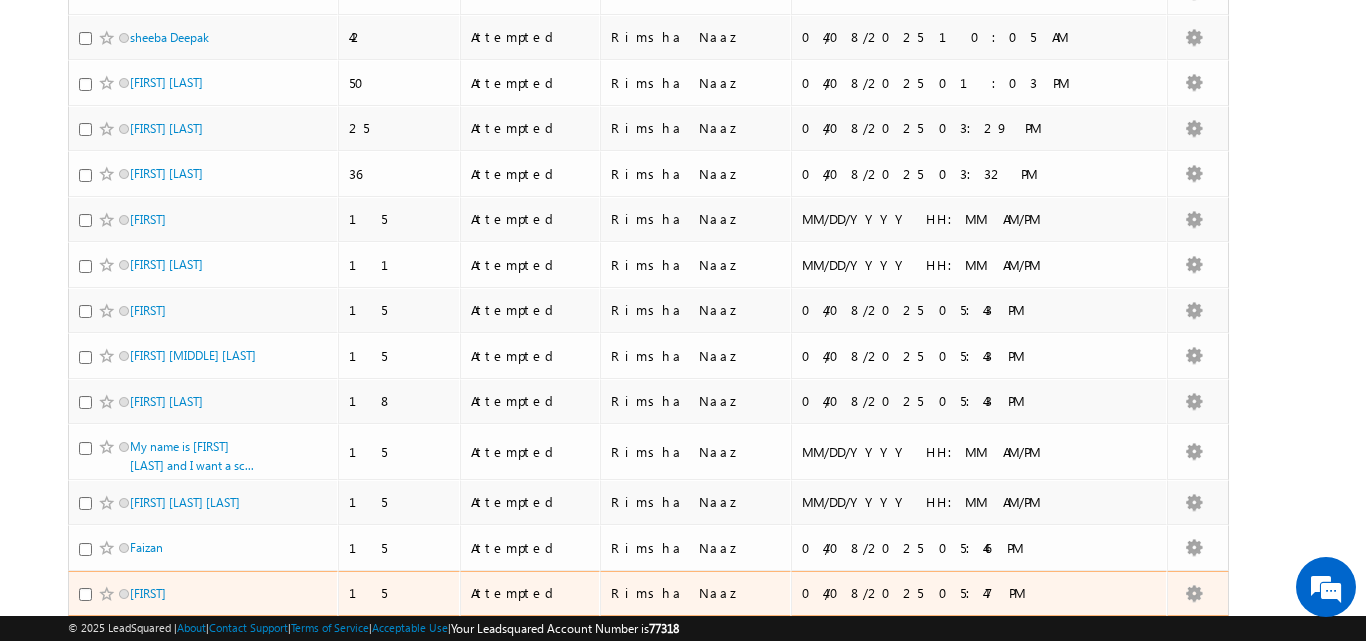 click on "Ali" at bounding box center [197, 593] 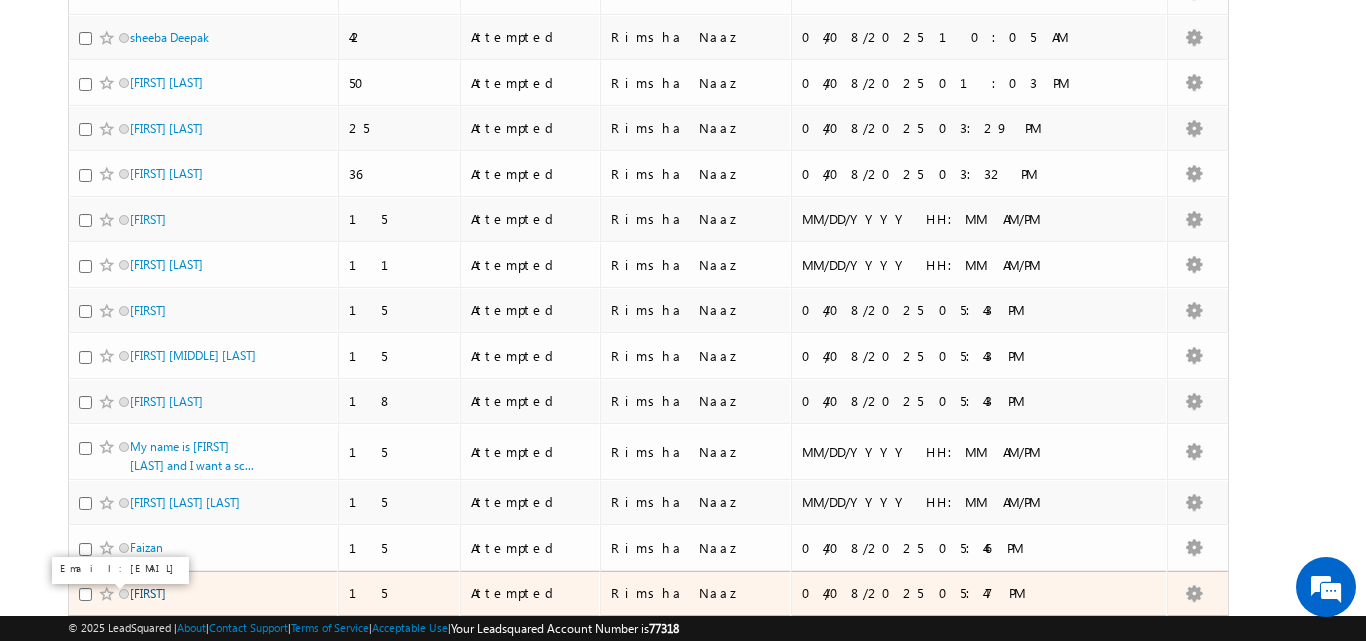 click on "Ali" at bounding box center (148, 593) 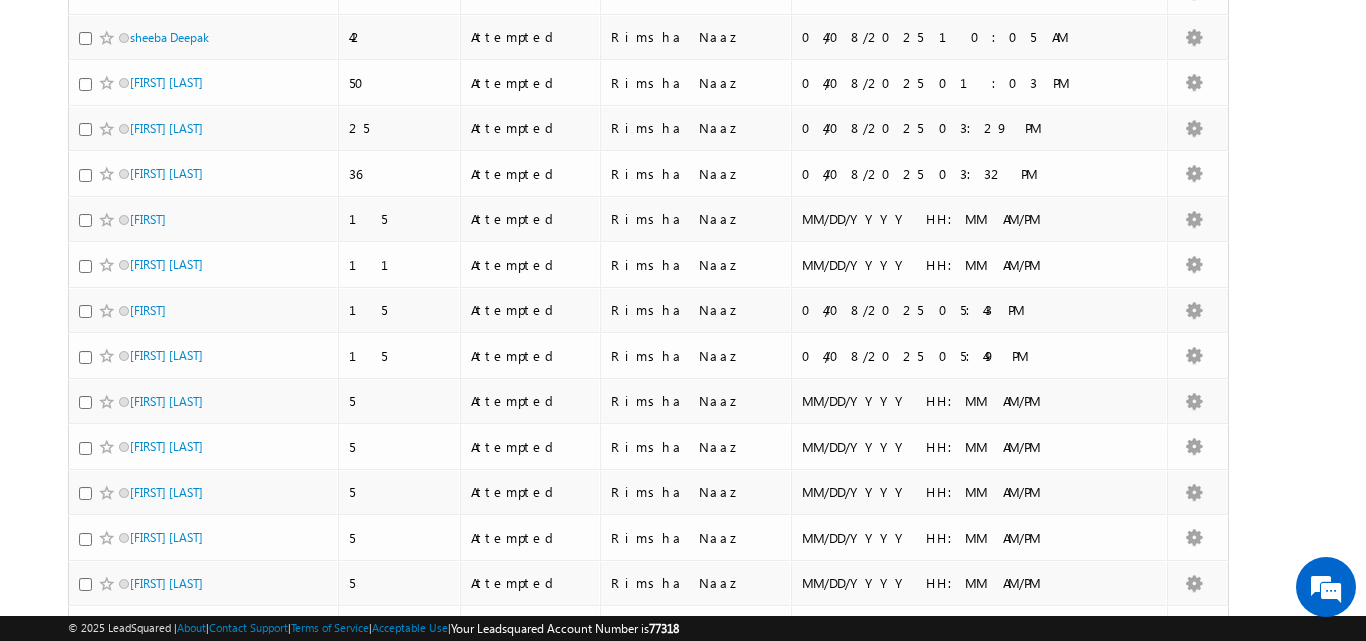 scroll, scrollTop: 0, scrollLeft: 0, axis: both 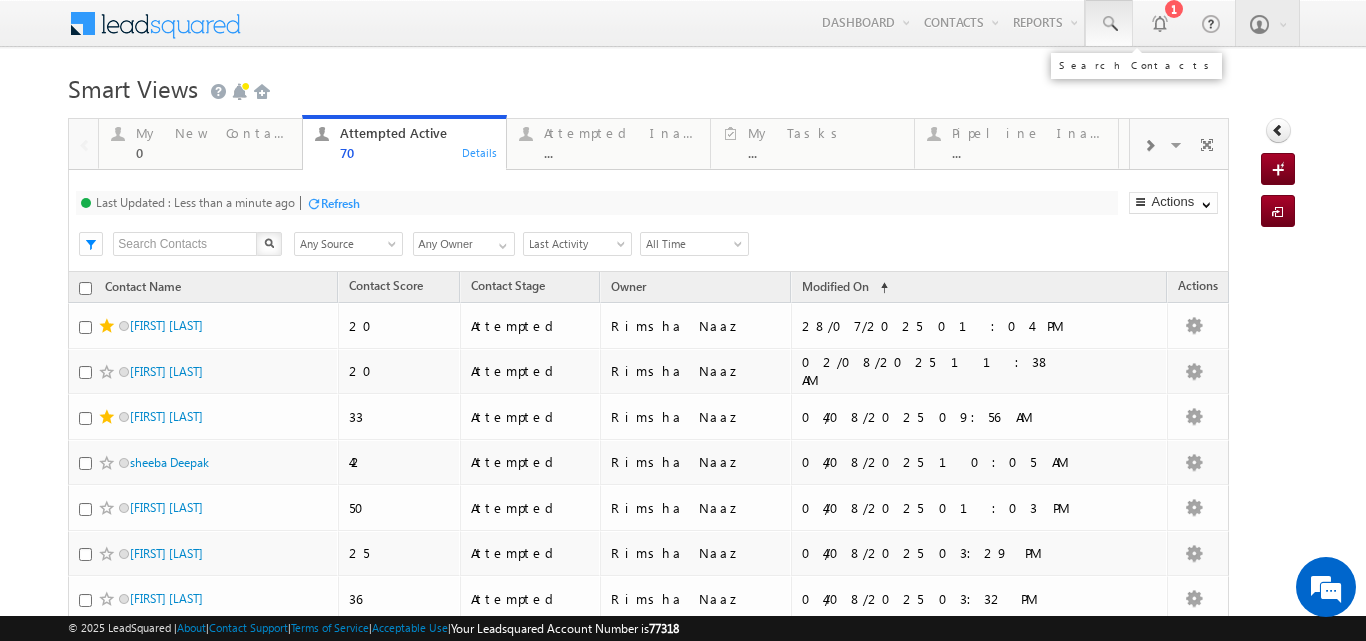 click at bounding box center [1109, 23] 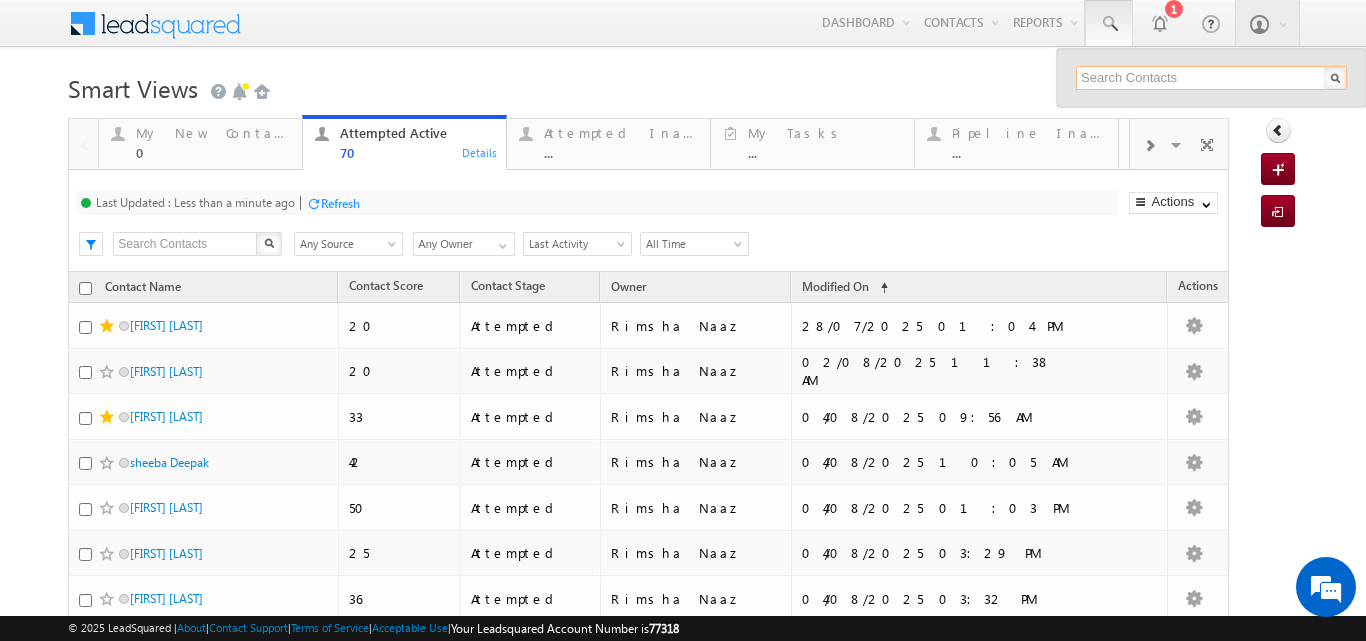 click at bounding box center [1211, 78] 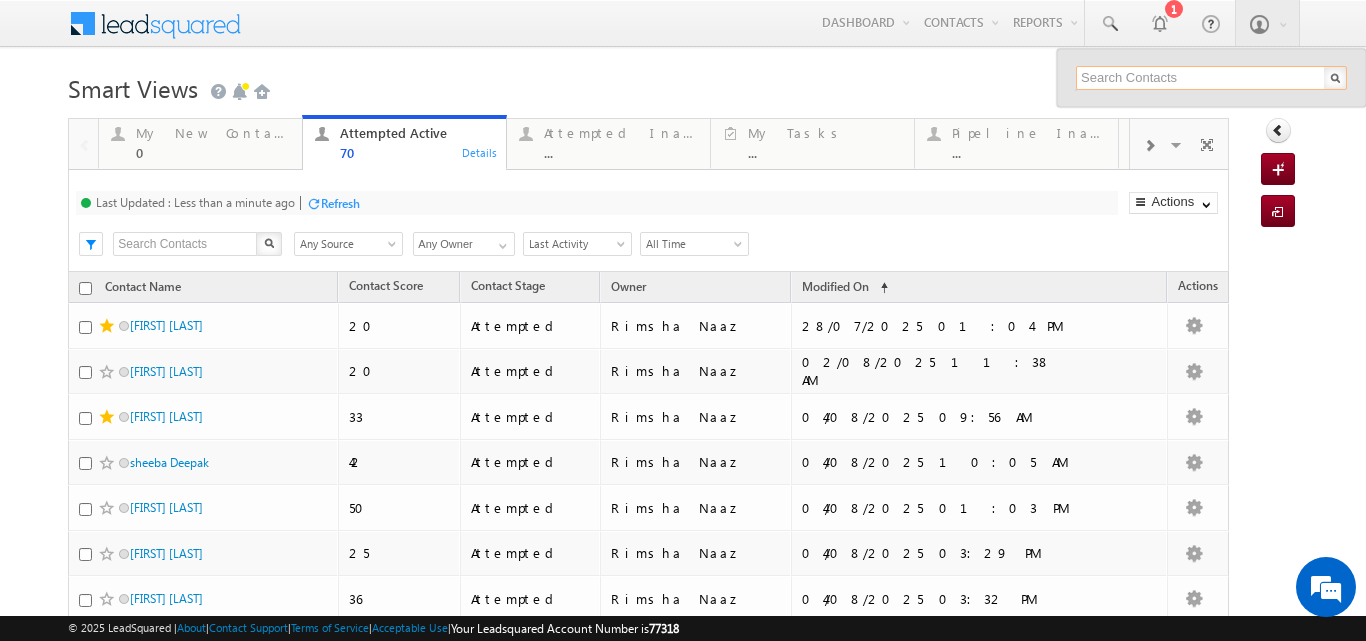 paste on "[PHONE]" 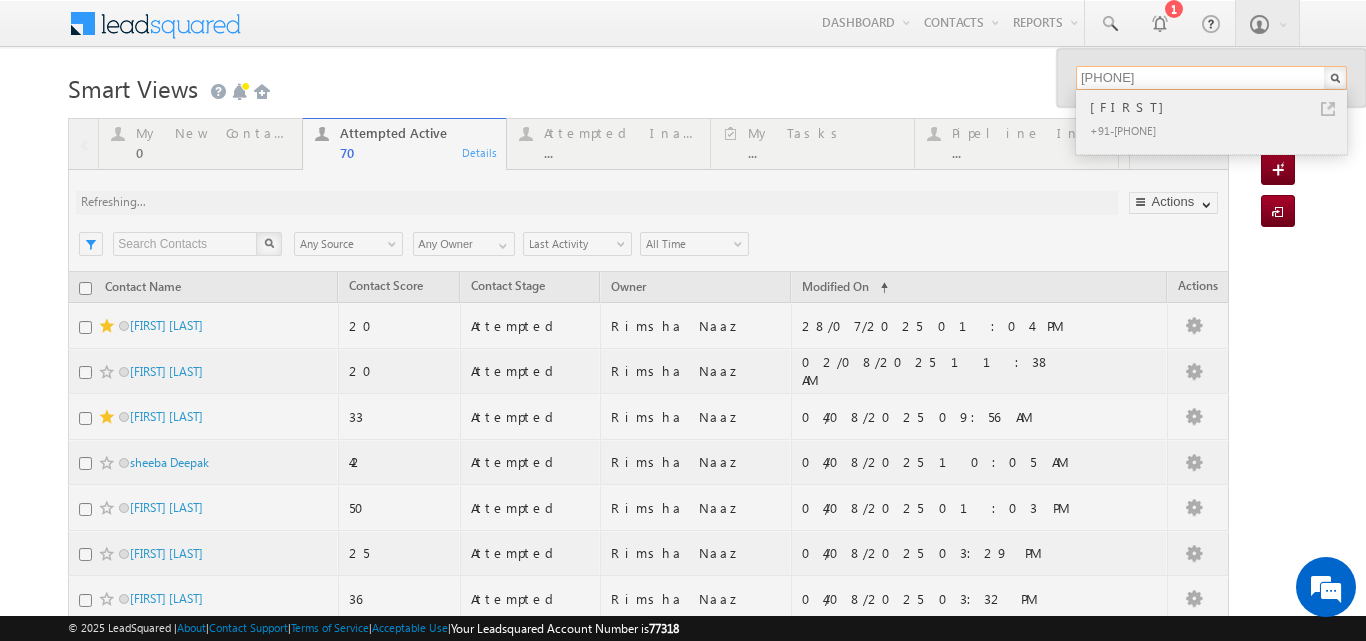 type on "8858833419" 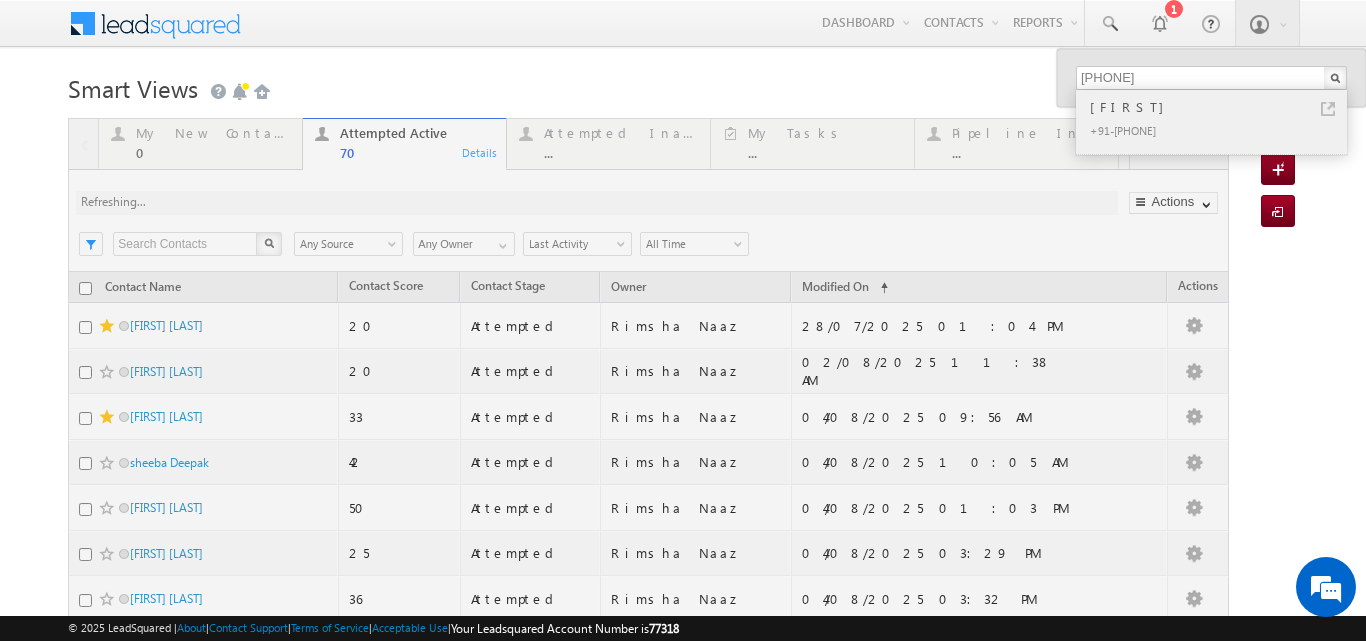 click on "+91-8858833419" at bounding box center (1220, 130) 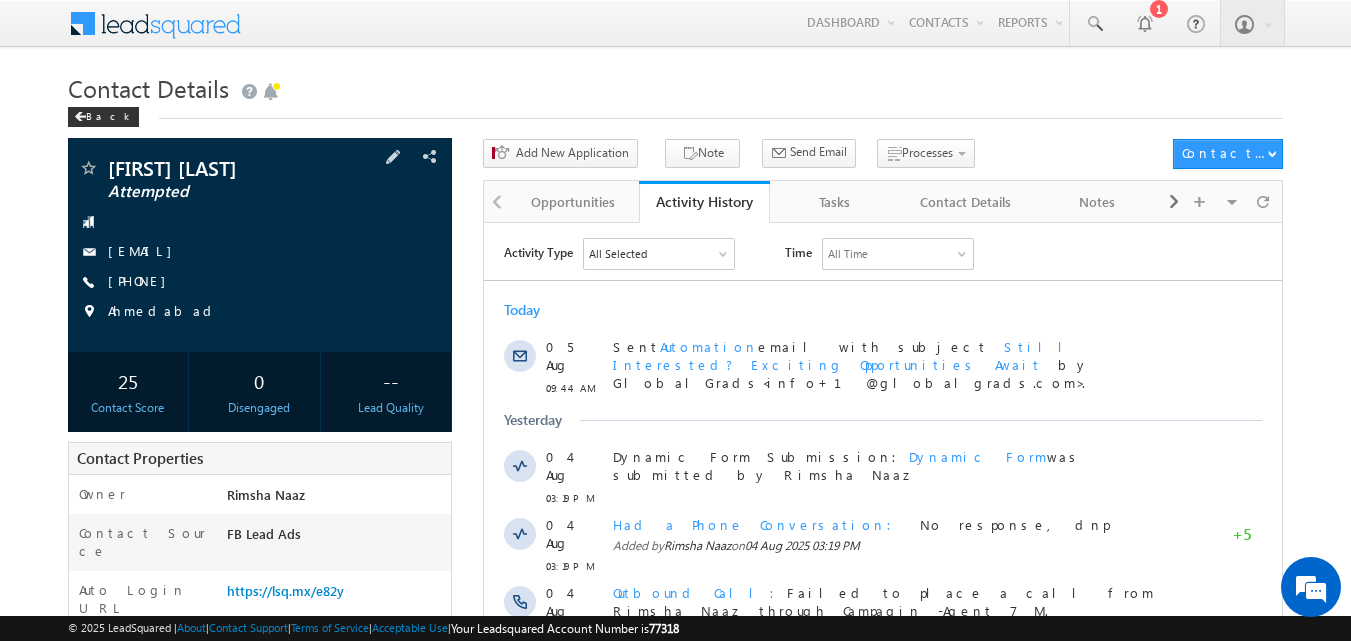 scroll, scrollTop: 0, scrollLeft: 0, axis: both 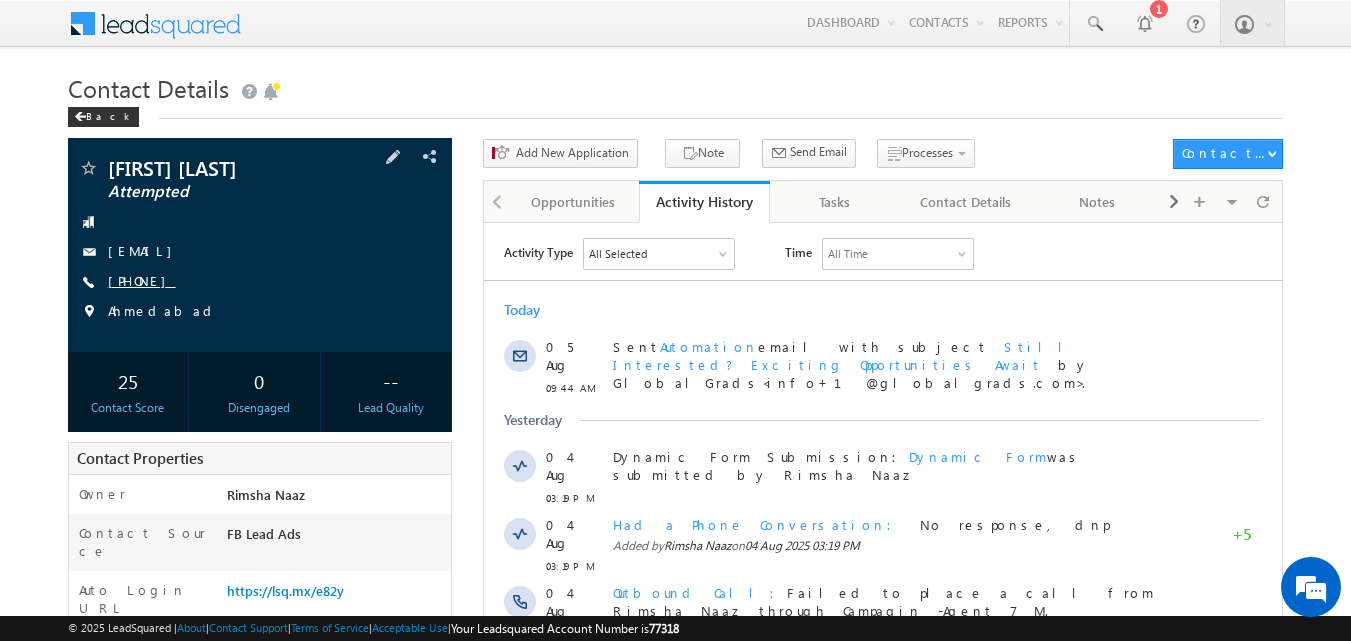 click on "[PHONE]" at bounding box center (142, 280) 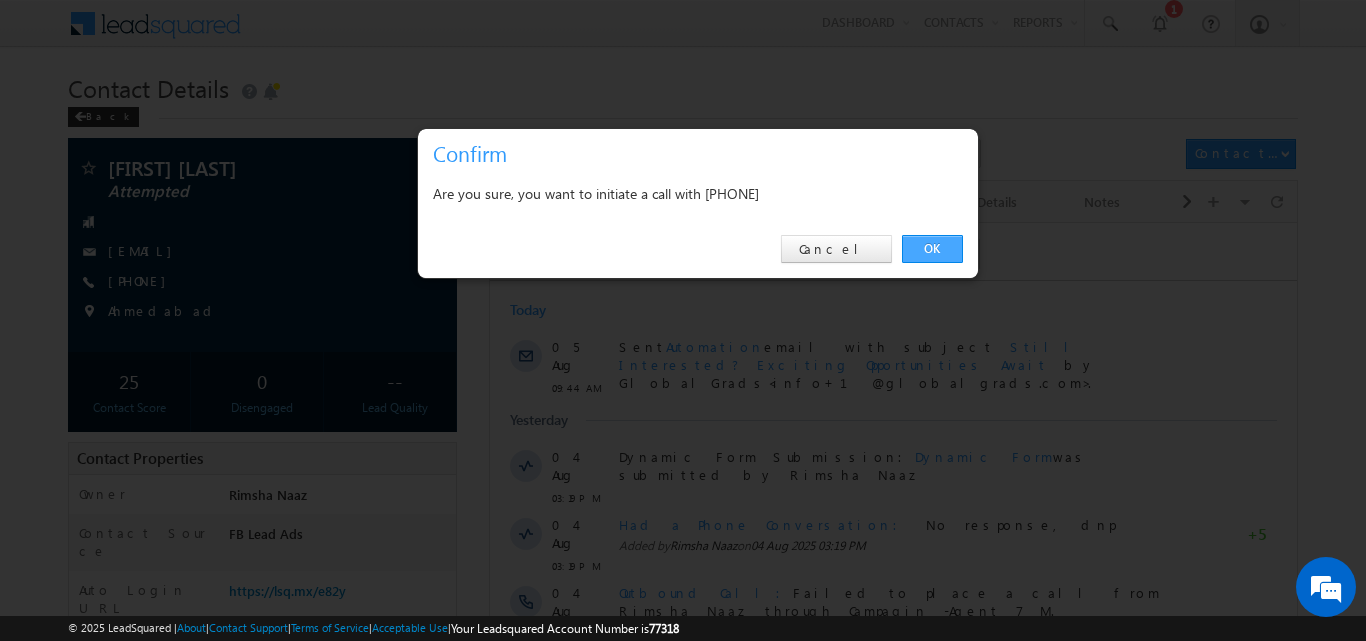 click on "OK" at bounding box center [932, 249] 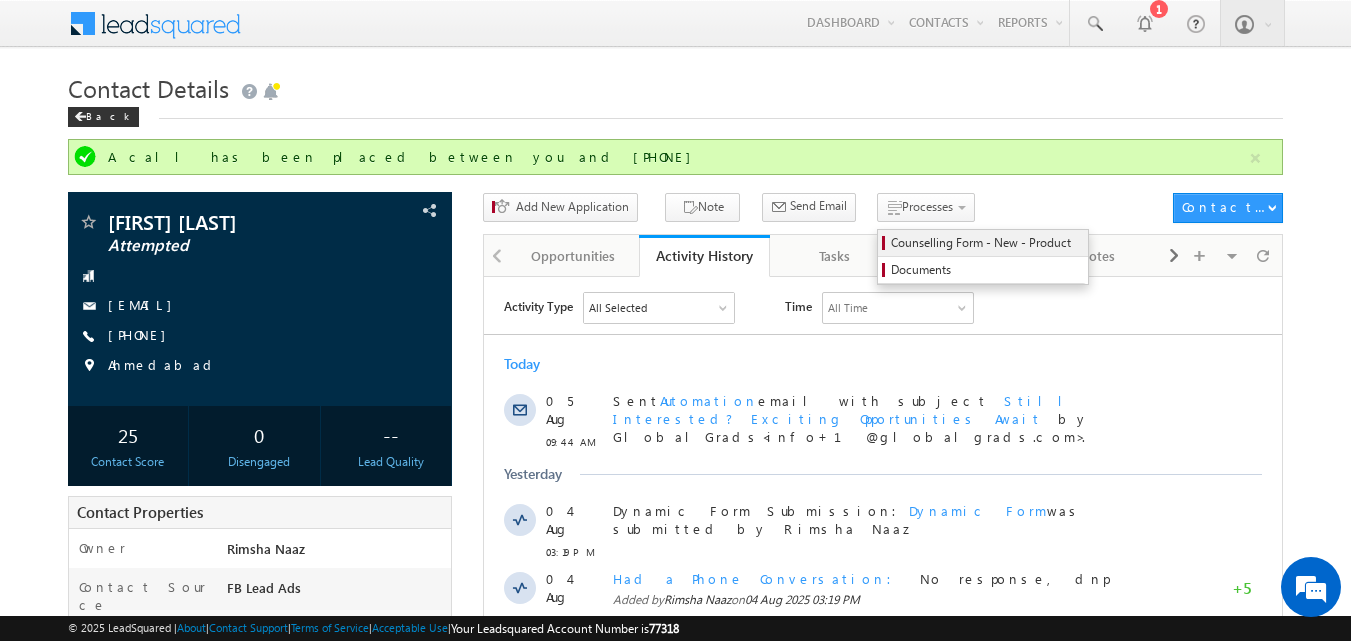 click on "Counselling Form - New - Product" at bounding box center (986, 243) 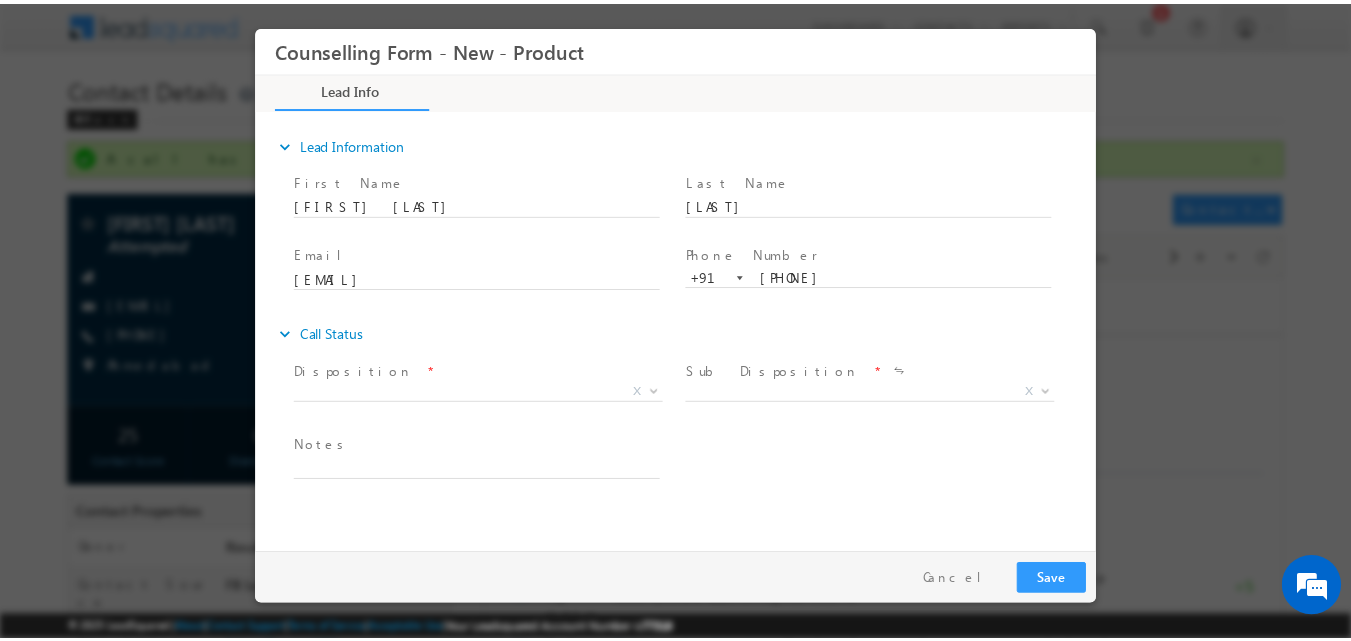 scroll, scrollTop: 0, scrollLeft: 0, axis: both 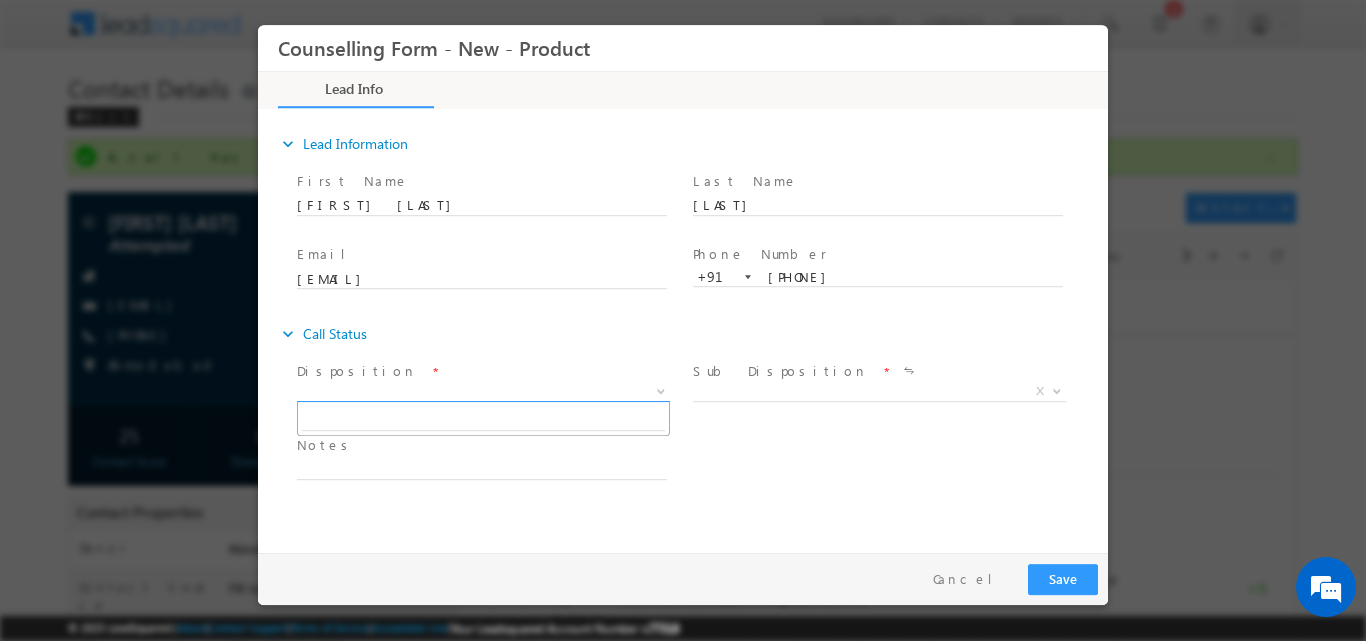 click at bounding box center [659, 390] 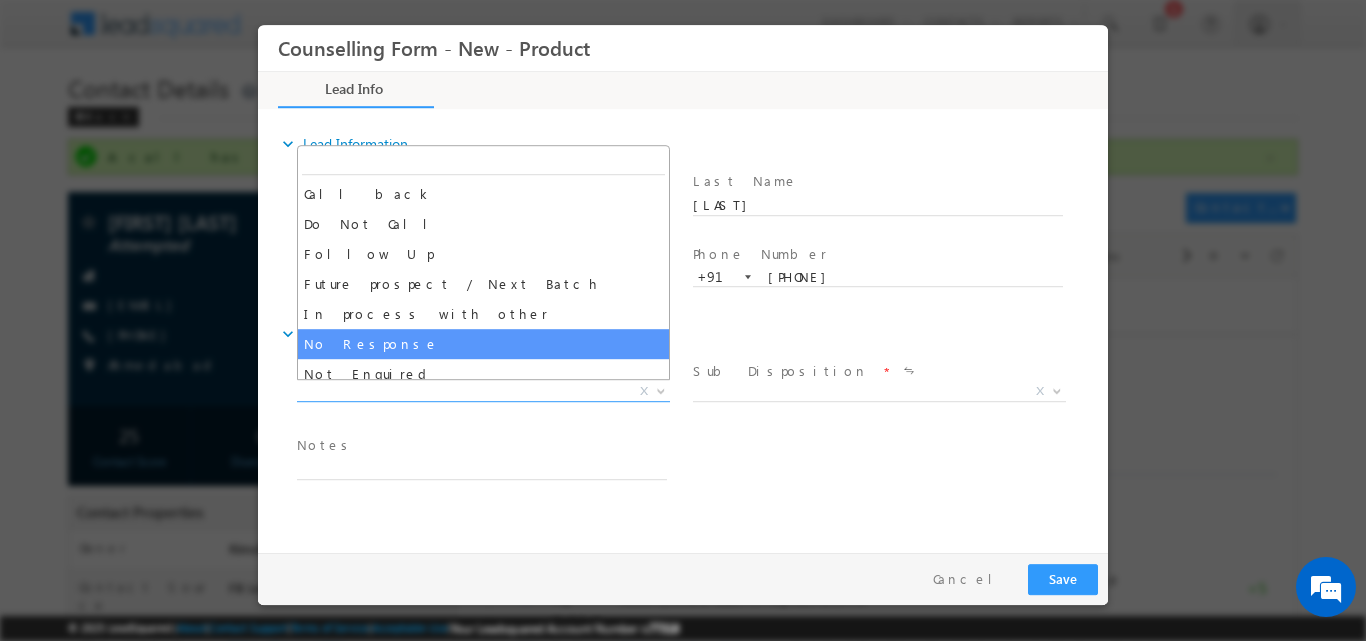 select on "No Response" 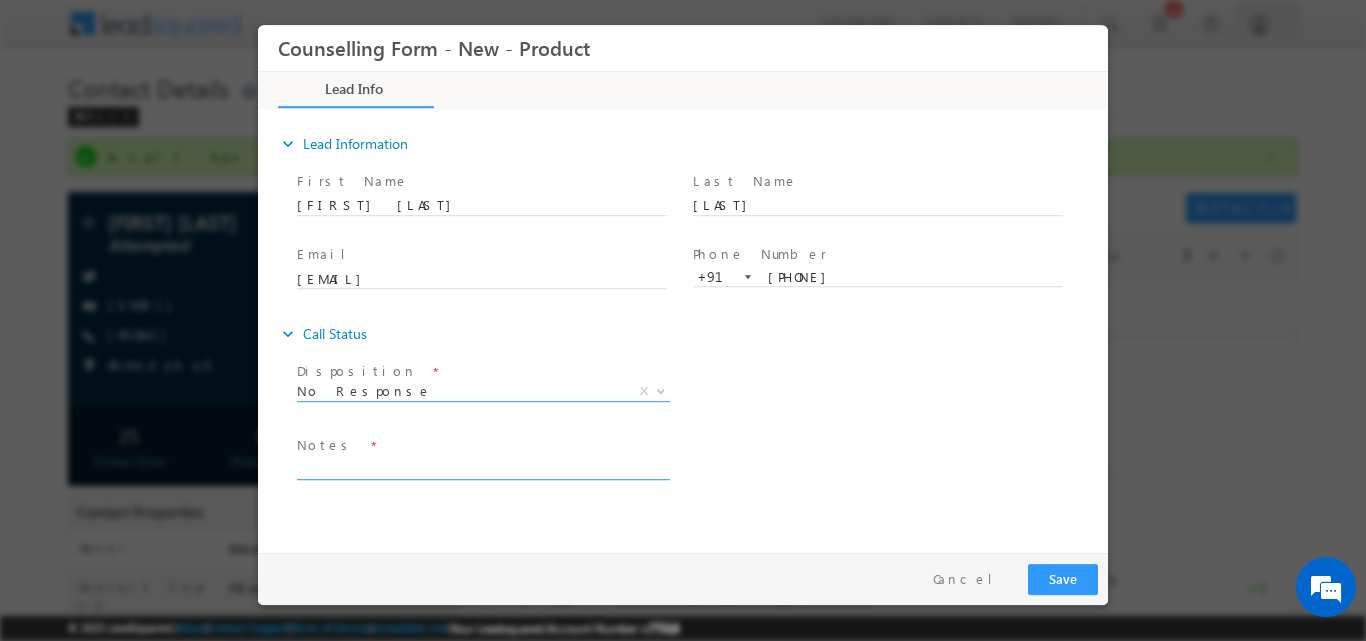 click at bounding box center (482, 467) 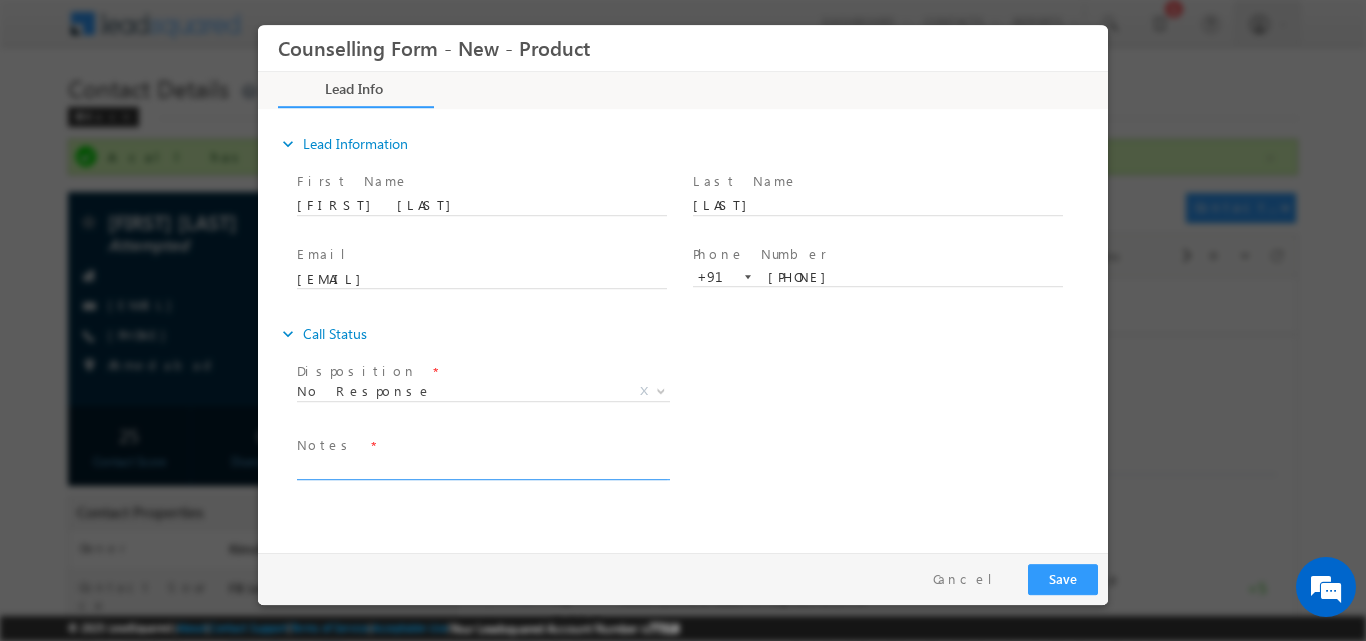 paste on "No response, Dnp" 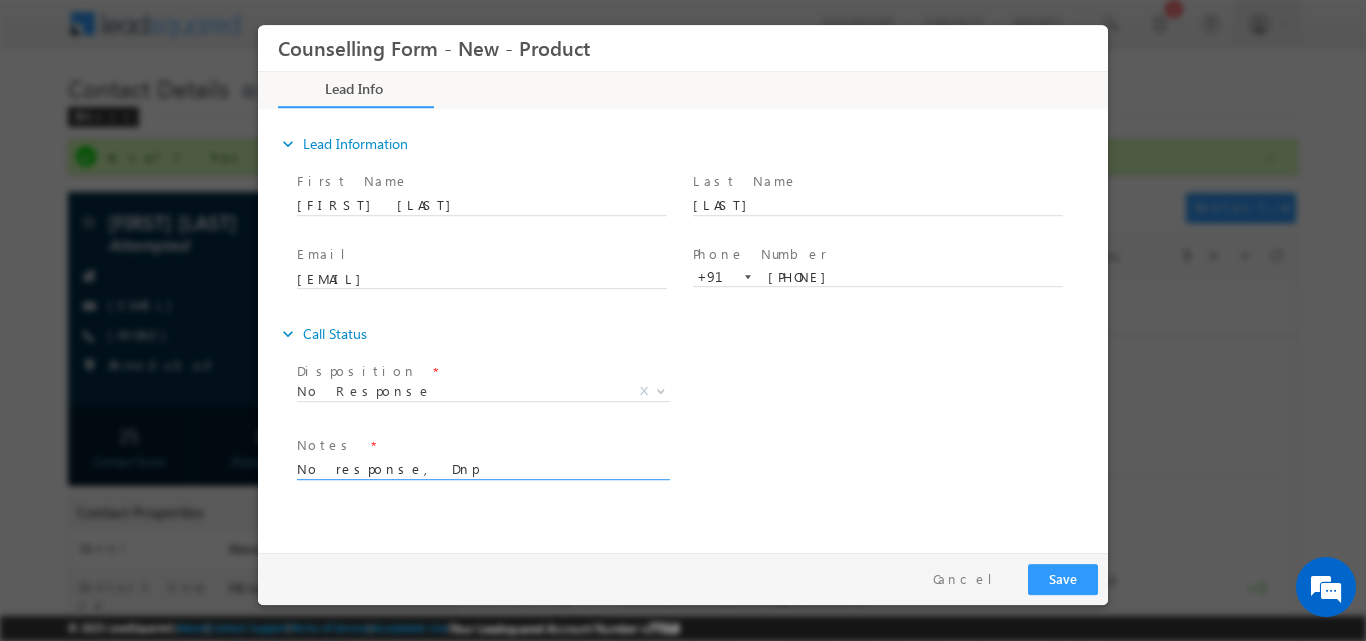 click on "No response, Dnp" at bounding box center [482, 467] 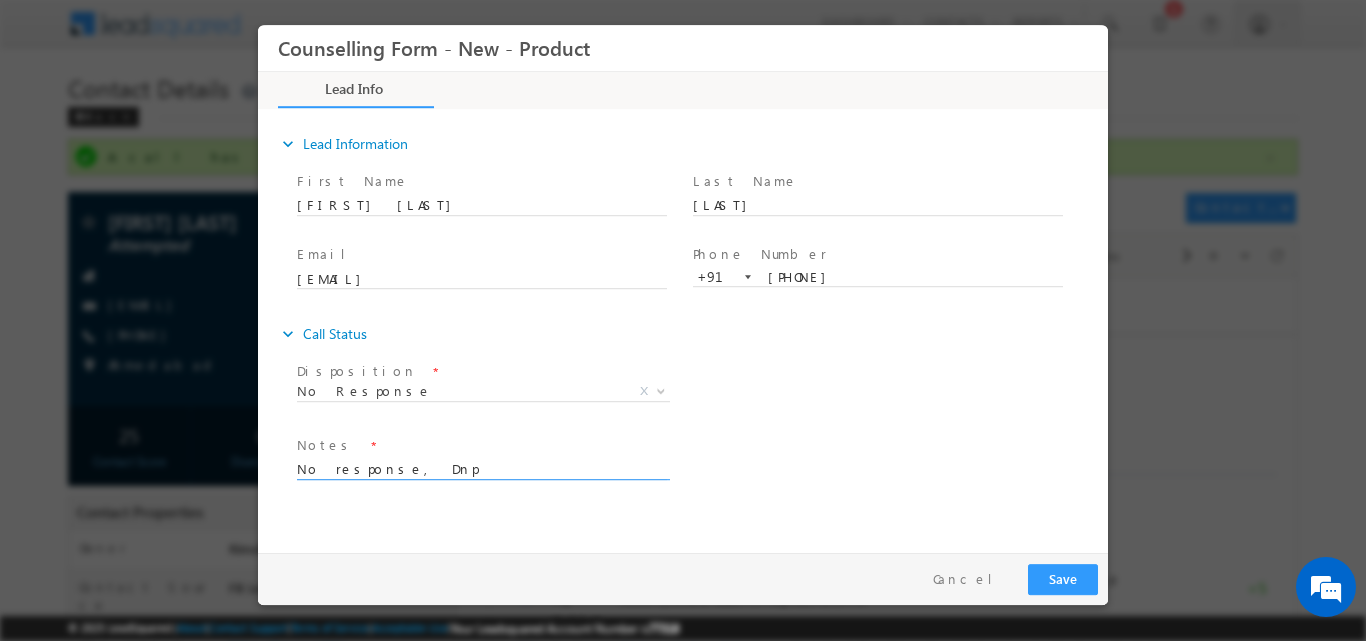 type on "No response, Dnp" 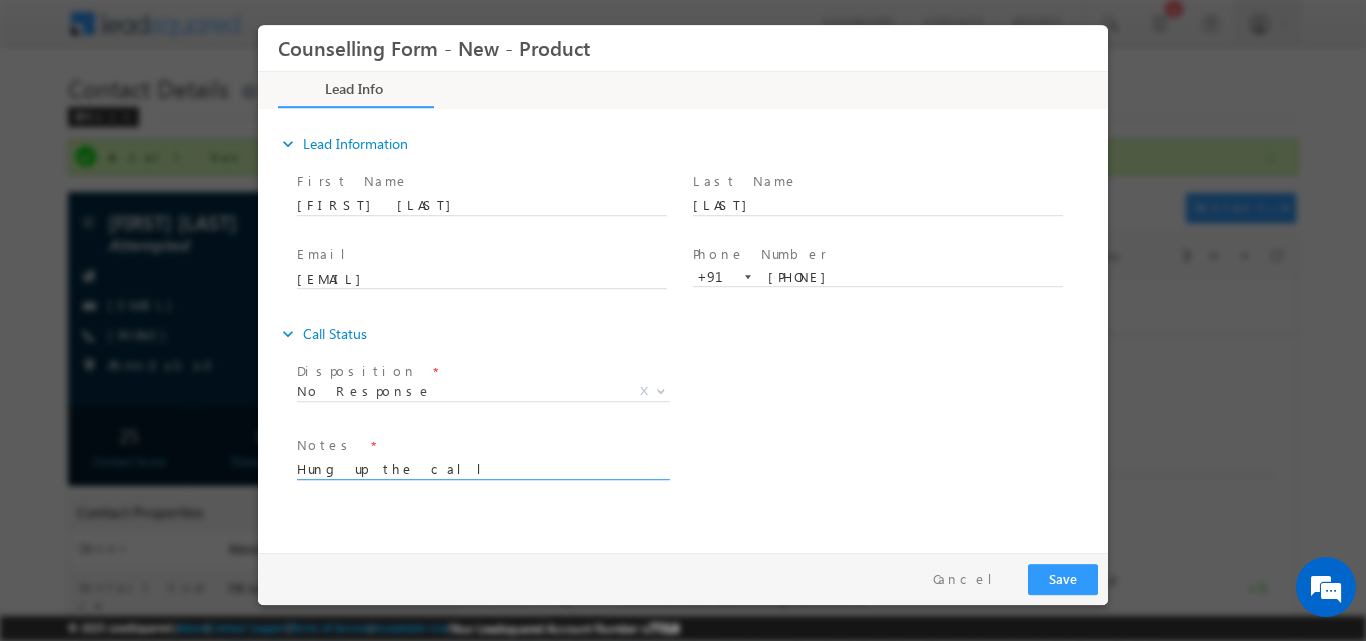 type on "Hung up the call" 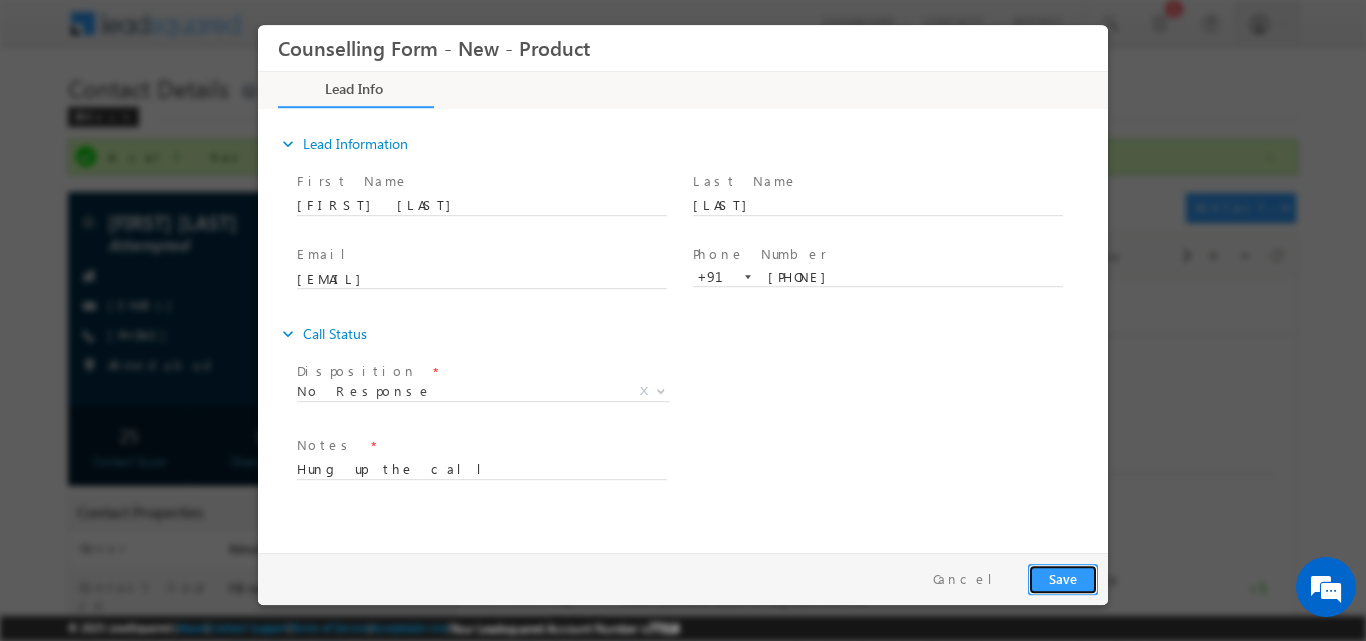 click on "Save" at bounding box center (1063, 578) 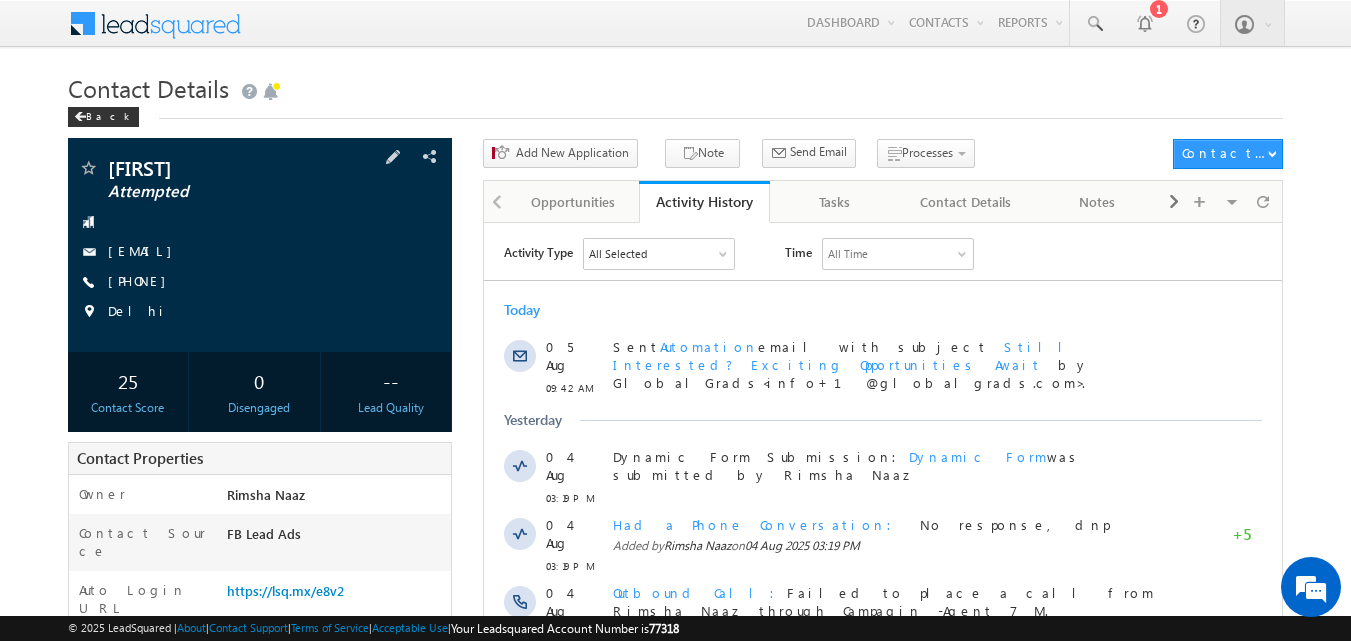 scroll, scrollTop: 0, scrollLeft: 0, axis: both 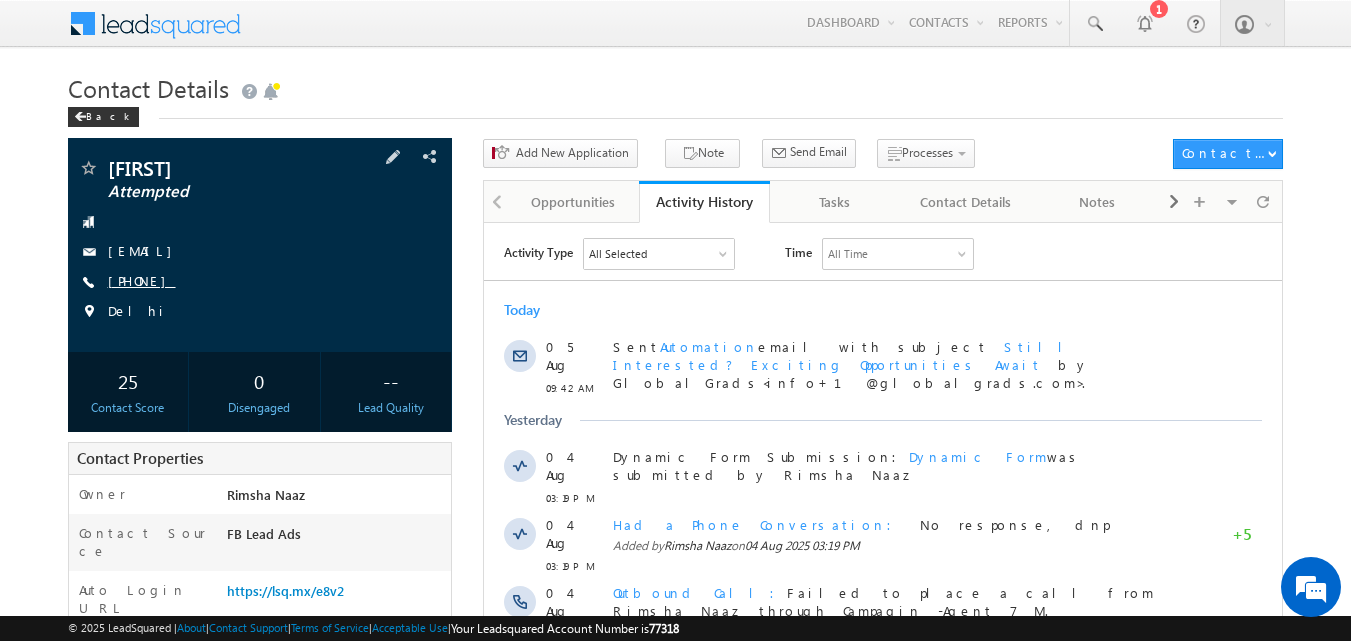 click on "[PHONE]" at bounding box center (142, 280) 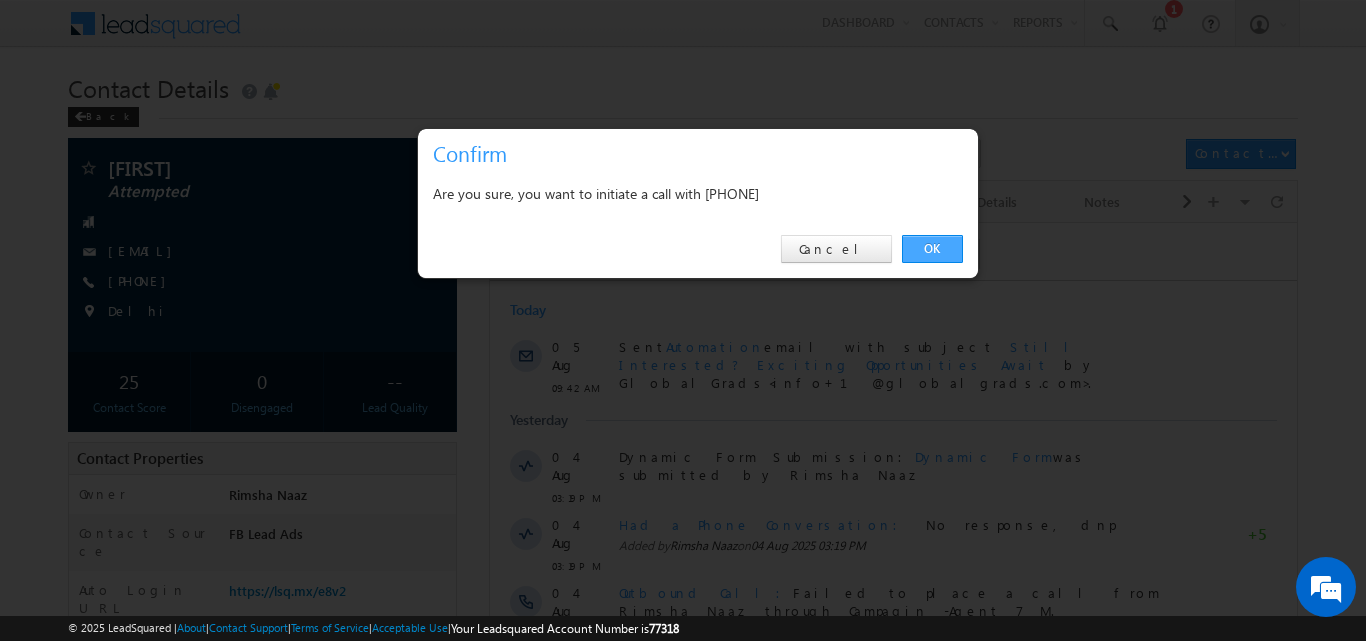 click on "OK" at bounding box center [932, 249] 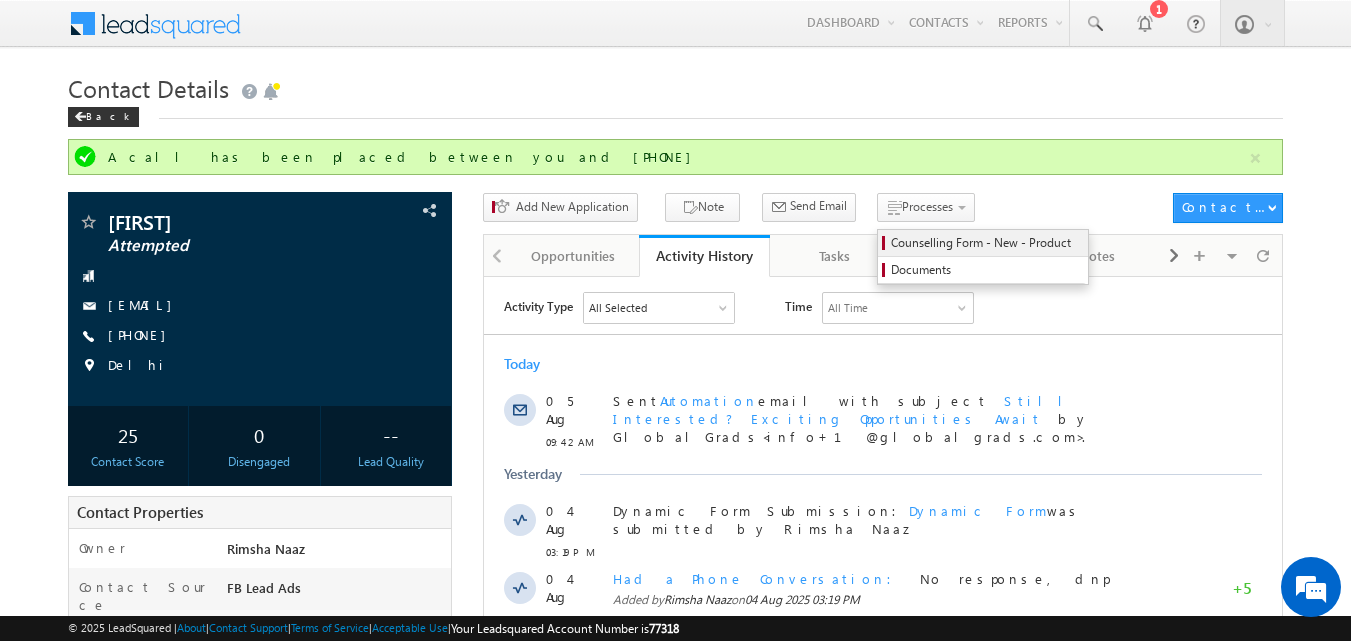 click on "Counselling Form - New - Product" at bounding box center [986, 243] 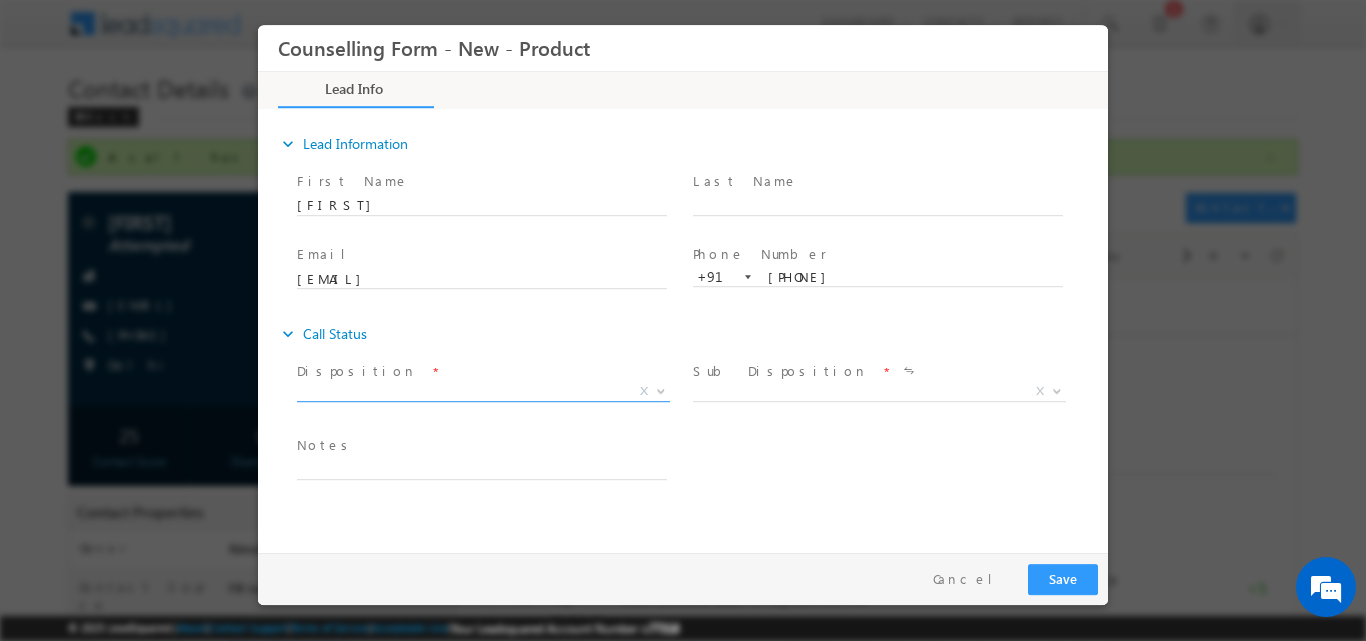 scroll, scrollTop: 0, scrollLeft: 0, axis: both 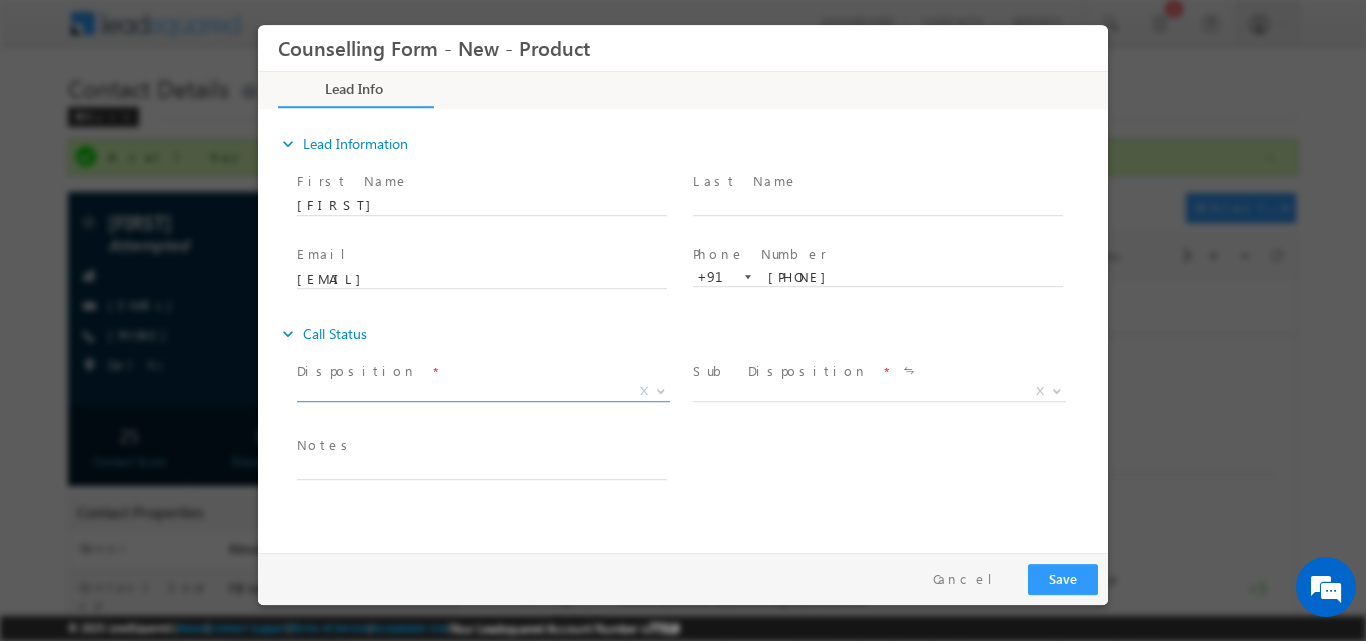 click at bounding box center (659, 390) 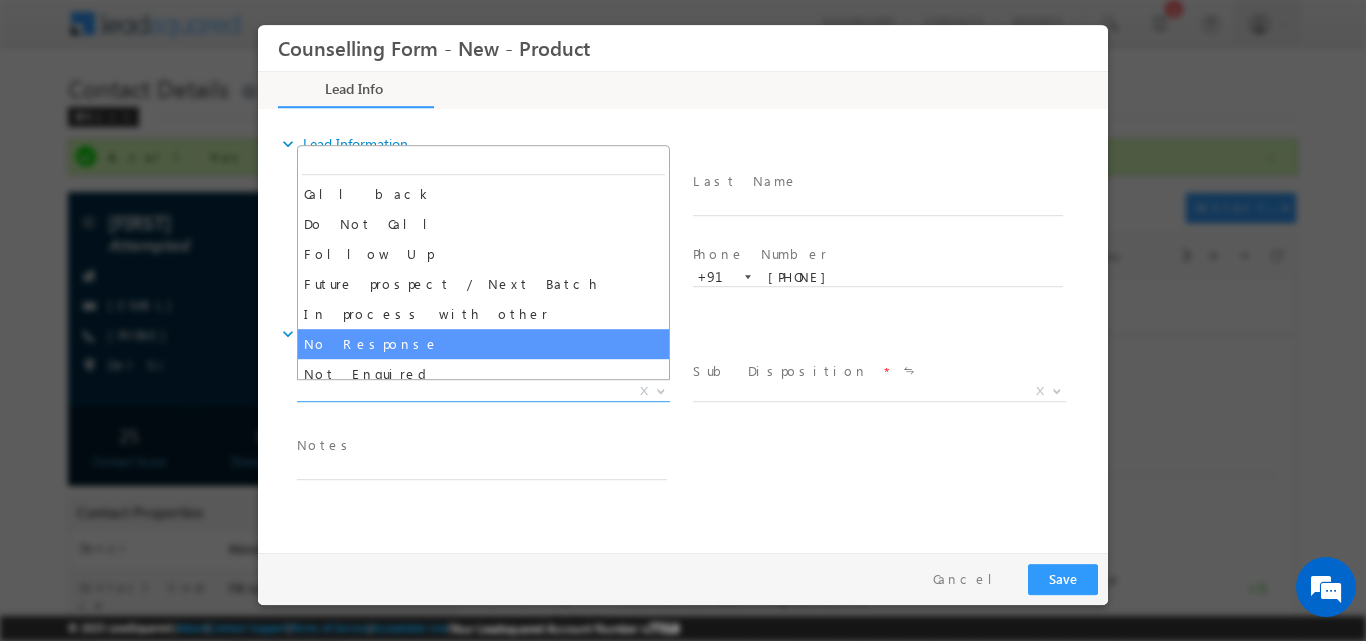 select on "No Response" 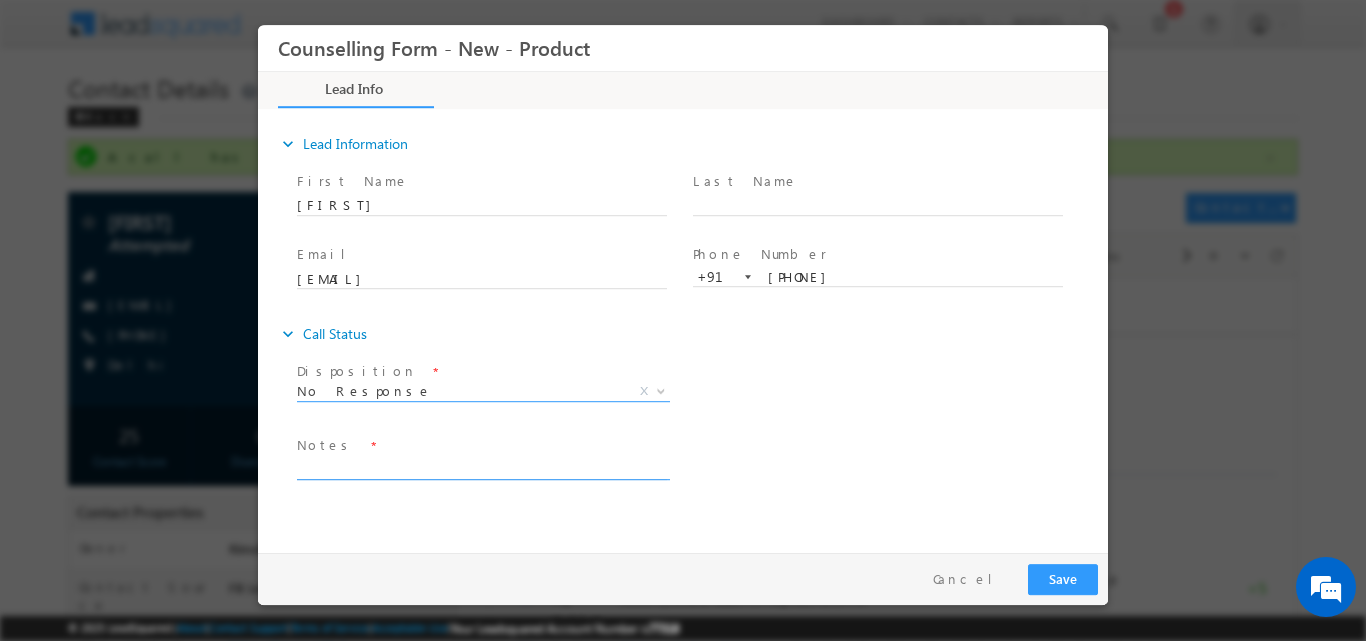 click at bounding box center (482, 467) 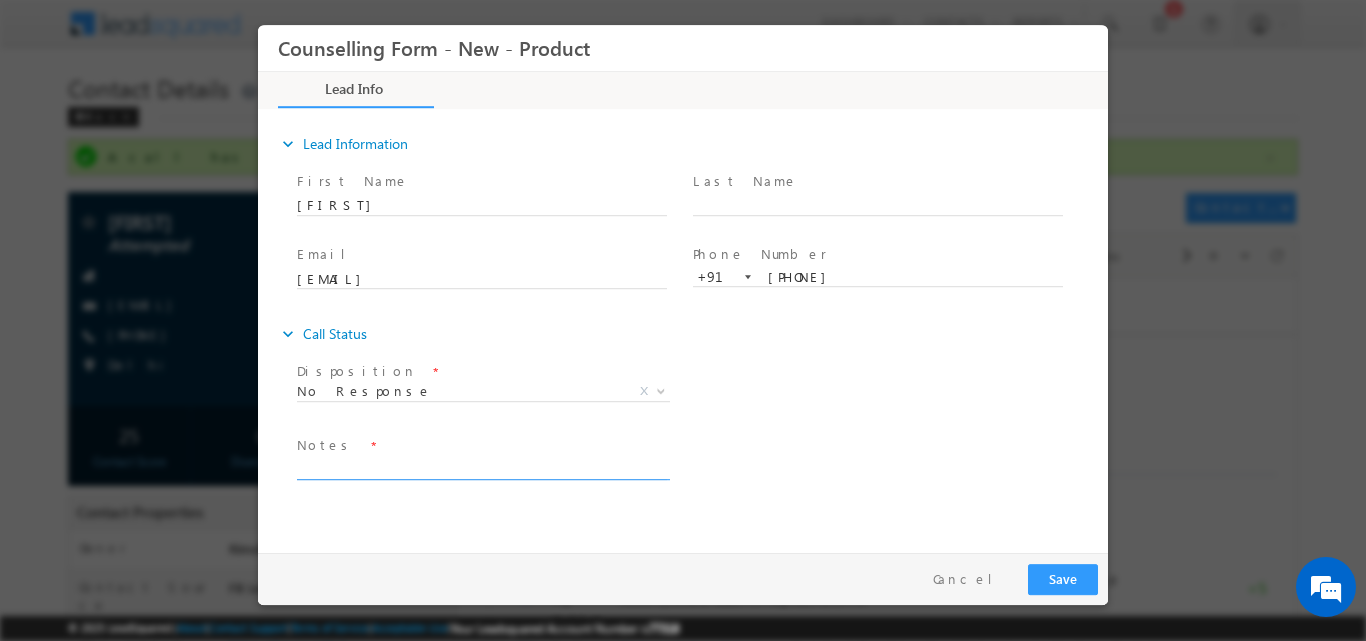 paste on "No response, Dnp" 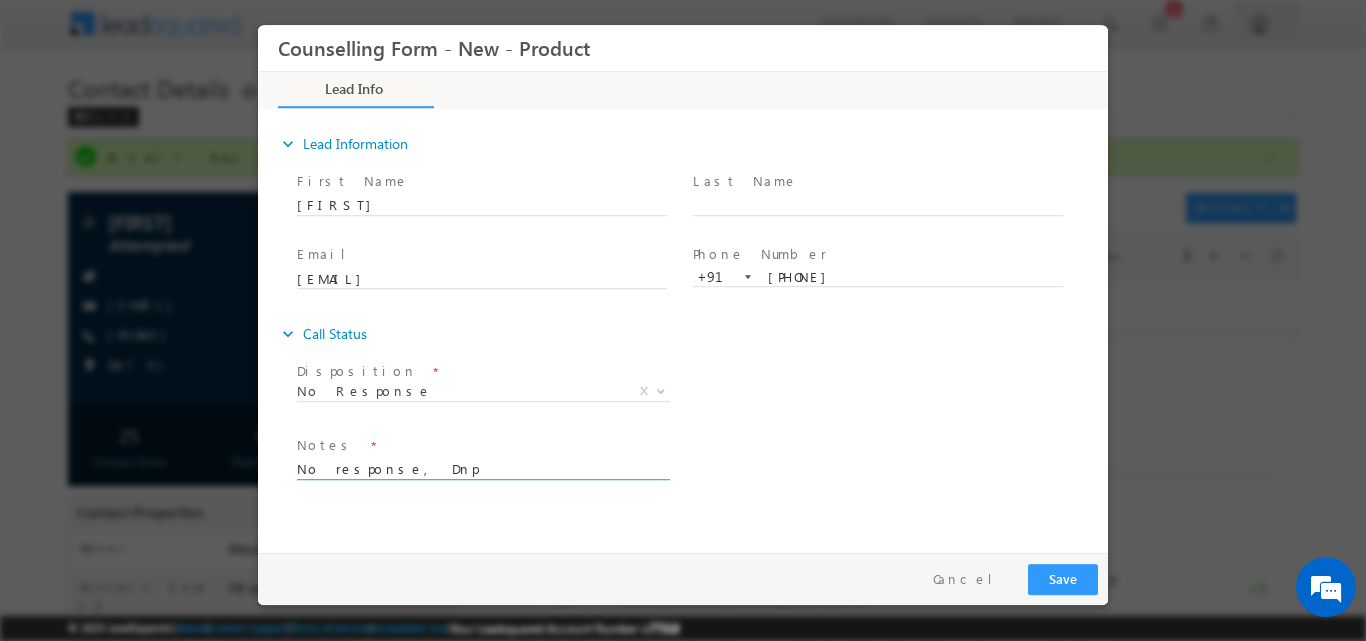 type on "No response, Dnp" 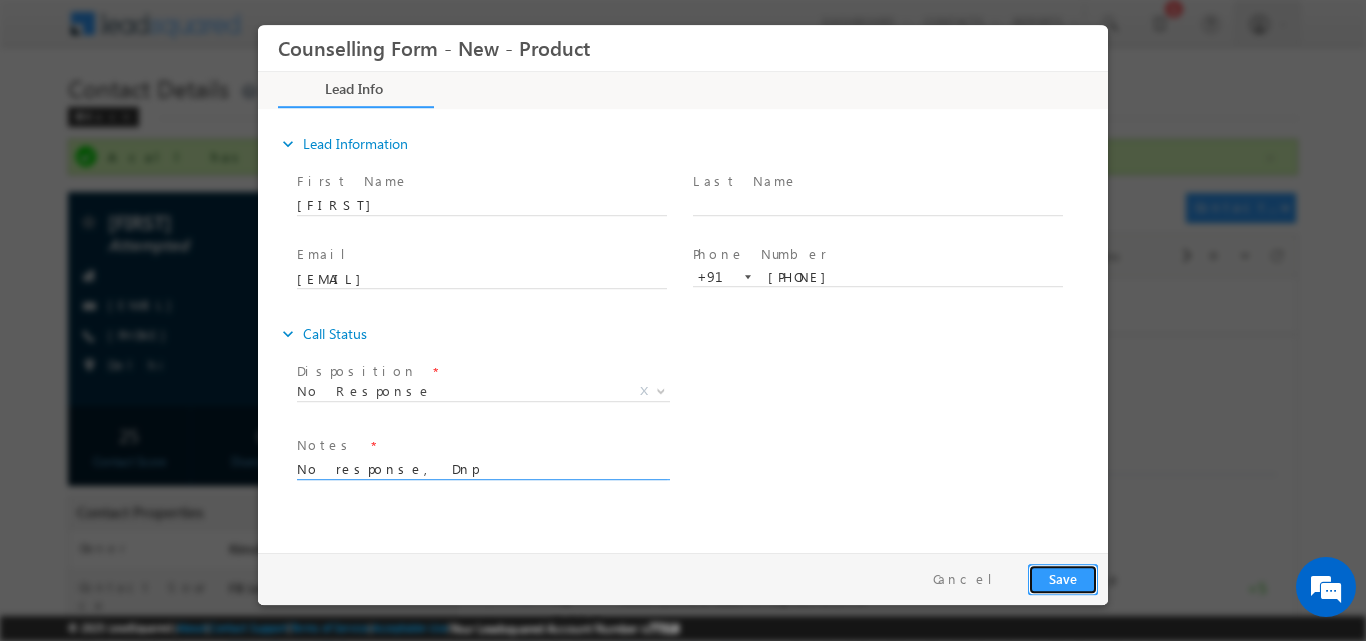 click on "Save" at bounding box center [1063, 578] 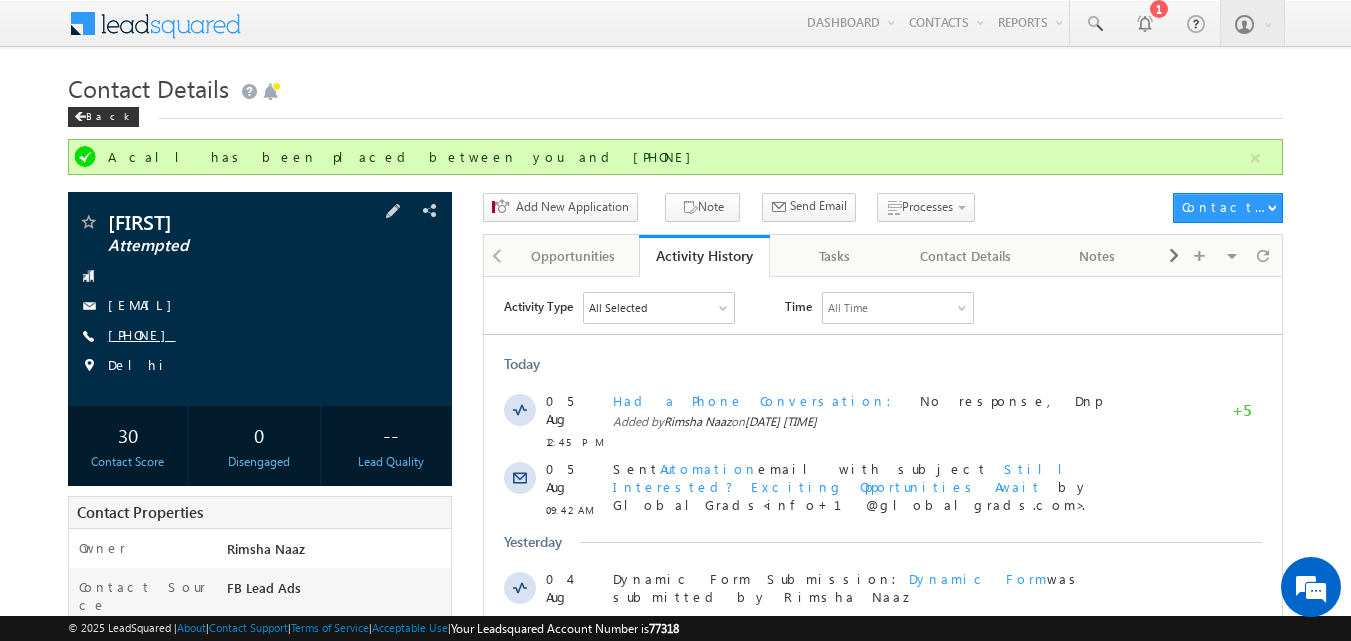 click on "[PHONE]" at bounding box center [142, 334] 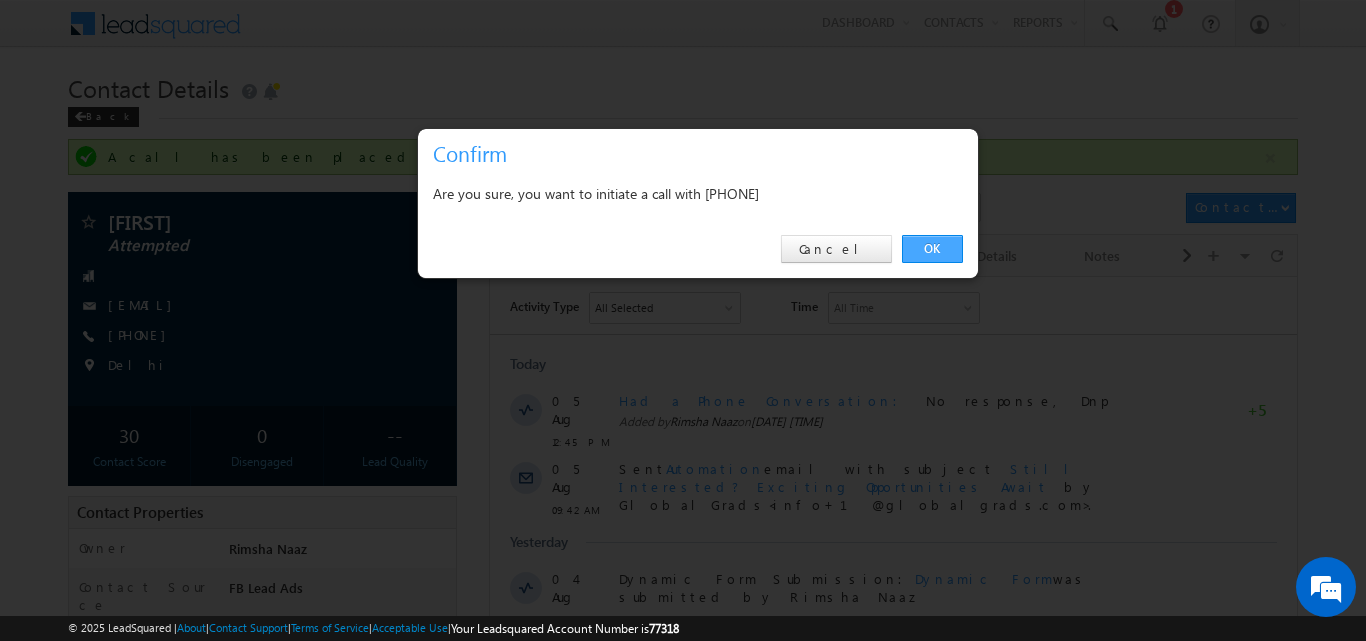 click on "OK" at bounding box center (932, 249) 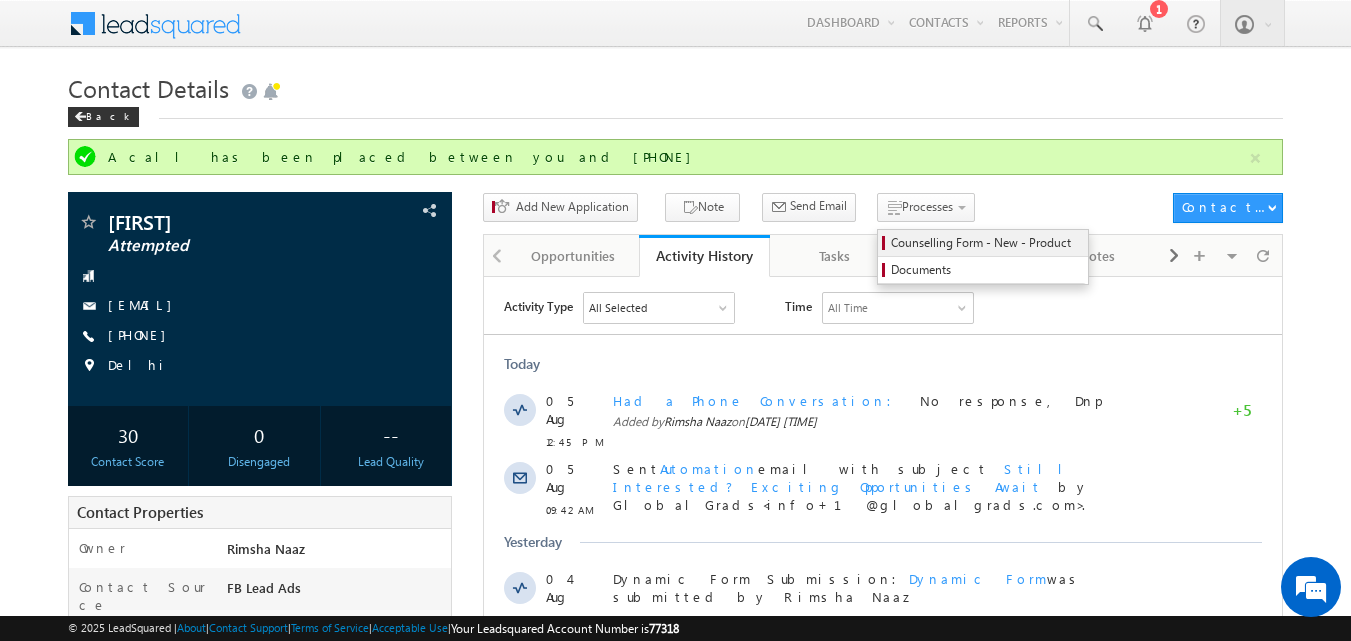 click on "Counselling Form - New - Product" at bounding box center (986, 243) 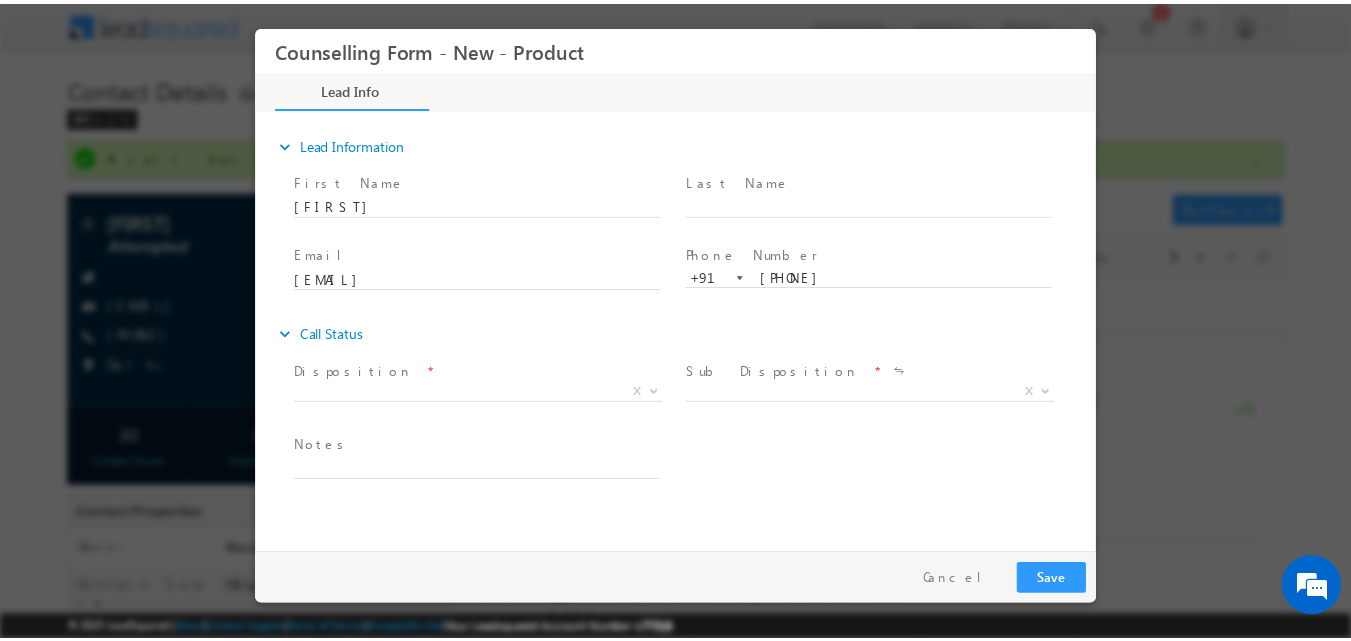 scroll, scrollTop: 0, scrollLeft: 0, axis: both 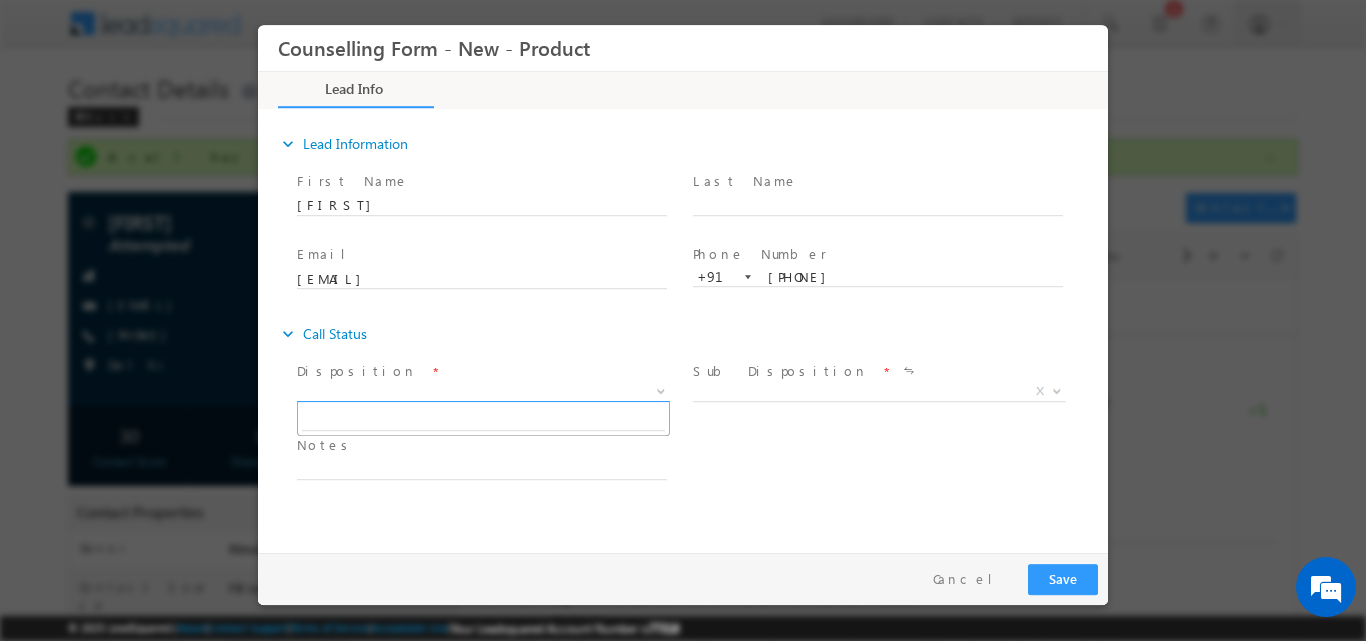 click at bounding box center (661, 389) 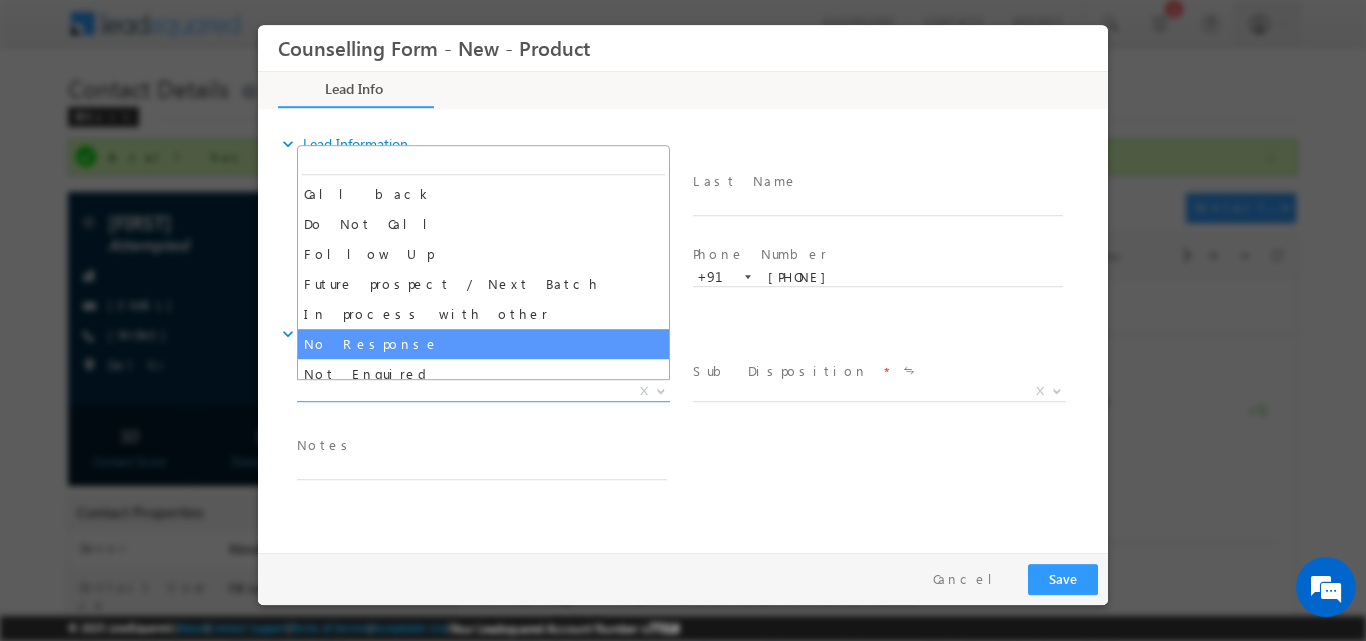 select on "No Response" 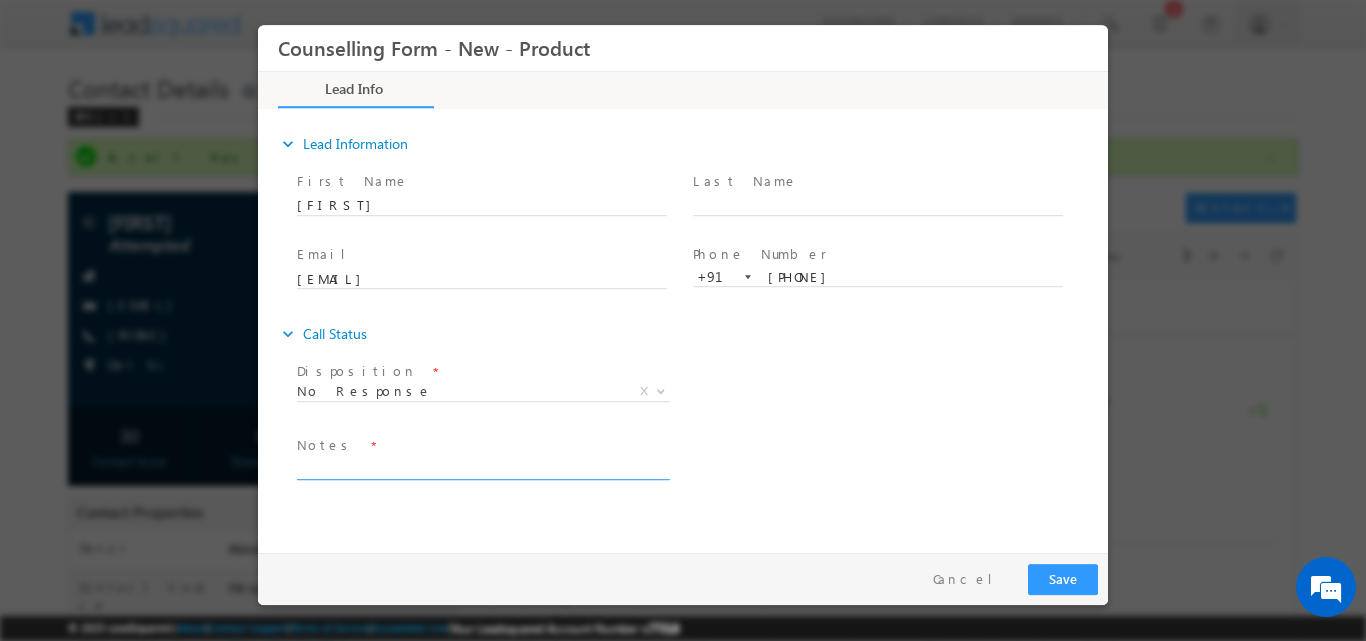 click at bounding box center (482, 467) 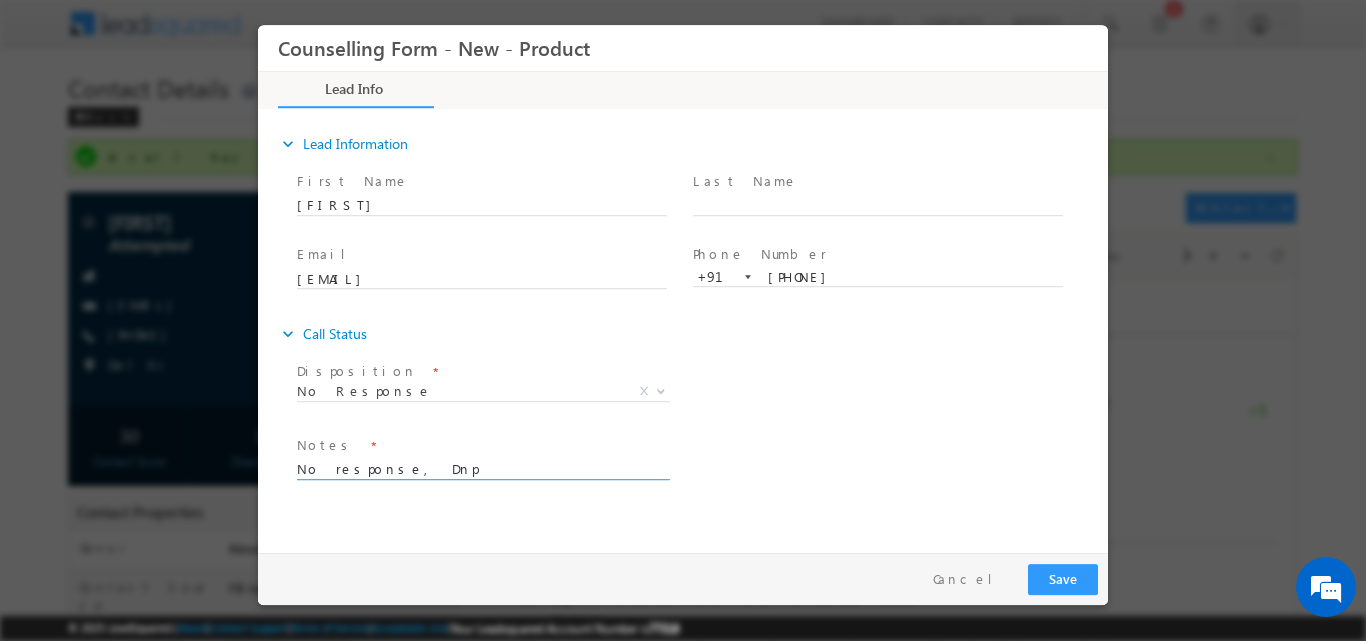 type on "No response, Dnp" 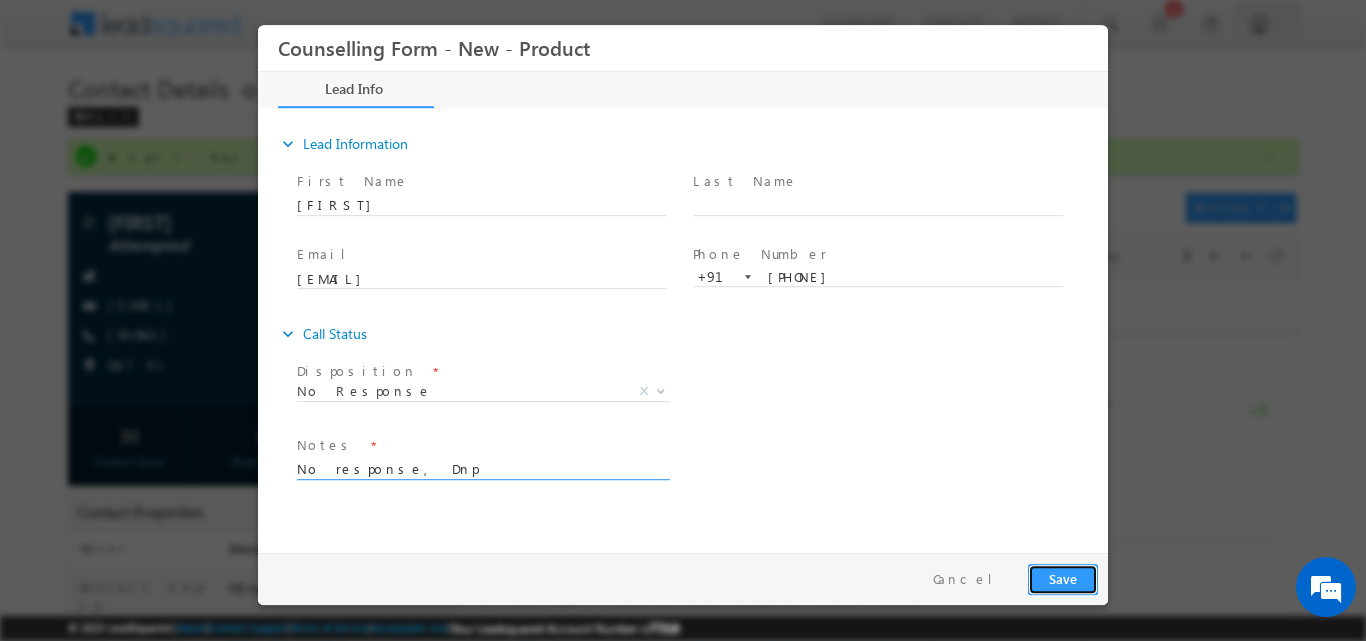 click on "Save" at bounding box center [1063, 578] 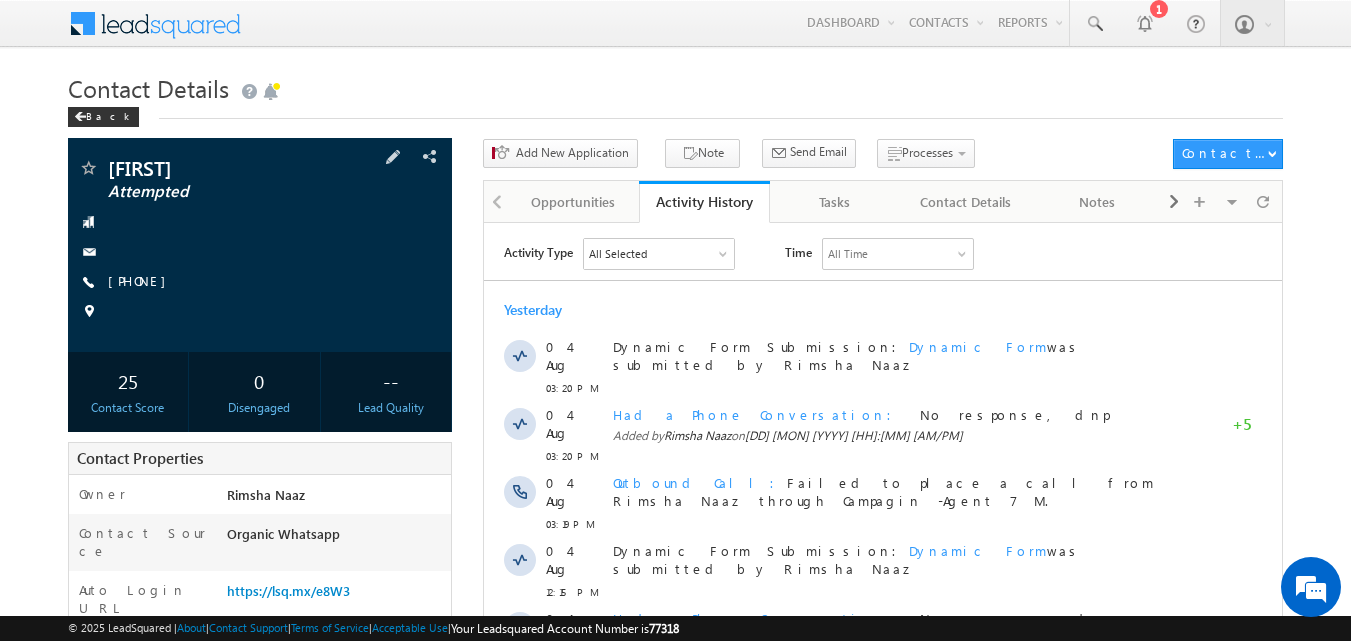 scroll, scrollTop: 0, scrollLeft: 0, axis: both 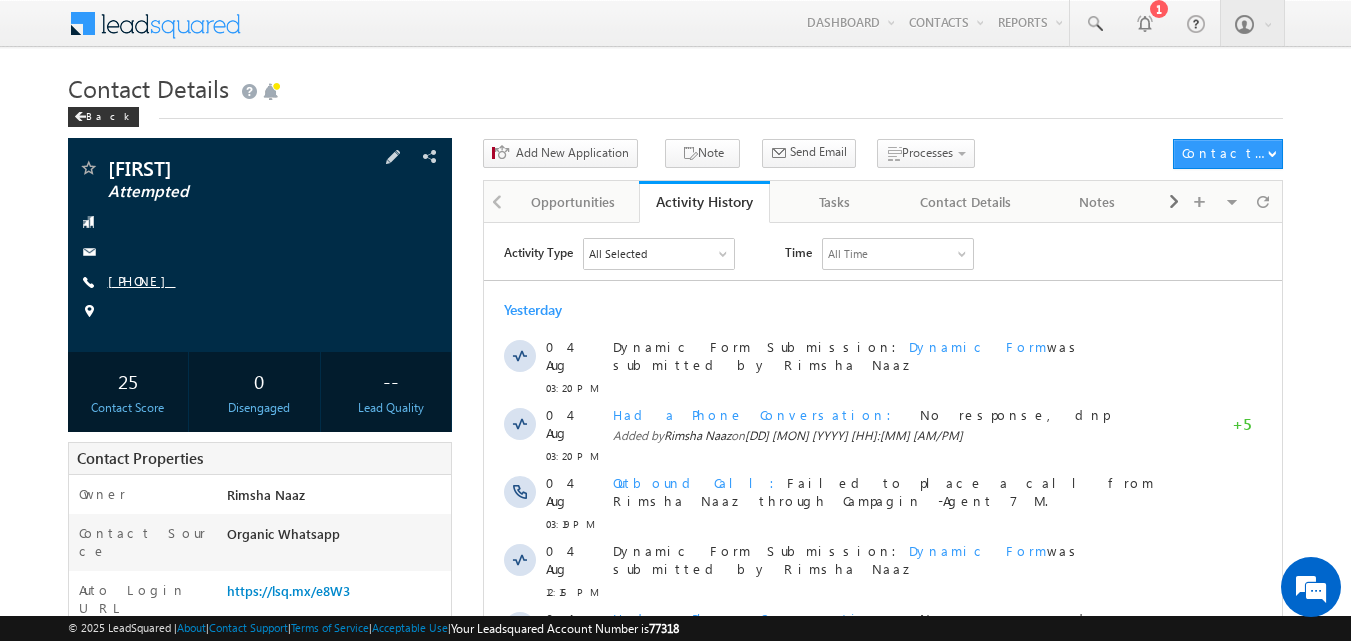 click on "[PHONE]" at bounding box center [142, 280] 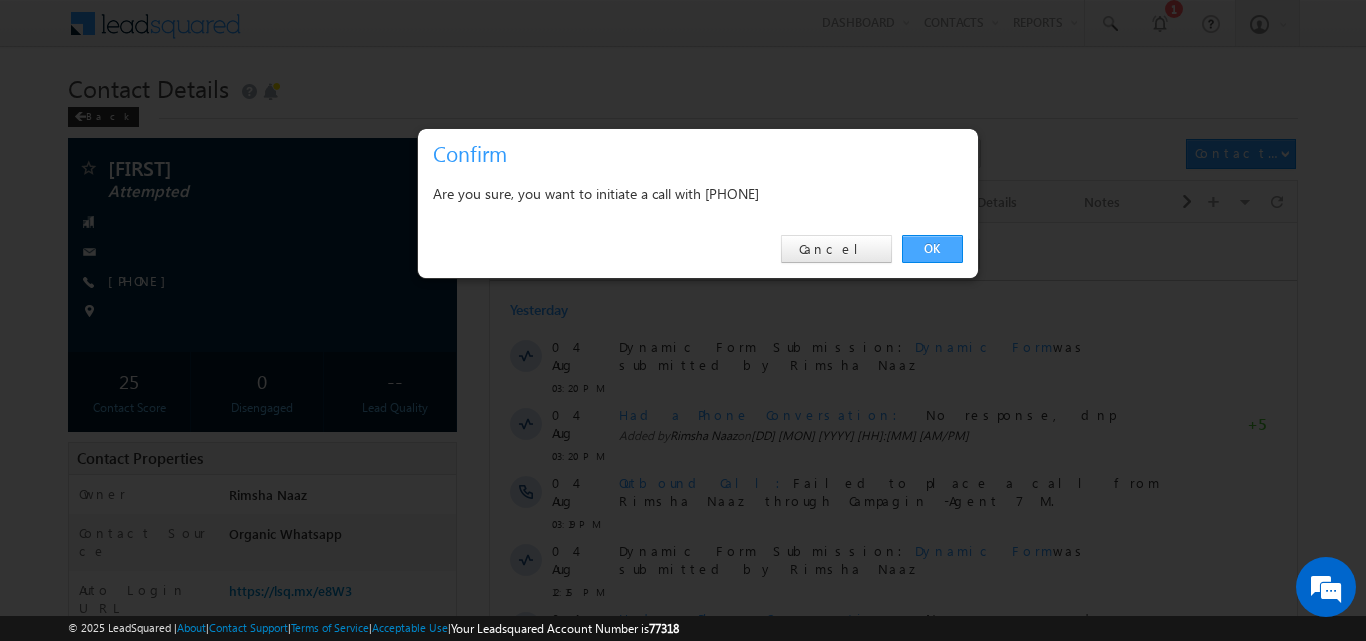 click on "OK" at bounding box center [932, 249] 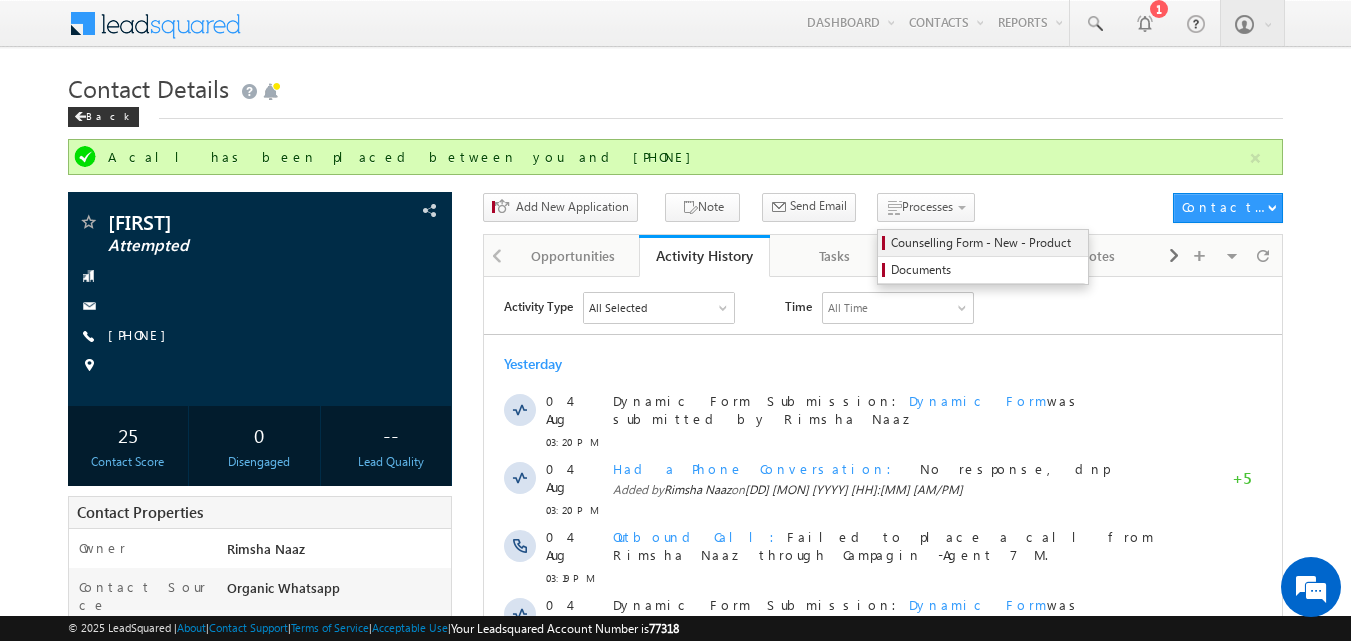 click on "Counselling Form - New - Product" at bounding box center (986, 243) 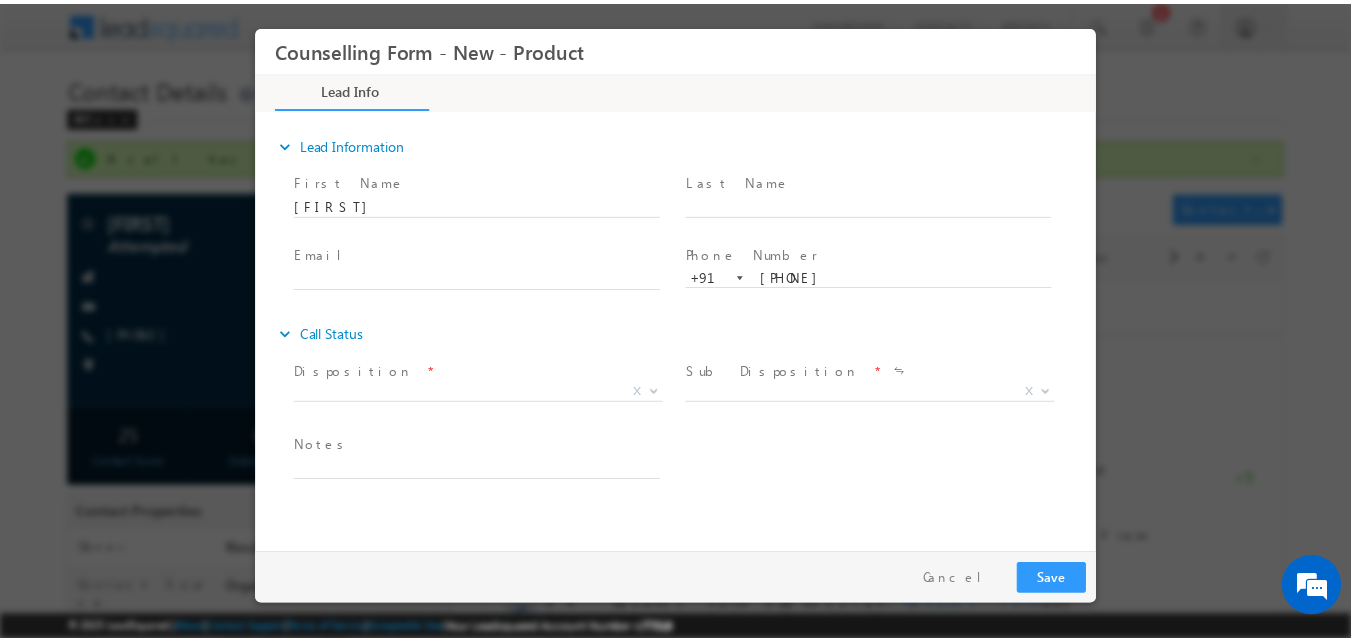 scroll, scrollTop: 0, scrollLeft: 0, axis: both 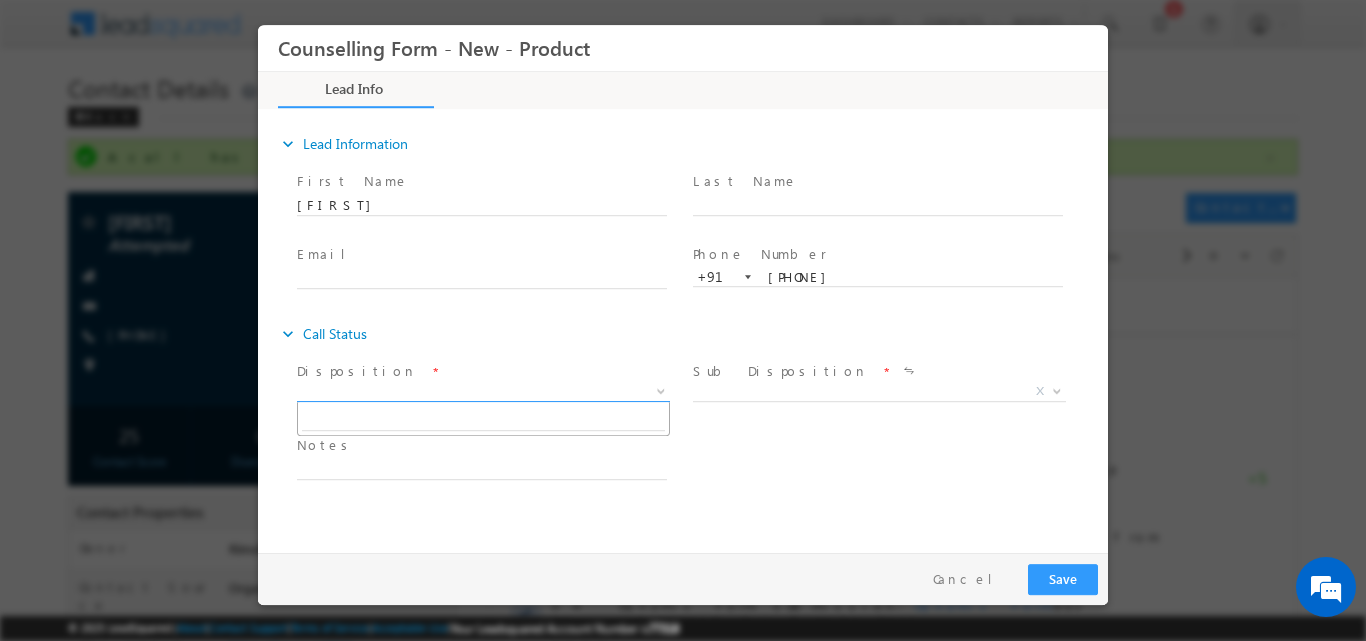 click at bounding box center (659, 390) 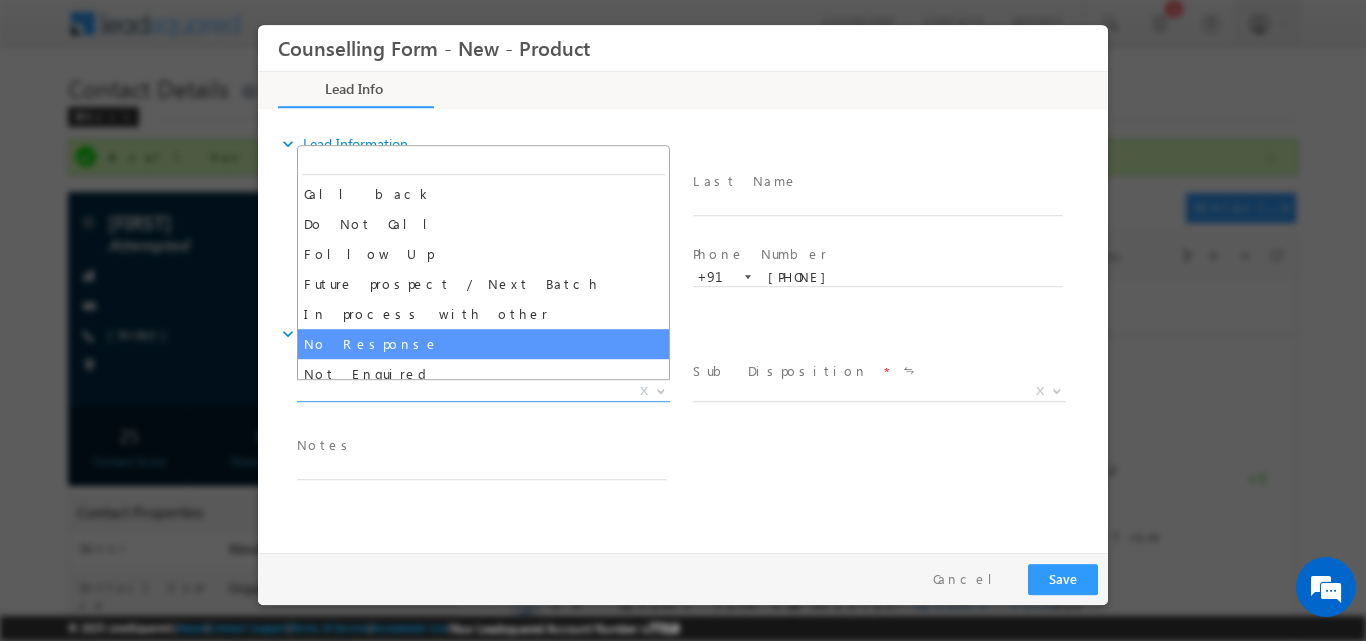 select on "No Response" 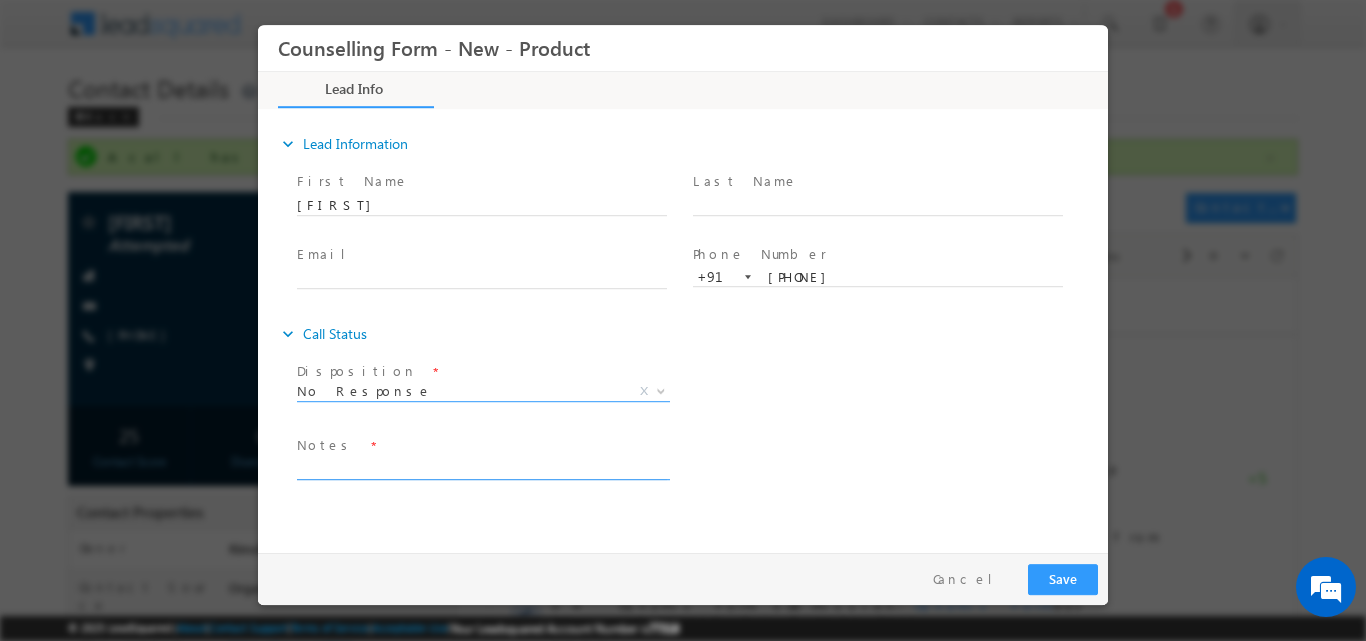 click at bounding box center [482, 467] 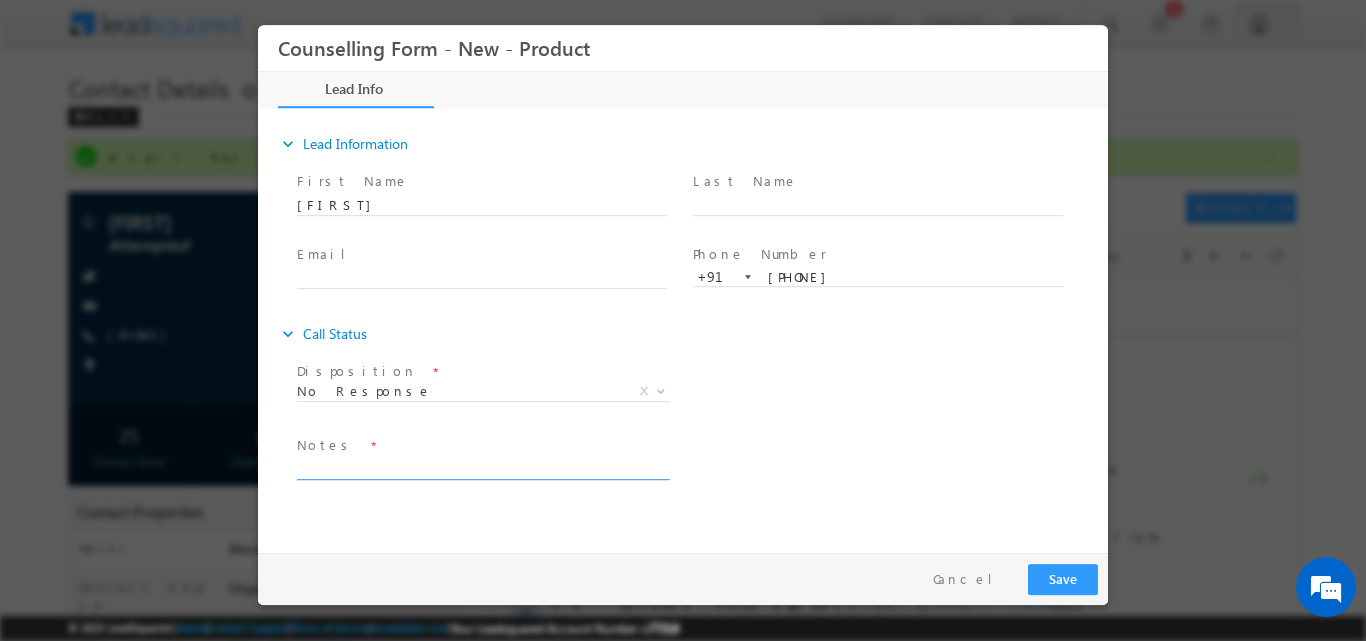 paste on "No response, Dnp" 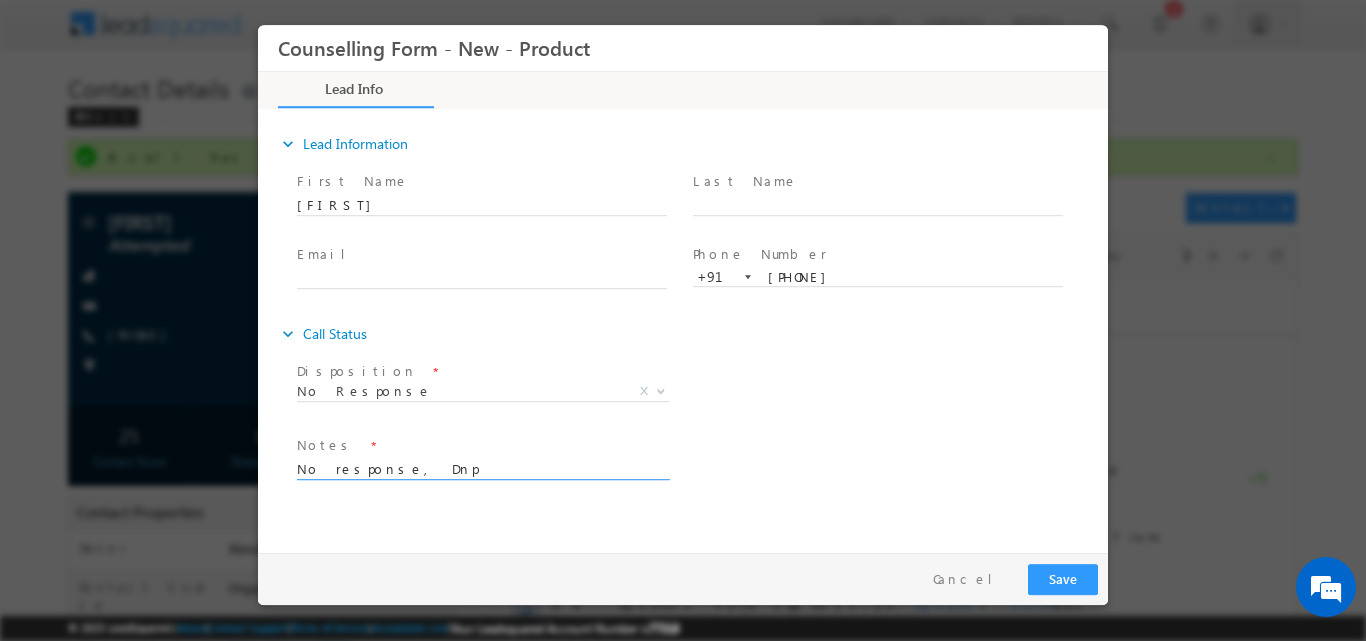 type on "No response, Dnp" 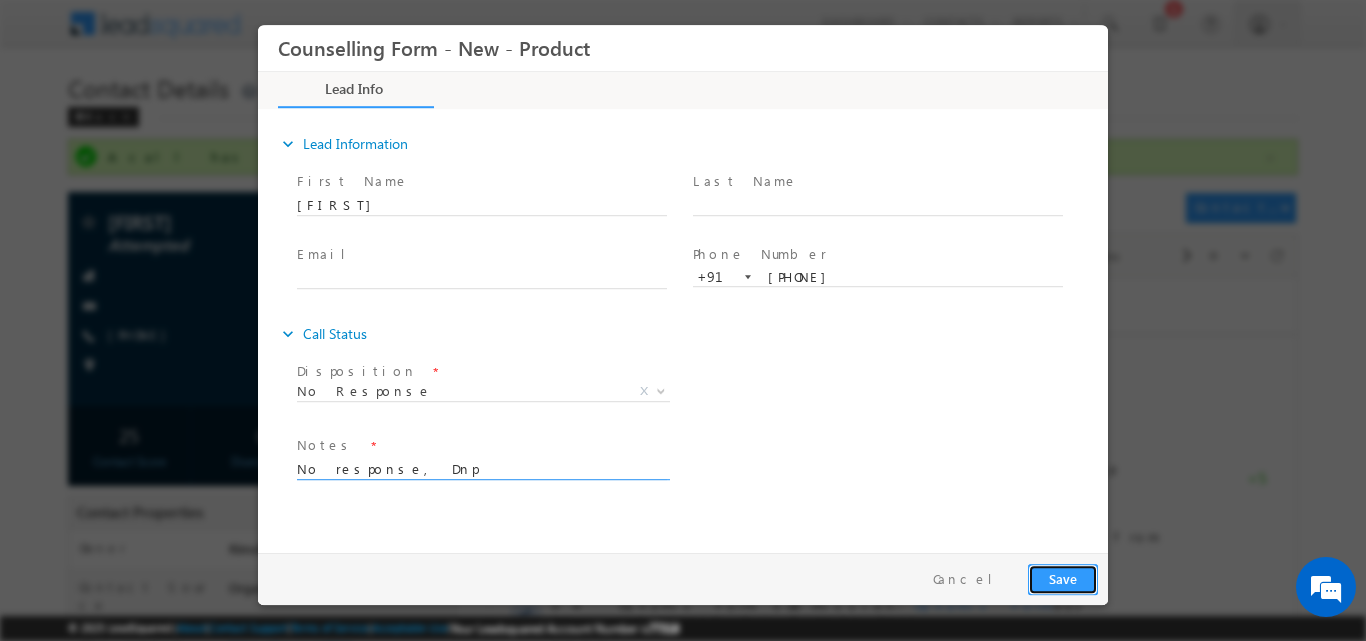 click on "Save" at bounding box center (1063, 578) 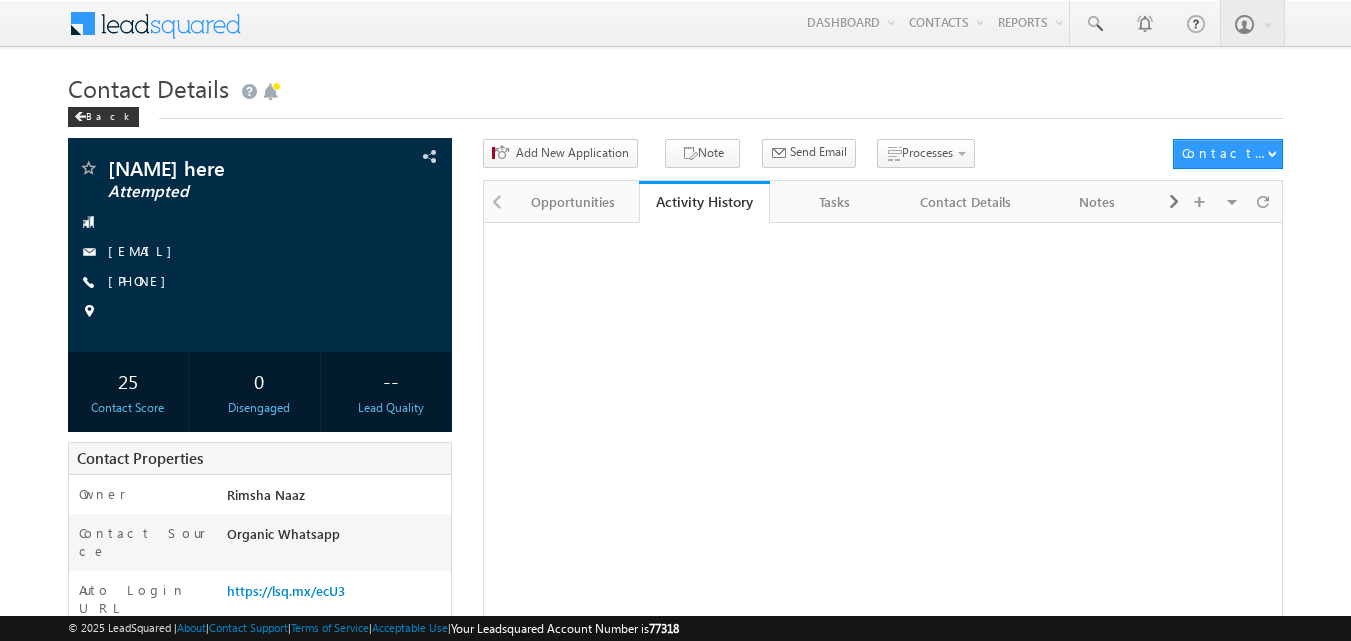 scroll, scrollTop: 0, scrollLeft: 0, axis: both 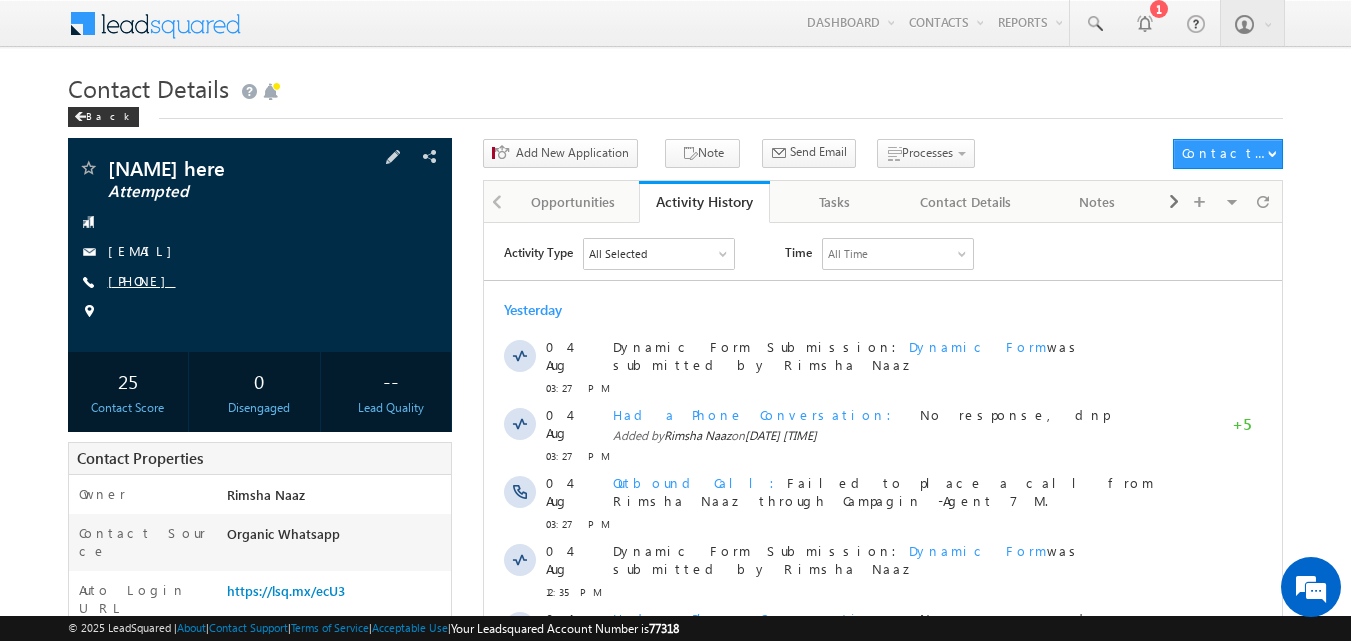 click on "[PHONE]" at bounding box center (142, 280) 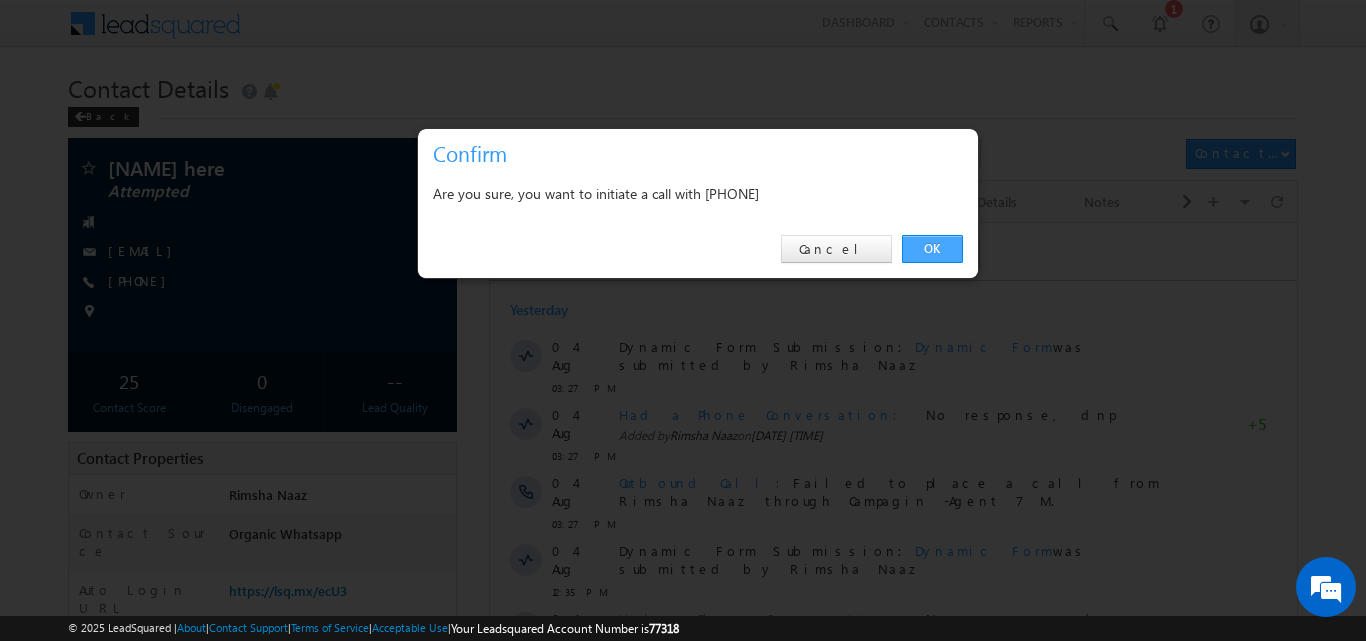 click on "OK" at bounding box center (932, 249) 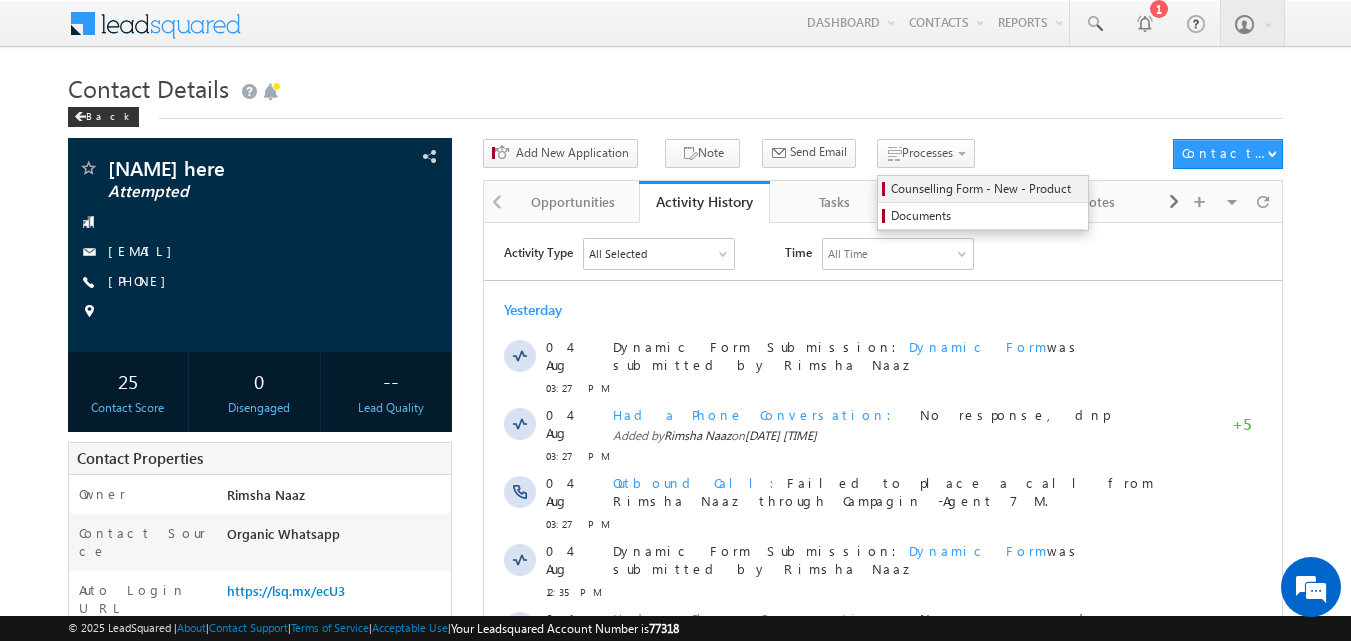 click on "Counselling Form - New - Product" at bounding box center [983, 189] 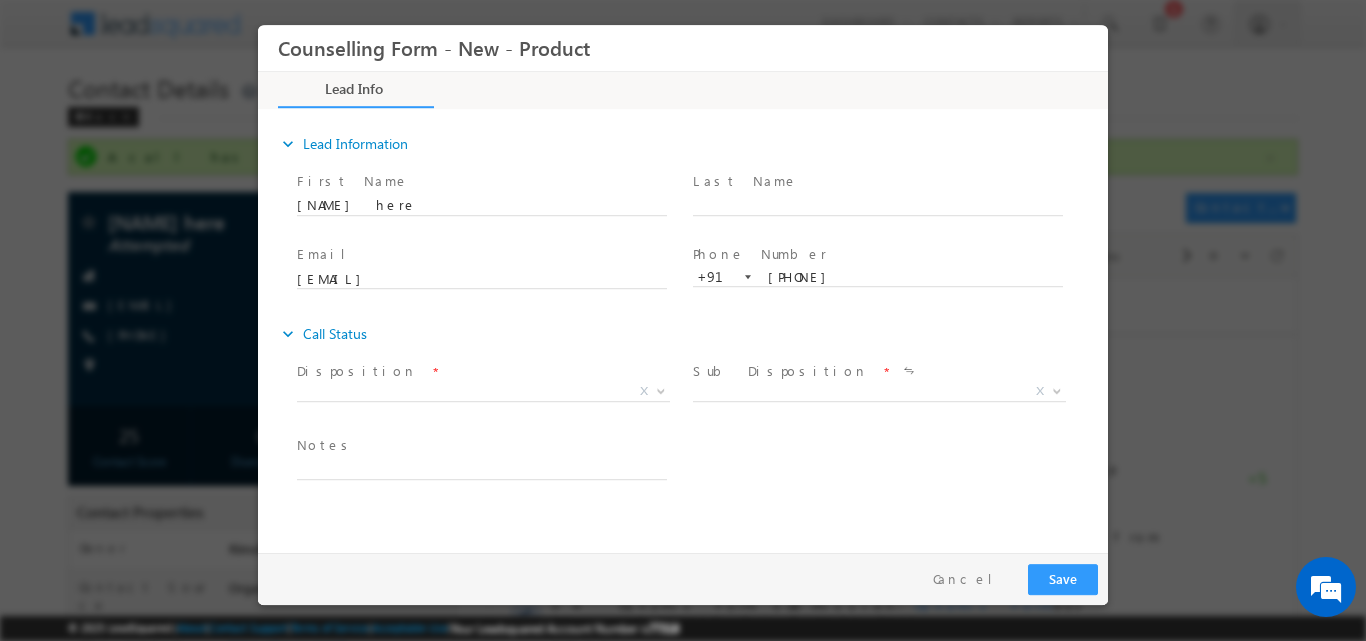 scroll, scrollTop: 0, scrollLeft: 0, axis: both 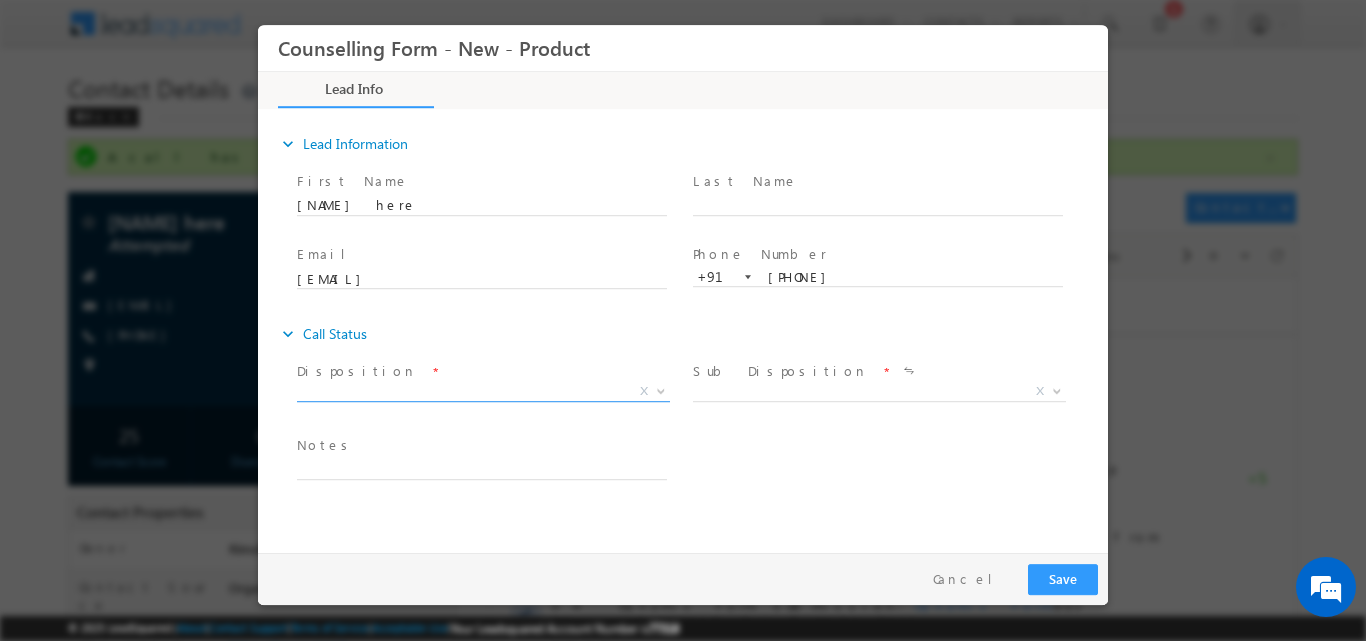click at bounding box center [661, 389] 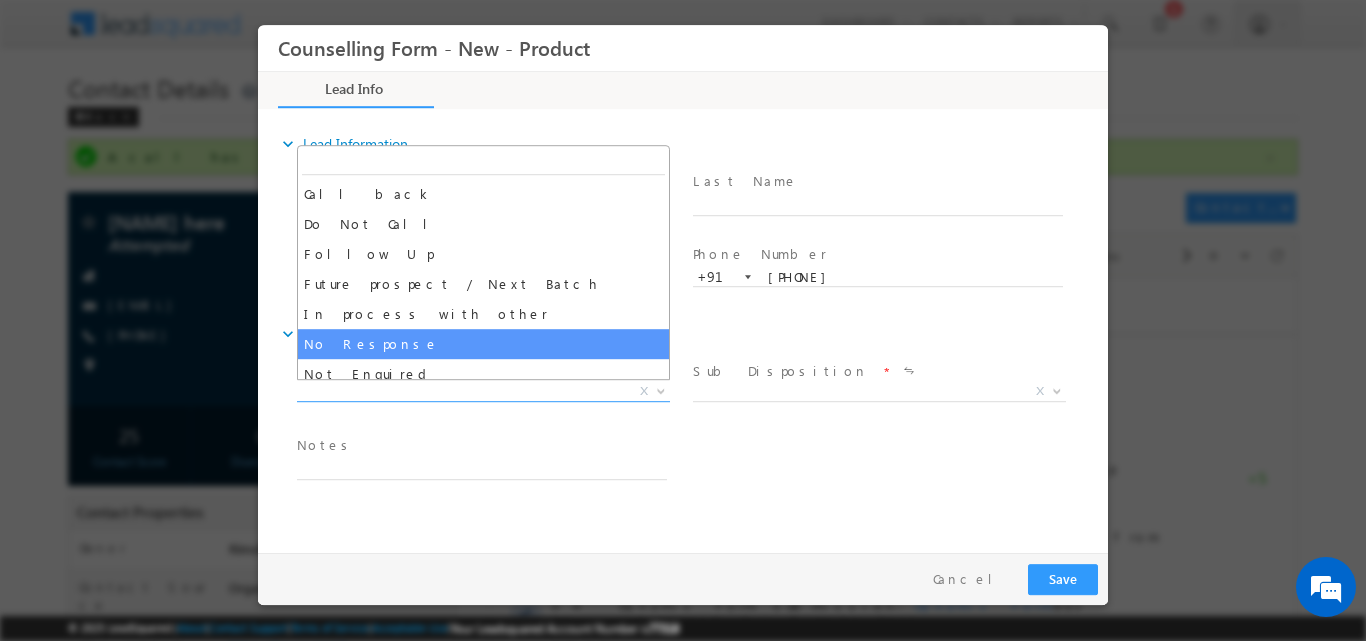 select on "No Response" 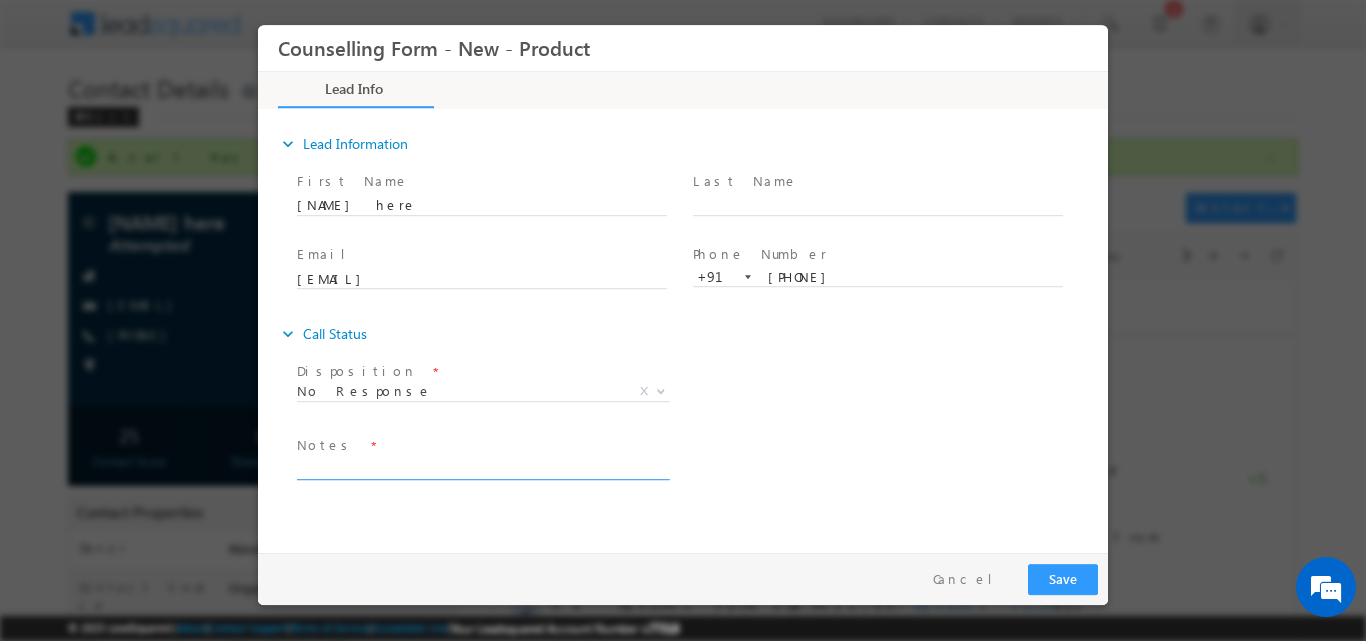 click at bounding box center [482, 467] 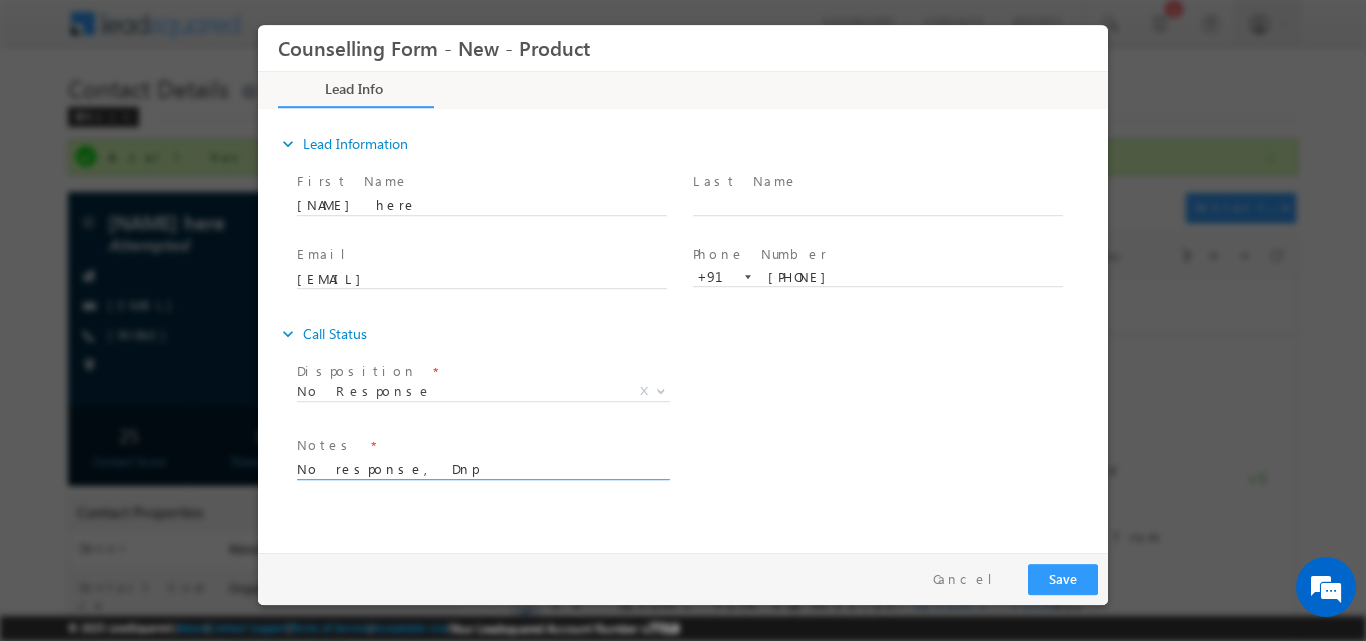 type on "No response, Dnp" 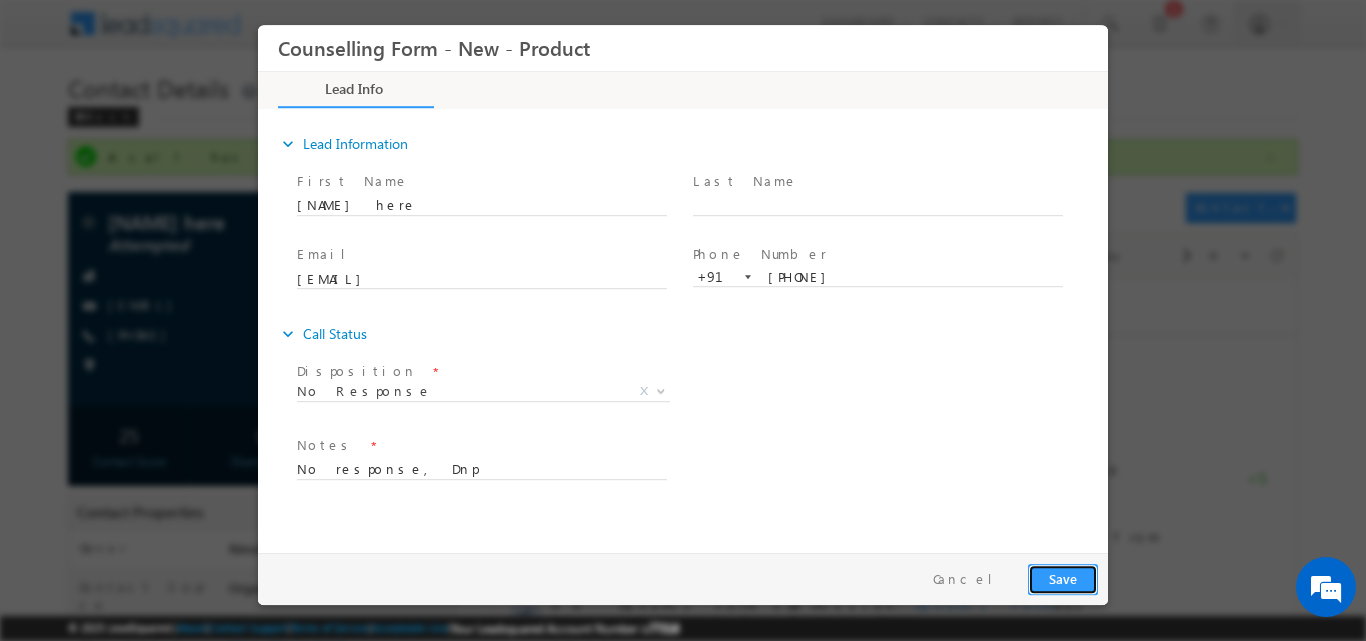 click on "Save" at bounding box center [1063, 578] 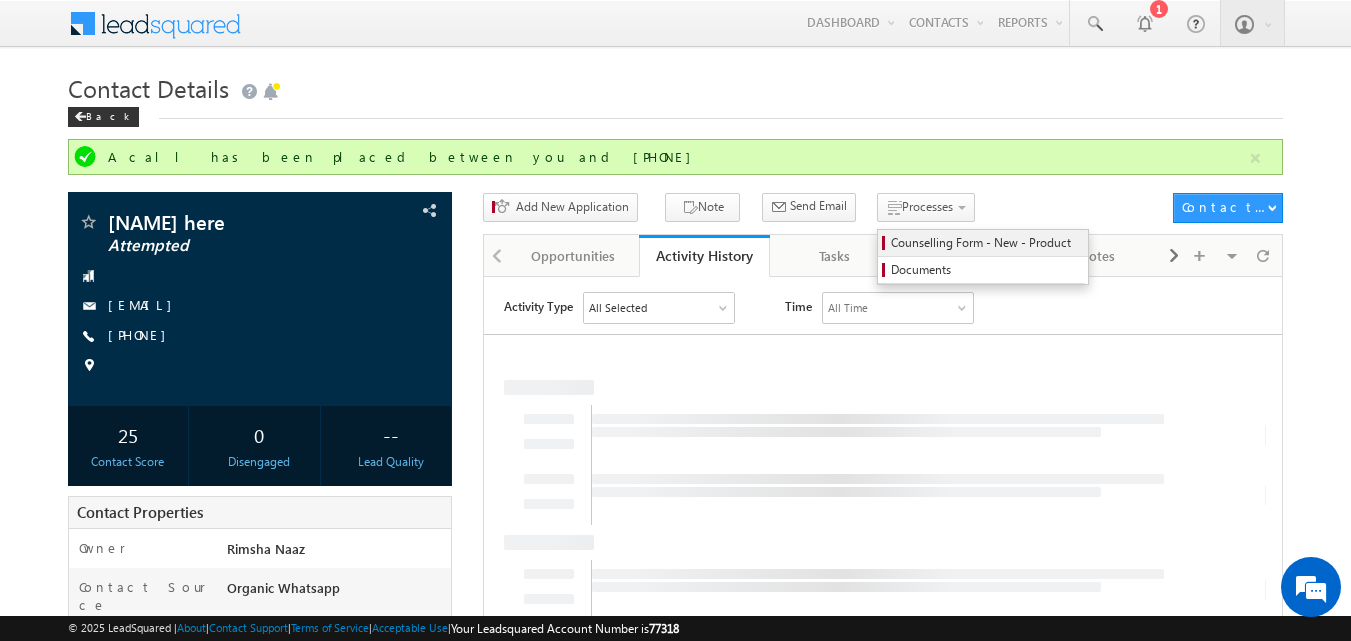 click on "Counselling Form - New - Product" at bounding box center (986, 243) 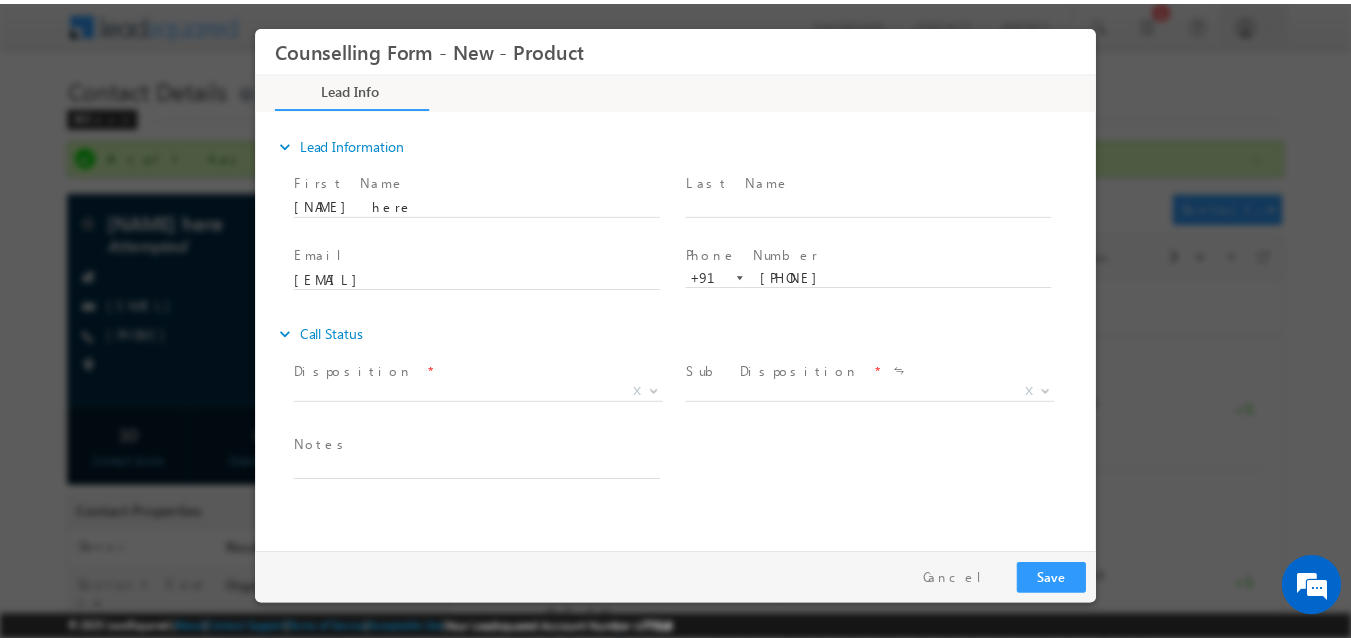 scroll, scrollTop: 0, scrollLeft: 0, axis: both 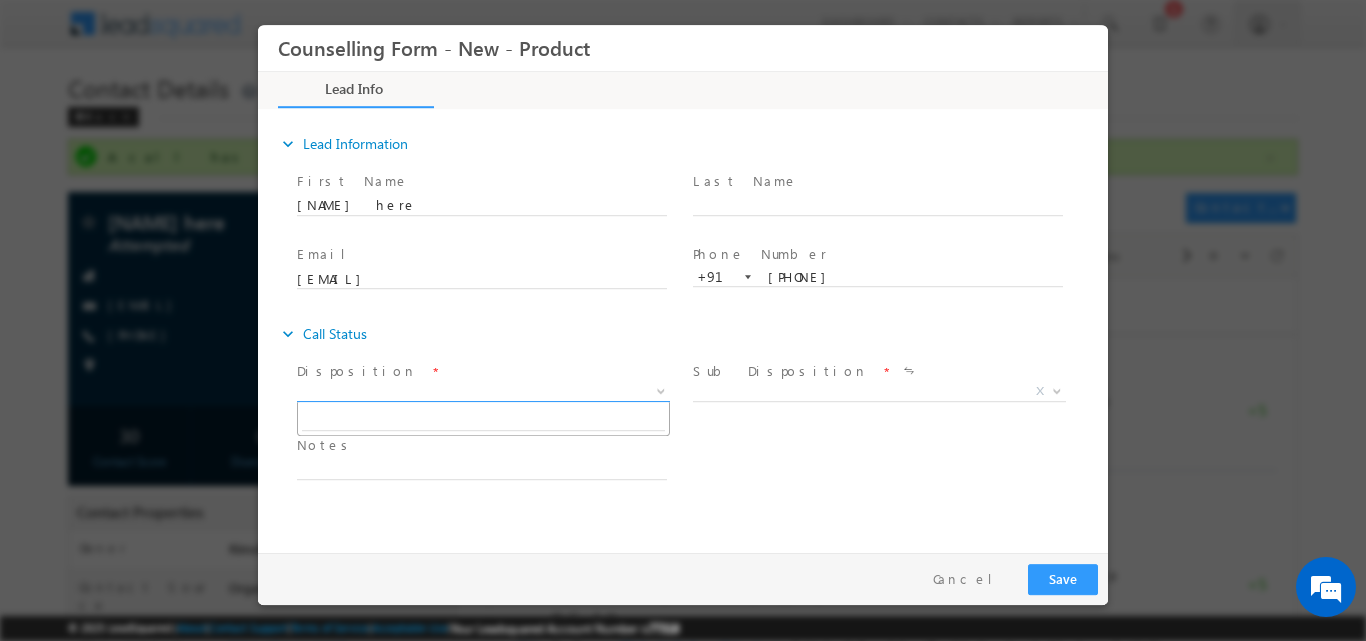 click at bounding box center [661, 389] 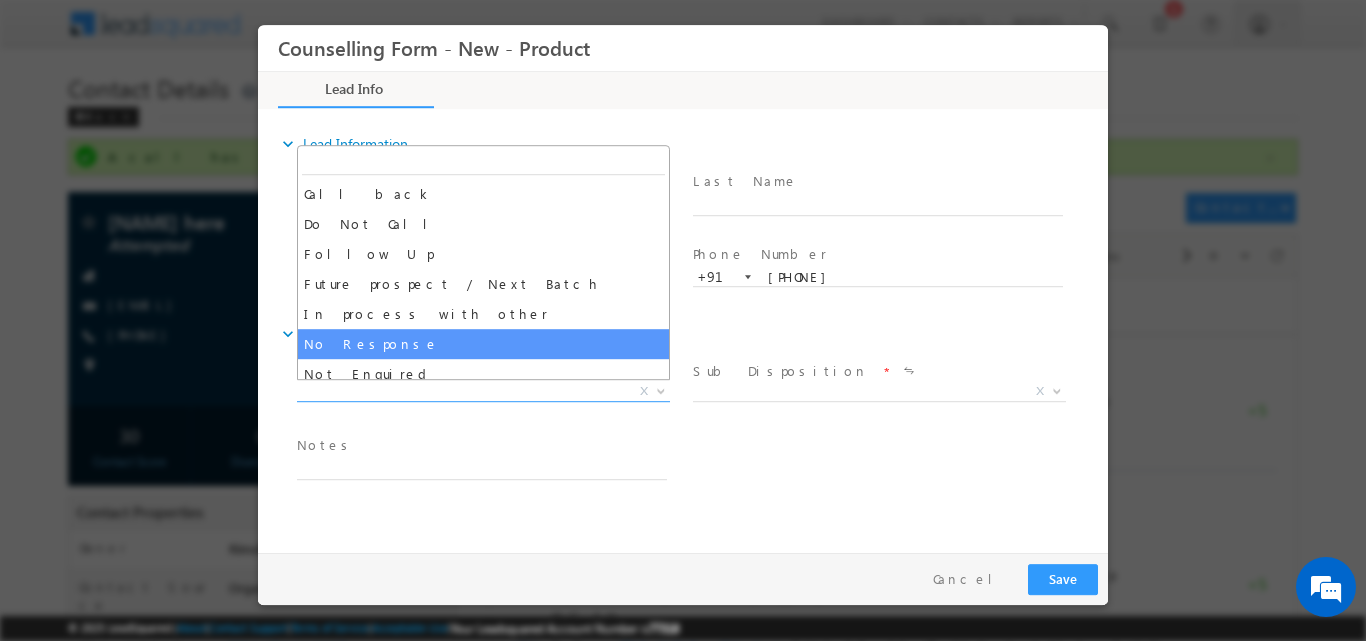 select on "No Response" 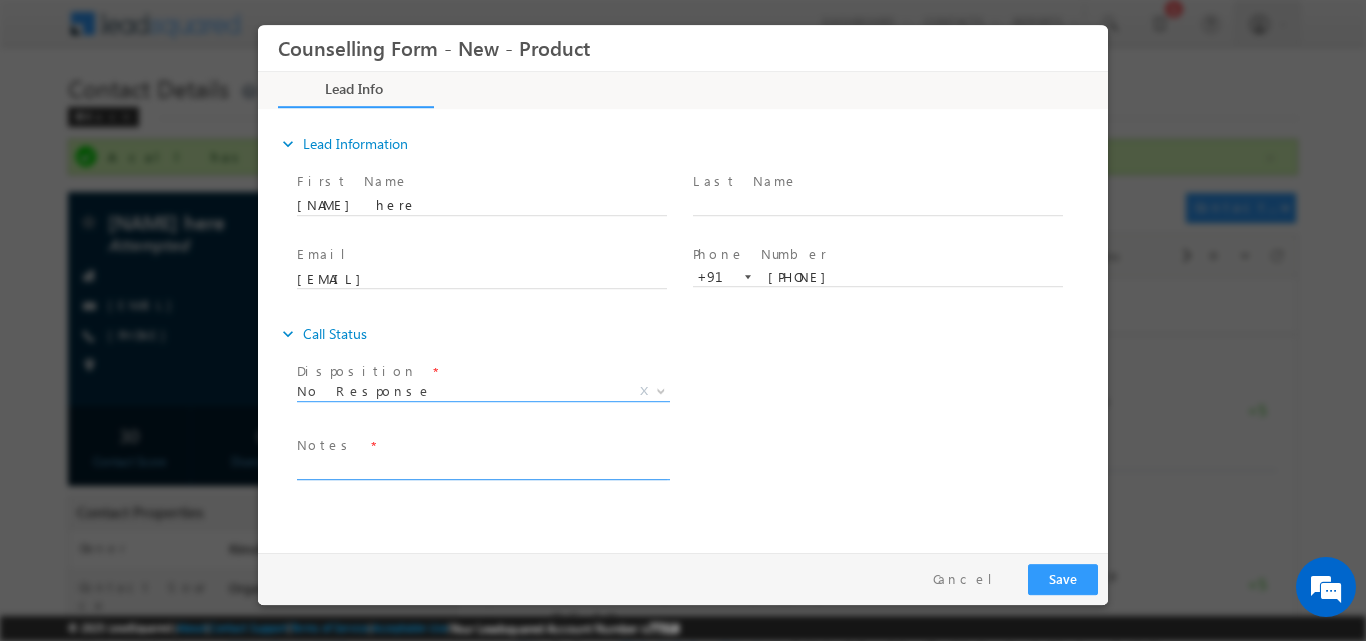 click at bounding box center [482, 467] 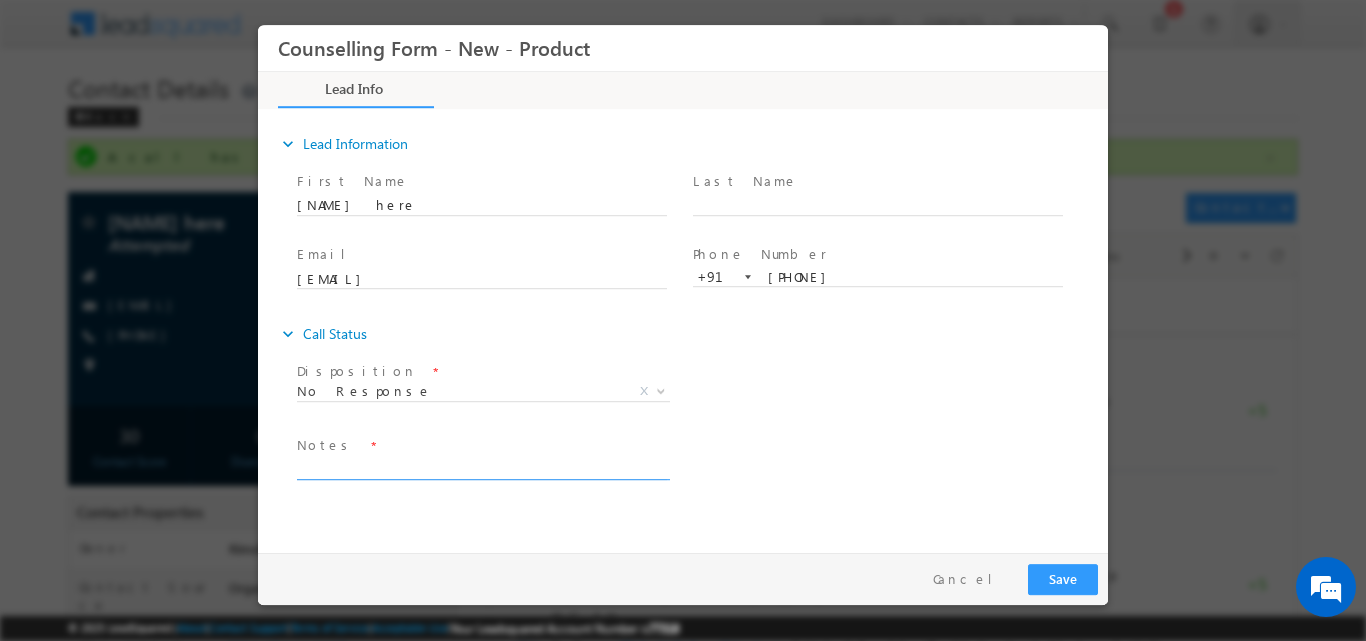 paste on "No response, Dnp" 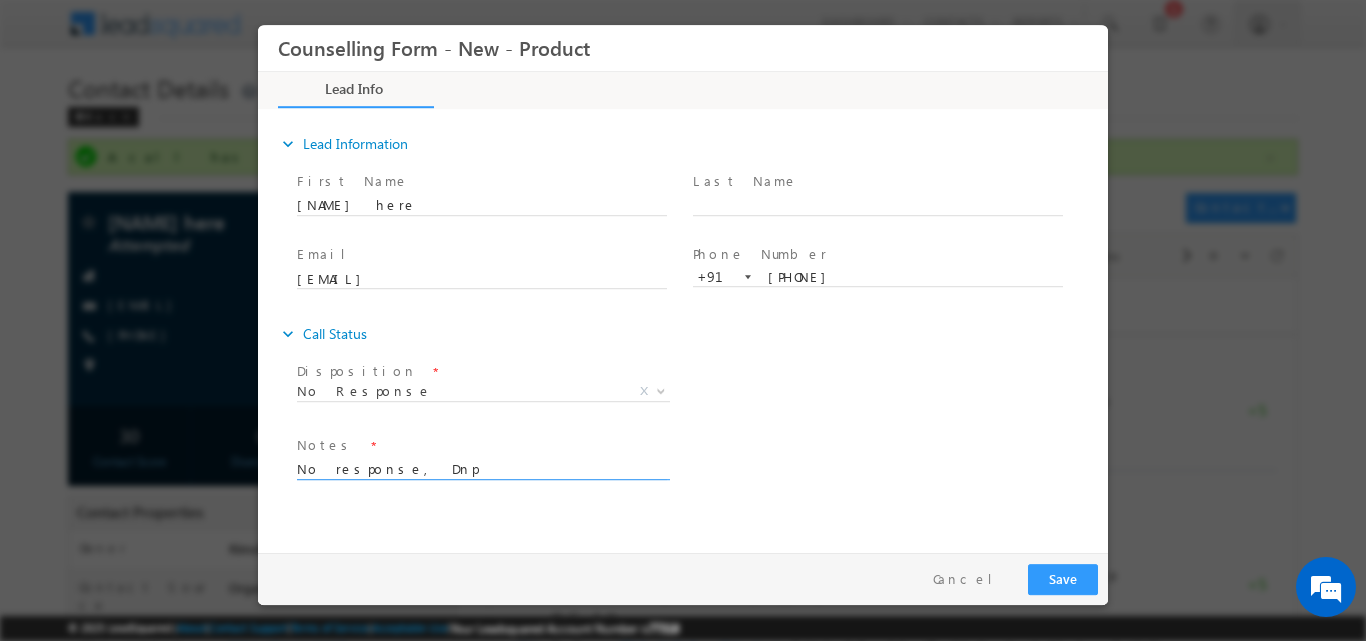 type on "No response, Dnp" 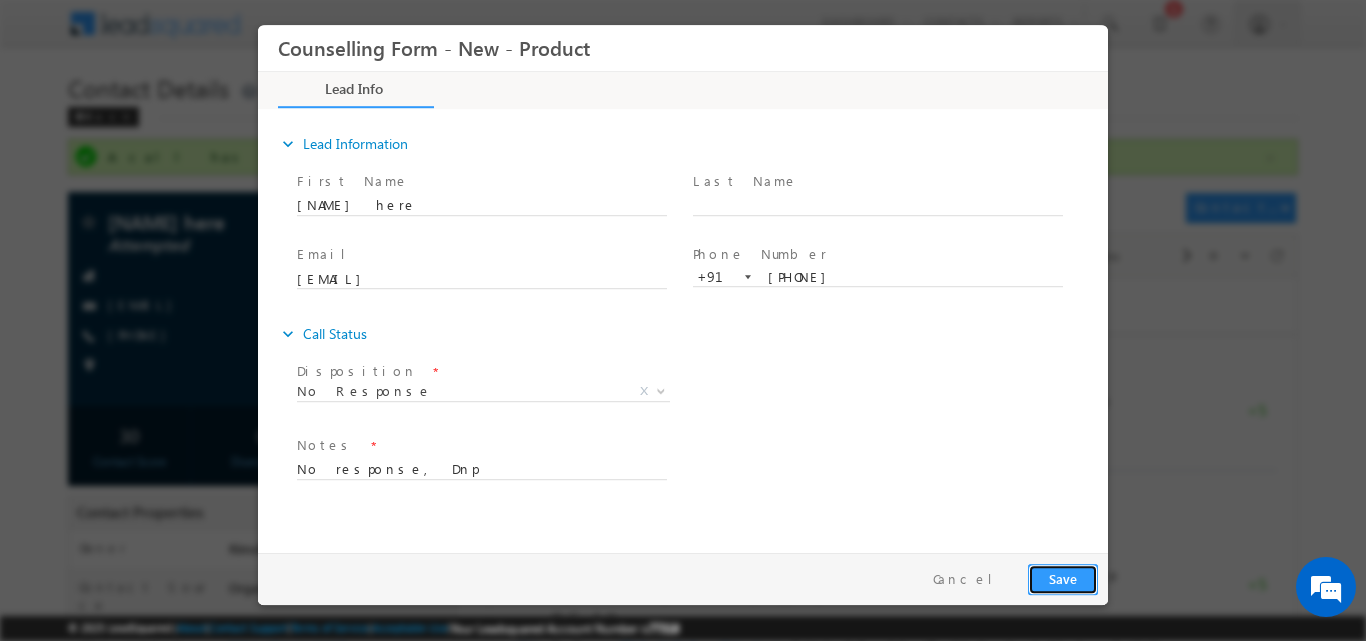 click on "Save" at bounding box center [1063, 578] 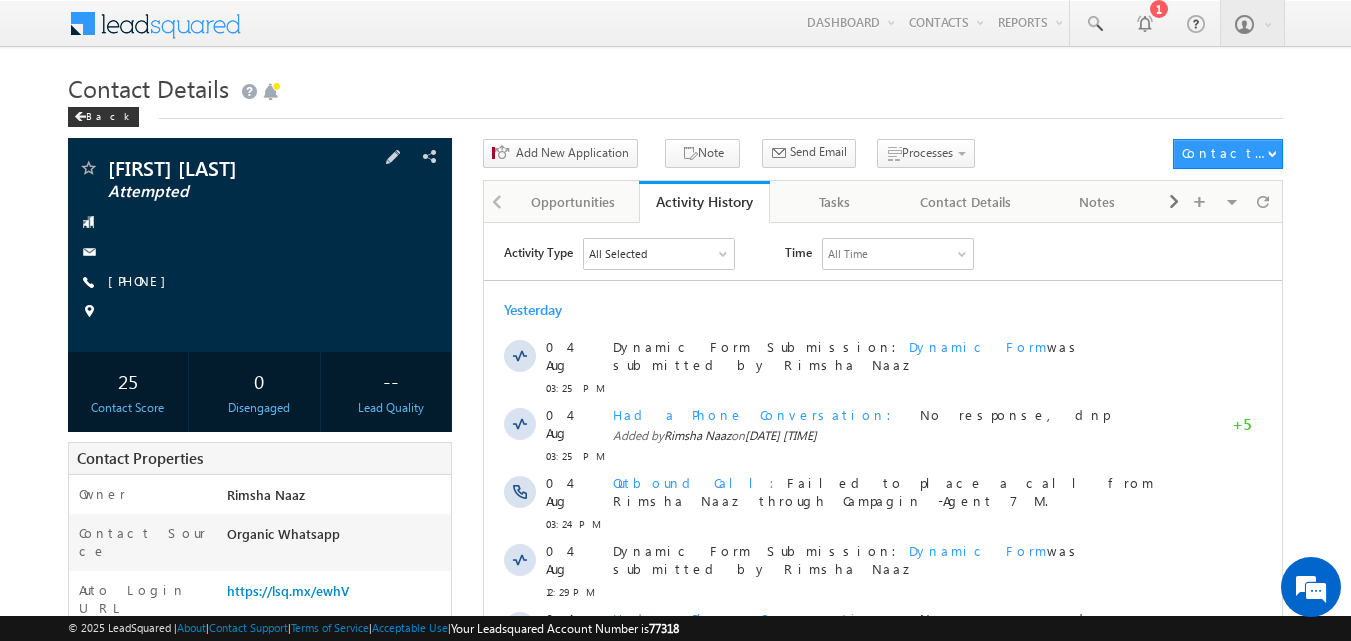 scroll, scrollTop: 0, scrollLeft: 0, axis: both 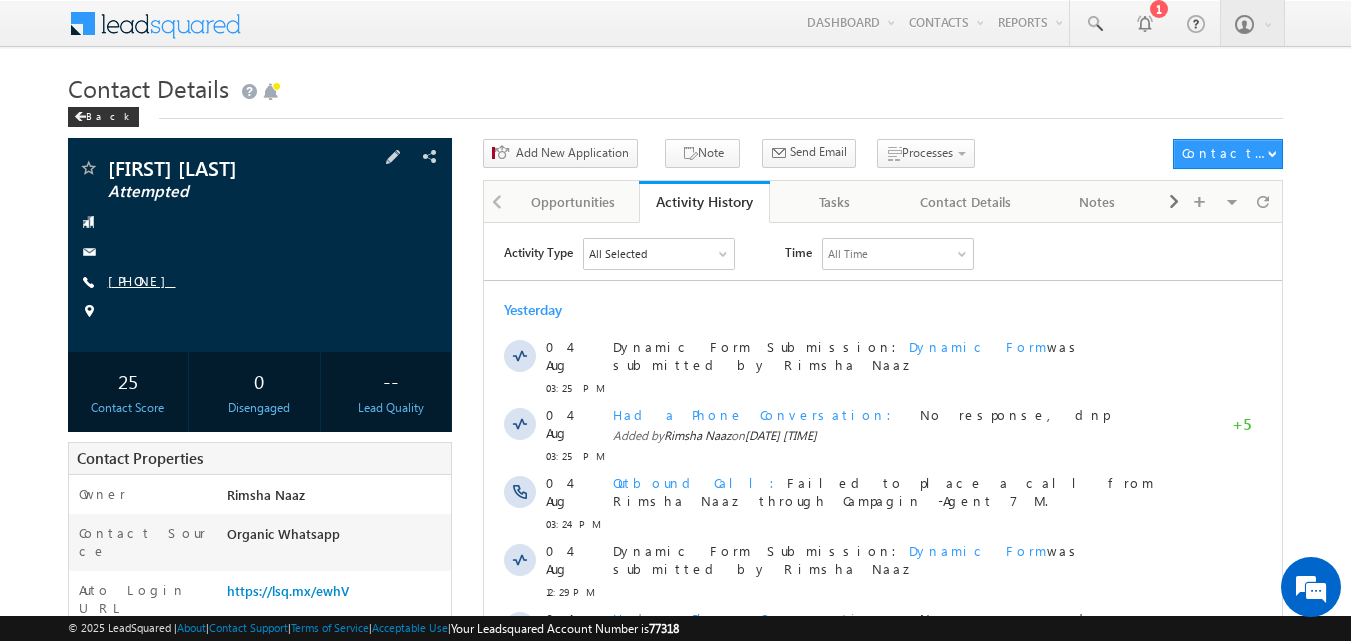 click on "[PHONE]" at bounding box center (142, 280) 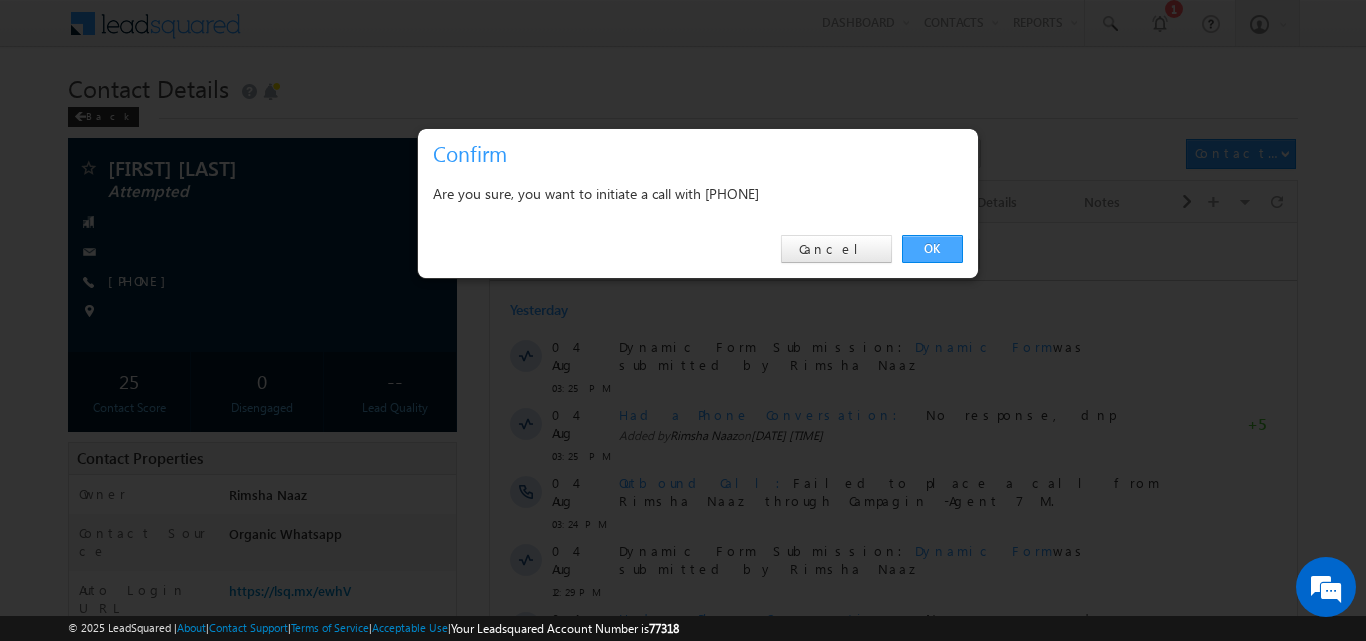 drag, startPoint x: 931, startPoint y: 231, endPoint x: 931, endPoint y: 245, distance: 14 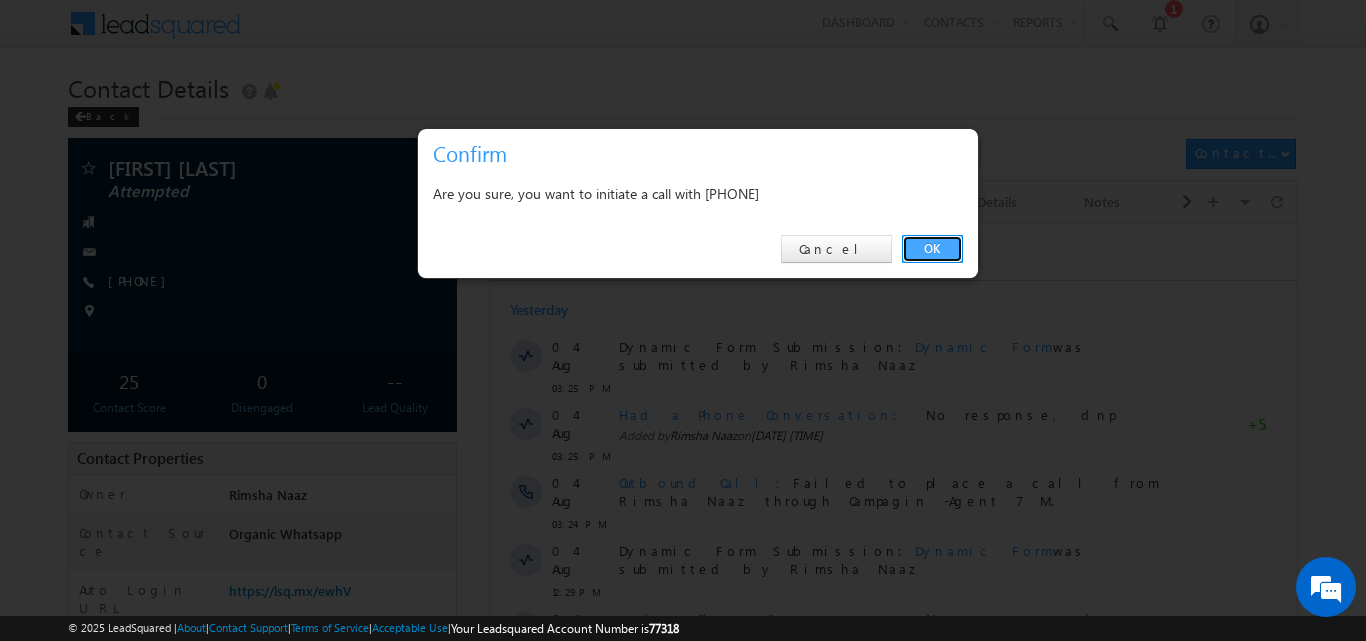 click on "OK" at bounding box center (932, 249) 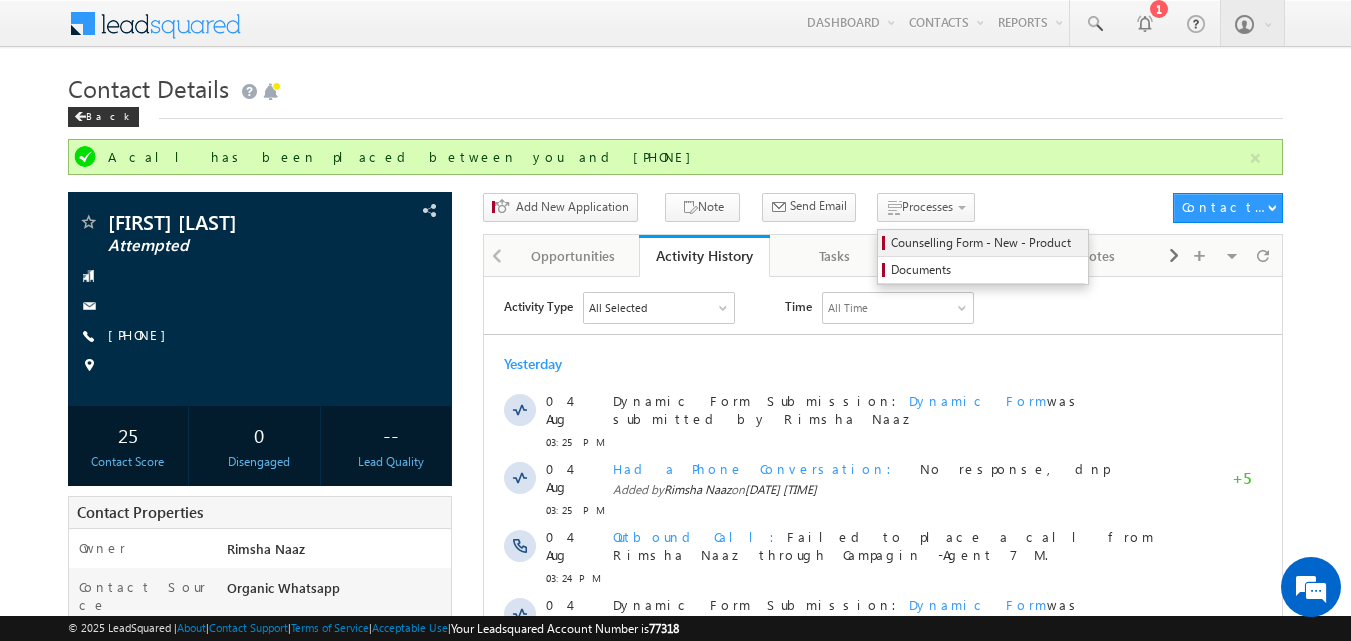 click on "Counselling Form - New - Product" at bounding box center [986, 243] 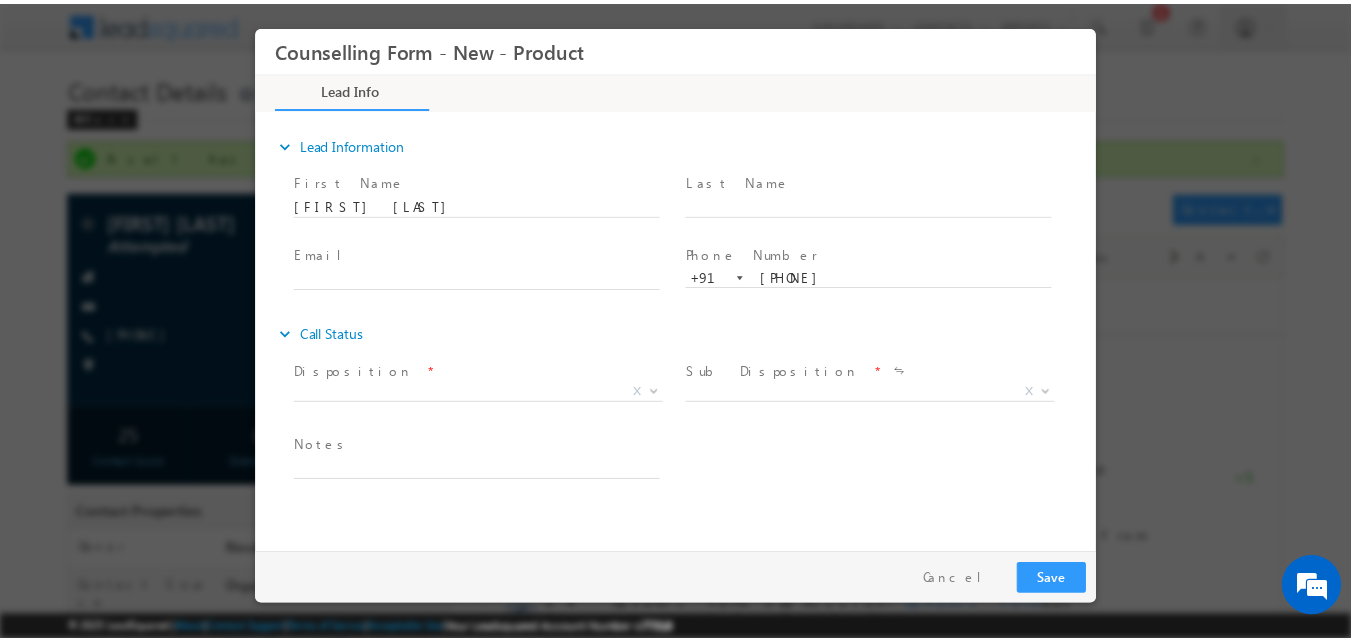 scroll, scrollTop: 0, scrollLeft: 0, axis: both 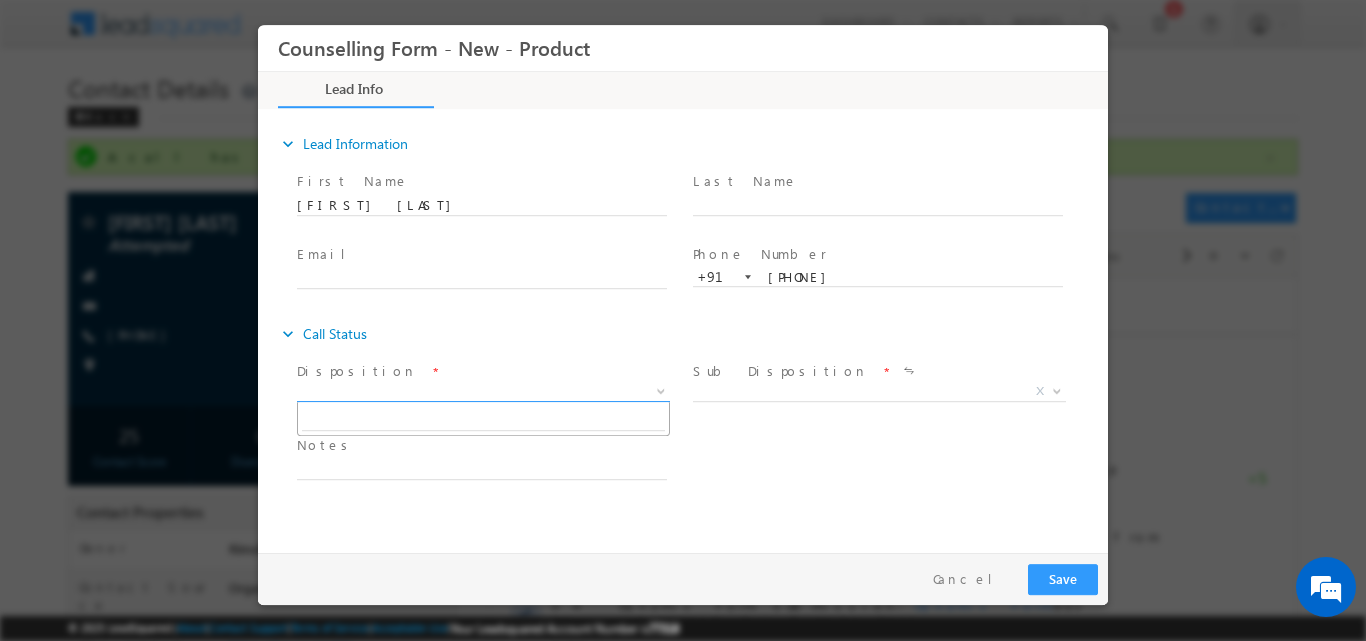 click at bounding box center (661, 389) 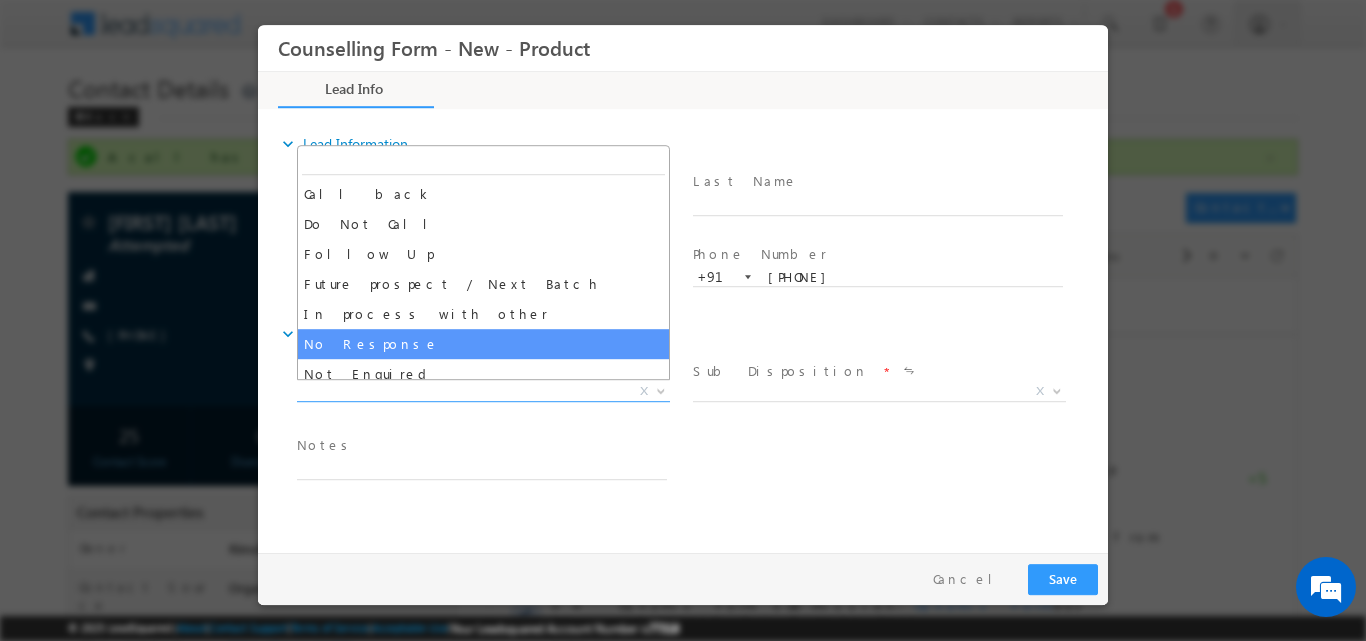 select on "No Response" 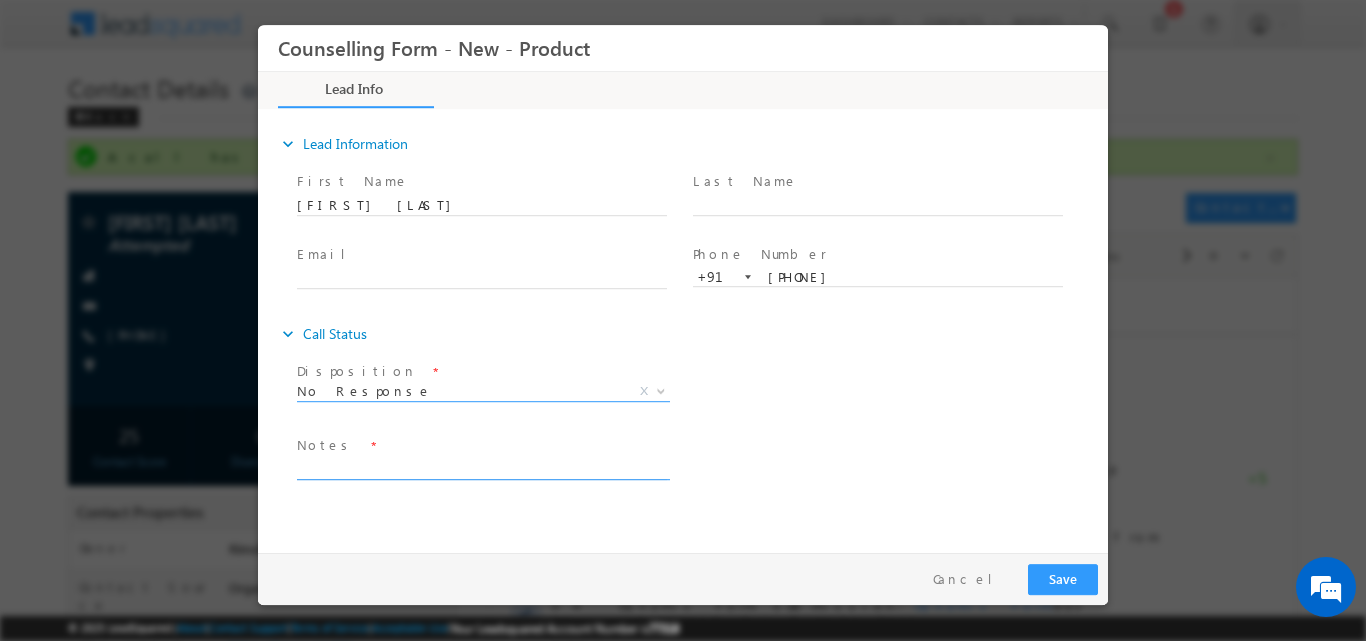 click at bounding box center (482, 467) 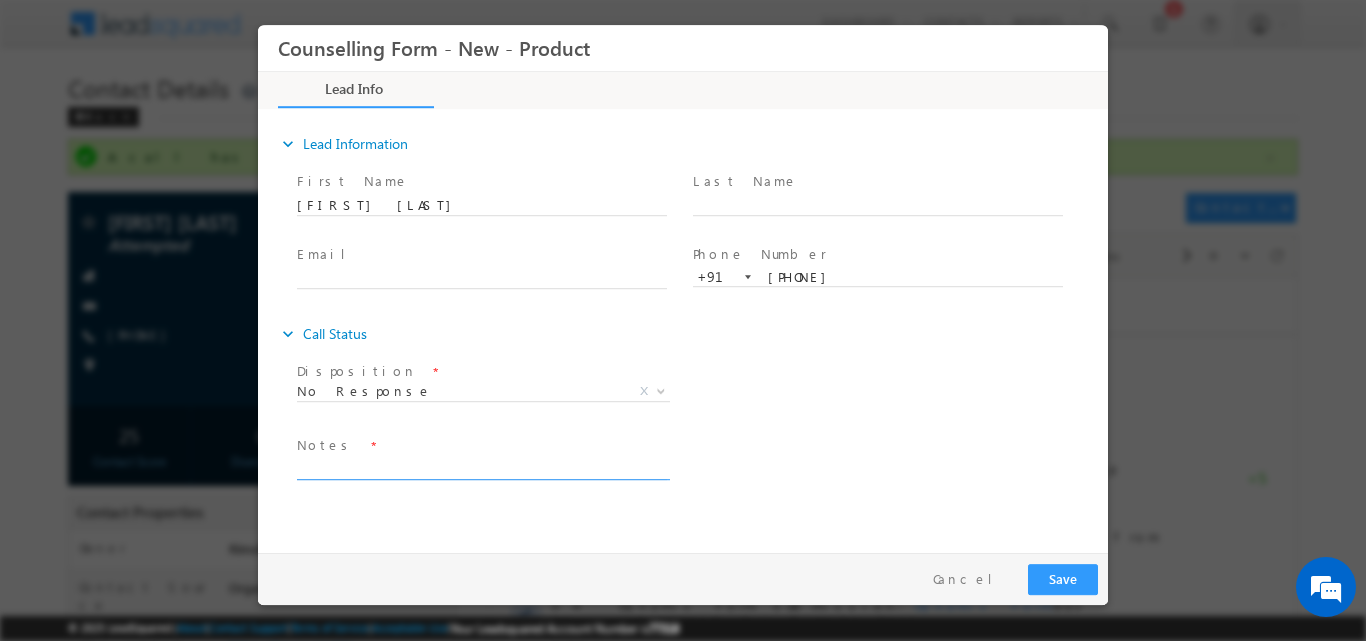 paste on "No response, Dnp" 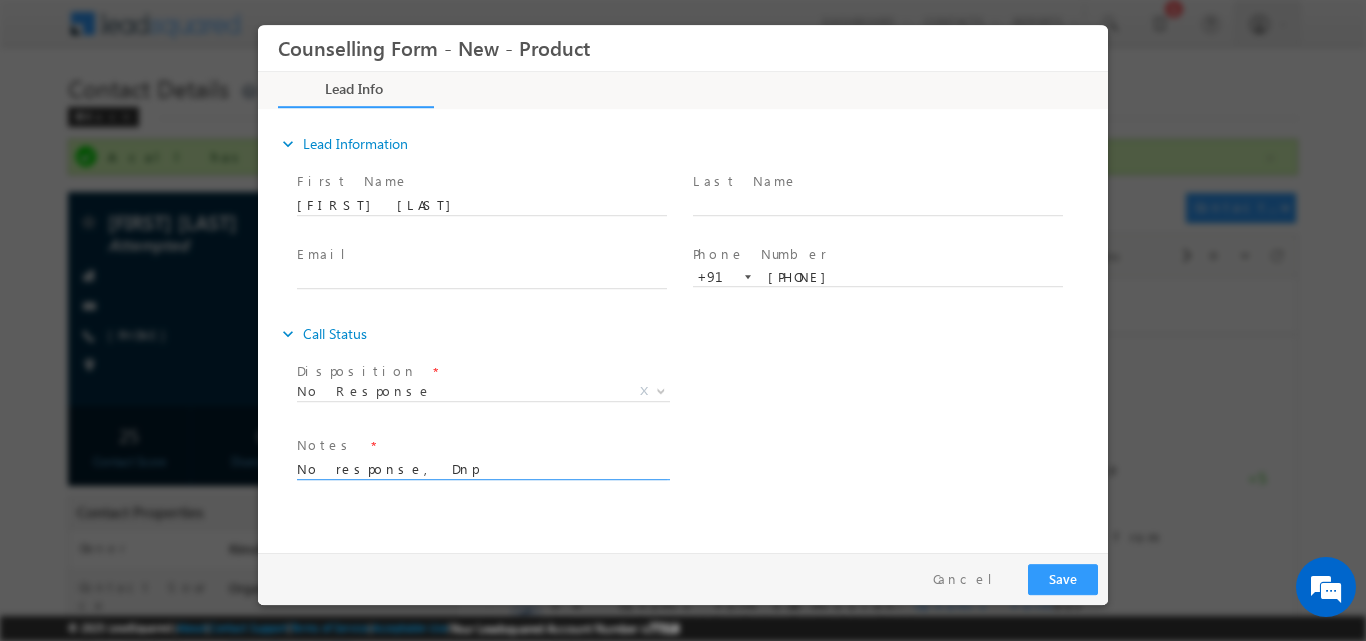 type on "No response, Dnp" 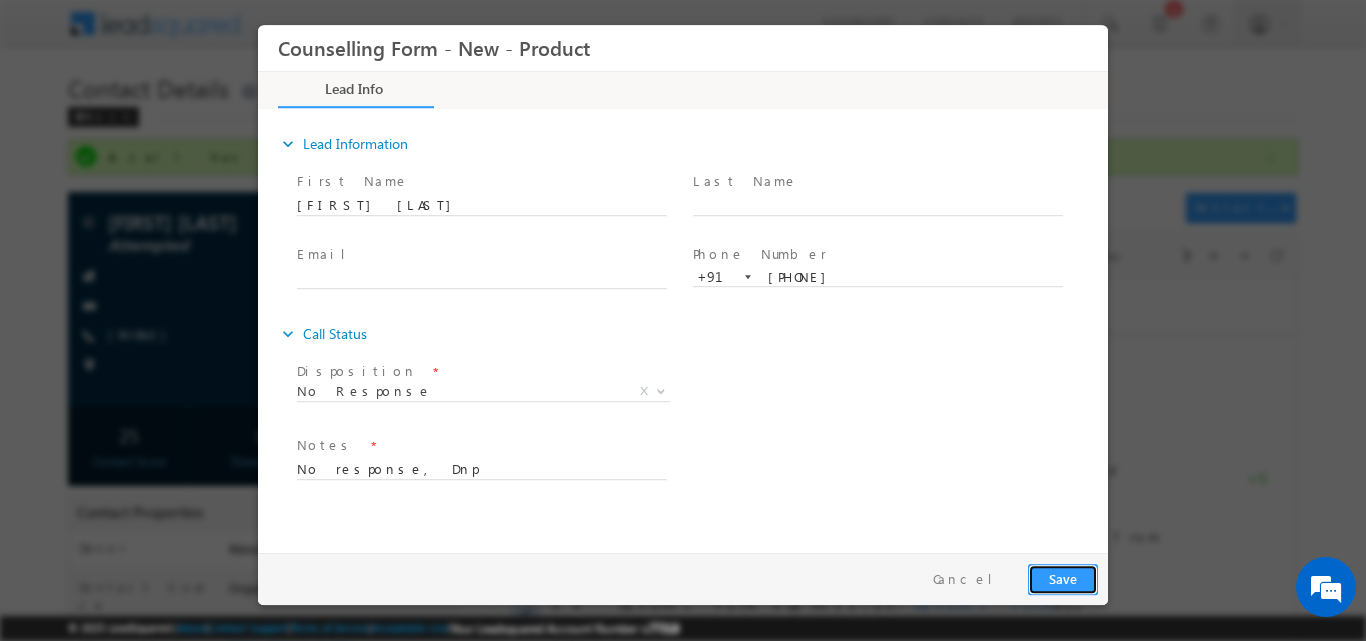 click on "Save" at bounding box center (1063, 578) 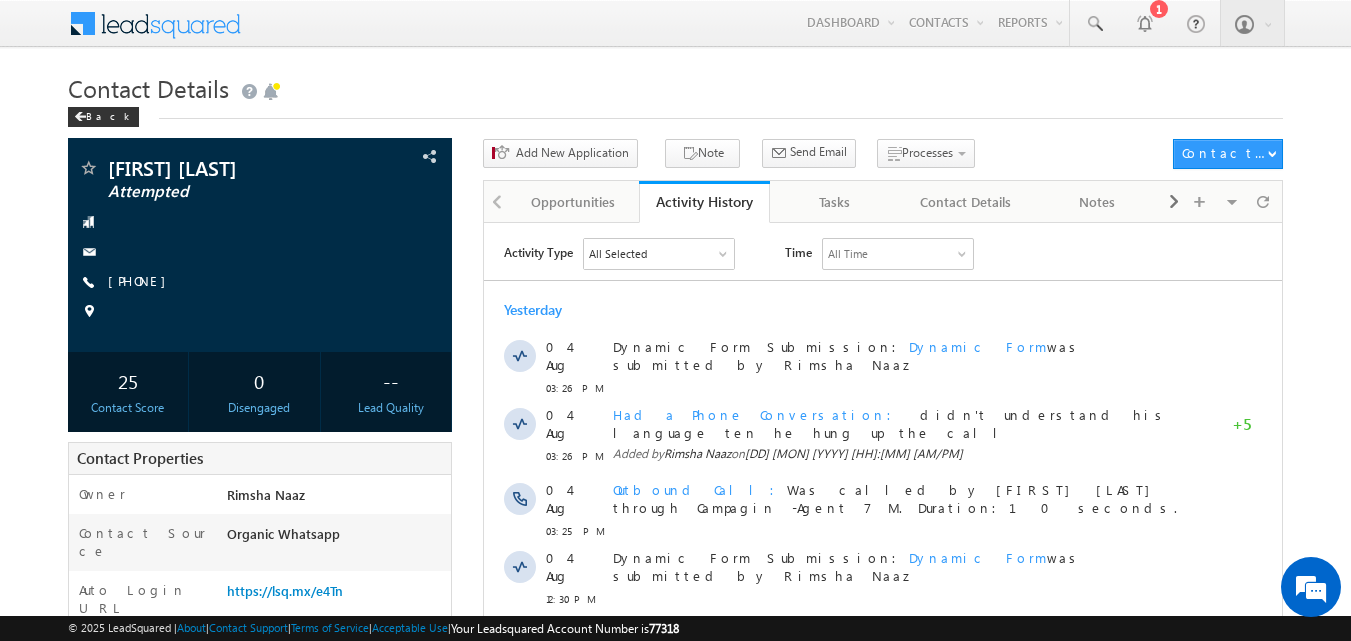 scroll, scrollTop: 0, scrollLeft: 0, axis: both 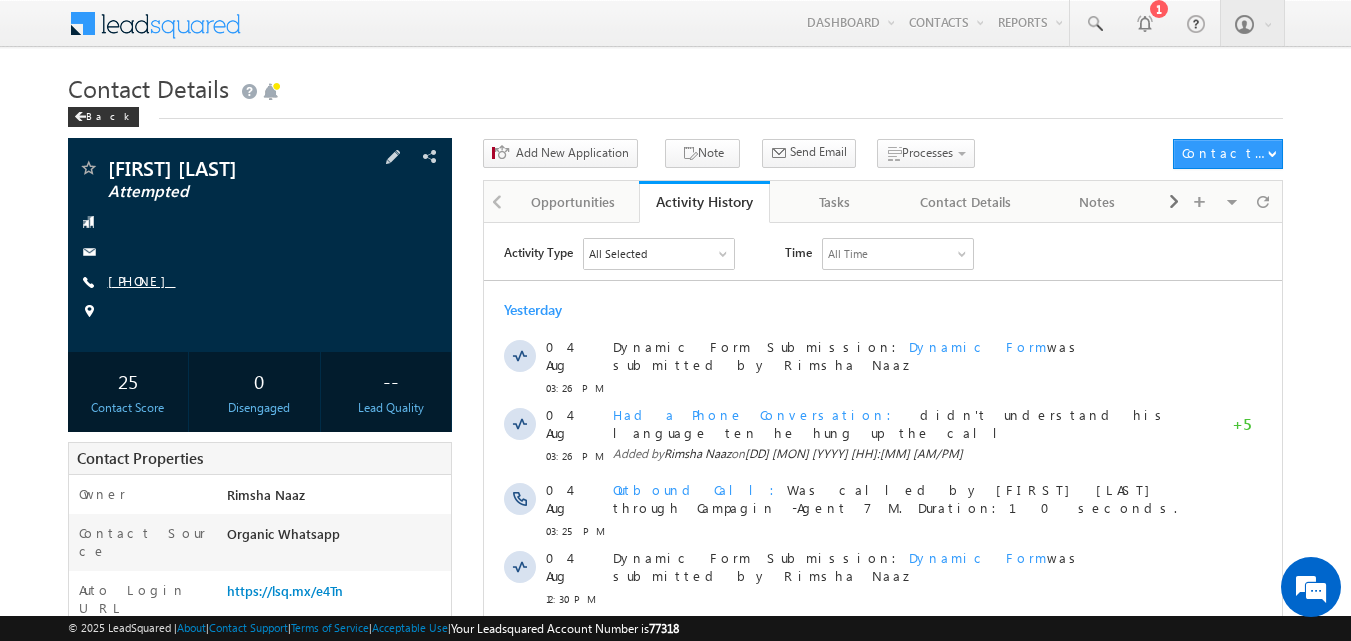 click on "[PHONE]" at bounding box center [142, 280] 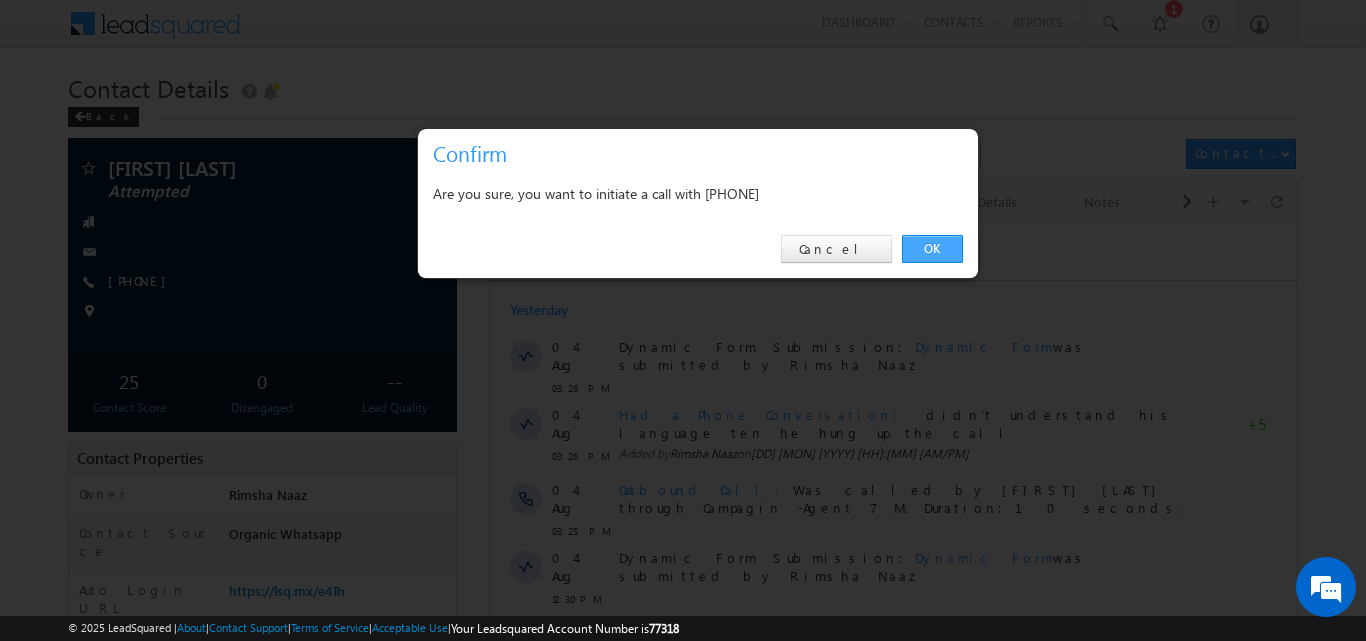 click on "OK" at bounding box center [932, 249] 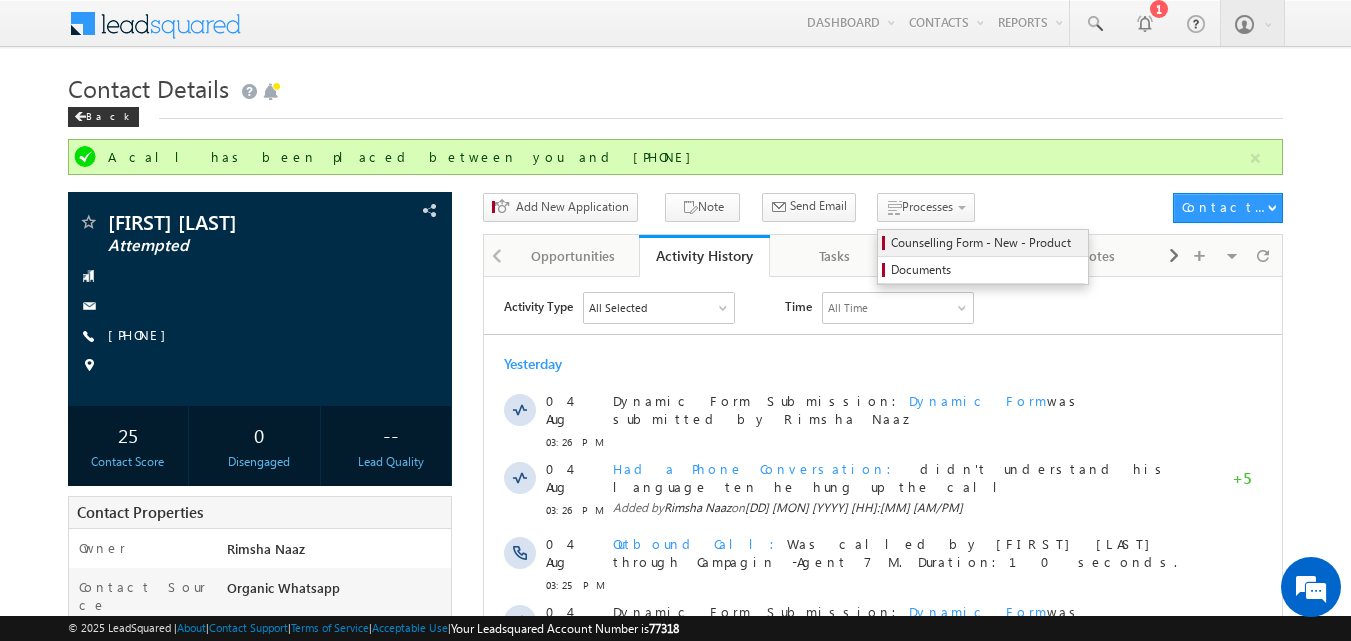 click on "Counselling Form - New - Product" at bounding box center [986, 243] 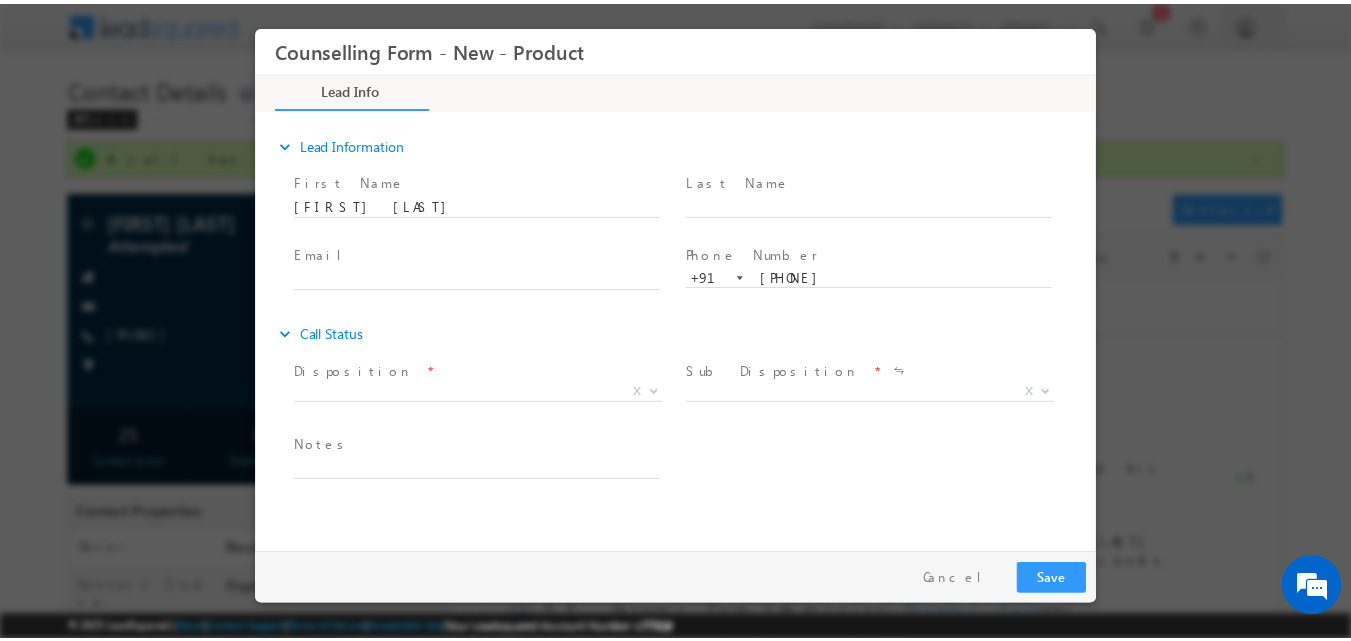 scroll, scrollTop: 0, scrollLeft: 0, axis: both 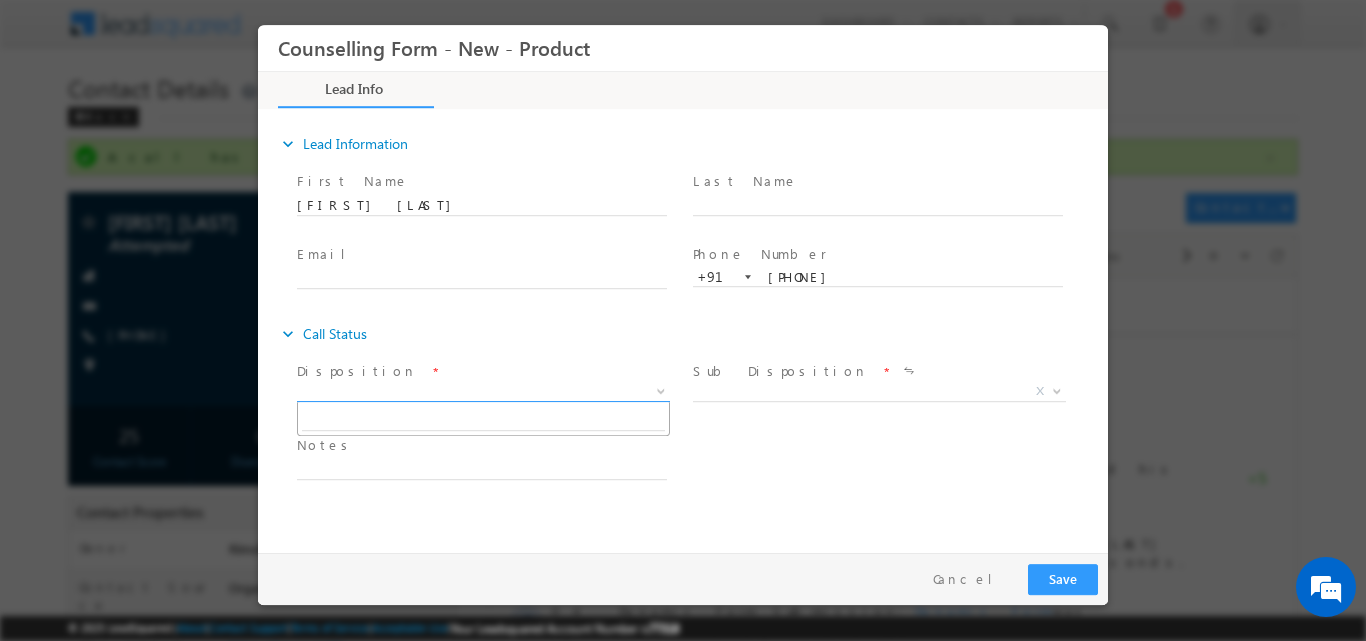 click at bounding box center (661, 389) 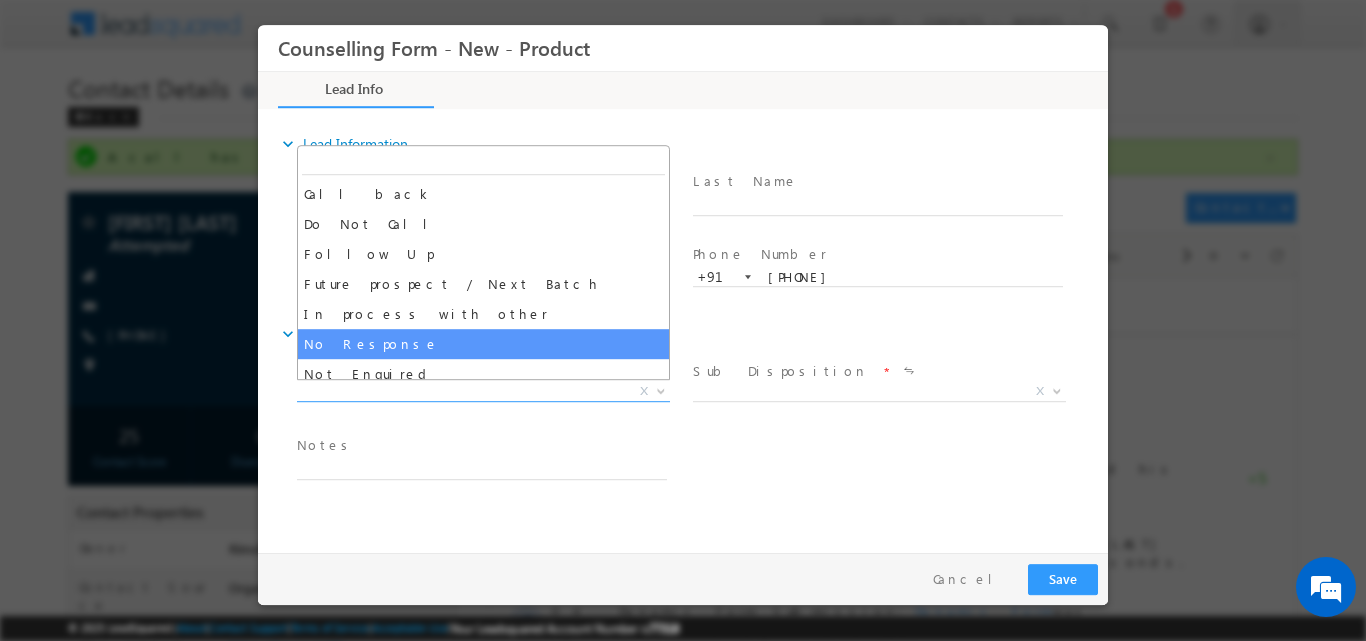 select on "No Response" 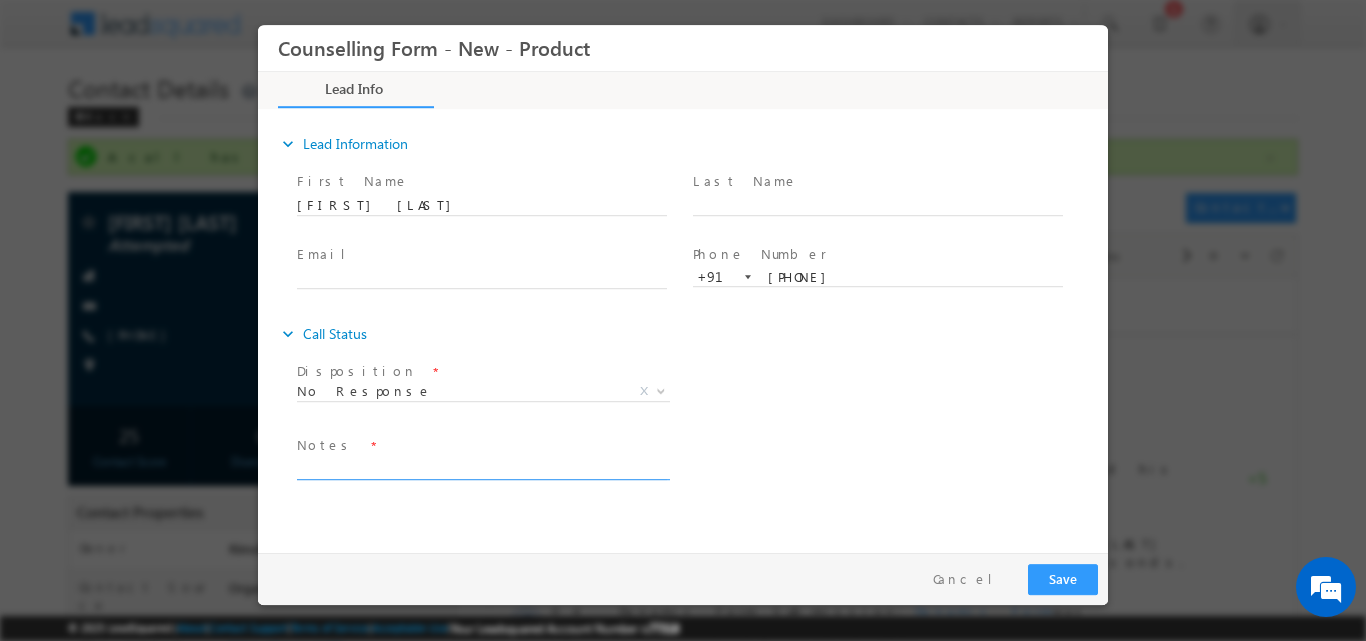 click at bounding box center (482, 467) 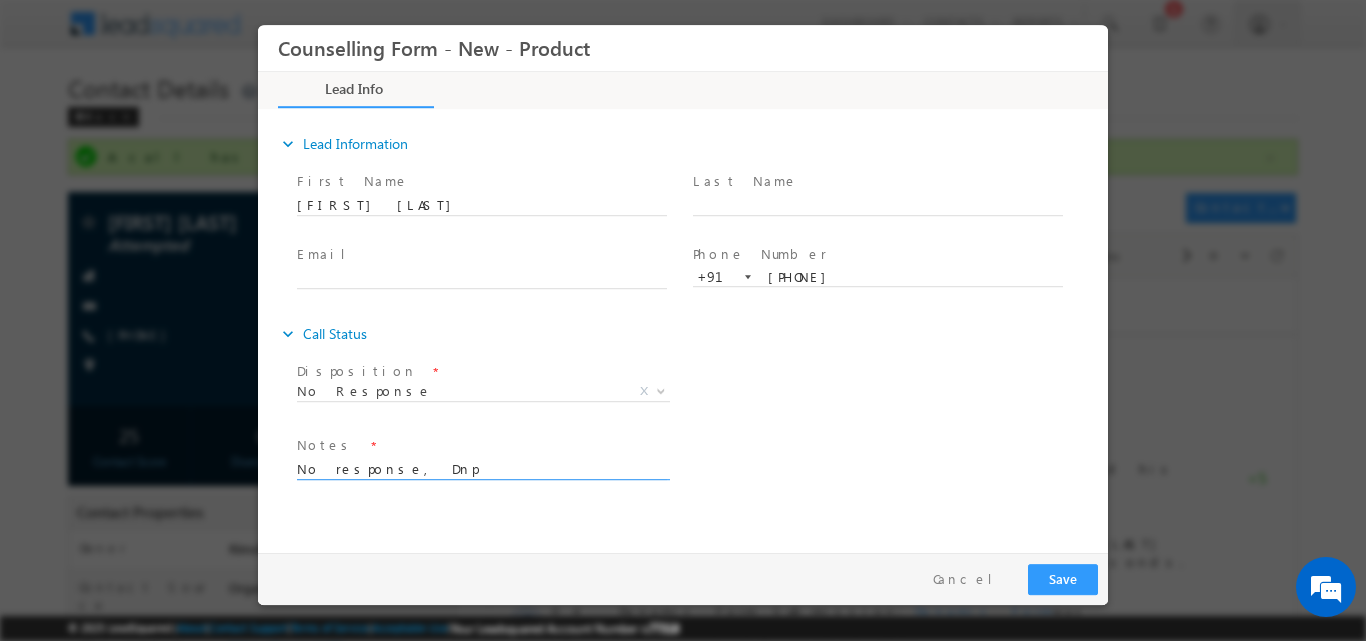 type on "No response, Dnp" 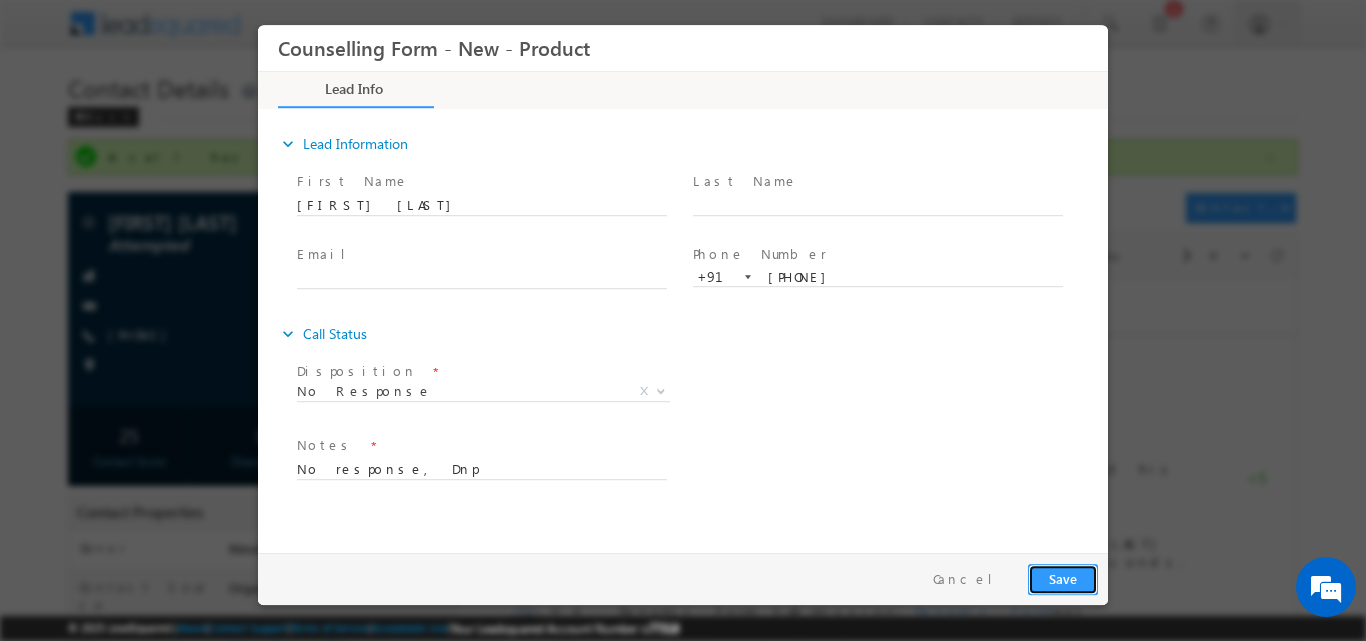 click on "Save" at bounding box center (1063, 578) 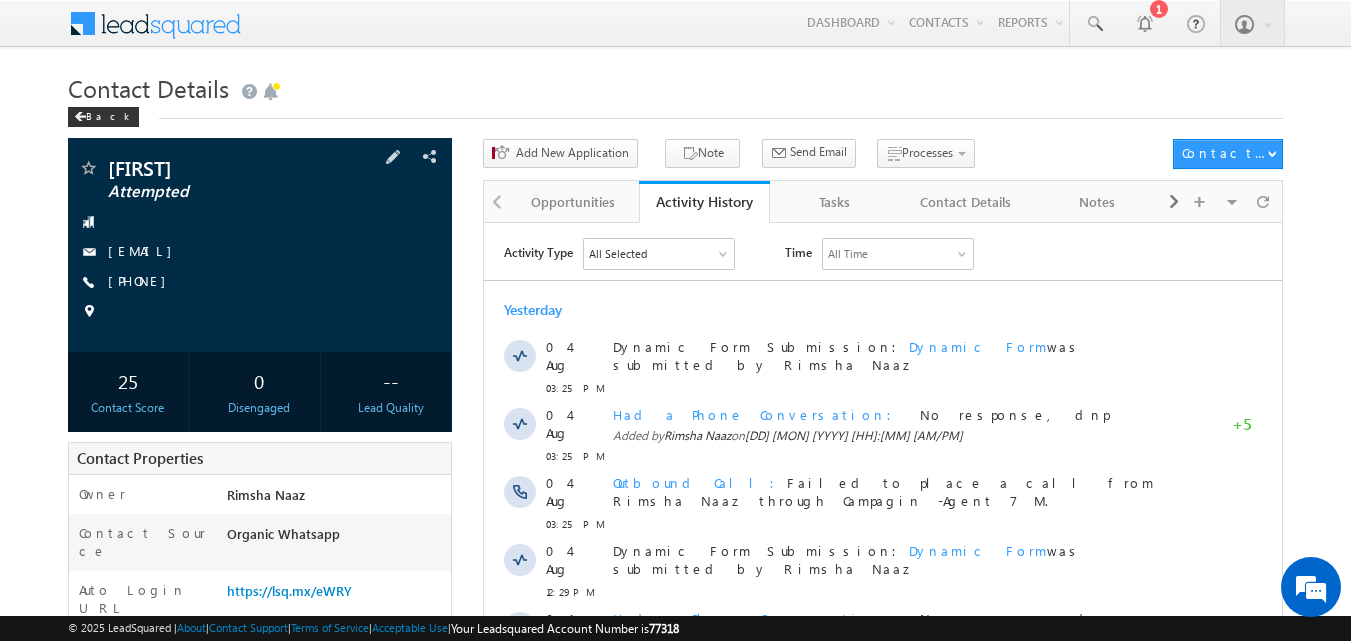 scroll, scrollTop: 0, scrollLeft: 0, axis: both 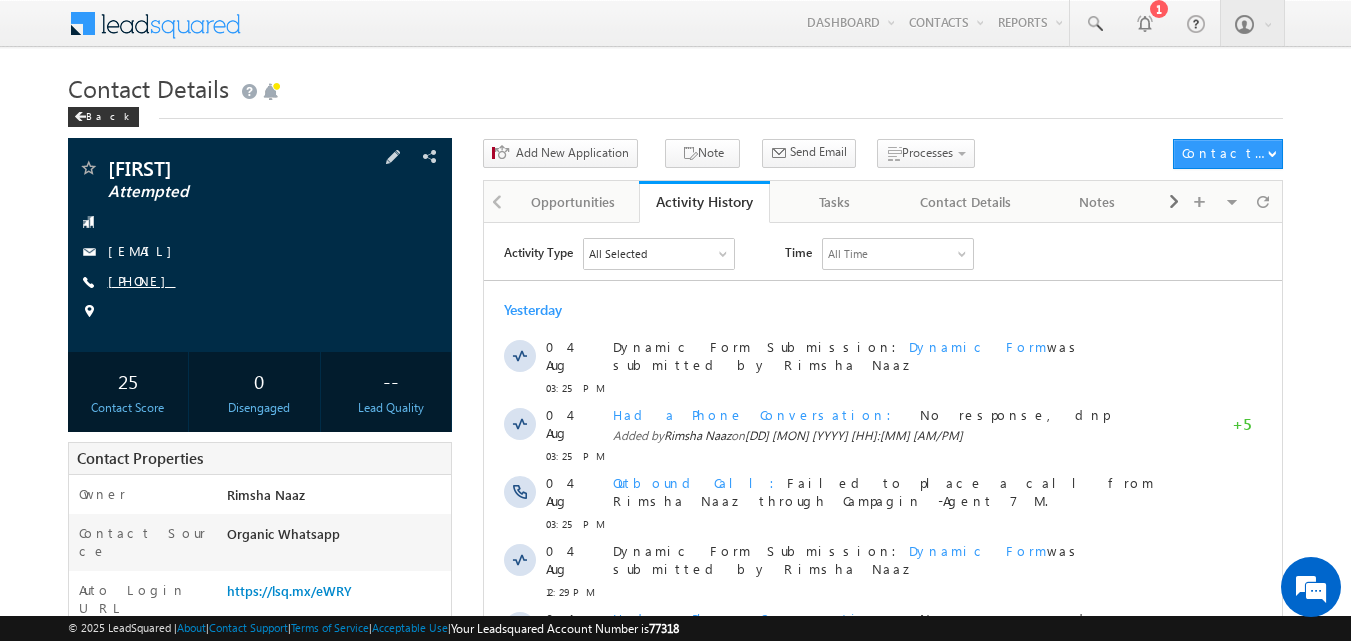 click on "[PHONE]" at bounding box center (142, 280) 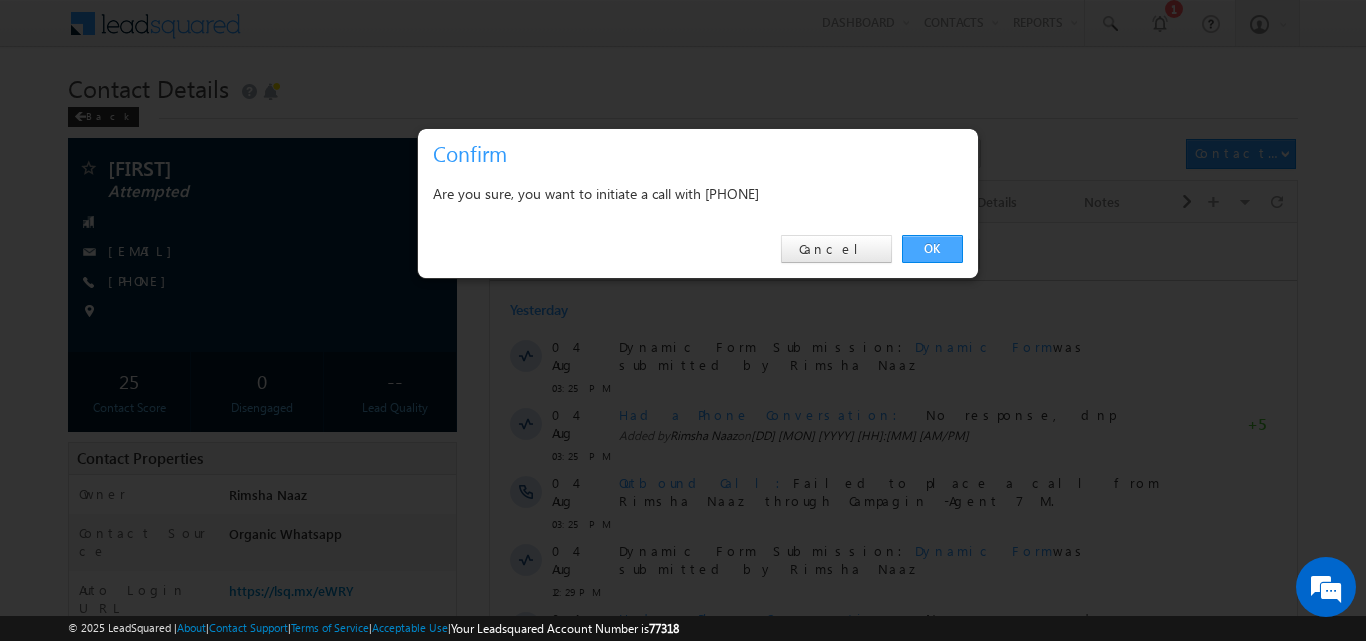 click on "OK" at bounding box center [932, 249] 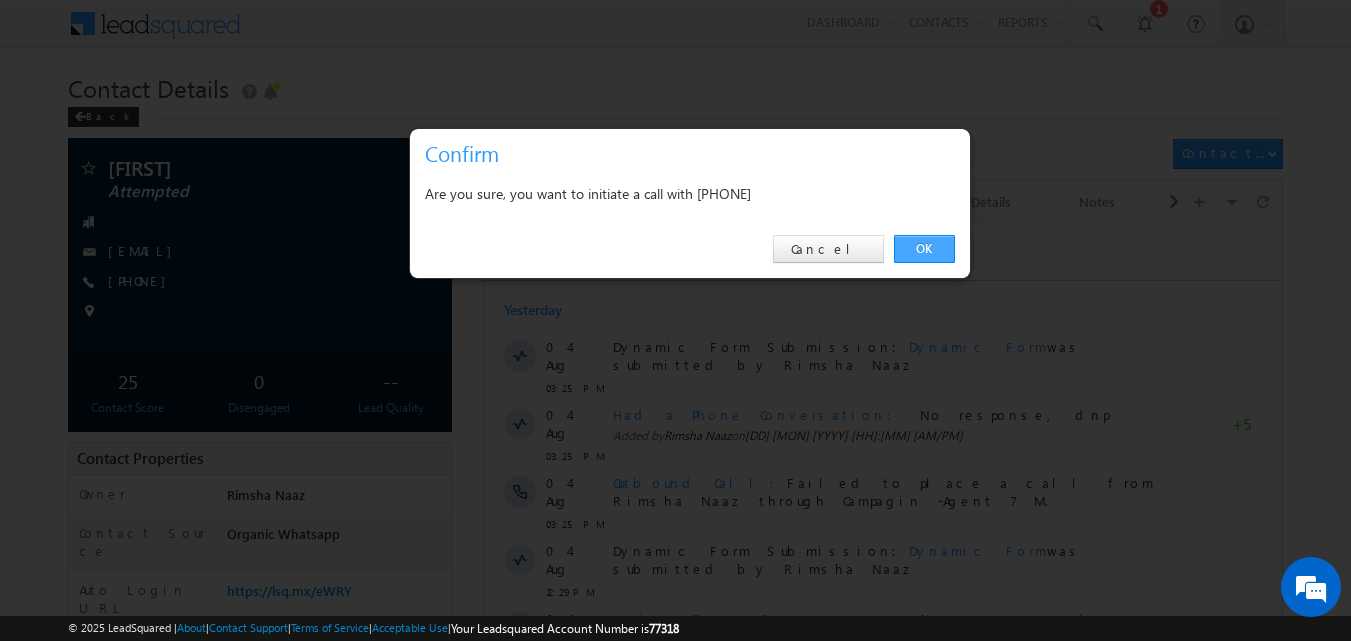 click on "All Time" at bounding box center [898, 253] 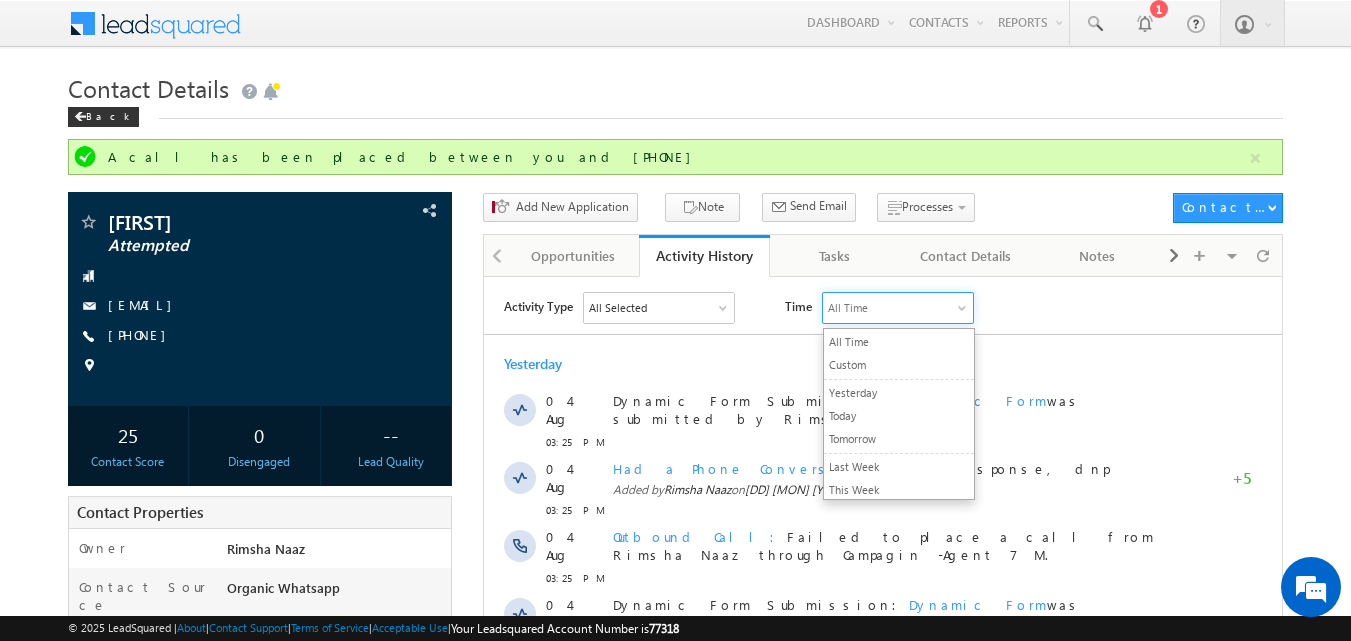click on "Activity Type
All Selected
Select All Sales Activities 1 Sales Activity Opportunities 1 University Application Email Activities 18 Email Bounced Email Link Clicked Email Marked Spam Email Opened Inbound Contact through Email Mailing preference link clicked Negative Response to Email Neutral Response to Email Positive Response to Email Resubscribed Subscribed To Newsletter Subscribed To Promotional Emails Unsubscribe Link Clicked Unsubscribed Unsubscribed From Newsletter Unsubscribed From Promotional Emails View in browser link Clicked Email Sent Web Activities 5 Conversion Button Clicked Converted to Contact Form Submitted on Website Page Visited on Website Tracking URL Clicked Contact Capture Activities 1 Contact Capture Phone Call Activities 2 Inbound Phone Call Activity Outbound Phone Call Activity Other Activities 20 Application Form Document Generation Facebook Lead Ads Submissions Meeting 5" at bounding box center [893, 307] 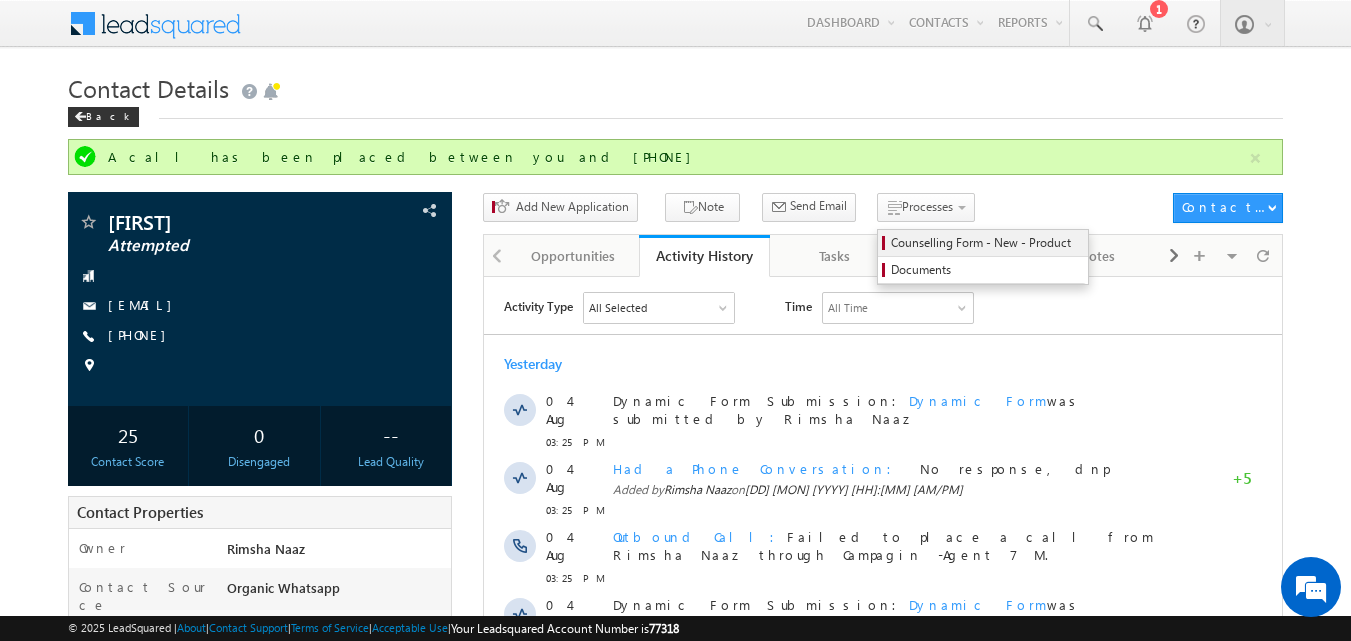 click on "Counselling Form - New - Product" at bounding box center (986, 243) 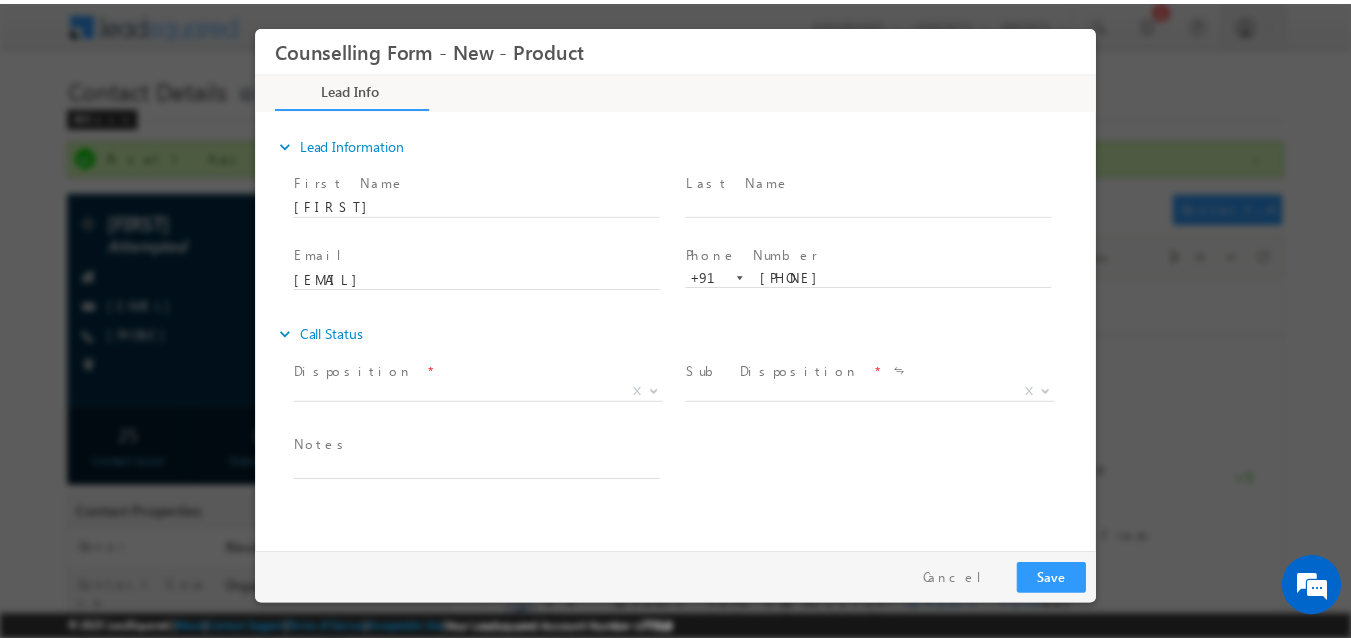 scroll, scrollTop: 0, scrollLeft: 0, axis: both 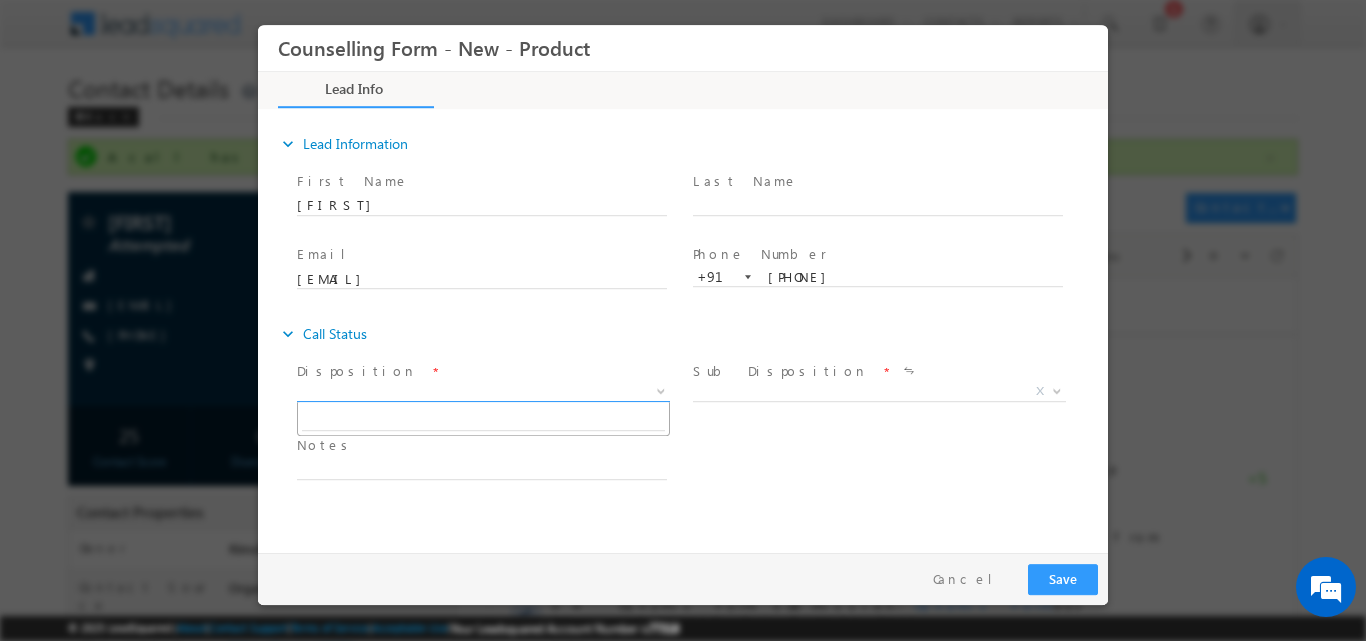 click at bounding box center [661, 389] 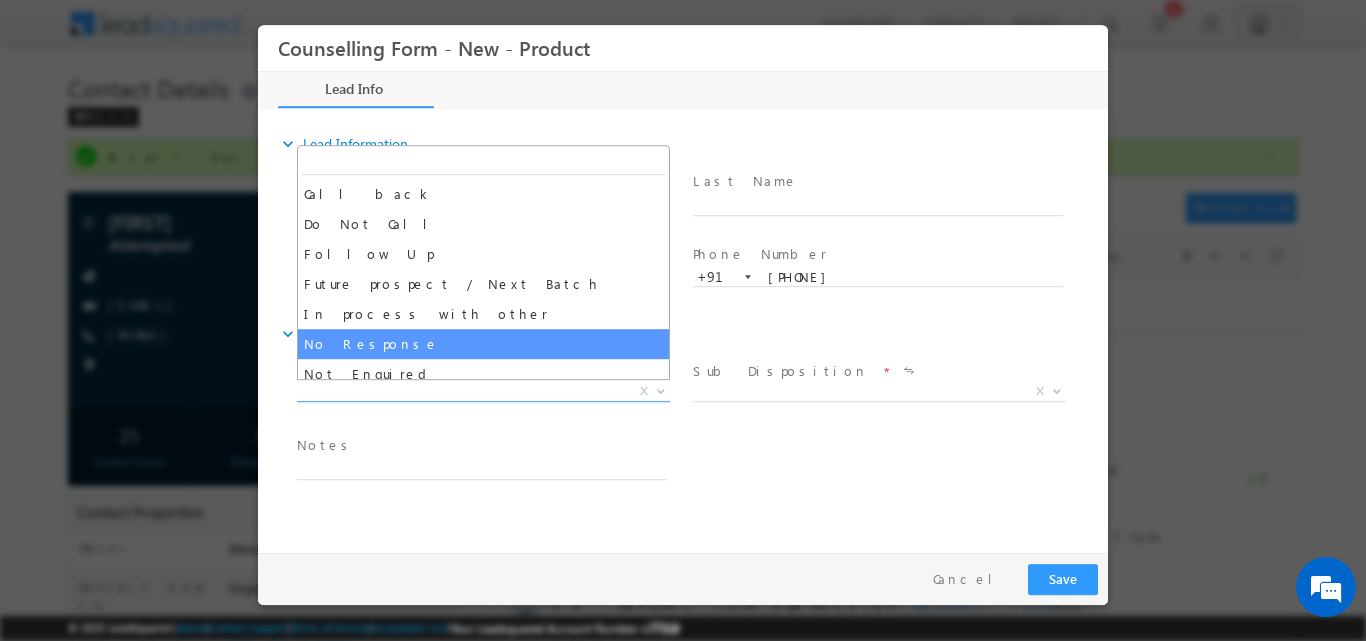 select on "No Response" 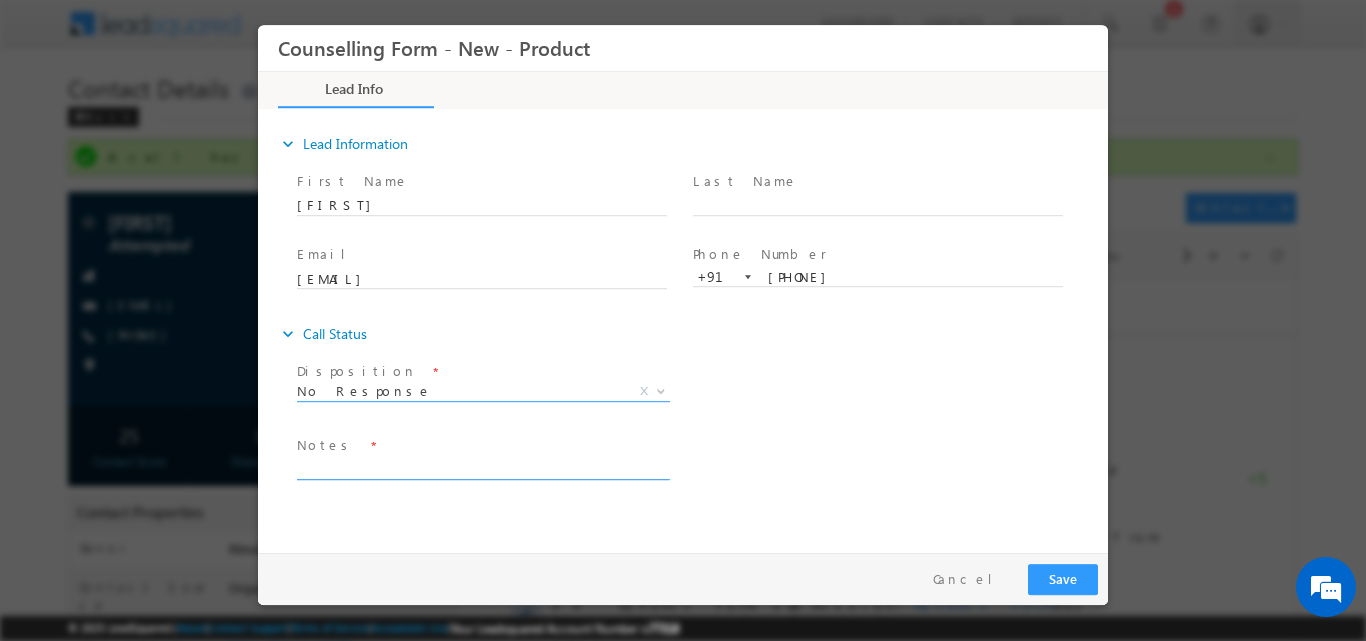 click at bounding box center [482, 467] 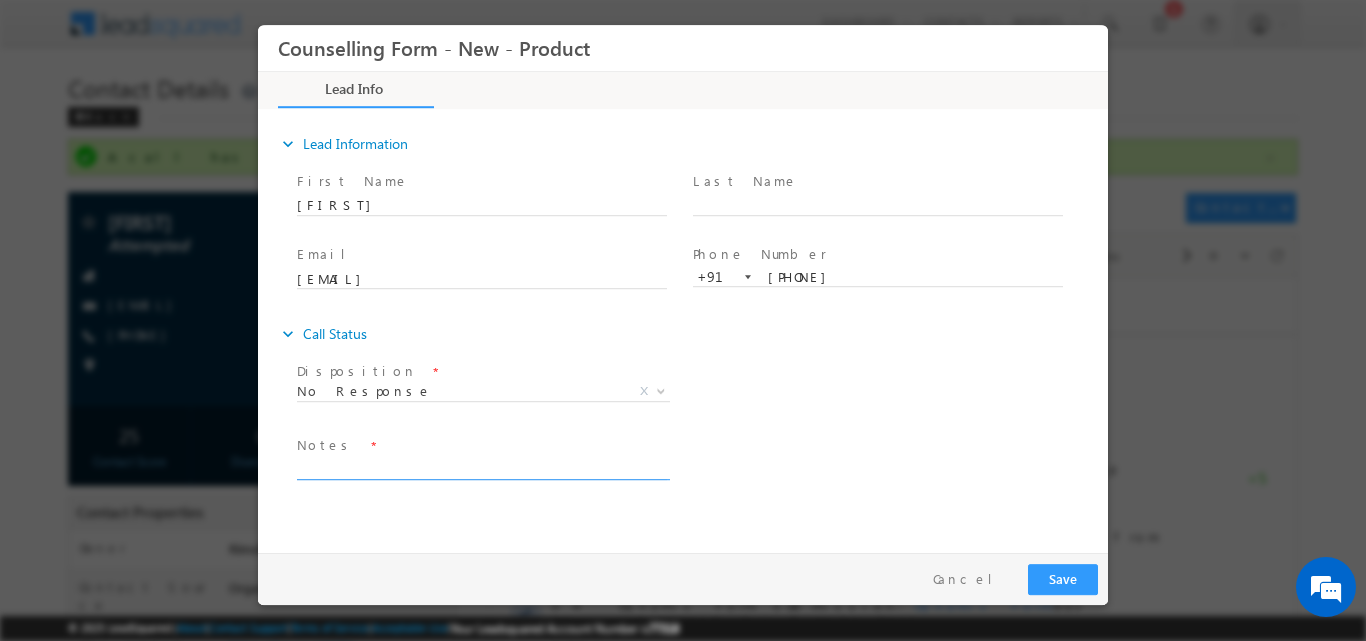 paste on "No response, Dnp" 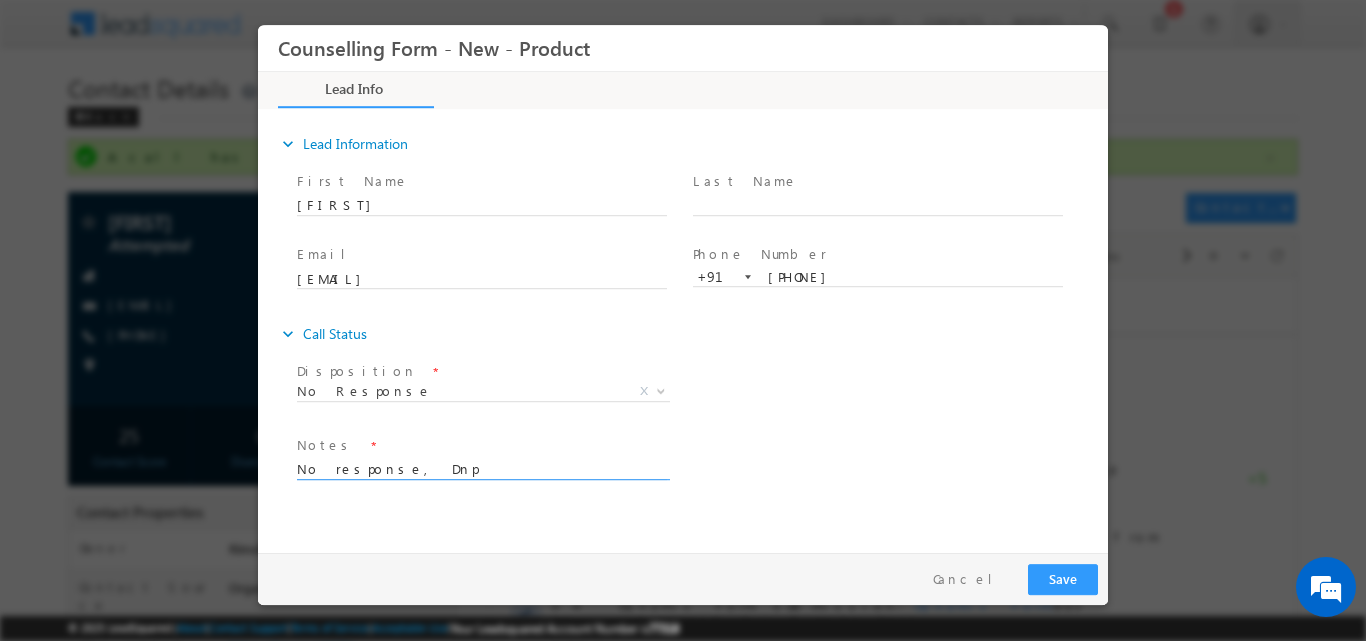 type on "No response, Dnp" 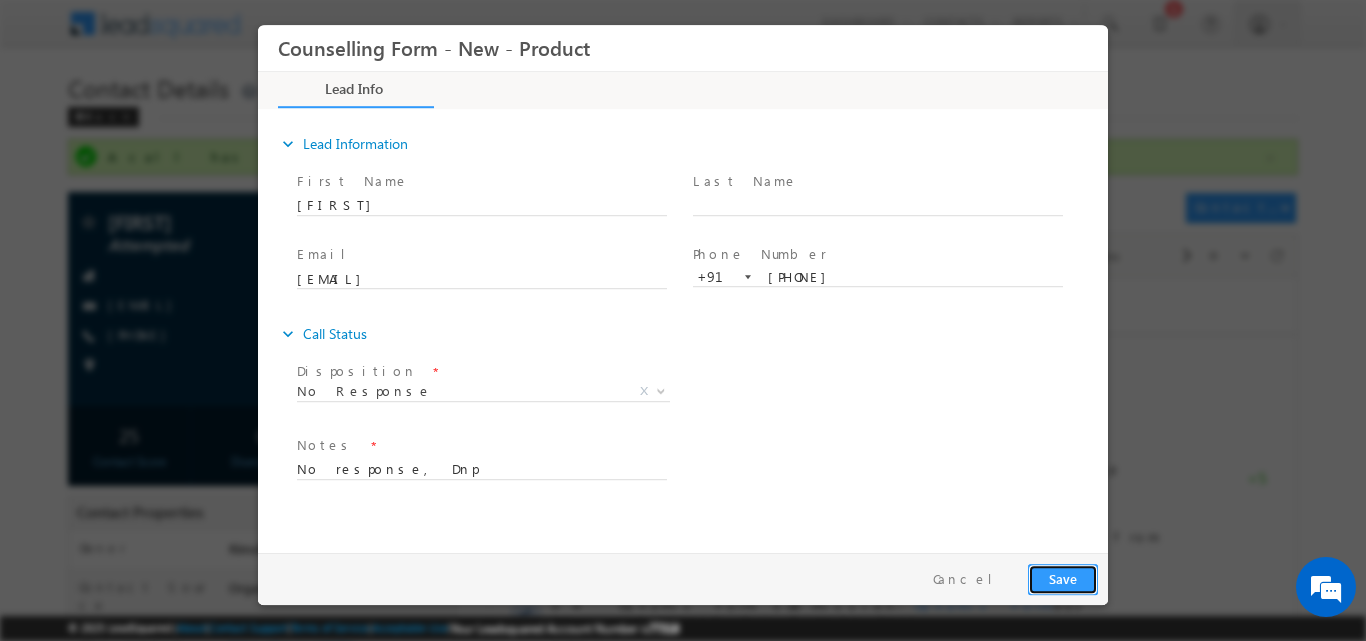 click on "Save" at bounding box center (1063, 578) 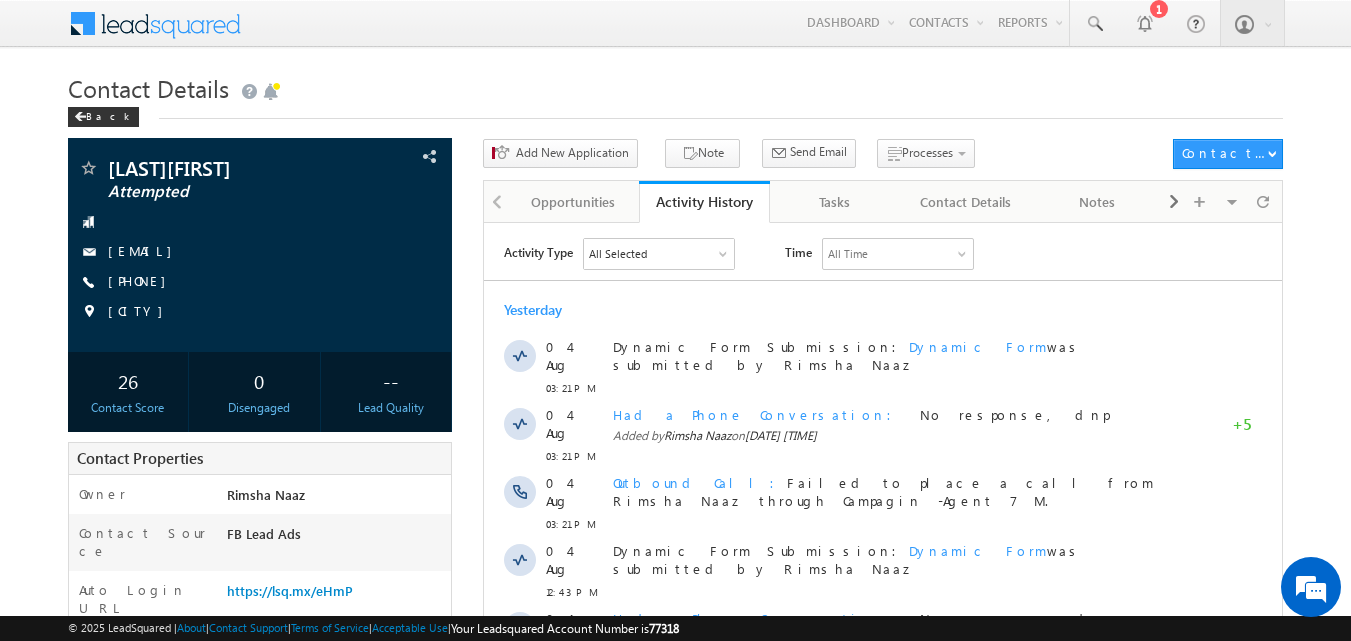 scroll, scrollTop: 0, scrollLeft: 0, axis: both 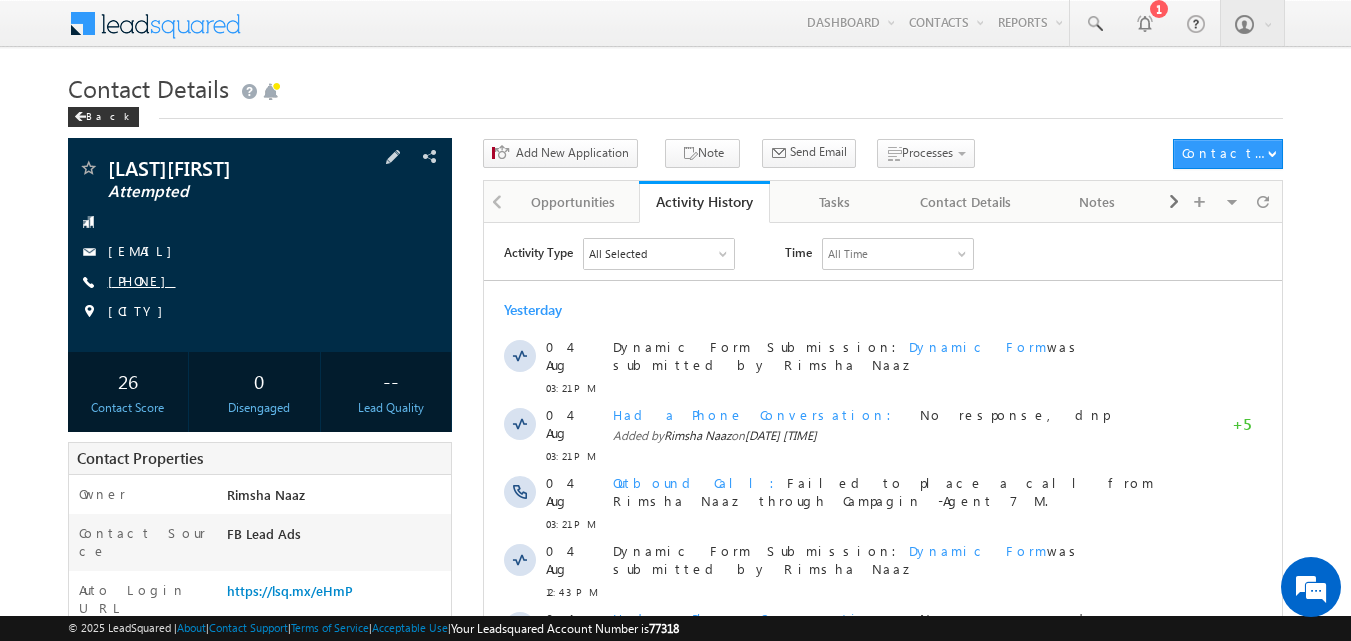 click on "[PHONE]" at bounding box center [142, 280] 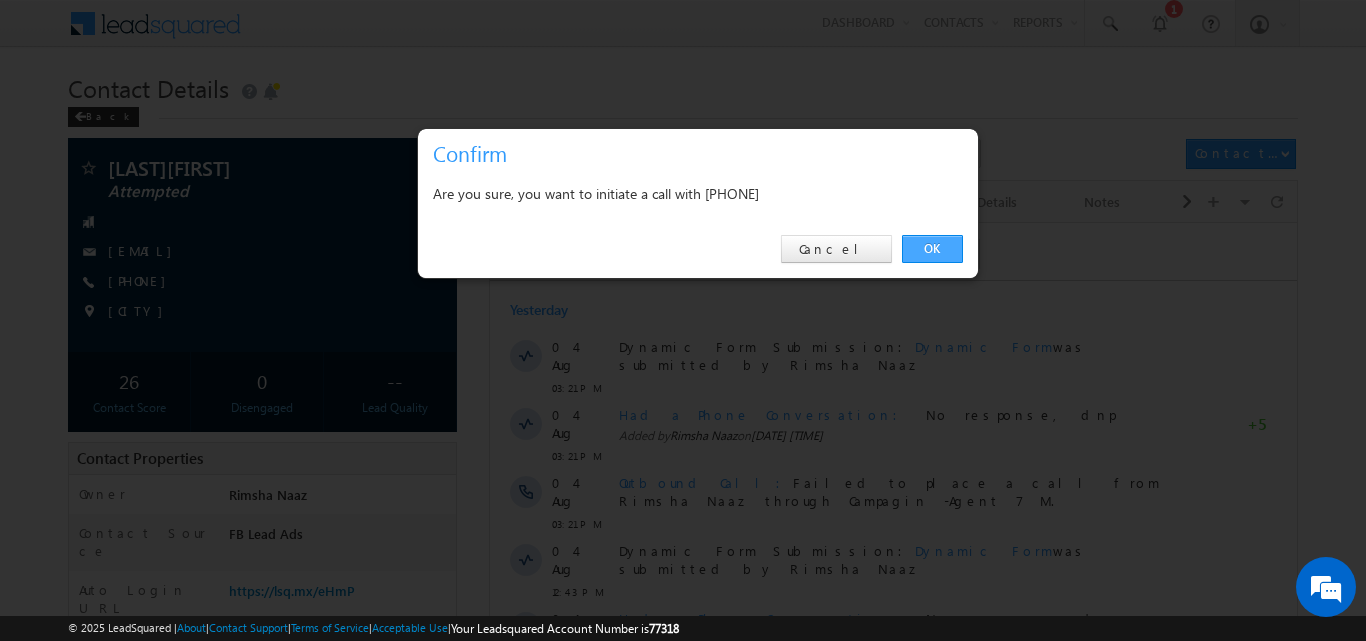 click on "OK" at bounding box center [932, 249] 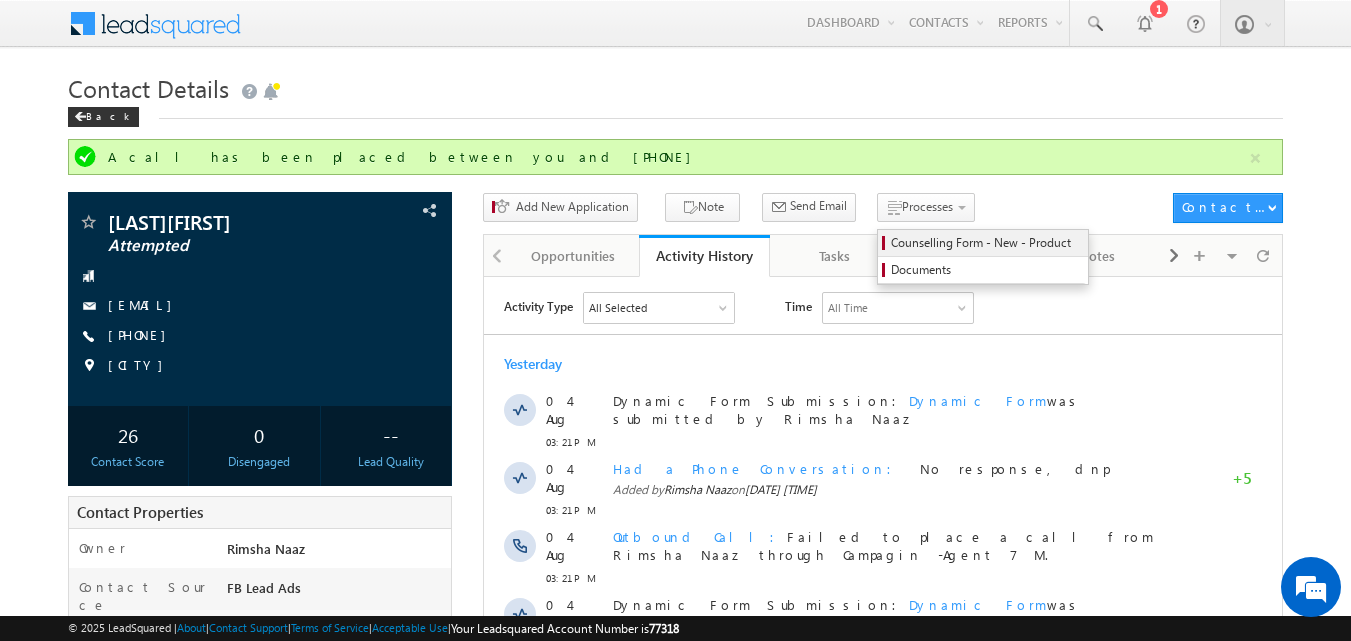 click on "Counselling Form - New - Product" at bounding box center [986, 243] 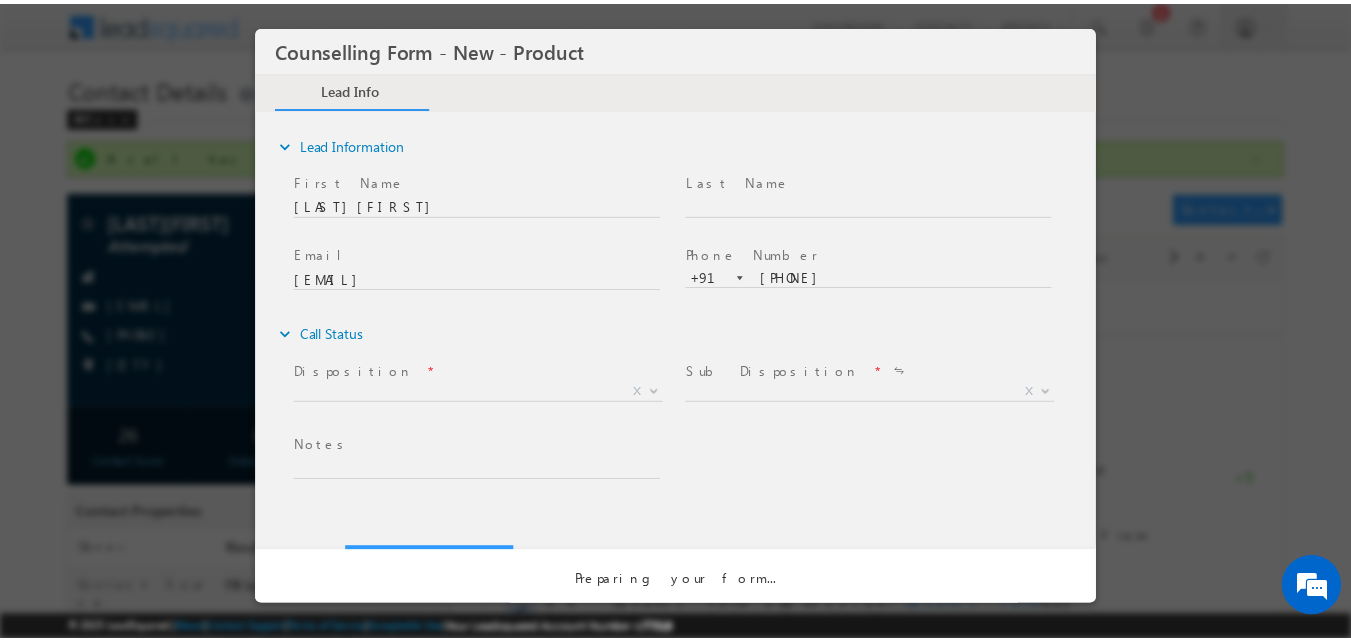 scroll, scrollTop: 0, scrollLeft: 0, axis: both 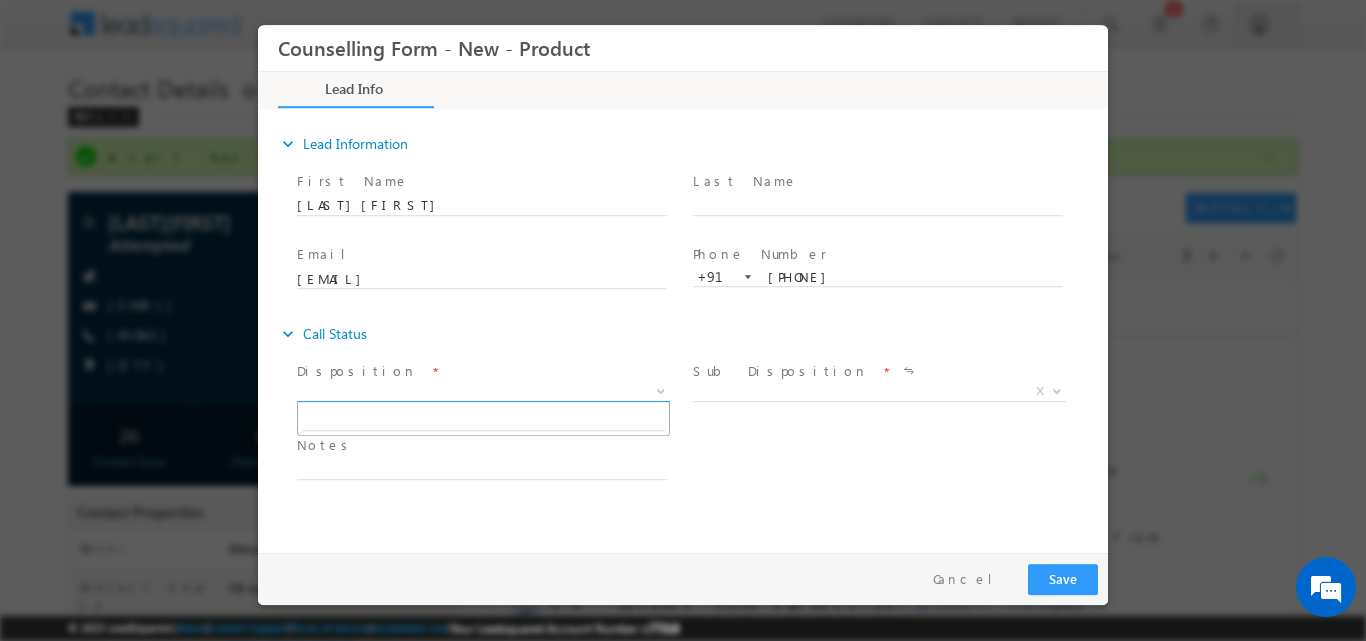 click at bounding box center [661, 389] 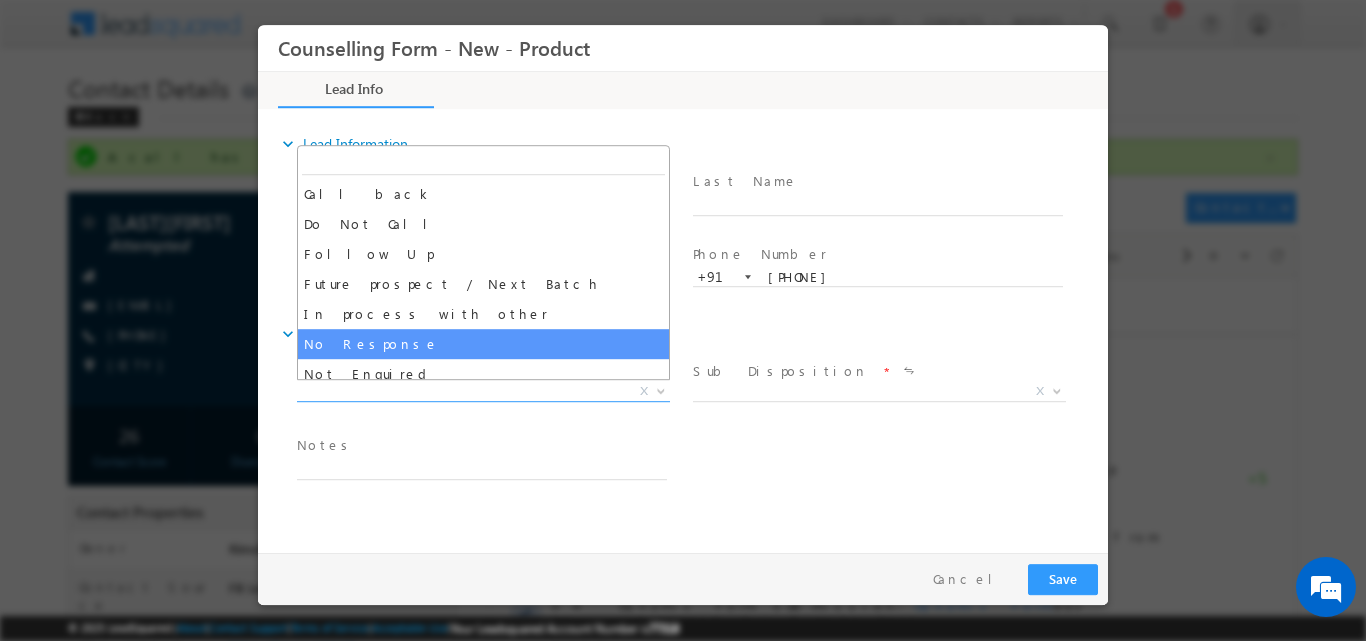 select on "No Response" 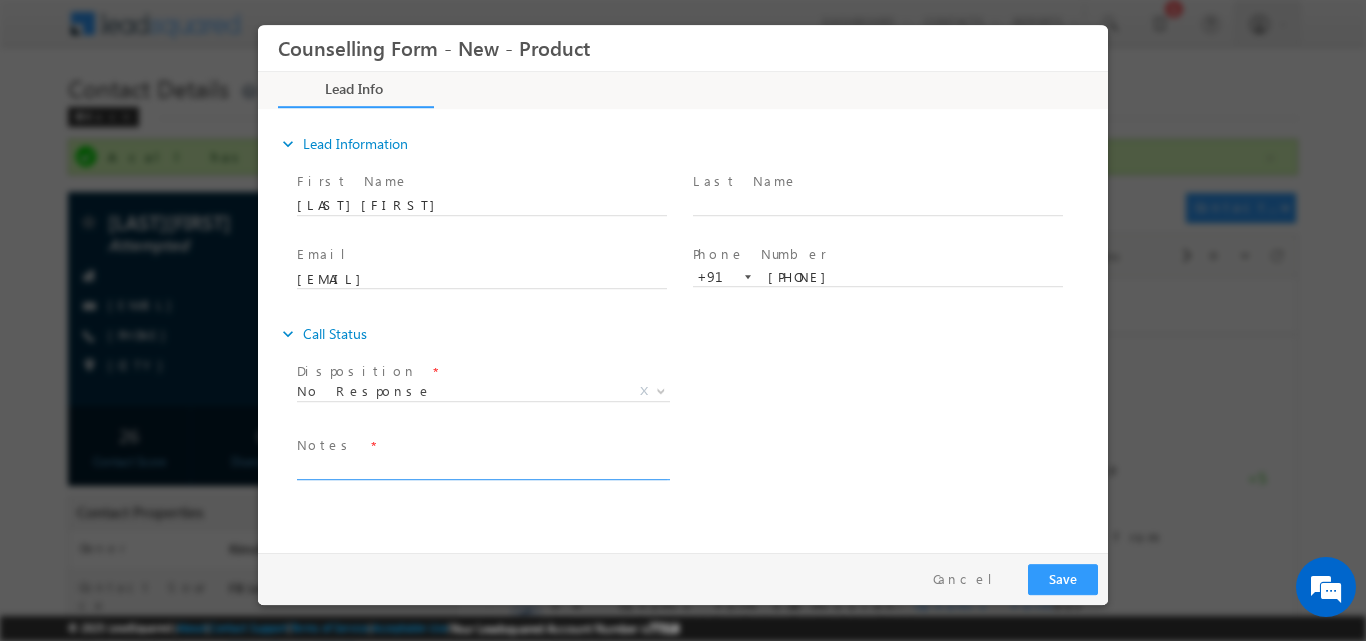 click at bounding box center (482, 467) 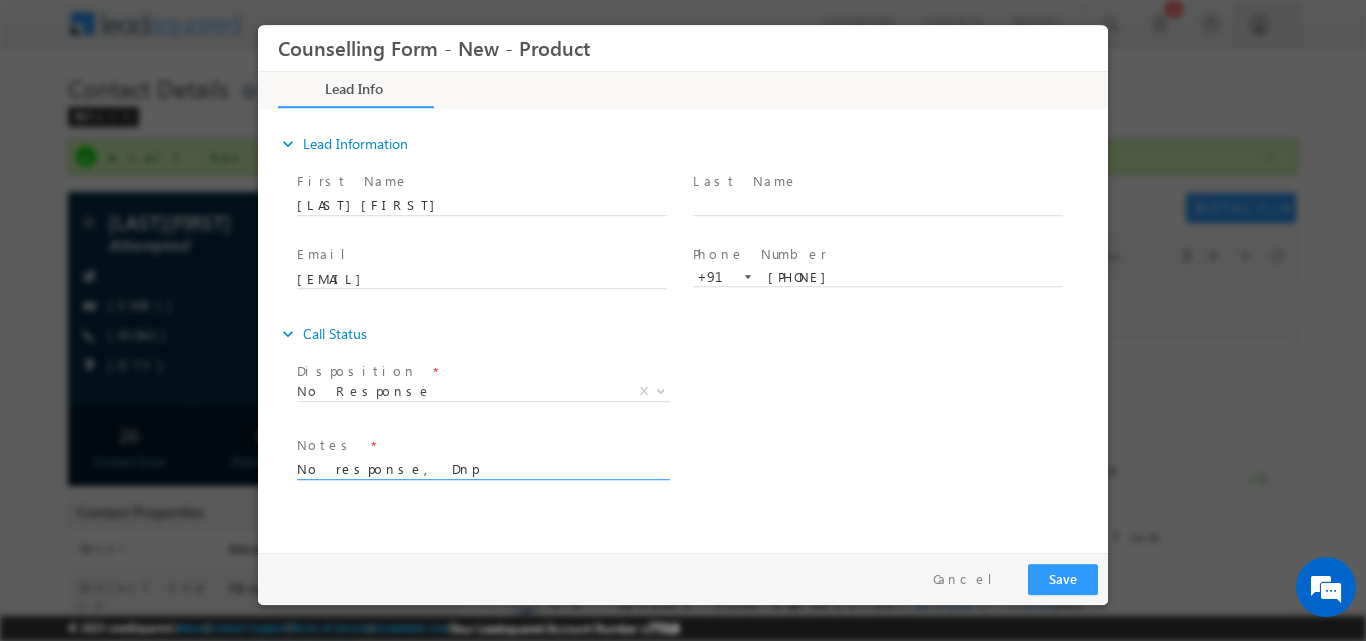 type on "No response, Dnp" 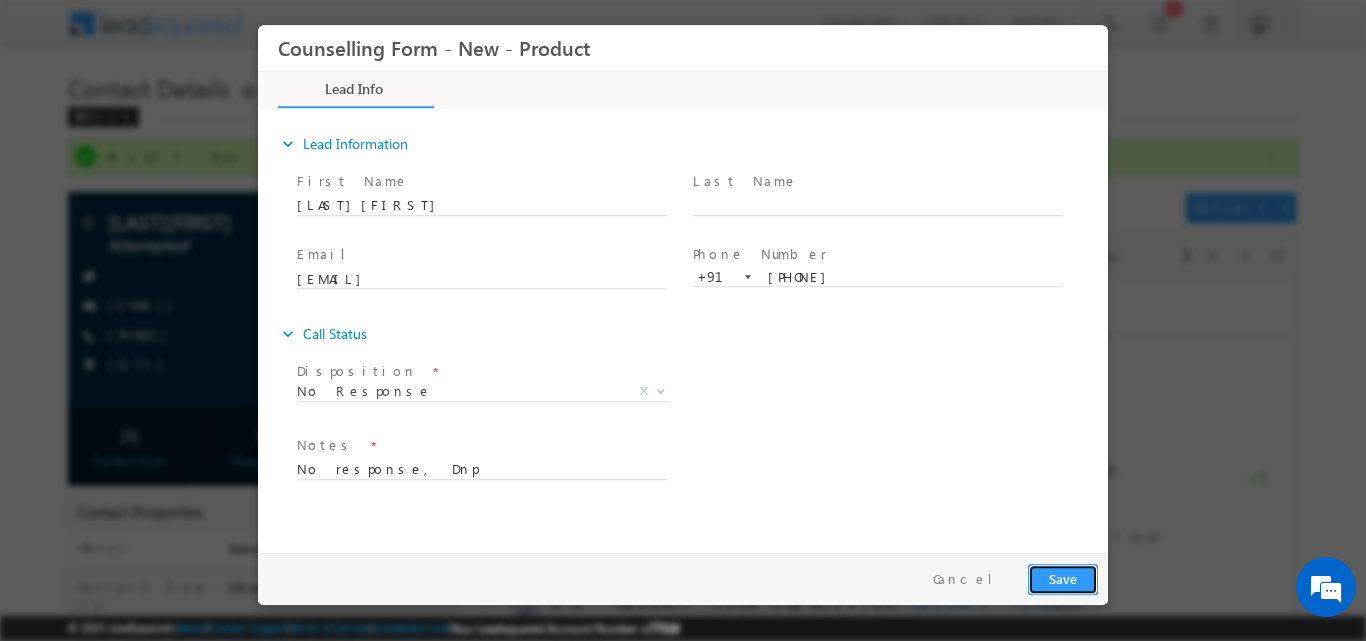 click on "Save" at bounding box center (1063, 578) 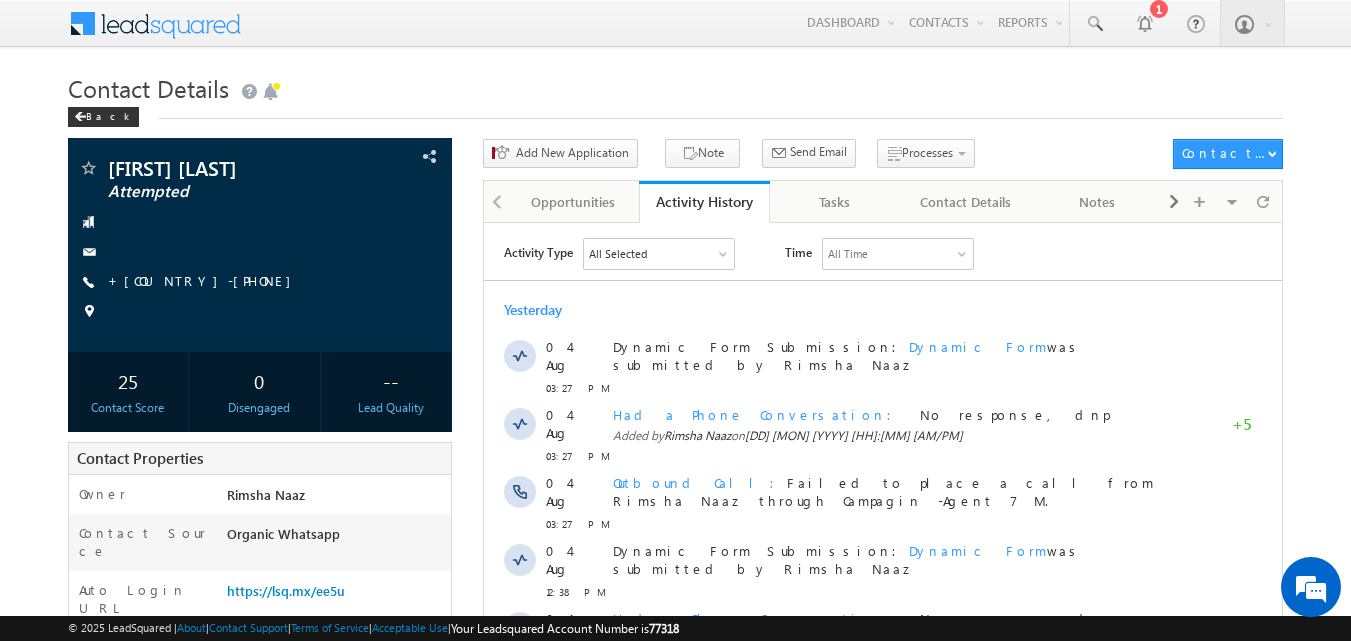 scroll, scrollTop: 0, scrollLeft: 0, axis: both 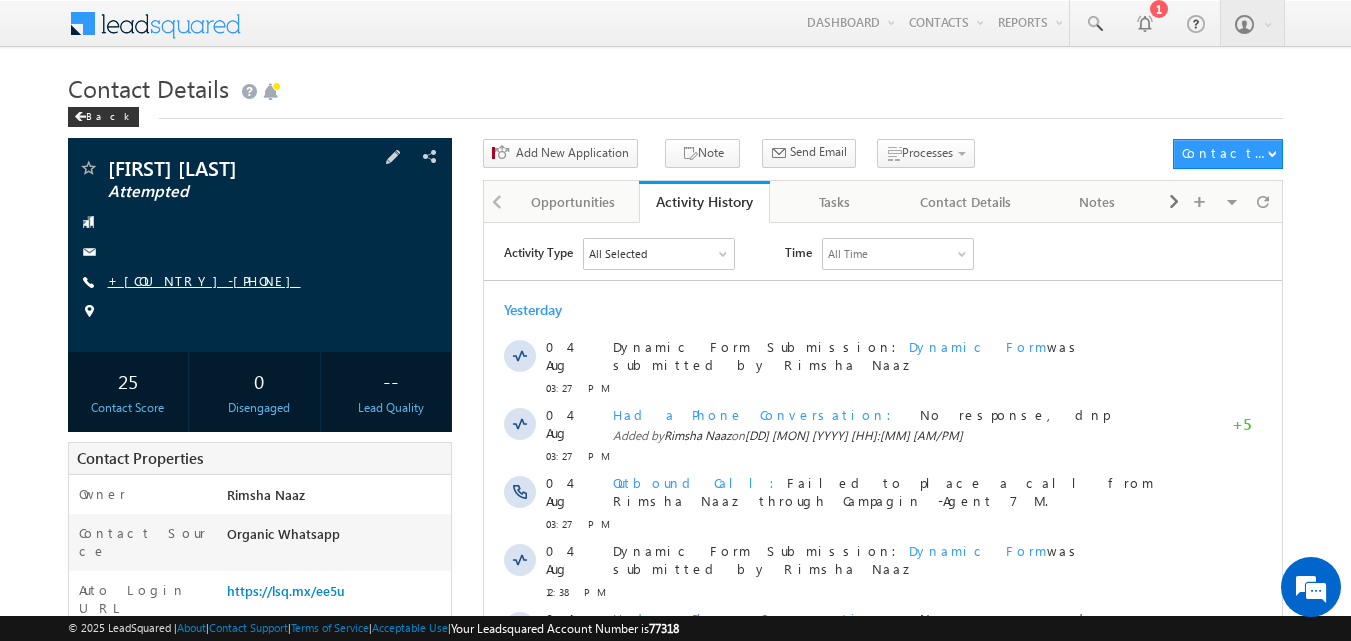 click on "+[COUNTRY]-[PHONE]" at bounding box center [204, 280] 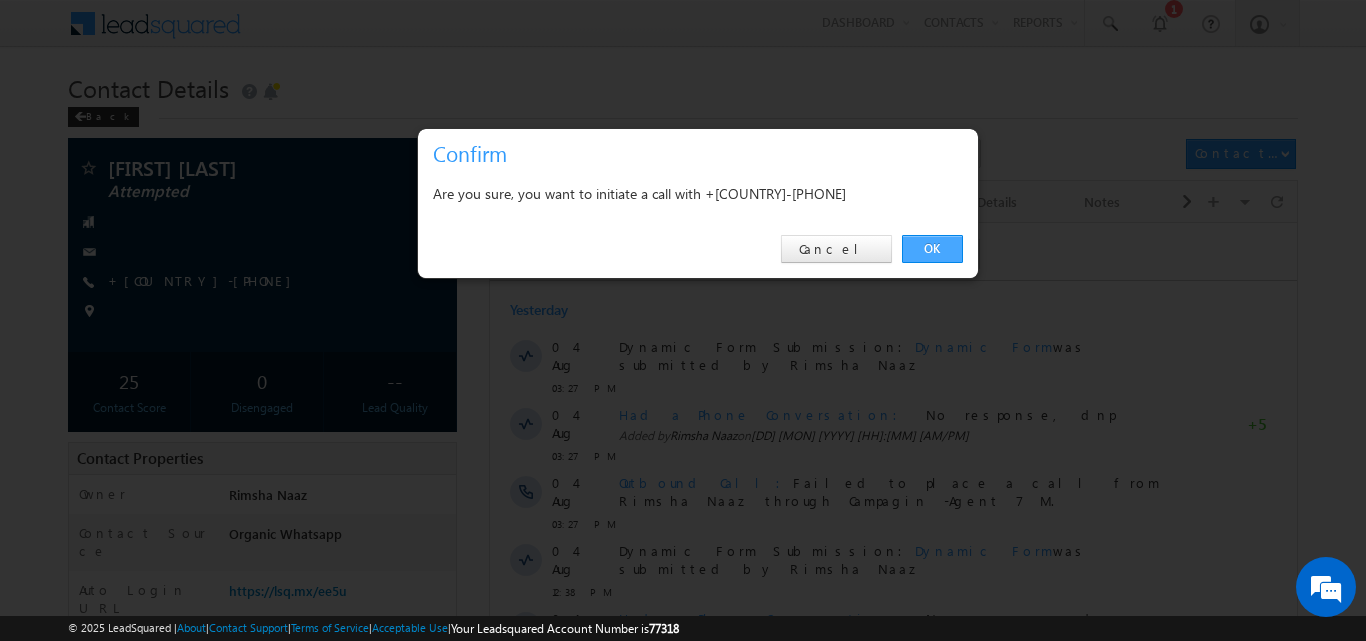 click on "OK" at bounding box center [932, 249] 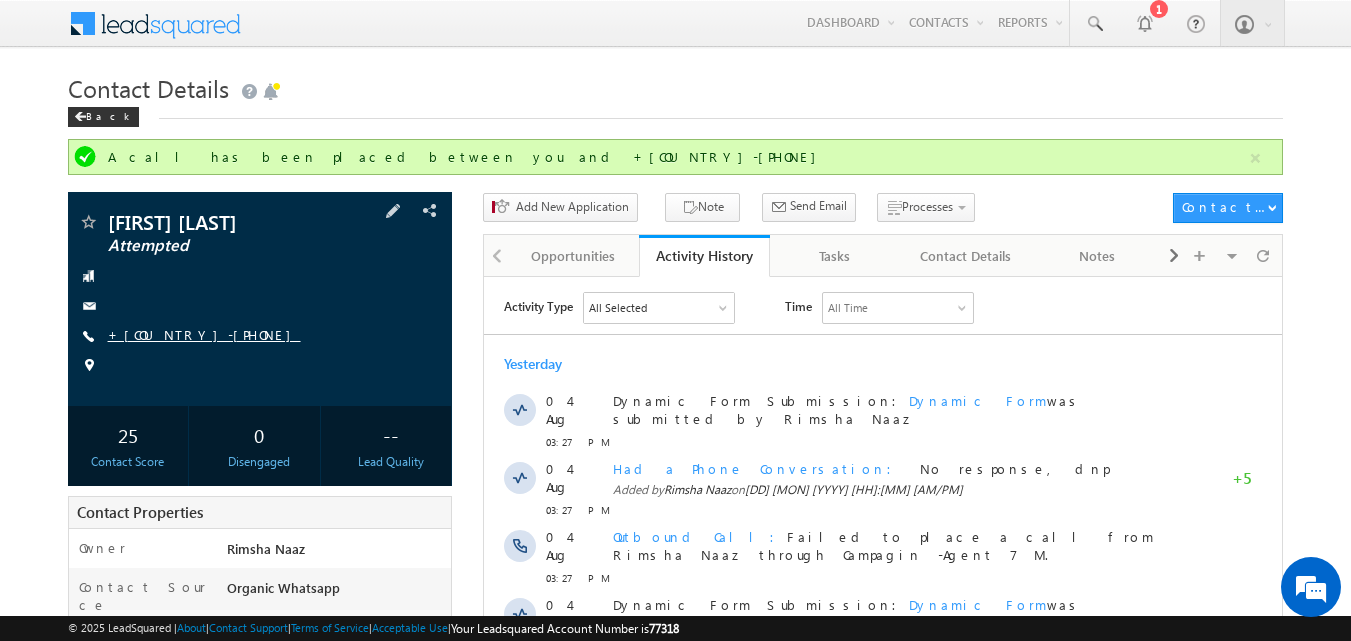 click on "+[COUNTRY]-[PHONE]" at bounding box center [204, 334] 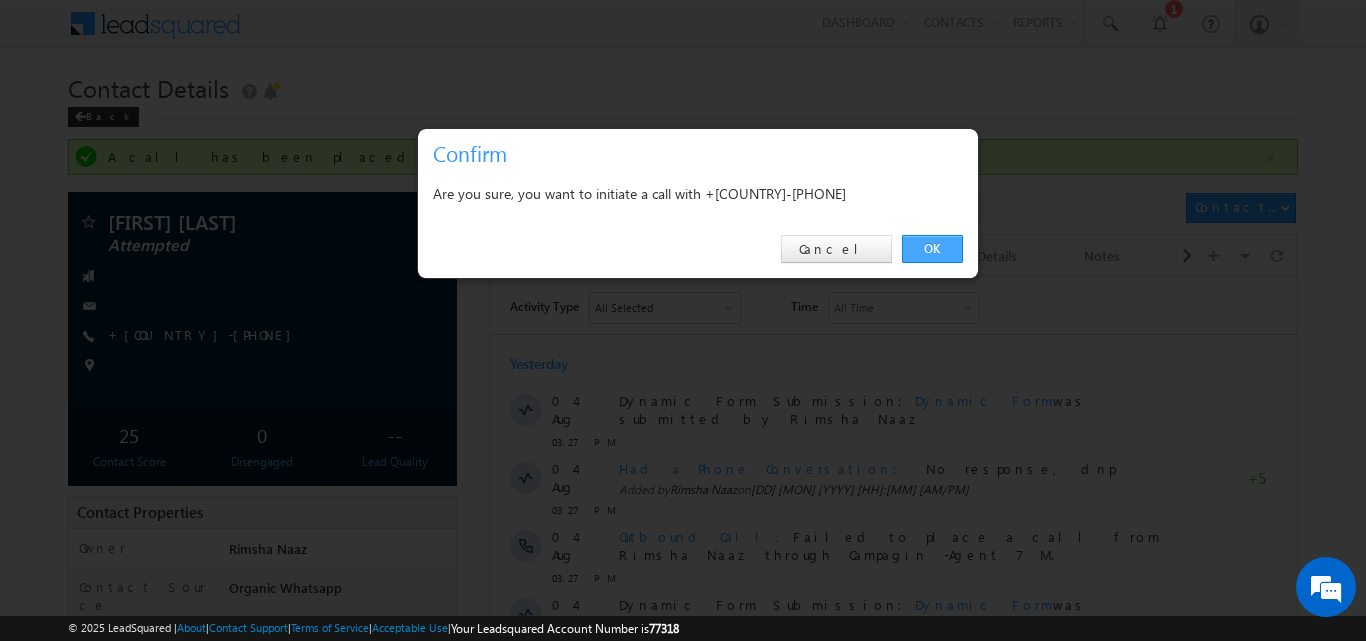 click on "OK" at bounding box center (932, 249) 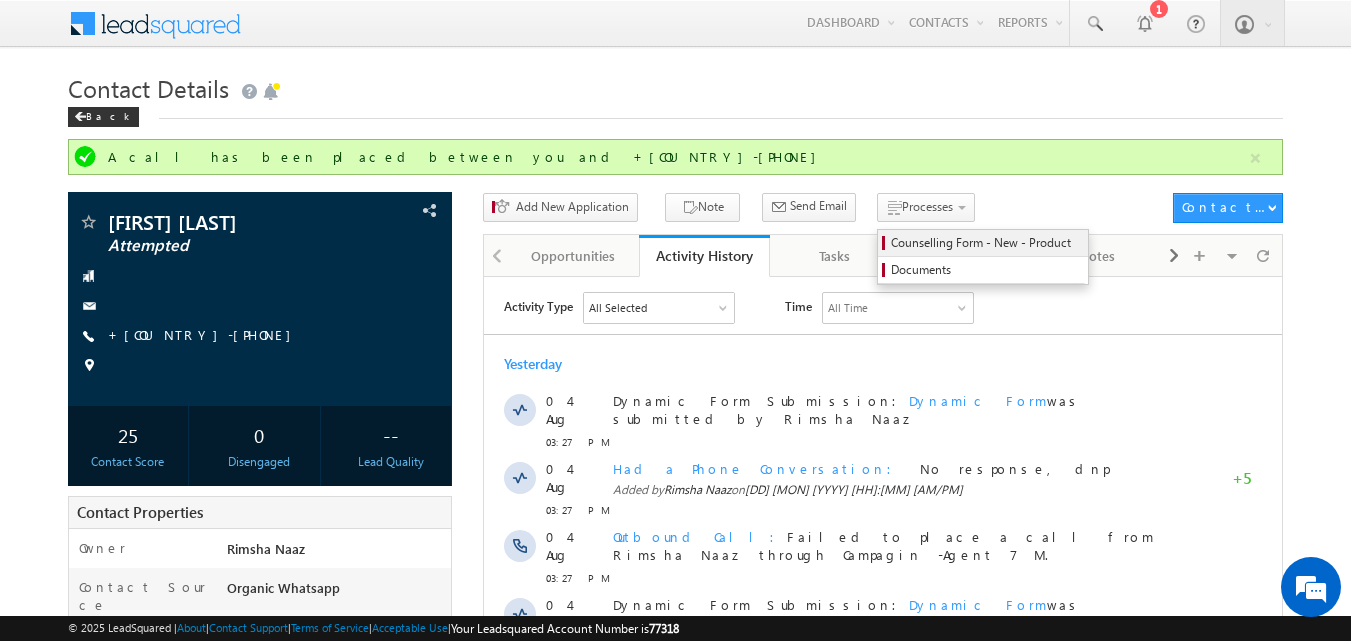 click on "Counselling Form - New - Product" at bounding box center (986, 243) 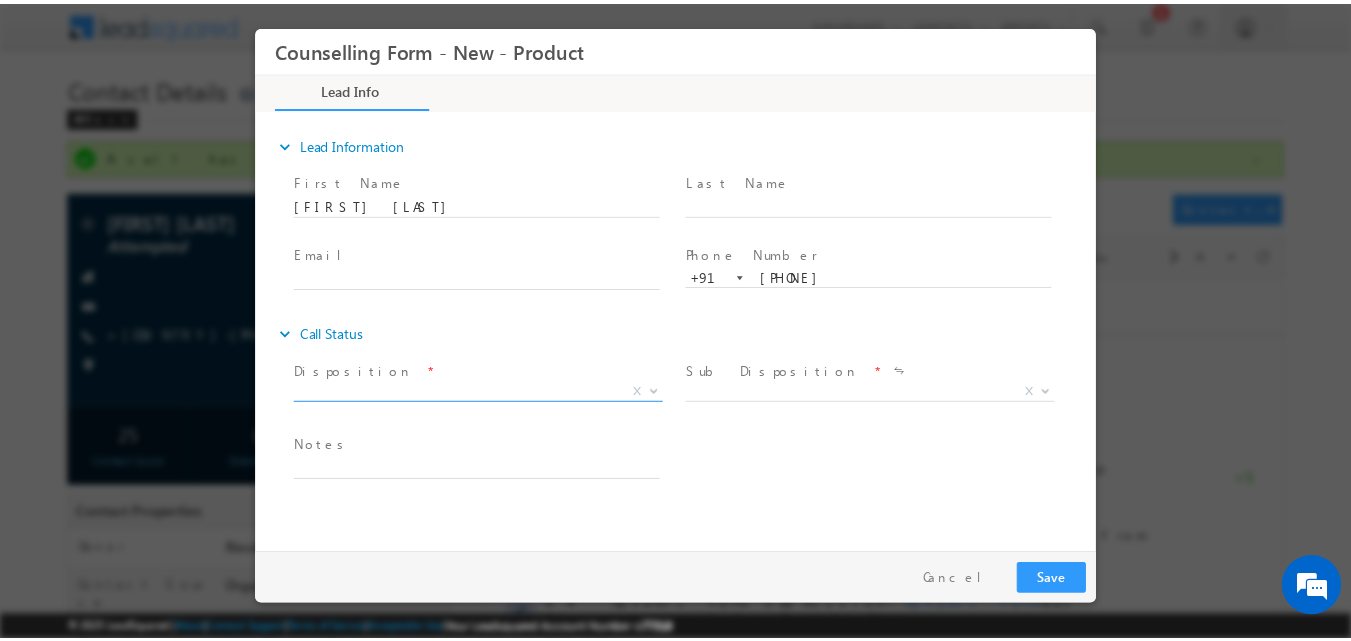 scroll, scrollTop: 0, scrollLeft: 0, axis: both 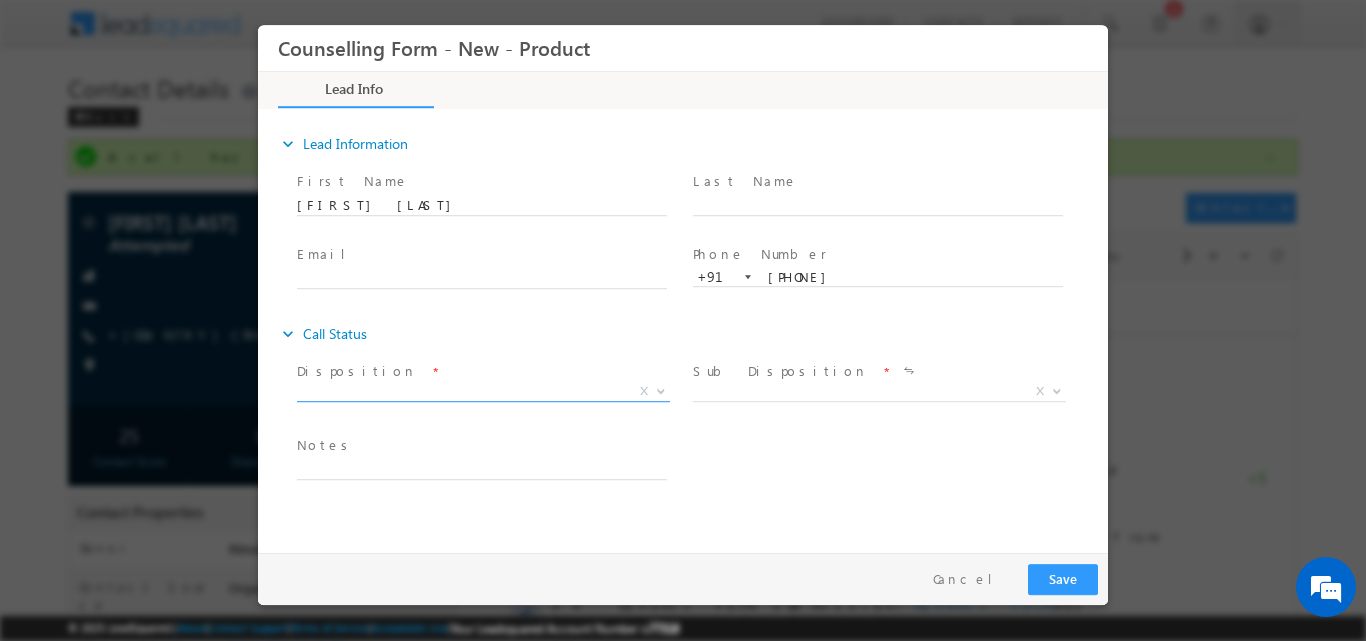 click on "X" at bounding box center (491, 394) 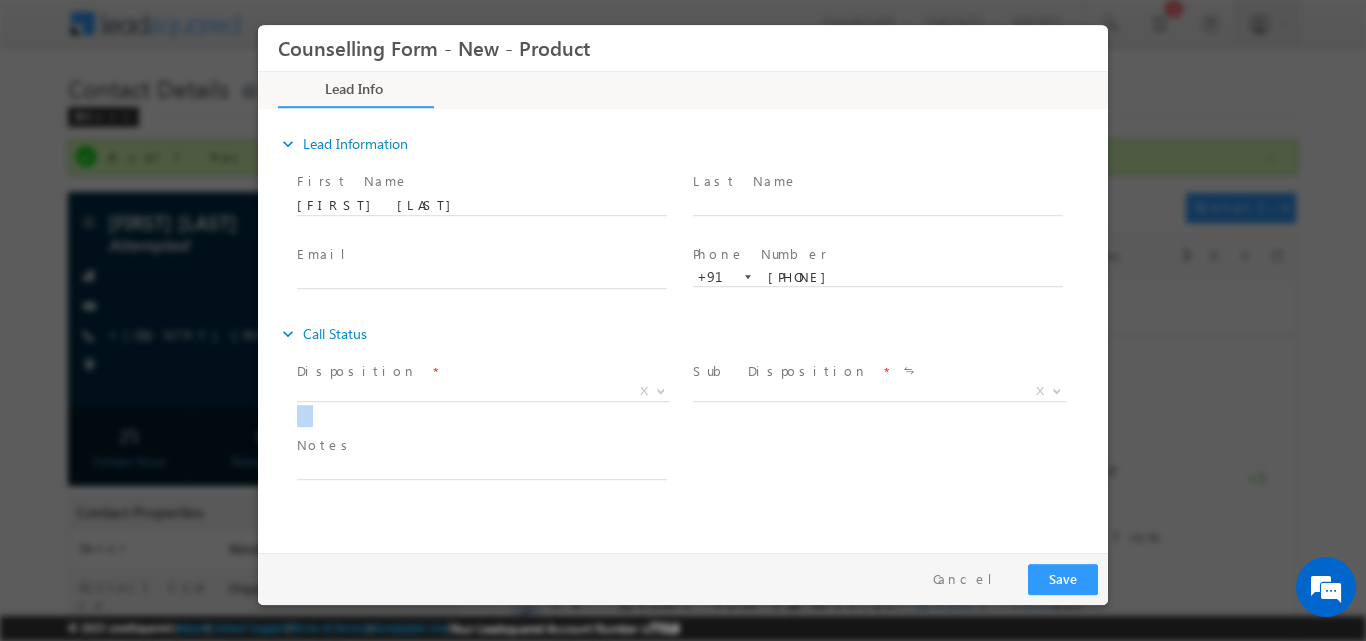 click on "X" at bounding box center [491, 394] 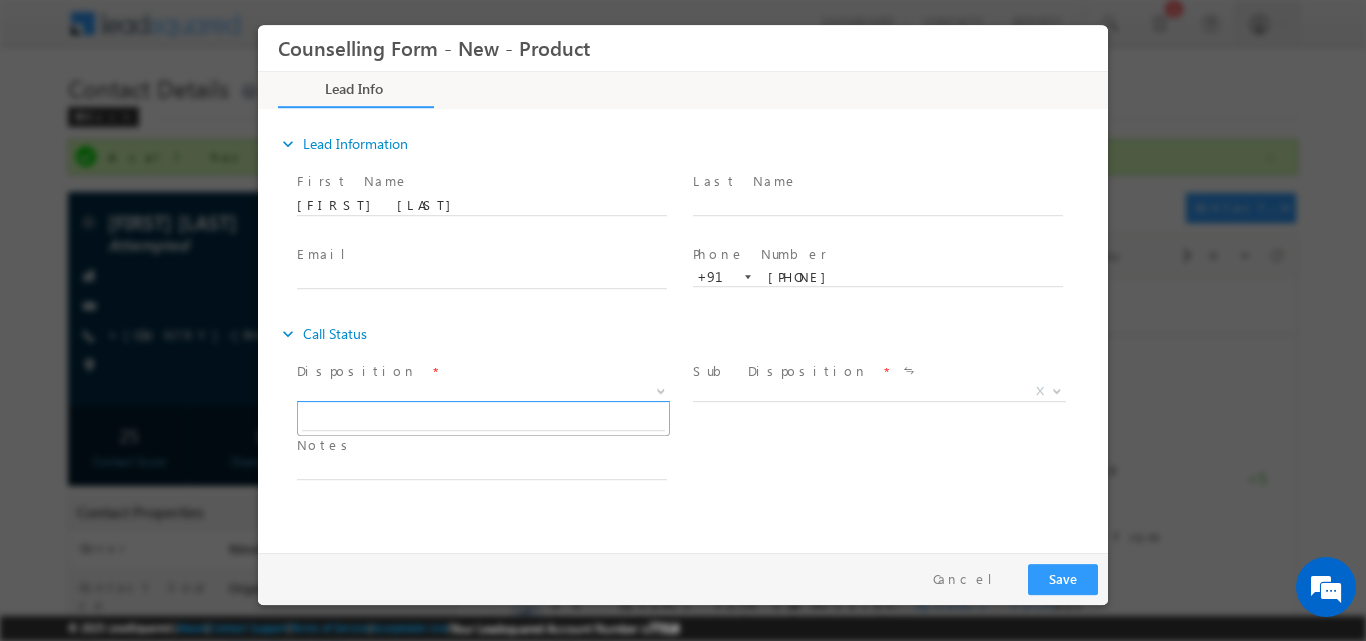 click at bounding box center [661, 389] 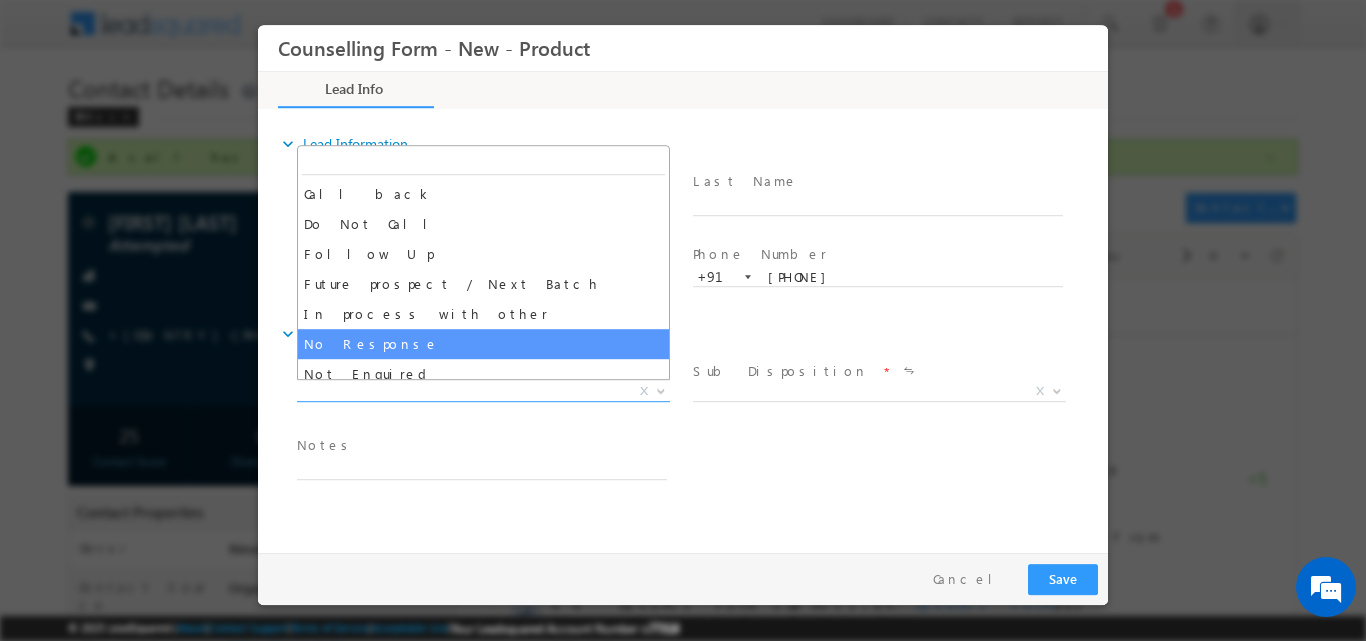 select on "No Response" 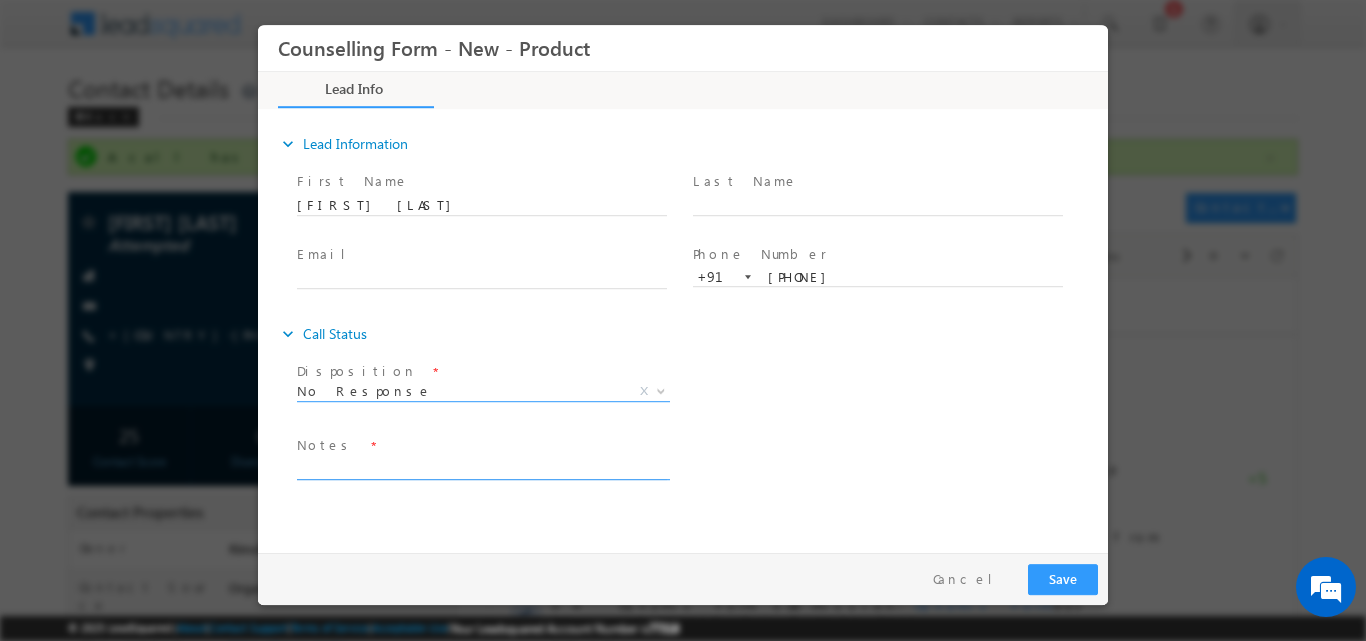 click at bounding box center [482, 467] 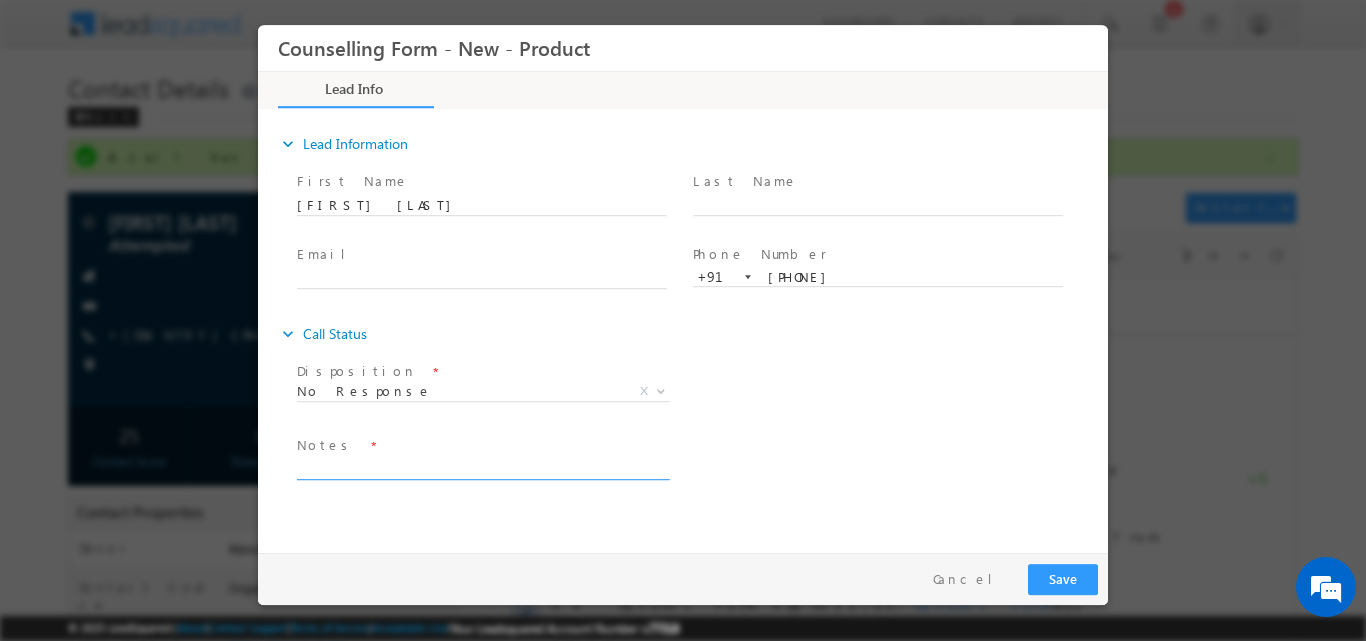 paste on "[PHONE]" 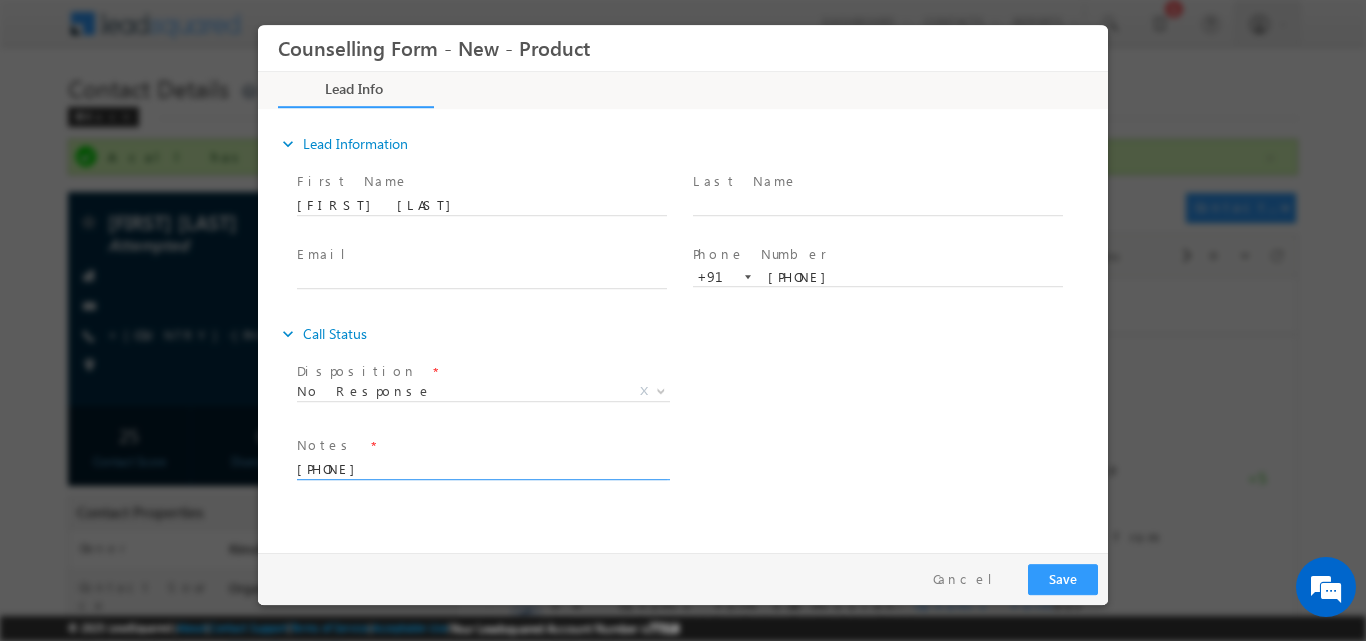 type on "[PHONE]" 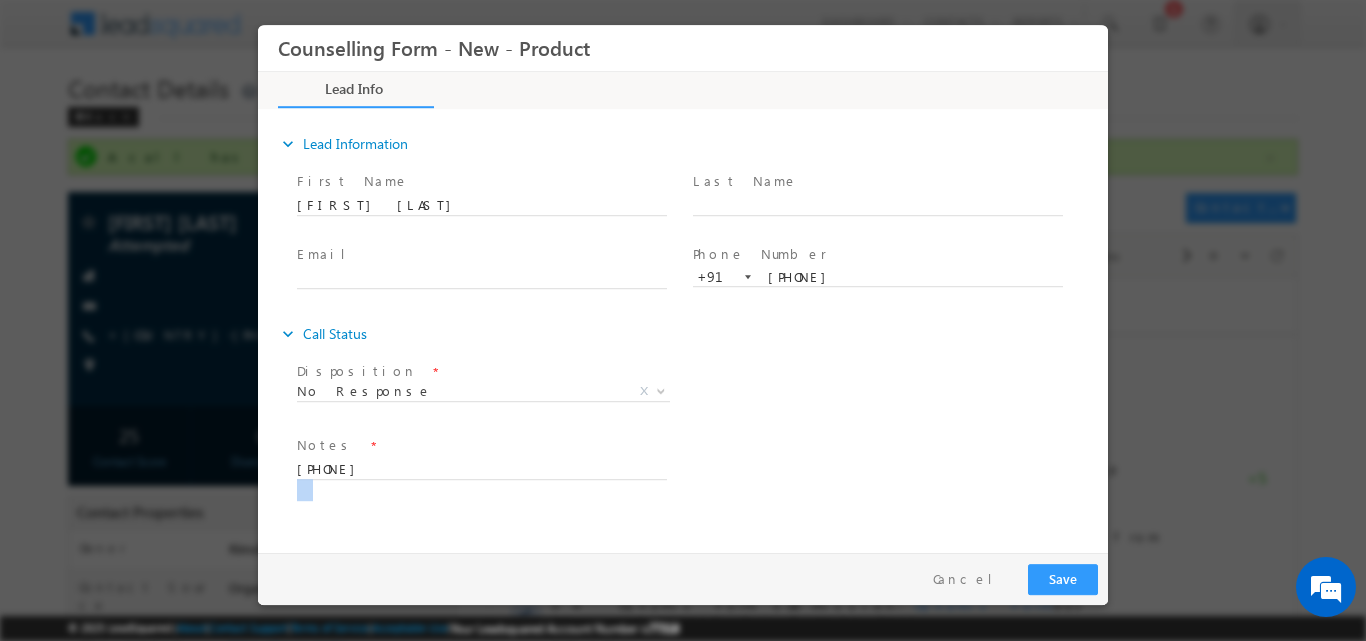 drag, startPoint x: 395, startPoint y: 481, endPoint x: 52, endPoint y: 493, distance: 343.20984 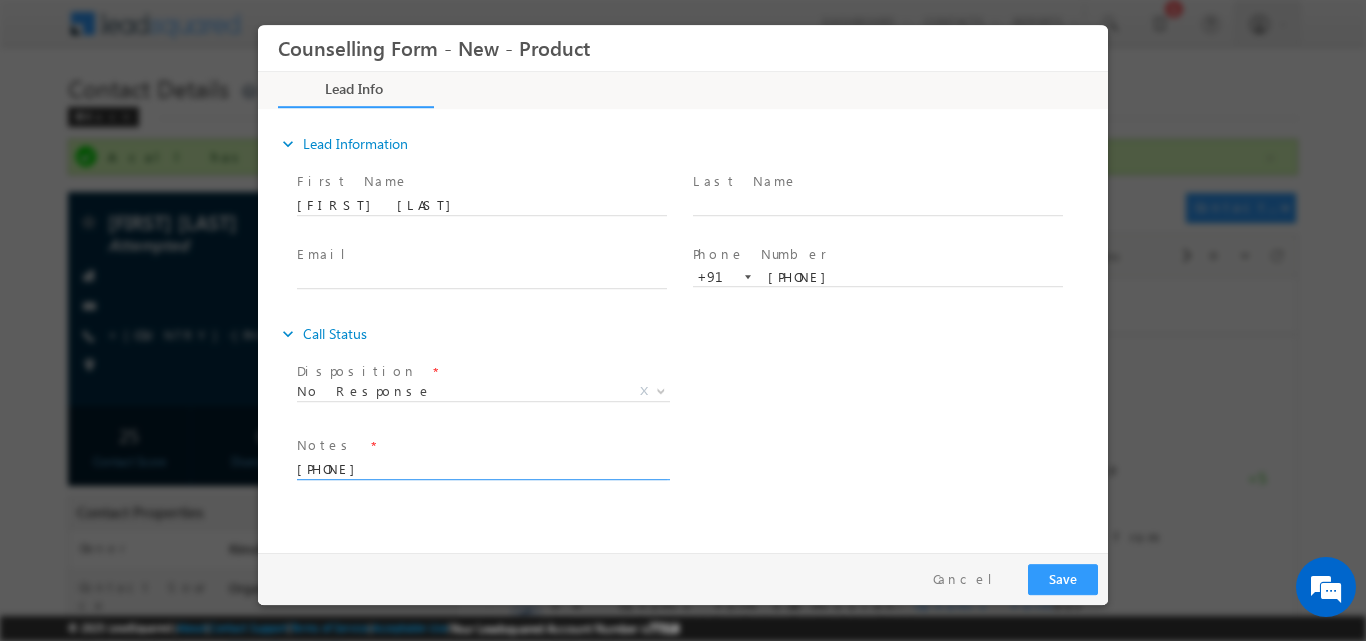 click on "[PHONE]" at bounding box center (482, 467) 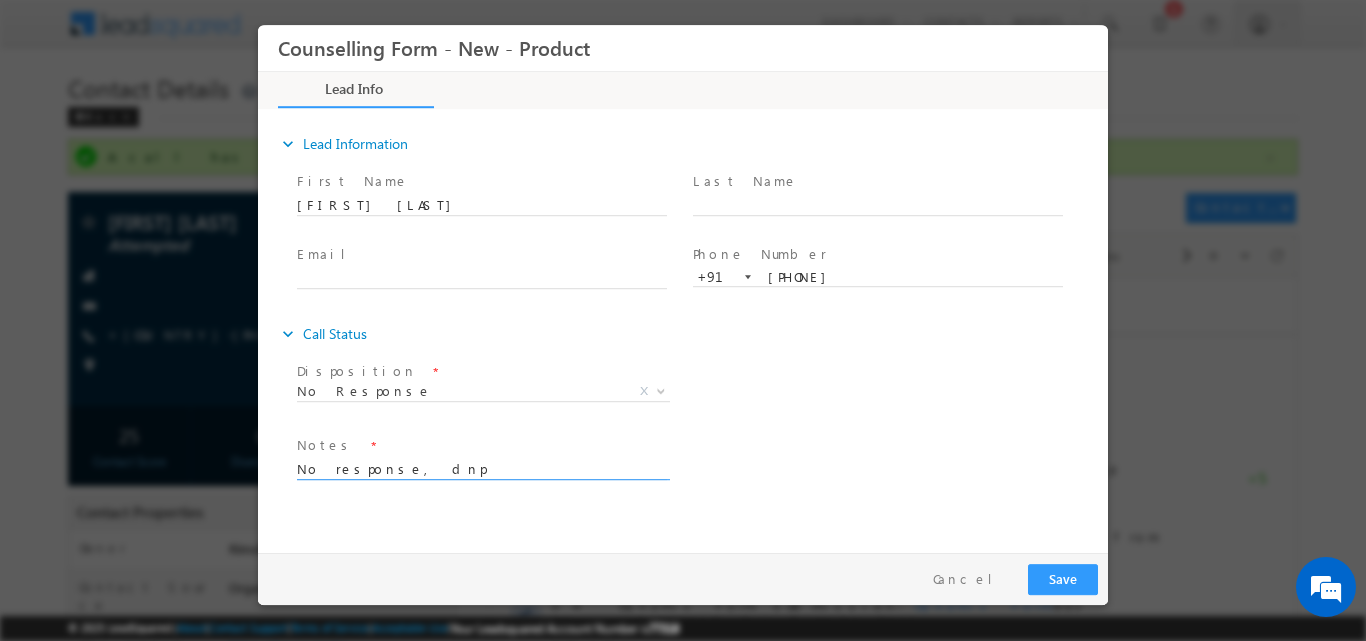 drag, startPoint x: 433, startPoint y: 475, endPoint x: 241, endPoint y: 493, distance: 192.8419 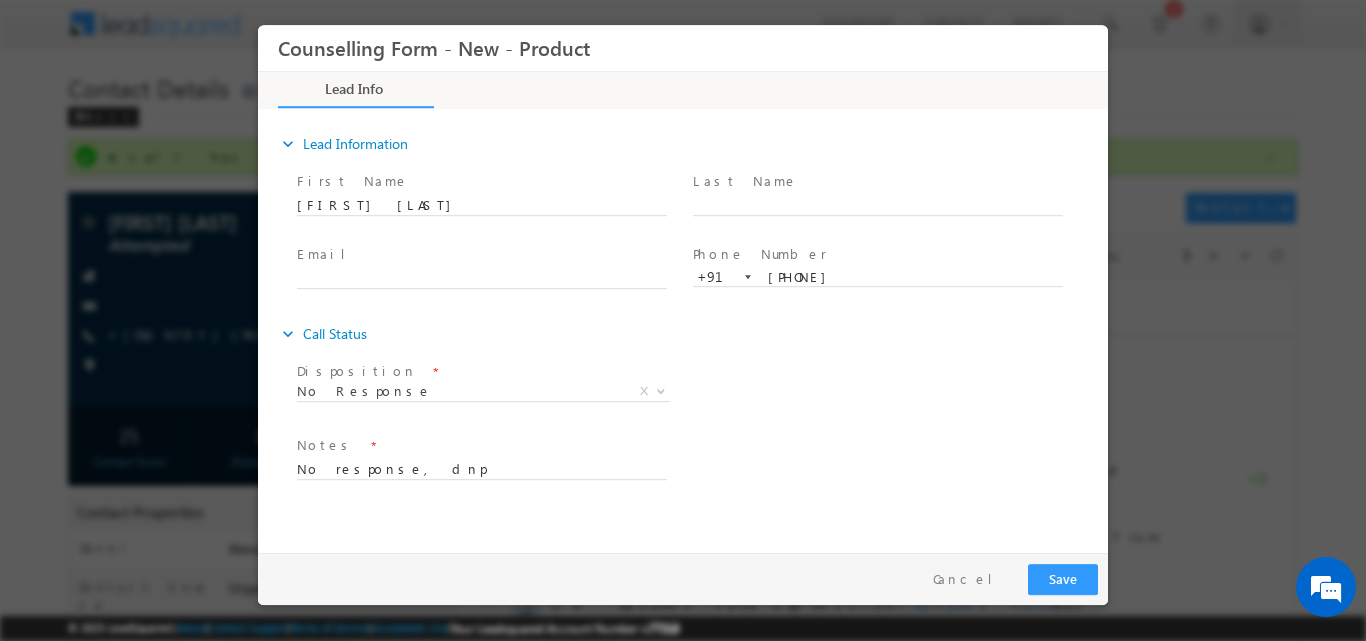 click on "Pay & Save
Save
Cancel" at bounding box center [688, 578] 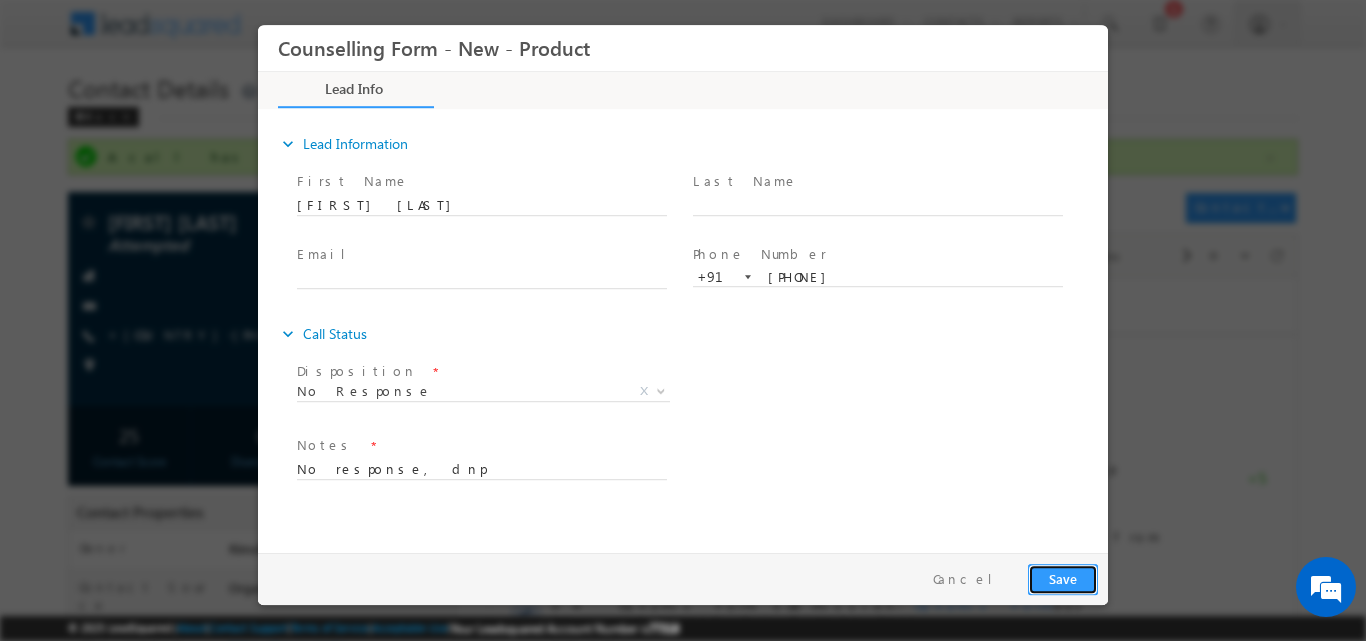 click on "Save" at bounding box center [1063, 578] 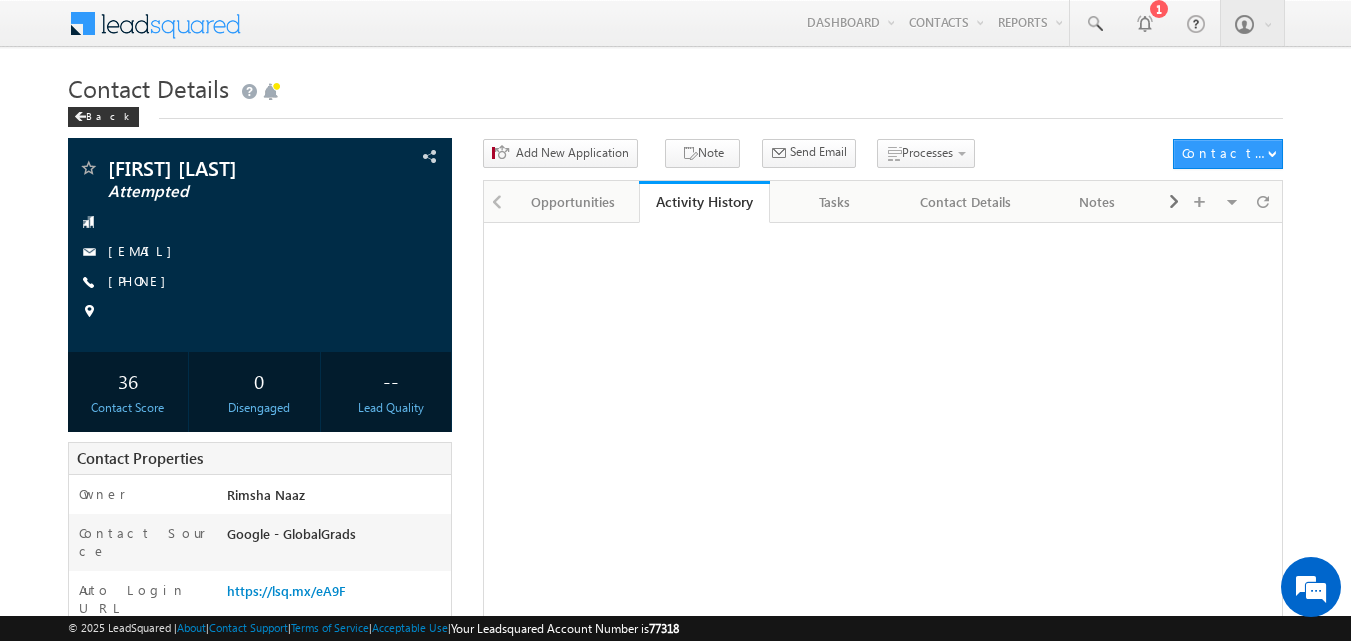 scroll, scrollTop: 0, scrollLeft: 0, axis: both 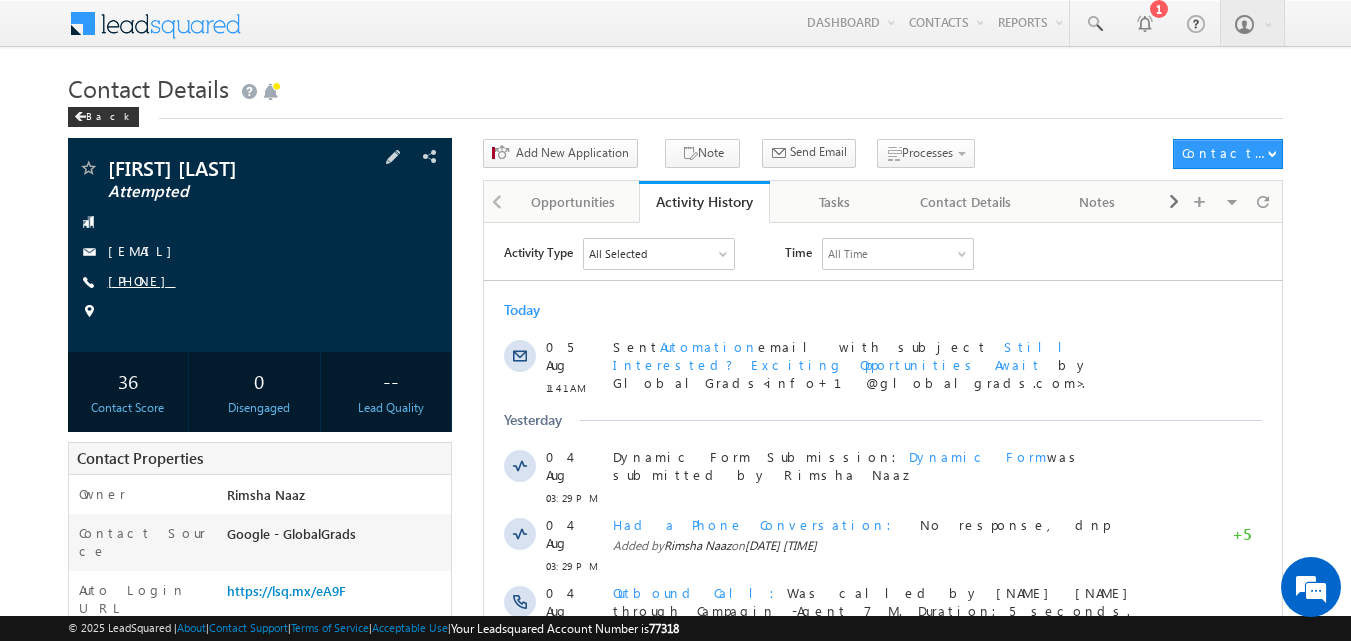 click on "[PHONE]" at bounding box center [142, 280] 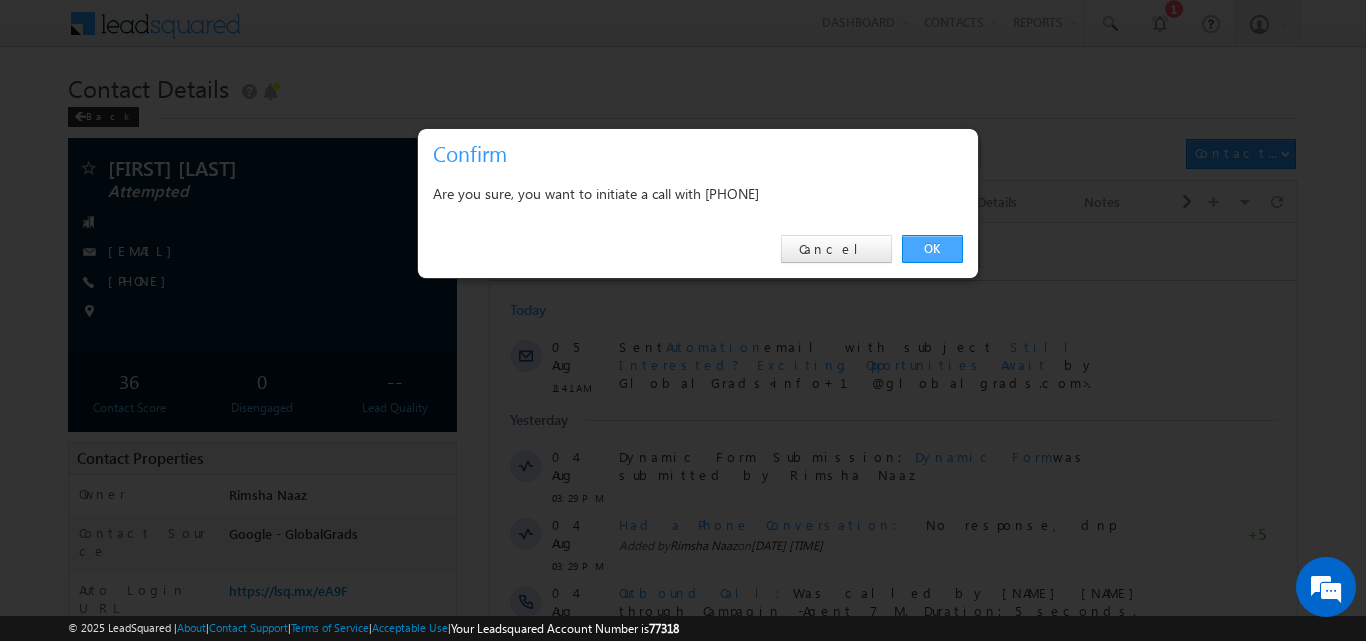 click on "OK" at bounding box center [932, 249] 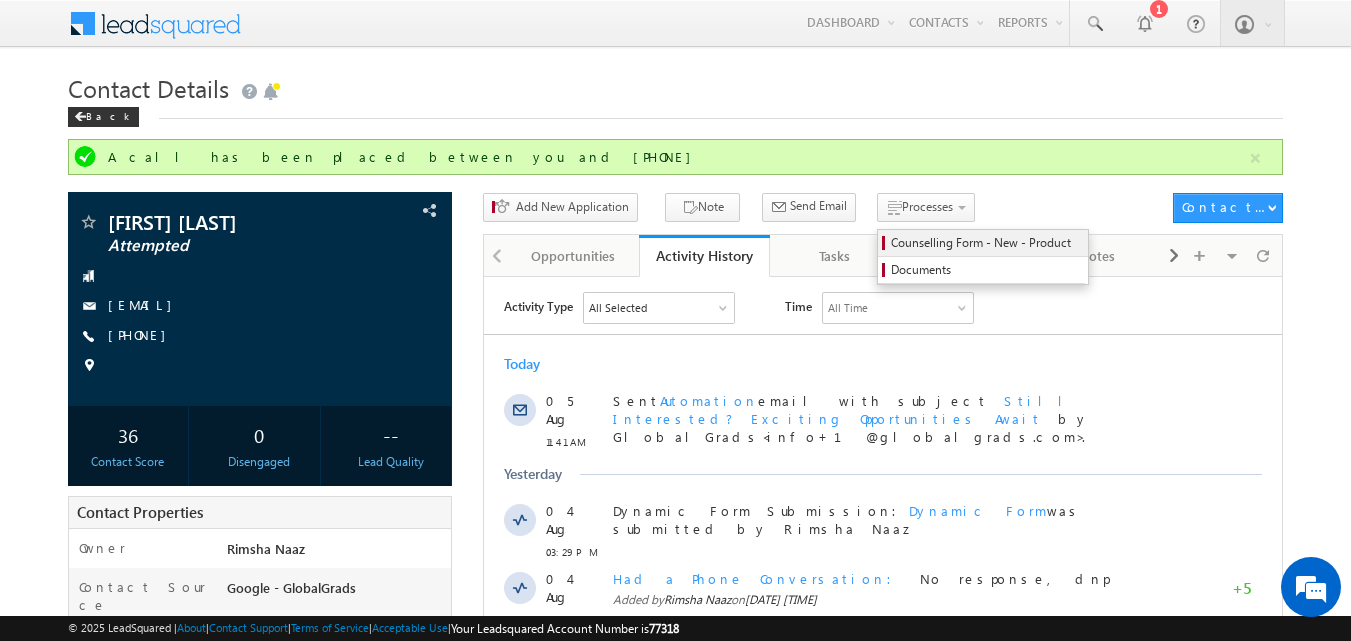 click on "Counselling Form - New - Product" at bounding box center [983, 243] 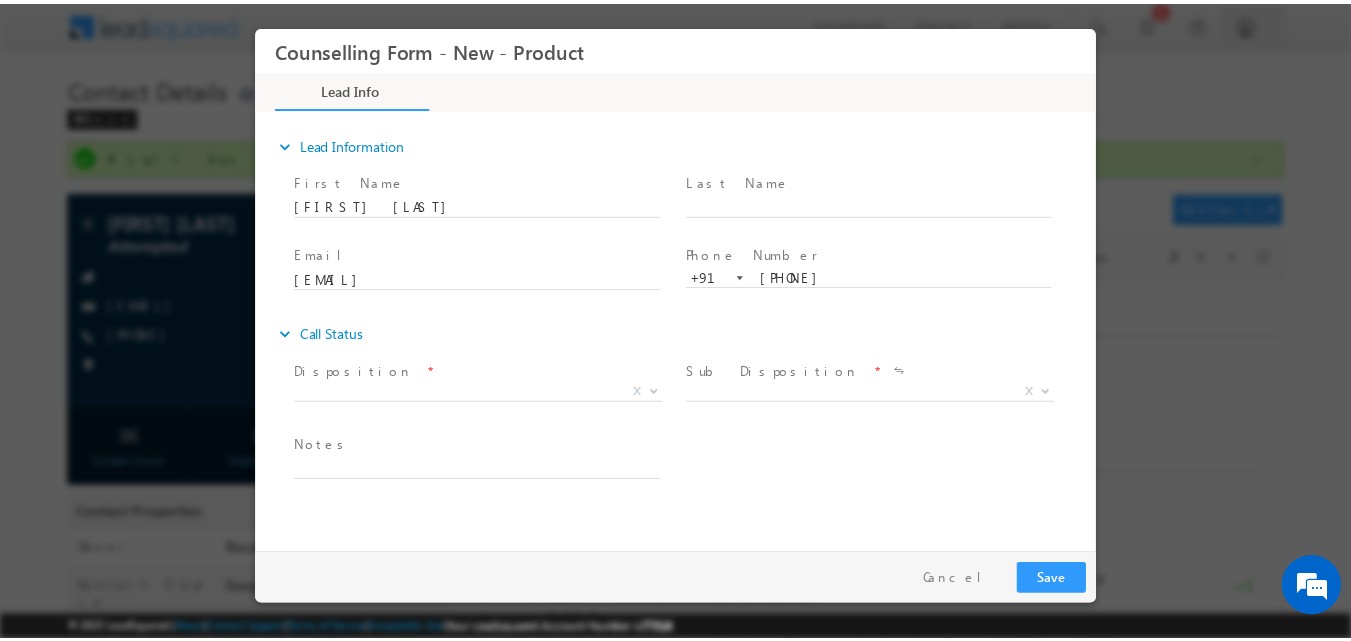 scroll, scrollTop: 0, scrollLeft: 0, axis: both 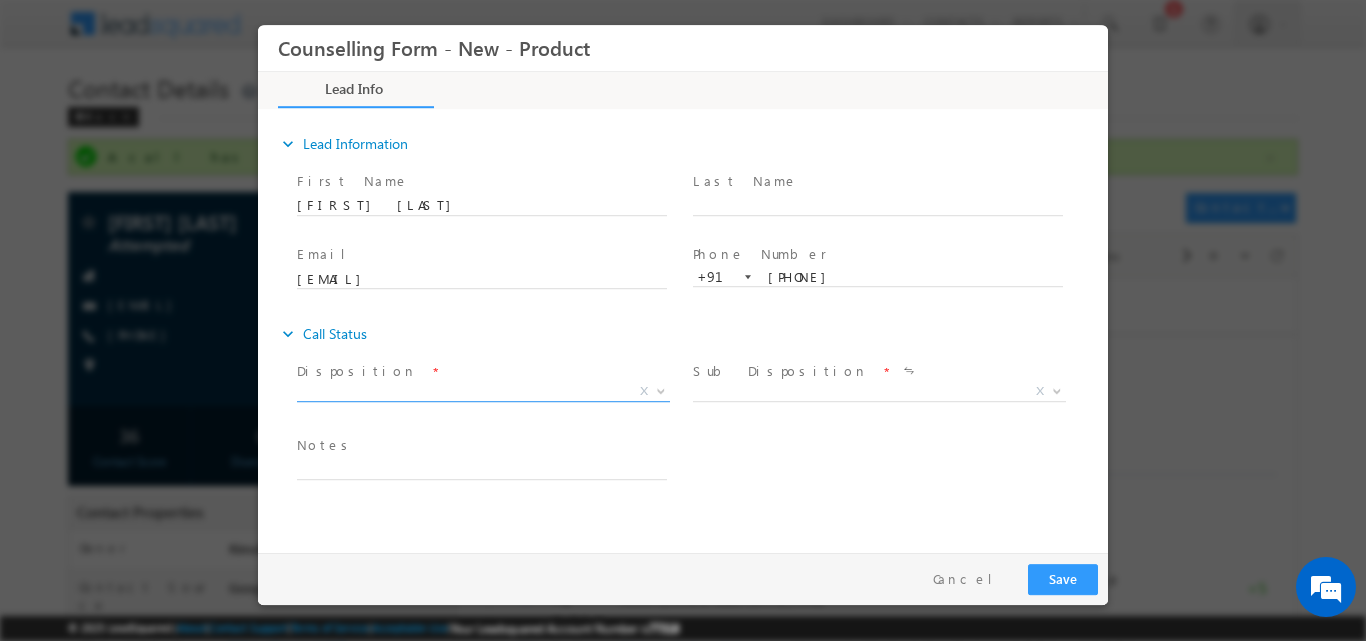 click at bounding box center [661, 389] 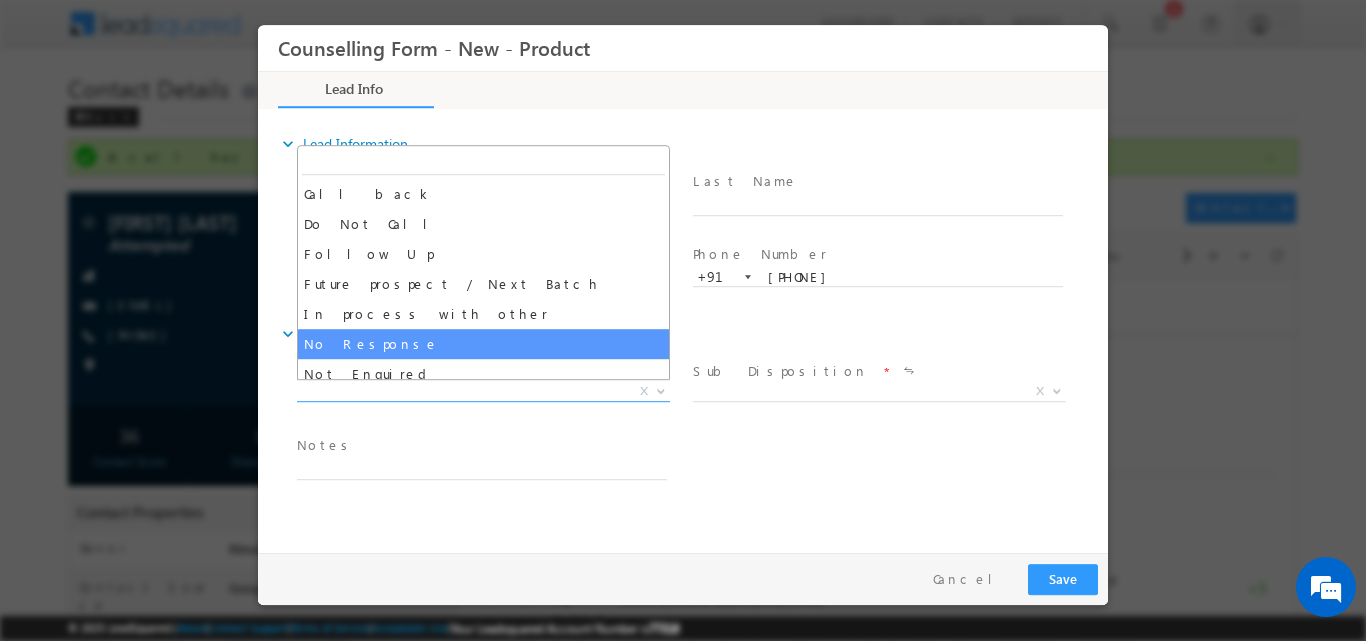 select on "No Response" 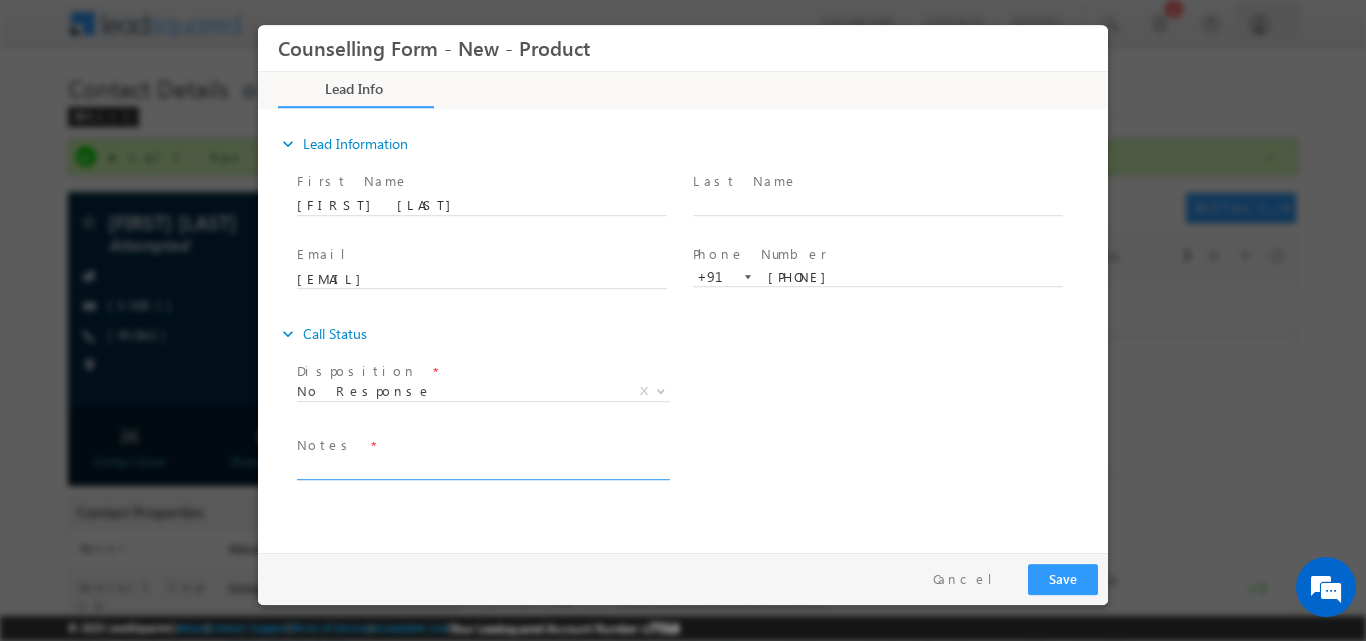 click at bounding box center (482, 467) 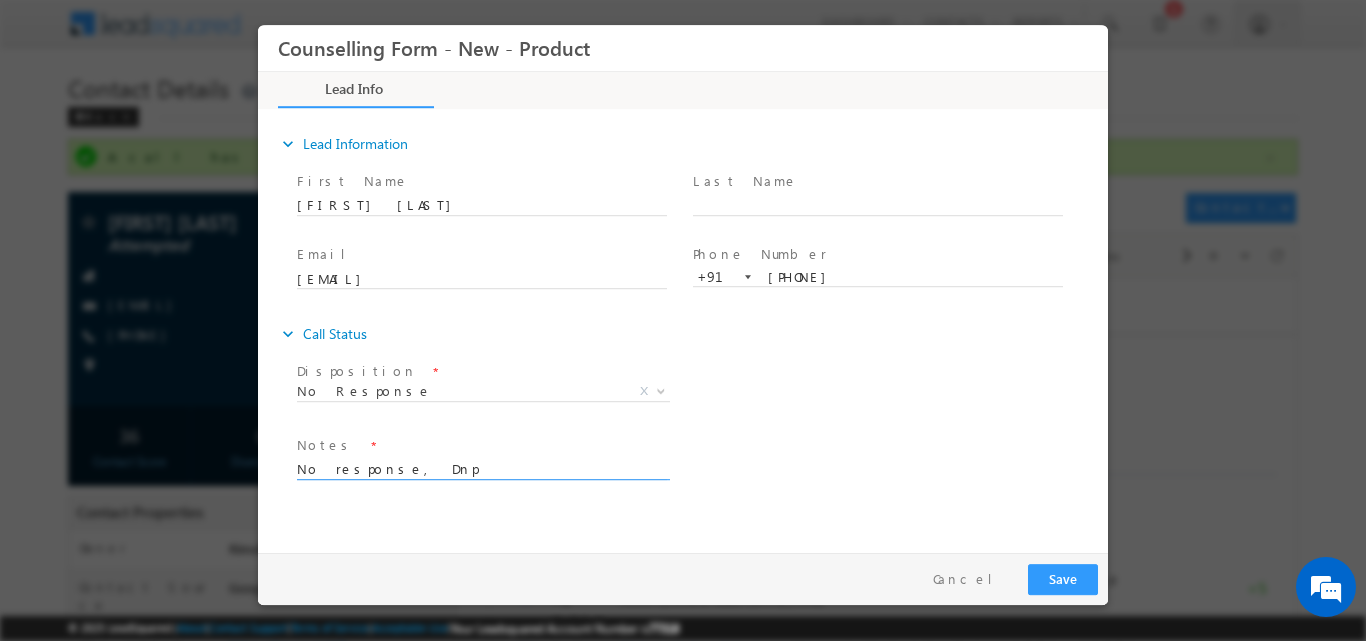 type on "No response, Dnp" 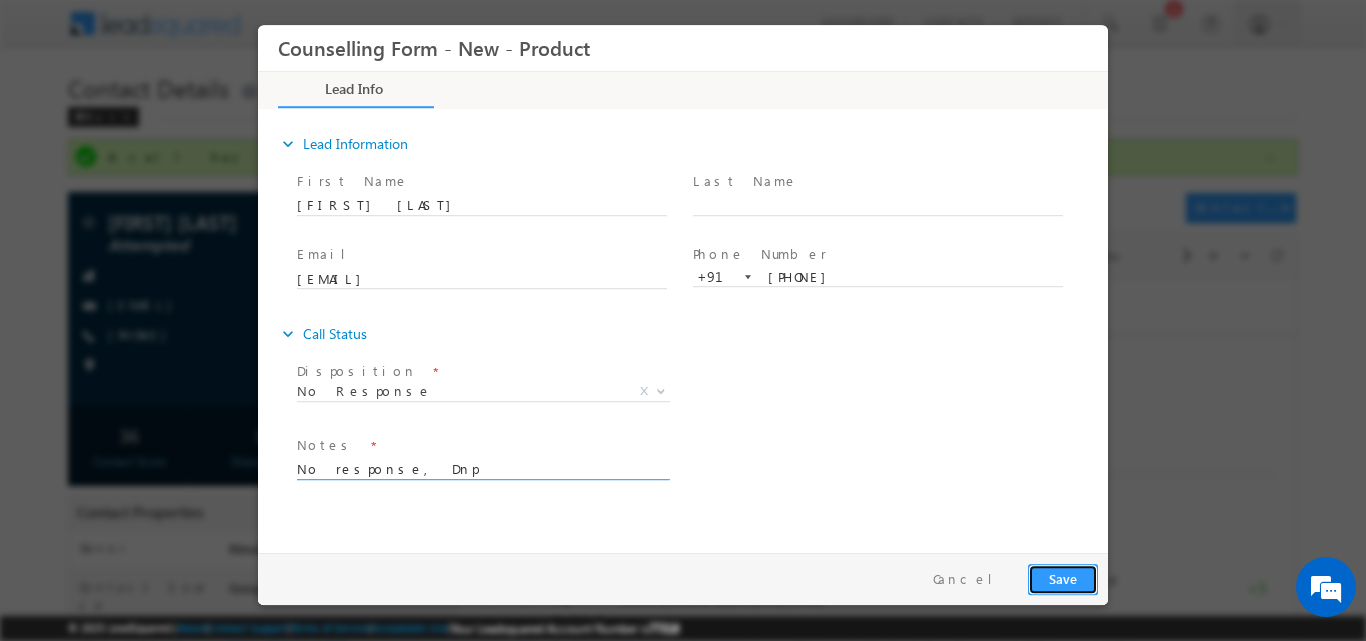 click on "Save" at bounding box center (1063, 578) 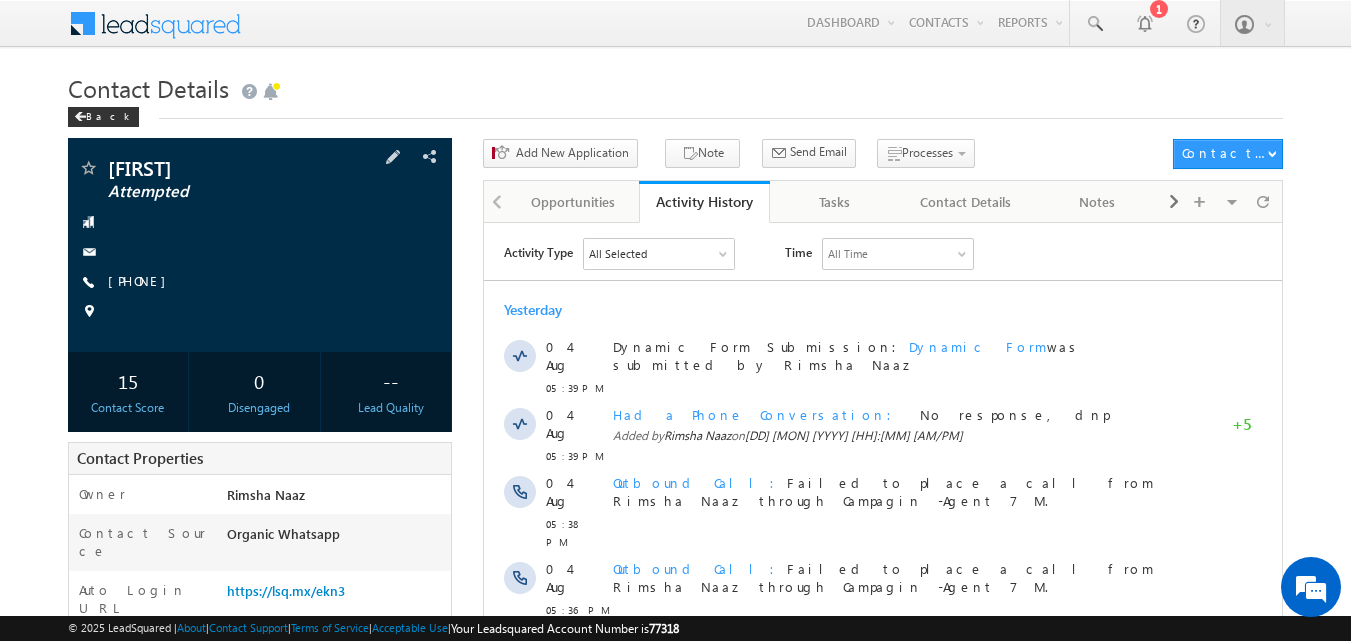 scroll, scrollTop: 0, scrollLeft: 0, axis: both 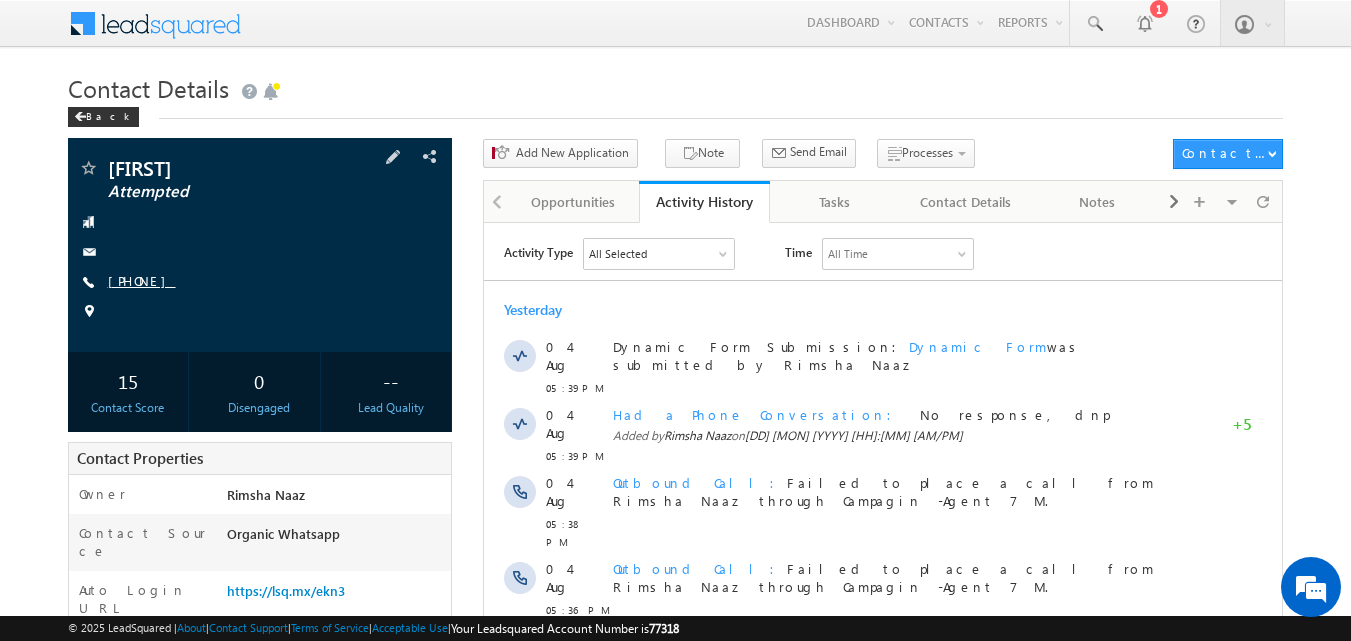 click on "[PHONE]" at bounding box center (142, 280) 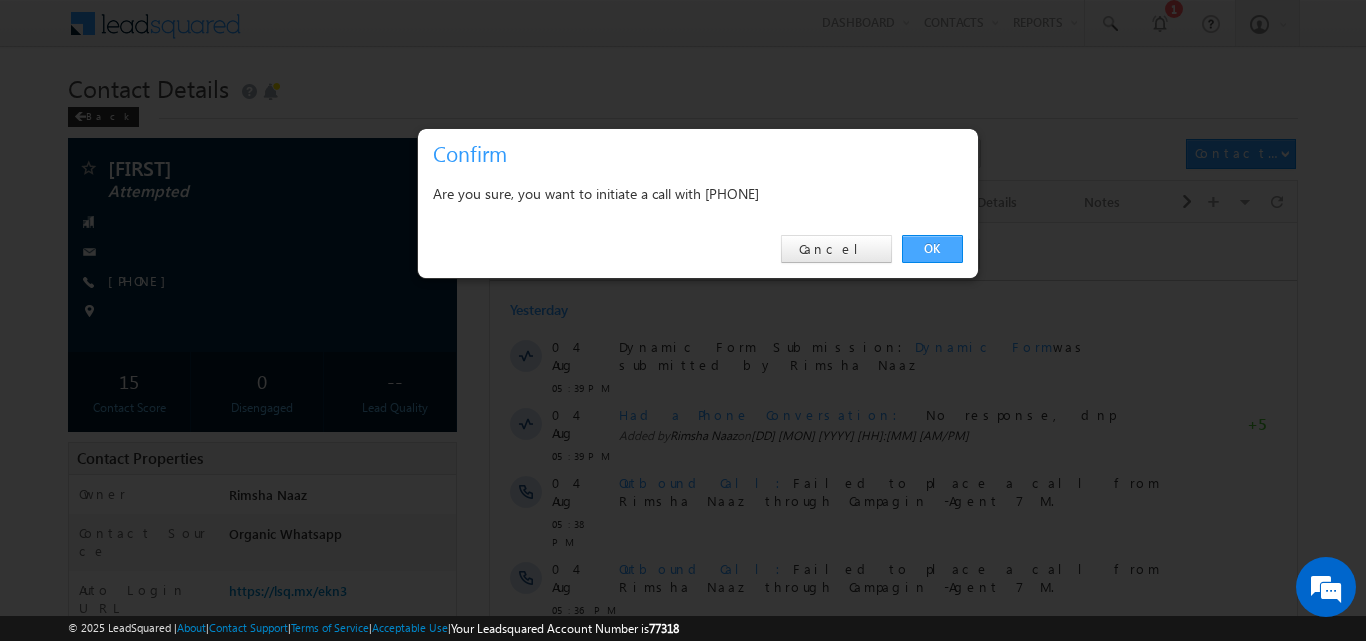 click on "OK" at bounding box center (932, 249) 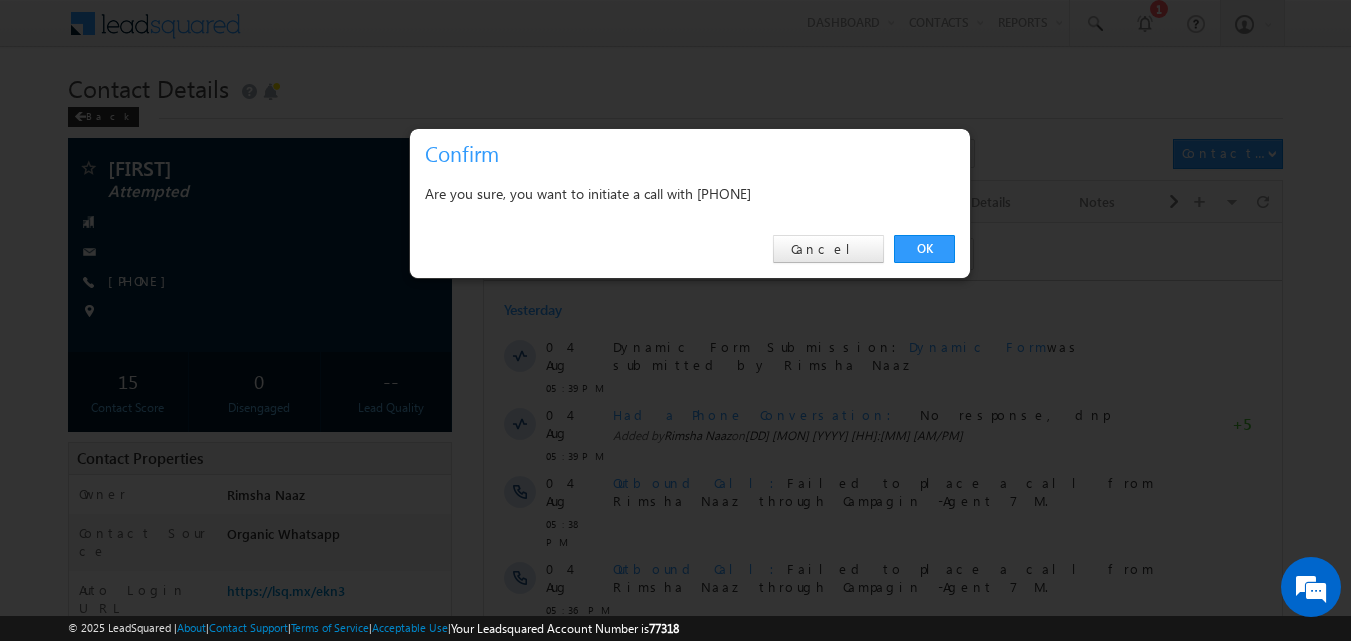 drag, startPoint x: 902, startPoint y: 145, endPoint x: 850, endPoint y: 119, distance: 58.137768 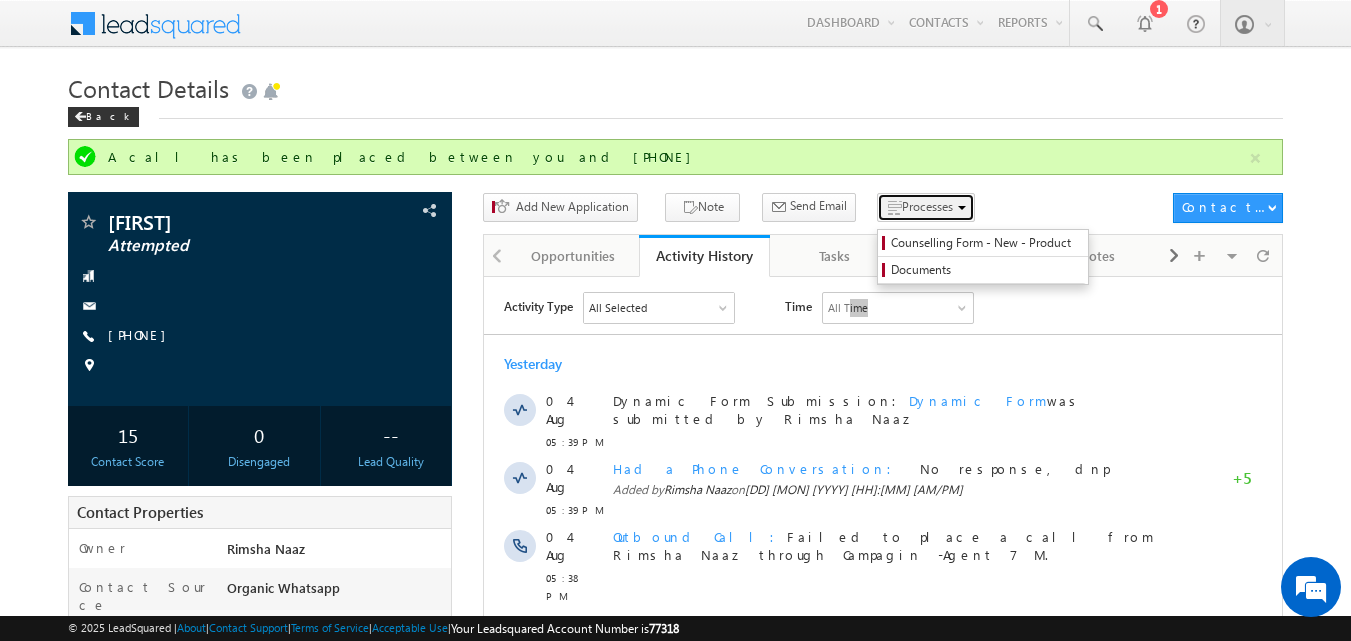 click on "Processes" at bounding box center (926, 207) 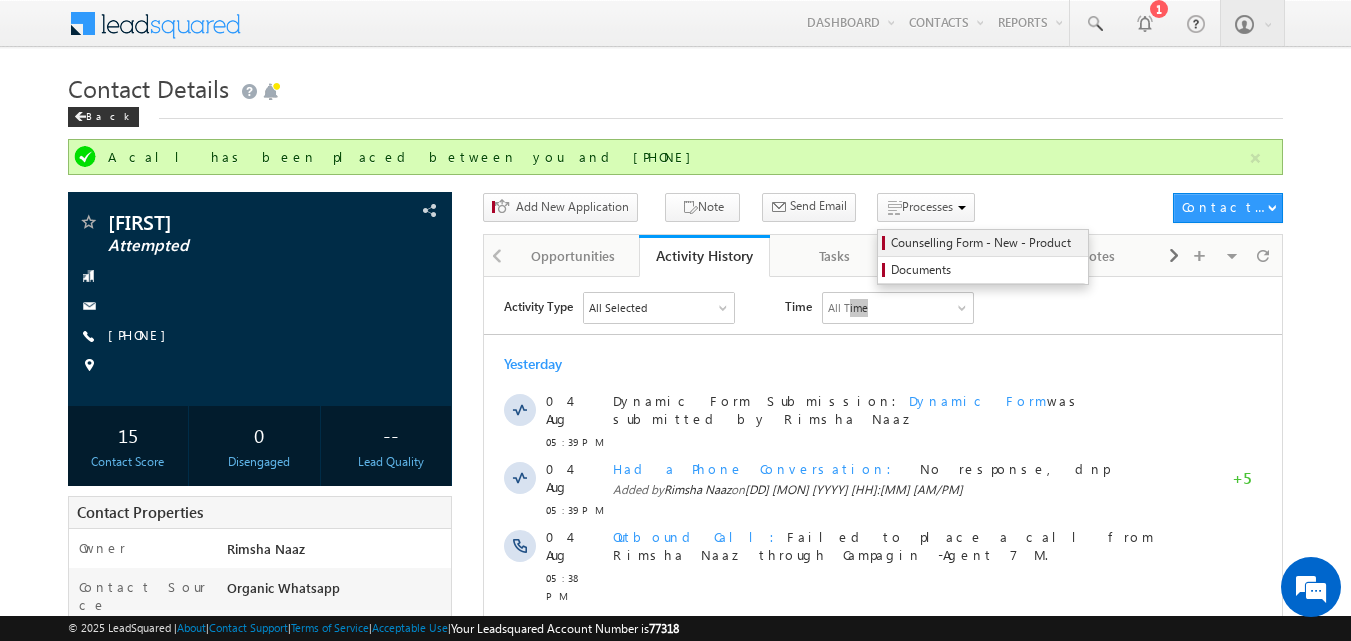 click on "Counselling Form - New - Product" at bounding box center (986, 243) 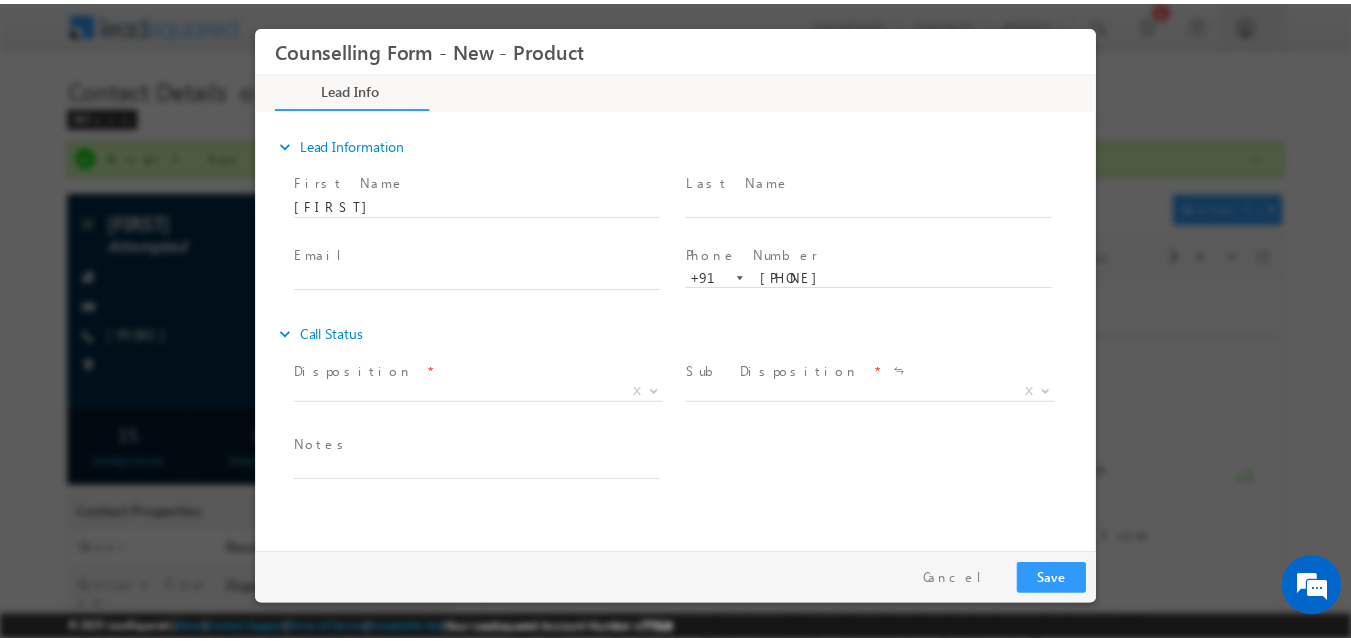 scroll, scrollTop: 0, scrollLeft: 0, axis: both 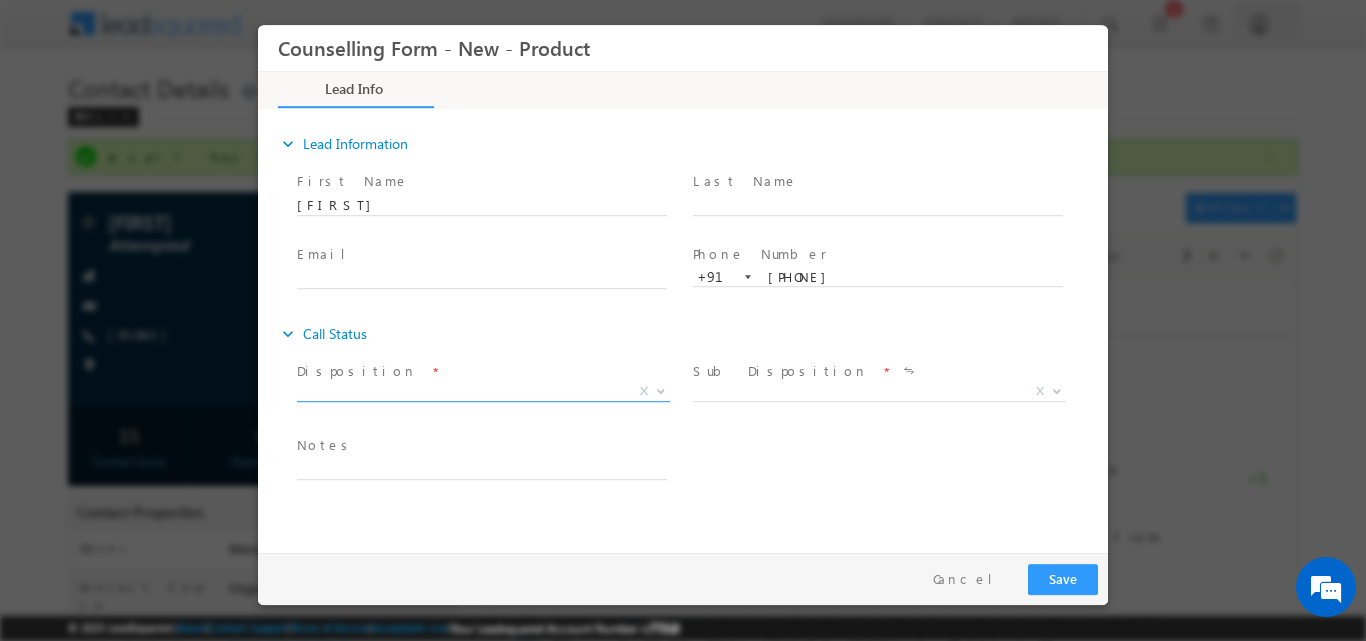 click at bounding box center (661, 389) 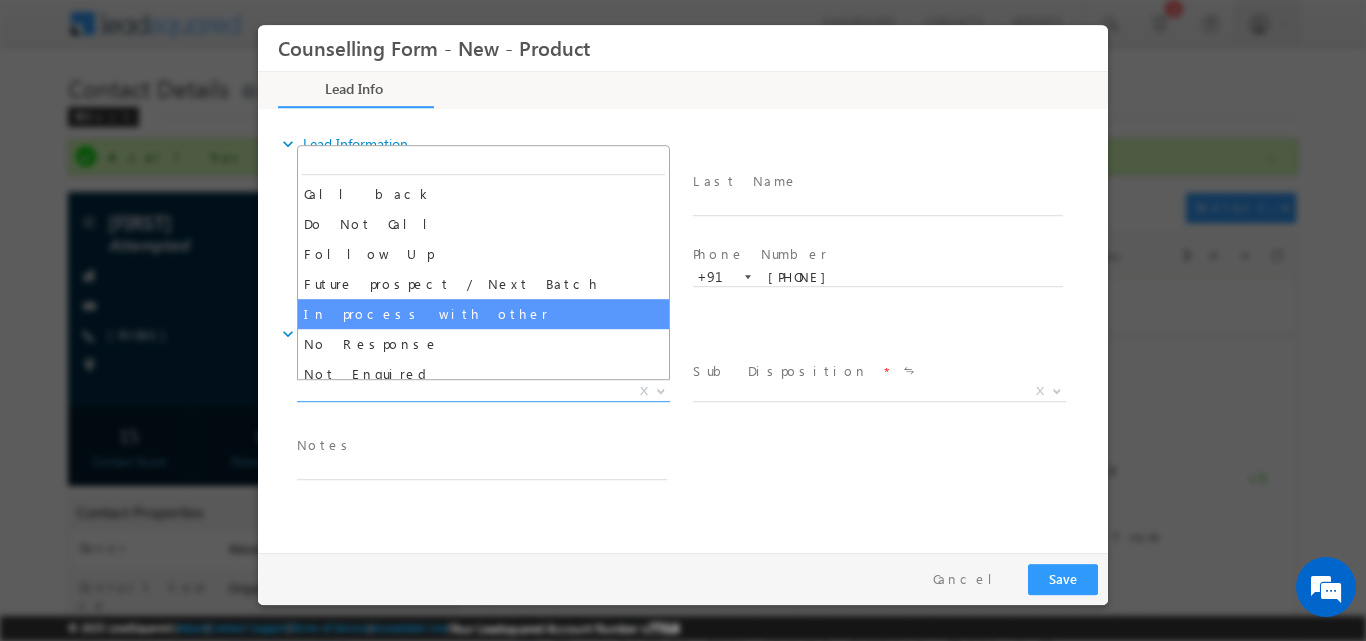 drag, startPoint x: 506, startPoint y: 322, endPoint x: 509, endPoint y: 337, distance: 15.297058 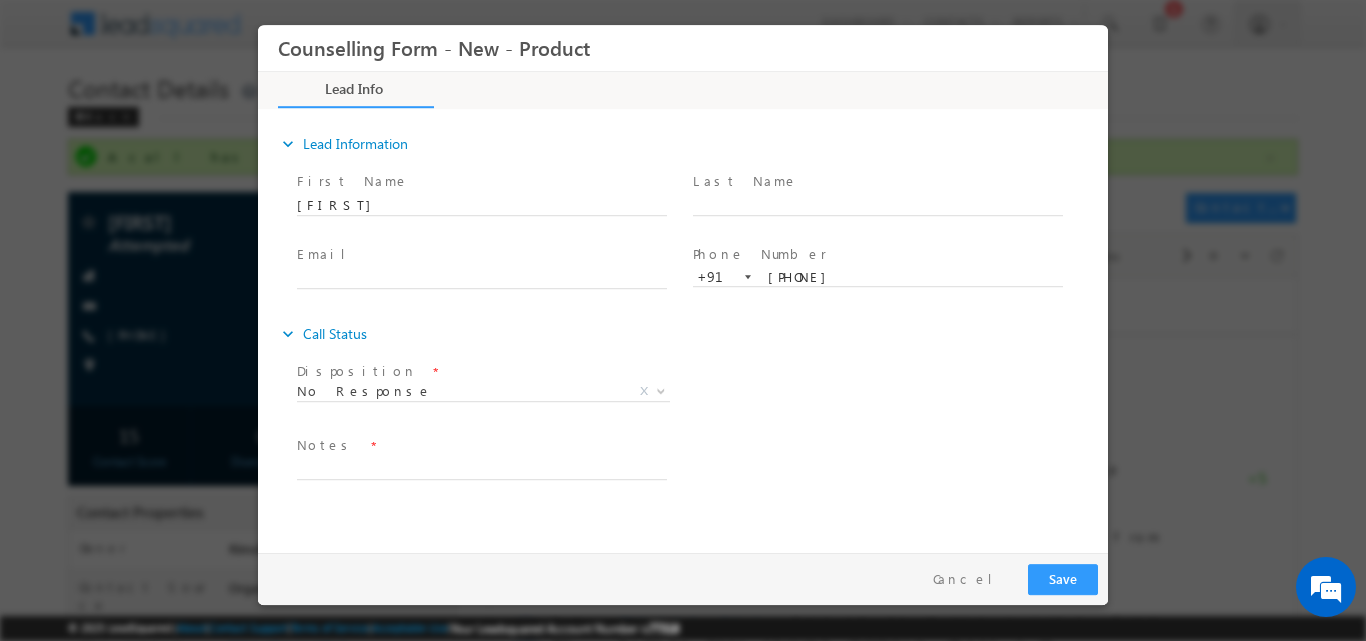 click on "expand_more Call Status" at bounding box center (693, 333) 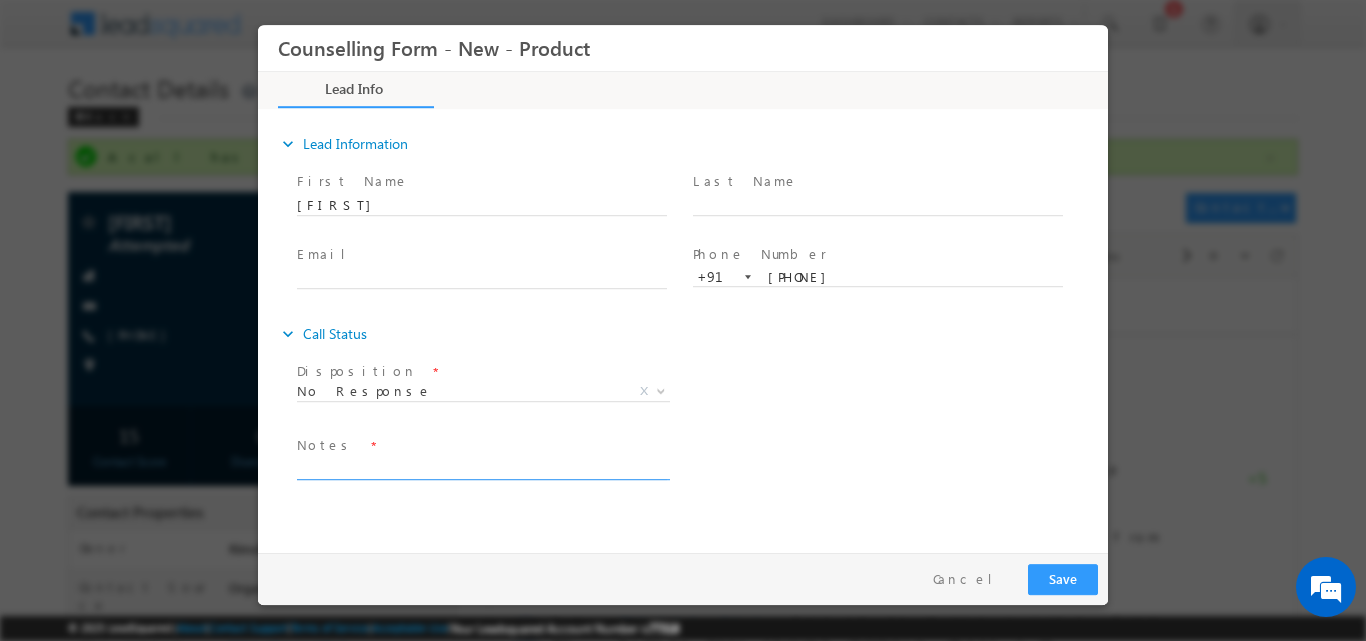 click at bounding box center [482, 467] 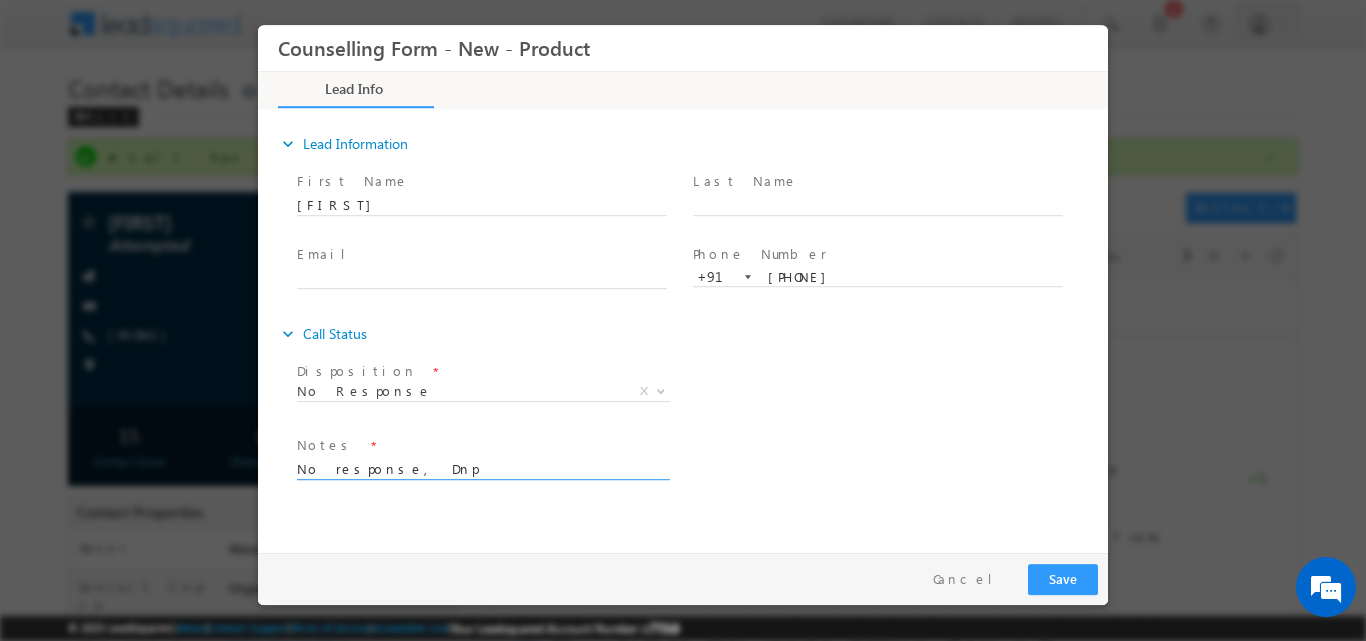 type on "No response, Dnp" 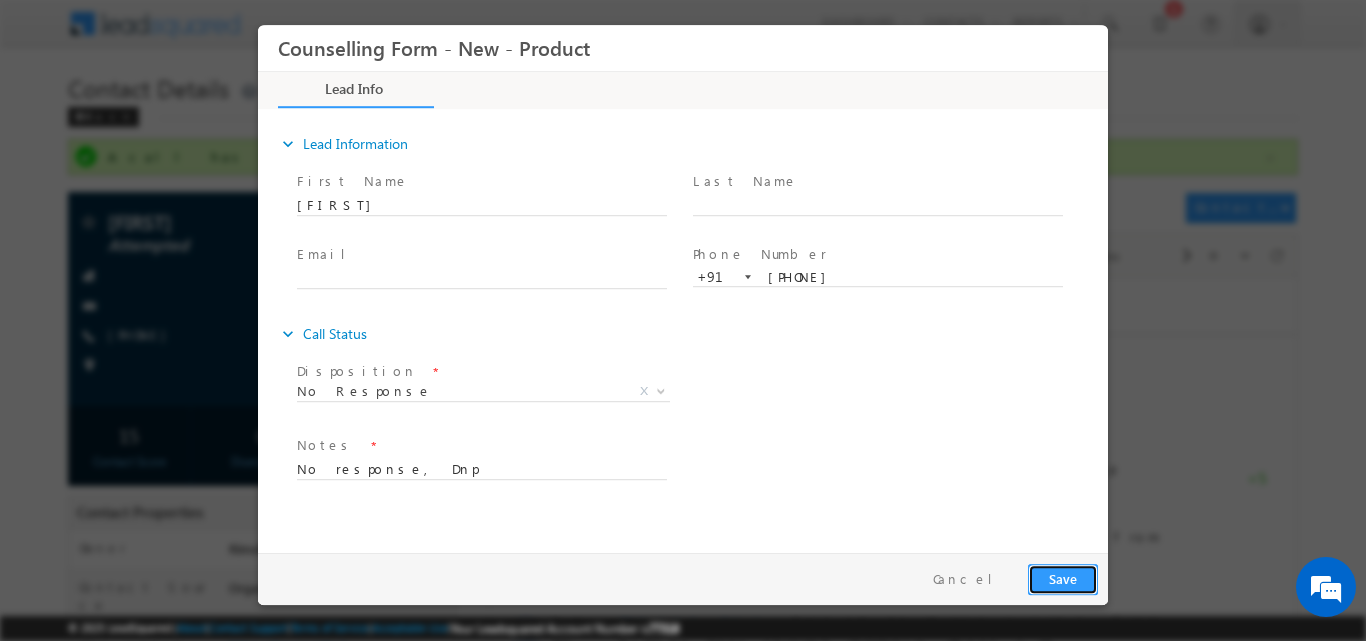 click on "Save" at bounding box center [1063, 578] 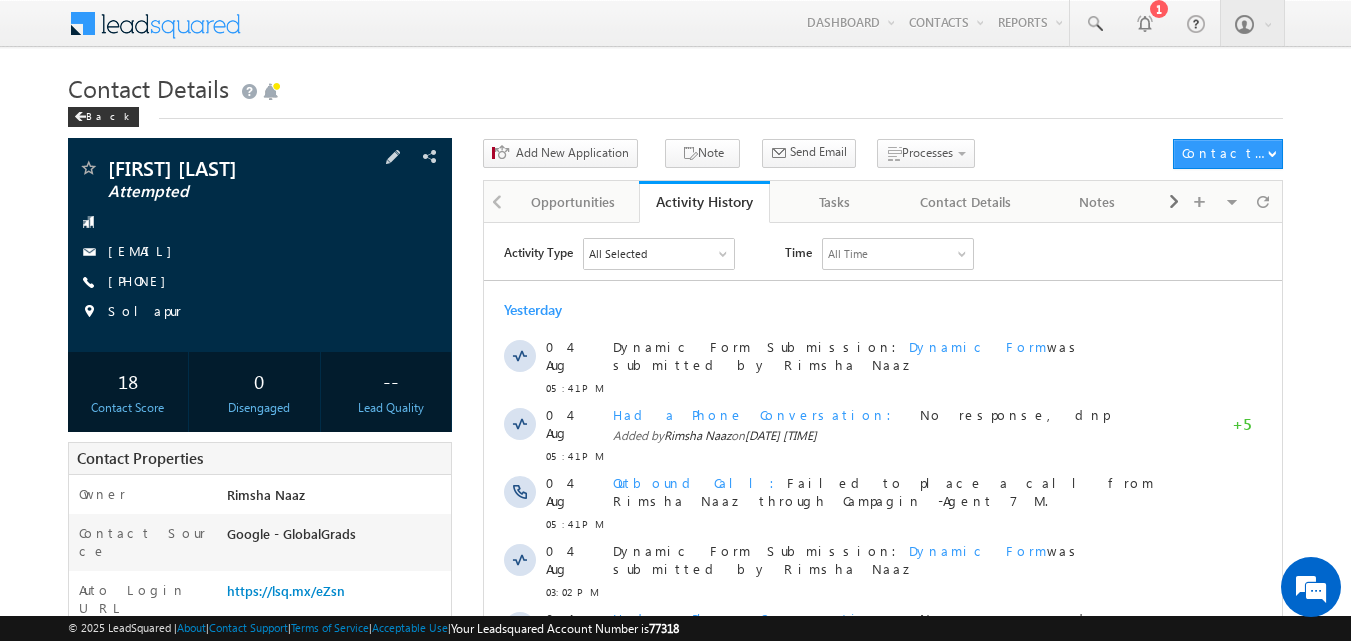 scroll, scrollTop: 0, scrollLeft: 0, axis: both 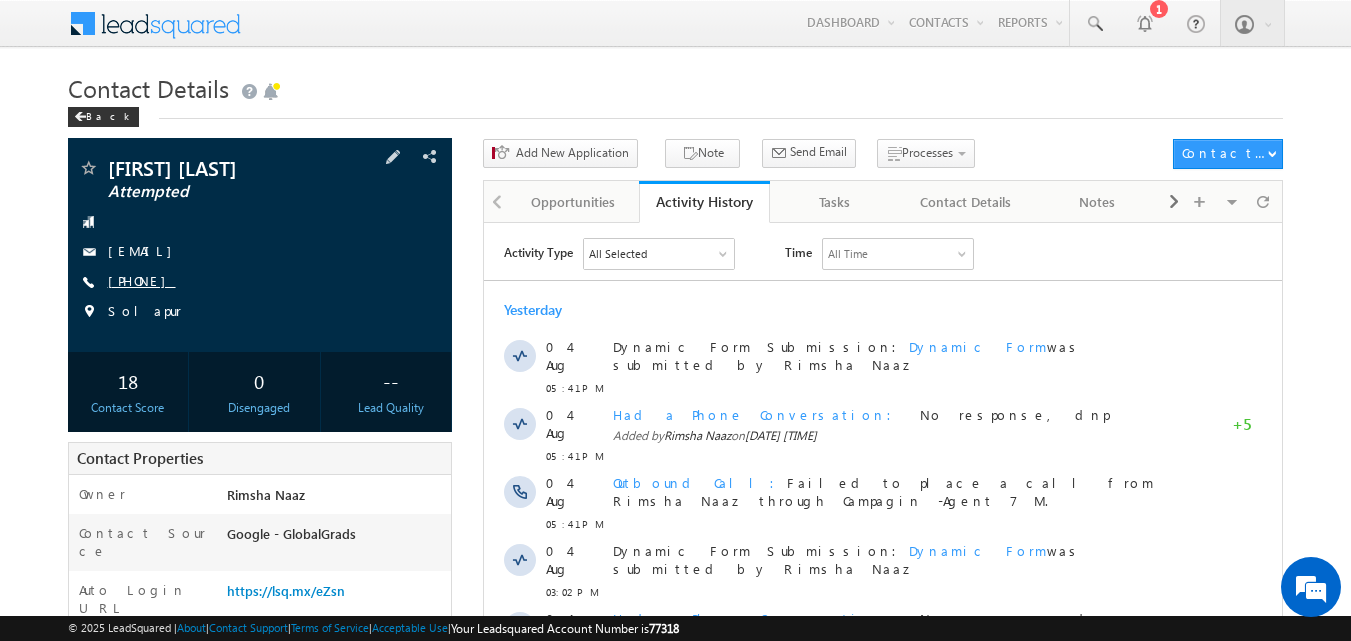 click on "[PHONE]" at bounding box center [142, 280] 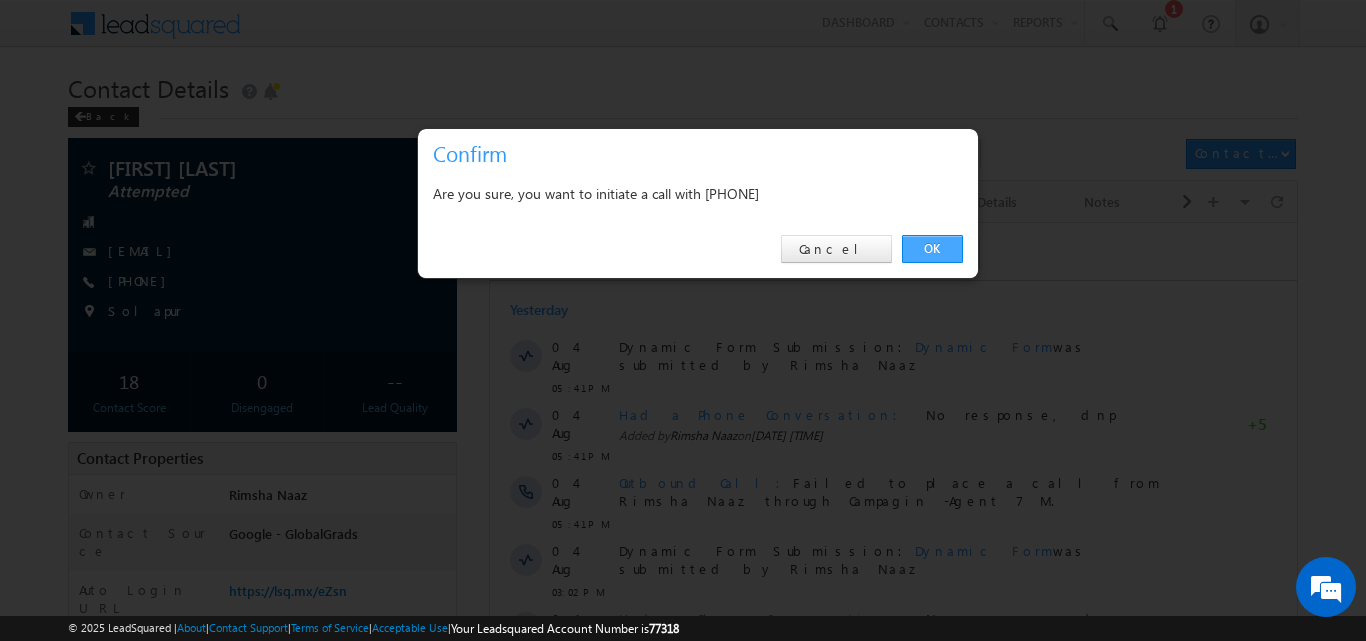 click on "OK" at bounding box center (932, 249) 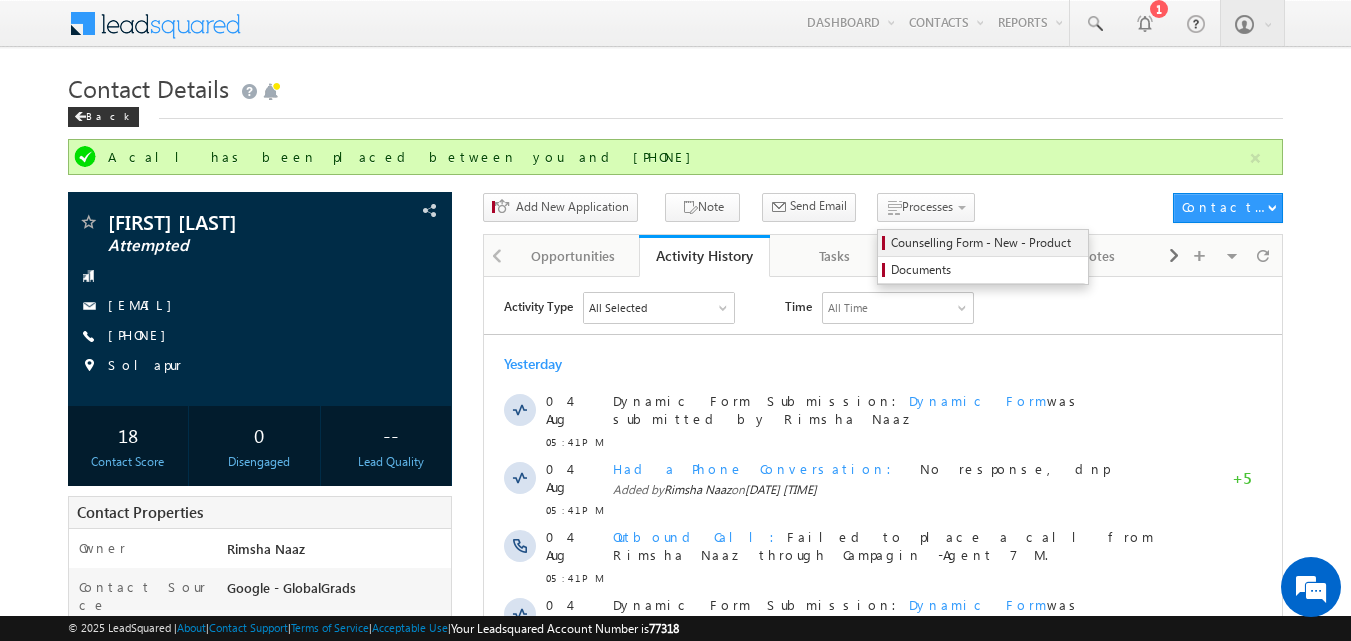 click on "Counselling Form - New - Product" at bounding box center (986, 243) 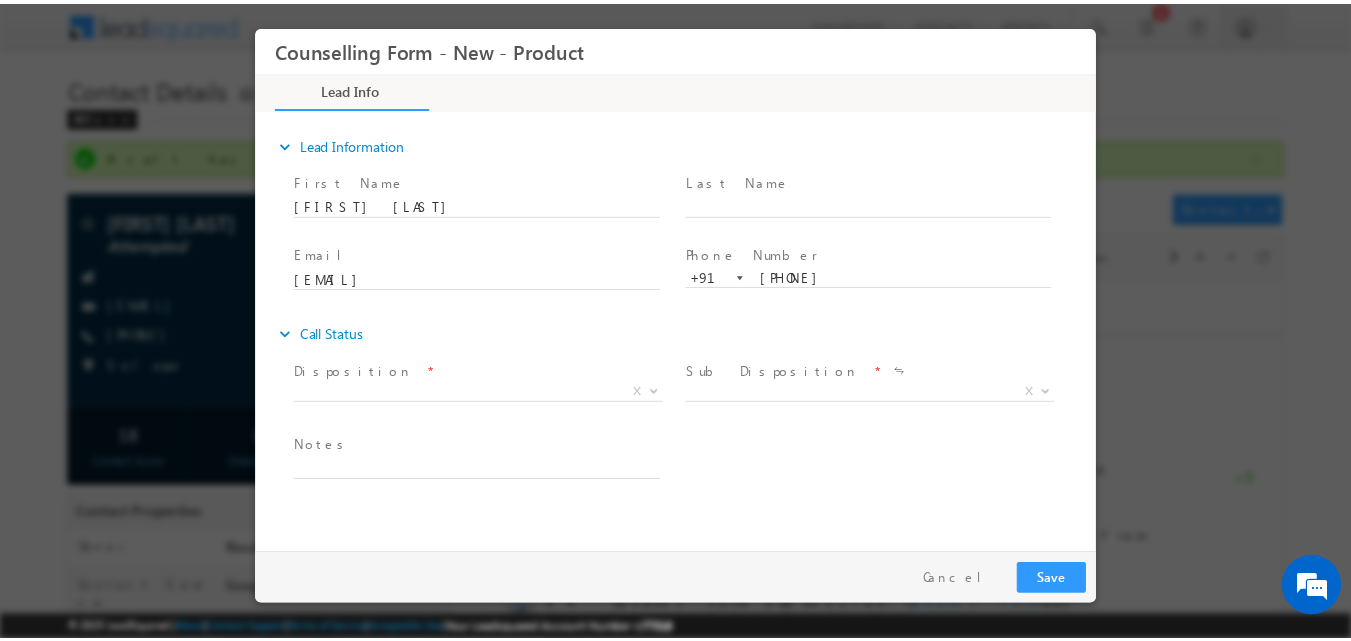 scroll, scrollTop: 0, scrollLeft: 0, axis: both 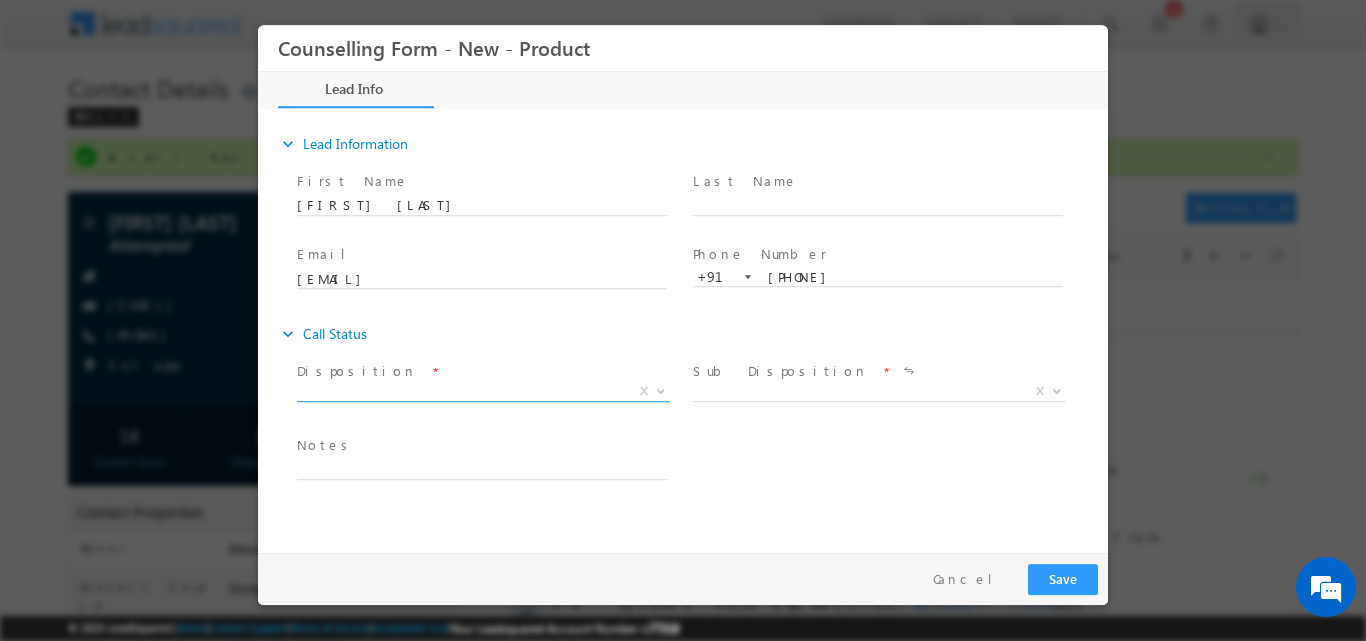 click at bounding box center [661, 389] 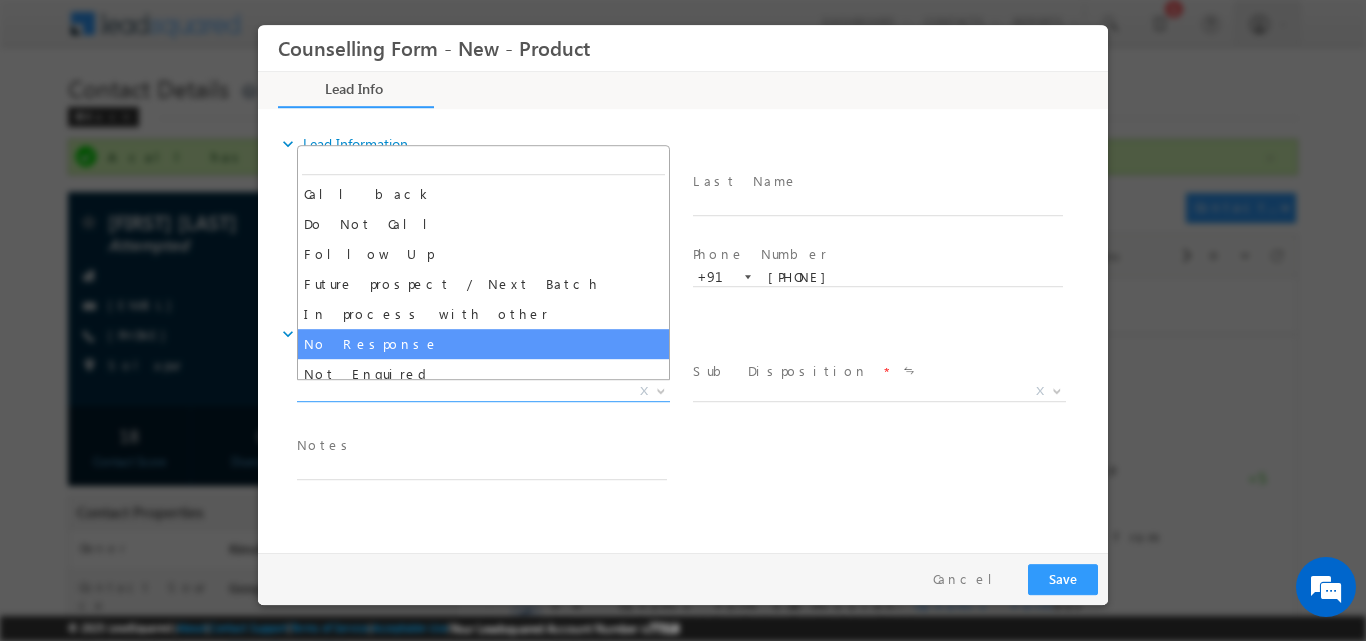 select on "No Response" 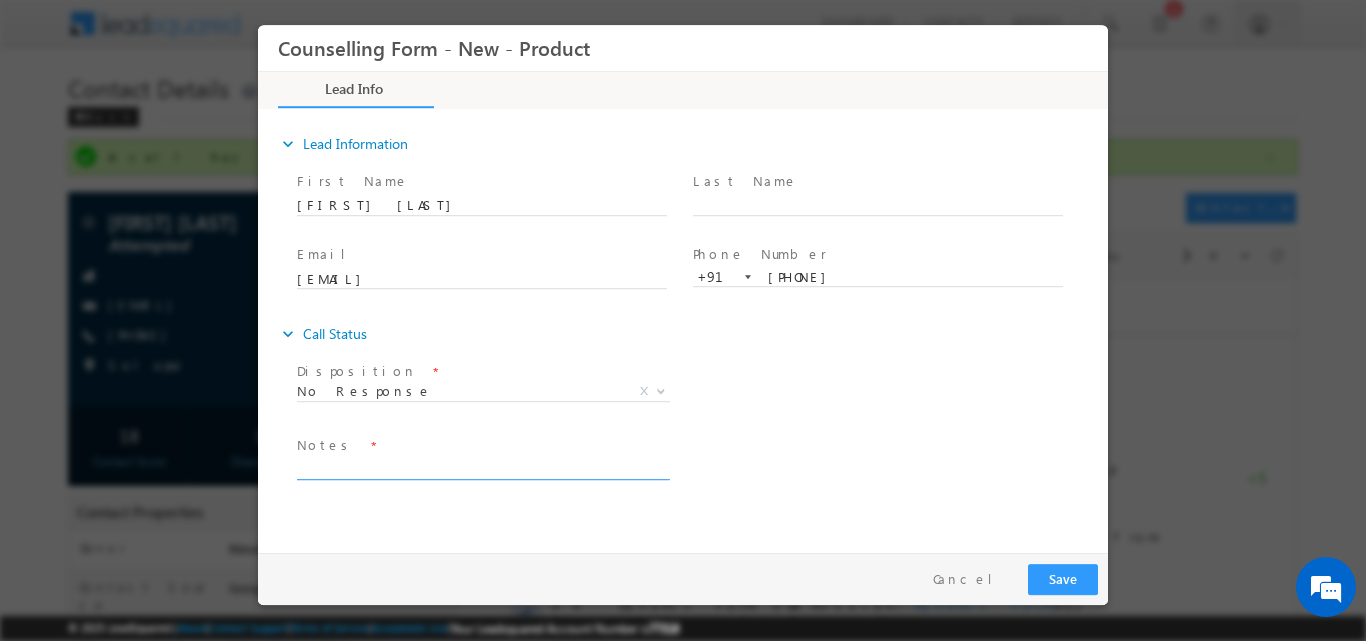 click at bounding box center [482, 467] 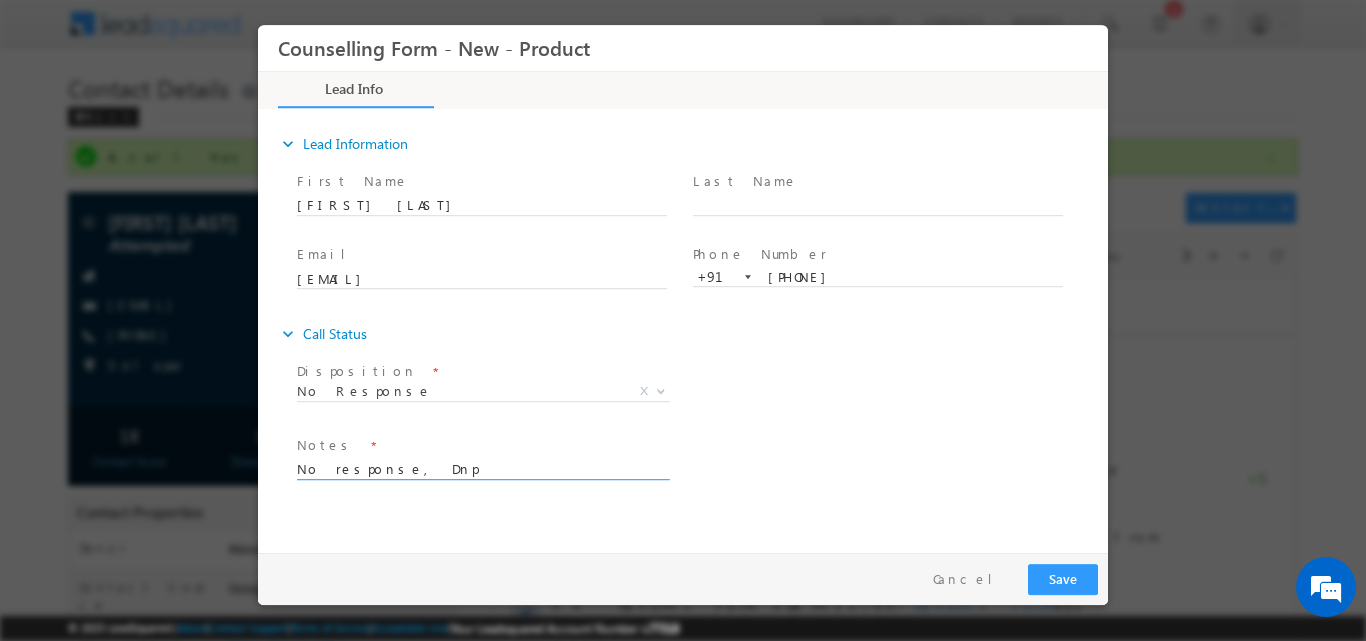 type on "No response, Dnp" 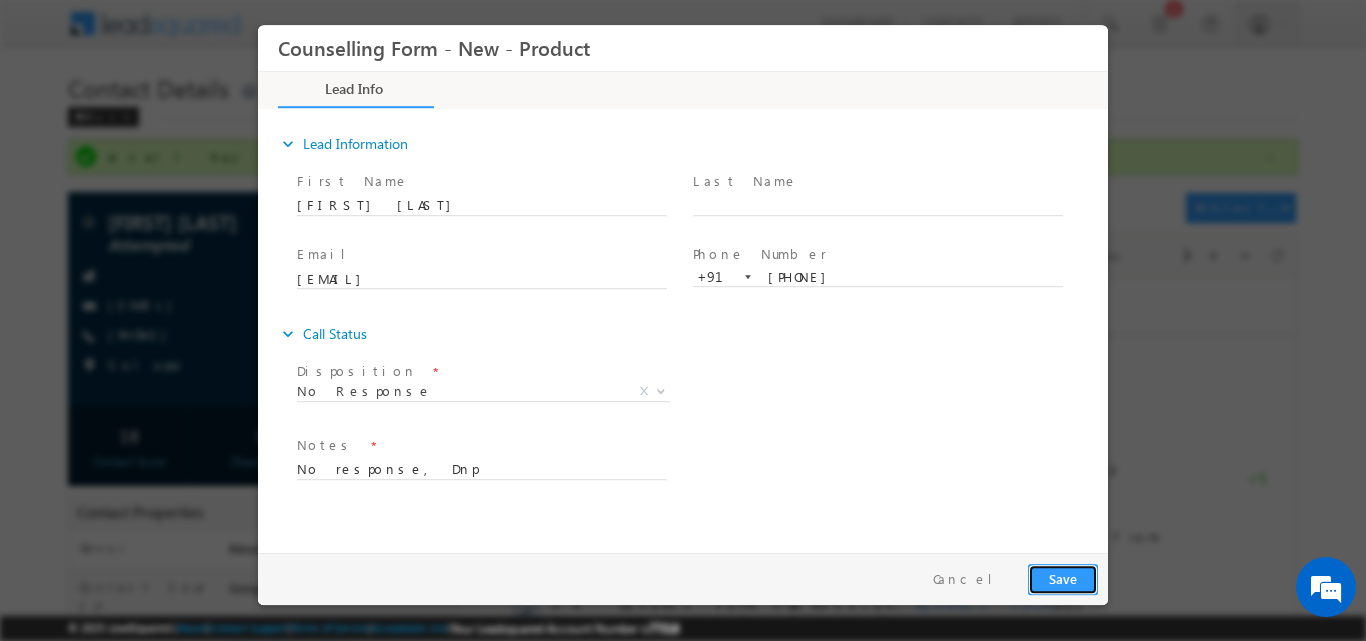 click on "Save" at bounding box center [1063, 578] 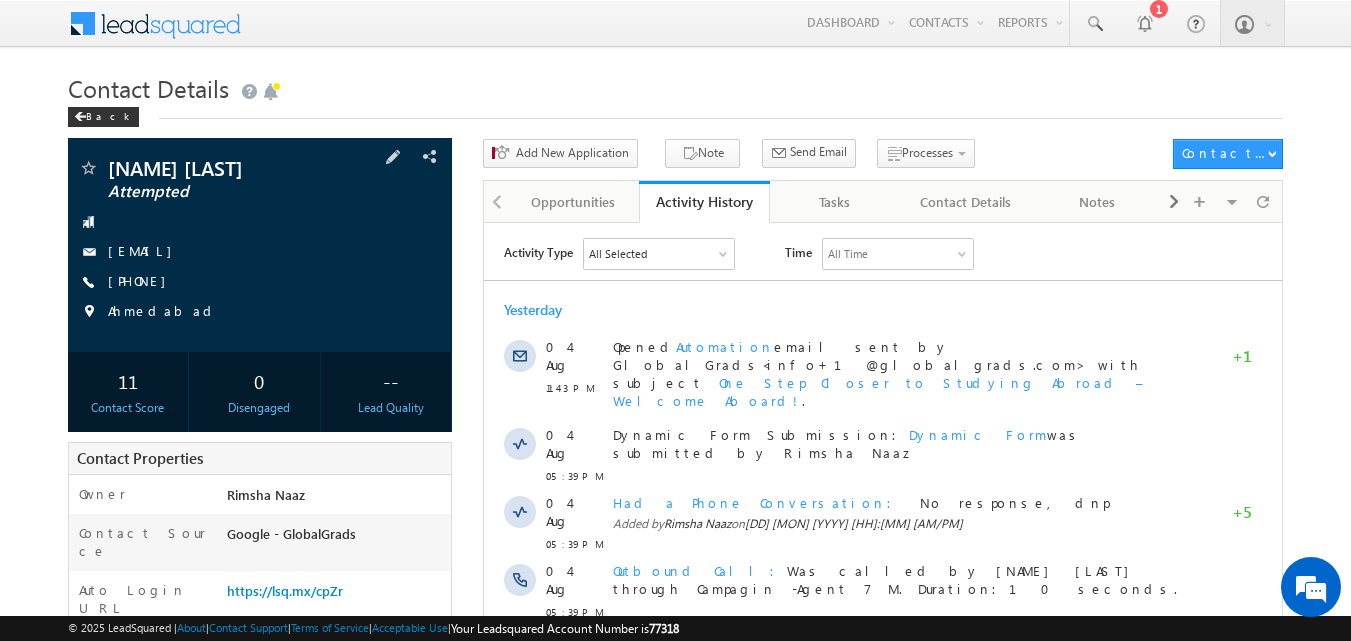scroll, scrollTop: 0, scrollLeft: 0, axis: both 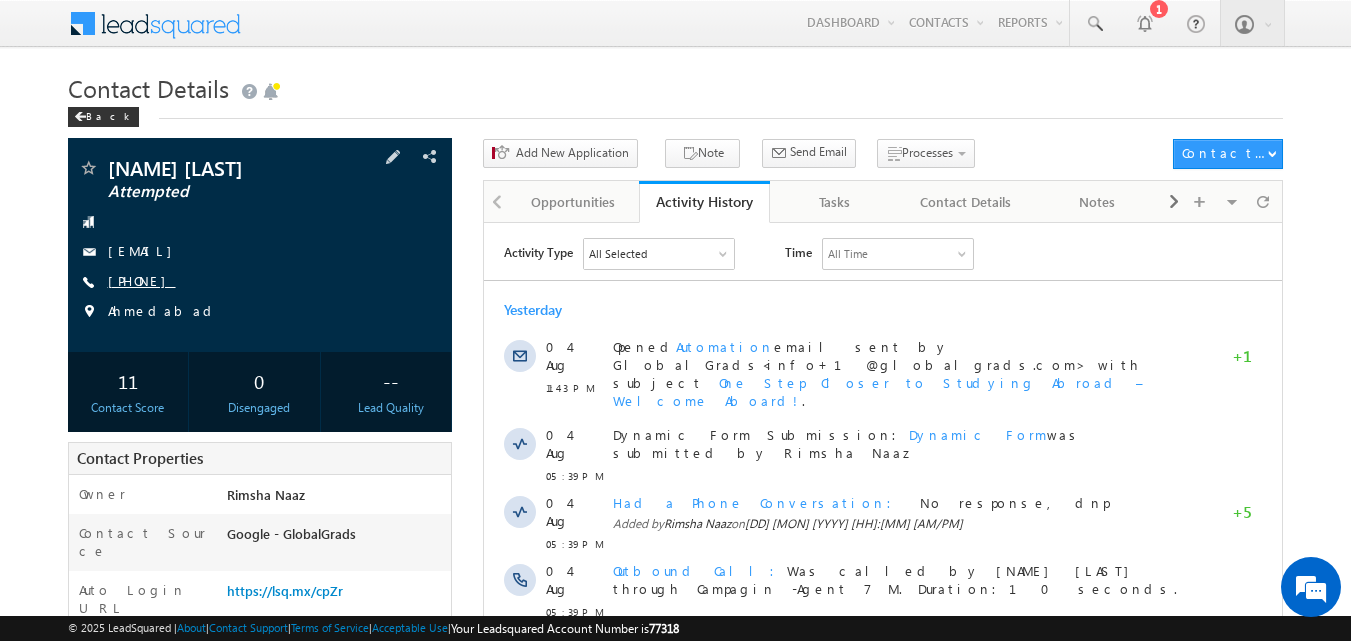 click on "[PHONE]" at bounding box center [142, 280] 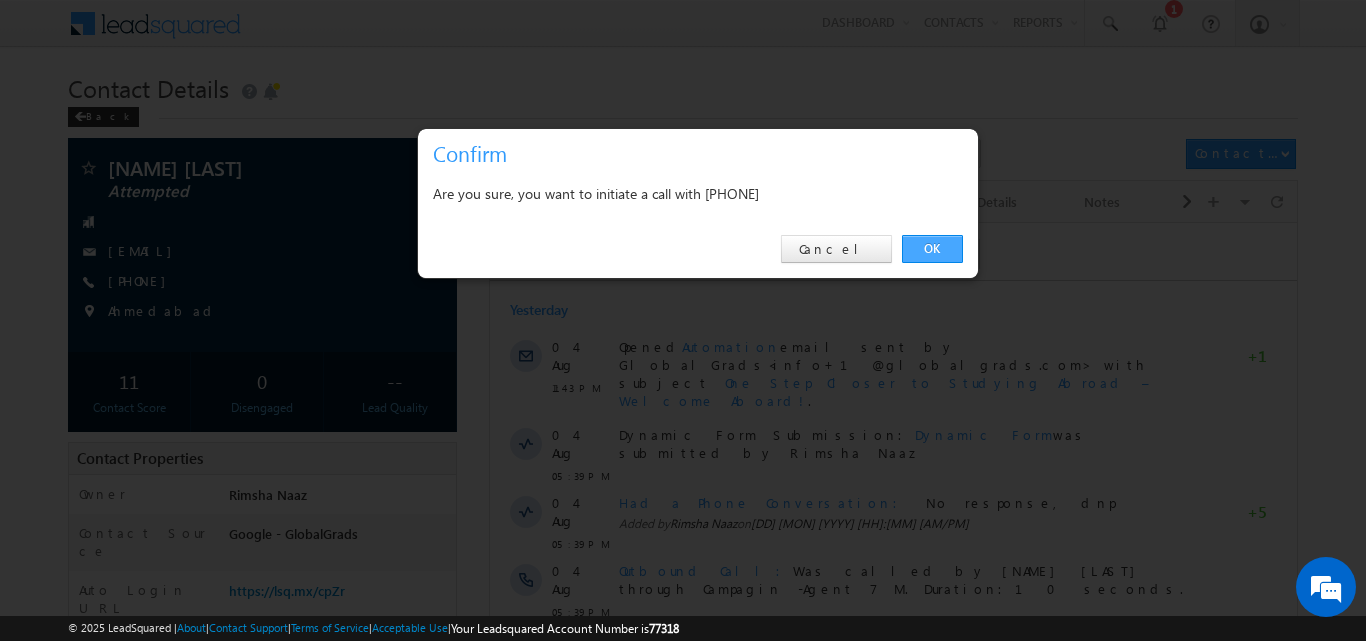 click on "OK" at bounding box center [932, 249] 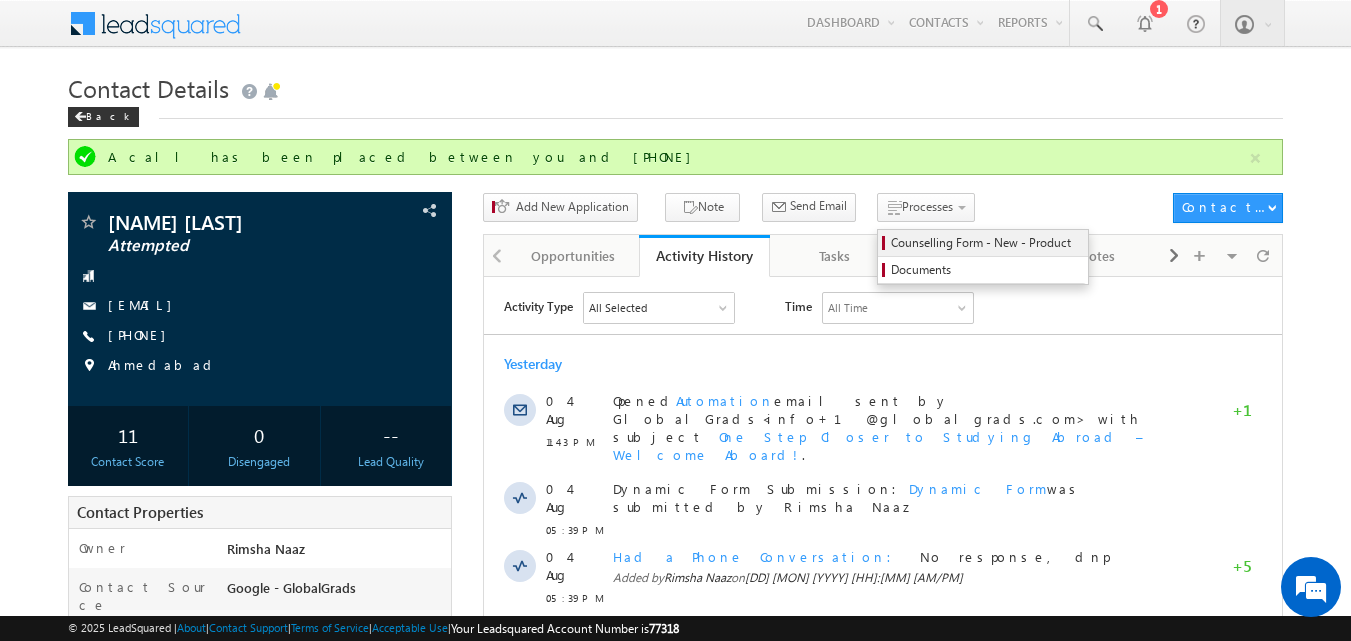 click on "Counselling Form - New - Product" at bounding box center [983, 243] 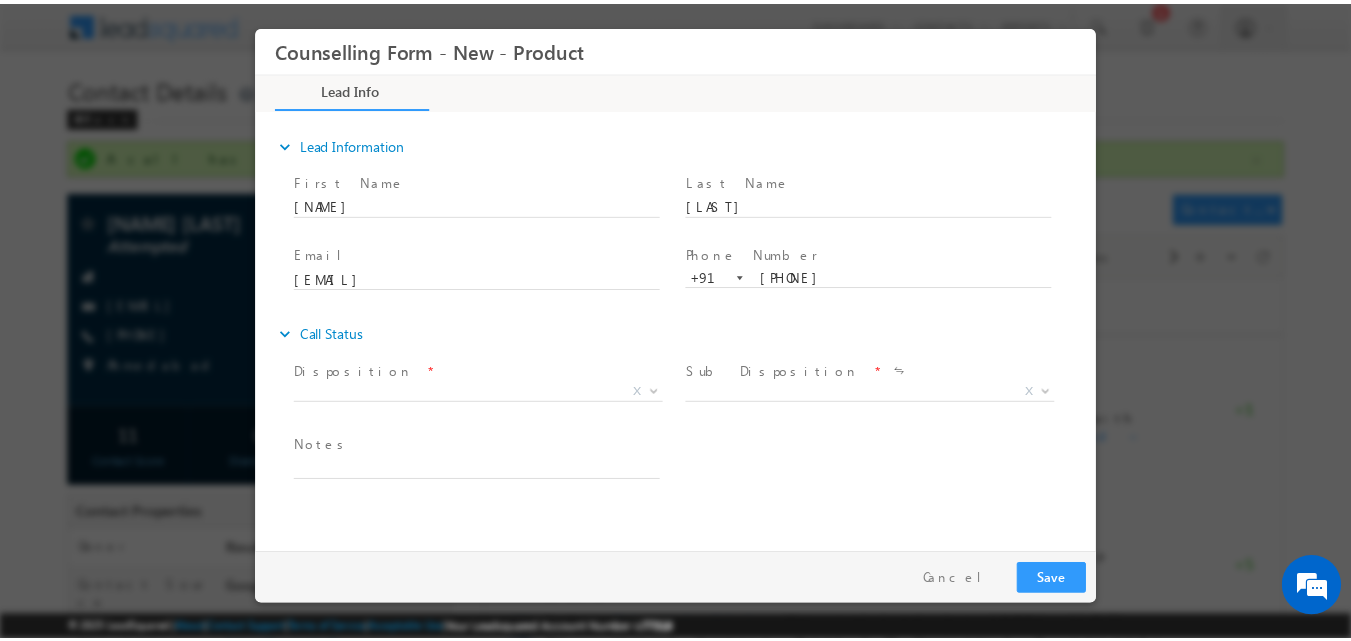 scroll, scrollTop: 0, scrollLeft: 0, axis: both 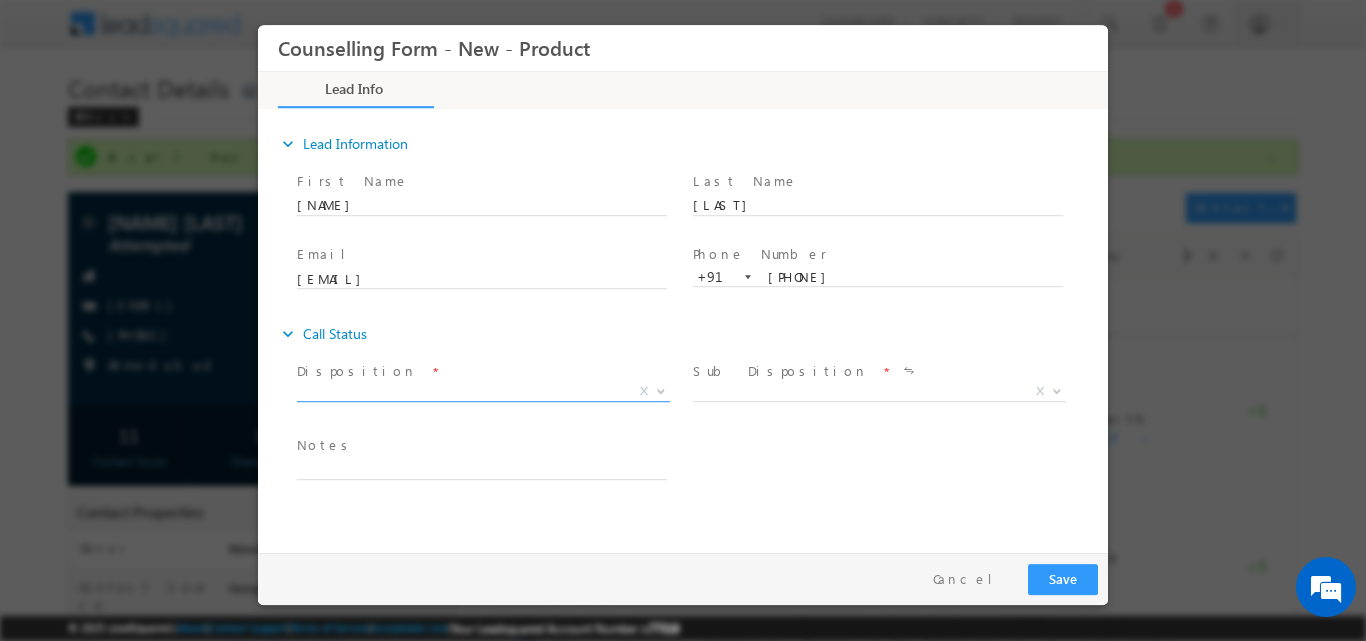 click at bounding box center [661, 389] 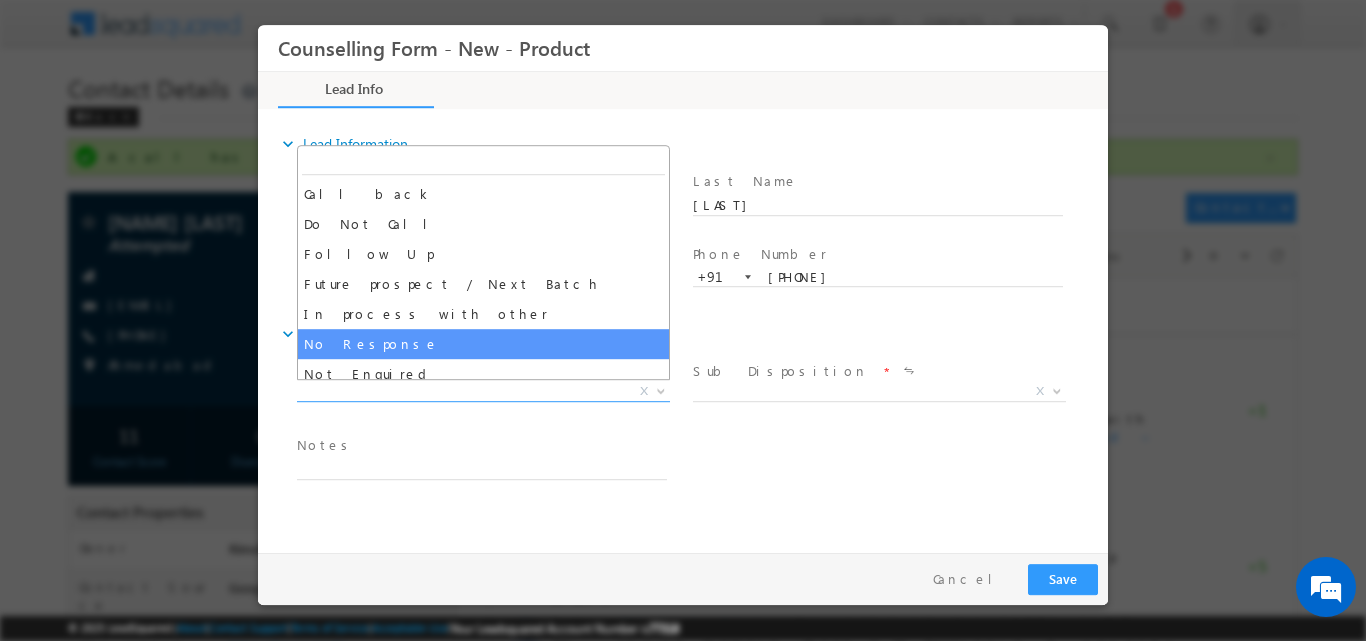 select on "No Response" 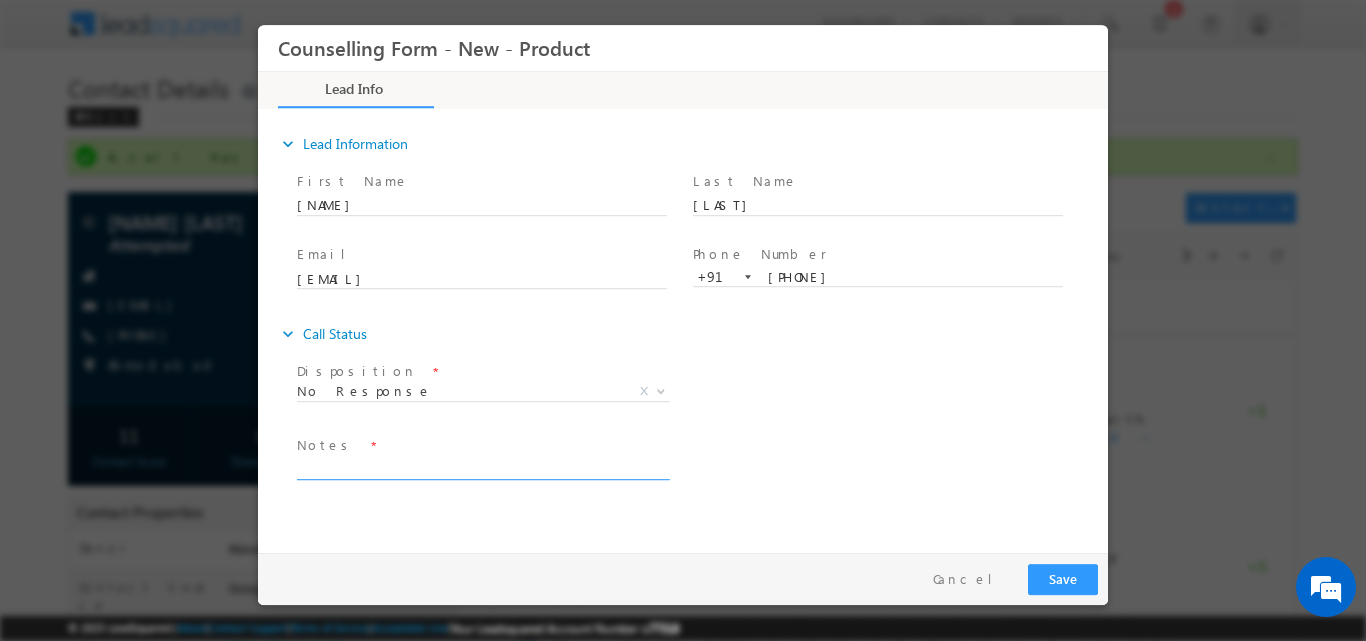 click at bounding box center [482, 467] 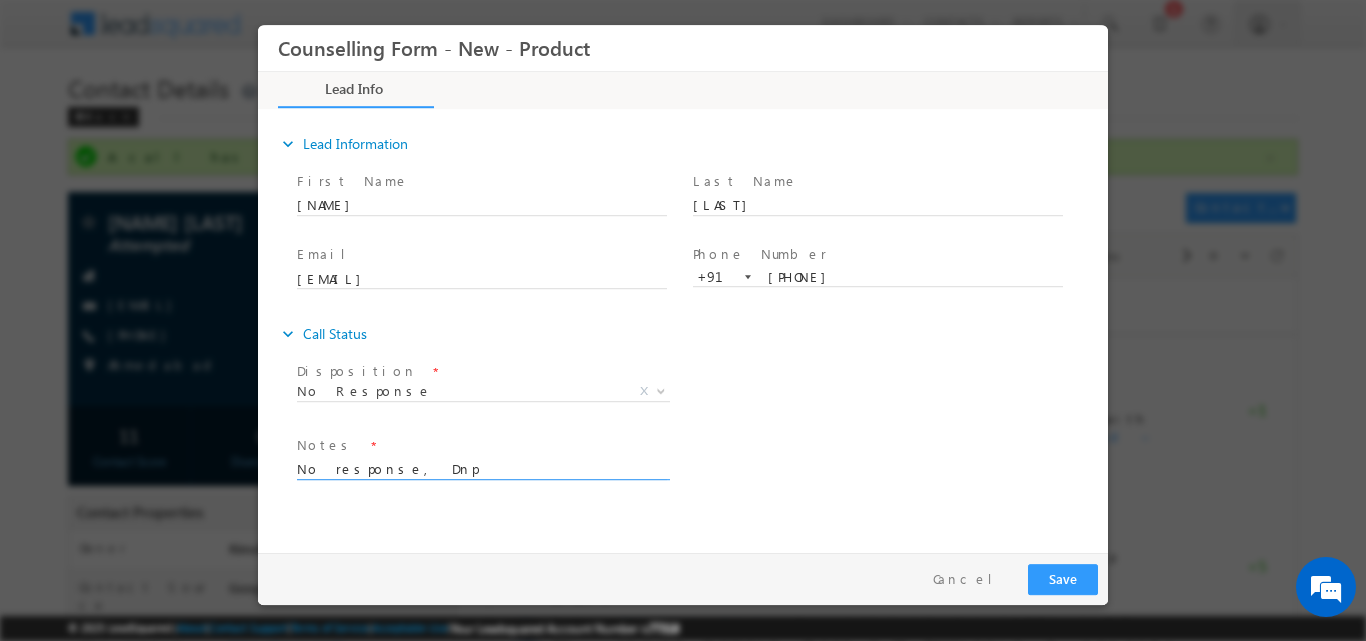 type on "No response, Dnp" 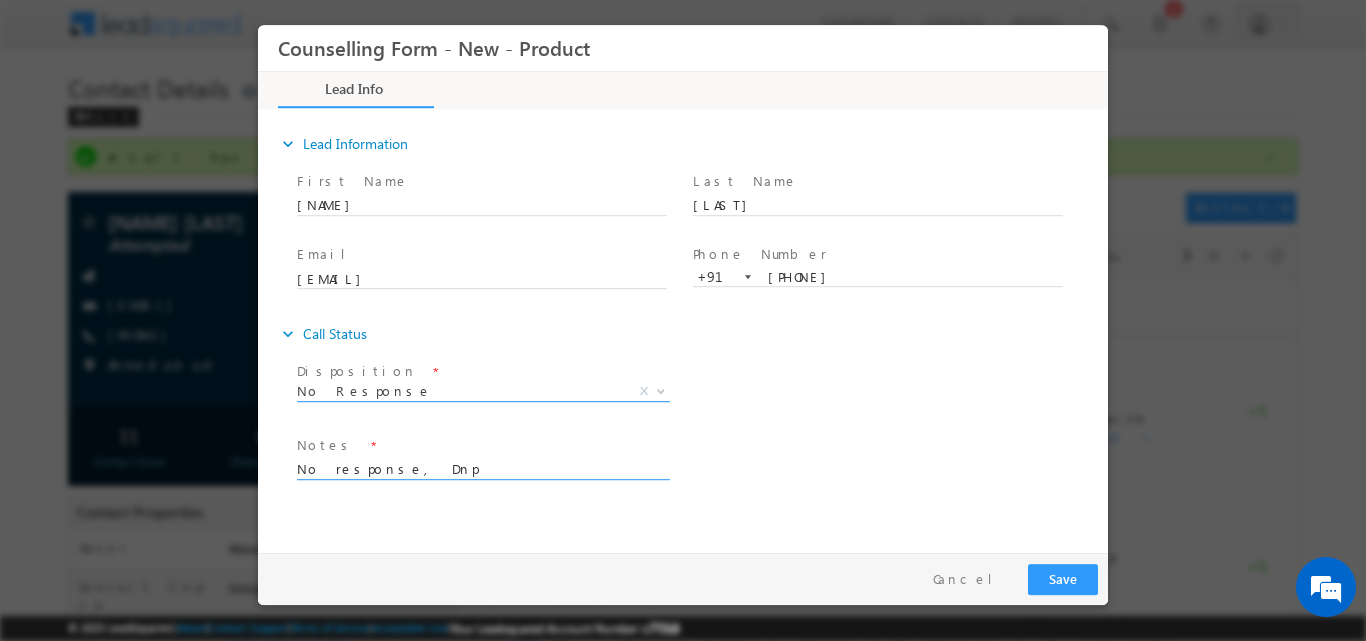 click at bounding box center [661, 389] 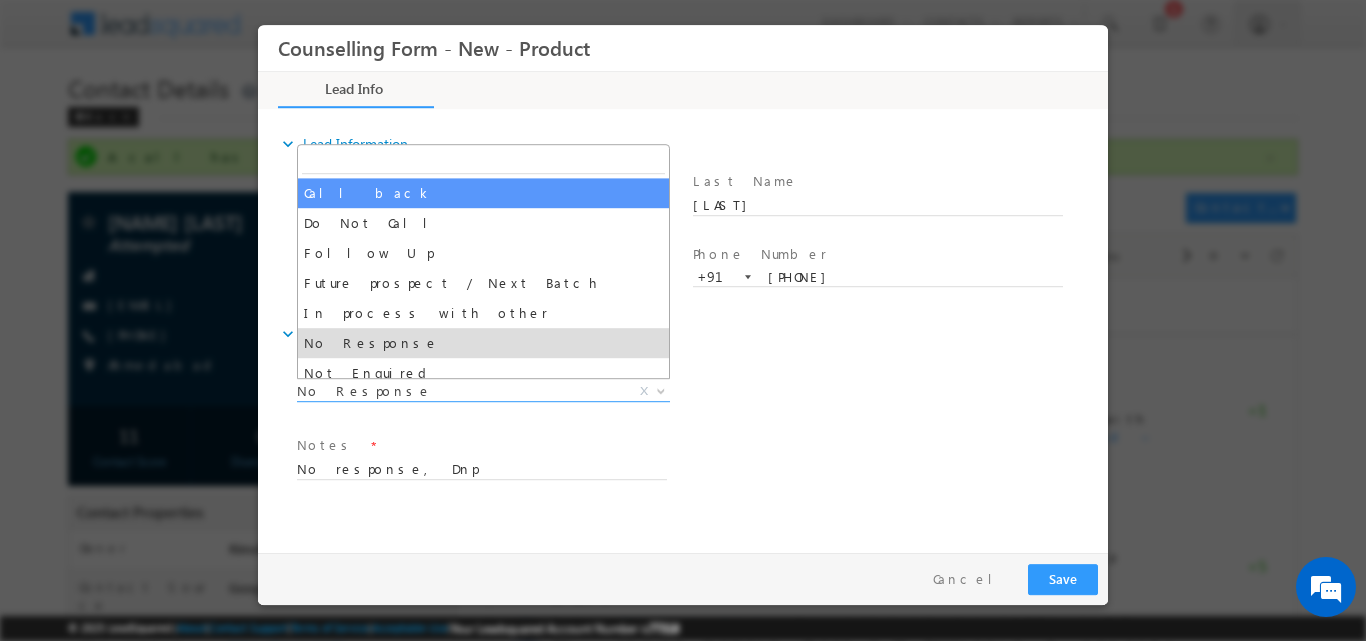 select on "Call back" 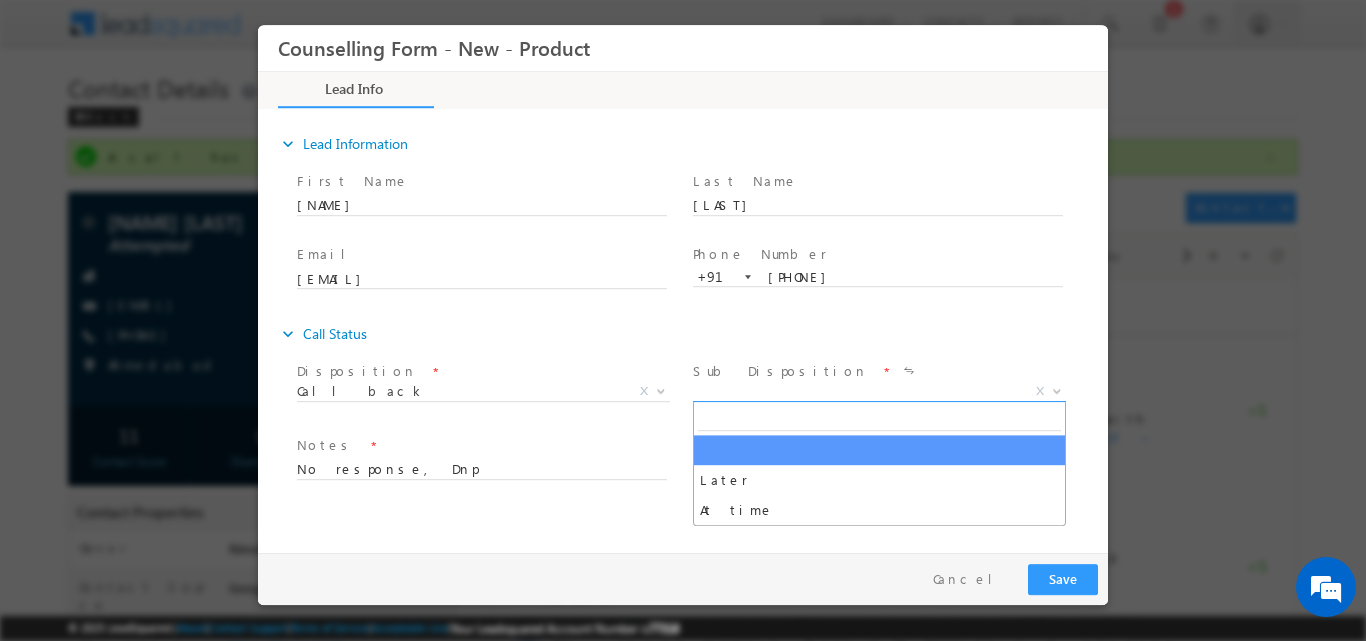 click at bounding box center [1055, 390] 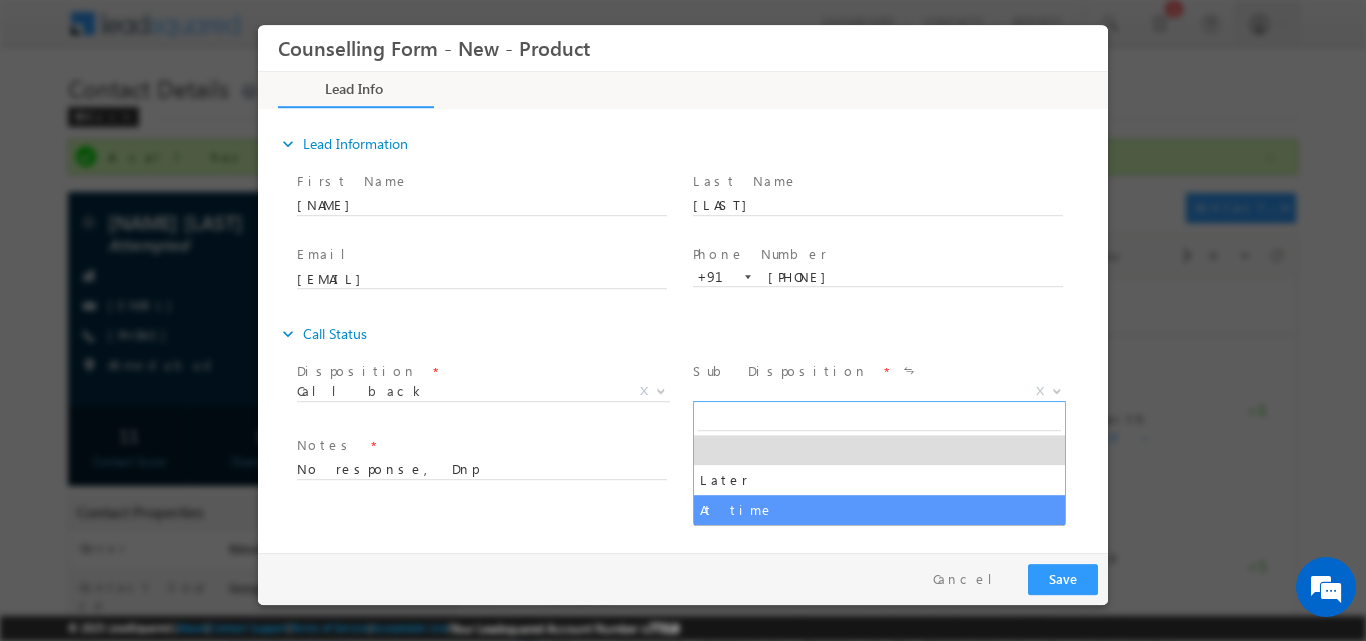 select on "At time" 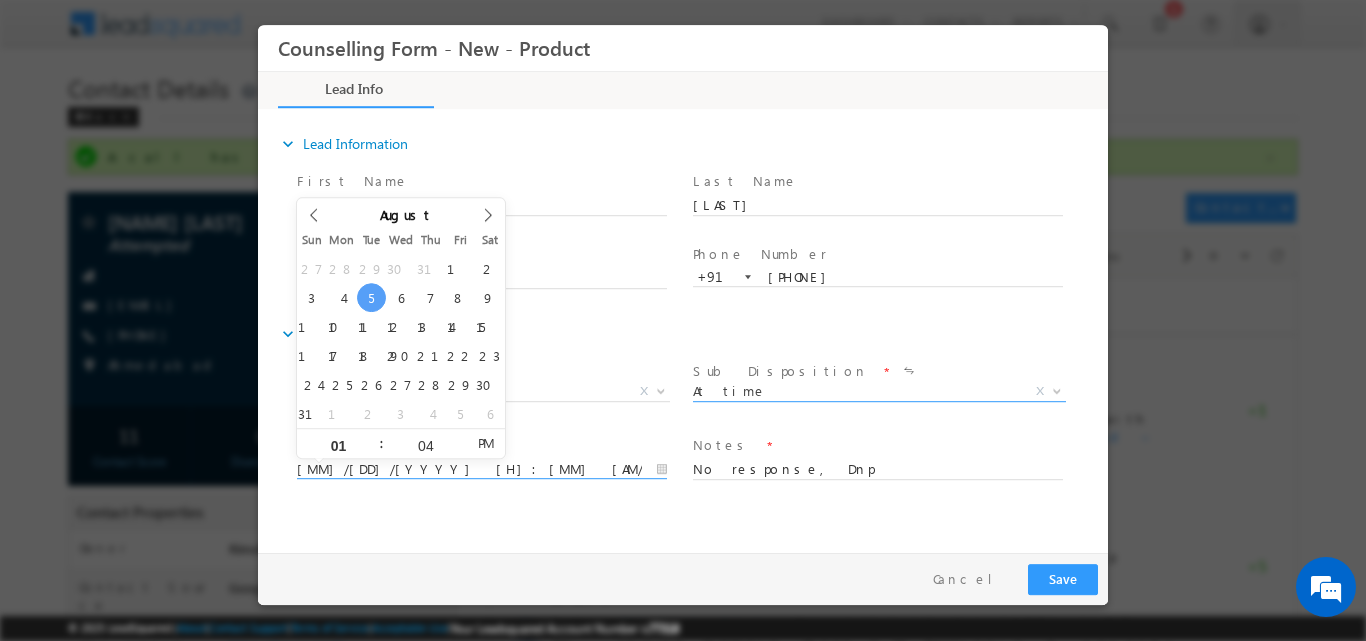 click on "05/08/2025 1:04 PM" at bounding box center (482, 469) 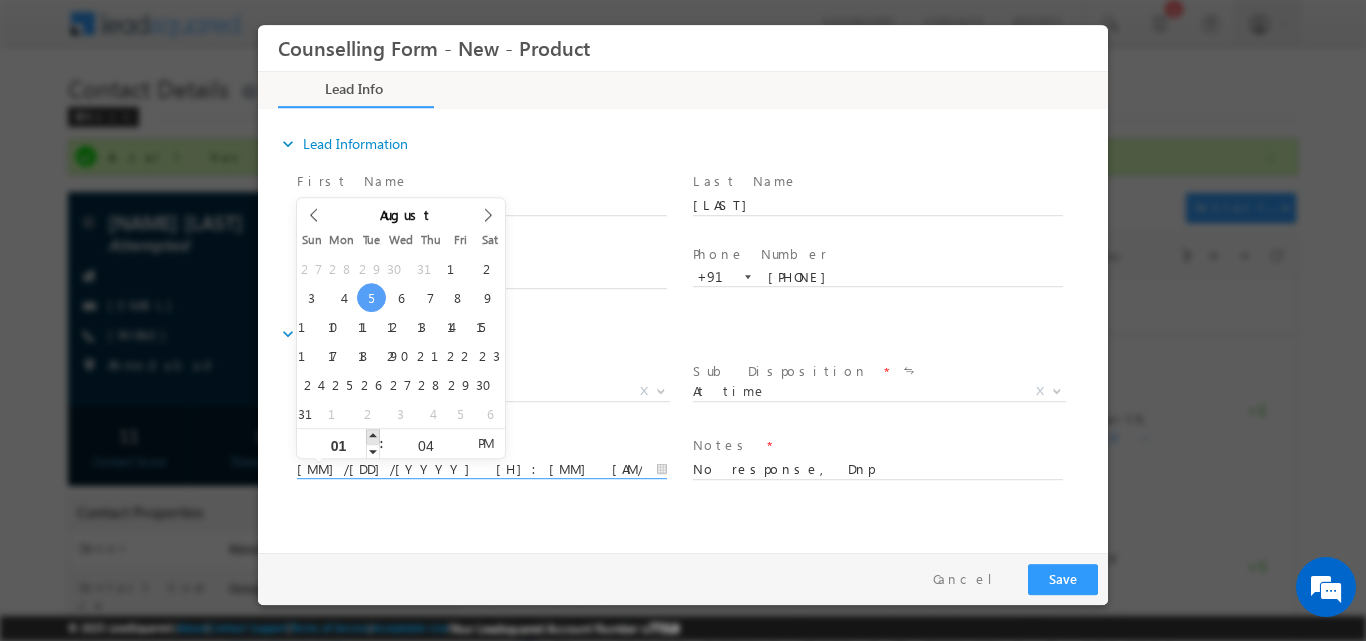 type on "05/08/2025 2:04 PM" 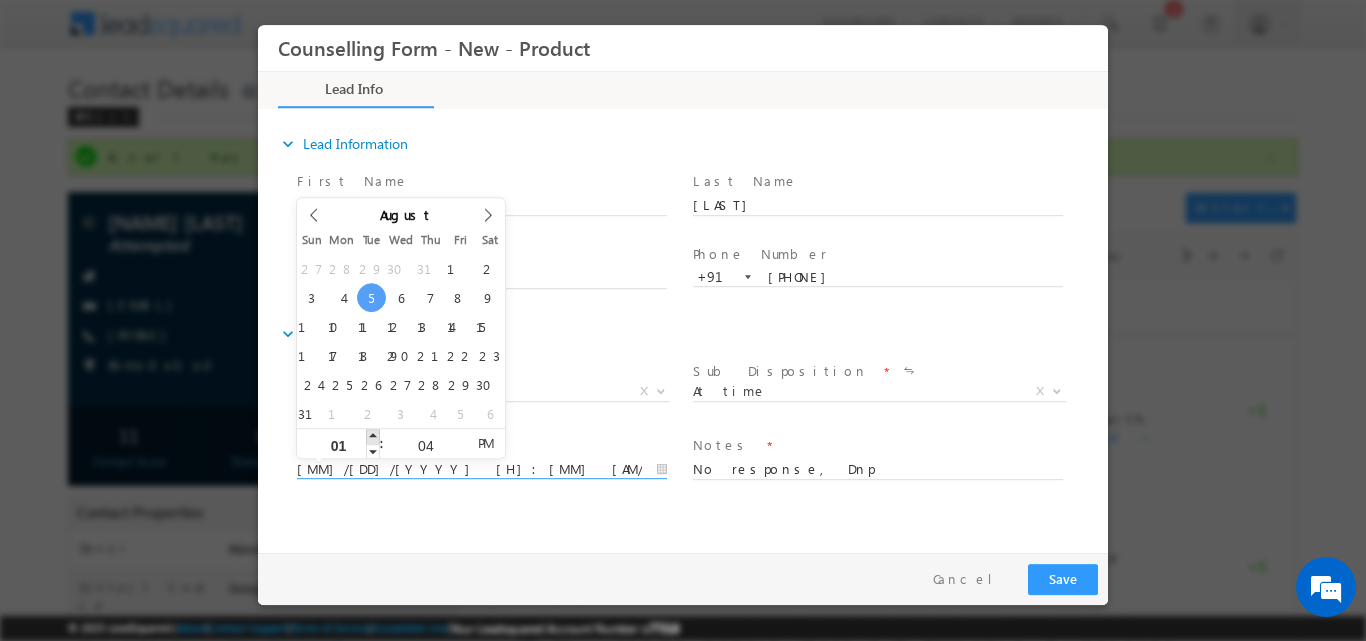 type on "02" 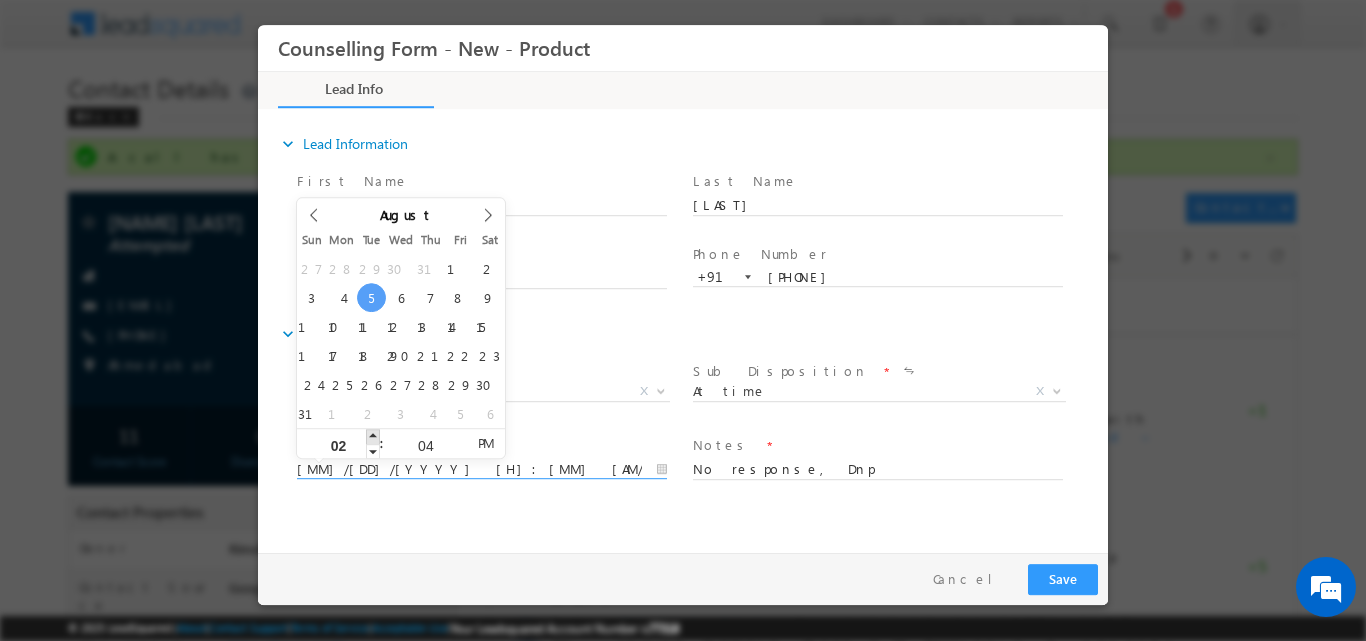 click at bounding box center [373, 435] 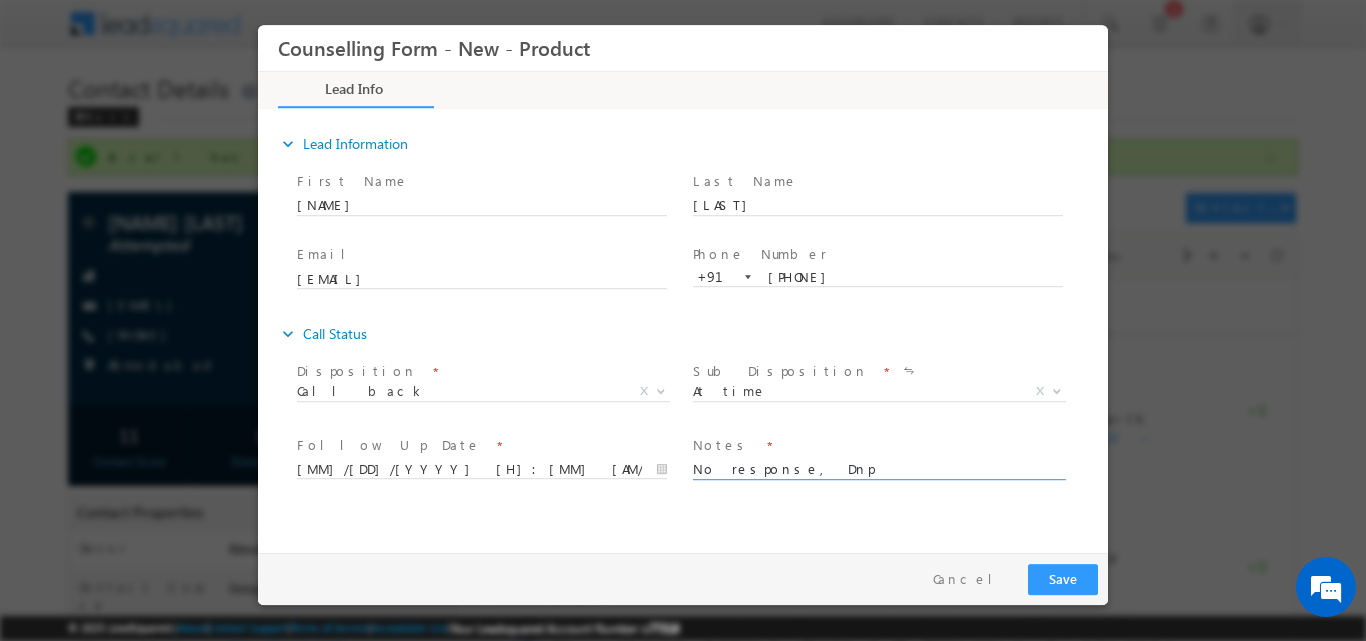 drag, startPoint x: 813, startPoint y: 471, endPoint x: 642, endPoint y: 479, distance: 171.18703 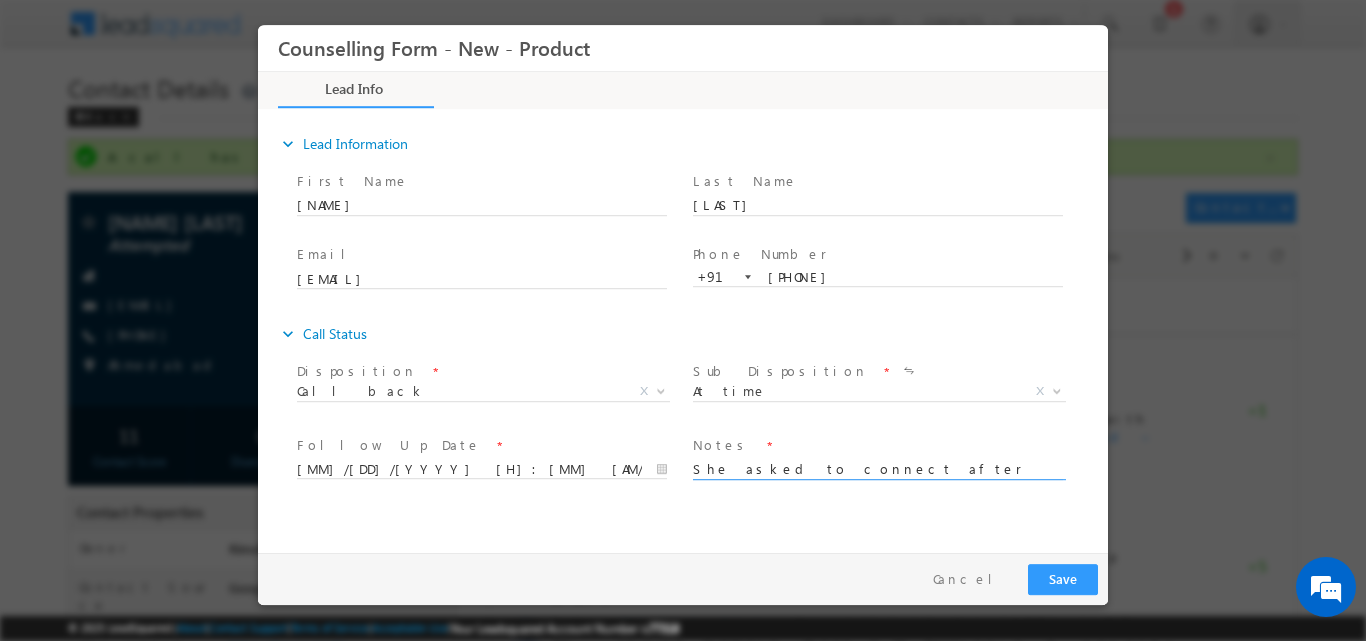 type on "She asked to connect after half an hour" 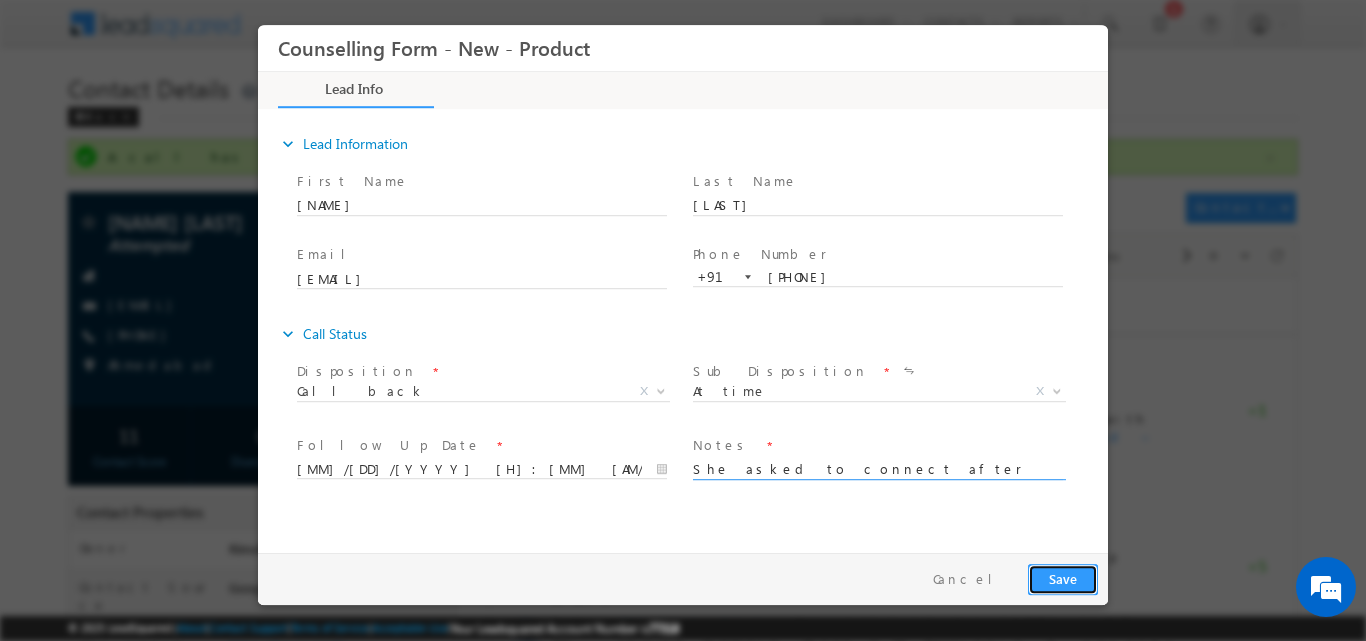 click on "Save" at bounding box center (1063, 578) 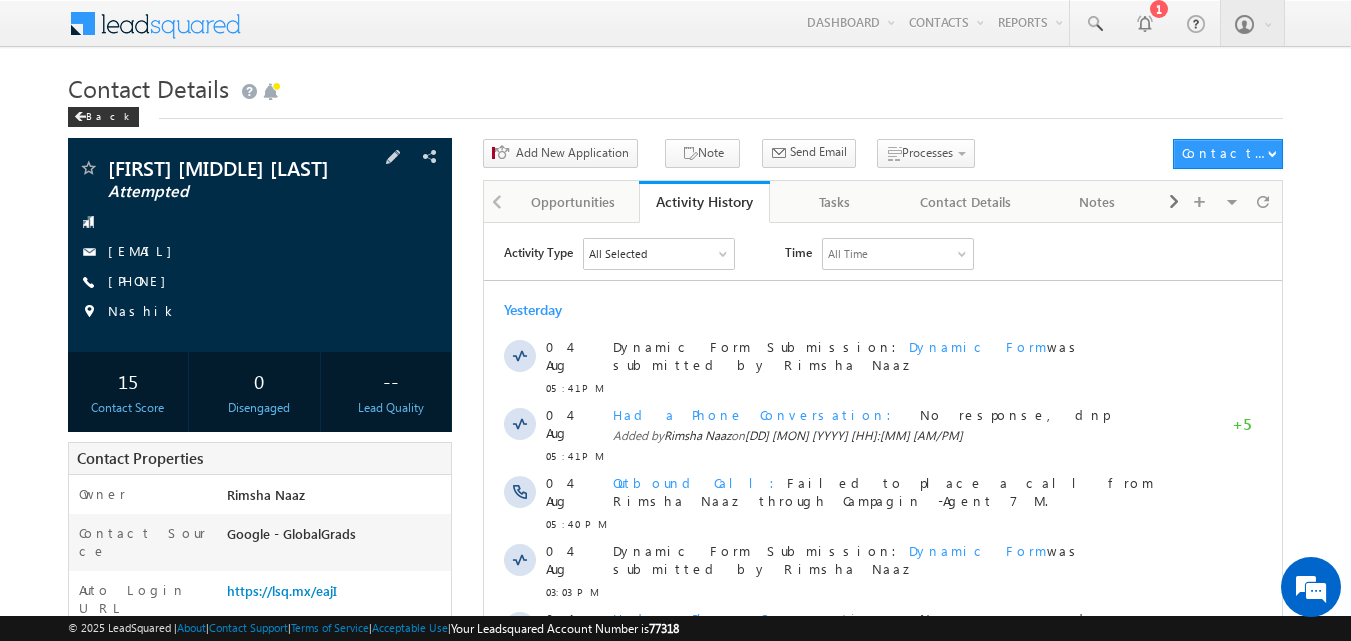 scroll, scrollTop: 0, scrollLeft: 0, axis: both 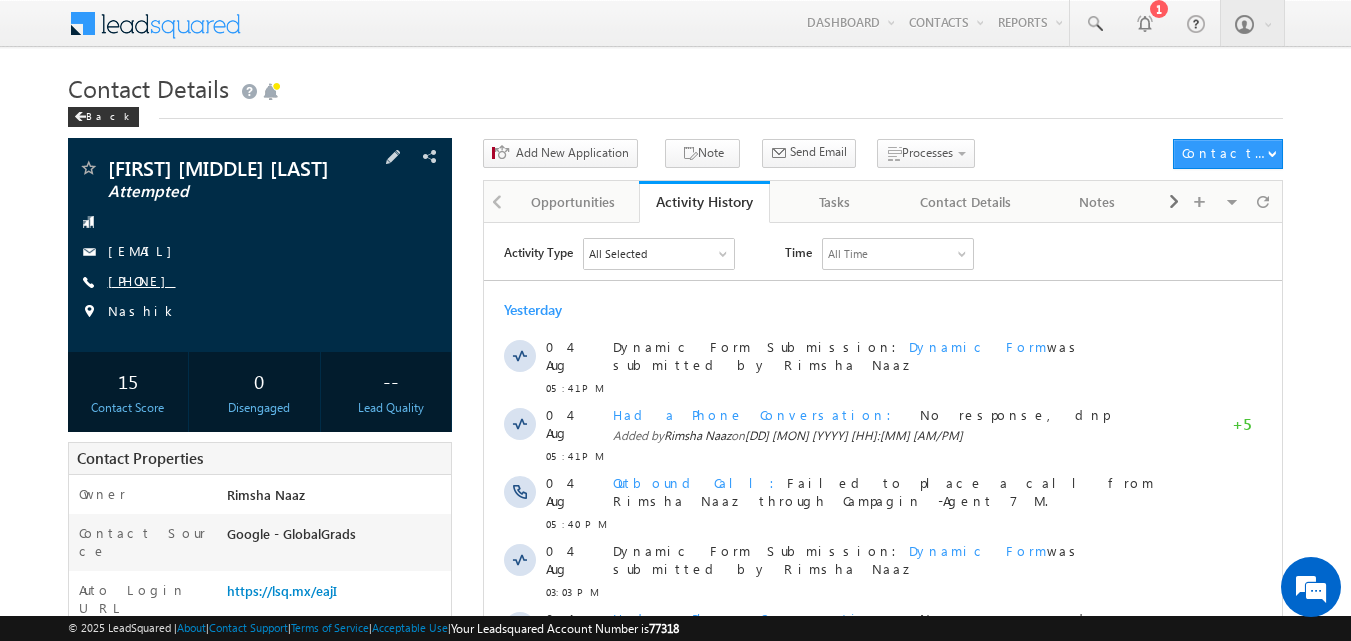 click on "+91-7385687196" at bounding box center (142, 280) 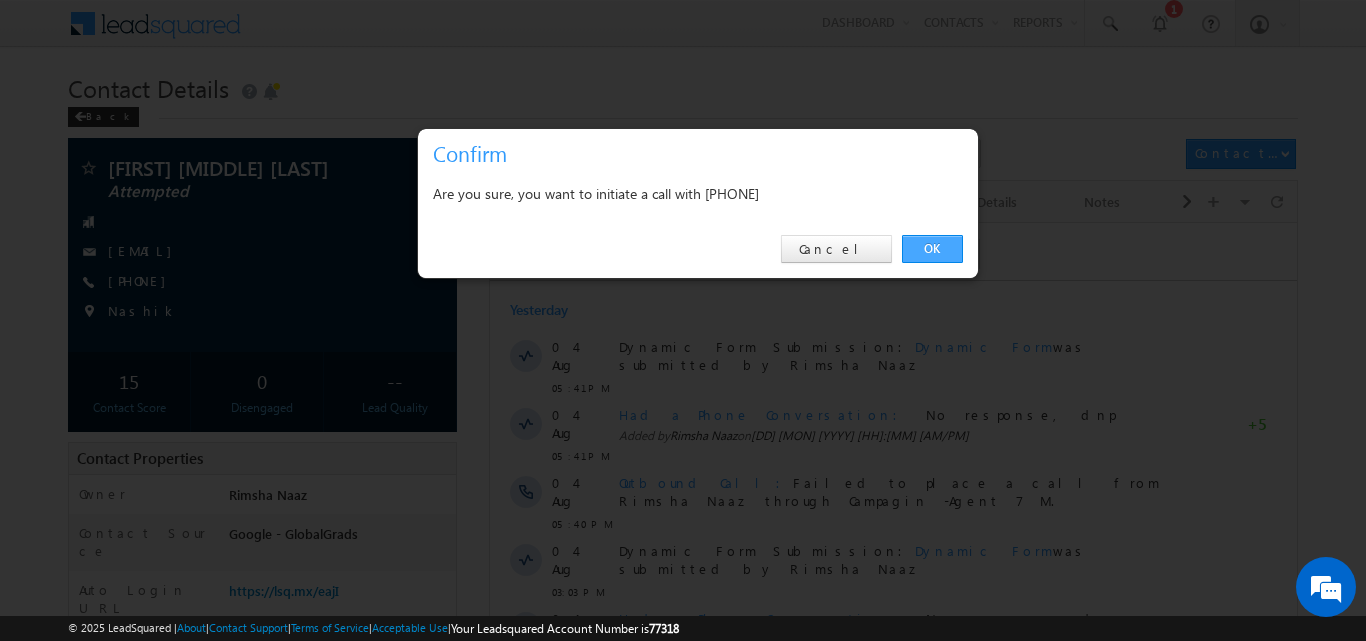click on "OK" at bounding box center (932, 249) 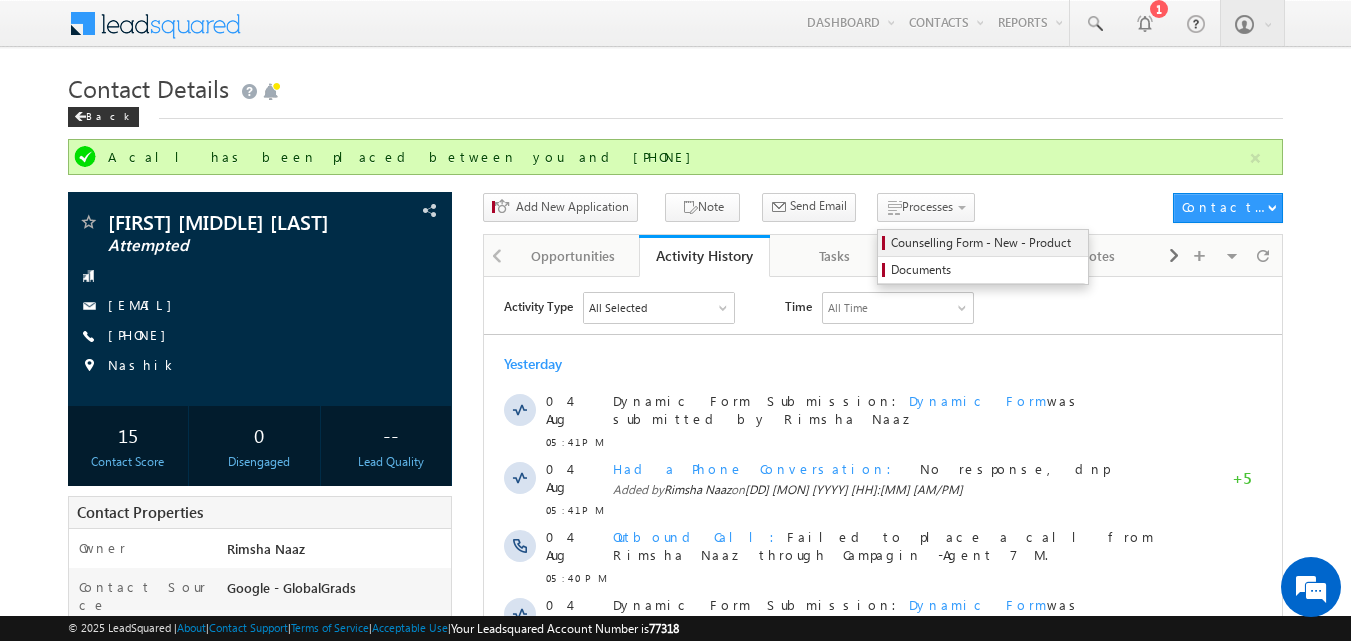 click on "Counselling Form - New - Product" at bounding box center (986, 243) 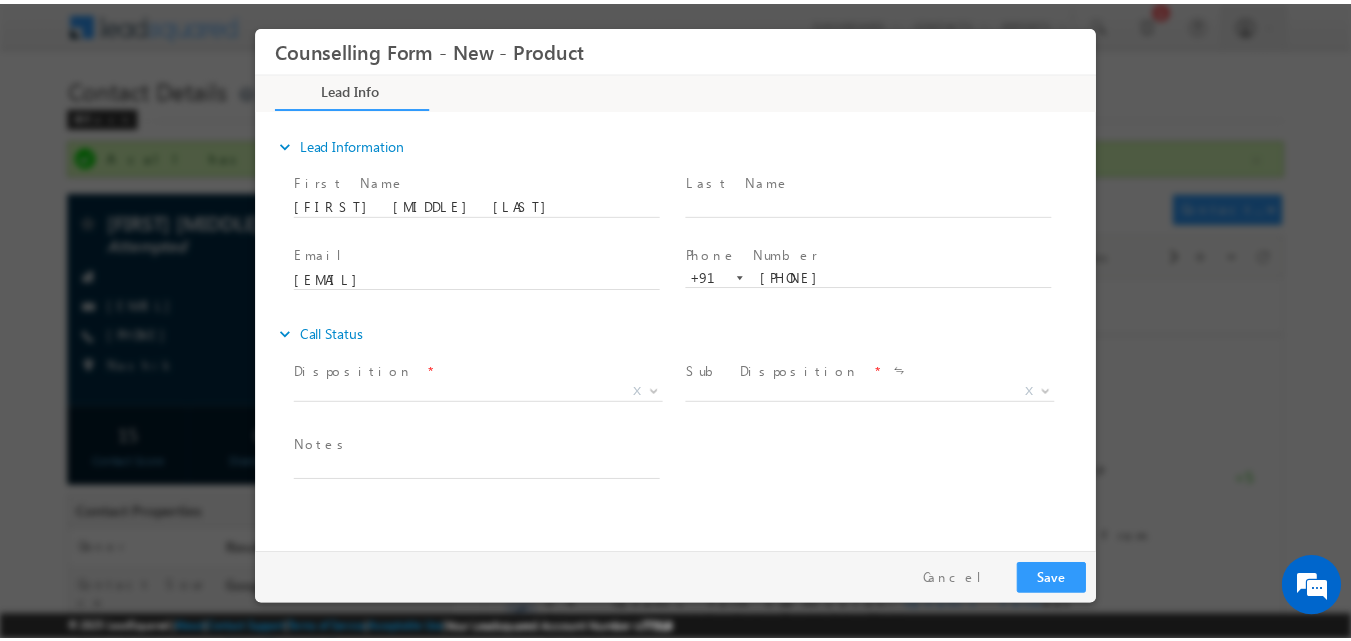 scroll, scrollTop: 0, scrollLeft: 0, axis: both 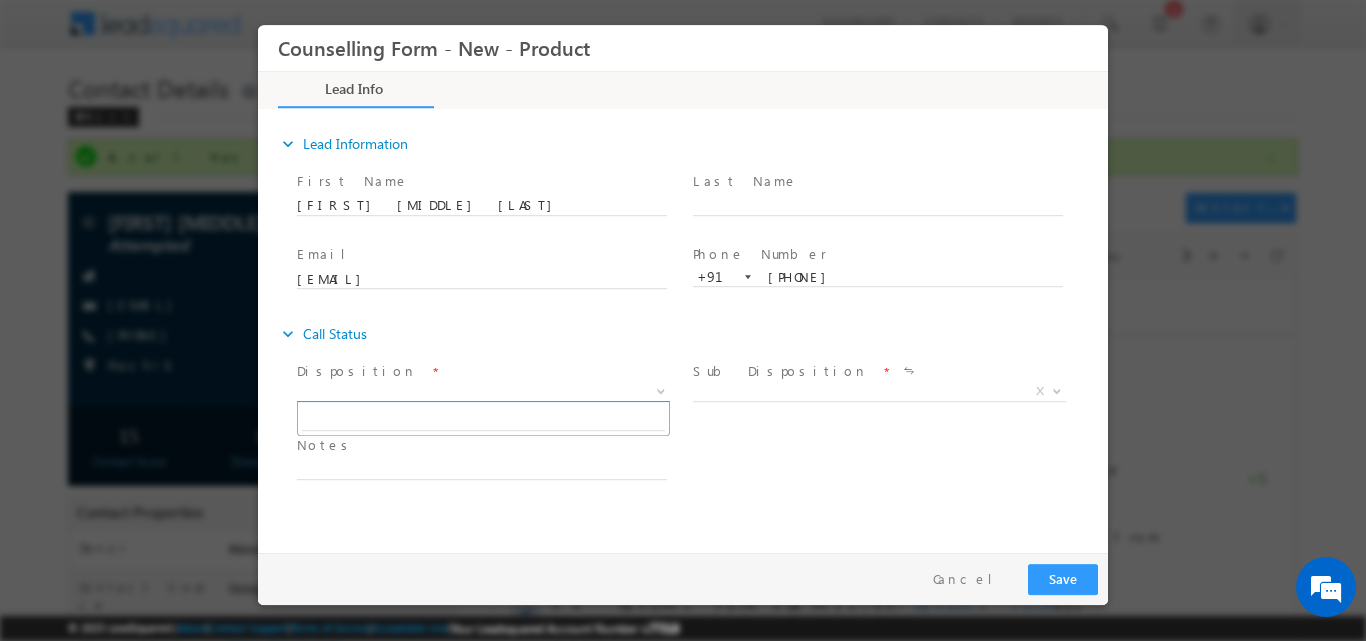 click at bounding box center [659, 390] 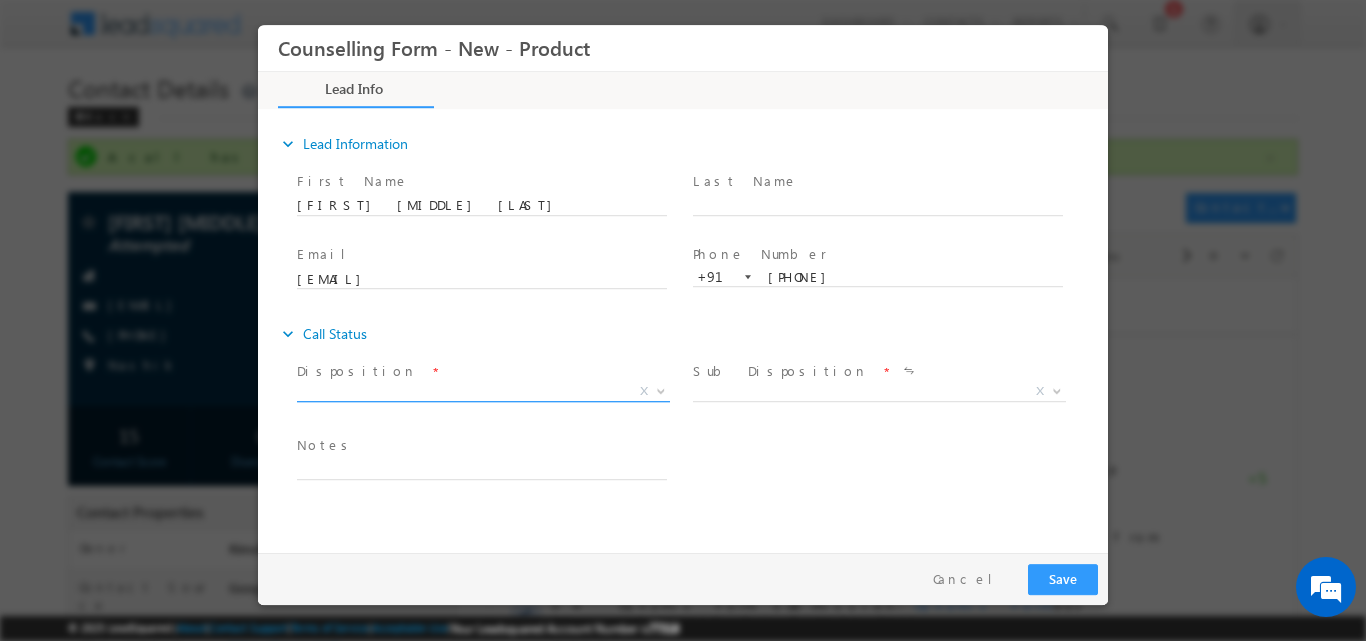 click at bounding box center (659, 390) 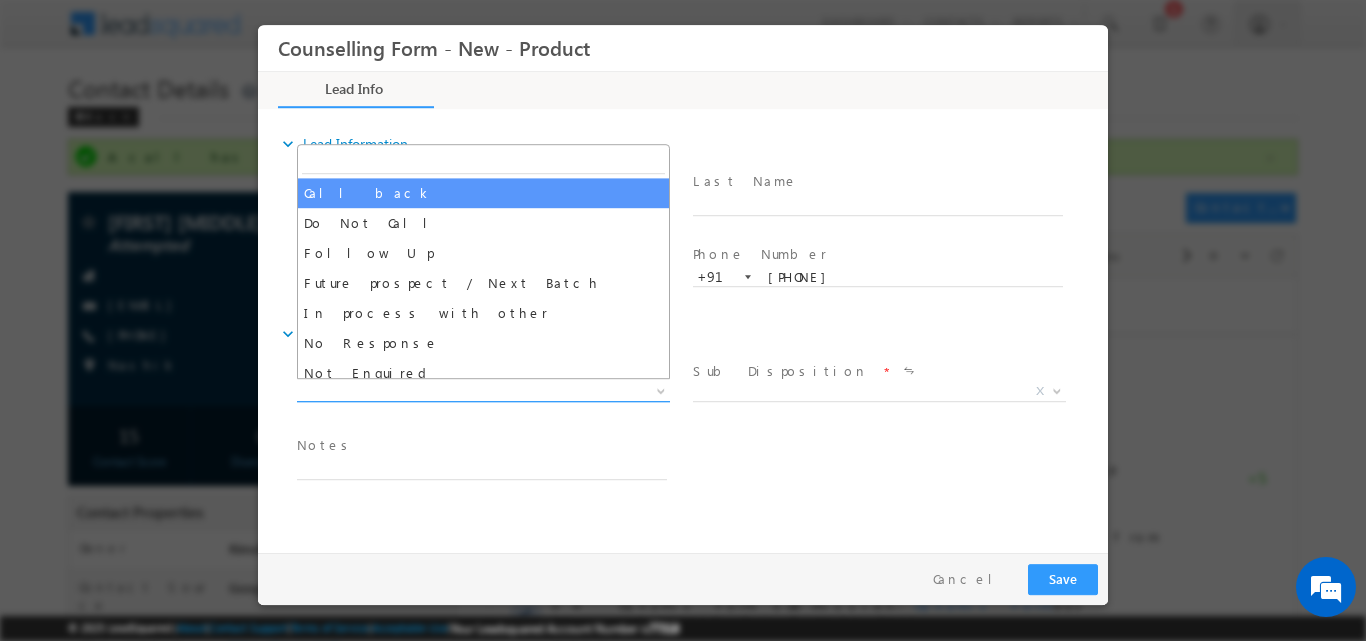 click at bounding box center (659, 390) 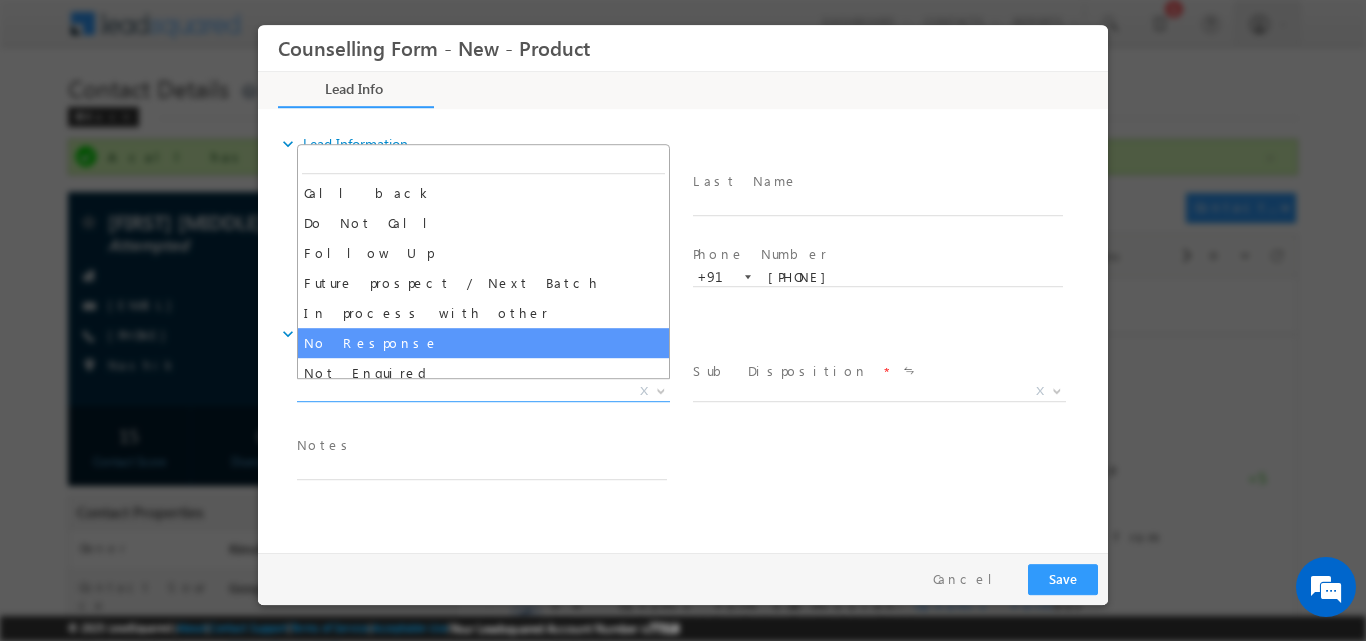 select on "No Response" 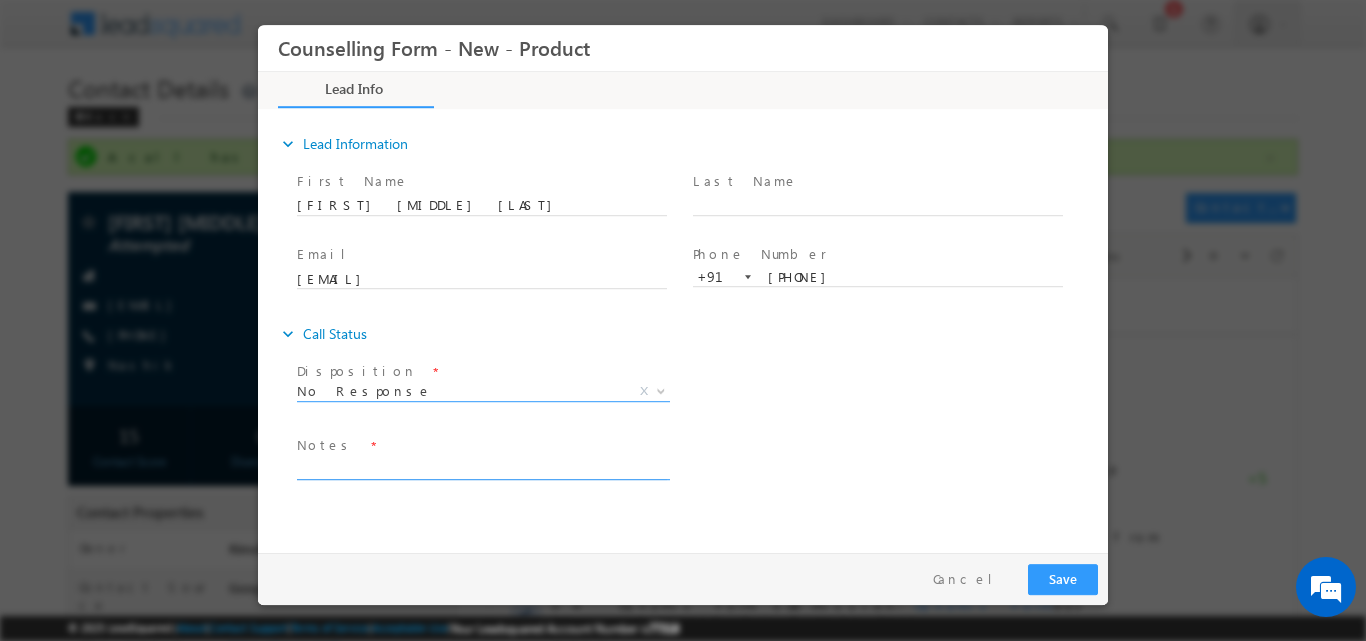 click at bounding box center [482, 467] 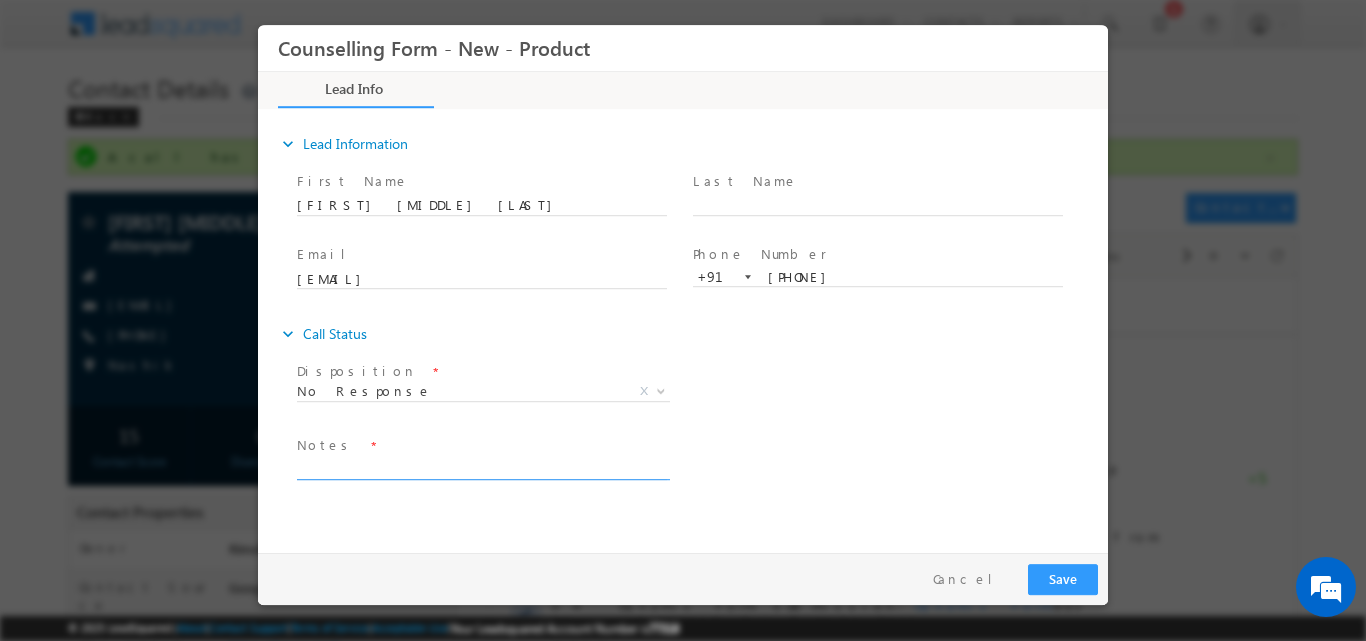paste on "No response, Dnp" 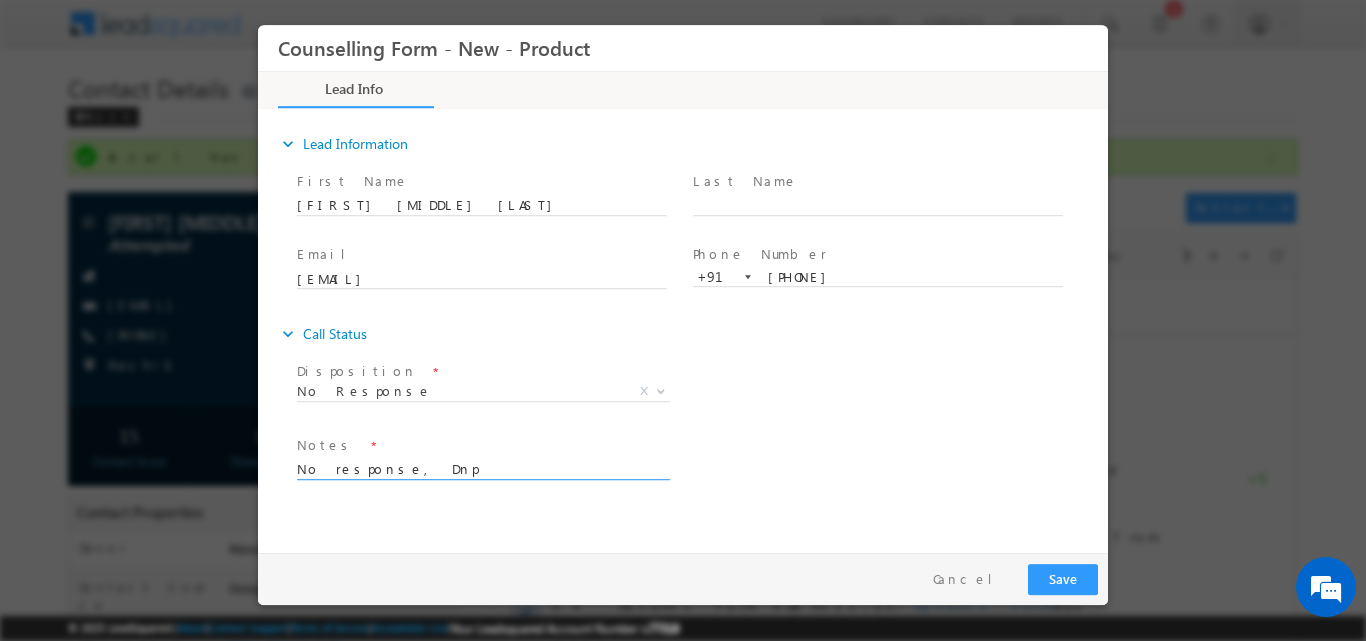 type on "No response, Dnp" 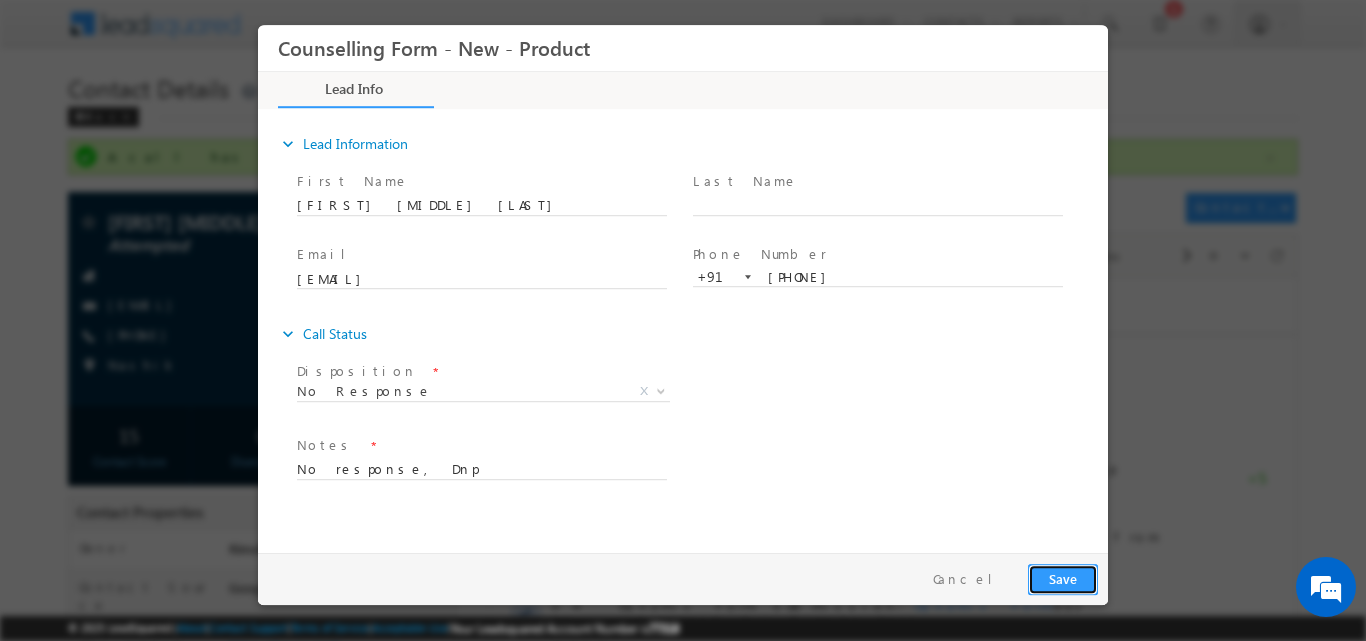 click on "Save" at bounding box center [1063, 578] 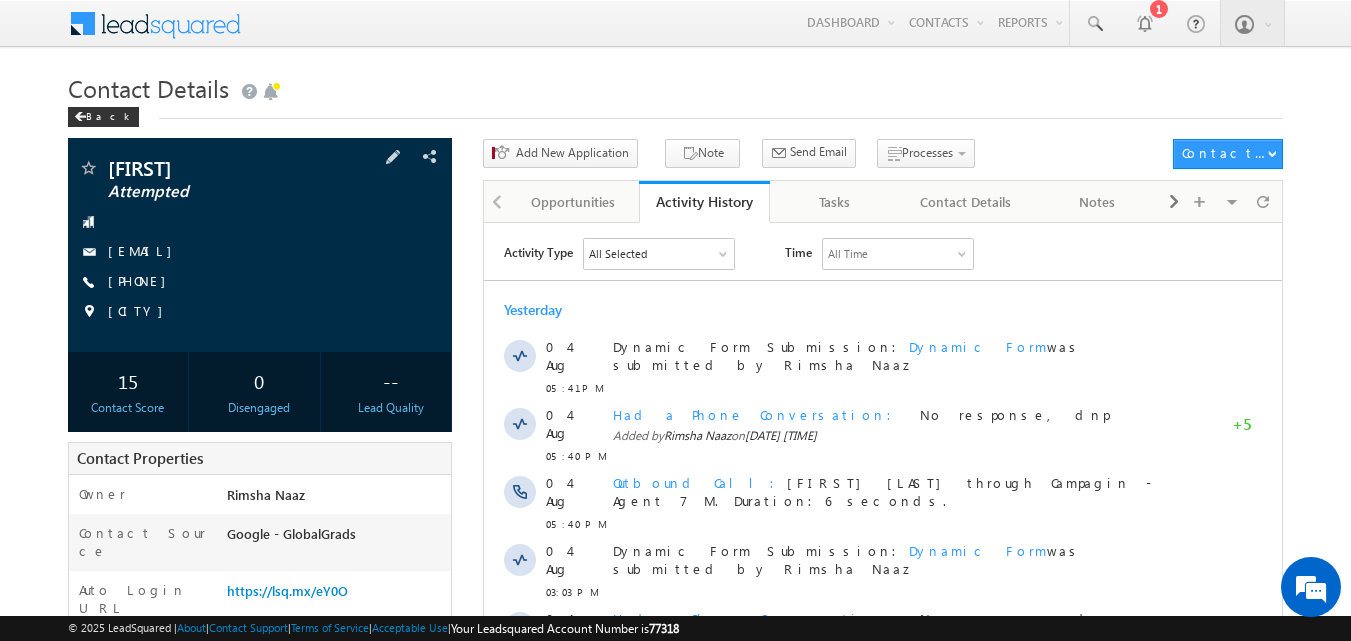 scroll, scrollTop: 0, scrollLeft: 0, axis: both 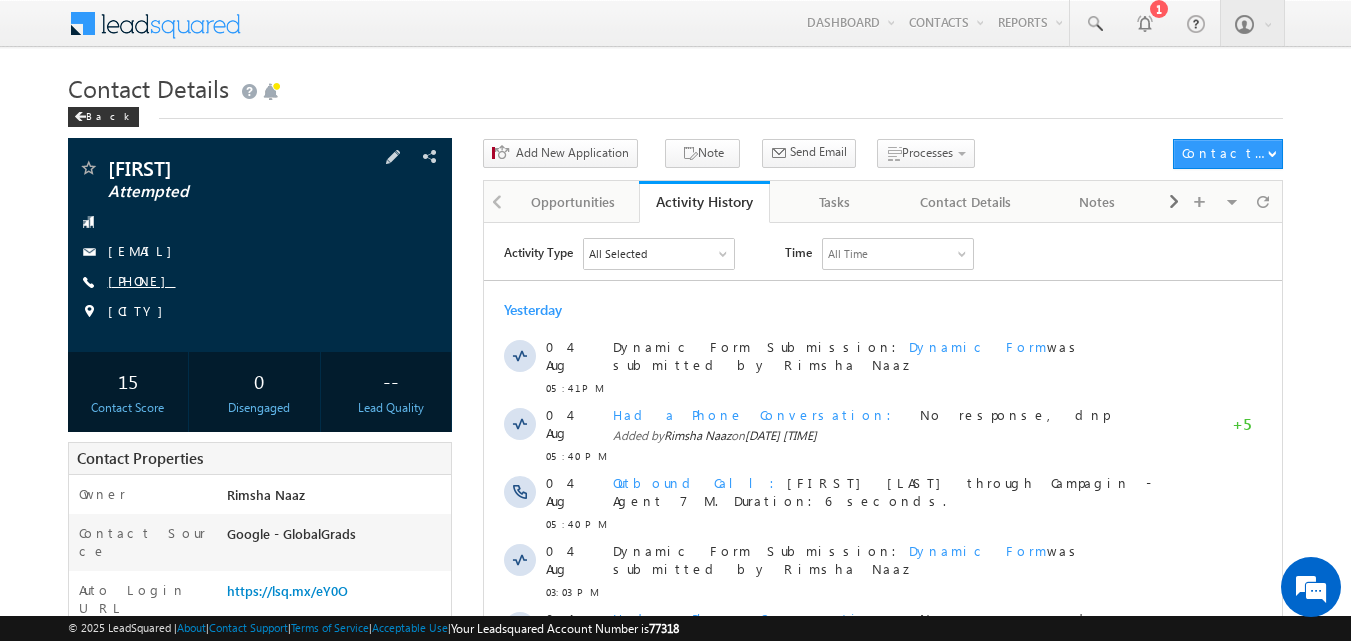 click on "[PHONE]" at bounding box center [142, 280] 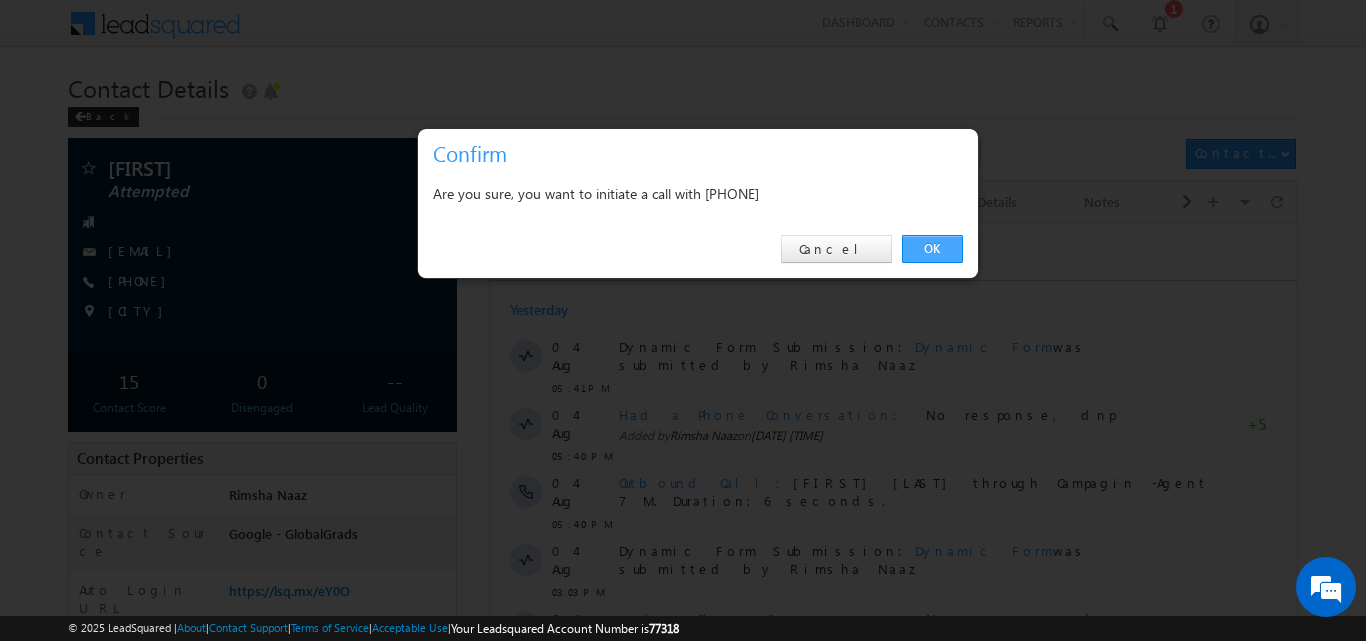 drag, startPoint x: 931, startPoint y: 248, endPoint x: 444, endPoint y: 14, distance: 540.30084 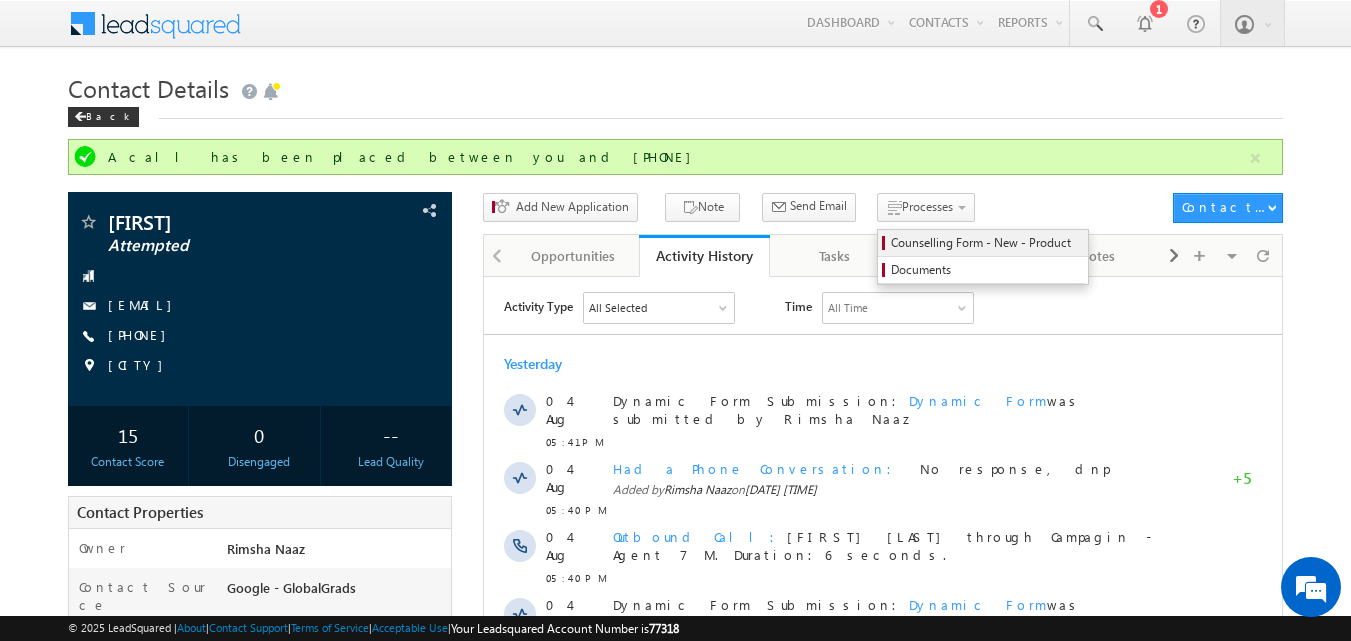 click on "Counselling Form - New - Product" at bounding box center [986, 243] 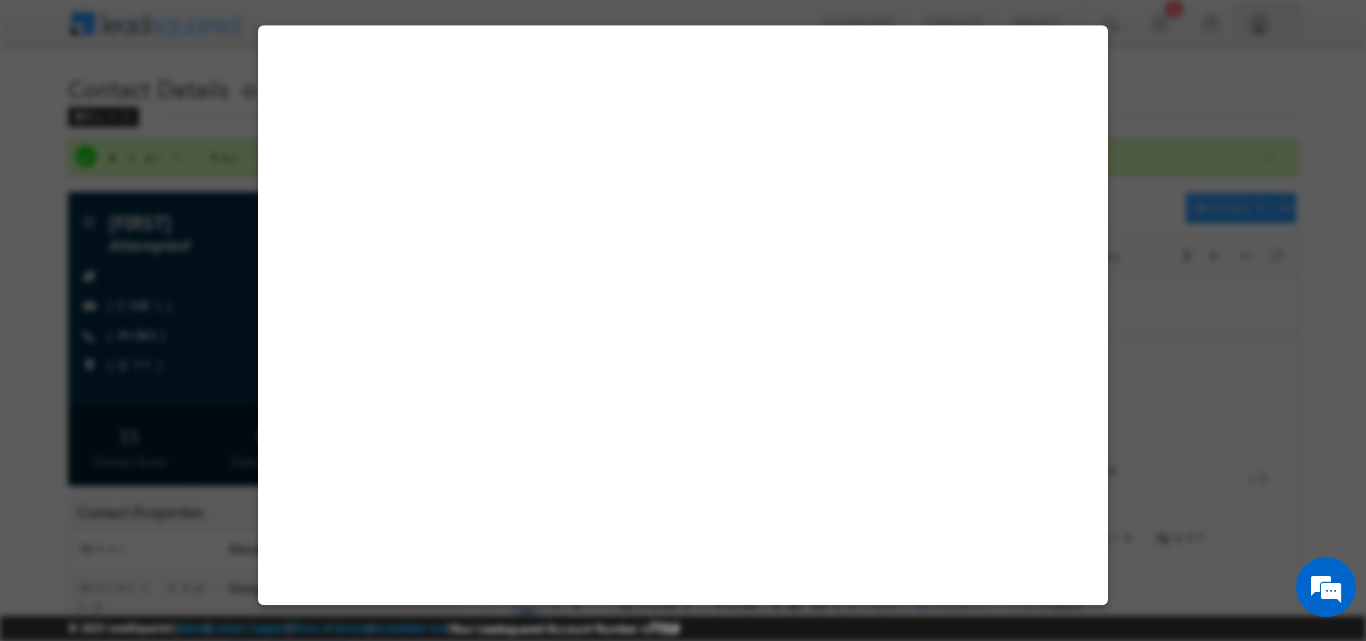 select on "Attempted" 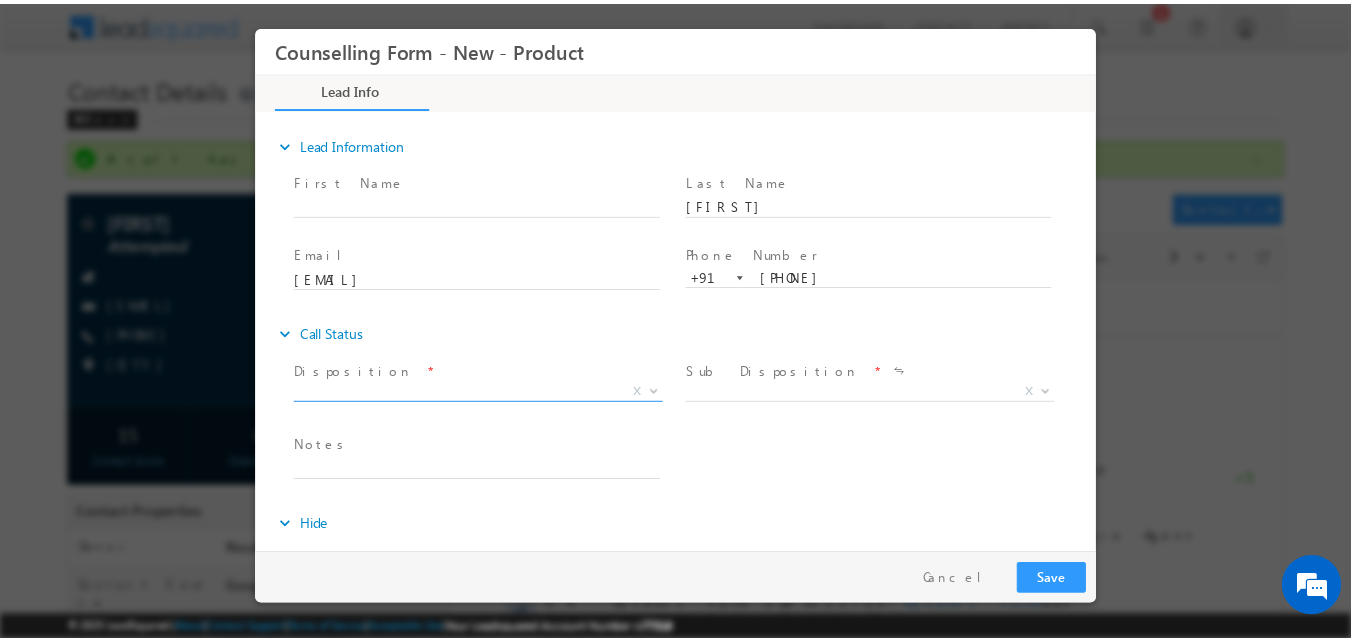 scroll, scrollTop: 0, scrollLeft: 0, axis: both 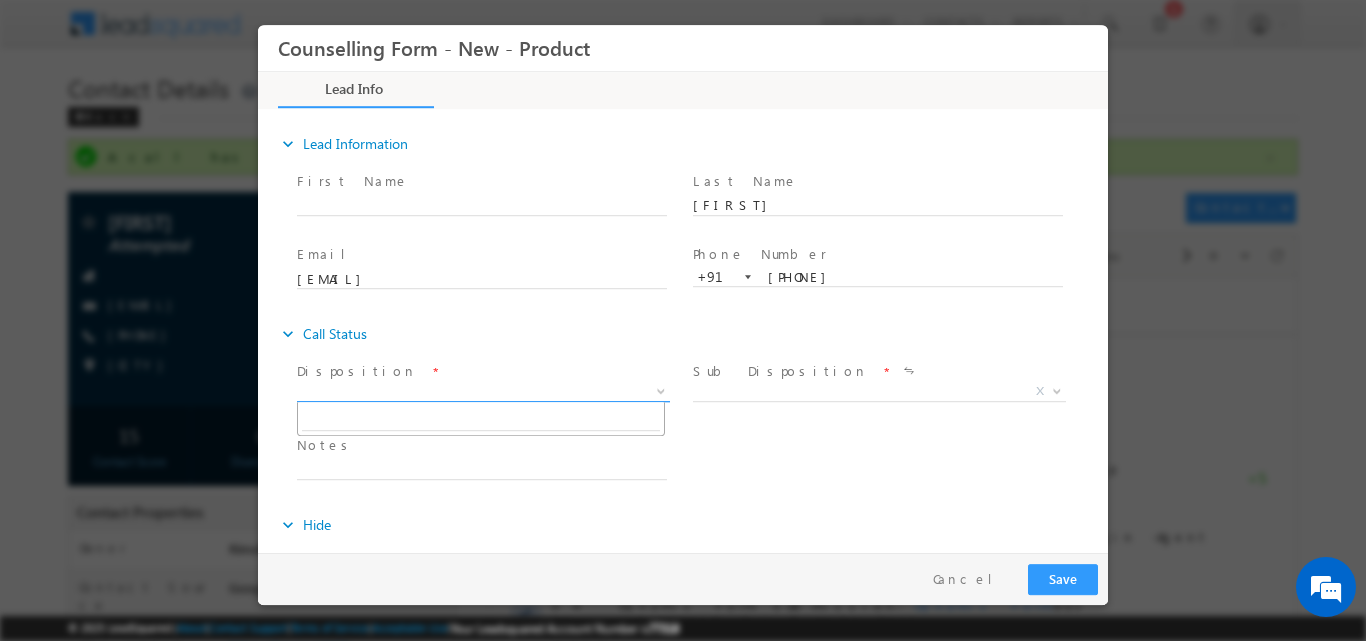 click at bounding box center (661, 389) 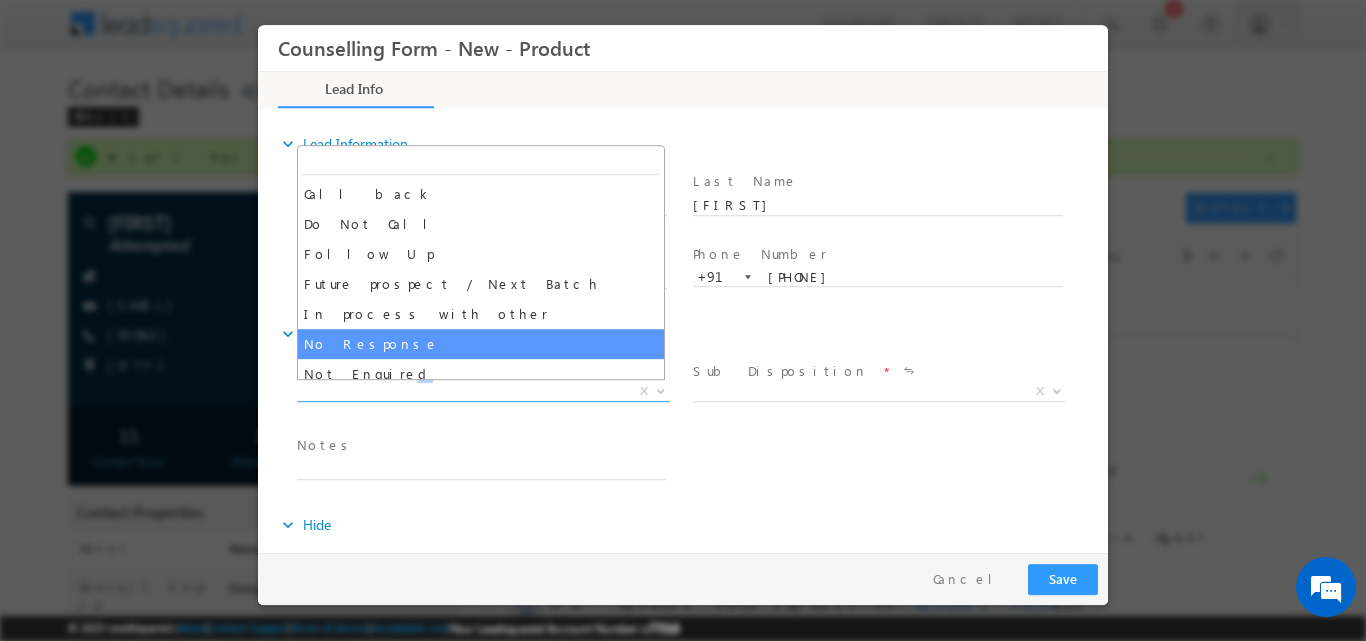 select on "No Response" 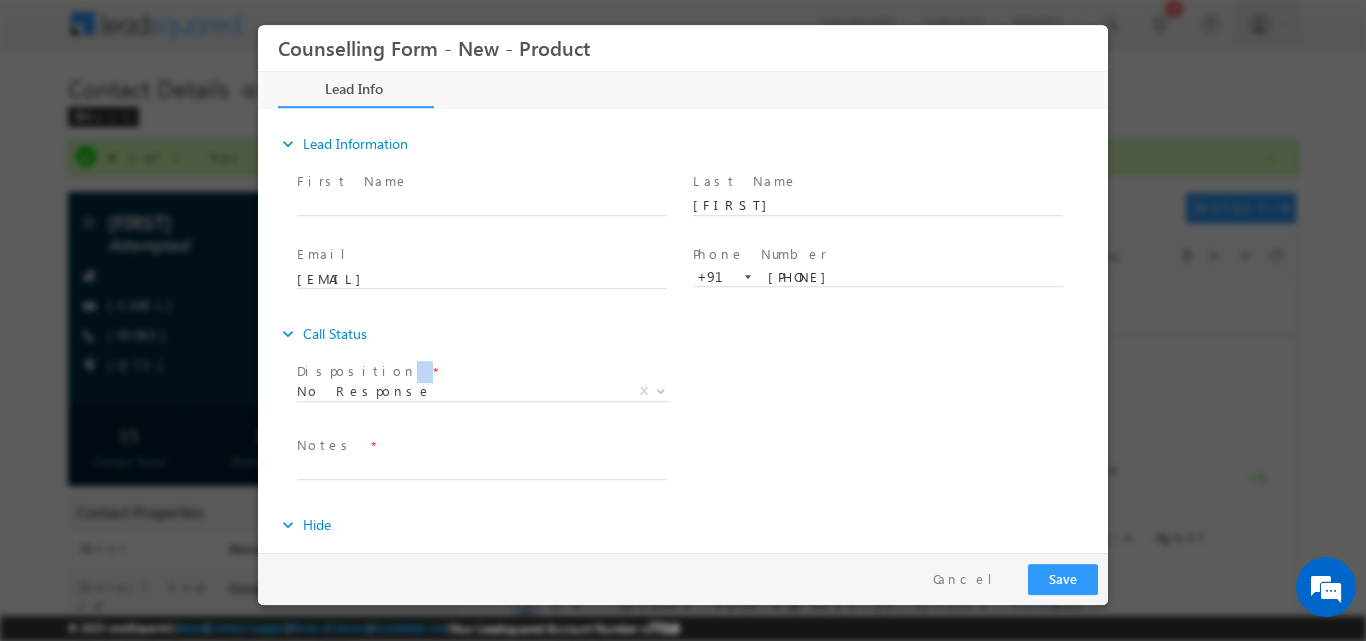 click on "expand_more Call Status
Disposition
*" at bounding box center [693, 409] 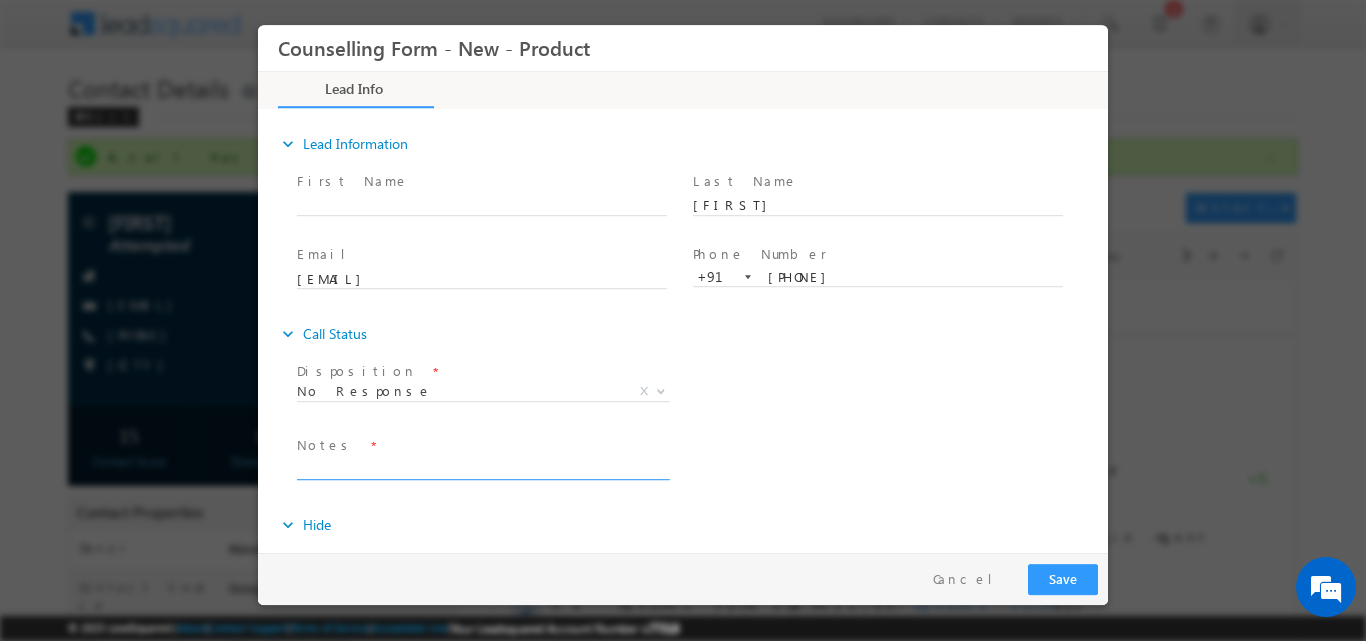 click at bounding box center (482, 467) 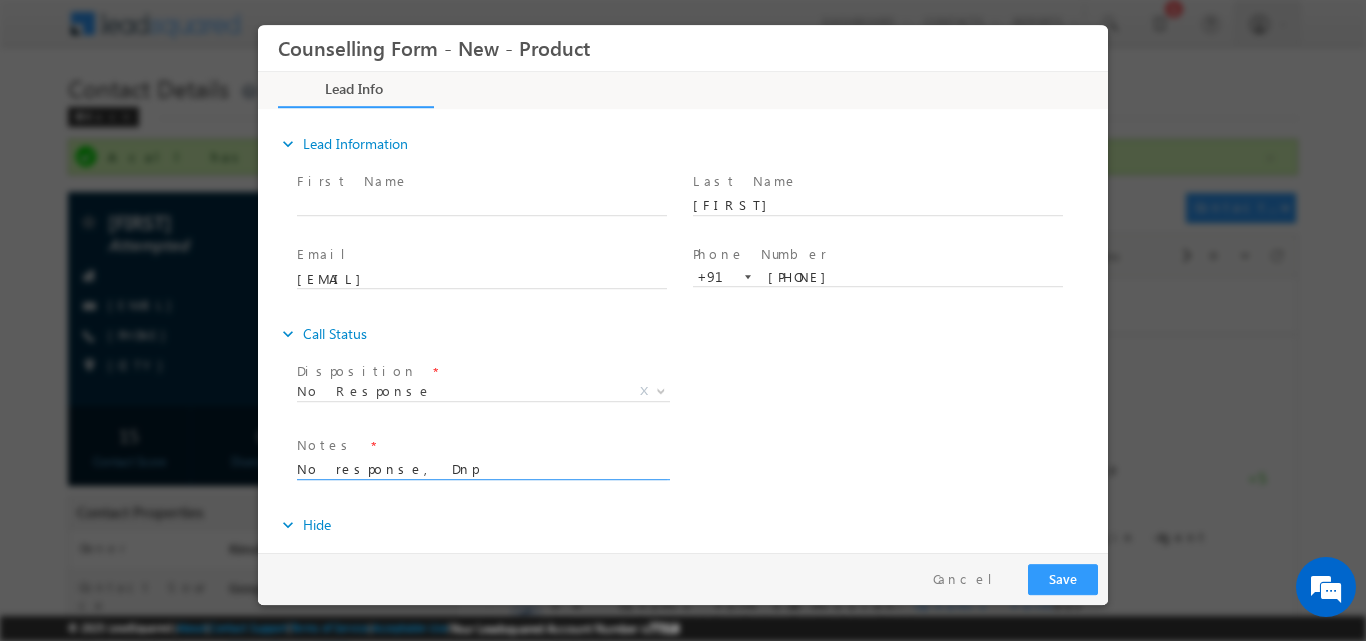 type on "No response, Dnp" 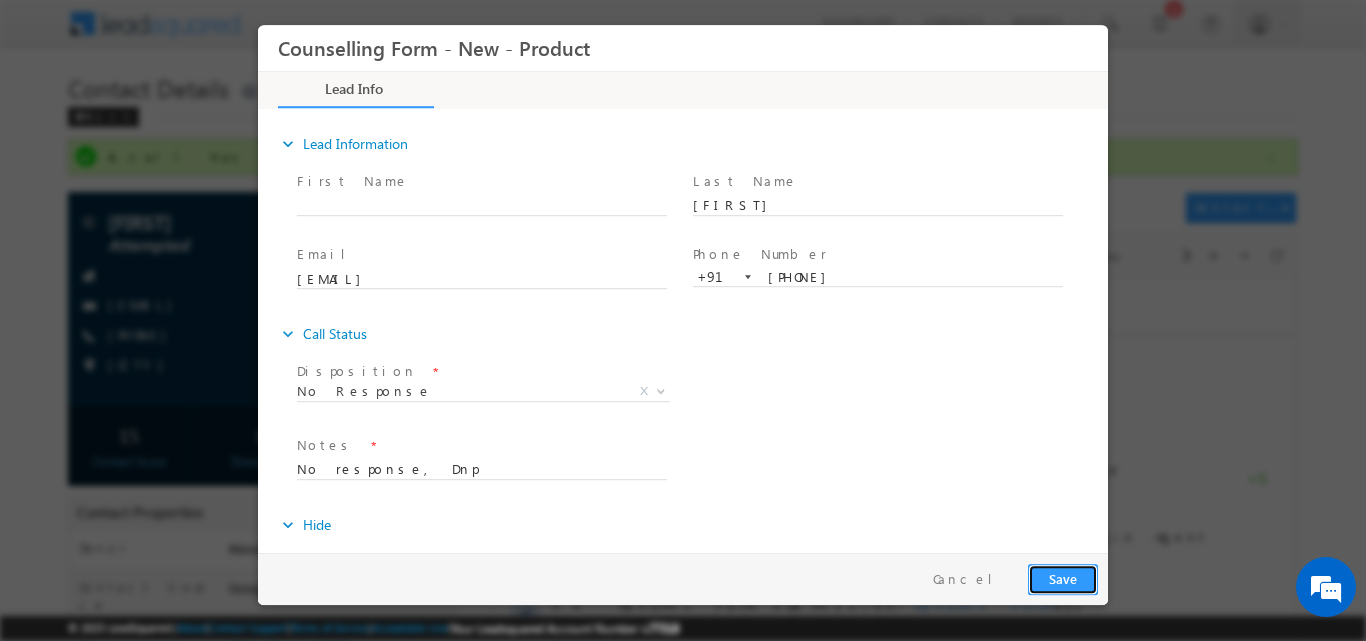 click on "Save" at bounding box center (1063, 578) 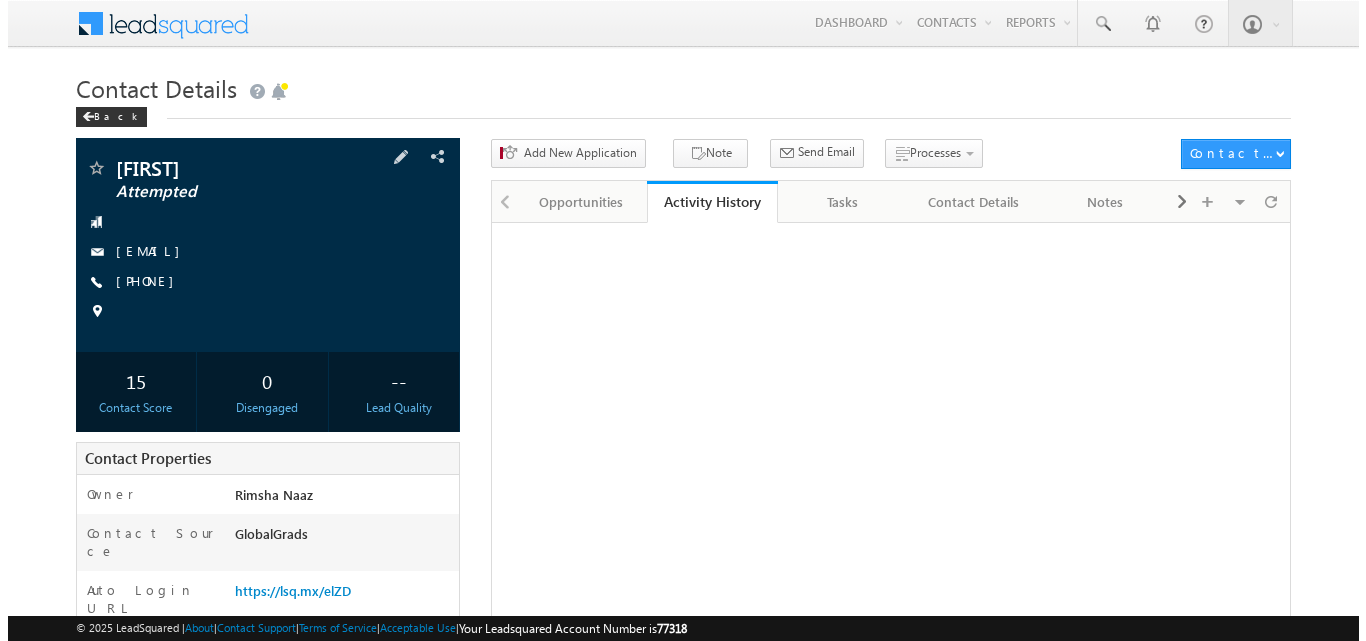 scroll, scrollTop: 0, scrollLeft: 0, axis: both 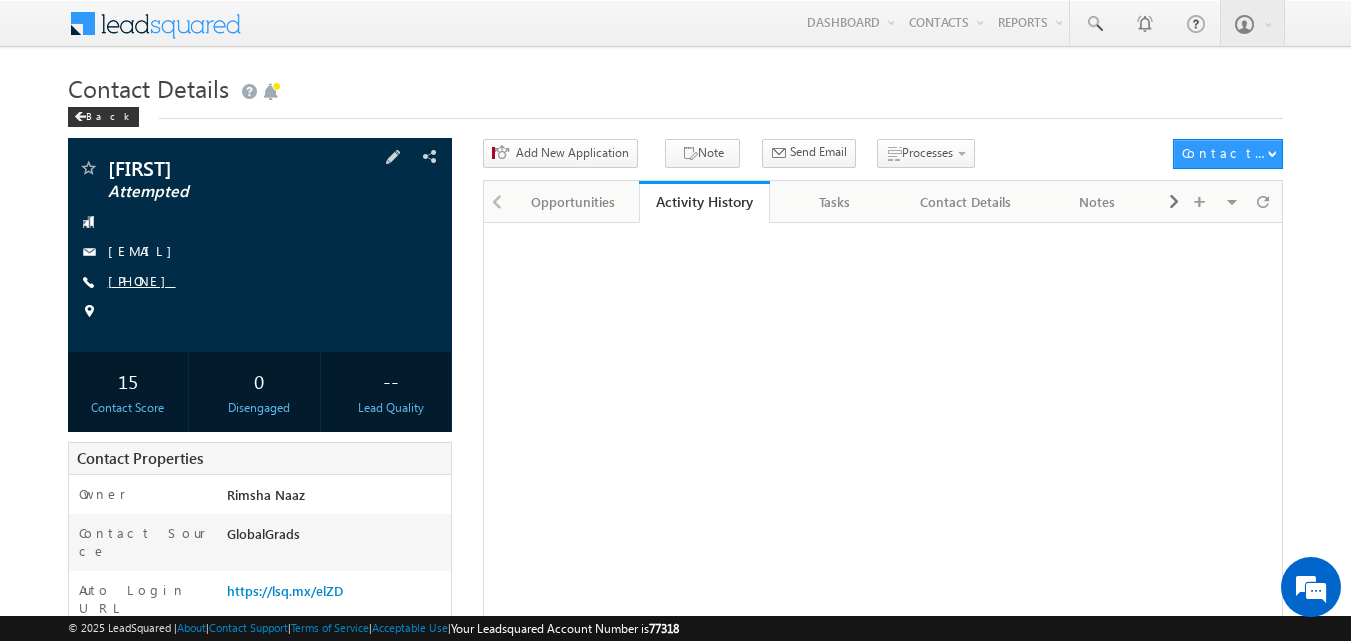 click on "+91-7208684215" at bounding box center [142, 280] 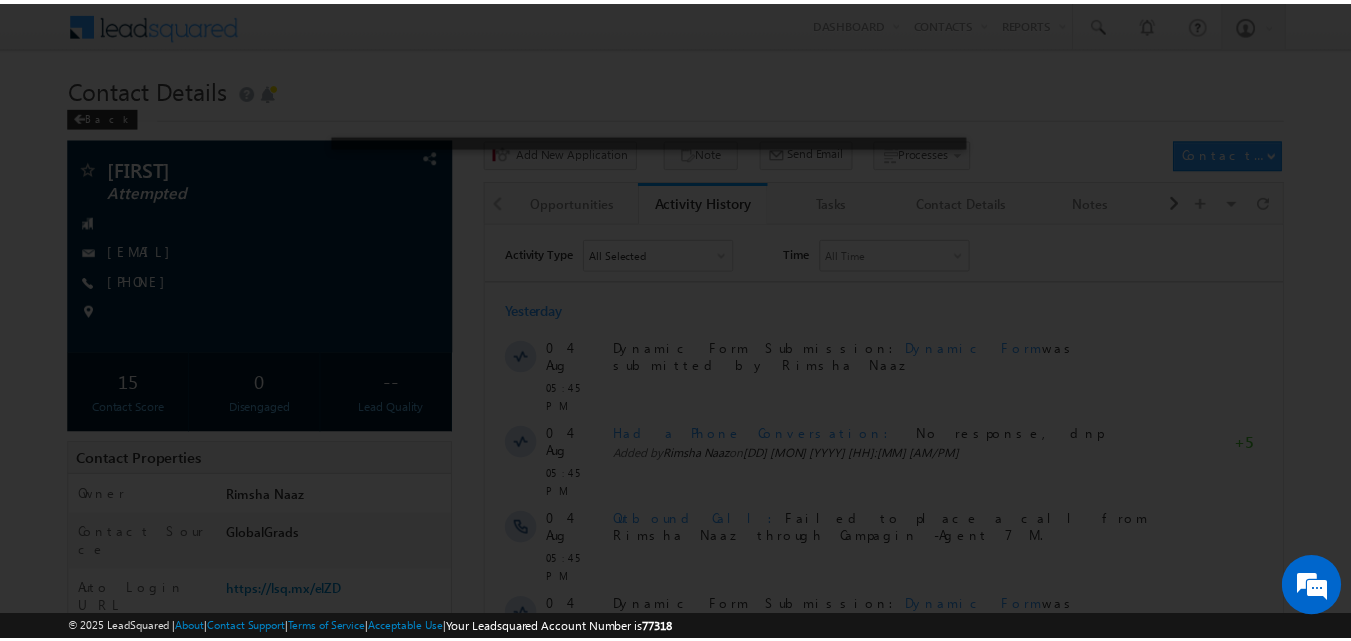 scroll, scrollTop: 0, scrollLeft: 0, axis: both 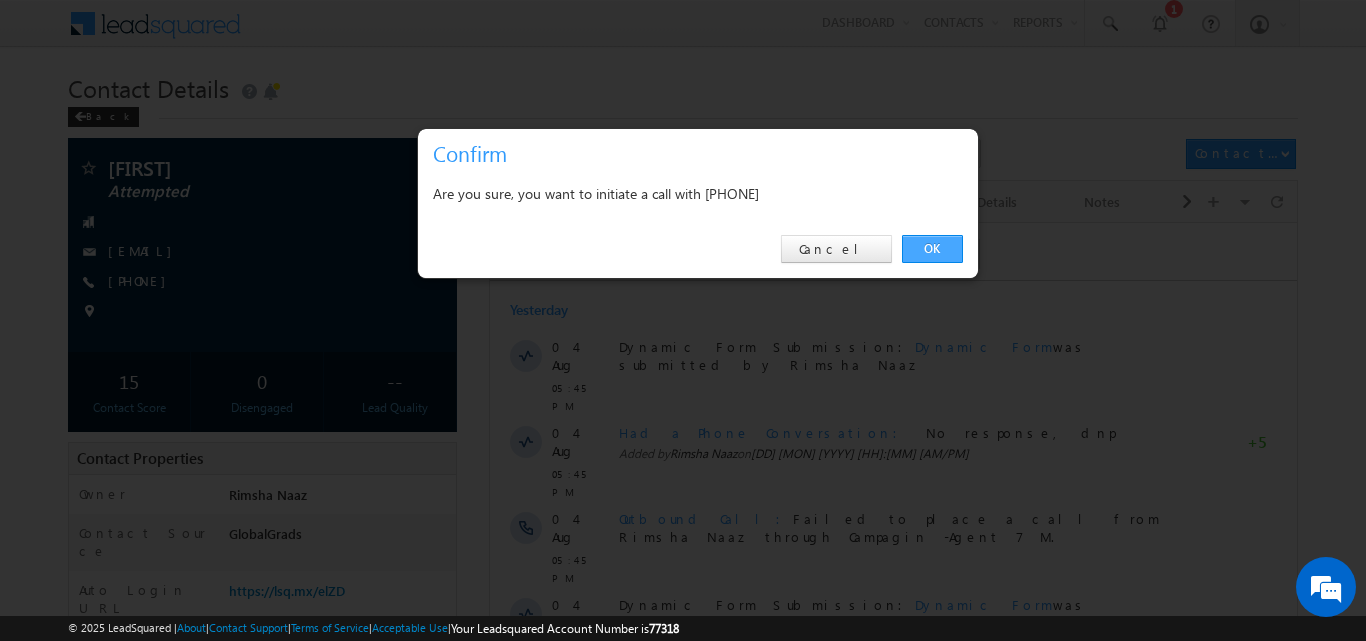 click on "OK" at bounding box center [932, 249] 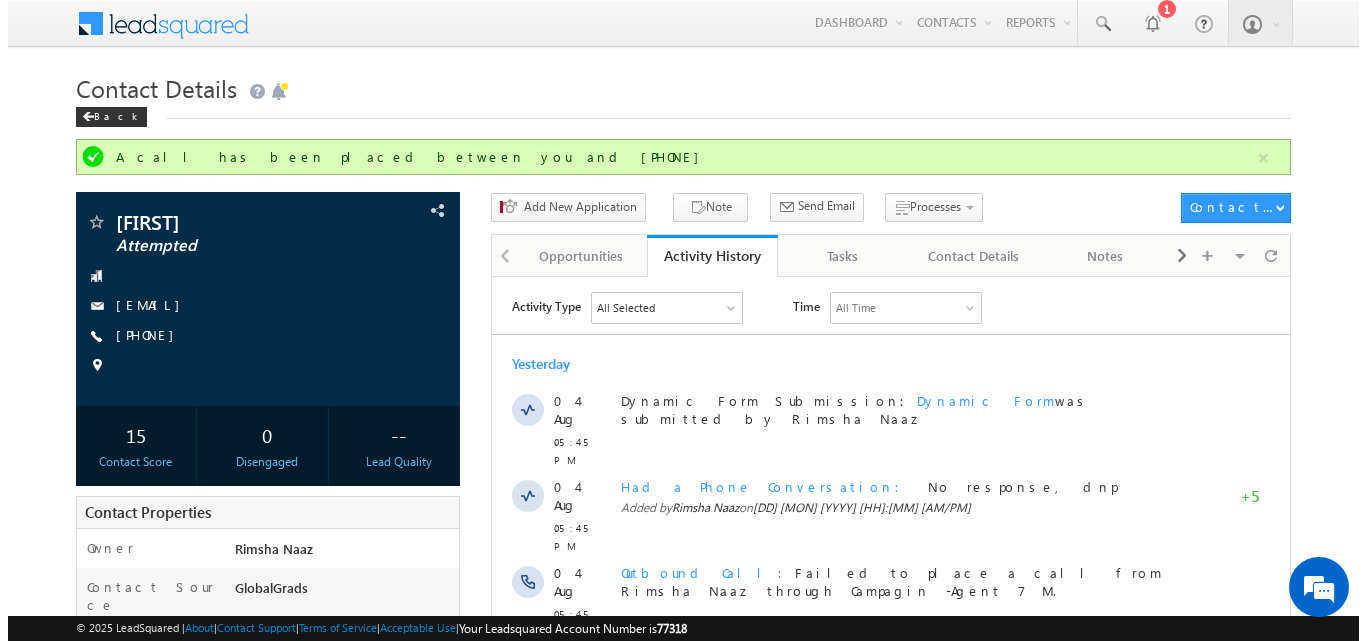 scroll, scrollTop: 0, scrollLeft: 0, axis: both 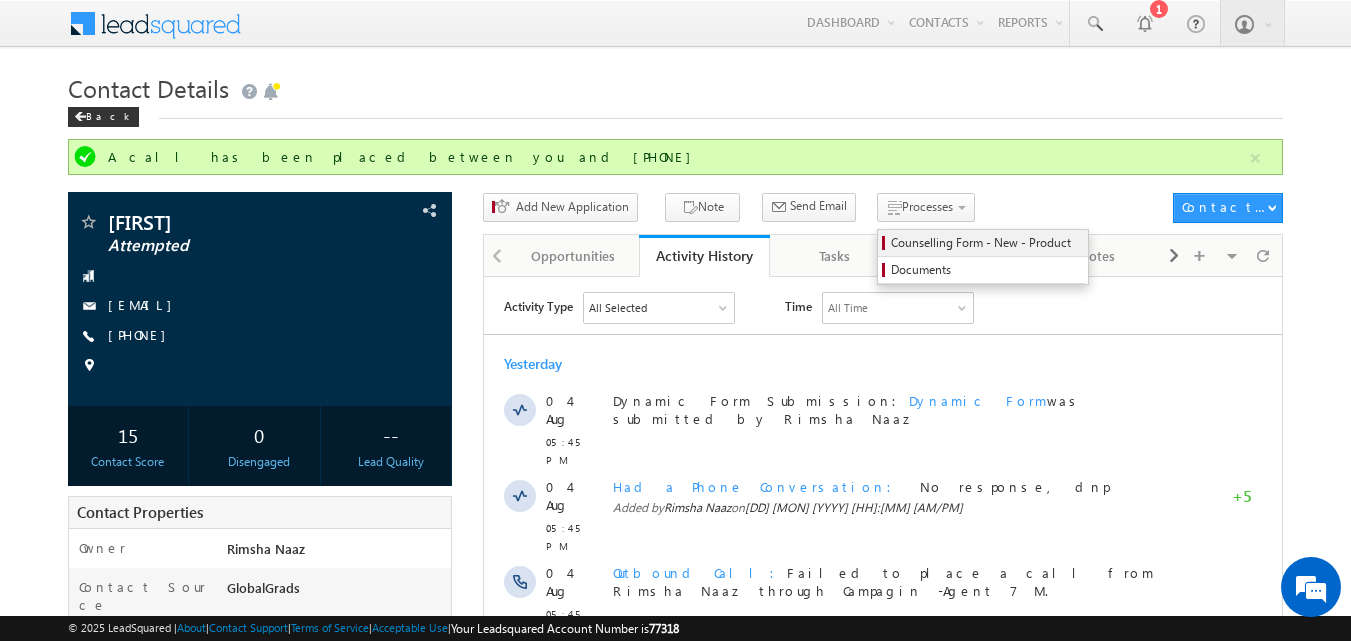 click on "Counselling Form - New - Product" at bounding box center [986, 243] 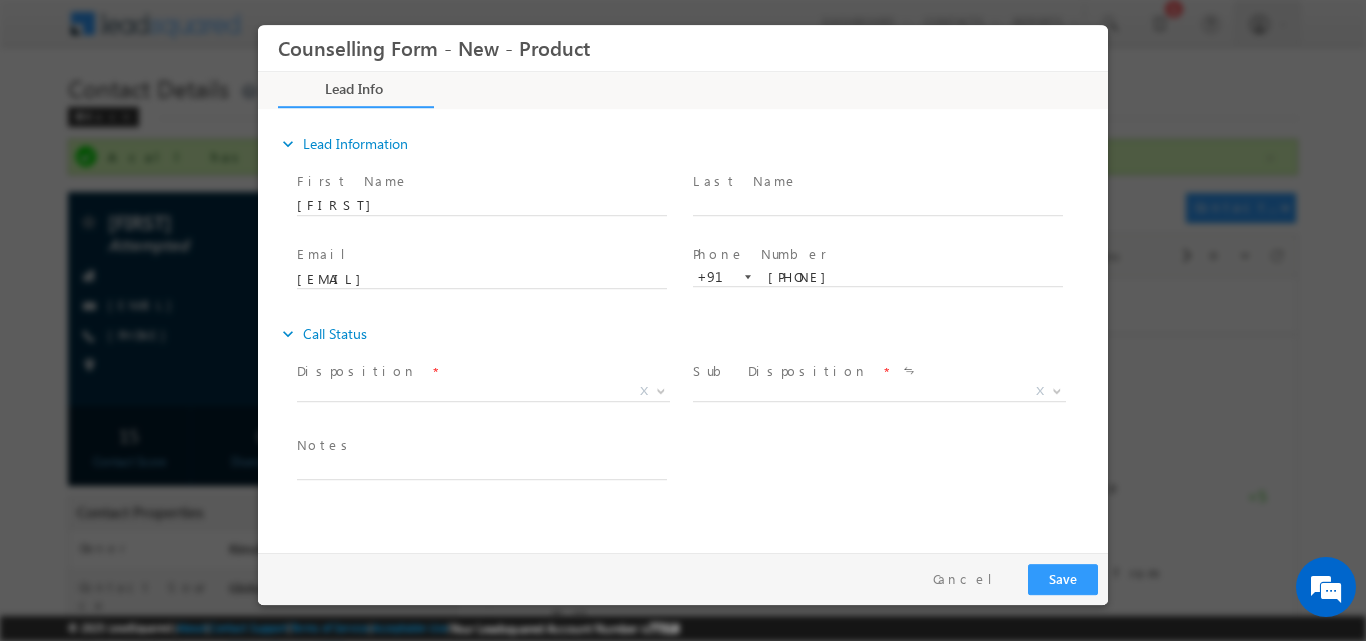 scroll, scrollTop: 0, scrollLeft: 0, axis: both 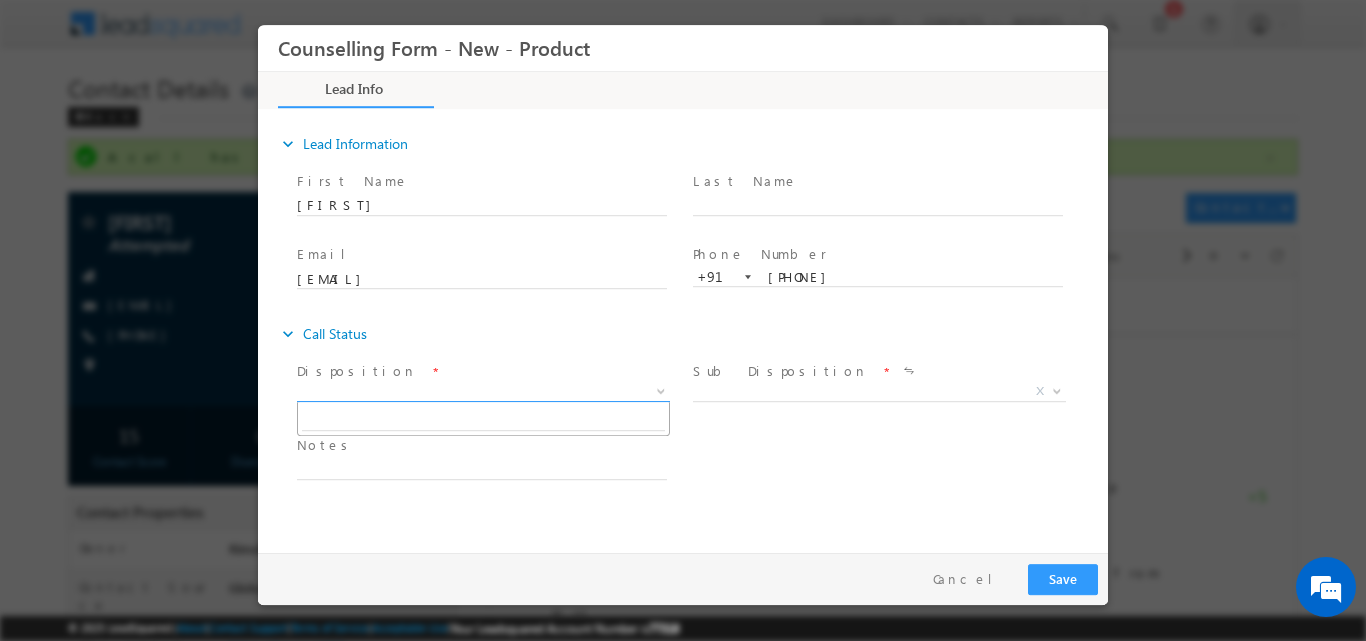 click at bounding box center [661, 389] 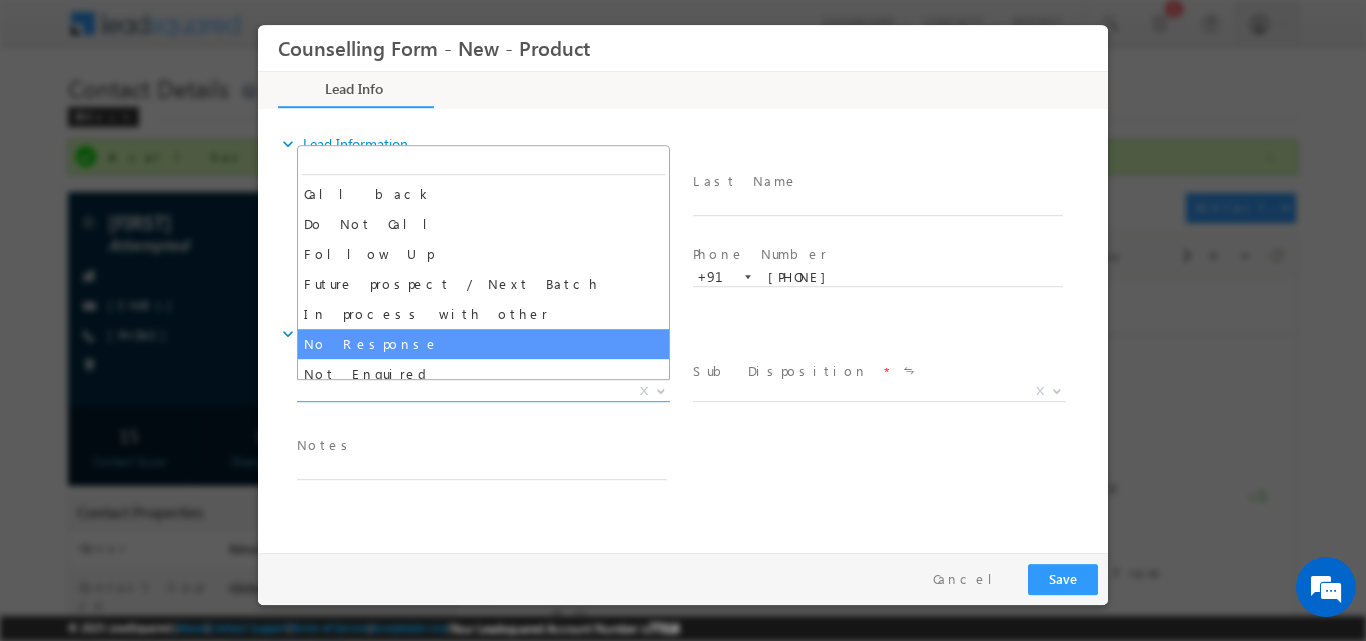 select on "No Response" 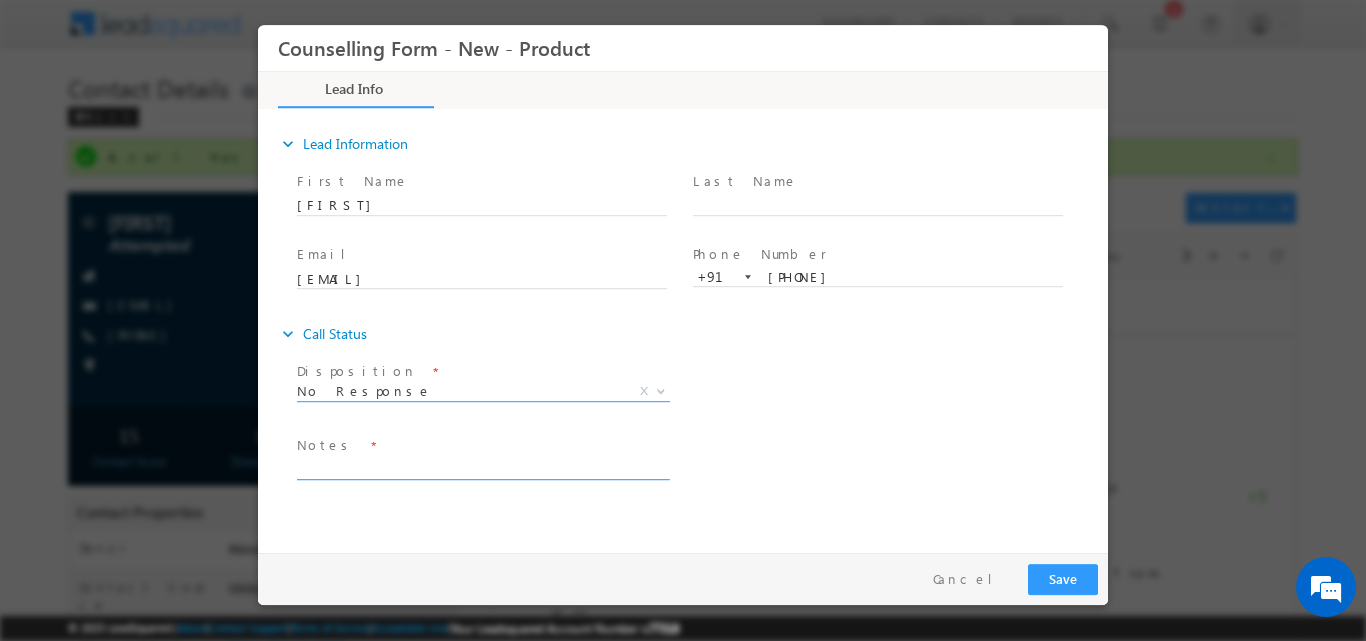 click at bounding box center (482, 467) 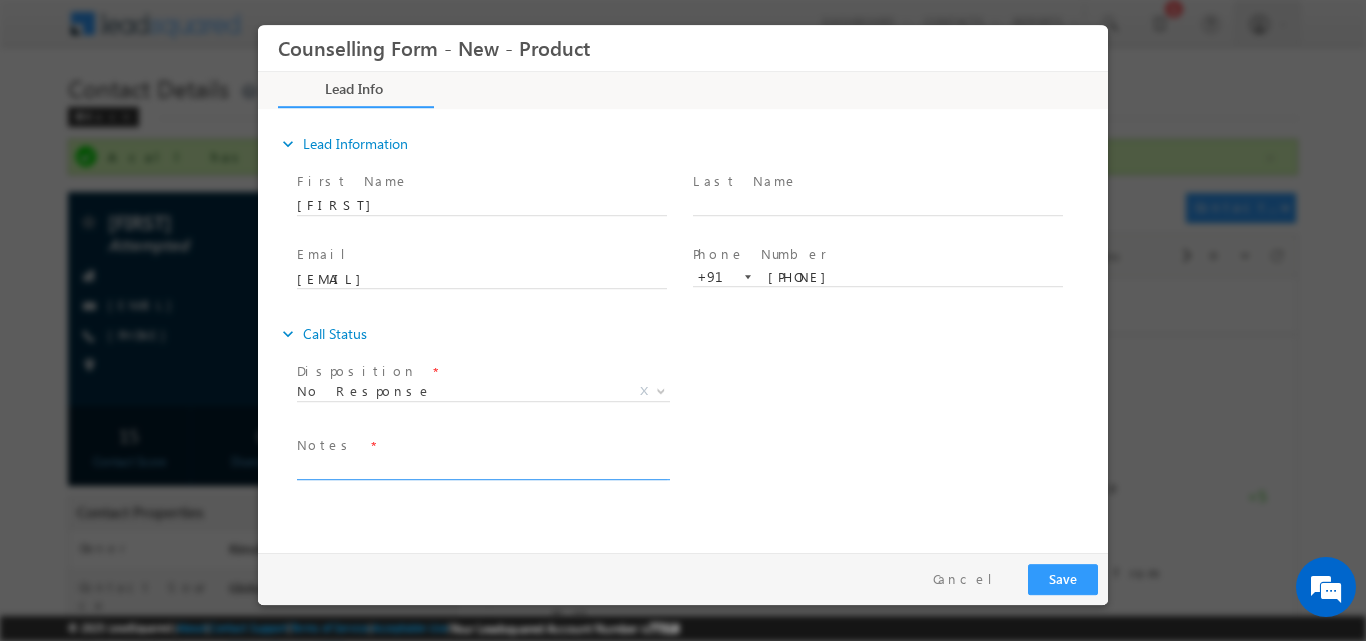 paste on "No response, Dnp" 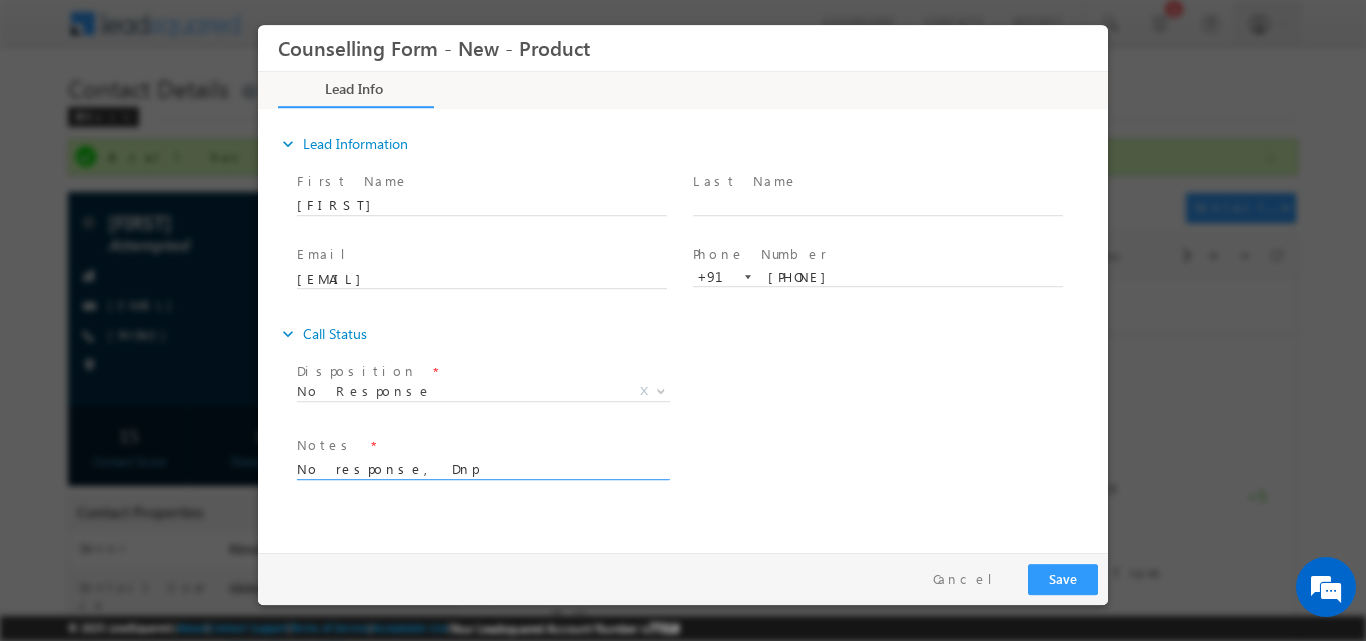 type on "No response, Dnp" 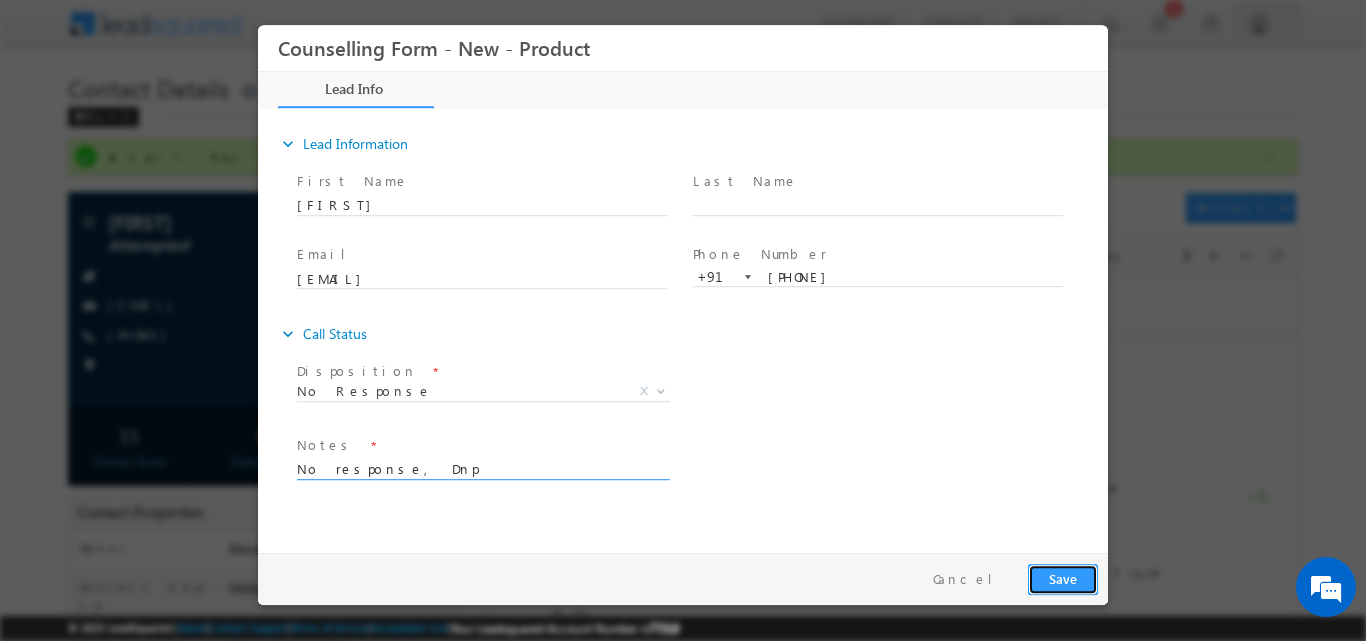 click on "Save" at bounding box center [1063, 578] 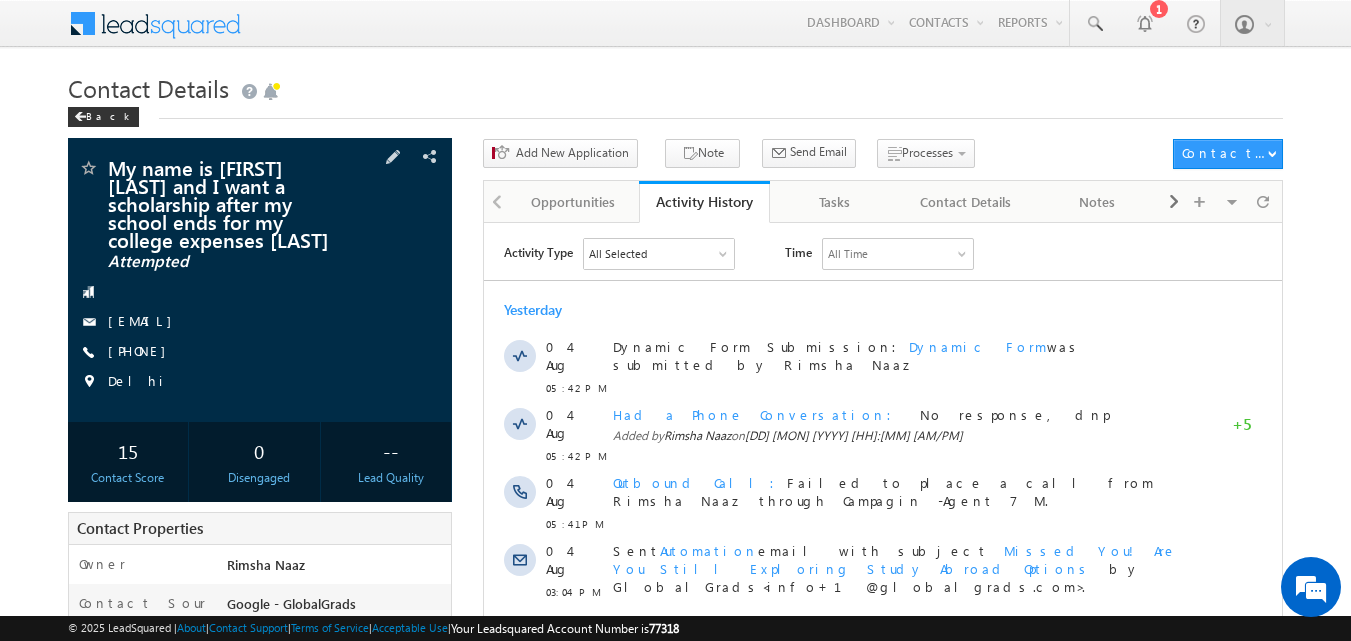 scroll, scrollTop: 0, scrollLeft: 0, axis: both 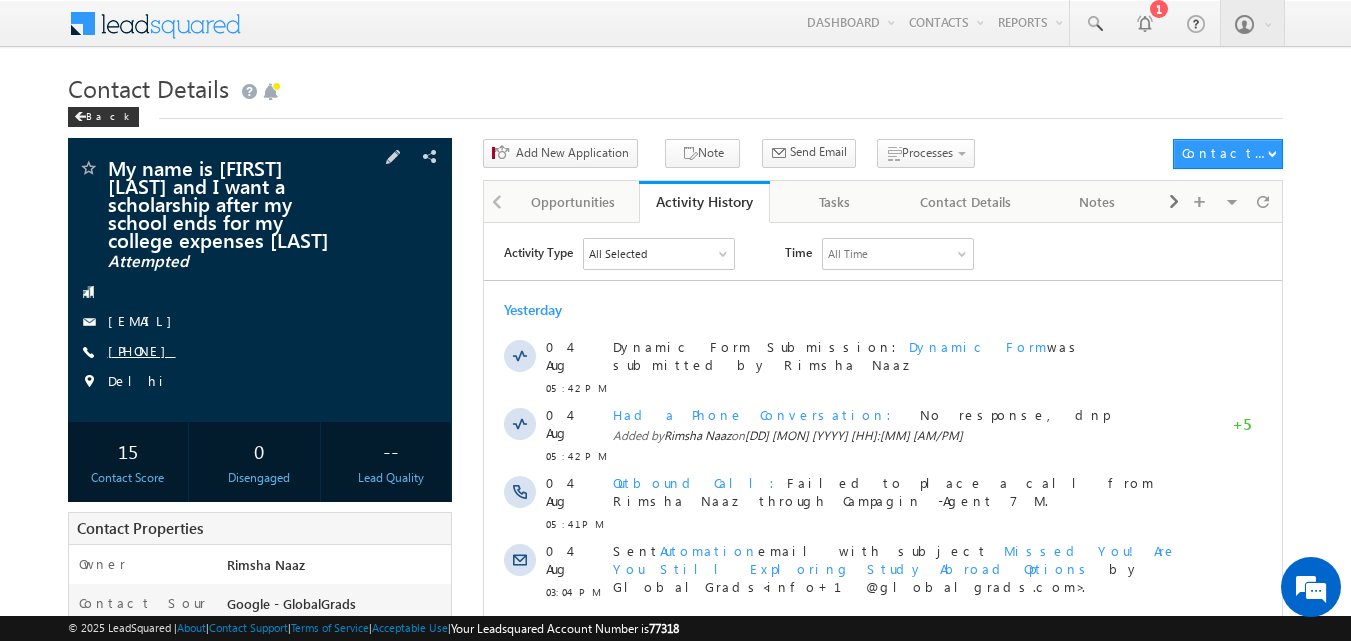click on "+91-9971418717" at bounding box center [142, 350] 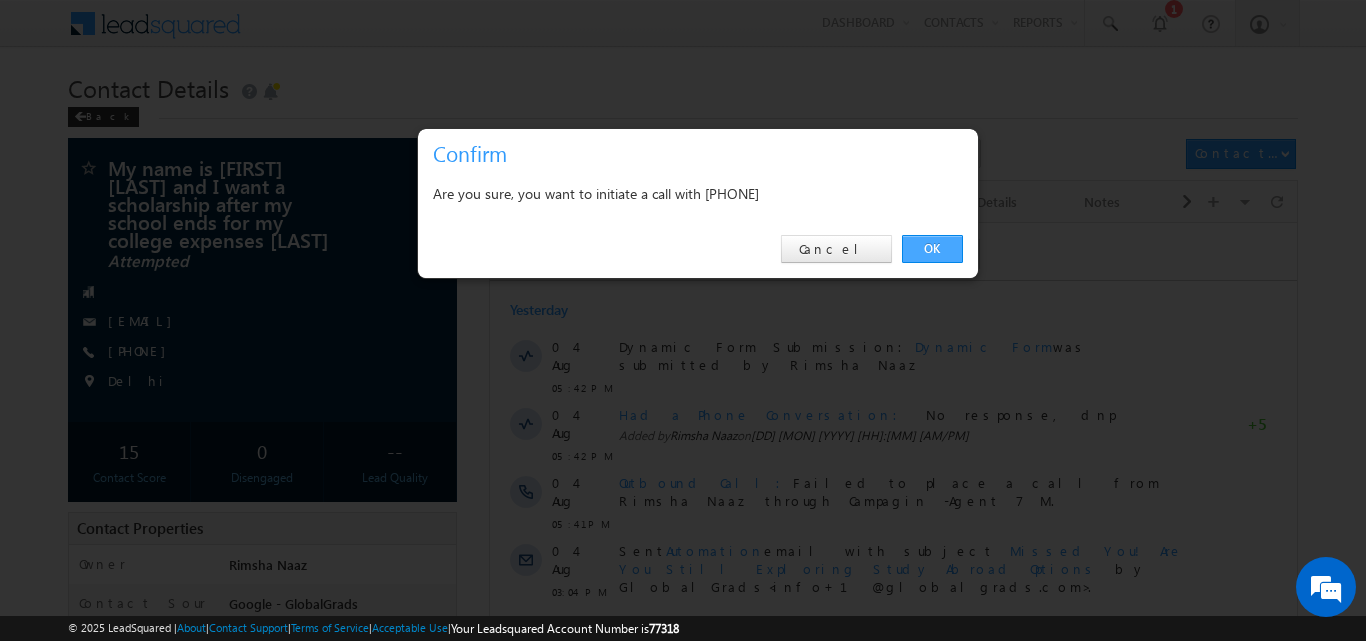 click on "OK" at bounding box center [932, 249] 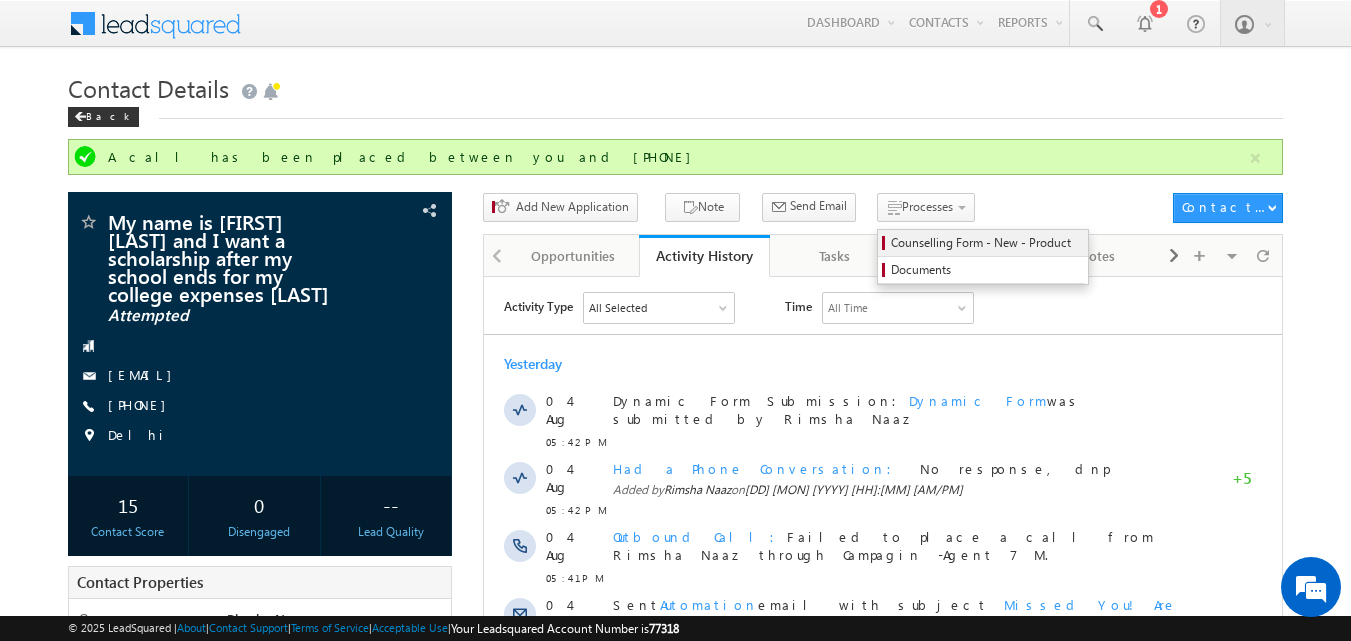 click on "Counselling Form - New - Product" at bounding box center (986, 243) 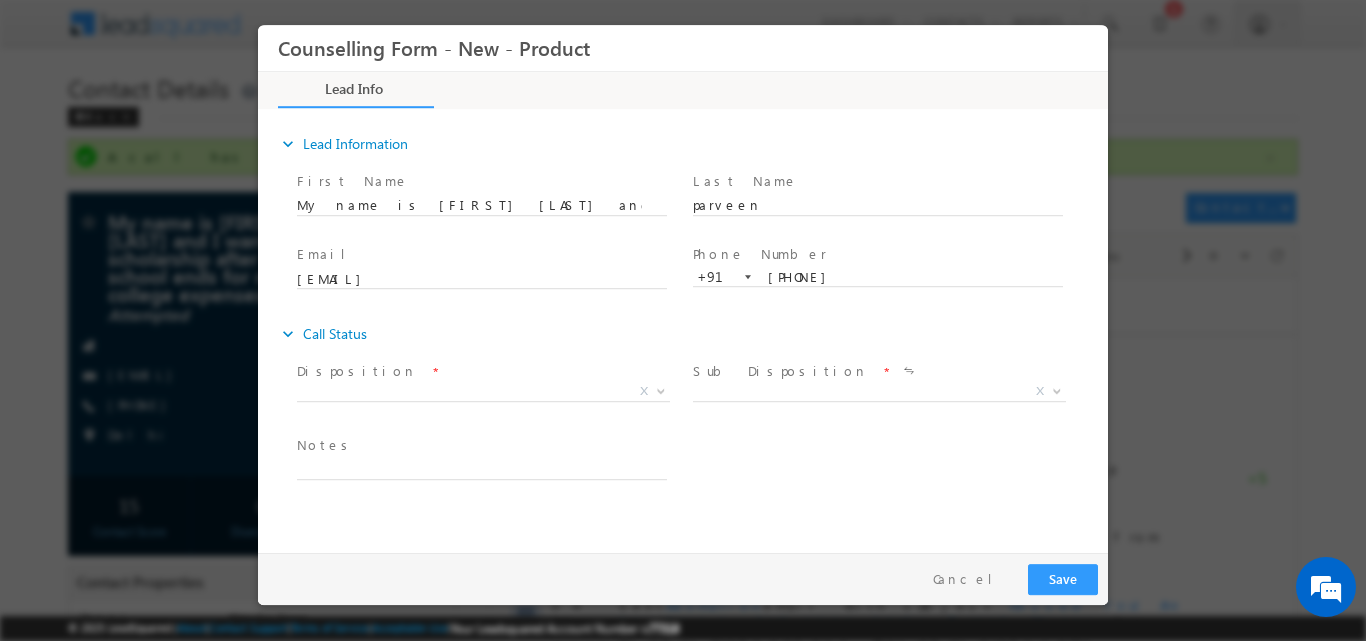 scroll, scrollTop: 0, scrollLeft: 0, axis: both 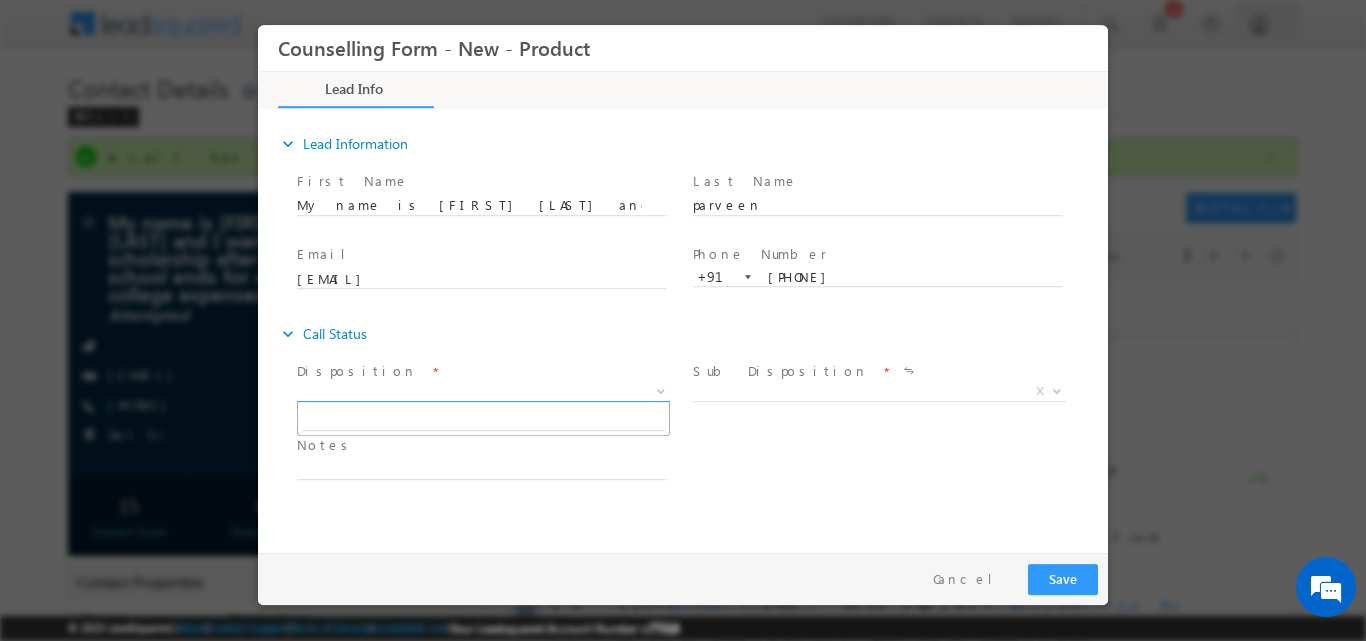 click at bounding box center (661, 389) 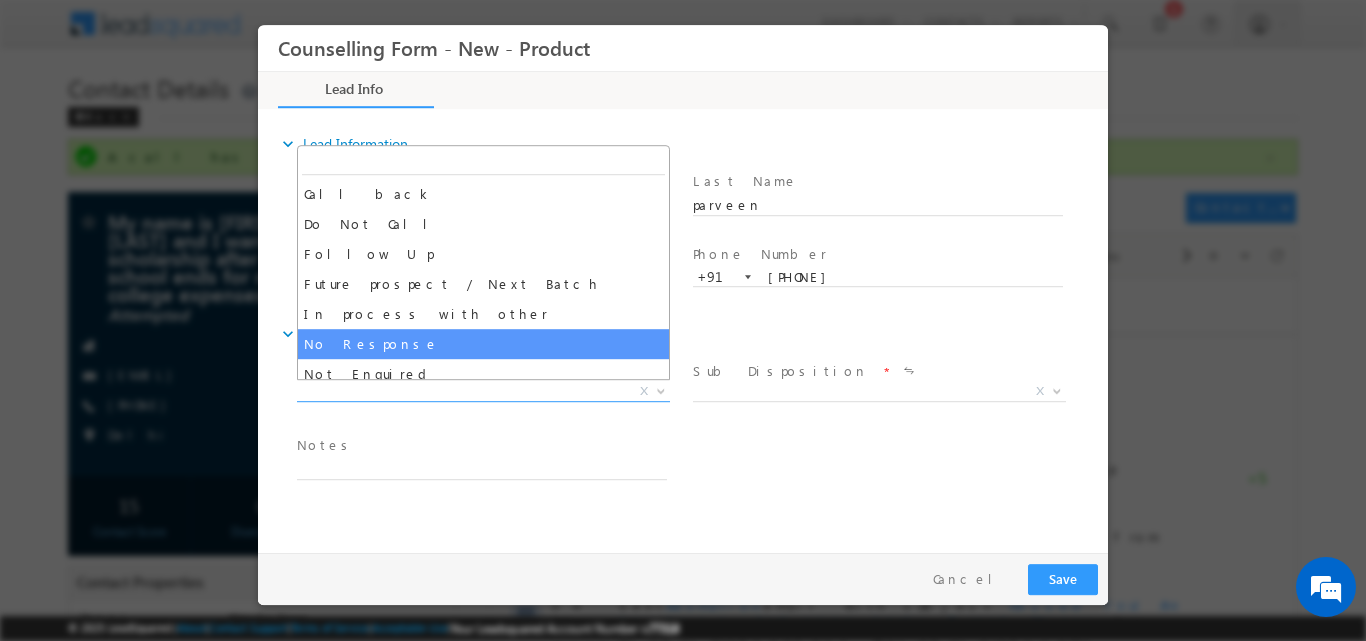 select on "No Response" 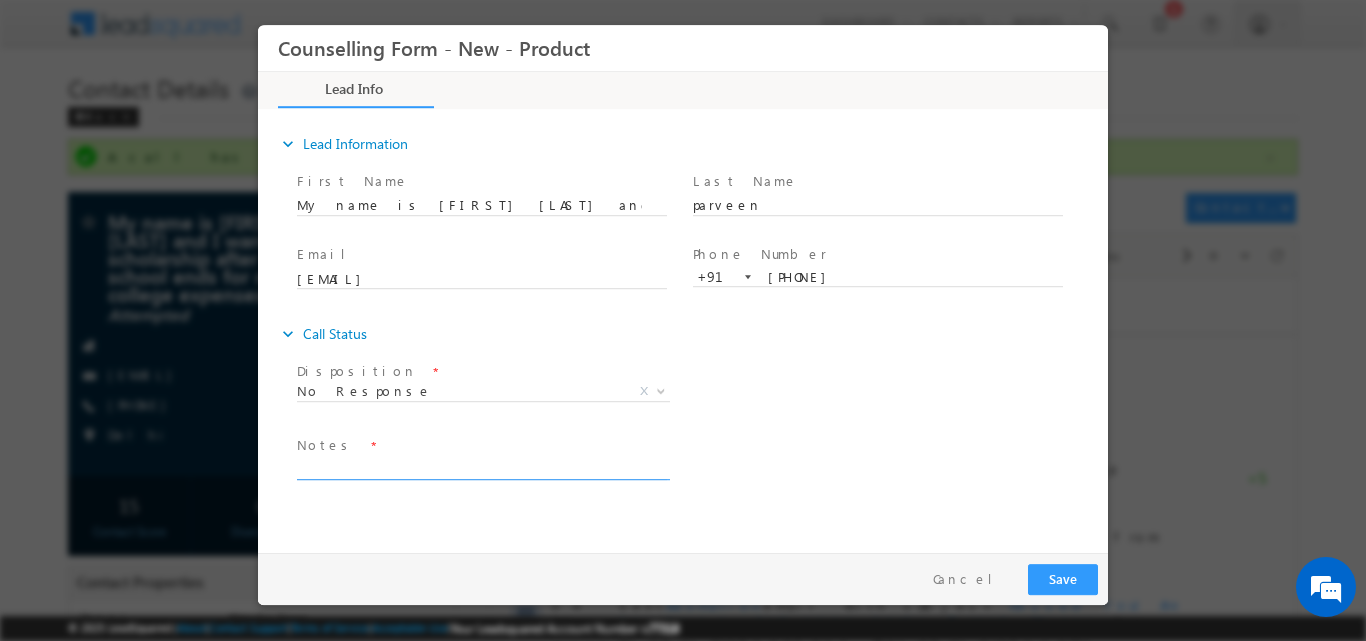 click at bounding box center (482, 467) 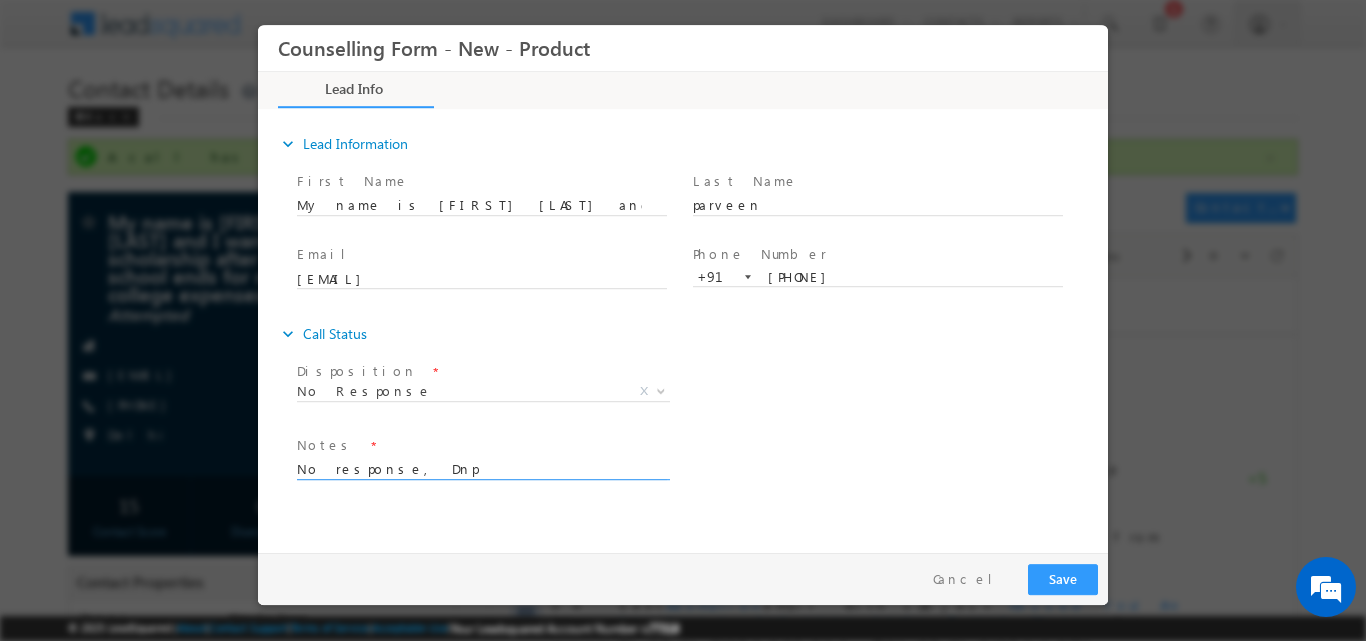 type on "No response, Dnp" 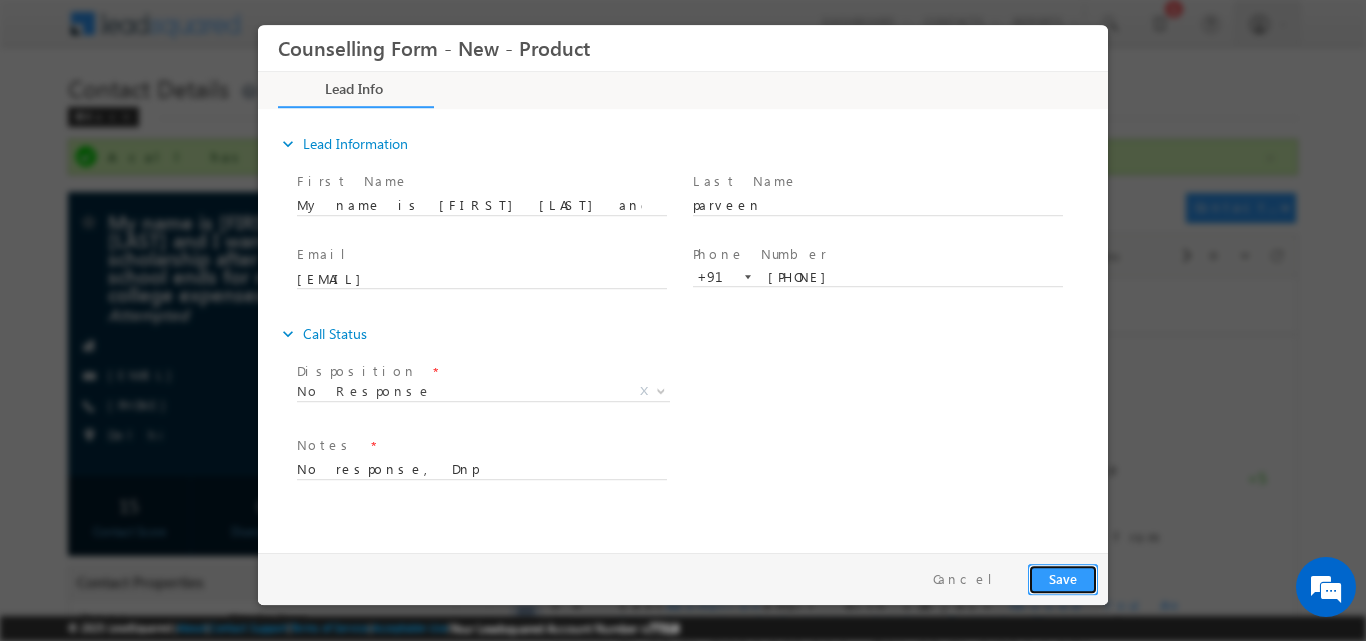 click on "Save" at bounding box center (1063, 578) 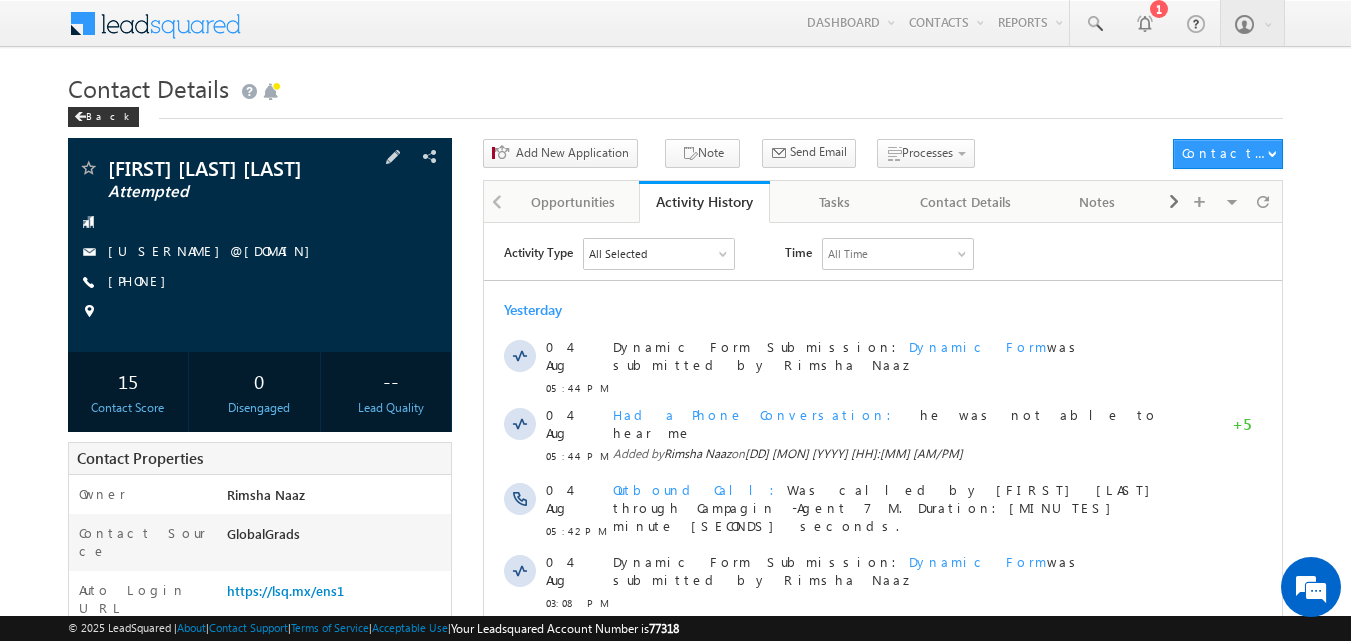 scroll, scrollTop: 0, scrollLeft: 0, axis: both 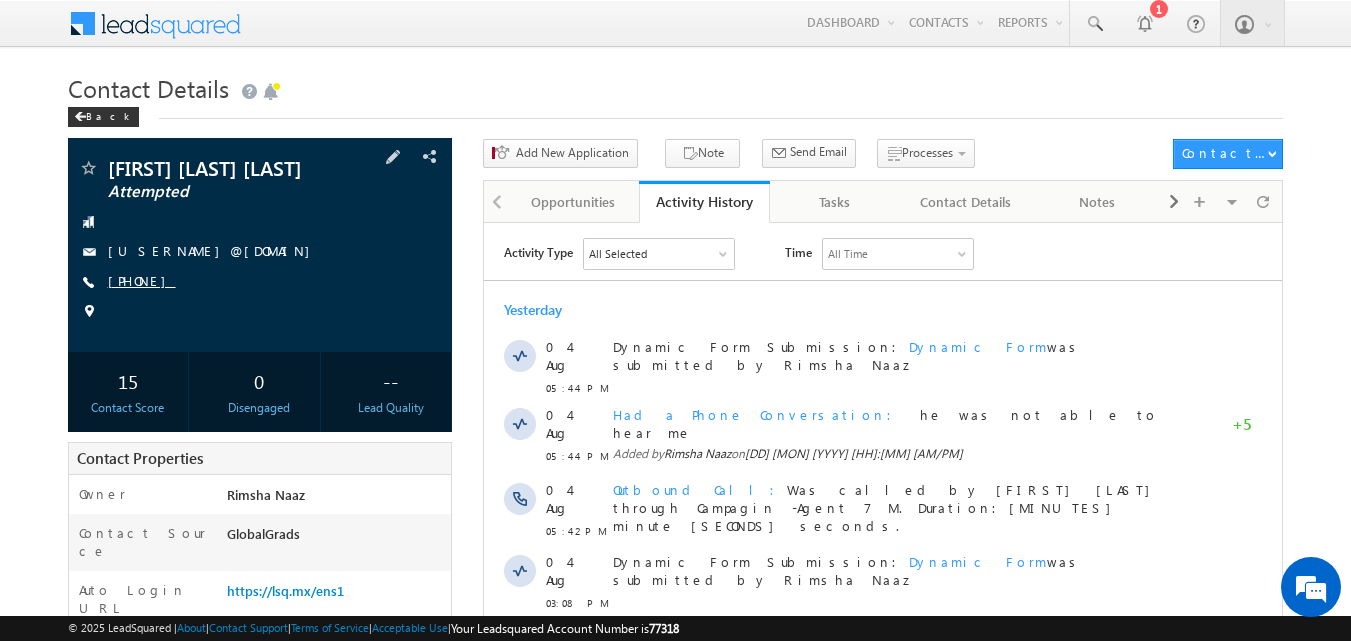 click on "[PHONE]" at bounding box center (142, 280) 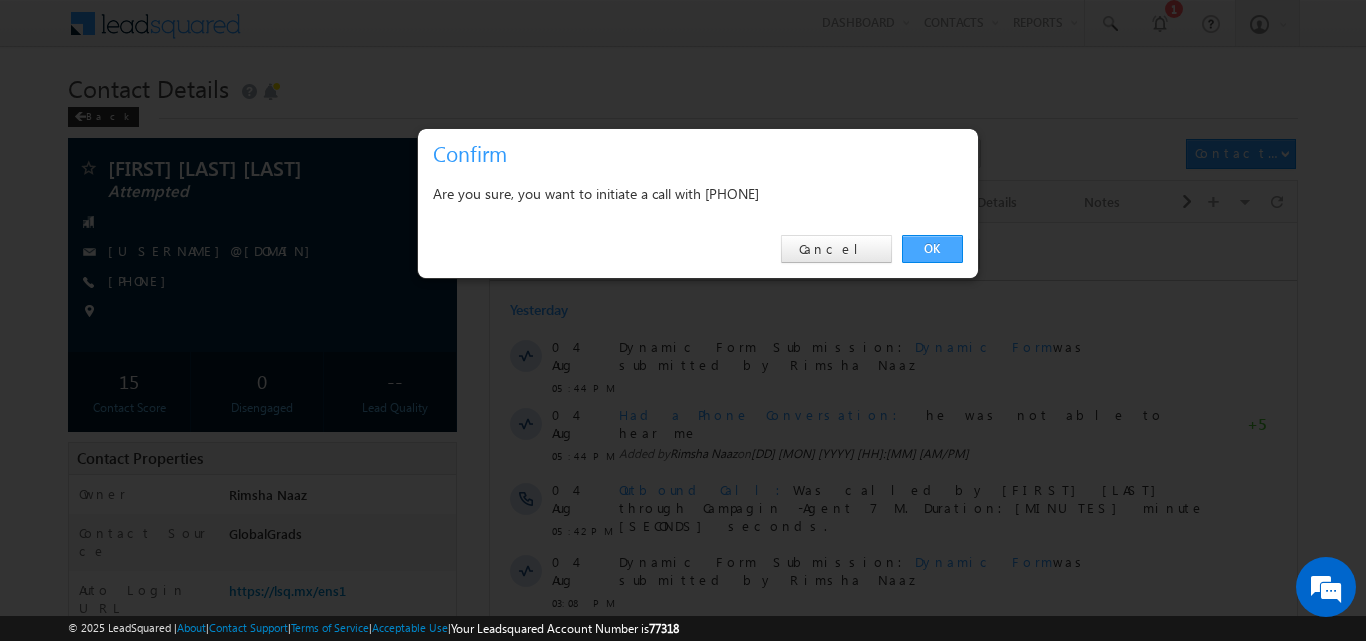 click on "OK" at bounding box center [932, 249] 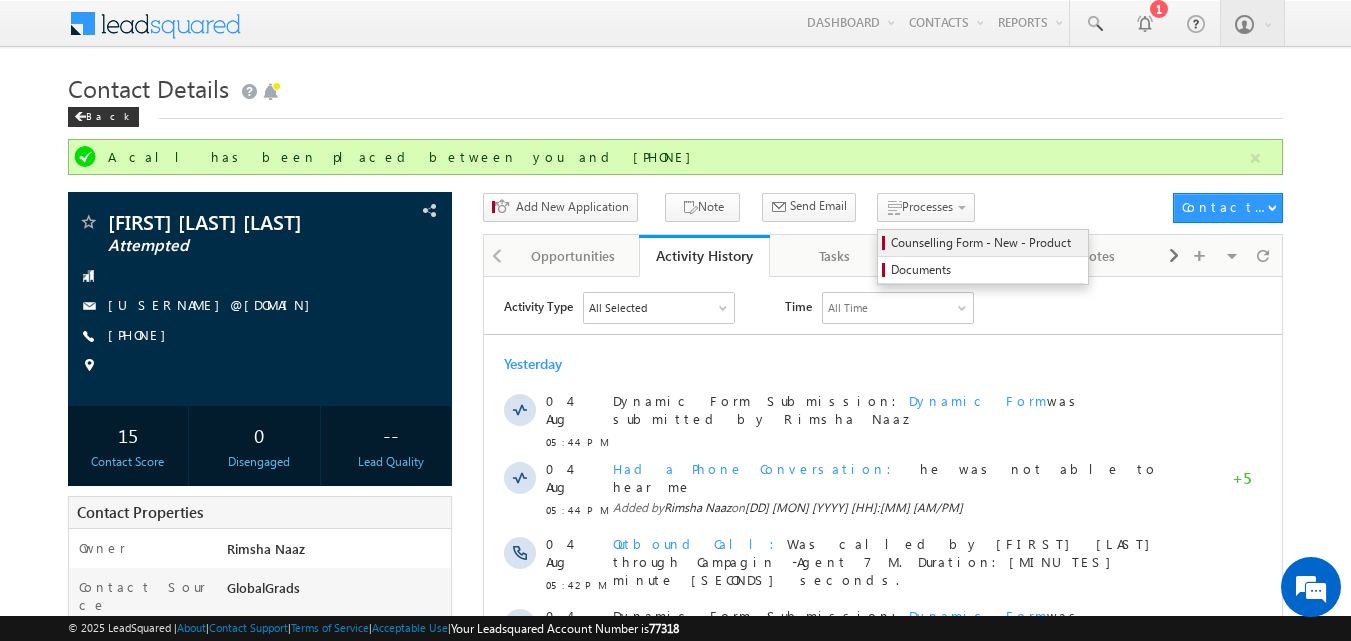 click on "Counselling Form - New - Product" at bounding box center (986, 243) 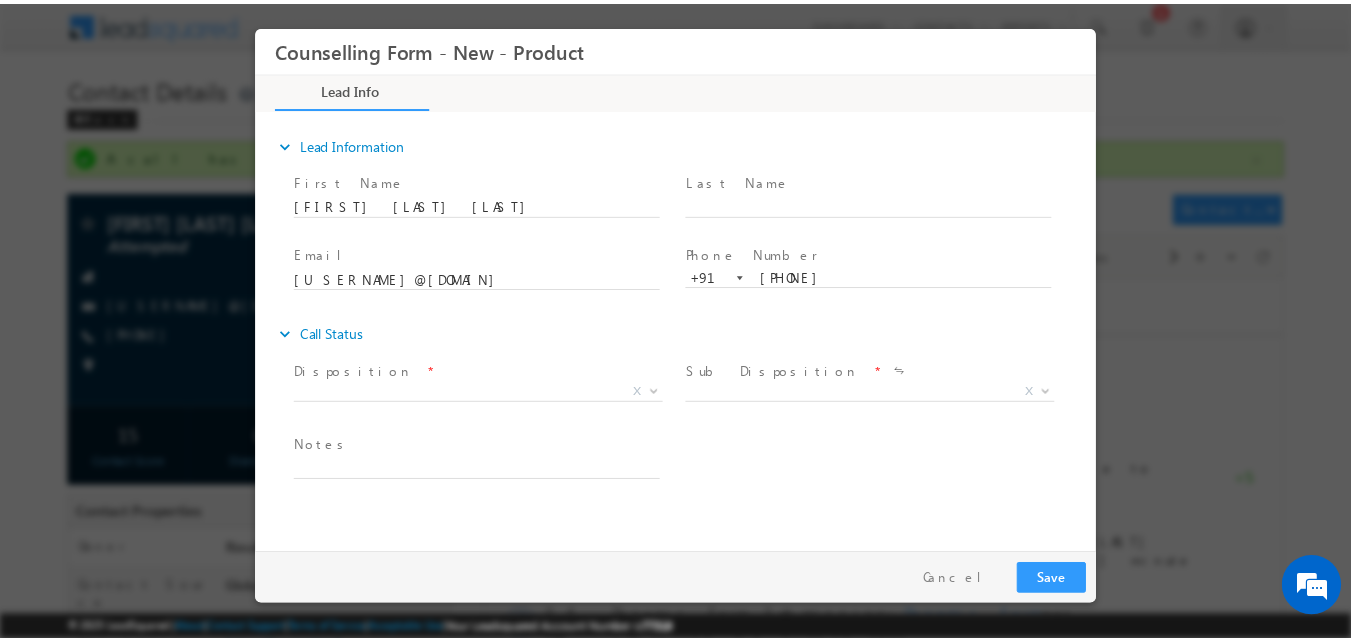 scroll, scrollTop: 0, scrollLeft: 0, axis: both 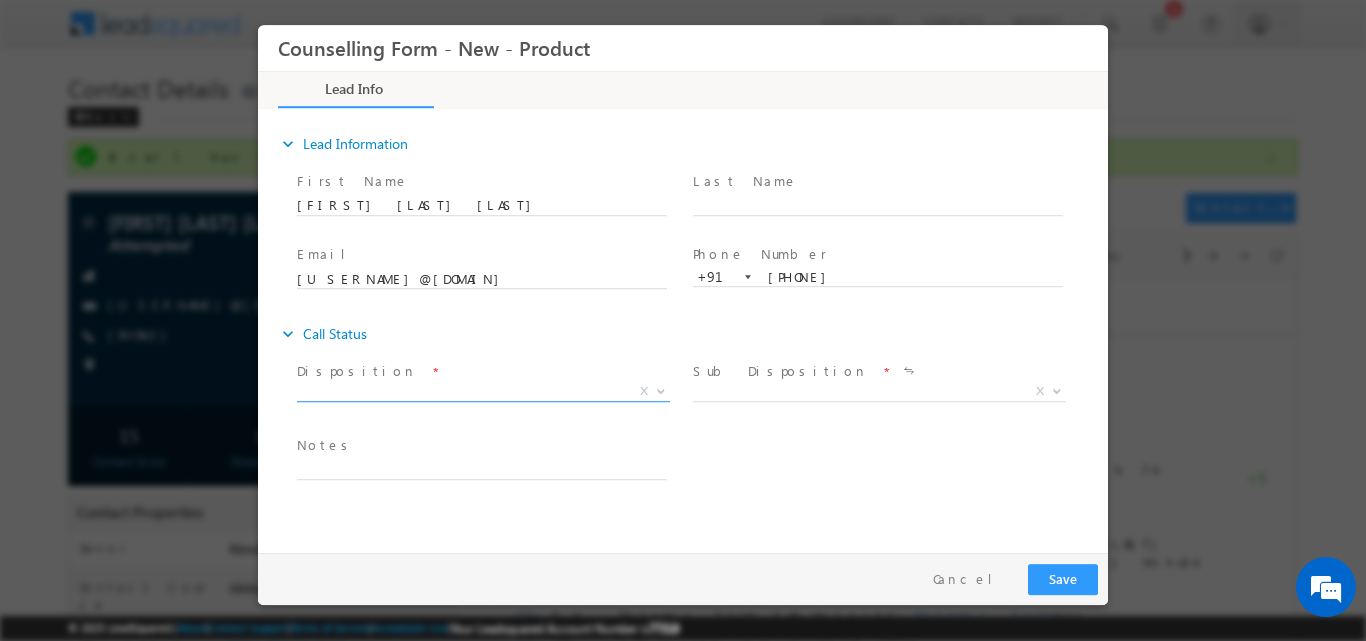 click at bounding box center [659, 390] 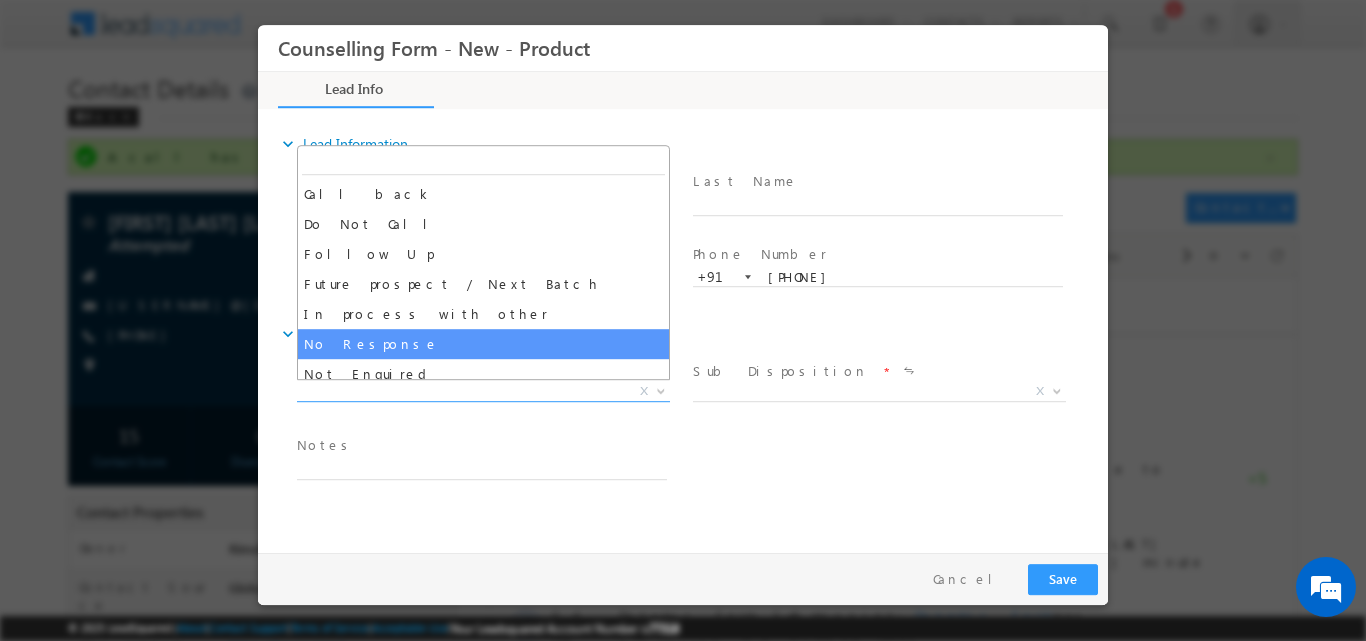 select on "No Response" 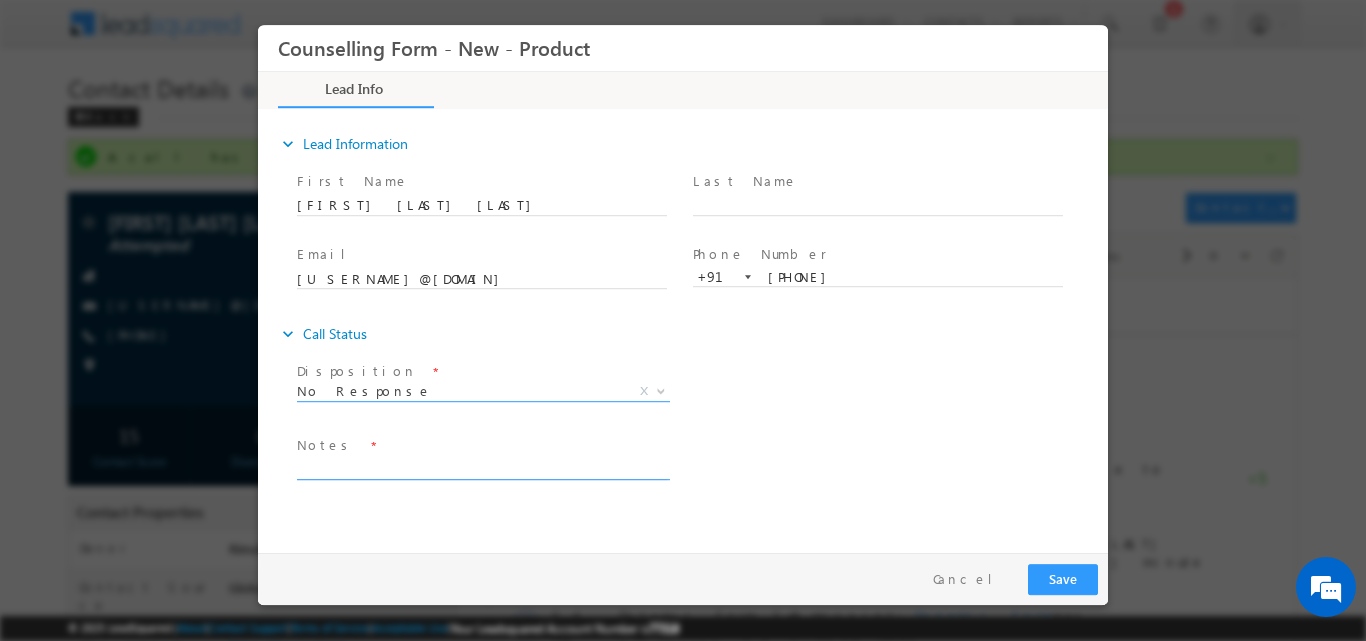 click at bounding box center (482, 467) 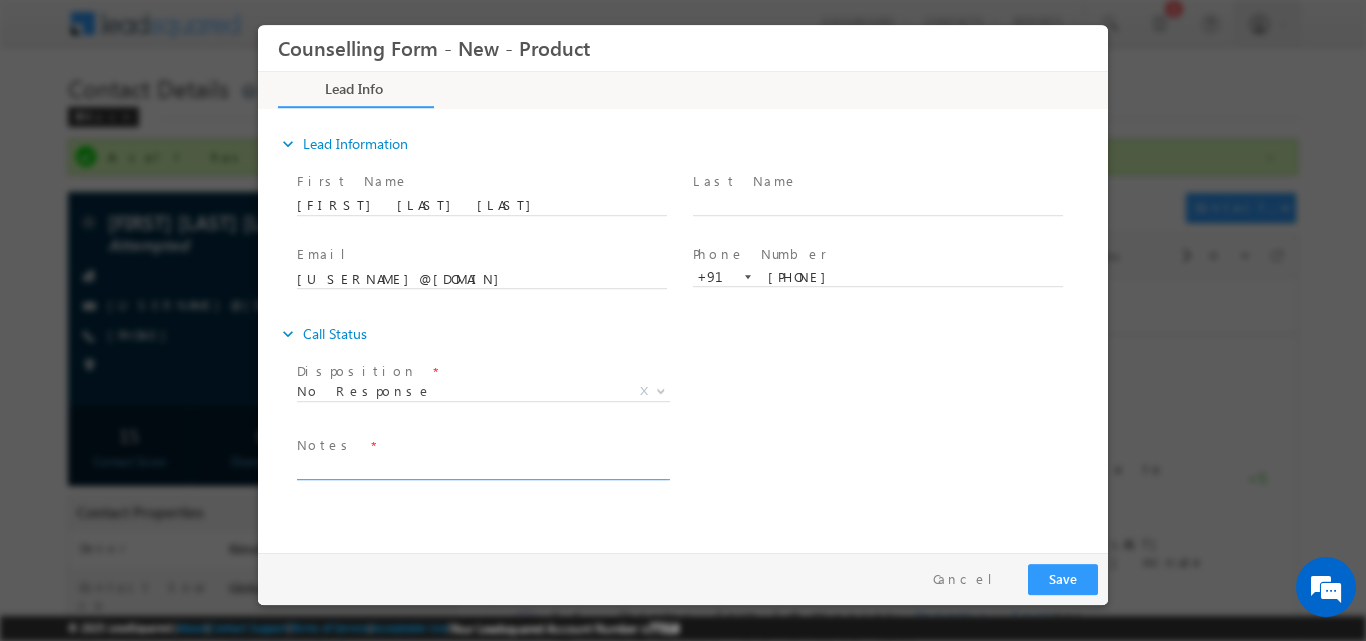 paste on "No response, Dnp" 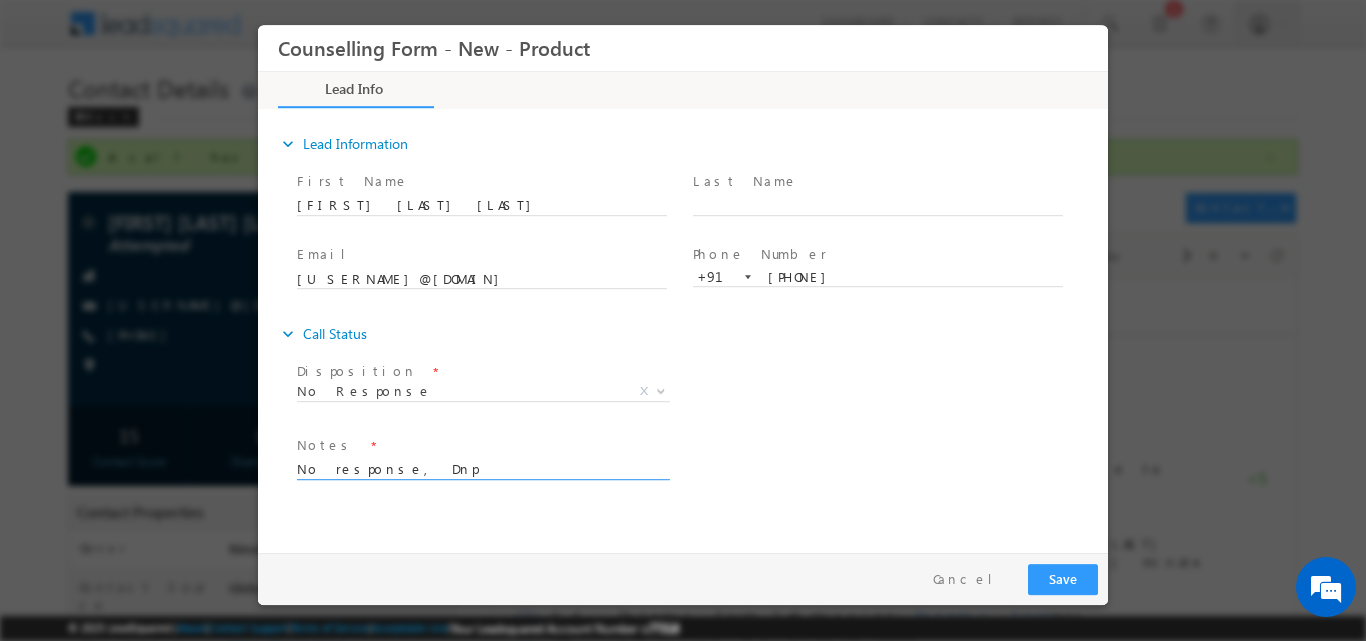 type on "No response, Dnp" 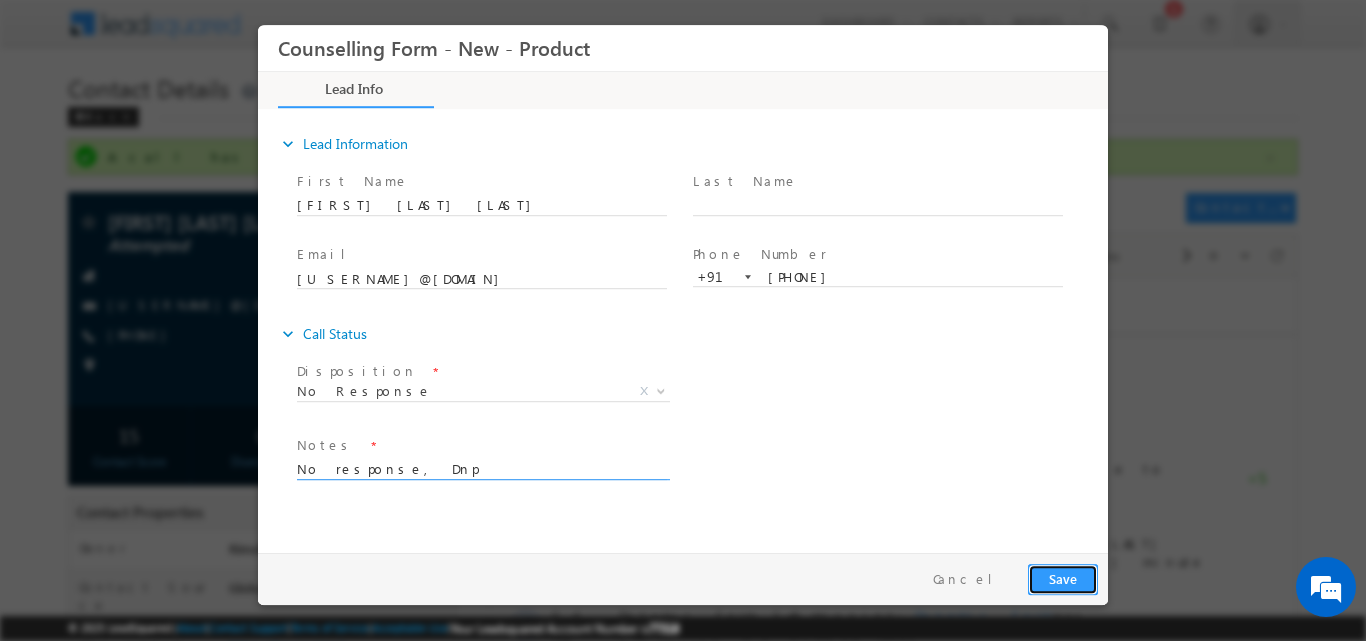 click on "Save" at bounding box center [1063, 578] 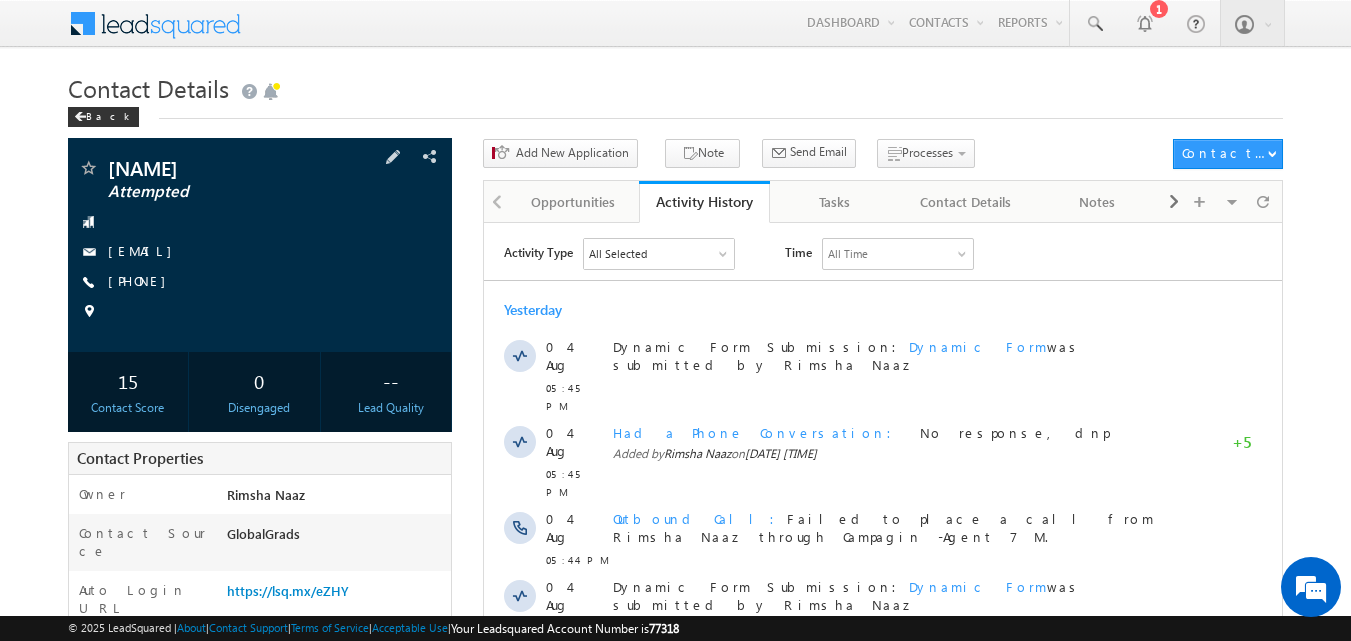 scroll, scrollTop: 0, scrollLeft: 0, axis: both 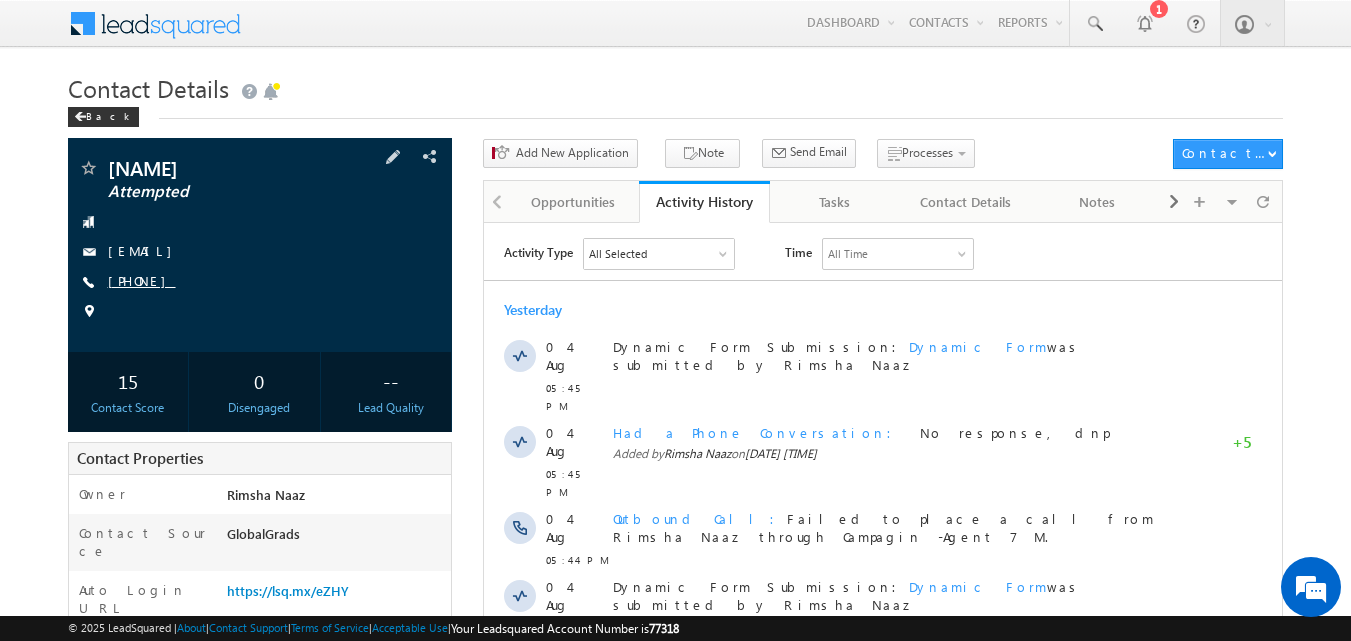 click on "[PHONE]" at bounding box center [142, 280] 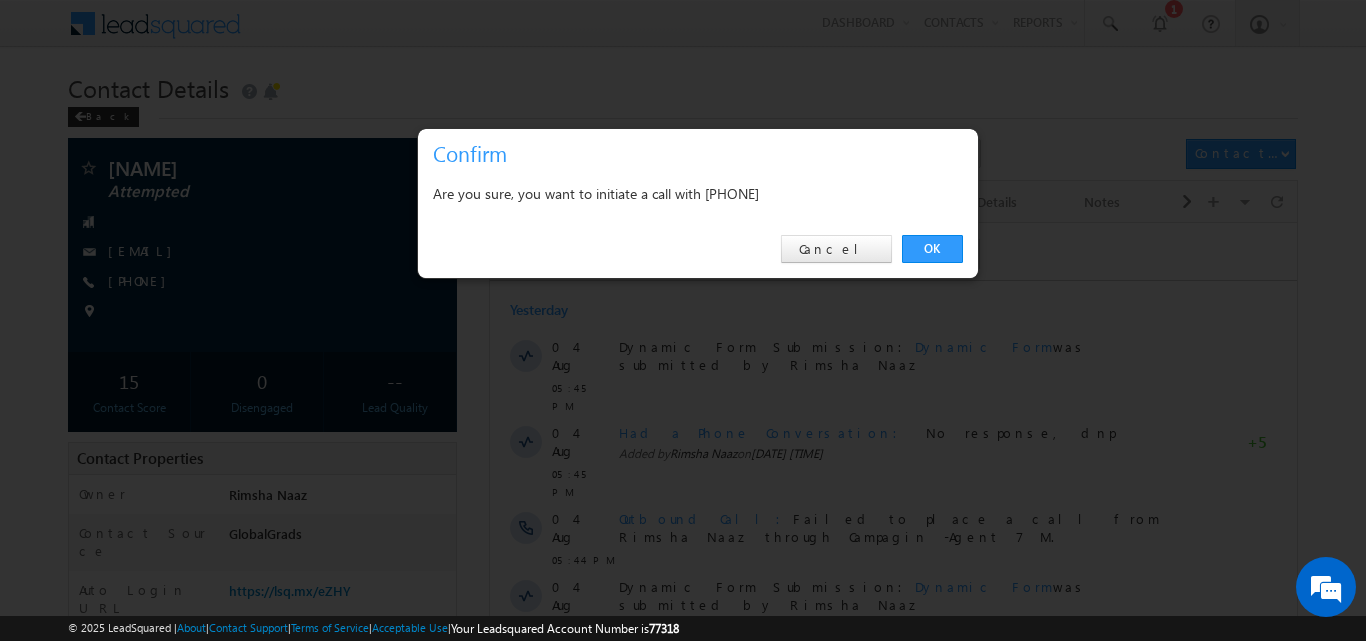 click on "OK Cancel" at bounding box center [698, 249] 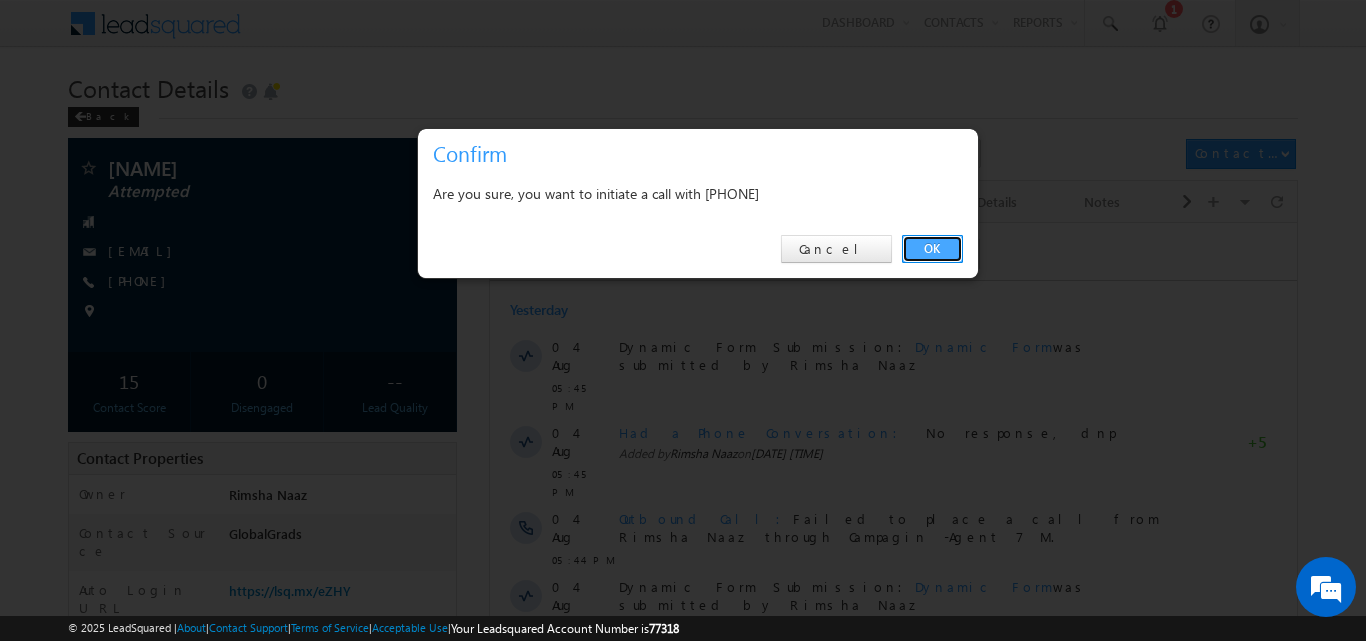 click on "OK" at bounding box center [932, 249] 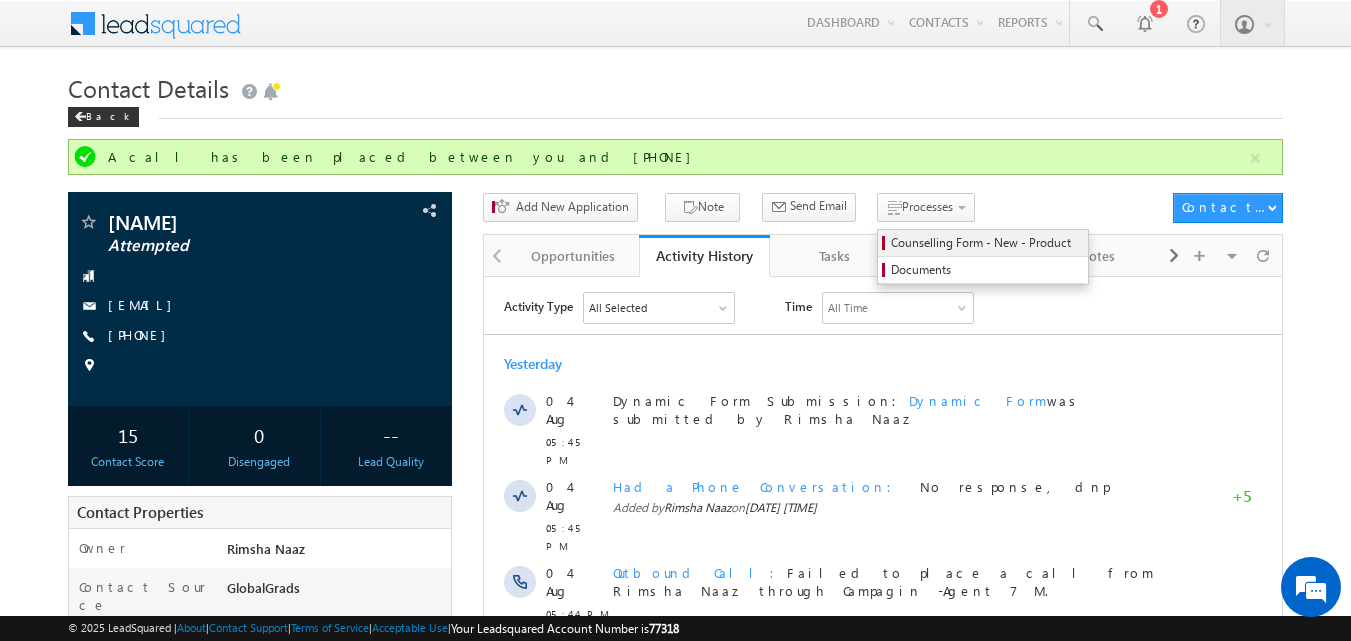 click on "Counselling Form - New - Product" at bounding box center (986, 243) 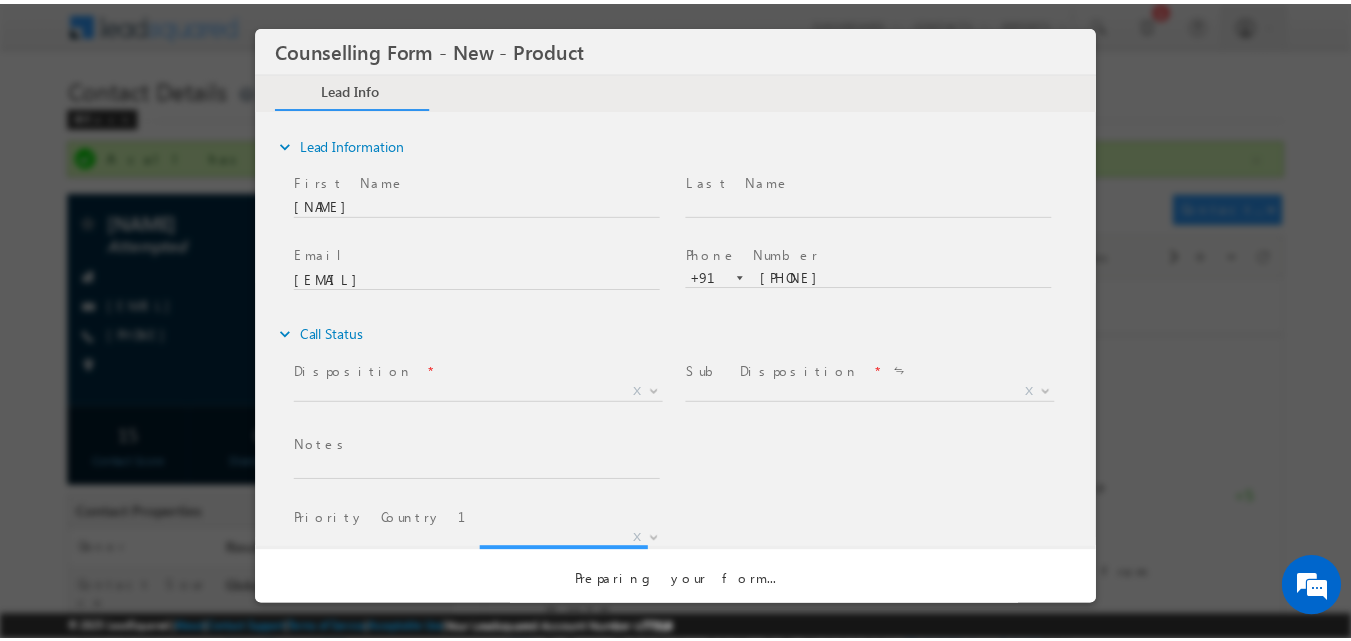 scroll, scrollTop: 0, scrollLeft: 0, axis: both 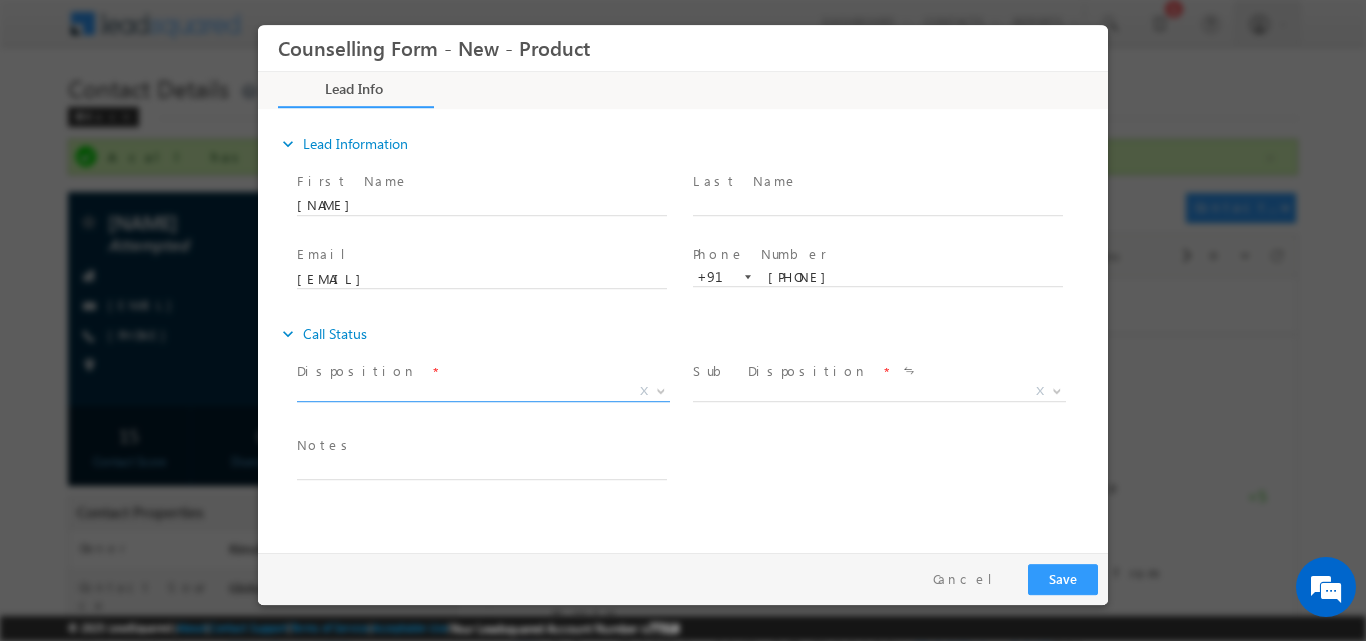 click at bounding box center [661, 389] 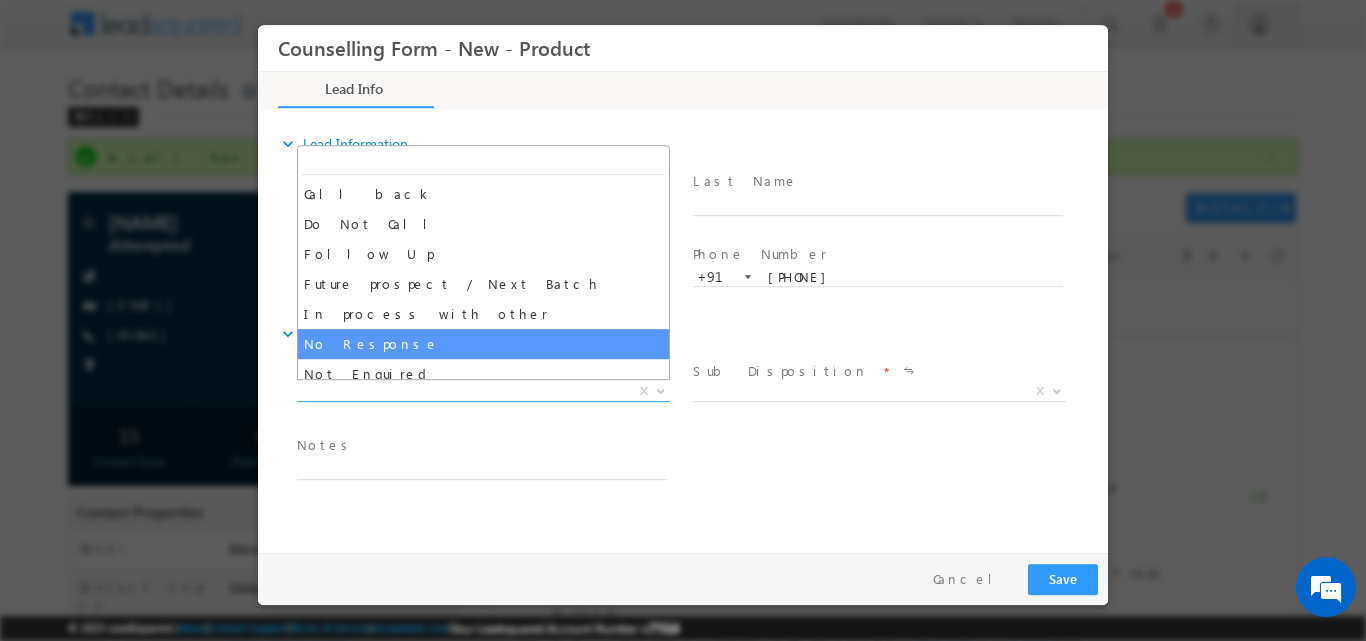 select on "No Response" 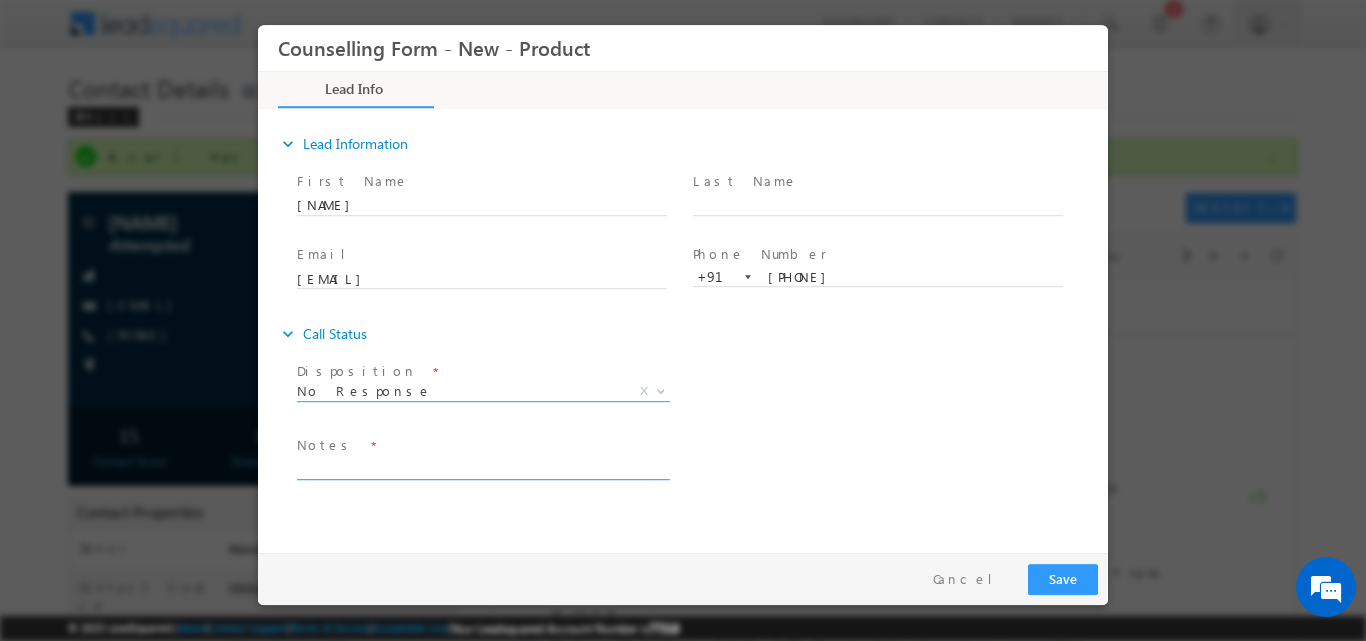 click at bounding box center [482, 467] 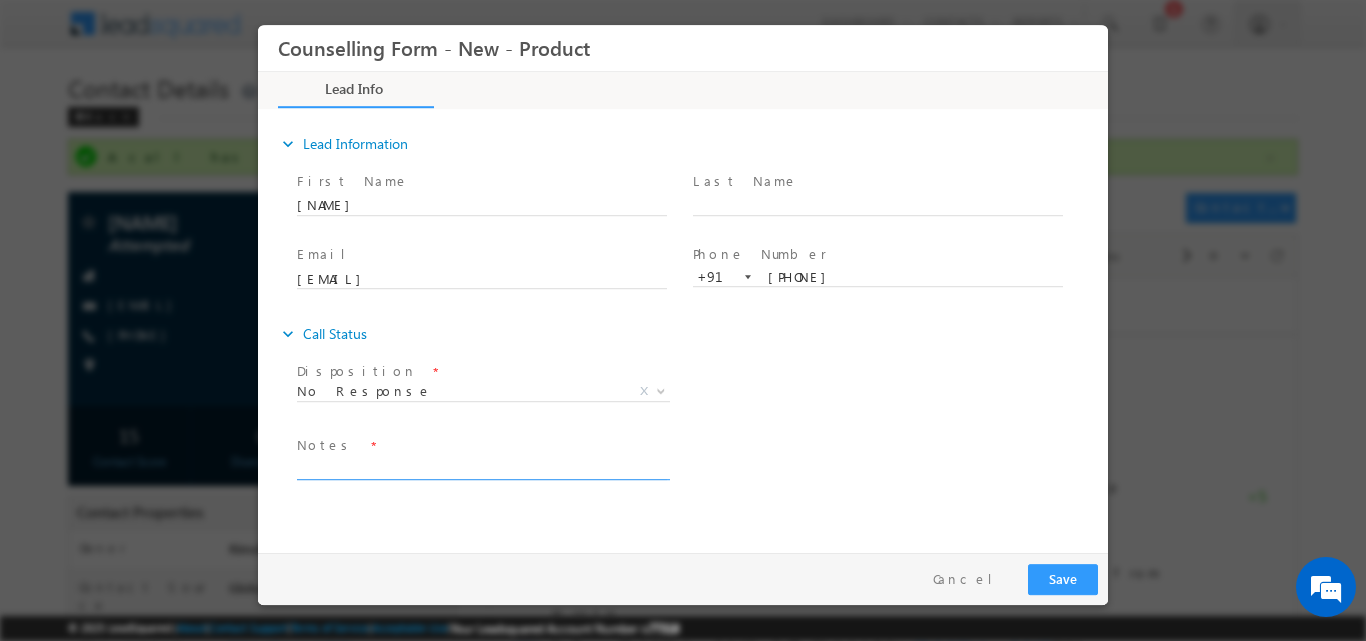 paste on "No response, Dnp" 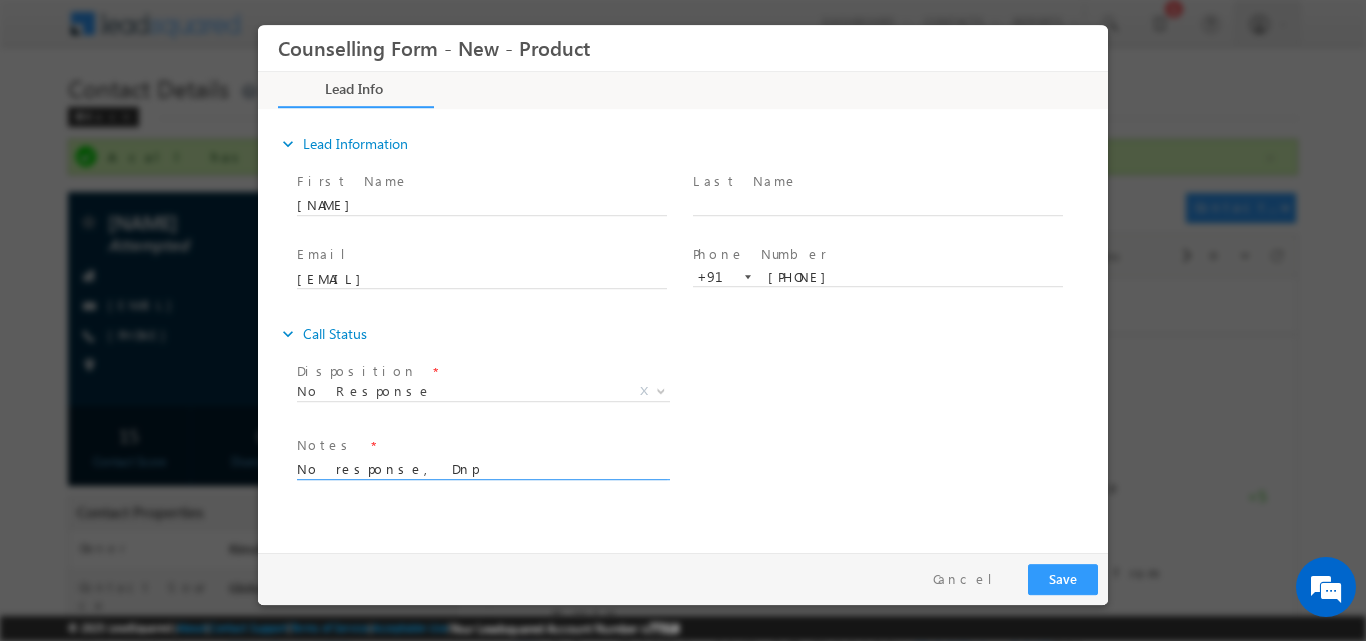 type on "No response, Dnp" 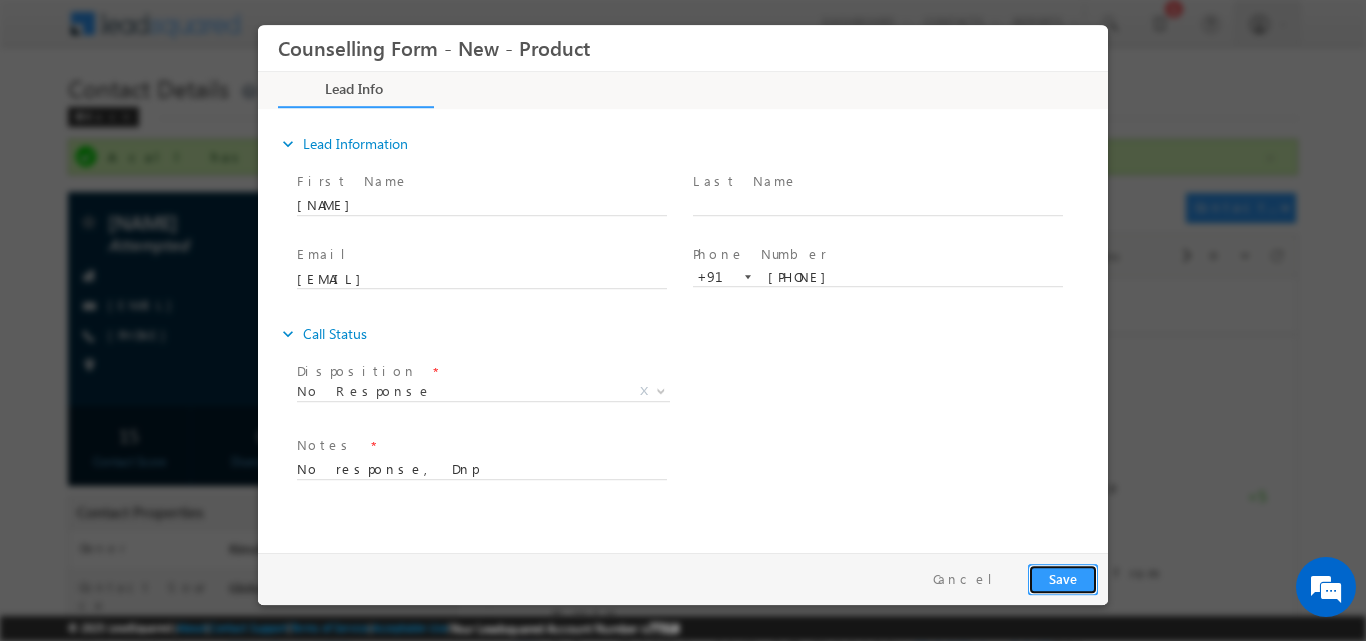 click on "Save" at bounding box center (1063, 578) 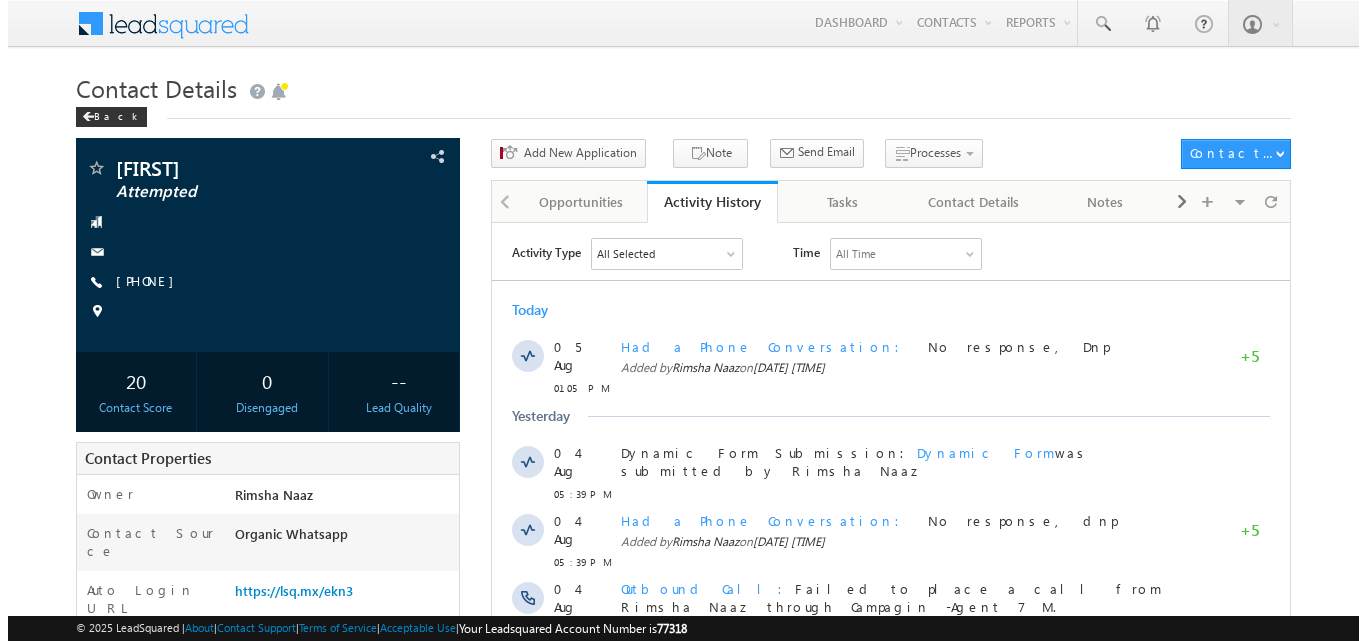 scroll, scrollTop: 0, scrollLeft: 0, axis: both 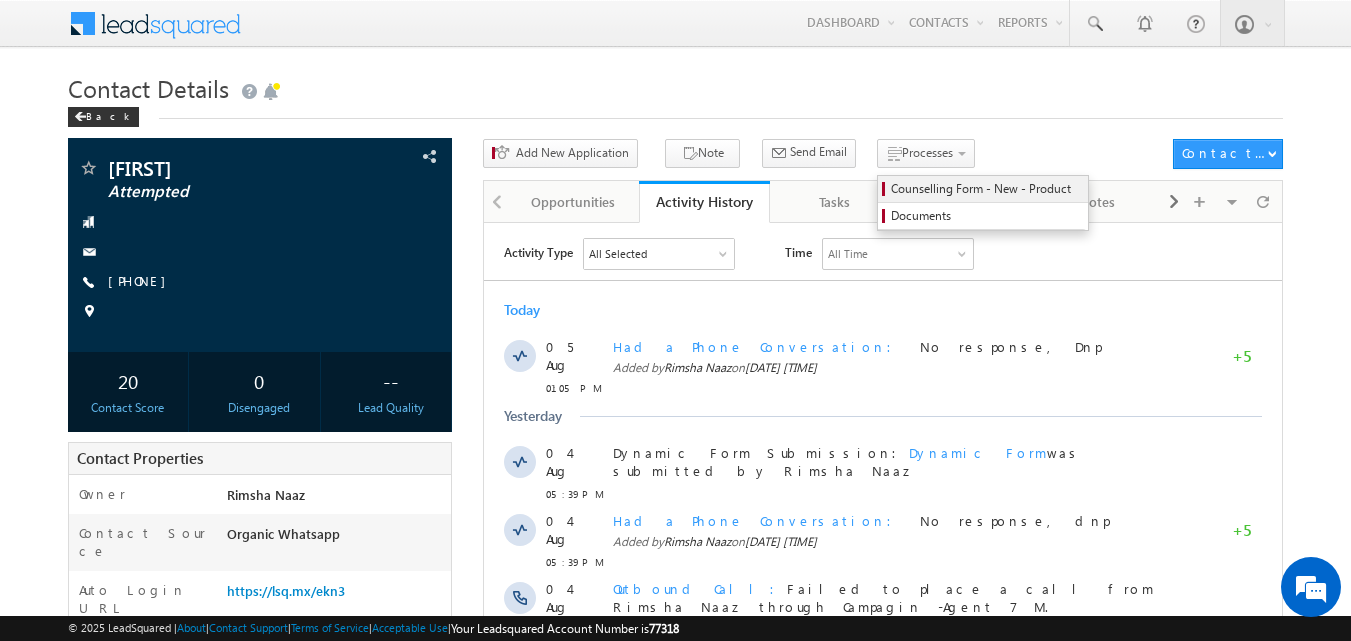click on "Counselling Form - New - Product" at bounding box center [986, 189] 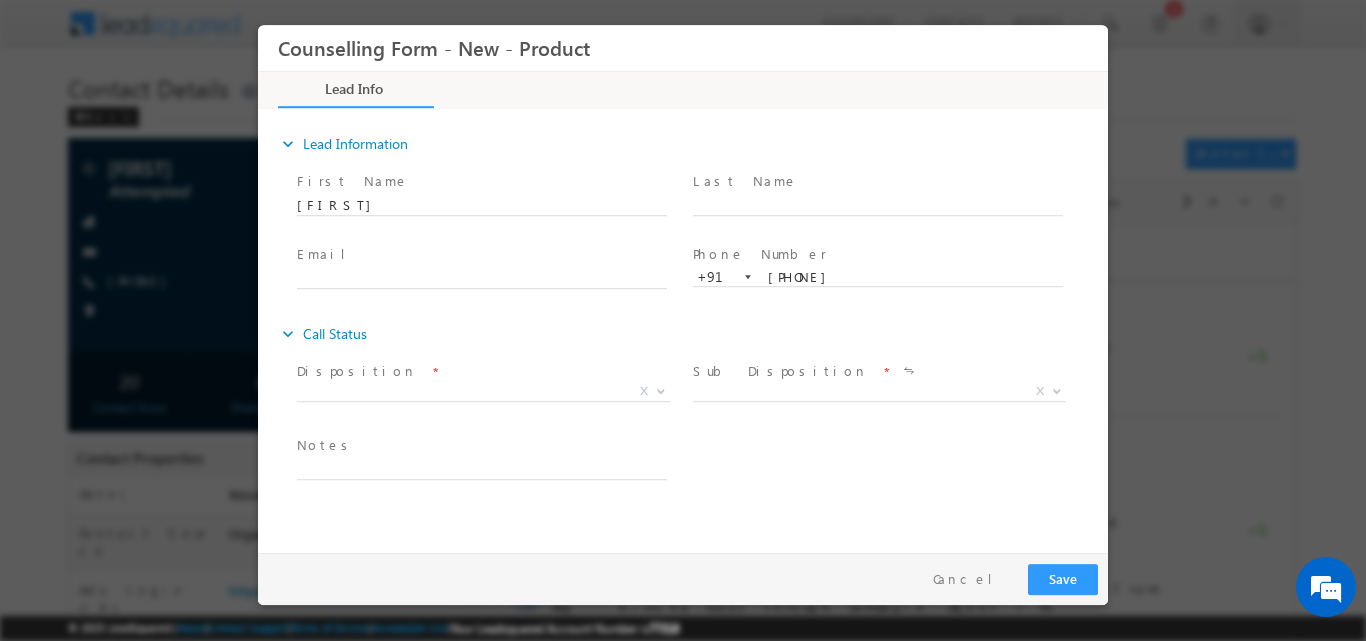 scroll, scrollTop: 0, scrollLeft: 0, axis: both 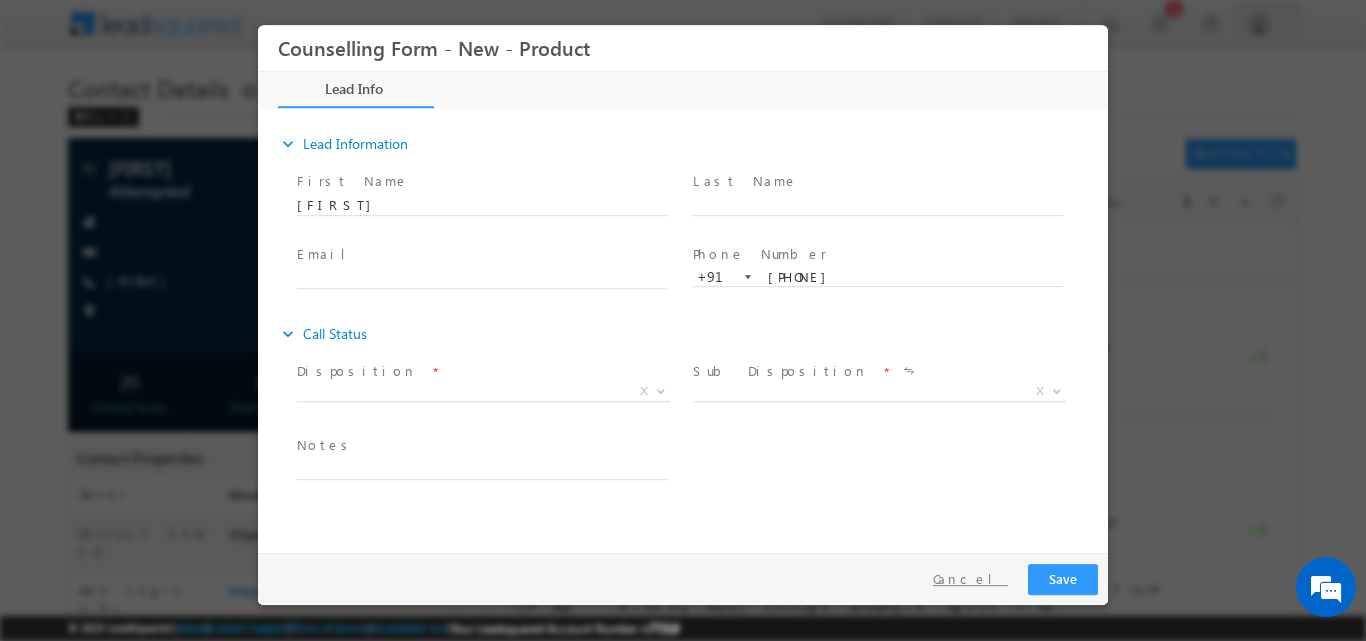 click on "Cancel" at bounding box center (970, 578) 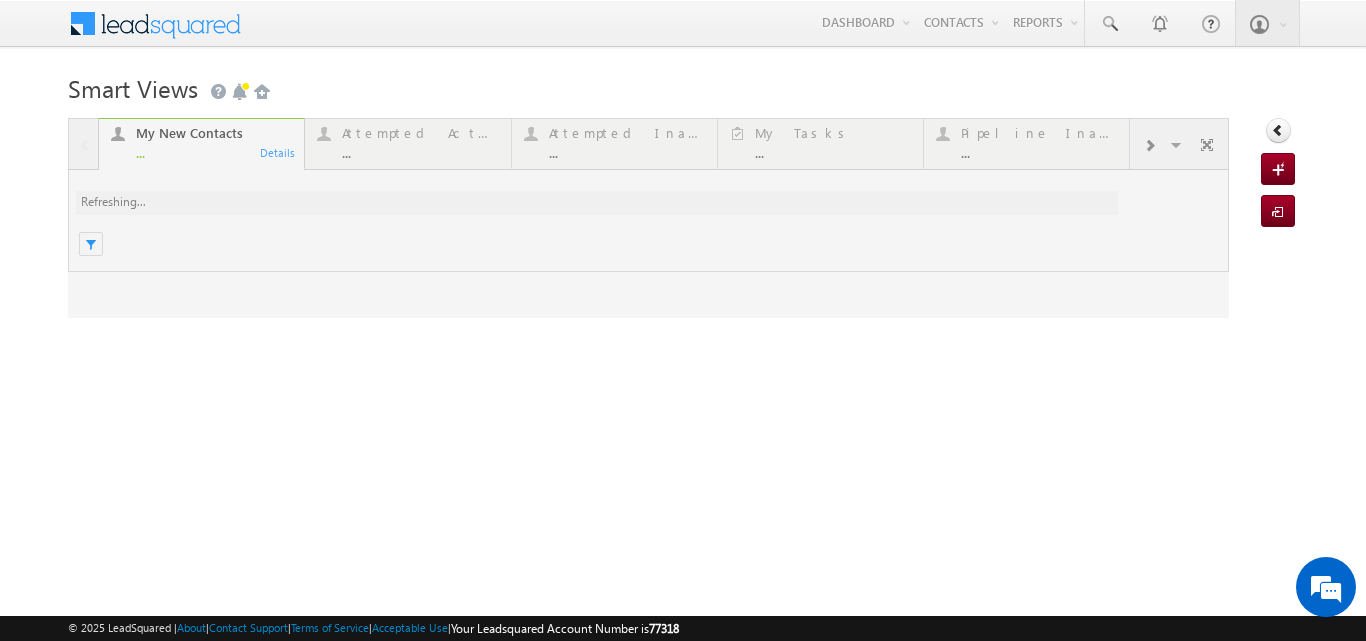 scroll, scrollTop: 0, scrollLeft: 0, axis: both 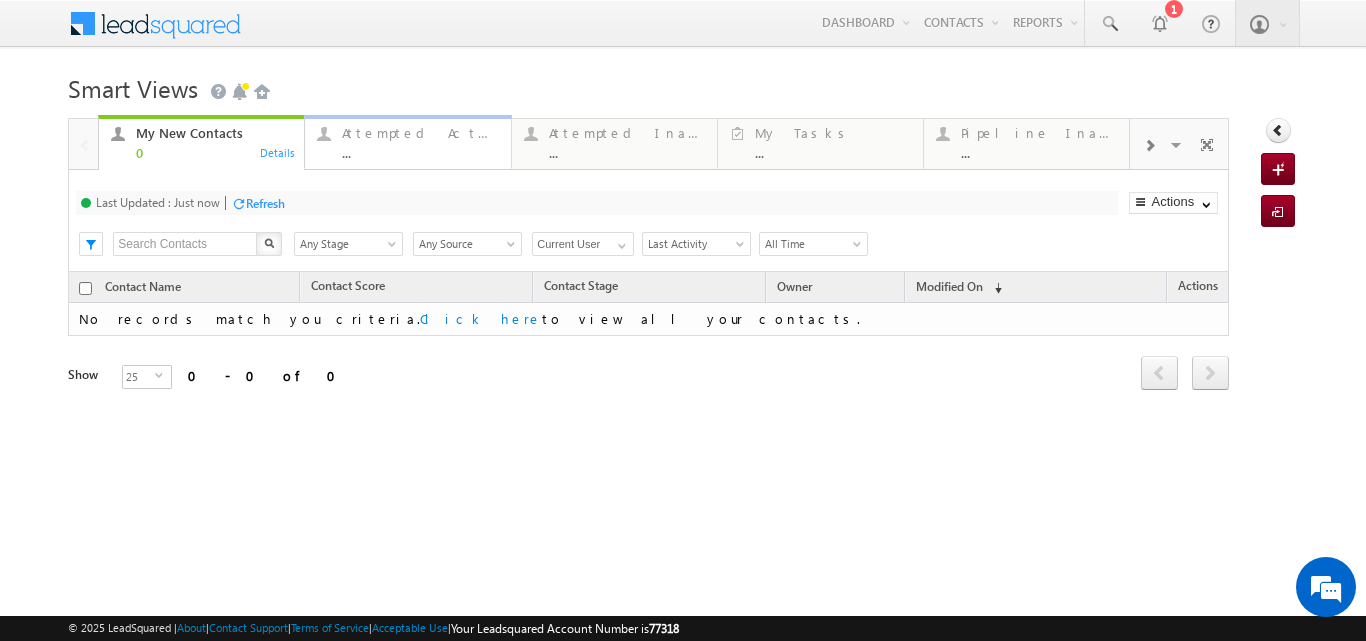 click on "Attempted Active" at bounding box center (420, 133) 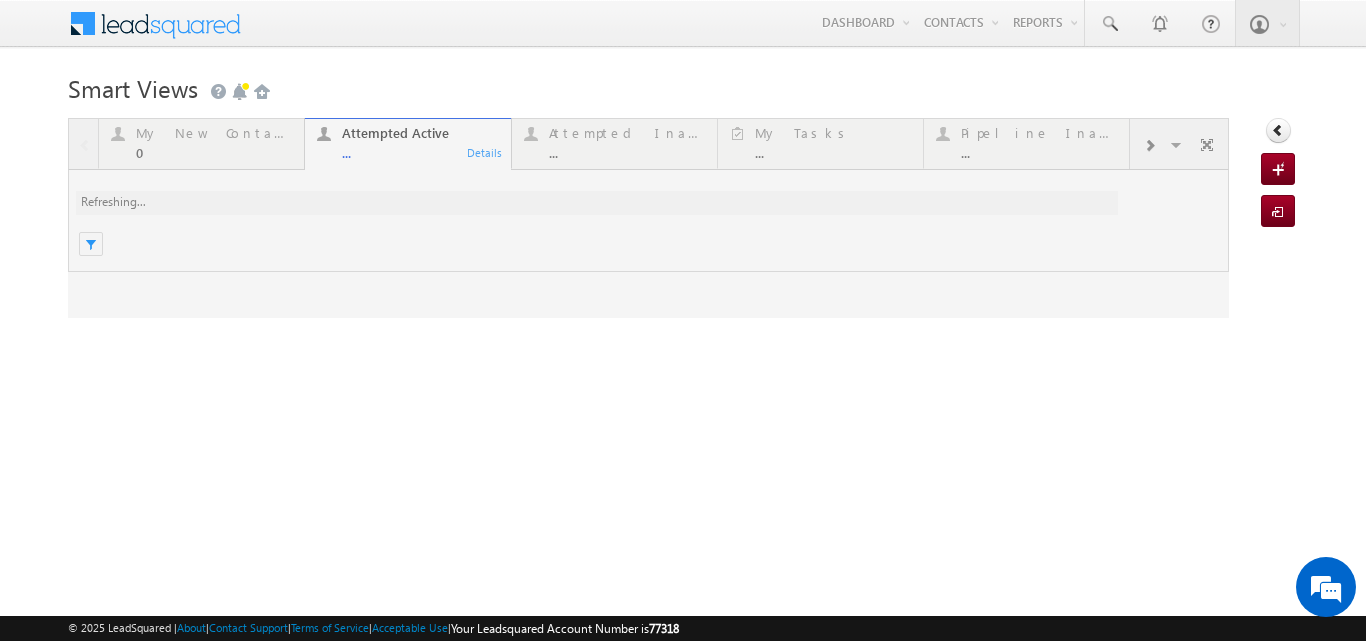 scroll, scrollTop: 0, scrollLeft: 0, axis: both 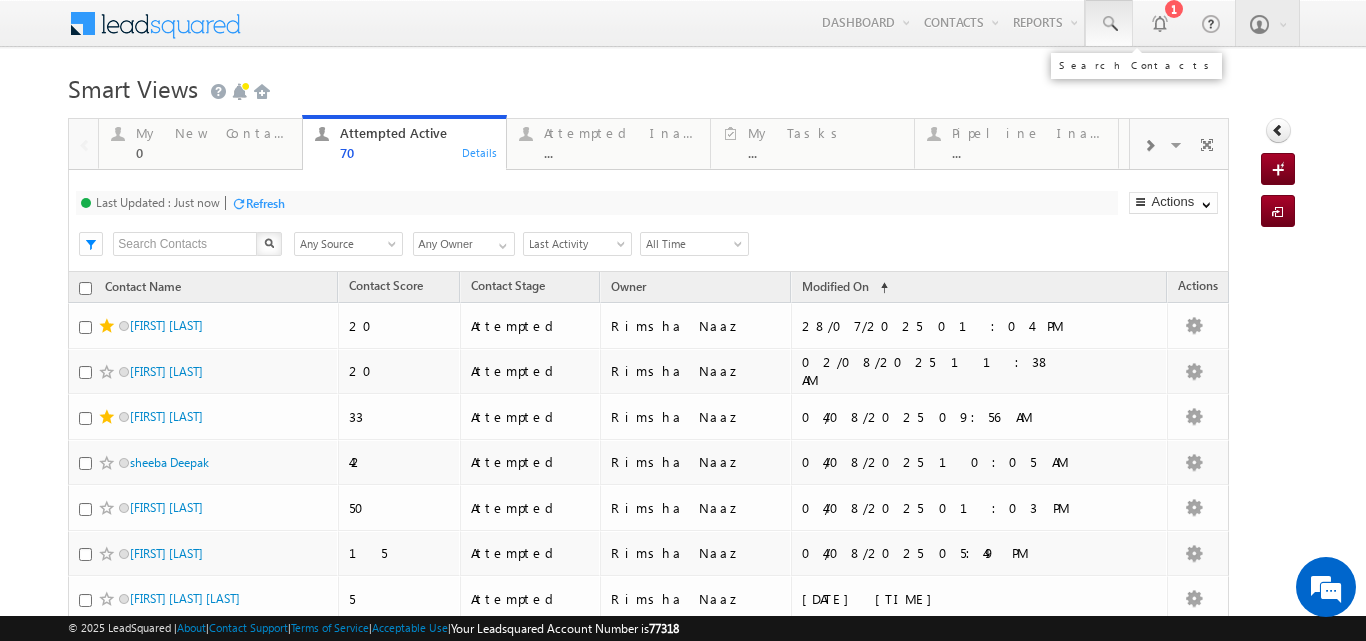 click at bounding box center (1109, 23) 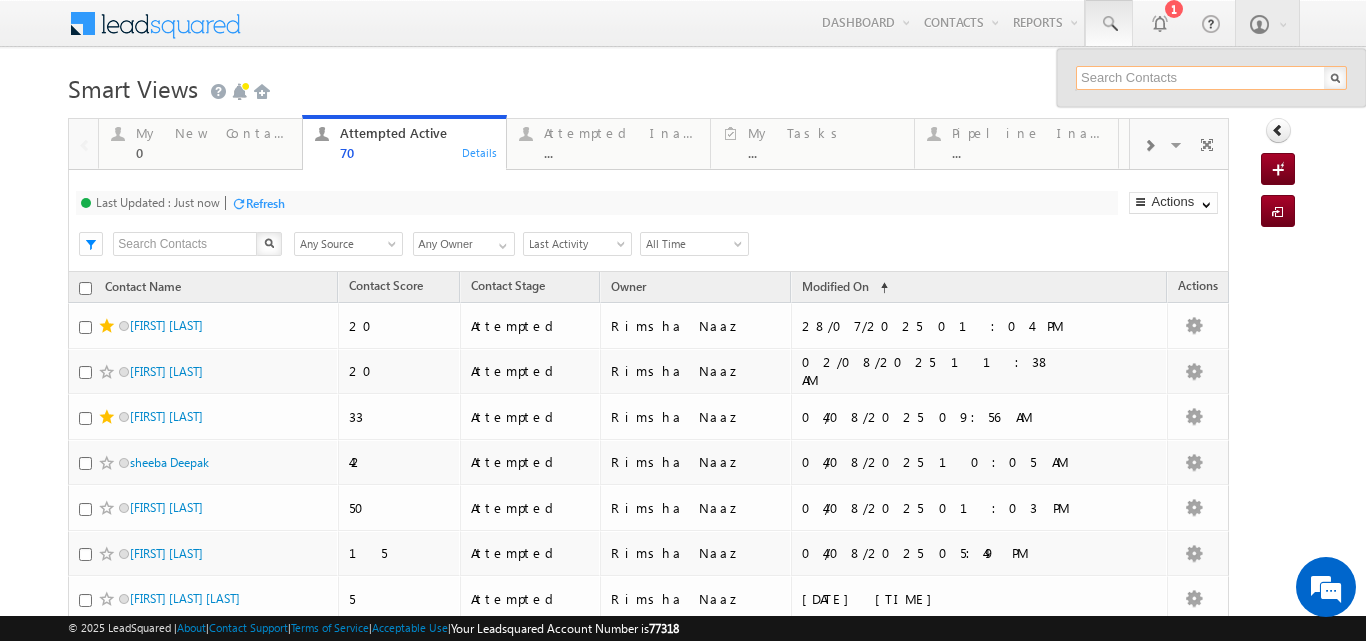 click at bounding box center [1211, 78] 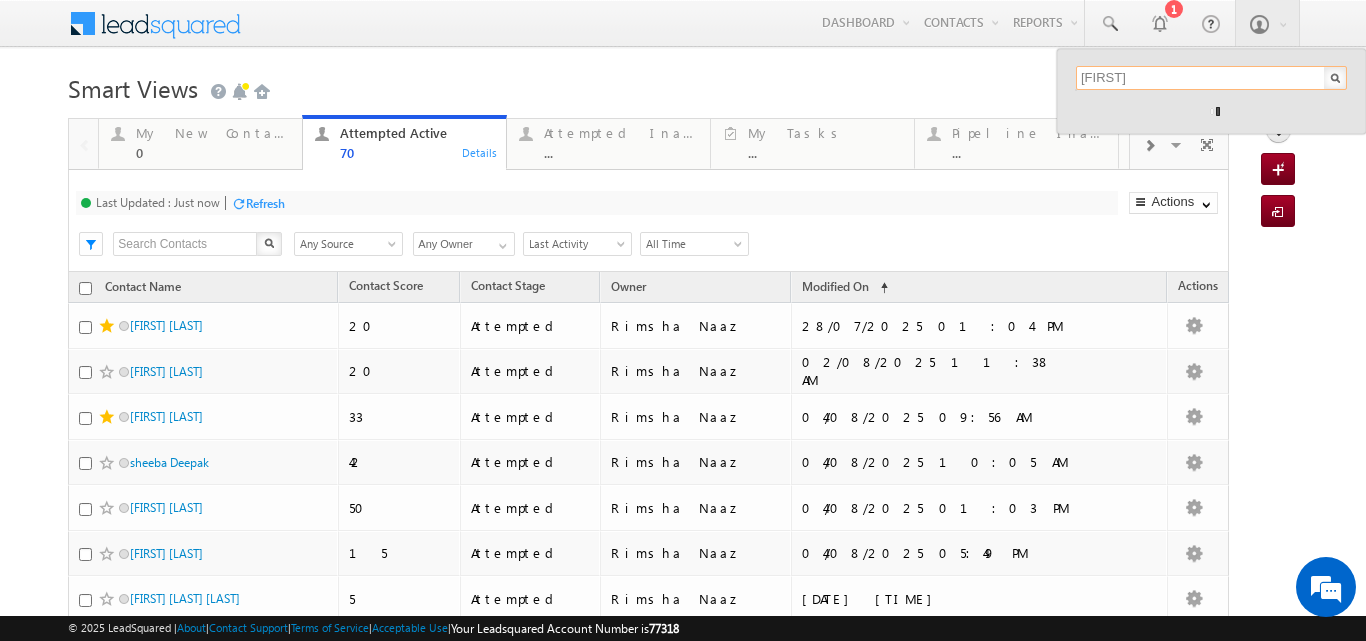 click on "[FIRST]" at bounding box center [1211, 78] 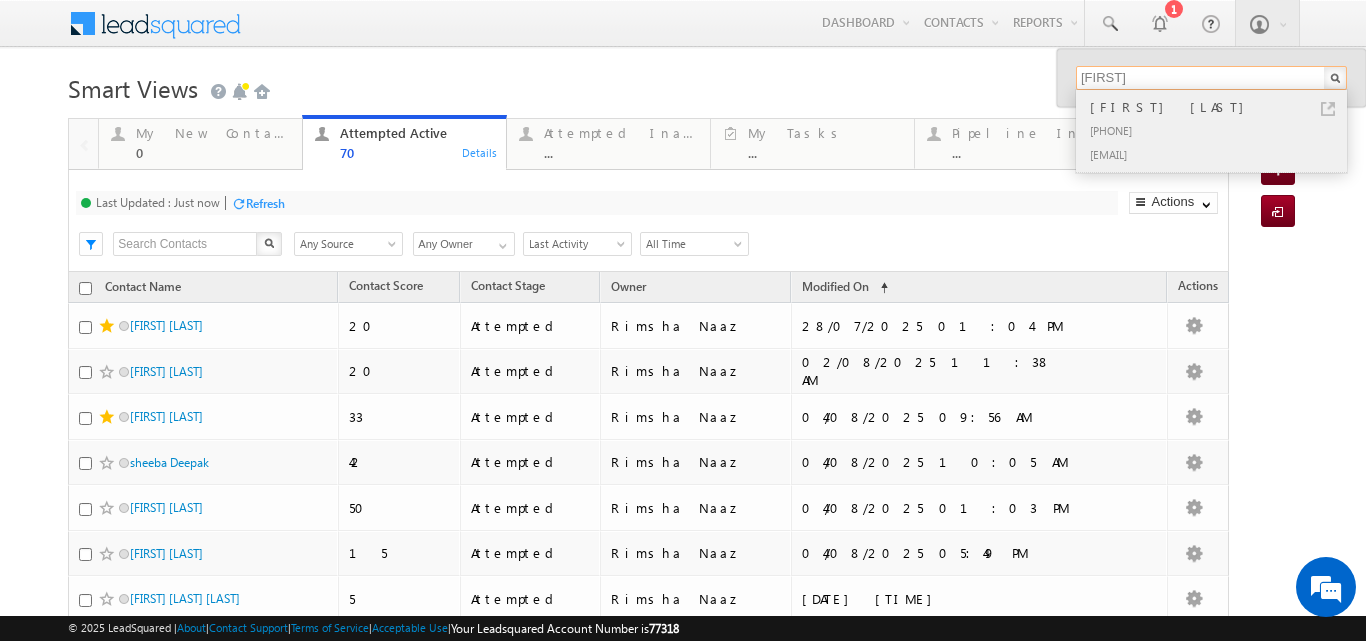 type on "[FIRST]" 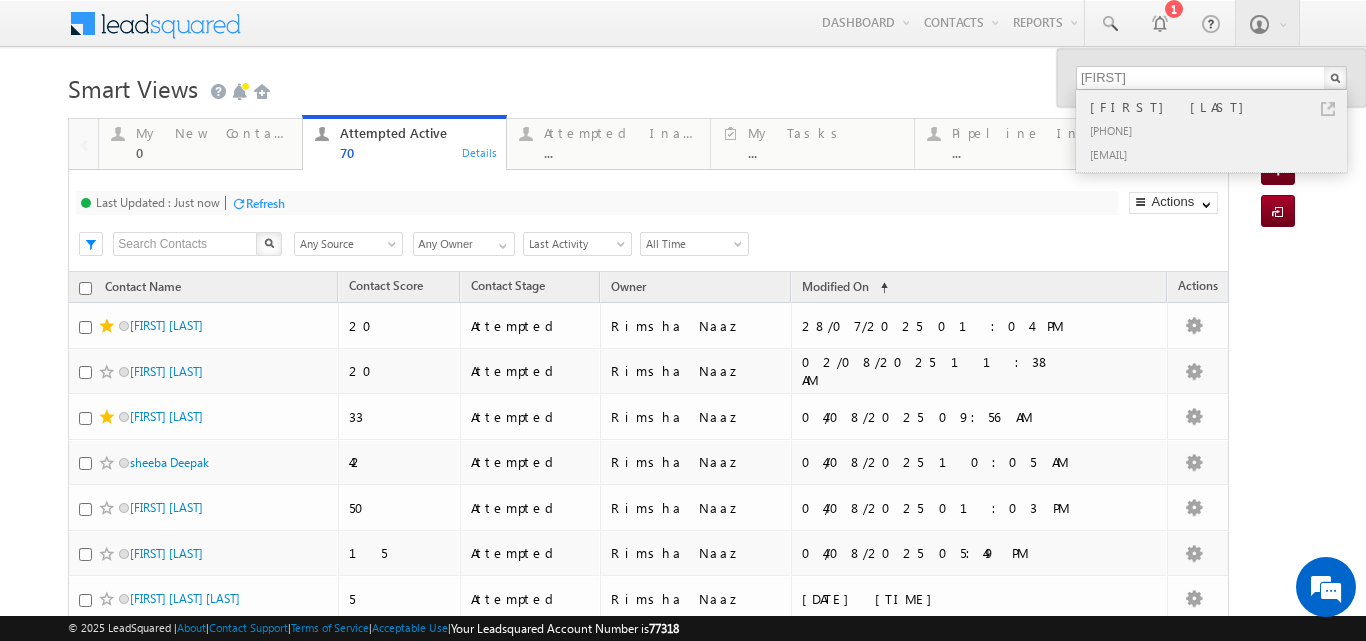 click on "[PHONE]" at bounding box center [1220, 130] 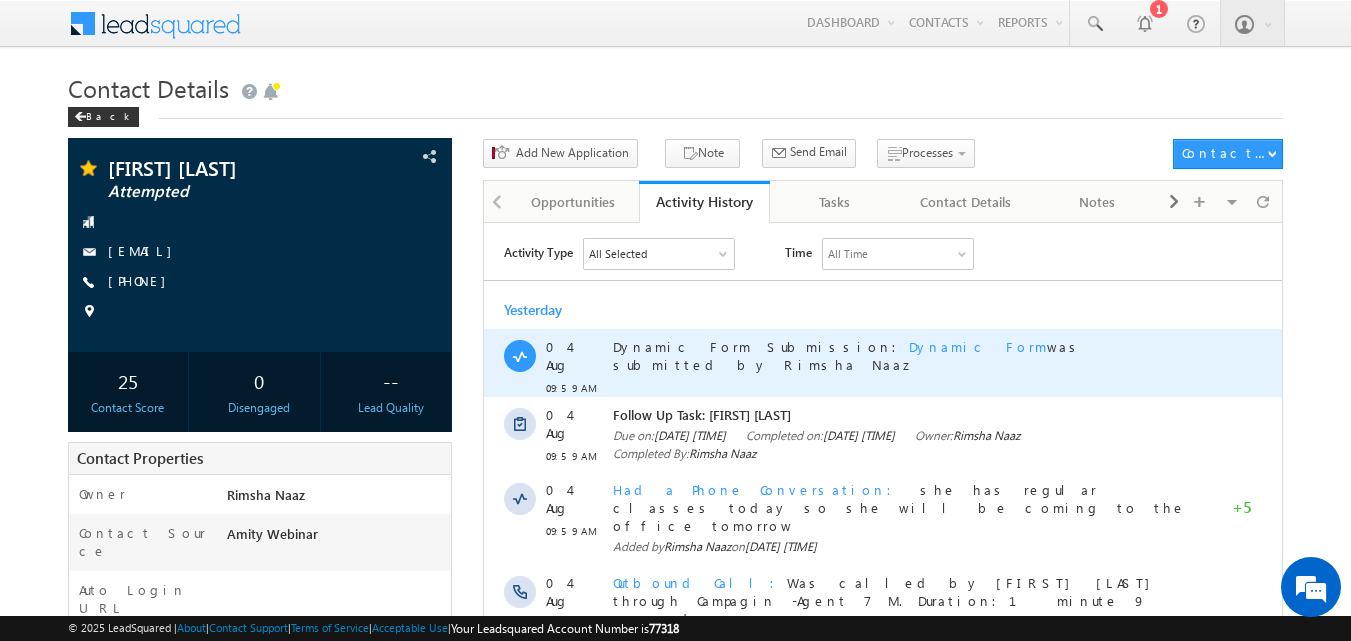 scroll, scrollTop: 0, scrollLeft: 0, axis: both 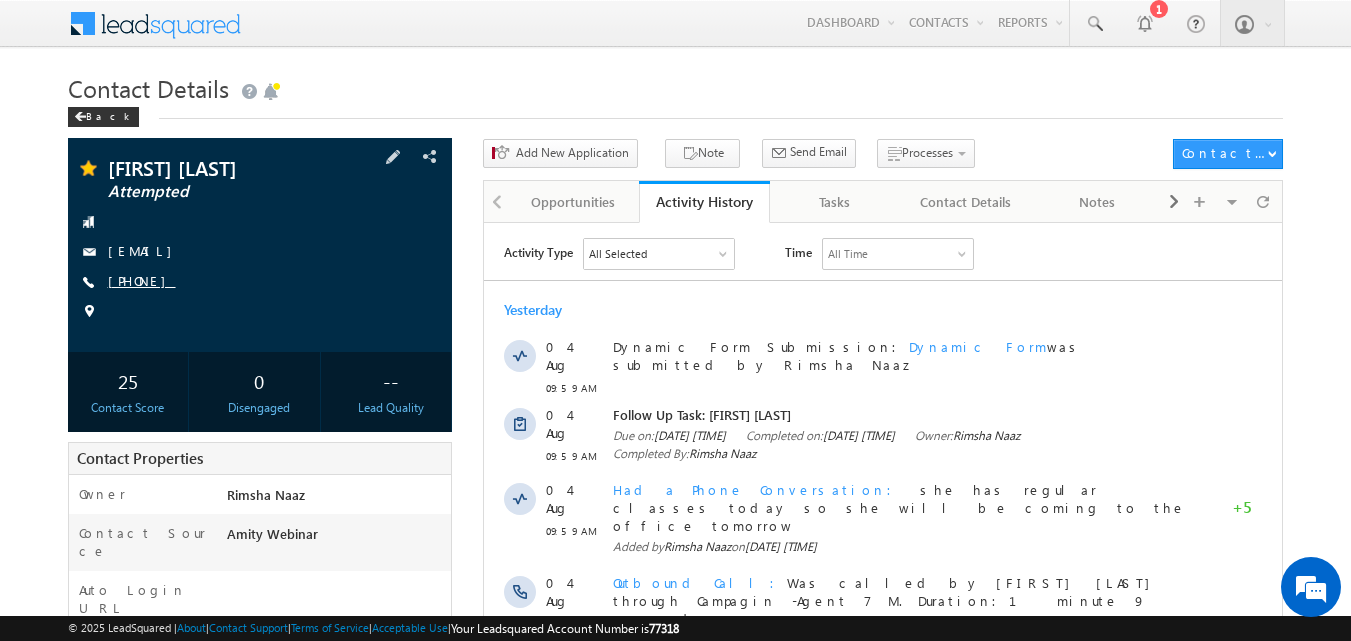click on "[PHONE]" at bounding box center (142, 280) 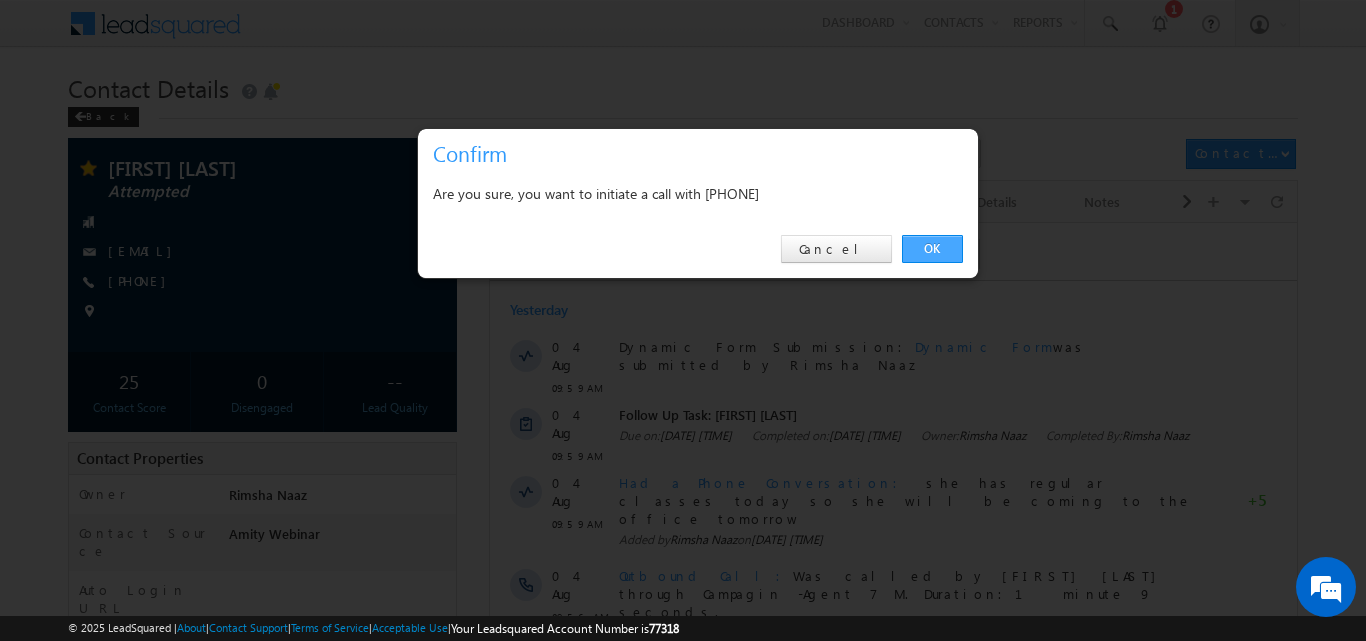 click on "OK" at bounding box center (932, 249) 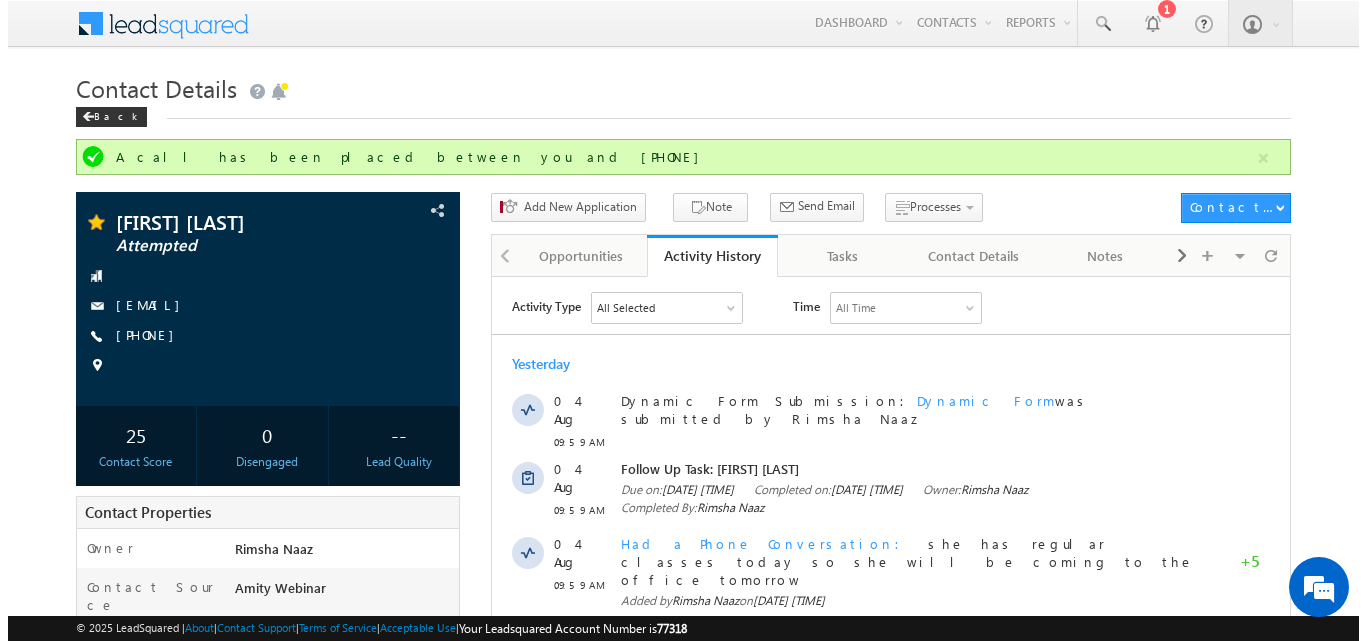 scroll, scrollTop: 0, scrollLeft: 0, axis: both 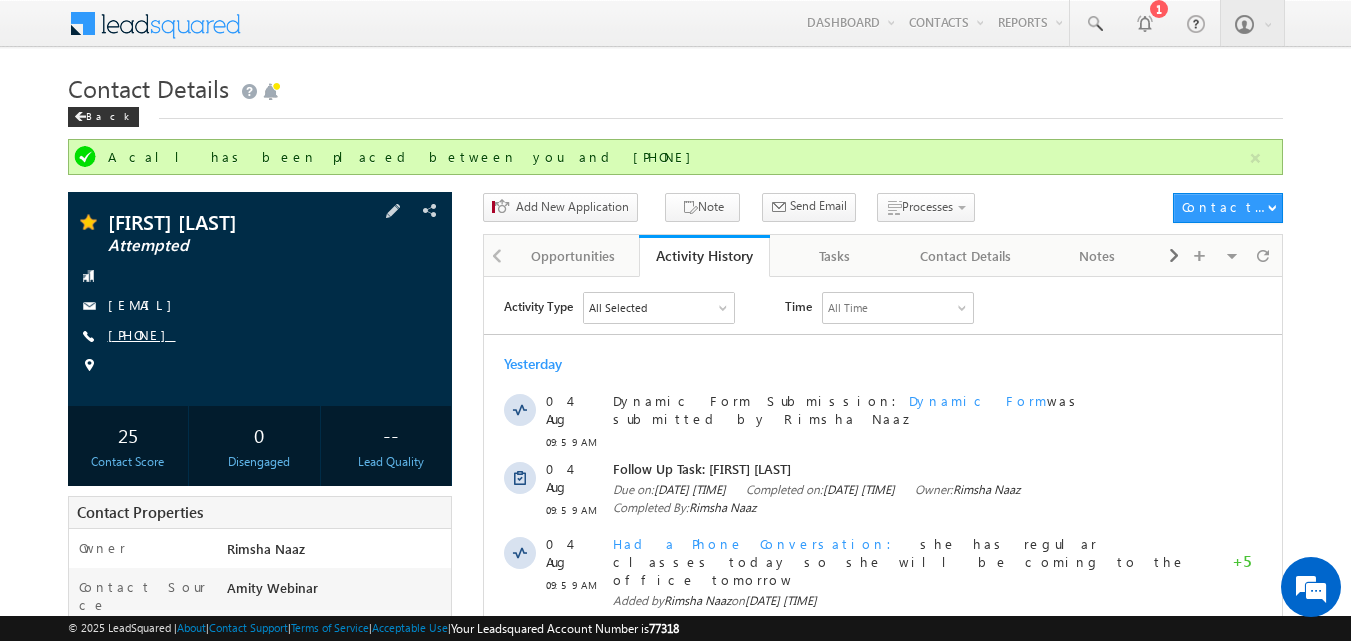 click on "[PHONE]" at bounding box center (142, 334) 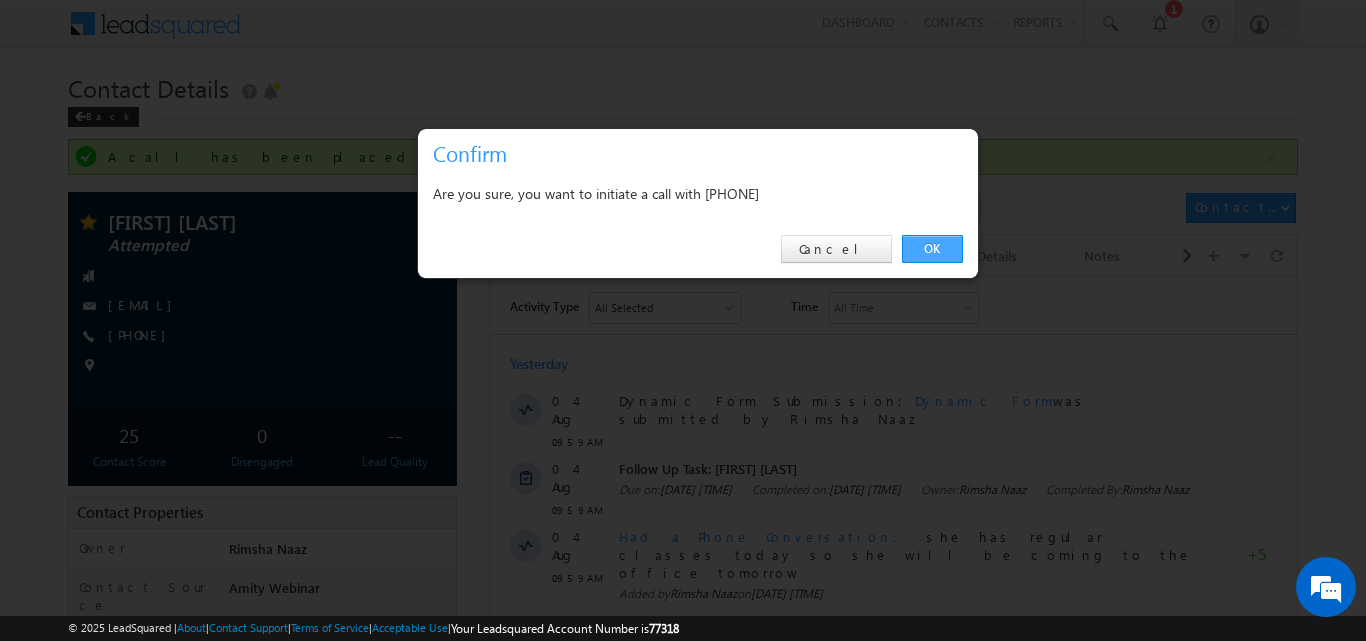 click on "OK" at bounding box center [932, 249] 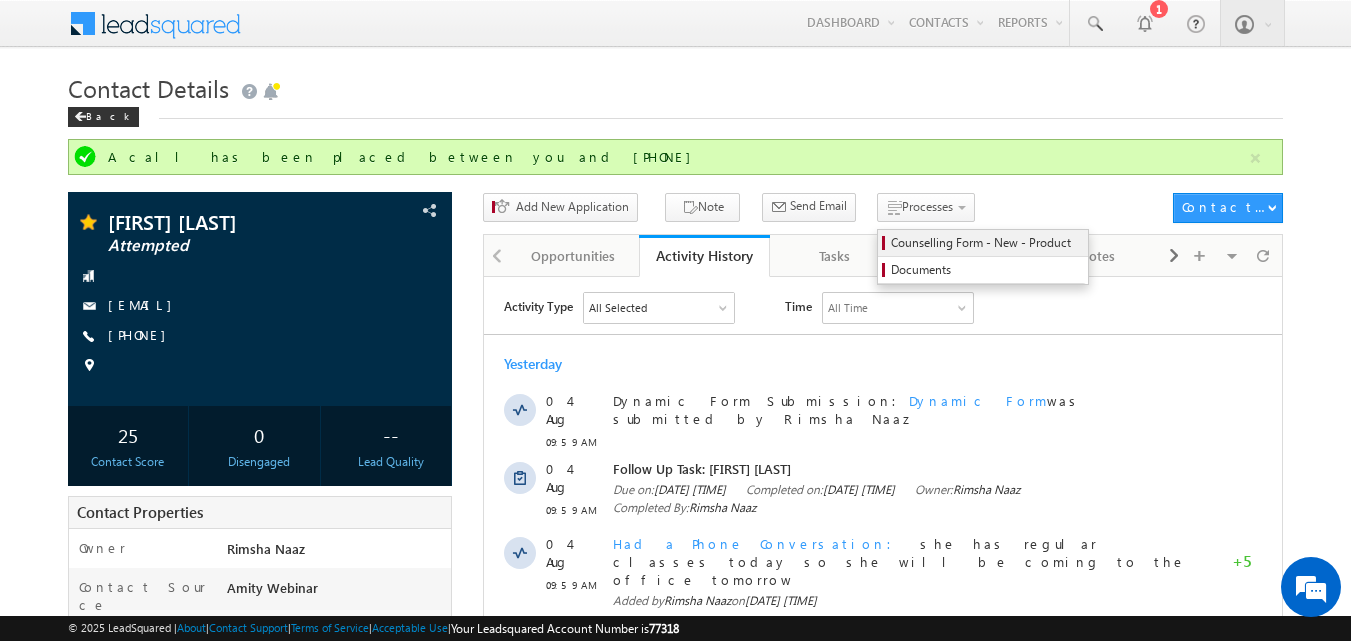 click on "Counselling Form - New - Product" at bounding box center (986, 243) 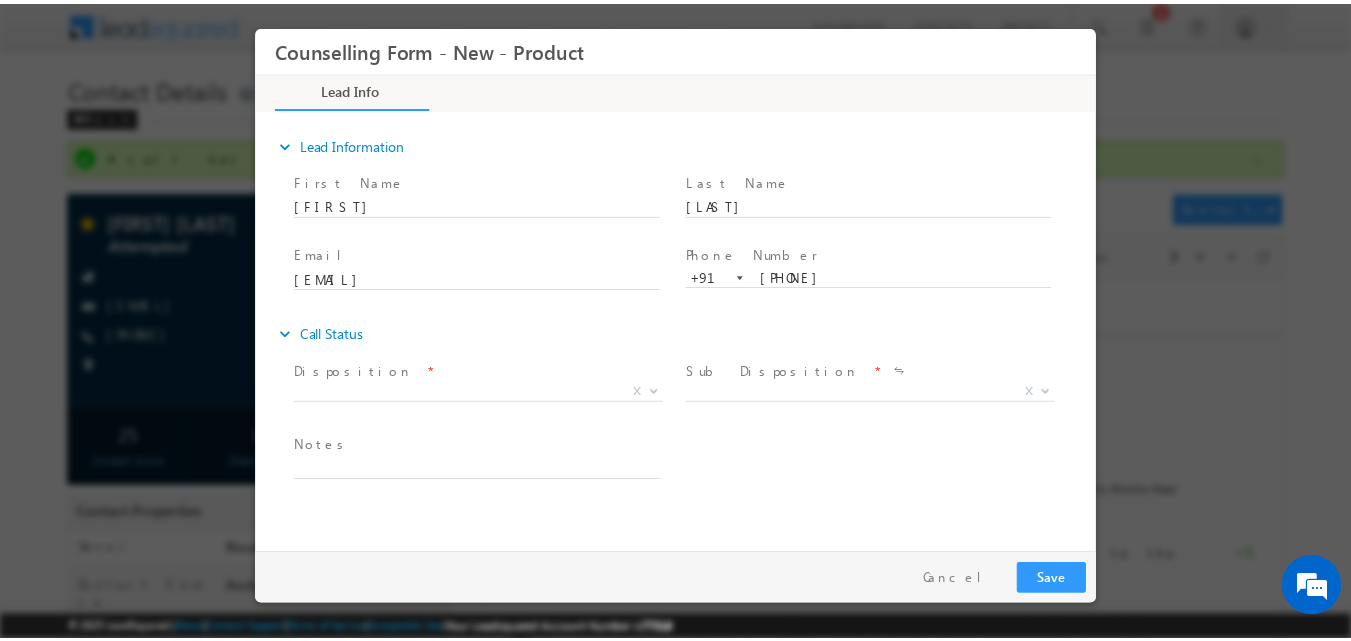 scroll, scrollTop: 0, scrollLeft: 0, axis: both 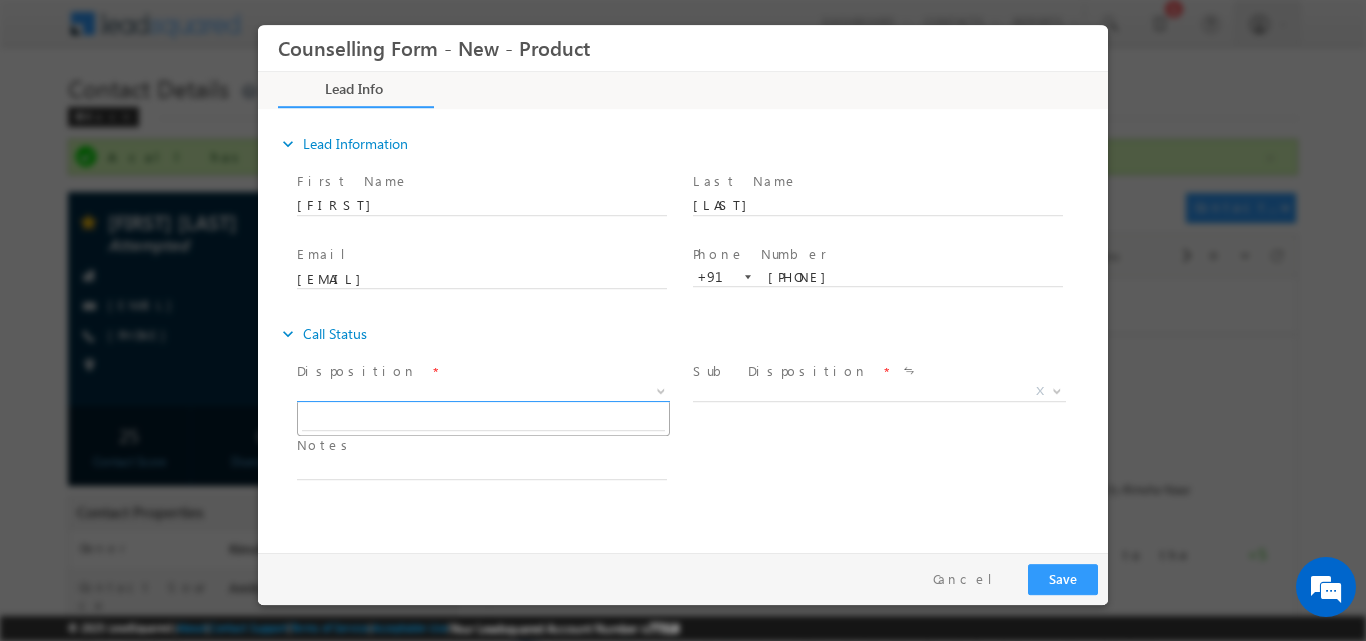 click at bounding box center (661, 389) 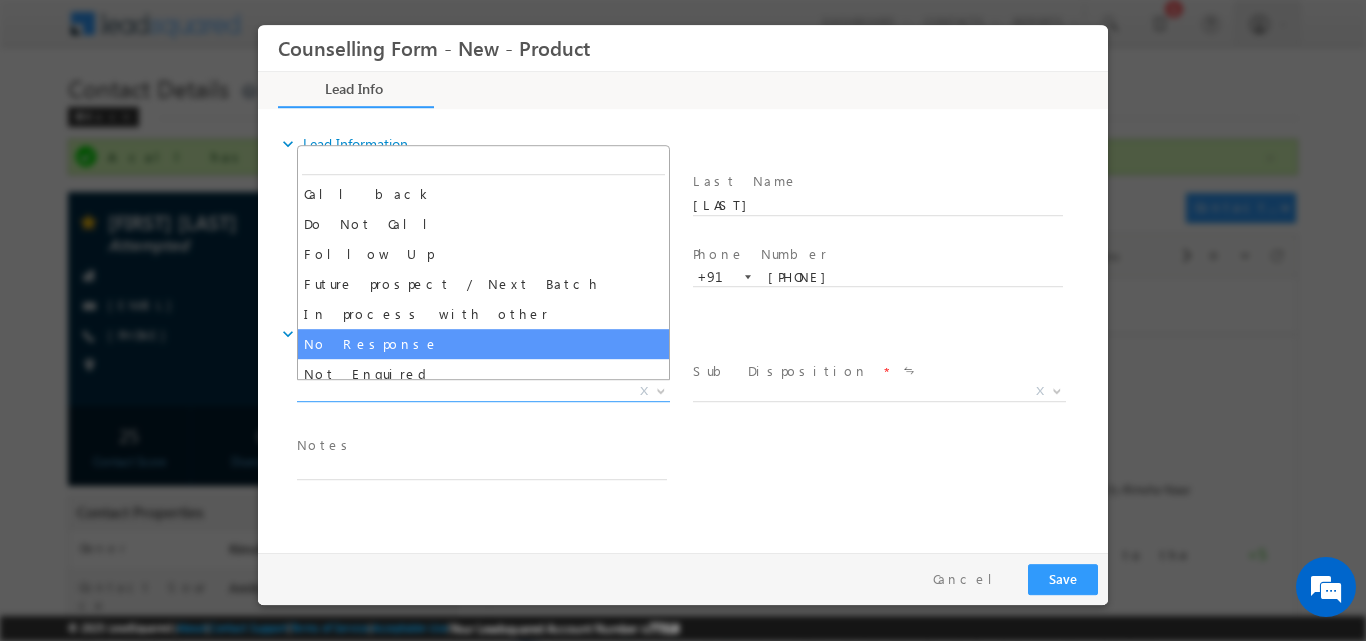 select on "No Response" 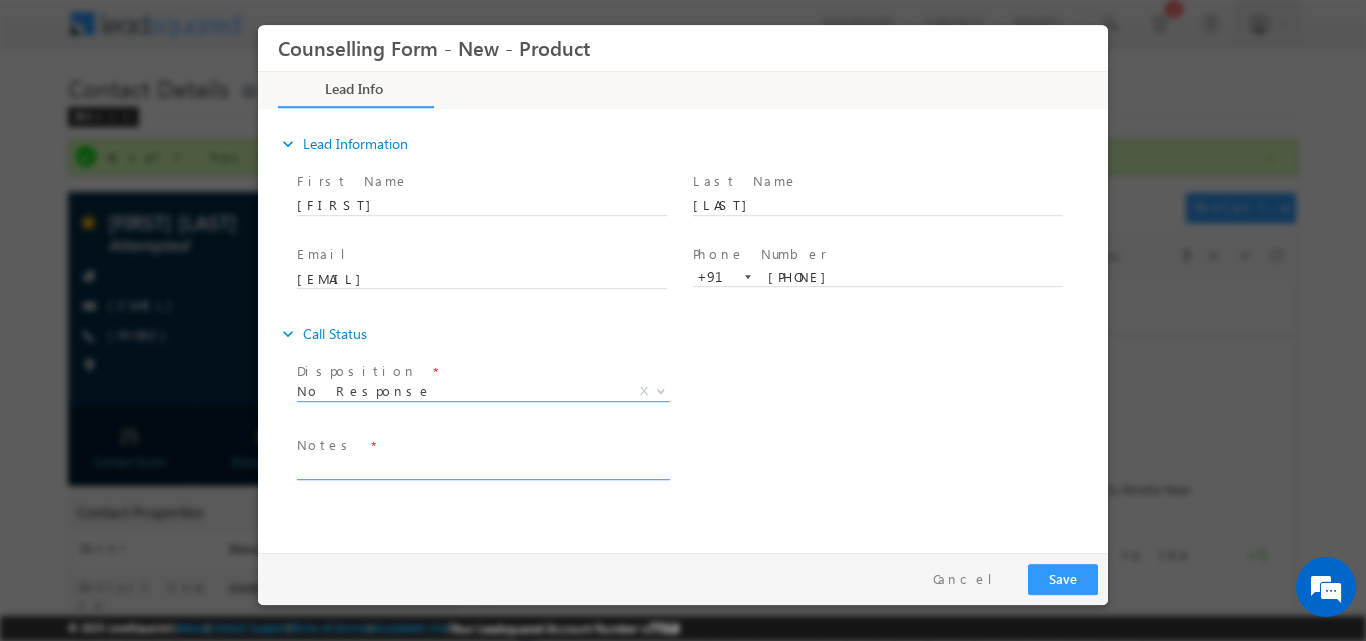 click at bounding box center (482, 467) 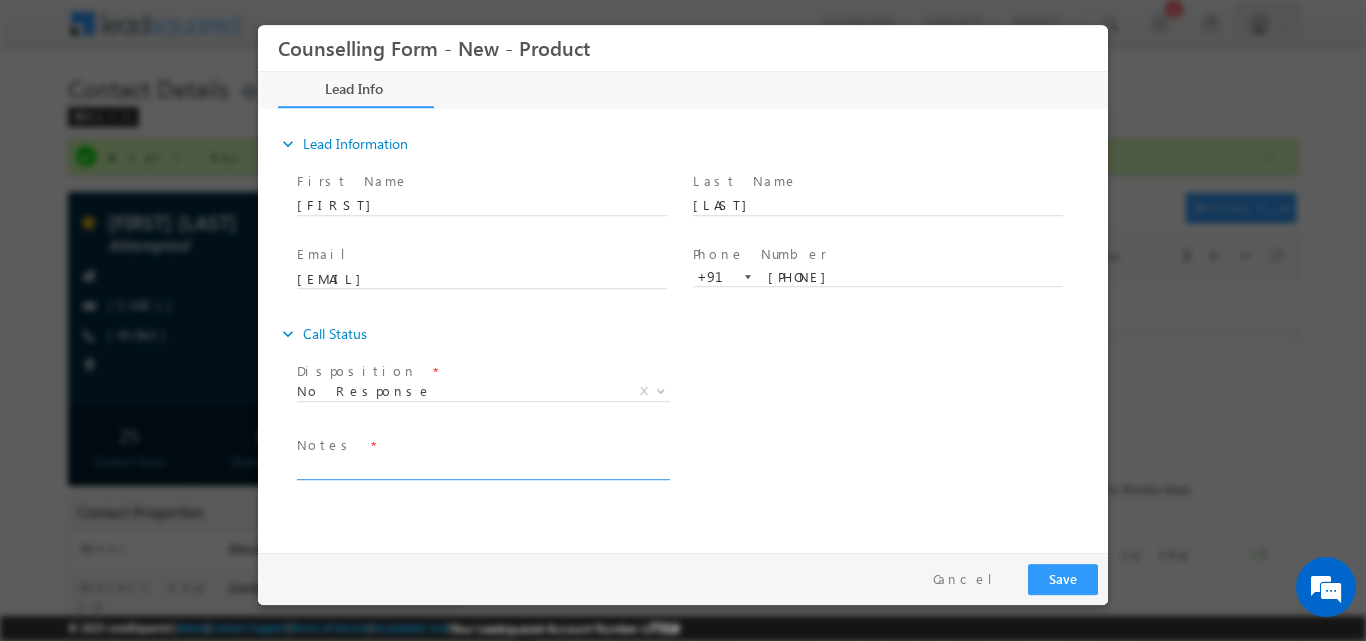 paste on "No response, dnp" 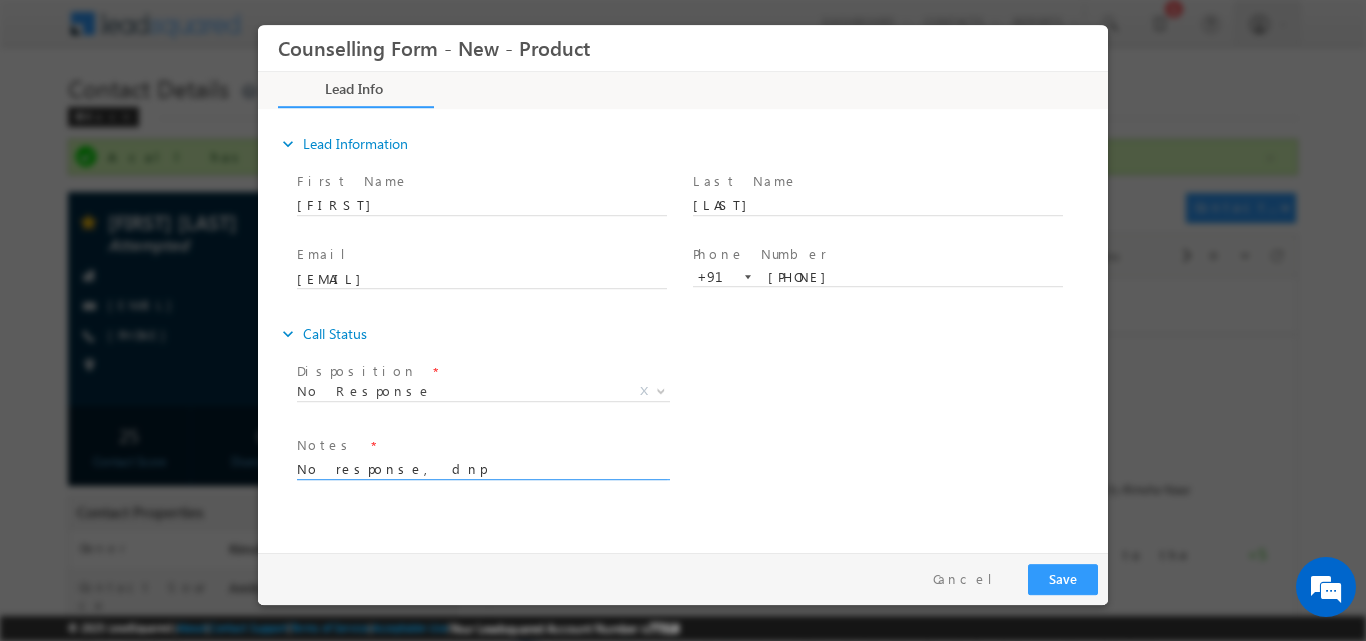 type on "No response, dnp" 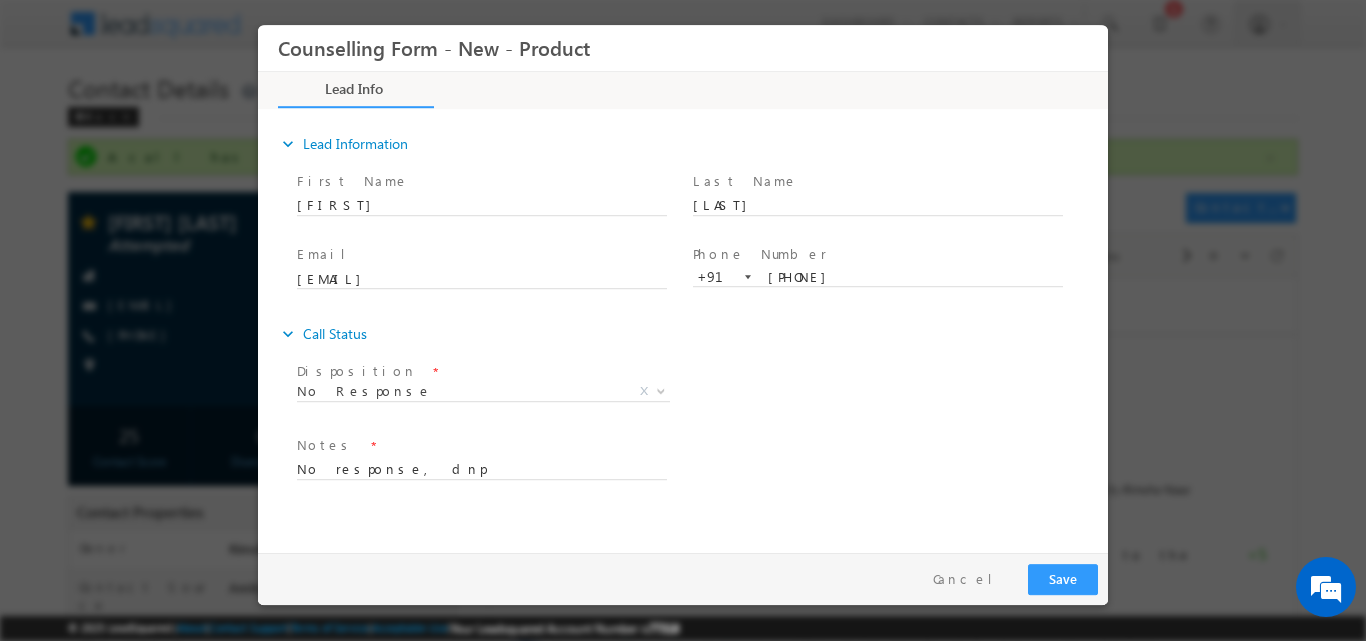 click on "Pay & Save
Save
Cancel" at bounding box center [688, 578] 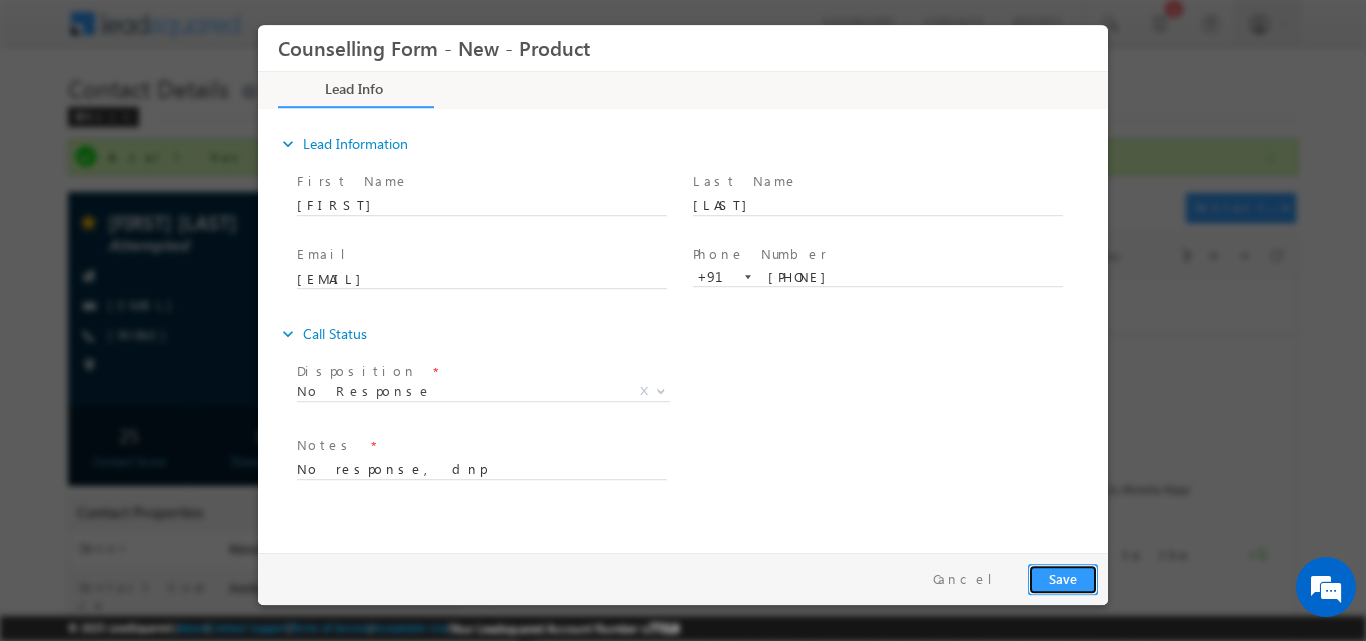 click on "Save" at bounding box center (1063, 578) 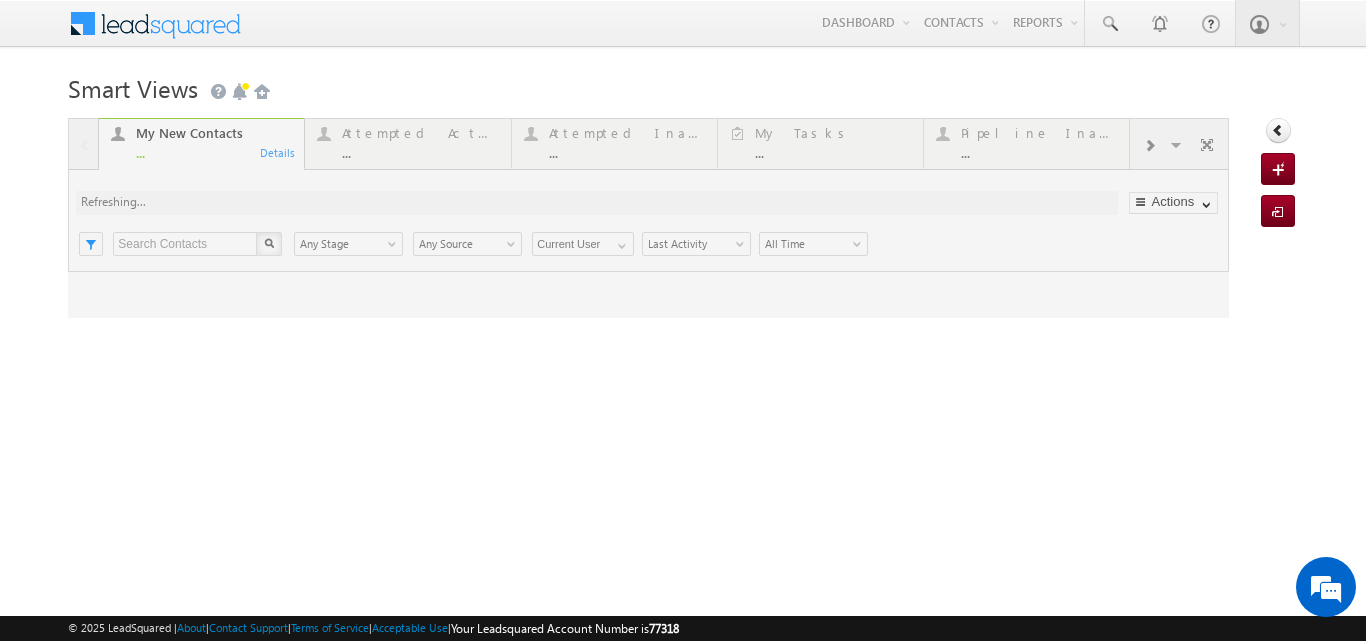 scroll, scrollTop: 0, scrollLeft: 0, axis: both 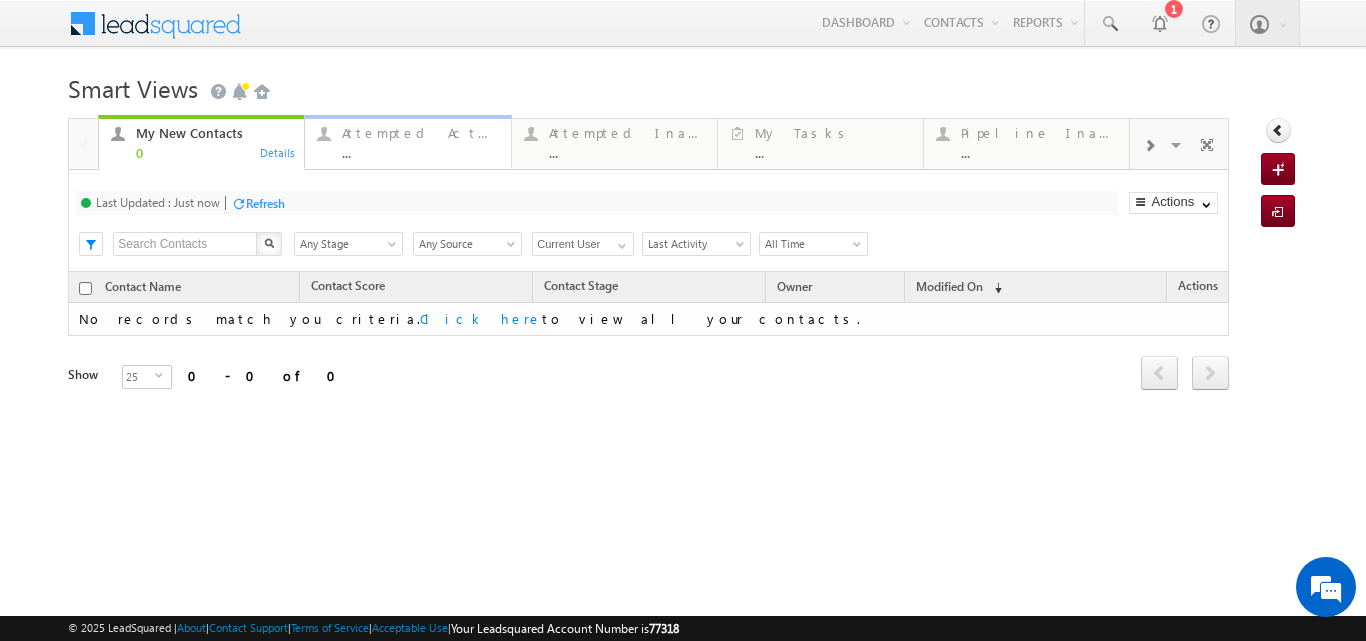 click on "Attempted Active" at bounding box center (420, 133) 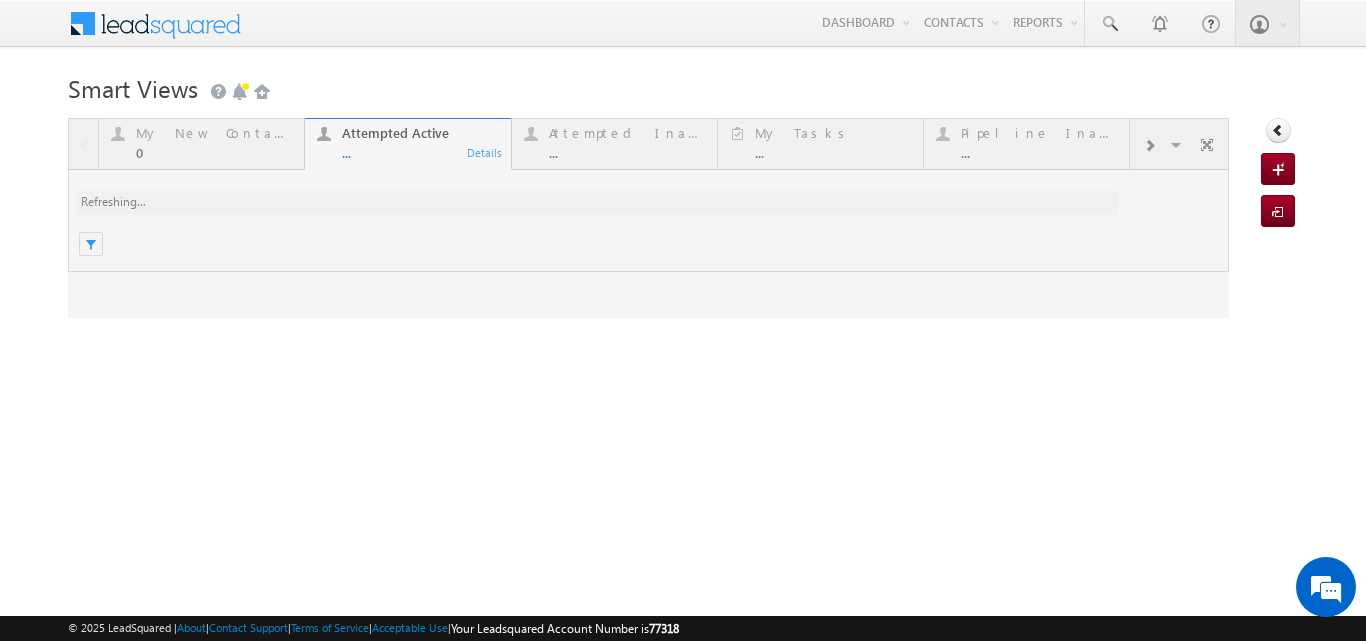 scroll, scrollTop: 0, scrollLeft: 0, axis: both 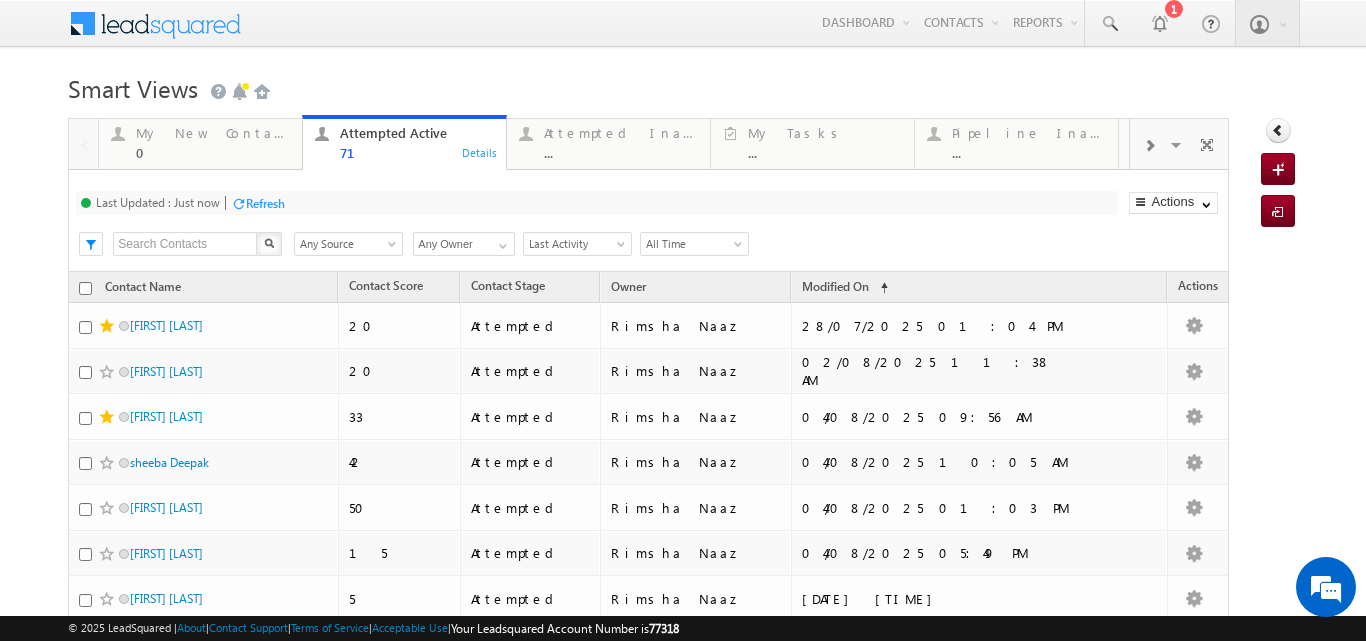 click on "Refresh" at bounding box center (265, 203) 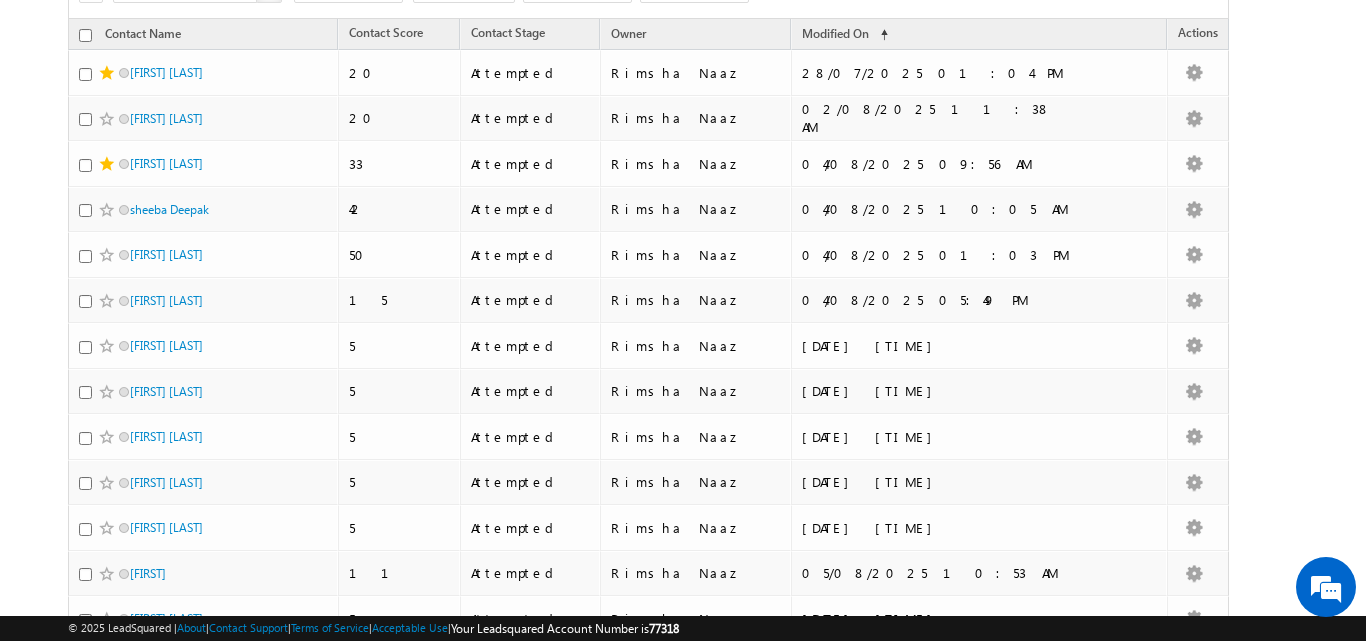 scroll, scrollTop: 308, scrollLeft: 0, axis: vertical 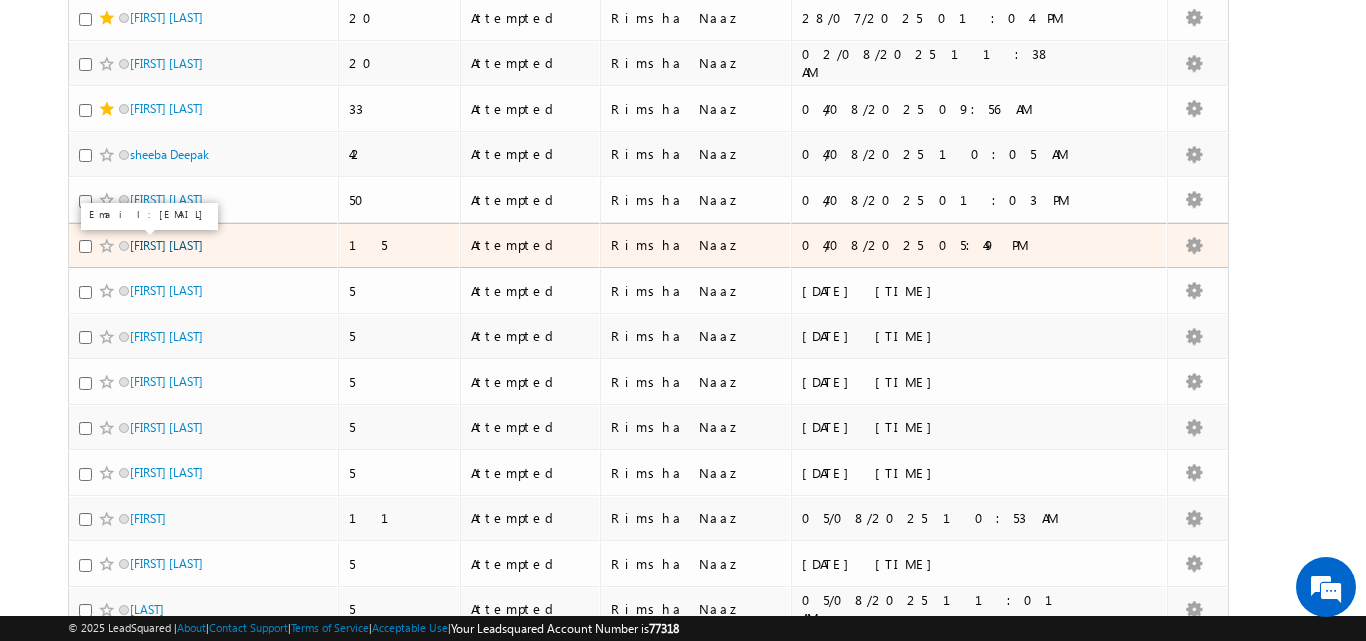 click on "[FIRST] [LAST]" at bounding box center [166, 245] 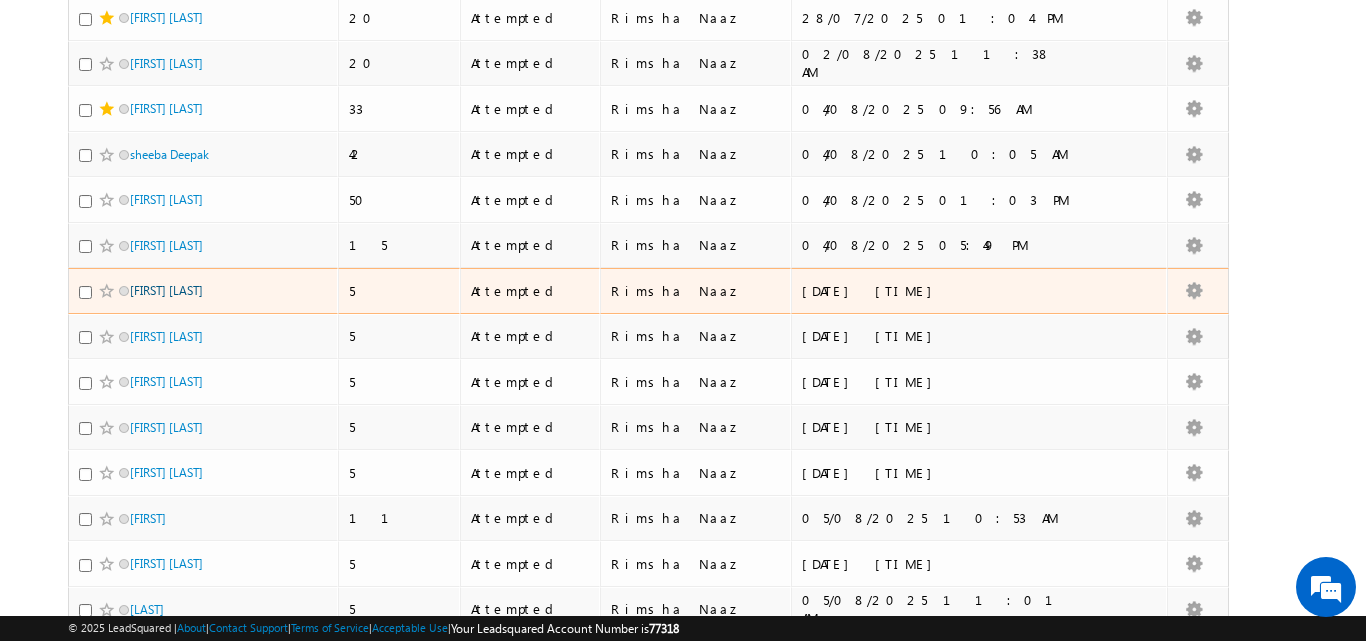 click on "[FIRST] [LAST]" at bounding box center [166, 290] 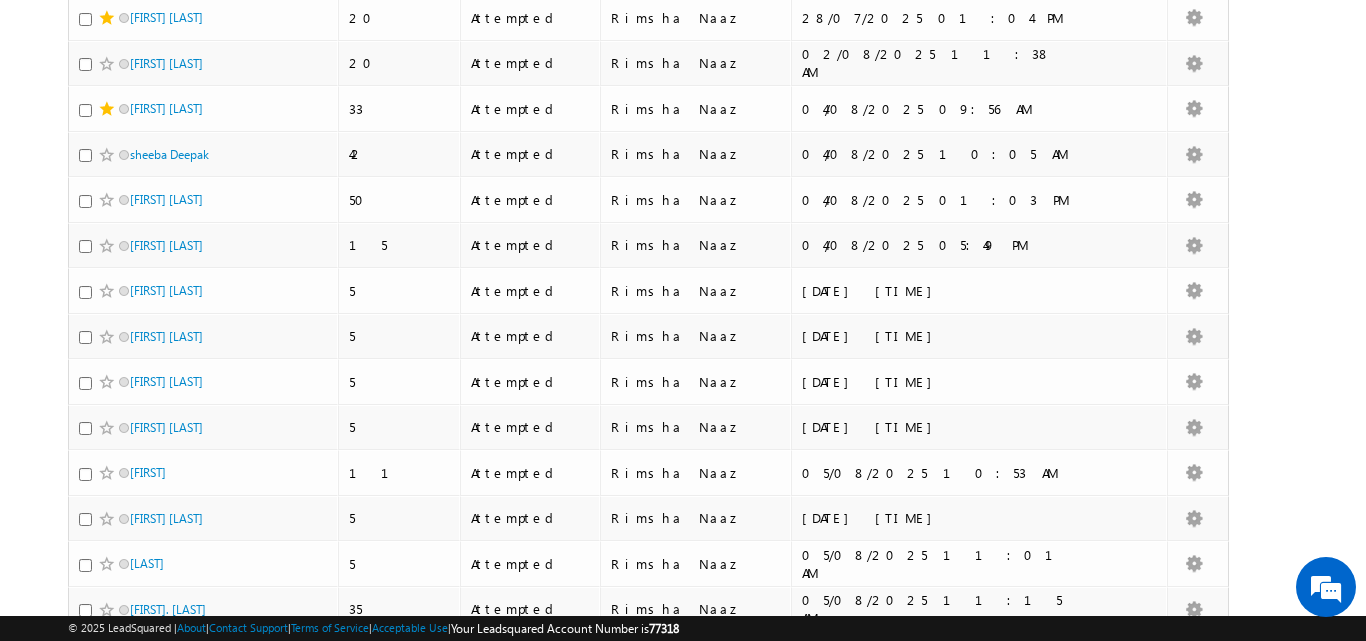 scroll, scrollTop: 0, scrollLeft: 0, axis: both 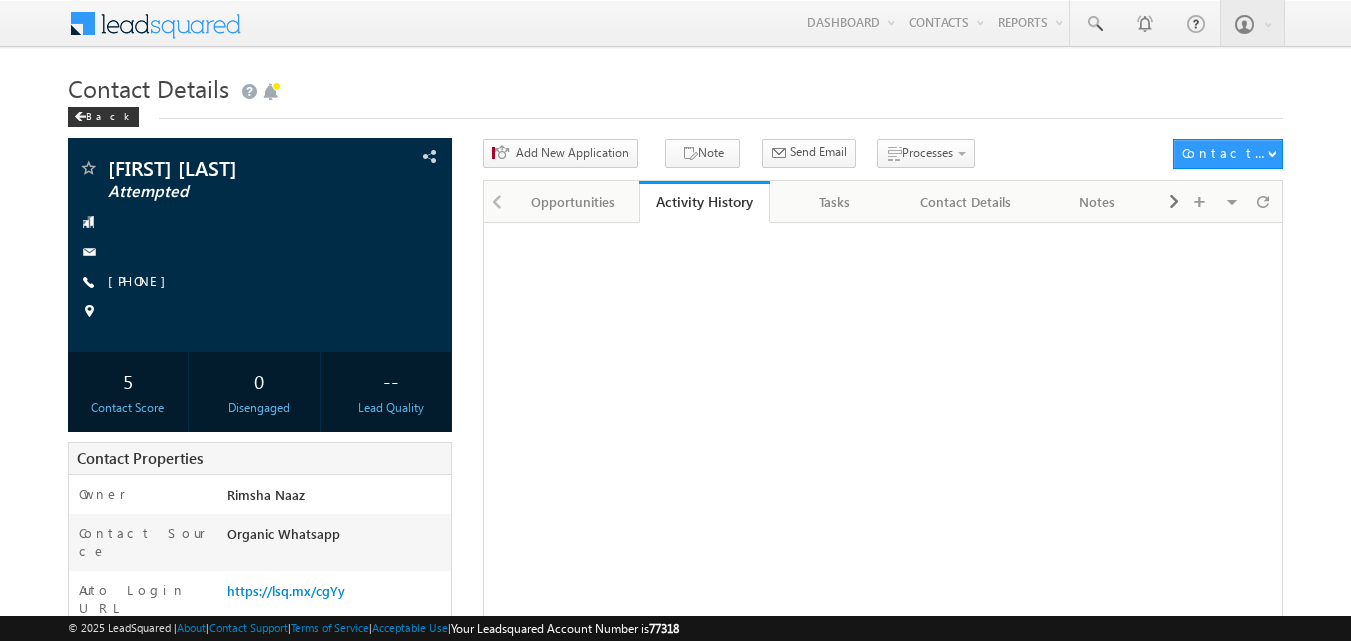 click on "[PHONE]" at bounding box center (142, 280) 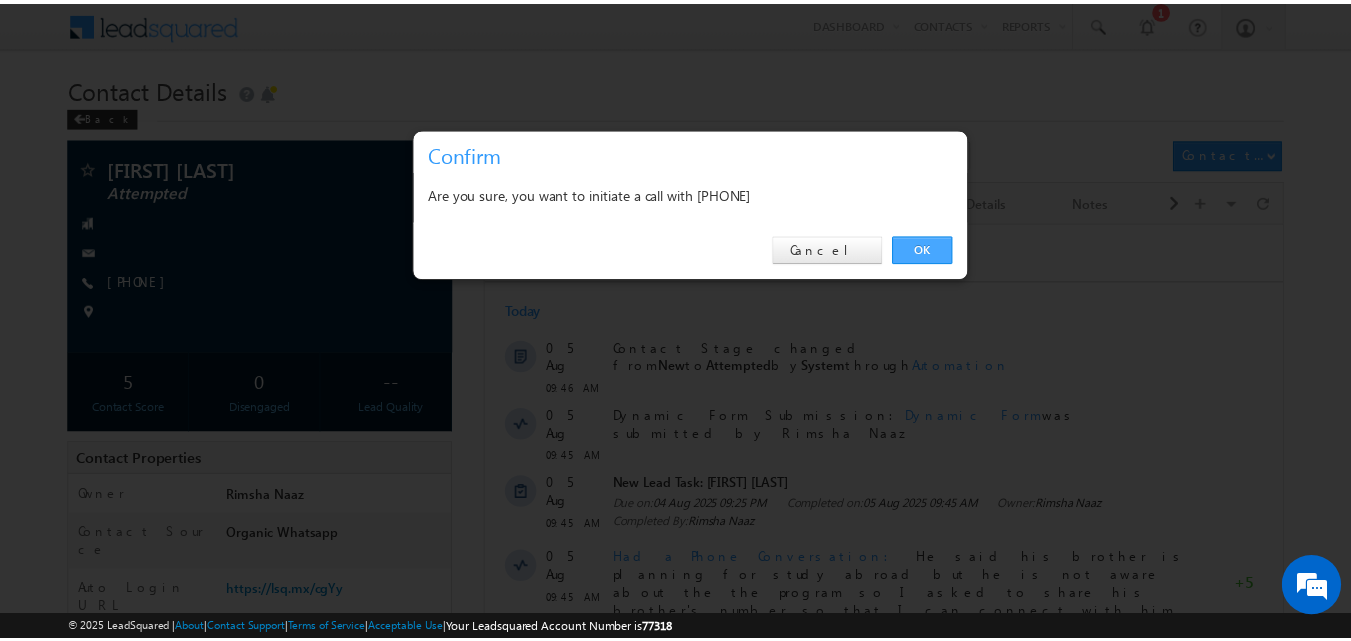 scroll, scrollTop: 0, scrollLeft: 0, axis: both 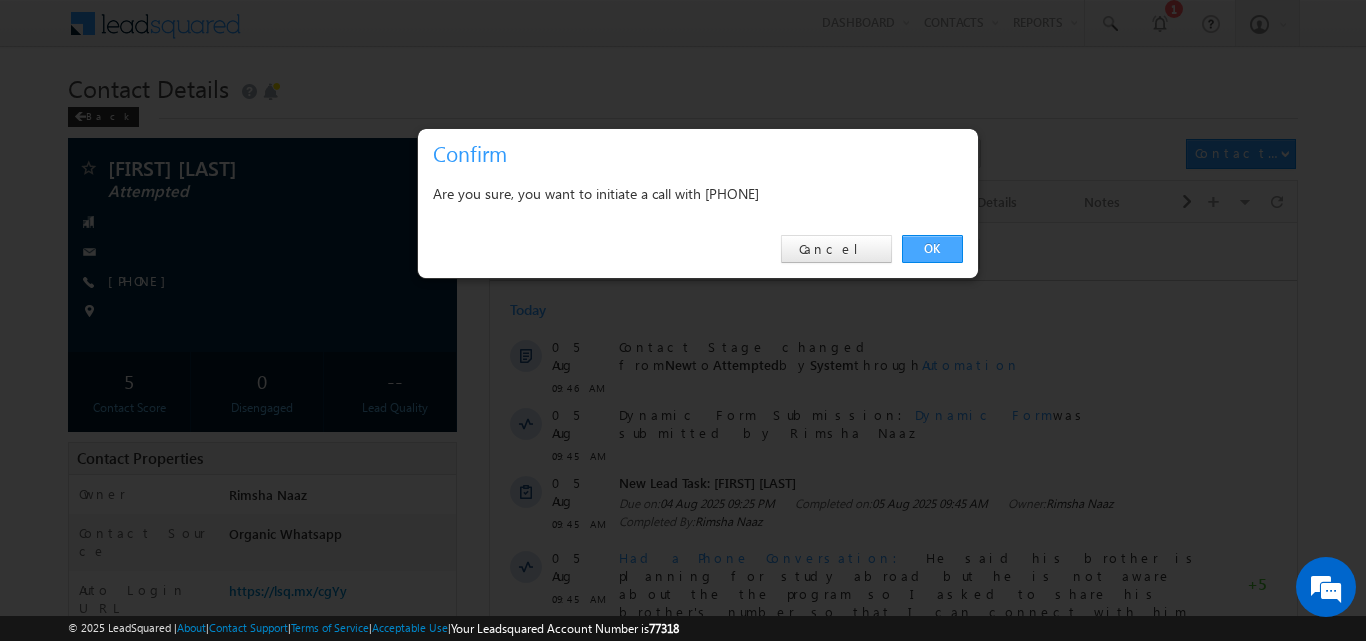 click on "OK" at bounding box center (932, 249) 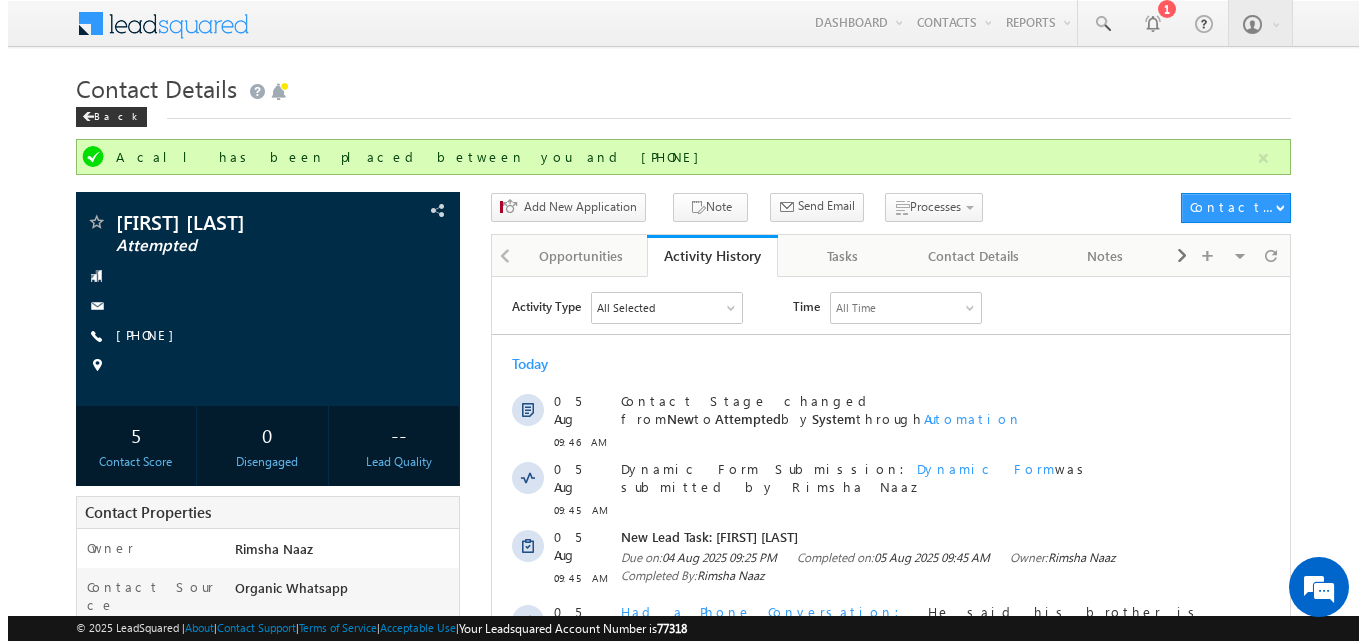 scroll, scrollTop: 0, scrollLeft: 0, axis: both 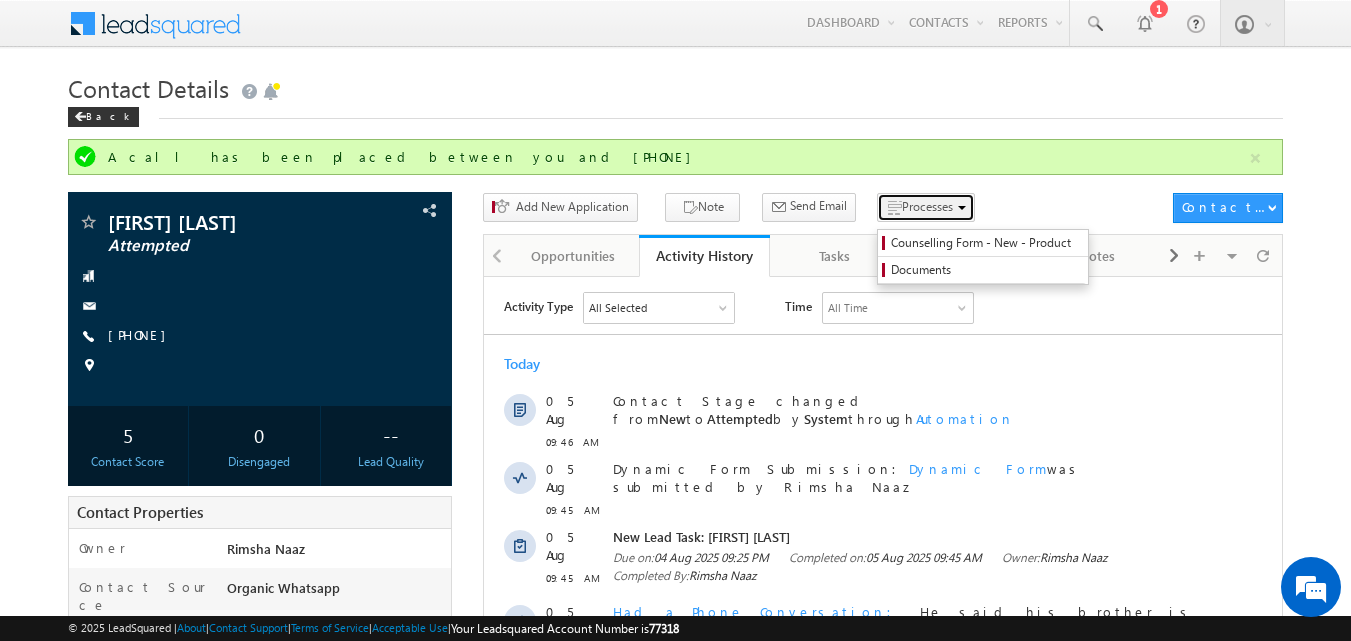 click on "Processes" at bounding box center [926, 207] 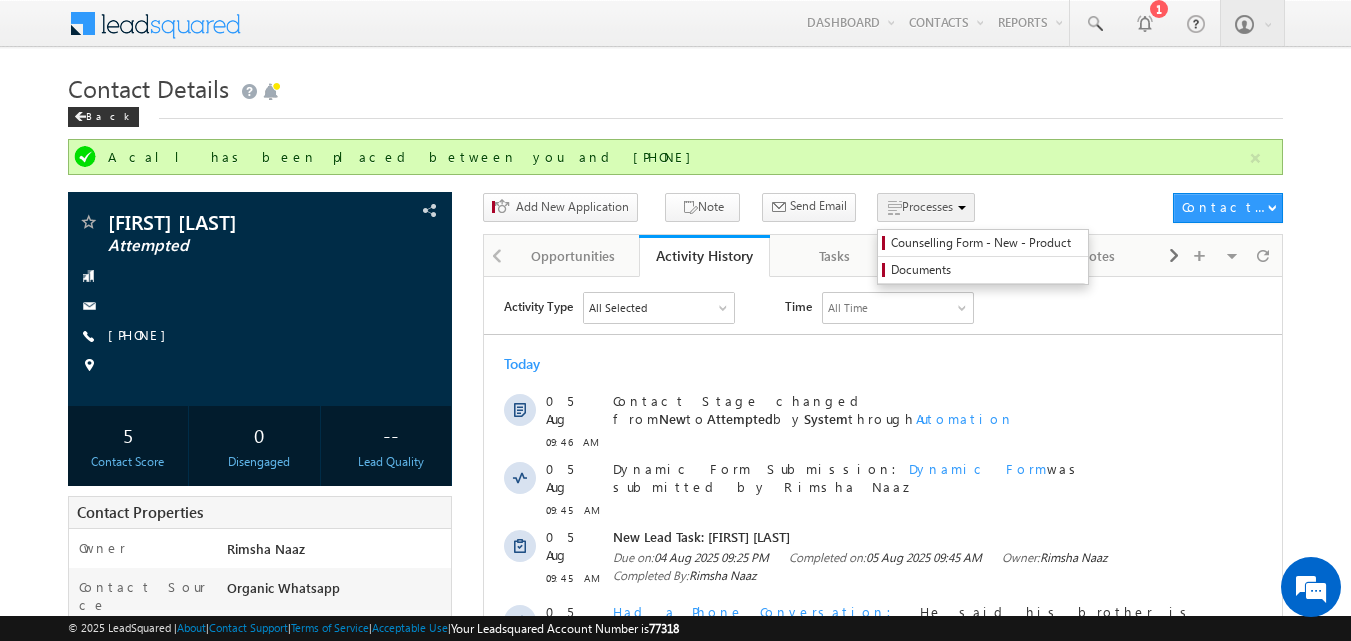 click on "Processes" at bounding box center (927, 206) 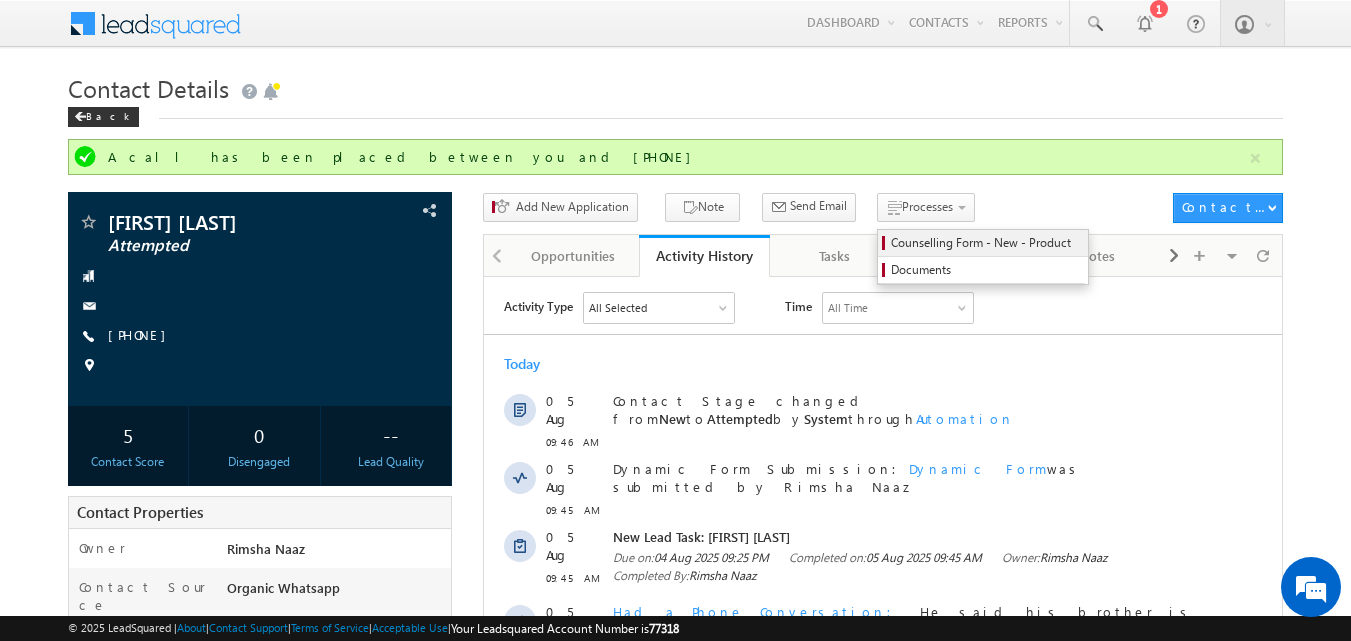 click on "Counselling Form - New - Product" at bounding box center (986, 243) 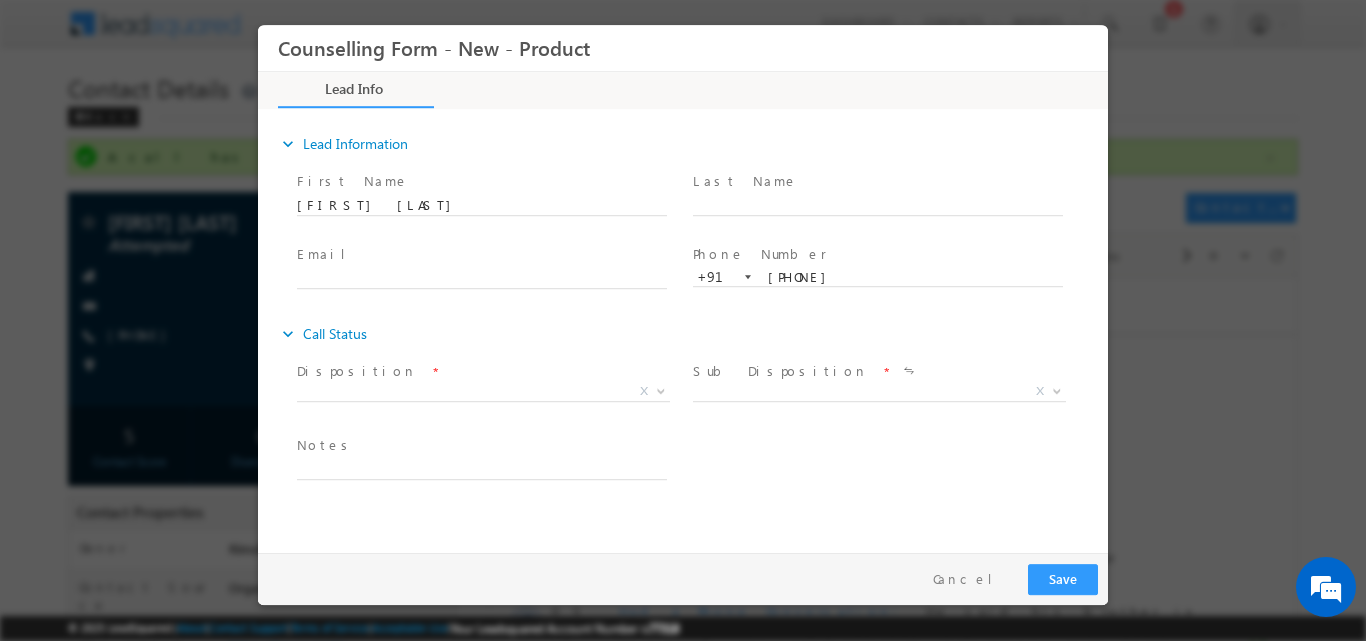 scroll, scrollTop: 0, scrollLeft: 0, axis: both 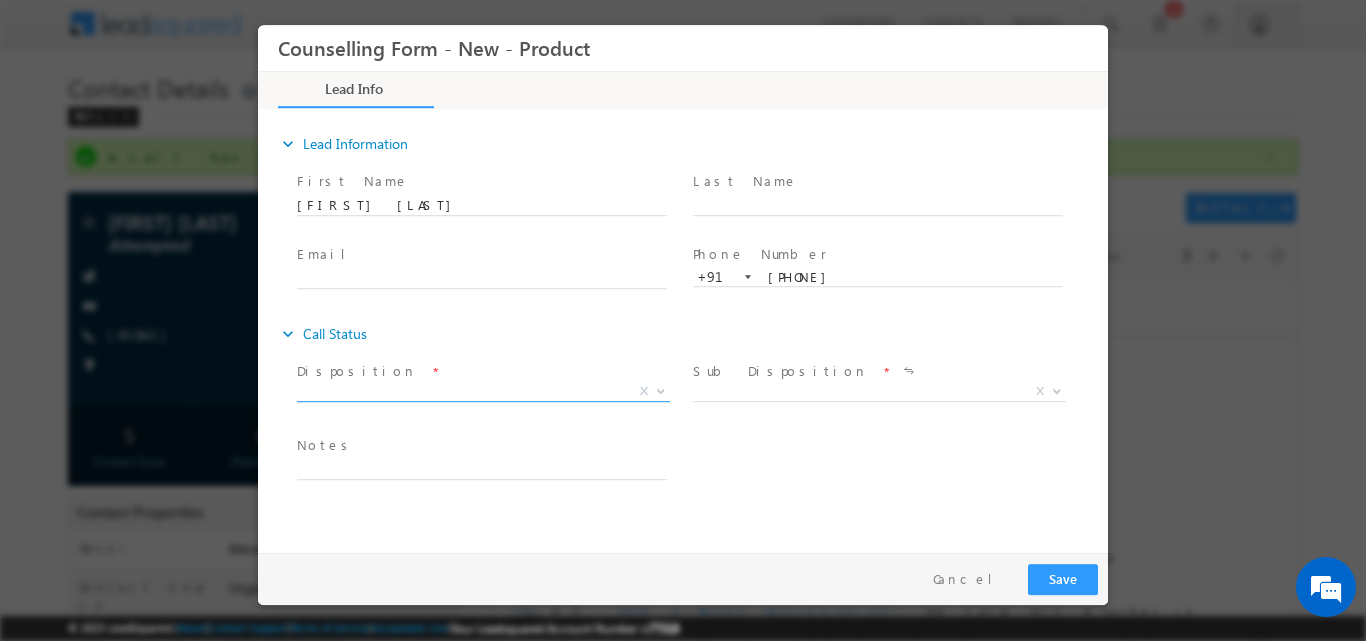 click at bounding box center (661, 389) 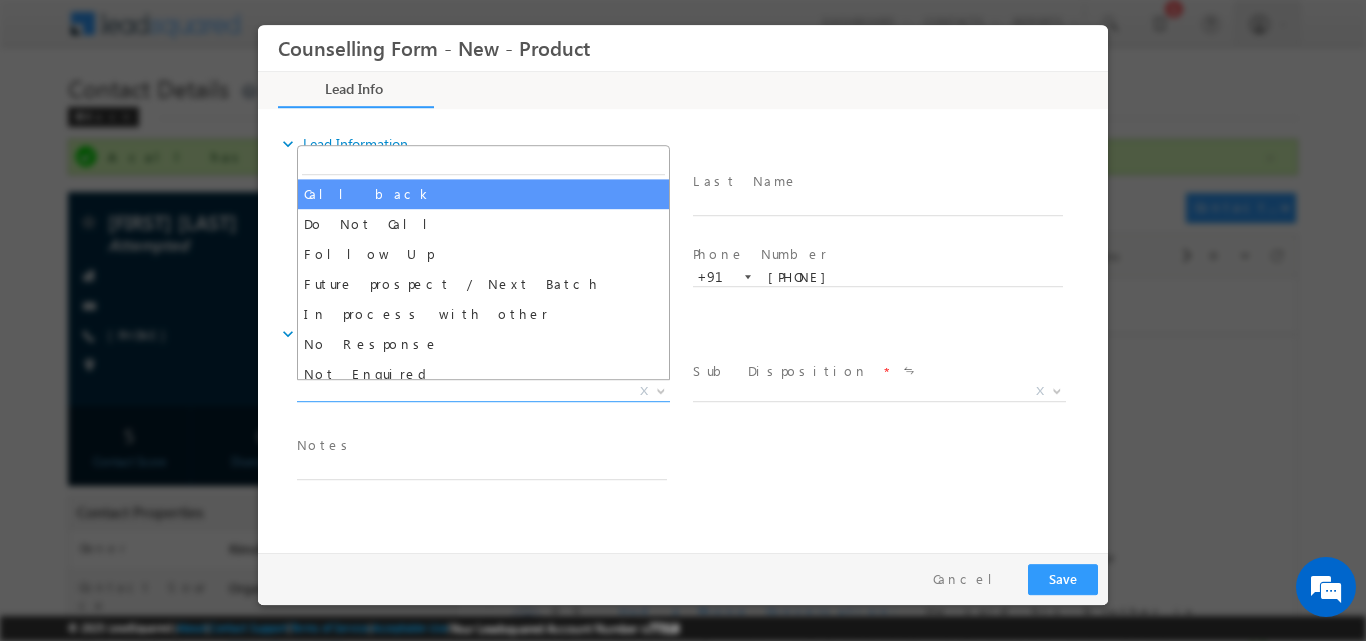 click on "expand_more Call Status" at bounding box center [693, 333] 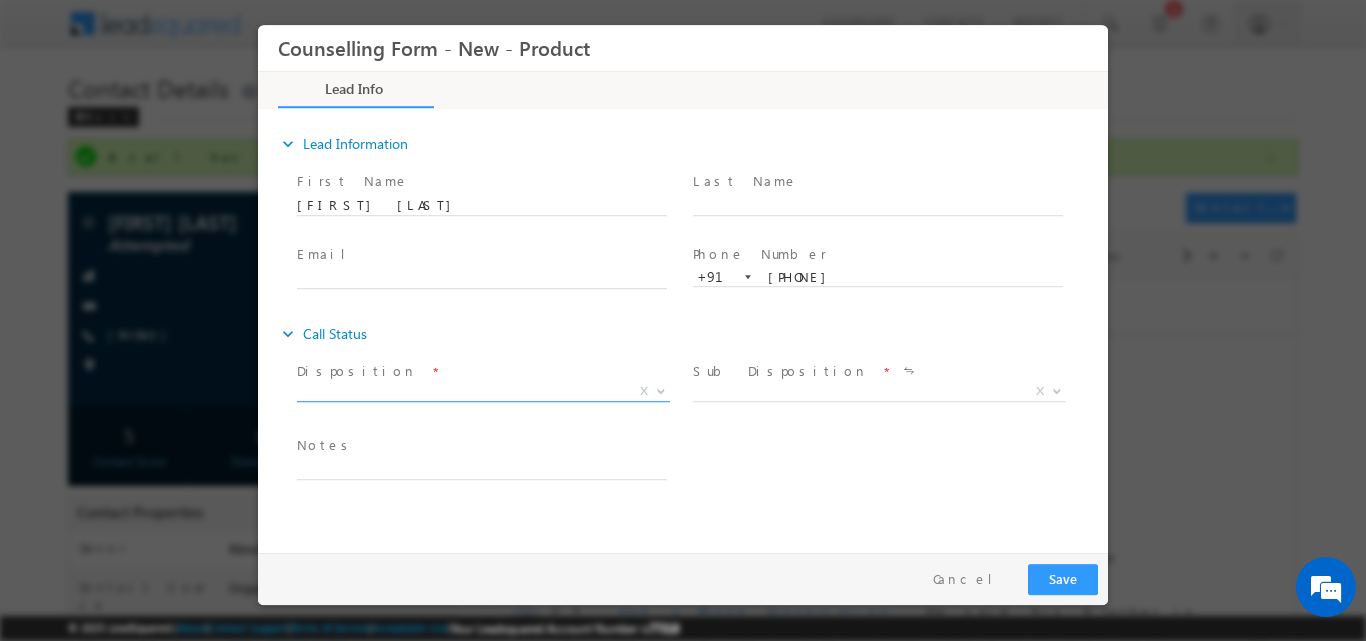 click at bounding box center [659, 390] 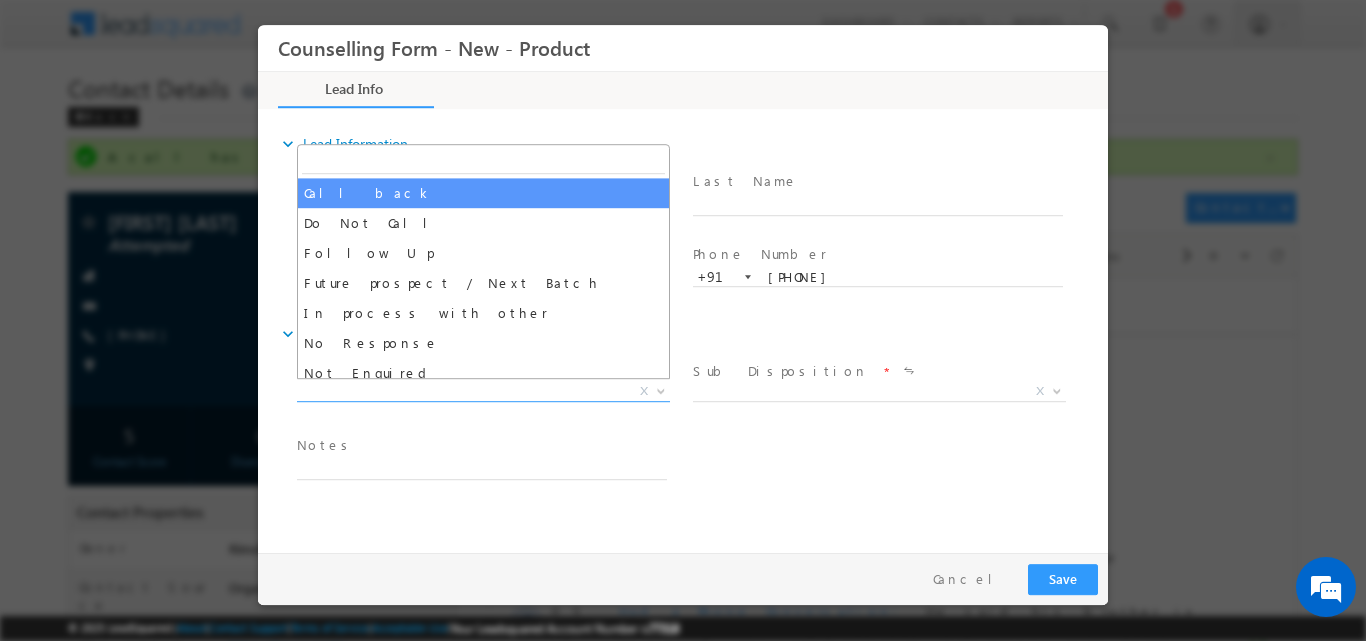 select on "Call back" 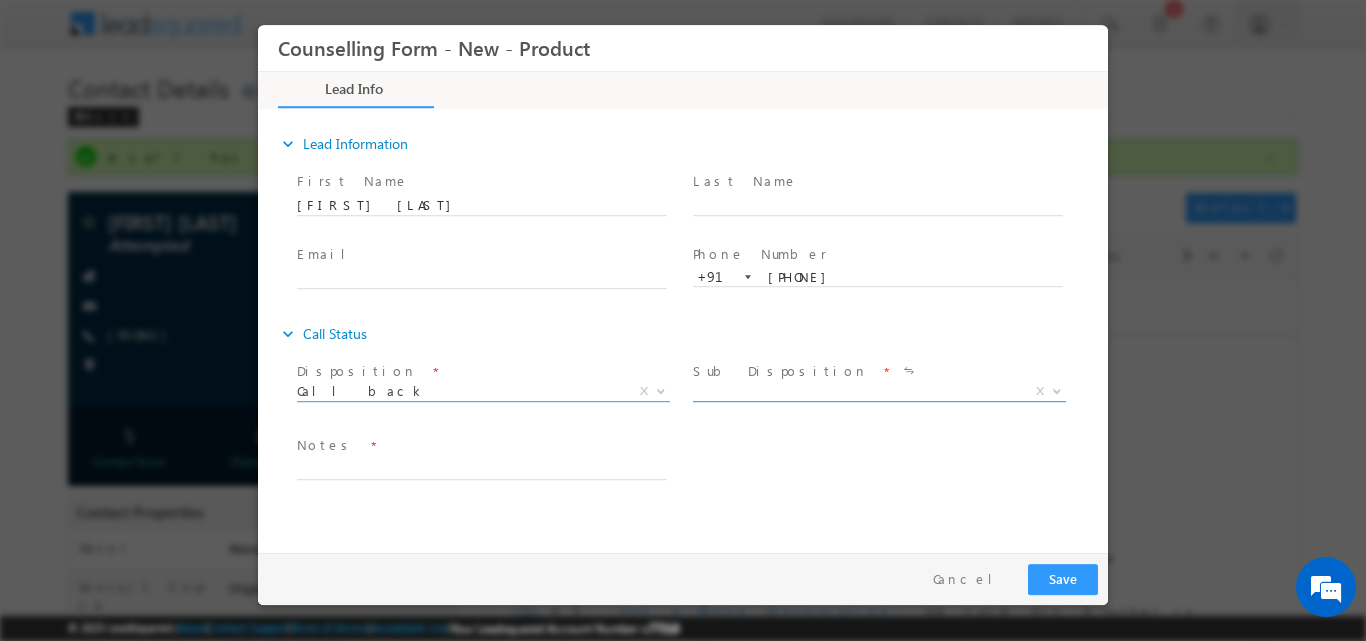 click at bounding box center [1057, 389] 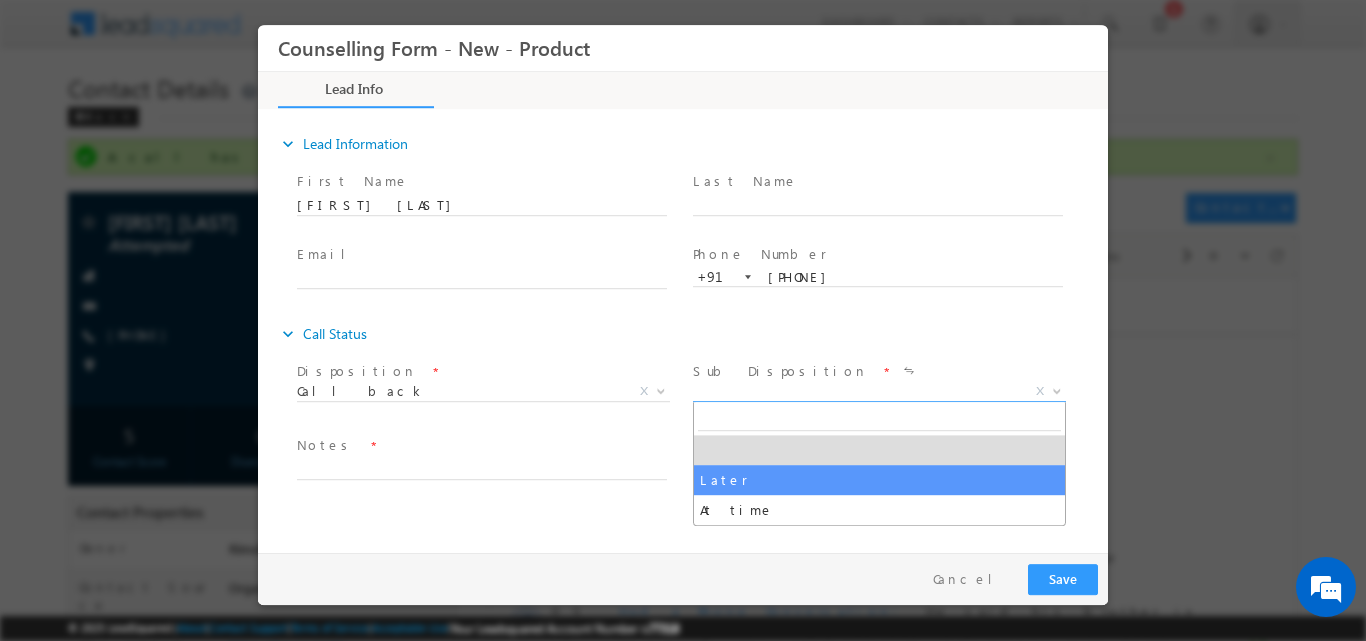 select on "Later" 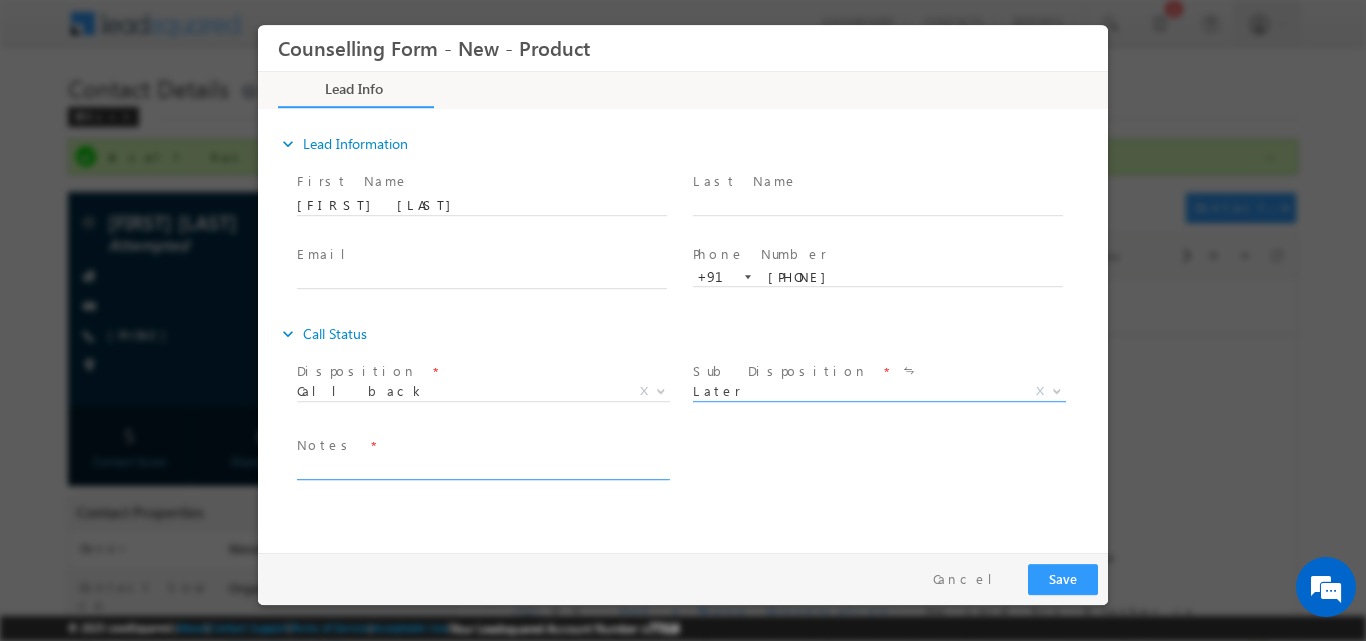 click at bounding box center [482, 467] 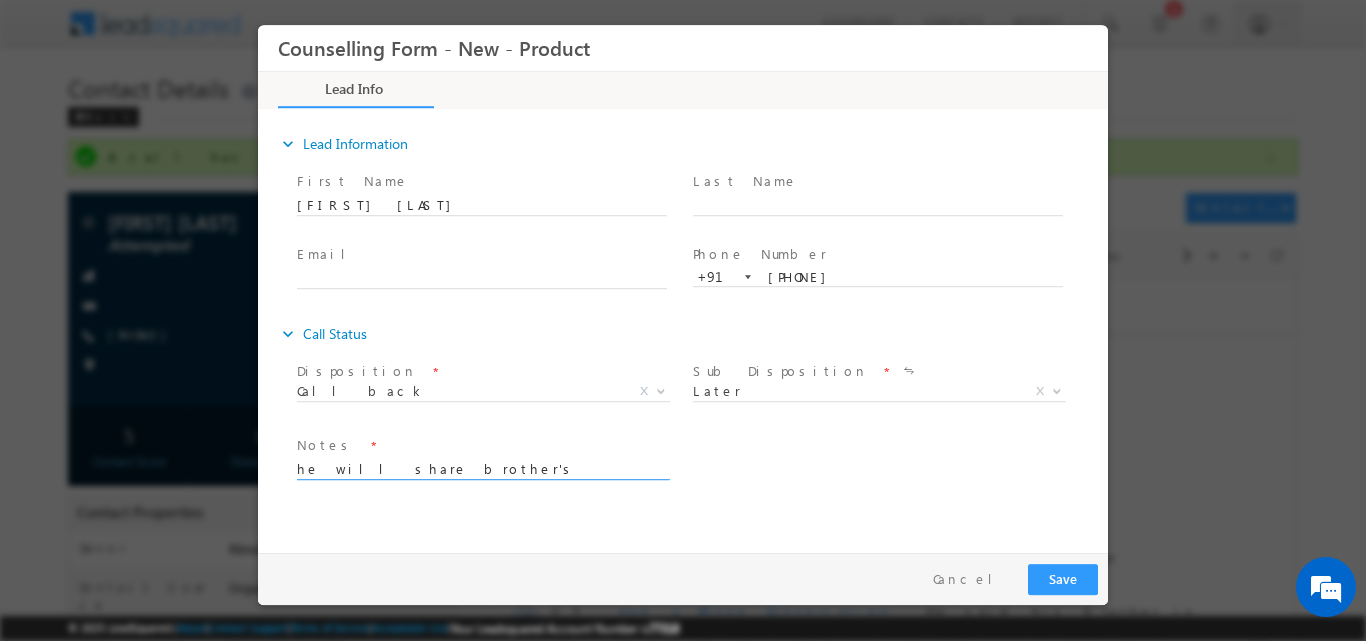 type on "he will share brother's number then will discuss furher" 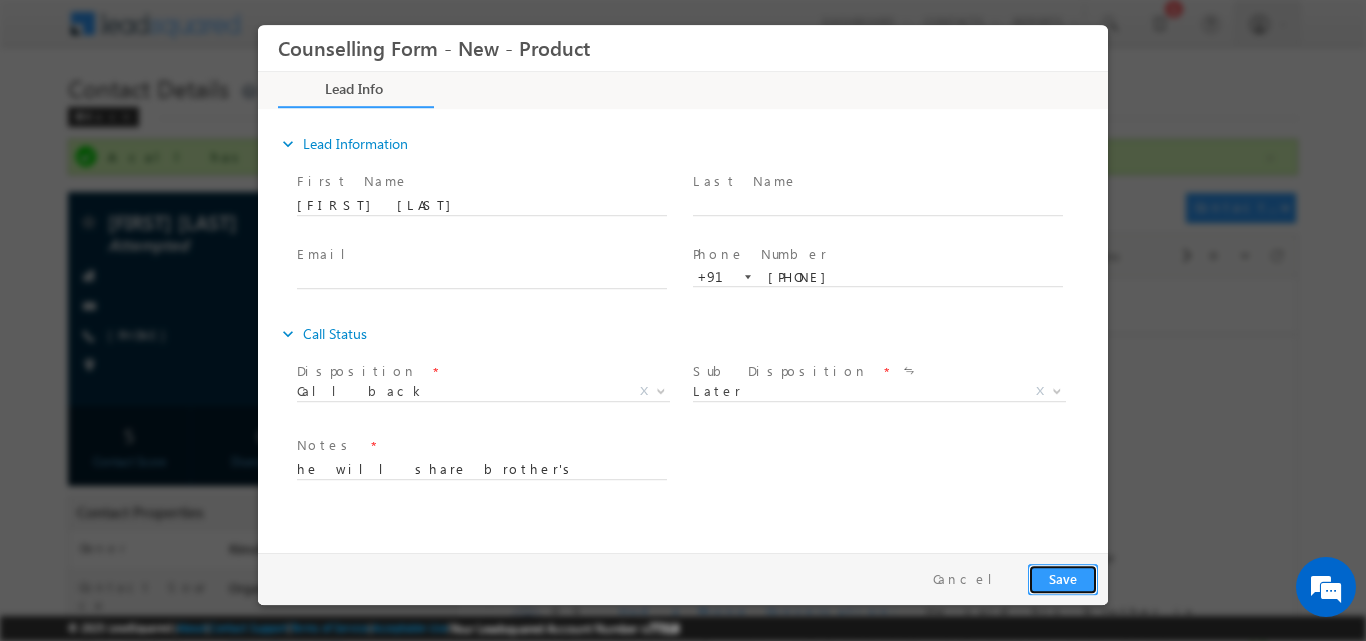 click on "Save" at bounding box center [1063, 578] 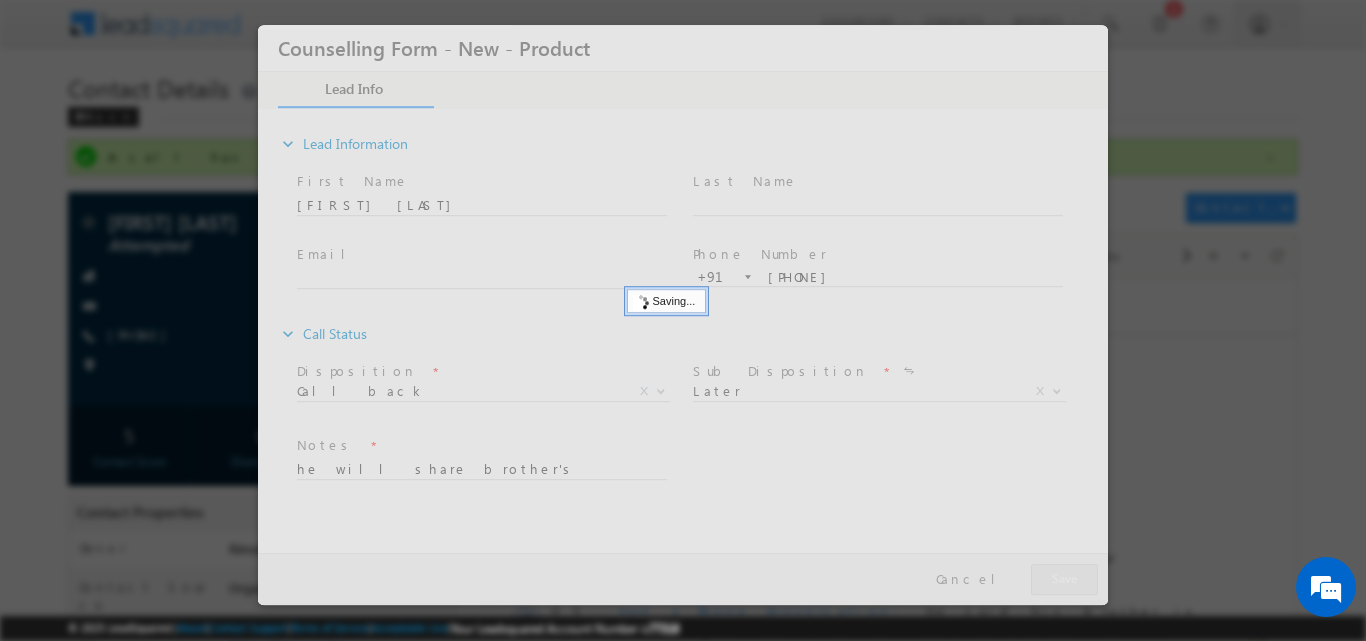 click at bounding box center (683, 314) 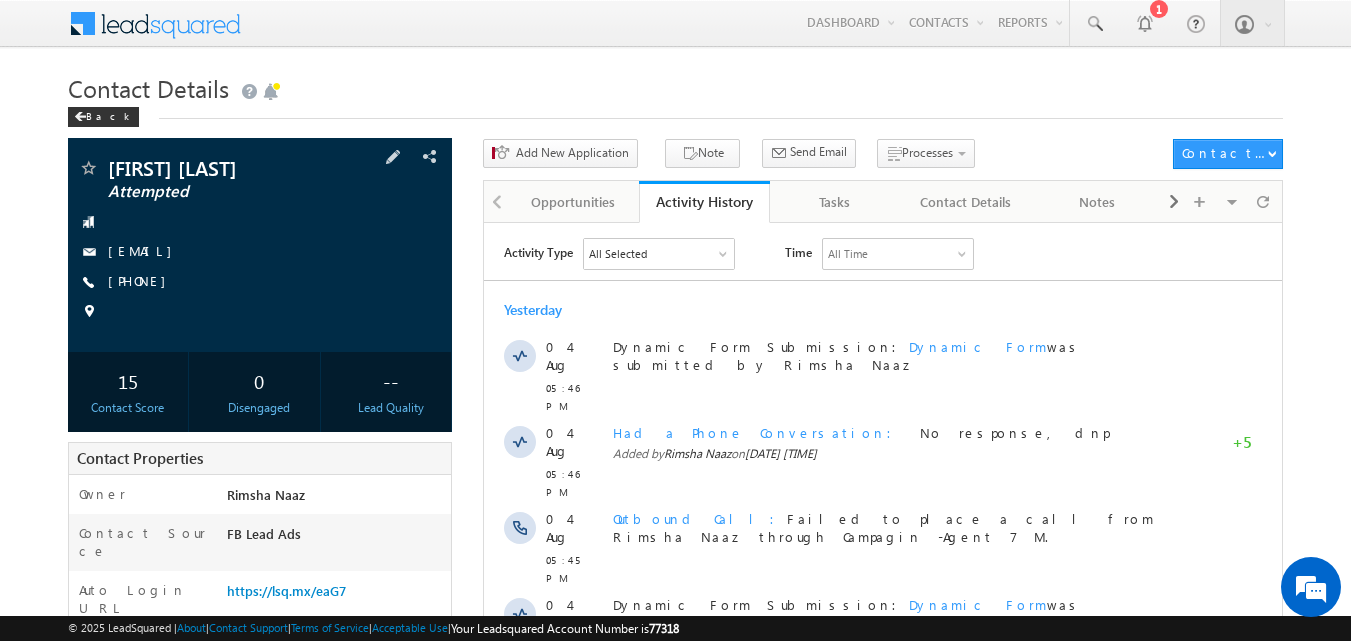 scroll, scrollTop: 0, scrollLeft: 0, axis: both 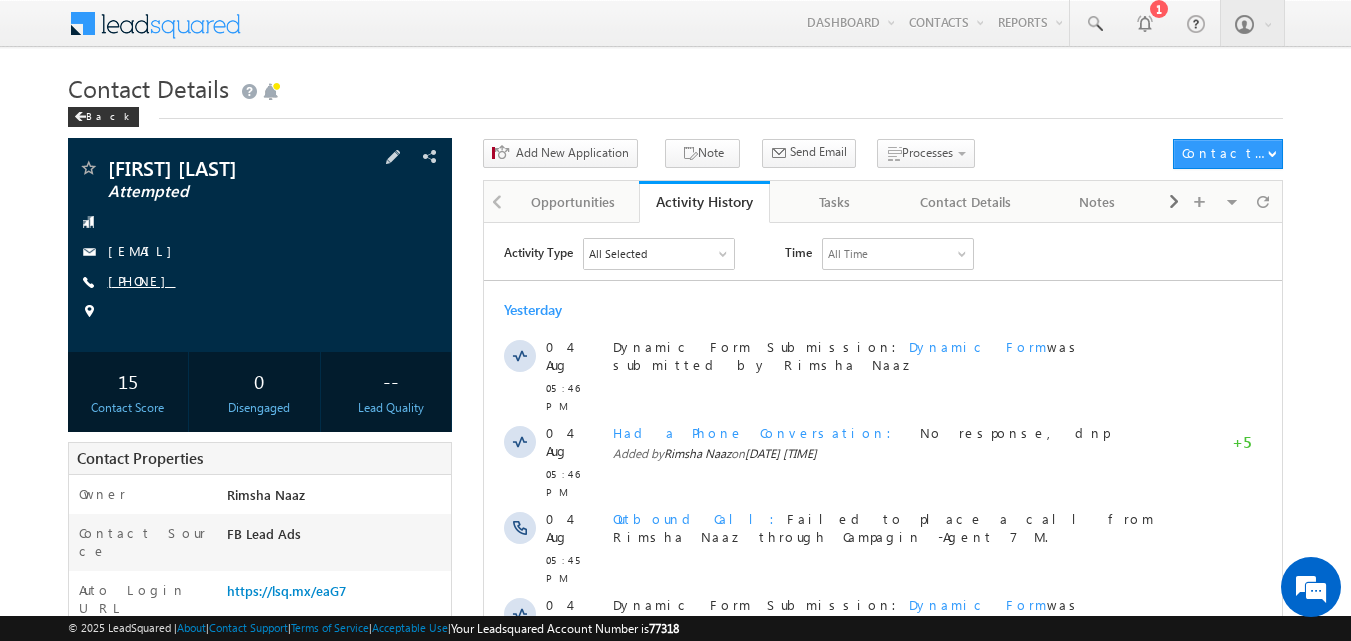 click on "+91-7901886459" at bounding box center (142, 280) 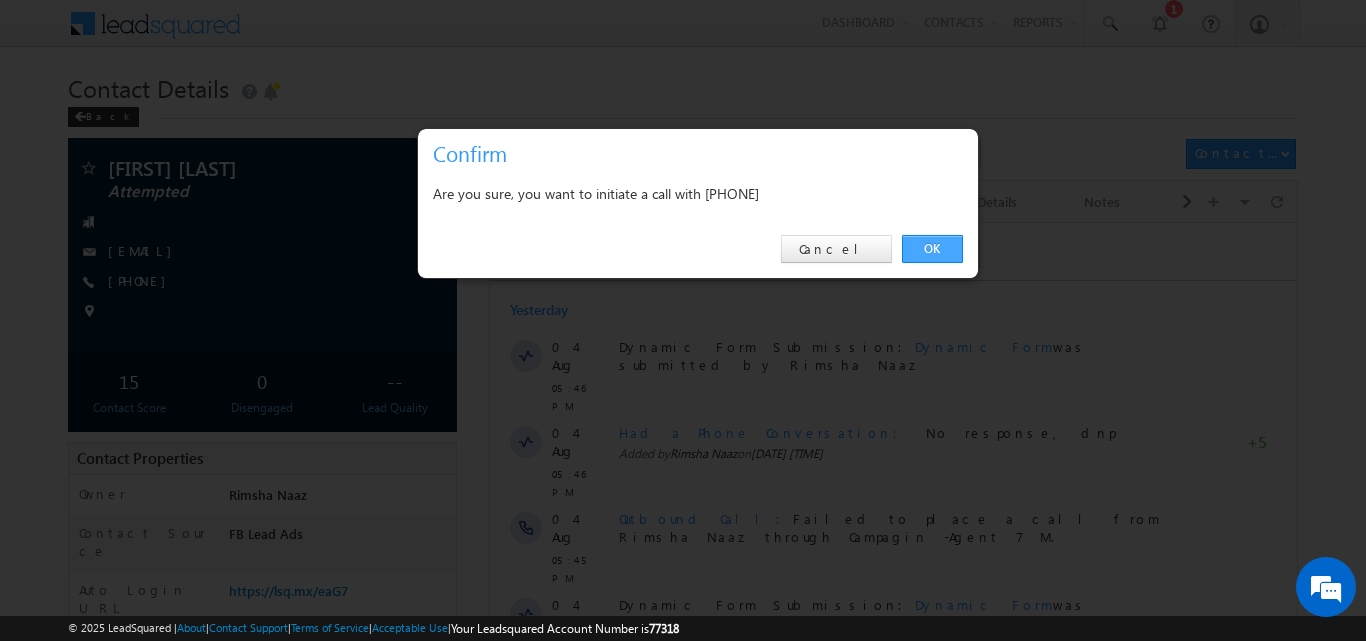 click on "OK" at bounding box center [932, 249] 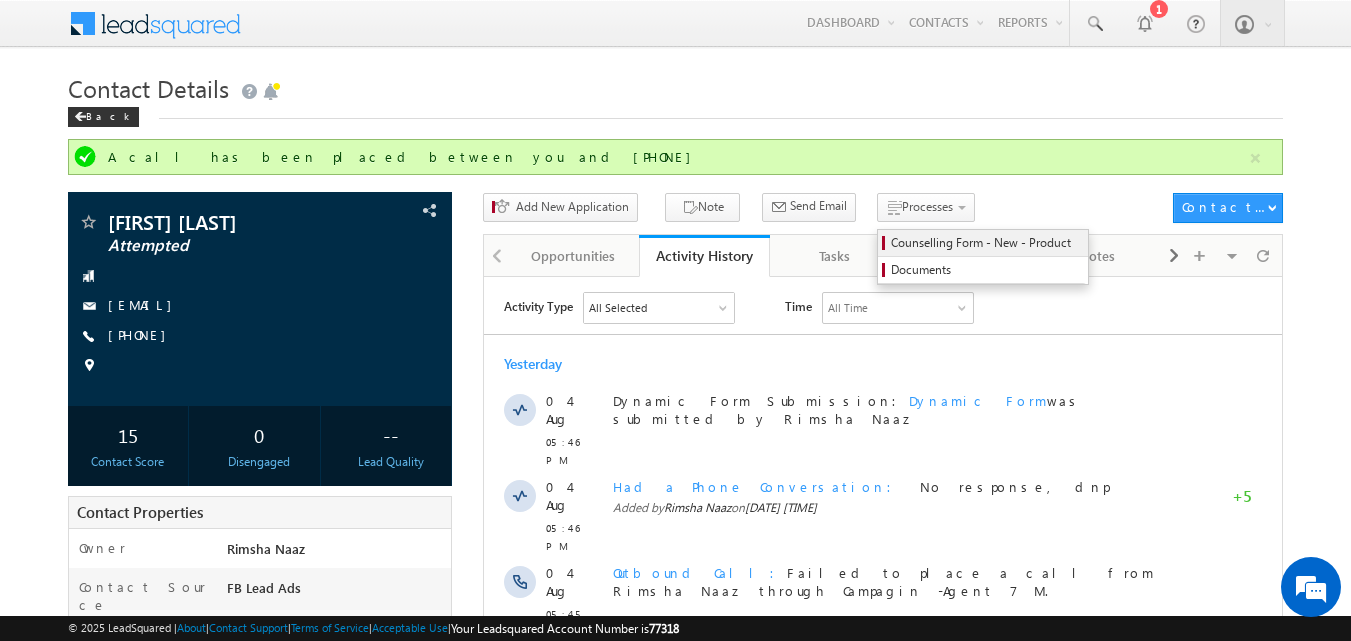 click on "Counselling Form - New - Product" at bounding box center [986, 243] 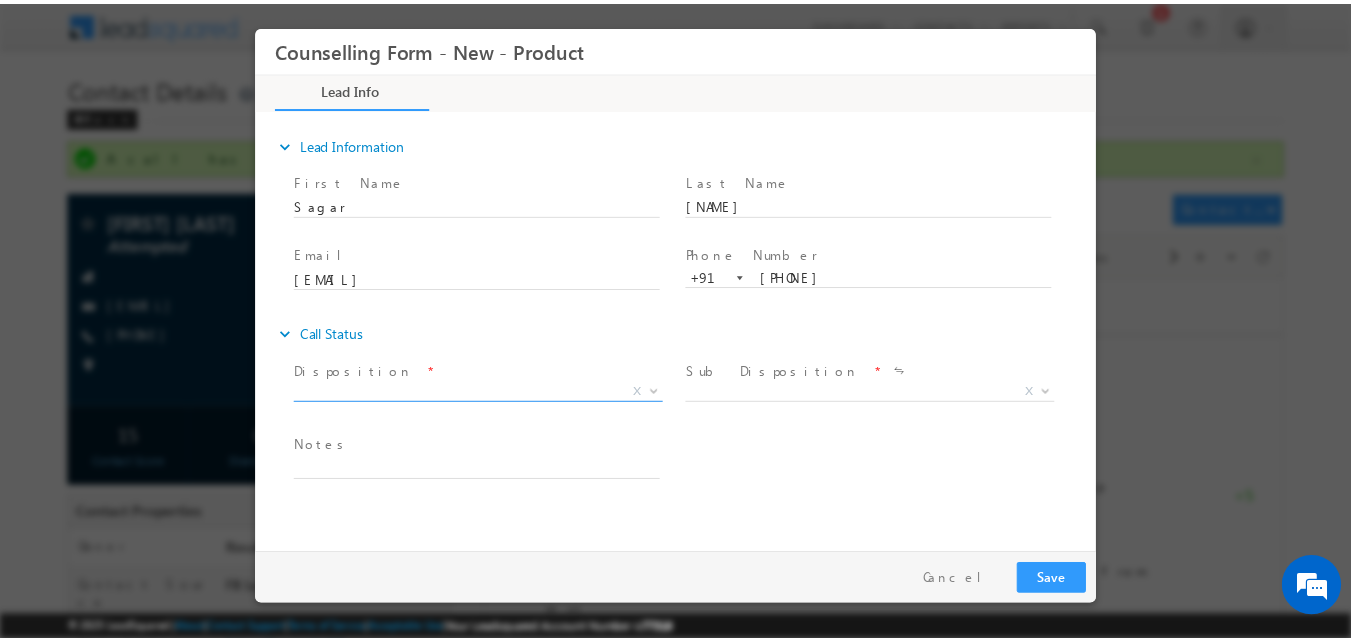scroll, scrollTop: 0, scrollLeft: 0, axis: both 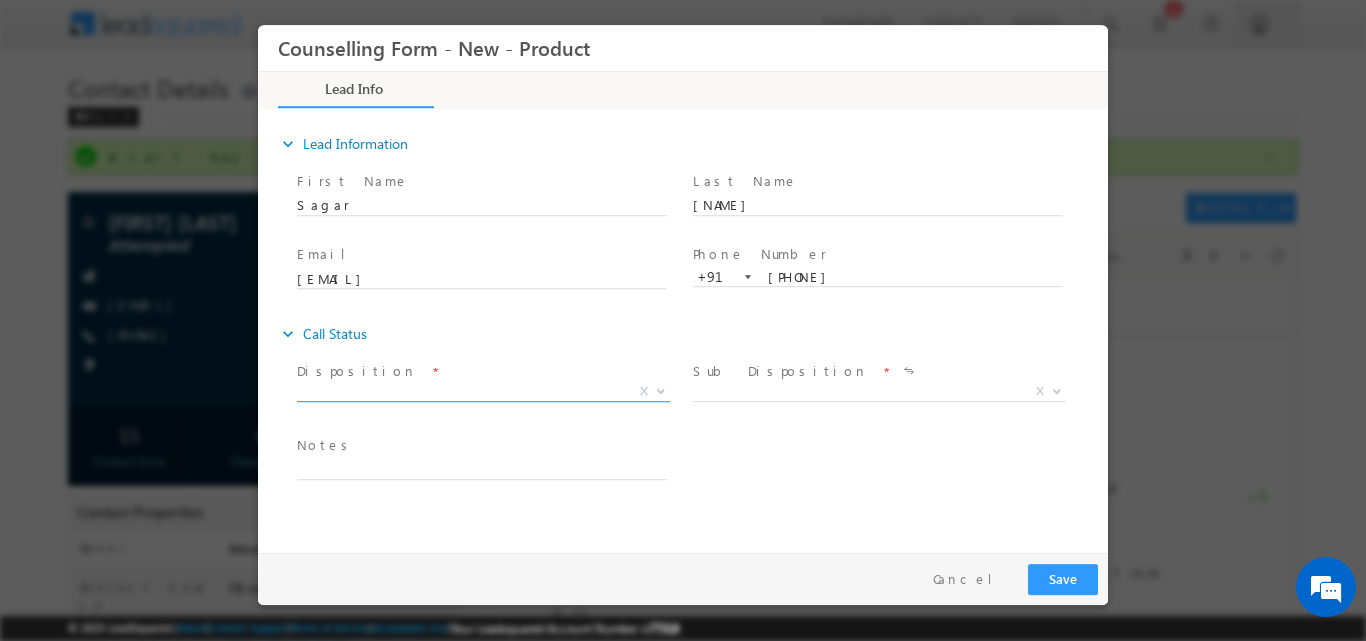click at bounding box center [661, 389] 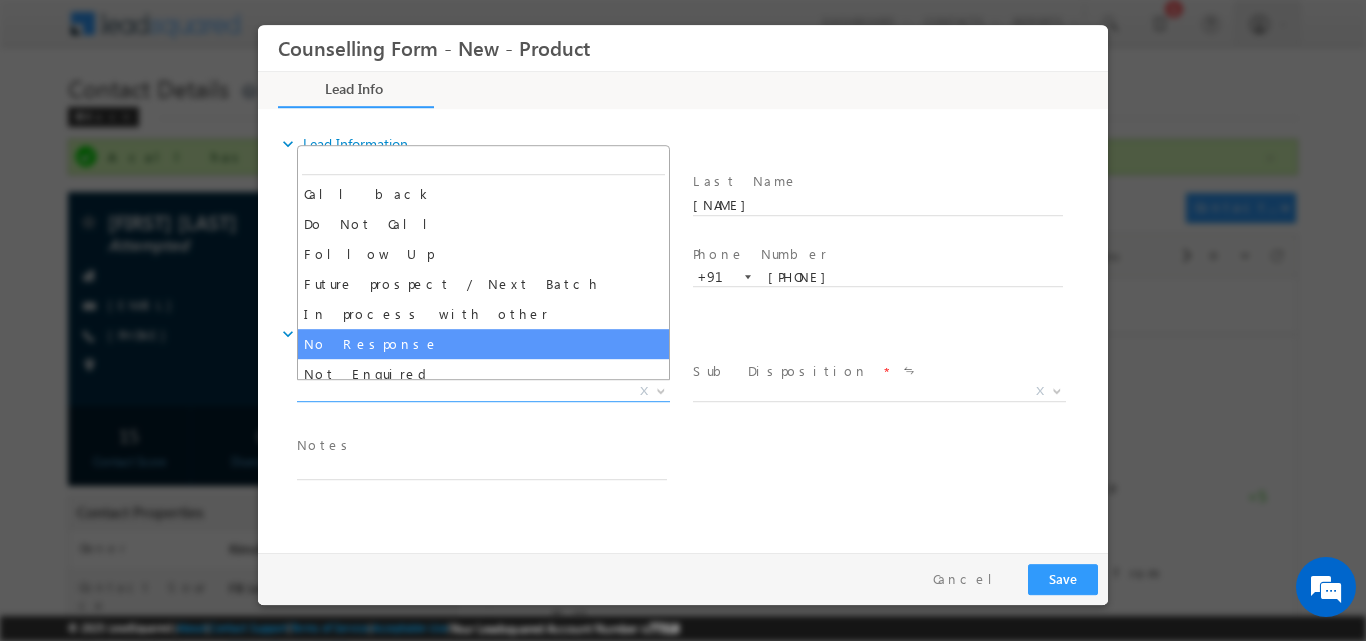 select on "No Response" 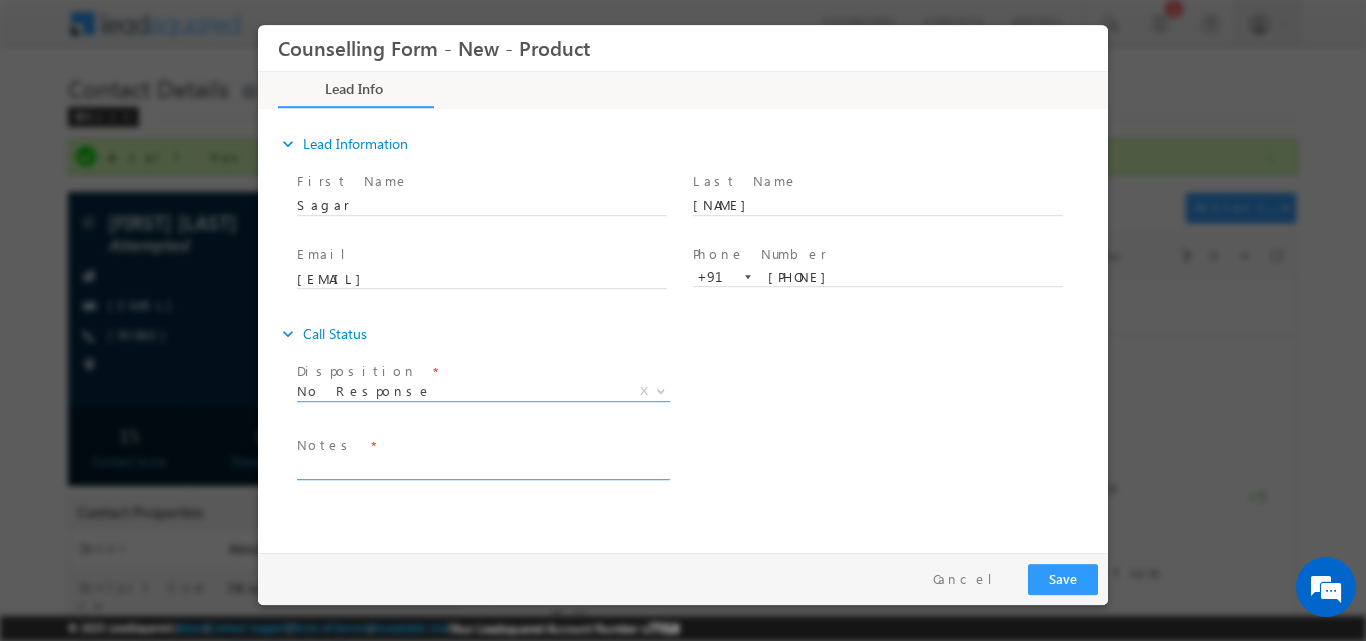 click at bounding box center [482, 467] 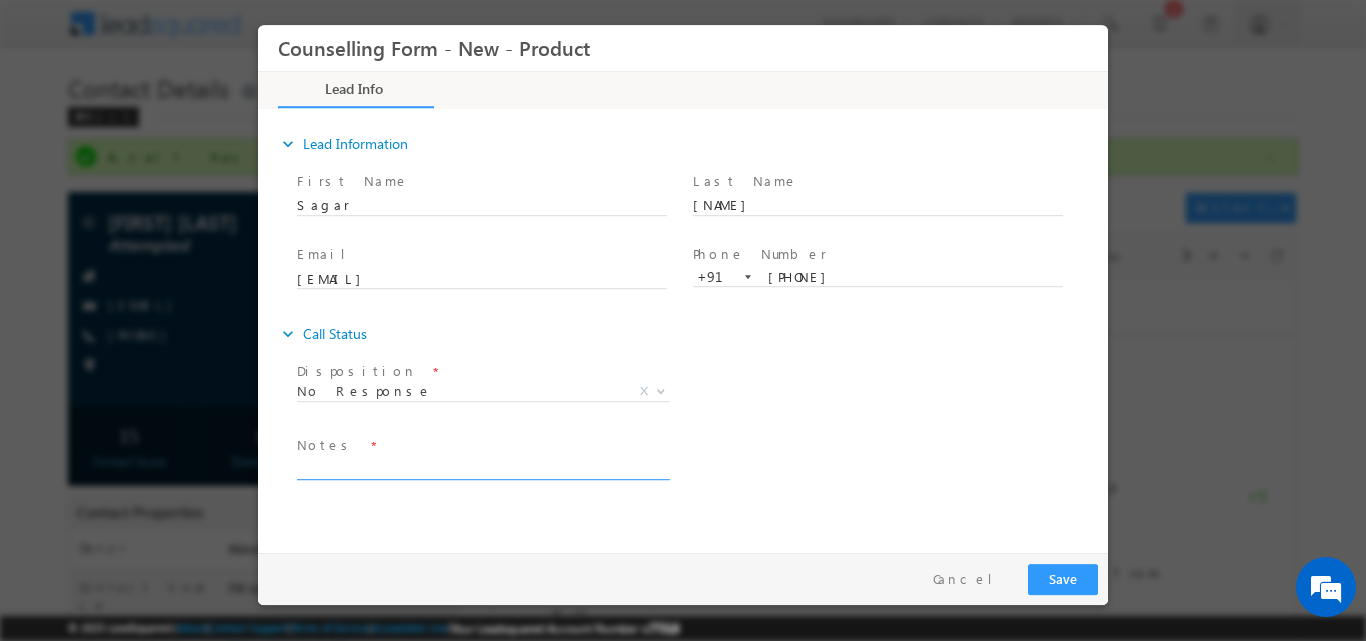 paste on "No response, dnp" 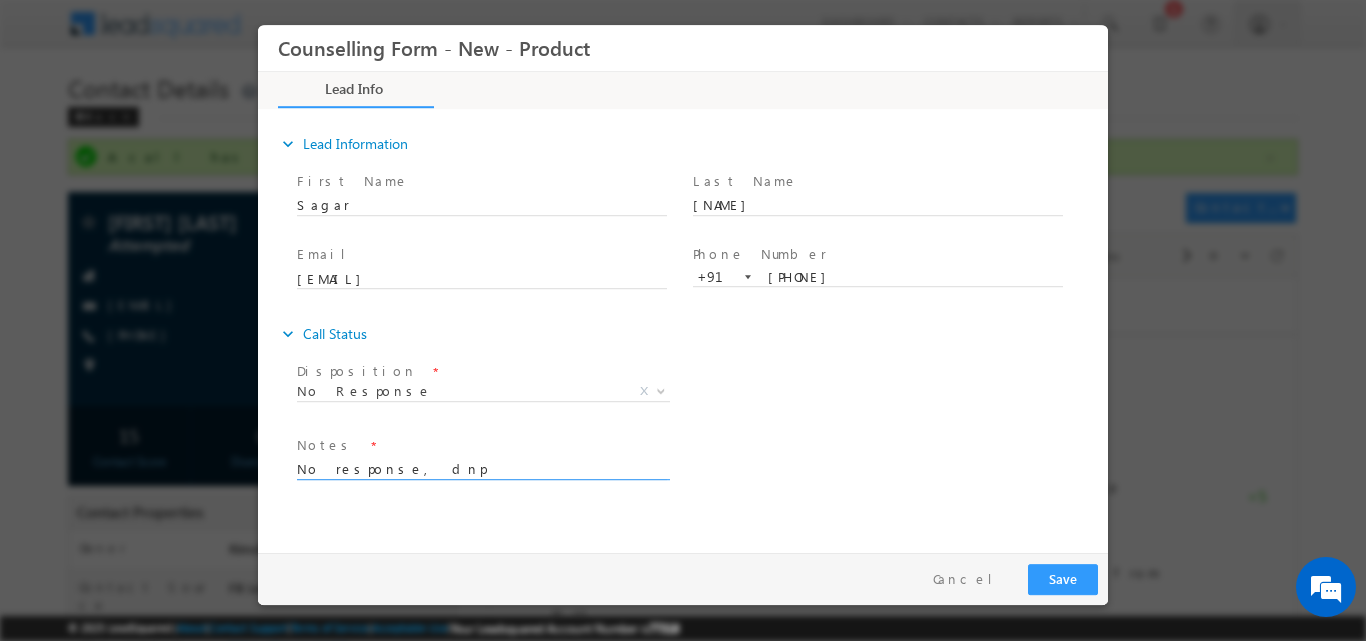 type on "No response, dnp" 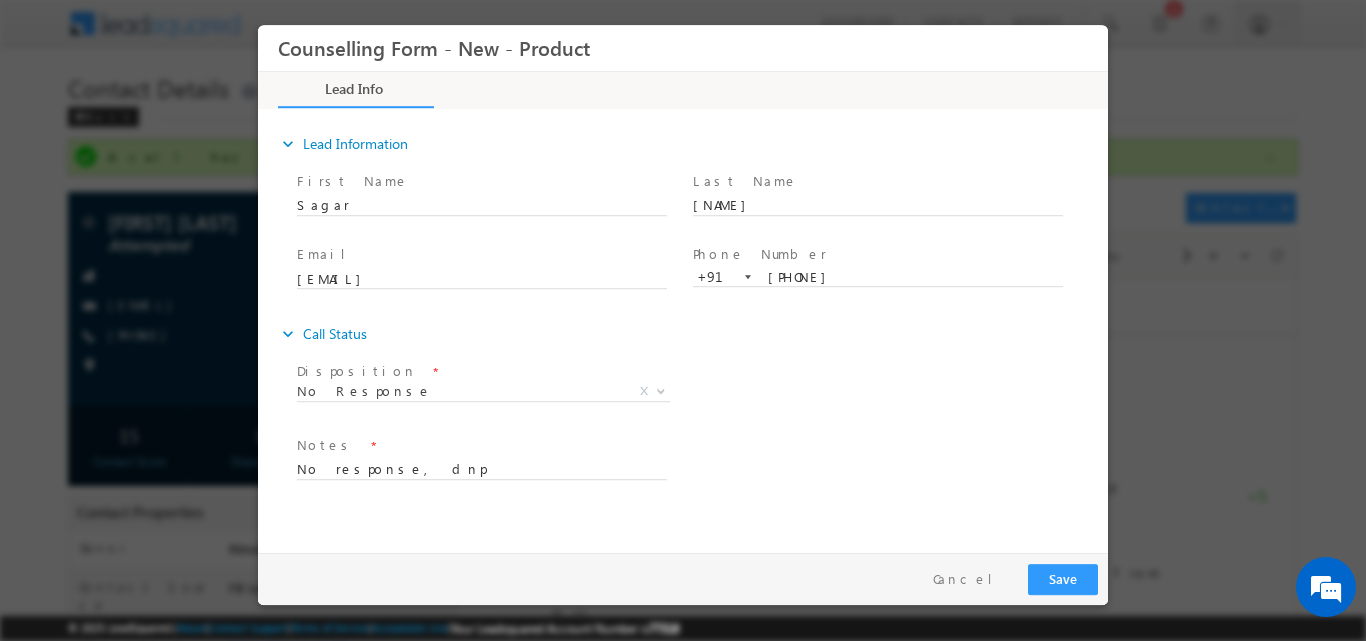click on "Follow Up Date
*
Notes
*
No response, dnp" at bounding box center [700, 467] 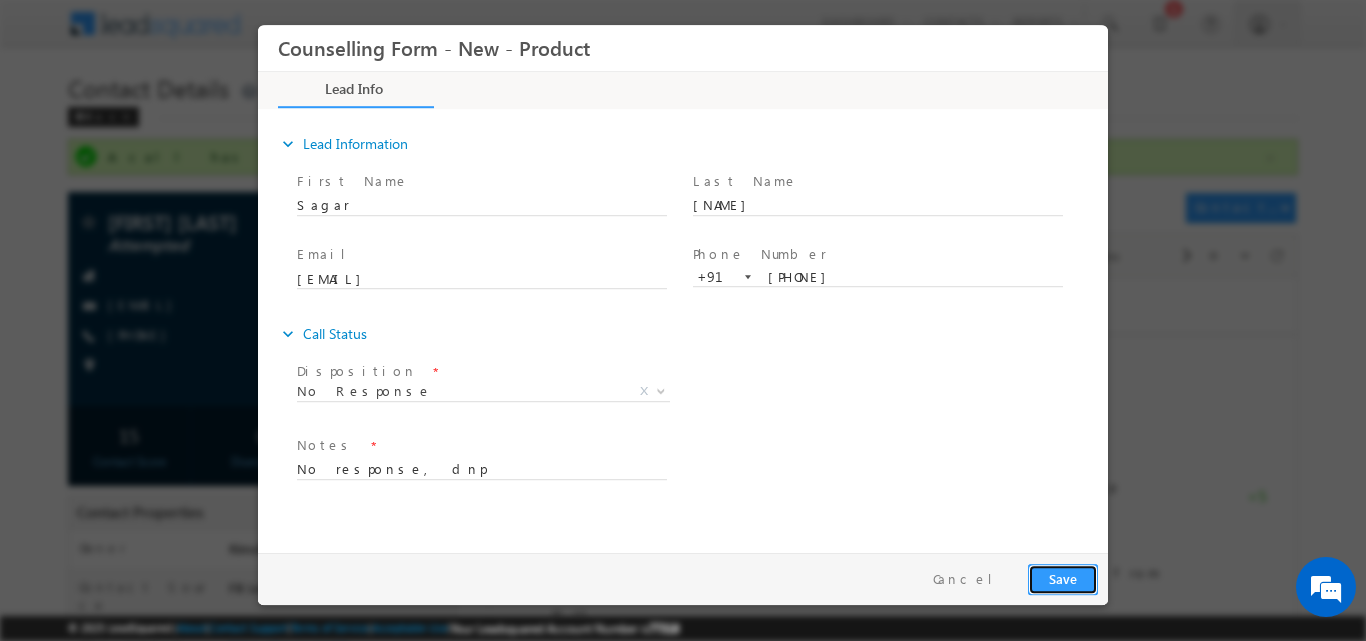 click on "Save" at bounding box center [1063, 578] 